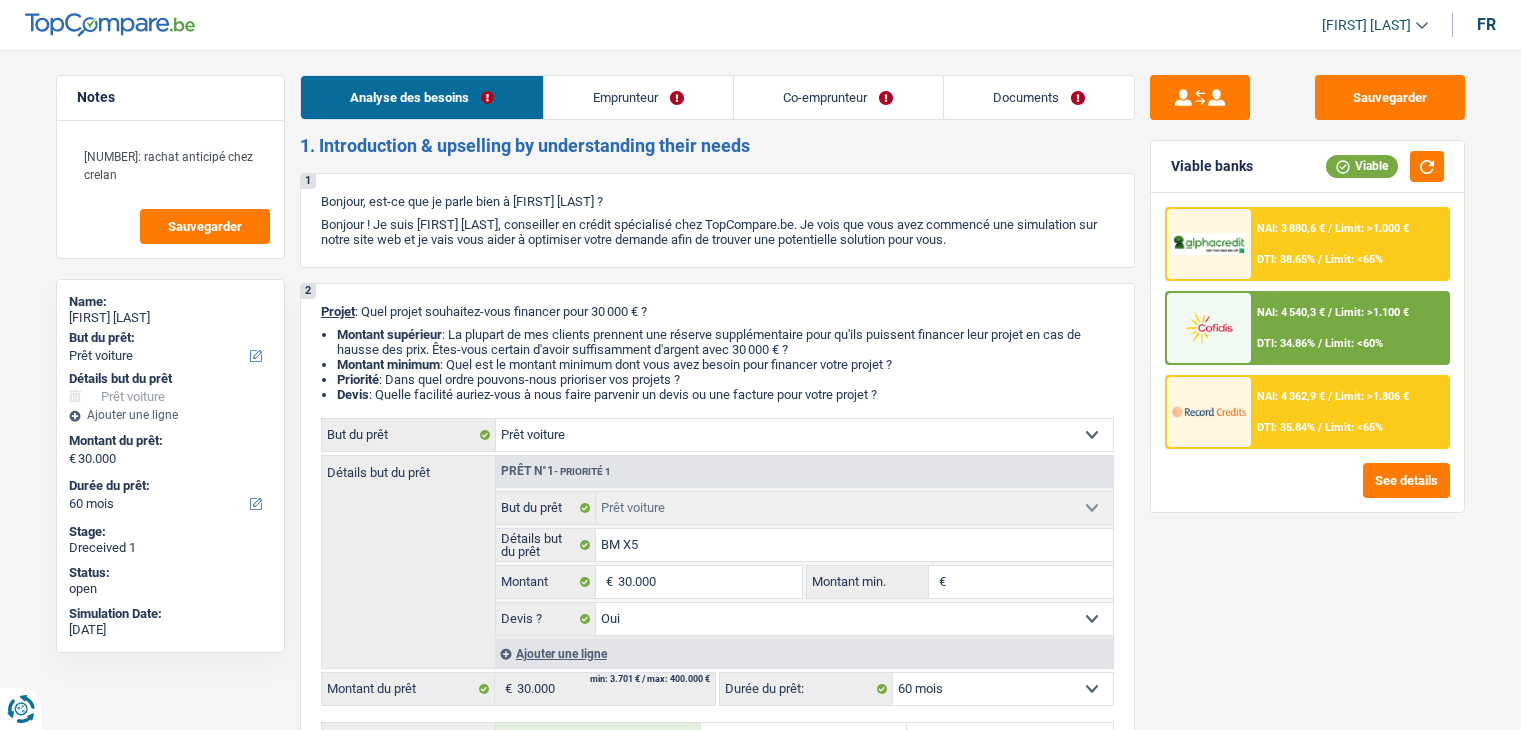 select on "car" 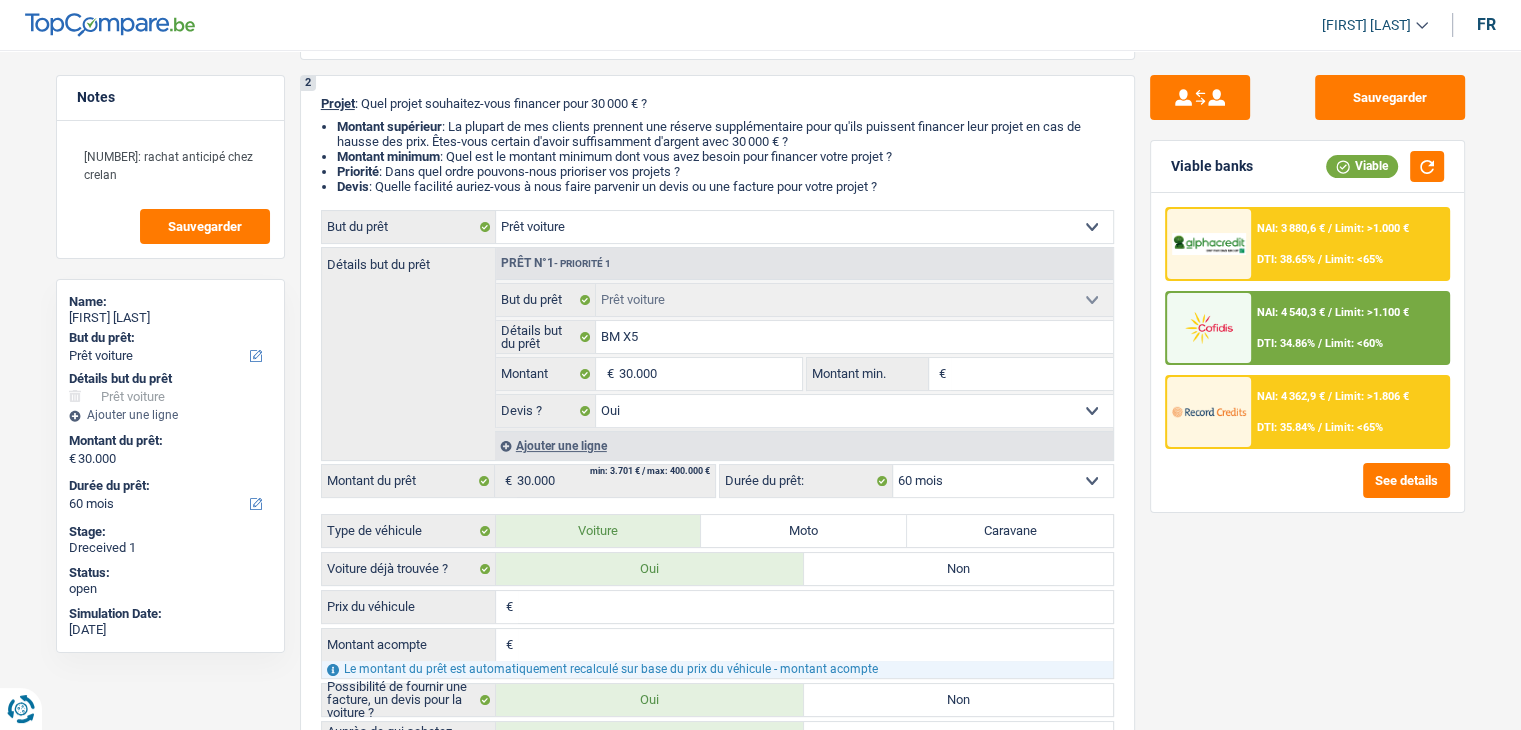 scroll, scrollTop: 1000, scrollLeft: 0, axis: vertical 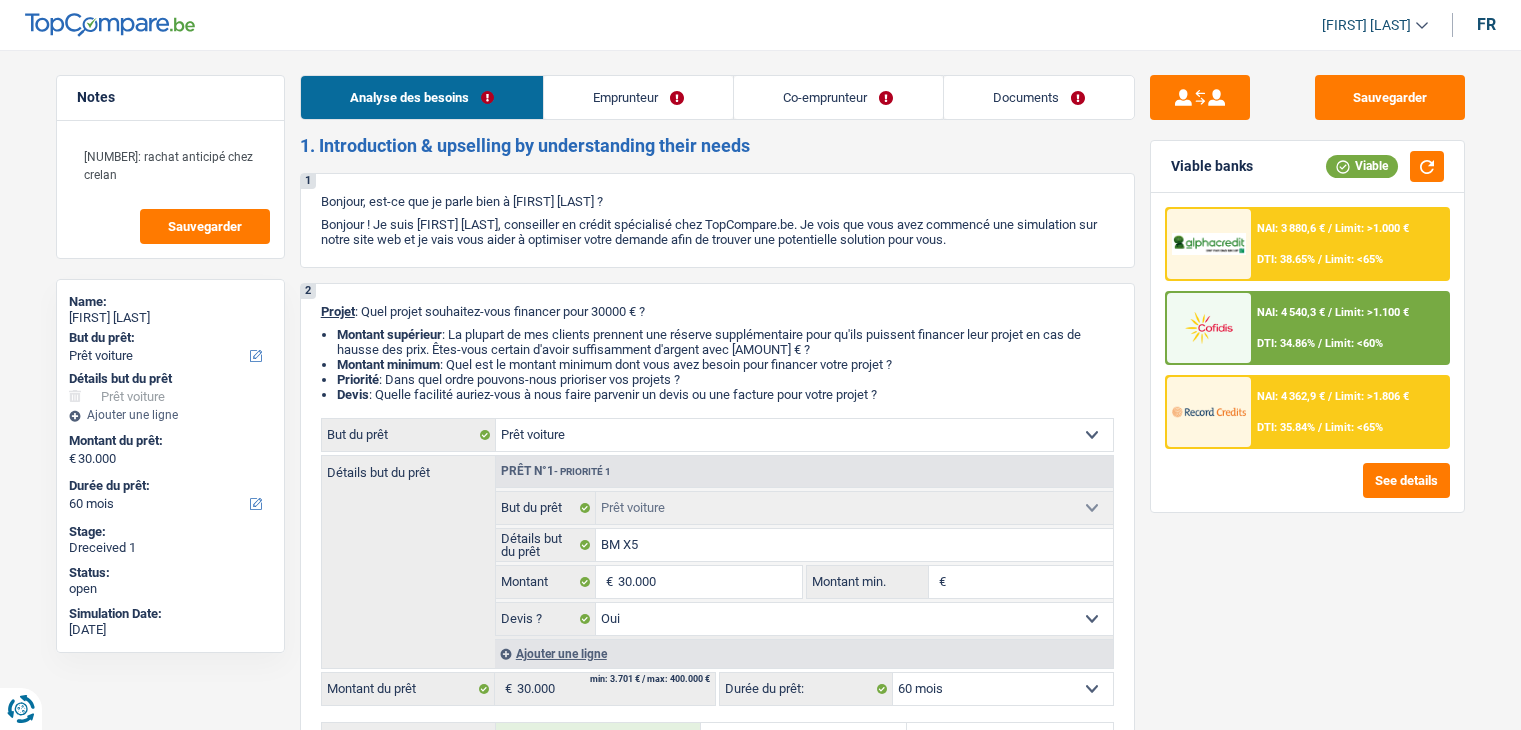 select on "car" 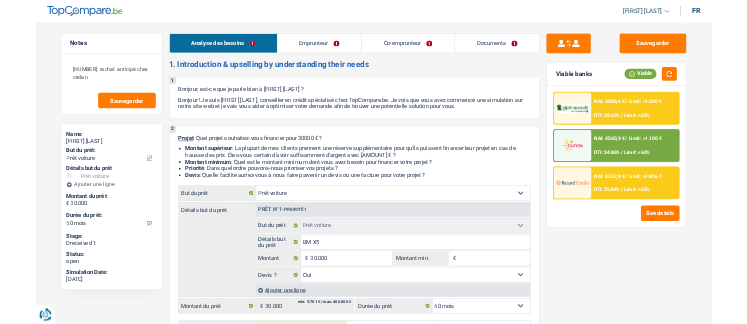 scroll, scrollTop: 0, scrollLeft: 0, axis: both 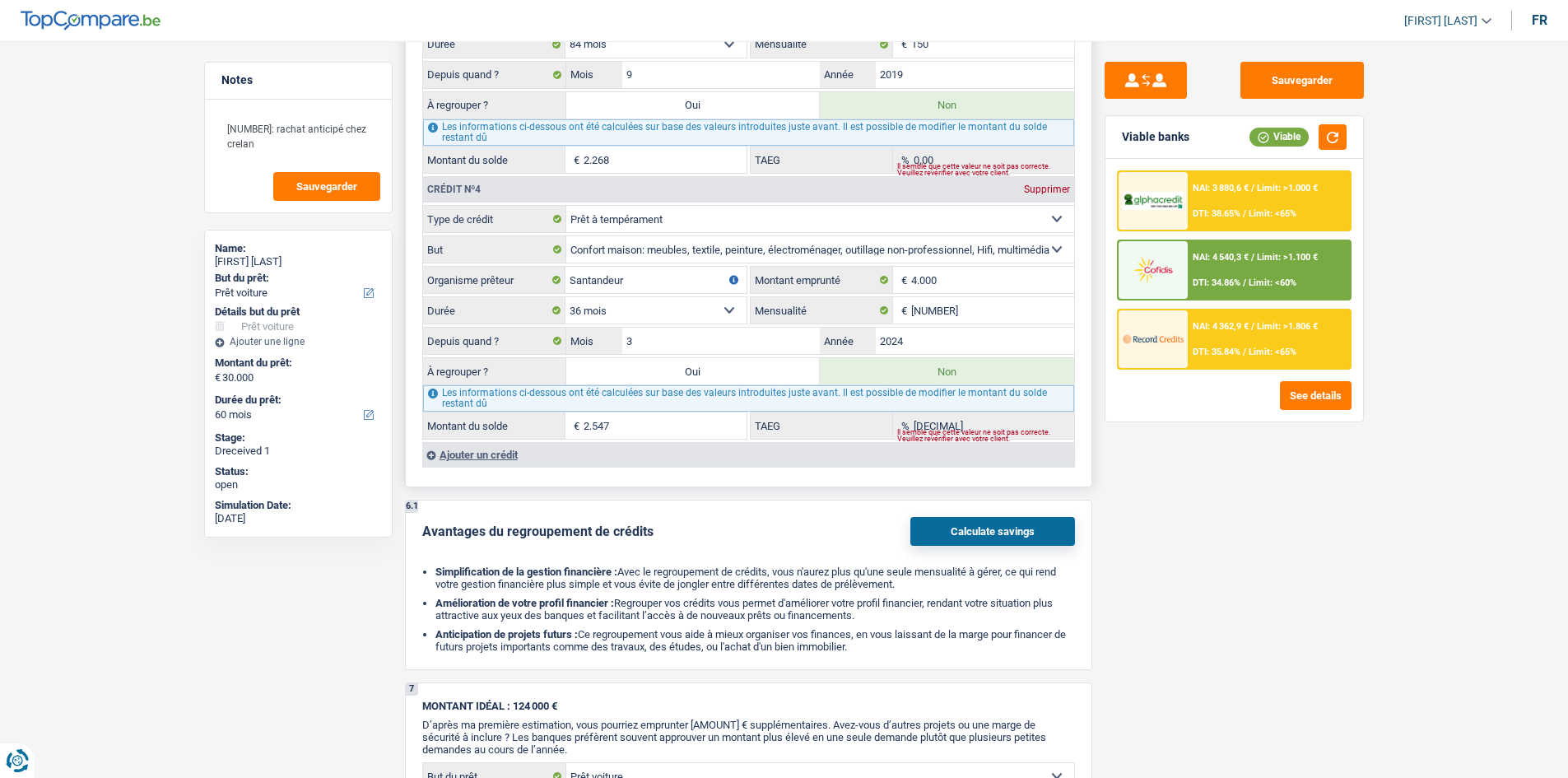click on "Ajouter un crédit" at bounding box center [748, 454] 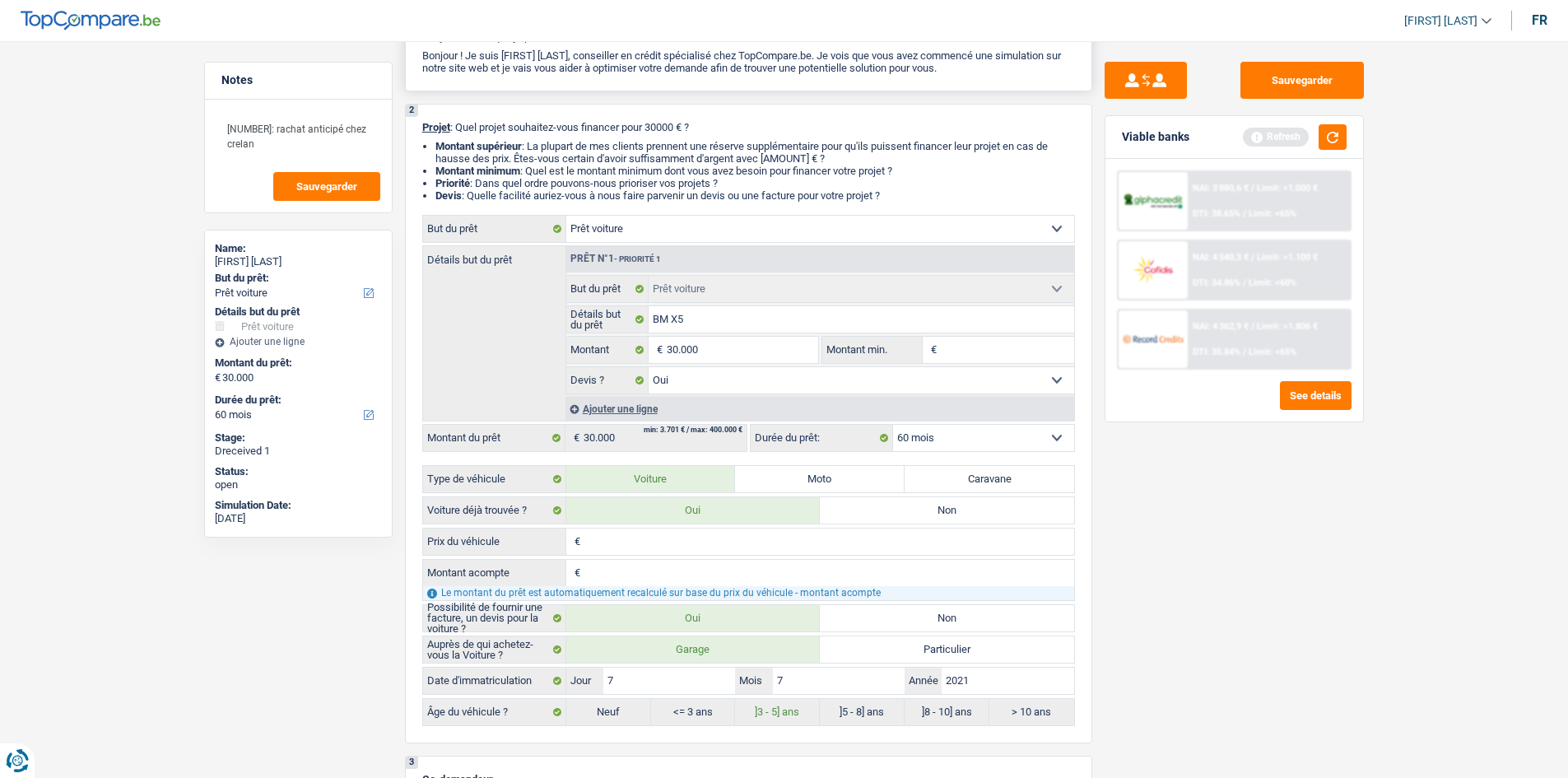 scroll, scrollTop: 0, scrollLeft: 0, axis: both 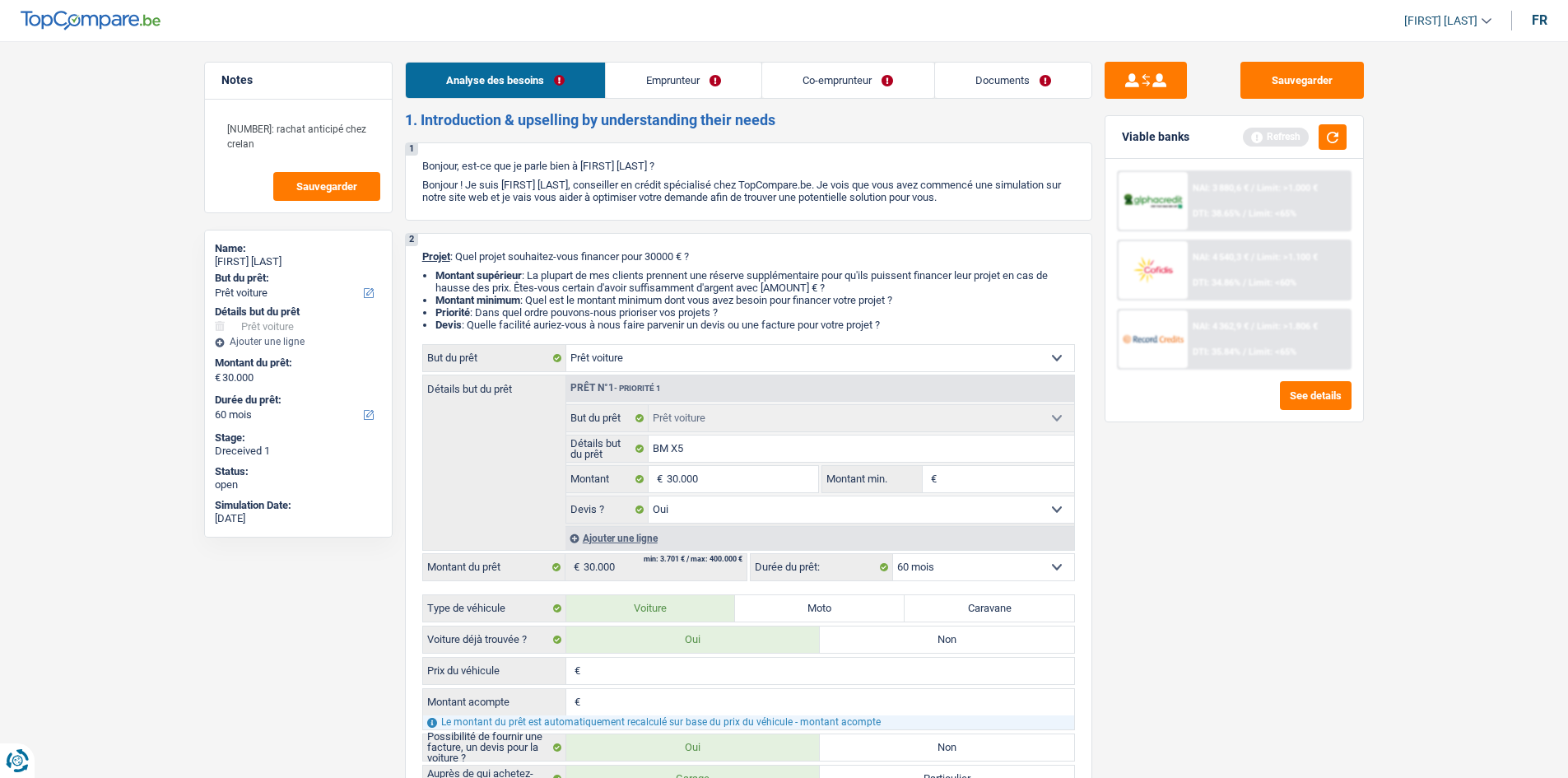 click on "Co-emprunteur" at bounding box center (848, 80) 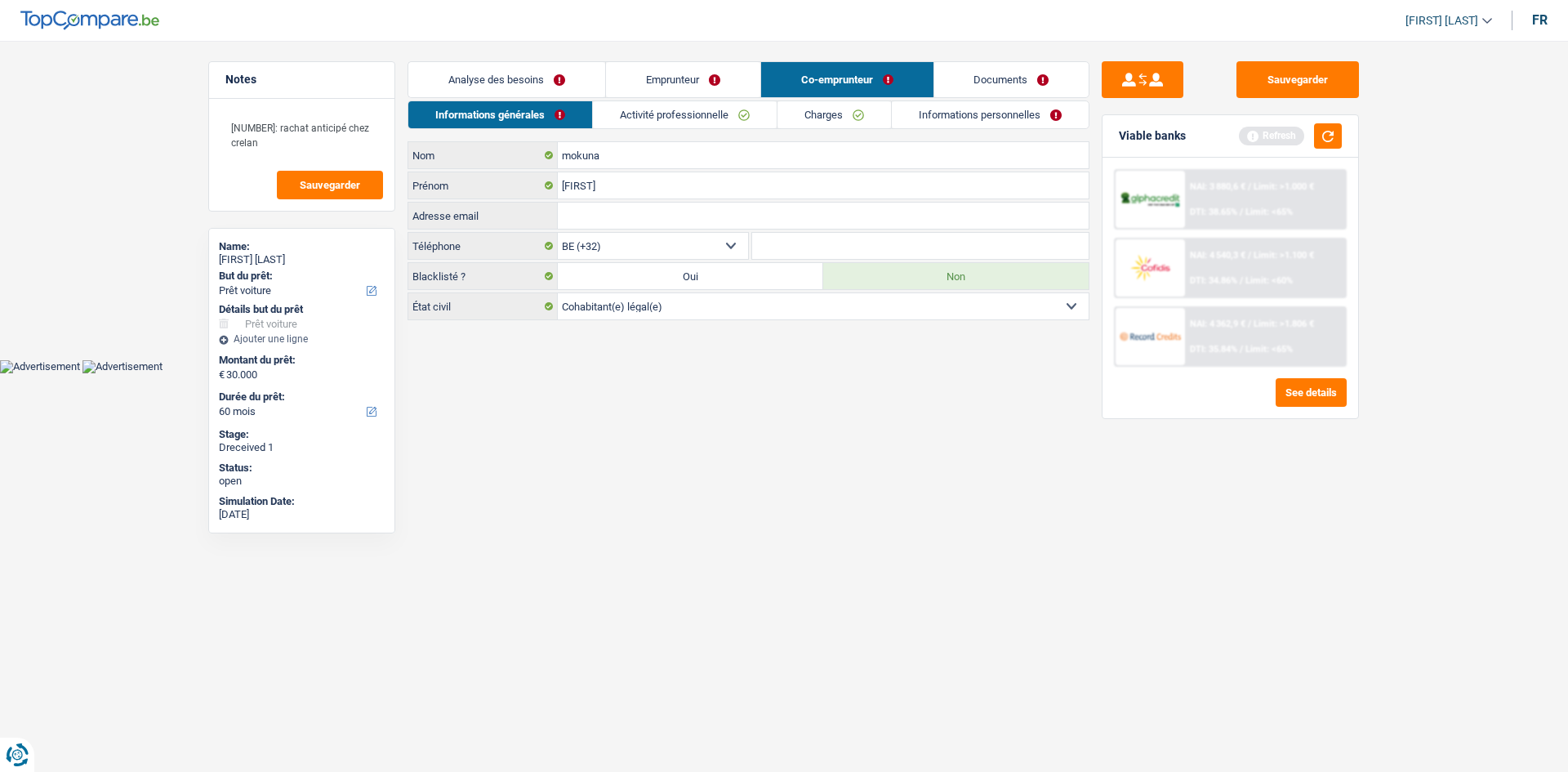 click on "Activité professionnelle" at bounding box center (684, 114) 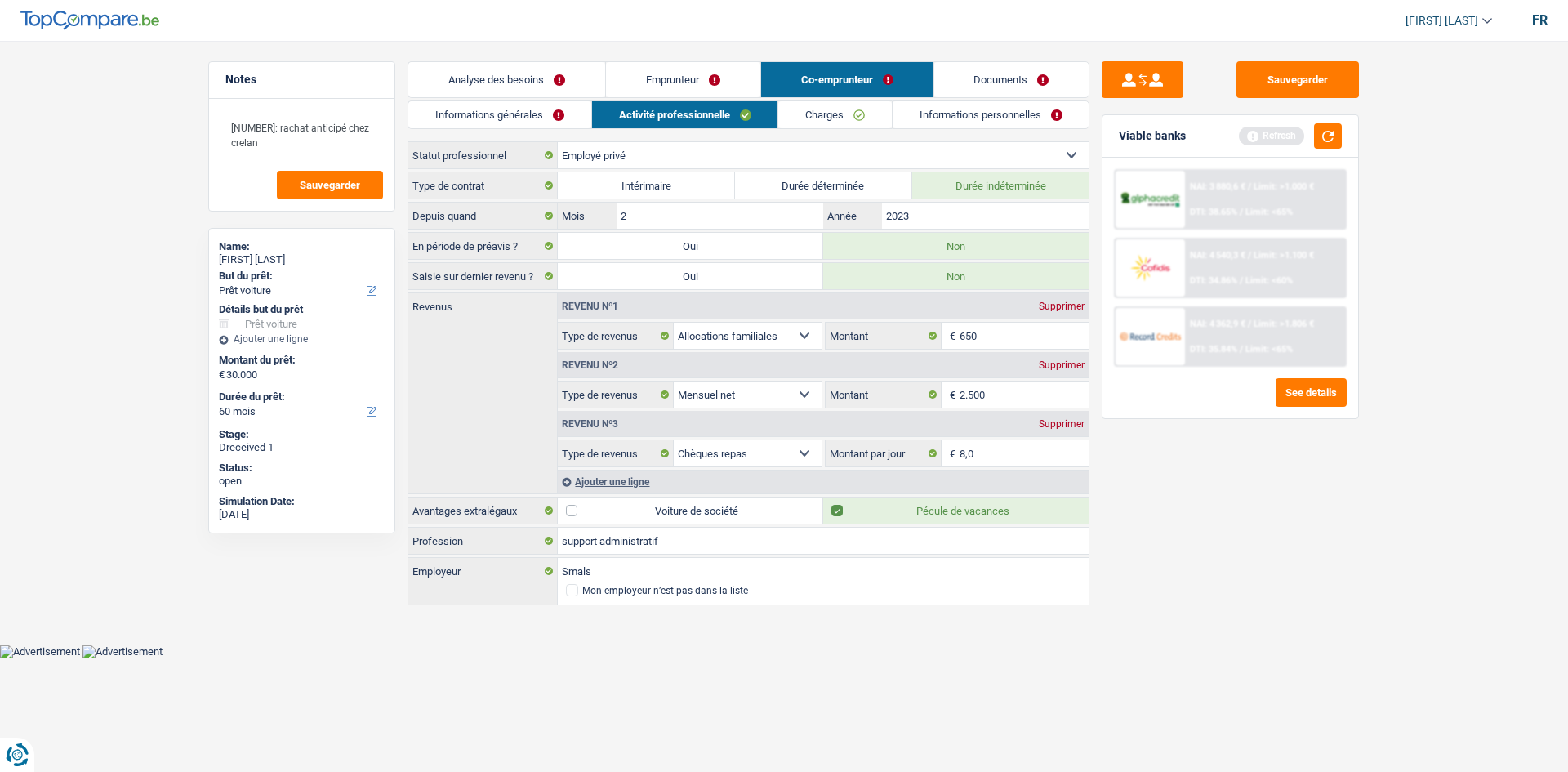 click on "Charges" at bounding box center [835, 114] 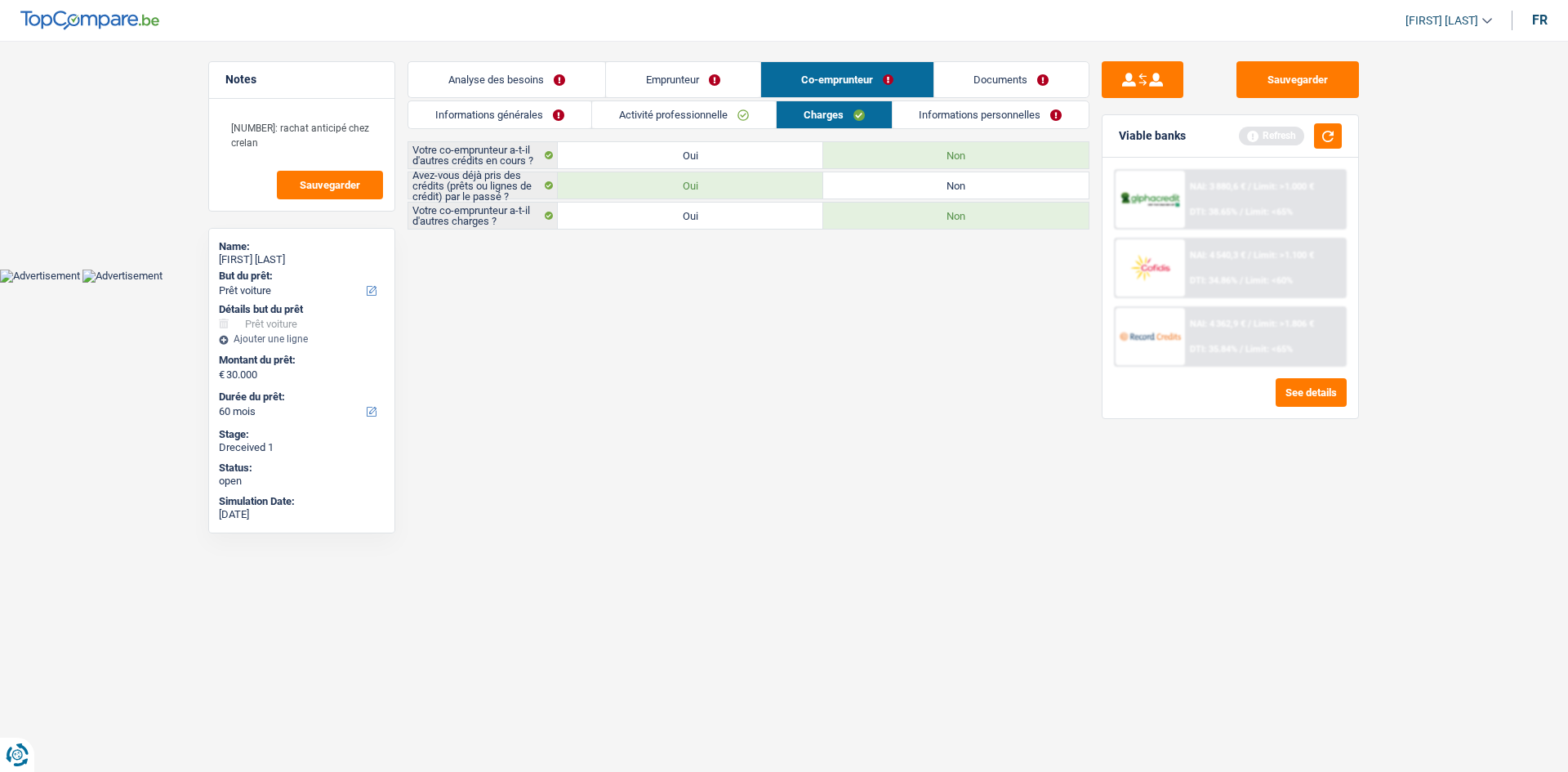 click on "Emprunteur" at bounding box center [683, 79] 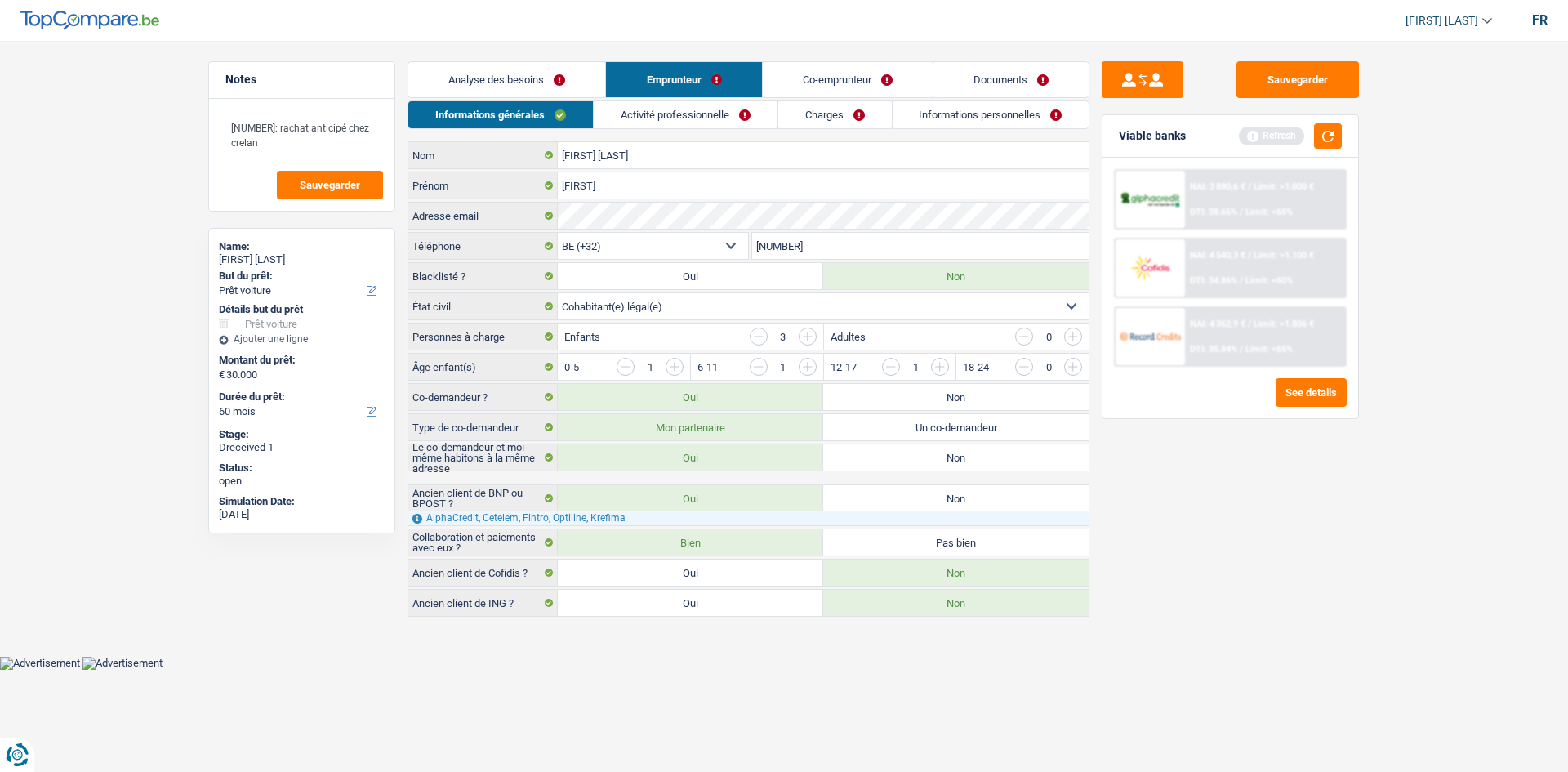 click on "Analyse des besoins" at bounding box center [506, 79] 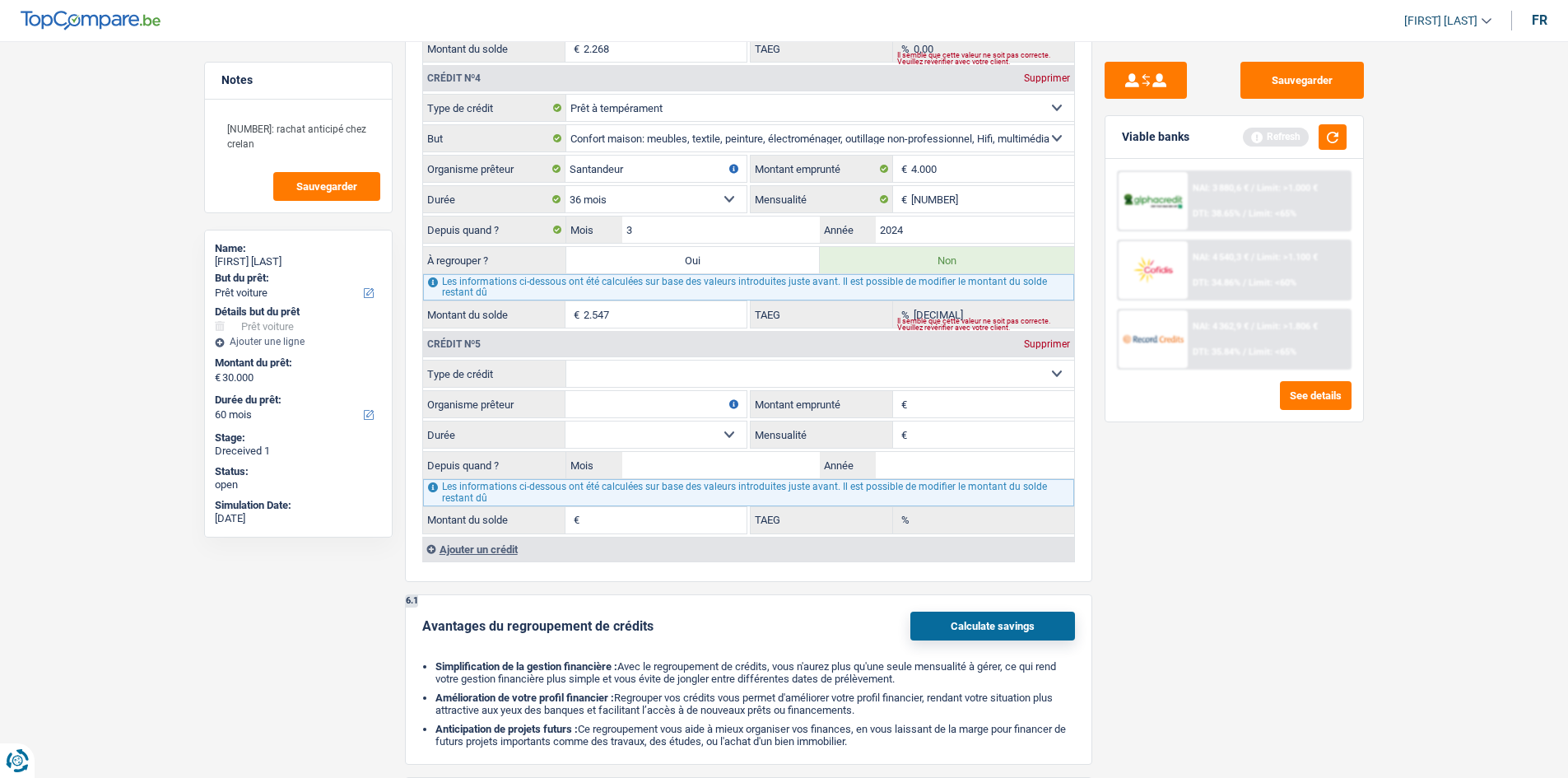 scroll, scrollTop: 2388, scrollLeft: 0, axis: vertical 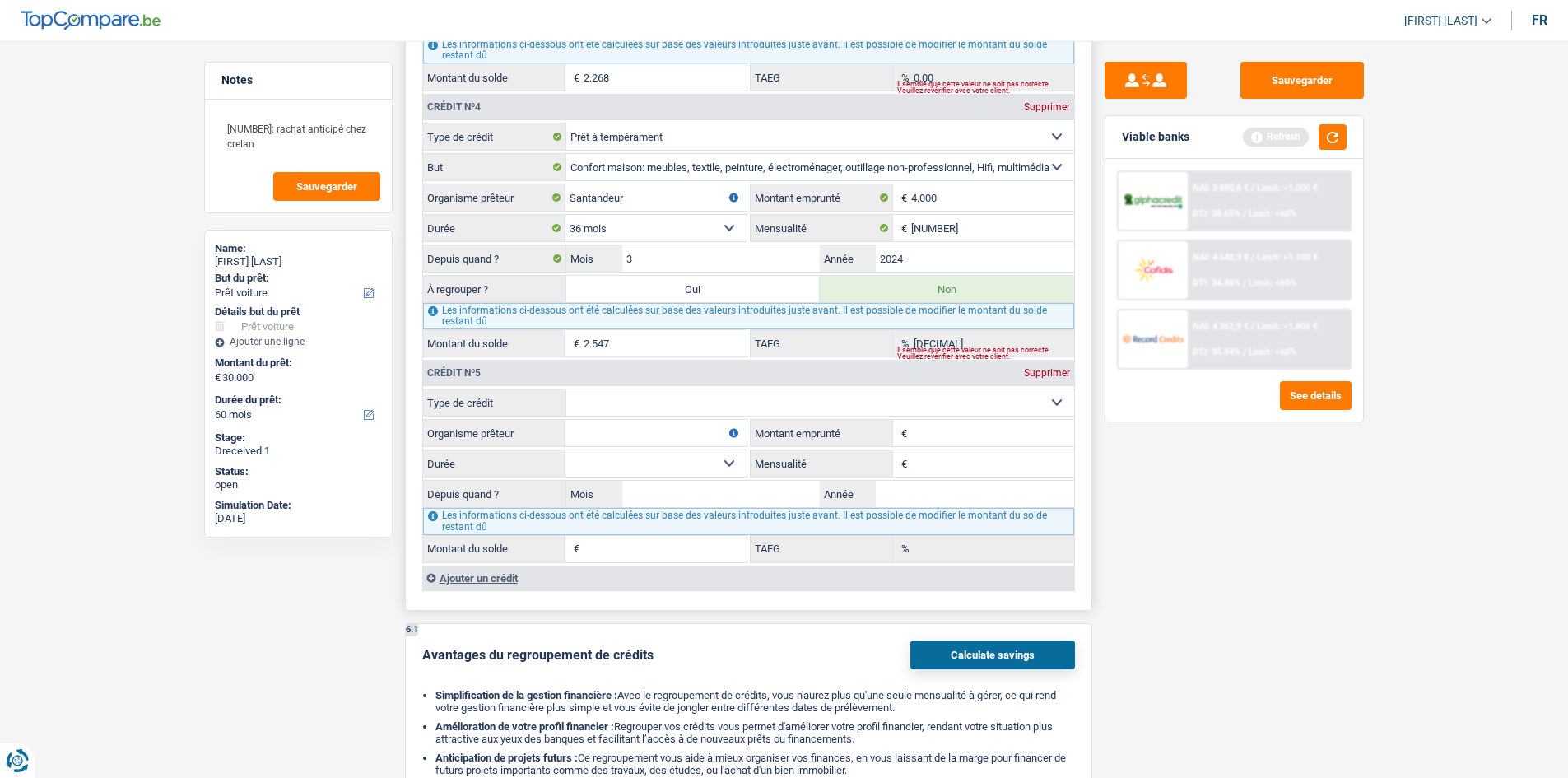click on "Carte ou ouverture de crédit Prêt hypothécaire Vente à tempérament Prêt à tempérament Prêt rénovation Prêt voiture Regroupement d'un ou plusieurs crédits
Sélectionner une option" at bounding box center [820, 403] 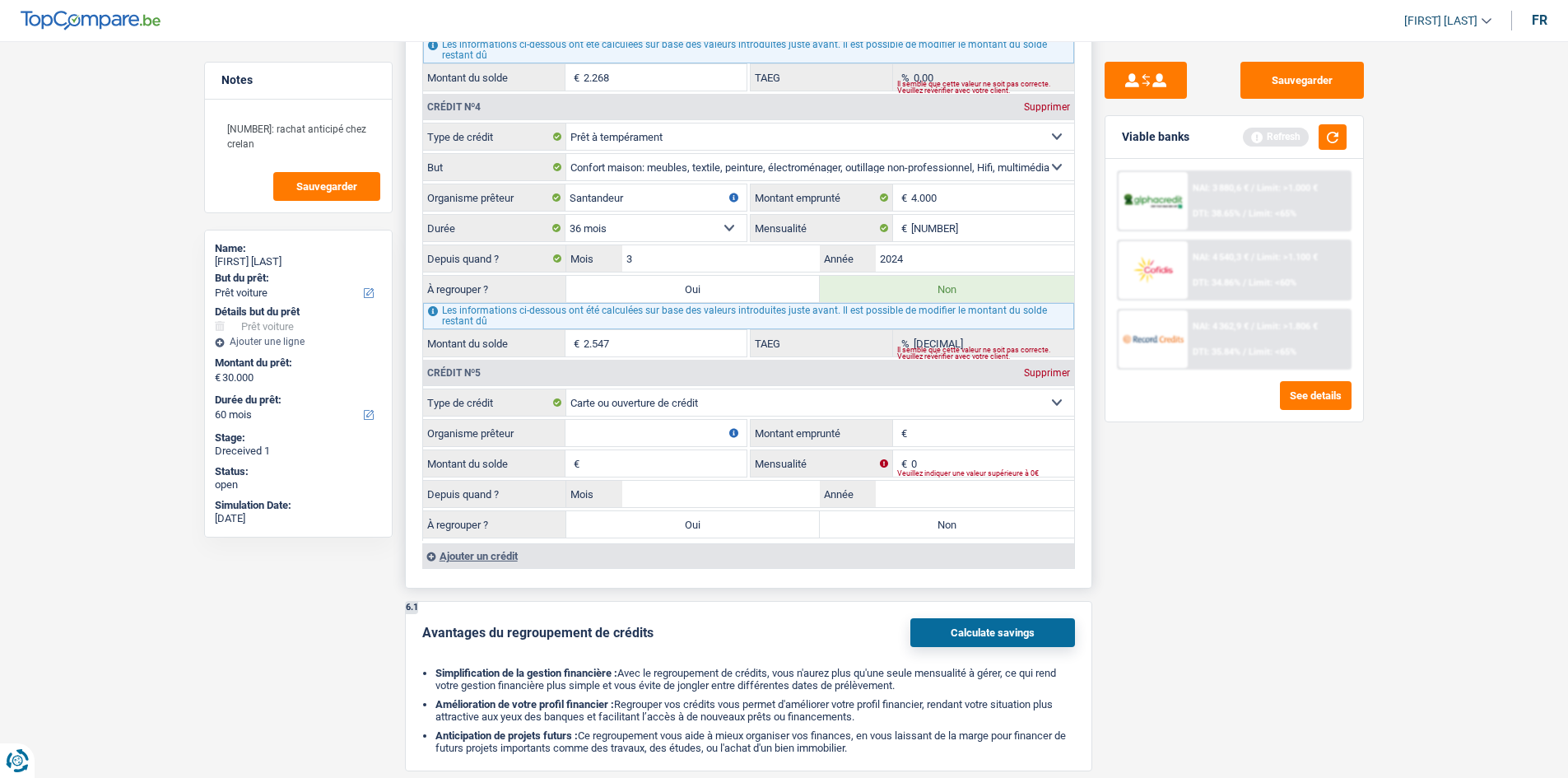 click on "Organisme prêteur" at bounding box center (656, 433) 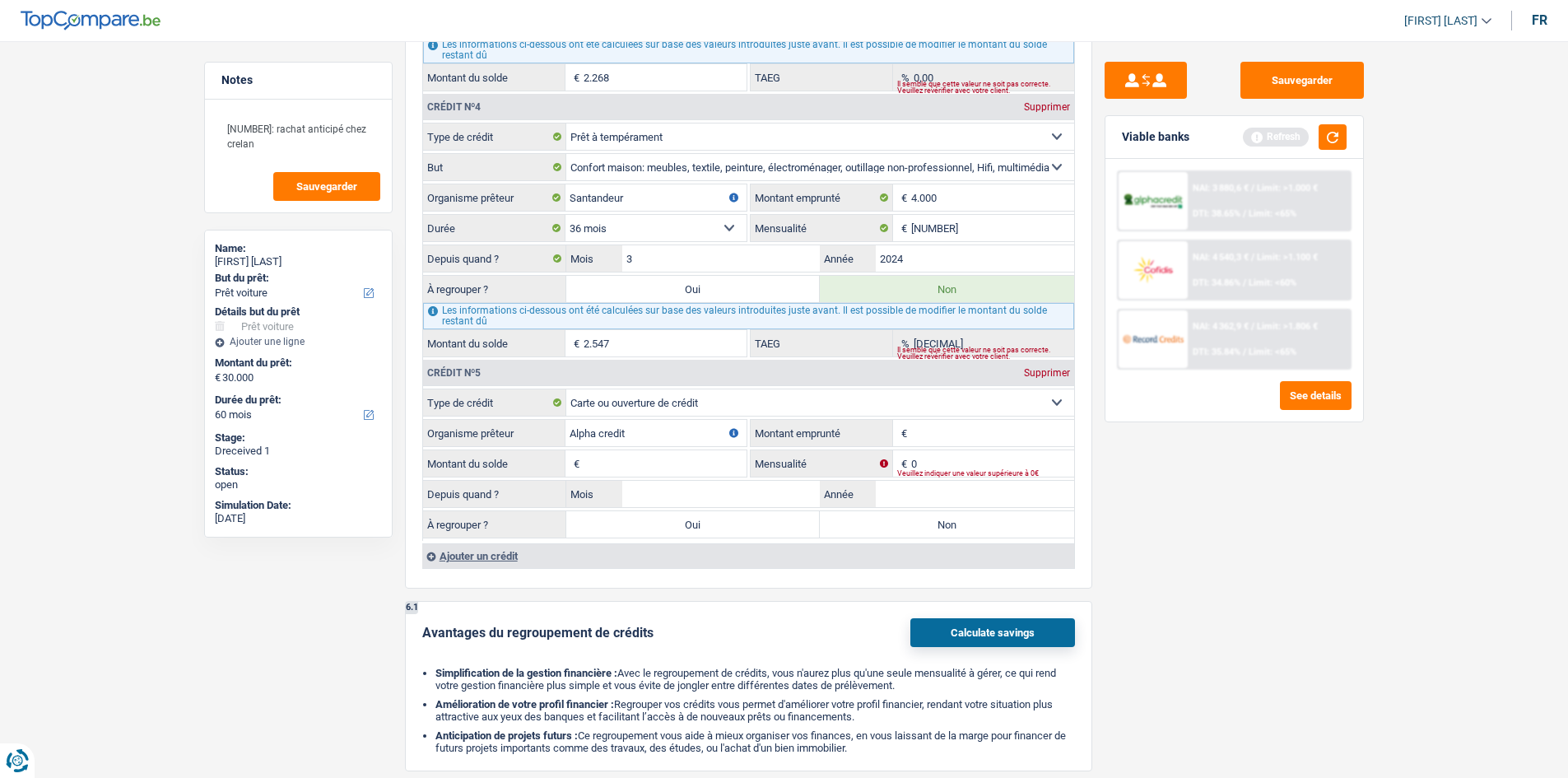 type on "Alpha credit" 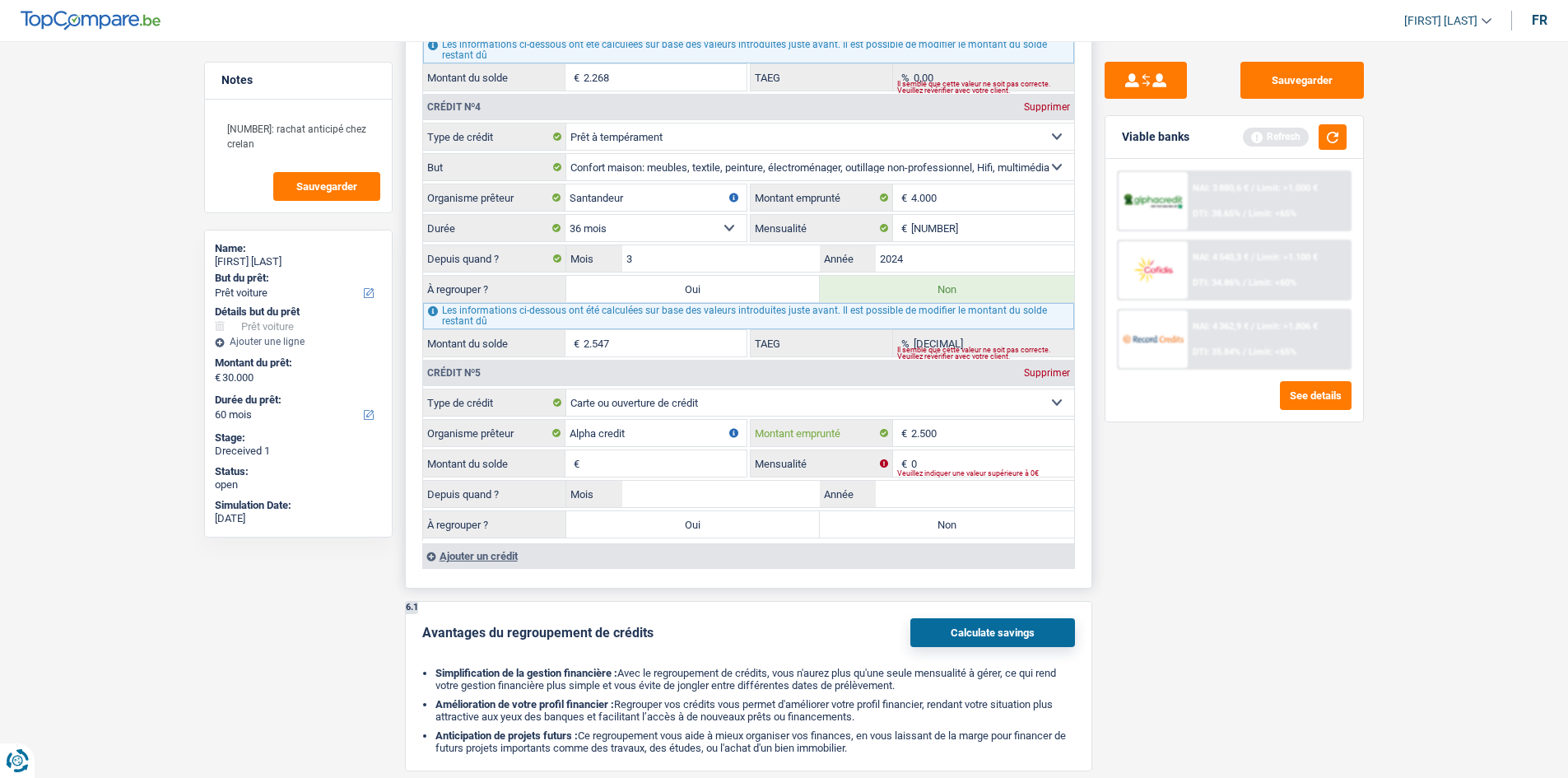 type on "2.500" 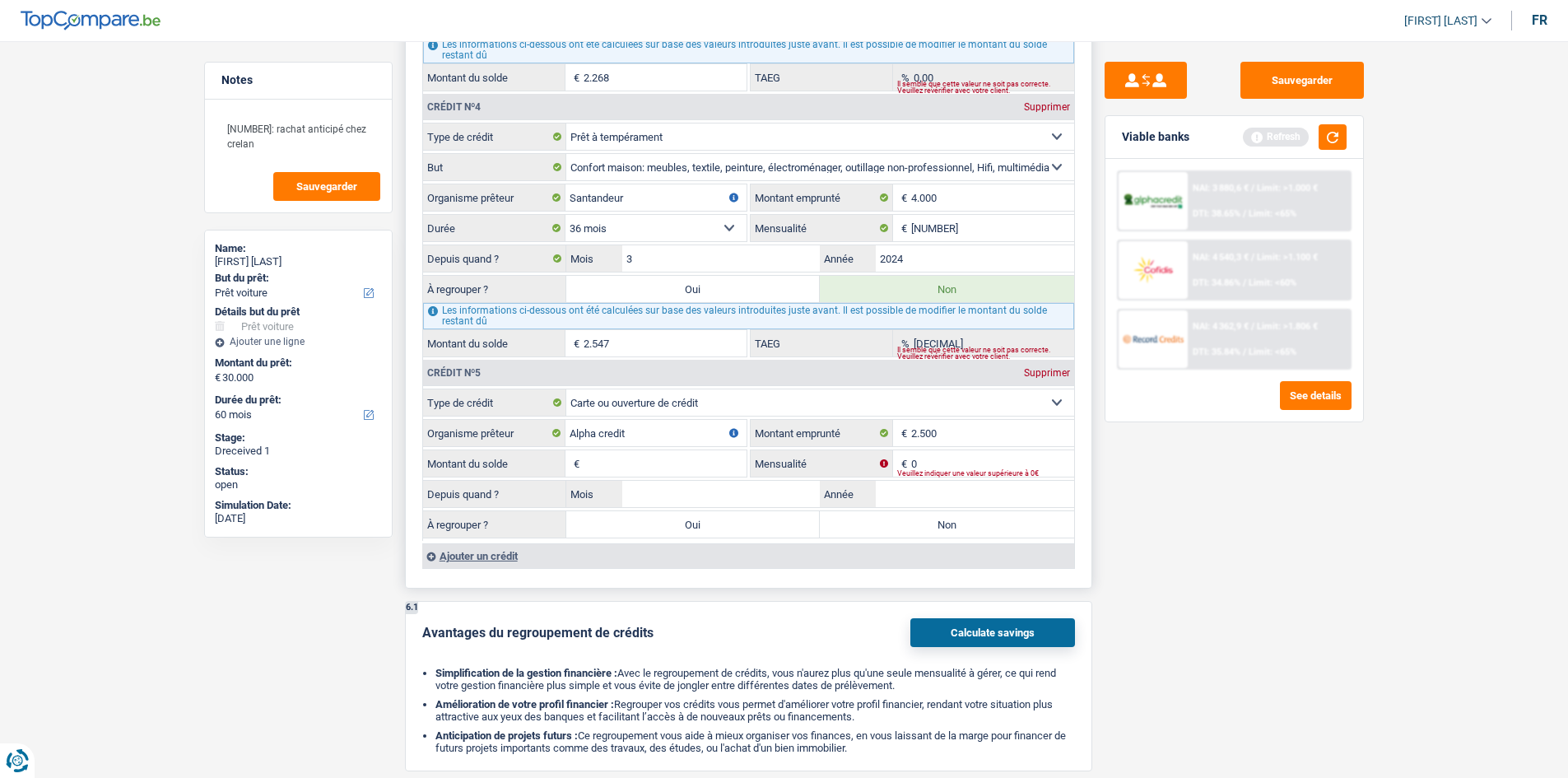 click on "Carte ou ouverture de crédit Prêt hypothécaire Vente à tempérament Prêt à tempérament Prêt rénovation Prêt voiture Regroupement d'un ou plusieurs crédits
Sélectionner une option
Type de crédit
Alpha credit
Organisme prêteur
Veillez à ne pas indiquer le nom du courtier, mais bien le nom du prêteur tels que Buyway, ING, AlphaCredit, etc.
2.500   €
Montant emprunté
€
Montant du solde
0   €     Veuillez indiquer une valeur supérieure à 0€" at bounding box center [748, 464] 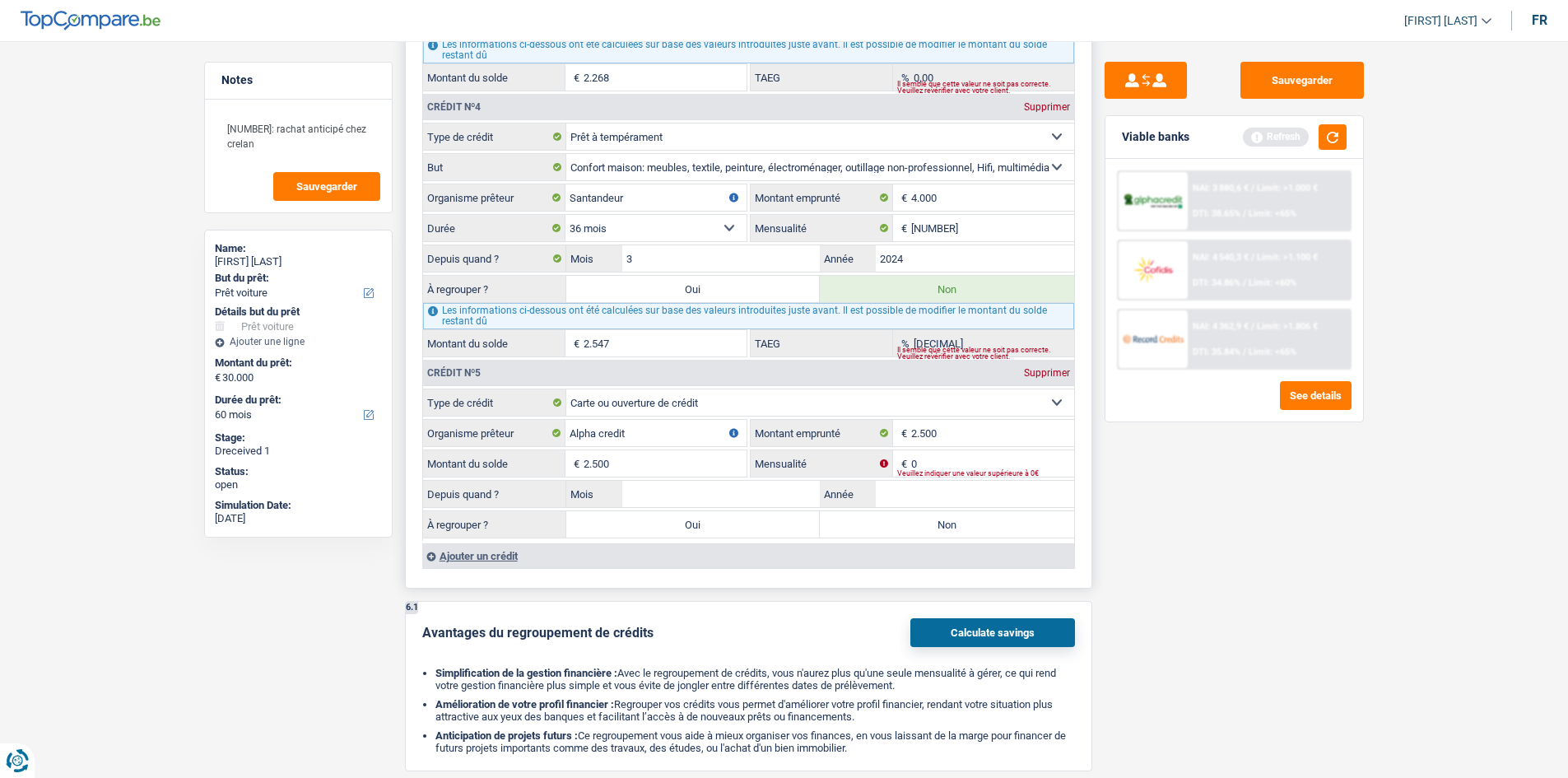 type on "2.500" 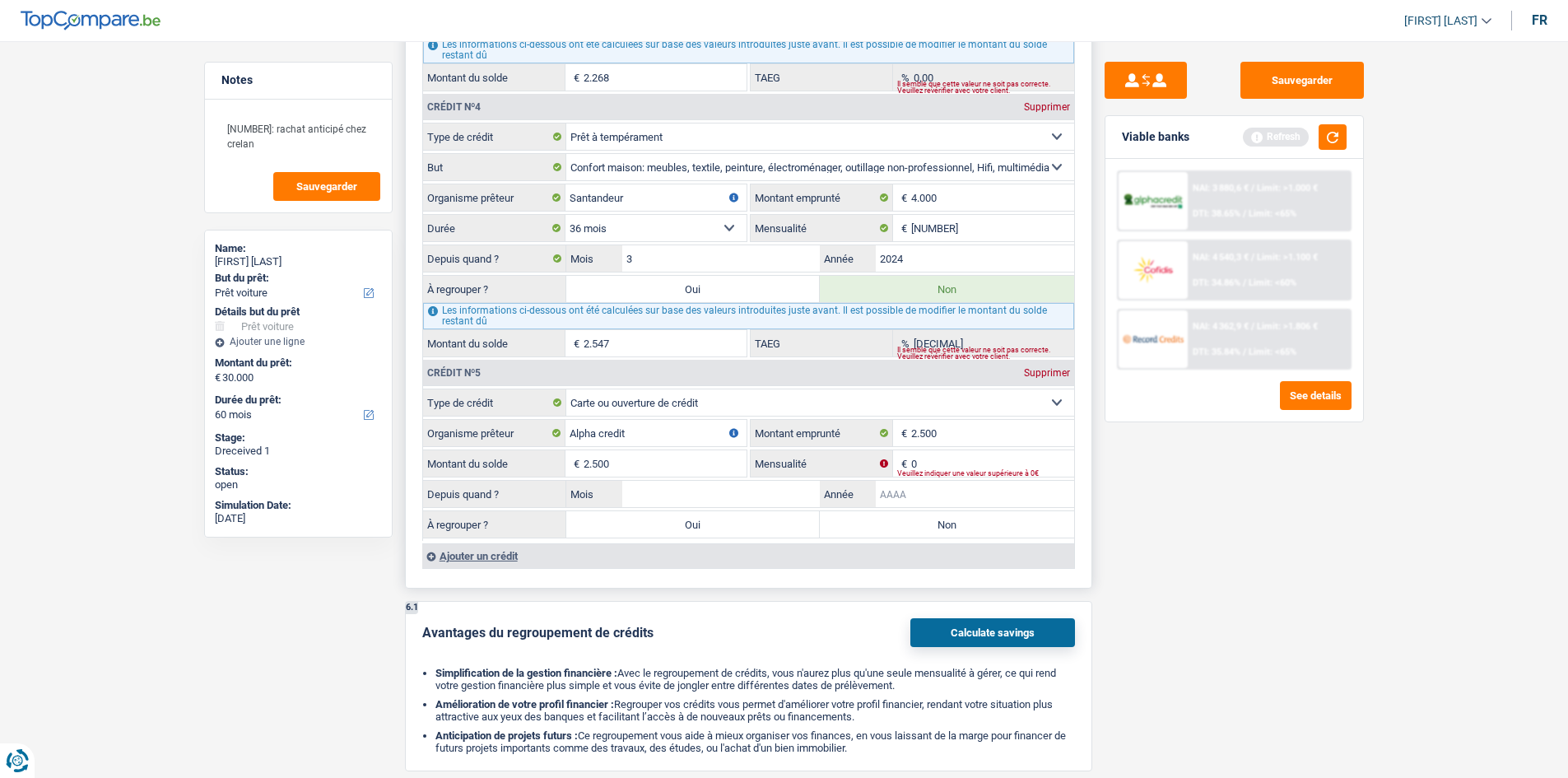 drag, startPoint x: 991, startPoint y: 501, endPoint x: 1005, endPoint y: 498, distance: 14.317821 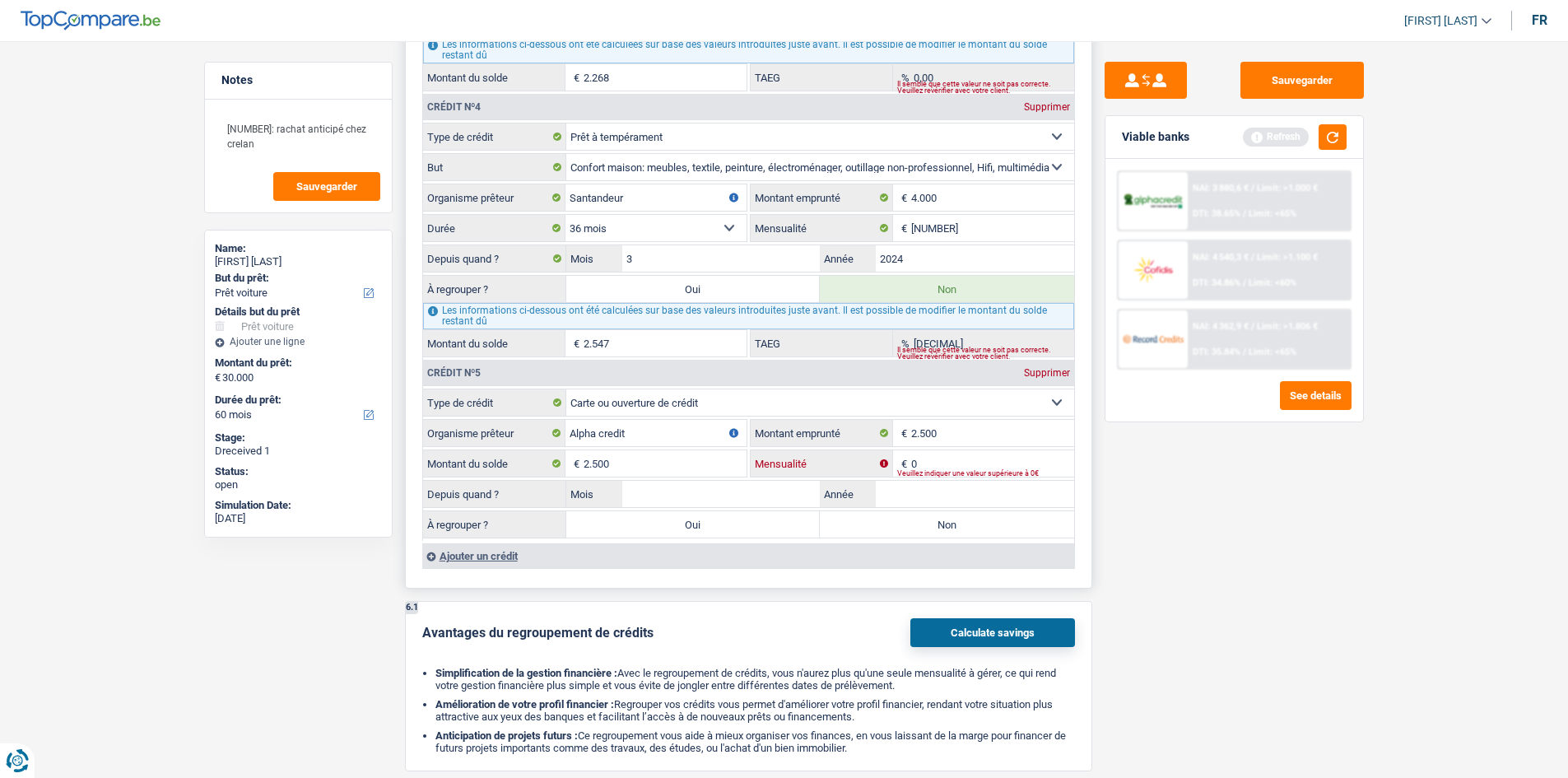 click on "0" at bounding box center (993, 464) 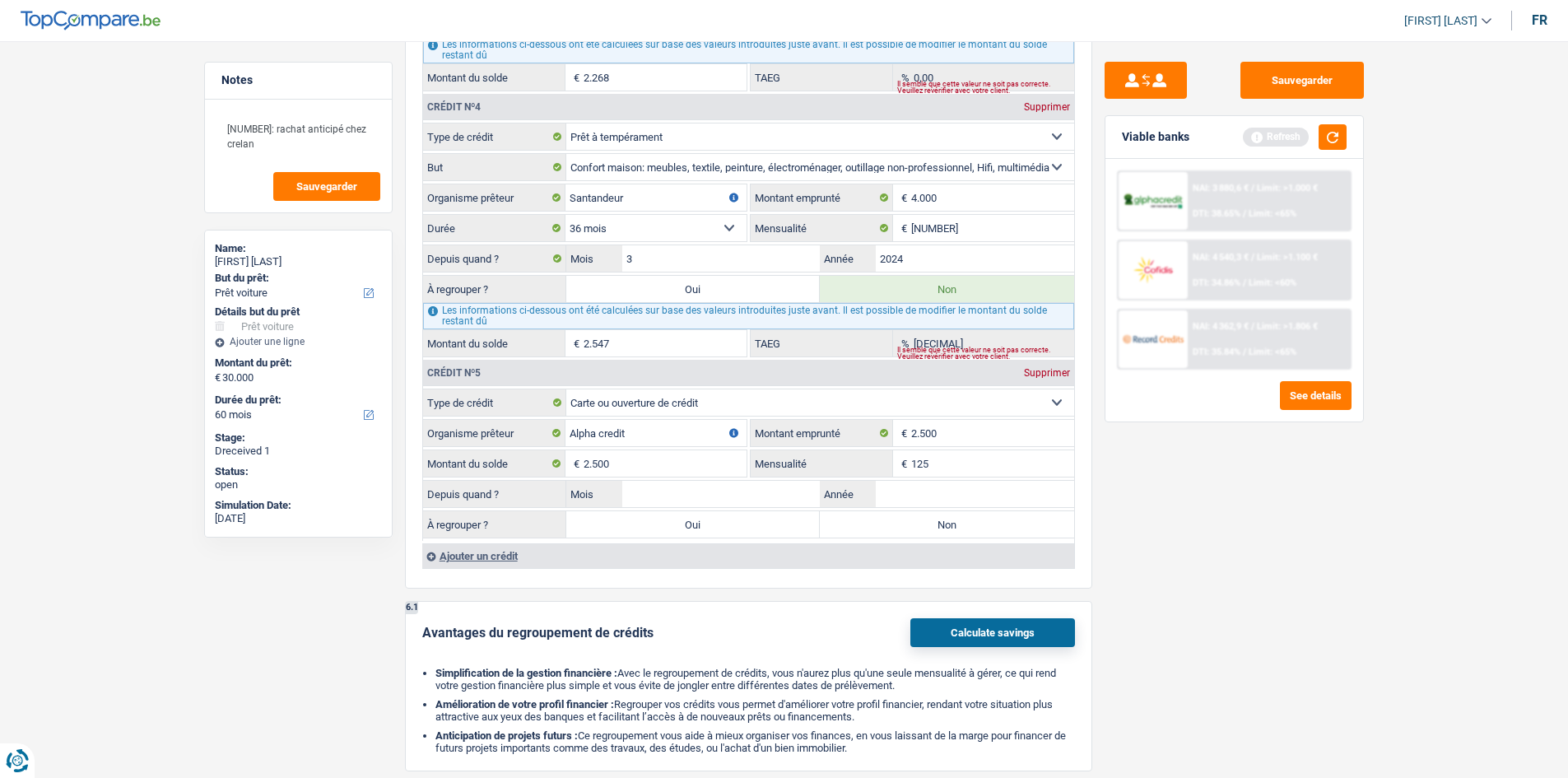 type on "125" 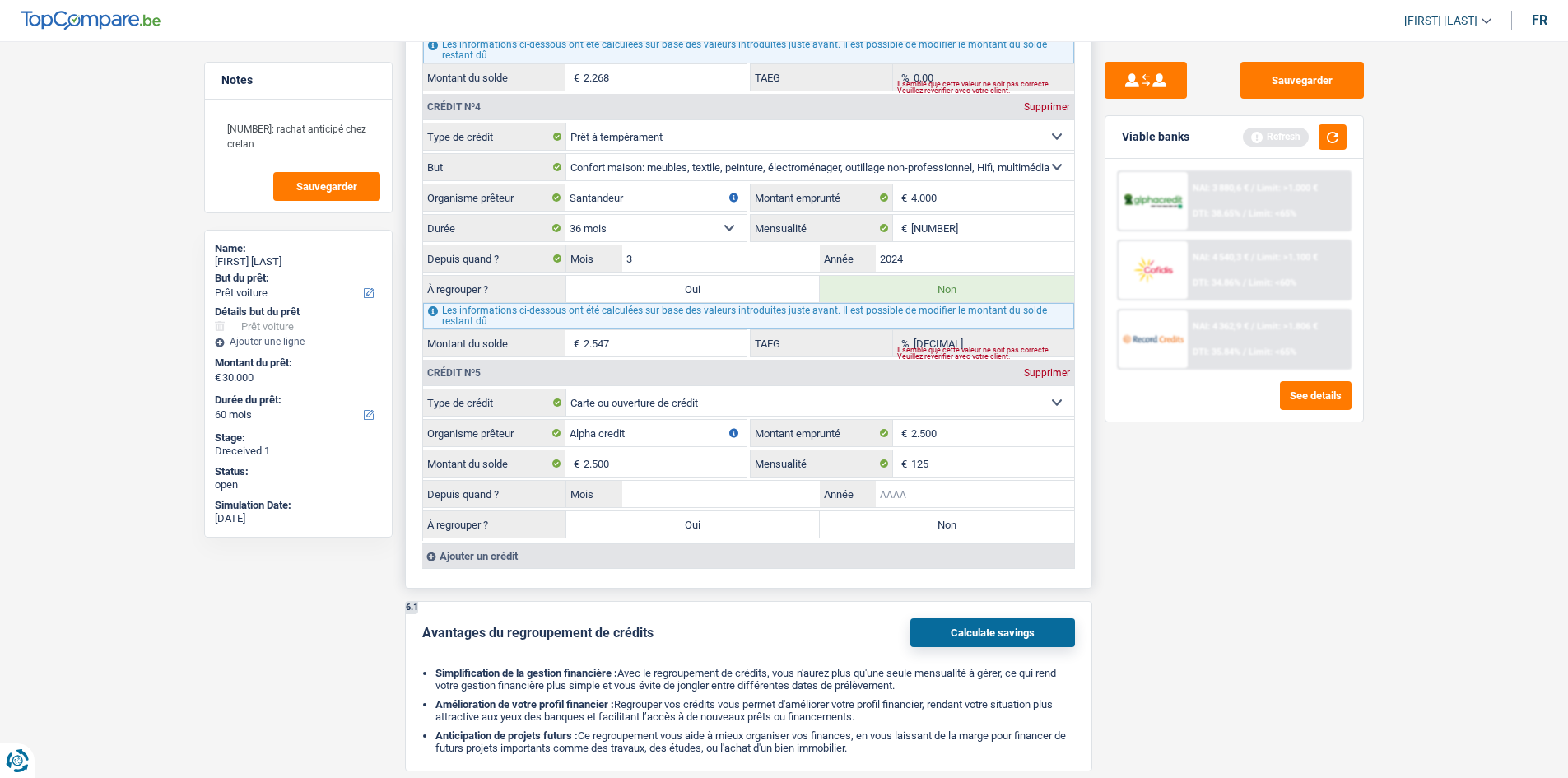 click on "Année" at bounding box center (975, 494) 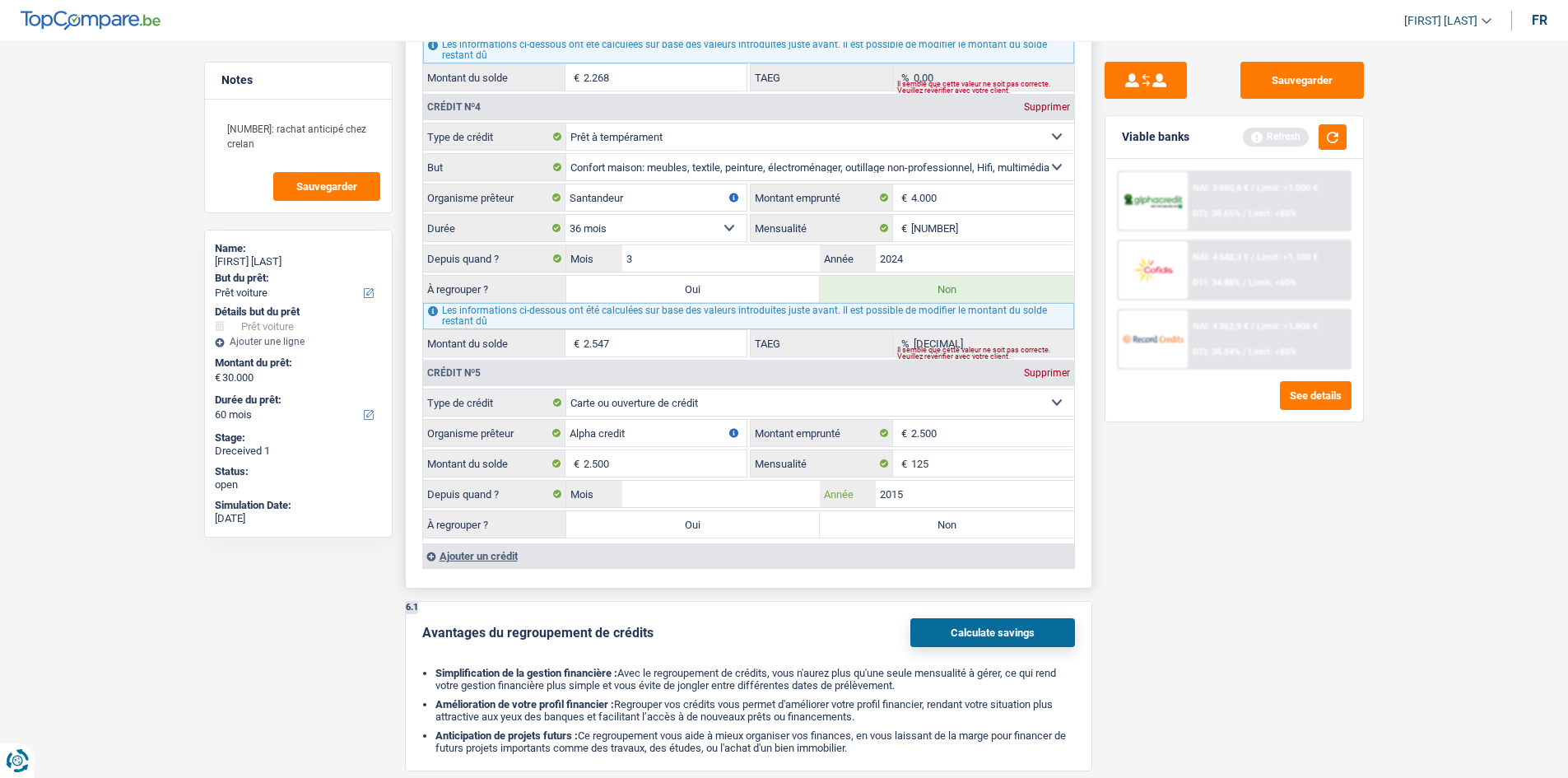 type on "2015" 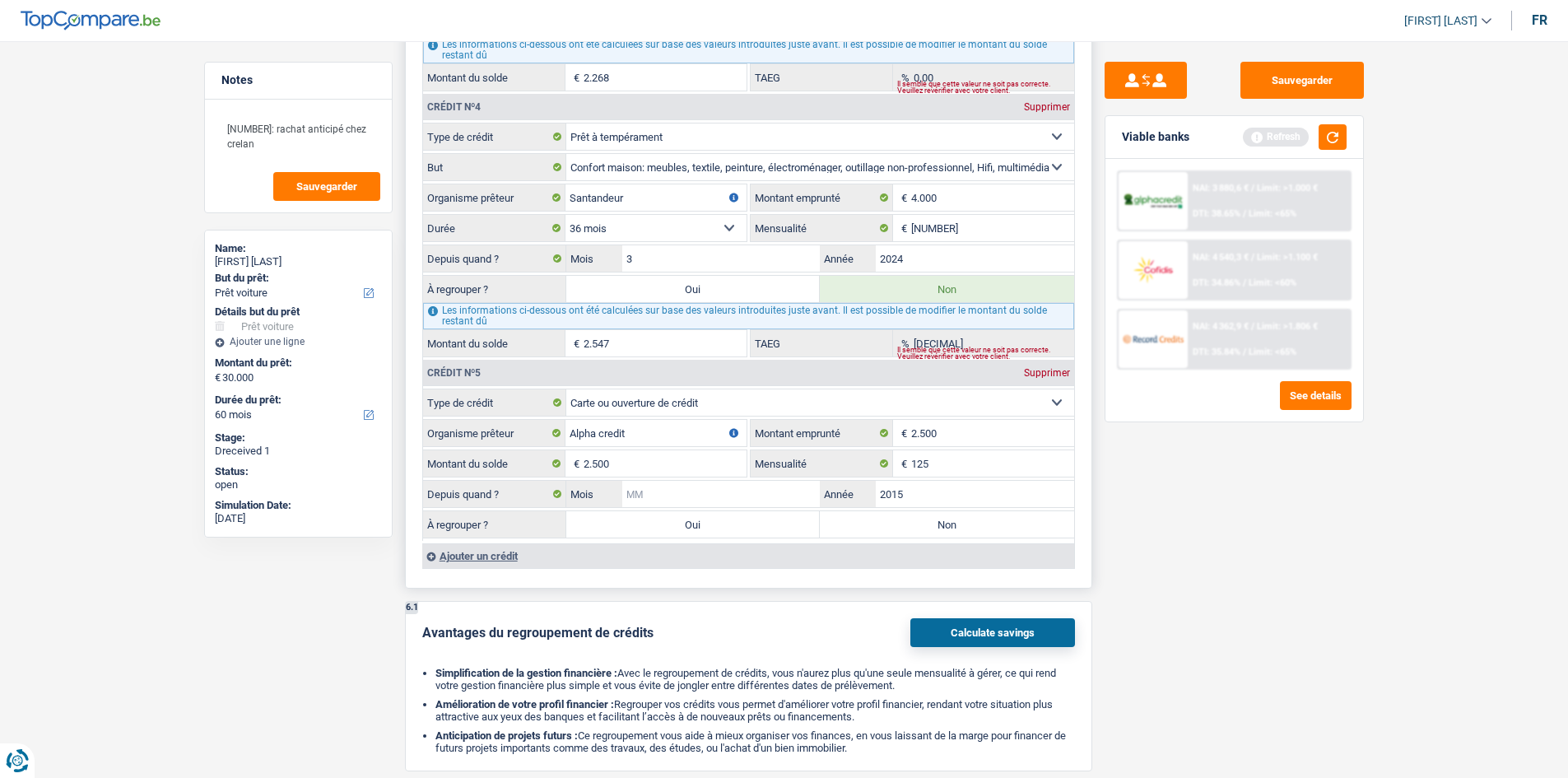 click on "Mois" at bounding box center [721, 494] 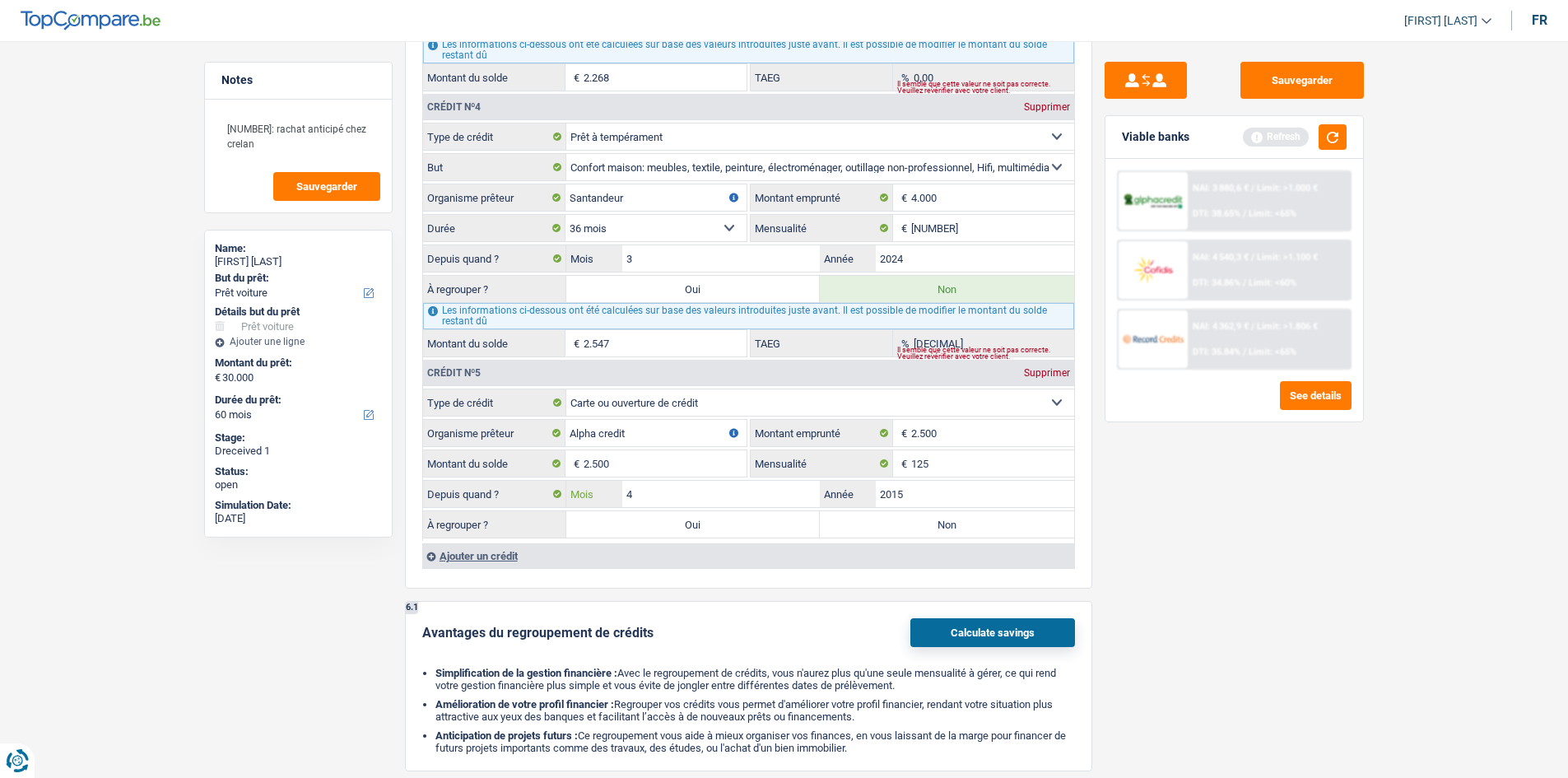 type on "4" 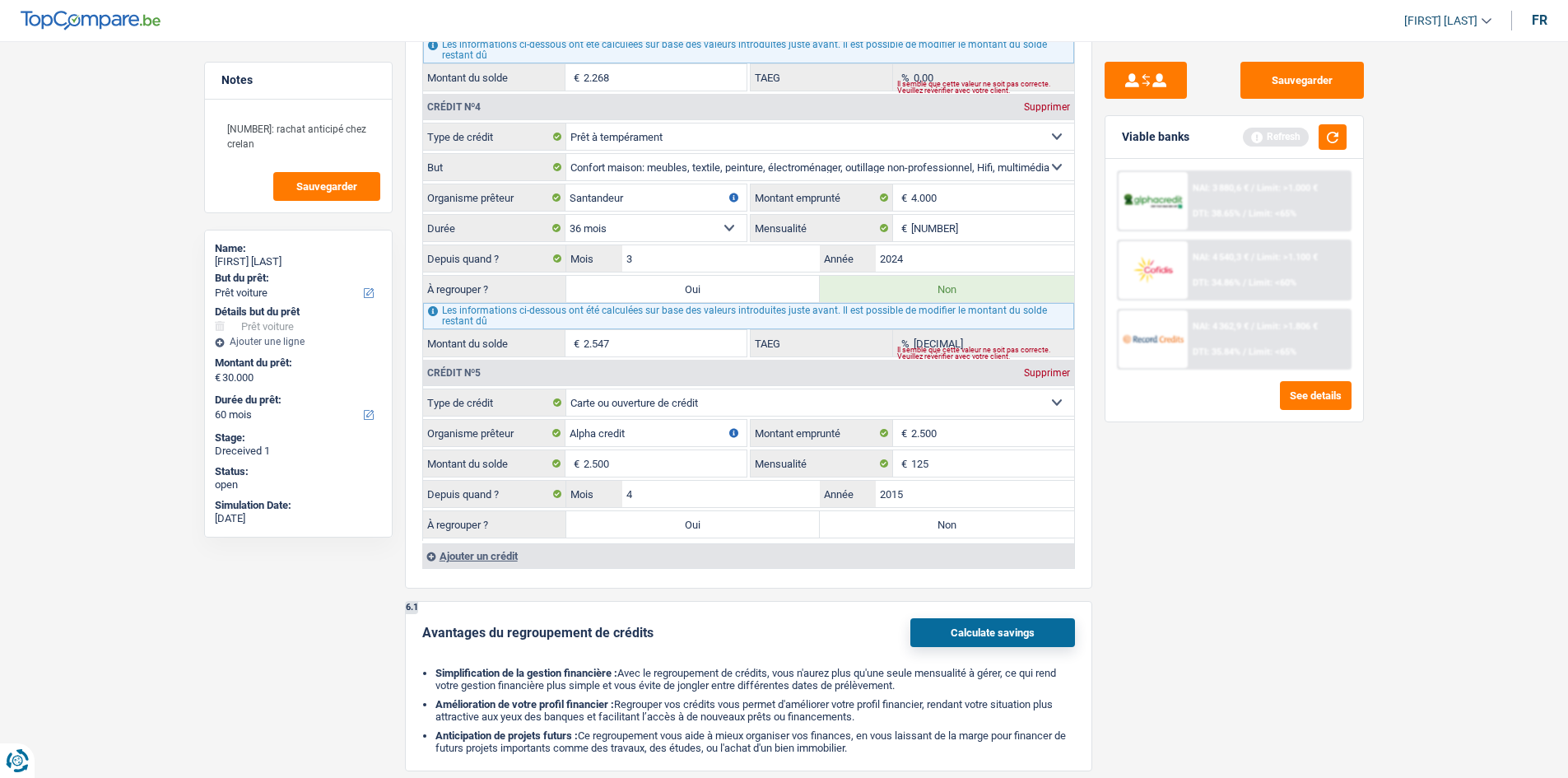 drag, startPoint x: 1239, startPoint y: 533, endPoint x: 1234, endPoint y: 523, distance: 11.18034 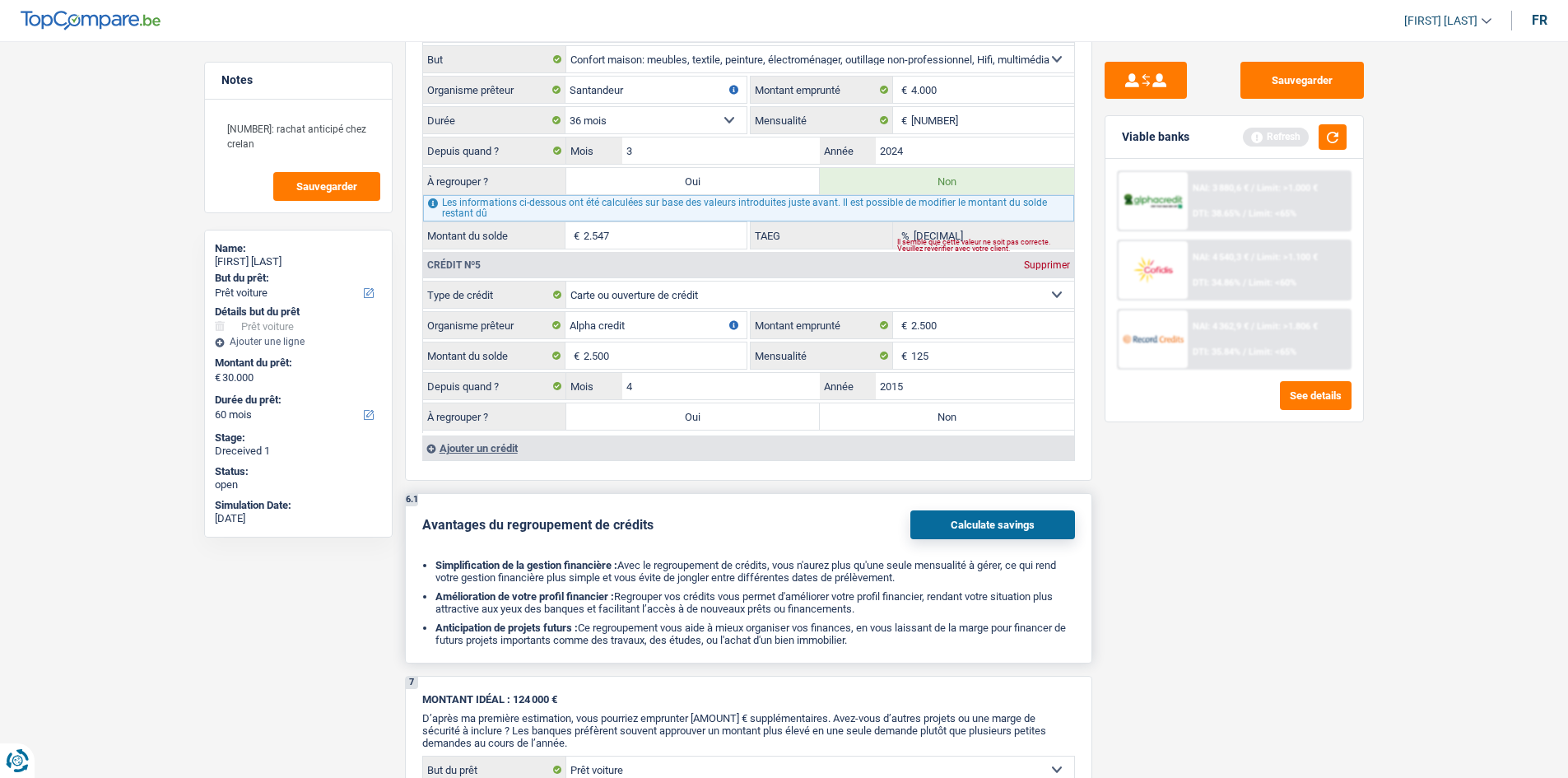 scroll, scrollTop: 2634, scrollLeft: 0, axis: vertical 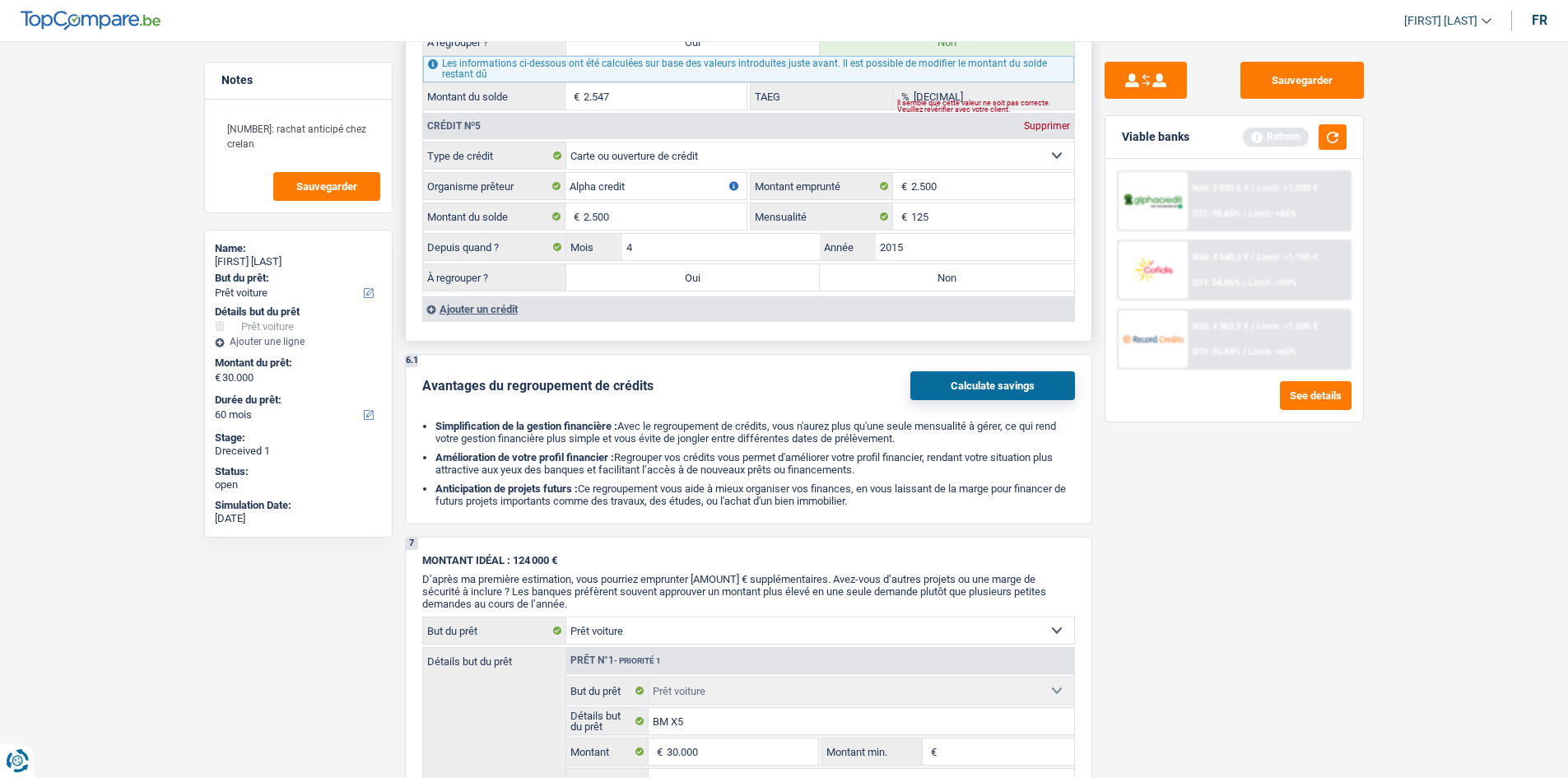 click on "Ajouter un crédit" at bounding box center [748, 309] 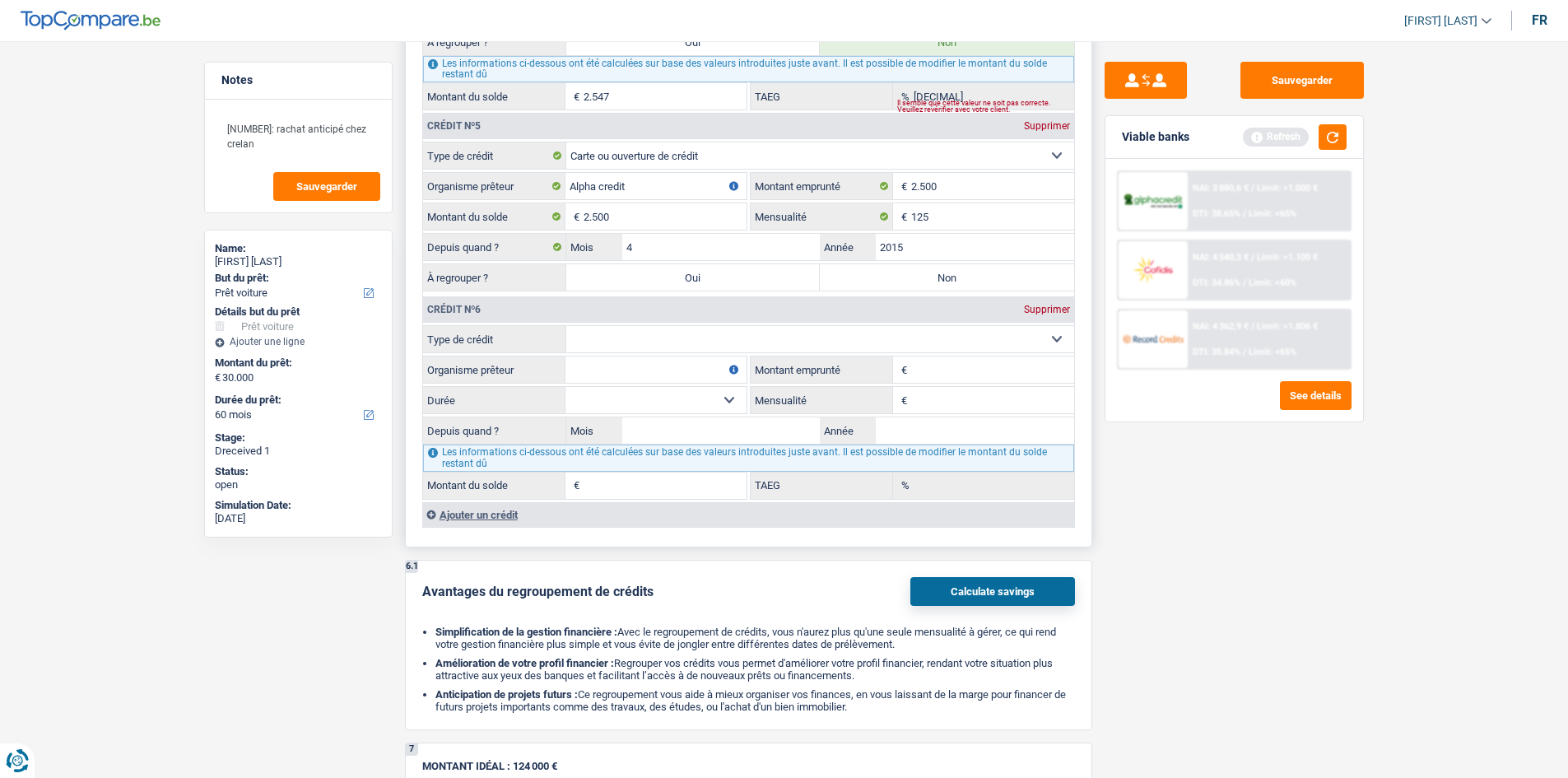 click on "Carte ou ouverture de crédit Prêt hypothécaire Vente à tempérament Prêt à tempérament Prêt rénovation Prêt voiture Regroupement d'un ou plusieurs crédits
Sélectionner une option" at bounding box center [820, 339] 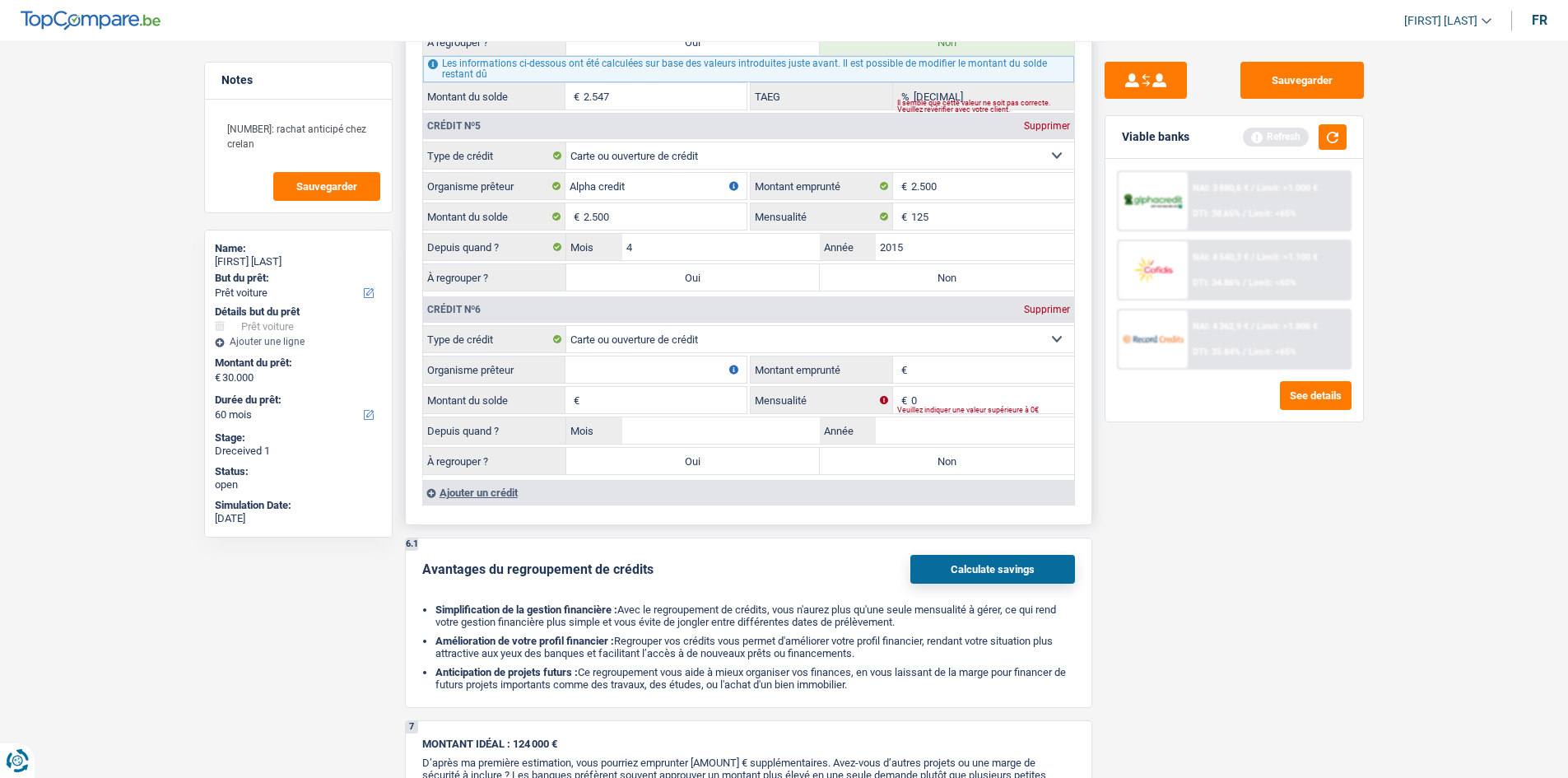 click on "Montant emprunté" at bounding box center (993, 370) 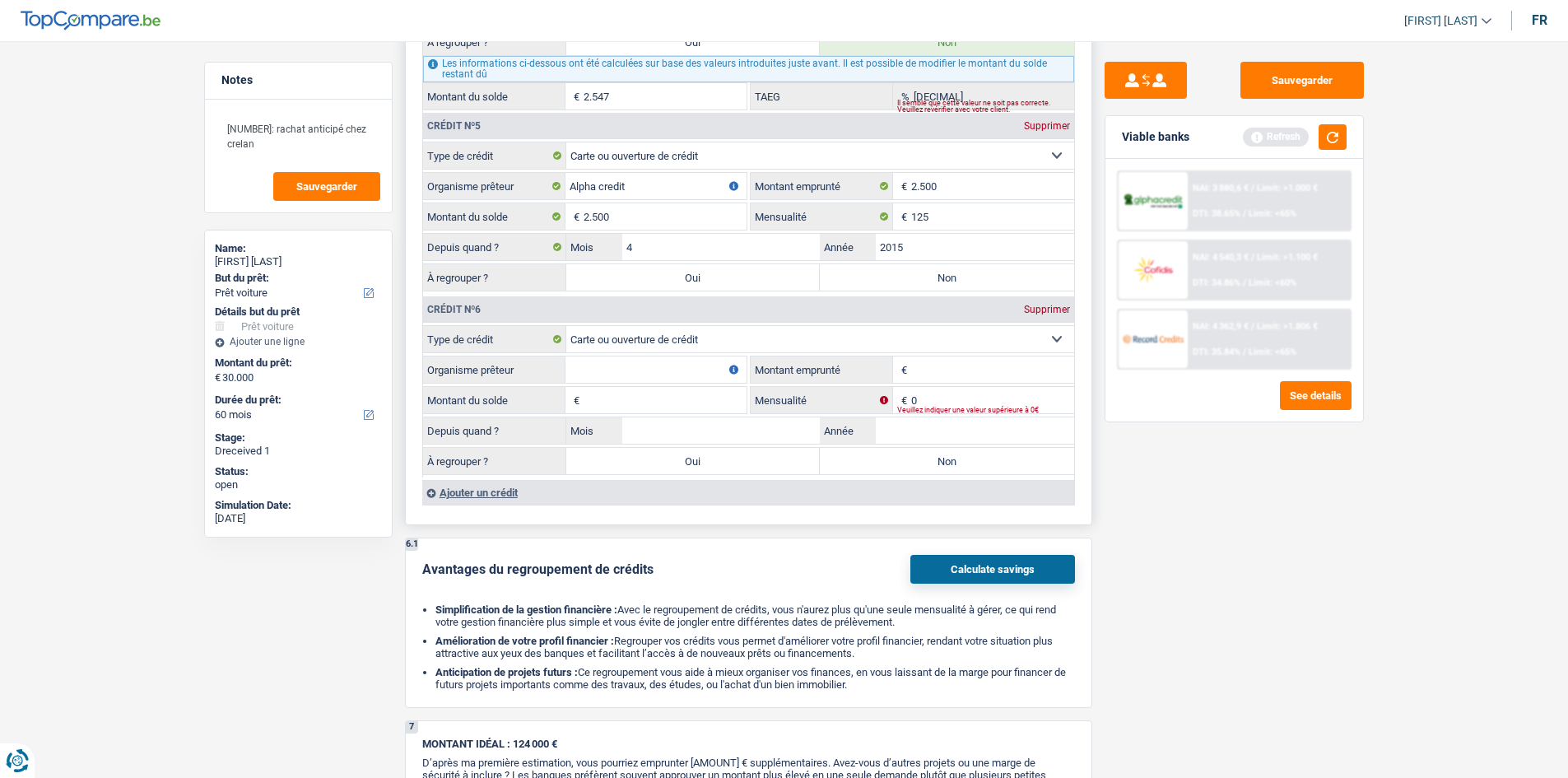 click on "Organisme prêteur" at bounding box center [656, 370] 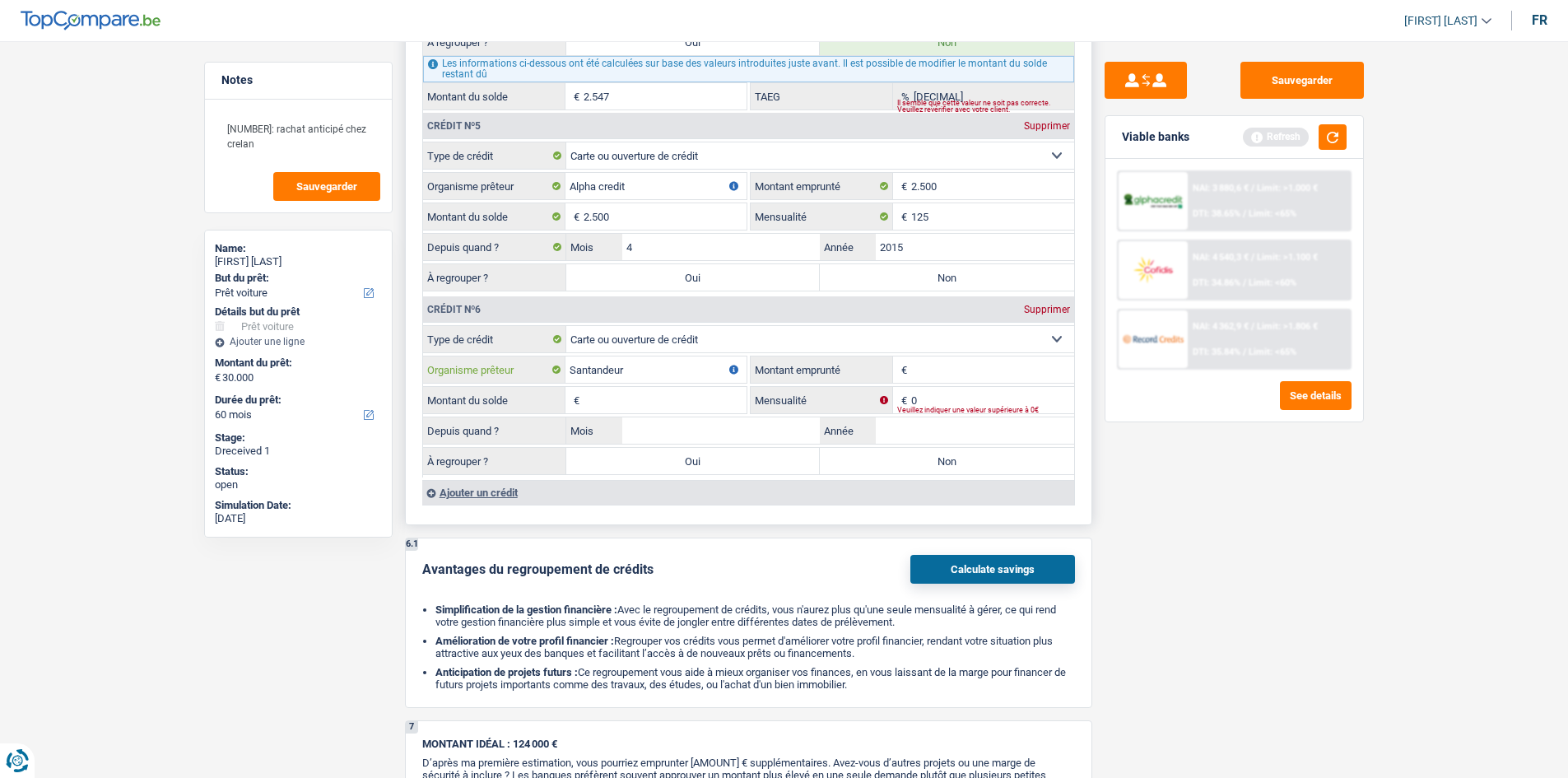 type on "Santandeur" 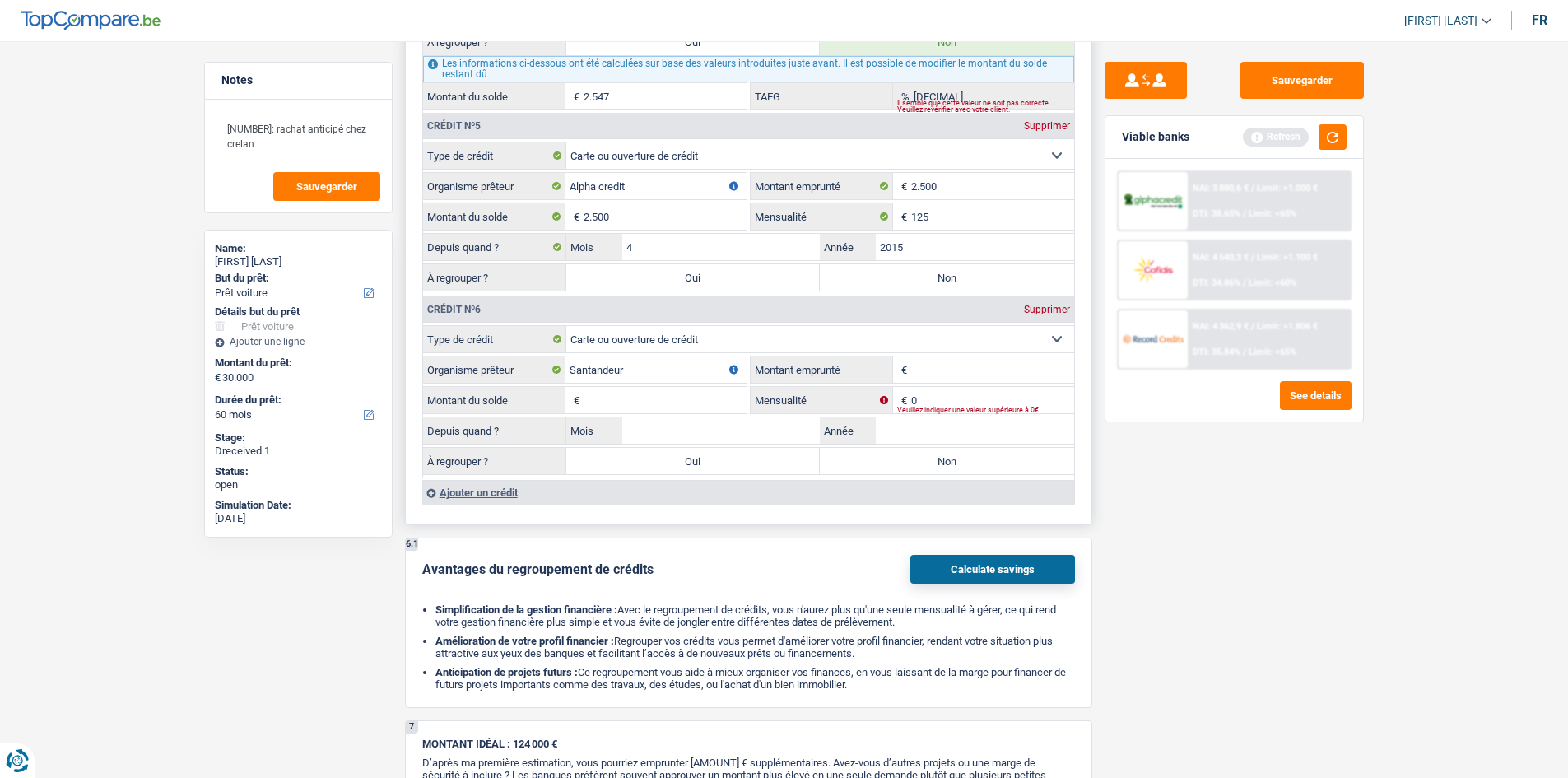 click on "Montant emprunté" at bounding box center (993, 370) 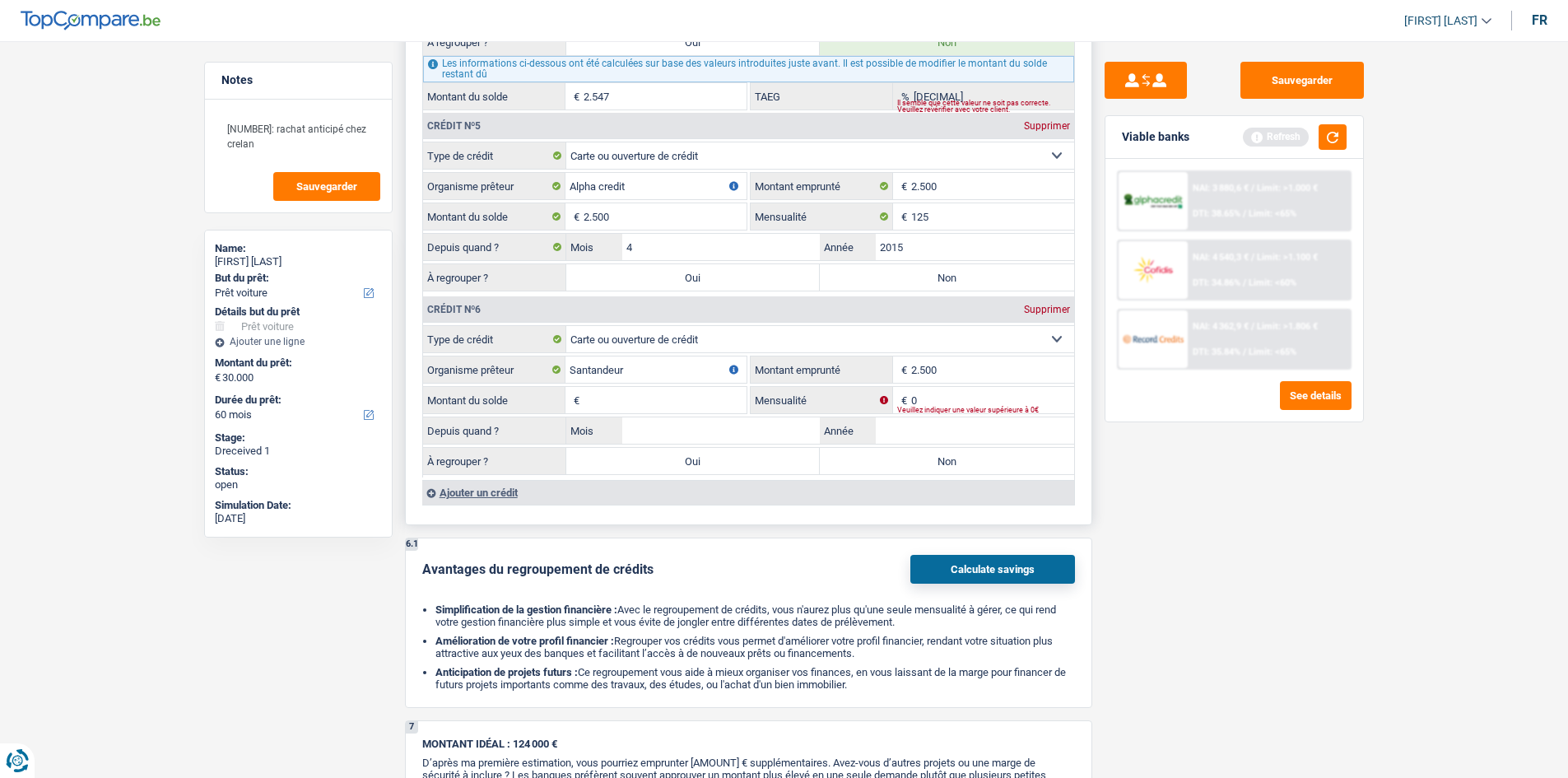 type on "2.500" 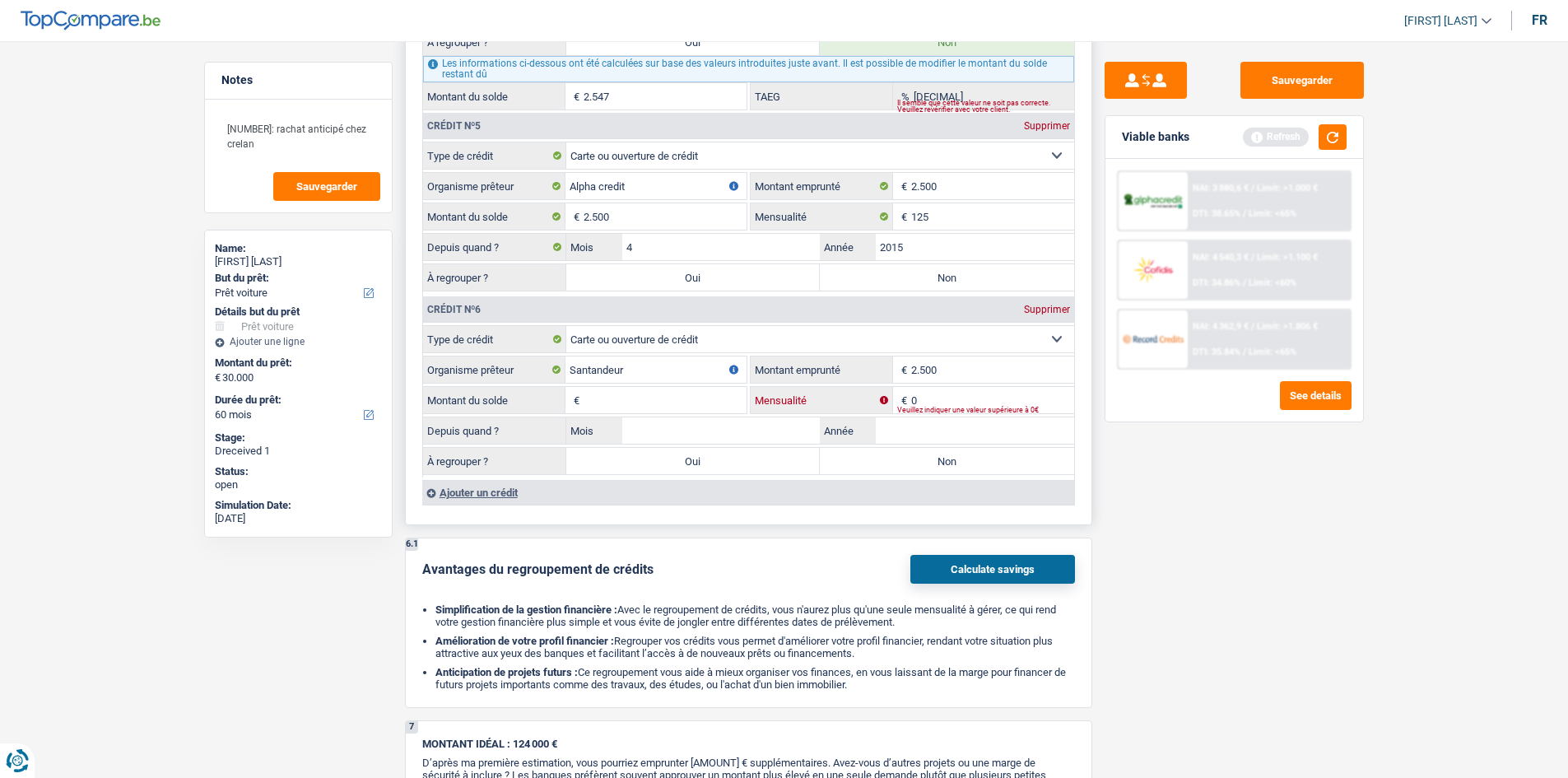 click on "0" at bounding box center [993, 400] 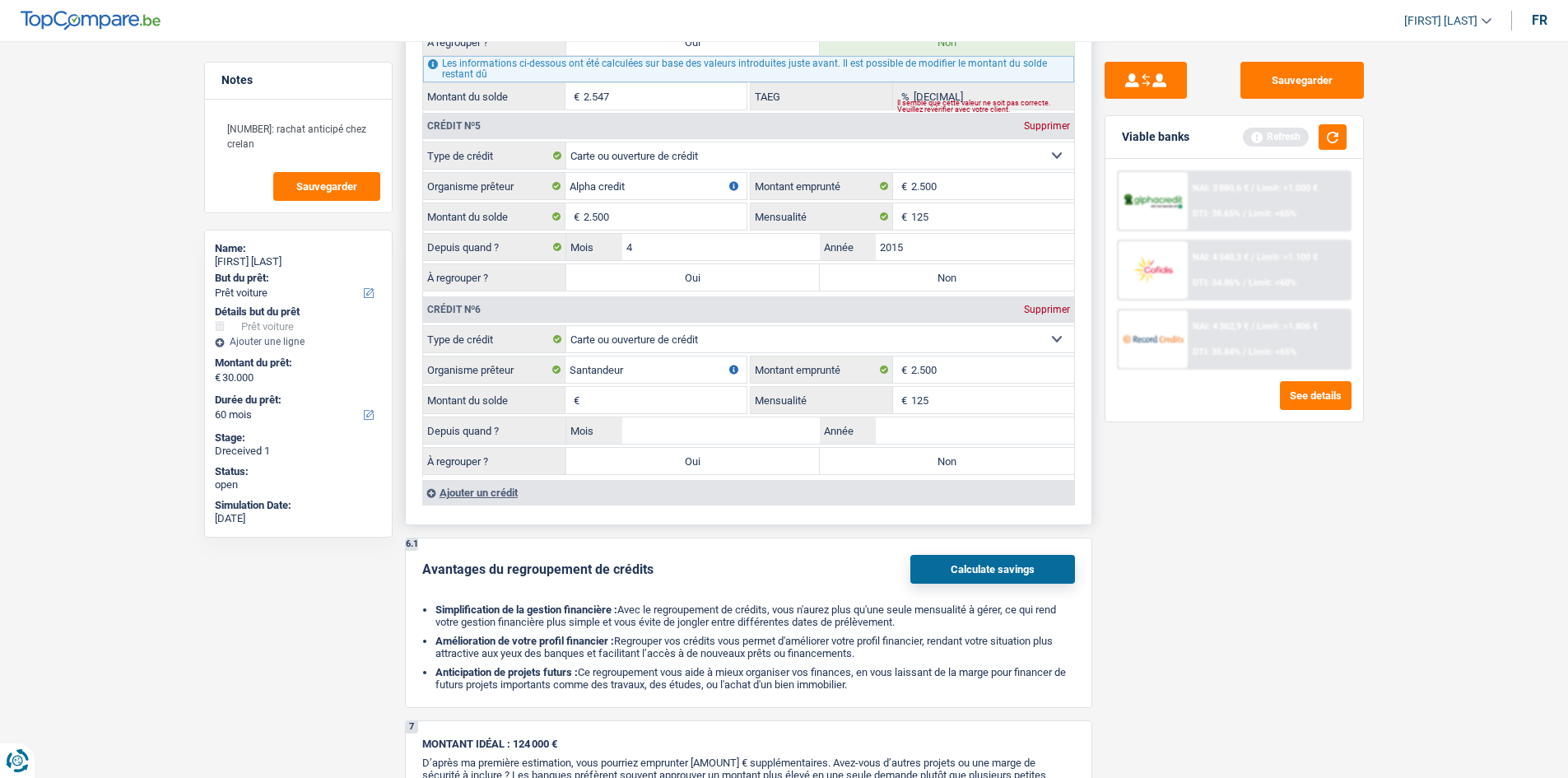 type on "125" 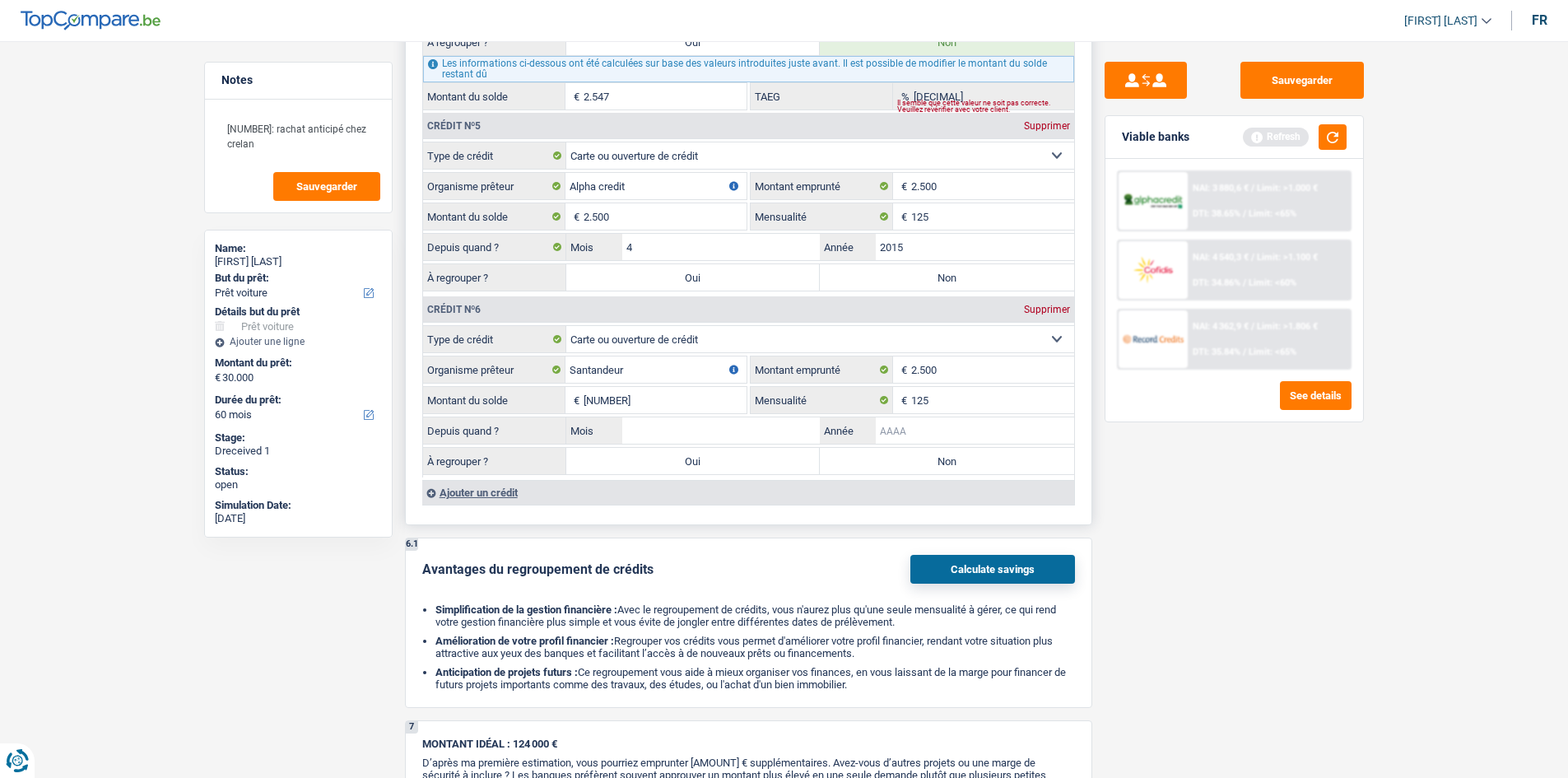 click on "Année" at bounding box center [975, 431] 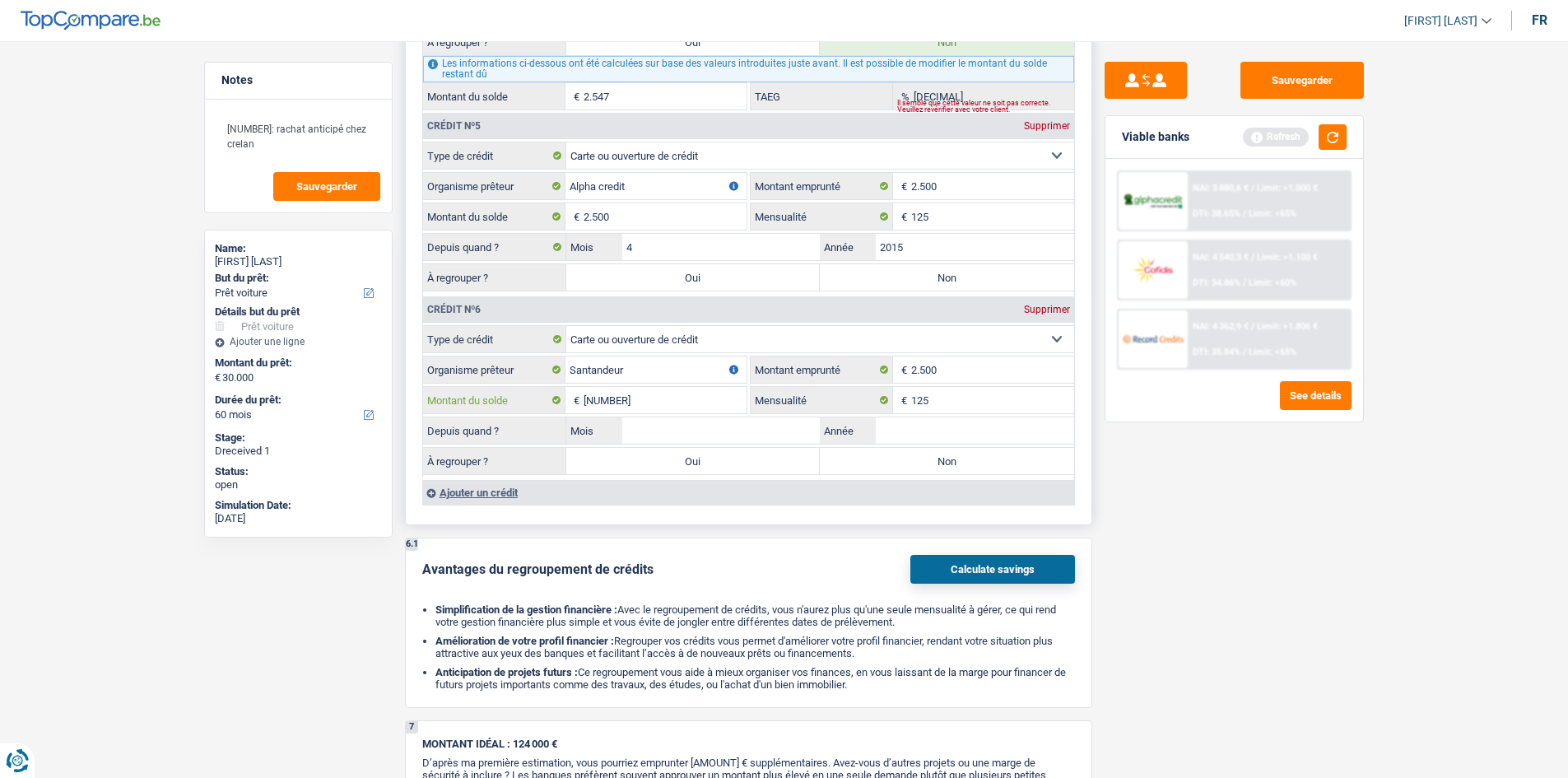 click on "2.550" at bounding box center [665, 400] 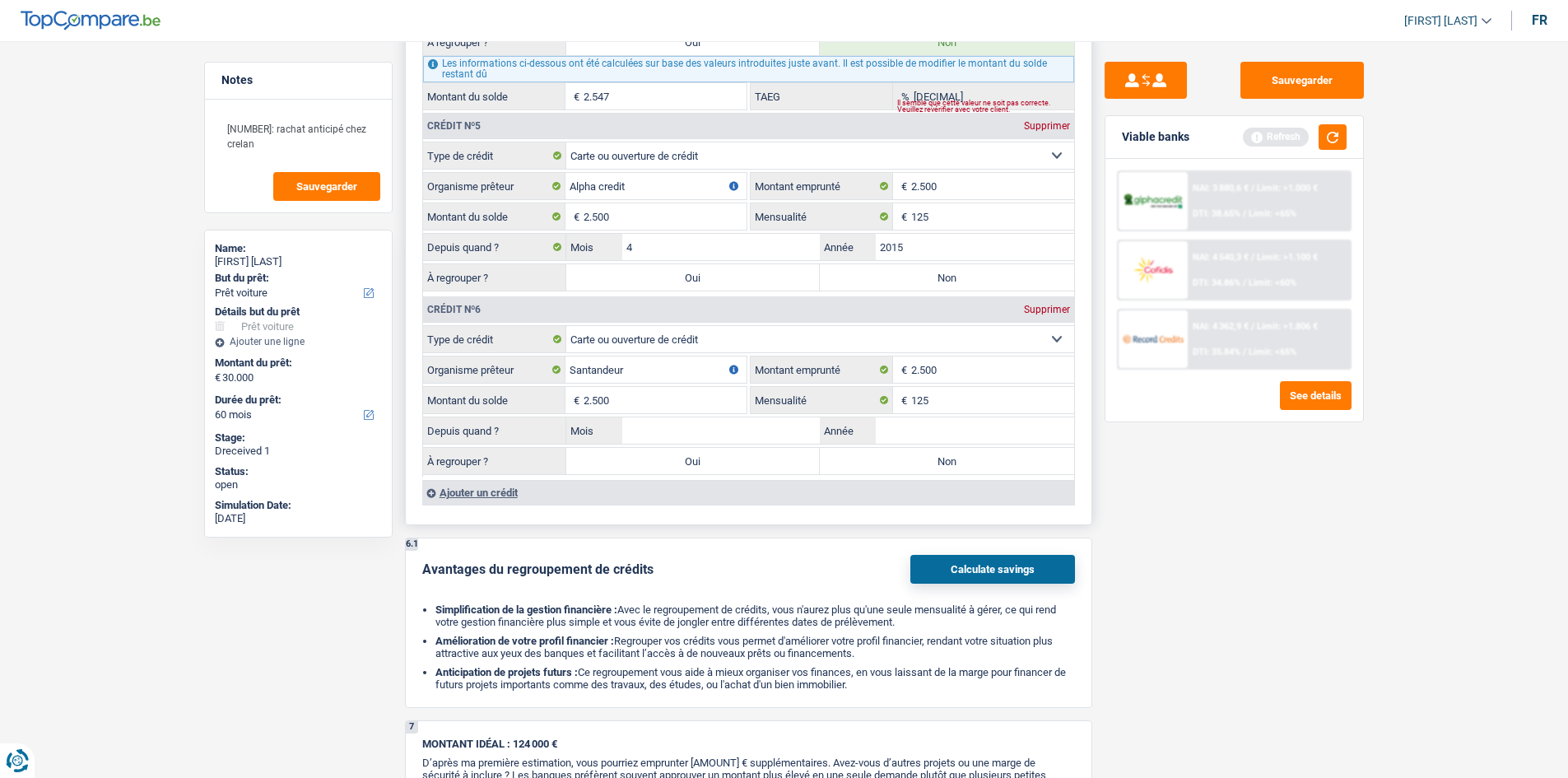 type on "2.500" 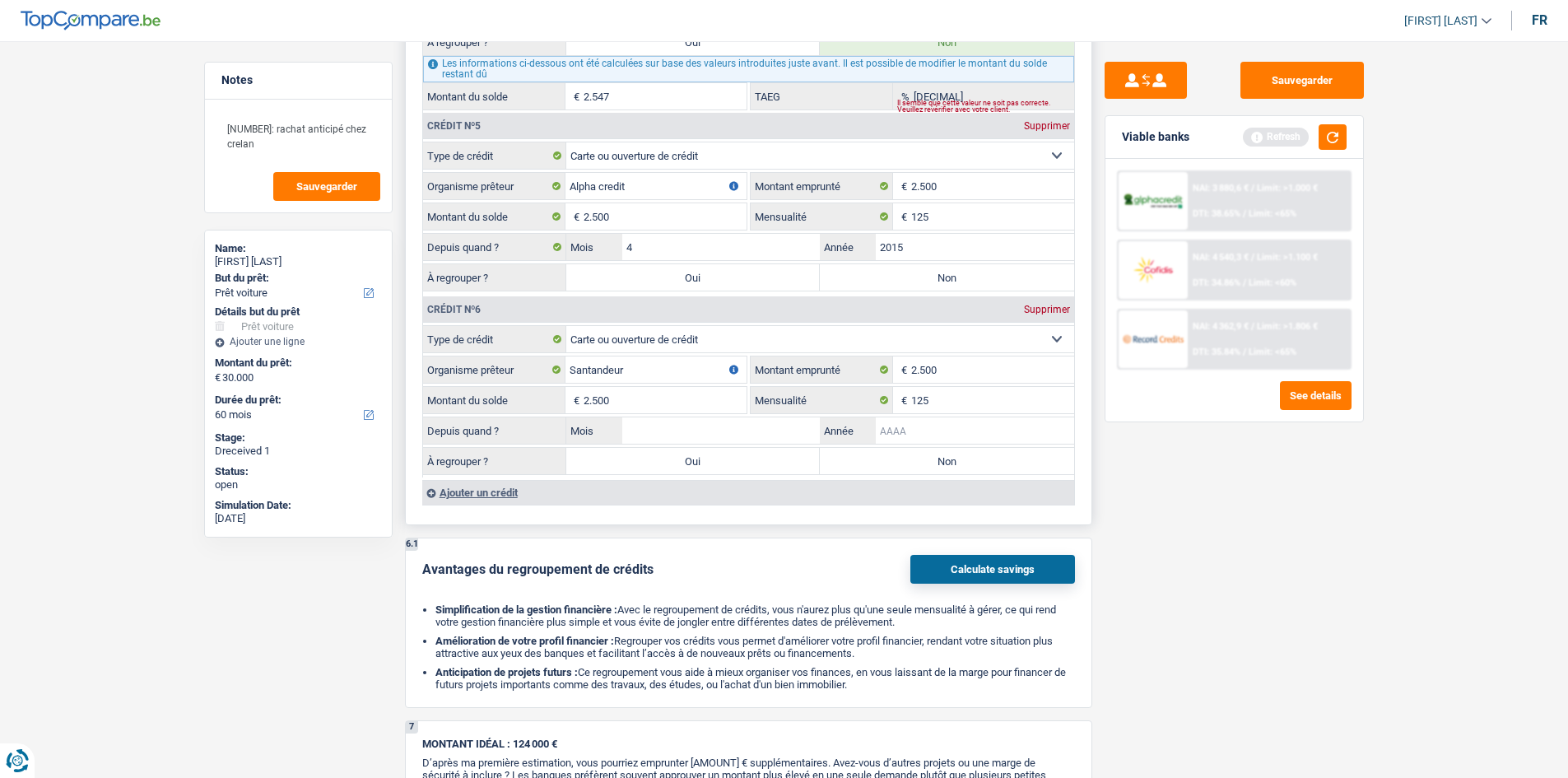 click on "Année" at bounding box center (975, 431) 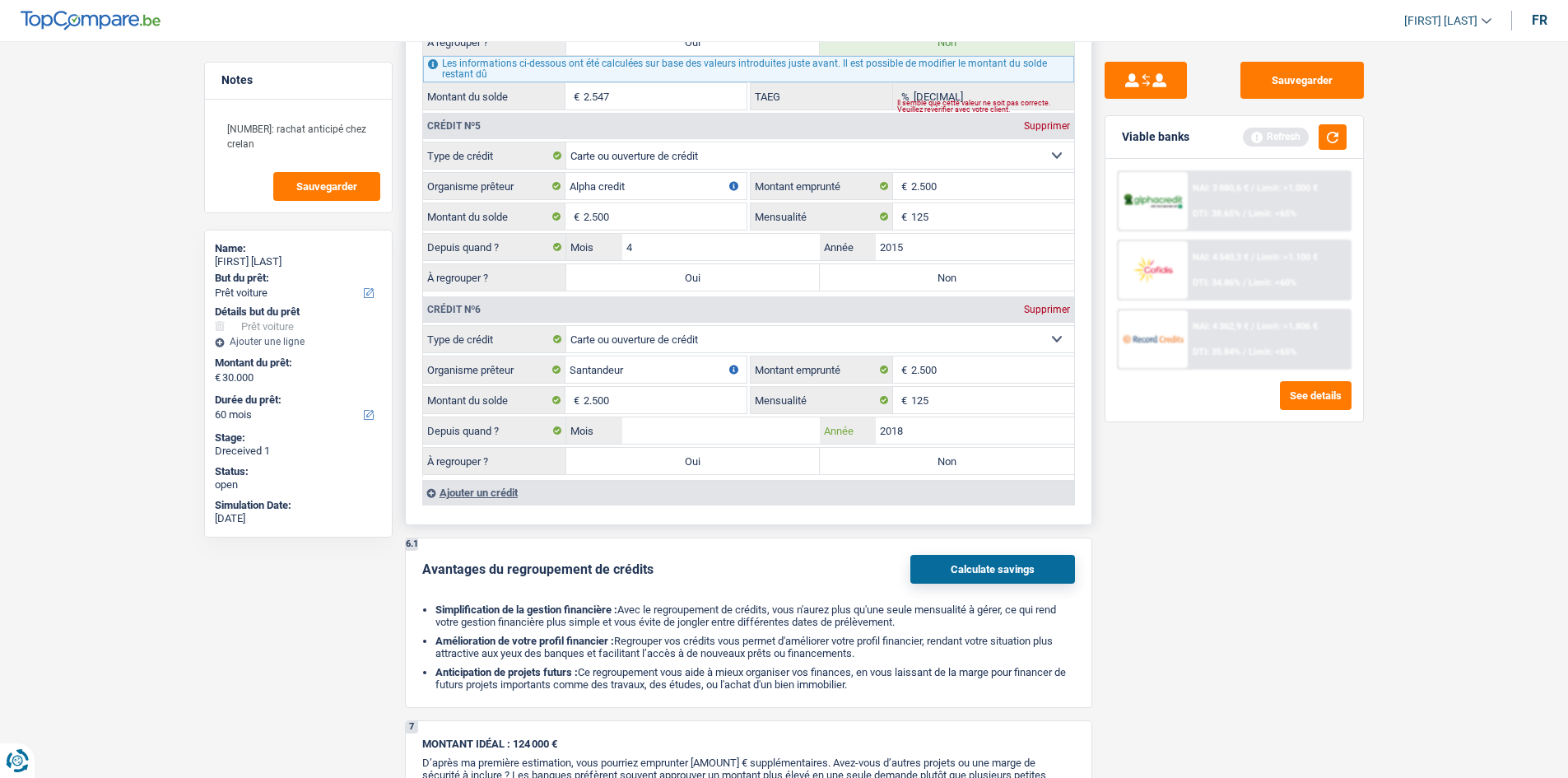 type on "2018" 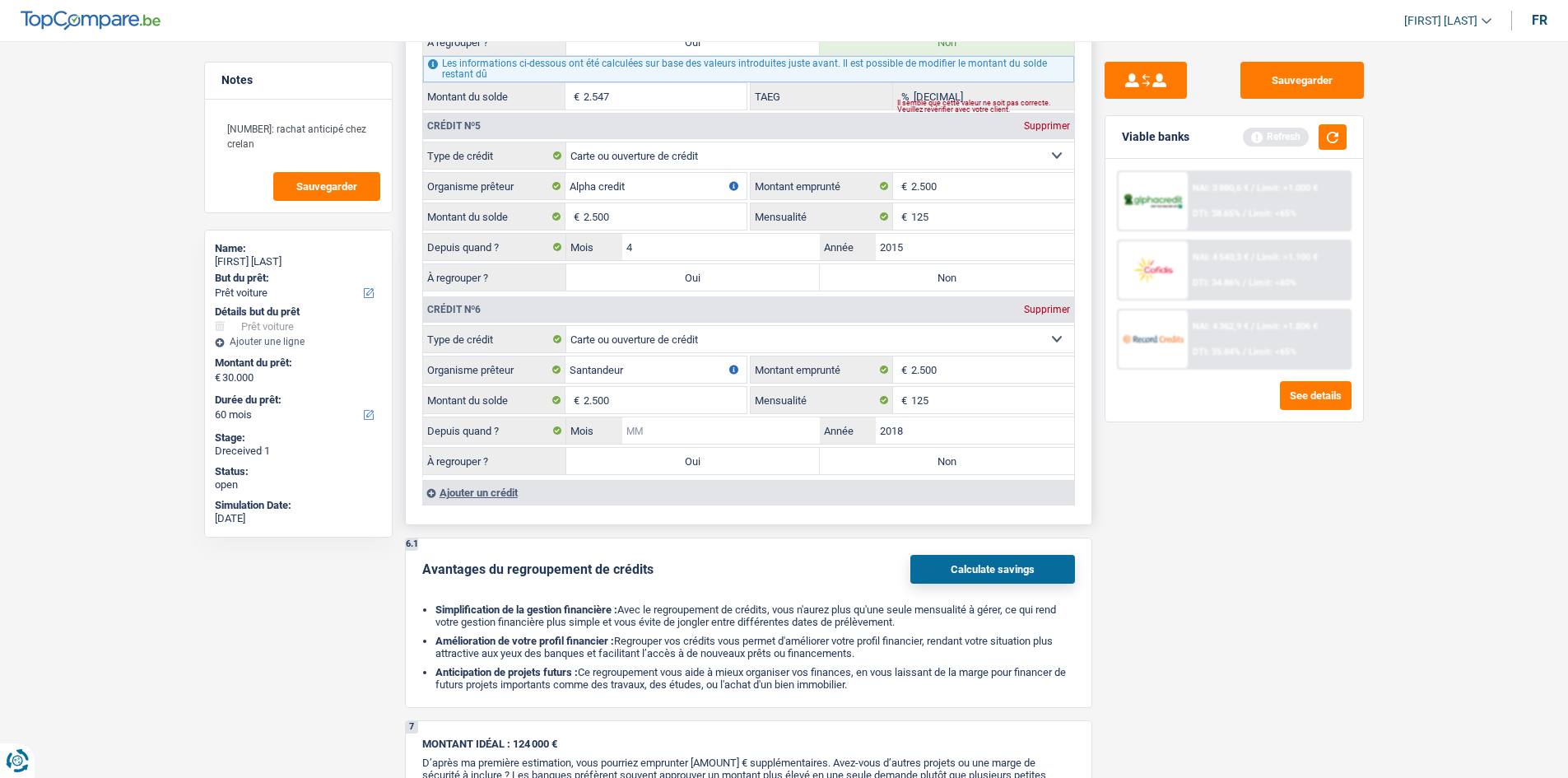 click on "Mois" at bounding box center (721, 431) 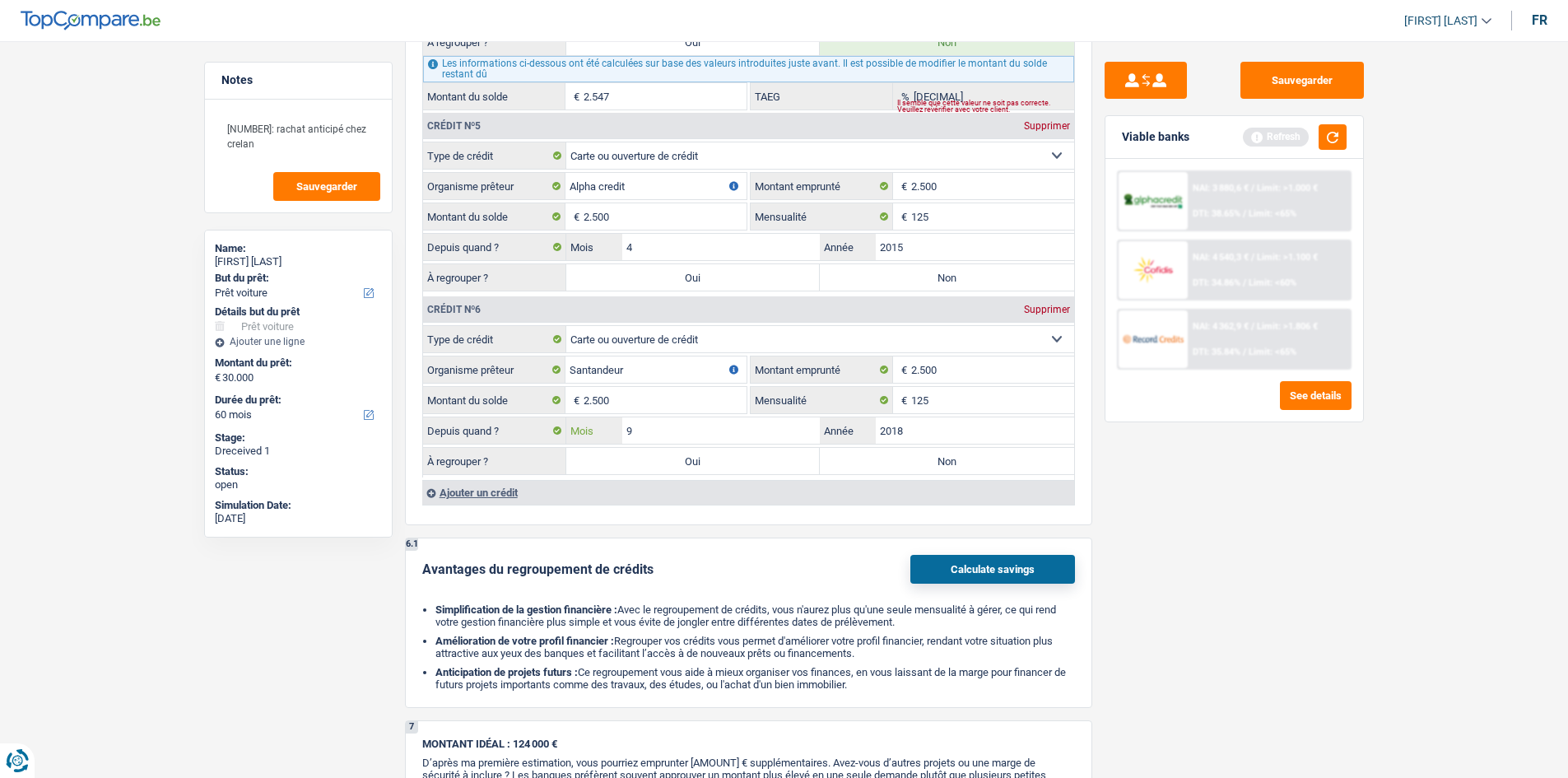 type on "9" 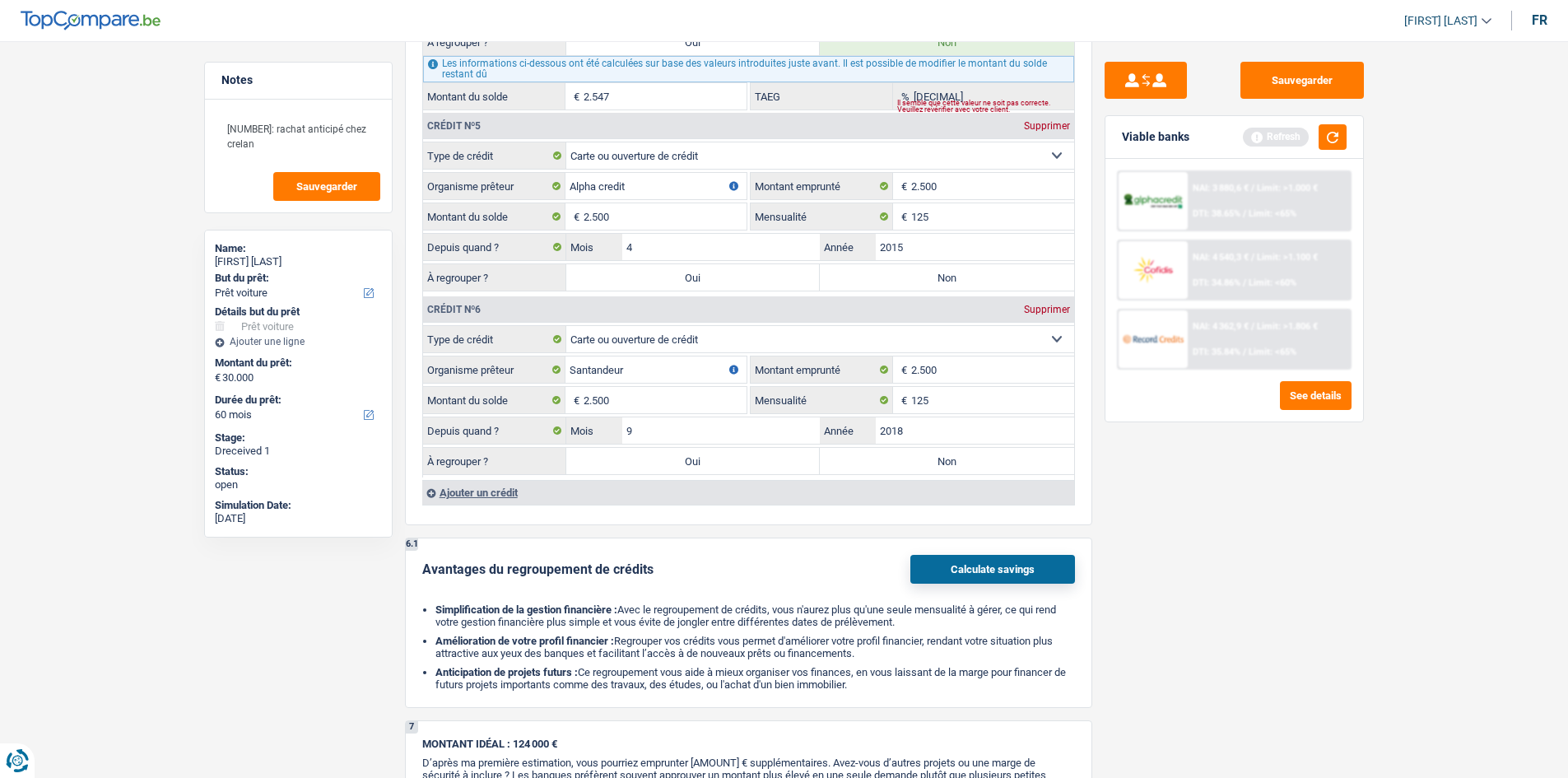 click on "Sauvegarder
Viable banks
Refresh
NAI: 3 880,6 €
/
Limit: >1.000 €
DTI: 38.65%
/
Limit: <65%
NAI: 4 540,3 €
/
Limit: >1.100 €
DTI: 34.86%
/
Limit: <60%
NAI: 4 362,9 €
/       /
See details" at bounding box center (1234, 404) 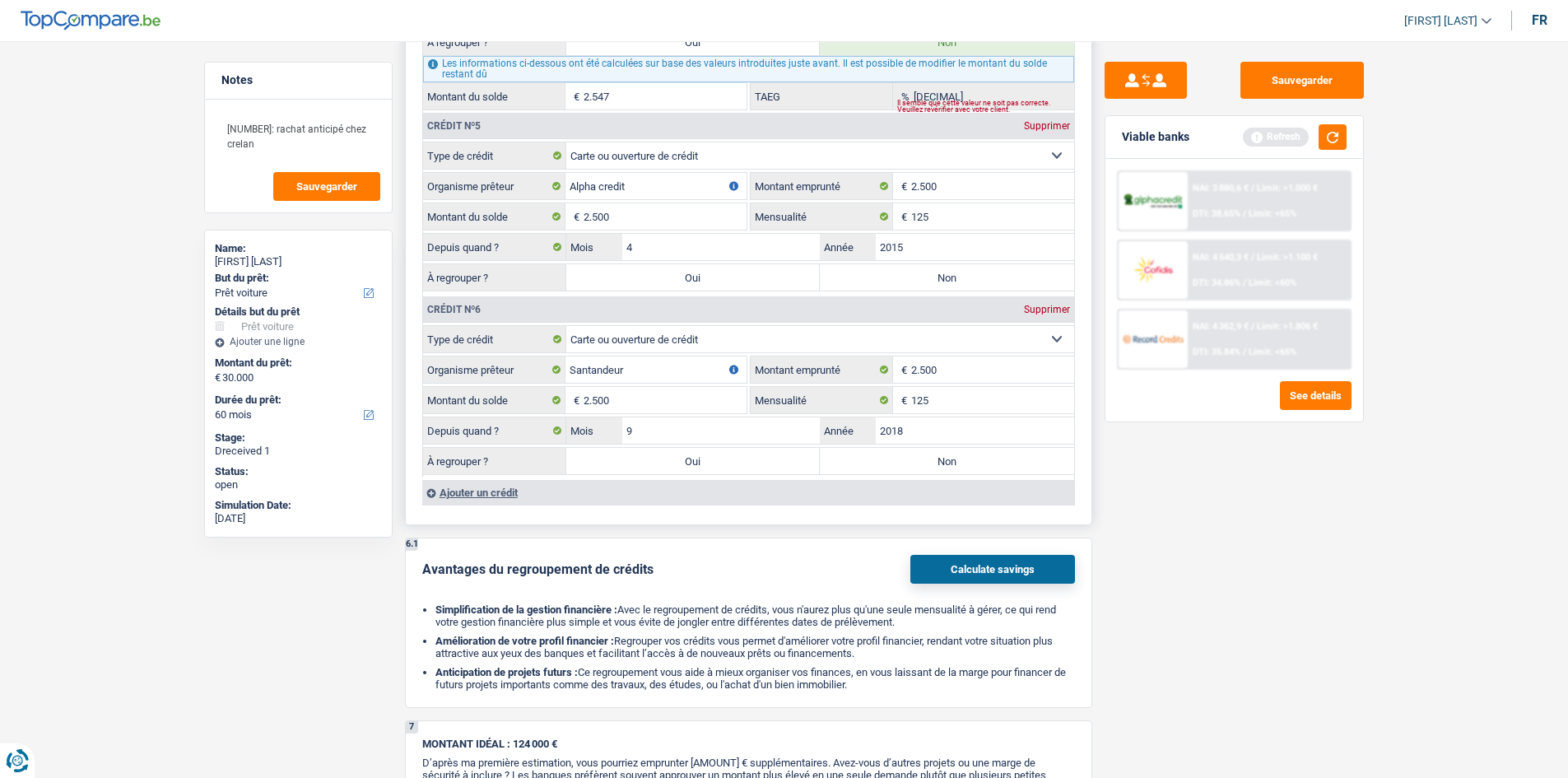 click on "Non" at bounding box center (947, 277) 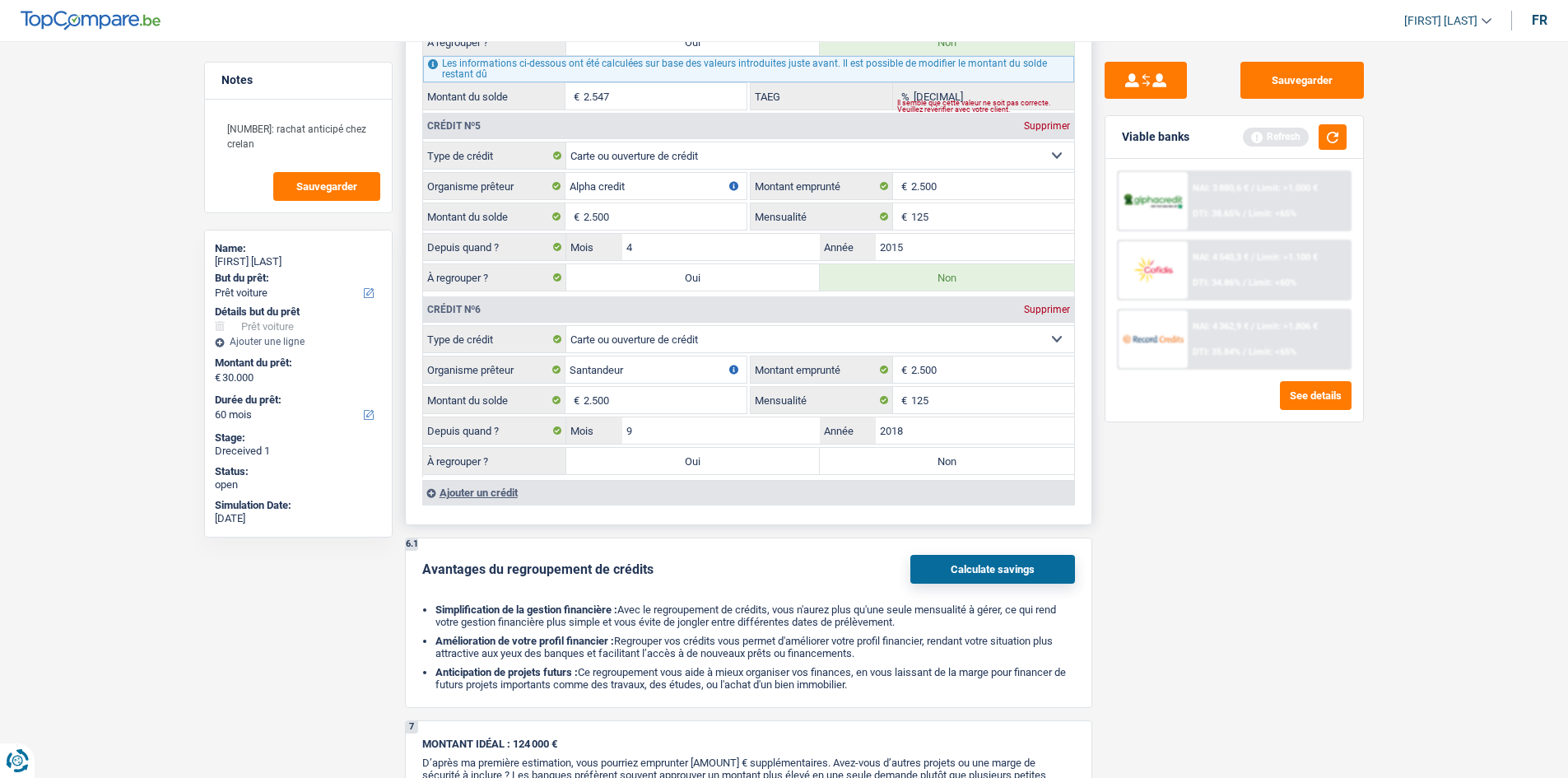 click on "Non" at bounding box center [947, 461] 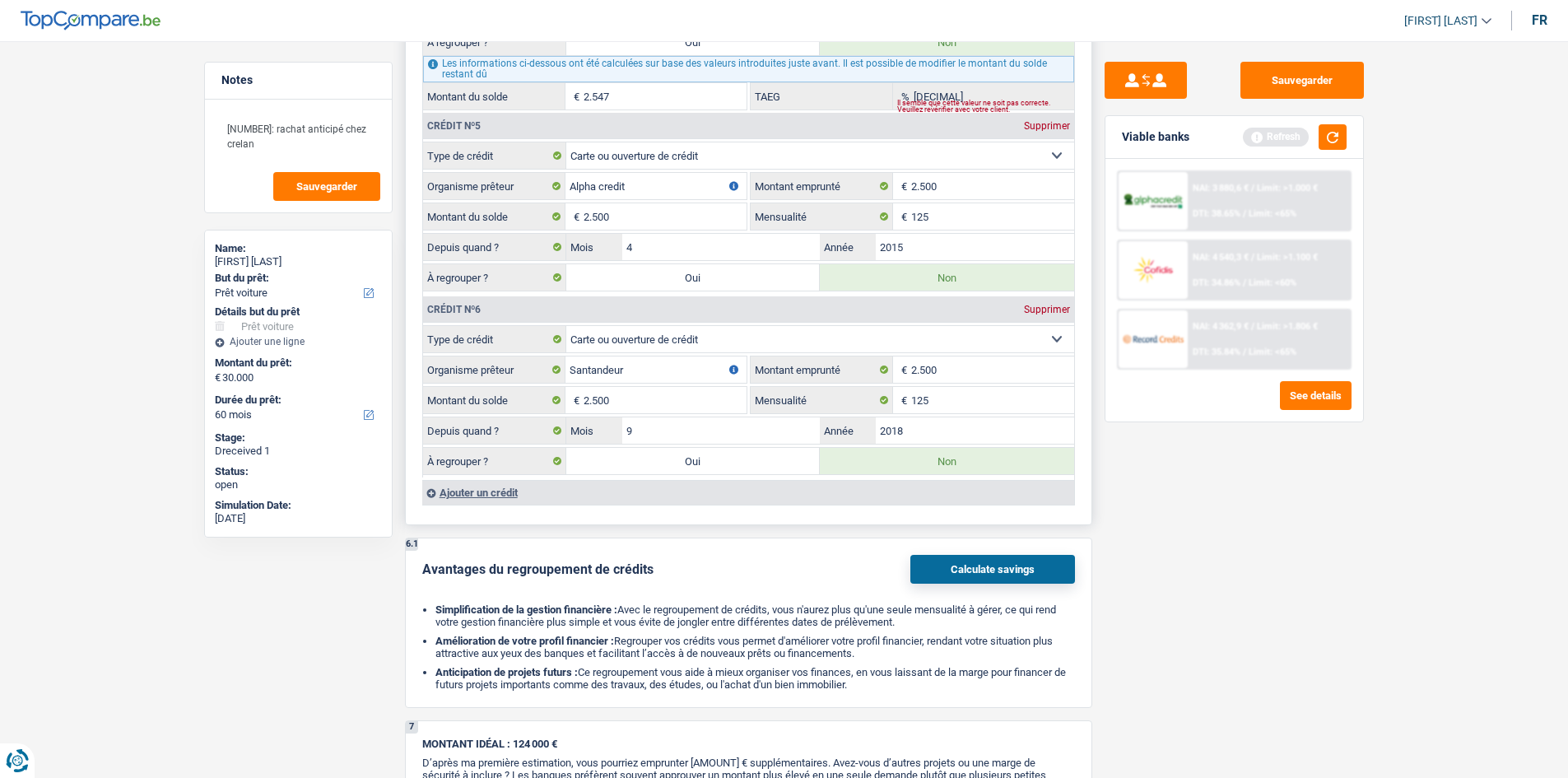 click on "Ajouter un crédit" at bounding box center (748, 492) 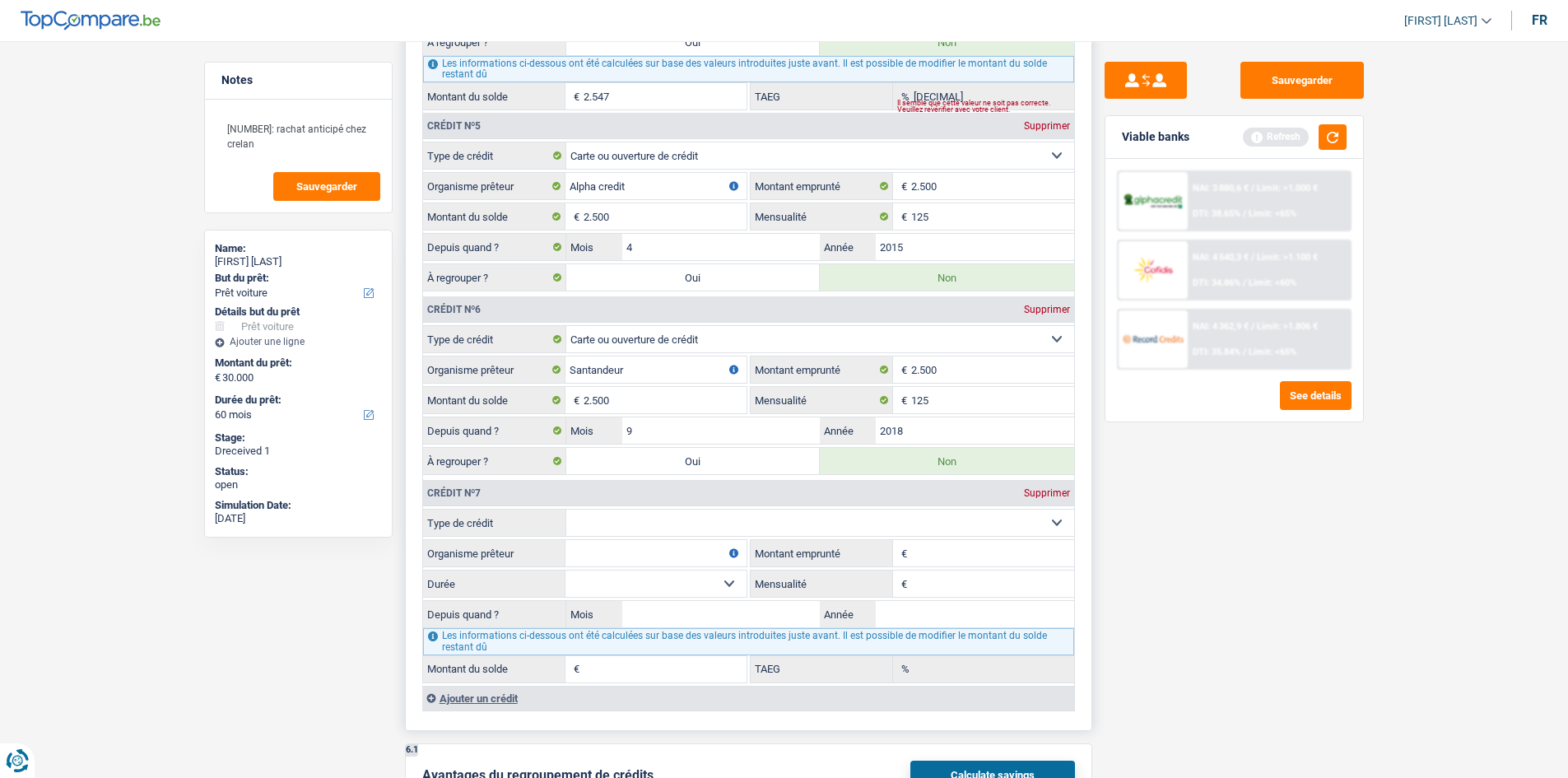 click on "Carte ou ouverture de crédit Prêt hypothécaire Vente à tempérament Prêt à tempérament Prêt rénovation Prêt voiture Regroupement d'un ou plusieurs crédits
Sélectionner une option" at bounding box center (820, 523) 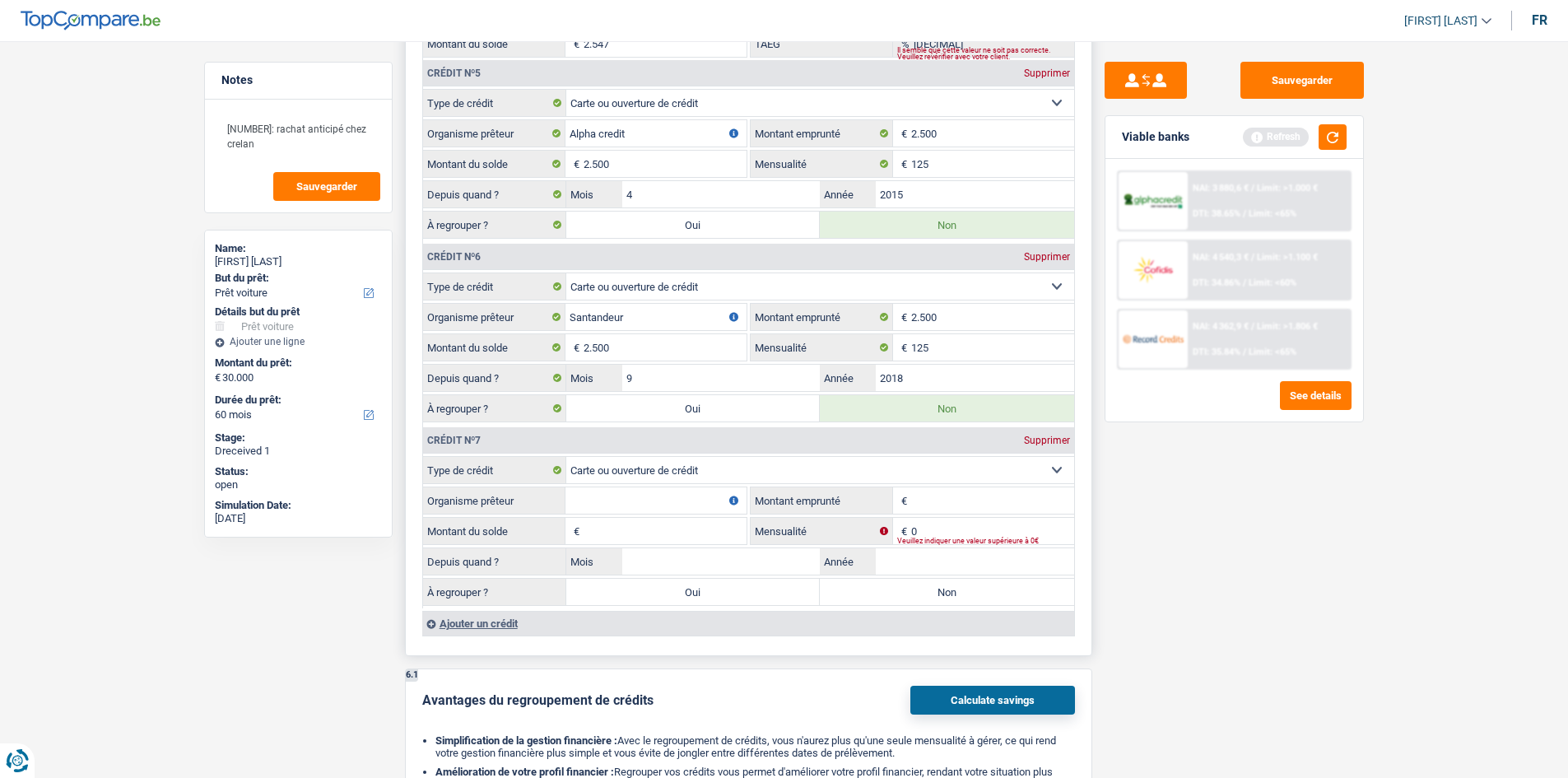 scroll, scrollTop: 2717, scrollLeft: 0, axis: vertical 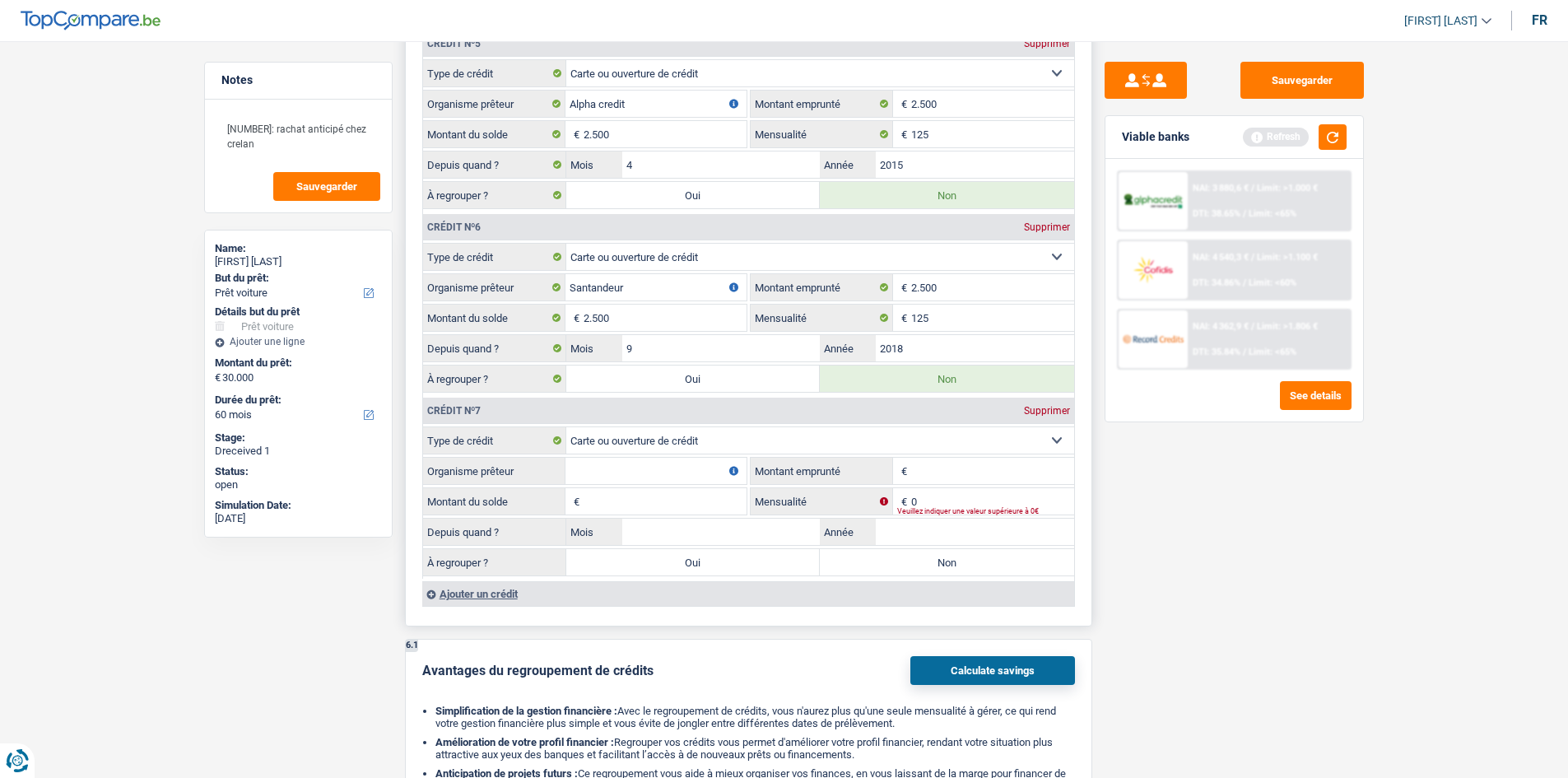 click on "Carte ou ouverture de crédit Prêt hypothécaire Vente à tempérament Prêt à tempérament Prêt rénovation Prêt voiture Regroupement d'un ou plusieurs crédits
Sélectionner une option" at bounding box center (820, 440) 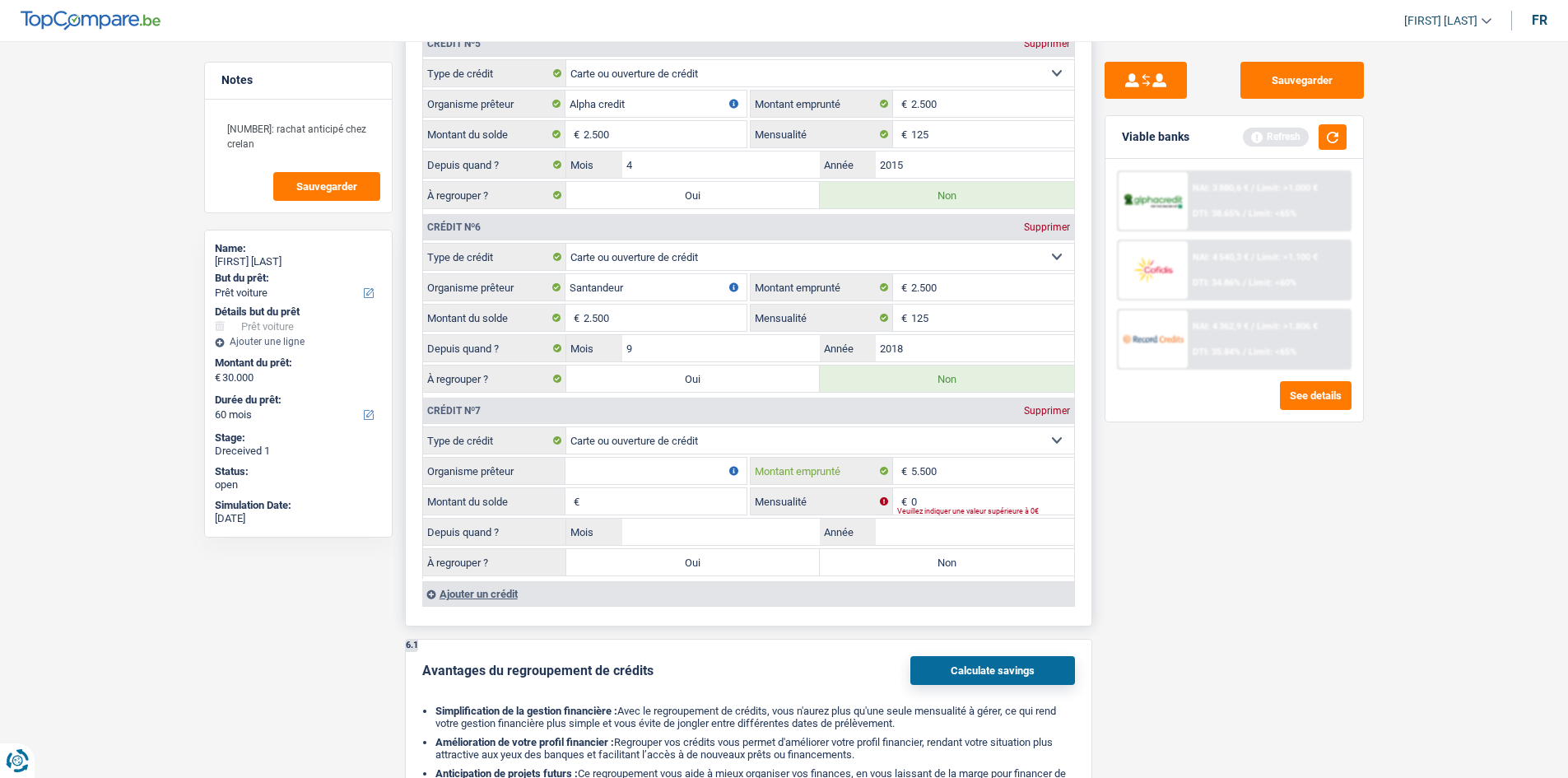 type on "5.500" 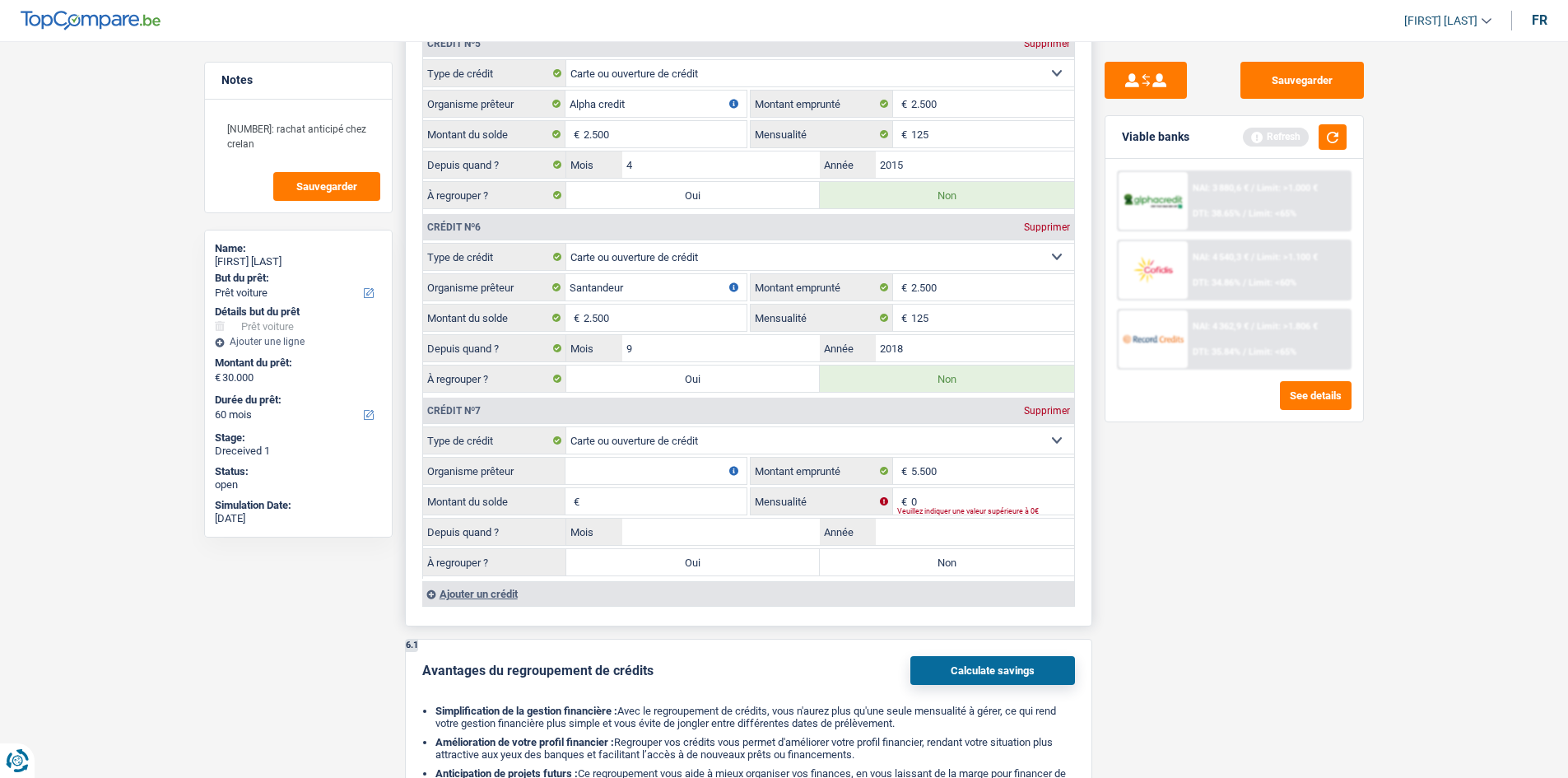 click on "Montant du solde" at bounding box center [665, 501] 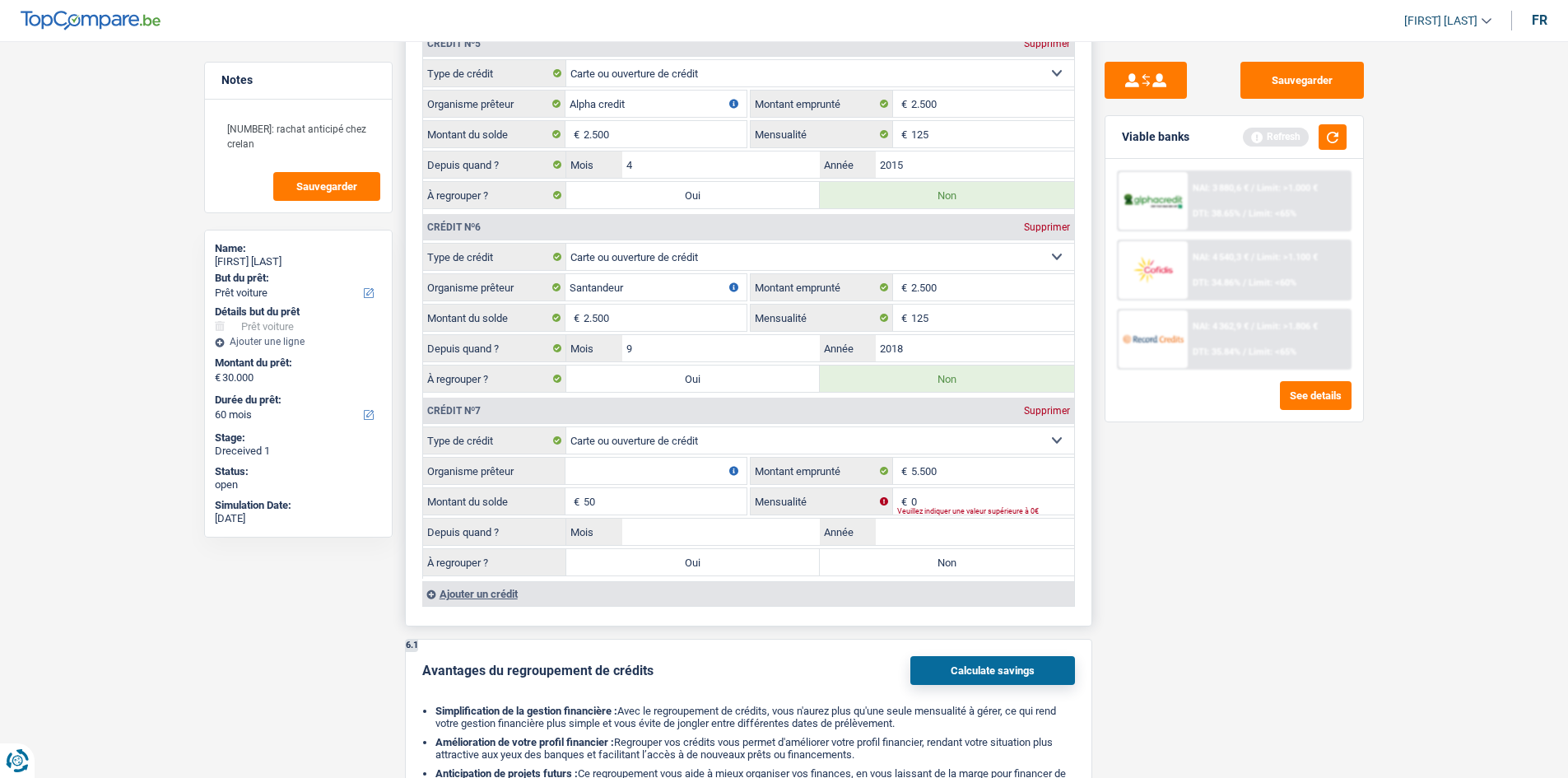 type on "5" 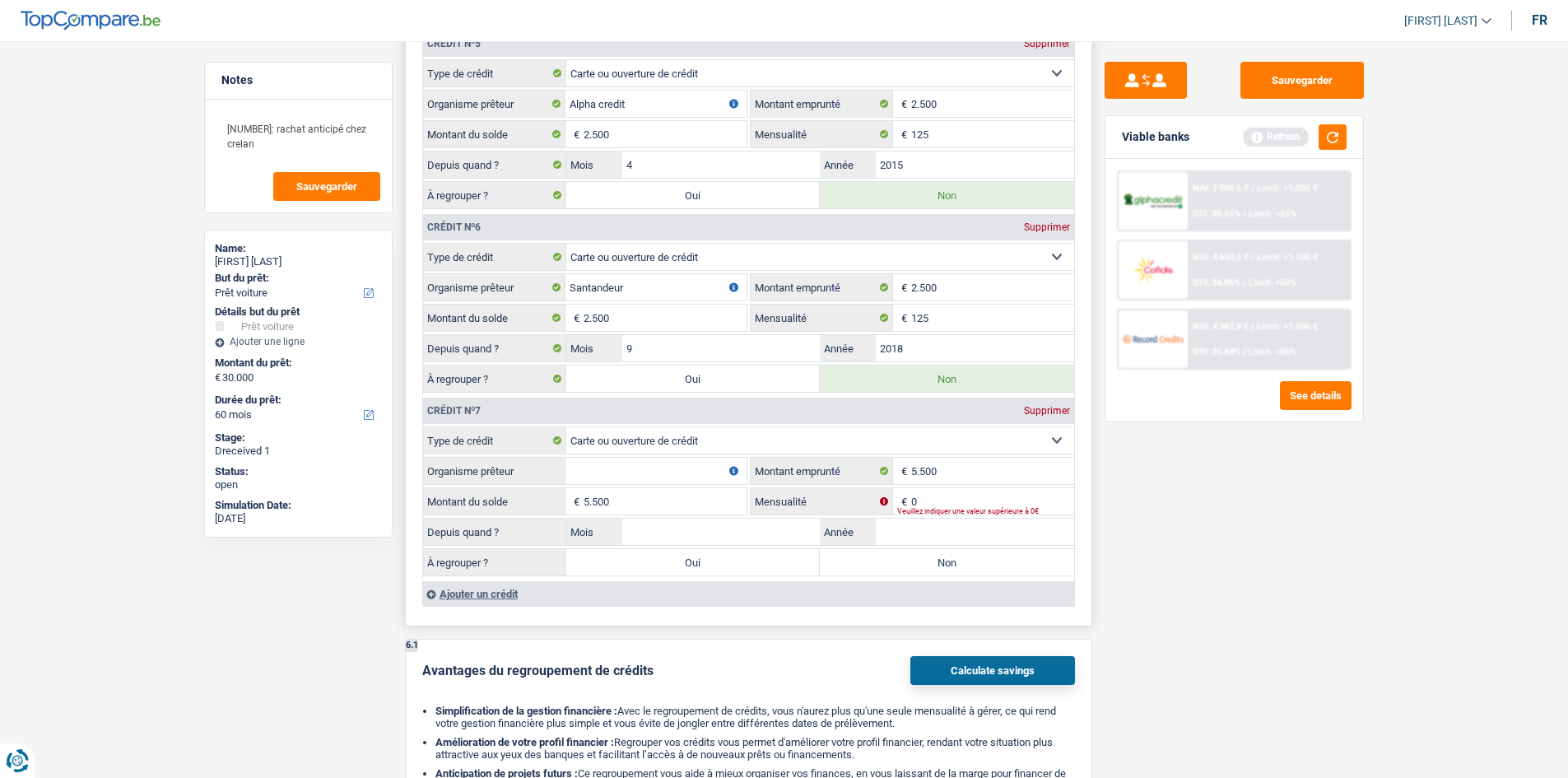 type on "5.500" 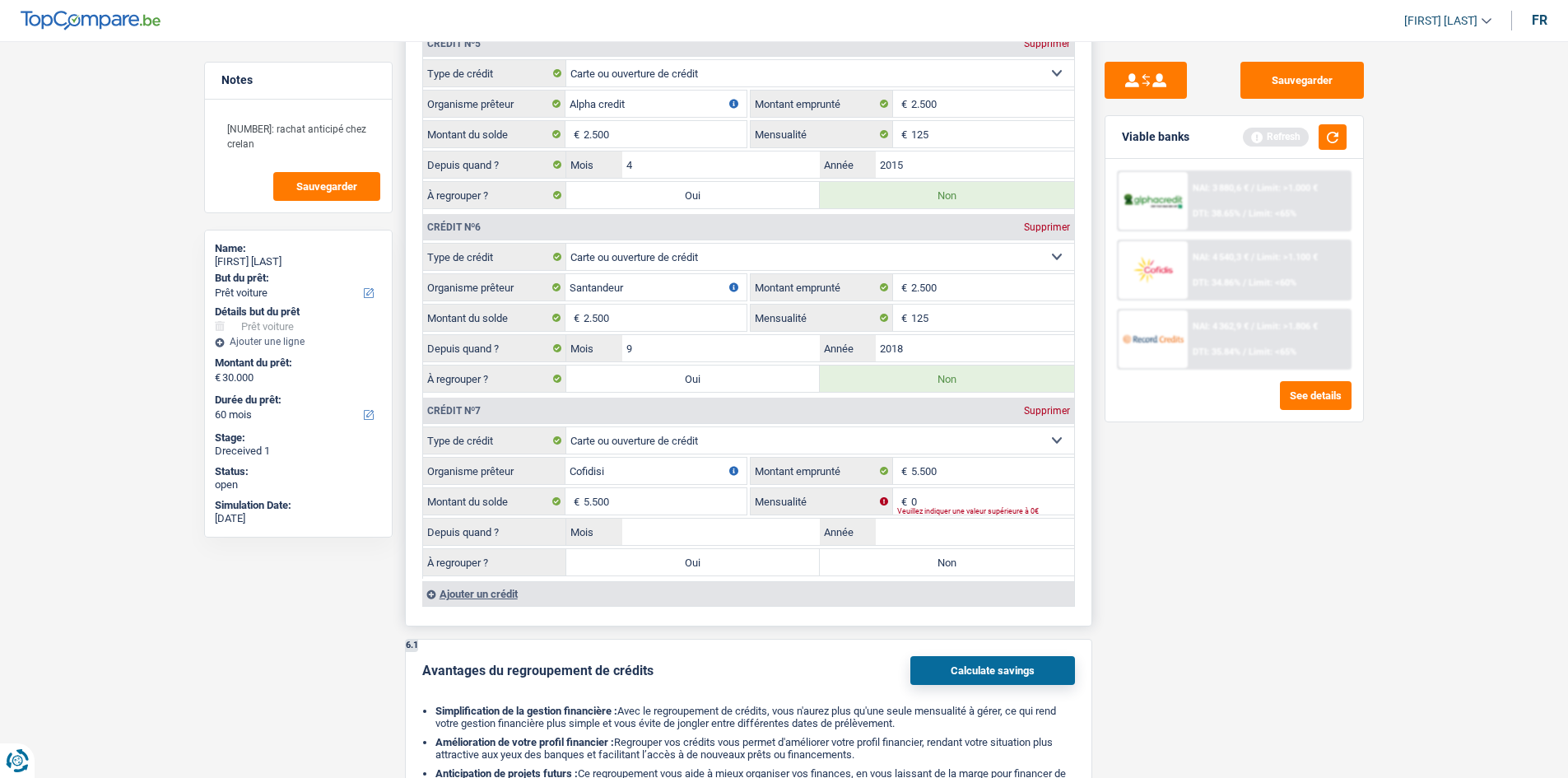 type on "Cofidisi" 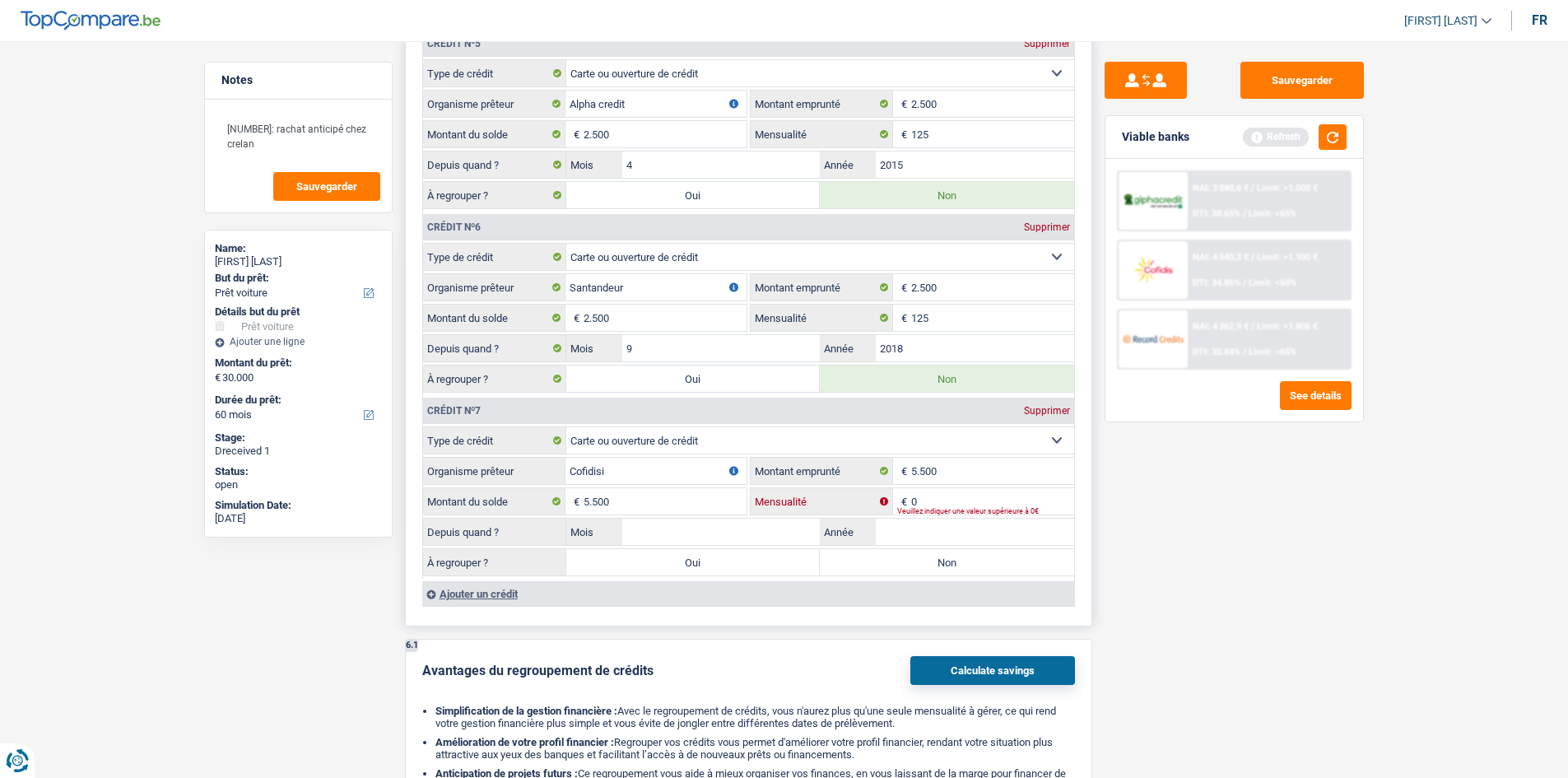 click on "0" at bounding box center [993, 501] 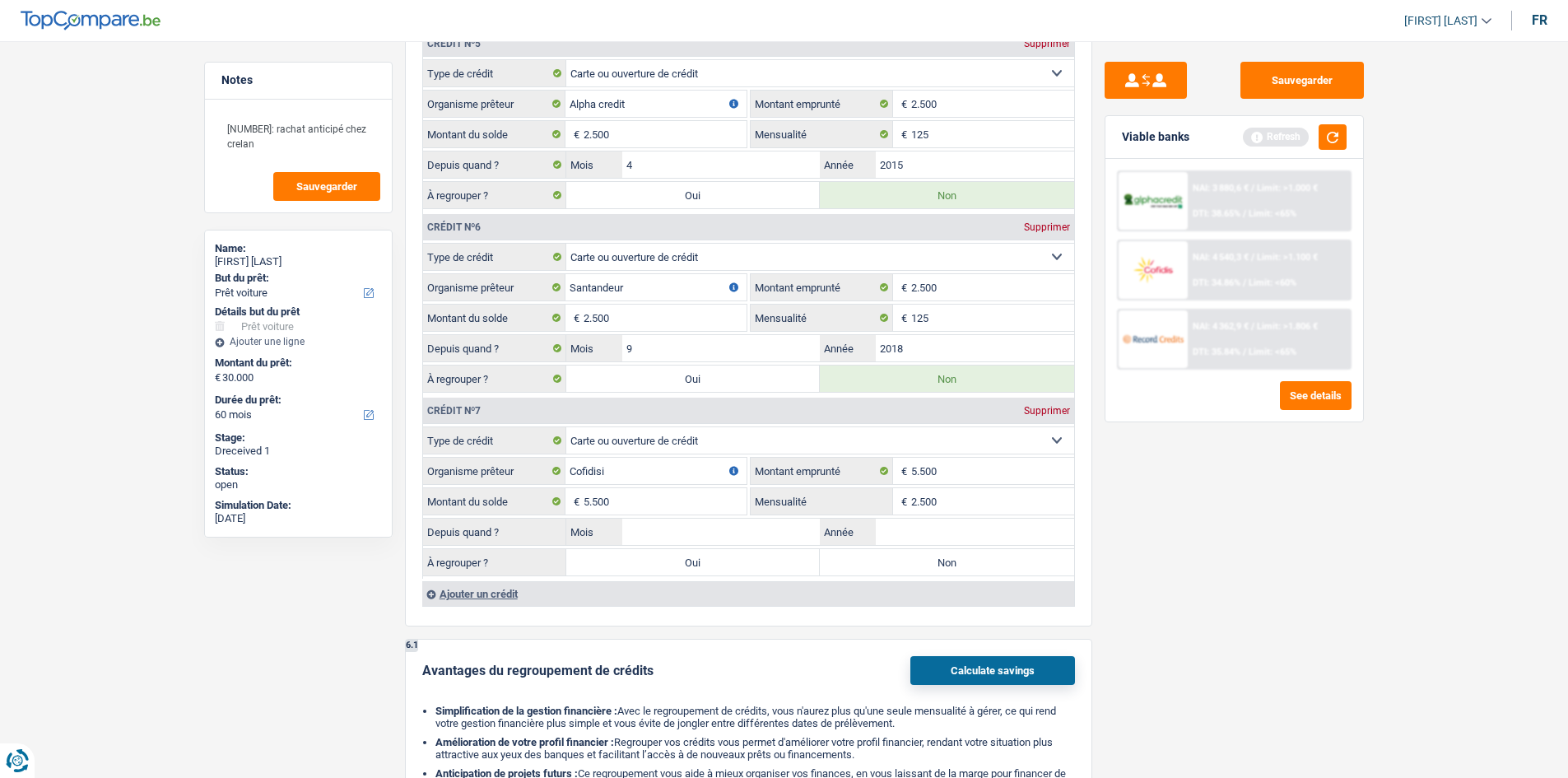 click on "Sauvegarder
Viable banks
Refresh
NAI: 3 880,6 €
/
Limit: >1.000 €
DTI: 38.65%
/
Limit: <65%
NAI: 4 540,3 €
/
Limit: >1.100 €
DTI: 34.86%
/
Limit: <60%
NAI: 4 362,9 €
/       /
See details" at bounding box center [1234, 404] 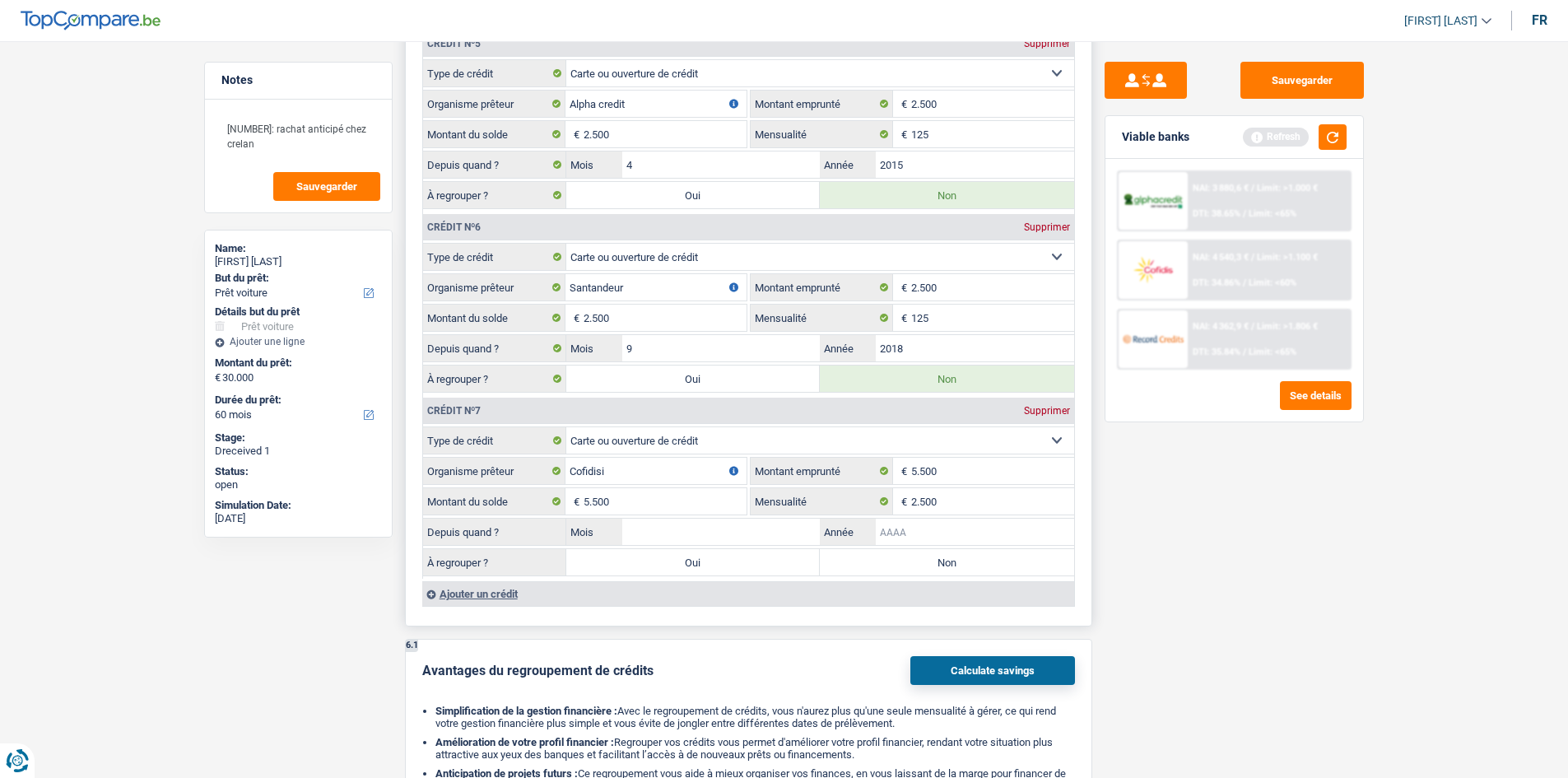 click on "Année" at bounding box center (975, 532) 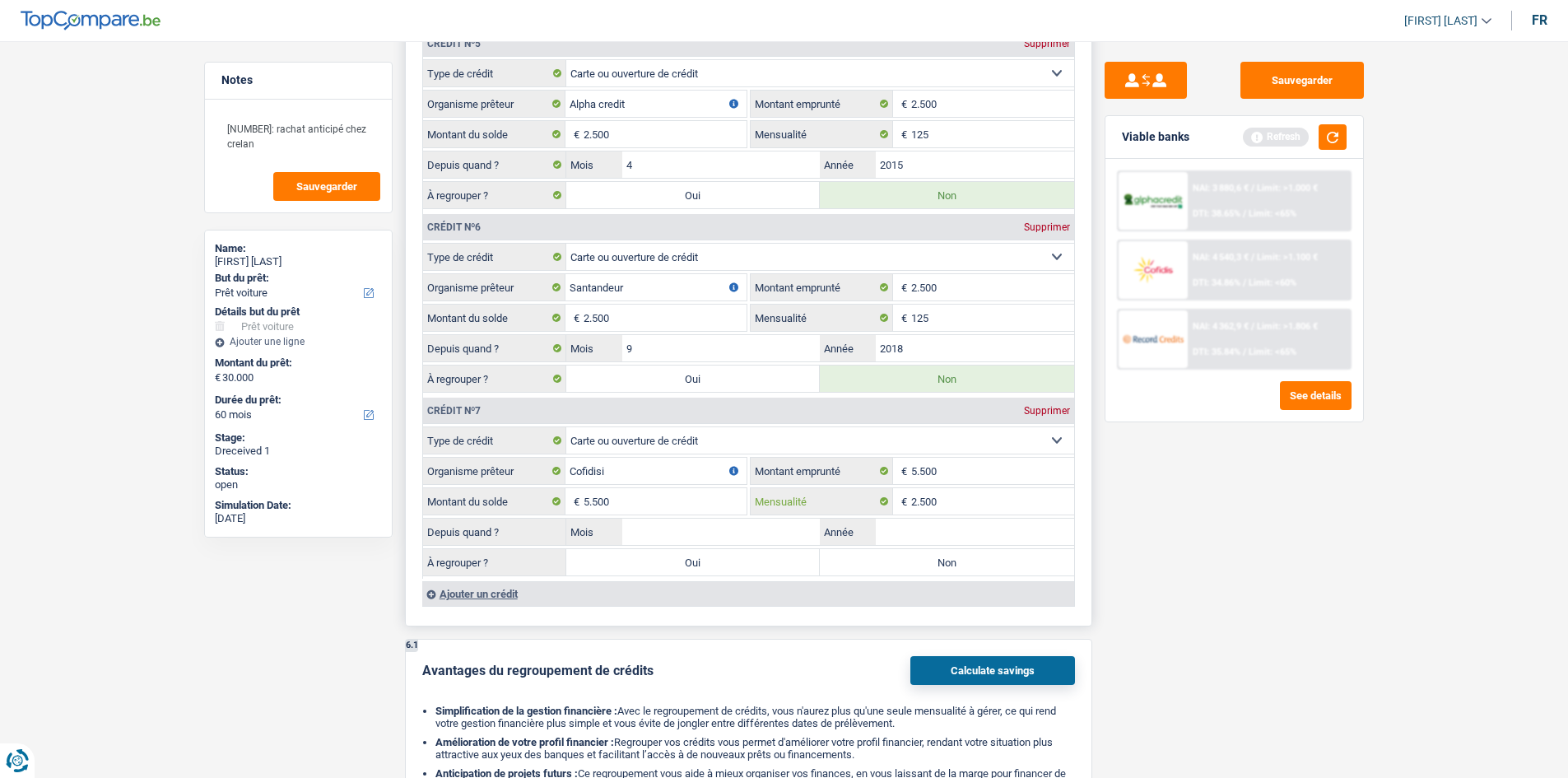 click on "2.500" at bounding box center (993, 501) 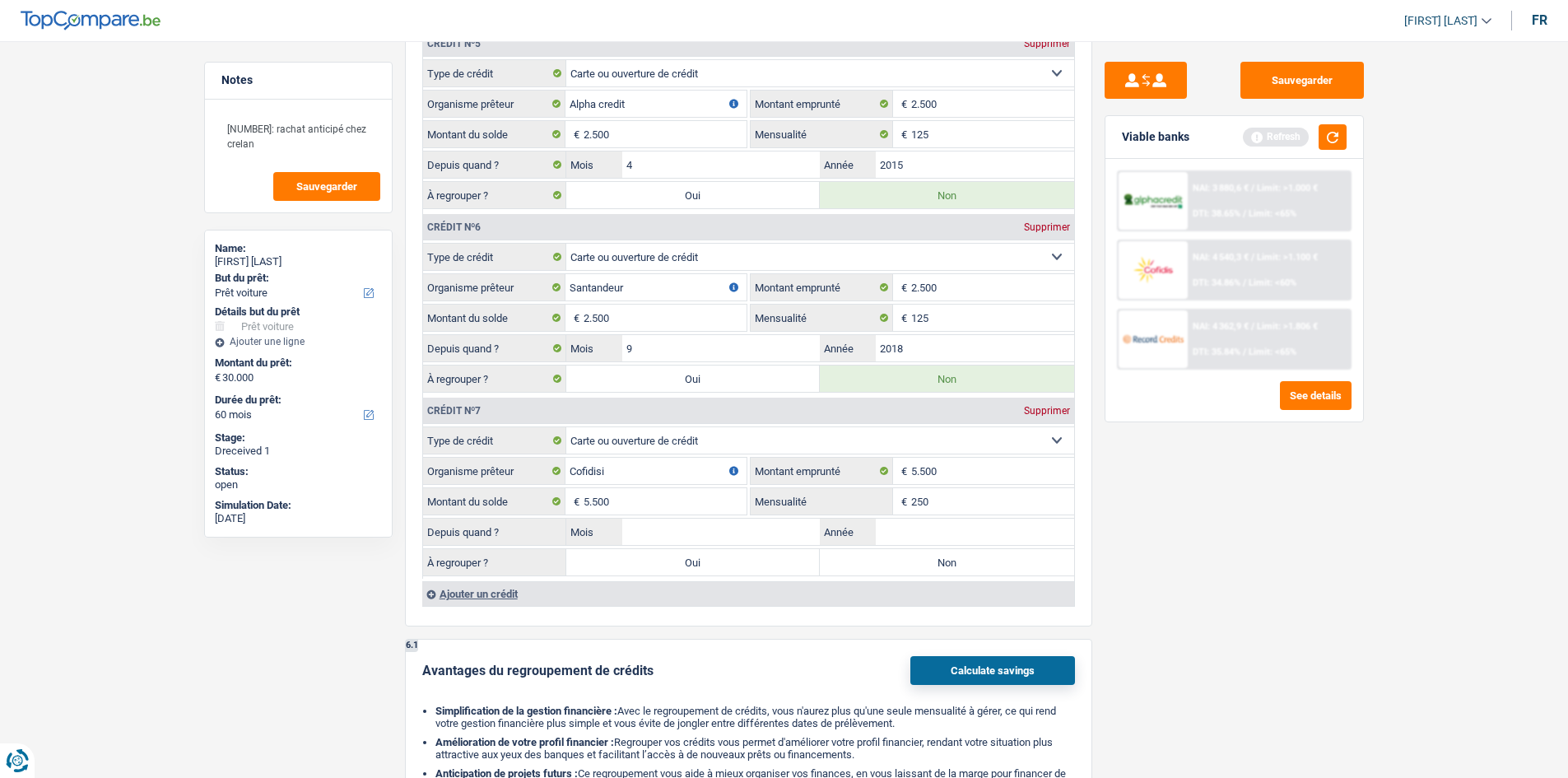 type on "250" 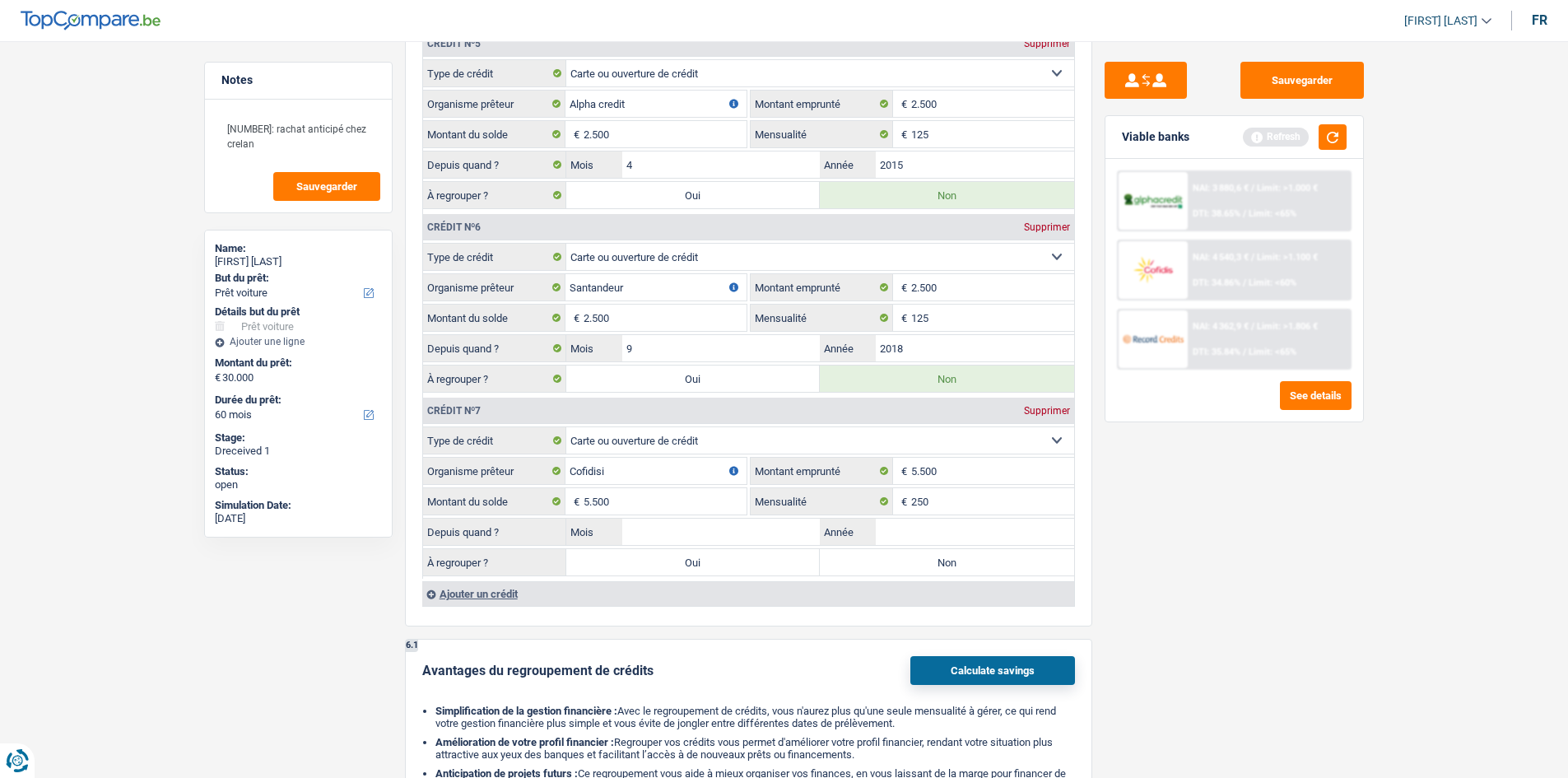 click on "Sauvegarder
Viable banks
Refresh
NAI: 3 880,6 €
/
Limit: >1.000 €
DTI: 38.65%
/
Limit: <65%
NAI: 4 540,3 €
/
Limit: >1.100 €
DTI: 34.86%
/
Limit: <60%
NAI: 4 362,9 €
/       /
See details" at bounding box center [1234, 404] 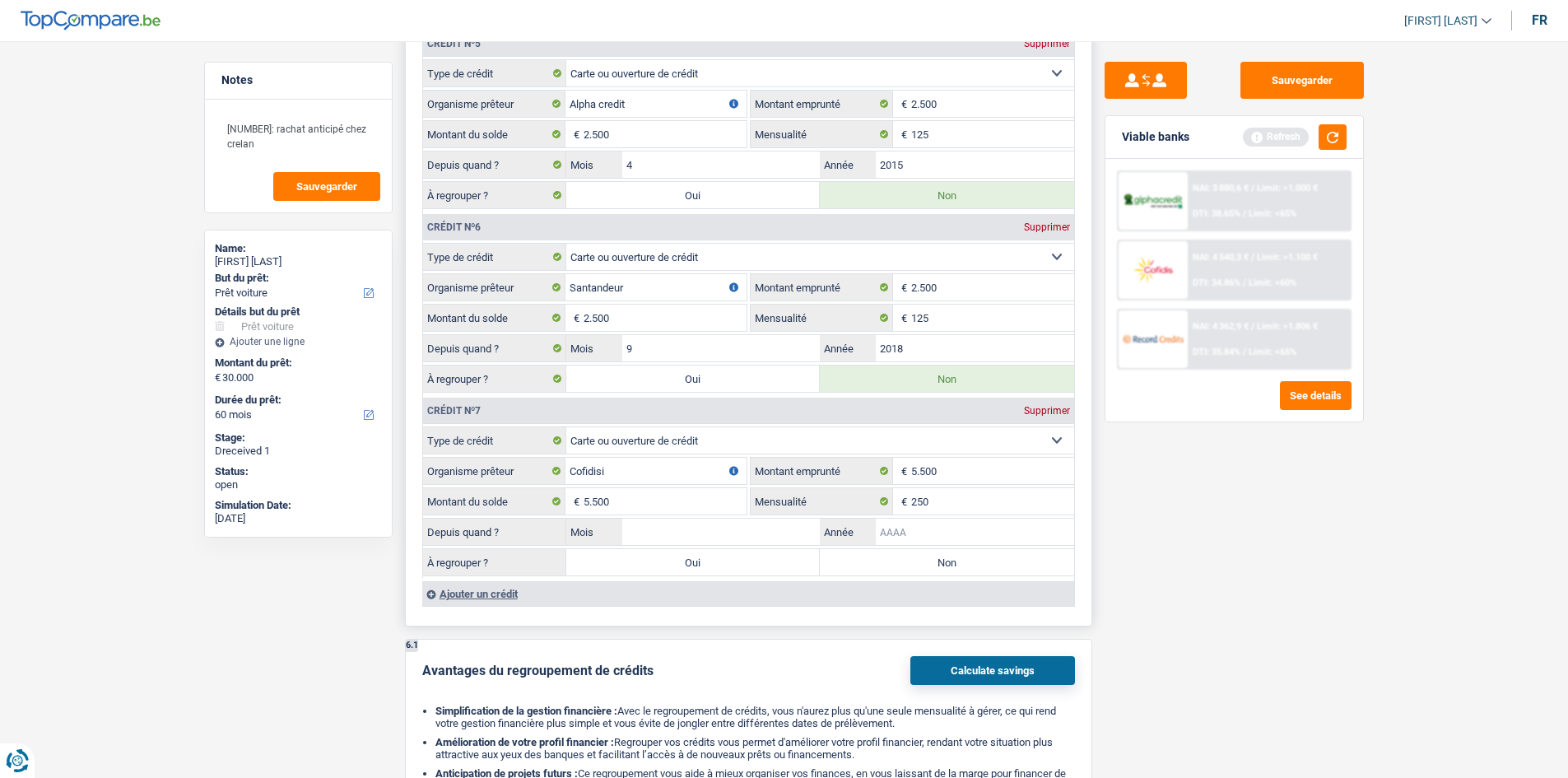 click on "Année" at bounding box center [975, 532] 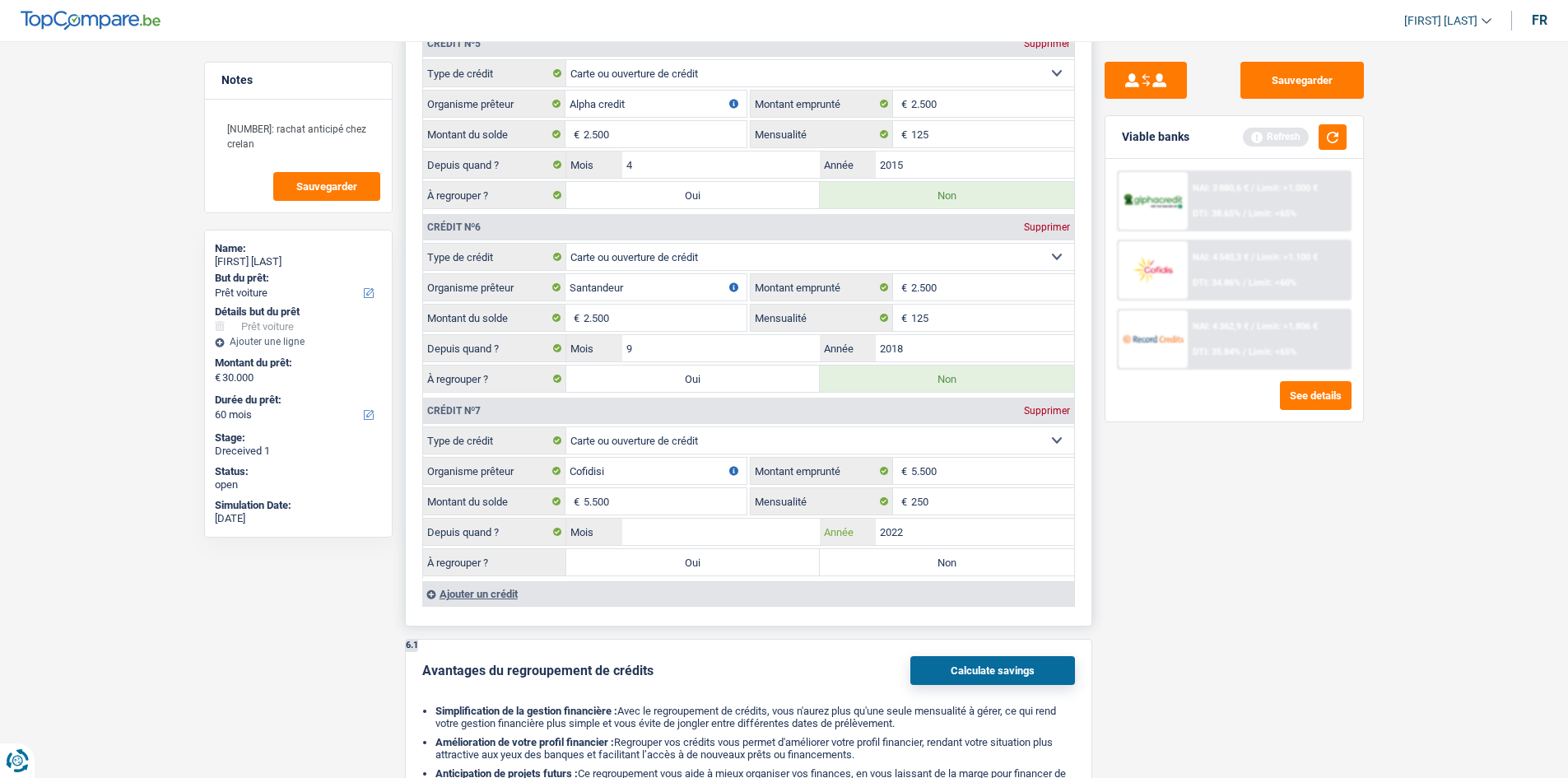 type on "2022" 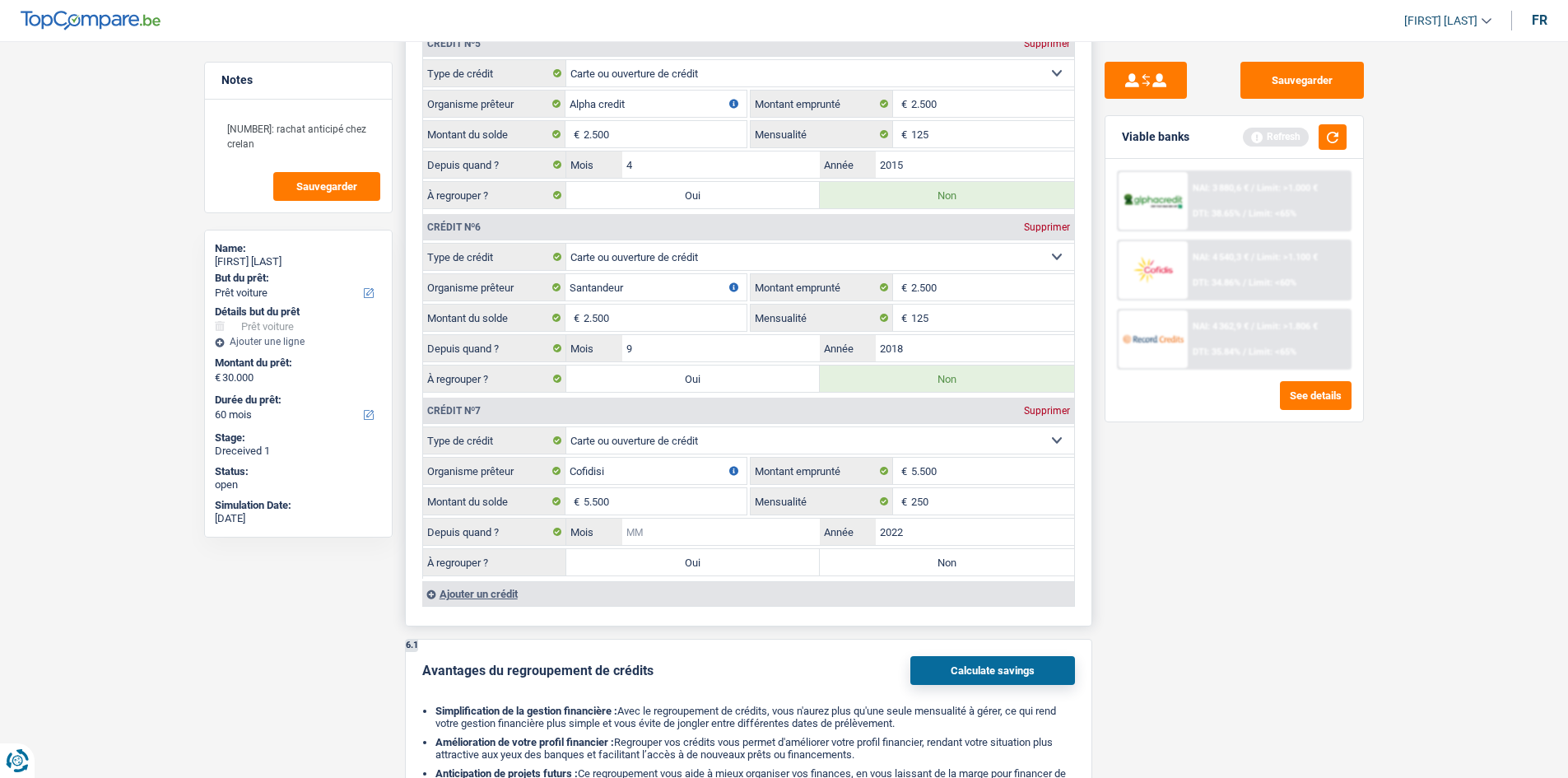 click on "Mois" at bounding box center [721, 532] 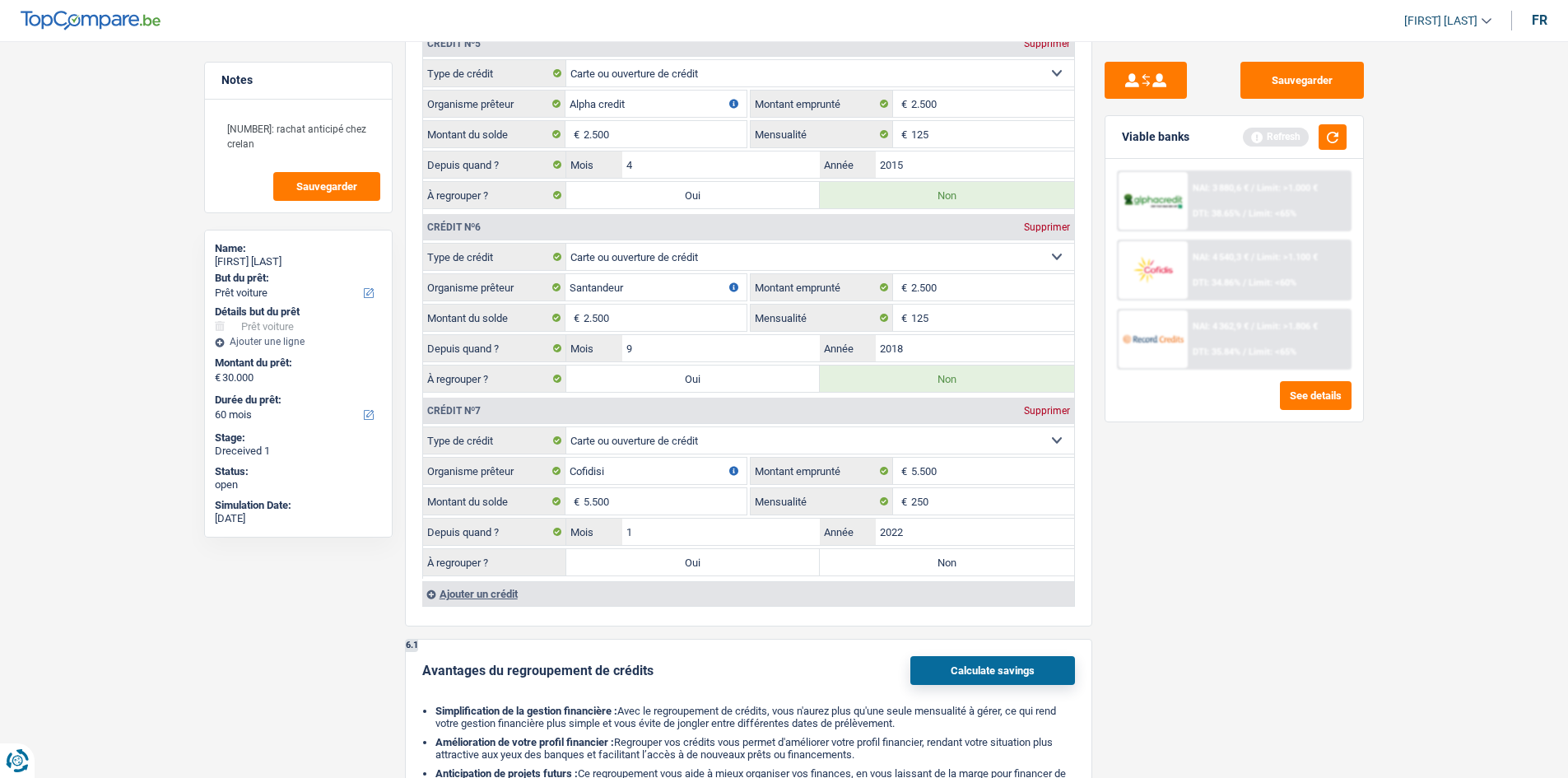 type on "11" 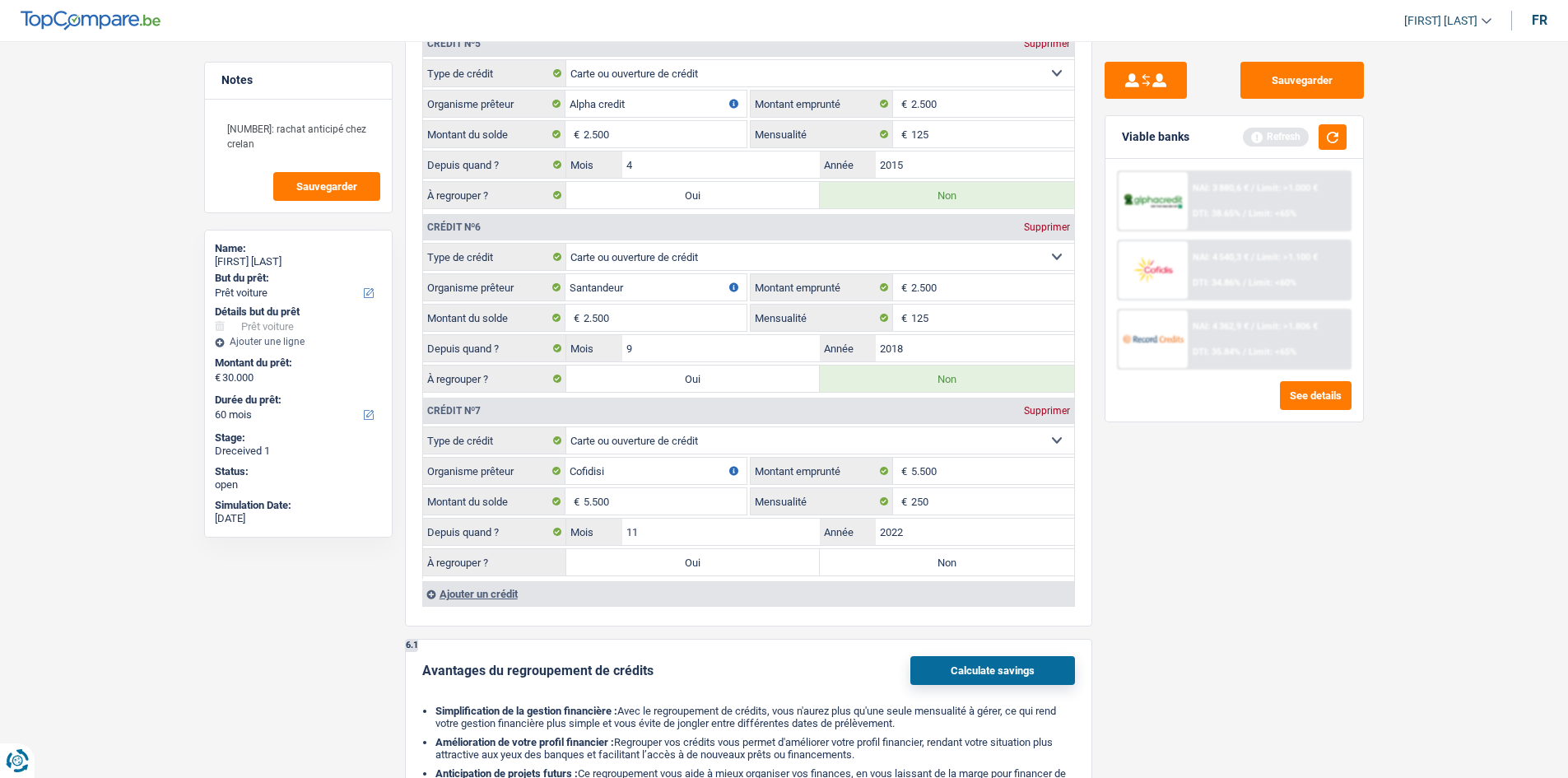 click on "Sauvegarder
Viable banks
Refresh
NAI: 3 880,6 €
/
Limit: >1.000 €
DTI: 38.65%
/
Limit: <65%
NAI: 4 540,3 €
/
Limit: >1.100 €
DTI: 34.86%
/
Limit: <60%
NAI: 4 362,9 €
/       /
See details" at bounding box center (1234, 404) 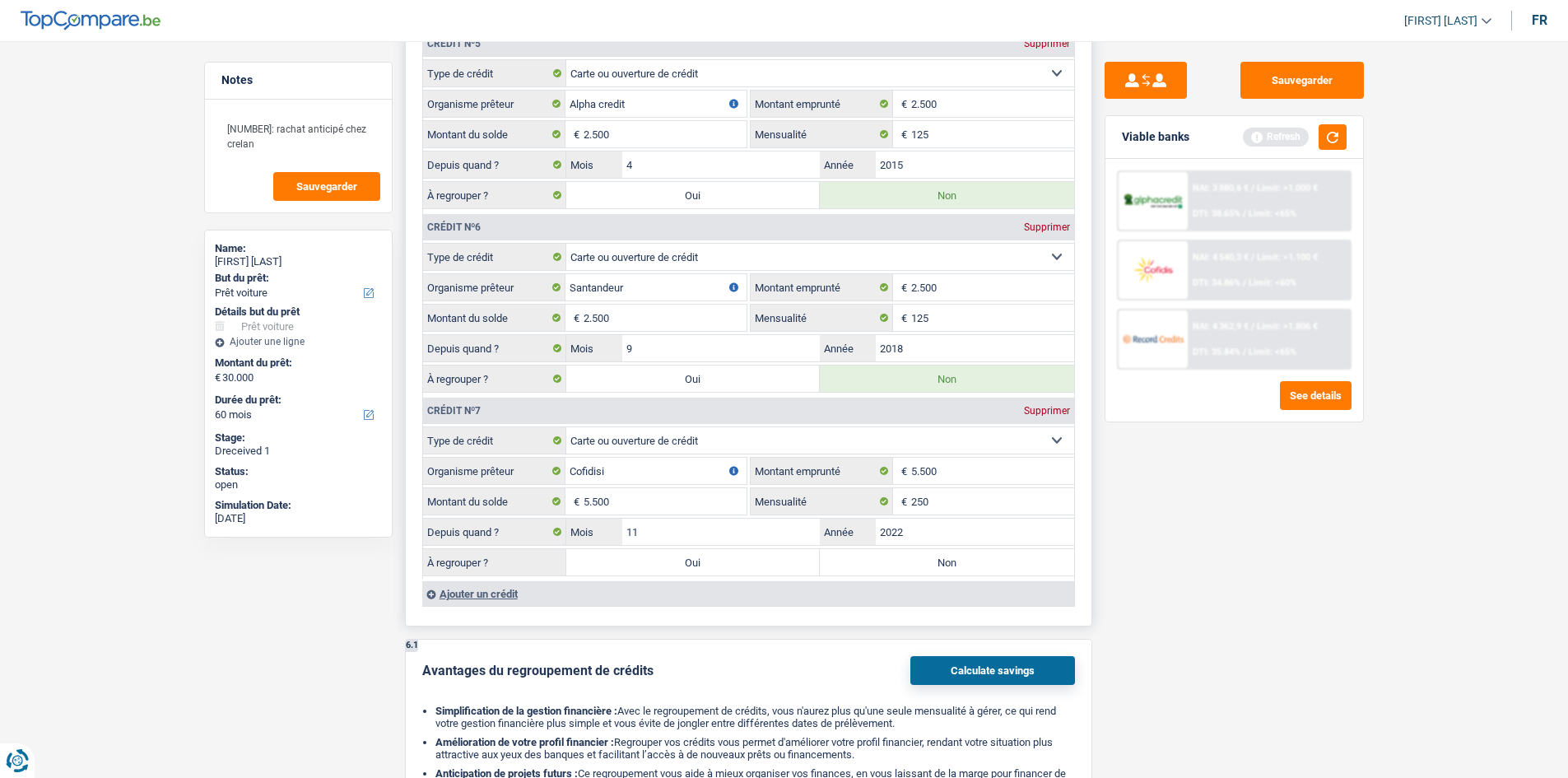 click on "Non" at bounding box center [947, 562] 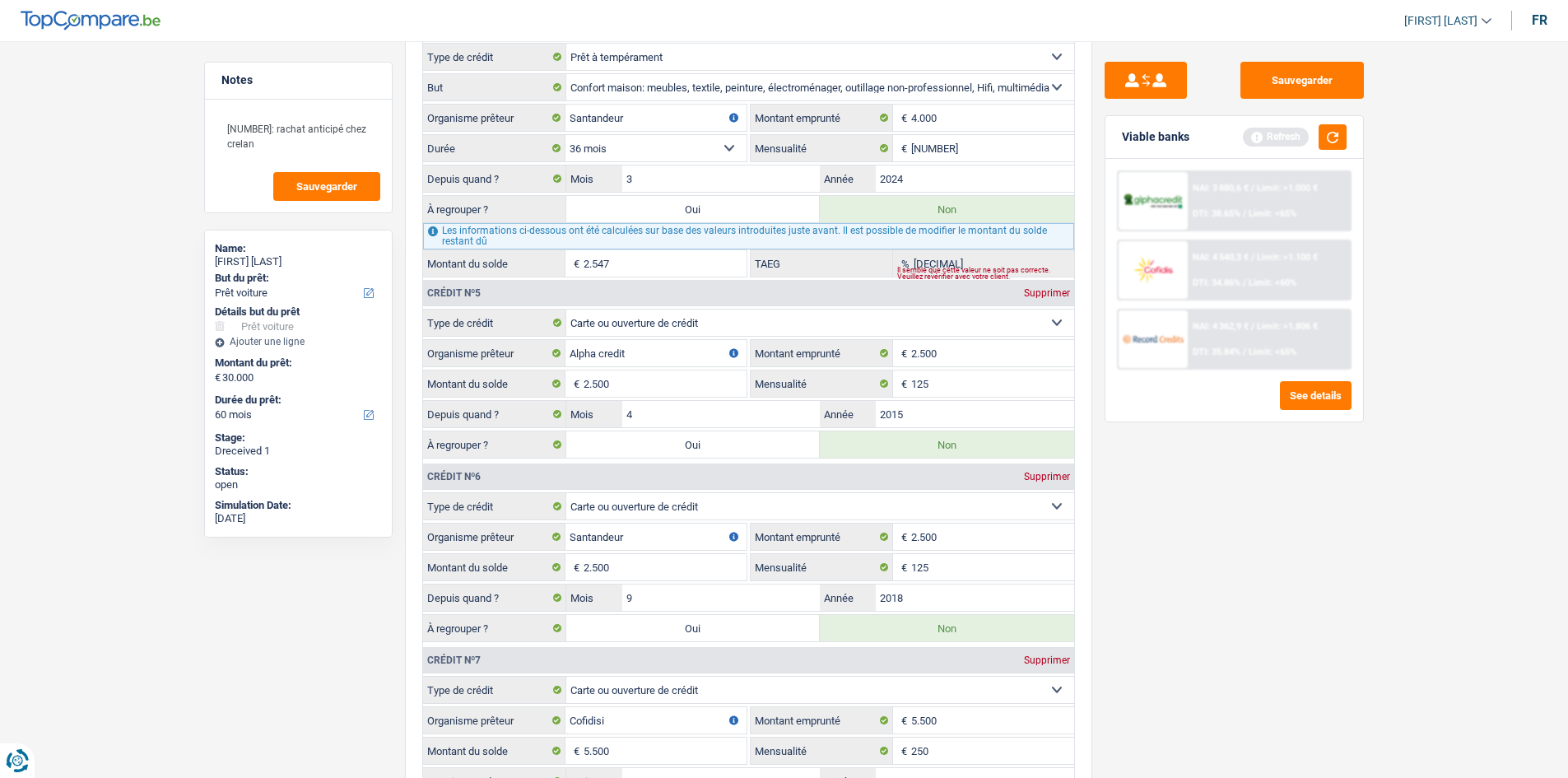 scroll, scrollTop: 2388, scrollLeft: 0, axis: vertical 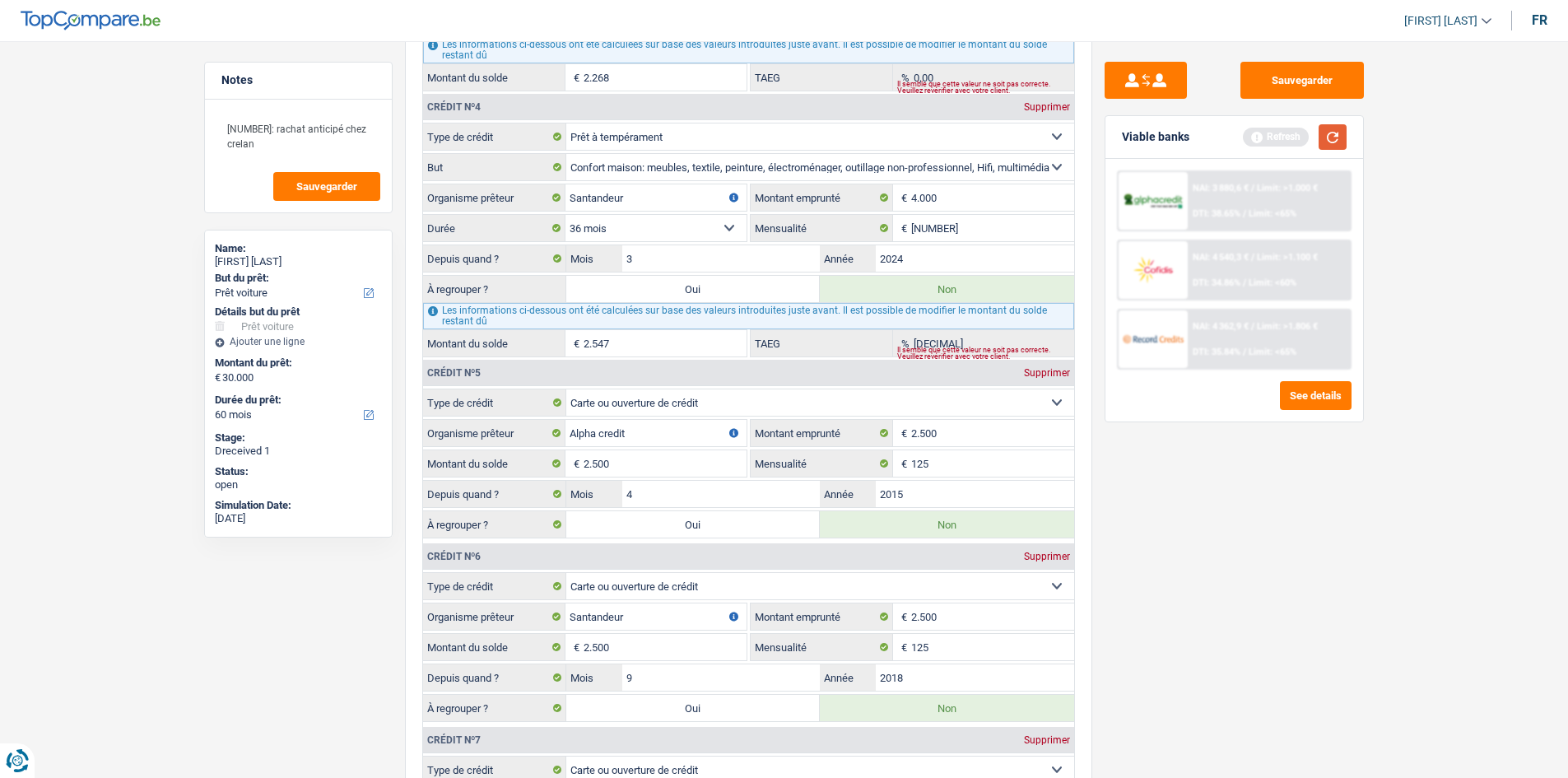 click at bounding box center [1333, 137] 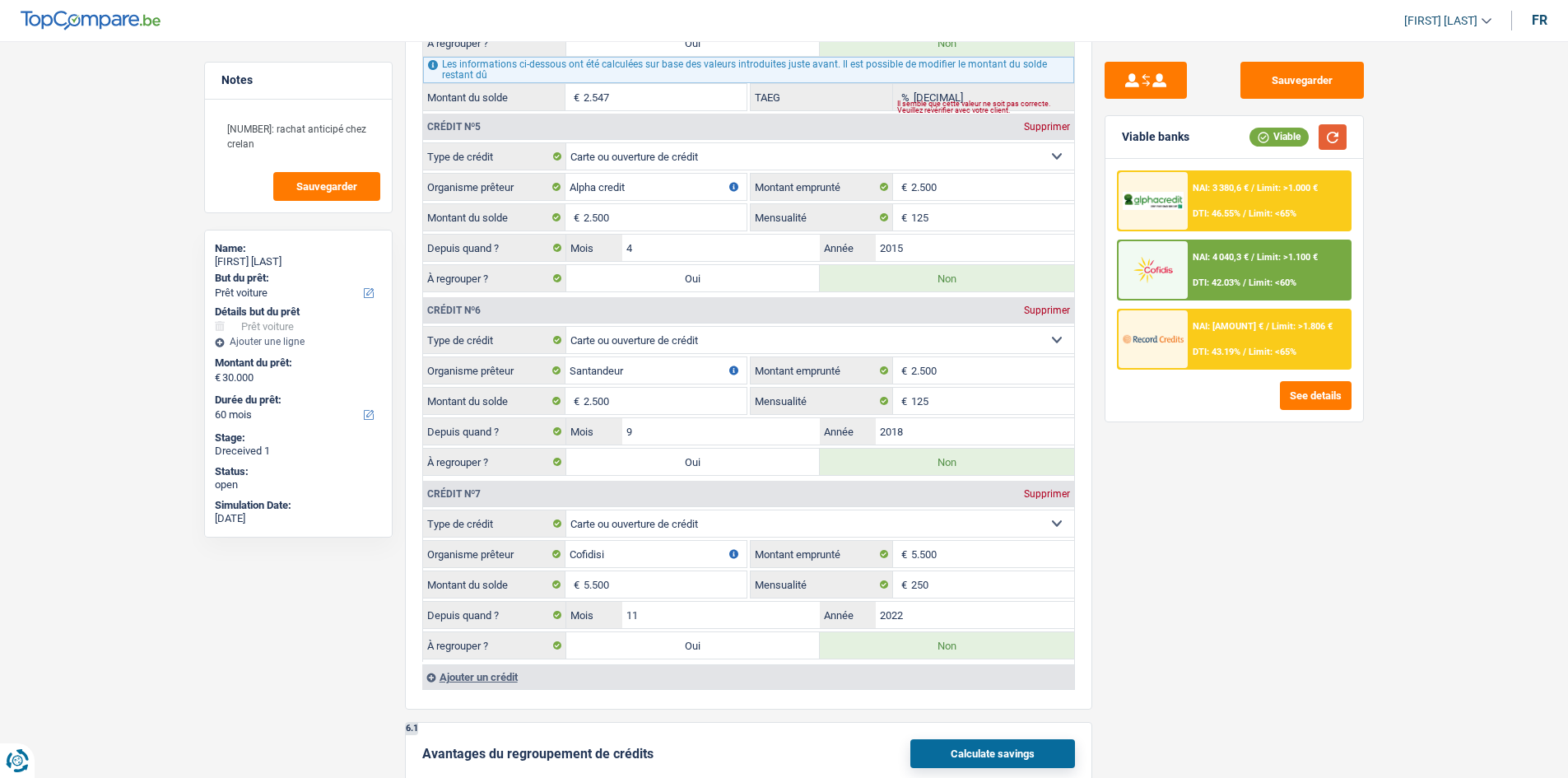 scroll, scrollTop: 2634, scrollLeft: 0, axis: vertical 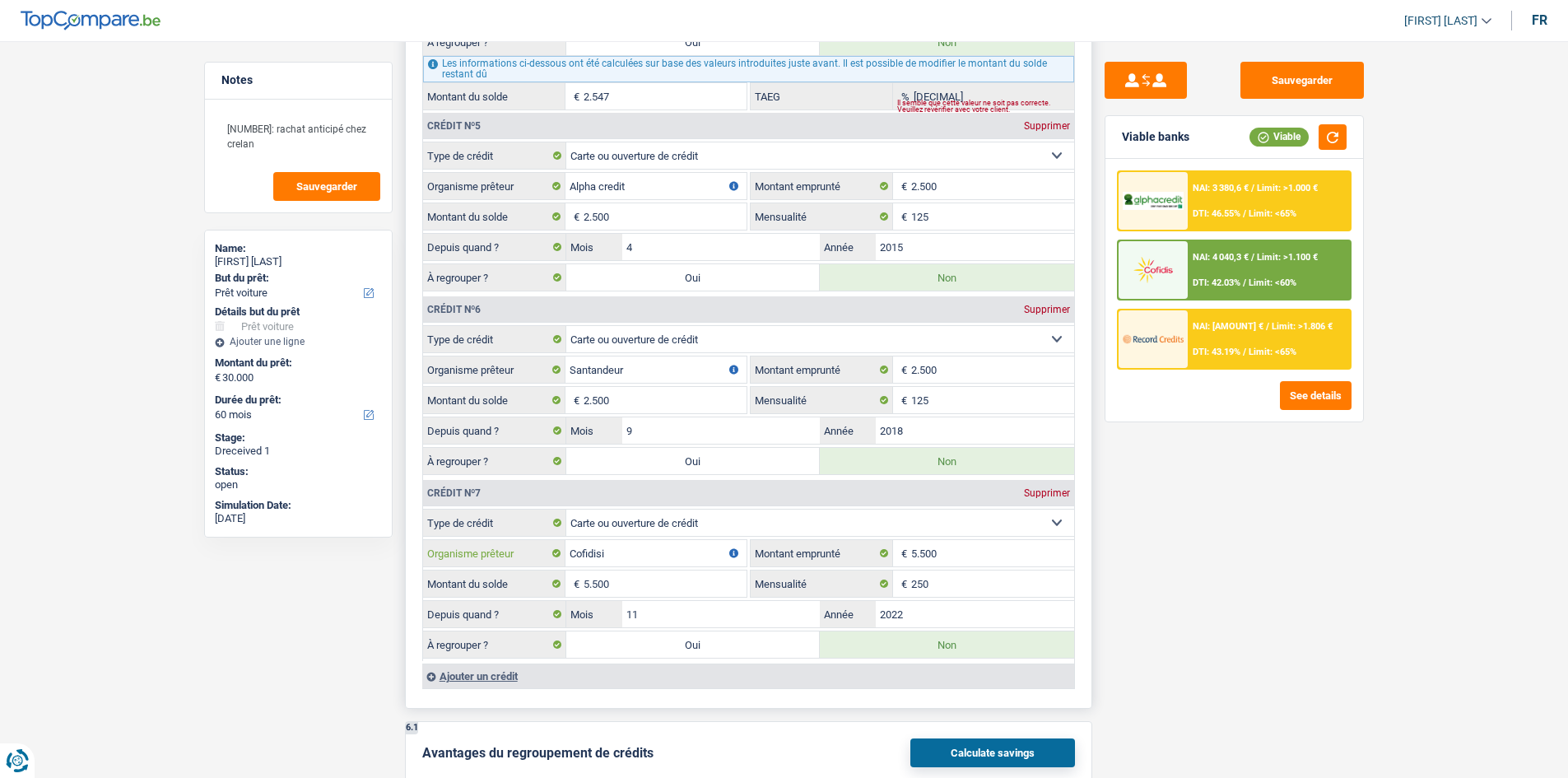 click on "Cofidisi" at bounding box center (656, 553) 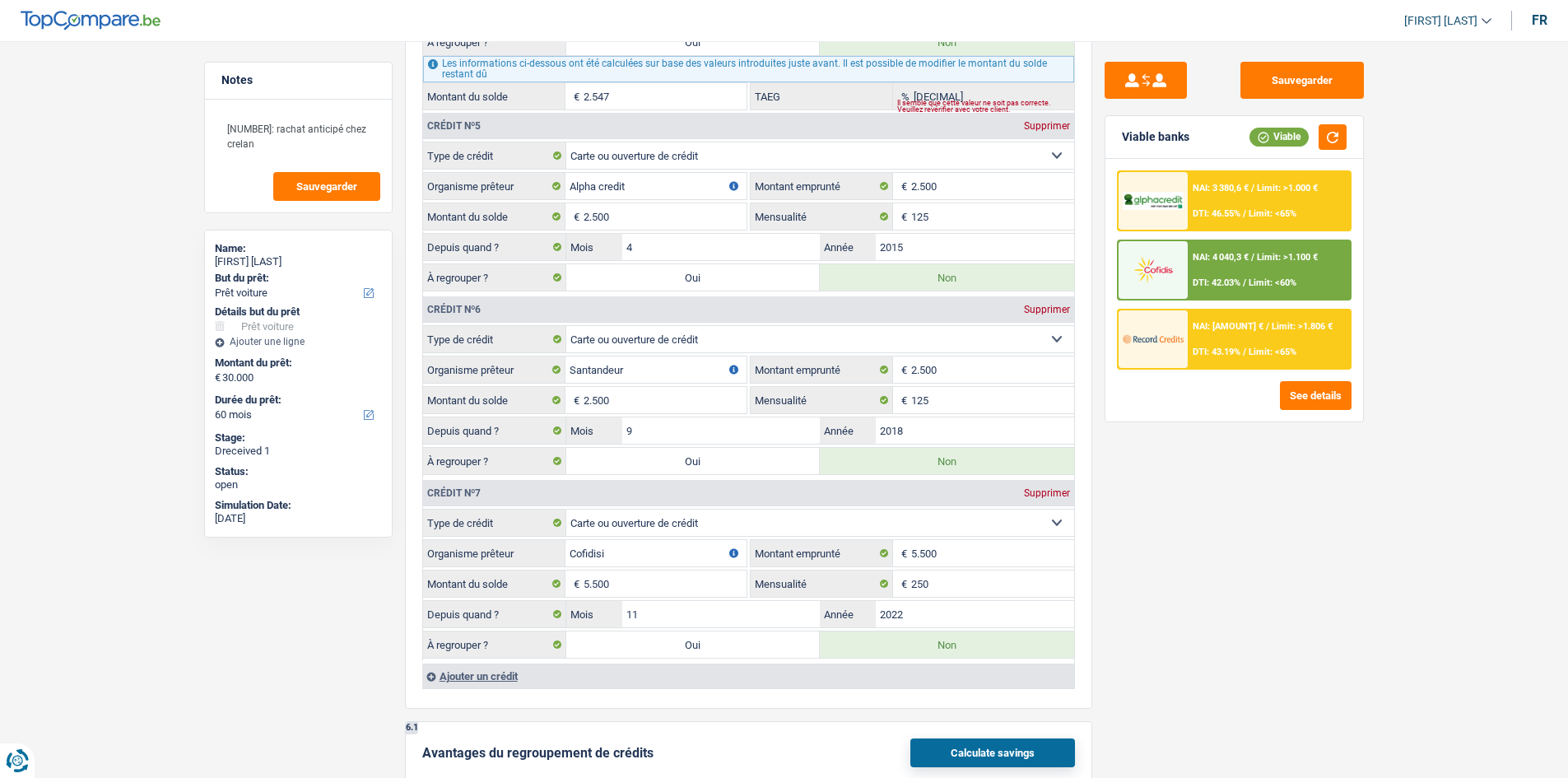 click on "Sauvegarder
Viable banks
Viable
NAI: 3 380,6 €
/
Limit: >1.000 €
DTI: 46.55%
/
Limit: <65%
NAI: 4 040,3 €
/
Limit: >1.100 €
DTI: 42.03%
/
Limit: <60%
NAI: 3 862,9 €
/       /
See details" at bounding box center [1234, 404] 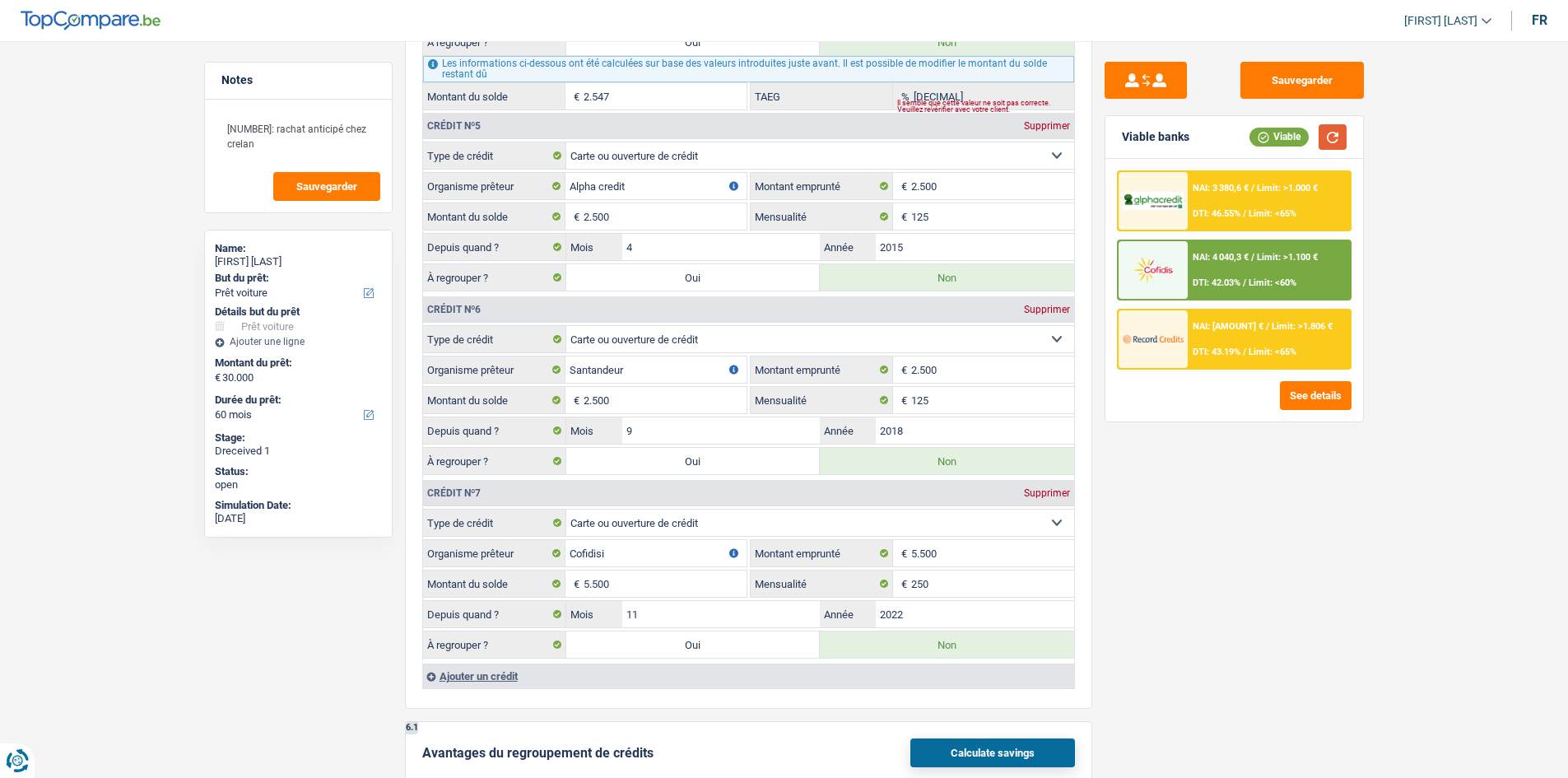 click at bounding box center [1333, 137] 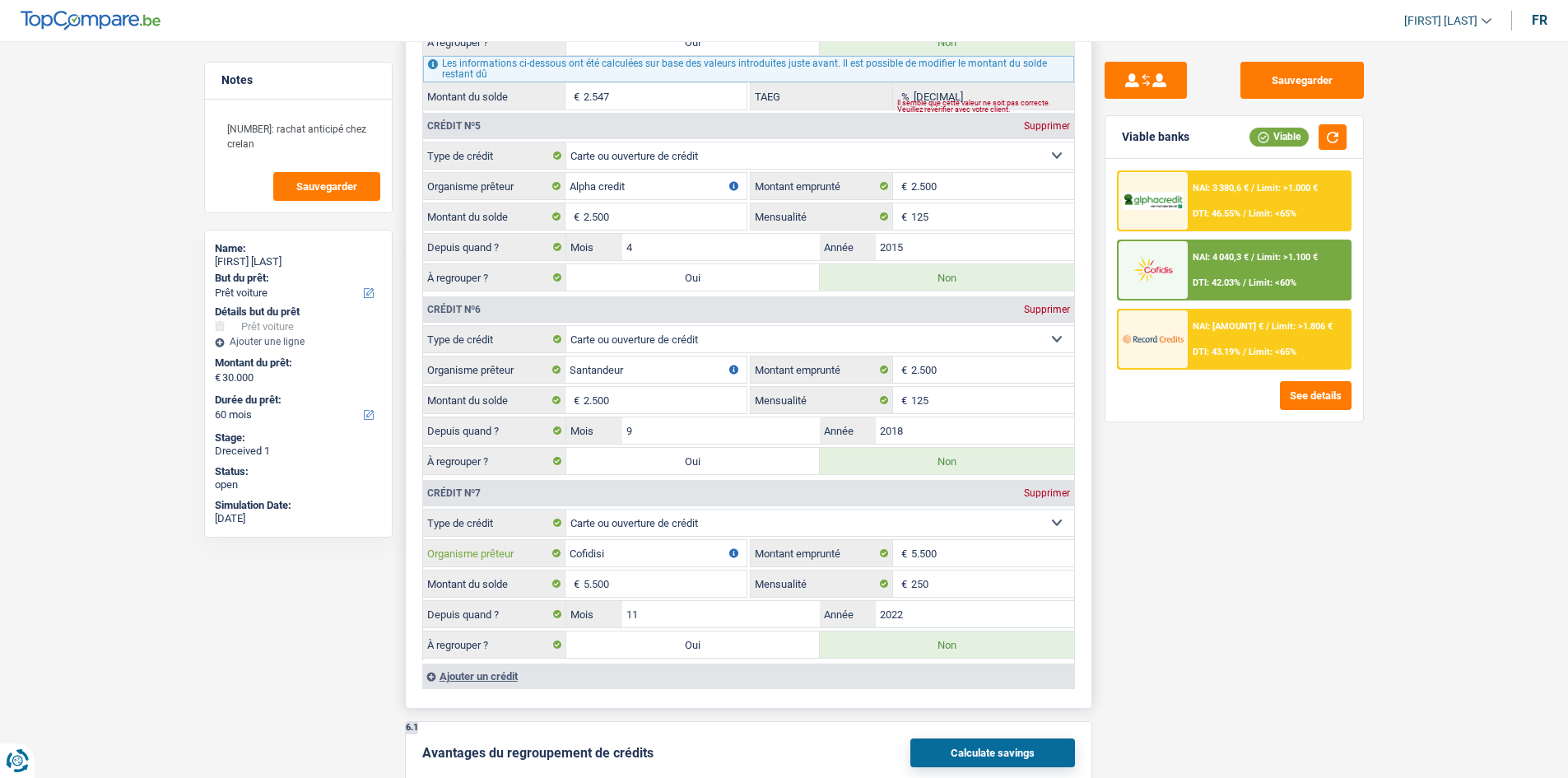click on "Cofidisi" at bounding box center (656, 553) 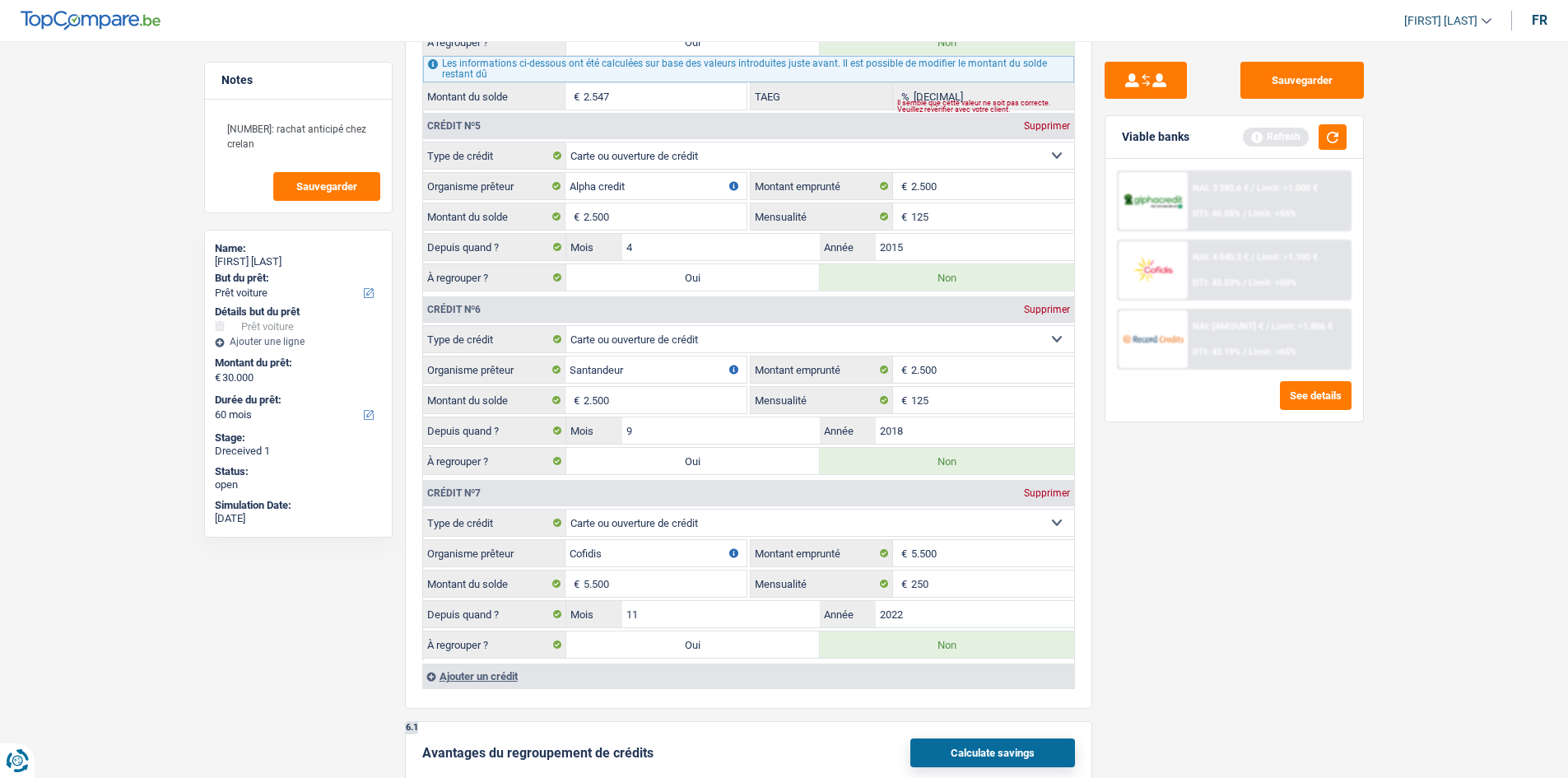 type on "Cofidis" 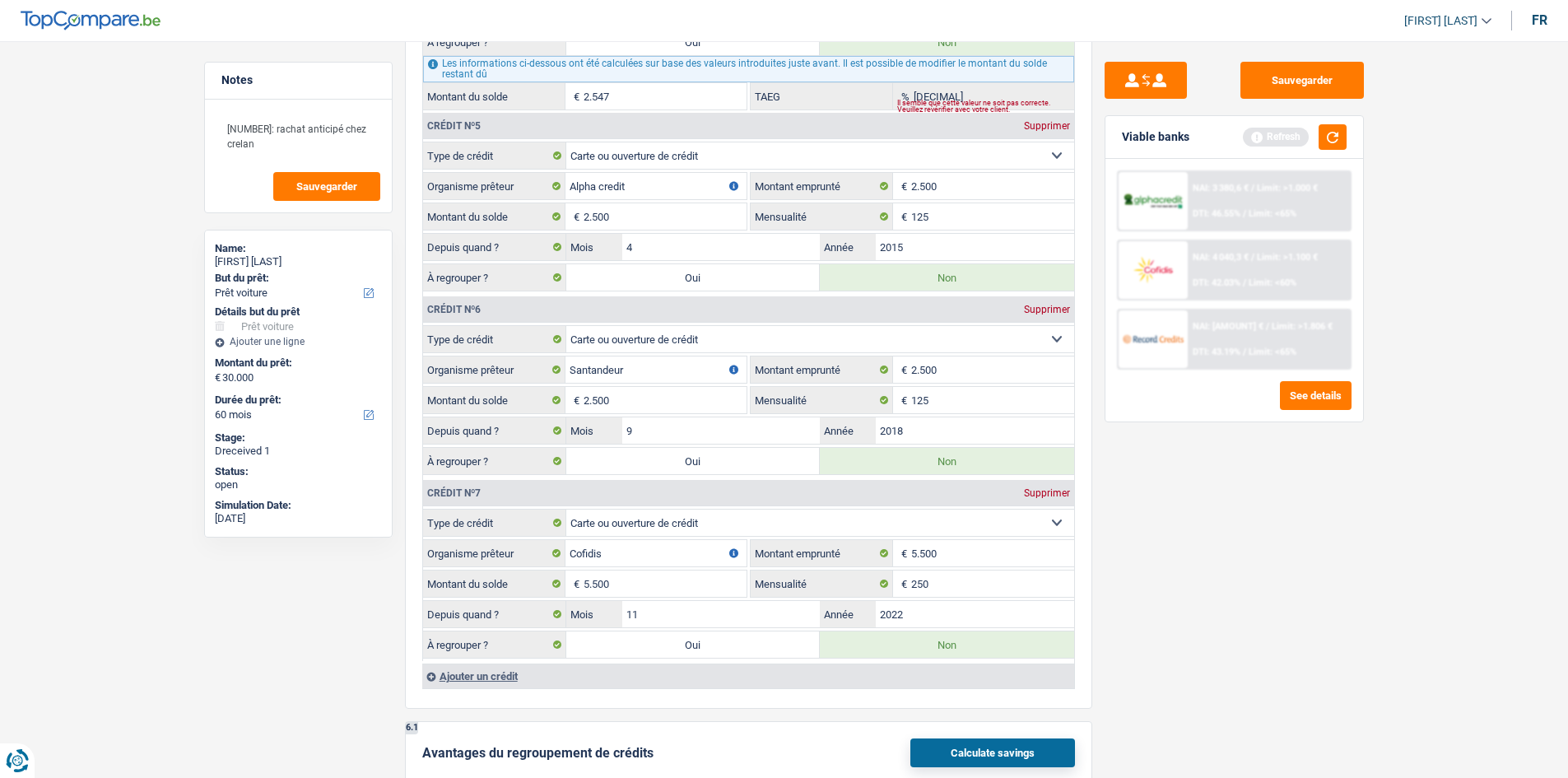 click on "Sauvegarder
Viable banks
Refresh
NAI: 3 380,6 €
/
Limit: >1.000 €
DTI: 46.55%
/
Limit: <65%
NAI: 4 040,3 €
/
Limit: >1.100 €
DTI: 42.03%
/
Limit: <60%
NAI: 3 862,9 €
/       /
See details" at bounding box center [1234, 404] 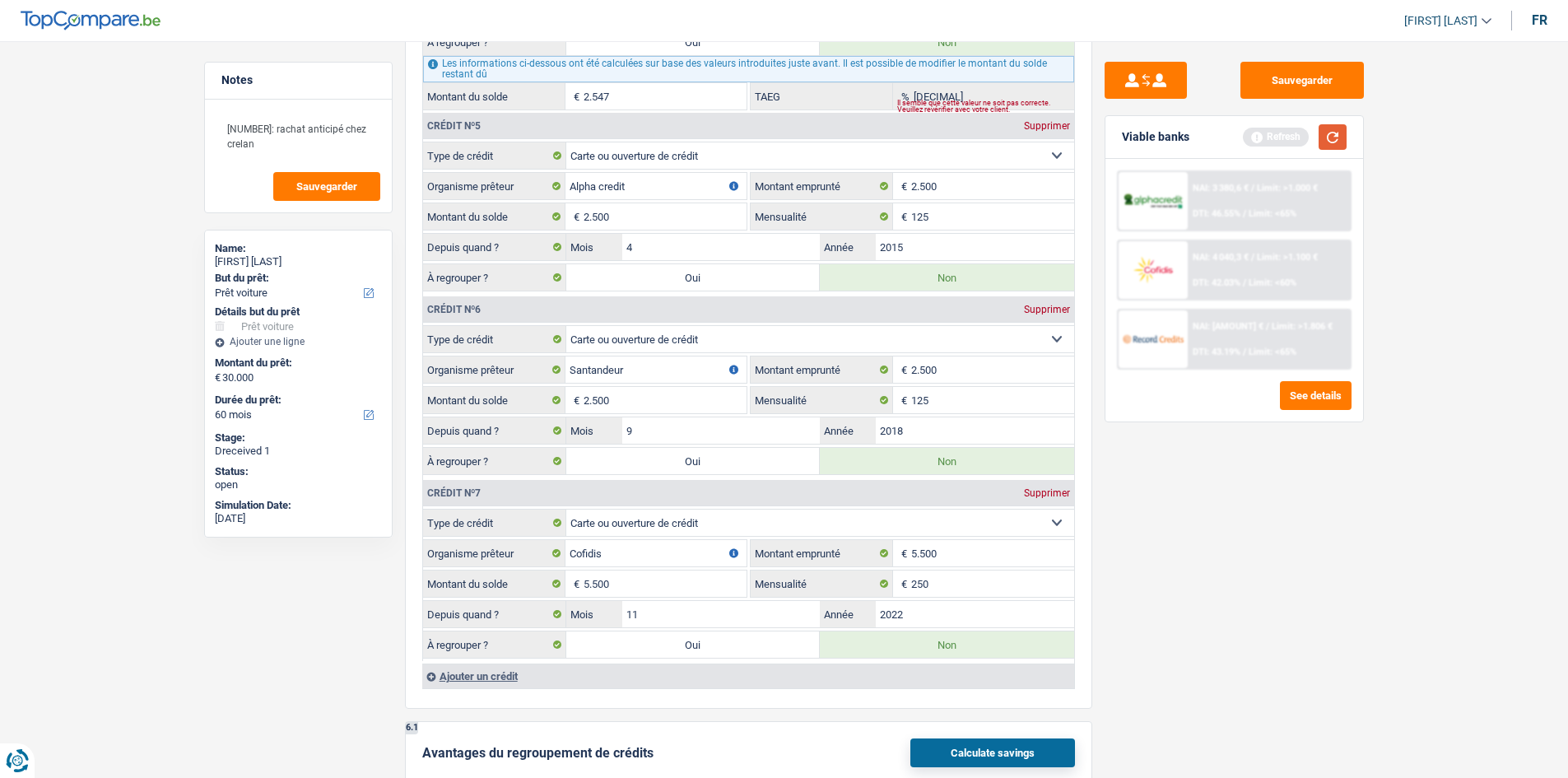 click at bounding box center [1333, 137] 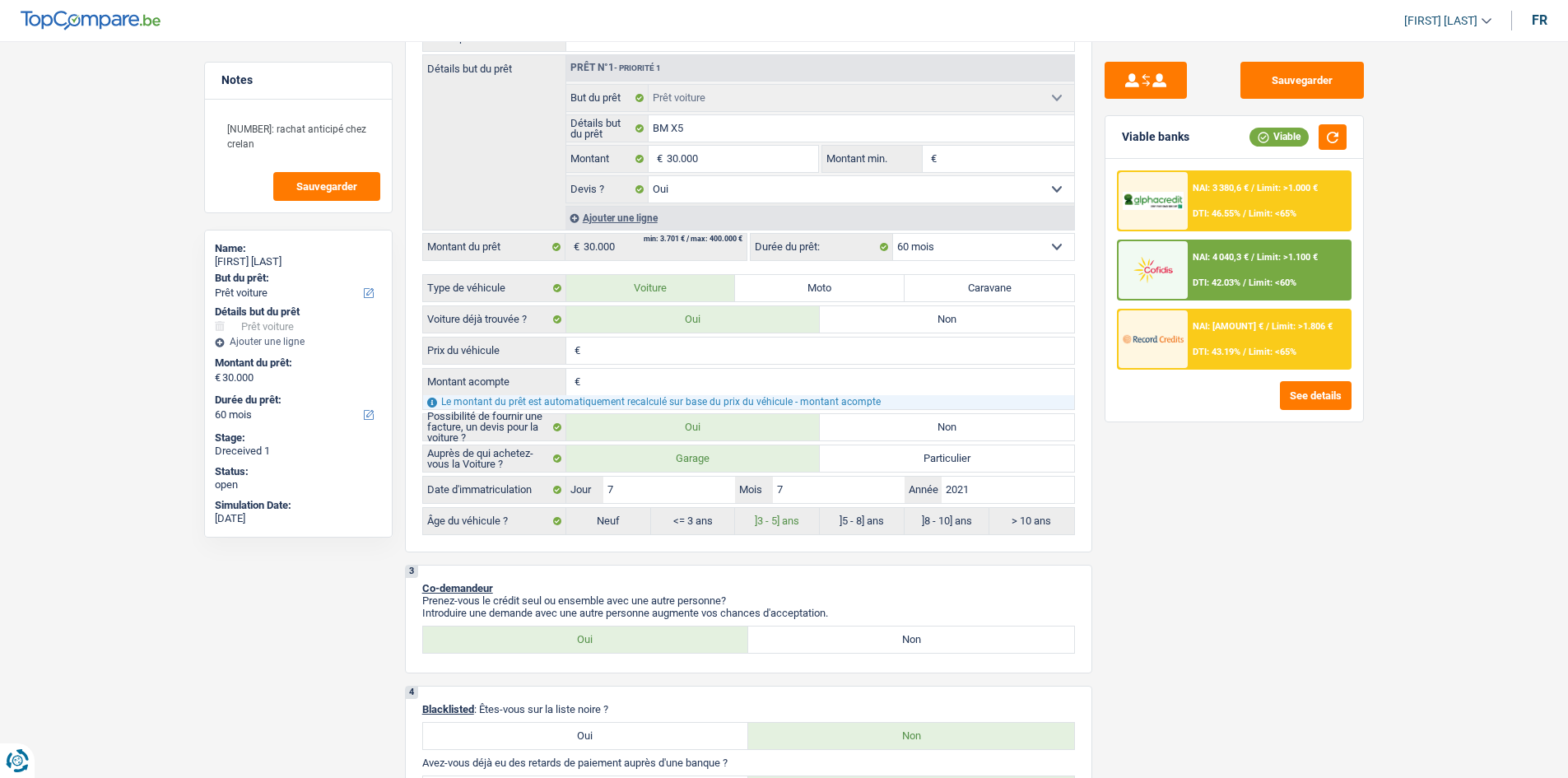 scroll, scrollTop: 165, scrollLeft: 0, axis: vertical 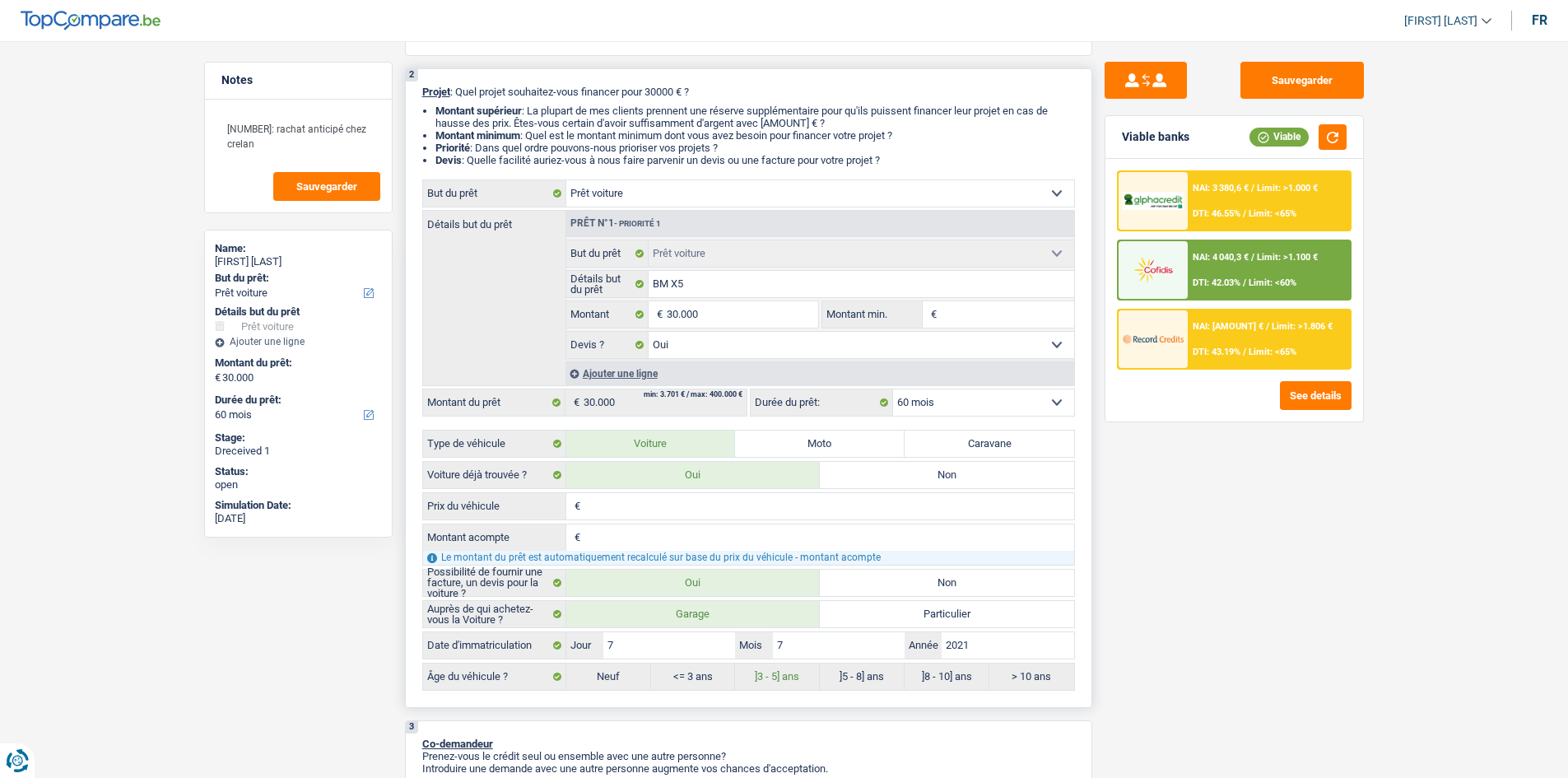 click on "12 mois 18 mois 24 mois 30 mois 36 mois 42 mois 48 mois 60 mois
Sélectionner une option" at bounding box center [984, 403] 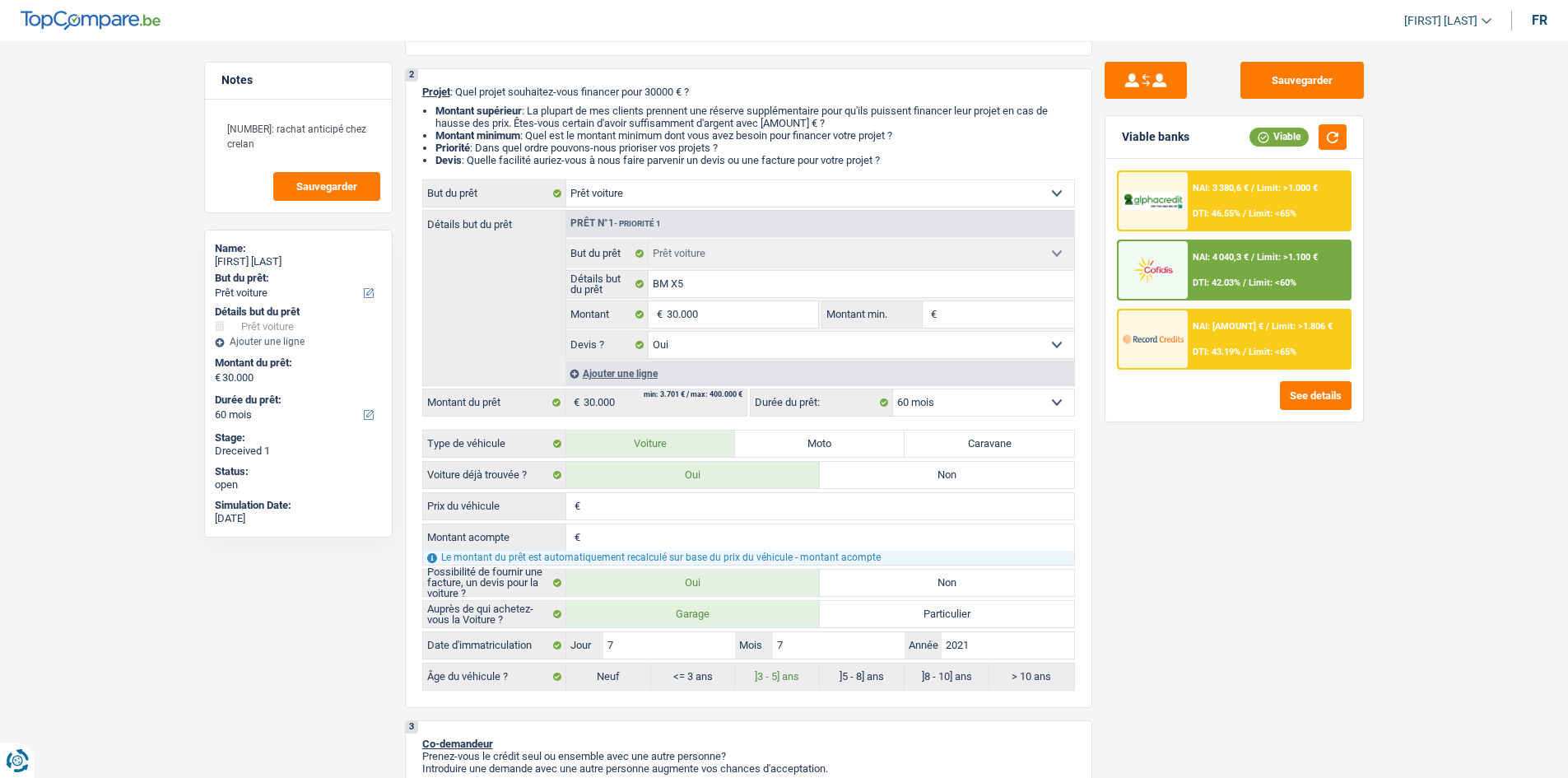click on "DTI: 46.55%" at bounding box center [1217, 213] 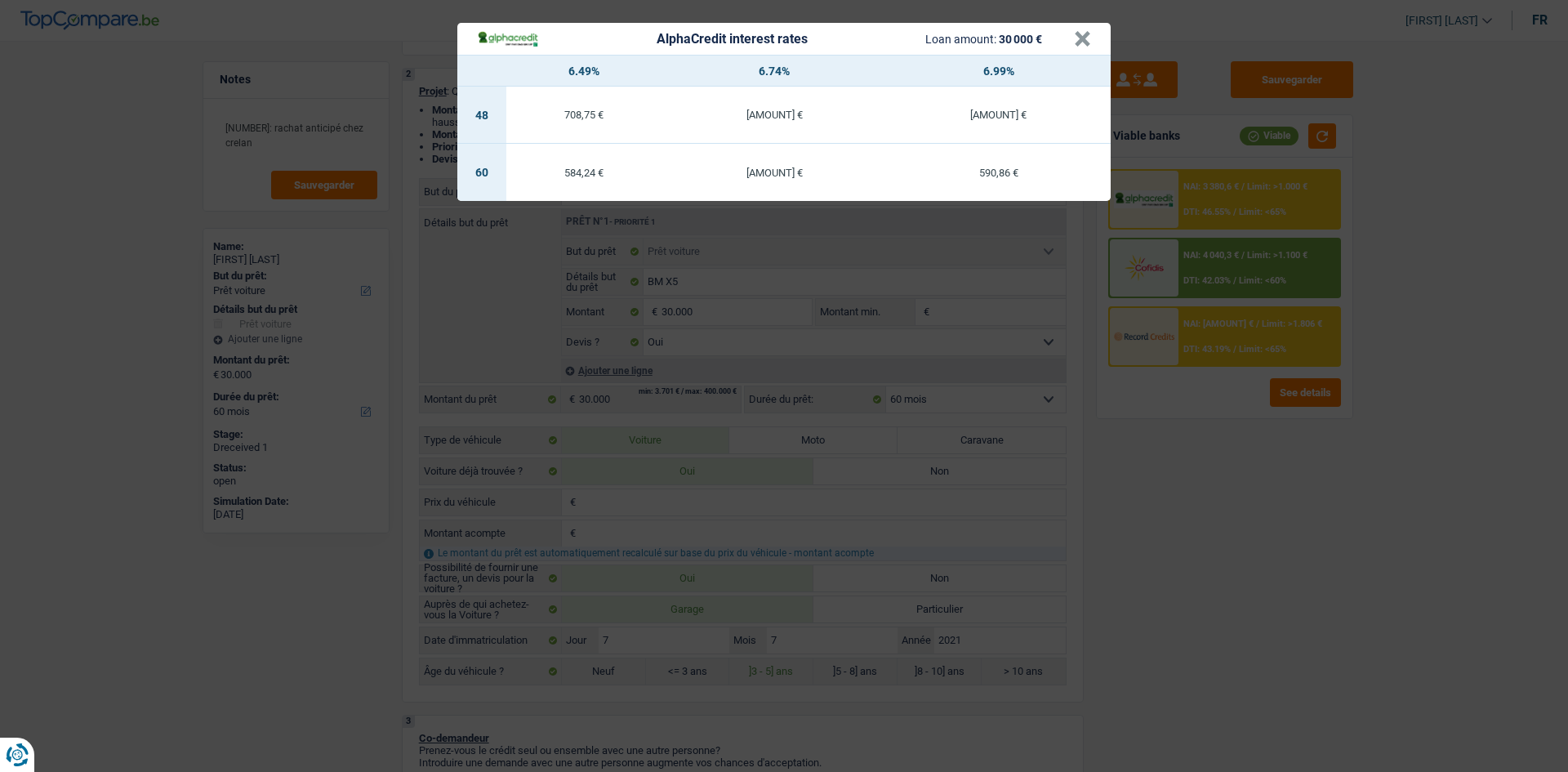 click on "AlphaCredit interest rates
Loan amount:
30 000 €
×
6.49%
6.74%
6.99%
48
708,75 €
712,01 €
715,27 €
60
584,24 €
587,55 €
590,86 €" at bounding box center [784, 386] 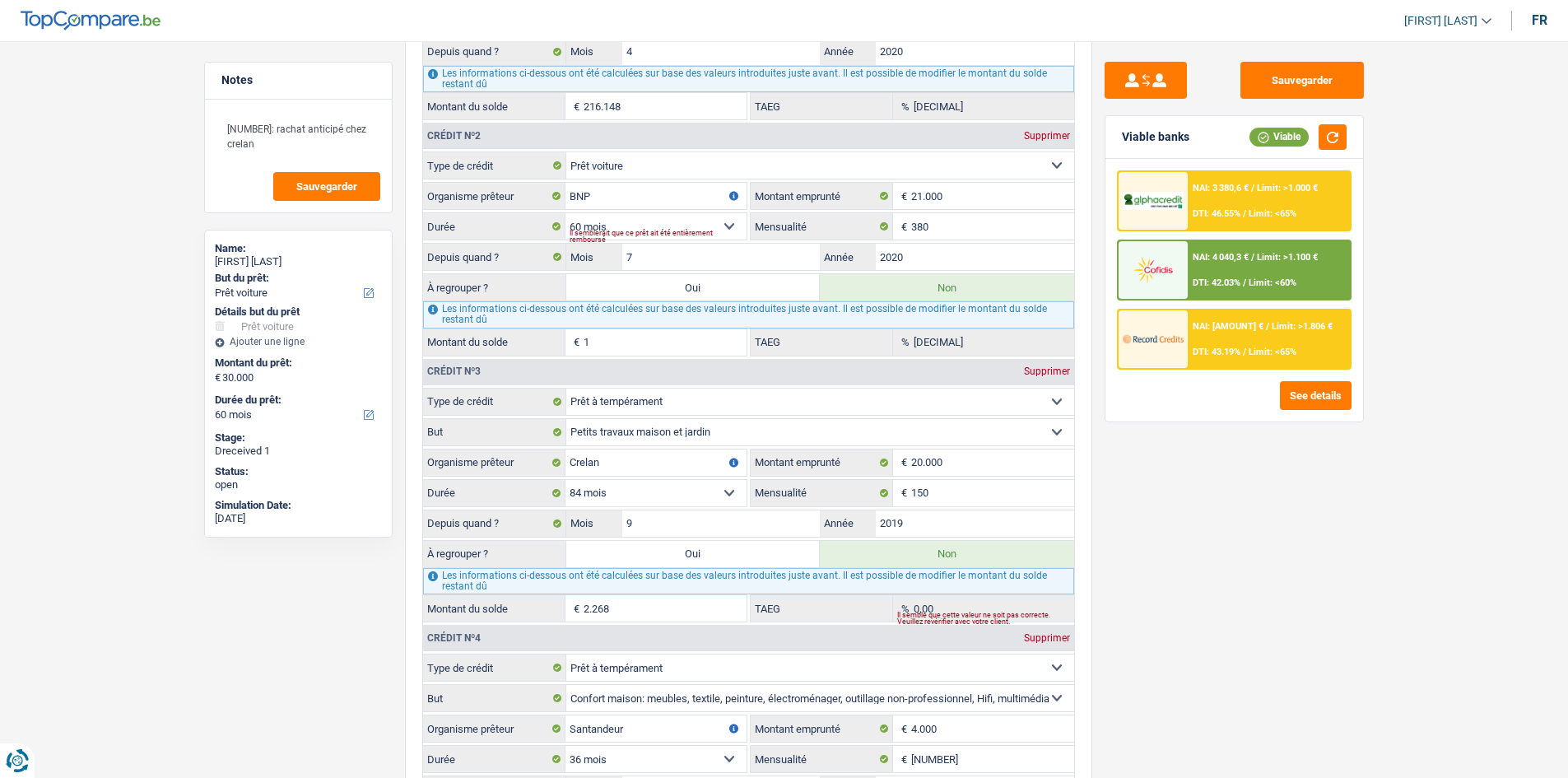 scroll, scrollTop: 1894, scrollLeft: 0, axis: vertical 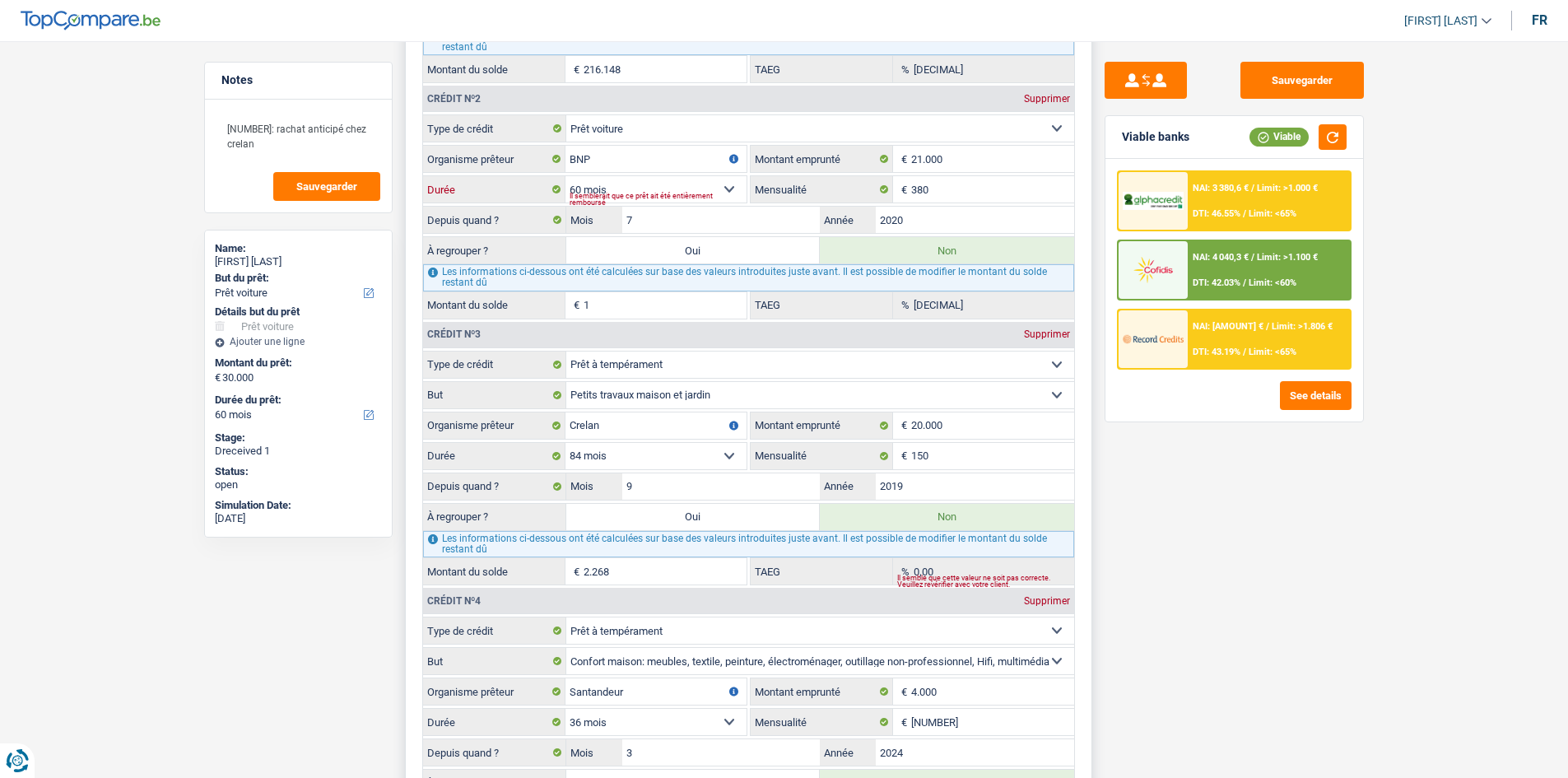 click on "12 mois 18 mois 24 mois 30 mois 36 mois 42 mois 48 mois 60 mois 72 mois 84 mois 96 mois 120 mois
Sélectionner une option" at bounding box center (656, 189) 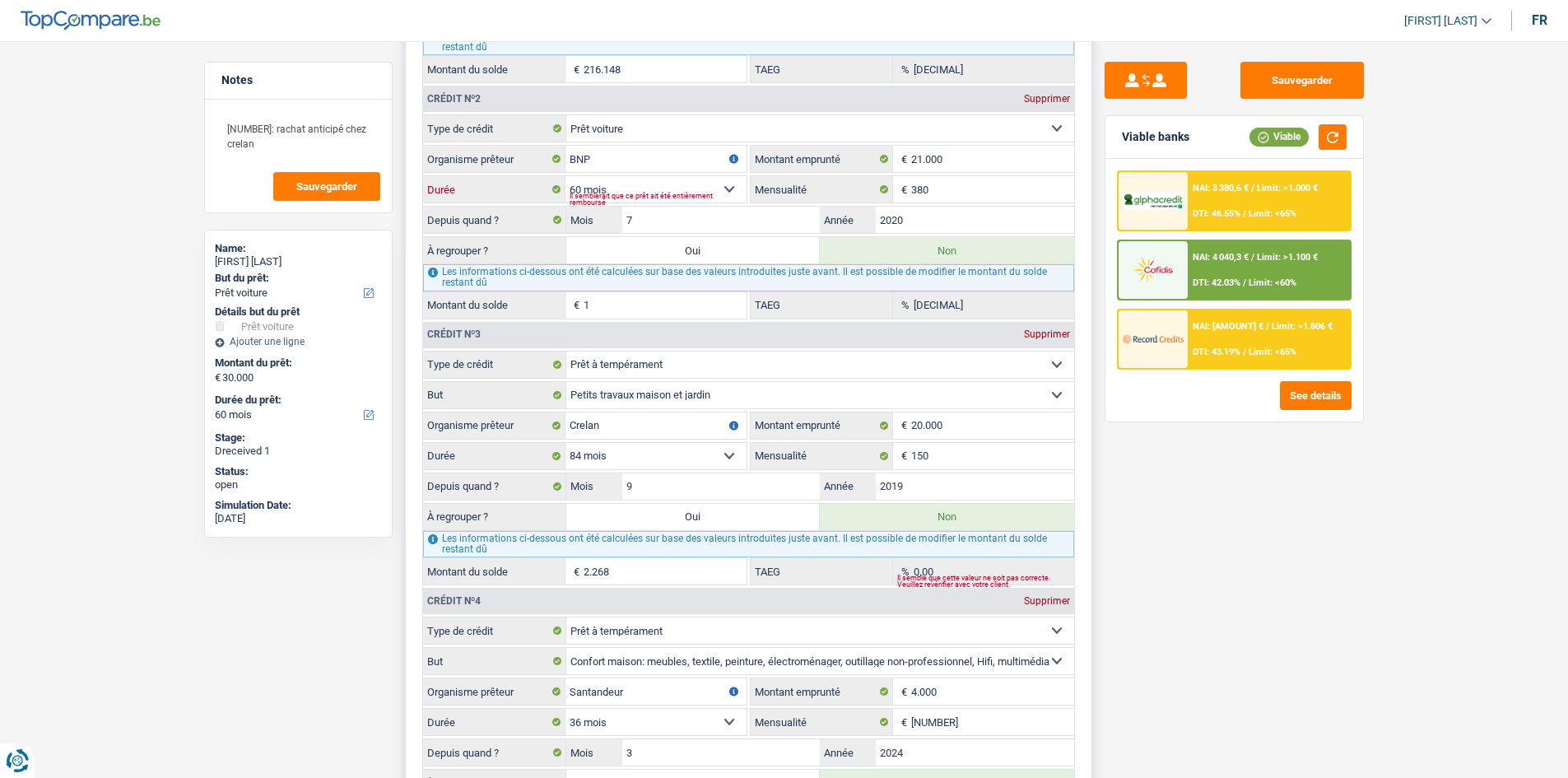 select on "72" 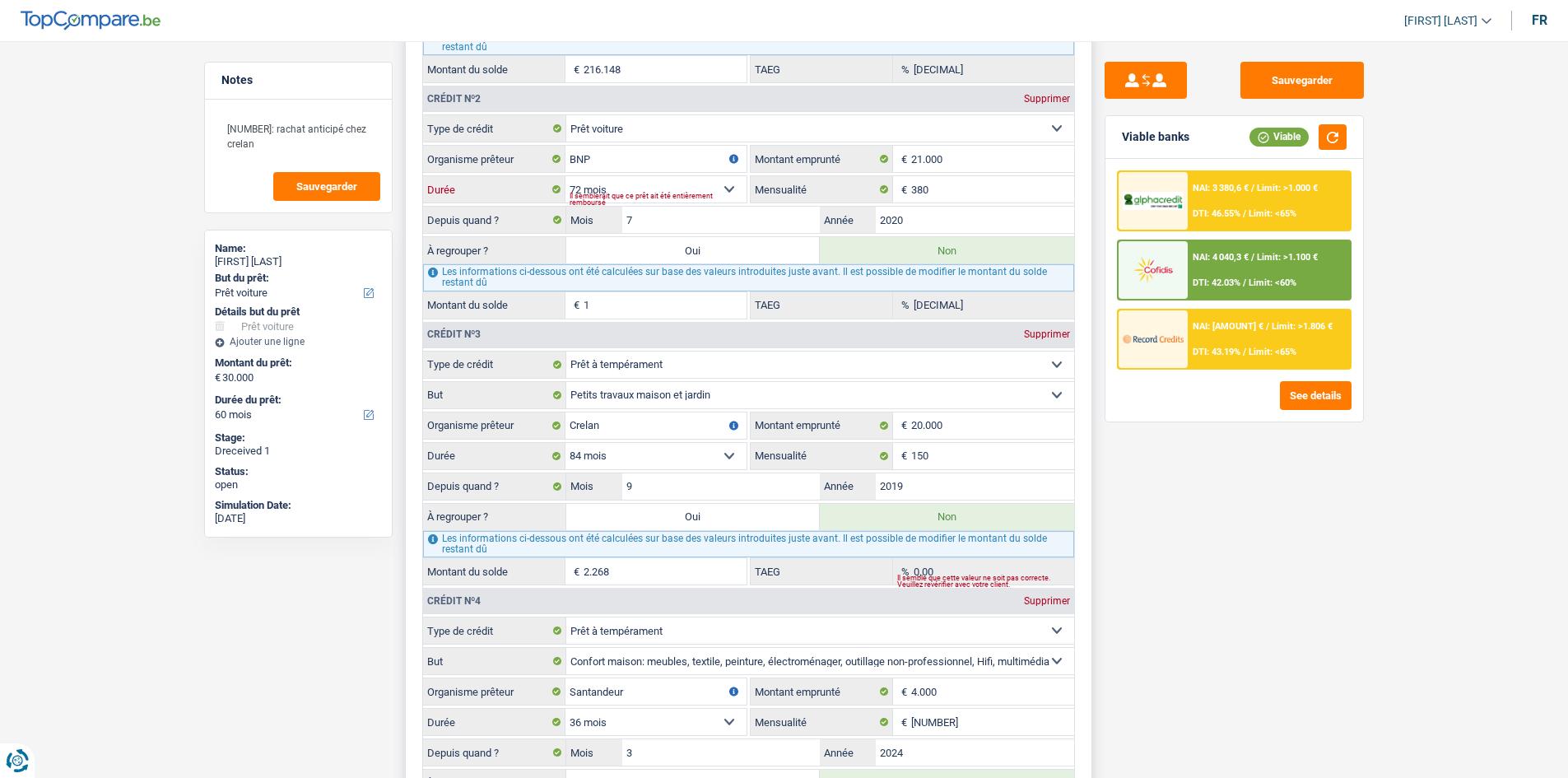 click on "12 mois 18 mois 24 mois 30 mois 36 mois 42 mois 48 mois 60 mois 72 mois 84 mois 96 mois 120 mois
Sélectionner une option" at bounding box center [656, 189] 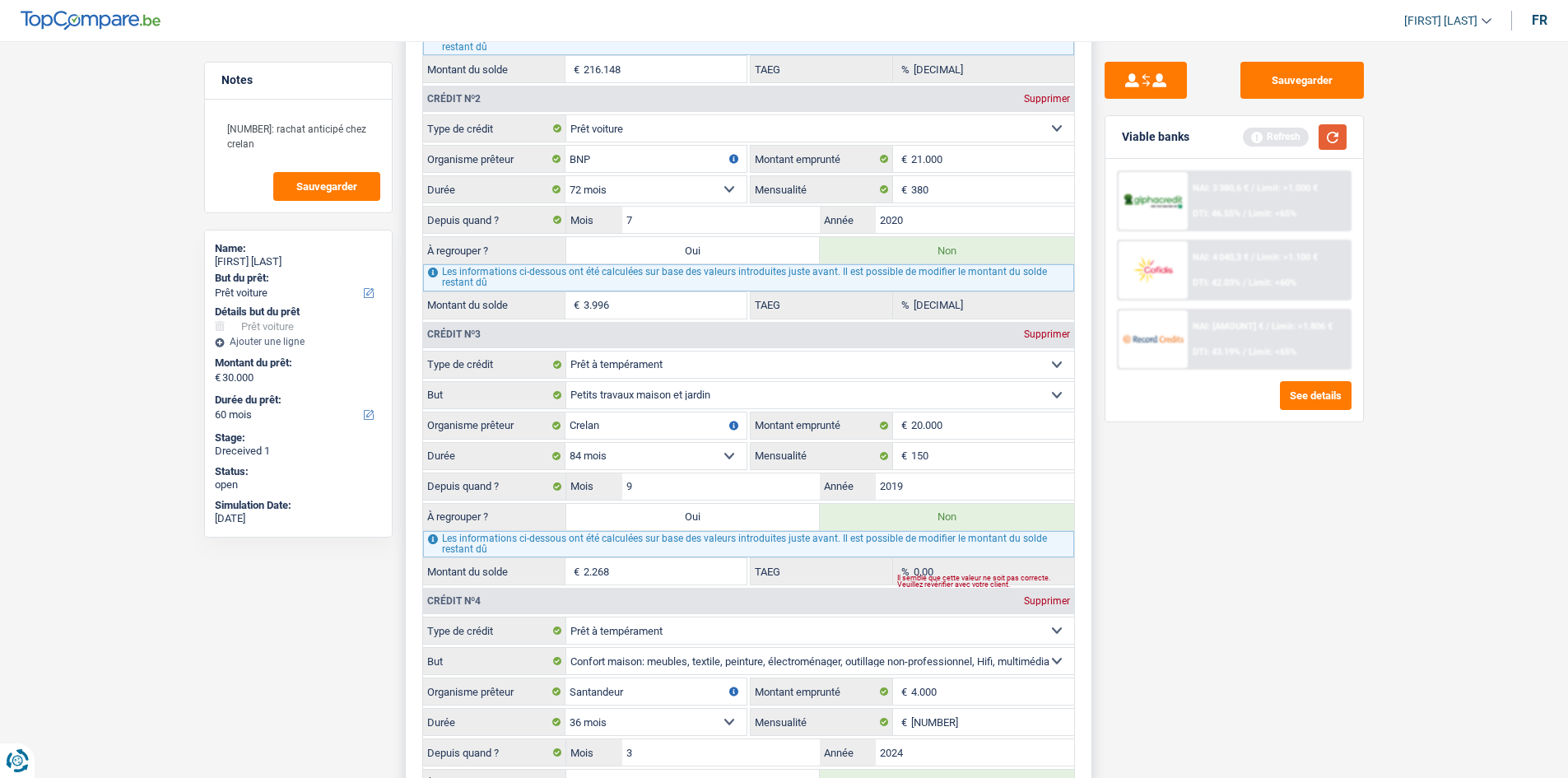 click at bounding box center [1333, 137] 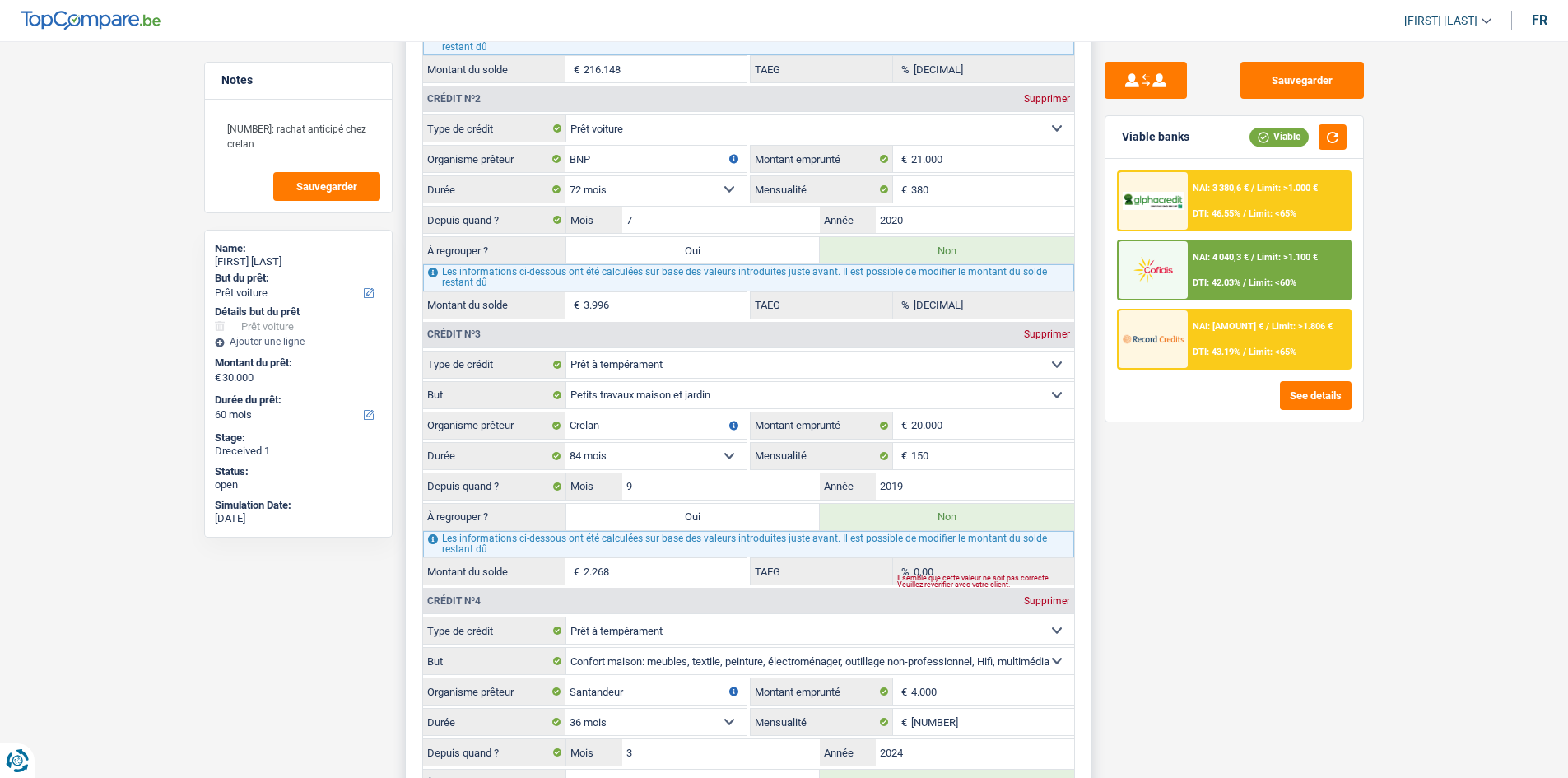 click on "12 mois 18 mois 24 mois 30 mois 36 mois 42 mois 48 mois 60 mois 72 mois 84 mois 96 mois 120 mois
Sélectionner une option" at bounding box center [656, 189] 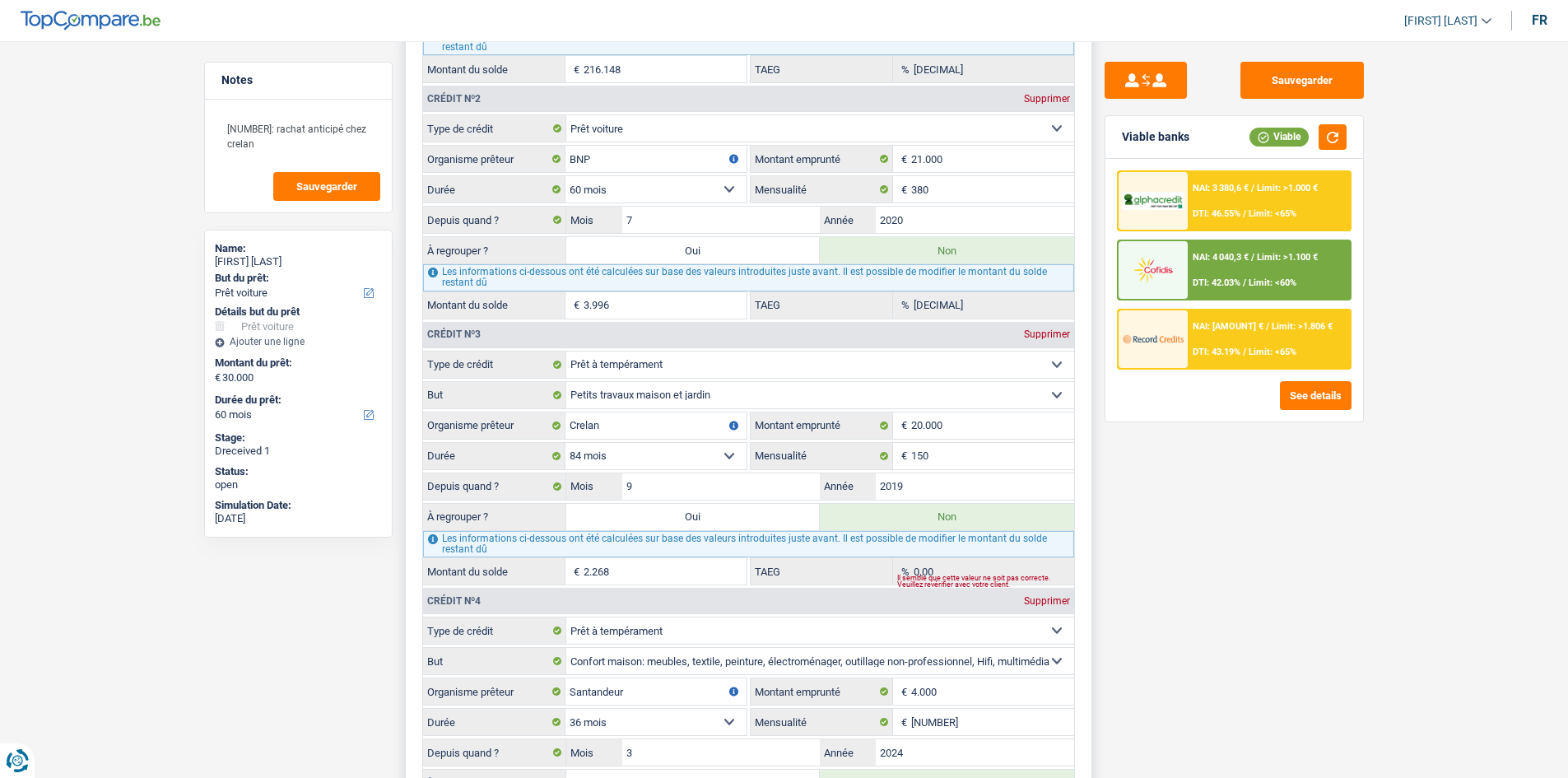 click on "12 mois 18 mois 24 mois 30 mois 36 mois 42 mois 48 mois 60 mois 72 mois 84 mois 96 mois 120 mois
Sélectionner une option" at bounding box center (656, 189) 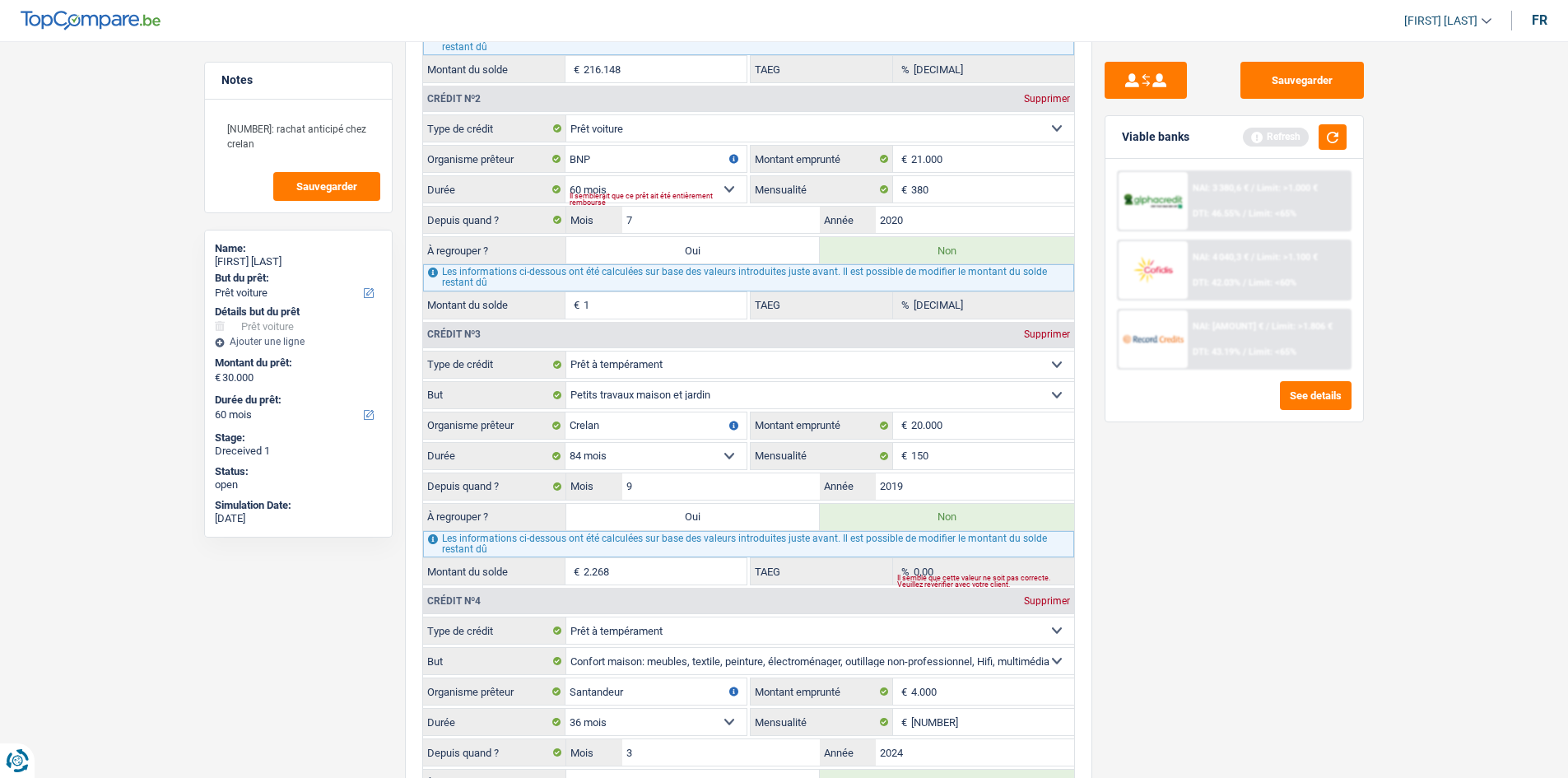click on "Sauvegarder
Viable banks
Refresh
NAI: 3 380,6 €
/
Limit: >1.000 €
DTI: 46.55%
/
Limit: <65%
NAI: 4 040,3 €
/
Limit: >1.100 €
DTI: 42.03%
/
Limit: <60%
NAI: 3 862,9 €
/       /
See details" at bounding box center (1234, 404) 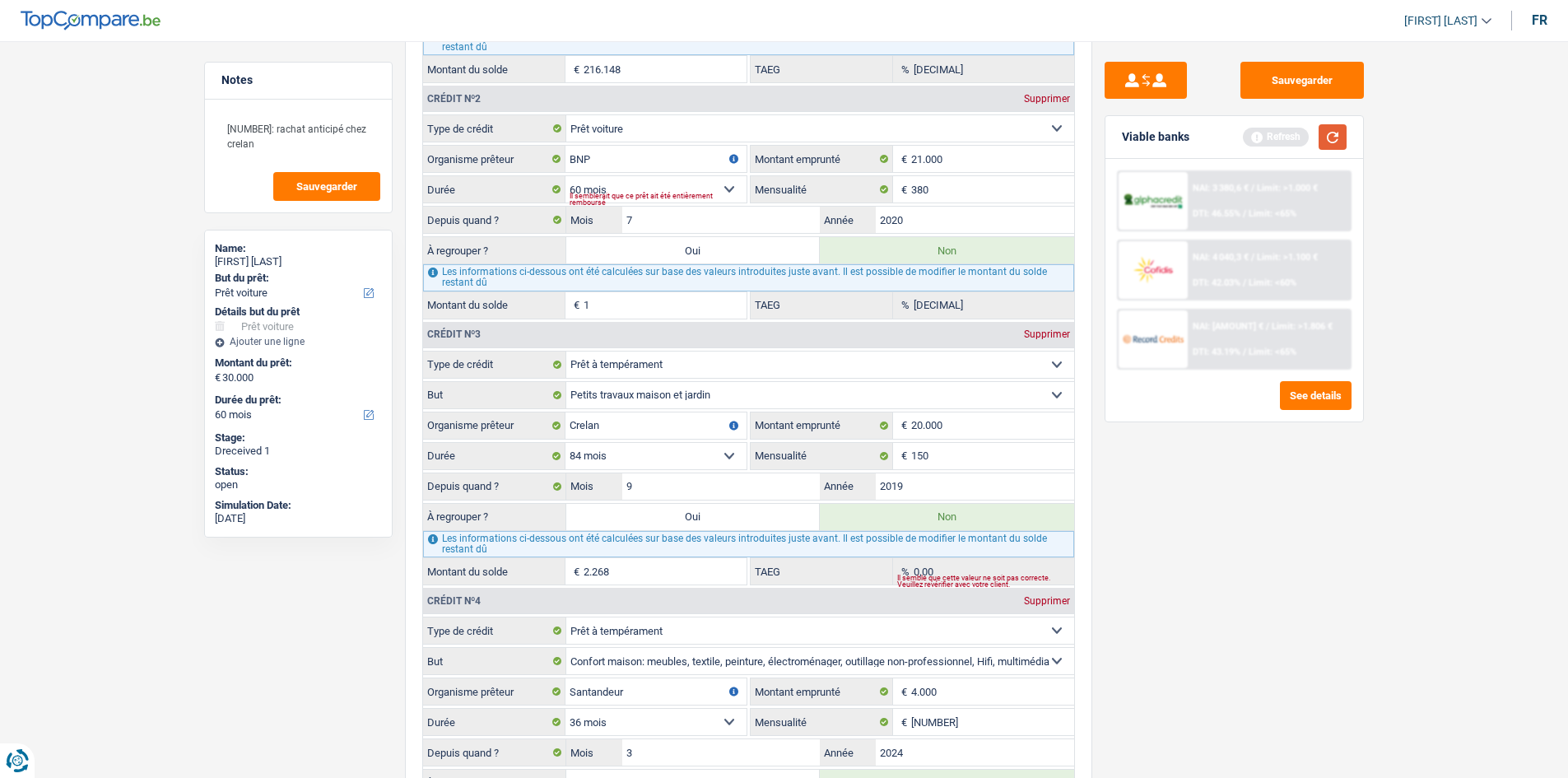 click at bounding box center [1333, 137] 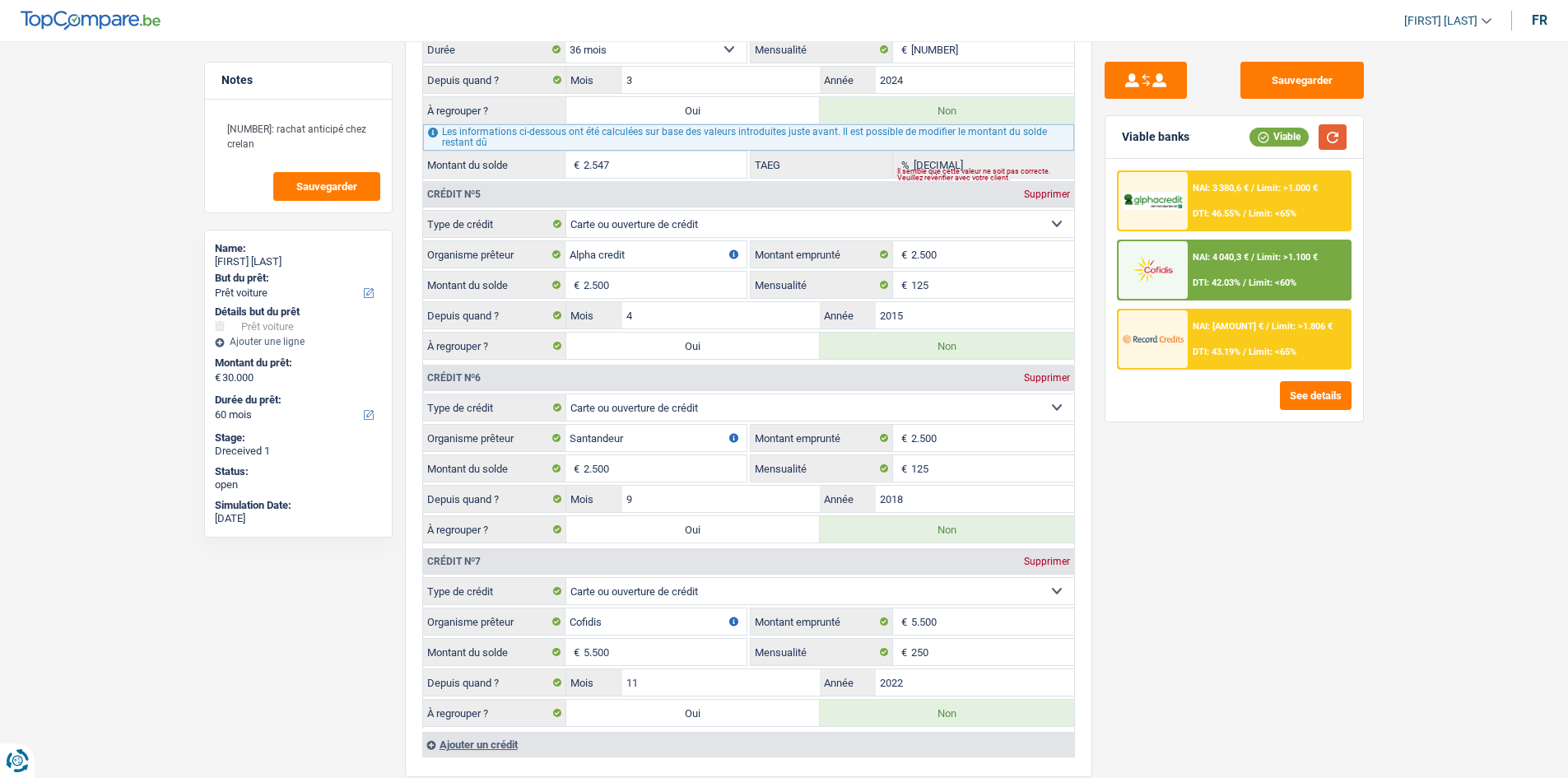 scroll, scrollTop: 2634, scrollLeft: 0, axis: vertical 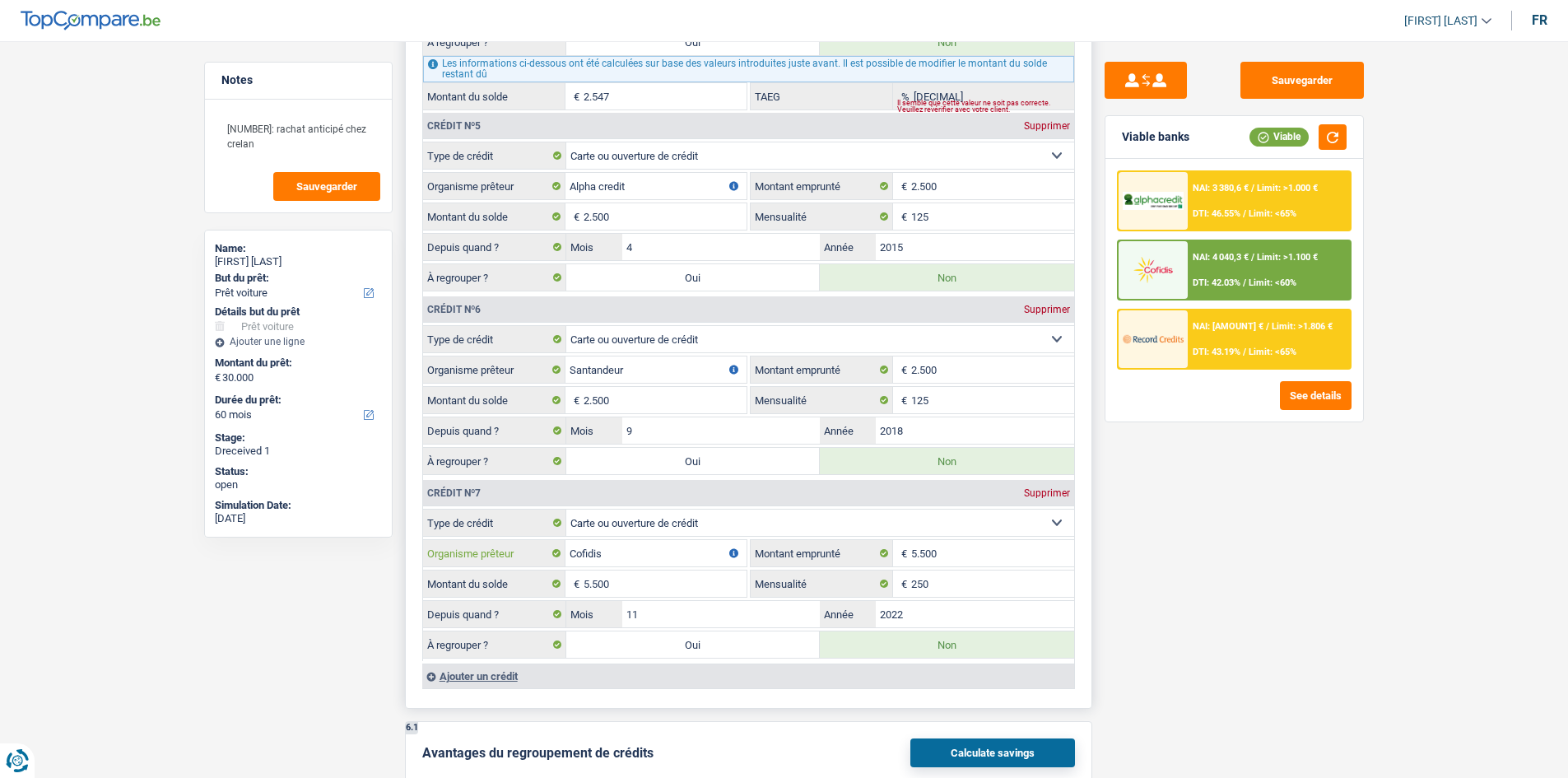 click on "Cofidis" at bounding box center (656, 553) 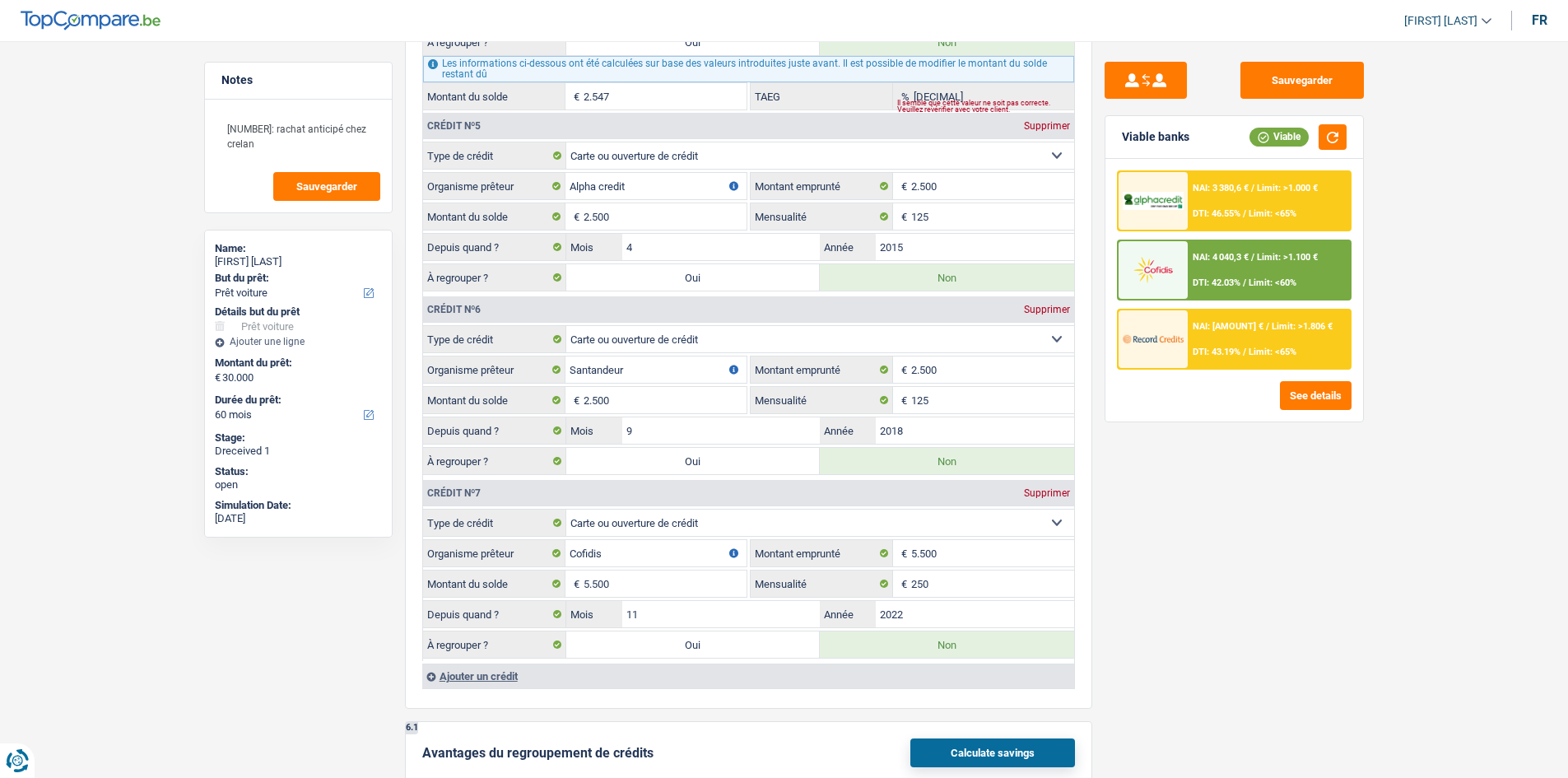 click on "Sauvegarder
Viable banks
Viable
NAI: 3 380,6 €
/
Limit: >1.000 €
DTI: 46.55%
/
Limit: <65%
NAI: 4 040,3 €
/
Limit: >1.100 €
DTI: 42.03%
/
Limit: <60%
NAI: 3 862,9 €
/       /
See details" at bounding box center (1234, 404) 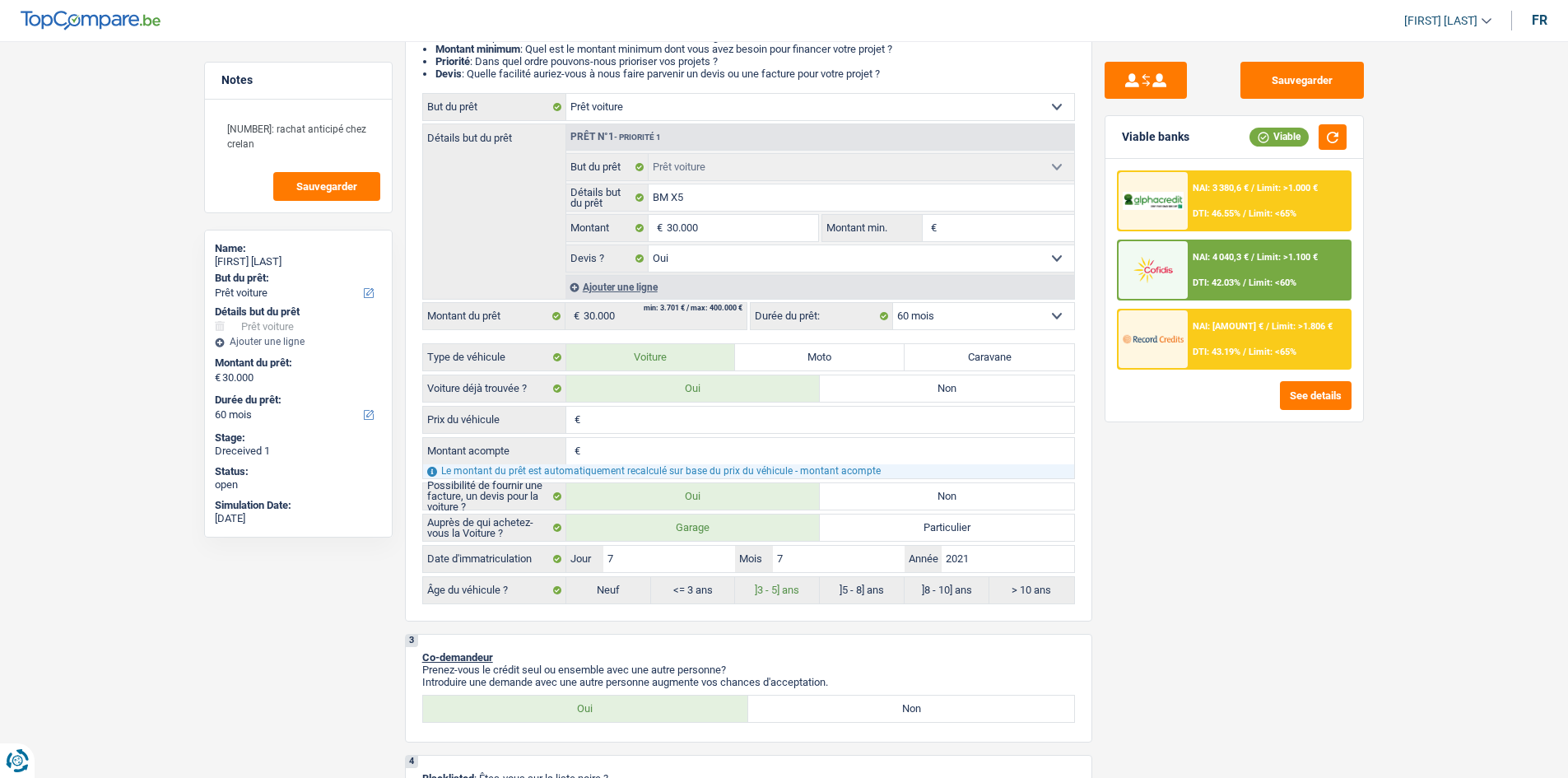 scroll, scrollTop: 247, scrollLeft: 0, axis: vertical 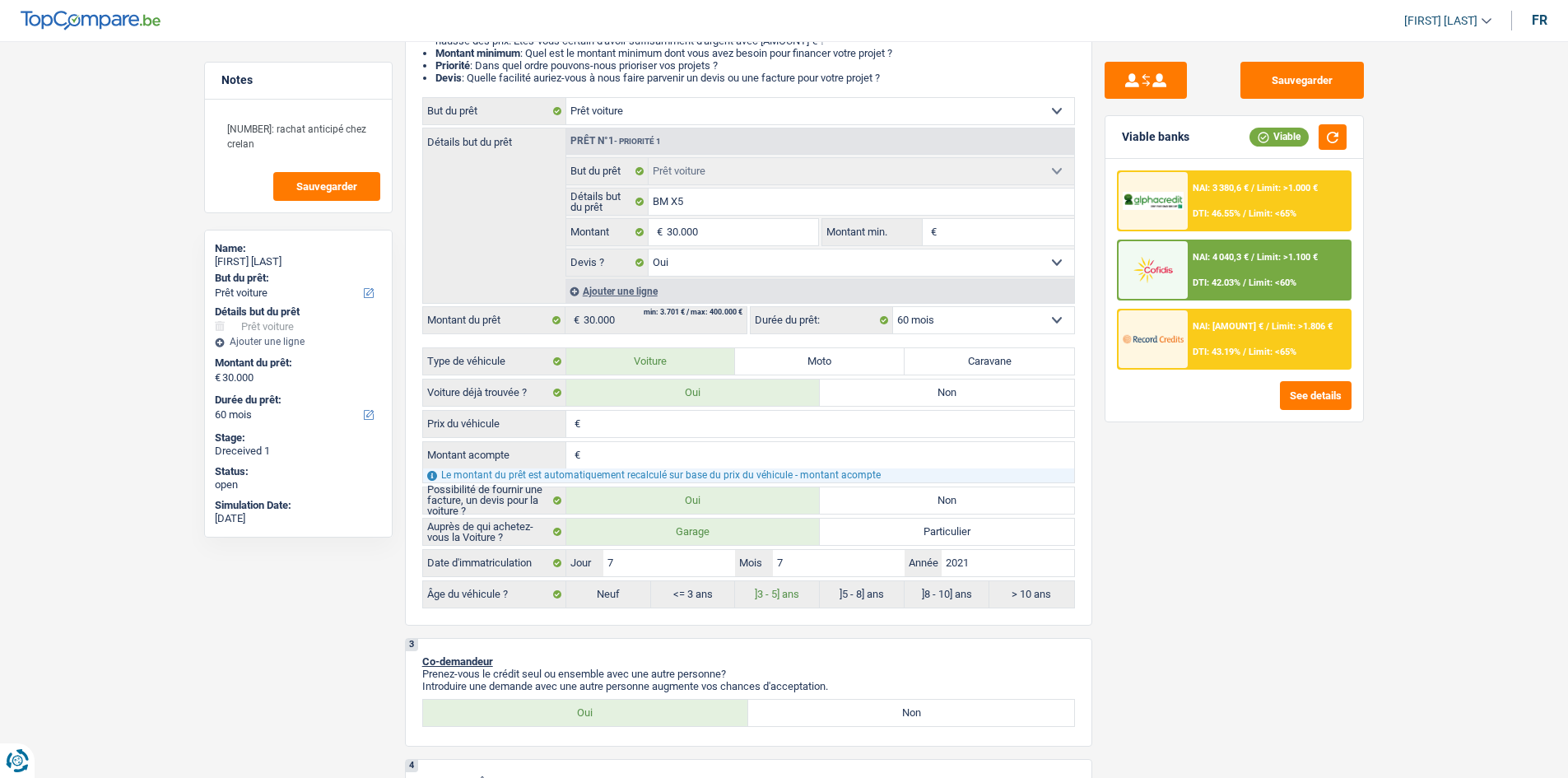 click on "NAI: 4 040,3 €
/
Limit: >1.100 €
DTI: 42.03%
/
Limit: <60%" at bounding box center (1268, 270) 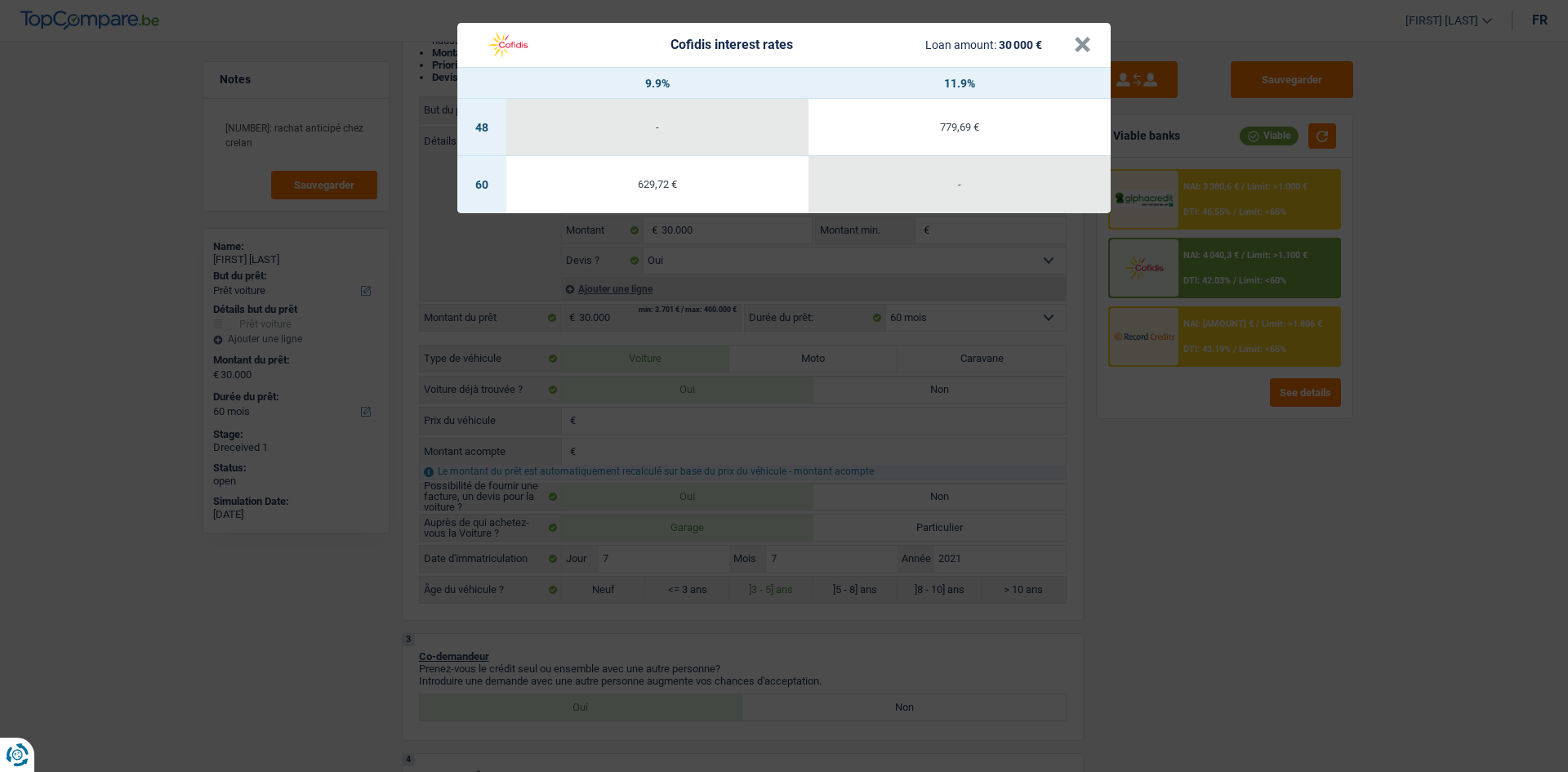 click on "Cofidis interest rates
Loan amount:
30 000 €
×
9.9%
11.9%
48
-
779,69 €
60
629,72 €
-" at bounding box center (784, 386) 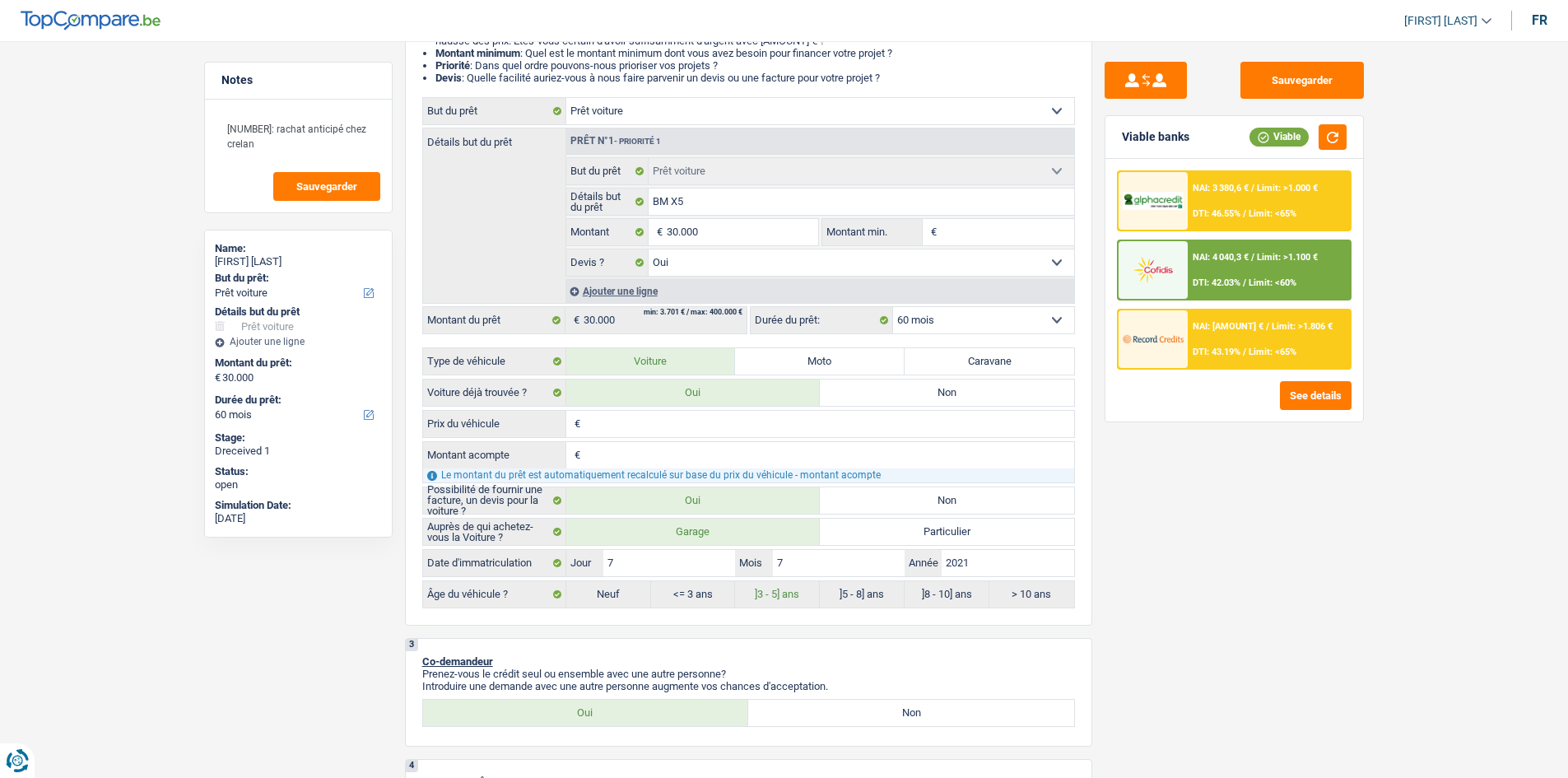 click on "NAI: 3 862,9 €
/
Limit: >1.806 €
DTI: 43.19%
/
Limit: <65%" at bounding box center [1268, 339] 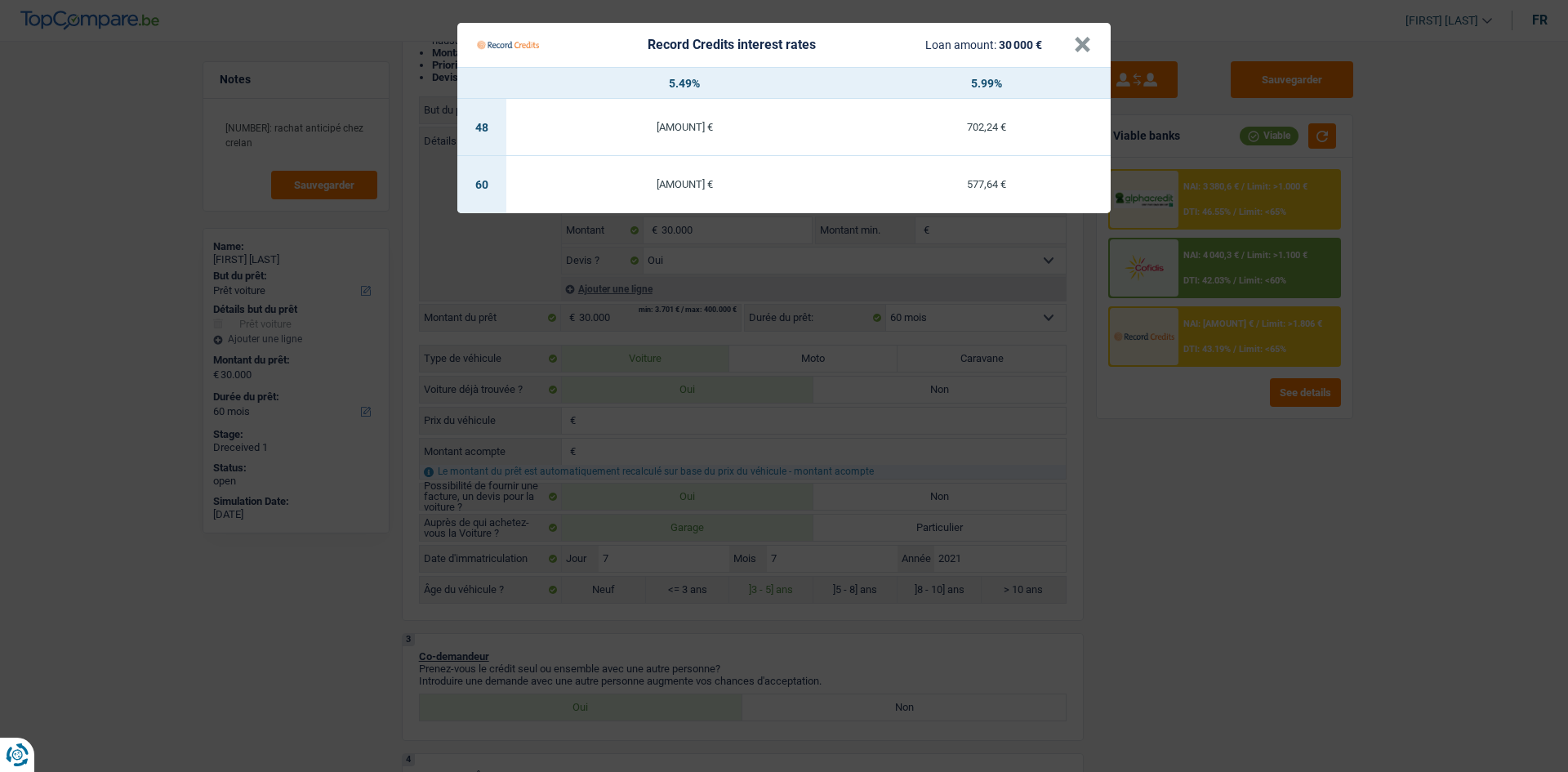 click on "Record Credits interest rates
Loan amount:
30 000 €
×
5.49%
5.99%
48
695,73 €
702,24 €
60
571,05 €
577,64 €" at bounding box center [784, 386] 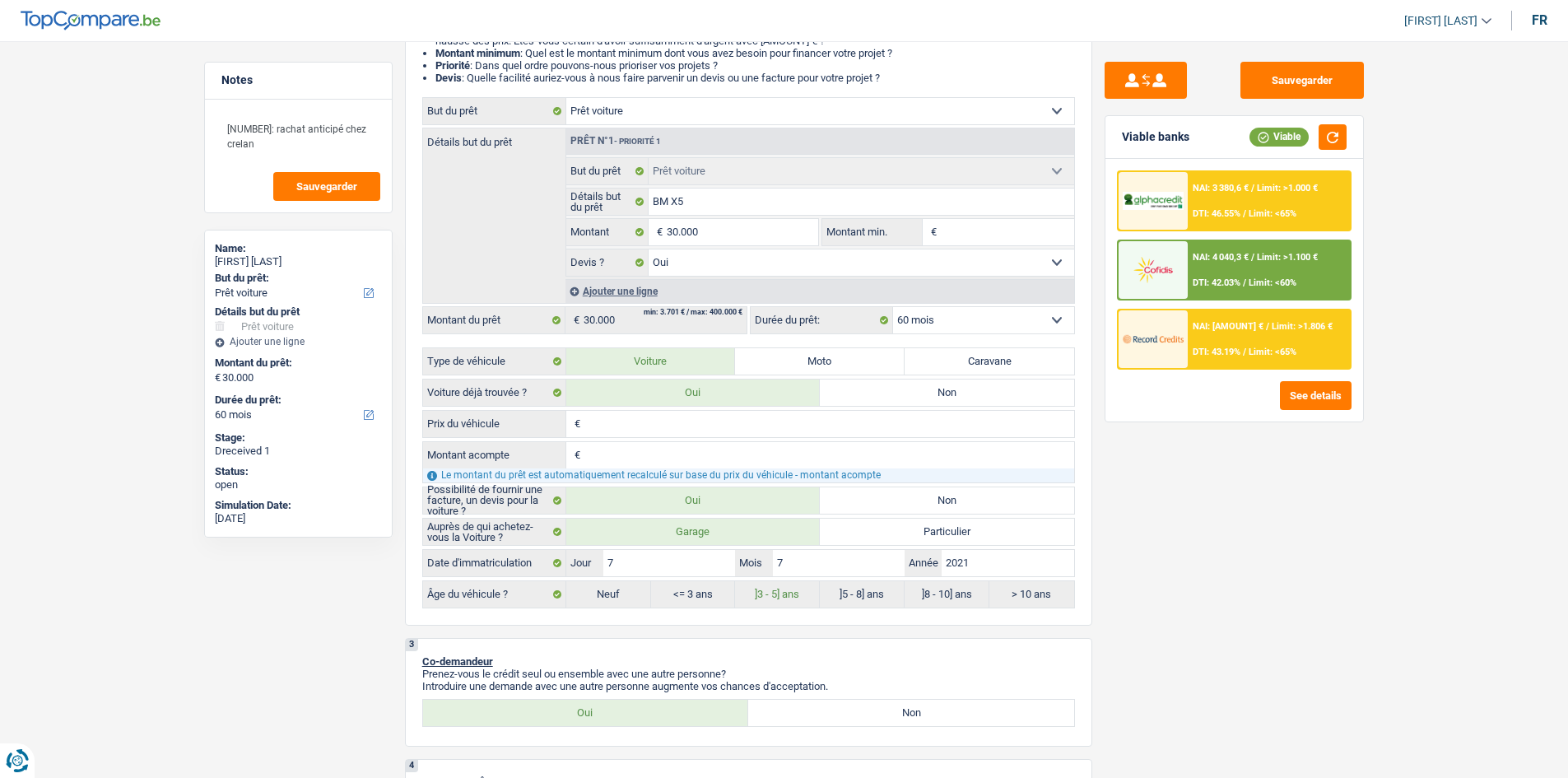 click on "DTI: 46.55%" at bounding box center [1217, 213] 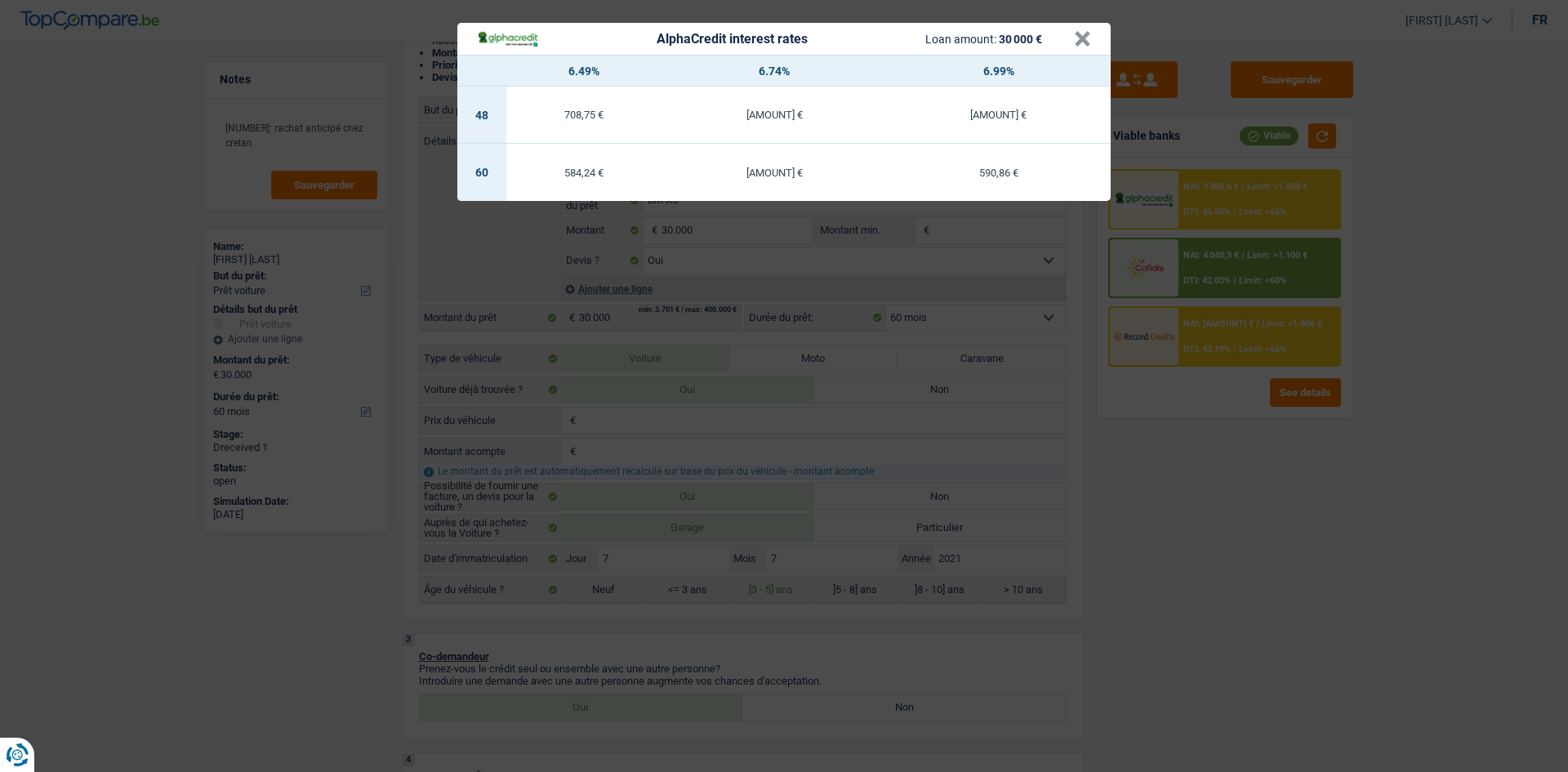 click on "AlphaCredit interest rates
Loan amount:
30 000 €
×
6.49%
6.74%
6.99%
48
708,75 €
712,01 €
715,27 €
60
584,24 €
587,55 €
590,86 €" at bounding box center [784, 386] 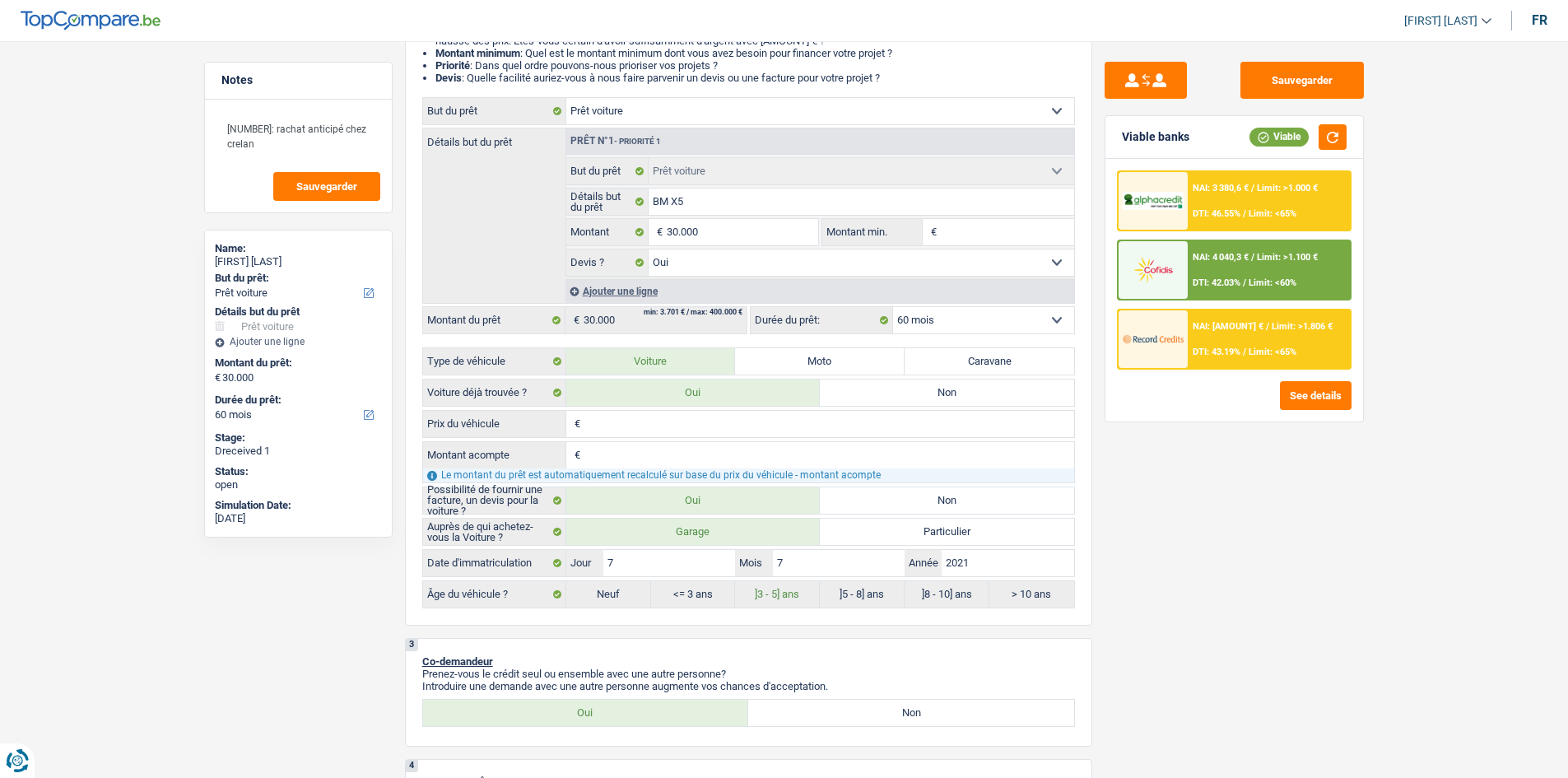 click on "NAI: 3 862,9 €
/
Limit: >1.806 €
DTI: 43.19%
/
Limit: <65%" at bounding box center [1268, 339] 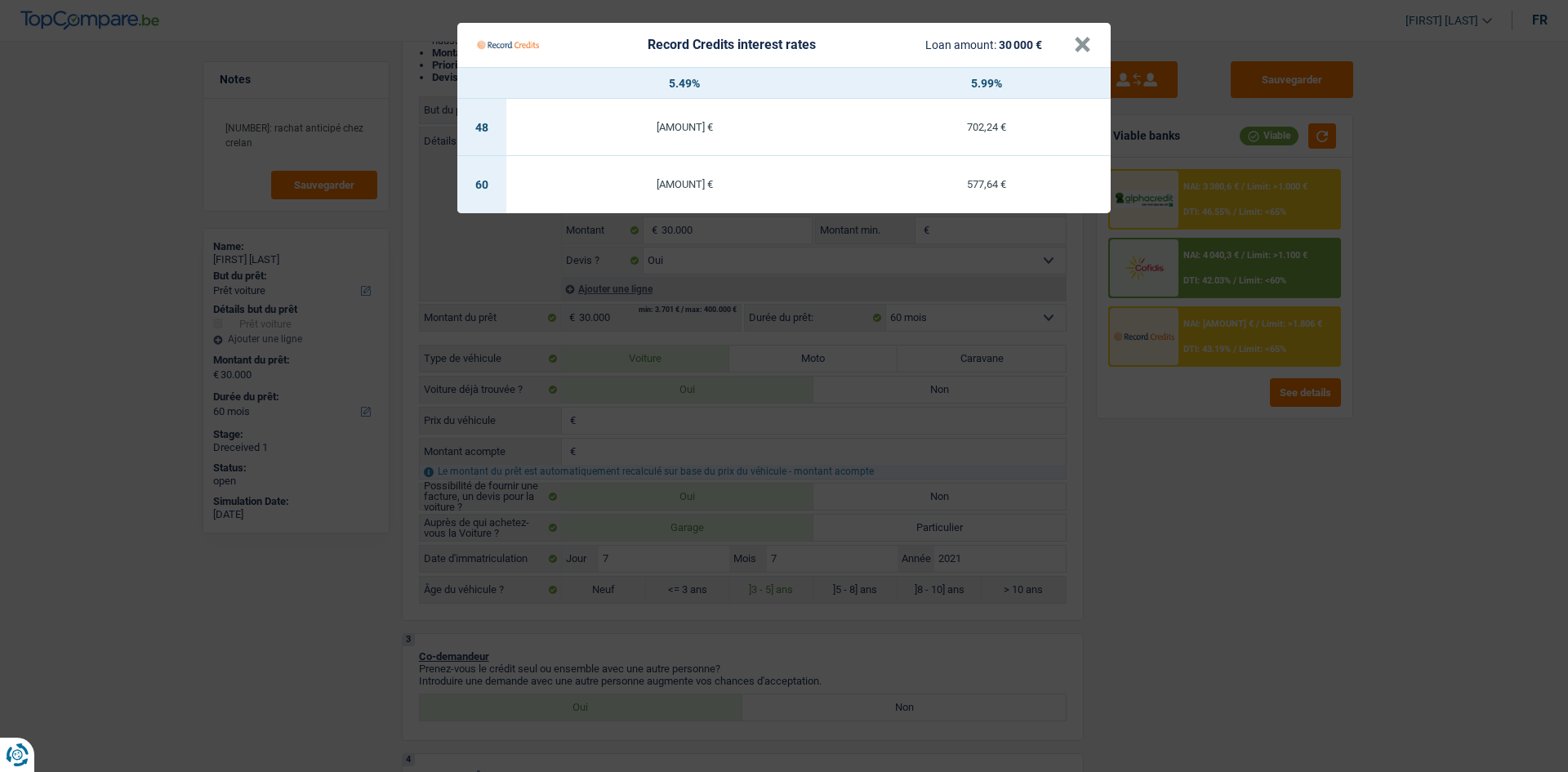 click on "Record Credits interest rates
Loan amount:
30 000 €
×
5.49%
5.99%
48
695,73 €
702,24 €
60
571,05 €
577,64 €" at bounding box center [784, 386] 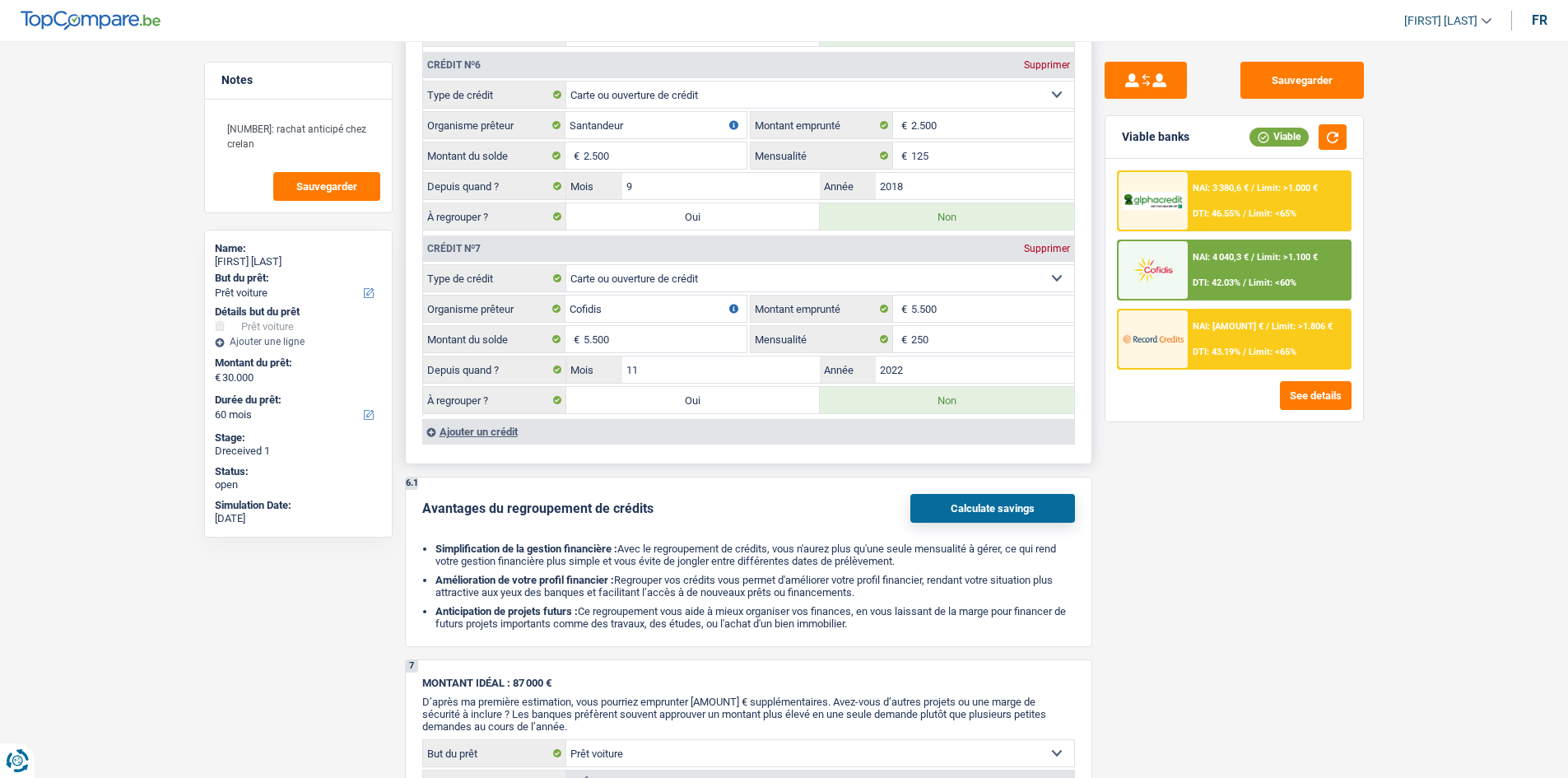 scroll, scrollTop: 2799, scrollLeft: 0, axis: vertical 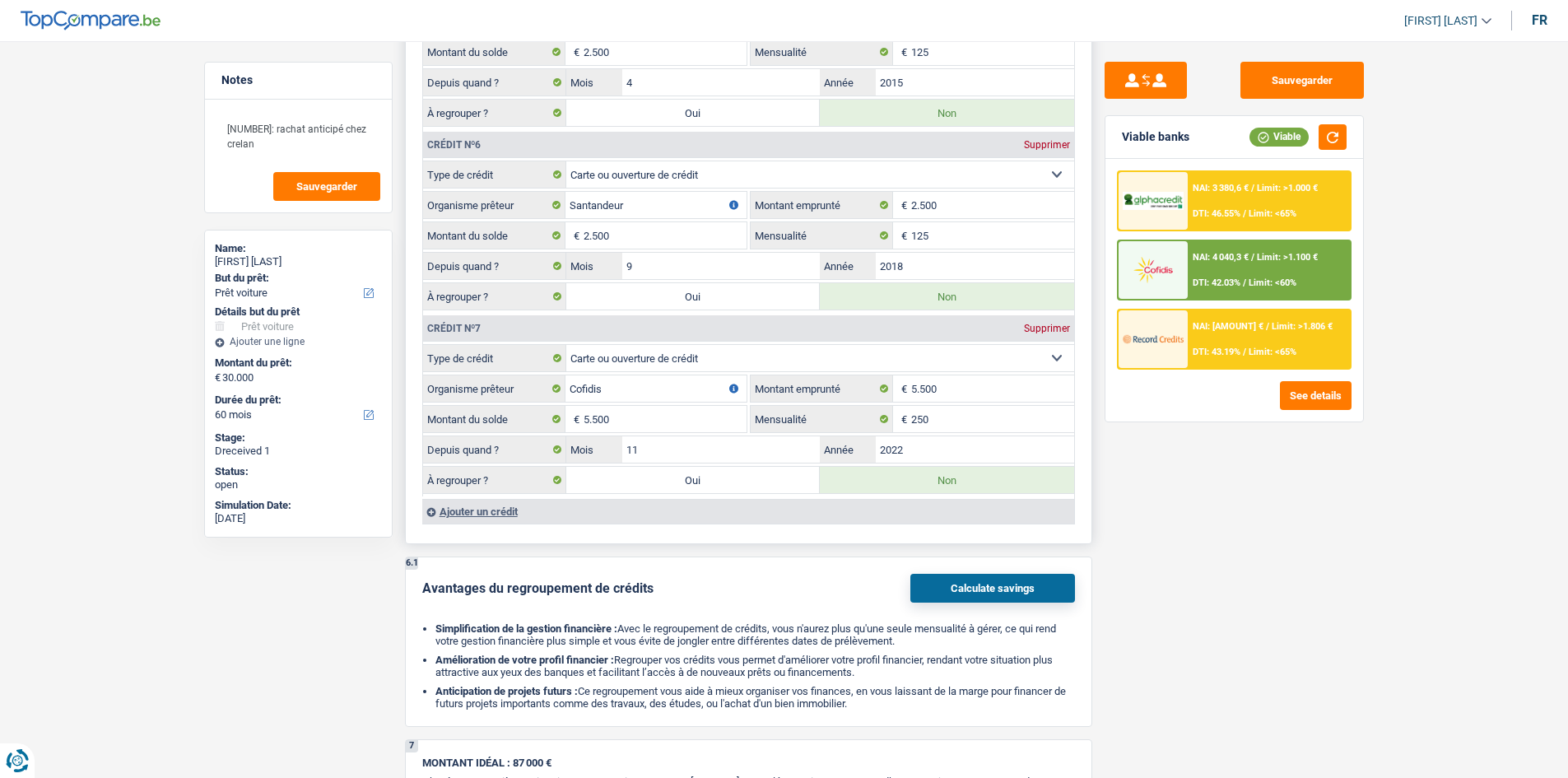 click on "Oui" at bounding box center [693, 480] 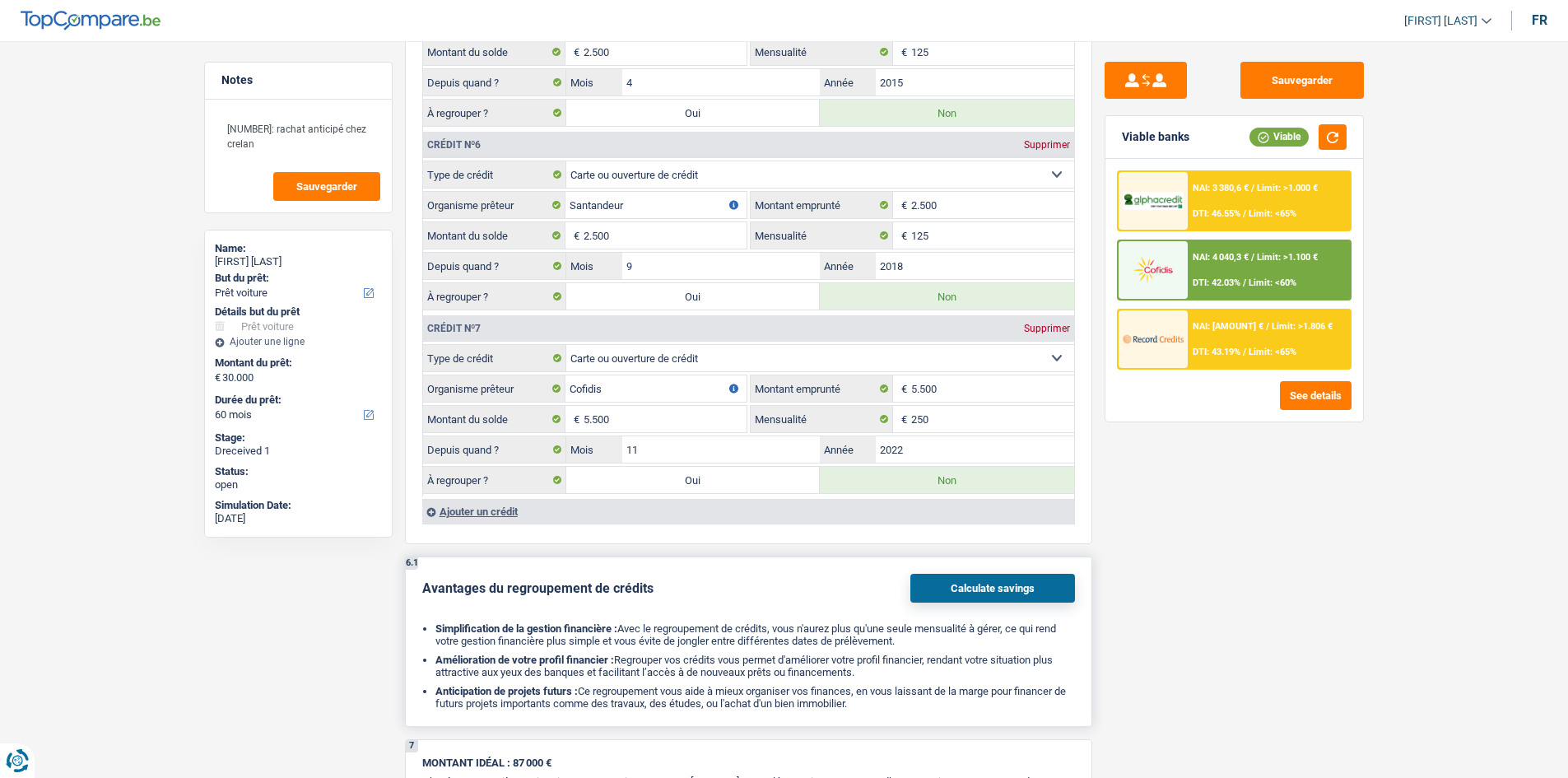 type on "35.500" 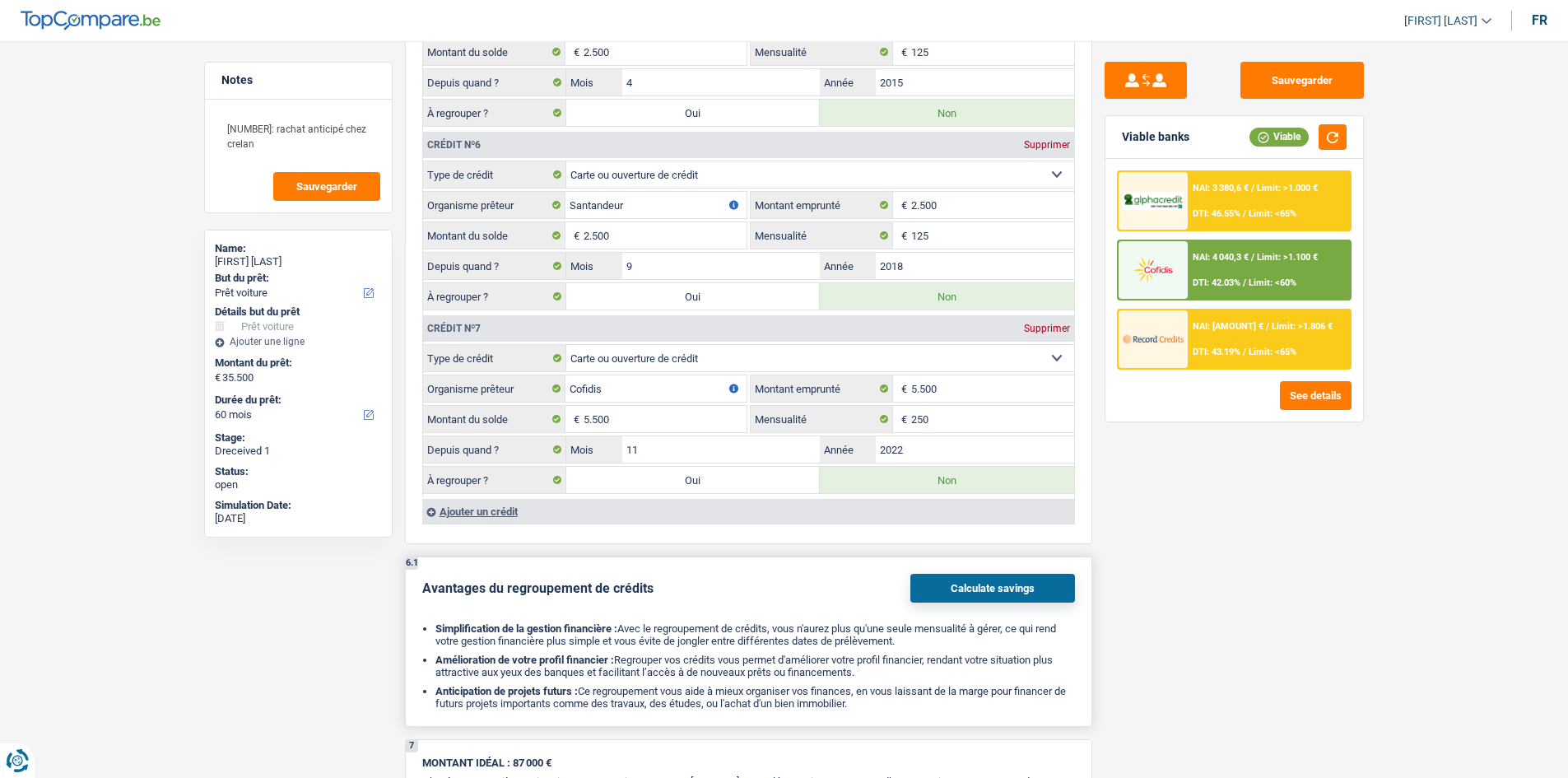 radio on "false" 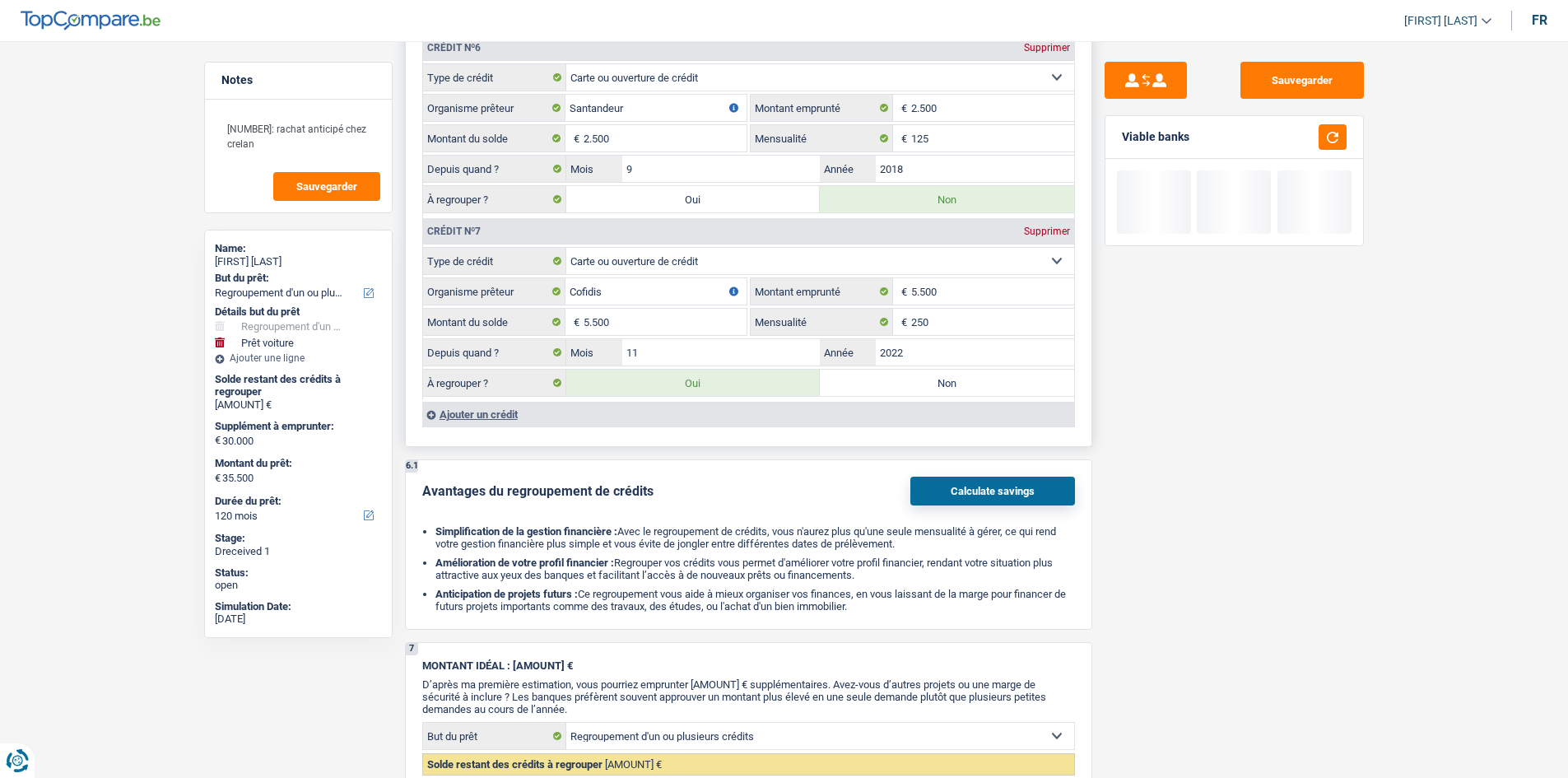 scroll, scrollTop: 2634, scrollLeft: 0, axis: vertical 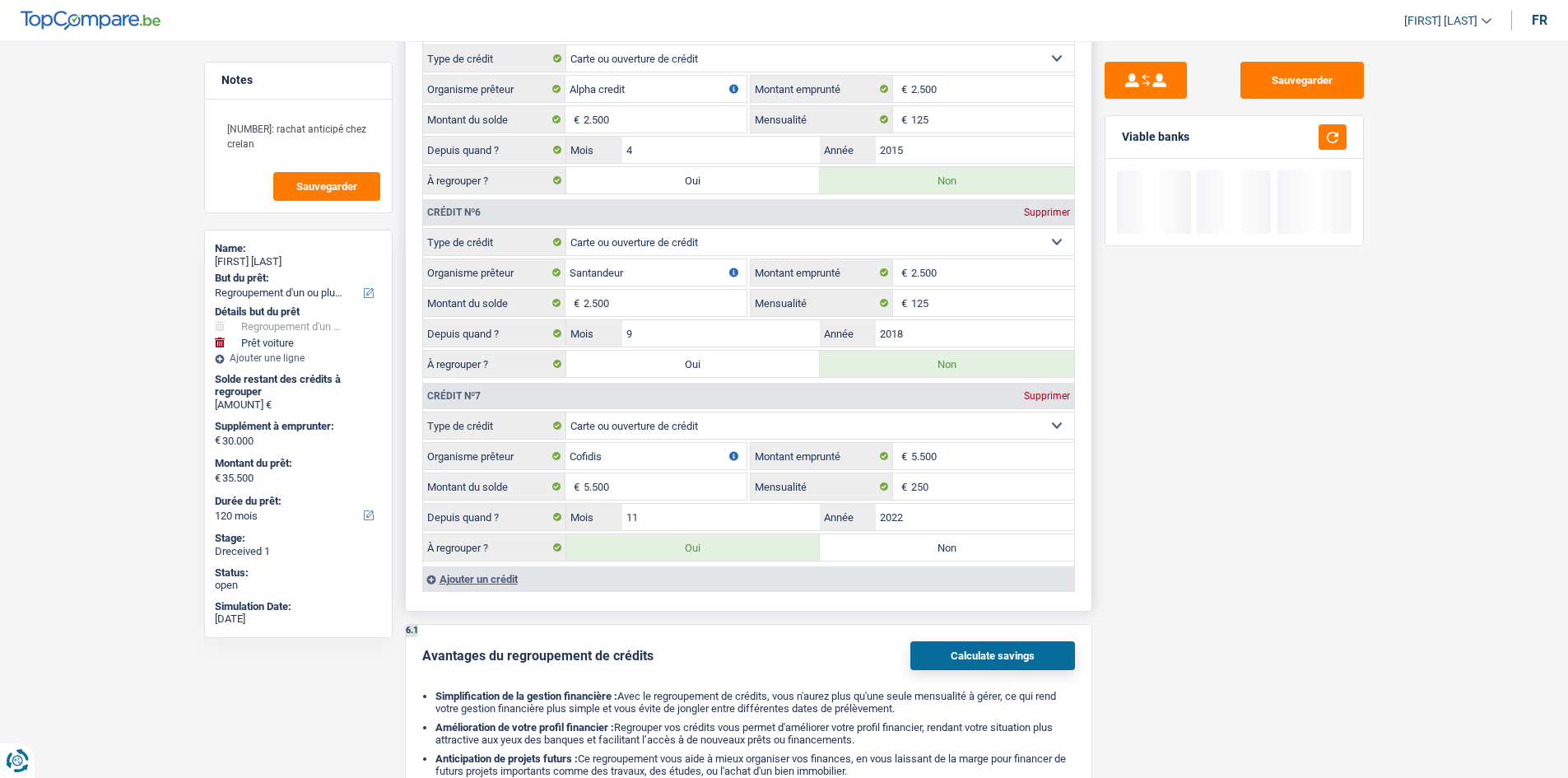 drag, startPoint x: 703, startPoint y: 356, endPoint x: 1064, endPoint y: 388, distance: 362.41551 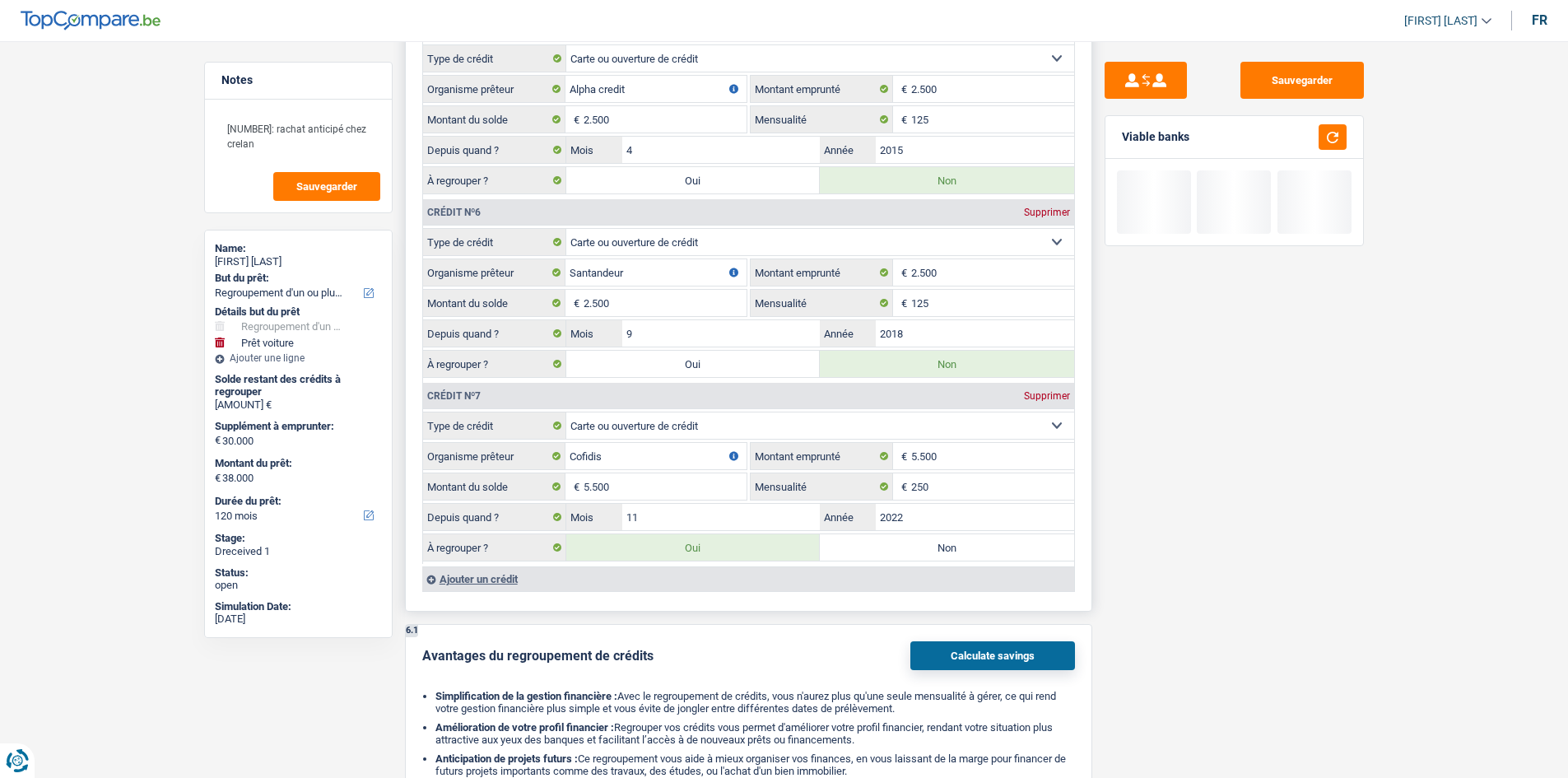 select on "144" 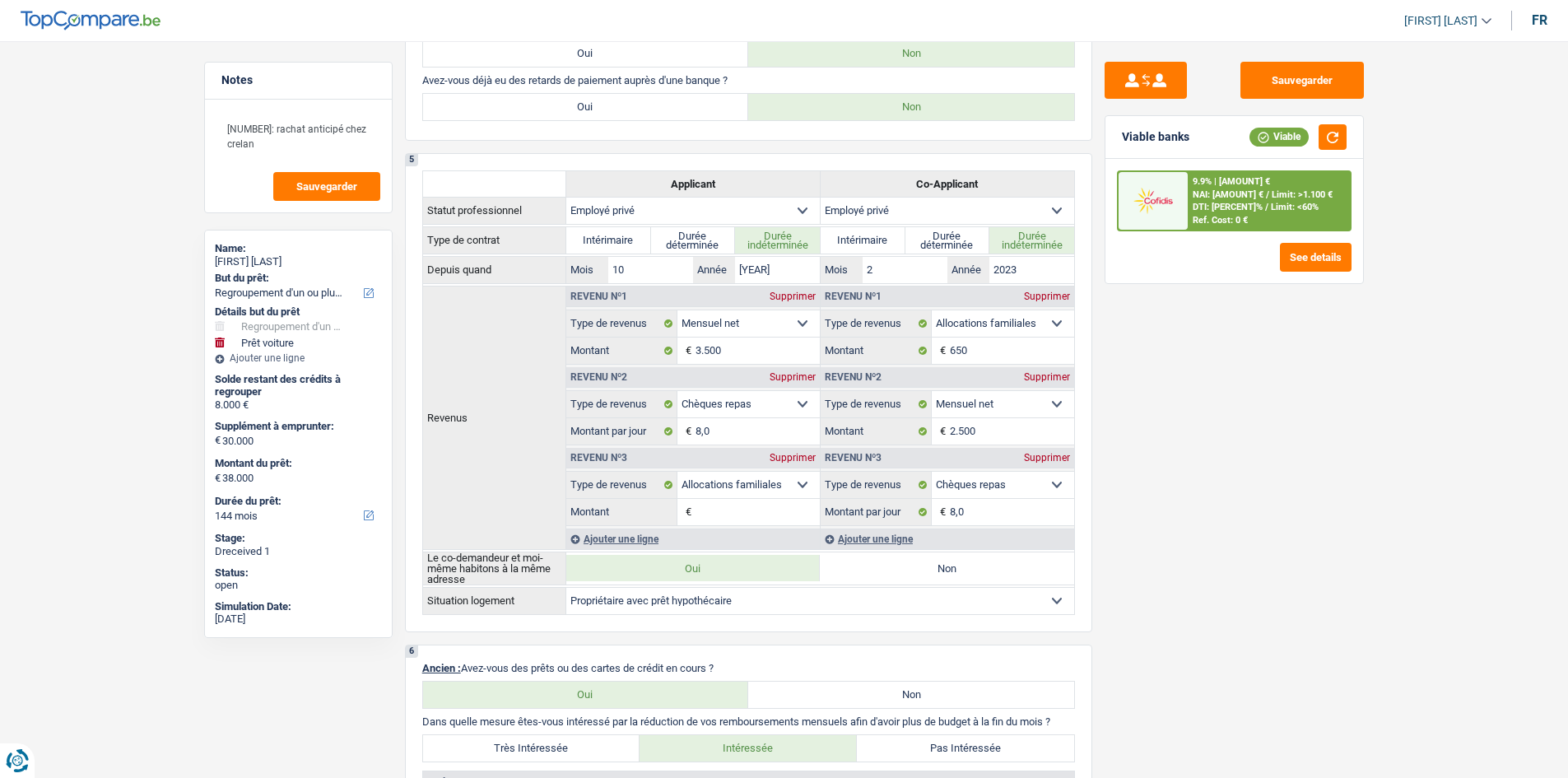 scroll, scrollTop: 412, scrollLeft: 0, axis: vertical 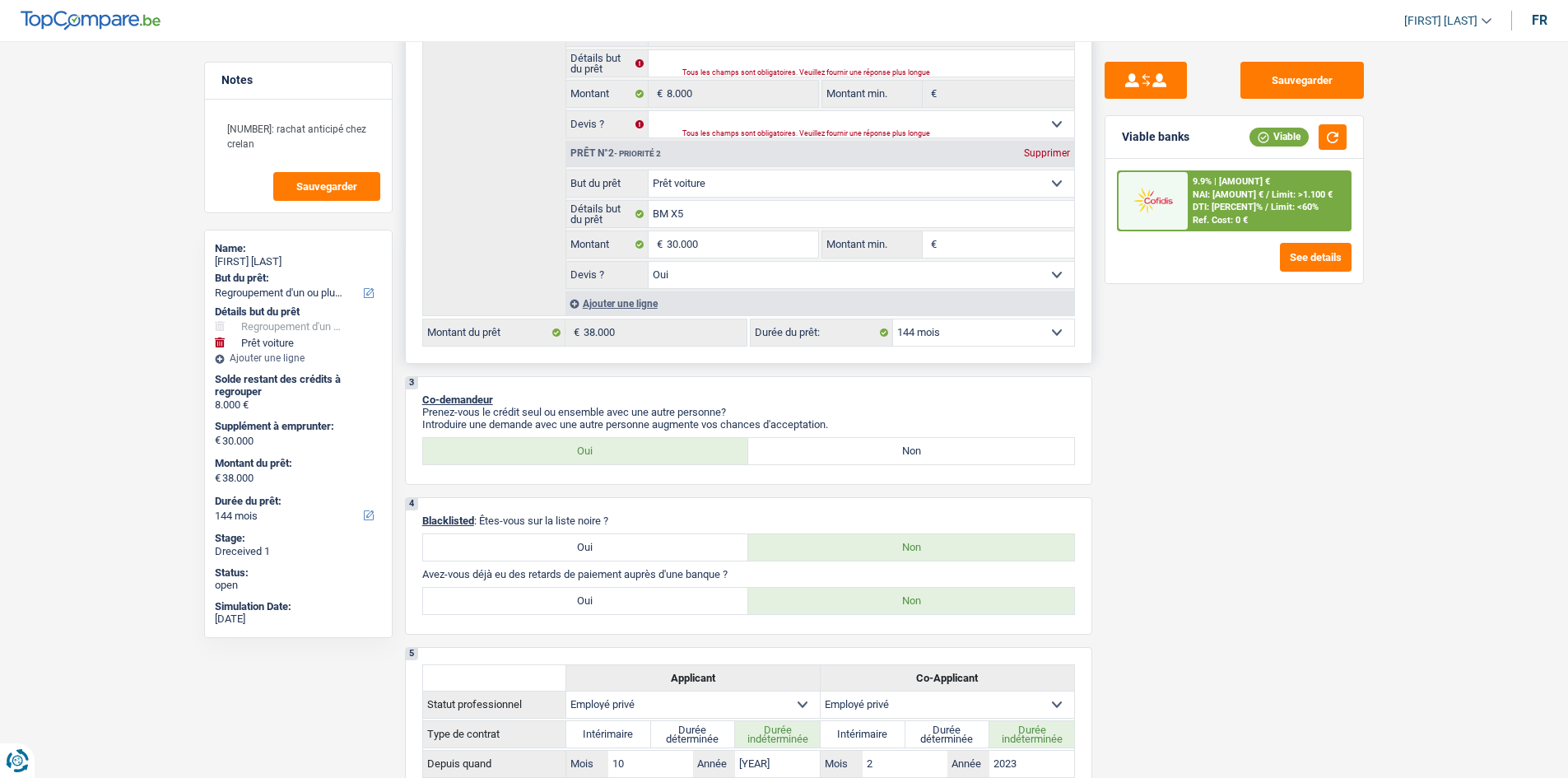 click on "12 mois 18 mois 24 mois 30 mois 36 mois 42 mois 48 mois 60 mois 72 mois 84 mois 96 mois 120 mois 132 mois 144 mois
Sélectionner une option" at bounding box center (984, 333) 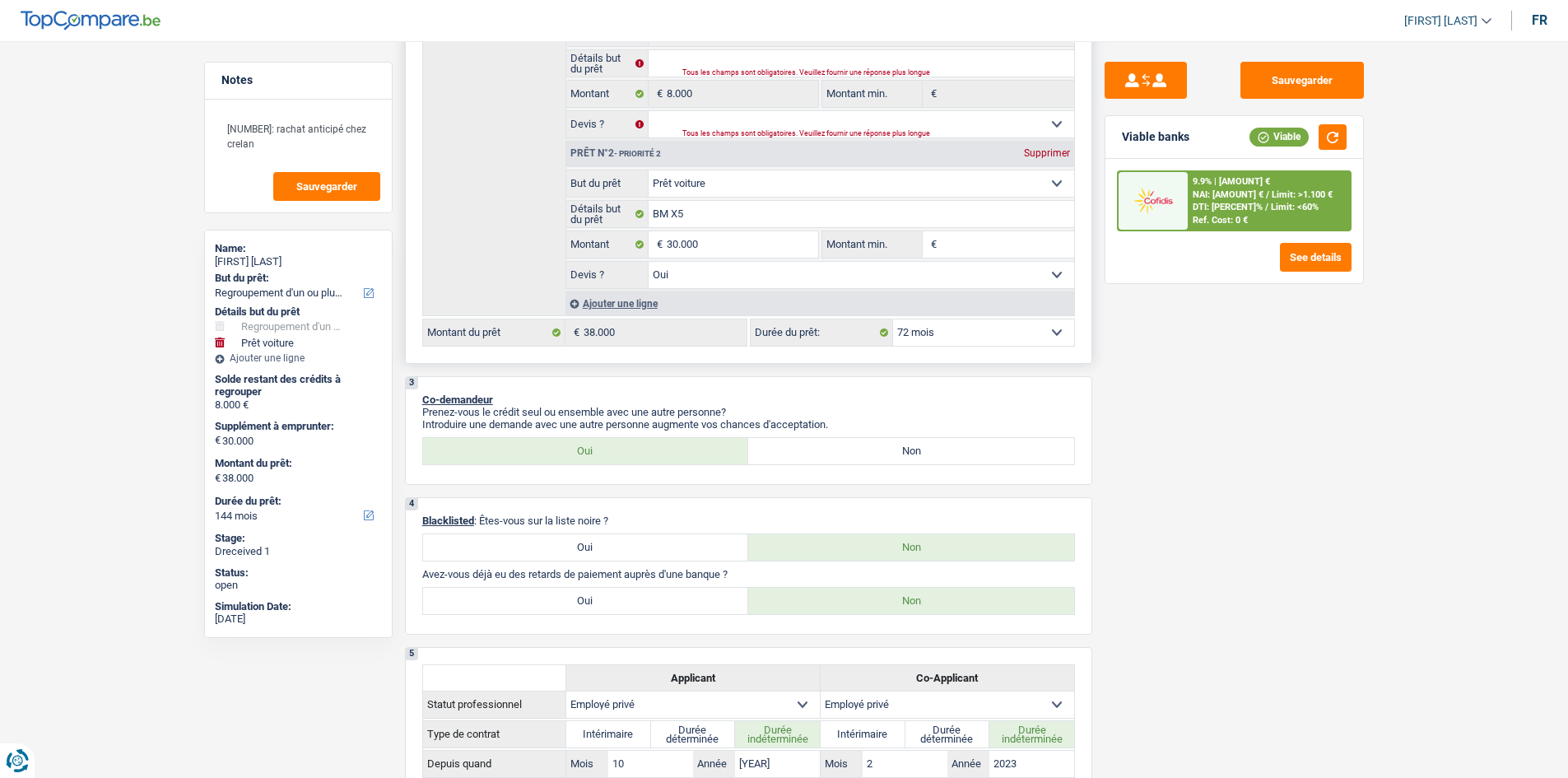 click on "12 mois 18 mois 24 mois 30 mois 36 mois 42 mois 48 mois 60 mois 72 mois 84 mois 96 mois 120 mois 132 mois 144 mois
Sélectionner une option" at bounding box center [984, 333] 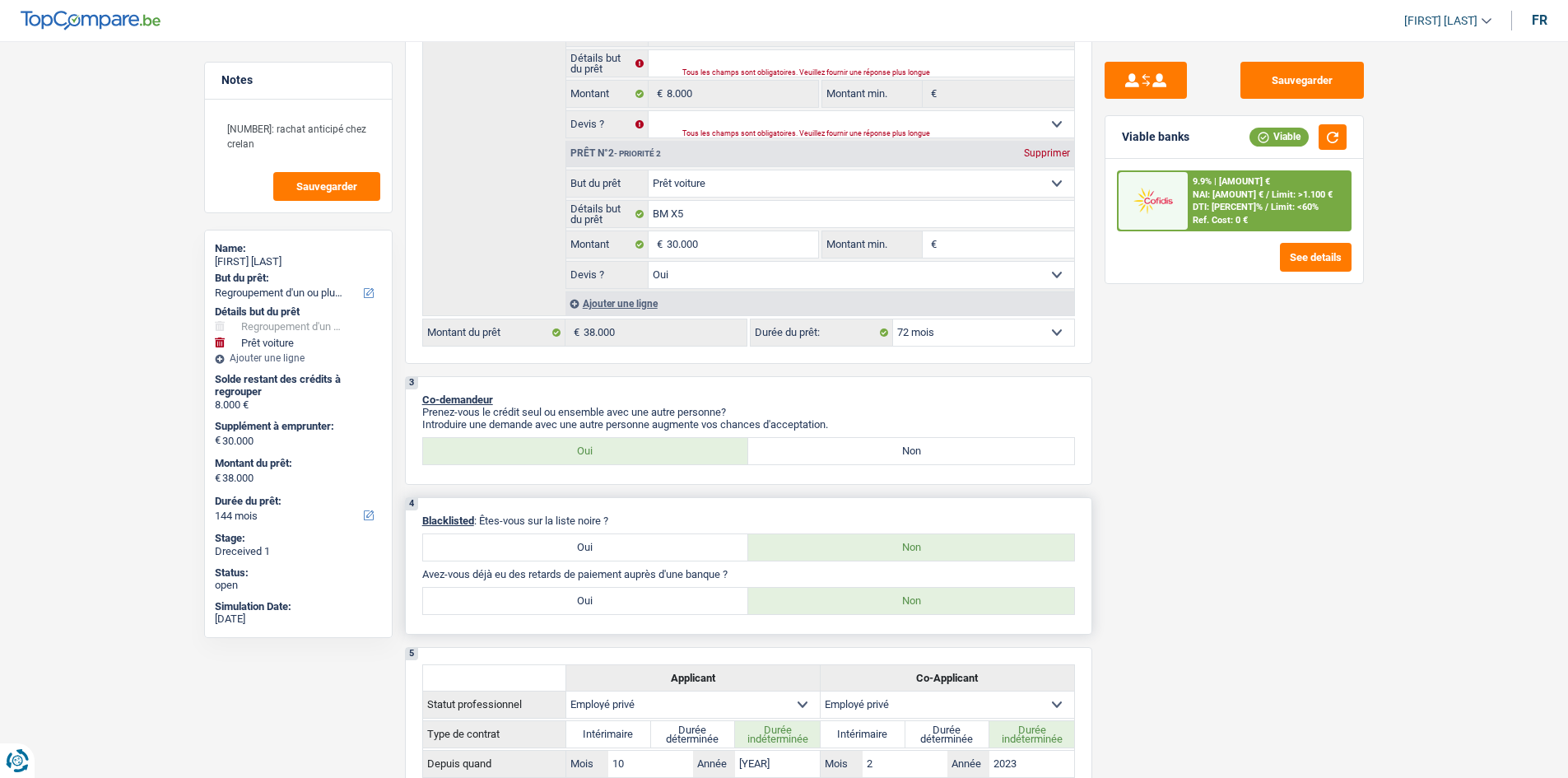 select on "72" 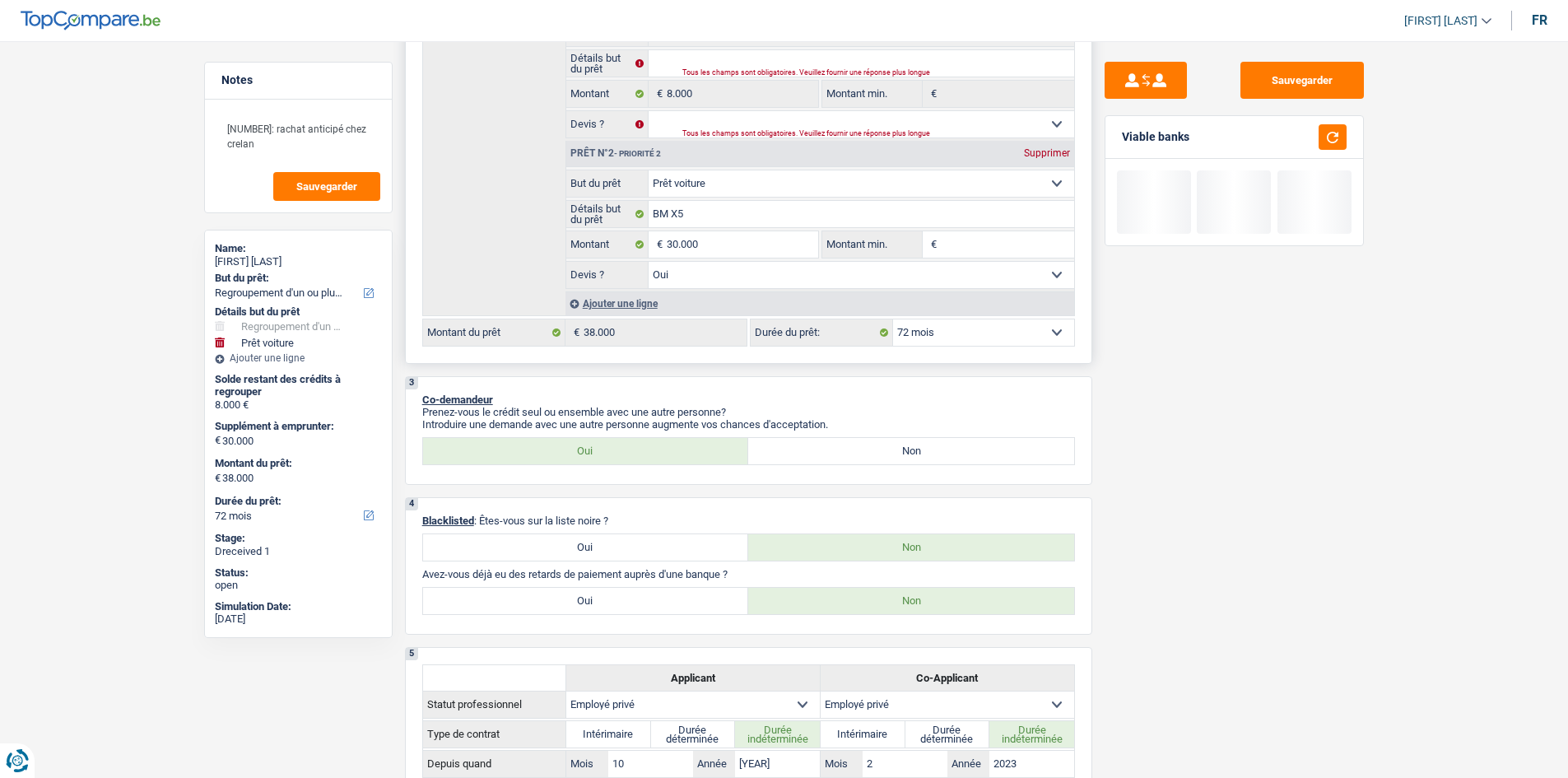 click on "Confort maison: meubles, textile, peinture, électroménager, outillage non-professionnel Hifi, multimédia, gsm, ordinateur Aménagement: frais d'installation, déménagement Evénement familial: naissance, mariage, divorce, communion, décès Frais médicaux Frais d'études Frais permis de conduire Regroupement d'un ou plusieurs crédits Loisirs: voyage, sport, musique Rafraîchissement: petits travaux maison et jardin Frais judiciaires Réparation voiture Prêt rénovation Prêt énergie Prêt voiture Taxes, impôts non professionnels Rénovation bien à l'étranger Dettes familiales Assurance Autre
Sélectionner une option
But du prêt
Solde restant des crédits à regrouper   8.000 €
Détails but du prêt
Prêt n°1
- Priorité 1
Hifi, multimédia, gsm, ordinateur" at bounding box center [748, 139] 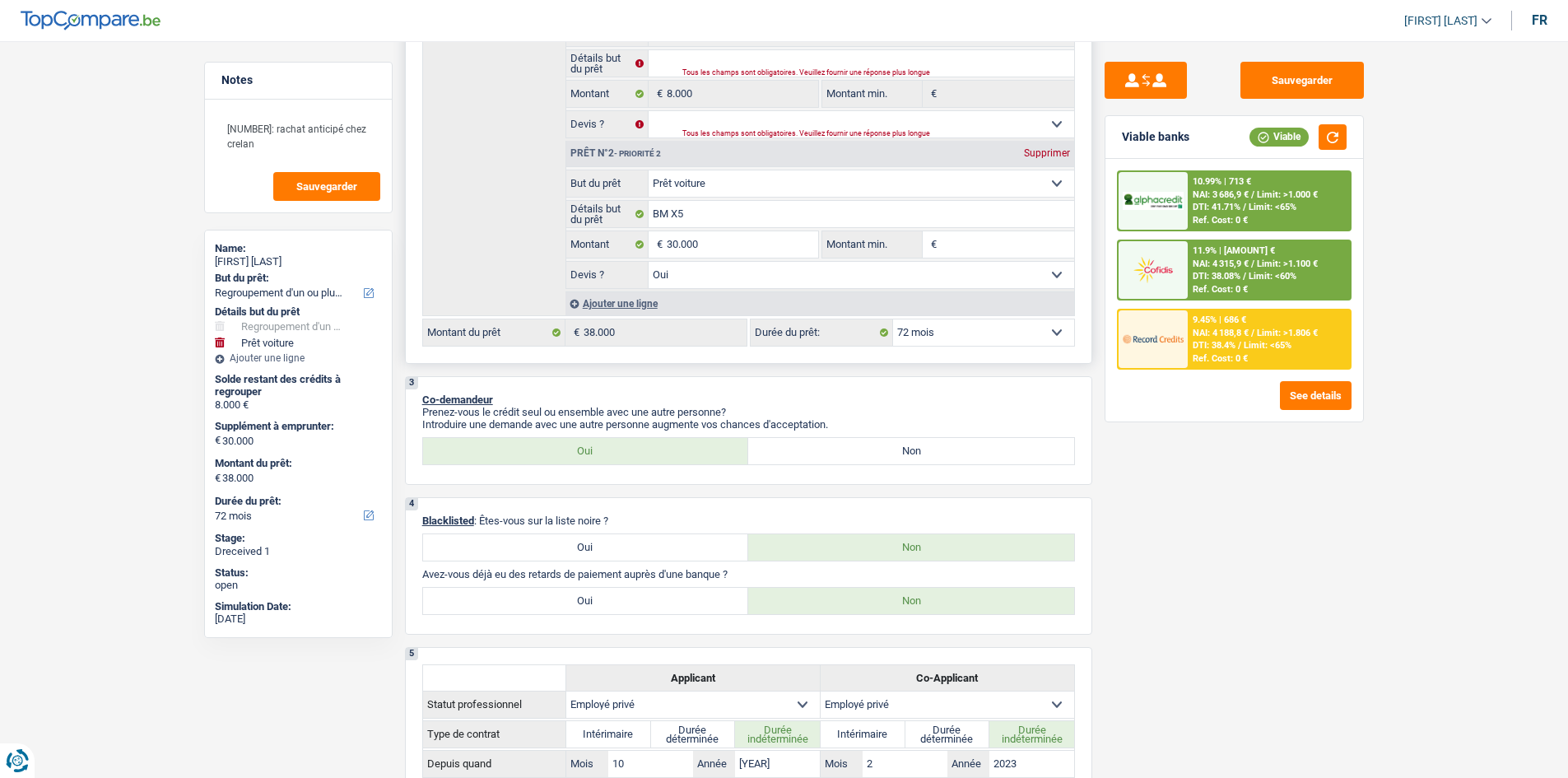 select on "84" 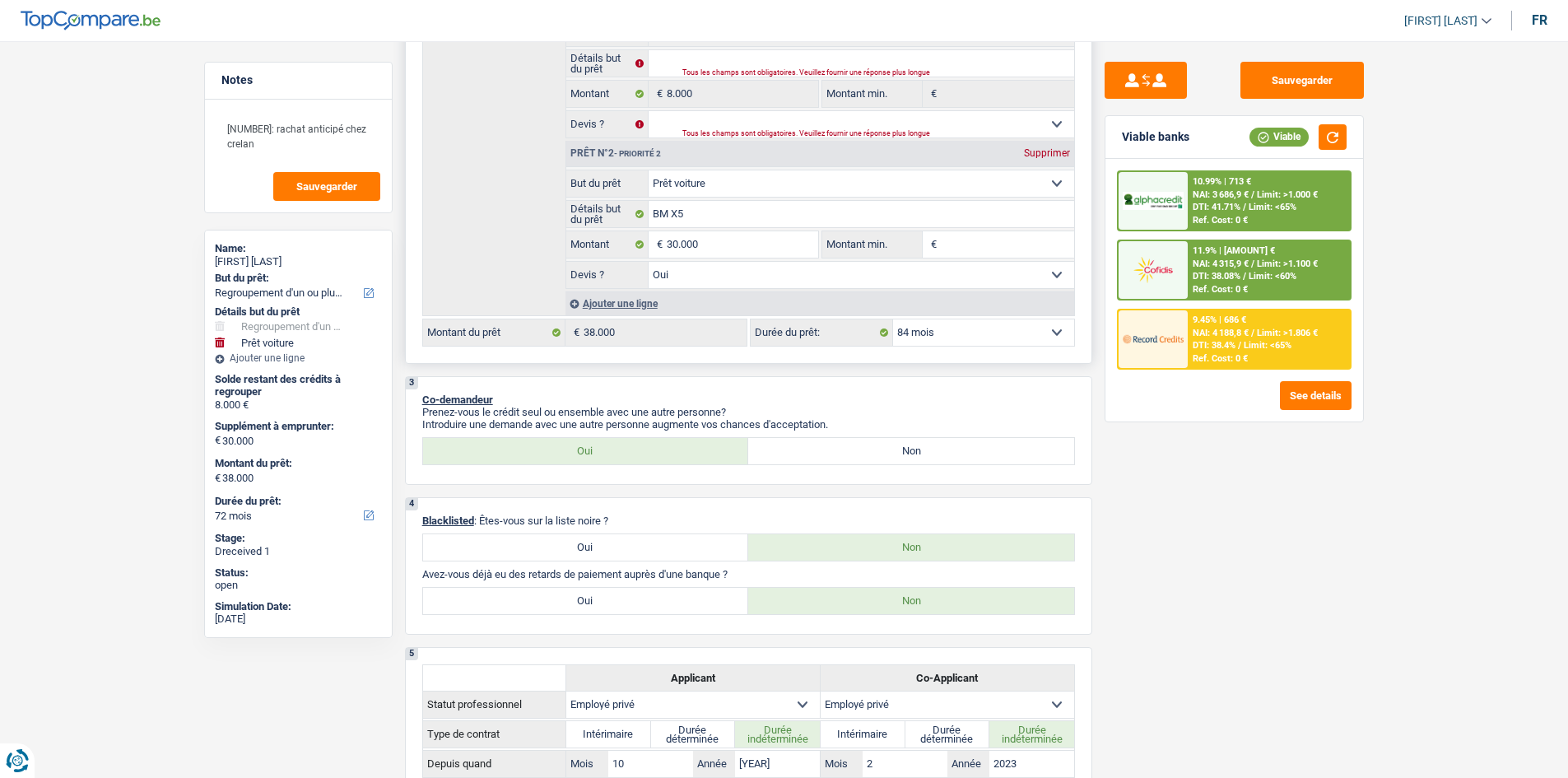 click on "12 mois 18 mois 24 mois 30 mois 36 mois 42 mois 48 mois 60 mois 72 mois 84 mois 96 mois 120 mois 132 mois 144 mois
Sélectionner une option" at bounding box center [984, 333] 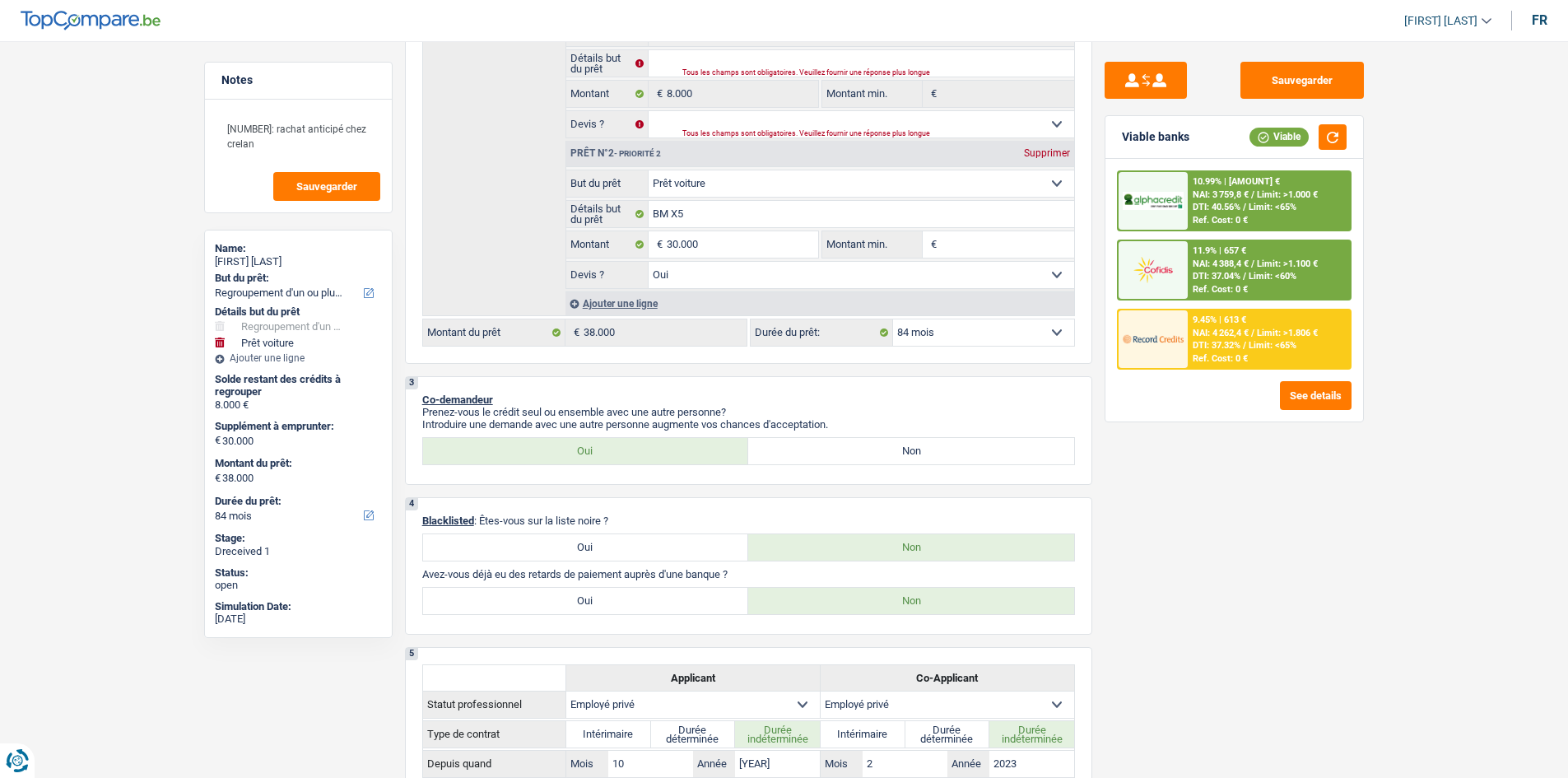 click on "NAI: 4 388,4 €" at bounding box center [1221, 263] 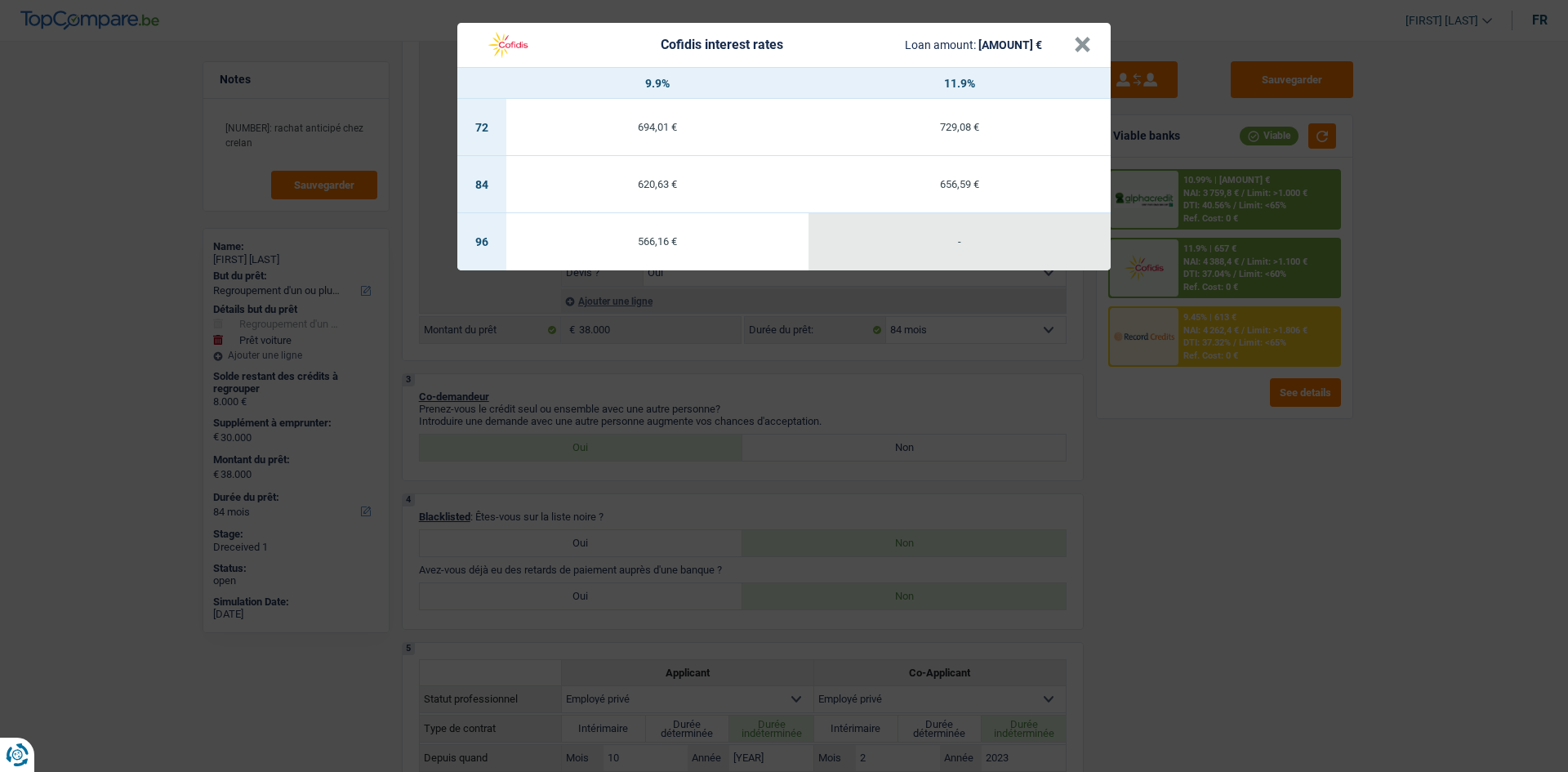 click on "Cofidis interest rates
Loan amount:
38 000 €
×
9.9%
11.9%
72
694,01 €
729,08 €
84
620,63 €
656,59 €
96
566,16 €
-" at bounding box center (784, 386) 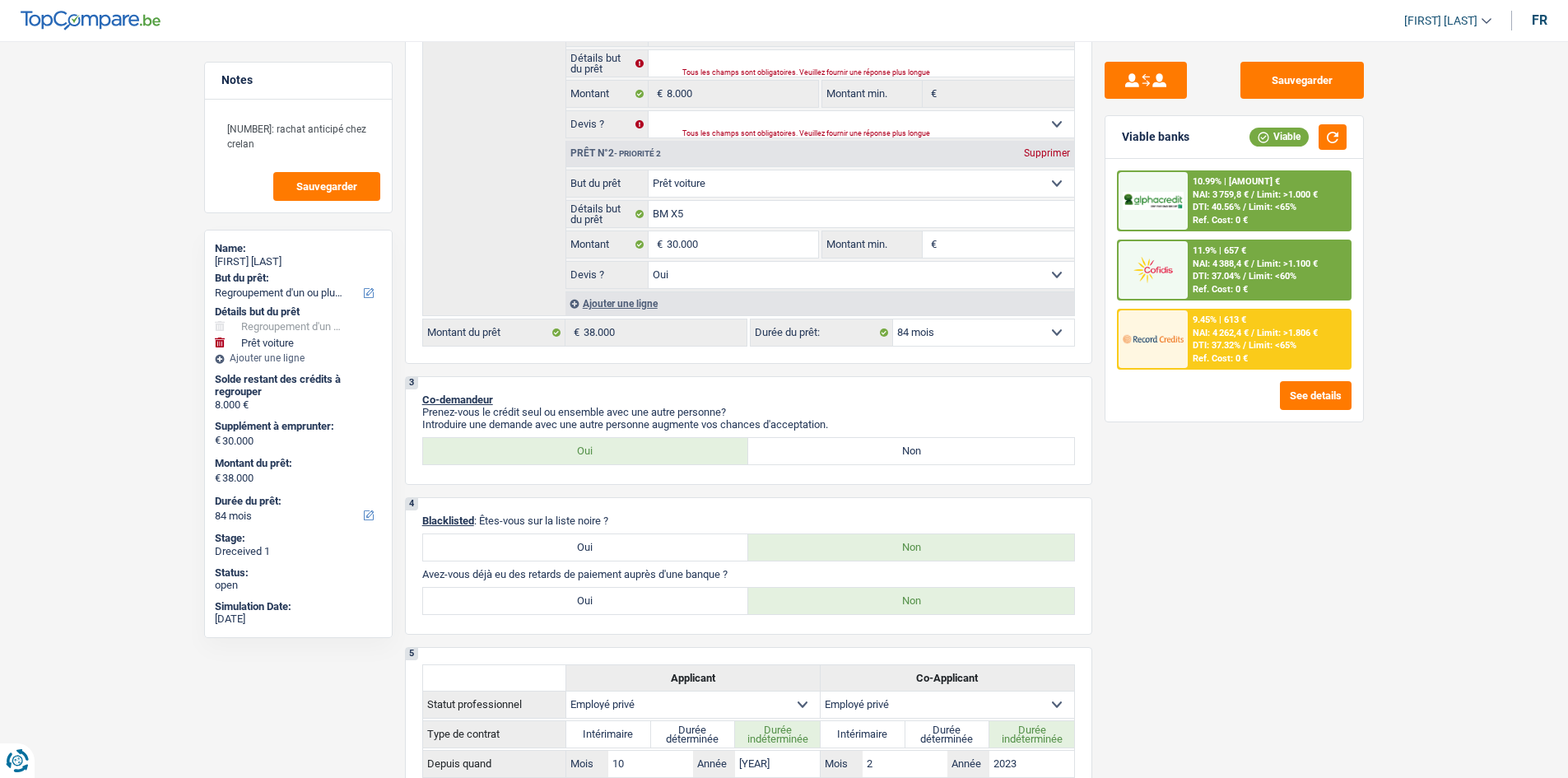 click on "Limit: >1.000 €" at bounding box center (1287, 194) 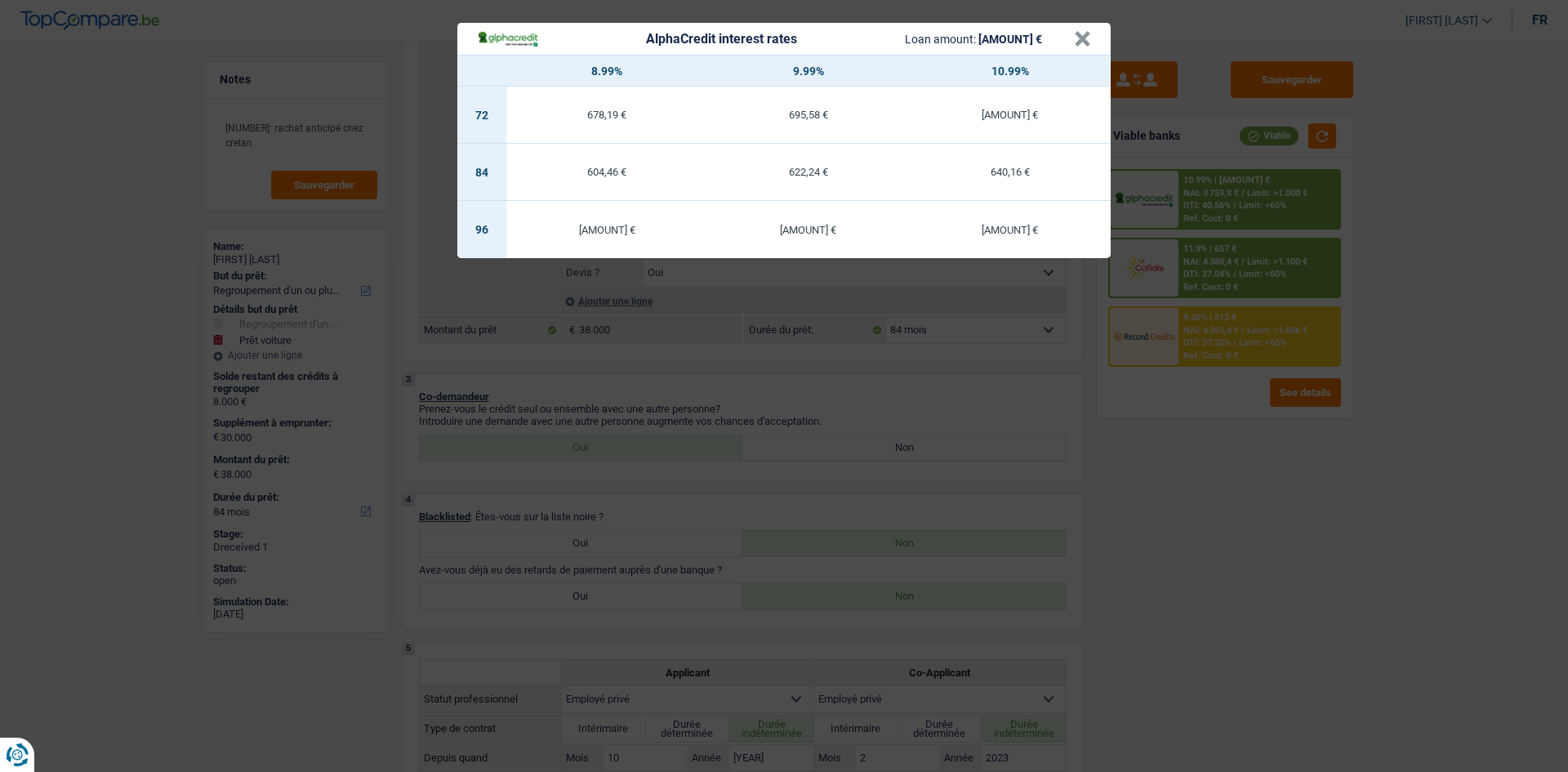 click on "AlphaCredit interest rates
Loan amount:
38 000 €
×
8.99%
9.99%
10.99%
72
678,19 €
695,58 €
713,07 €
84
604,46 €
622,24 €
640,16 €
96
549,63 €
567,81 €
586,16 €" at bounding box center (784, 386) 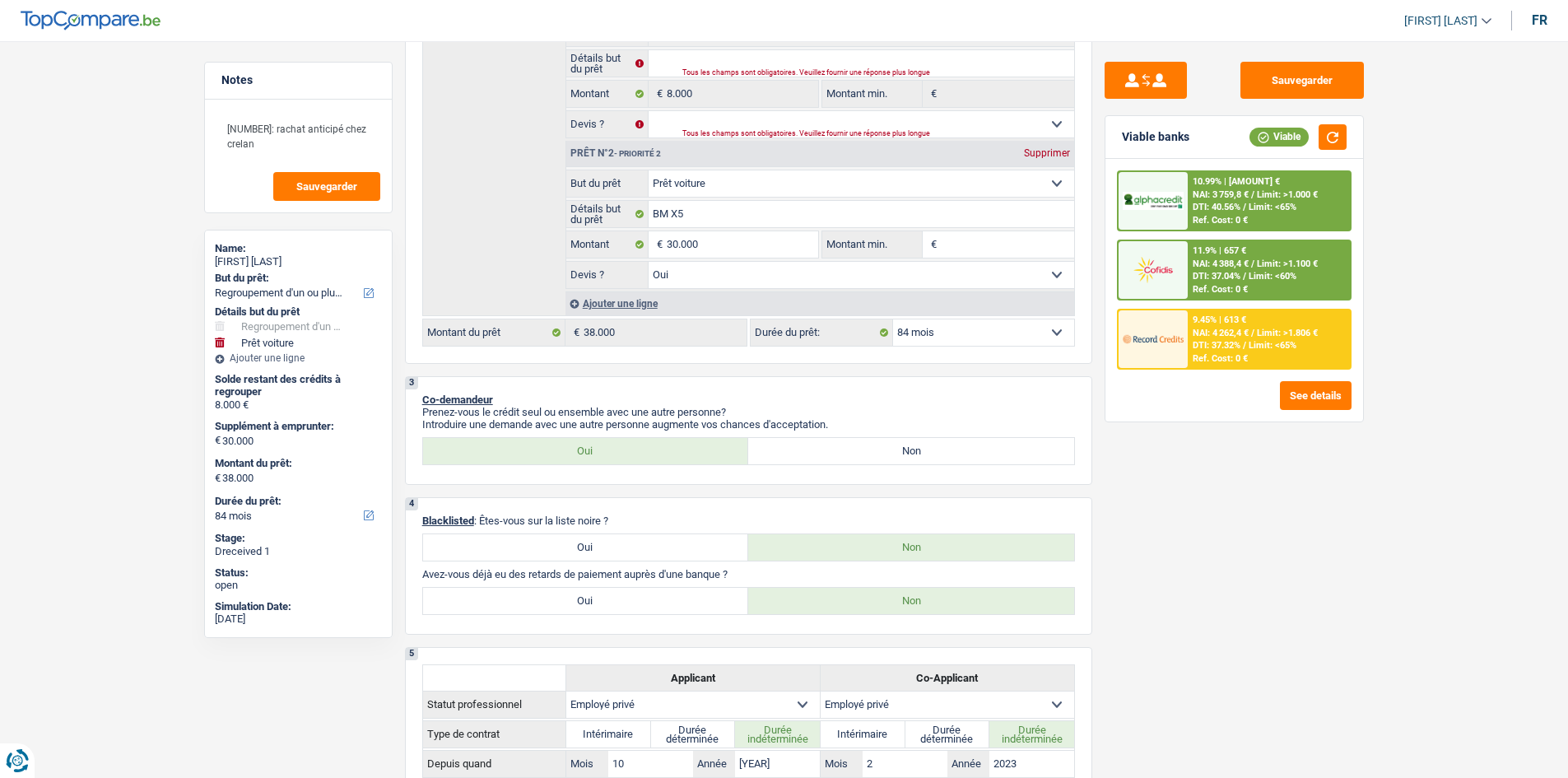 click on "9.45% | 613 €" at bounding box center (1219, 319) 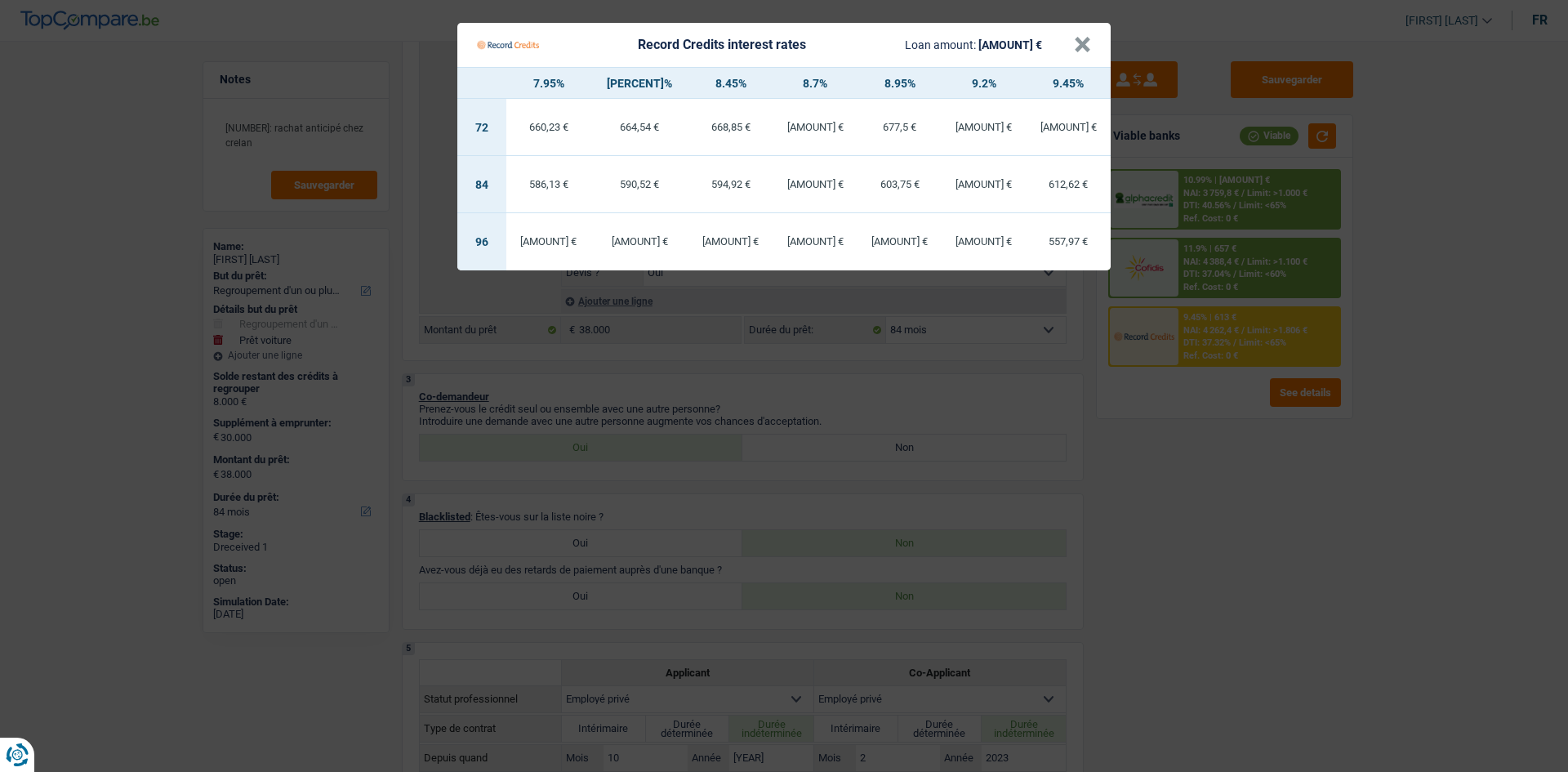 click on "Record Credits interest rates
Loan amount:
38 000 €
×
7.95%
8.2%
8.45%
8.7%
8.95%
9.2%
9.45%
72
660,23 €
664,54 €
668,85 €
673,17 €
677,5 €
681,83 €
686,17 €
84
586,13 €
96" at bounding box center [784, 386] 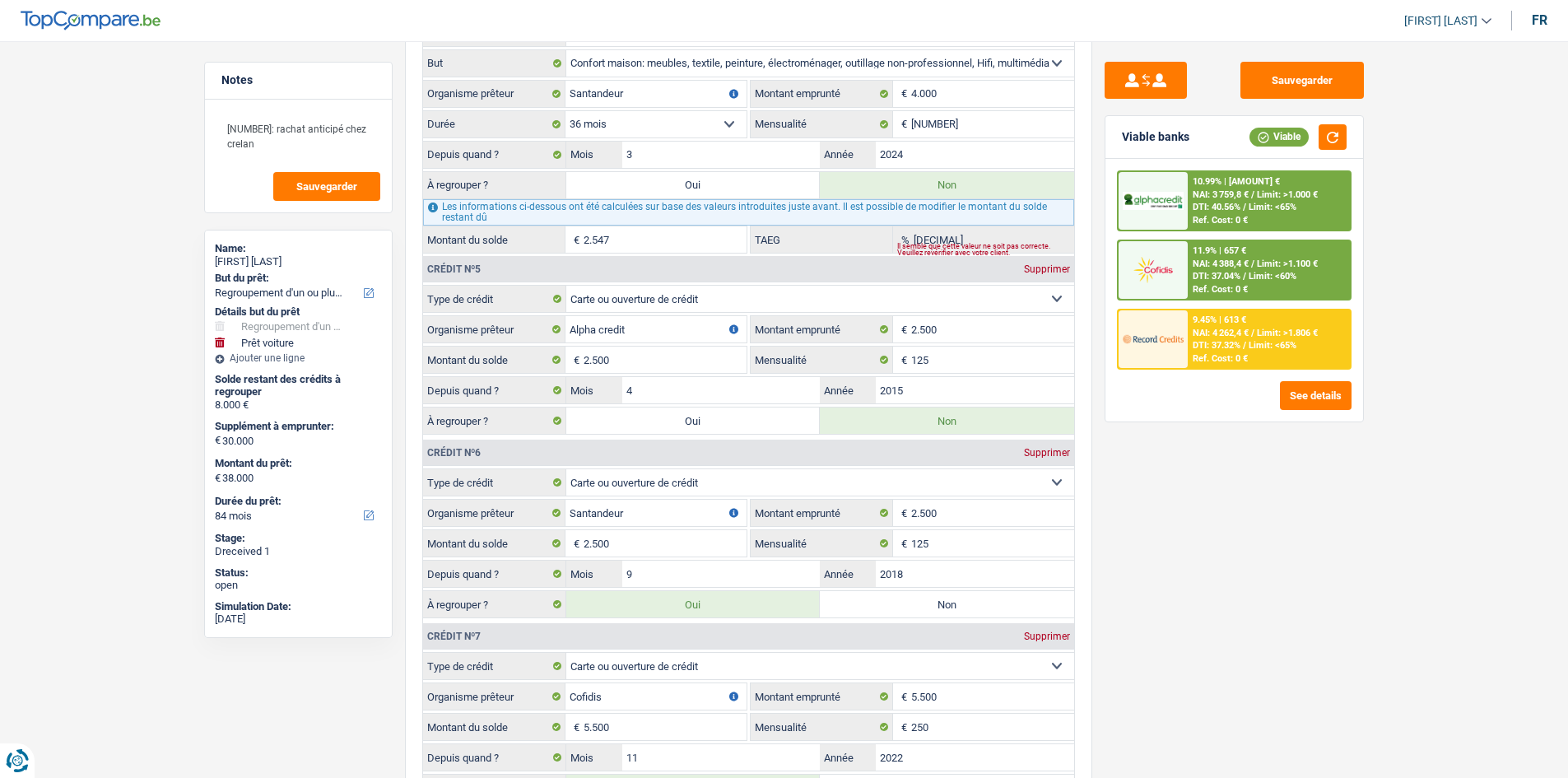 scroll, scrollTop: 2552, scrollLeft: 0, axis: vertical 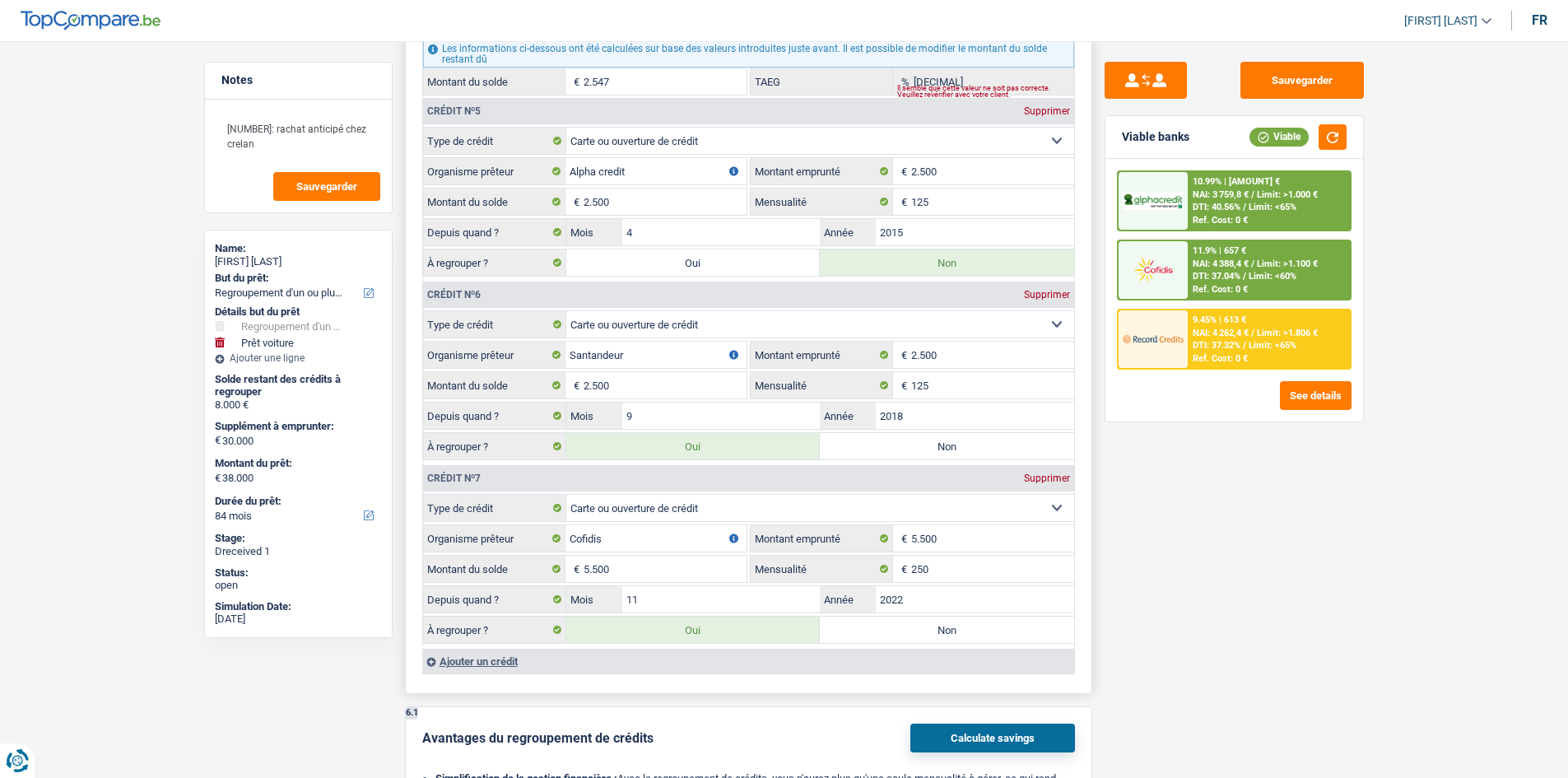 click on "Non" at bounding box center (947, 446) 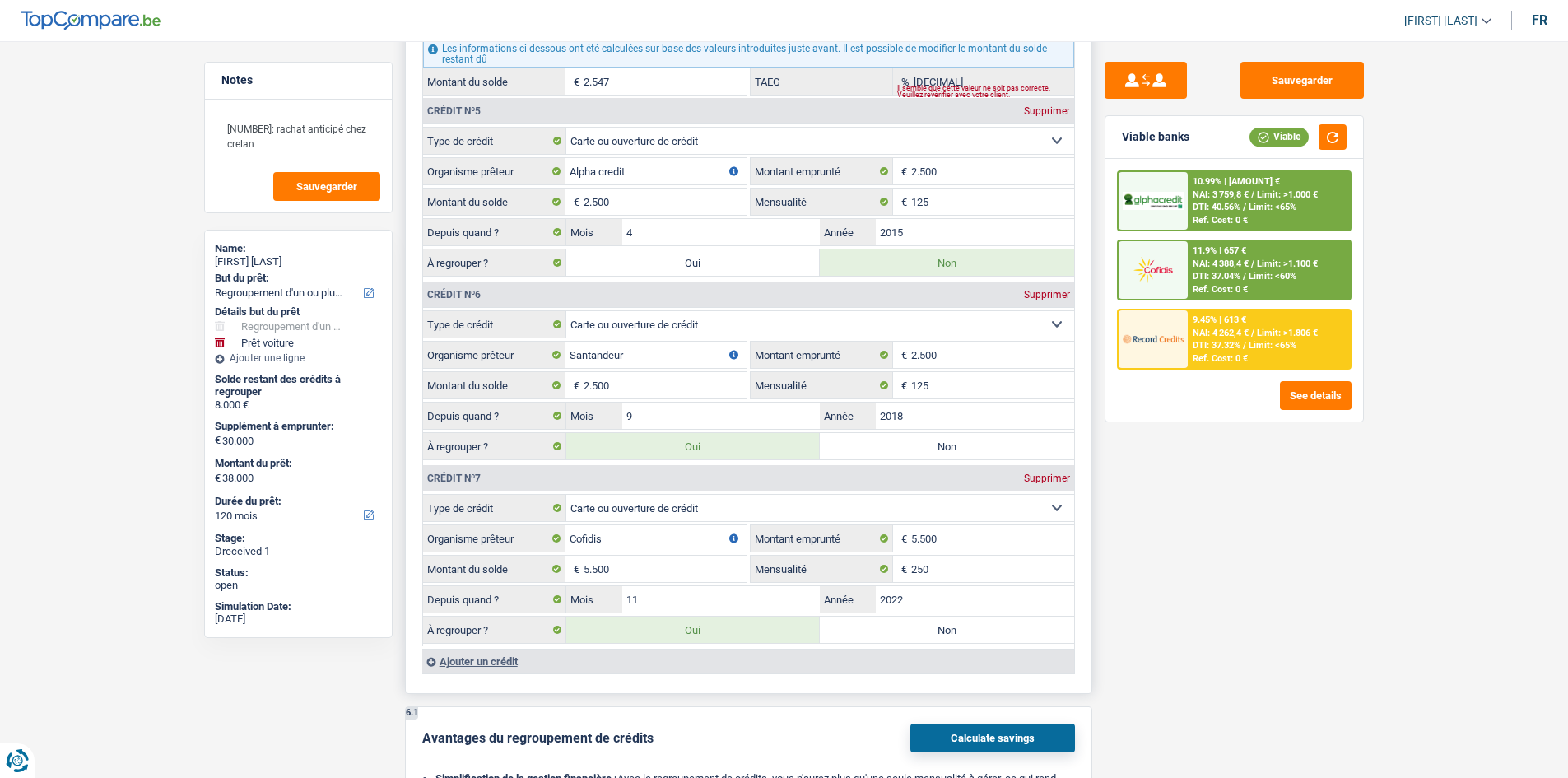 select on "120" 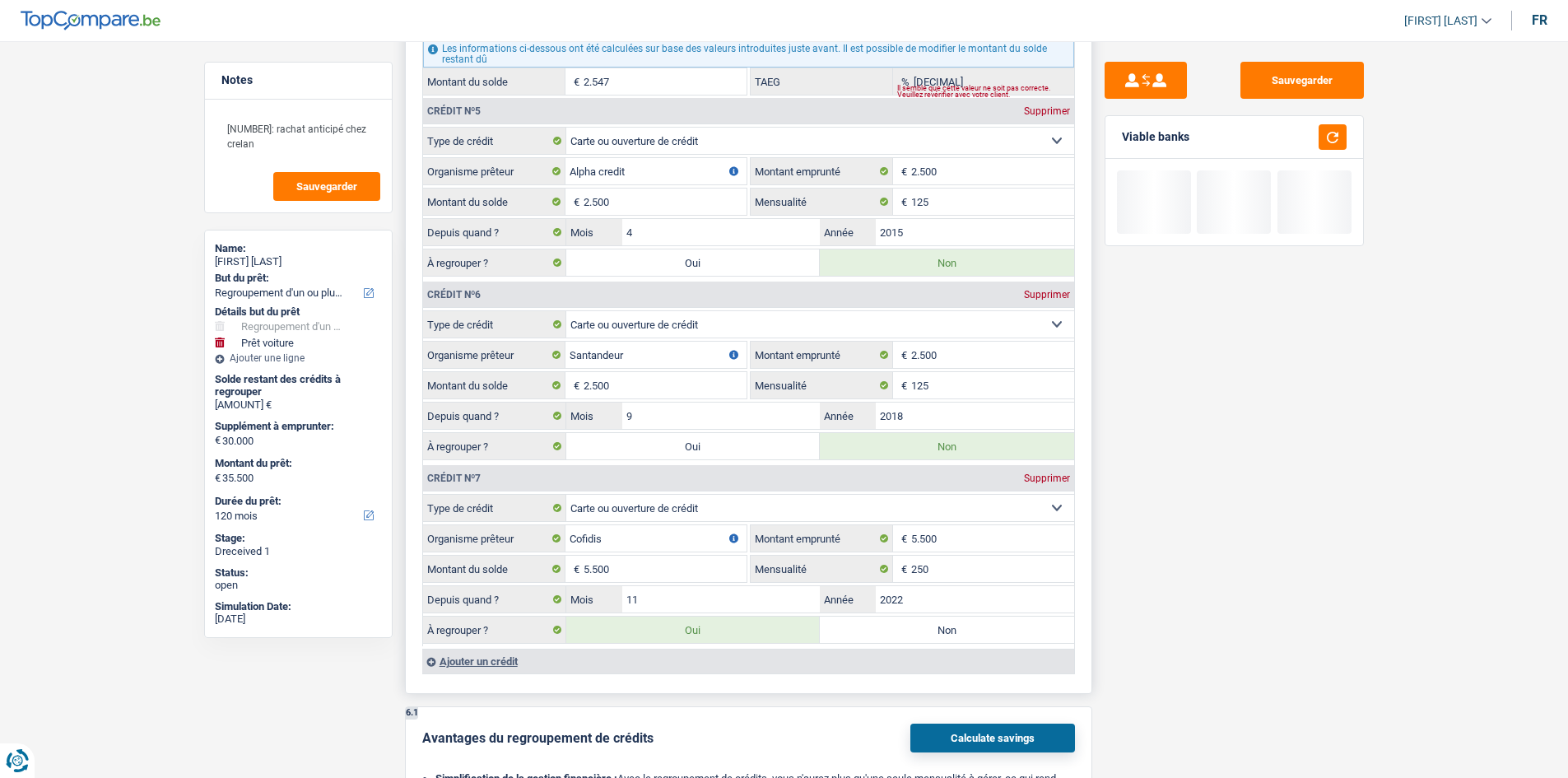 drag, startPoint x: 954, startPoint y: 626, endPoint x: 1220, endPoint y: 533, distance: 281.78893 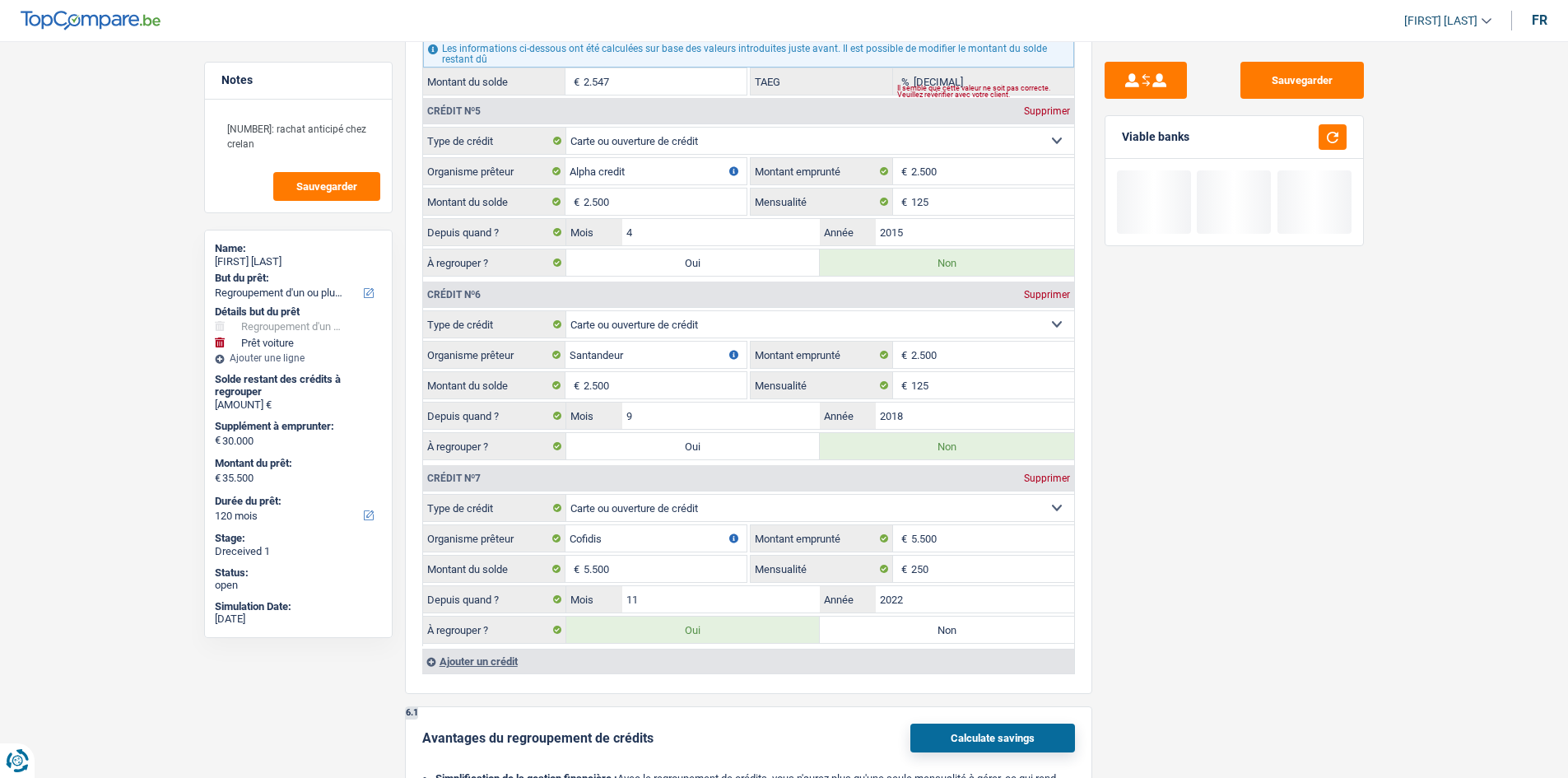 click on "Non" at bounding box center [947, 630] 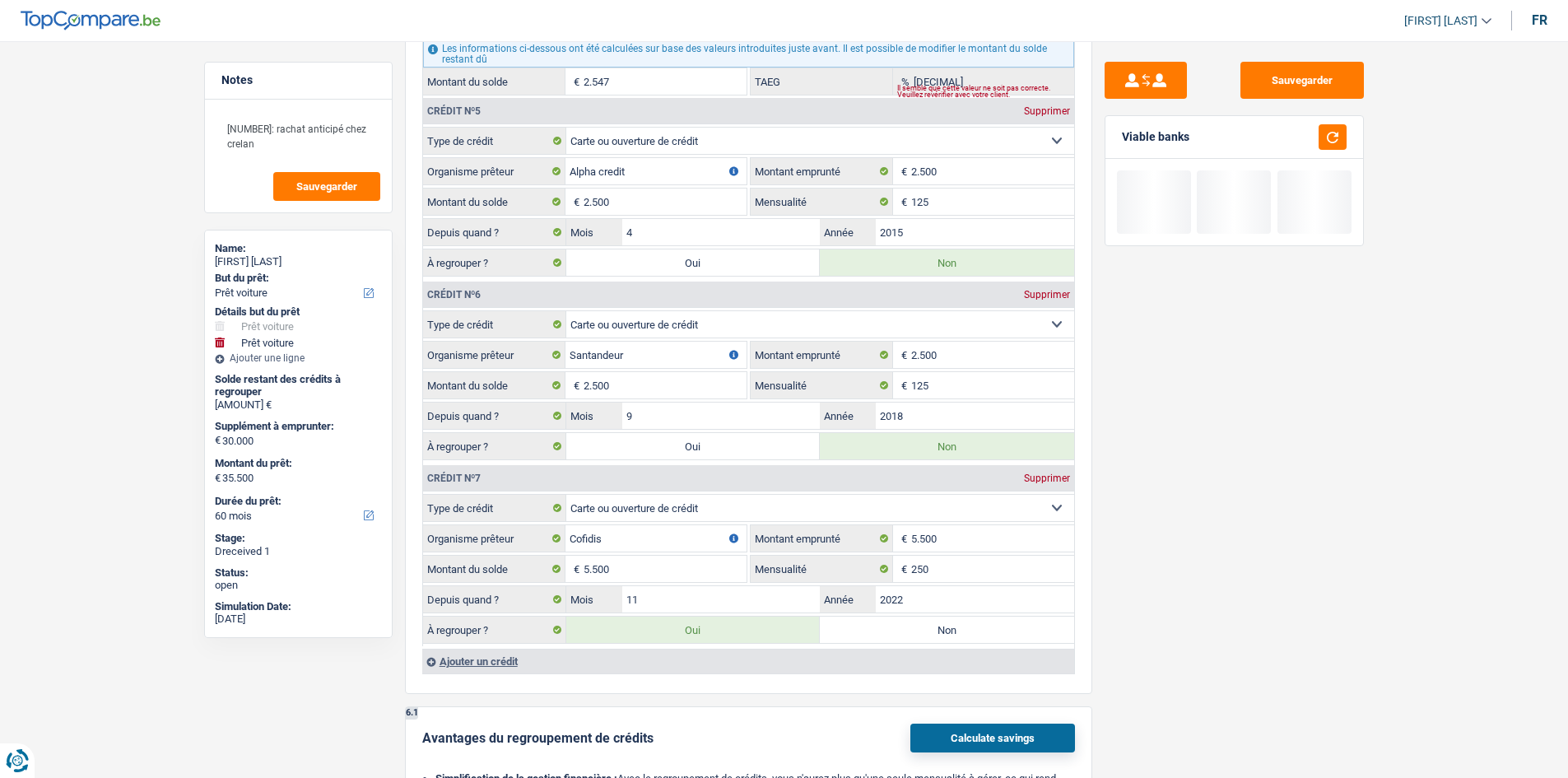 radio on "false" 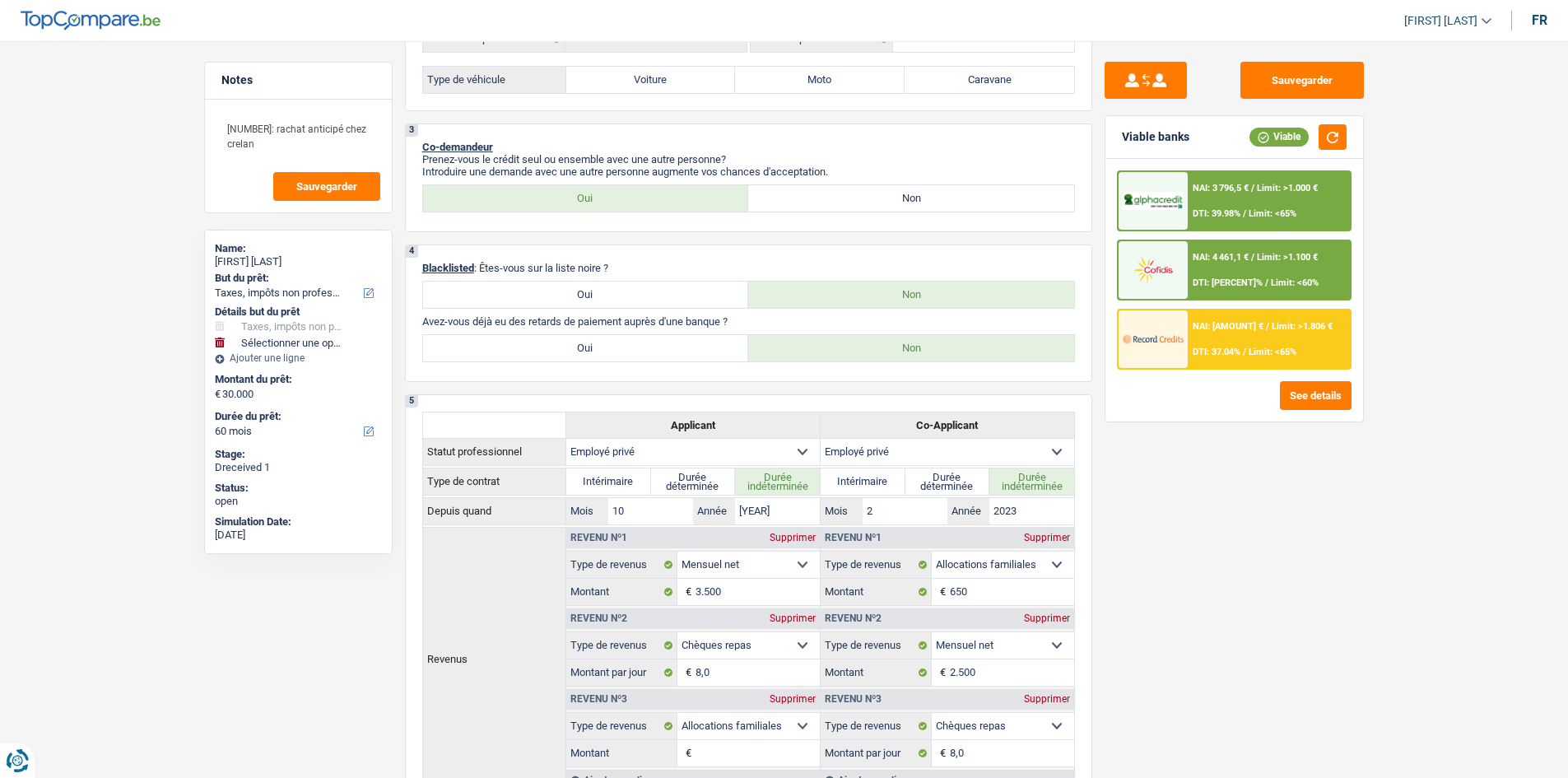 scroll, scrollTop: 412, scrollLeft: 0, axis: vertical 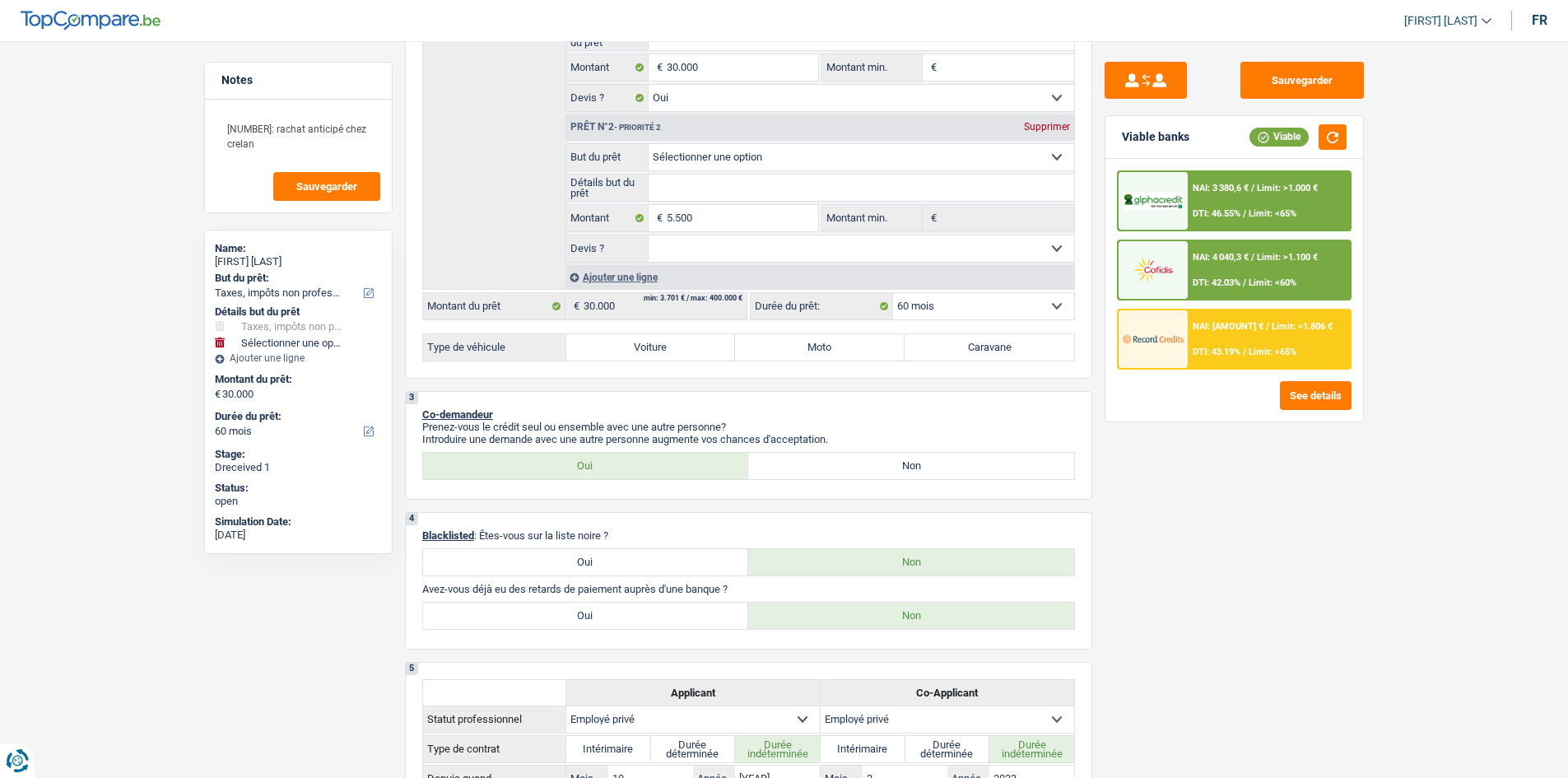 click on "Viable banks
Viable" at bounding box center (1234, 137) 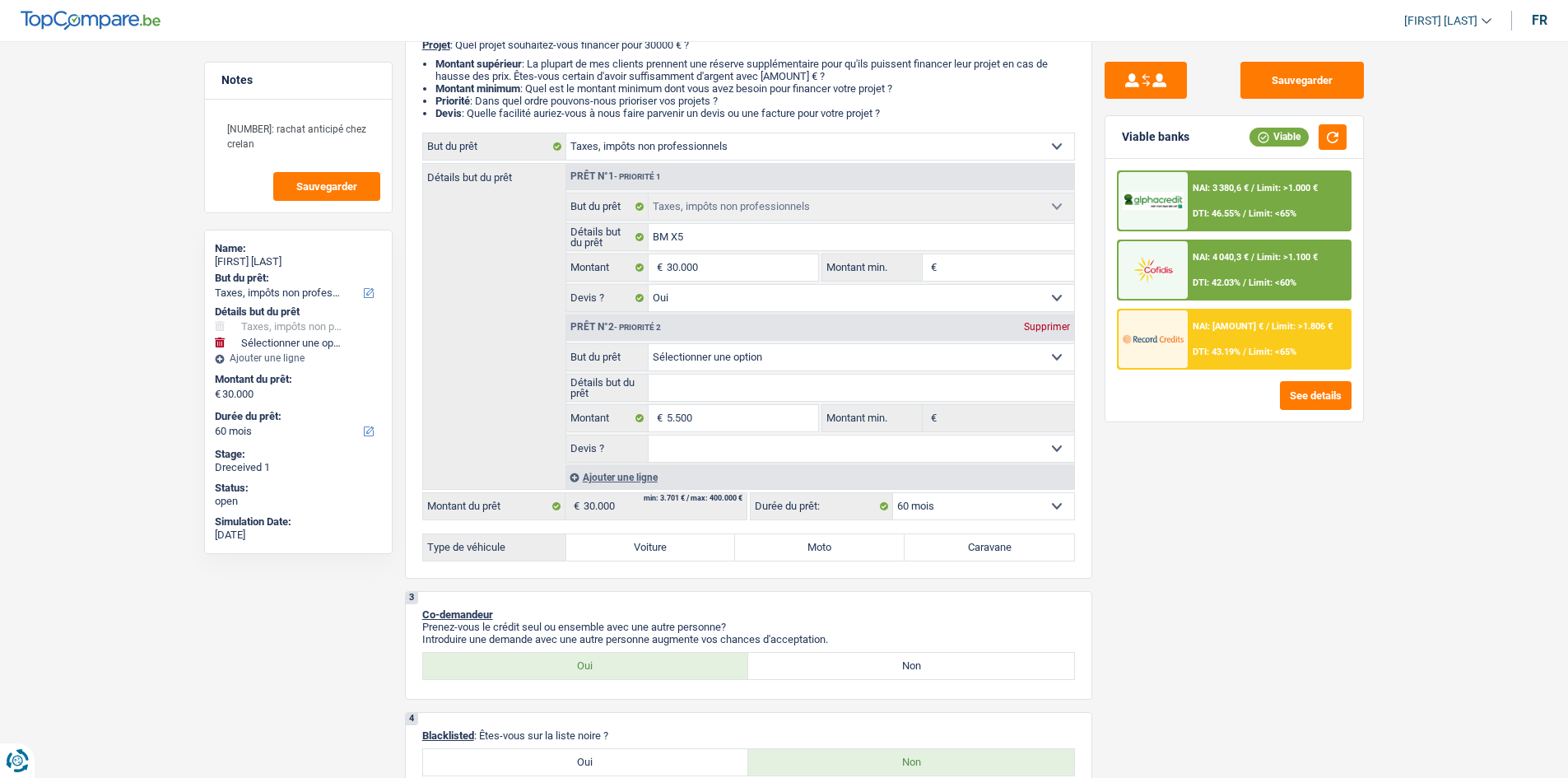 scroll, scrollTop: 0, scrollLeft: 0, axis: both 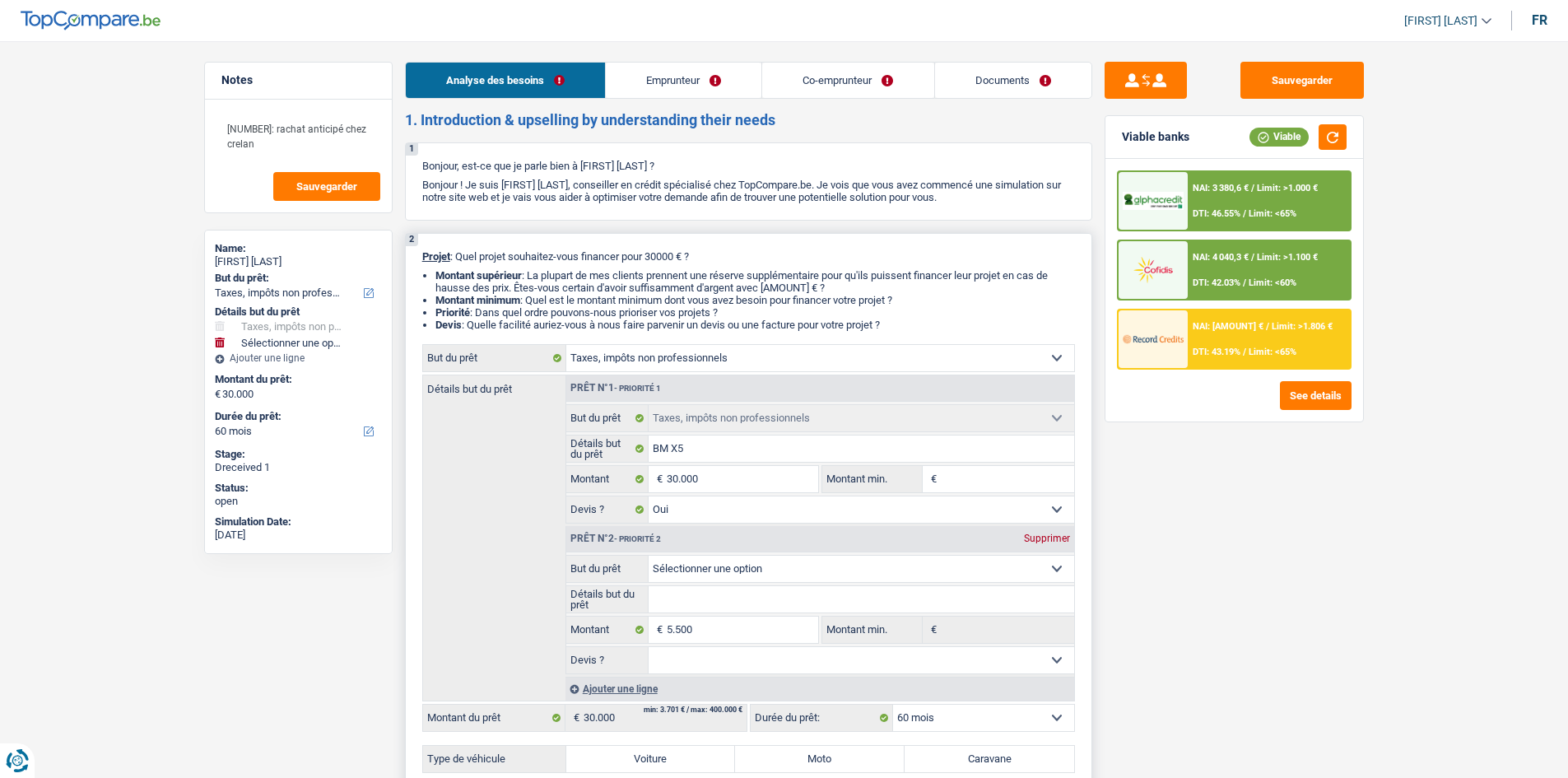 click on "Prêt n°2
- Priorité 2
Supprimer" at bounding box center (820, 539) 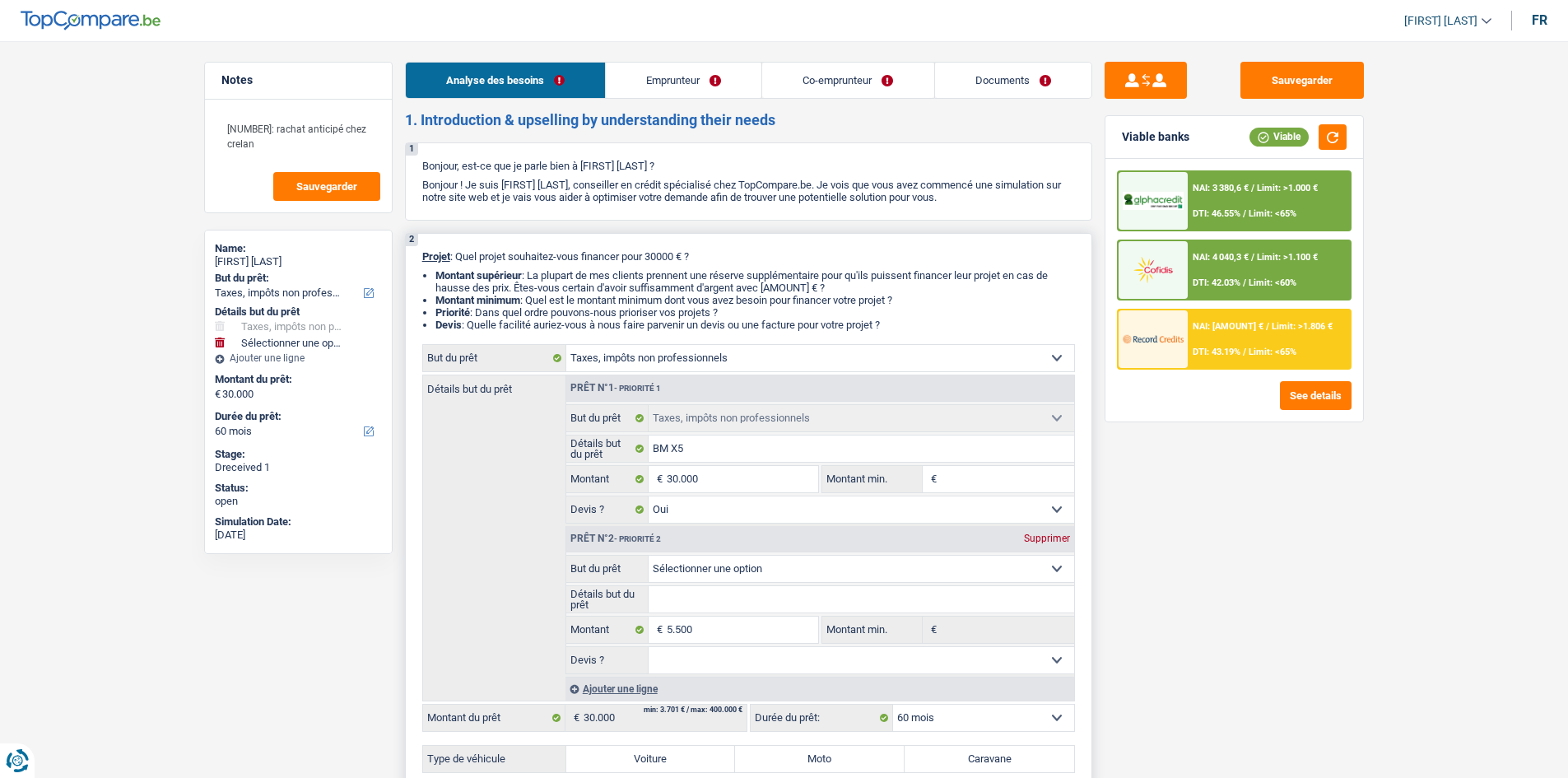 click on "Supprimer" at bounding box center [1047, 538] 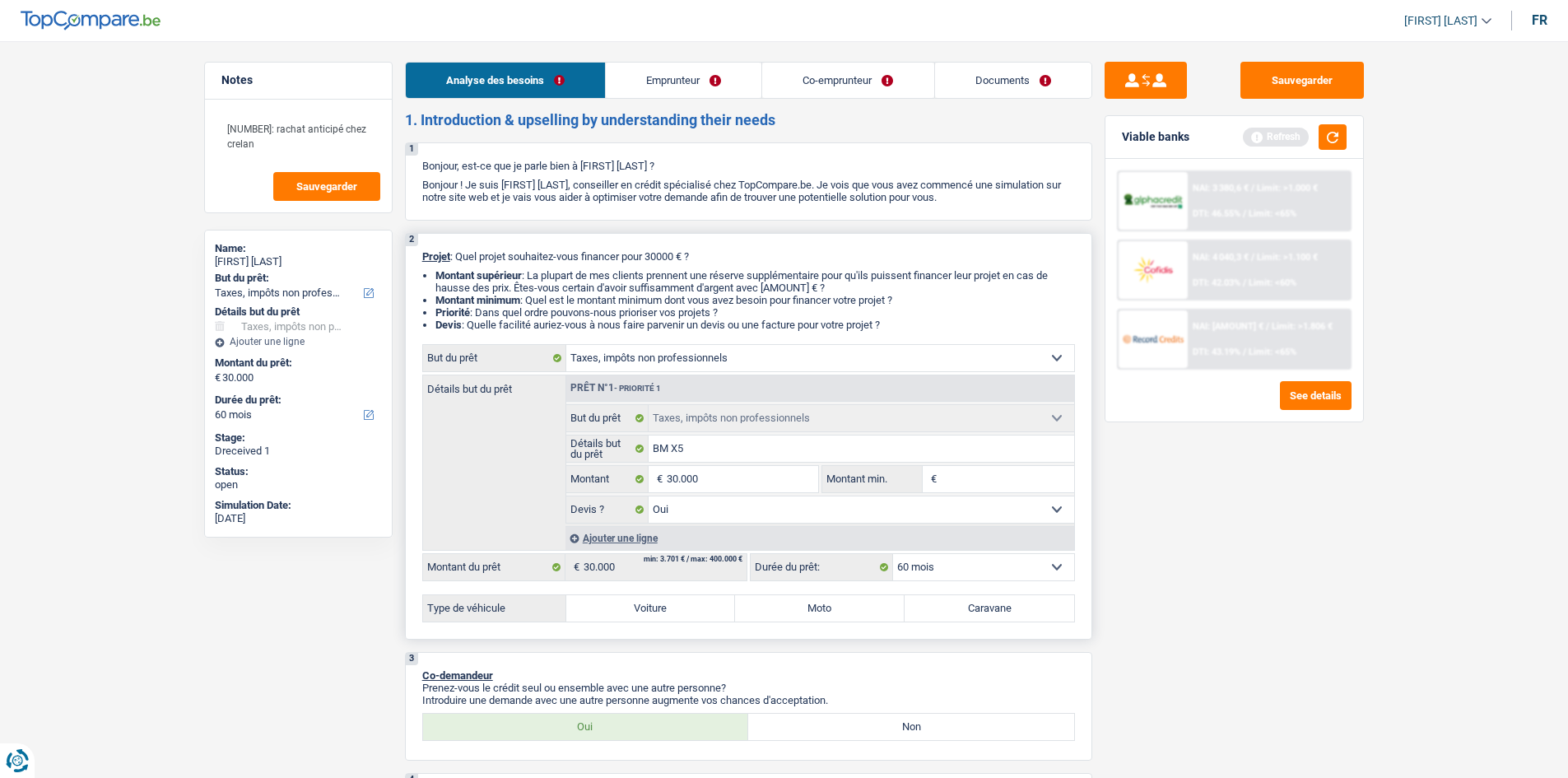 click on "Voiture" at bounding box center (651, 608) 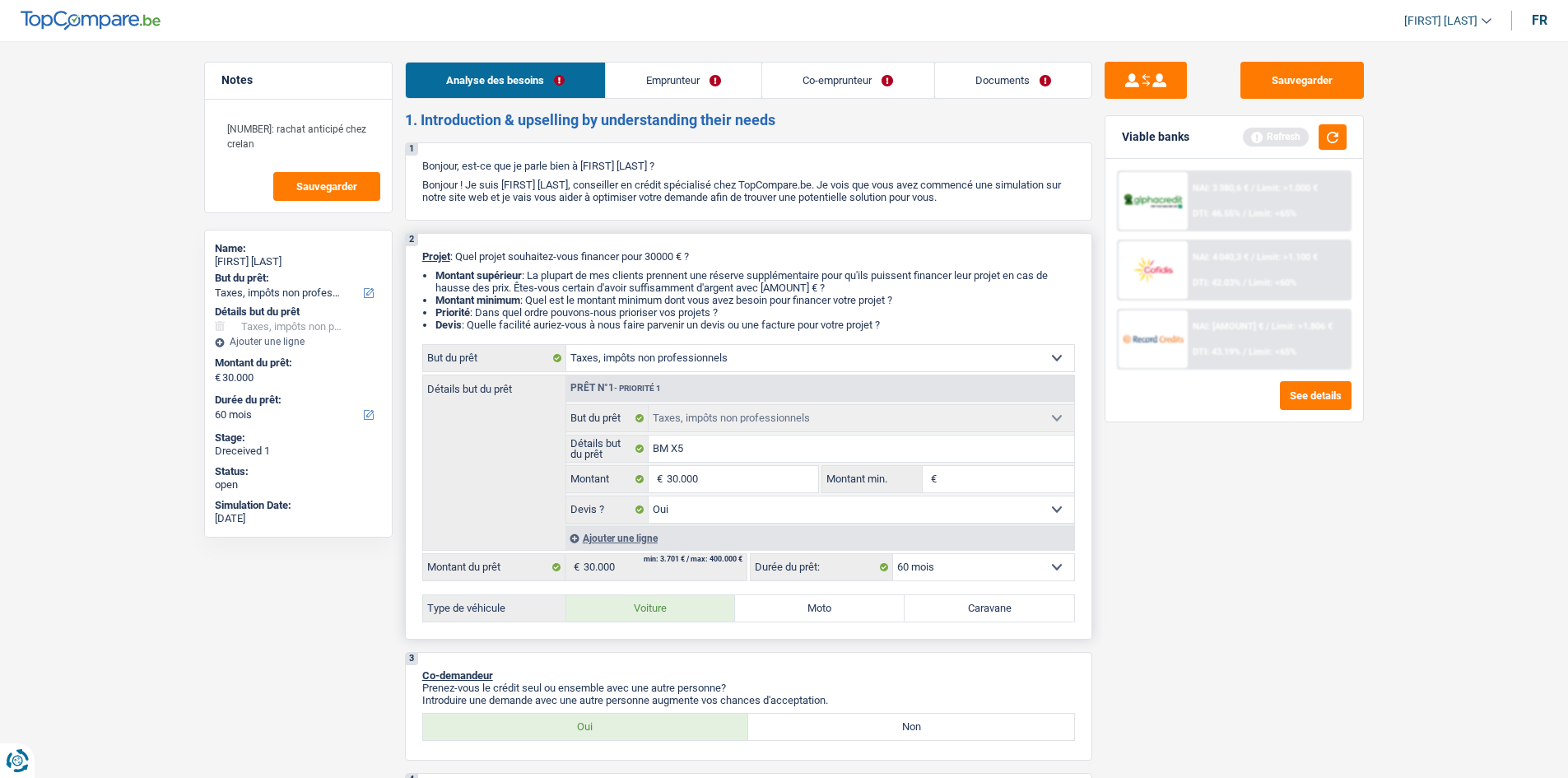 radio on "true" 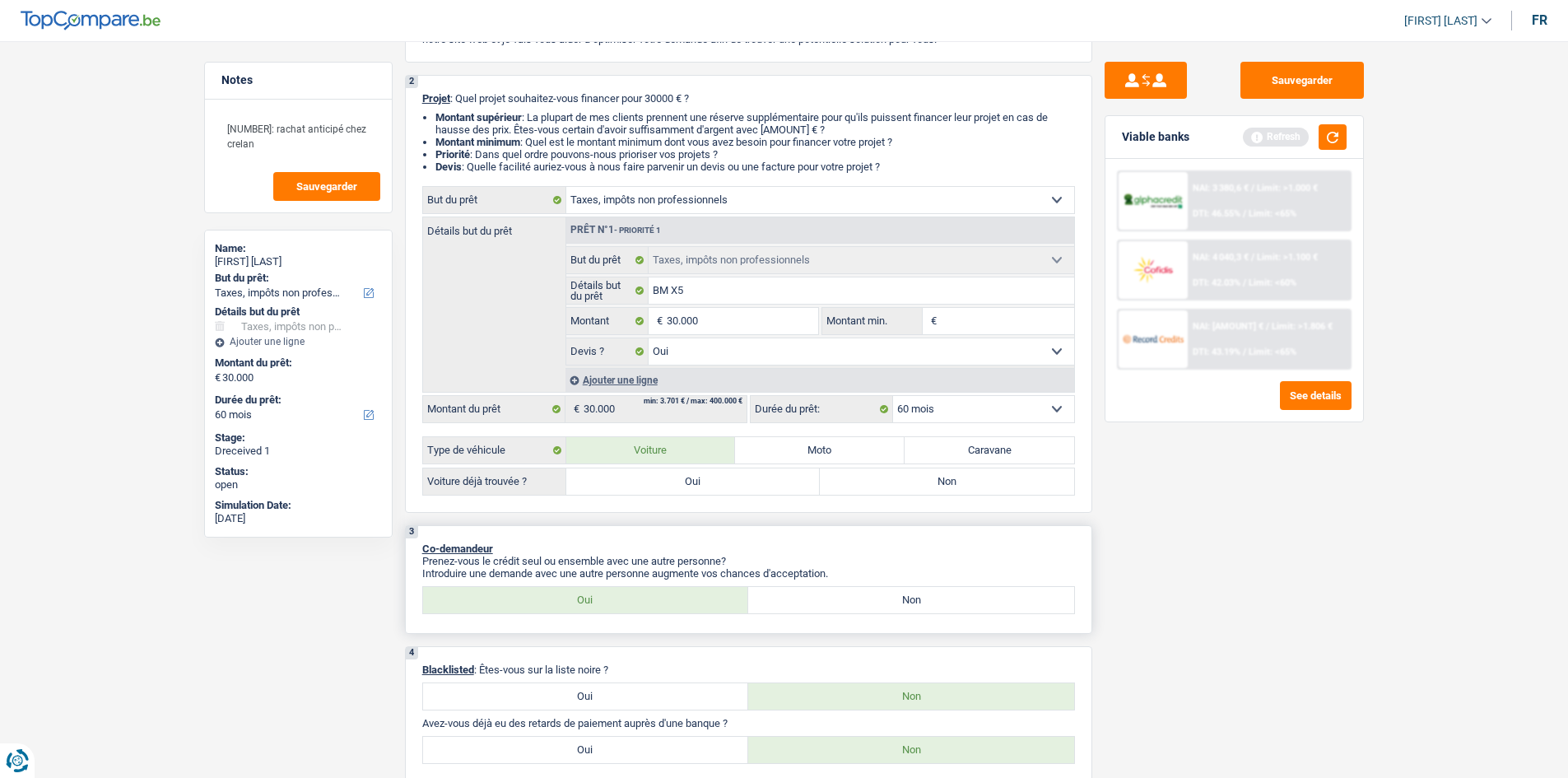 scroll, scrollTop: 247, scrollLeft: 0, axis: vertical 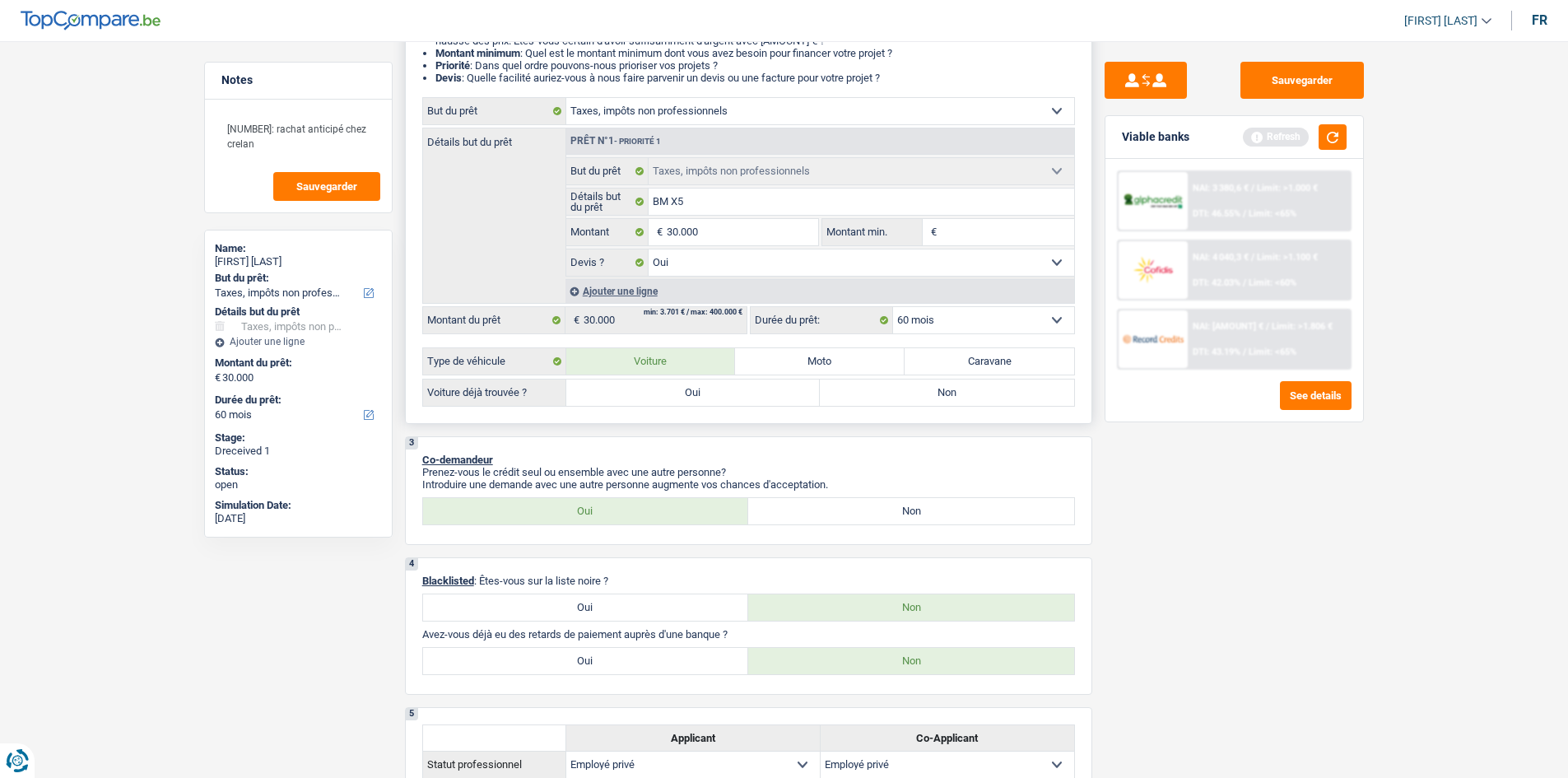 click on "Oui" at bounding box center (693, 393) 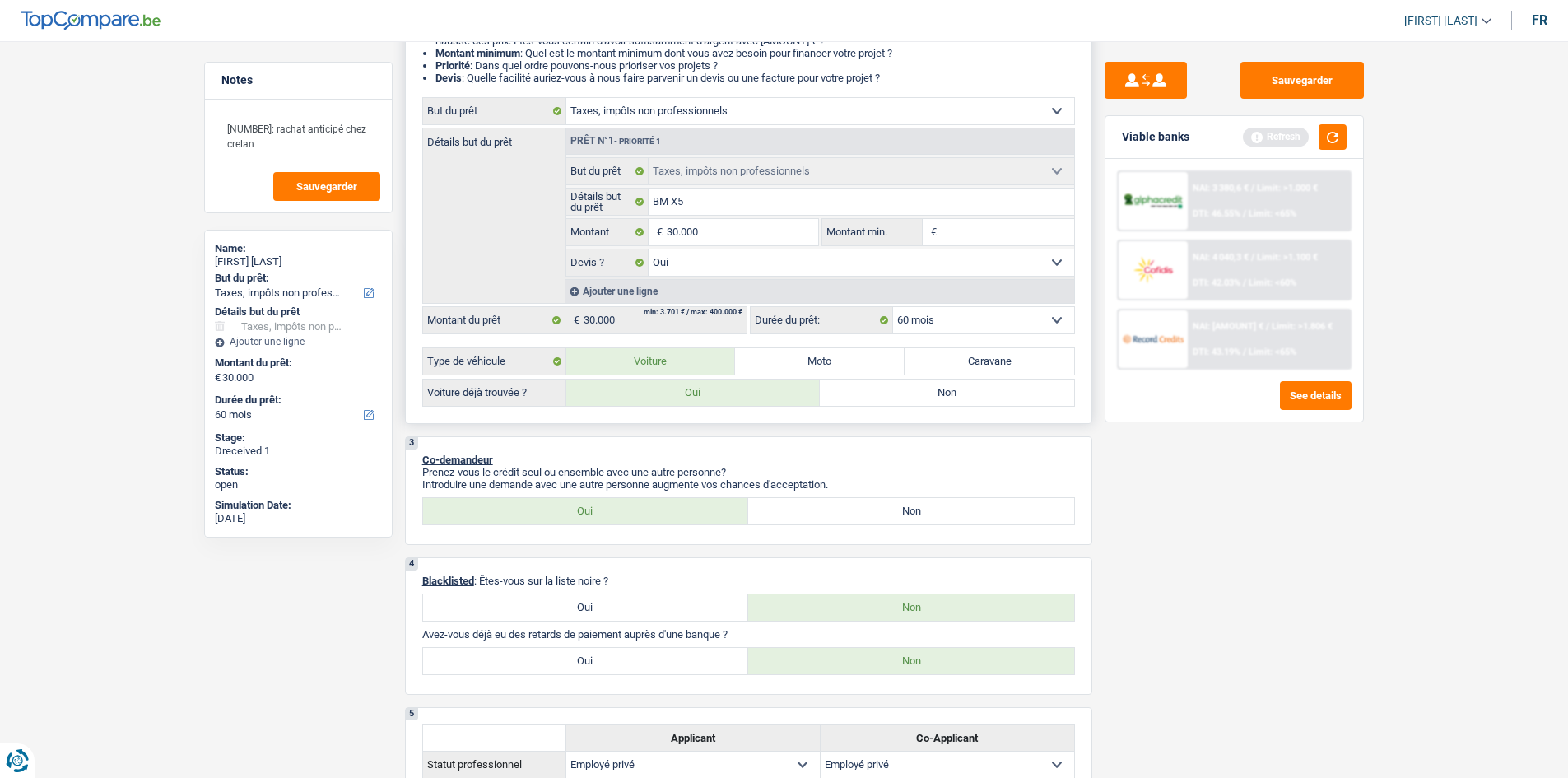 radio on "true" 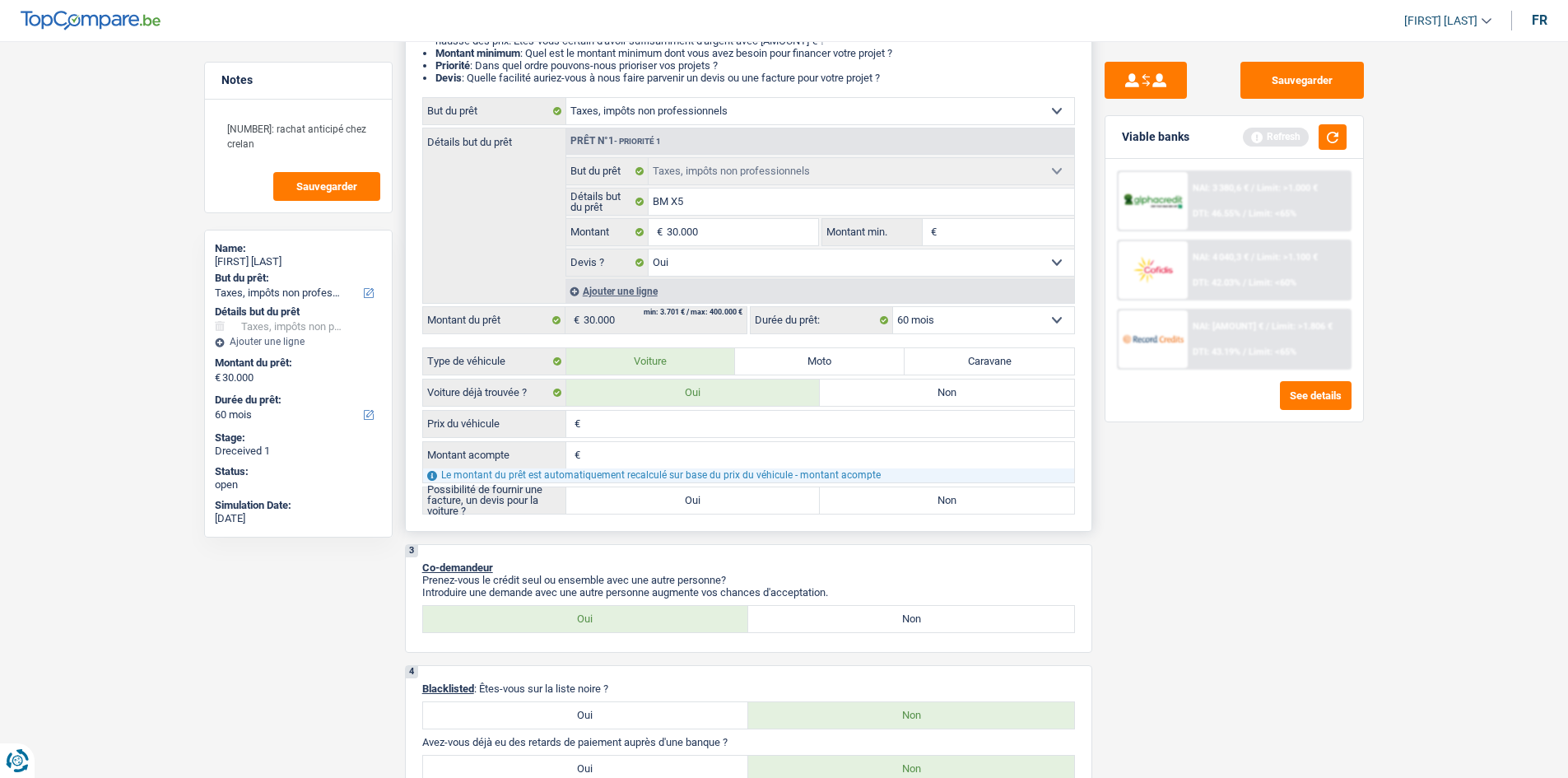 click on "Oui" at bounding box center [693, 501] 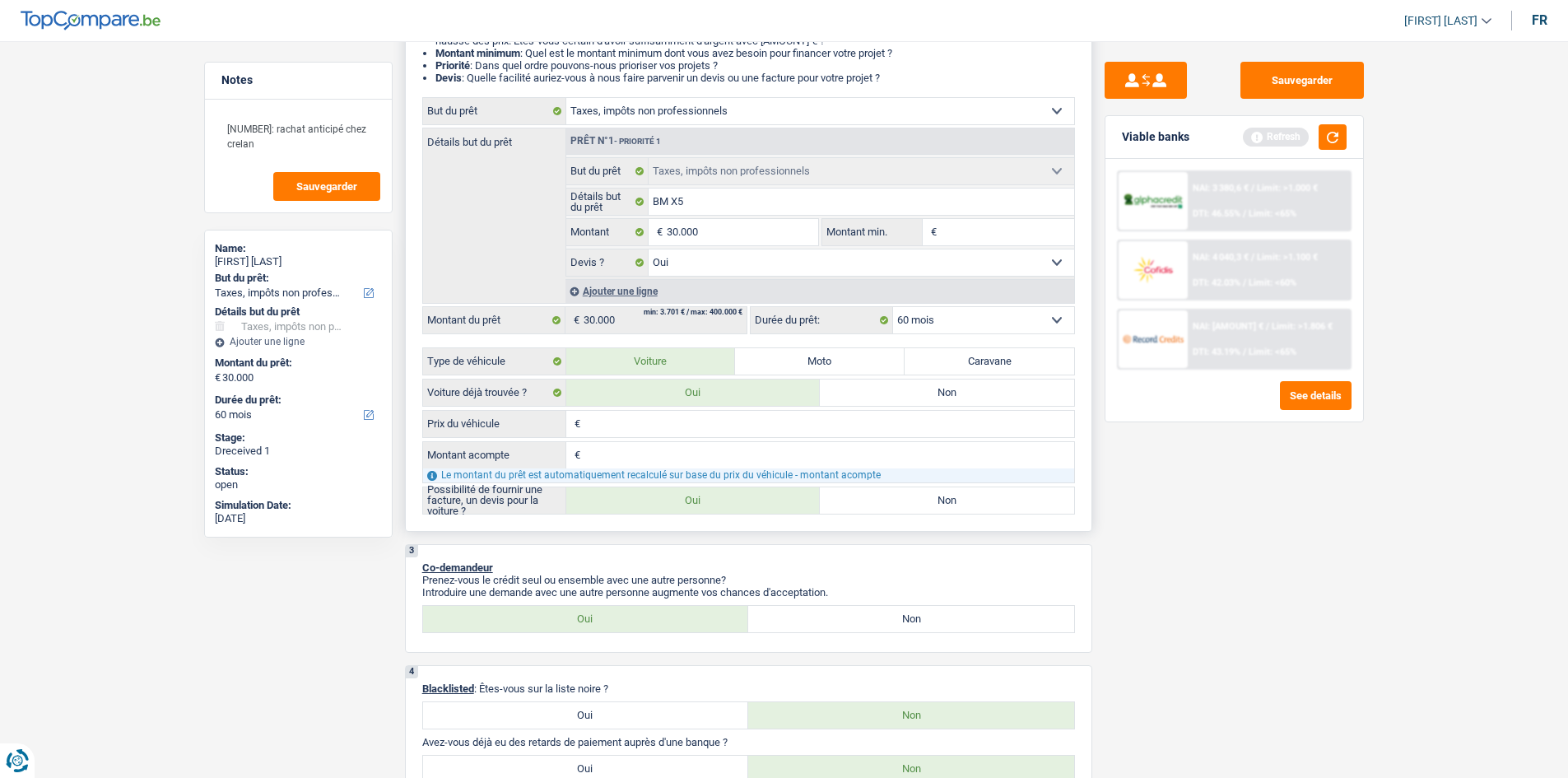 radio on "true" 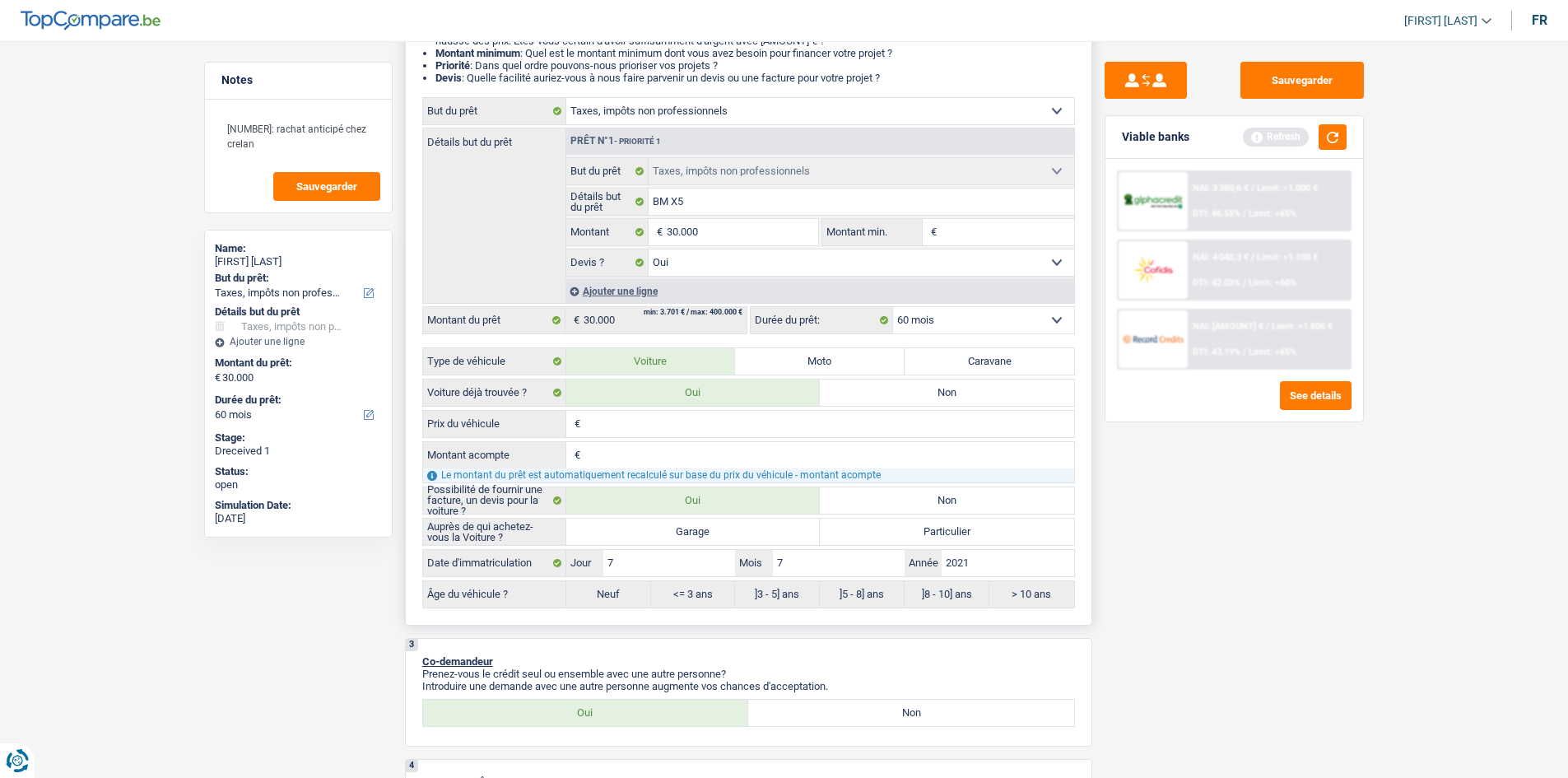 click on "Garage" at bounding box center [693, 532] 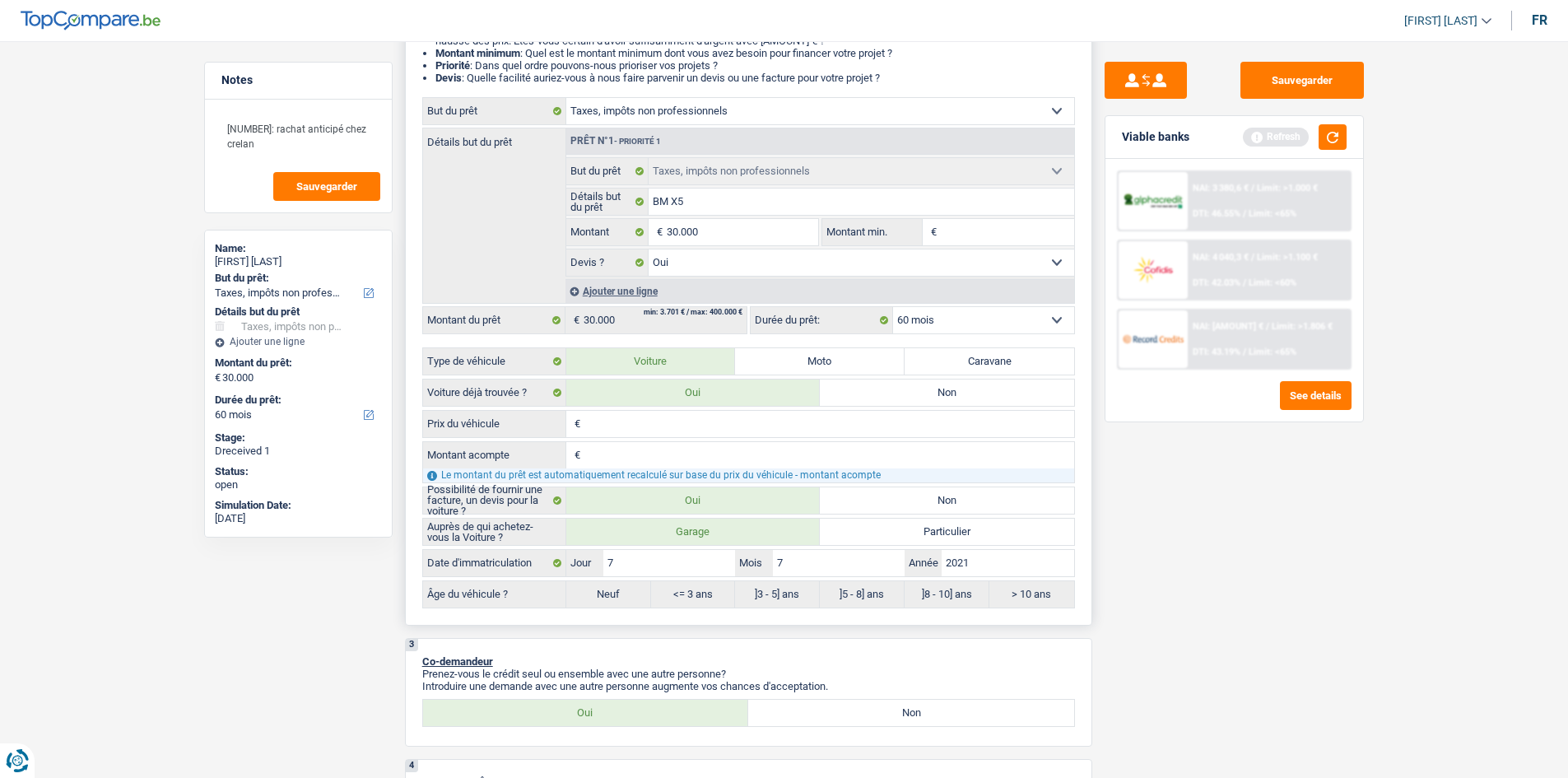 radio on "true" 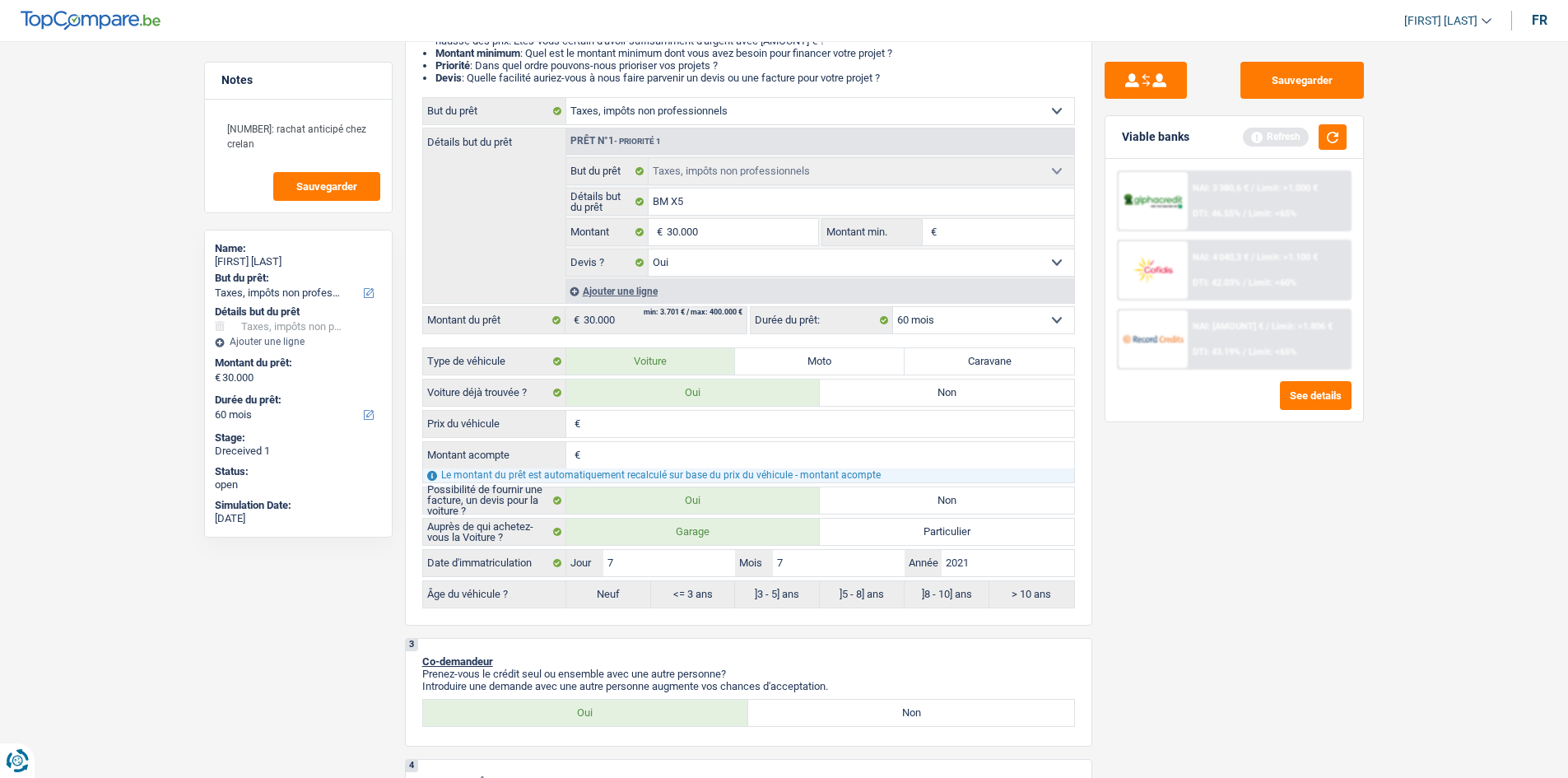 click on "Sauvegarder
Viable banks
Refresh
NAI: 3 380,6 €
/
Limit: >1.000 €
DTI: 46.55%
/
Limit: <65%
NAI: 4 040,3 €
/
Limit: >1.100 €
DTI: 42.03%
/
Limit: <60%
NAI: 3 862,9 €
/       /
See details" at bounding box center [1234, 404] 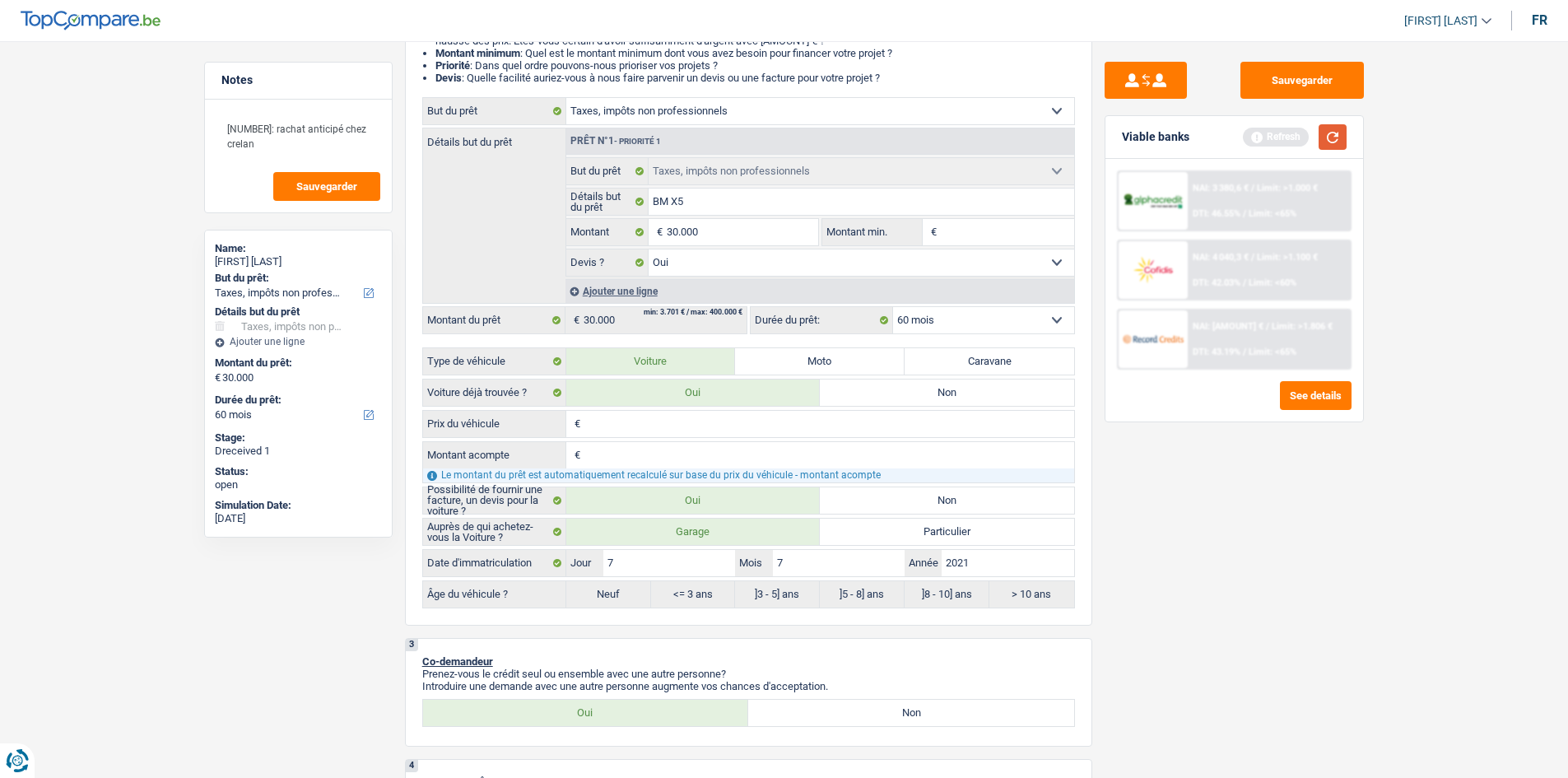 click at bounding box center [1333, 137] 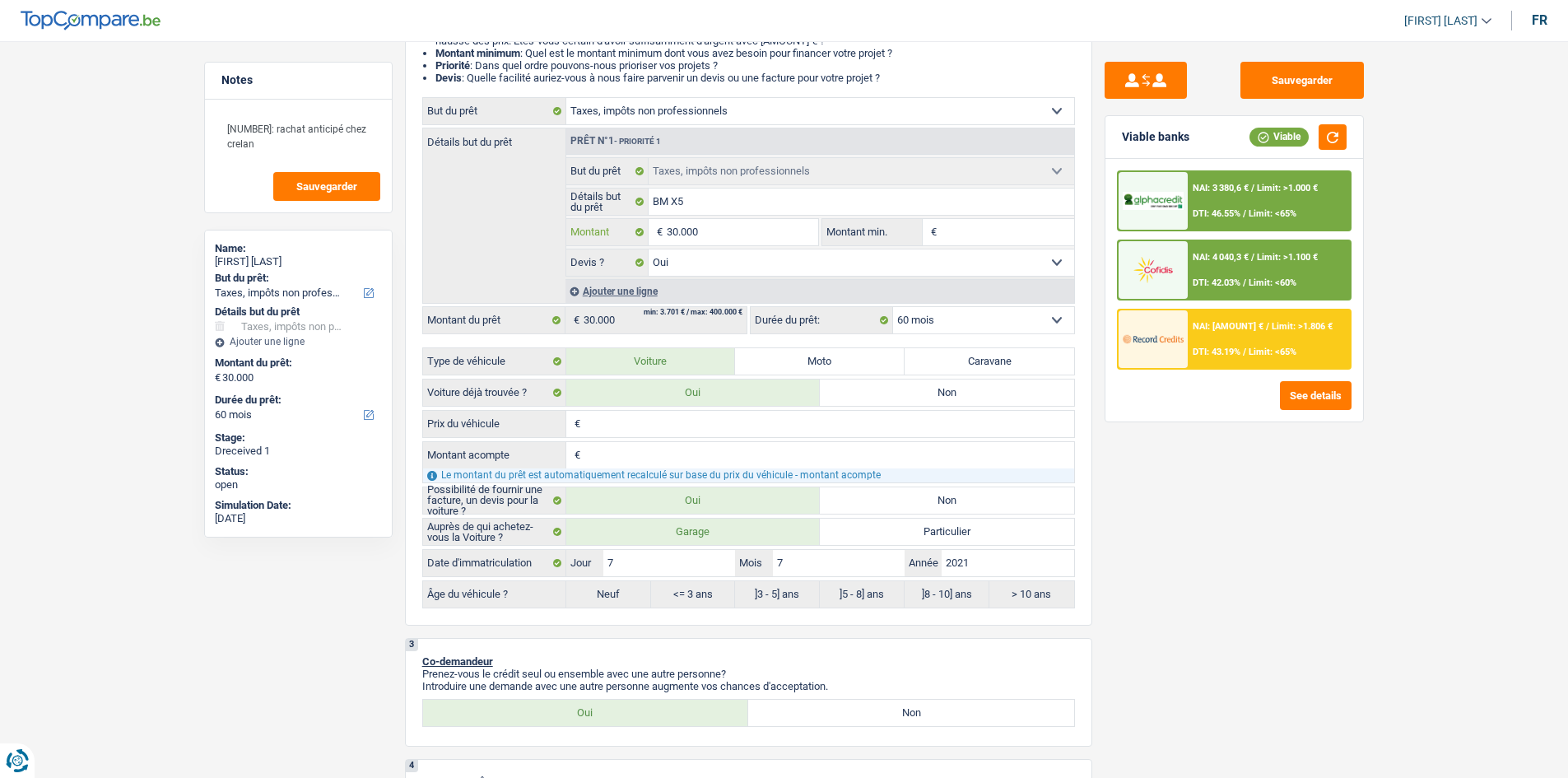 drag, startPoint x: 748, startPoint y: 241, endPoint x: 756, endPoint y: 240, distance: 8.062258 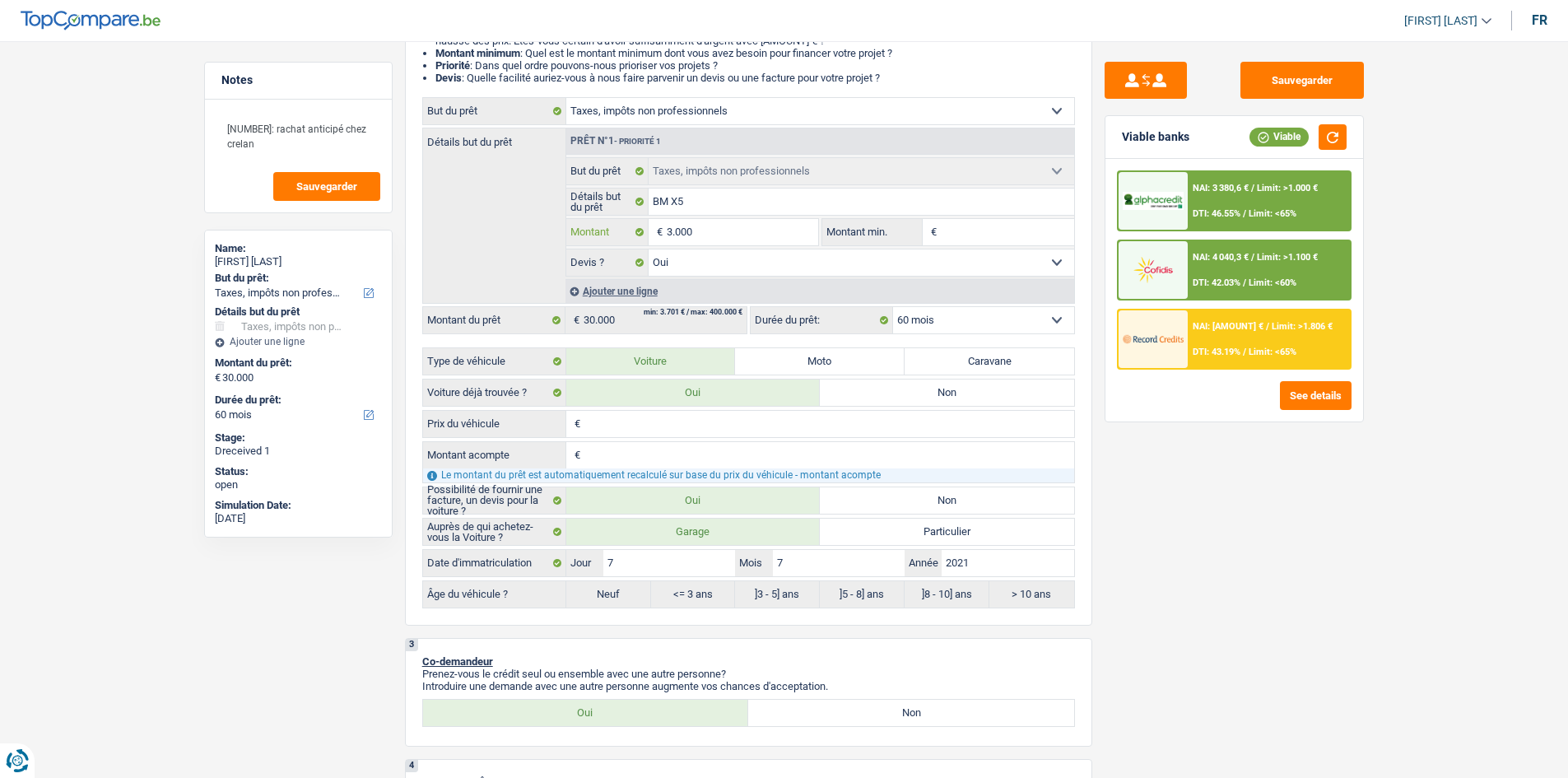 type on "3.000" 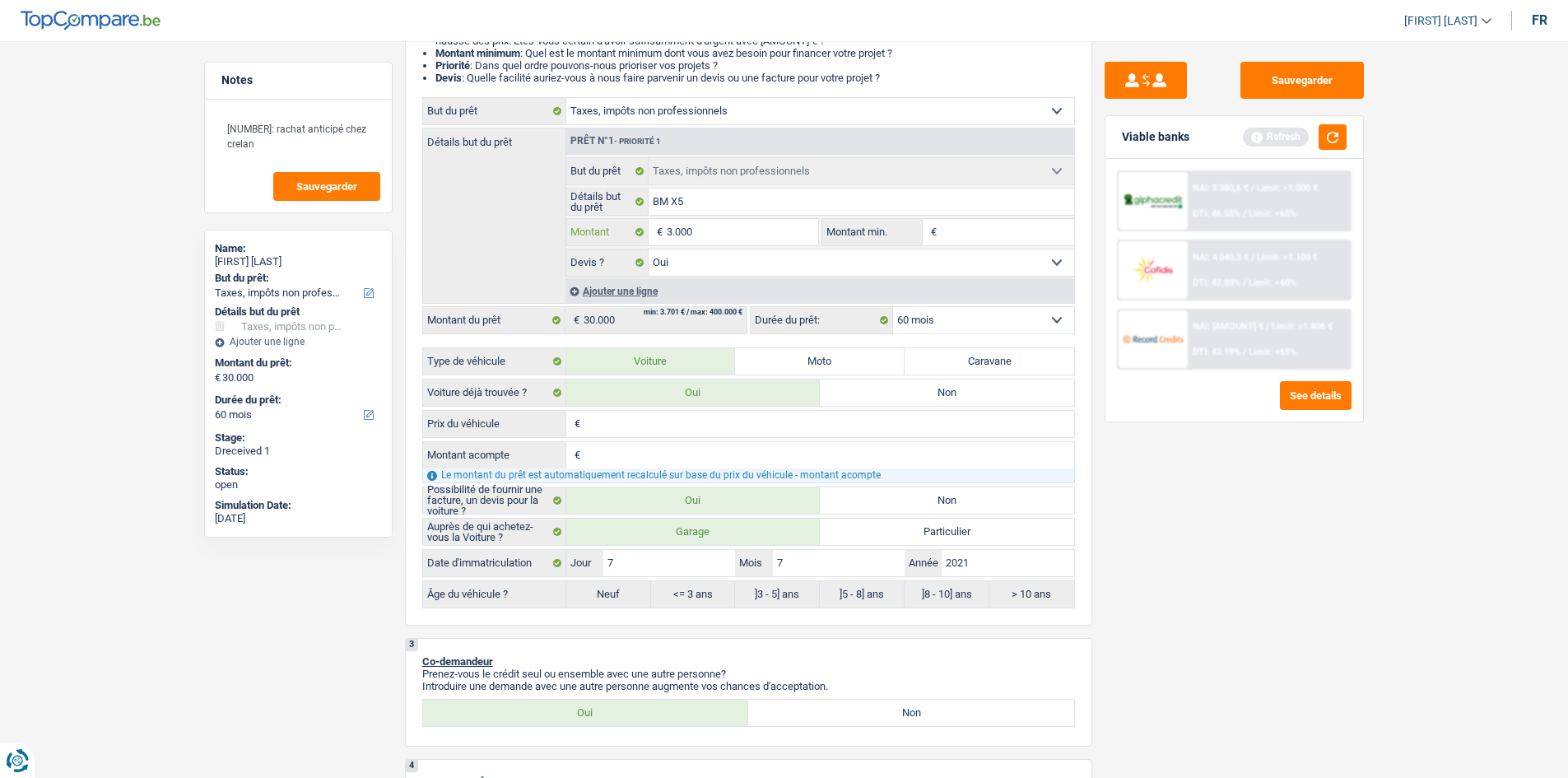 type on "300" 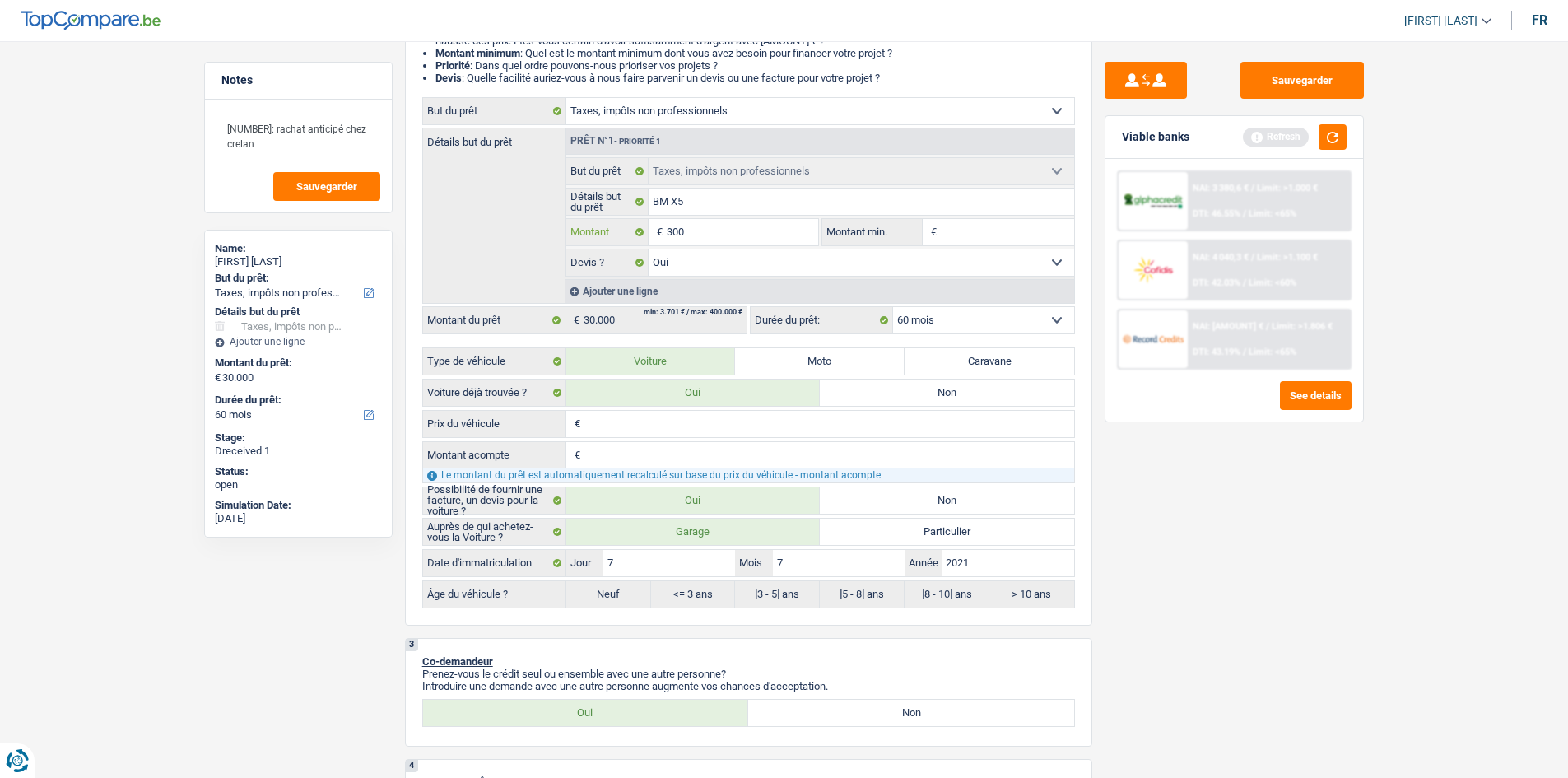 type on "300" 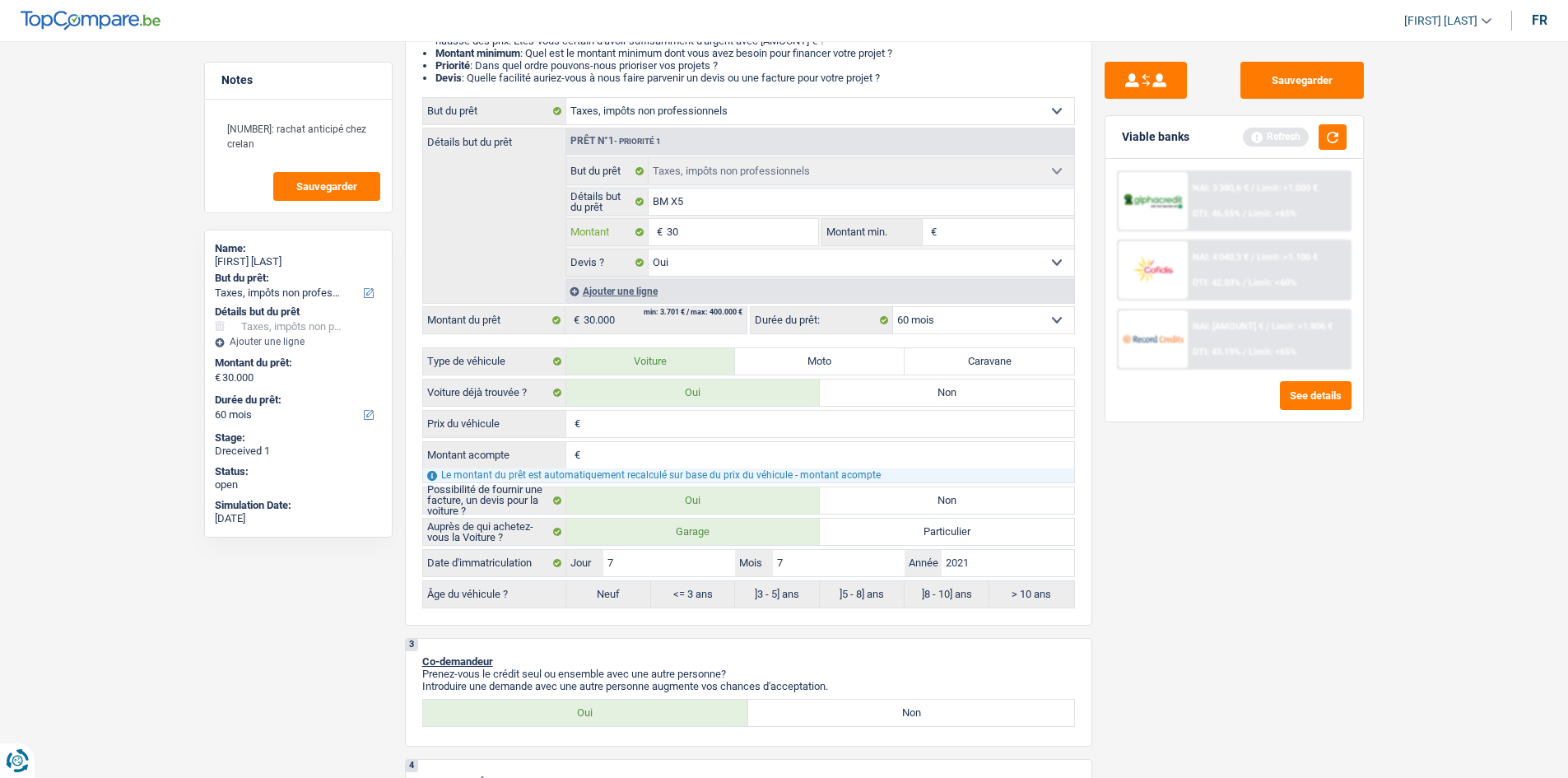 type on "30" 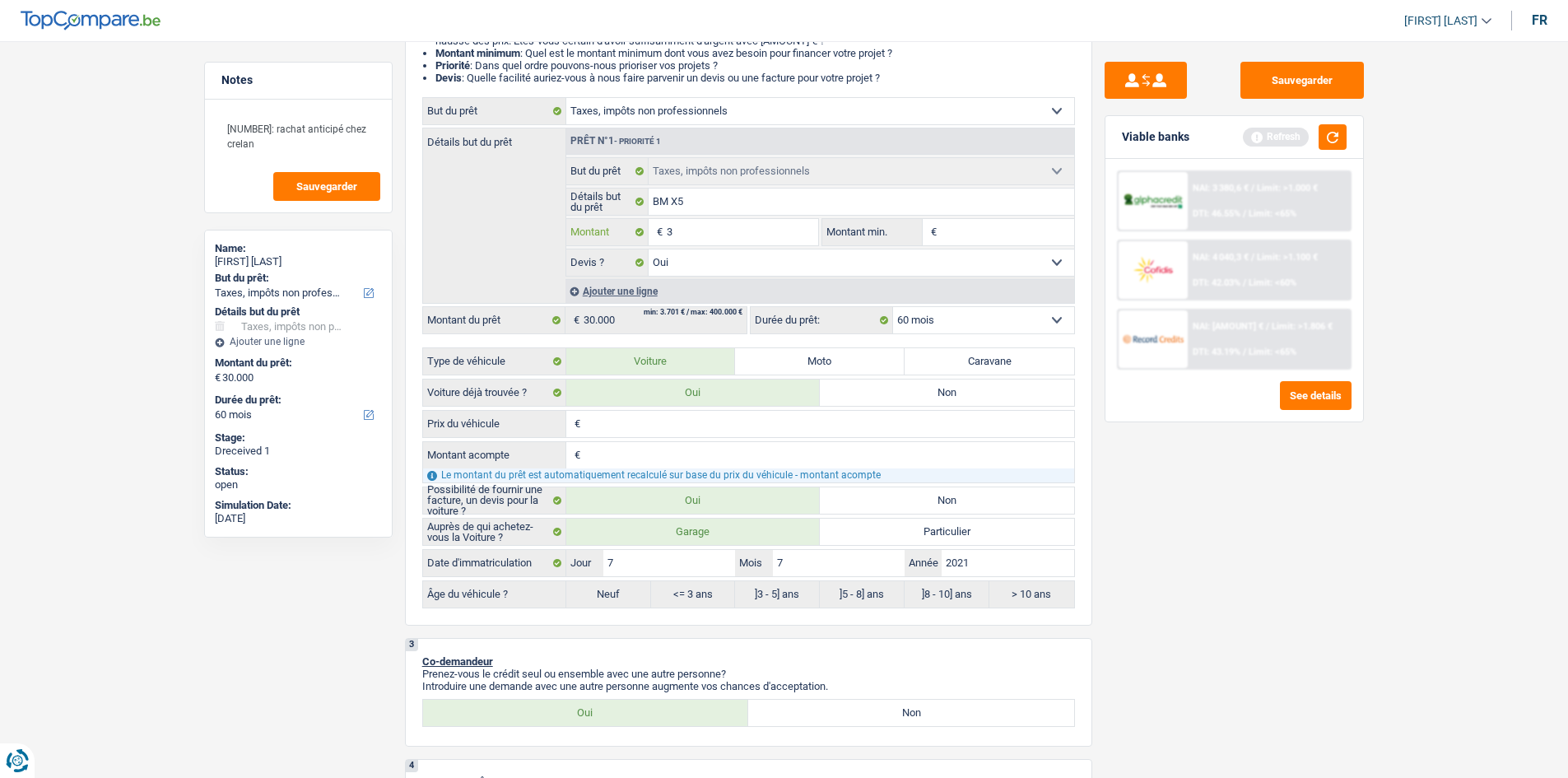 type 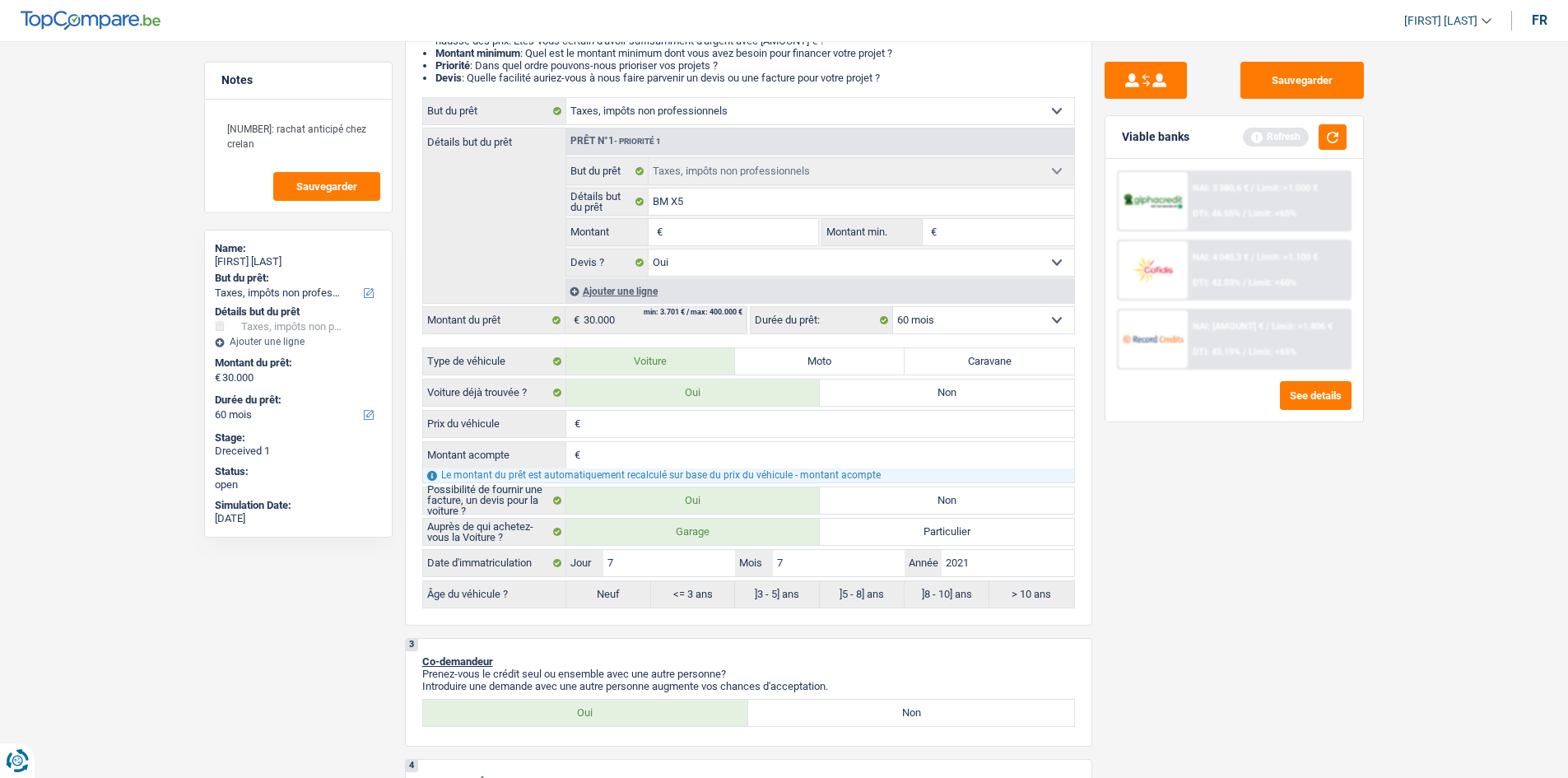type on "1" 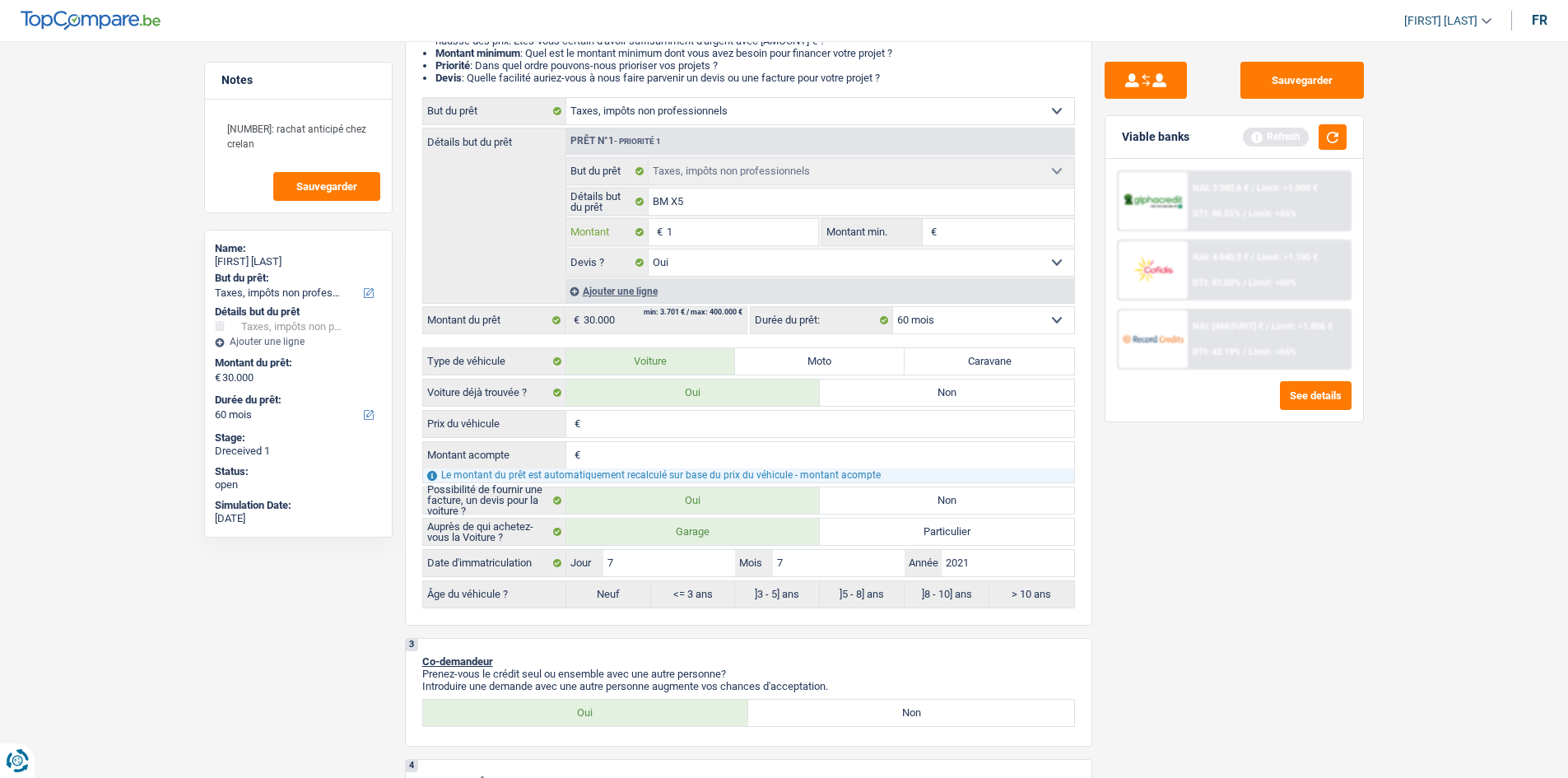 type on "16" 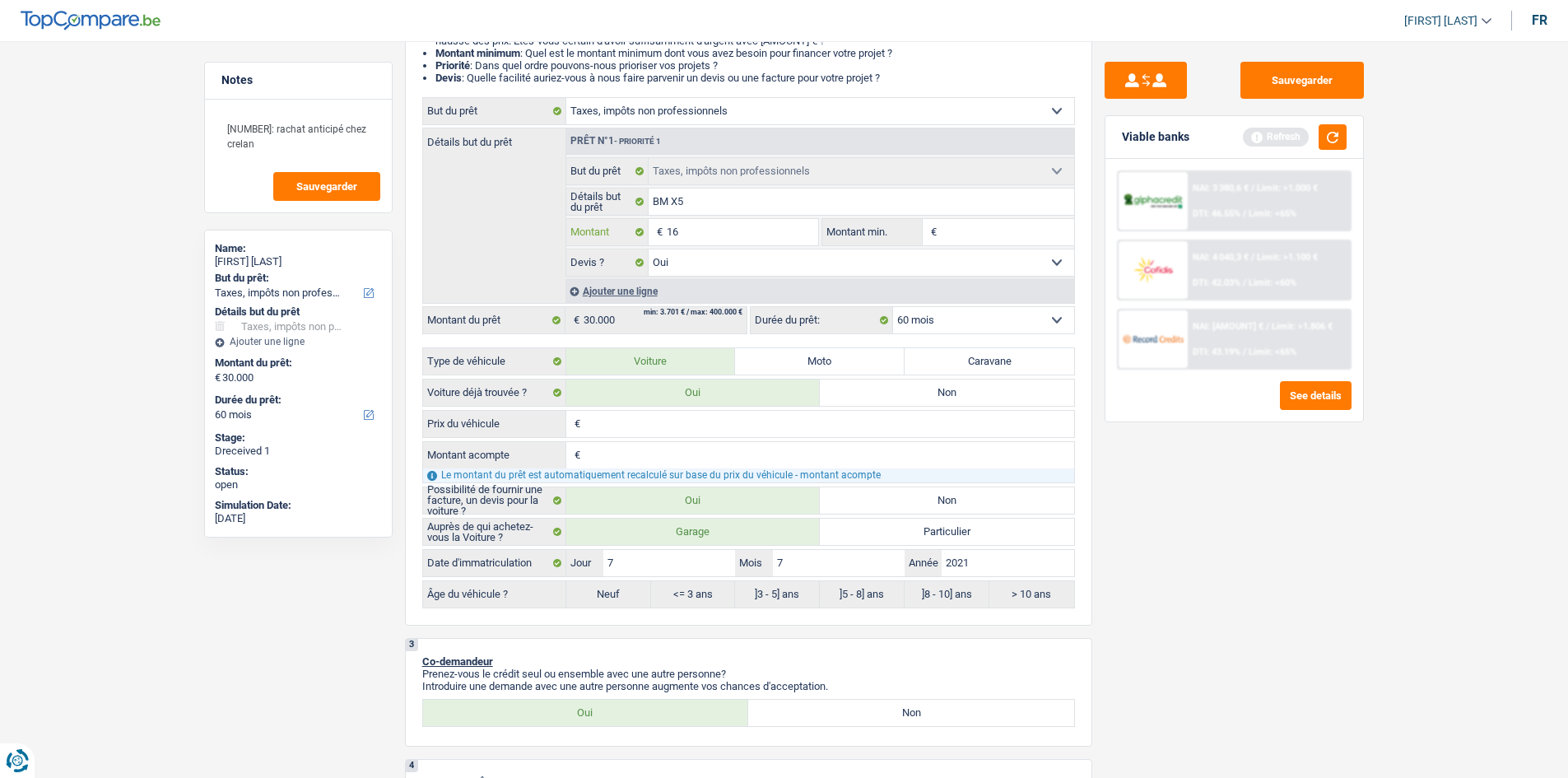 type on "163" 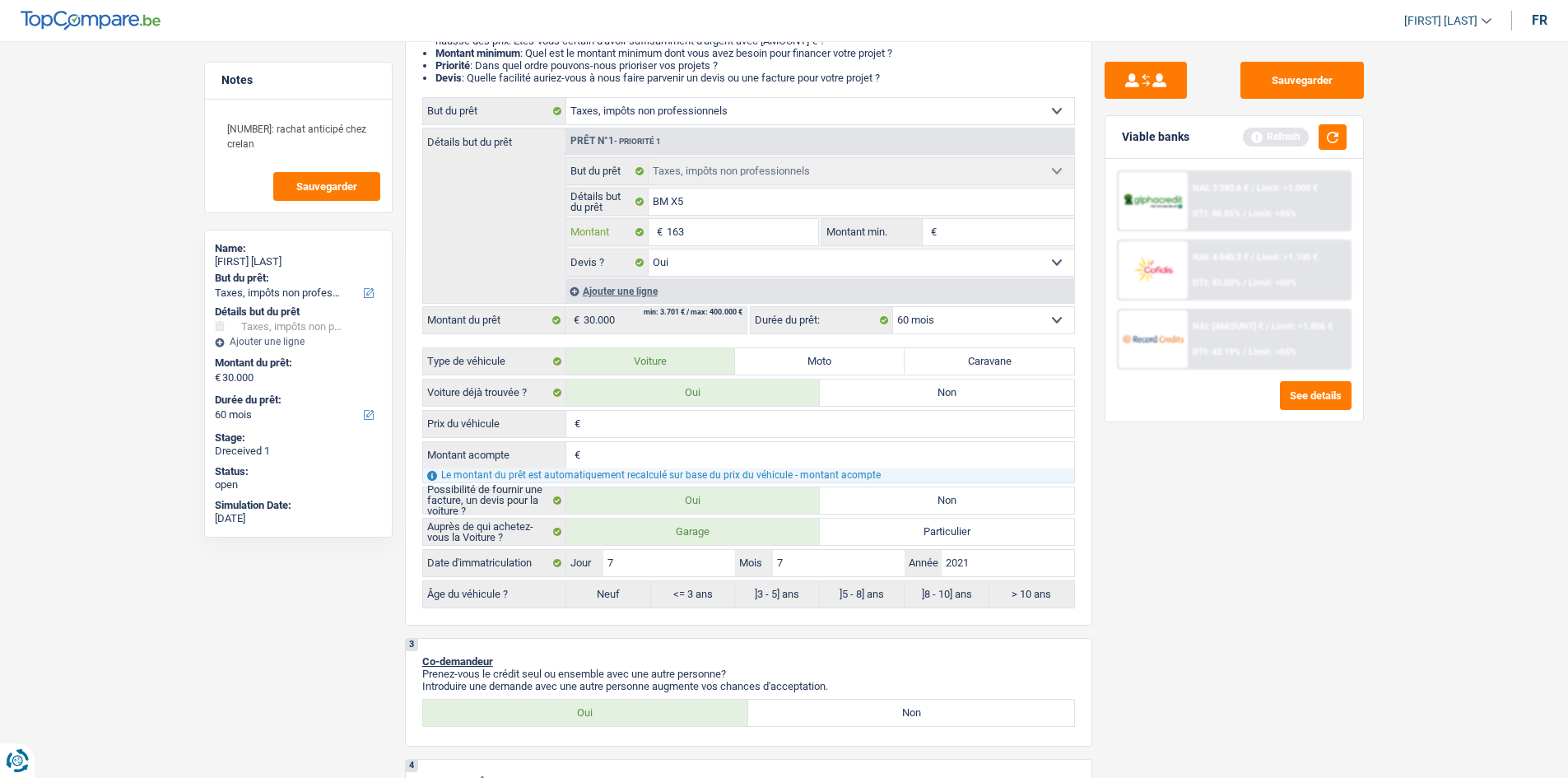 type on "1.630" 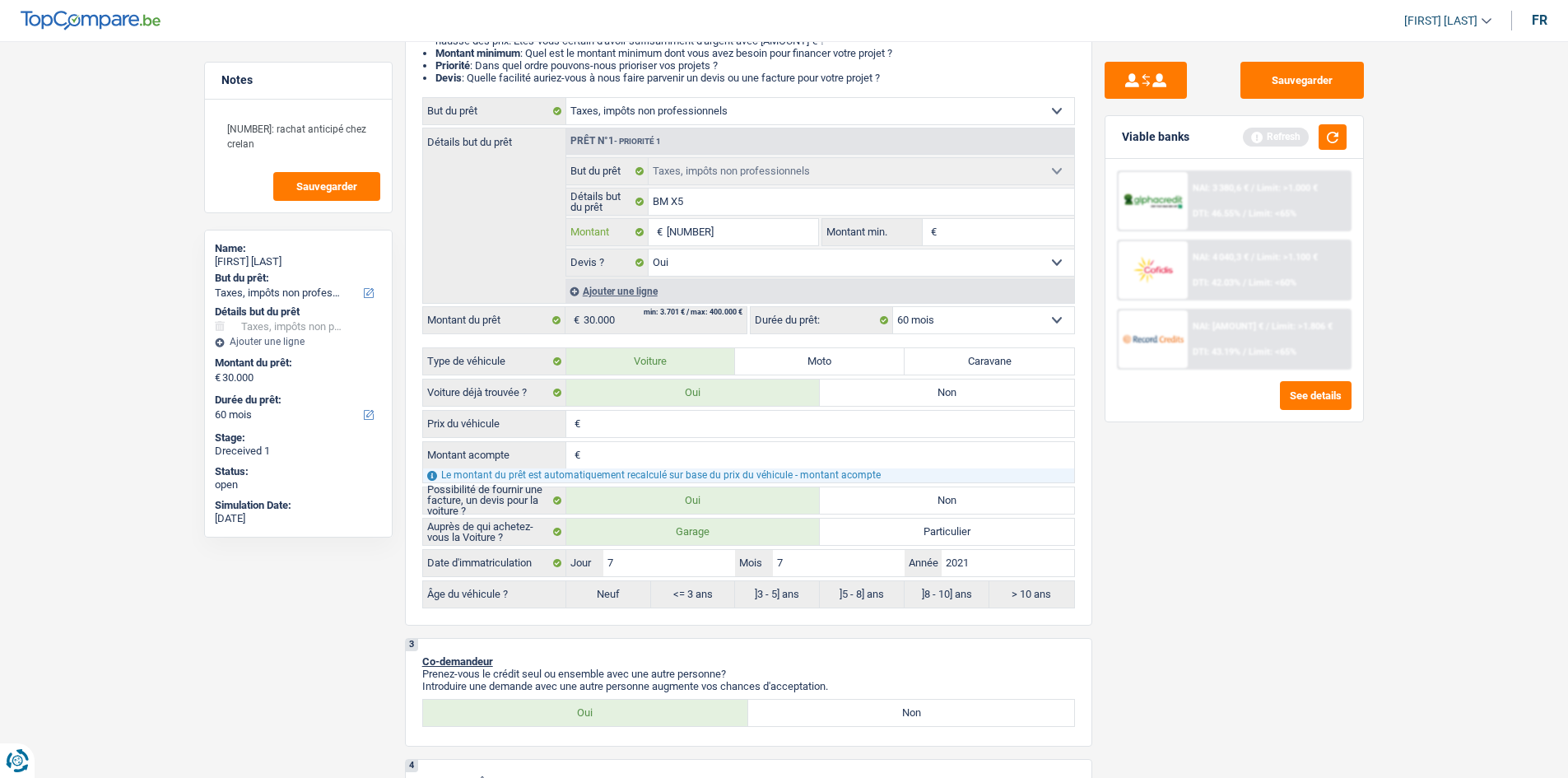 type on "16.300" 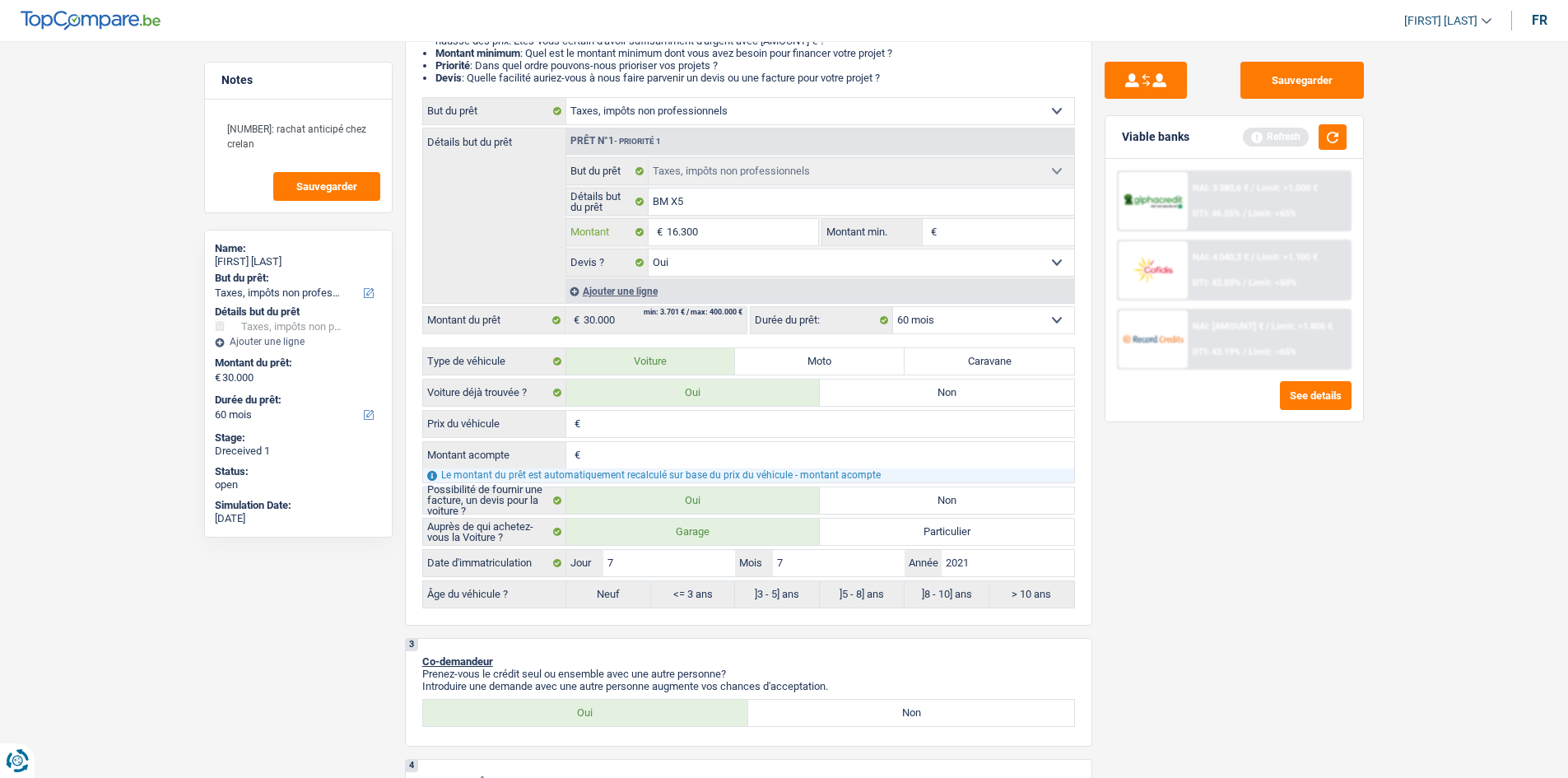 type on "16.300" 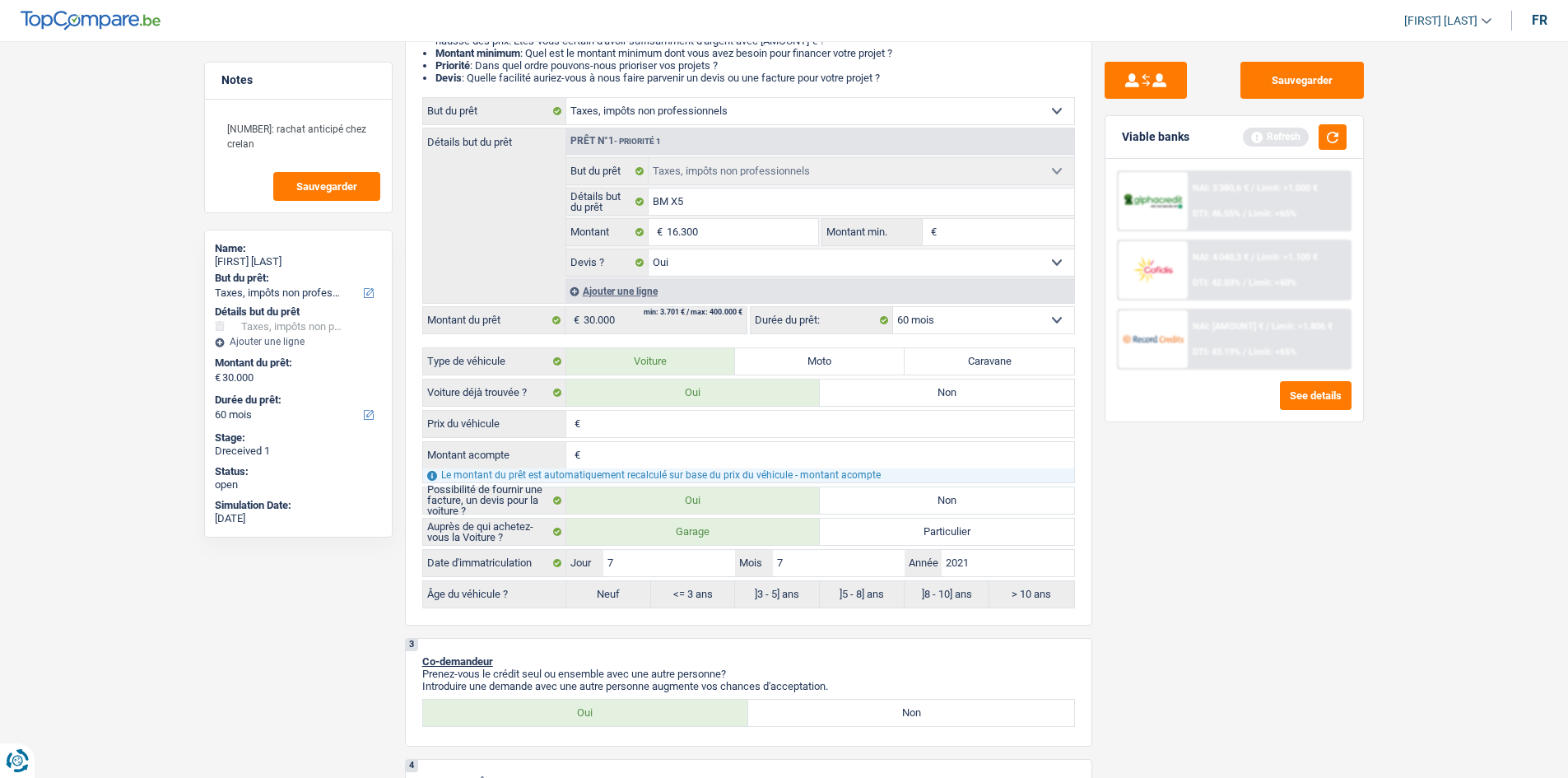click on "Sauvegarder
Viable banks
Refresh
NAI: 3 380,6 €
/
Limit: >1.000 €
DTI: 46.55%
/
Limit: <65%
NAI: 4 040,3 €
/
Limit: >1.100 €
DTI: 42.03%
/
Limit: <60%
NAI: 3 862,9 €
/       /
See details" at bounding box center [1234, 404] 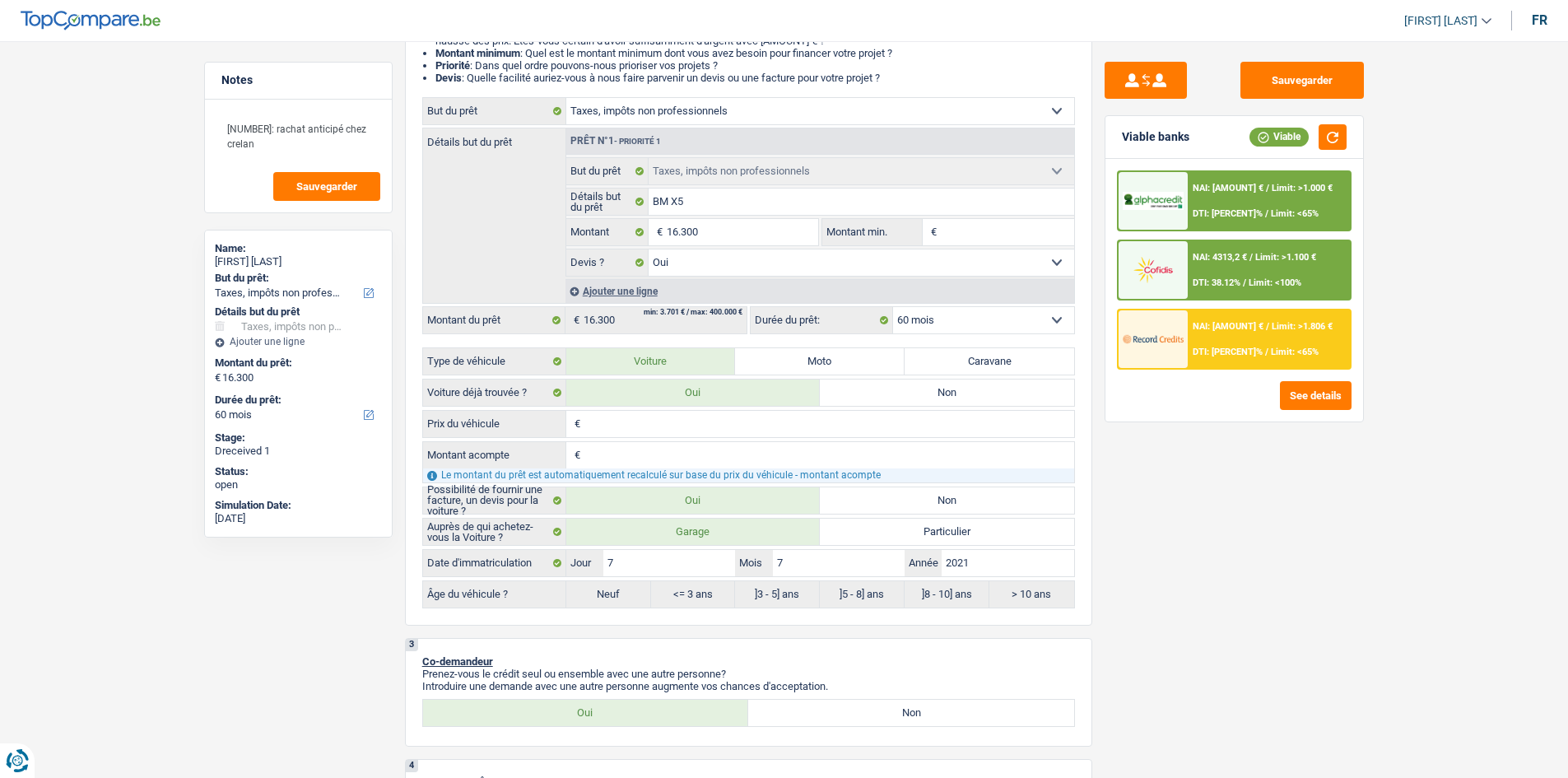 click on "Limit: <65%" at bounding box center (1295, 213) 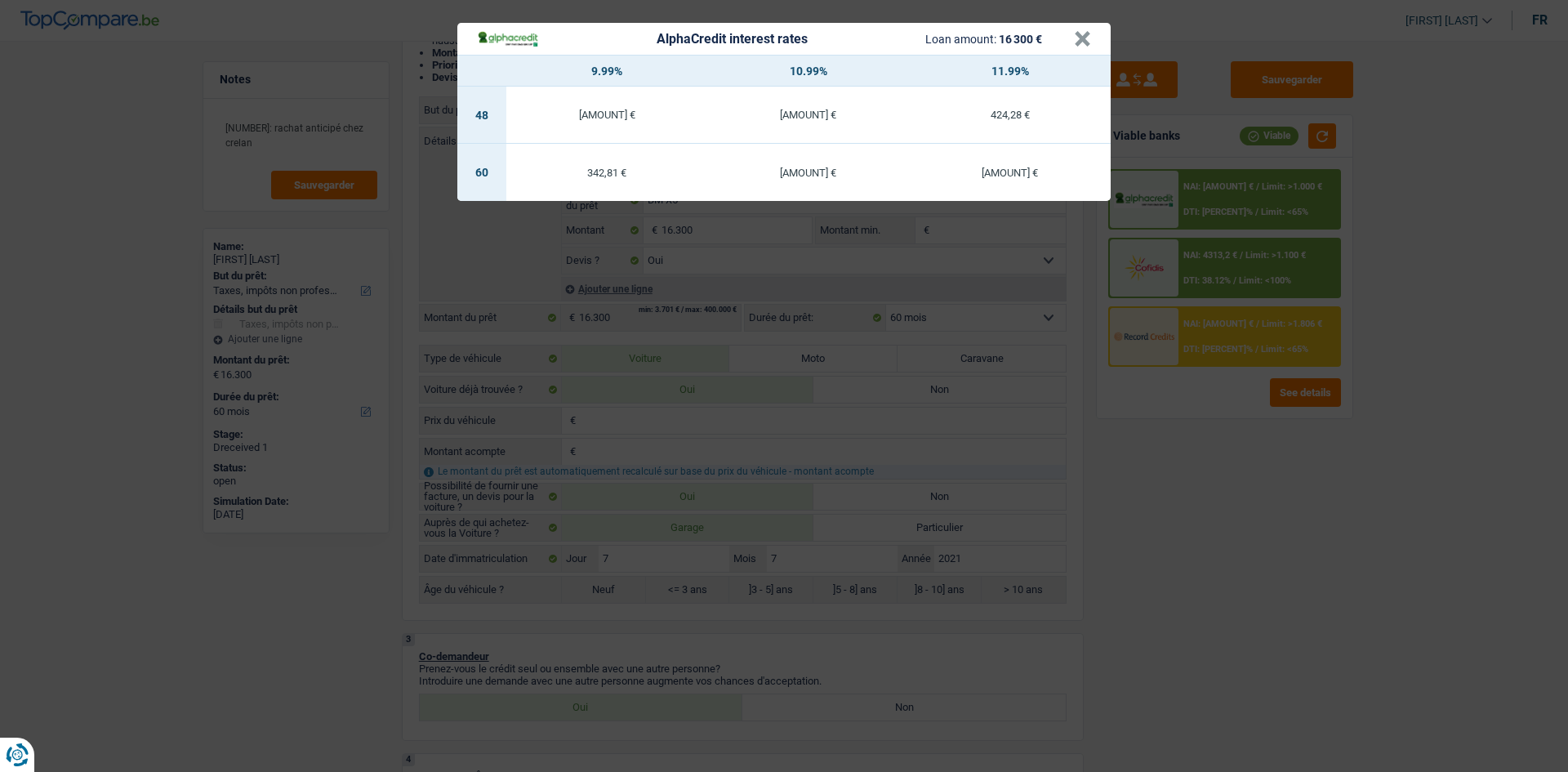 click on "AlphaCredit interest rates
Loan amount:
16 300 €
×
9.99%
10.99%
11.99%
48
409,97 €
417,12 €
424,28 €
60
342,81 €
350,13 €
357,48 €" at bounding box center [784, 386] 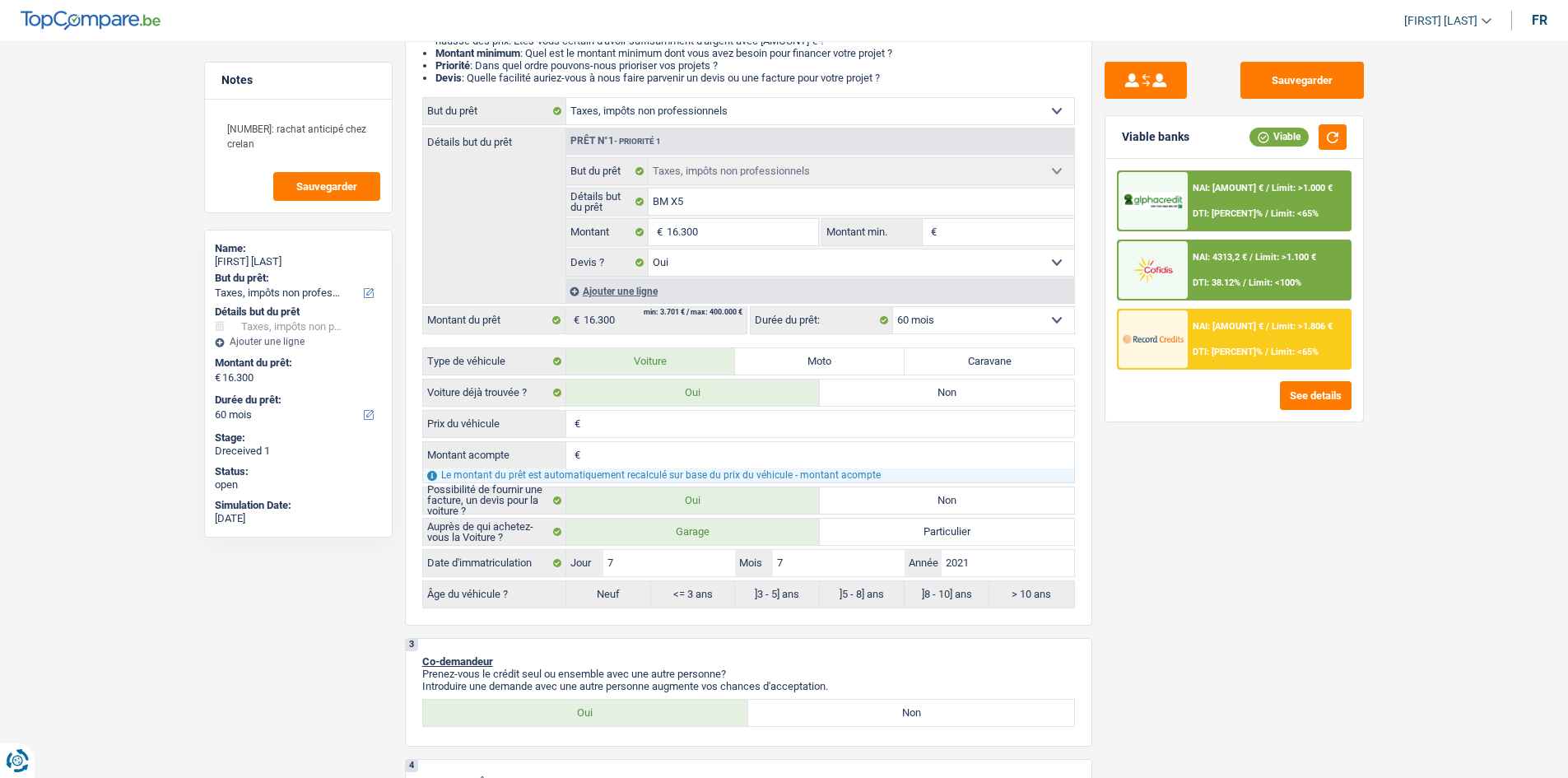 click on "DTI: 39.02%" at bounding box center [1227, 352] 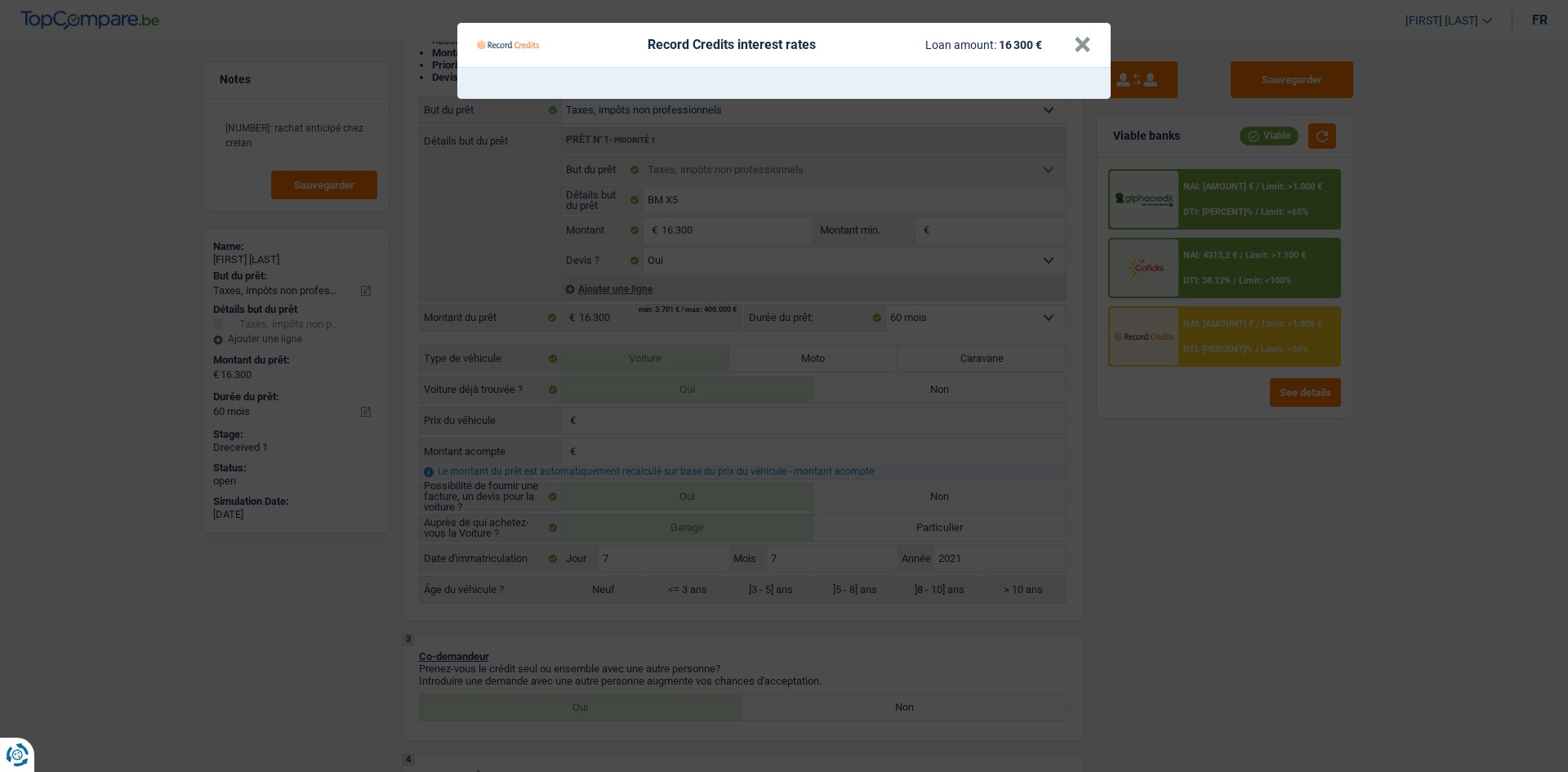 drag, startPoint x: 1224, startPoint y: 511, endPoint x: 1227, endPoint y: 464, distance: 47.09565 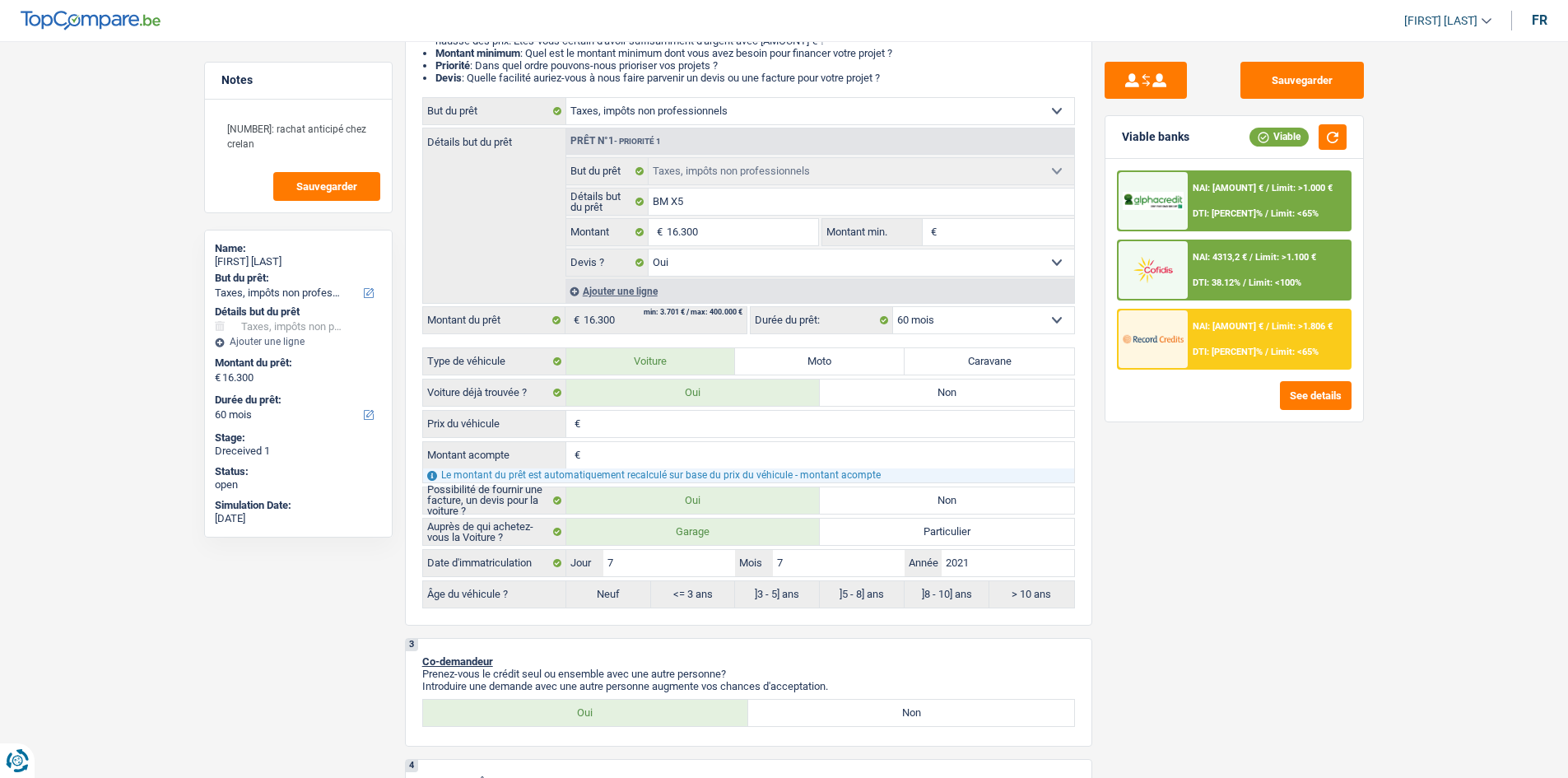 click on "NAI: 4 313,2 €
/
Limit: >1.100 €
DTI: 38.12%
/
Limit: <100%" at bounding box center (1268, 270) 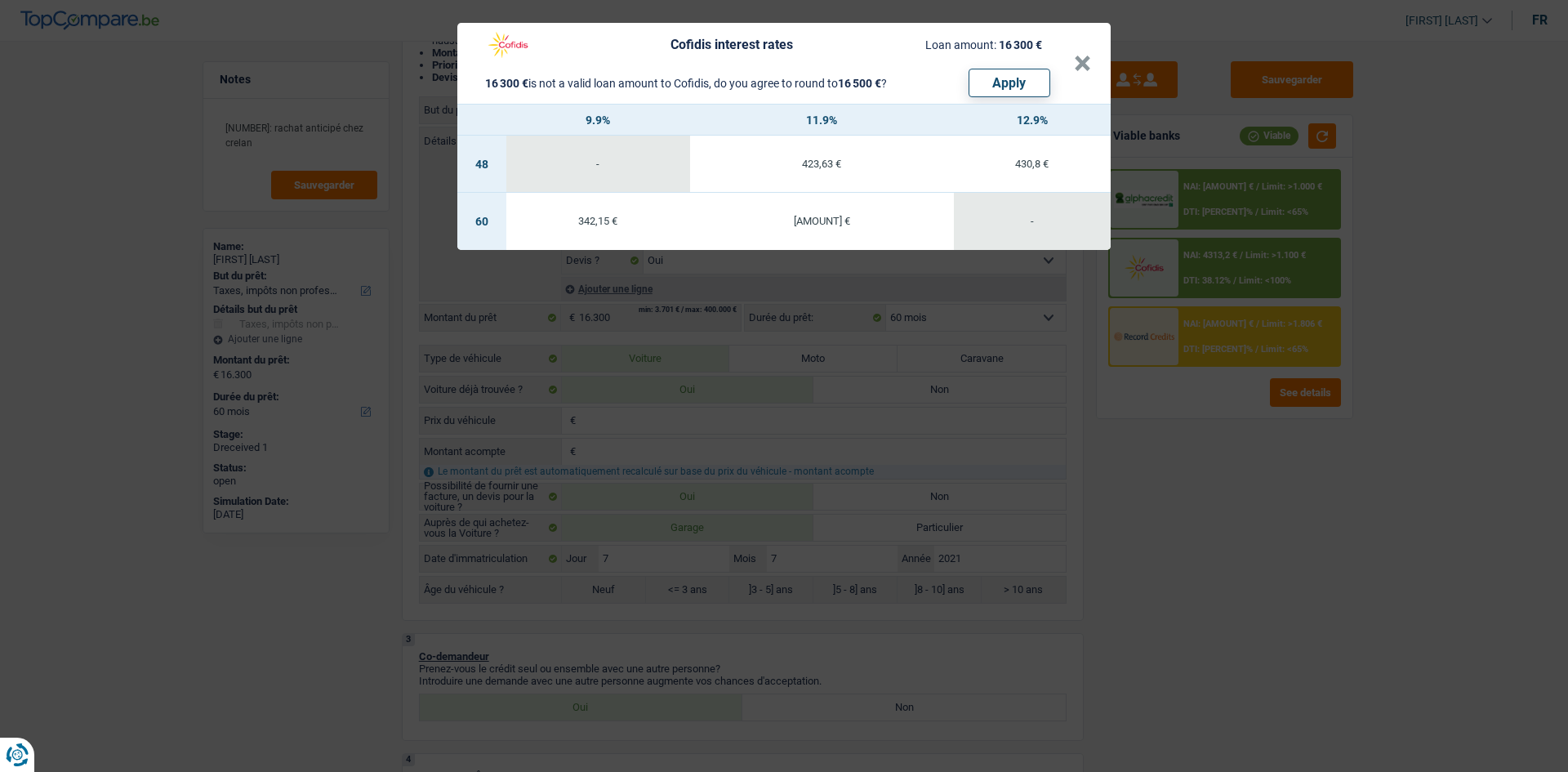 click on "Cofidis interest rates
Loan amount:
16 300 €
16 300 €  is not a valid loan amount to Cofidis, do you agree to round to  16 500 € ?
Apply
×
9.9%
11.9%
12.9%
48
-
423,63 €
430,8 €
60
342,15 €
356,82 €
-" at bounding box center (784, 386) 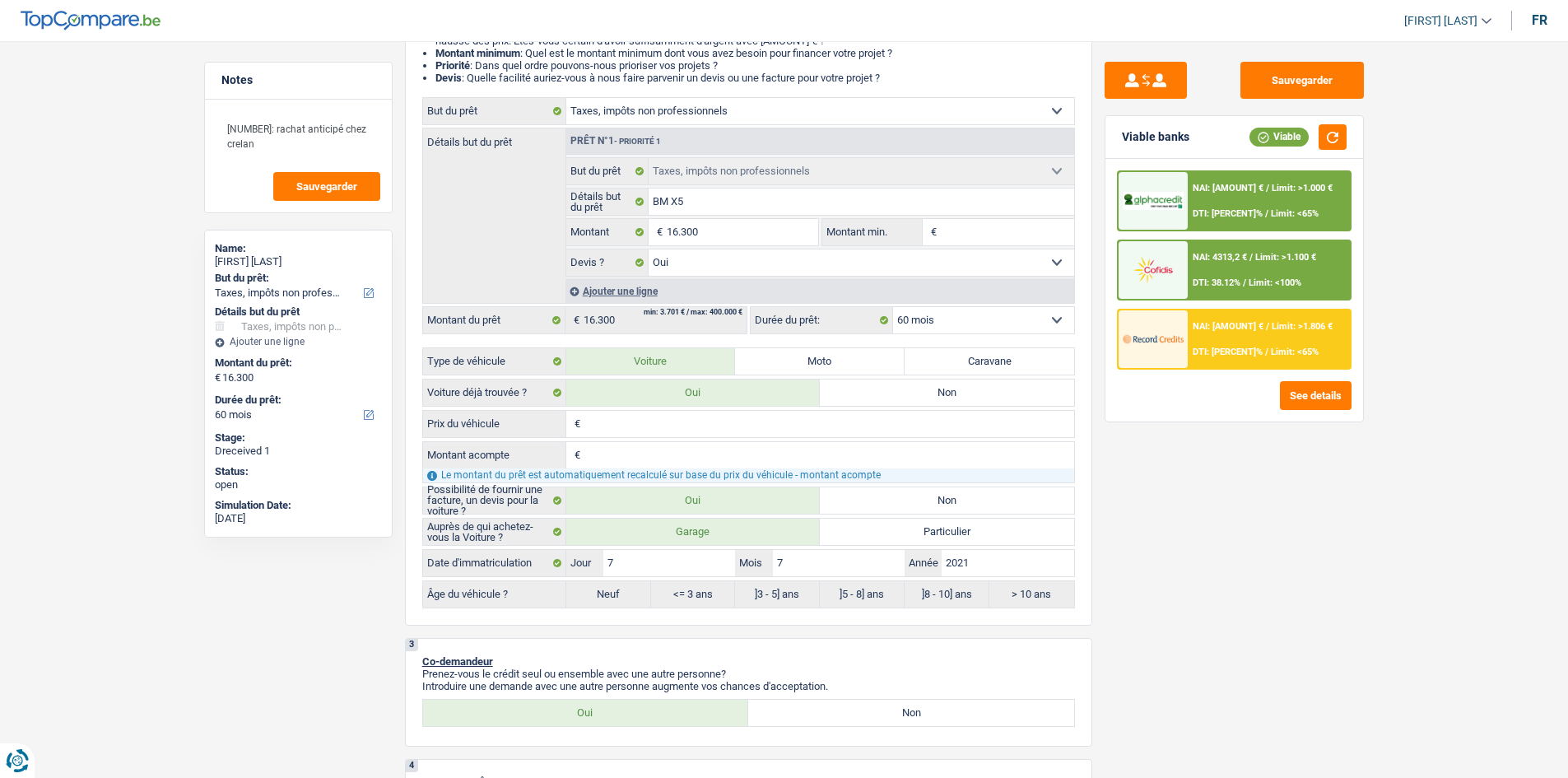 click on "DTI: 42.02%" at bounding box center (1227, 213) 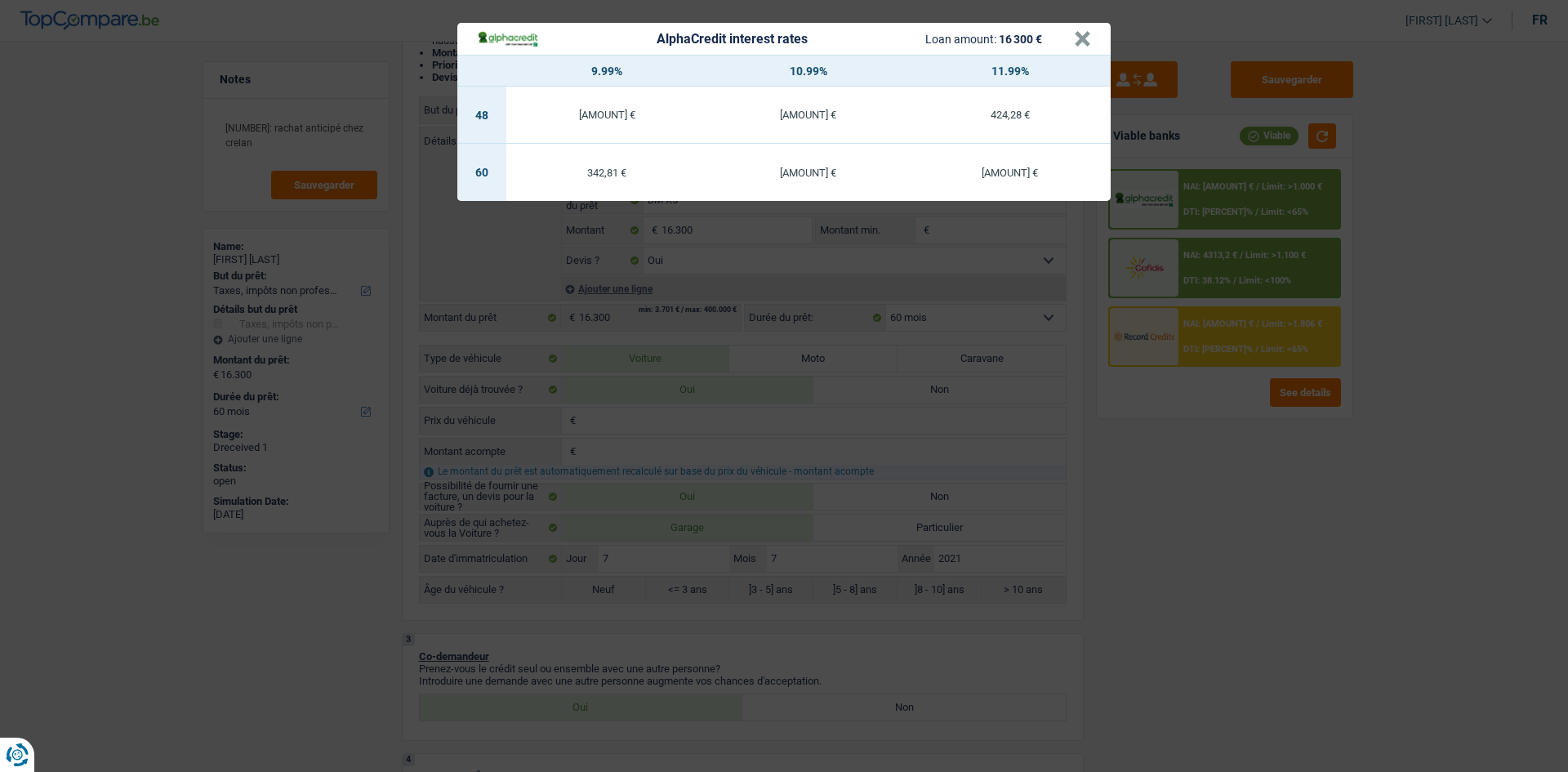 click on "AlphaCredit interest rates
Loan amount:
16 300 €
×
9.99%
10.99%
11.99%
48
409,97 €
417,12 €
424,28 €
60
342,81 €
350,13 €
357,48 €" at bounding box center [784, 386] 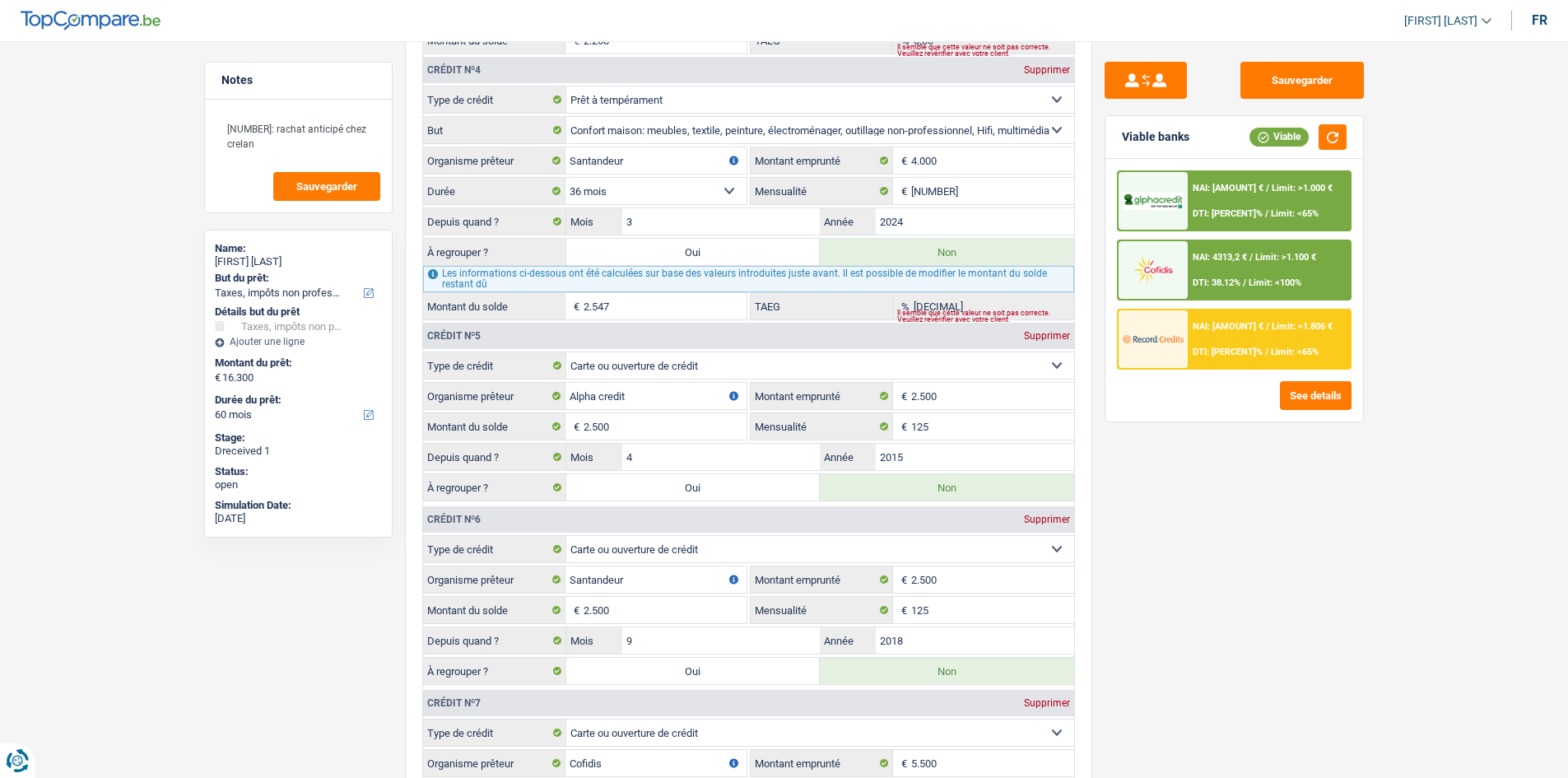 scroll, scrollTop: 2717, scrollLeft: 0, axis: vertical 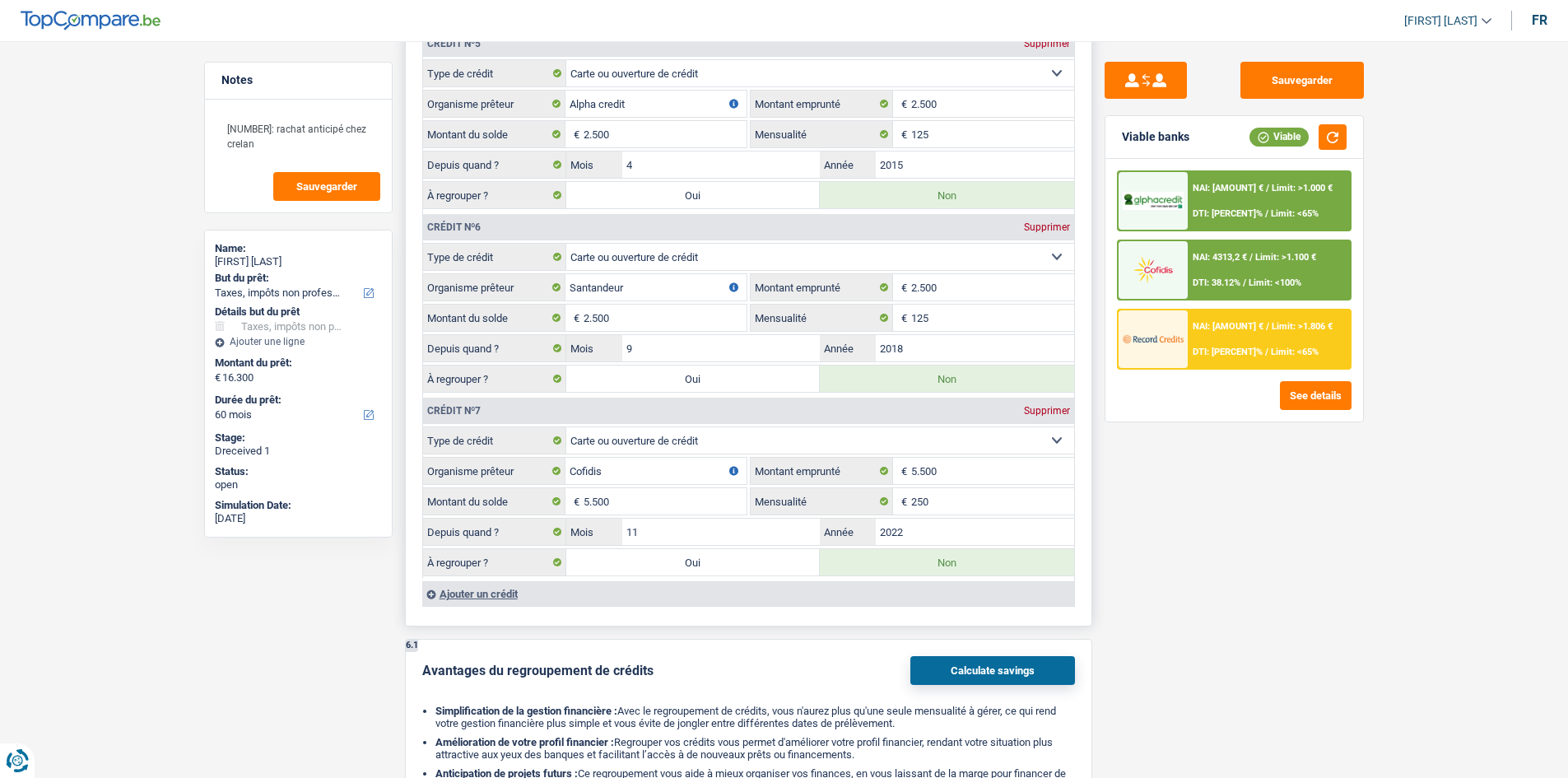 click on "Oui" at bounding box center [693, 562] 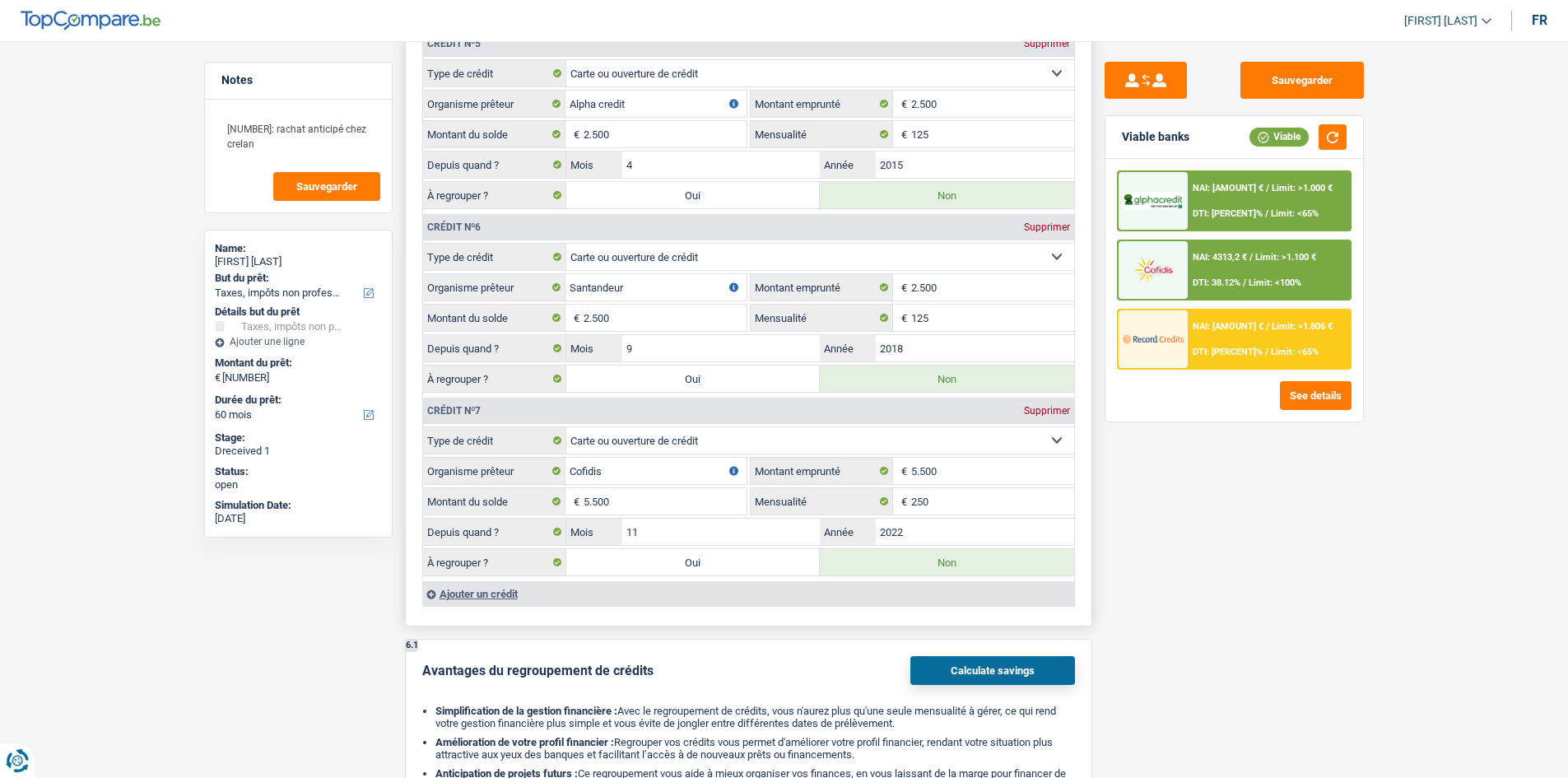 select on "refinancing" 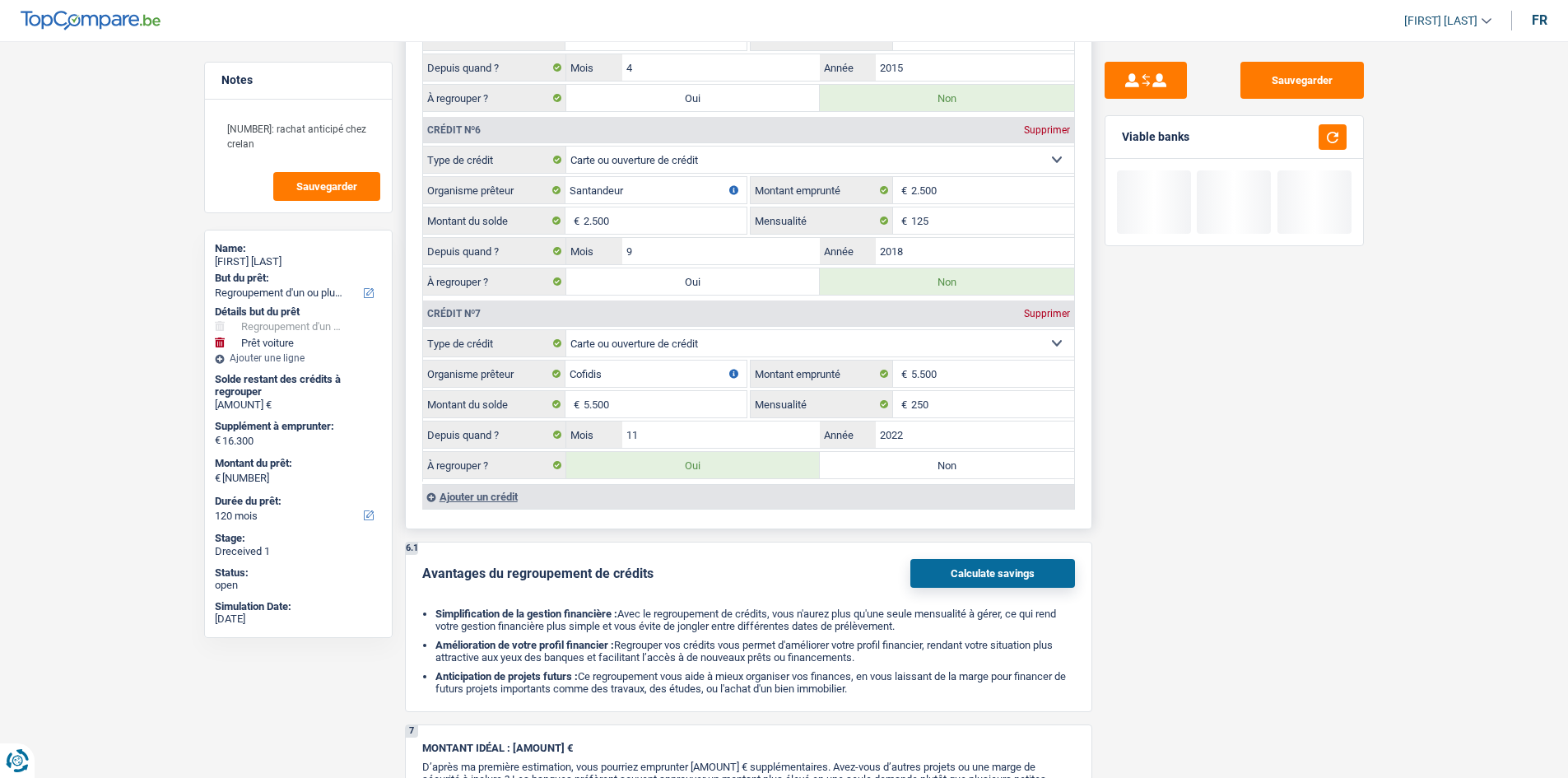 click on "Oui" at bounding box center (693, 282) 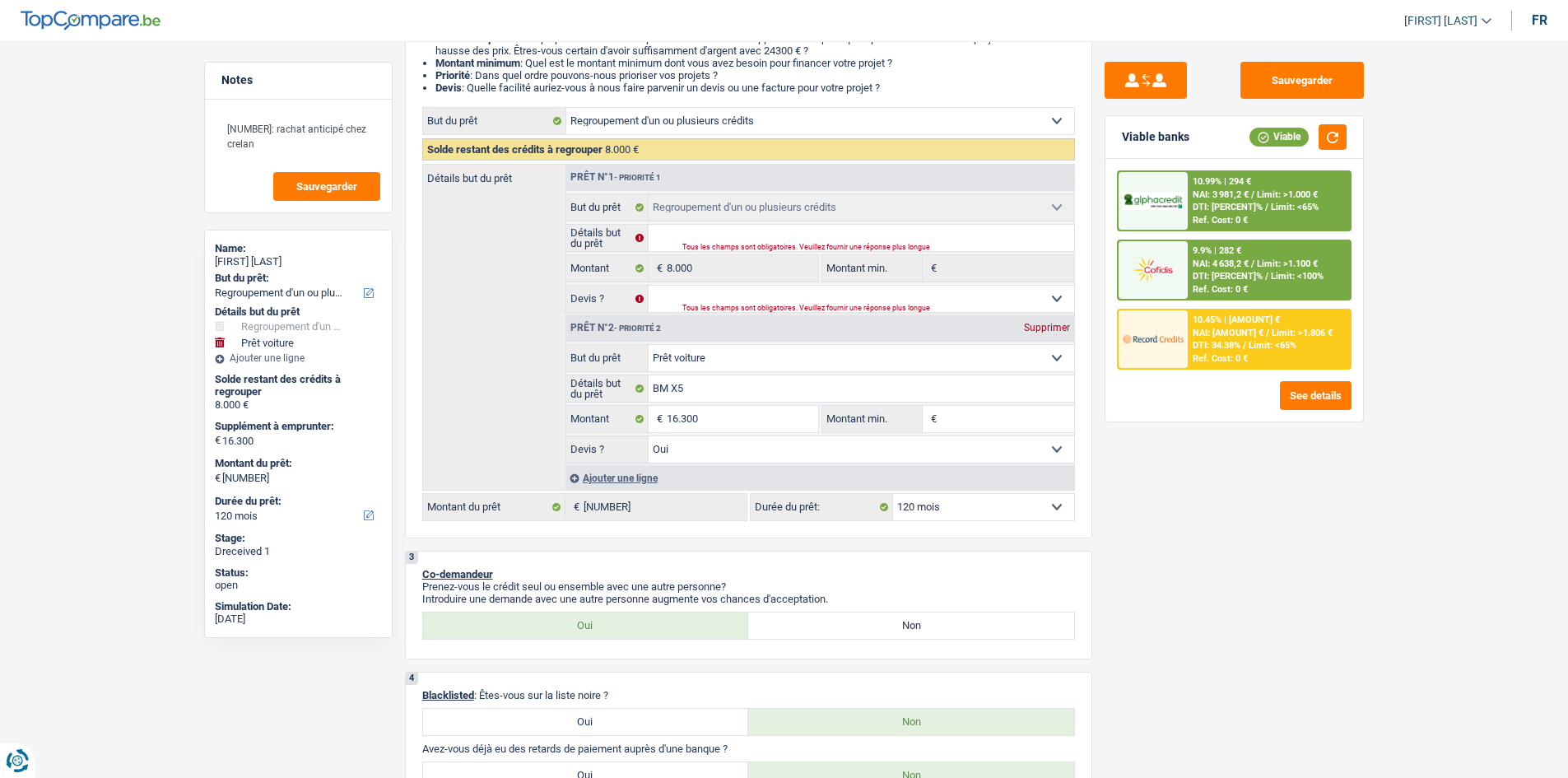 scroll, scrollTop: 165, scrollLeft: 0, axis: vertical 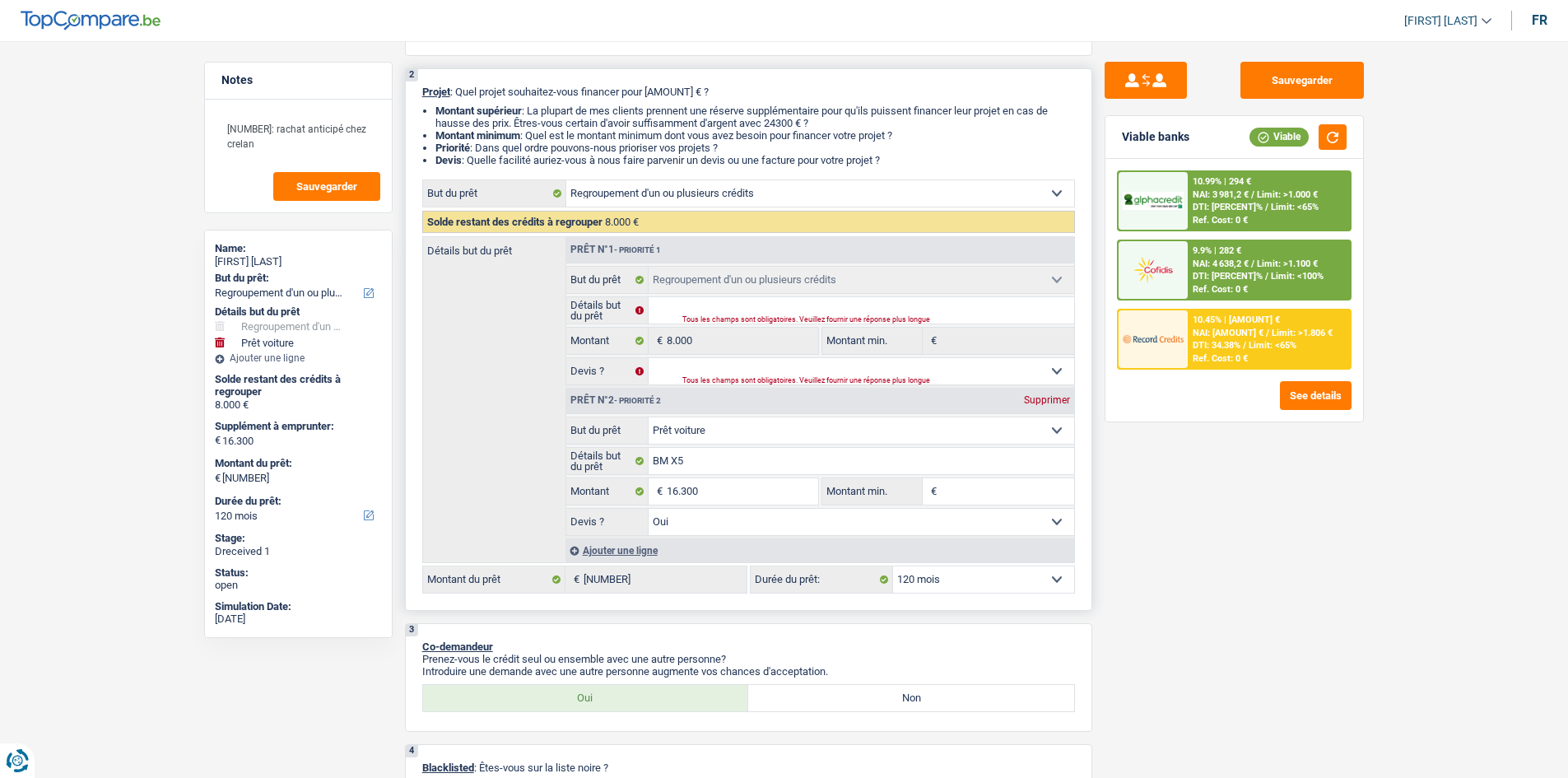 click on "12 mois 18 mois 24 mois 30 mois 36 mois 42 mois 48 mois 60 mois 72 mois 84 mois 96 mois 120 mois
Sélectionner une option" at bounding box center [984, 580] 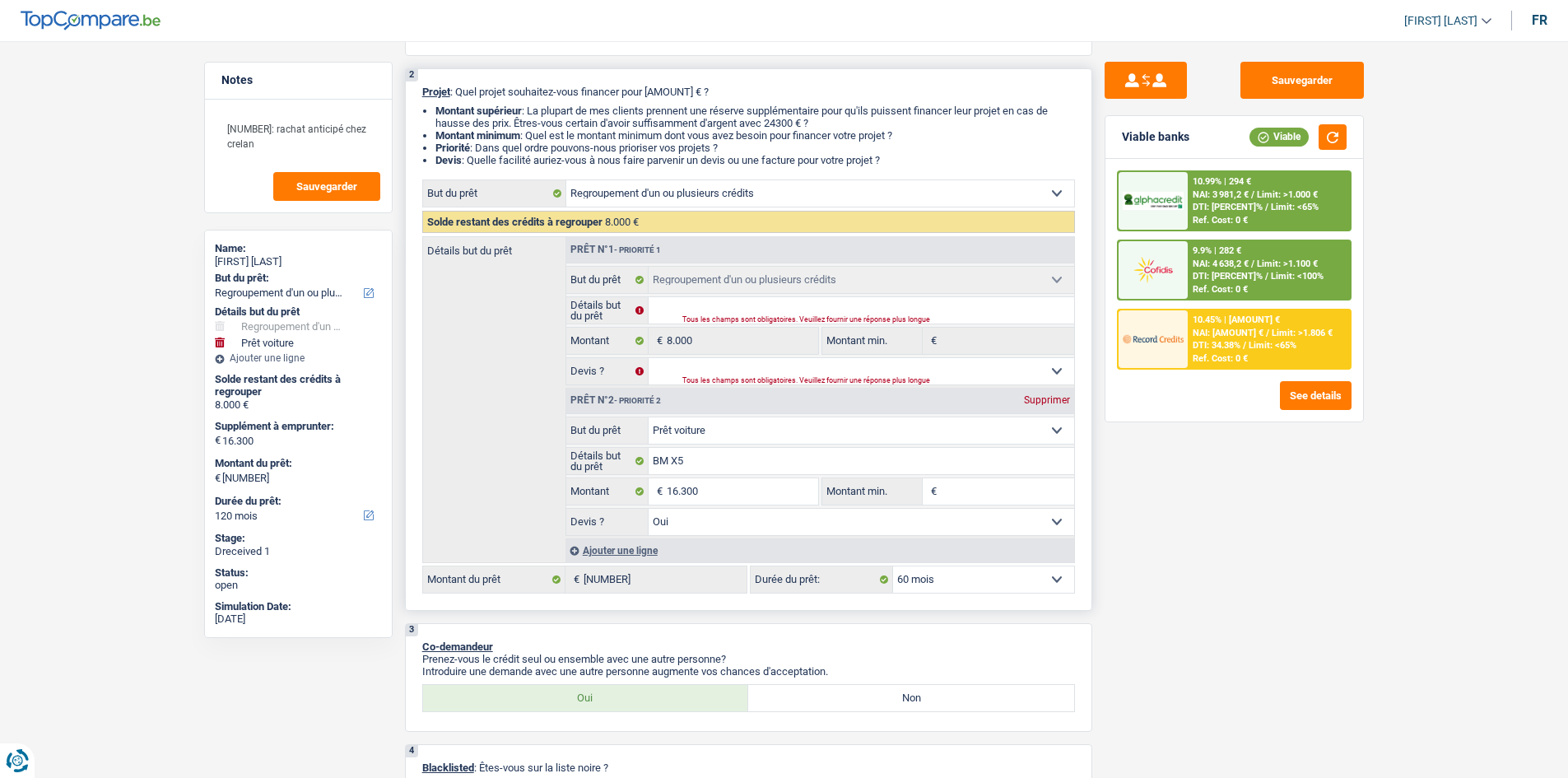 click on "12 mois 18 mois 24 mois 30 mois 36 mois 42 mois 48 mois 60 mois 72 mois 84 mois 96 mois 120 mois
Sélectionner une option" at bounding box center (984, 580) 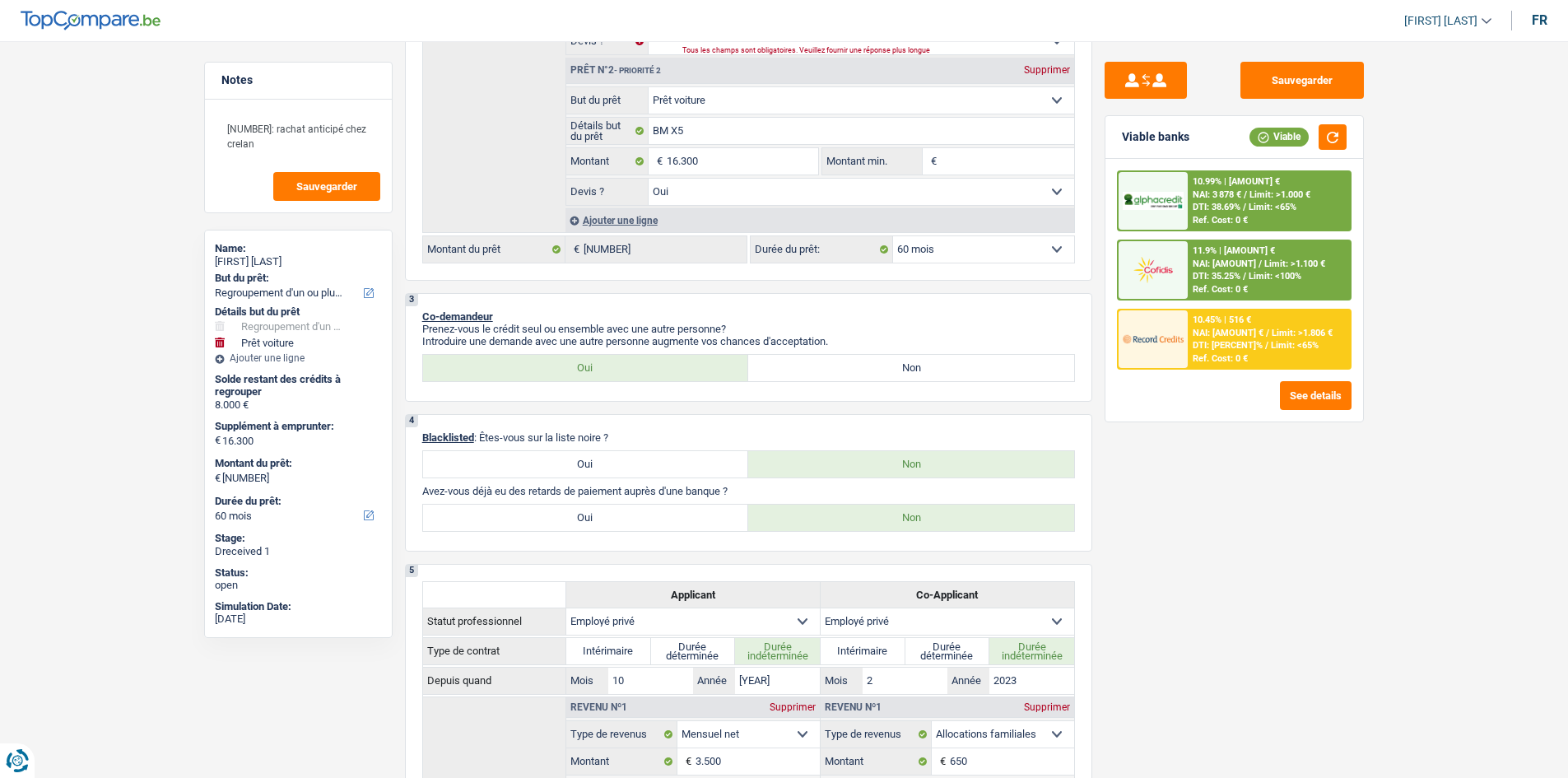 scroll, scrollTop: 494, scrollLeft: 0, axis: vertical 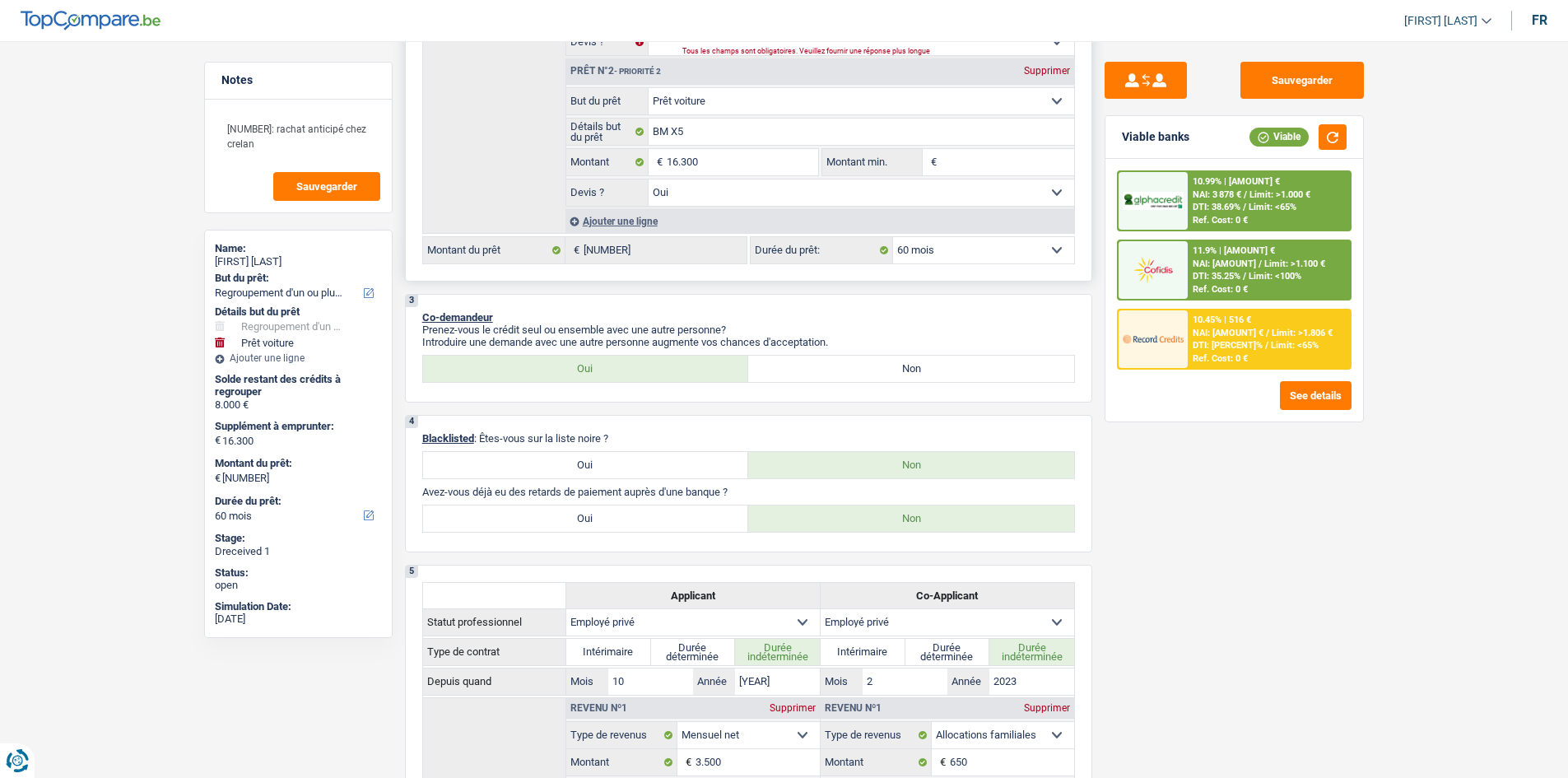 click on "12 mois 18 mois 24 mois 30 mois 36 mois 42 mois 48 mois 60 mois 72 mois 84 mois 96 mois 120 mois
Sélectionner une option" at bounding box center [984, 250] 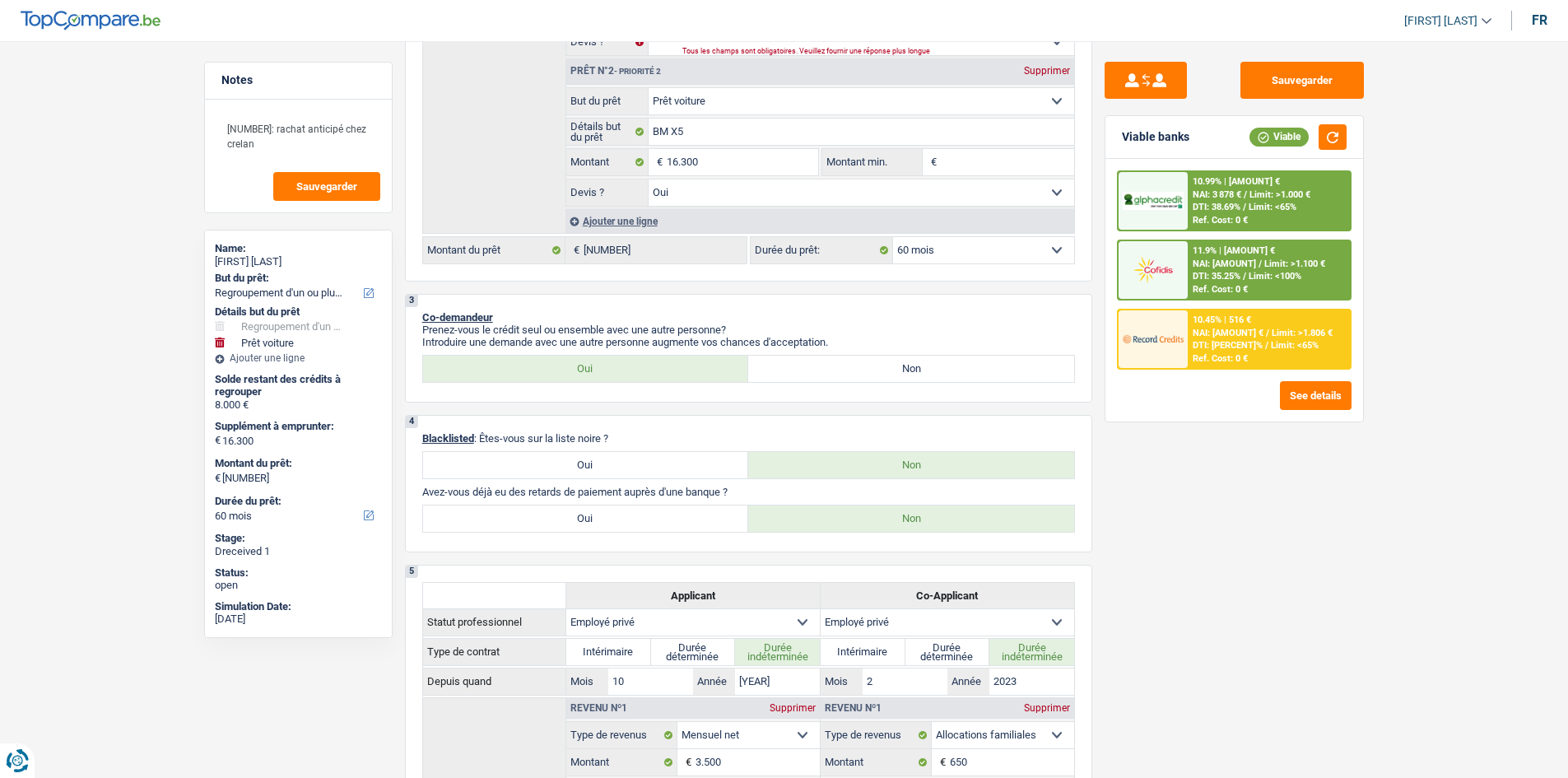 drag, startPoint x: 1005, startPoint y: 254, endPoint x: 1123, endPoint y: 216, distance: 123.9677 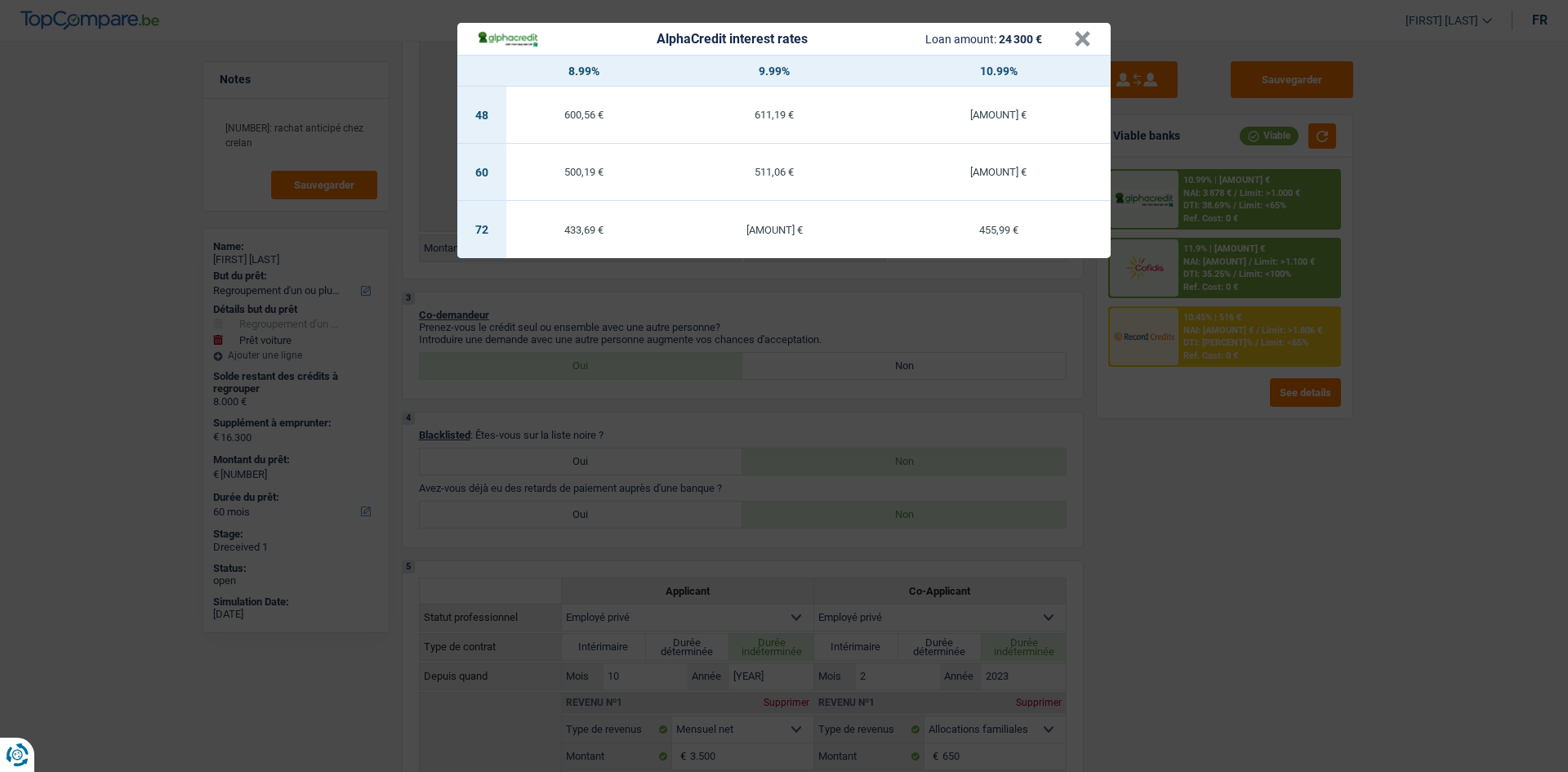 click on "AlphaCredit interest rates
Loan amount:
24 300 €
×
8.99%
9.99%
10.99%
48
600,56 €
611,19 €
621,84 €
60
500,19 €
511,06 €
521,97 €
72
433,69 €
444,8 €
455,99 €" at bounding box center [784, 386] 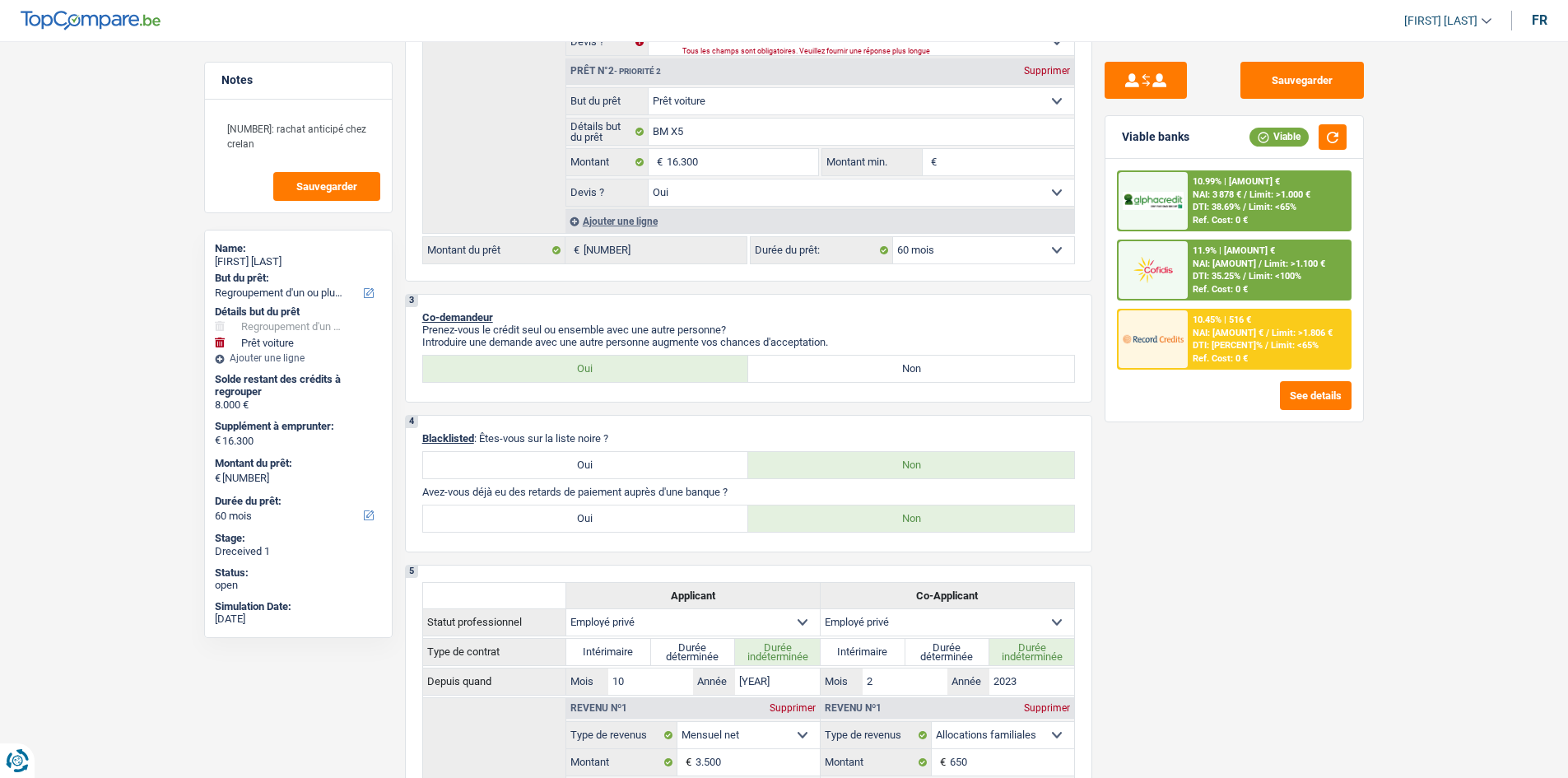 click on "11.9% | 532 €
NAI: 4 513,1 €
/
Limit: >1.100 €
DTI: 35.25%
/
Limit: <100%
Ref. Cost: 0 €" at bounding box center (1268, 270) 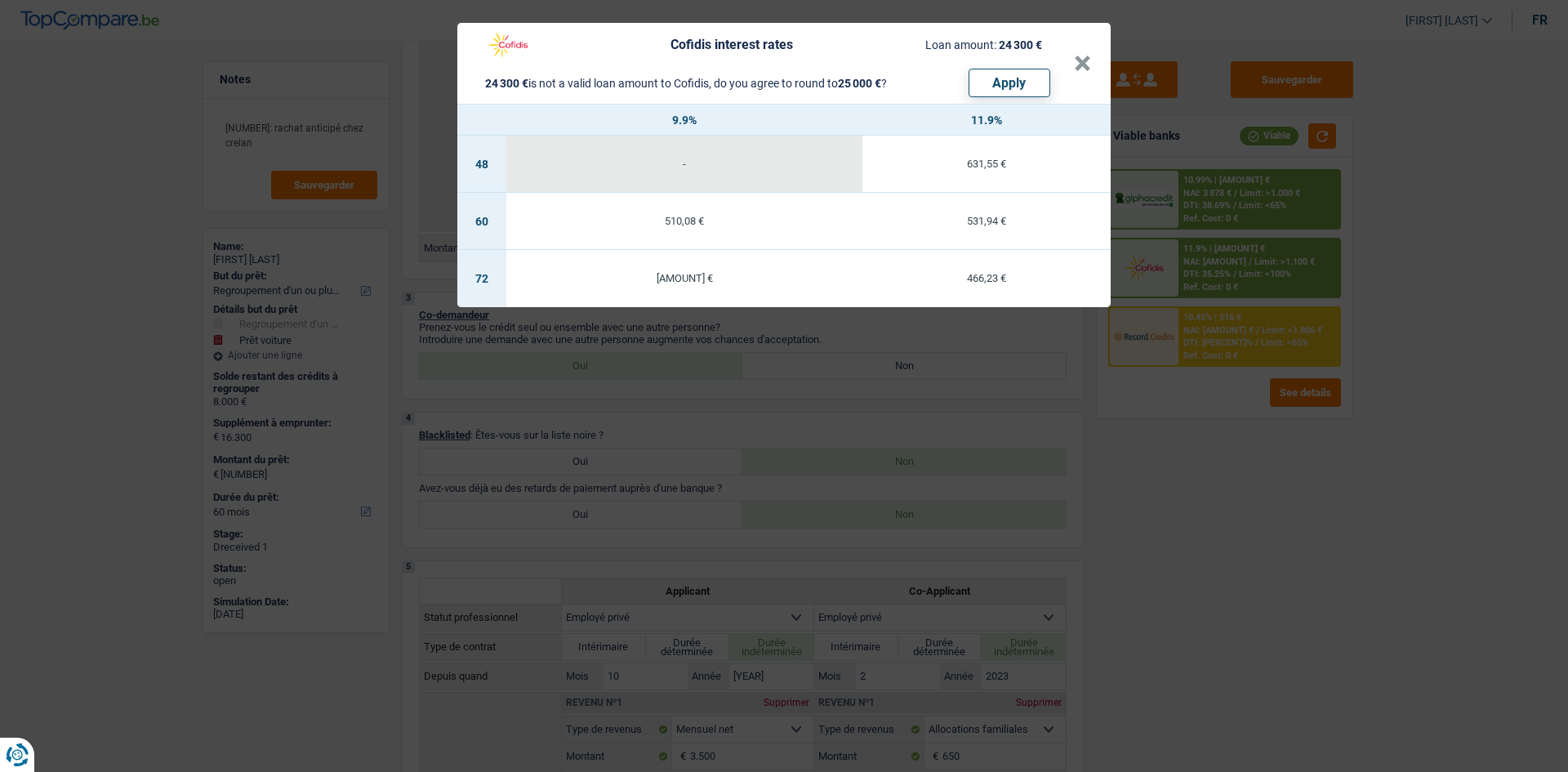 drag, startPoint x: 1236, startPoint y: 539, endPoint x: 1272, endPoint y: 266, distance: 275.3634 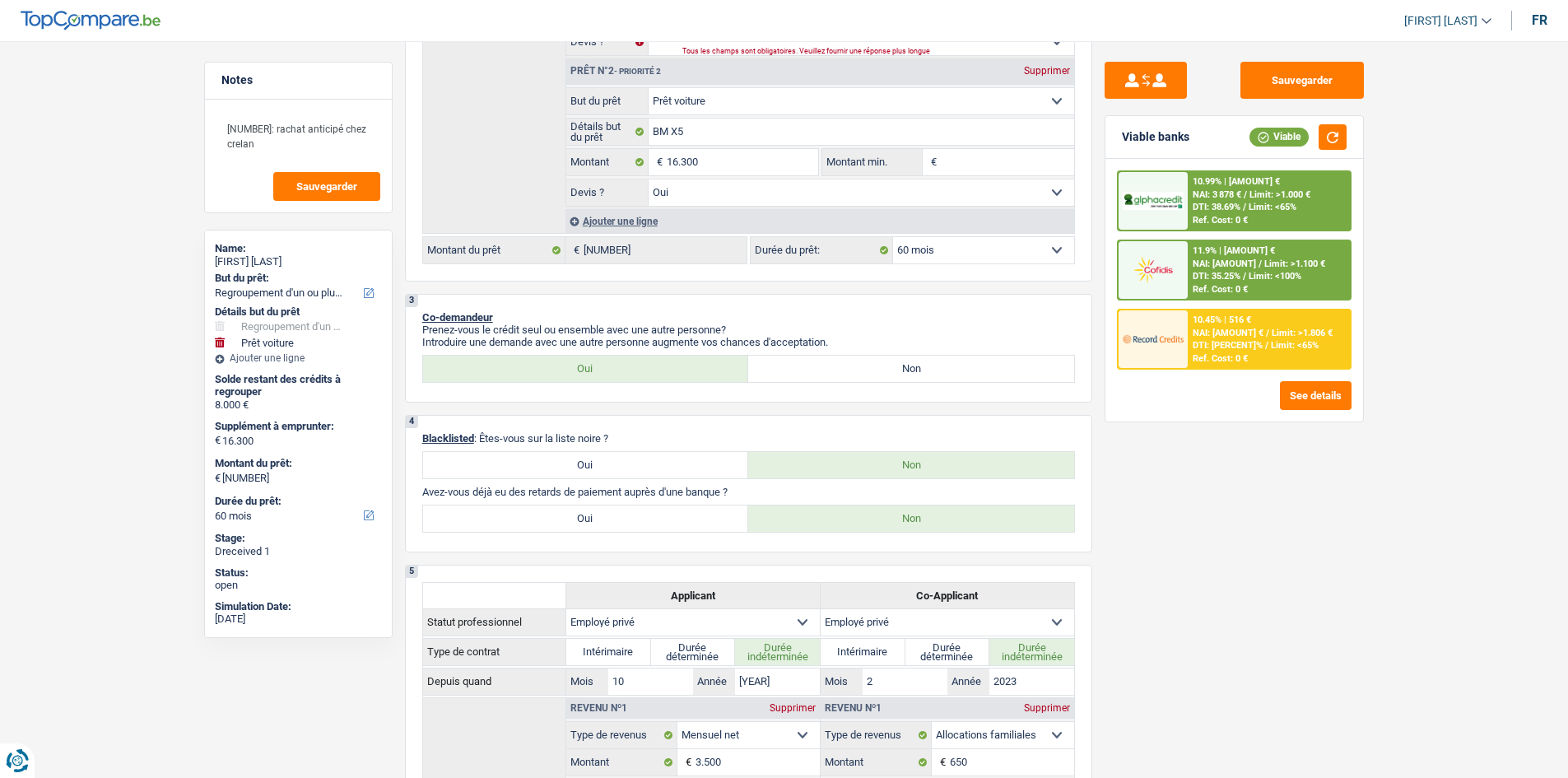 click on "NAI: 3 878 €
/
Limit: >1.000 €" at bounding box center [1251, 194] 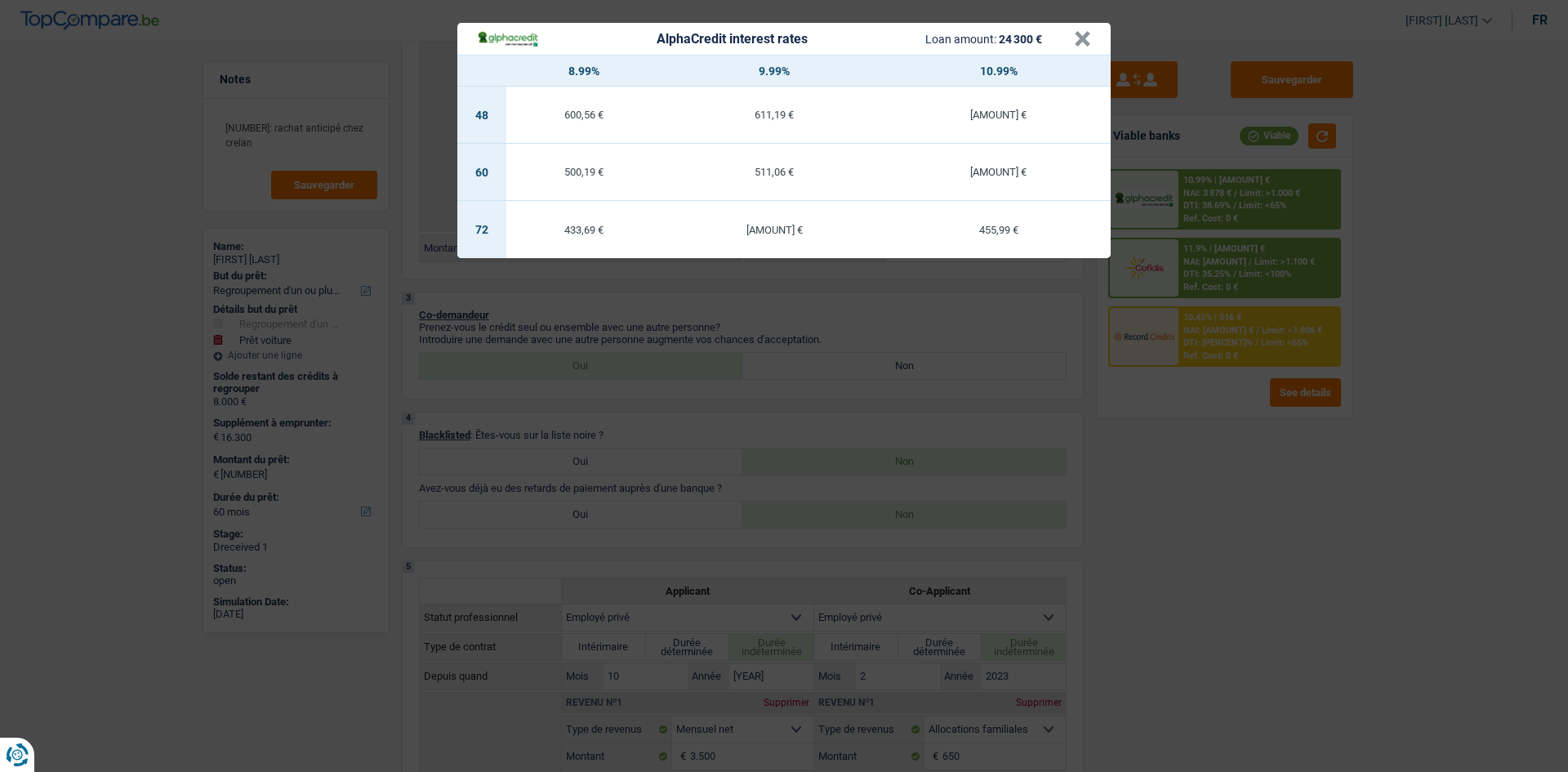 click on "AlphaCredit interest rates
Loan amount:
24 300 €
×
8.99%
9.99%
10.99%
48
600,56 €
611,19 €
621,84 €
60
500,19 €
511,06 €
521,97 €
72
433,69 €
444,8 €
455,99 €" at bounding box center (784, 386) 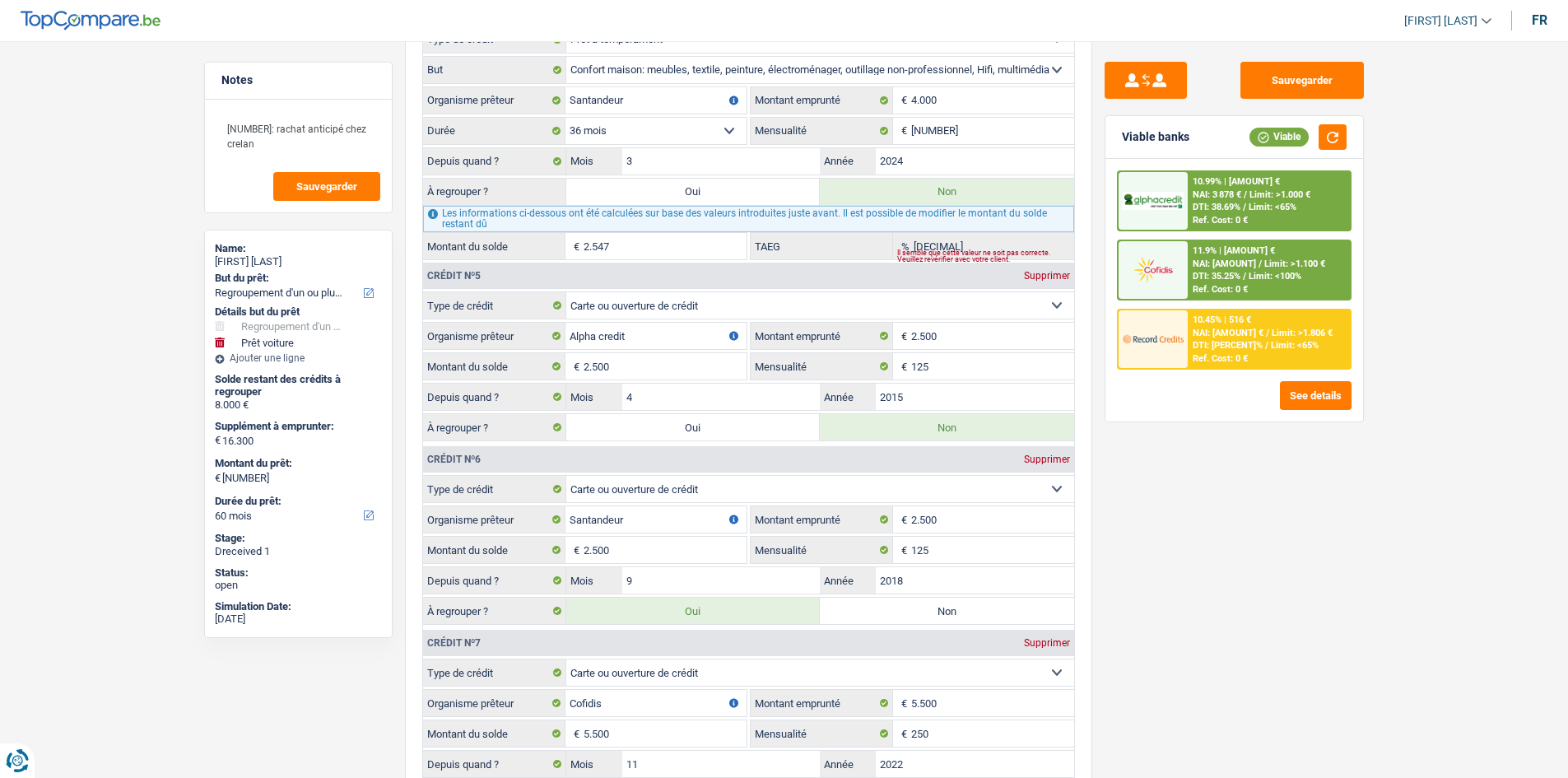 scroll, scrollTop: 2552, scrollLeft: 0, axis: vertical 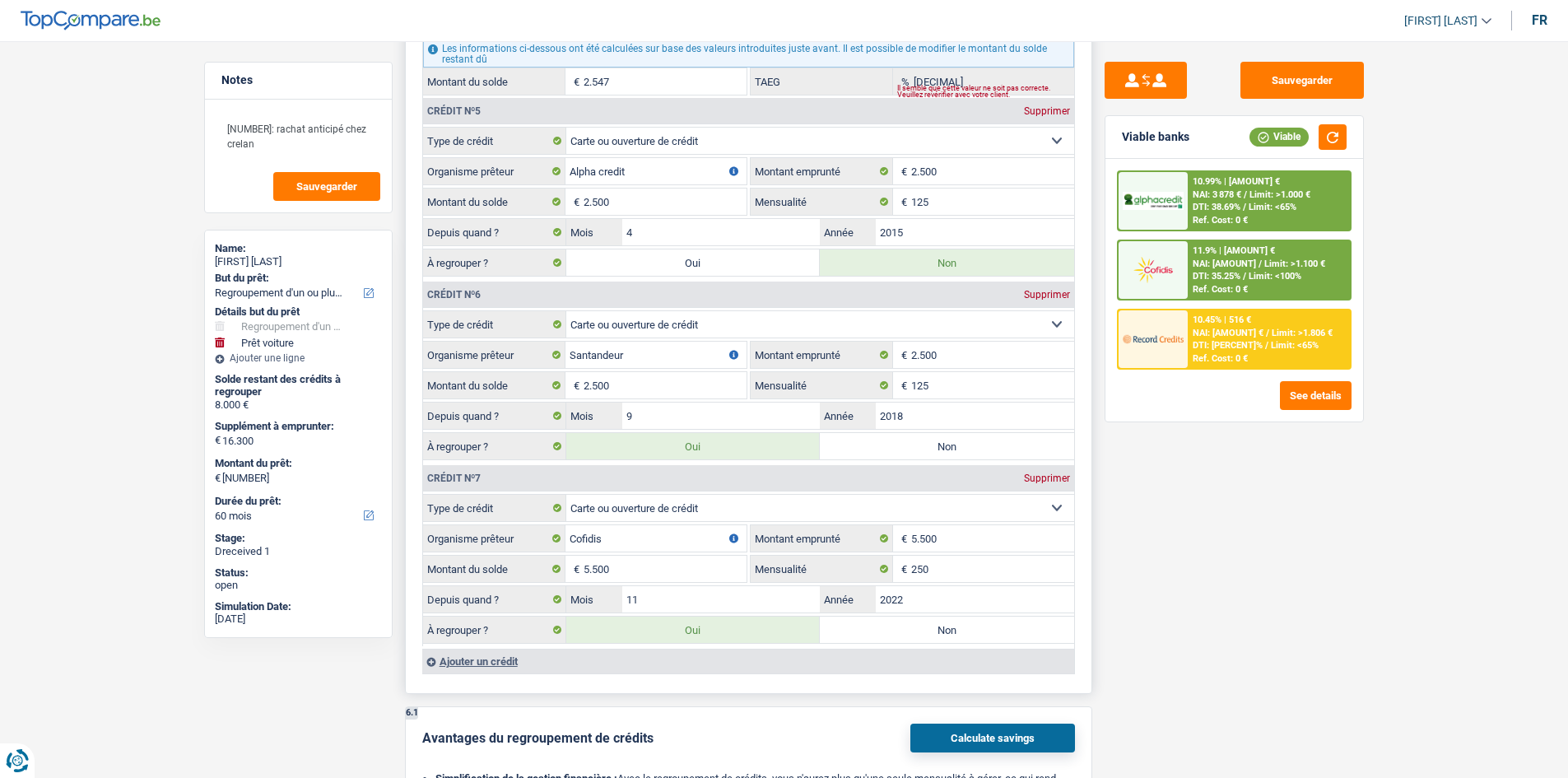 click on "Non" at bounding box center [947, 446] 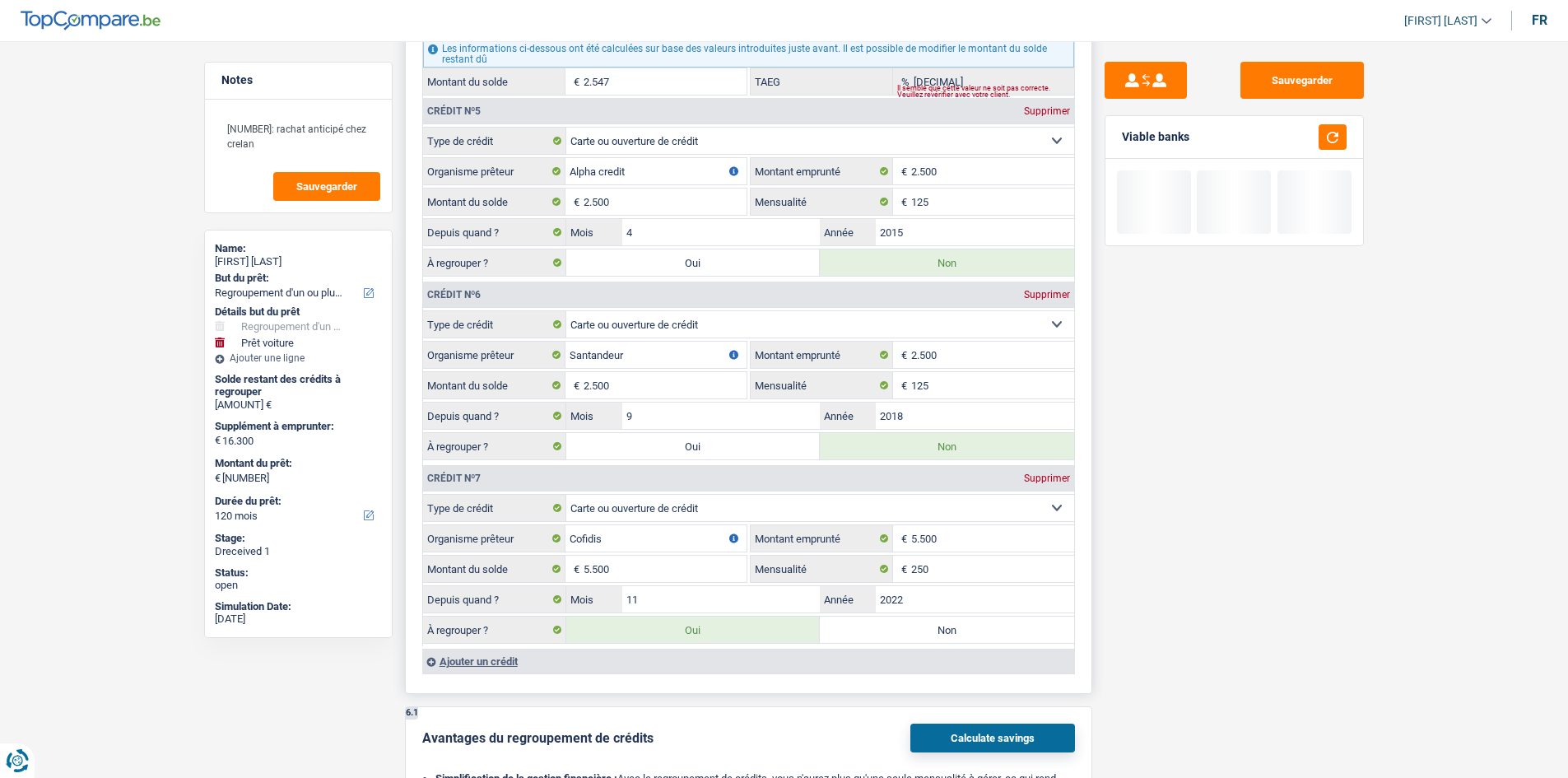 click on "Non" at bounding box center (947, 630) 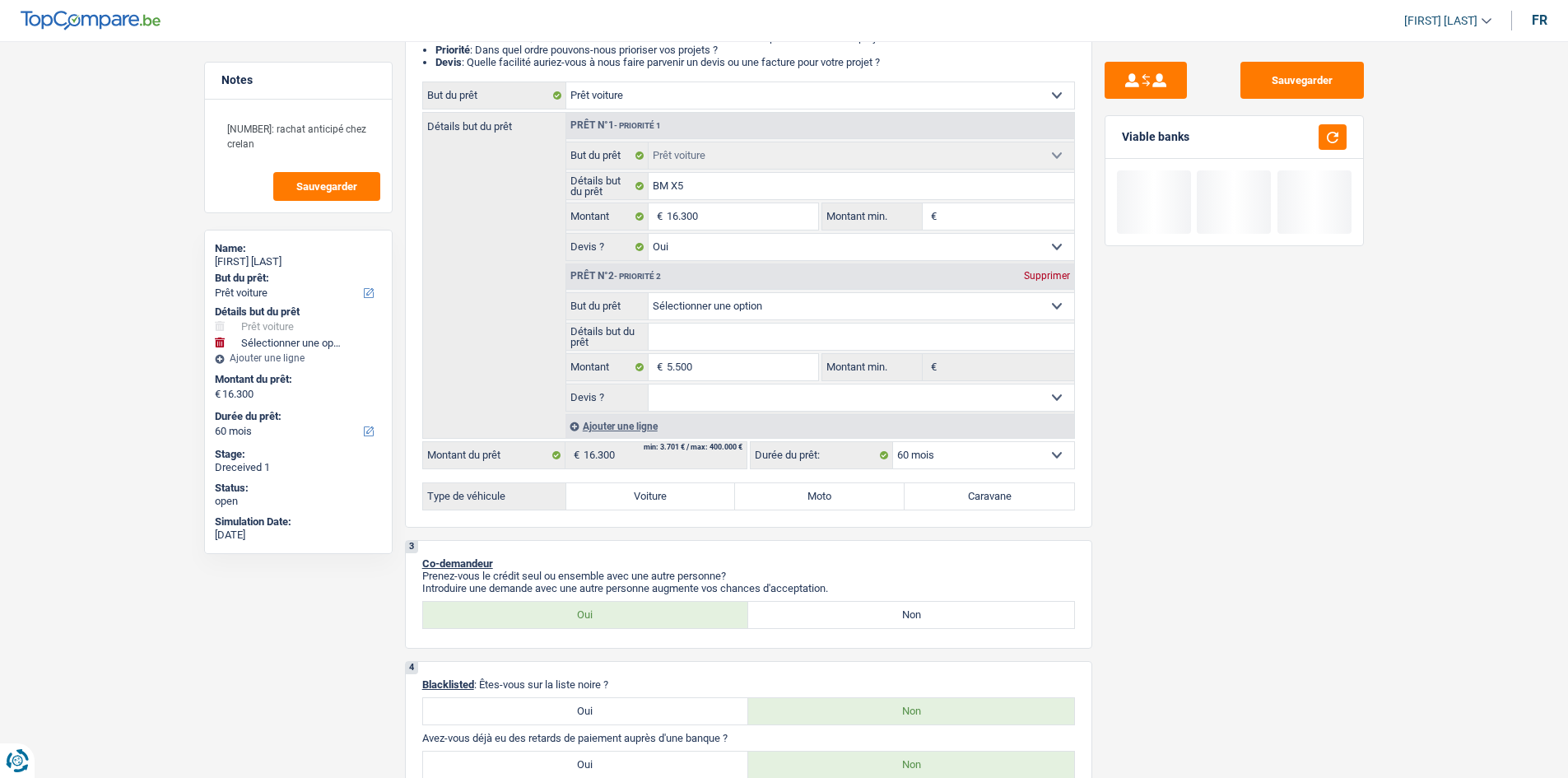 scroll, scrollTop: 0, scrollLeft: 0, axis: both 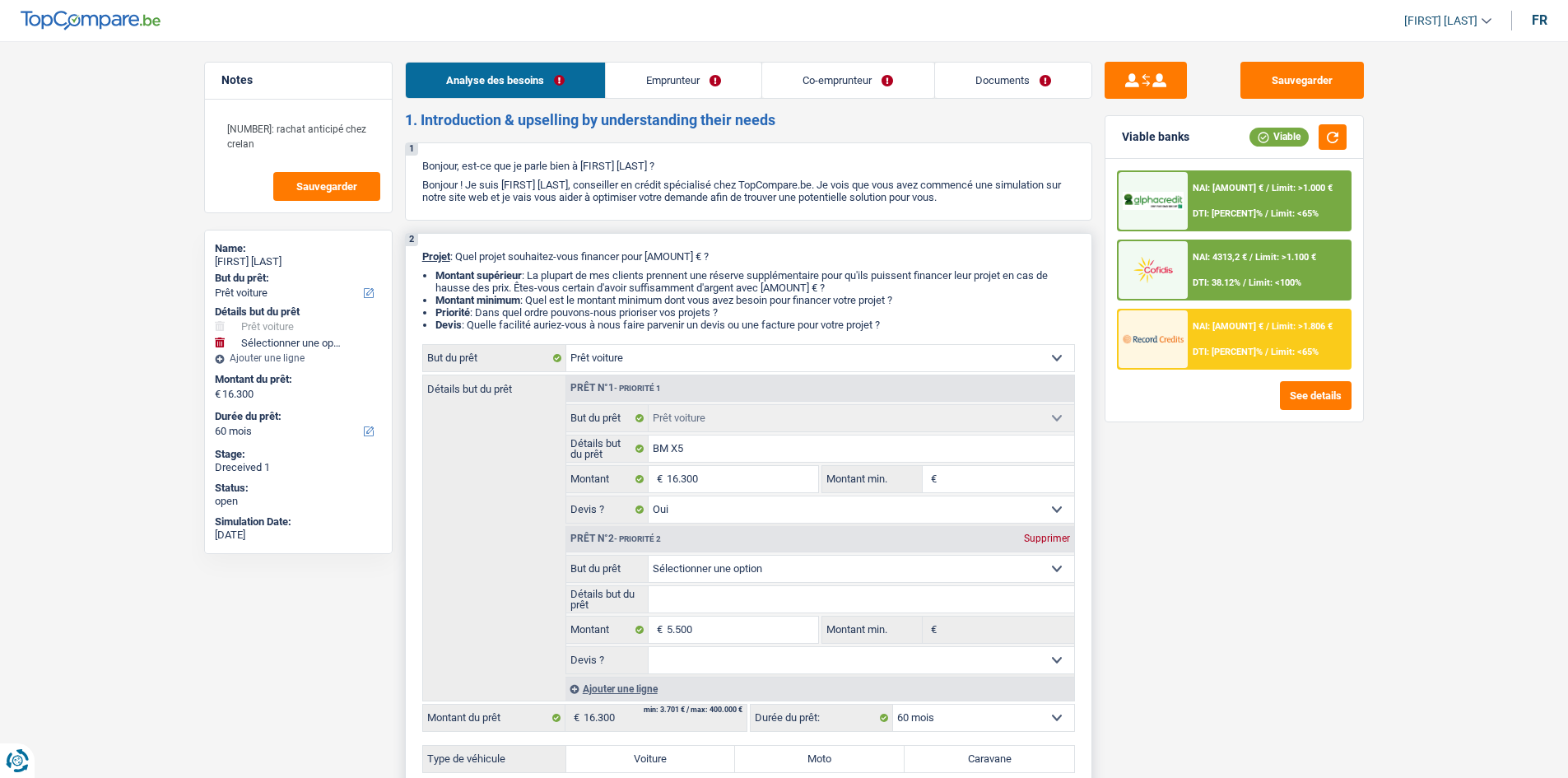 click on "Prêt n°2
- Priorité 2
Supprimer" at bounding box center [820, 539] 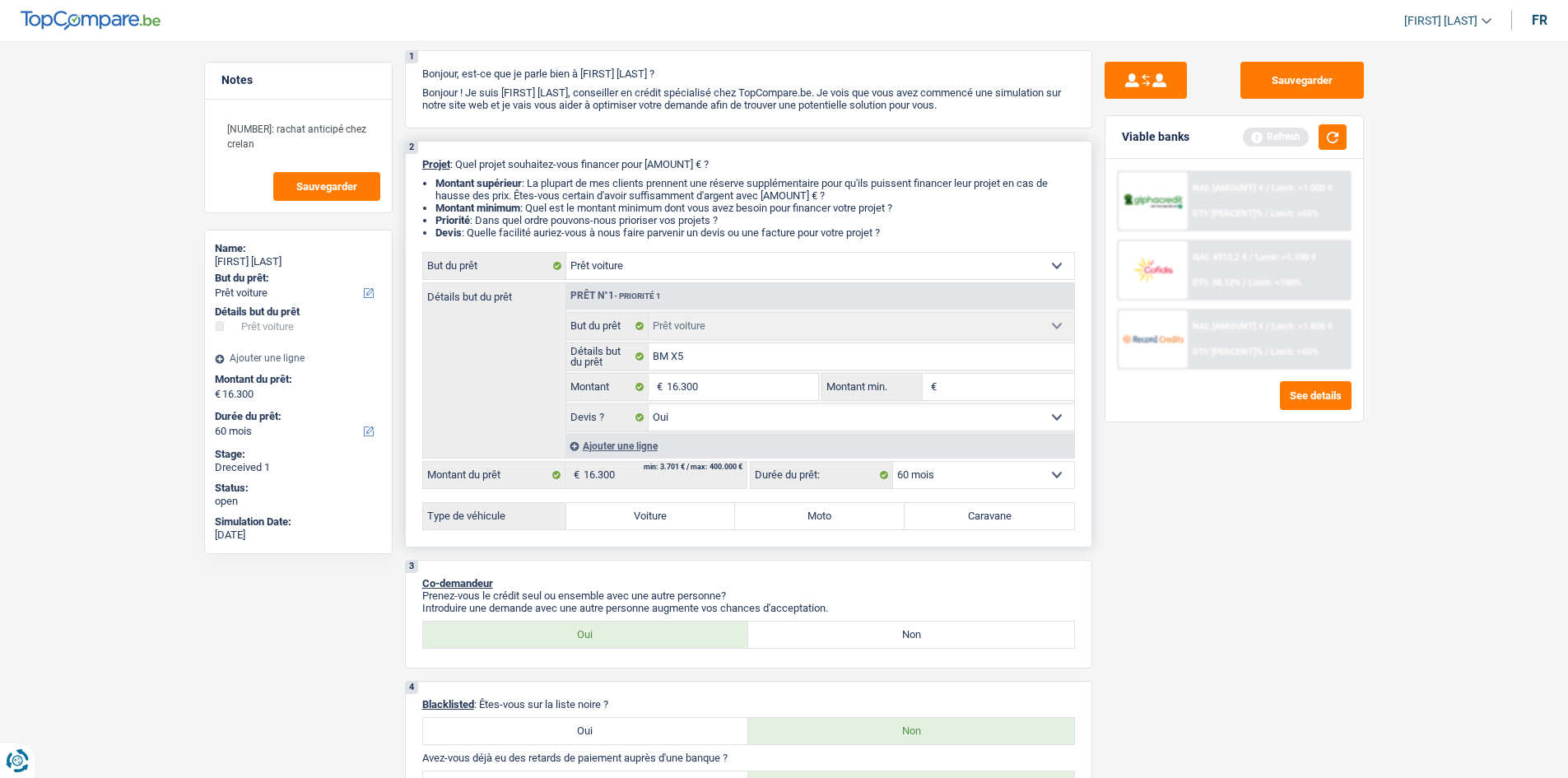 scroll, scrollTop: 165, scrollLeft: 0, axis: vertical 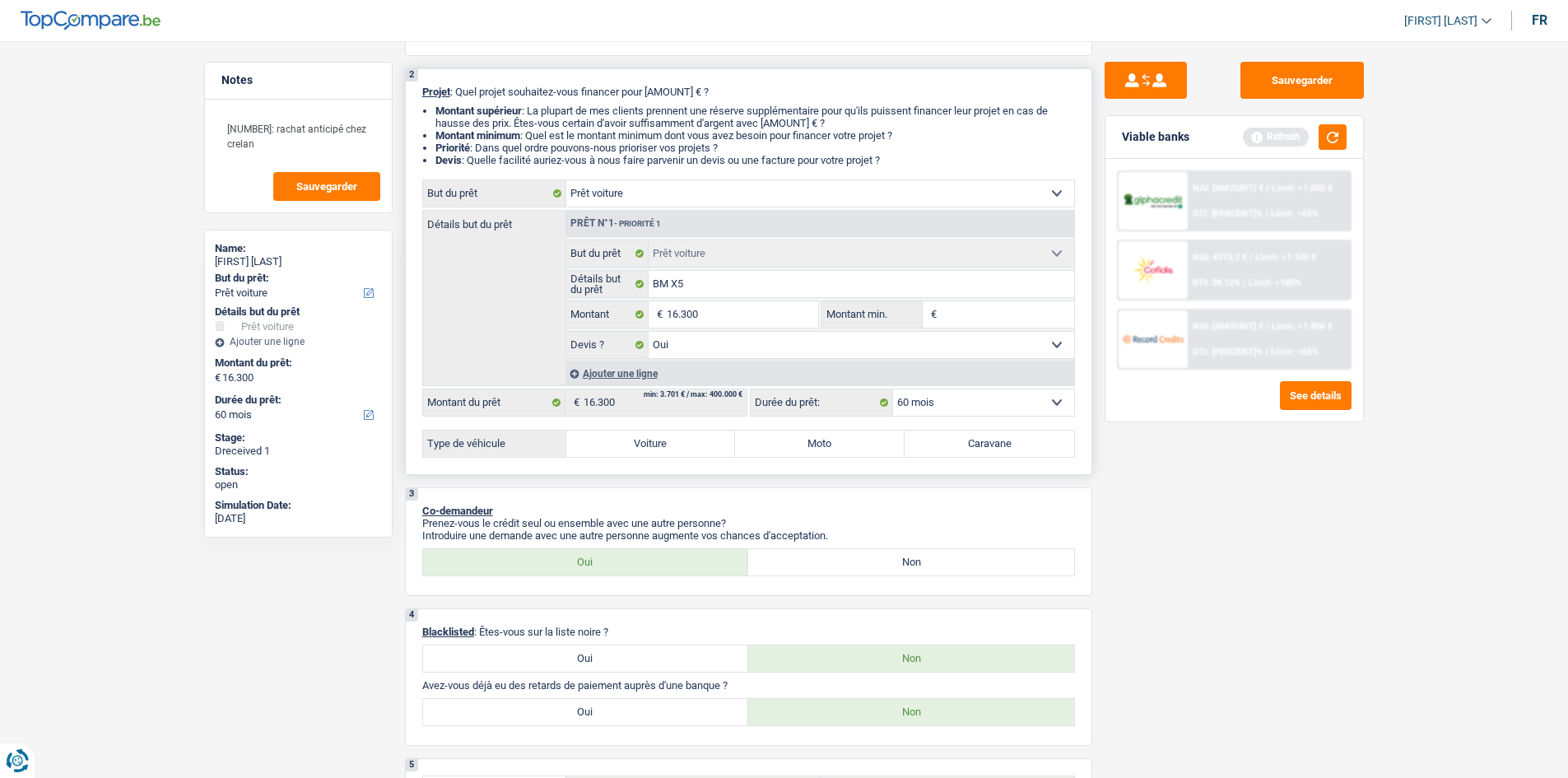 click on "Voiture" at bounding box center [651, 444] 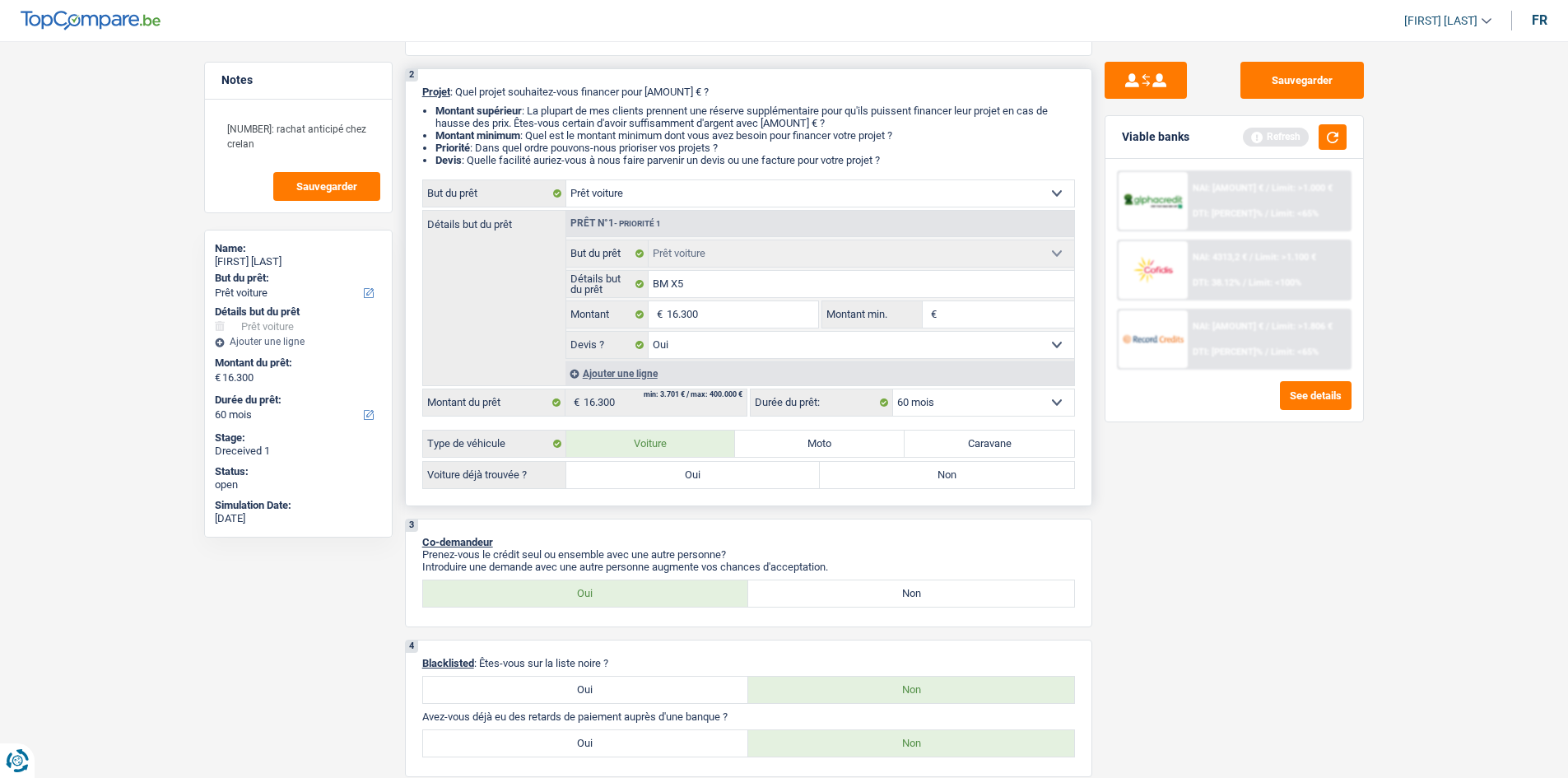click on "Oui" at bounding box center [693, 475] 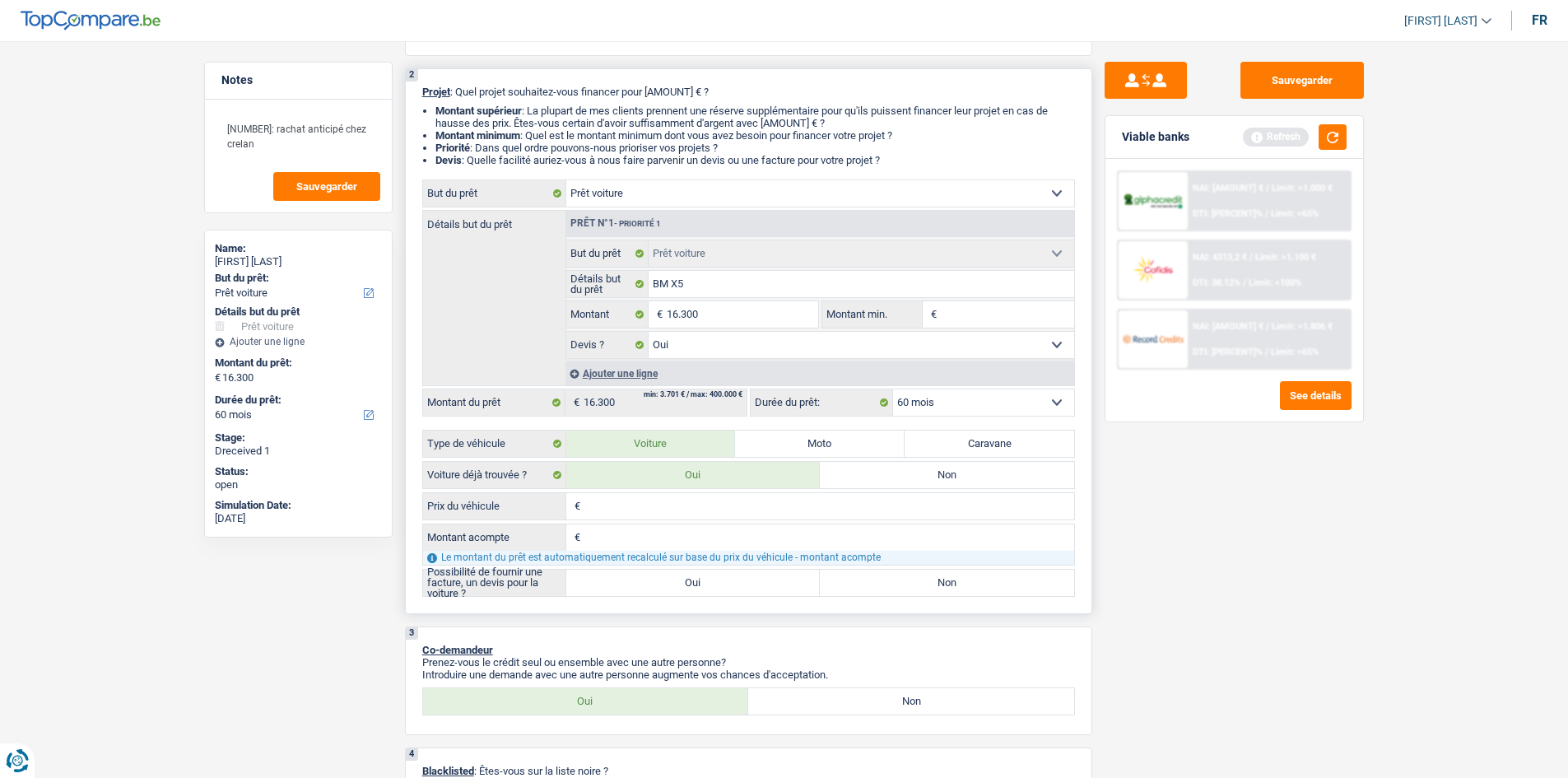 click on "Oui" at bounding box center [693, 583] 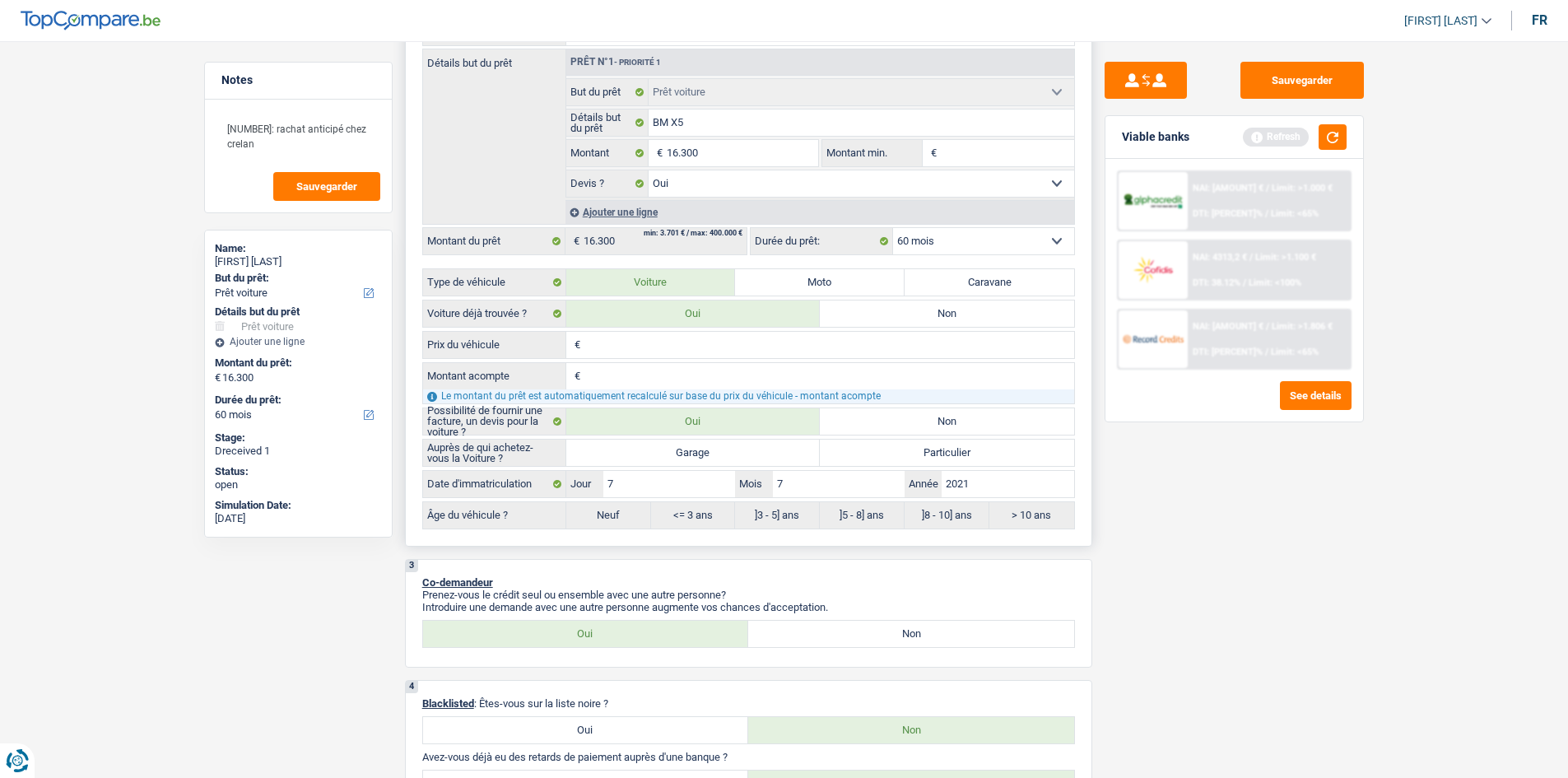 scroll, scrollTop: 412, scrollLeft: 0, axis: vertical 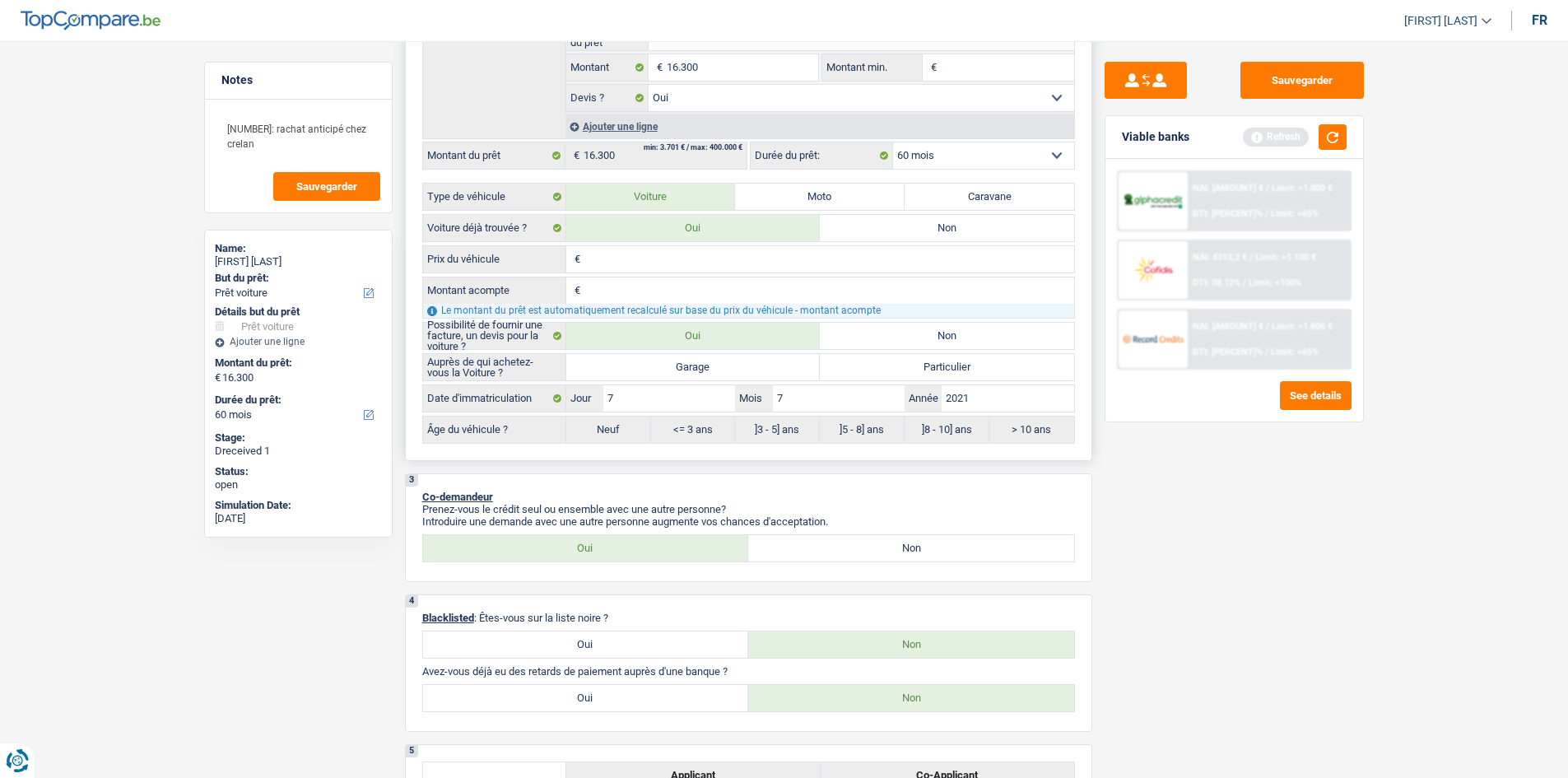click on "Garage" at bounding box center [693, 367] 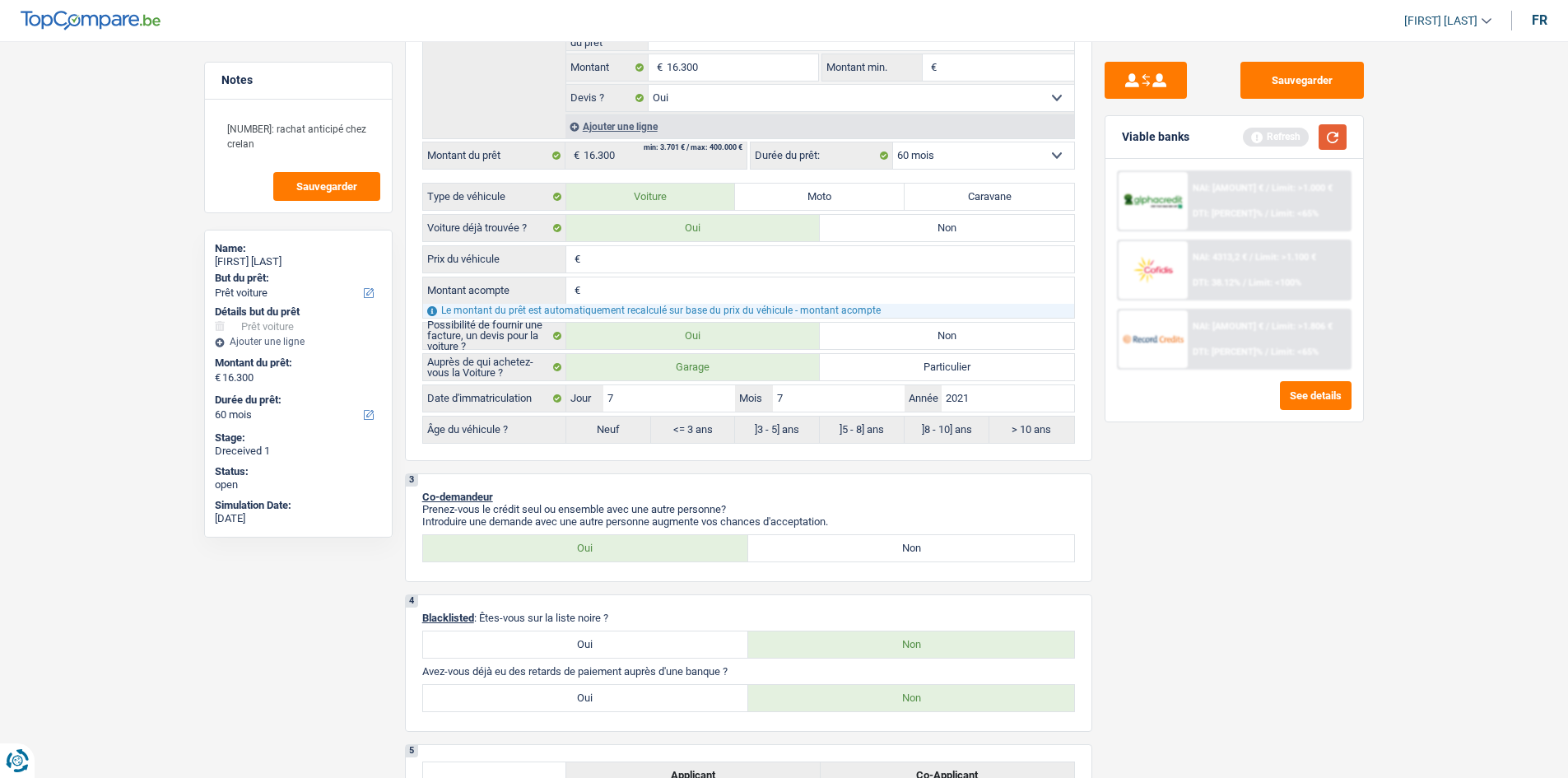 click at bounding box center [1333, 137] 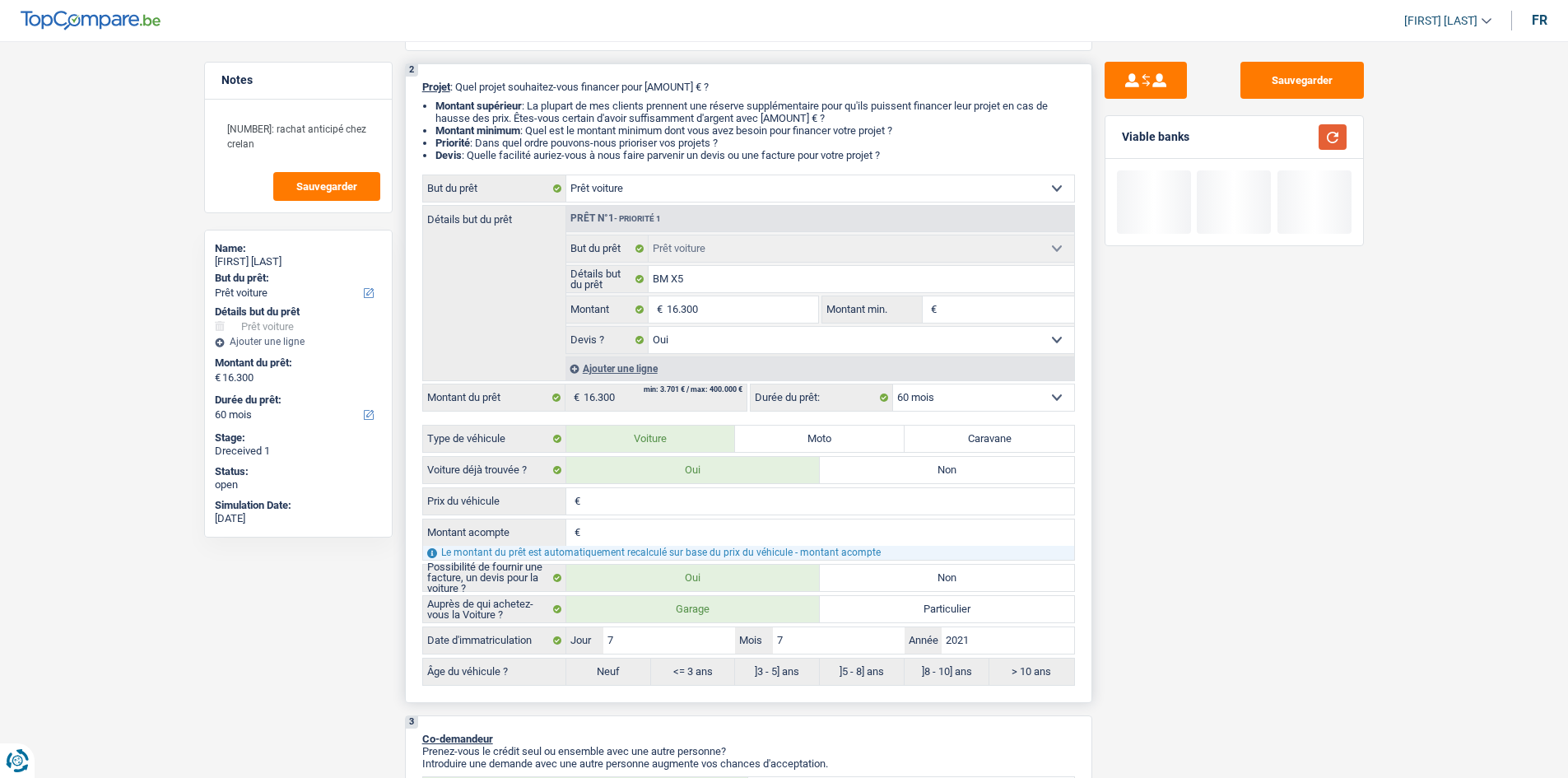 scroll, scrollTop: 0, scrollLeft: 0, axis: both 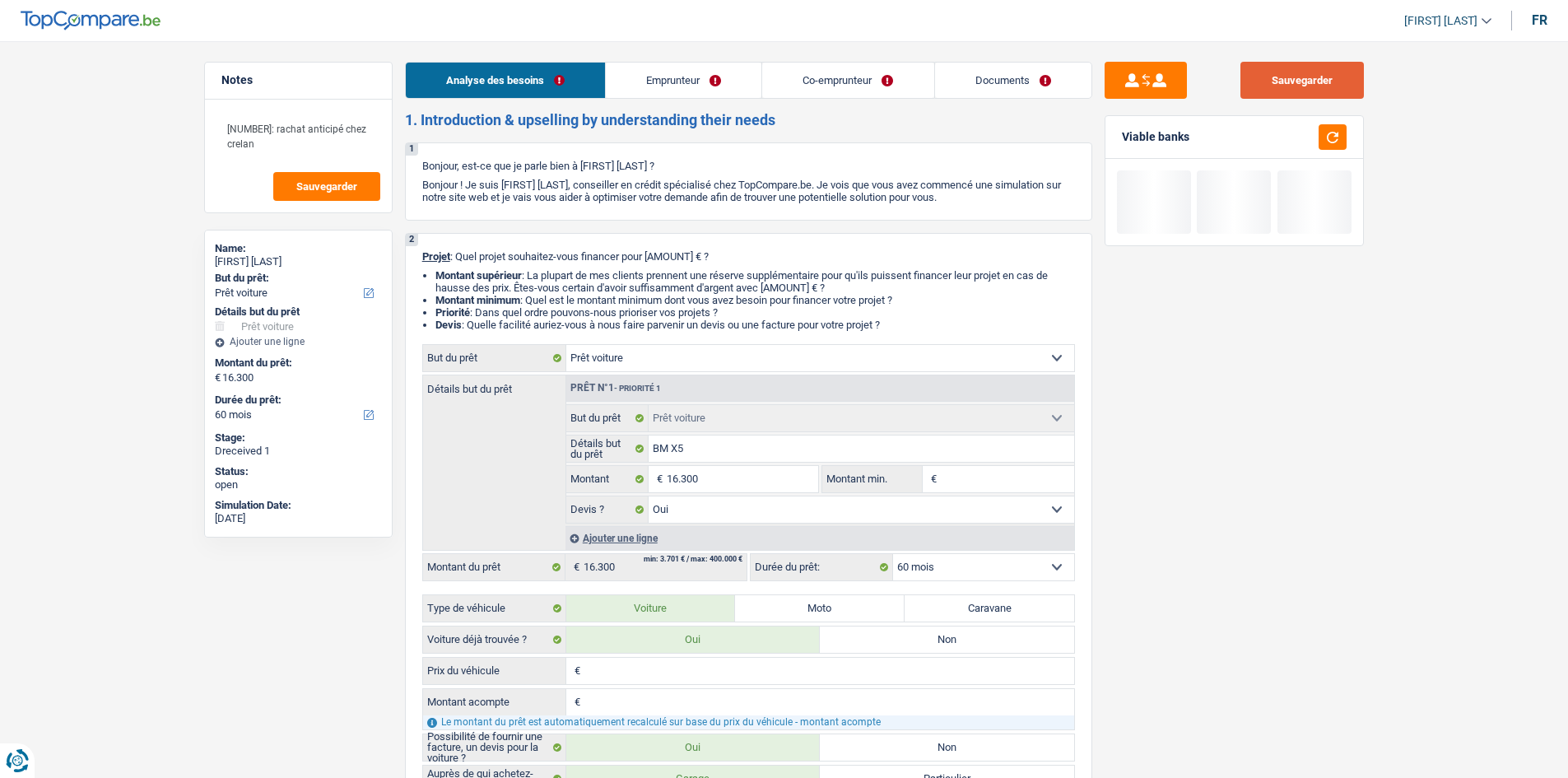 click on "Sauvegarder" at bounding box center [1302, 80] 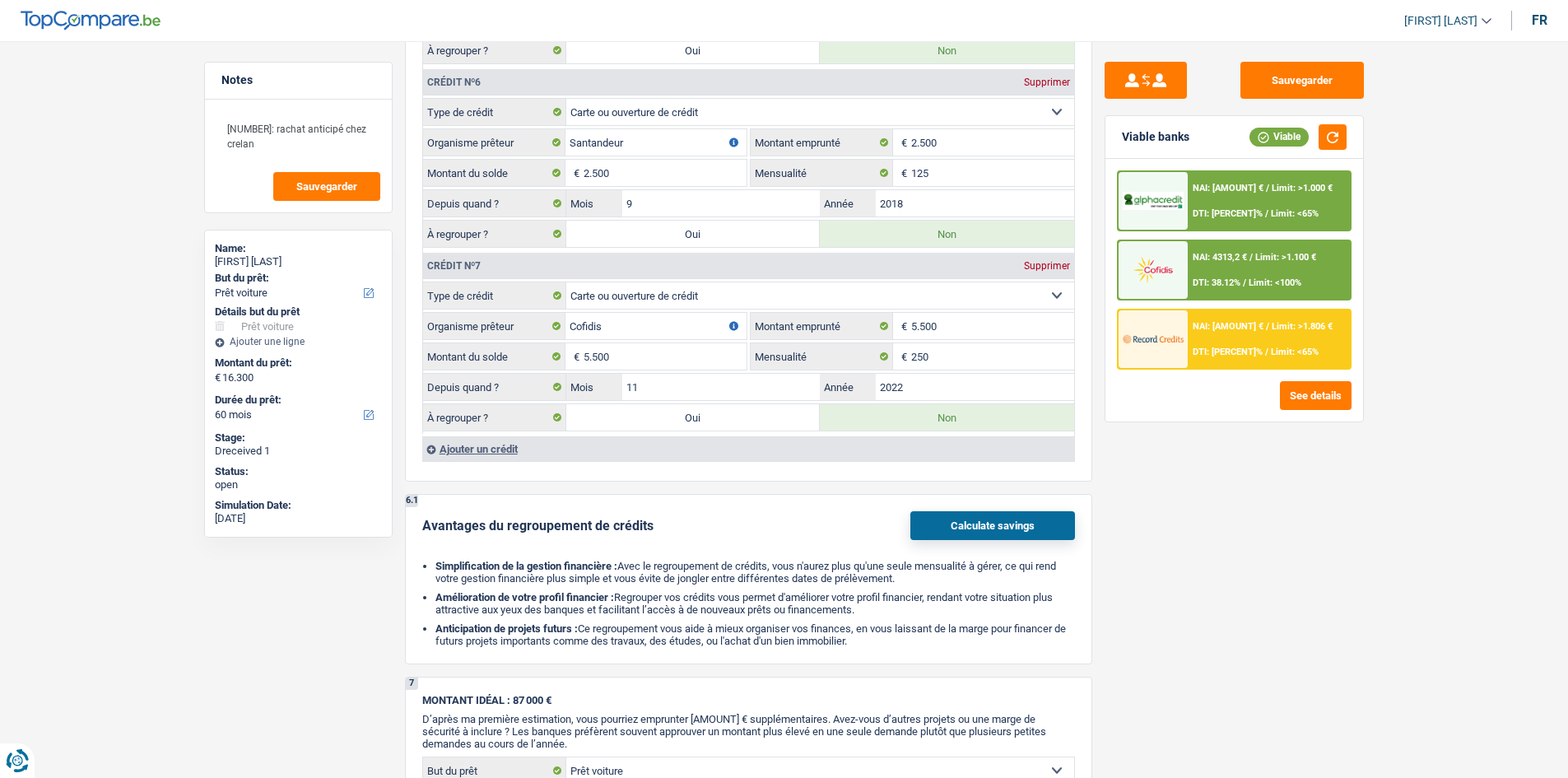 scroll, scrollTop: 3046, scrollLeft: 0, axis: vertical 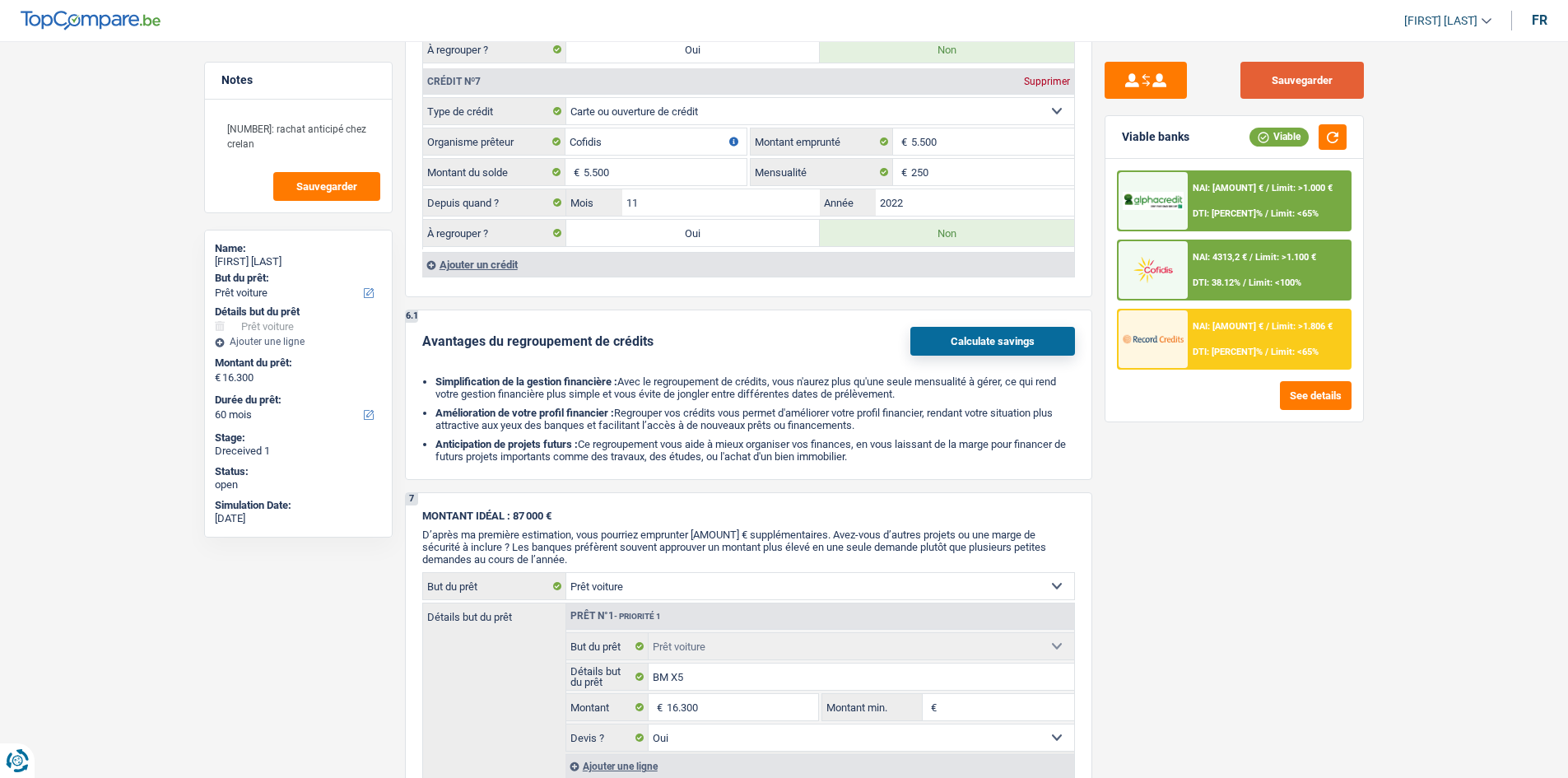click on "Sauvegarder" at bounding box center [1302, 80] 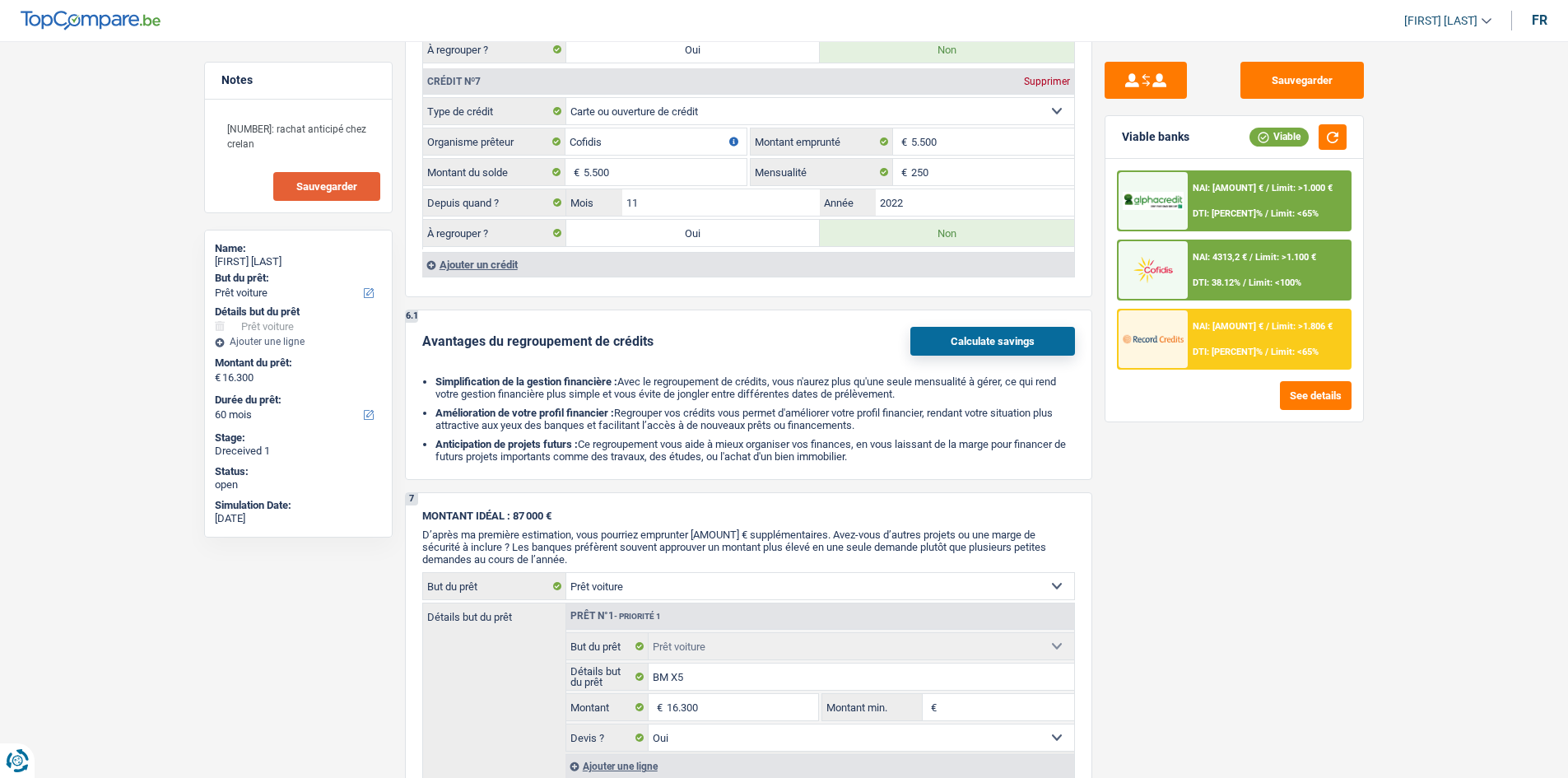 click on "Sauvegarder" at bounding box center (327, 186) 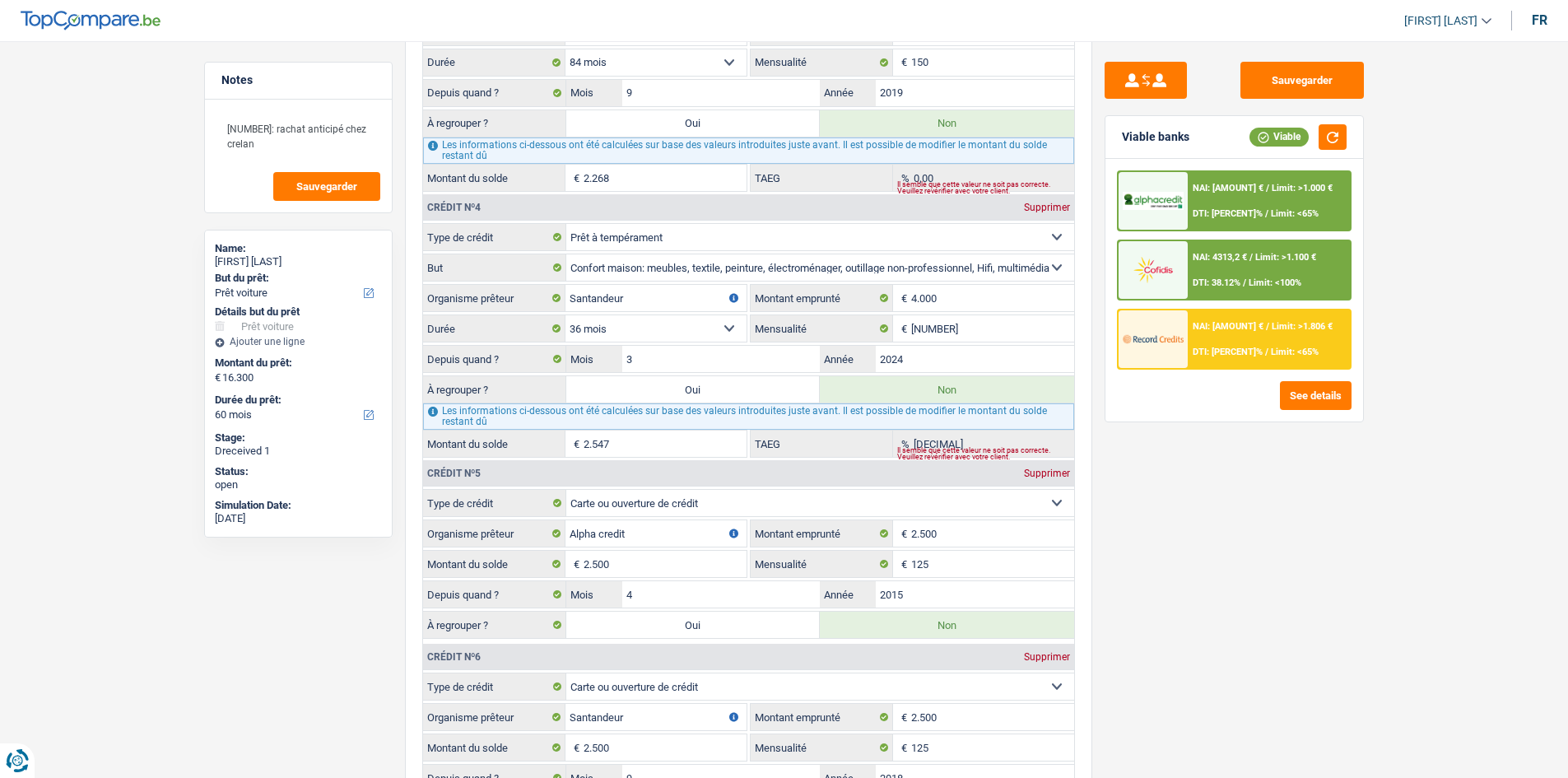 scroll, scrollTop: 2058, scrollLeft: 0, axis: vertical 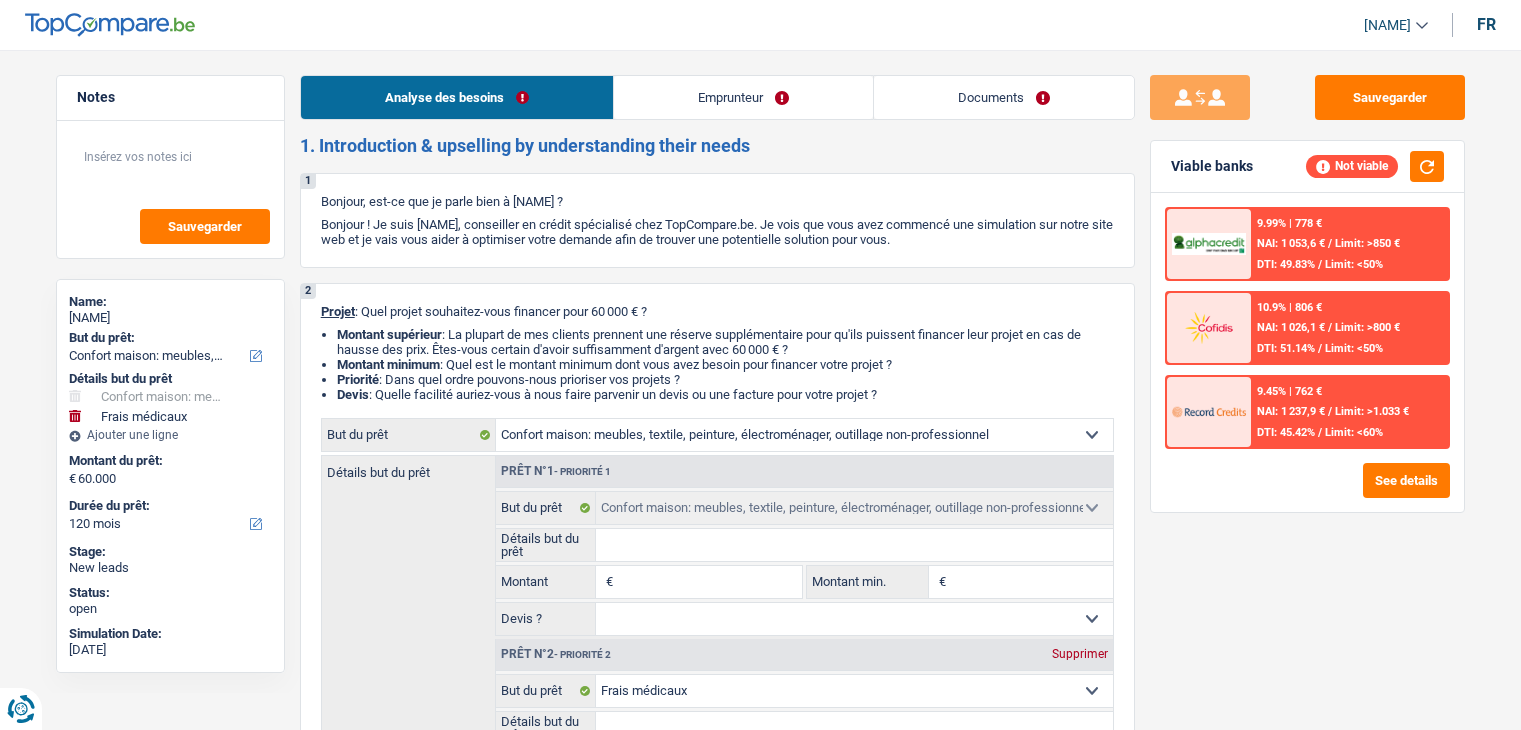 select on "household" 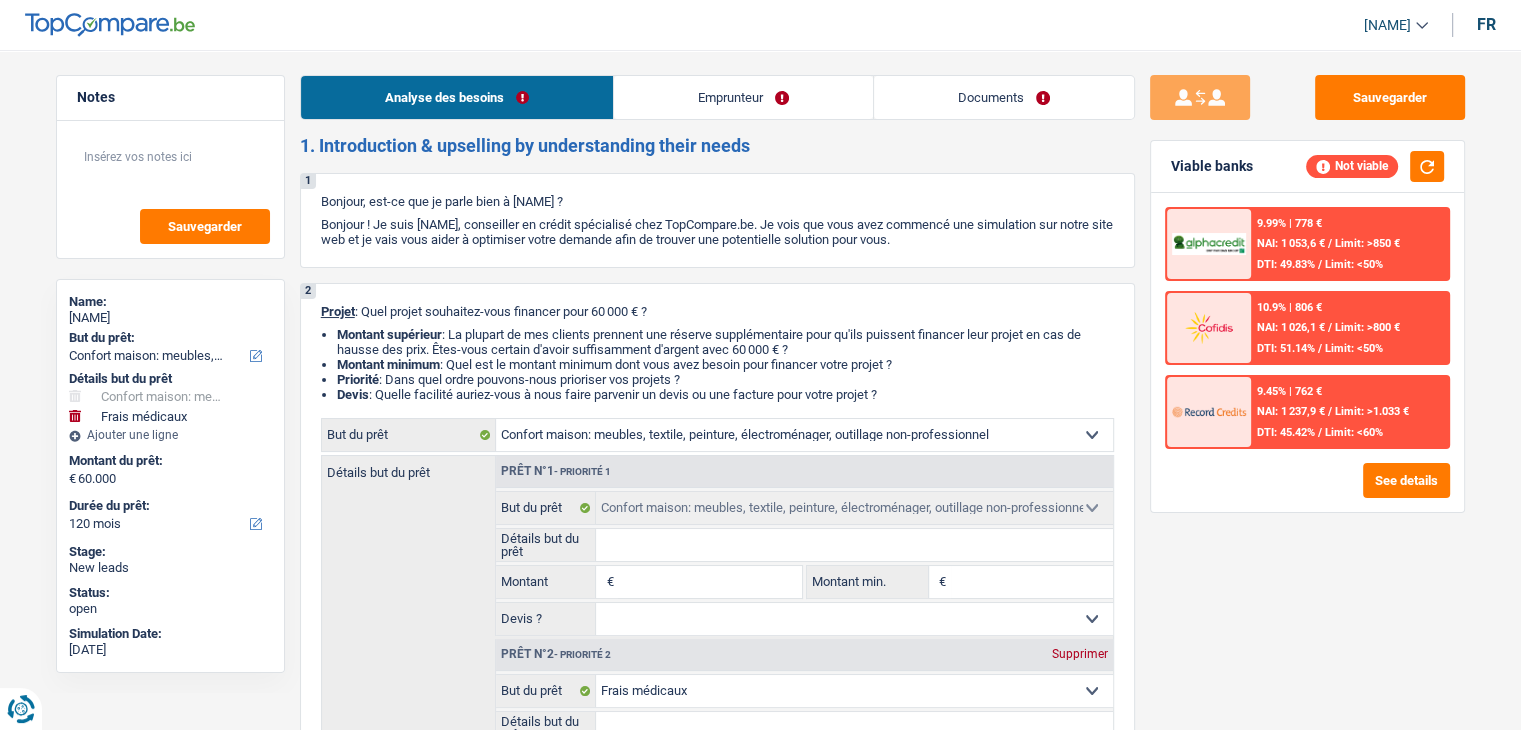 scroll, scrollTop: 0, scrollLeft: 0, axis: both 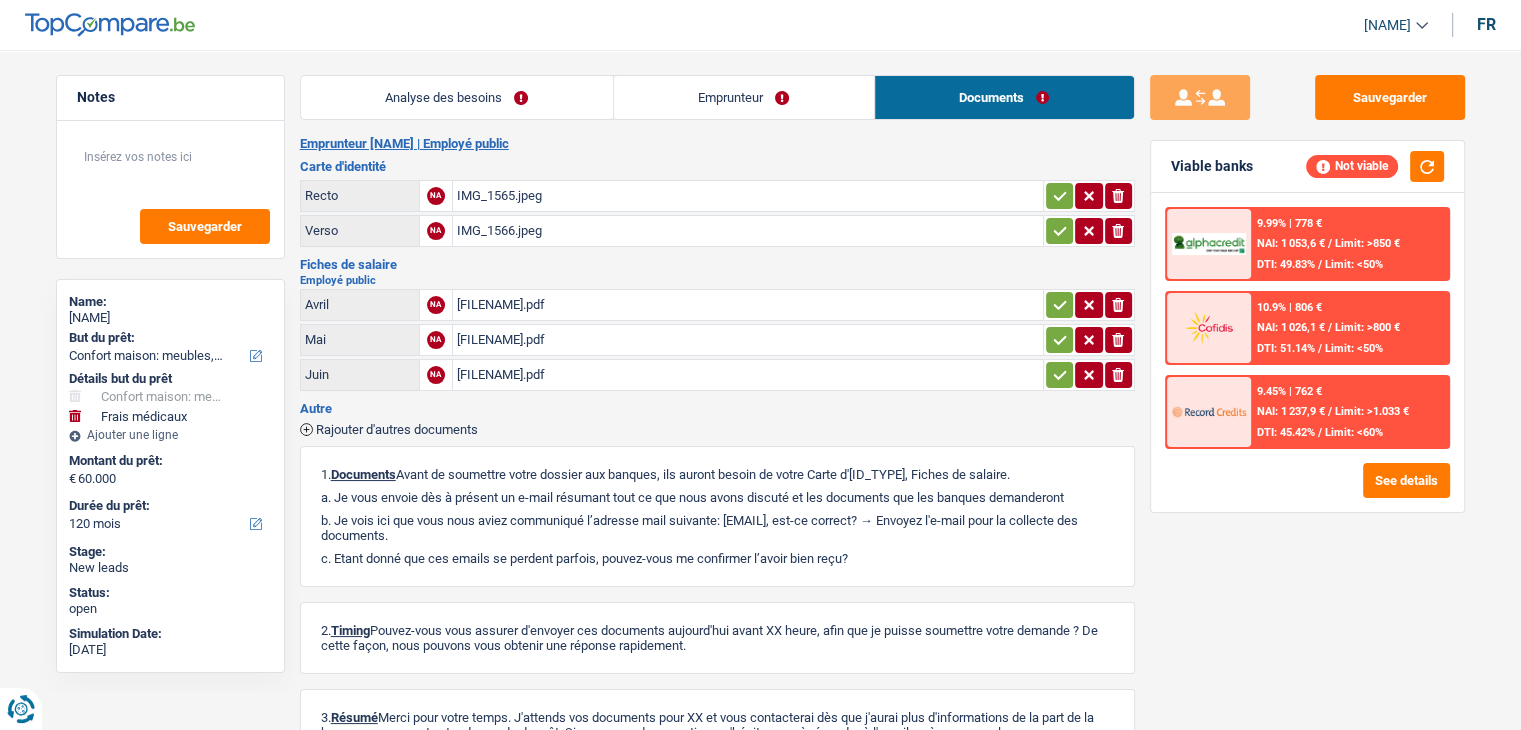 click on "Analyse des besoins" at bounding box center [457, 97] 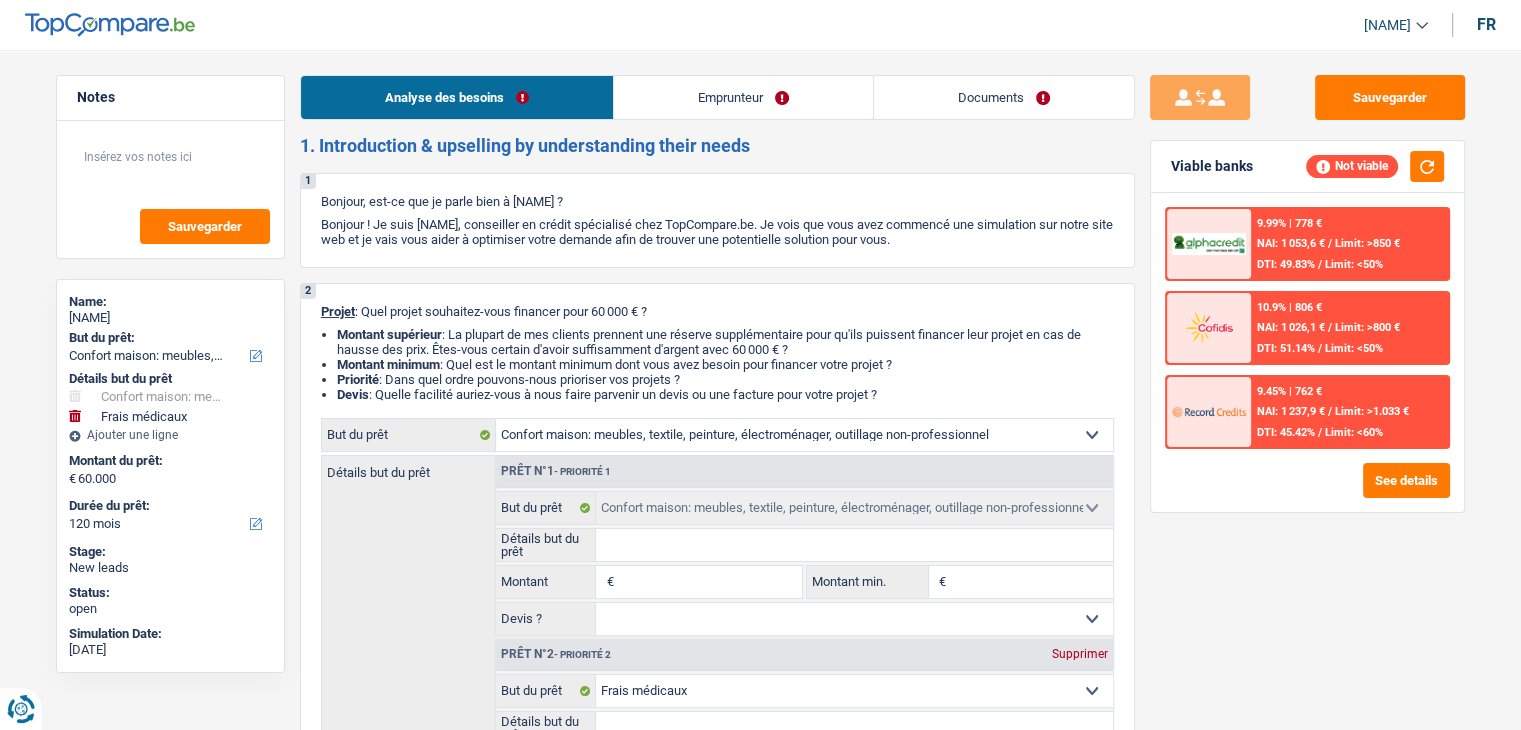 click on "Documents" at bounding box center (1004, 97) 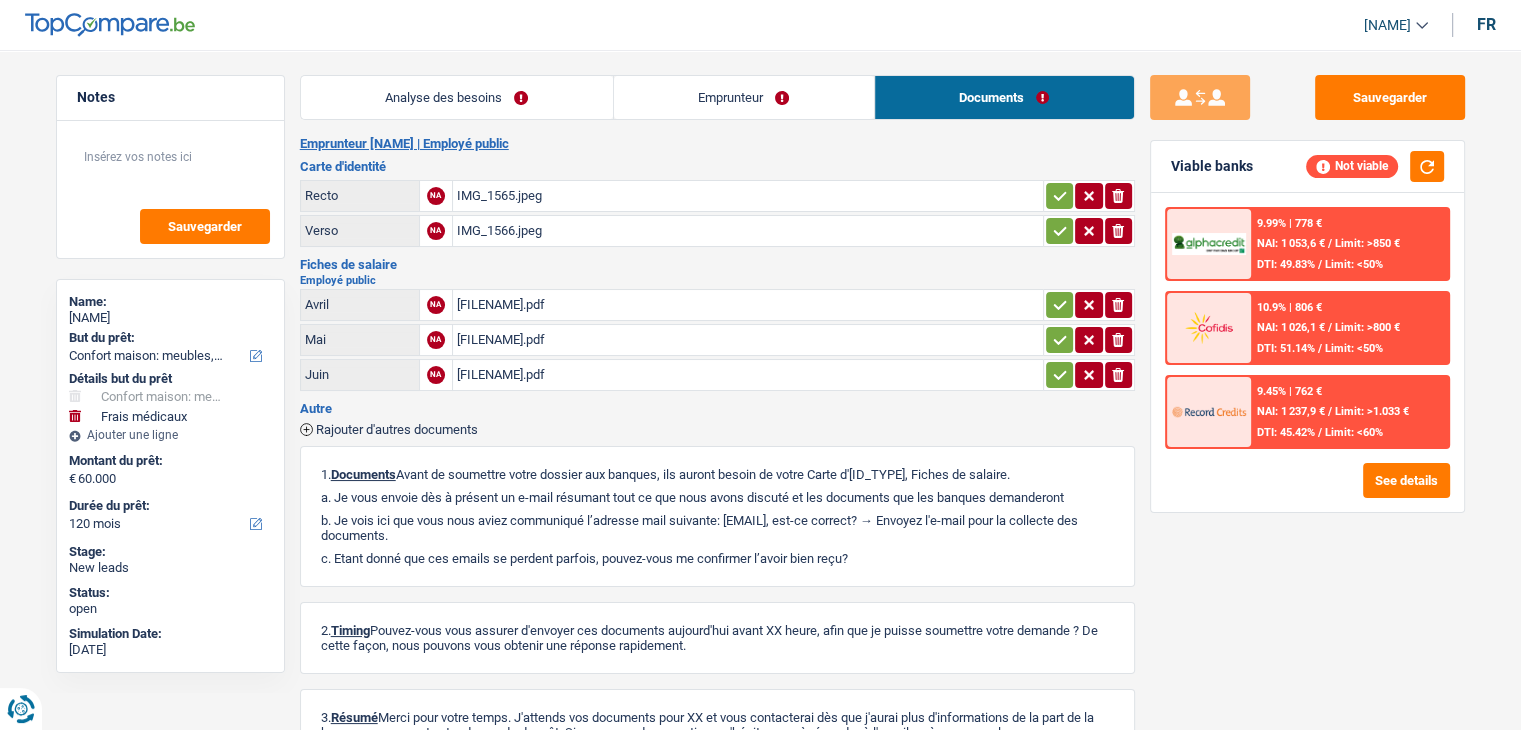 click on "شهر ٥.pdf" at bounding box center (748, 305) 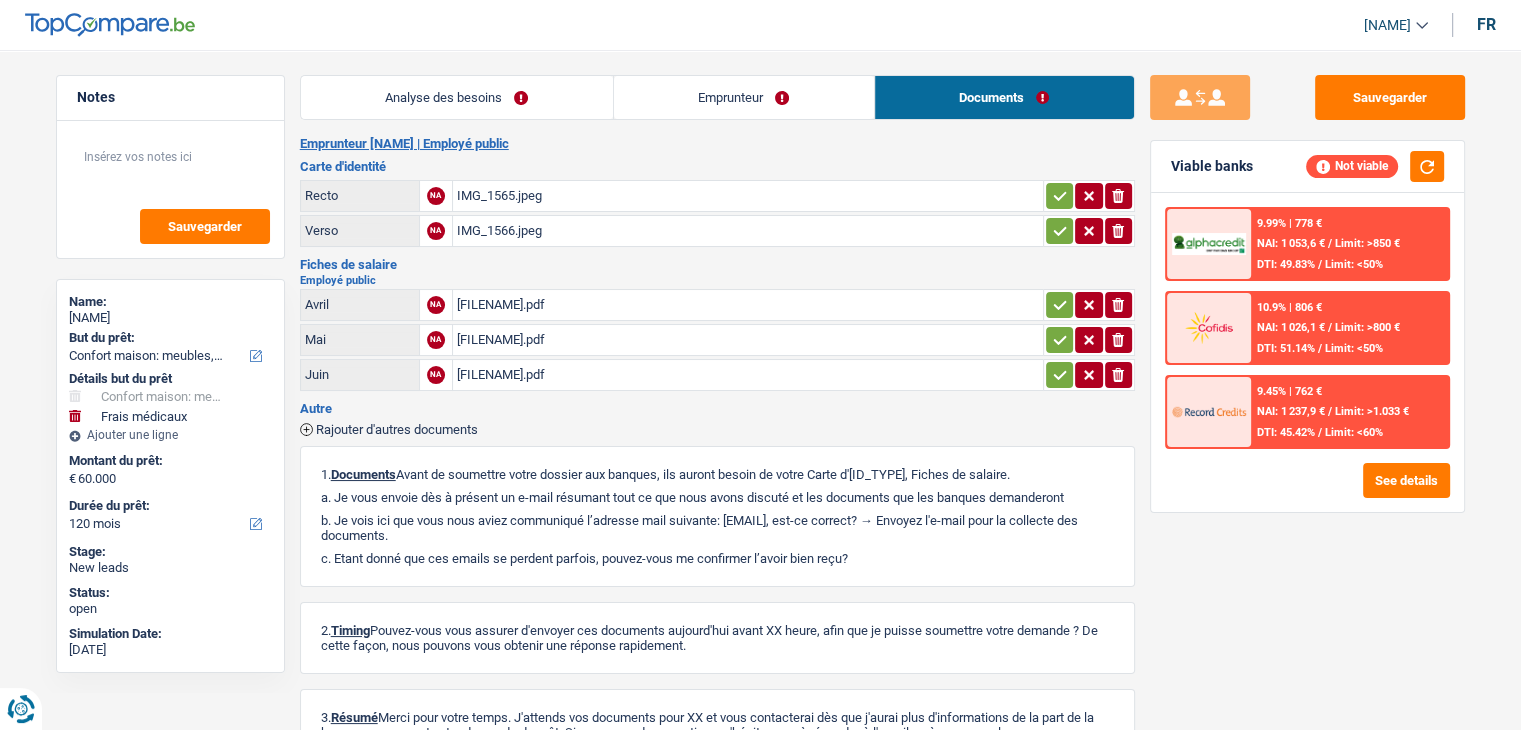 click on "شهر ٦.pdf" at bounding box center [748, 340] 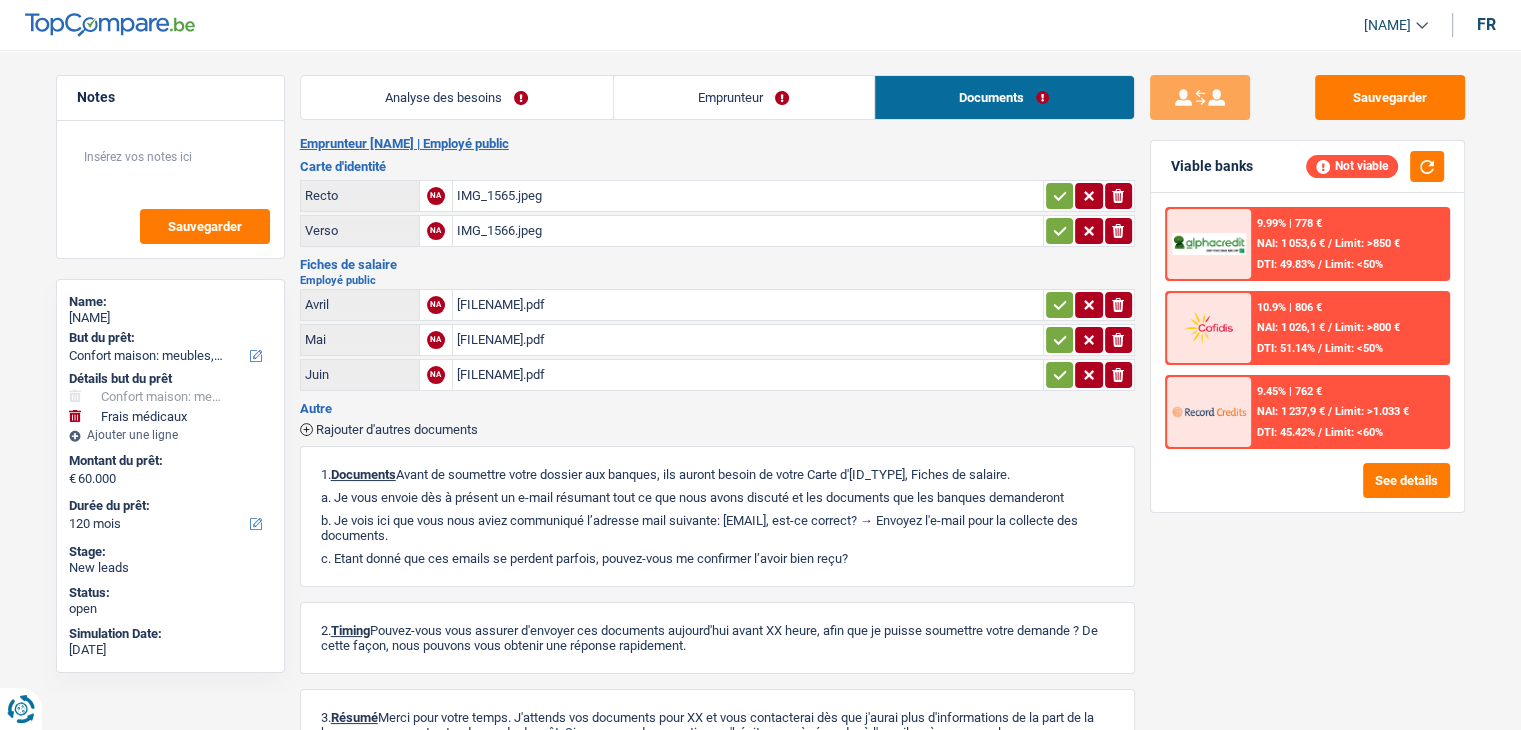 click on "Delice june.pdf" at bounding box center (748, 375) 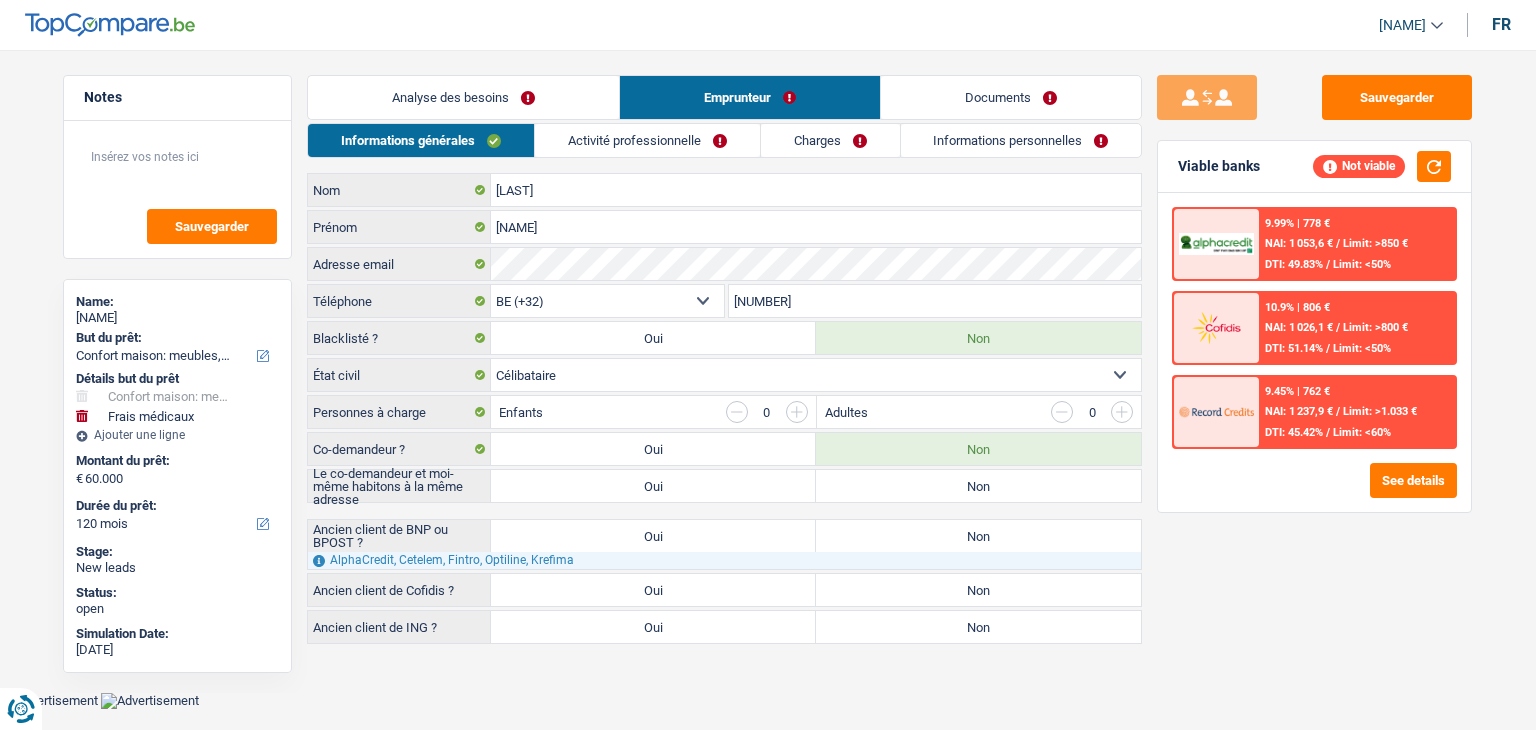click on "Analyse des besoins" at bounding box center [463, 97] 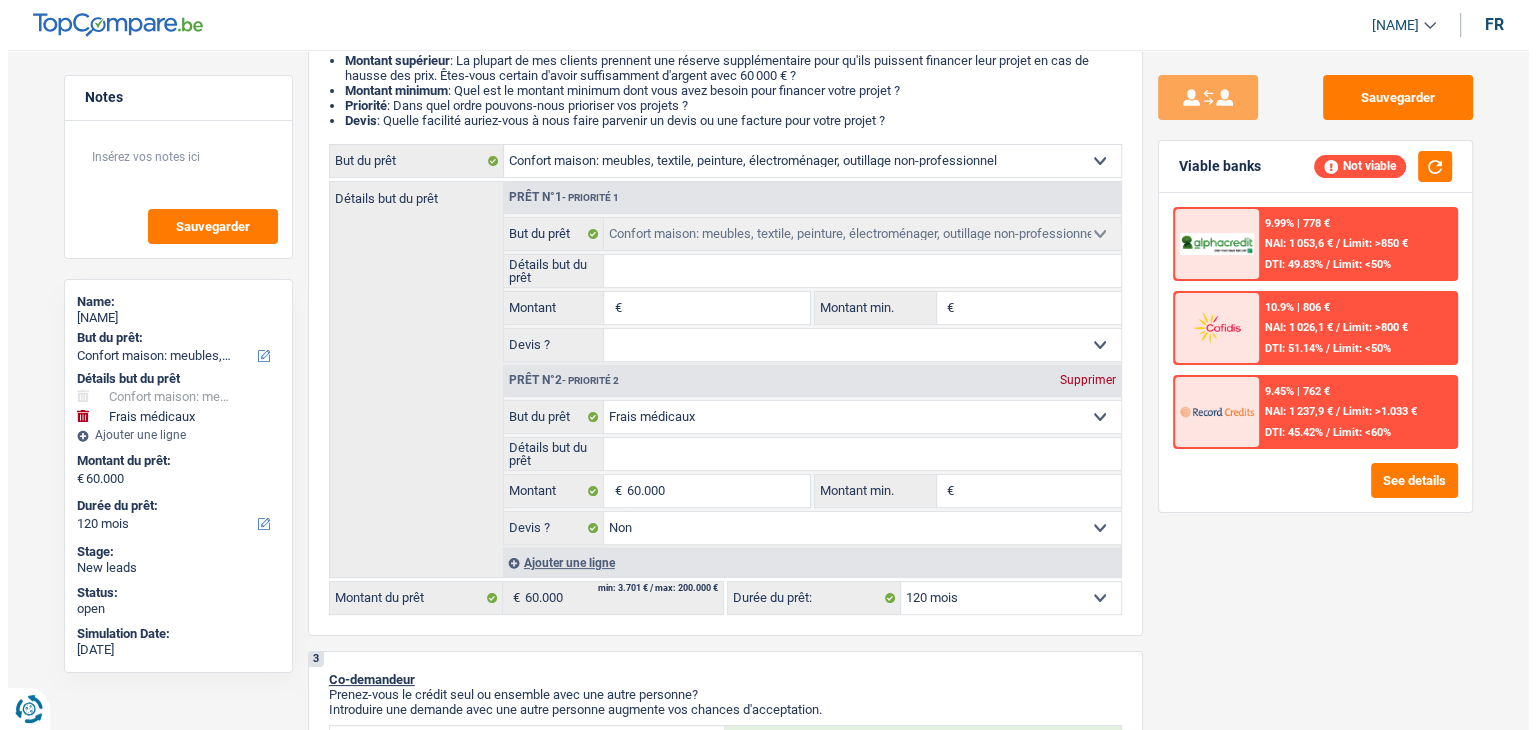 scroll, scrollTop: 0, scrollLeft: 0, axis: both 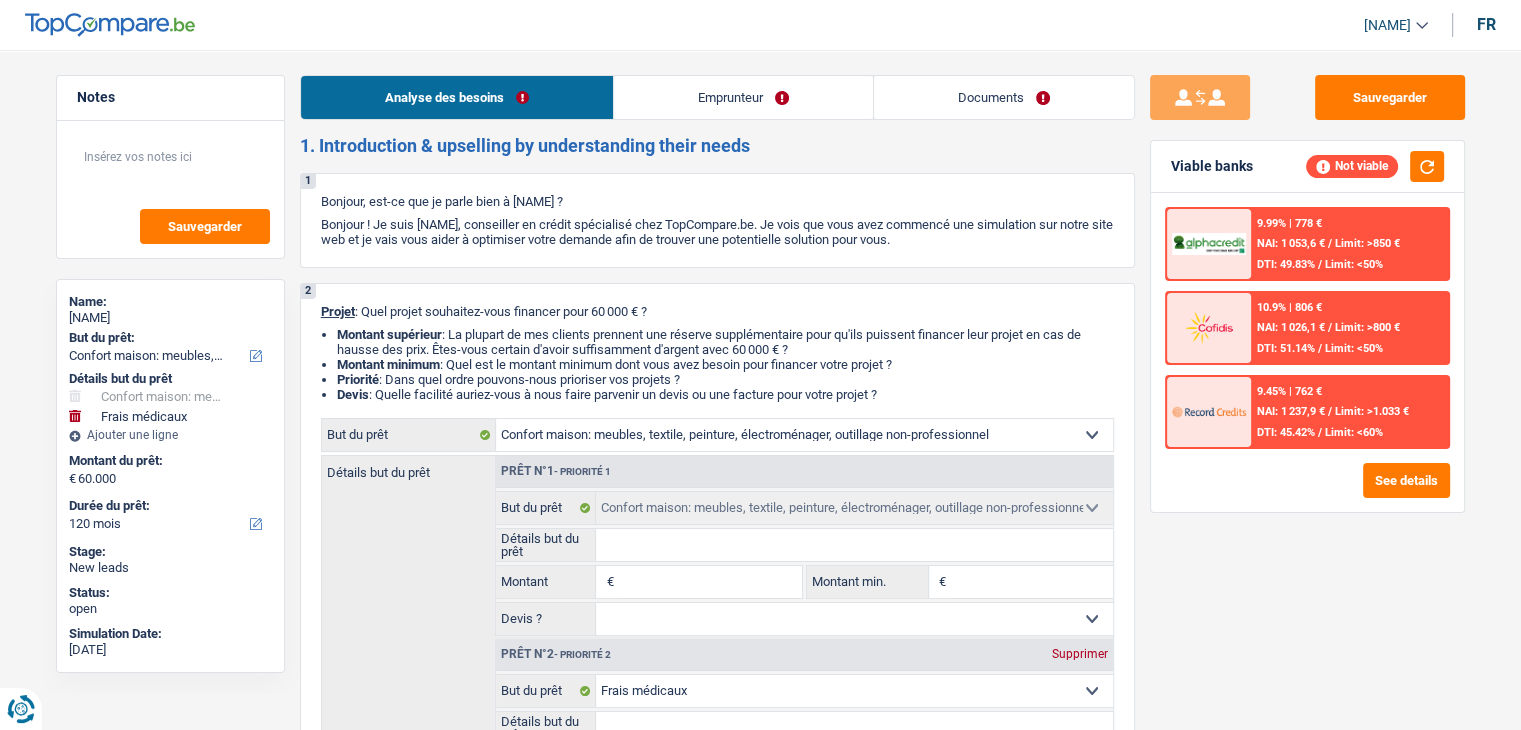 click on "Emprunteur" at bounding box center [743, 97] 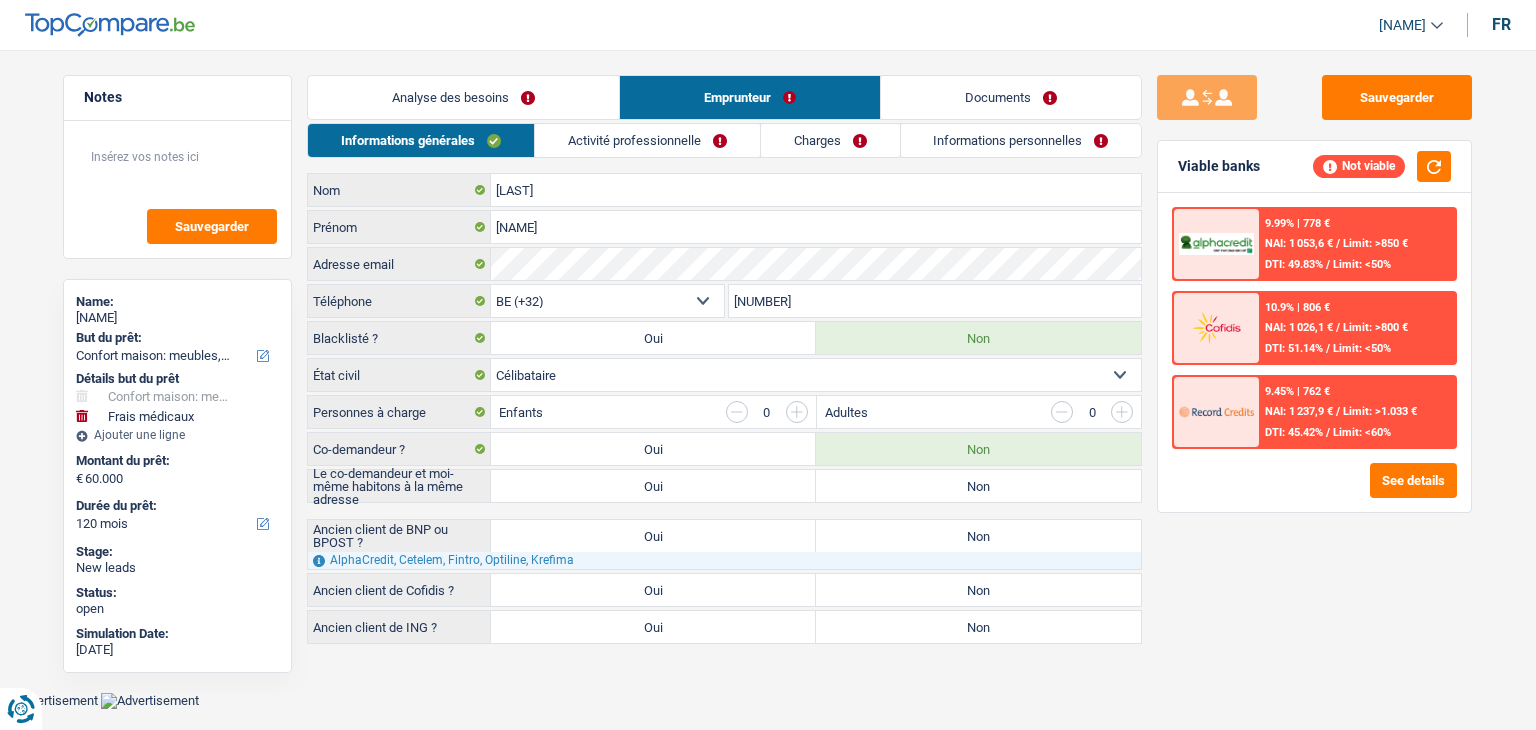 click on "Activité professionnelle" at bounding box center [647, 140] 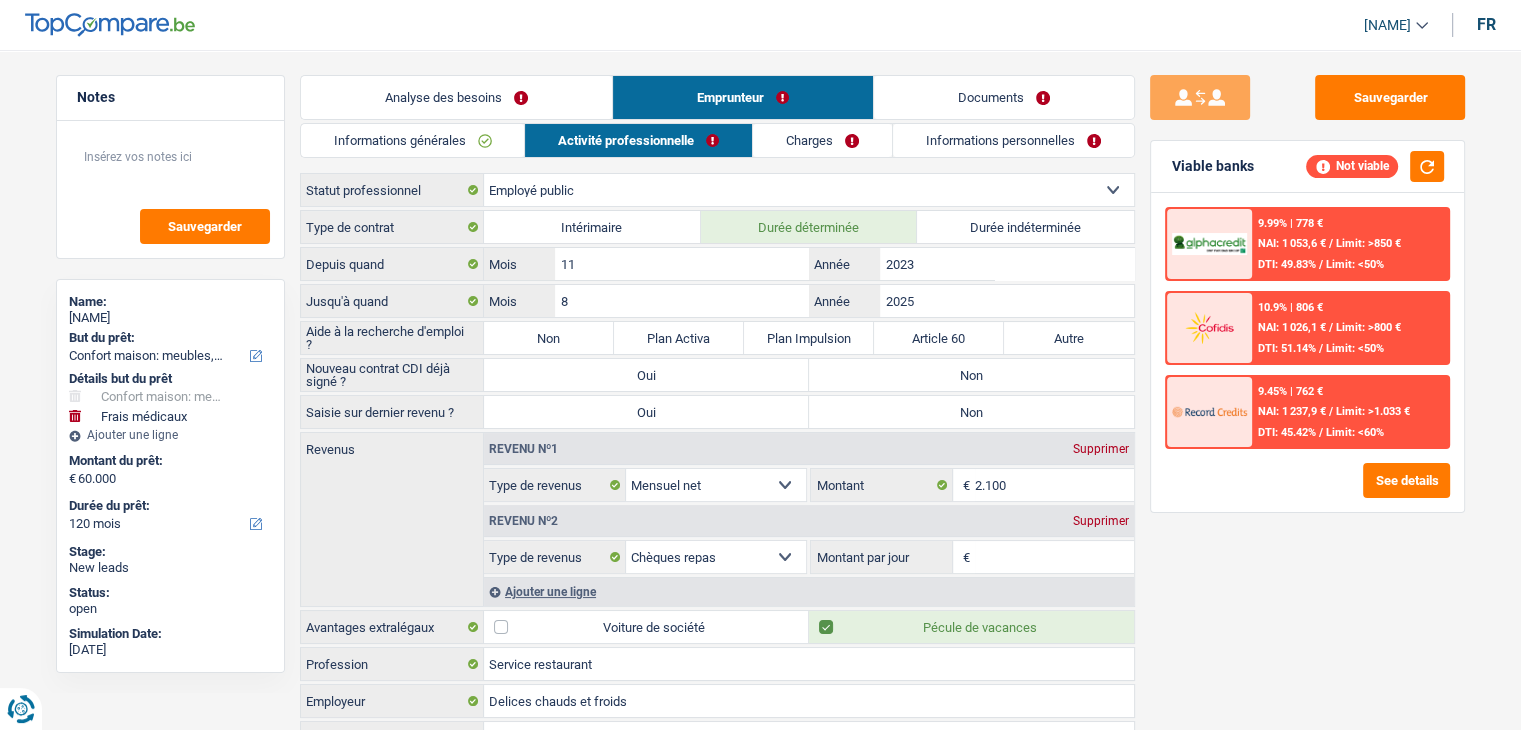 click on "Charges" at bounding box center [822, 140] 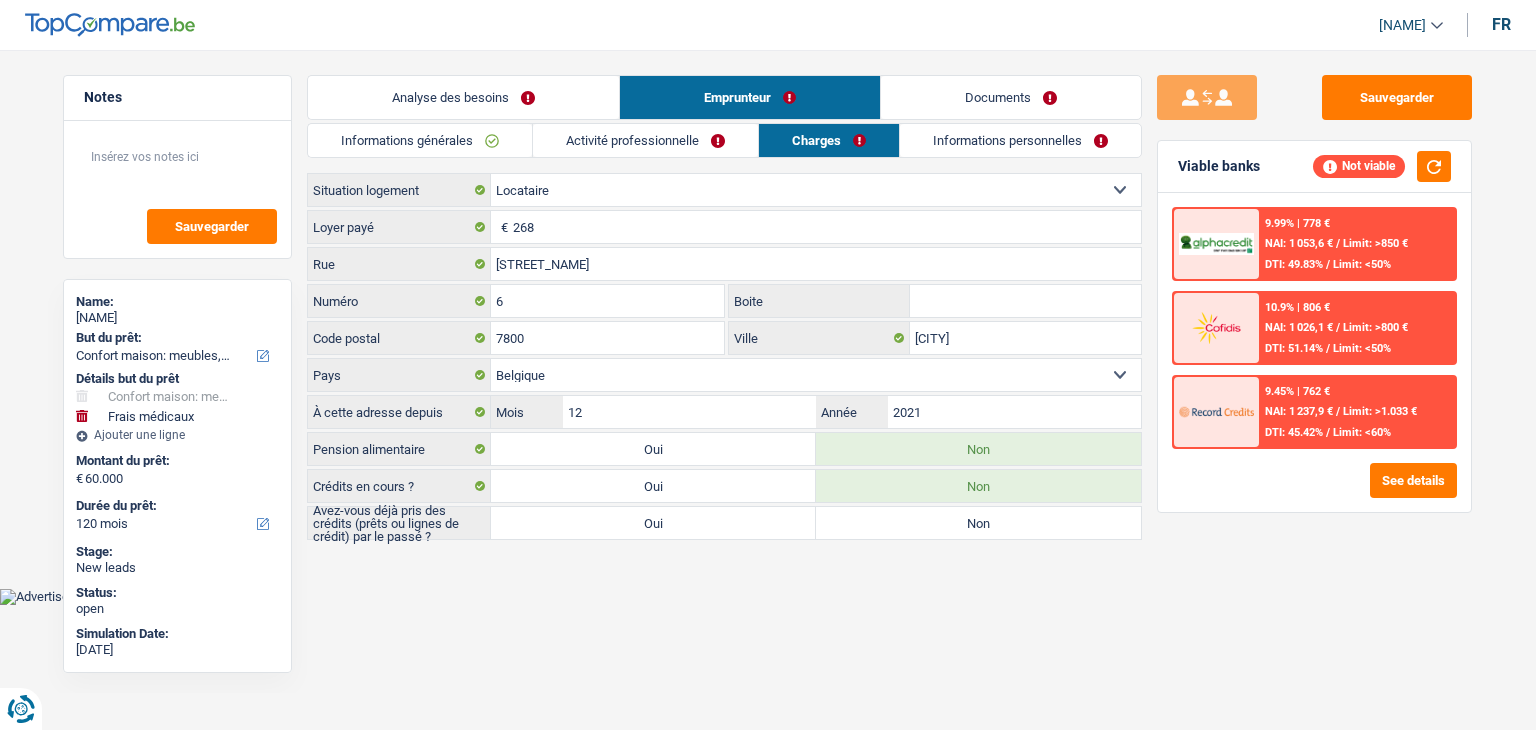 click on "Informations personnelles" at bounding box center [1020, 140] 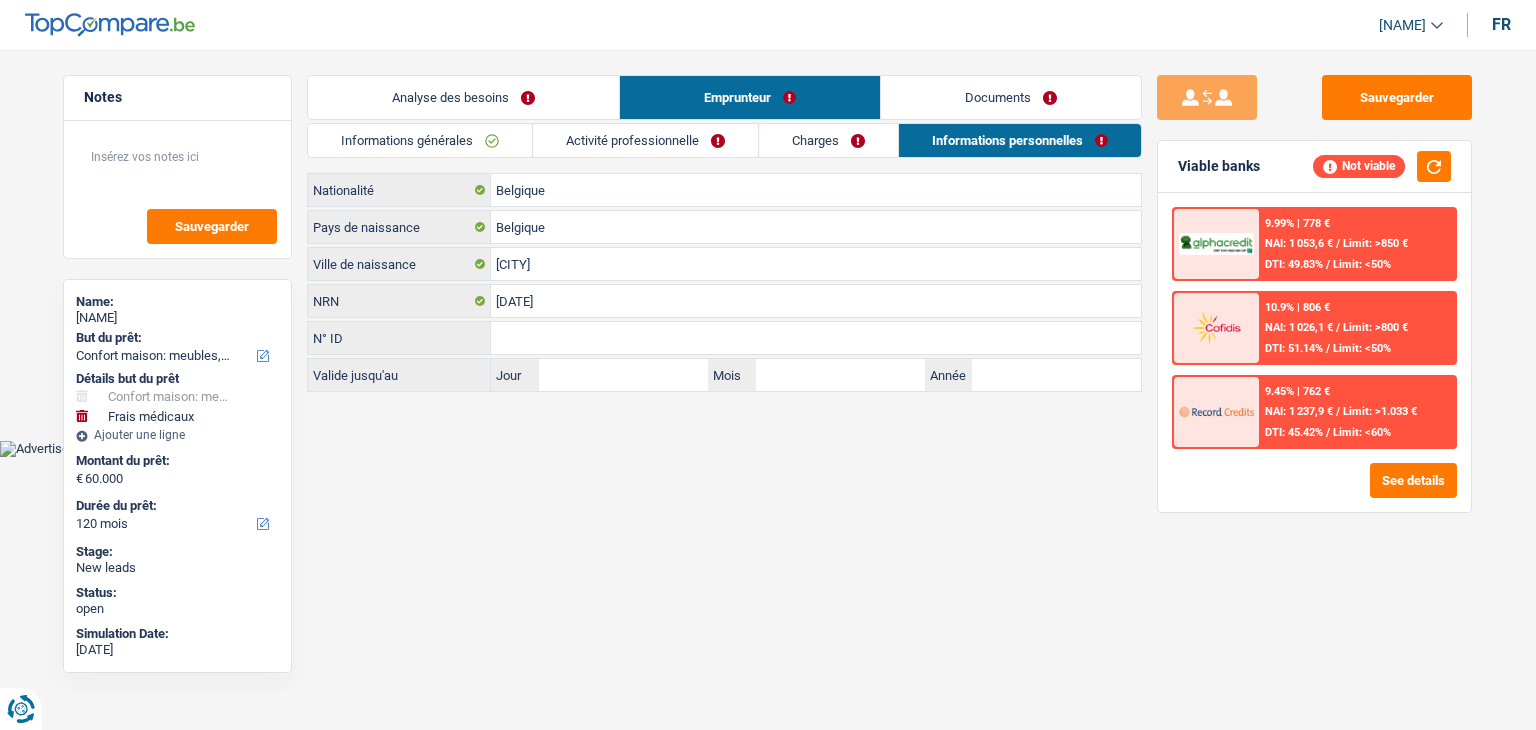 click on "Activité professionnelle" at bounding box center (645, 140) 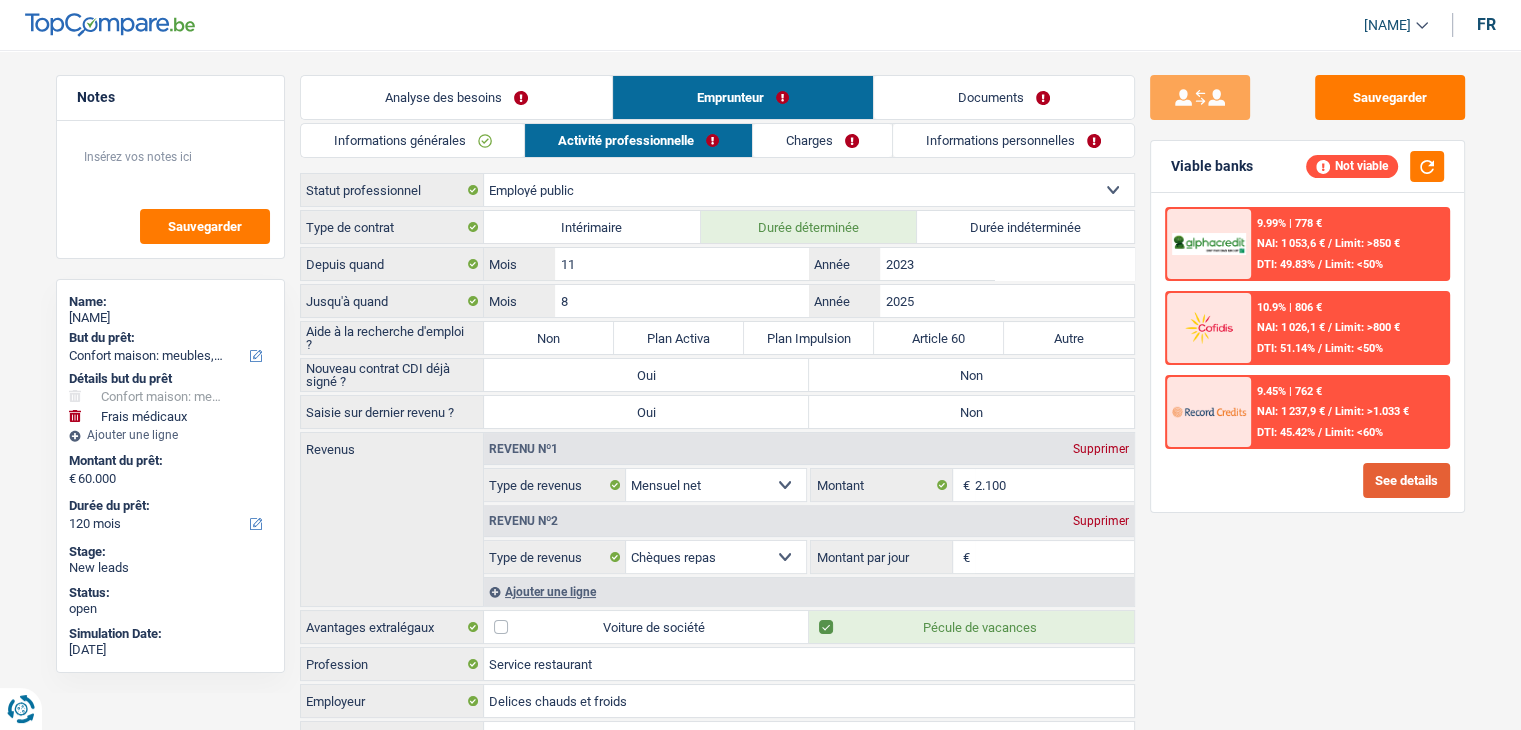 click on "See details" at bounding box center [1406, 480] 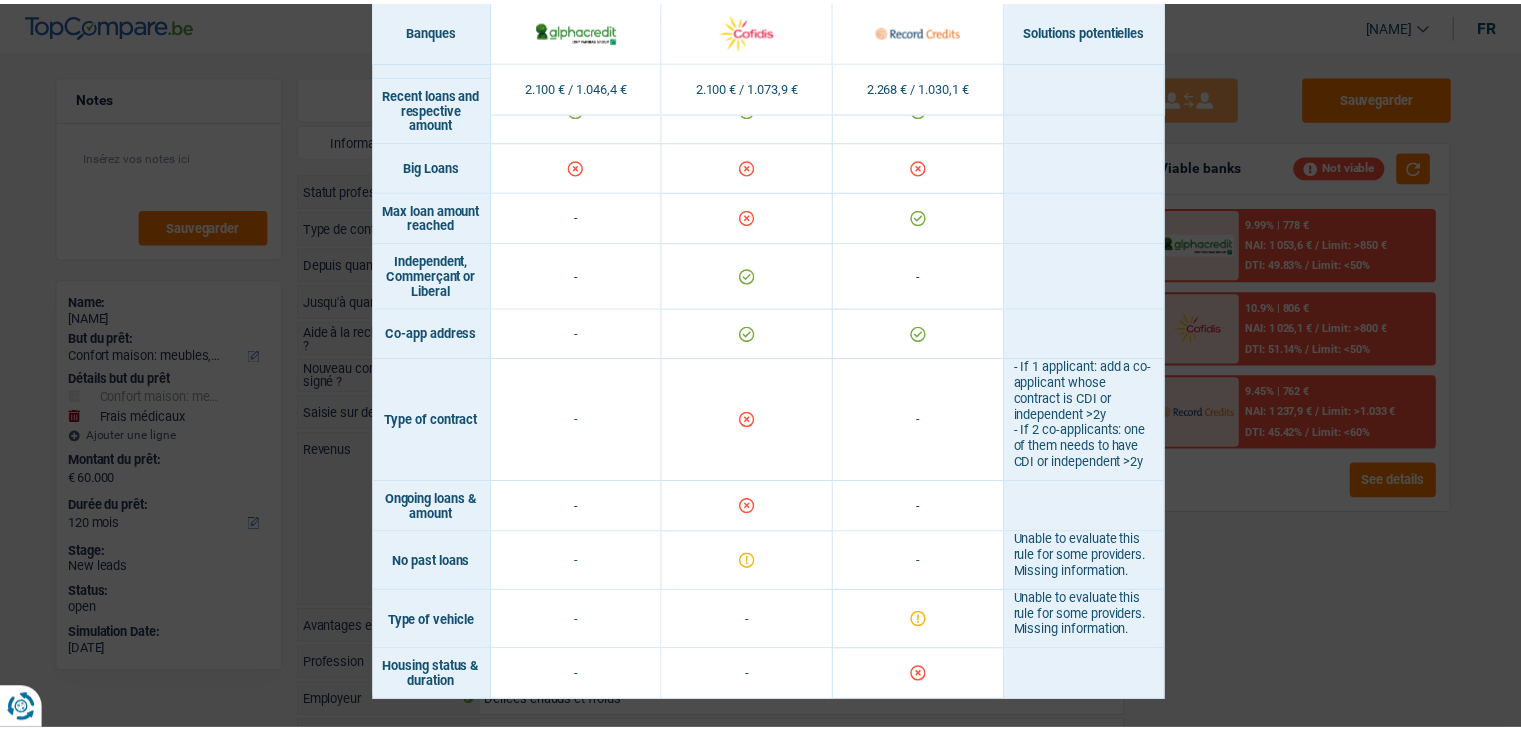 scroll, scrollTop: 1372, scrollLeft: 0, axis: vertical 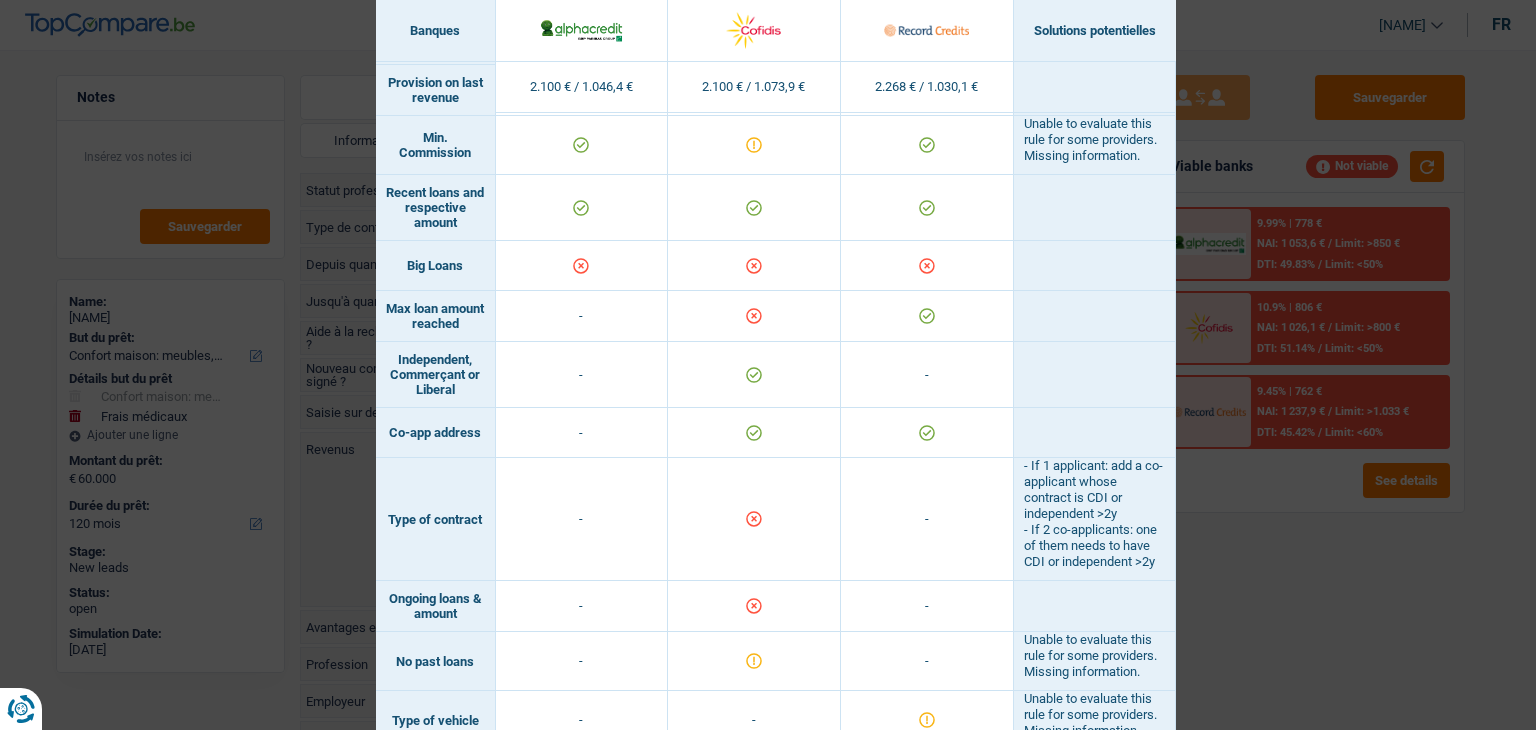 click on "Banks conditions ×
Banques
Solutions potentielles
Revenus / Charges
2.100 € / 1.046,4 €
2.100 € / 1.073,9 €
2.268 € / 1.030,1 €
Professional activity
ID card type
Min. revenue" at bounding box center (768, 365) 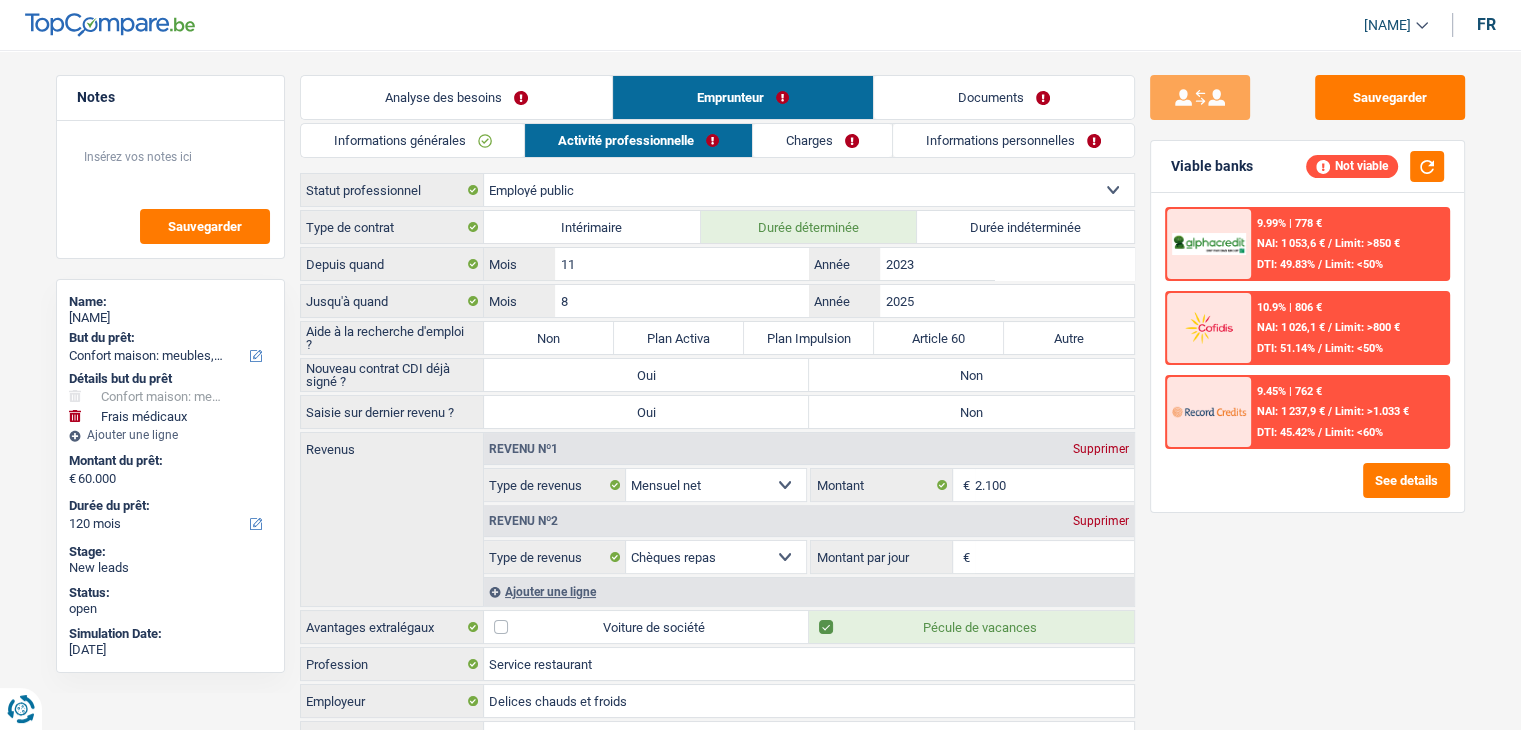 click on "Documents" at bounding box center (1004, 97) 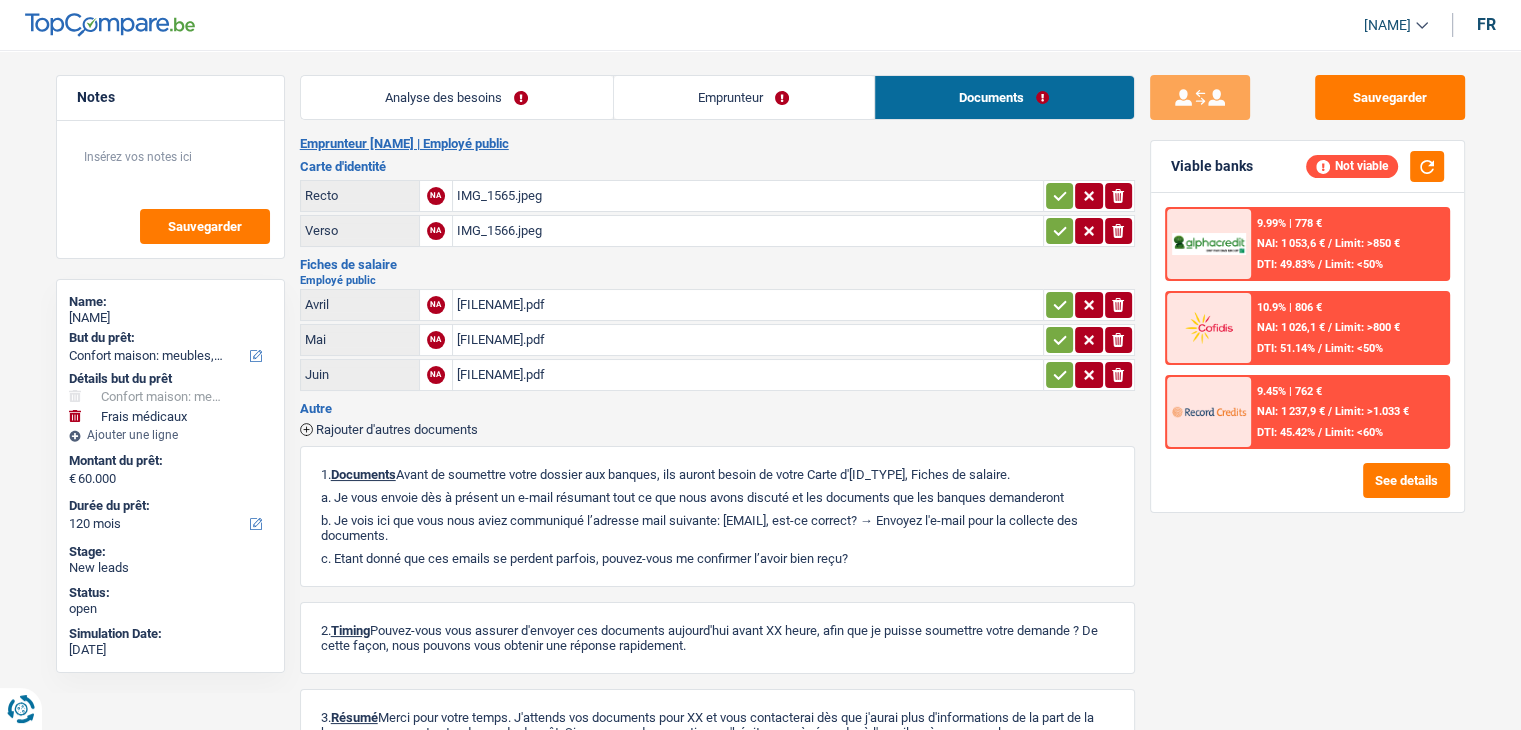 click on "Analyse des besoins" at bounding box center (457, 97) 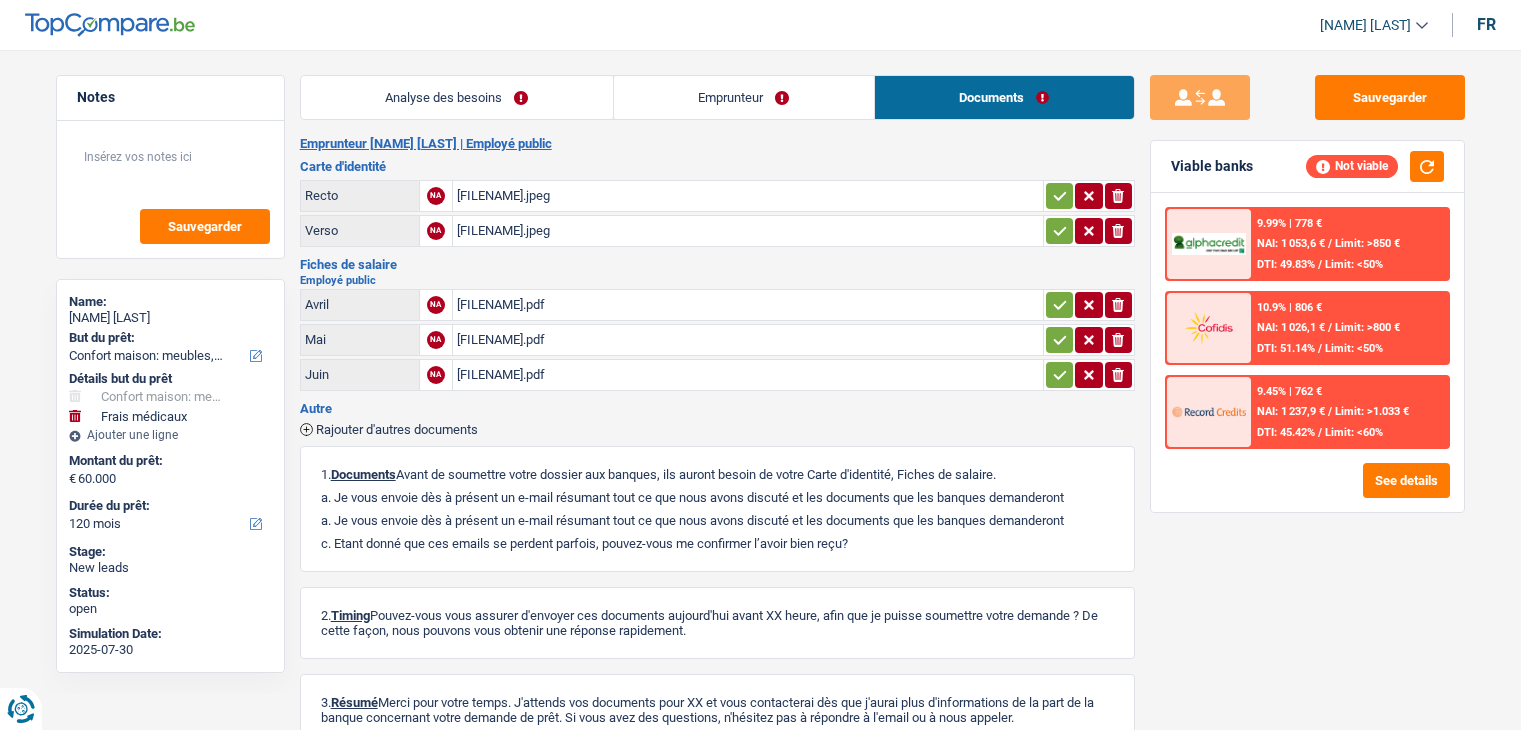 select on "household" 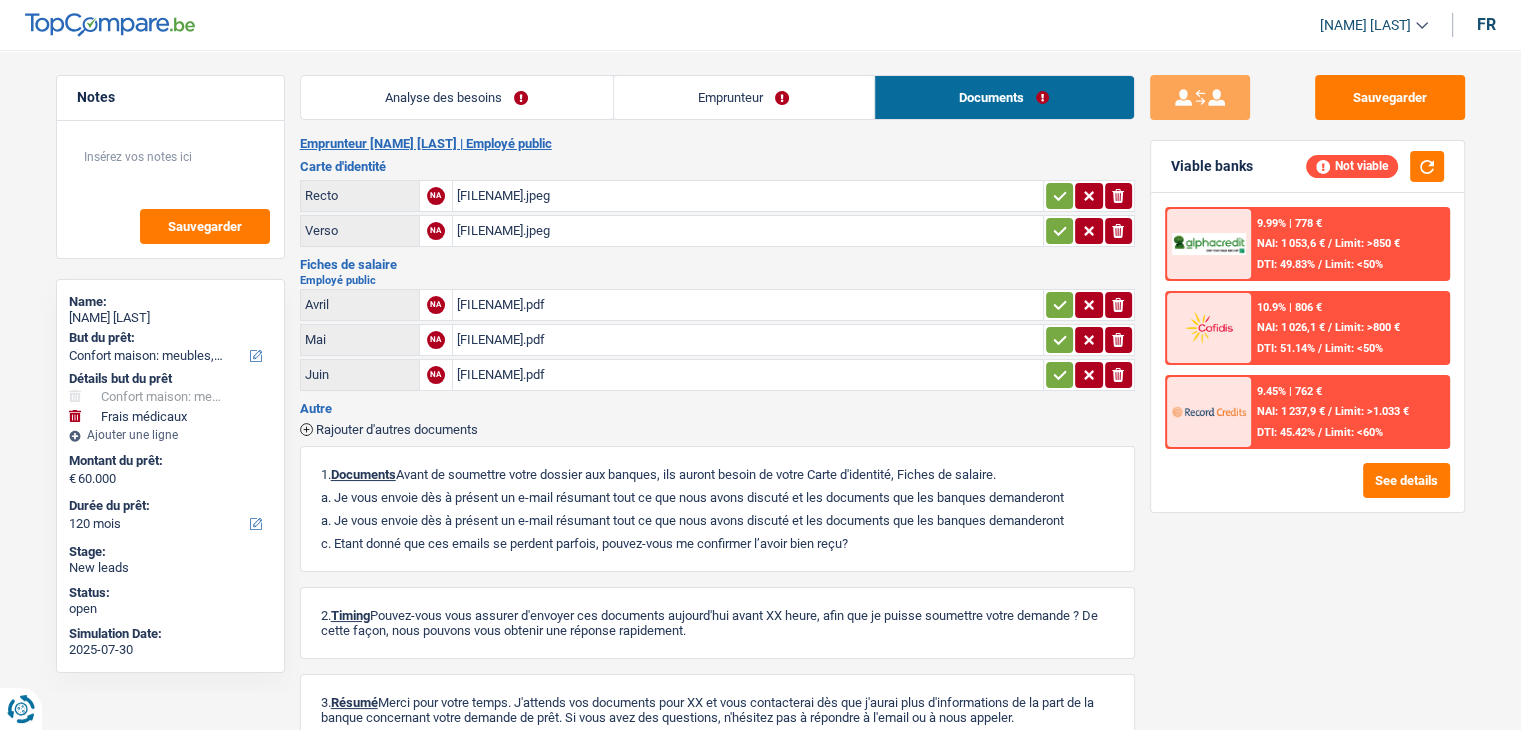 scroll, scrollTop: 0, scrollLeft: 0, axis: both 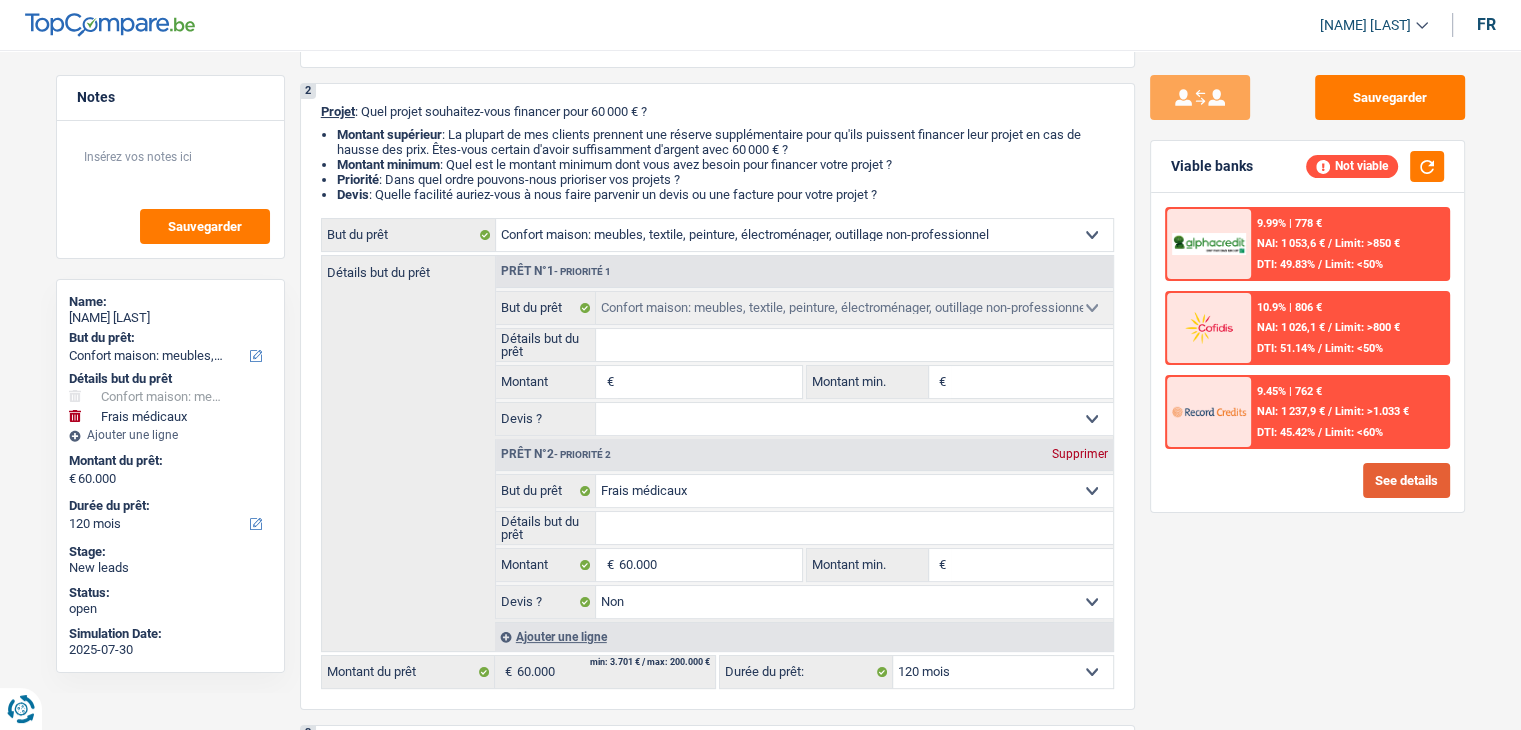 click on "See details" at bounding box center (1406, 480) 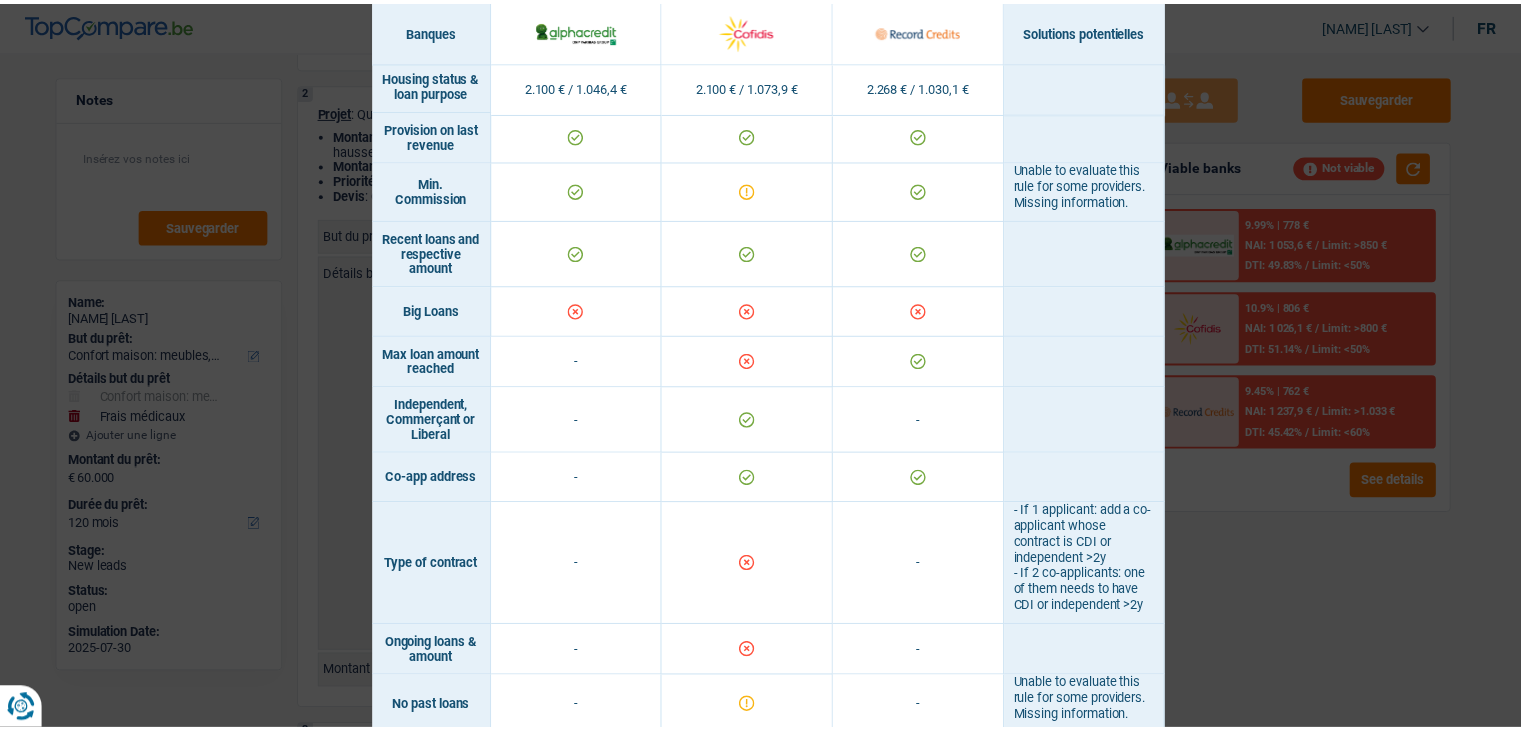 scroll, scrollTop: 1500, scrollLeft: 0, axis: vertical 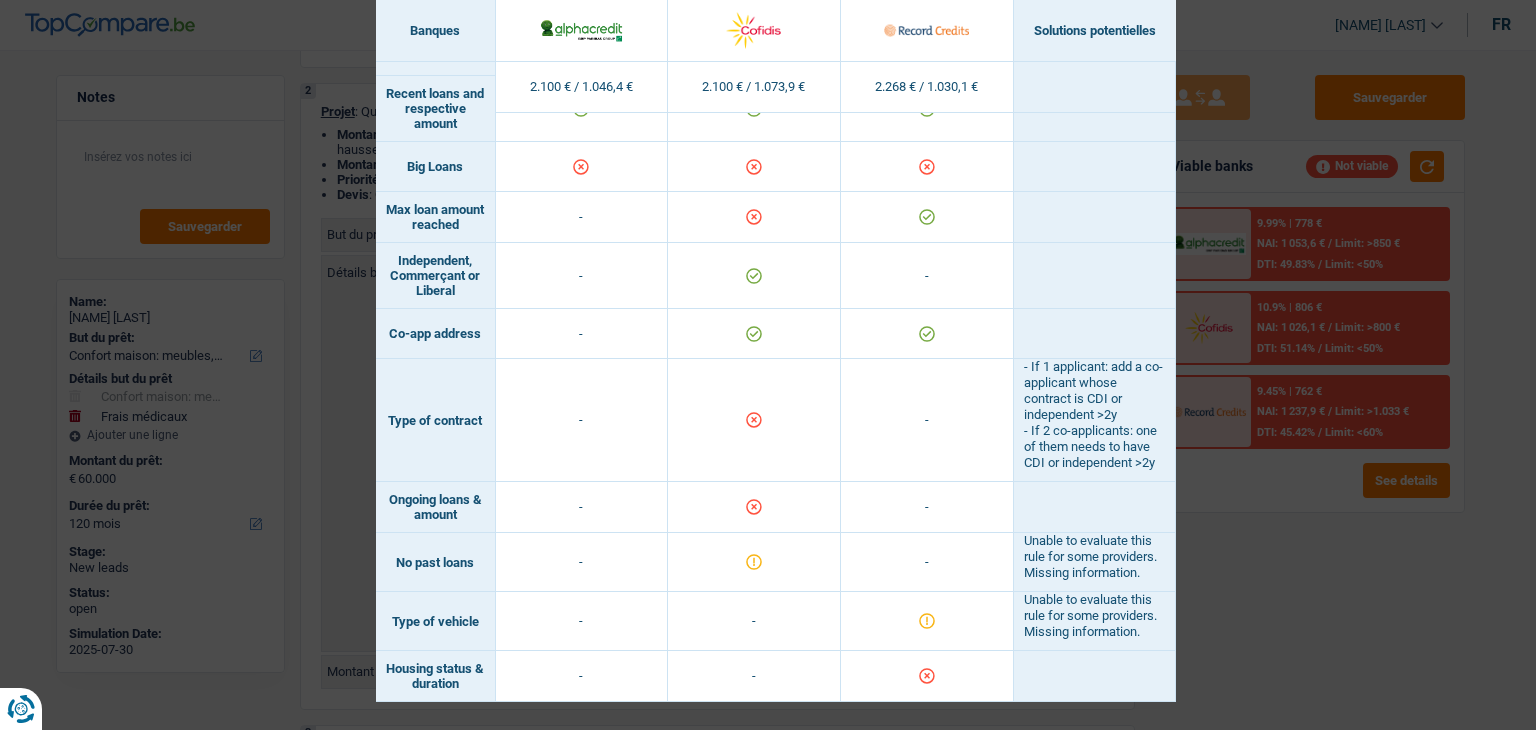 click on "Banks conditions ×
Banques
Solutions potentielles
Revenus / Charges
2.100 € / 1.046,4 €
2.100 € / 1.073,9 €
2.268 € / 1.030,1 €
Professional activity
ID card type
Min. revenue" at bounding box center (768, 365) 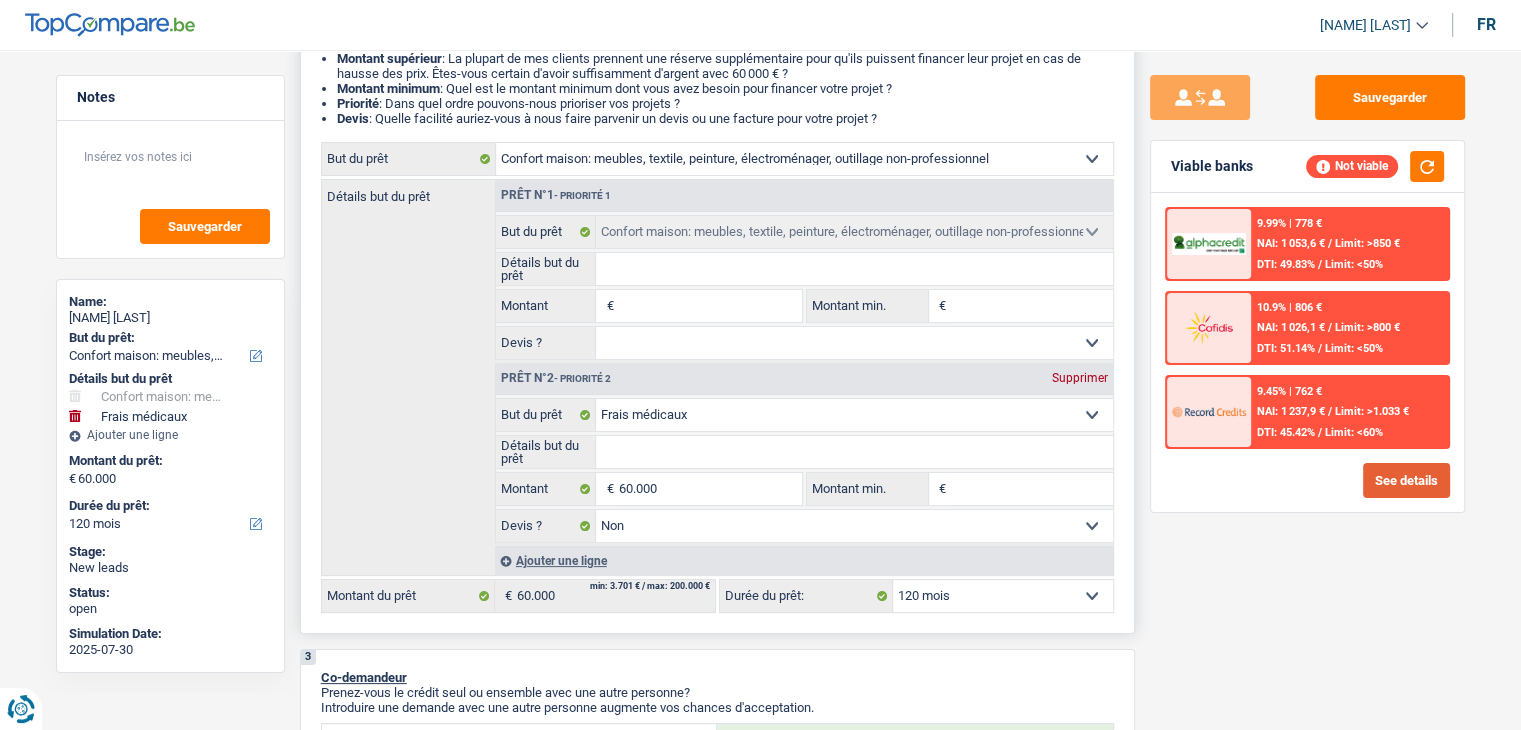 scroll, scrollTop: 700, scrollLeft: 0, axis: vertical 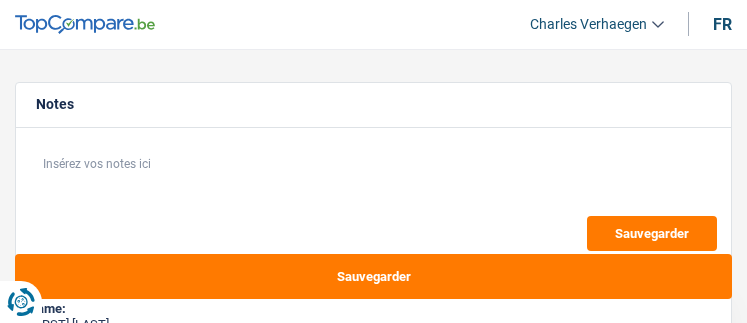 select on "refinancing" 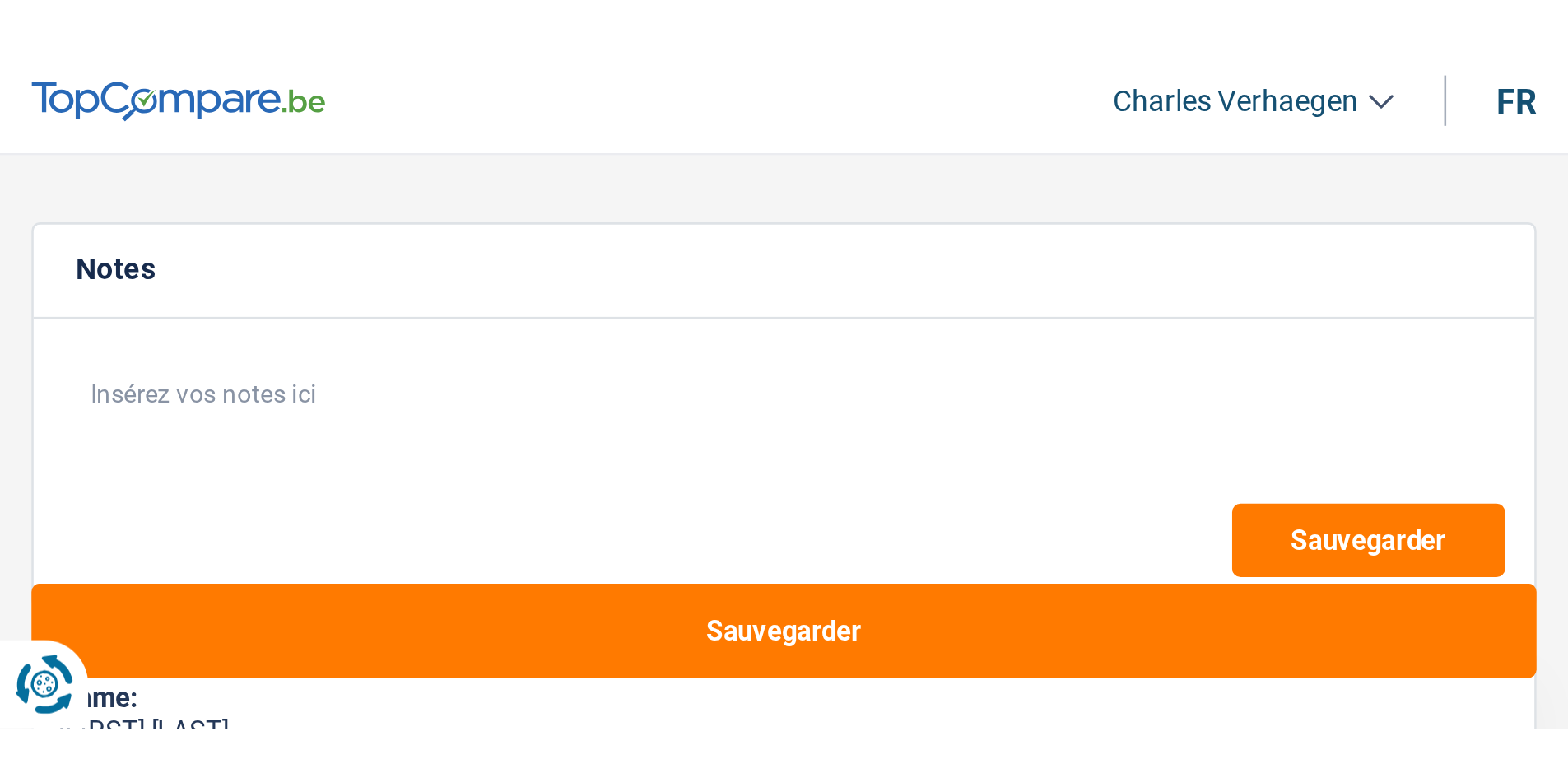 scroll, scrollTop: 0, scrollLeft: 0, axis: both 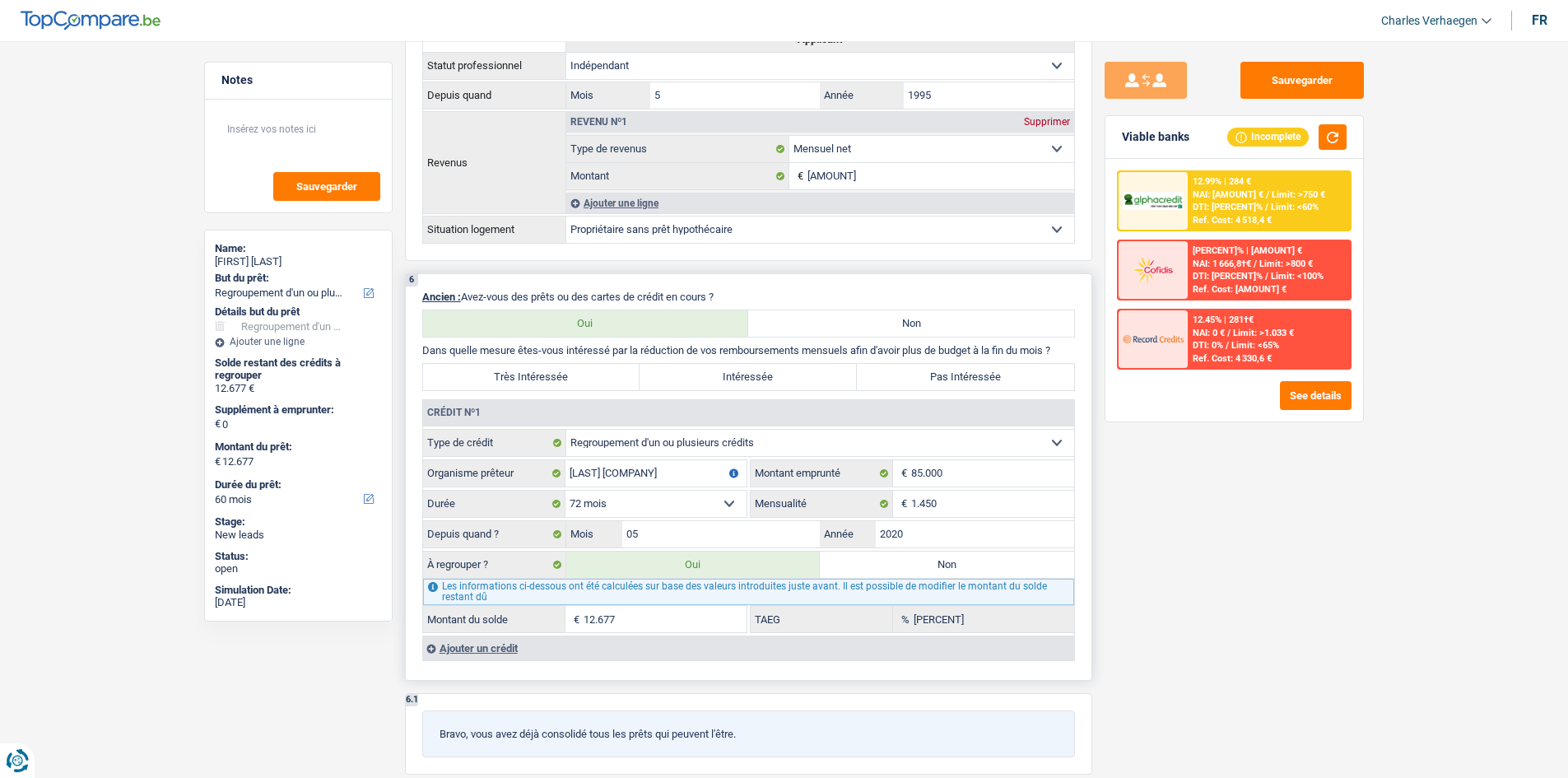 click on "Très Intéressée" at bounding box center (532, 377) 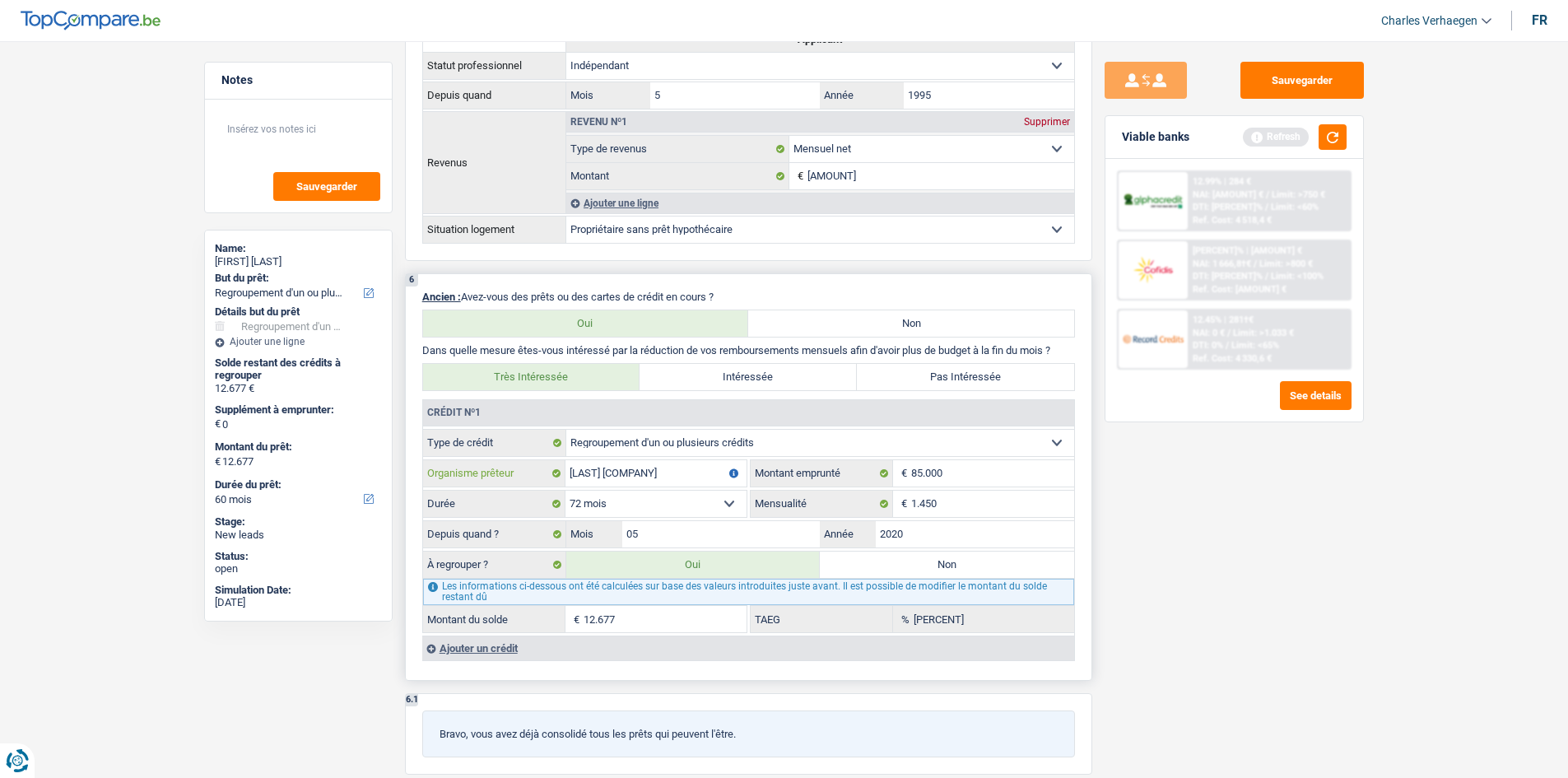 click on "Belfous COFIDIS" at bounding box center (656, 473) 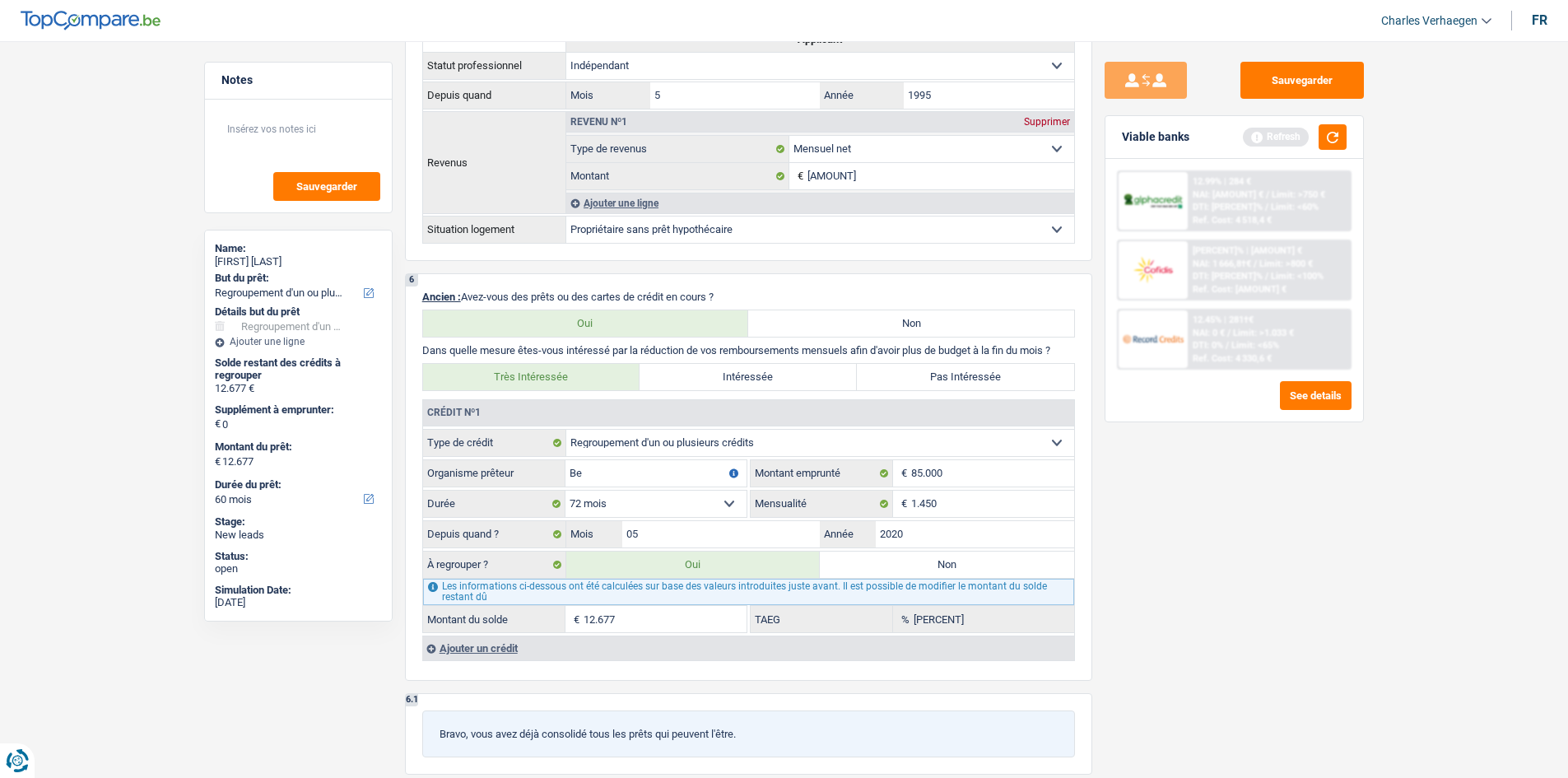 type on "B" 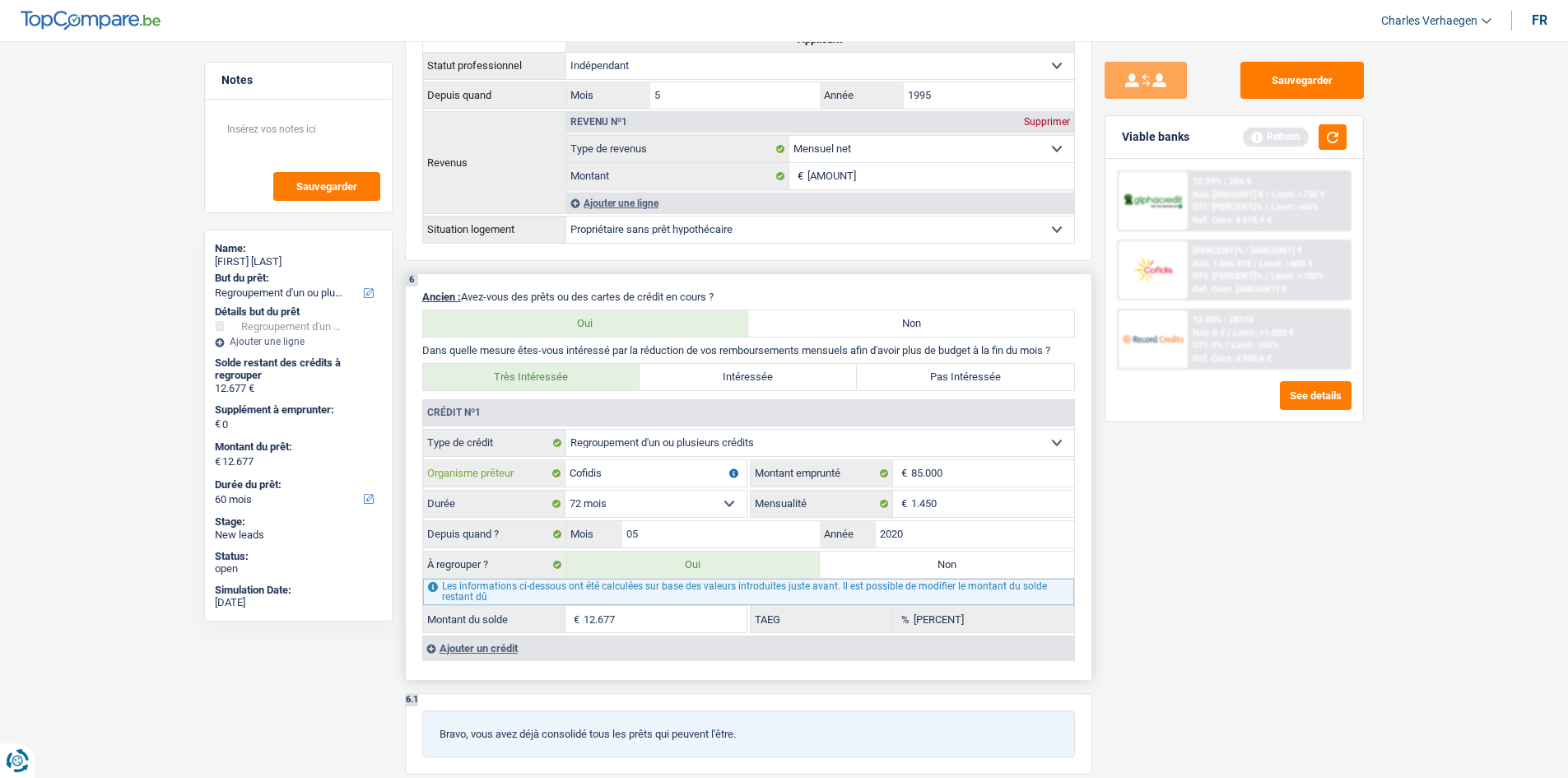 type on "Cofidis" 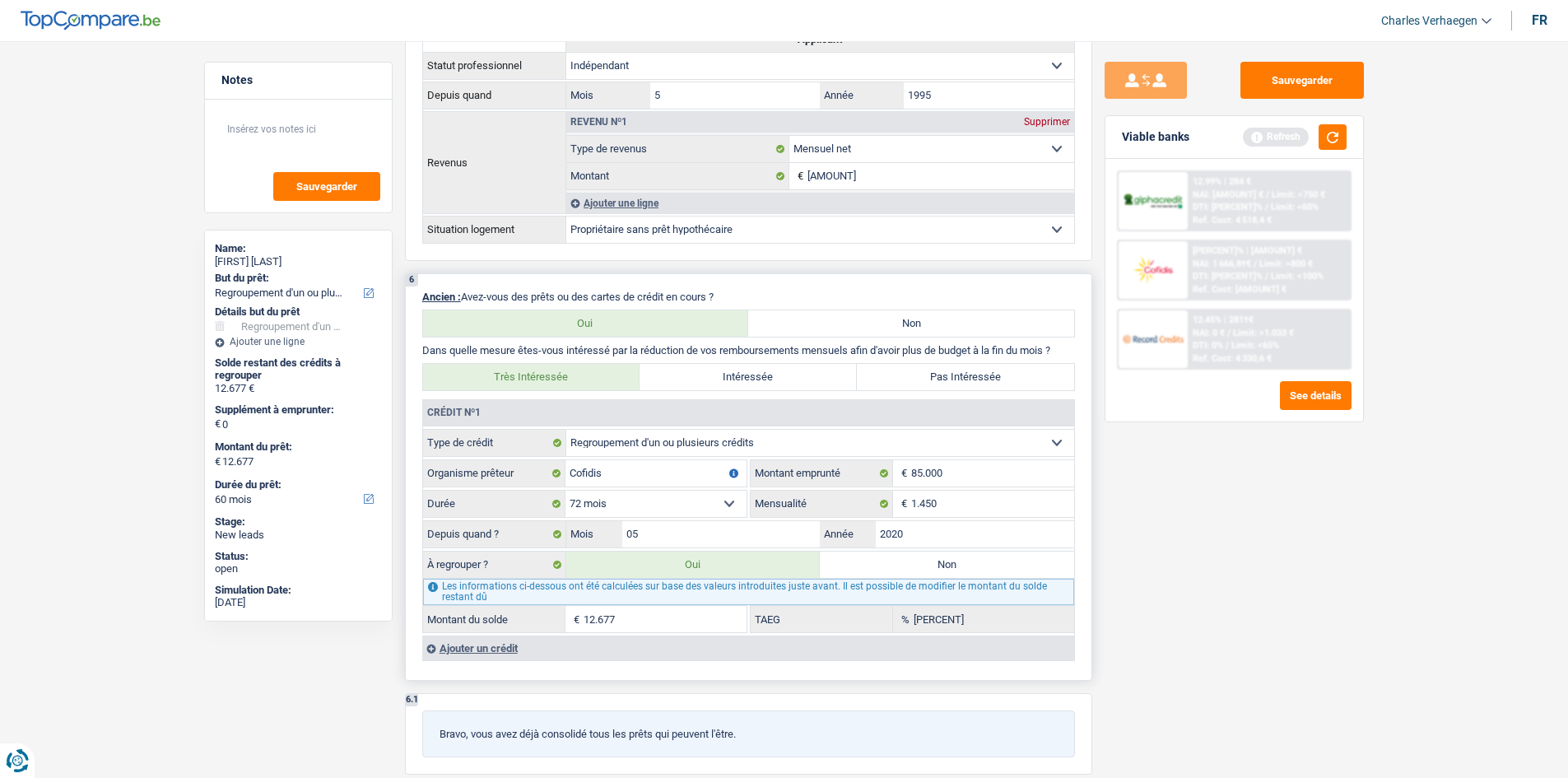 click on "Ajouter un crédit" at bounding box center [748, 648] 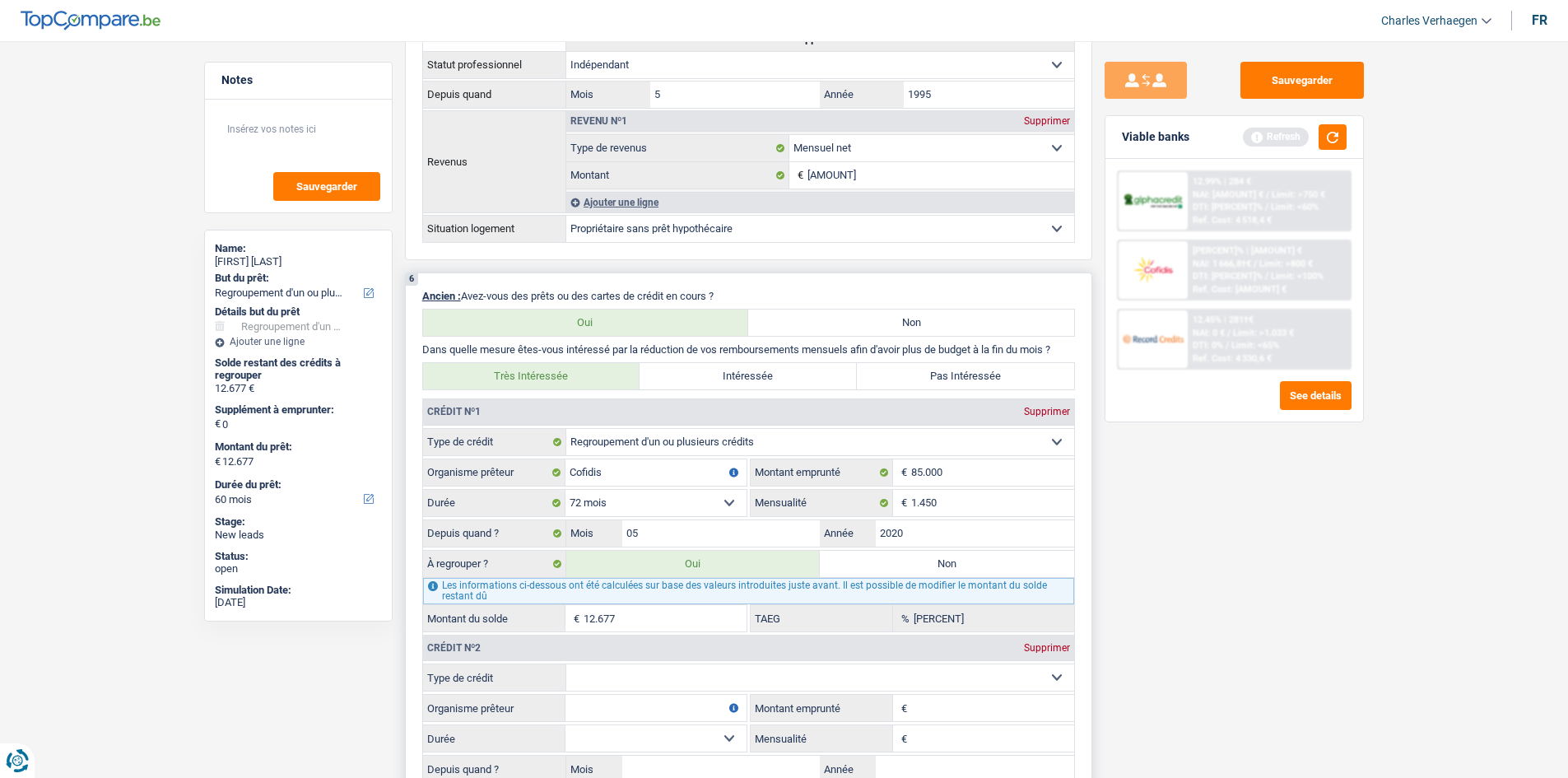 scroll, scrollTop: 988, scrollLeft: 0, axis: vertical 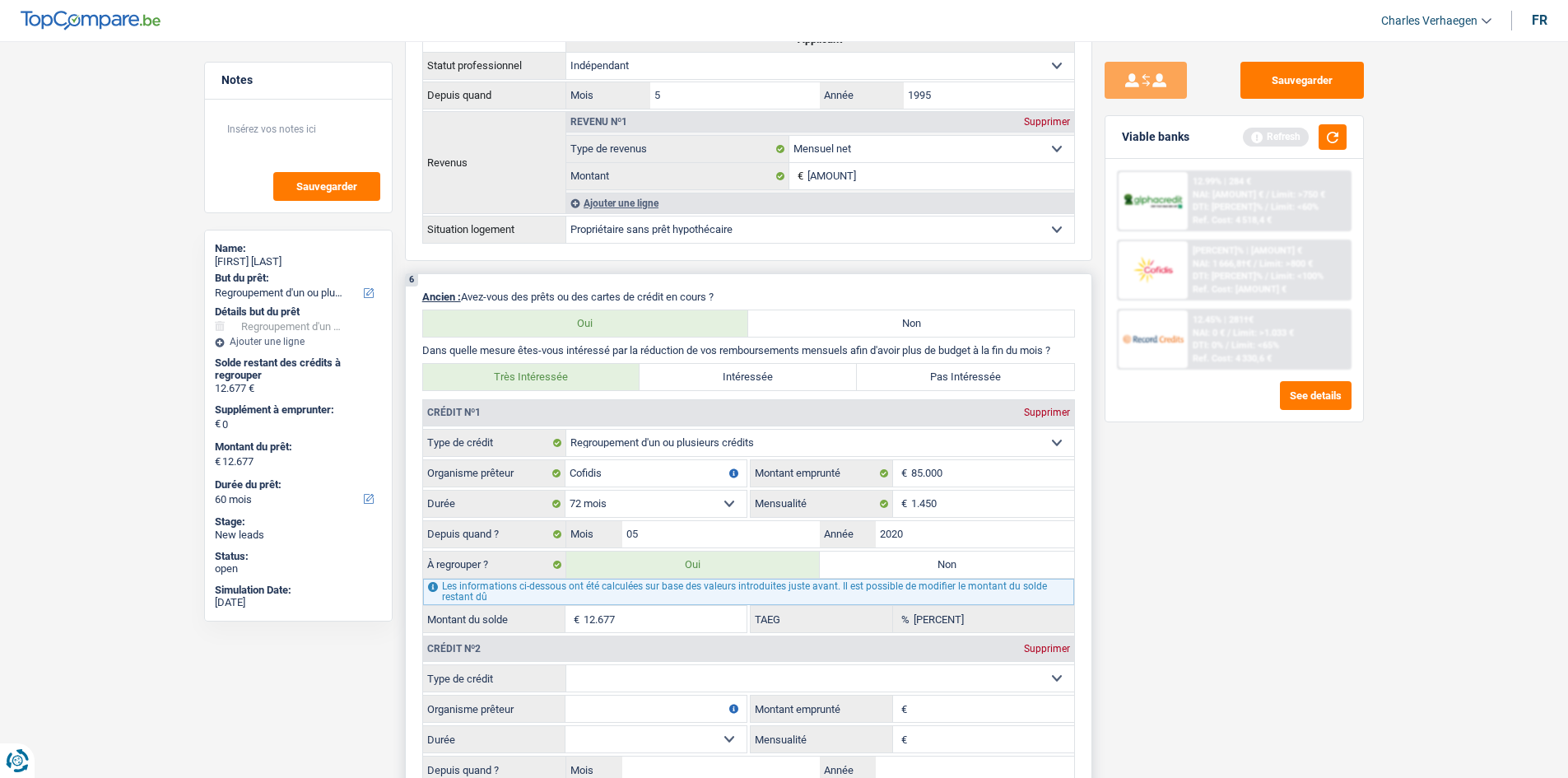 click on "Carte ou ouverture de crédit Prêt hypothécaire Vente à tempérament Prêt à tempérament Prêt rénovation Prêt voiture Regroupement d'un ou plusieurs crédits
Sélectionner une option" at bounding box center [820, 443] 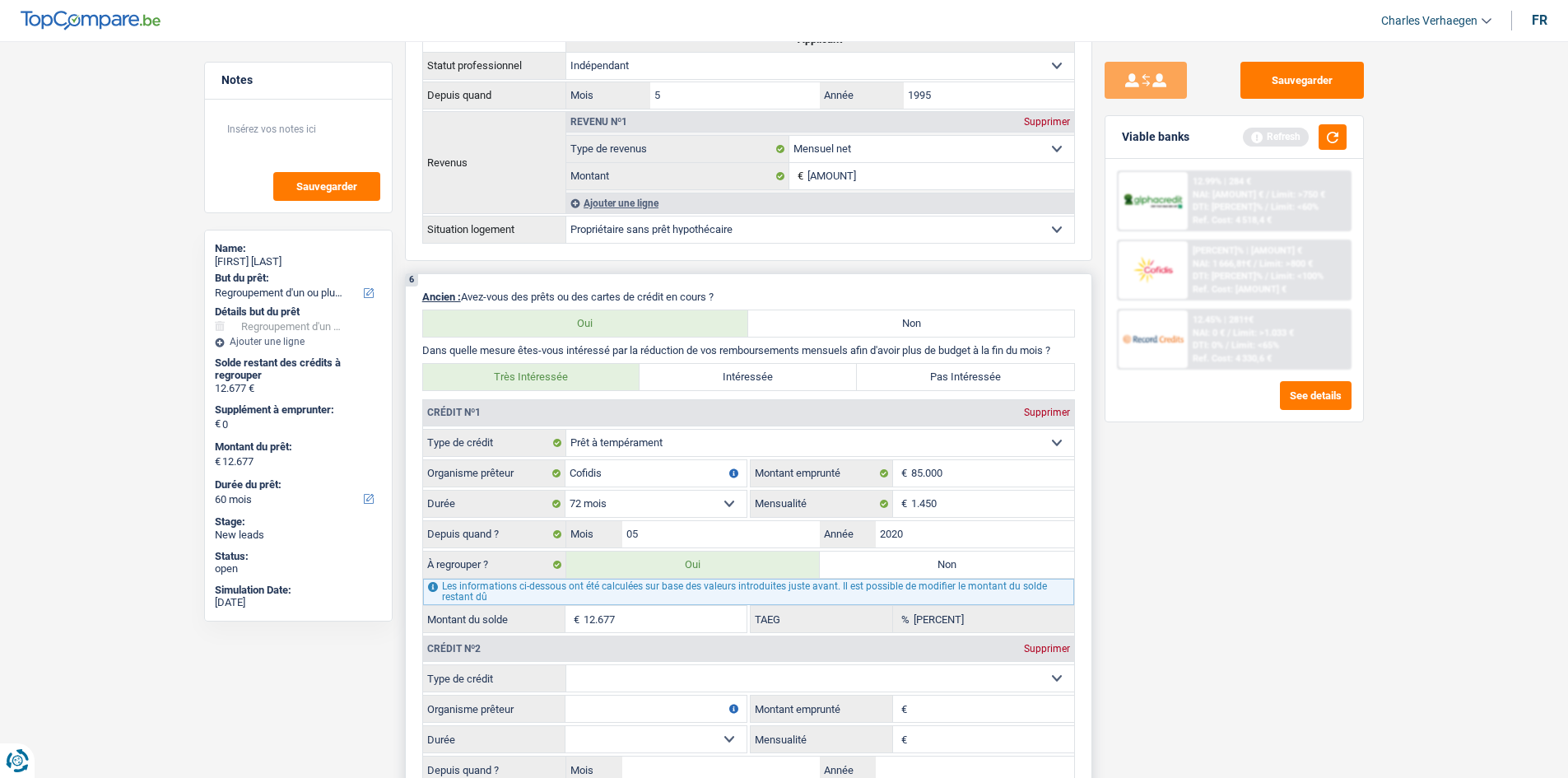 select 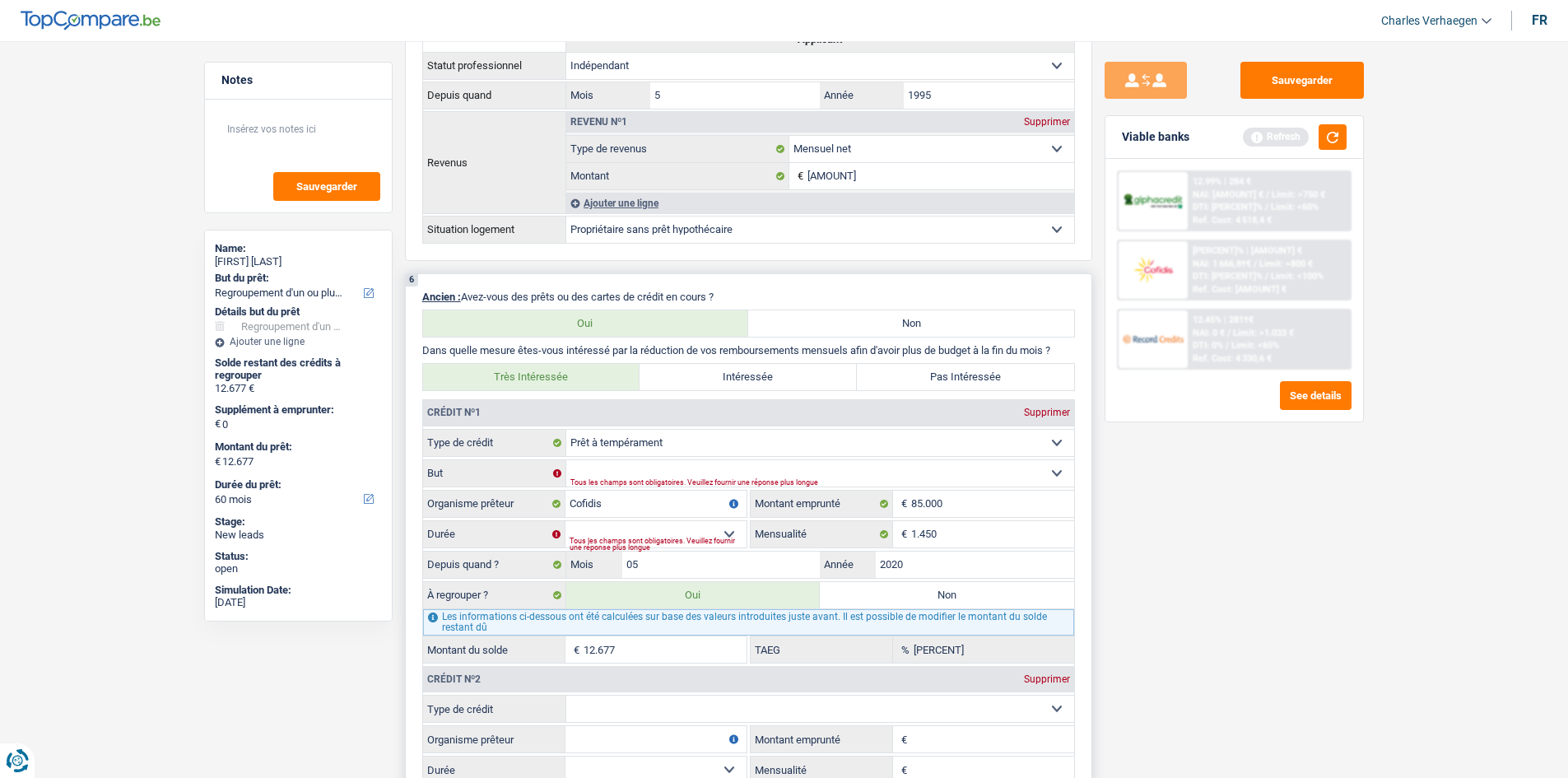 click on "Cofidis
Organisme prêteur
Veillez à ne pas indiquer le nom du courtier, mais bien le nom du prêteur tels que Buyway, ING, AlphaCredit, etc." at bounding box center (584, 504) 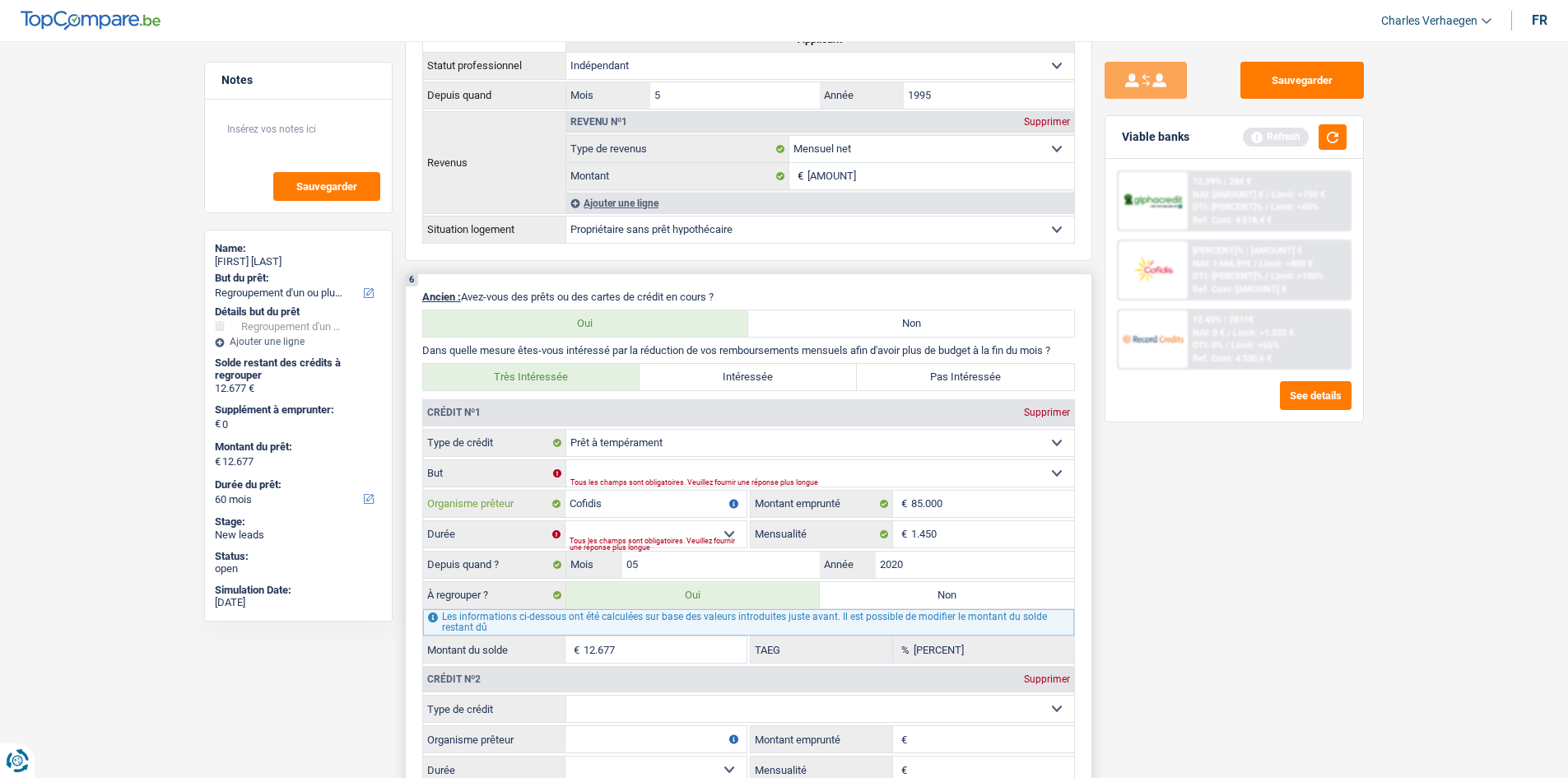 click on "Cofidis" at bounding box center [656, 504] 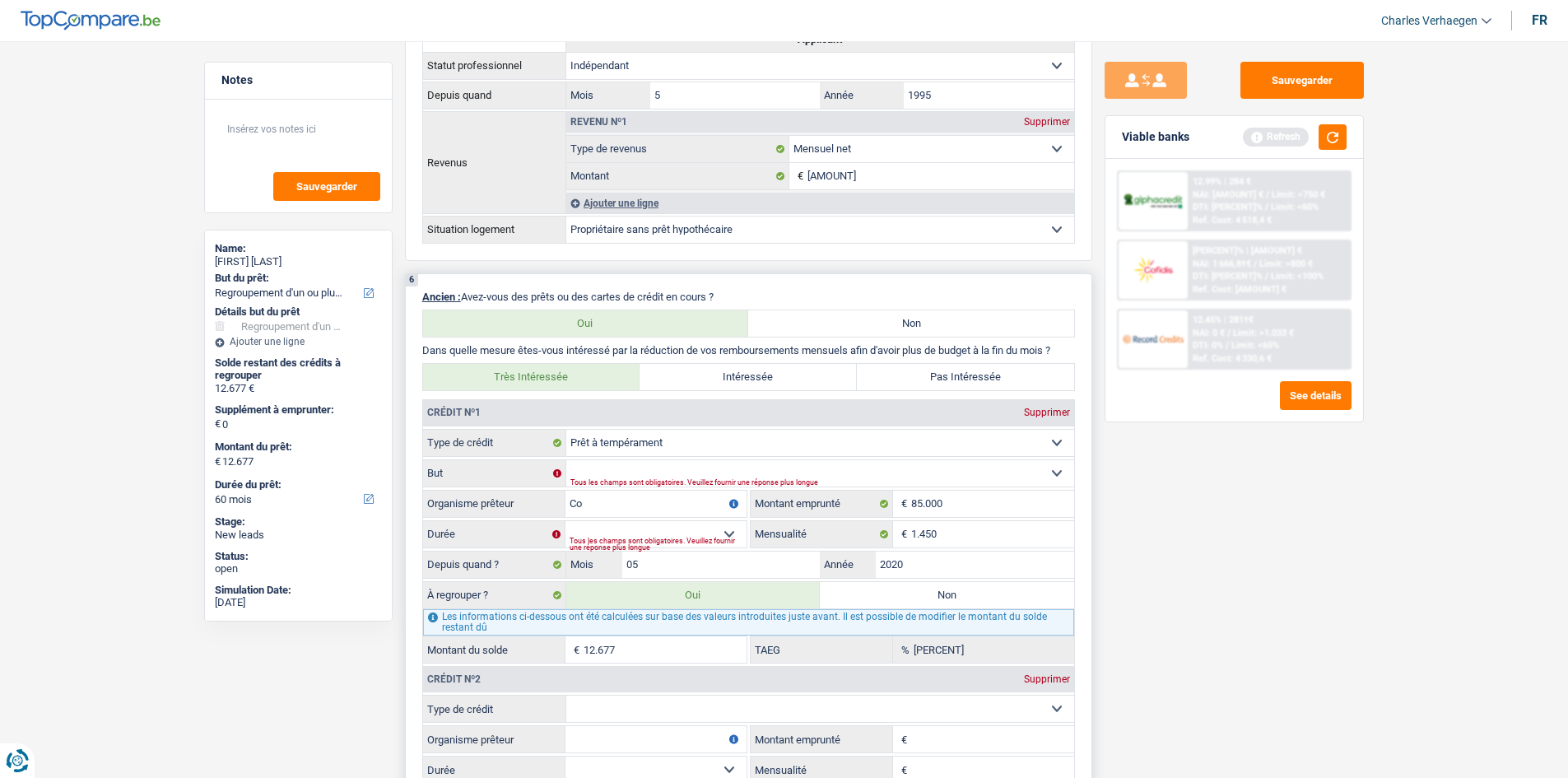type on "C" 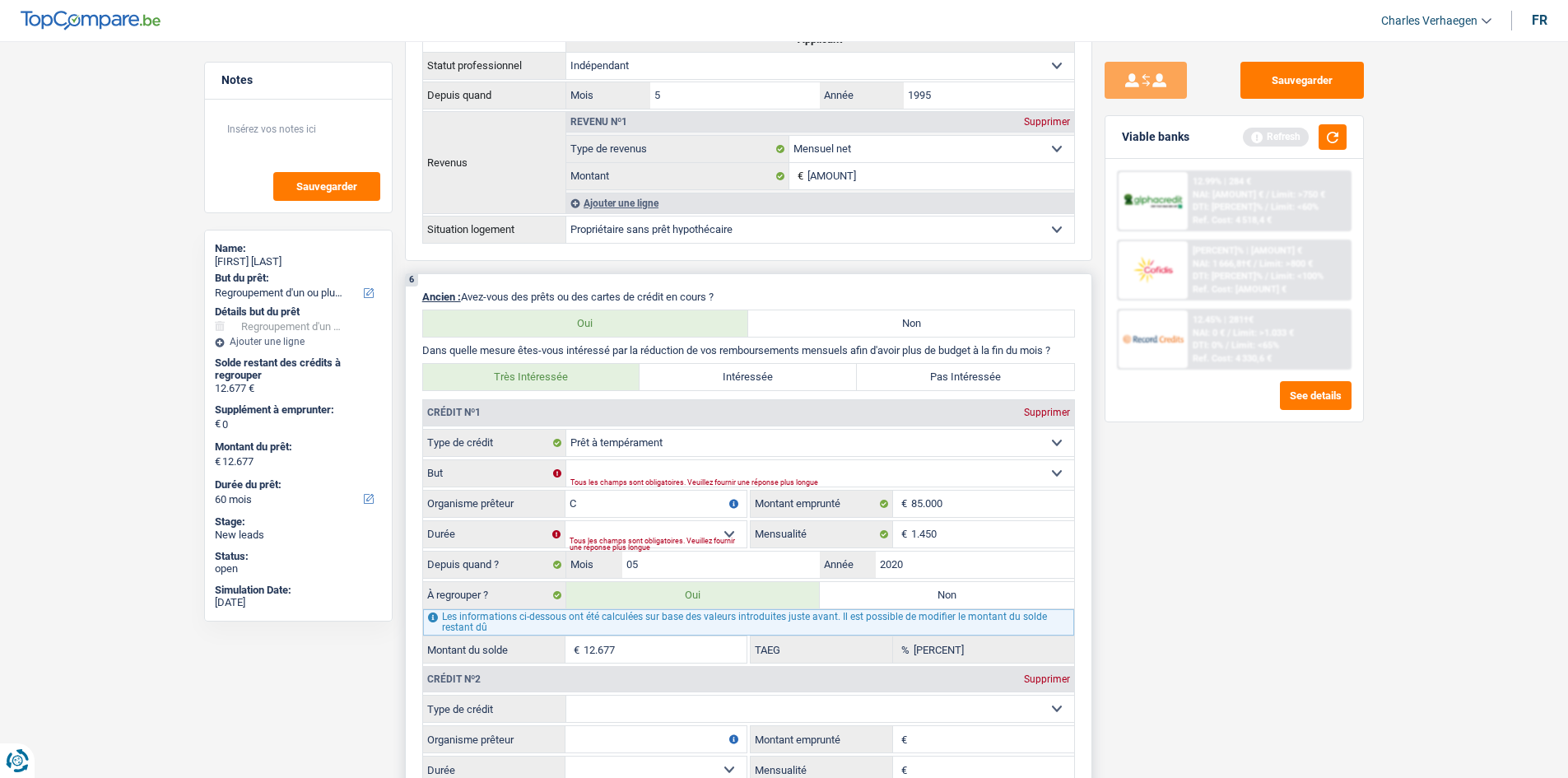type 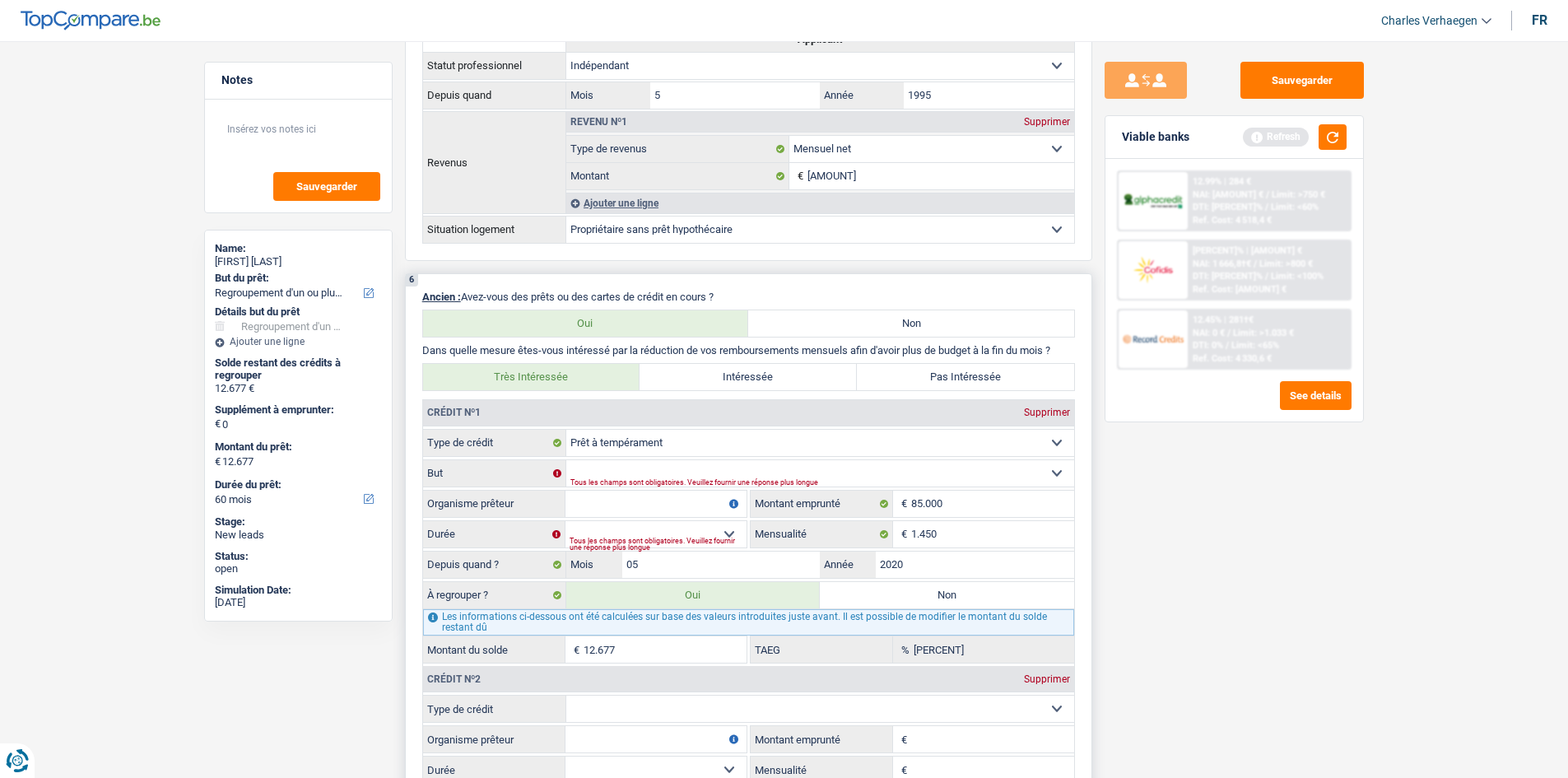 select 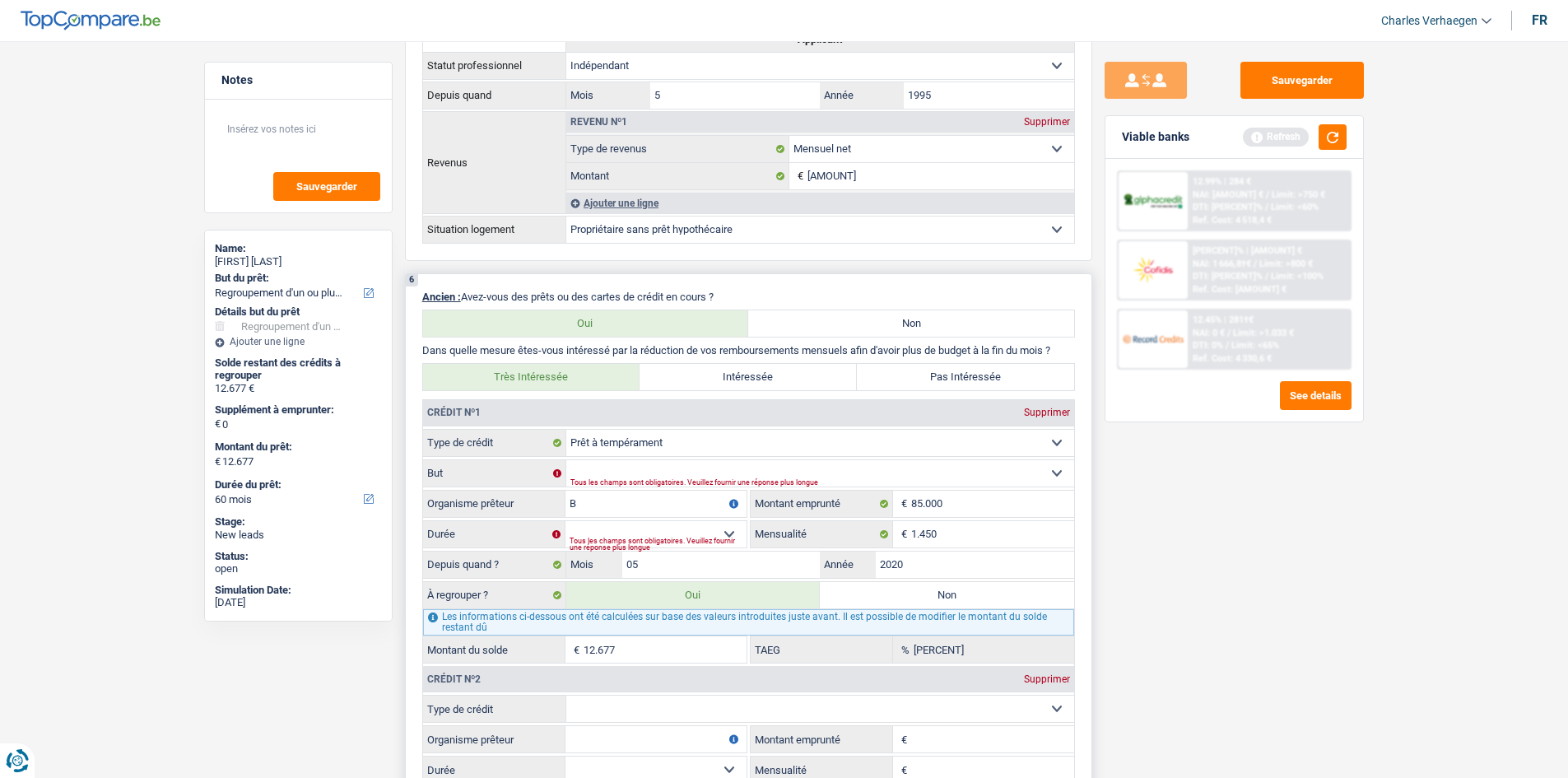 type on "Be" 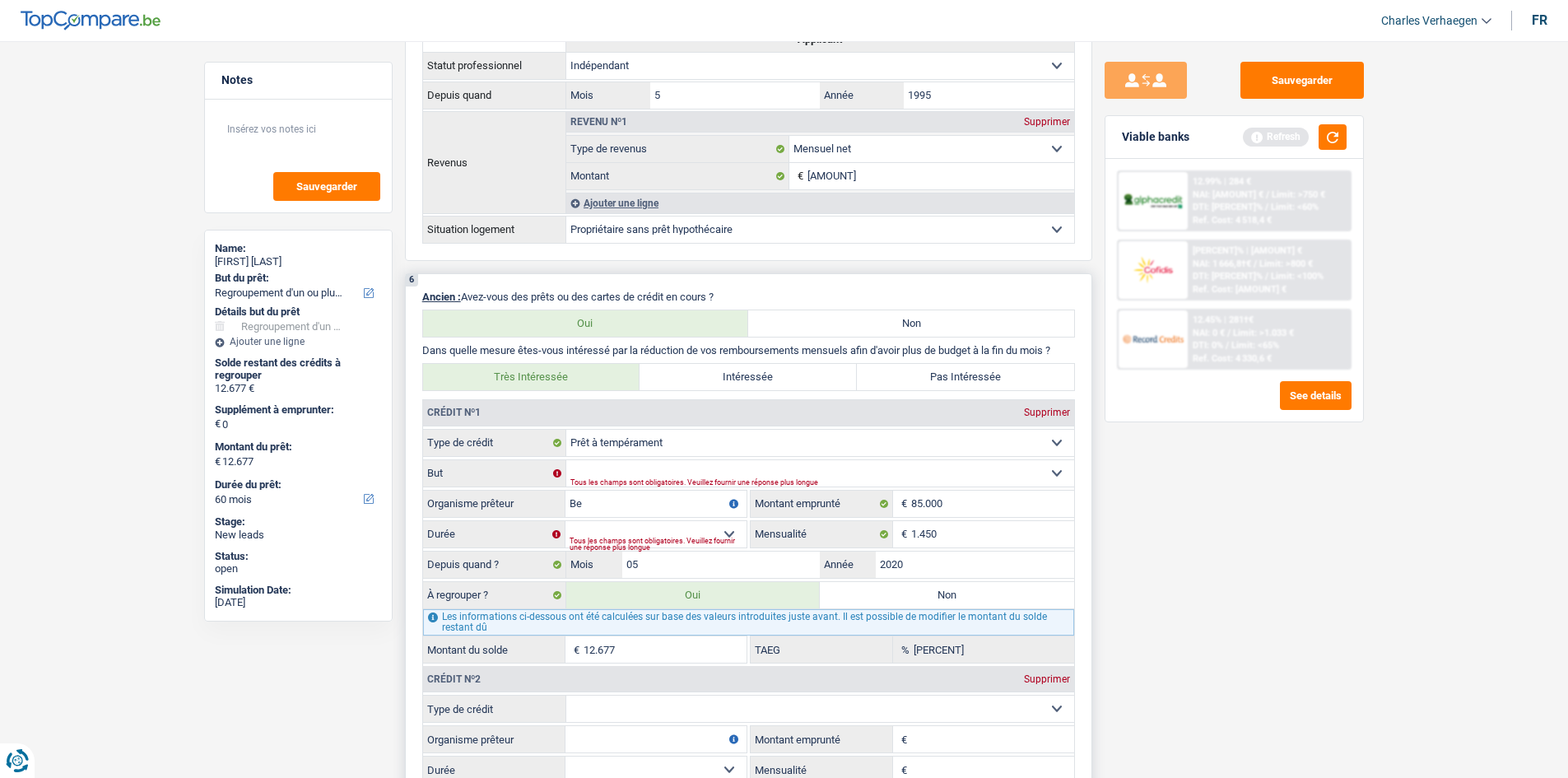 type on "Bel" 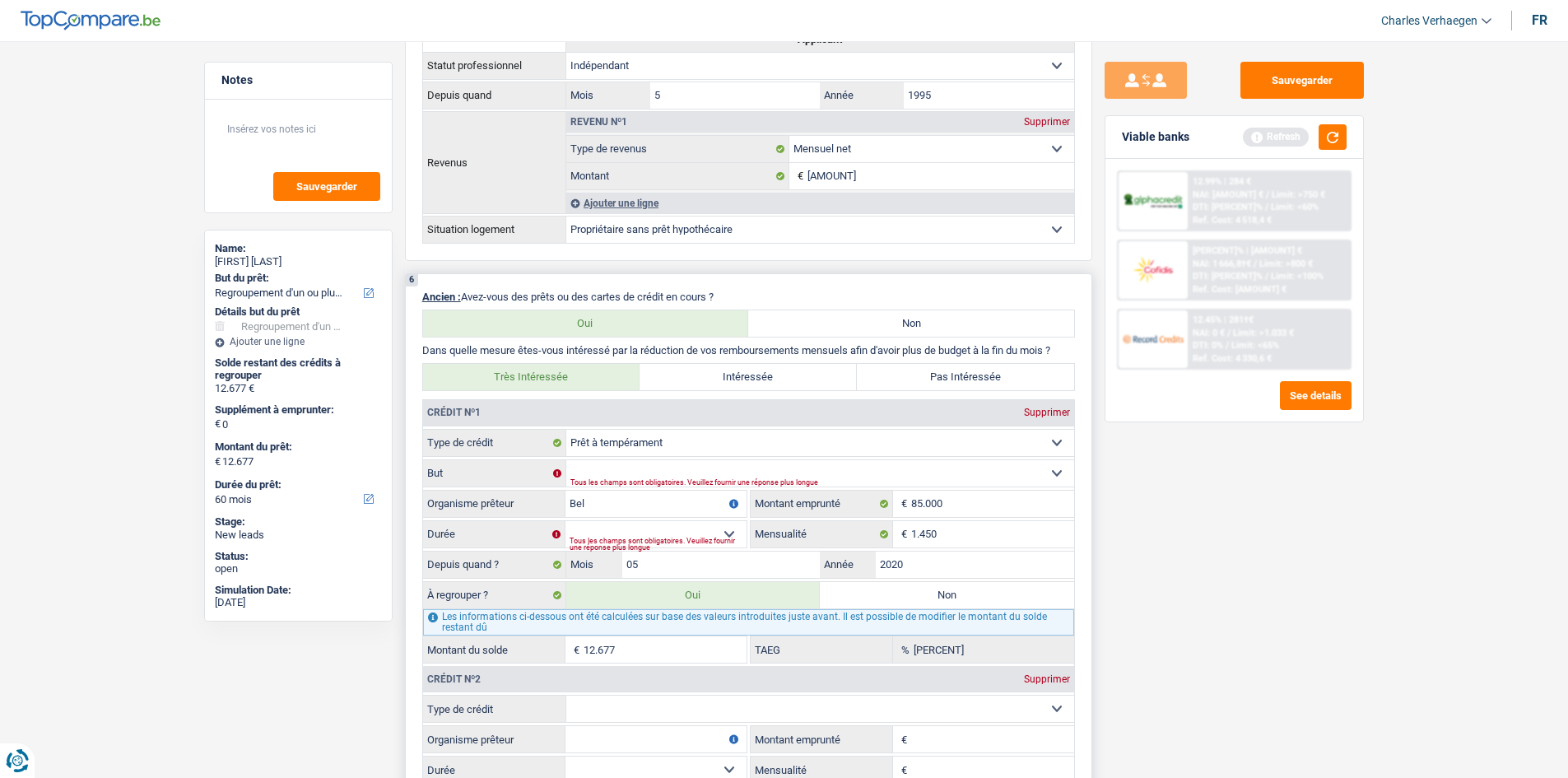 type on "Belf" 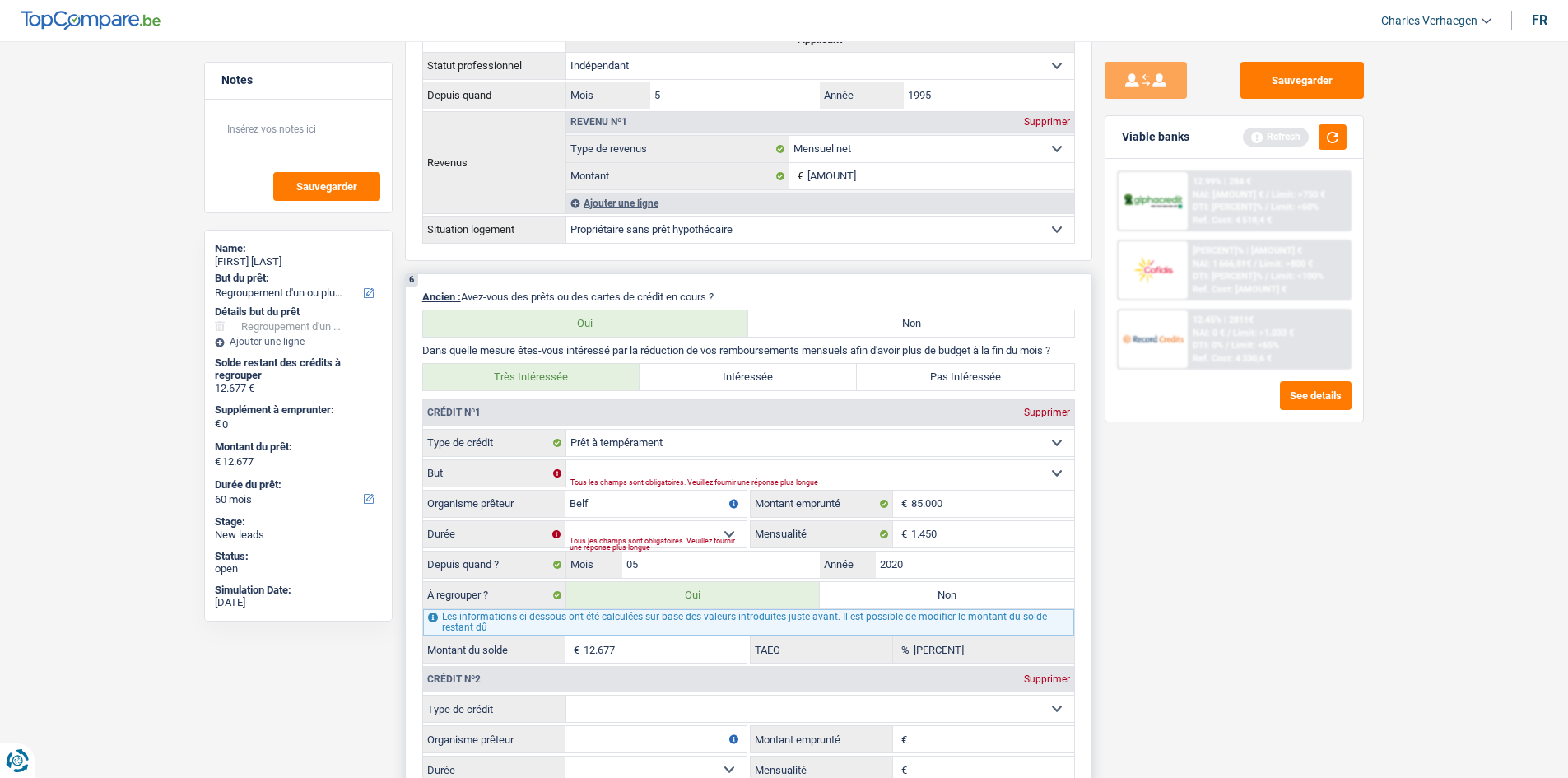 type on "Belfi" 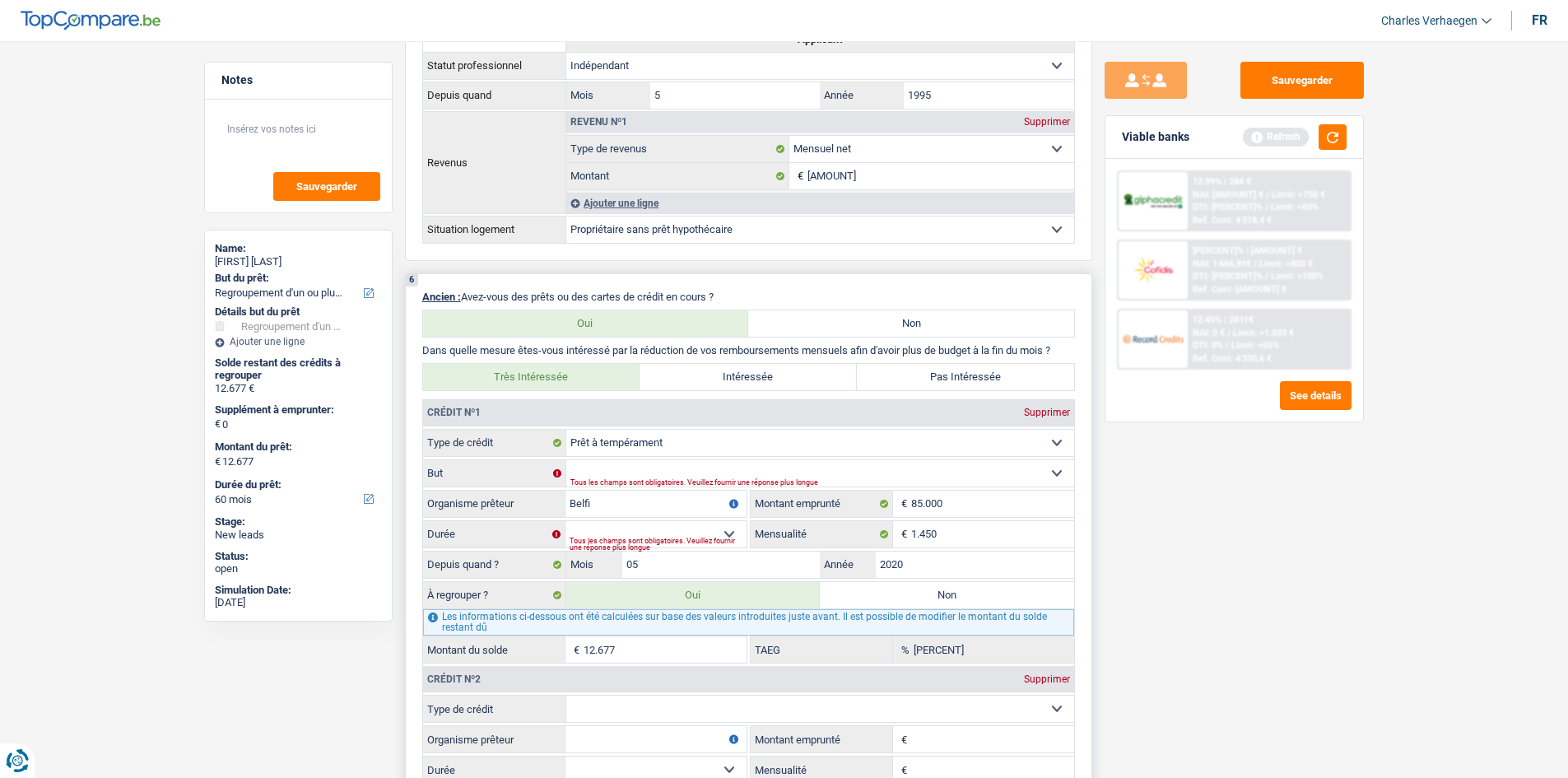 type on "Belfid" 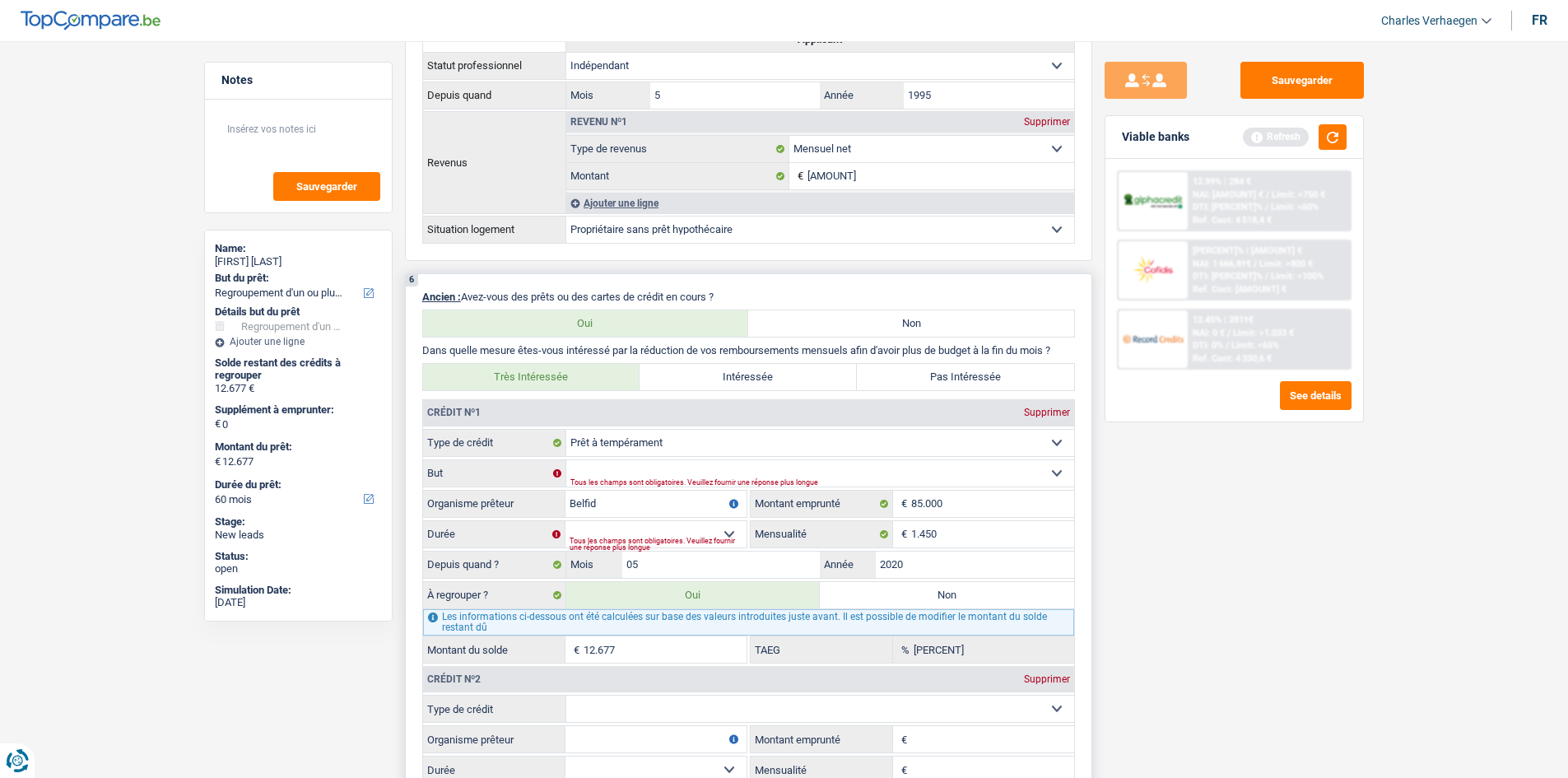 type on "Belfidu" 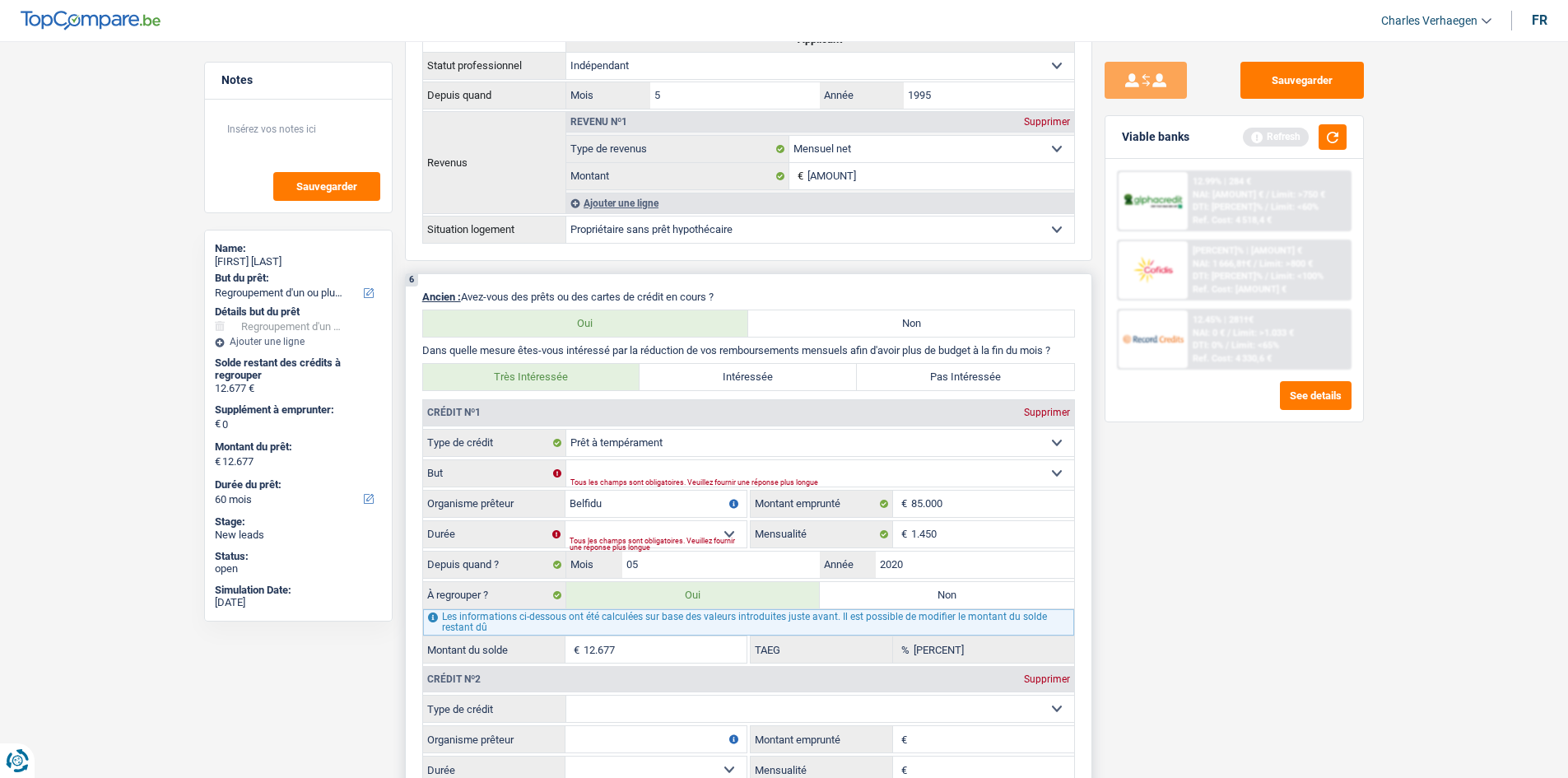 type on "Belfidus" 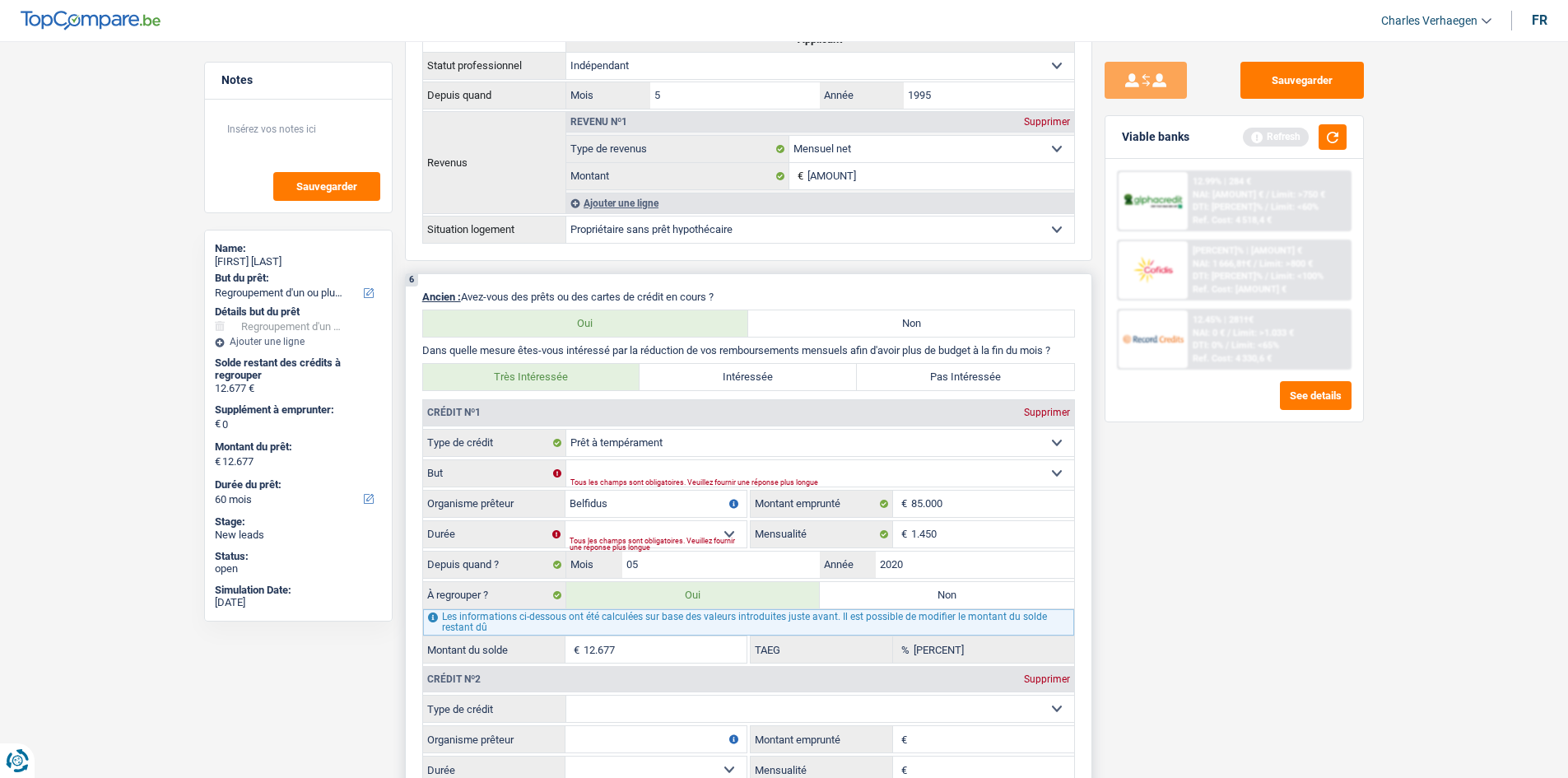 select 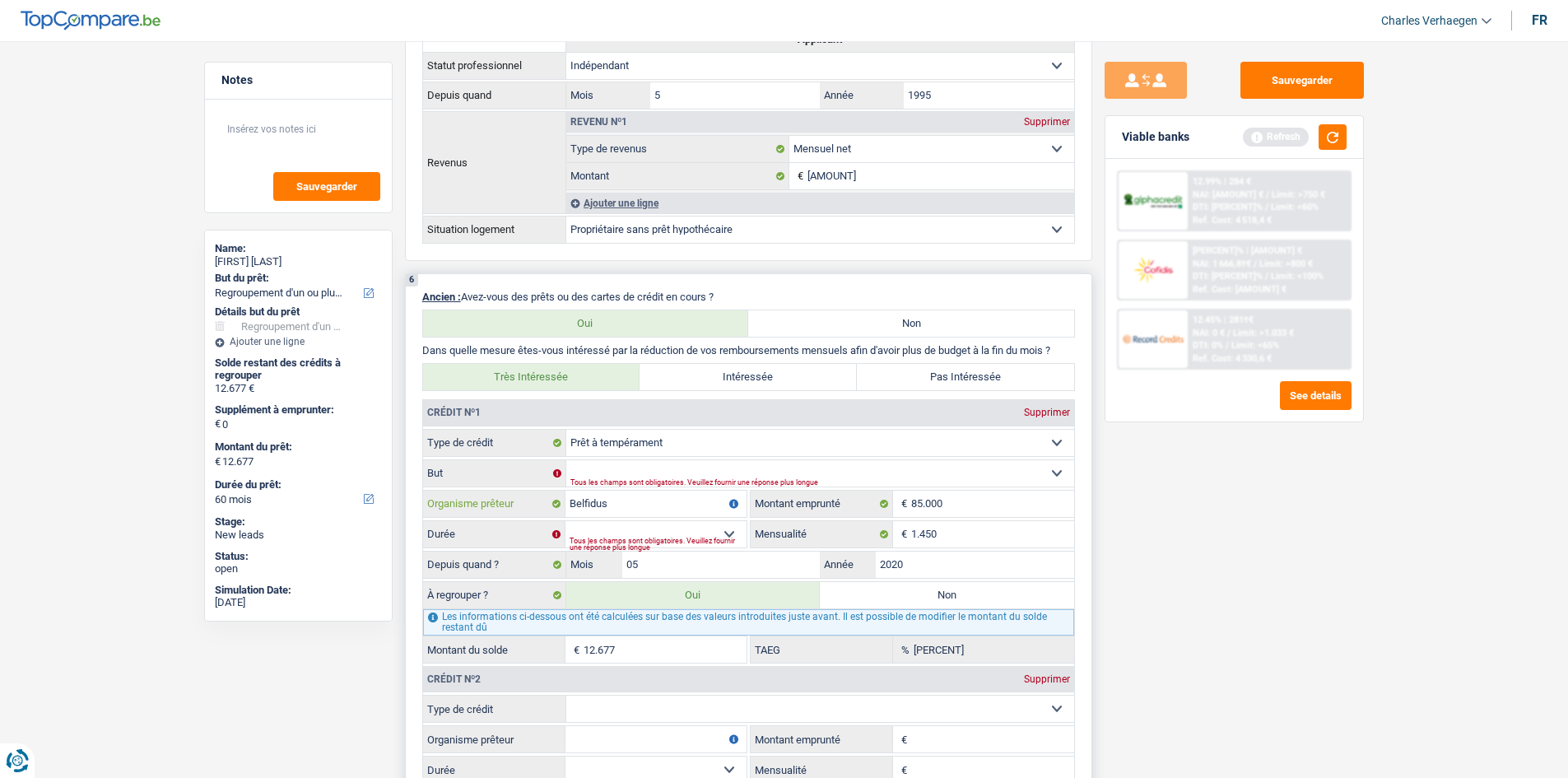 type on "Belfidu" 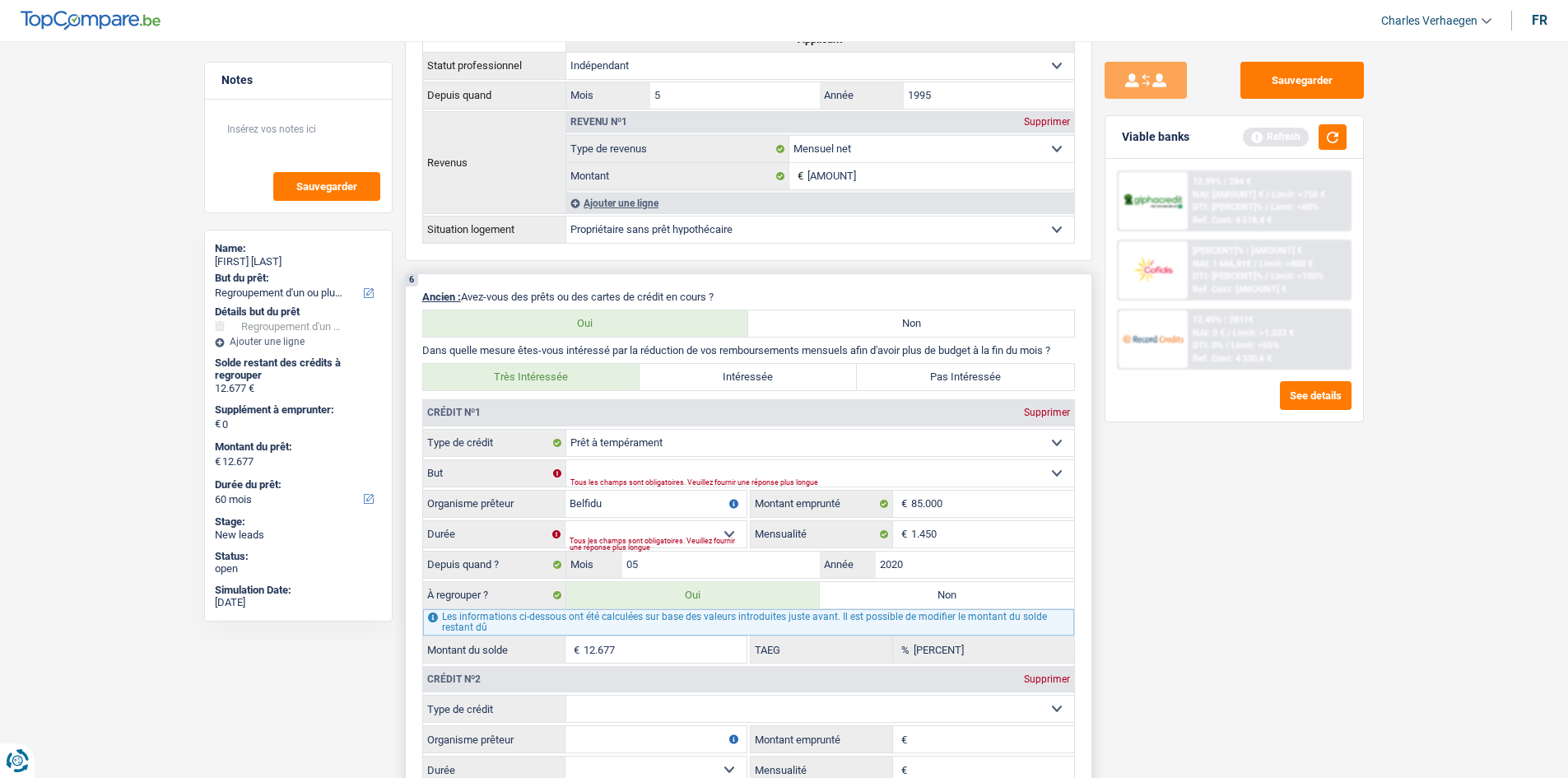 type on "Belfid" 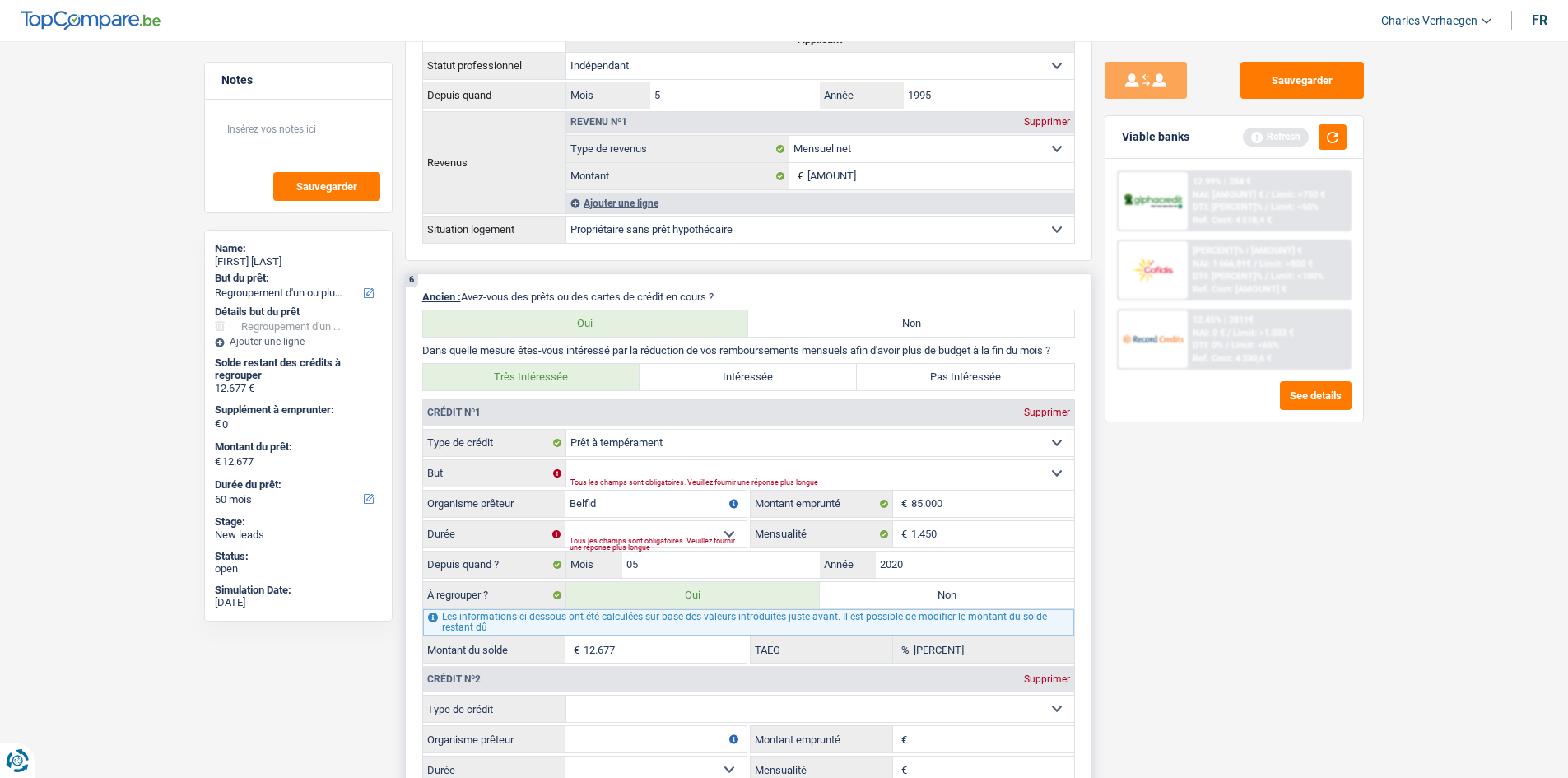 type on "Belfi" 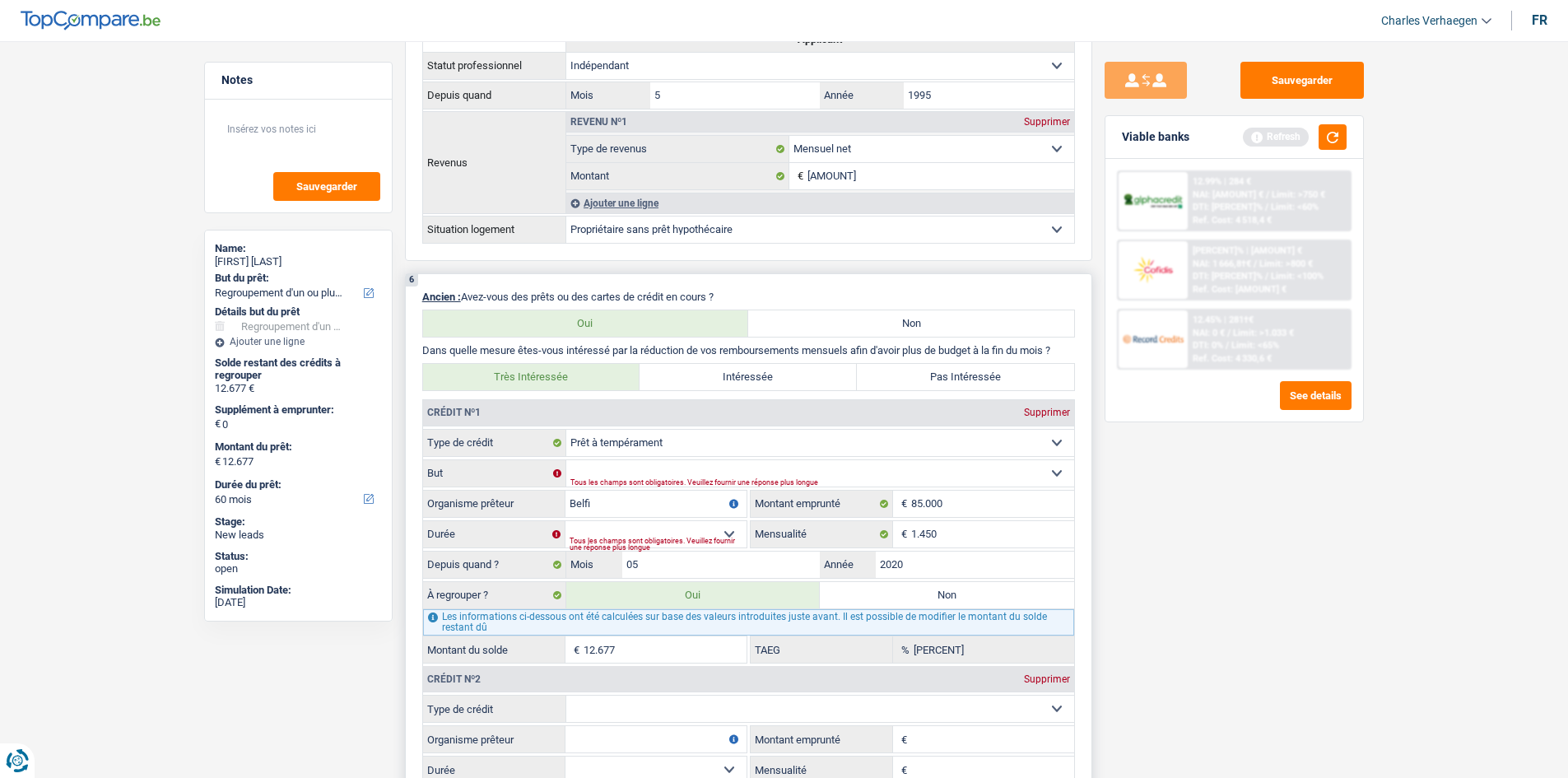 select 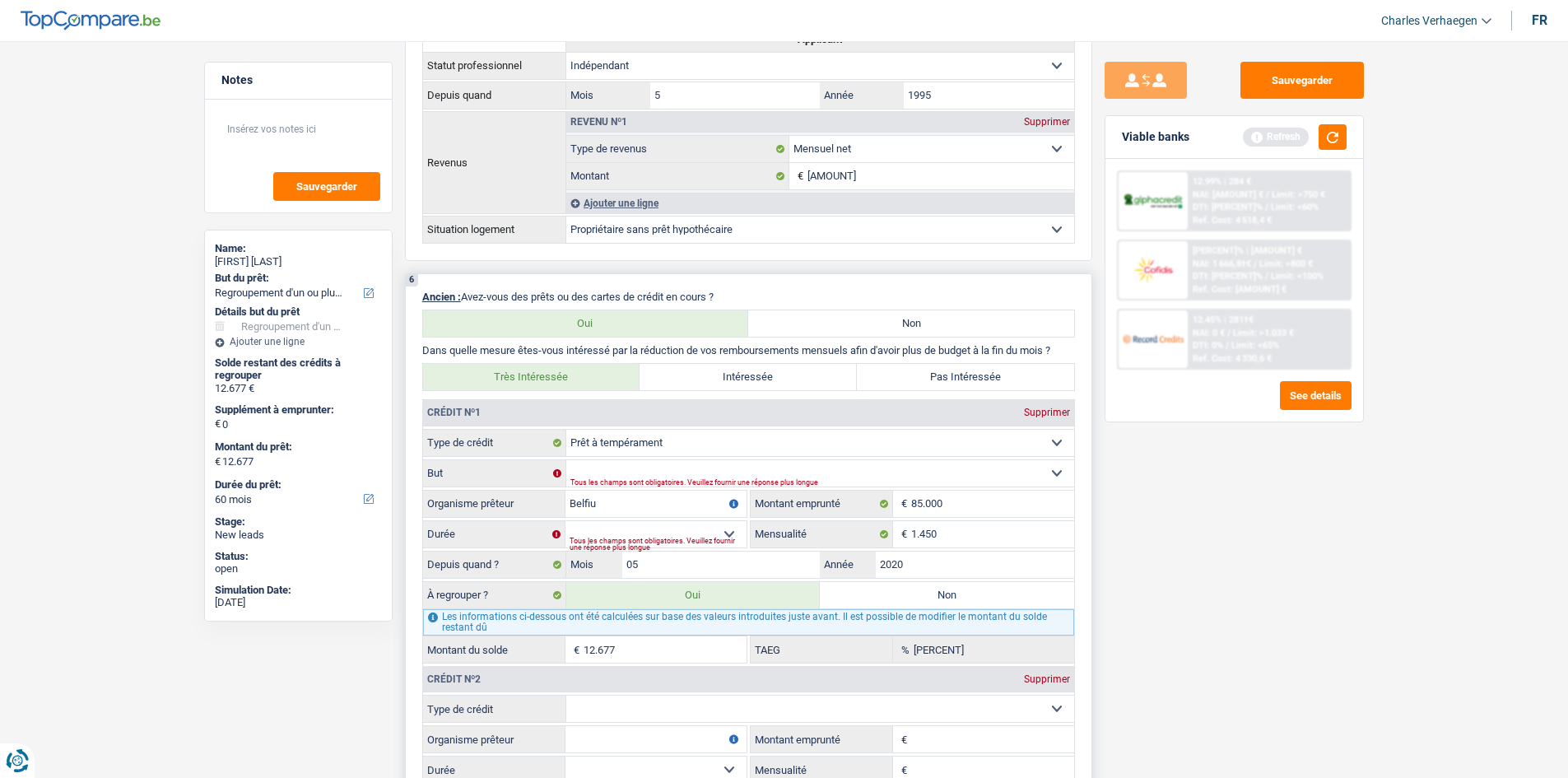 type on "Belfius" 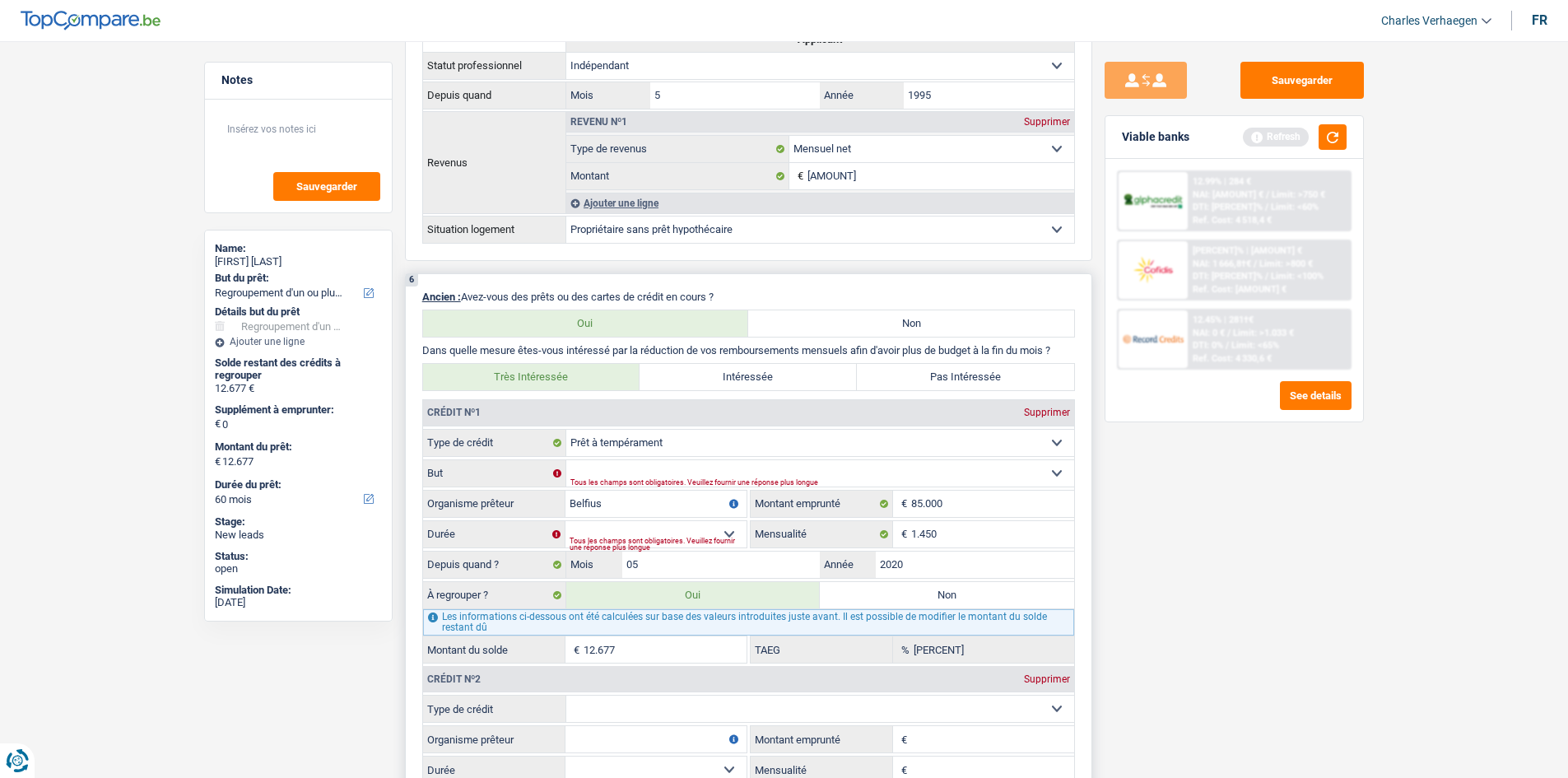 type on "Belfius" 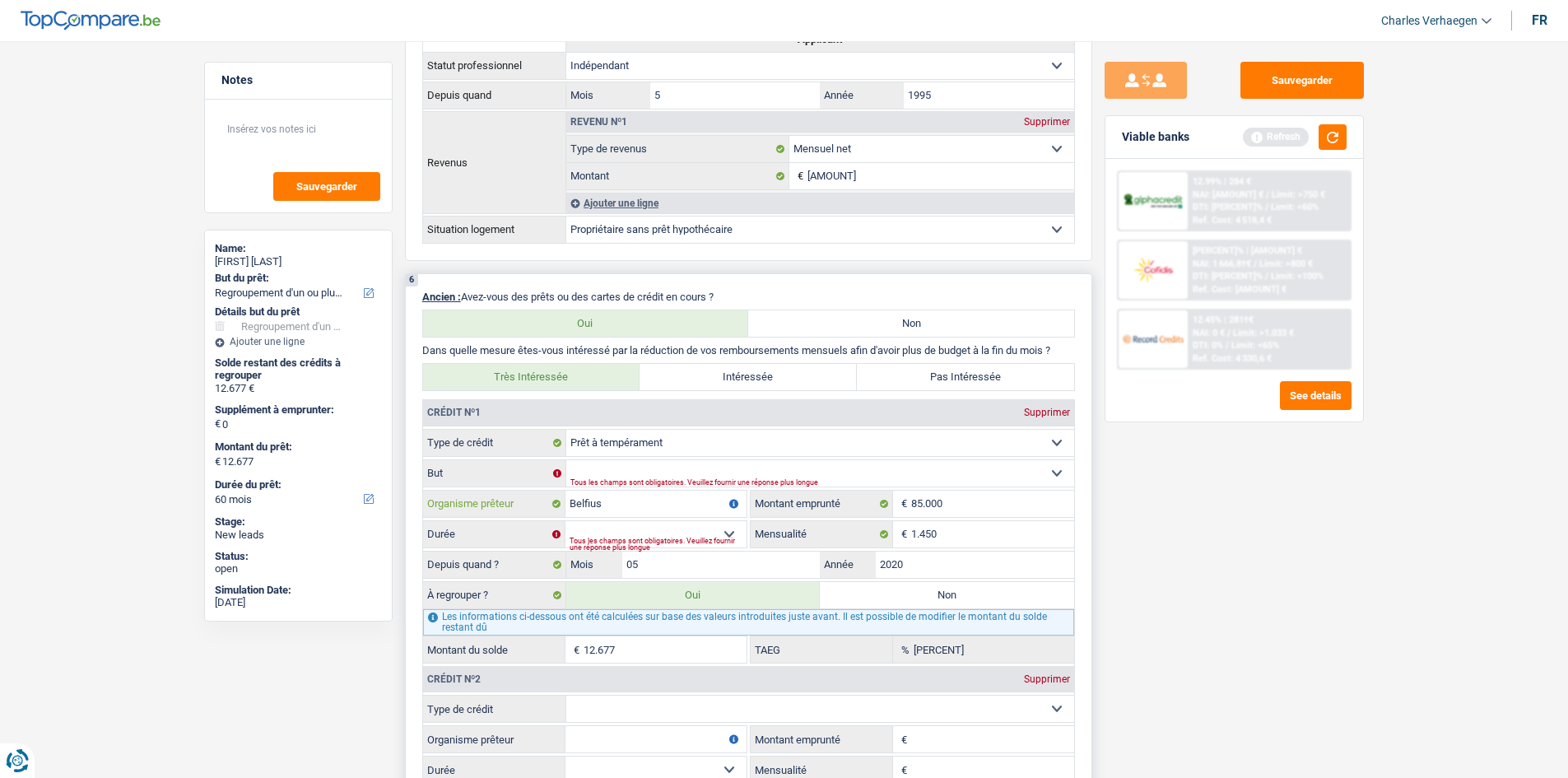 type on "Belfius" 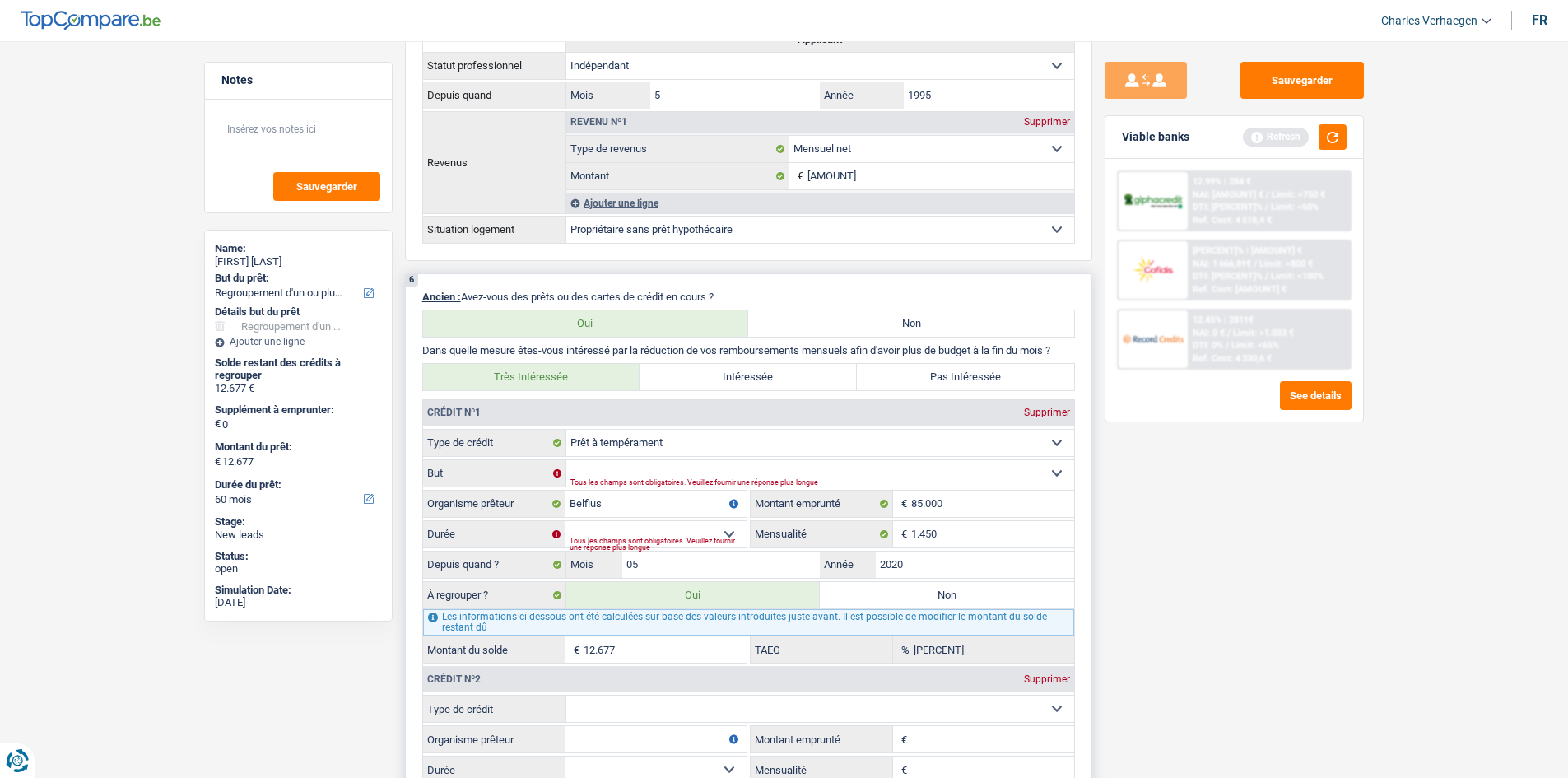 click on "Tous les champs sont obligatoires. Veuillez fournir une réponse plus longue" at bounding box center (796, 483) 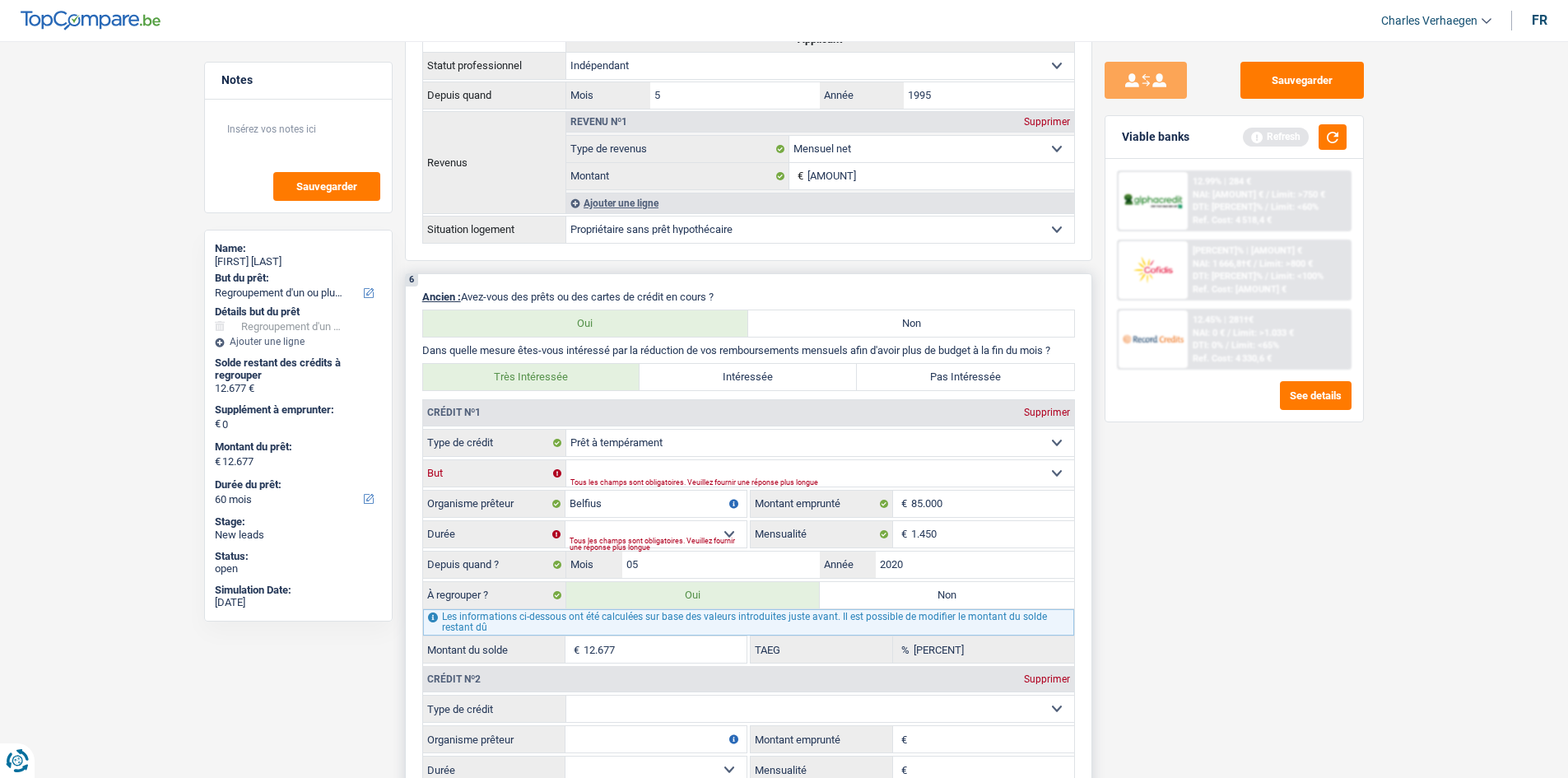 click on "Confort maison: meubles, textile, peinture, électroménager, outillage non-professionnel, Hifi, multimédia, gsm, ordinateur, Frais installation, déménagement Evénement familial: naissance, mariage, divorce, communion, décès Frais médicaux Frais d'études Remboursement prêt Frais permis de conduire Loisirs: voyage, sport, musique Petits travaux maison et jardin Frais divers (max 2.000€) Frais judiciaires Réparation voiture Autre
Sélectionner une option" at bounding box center (820, 473) 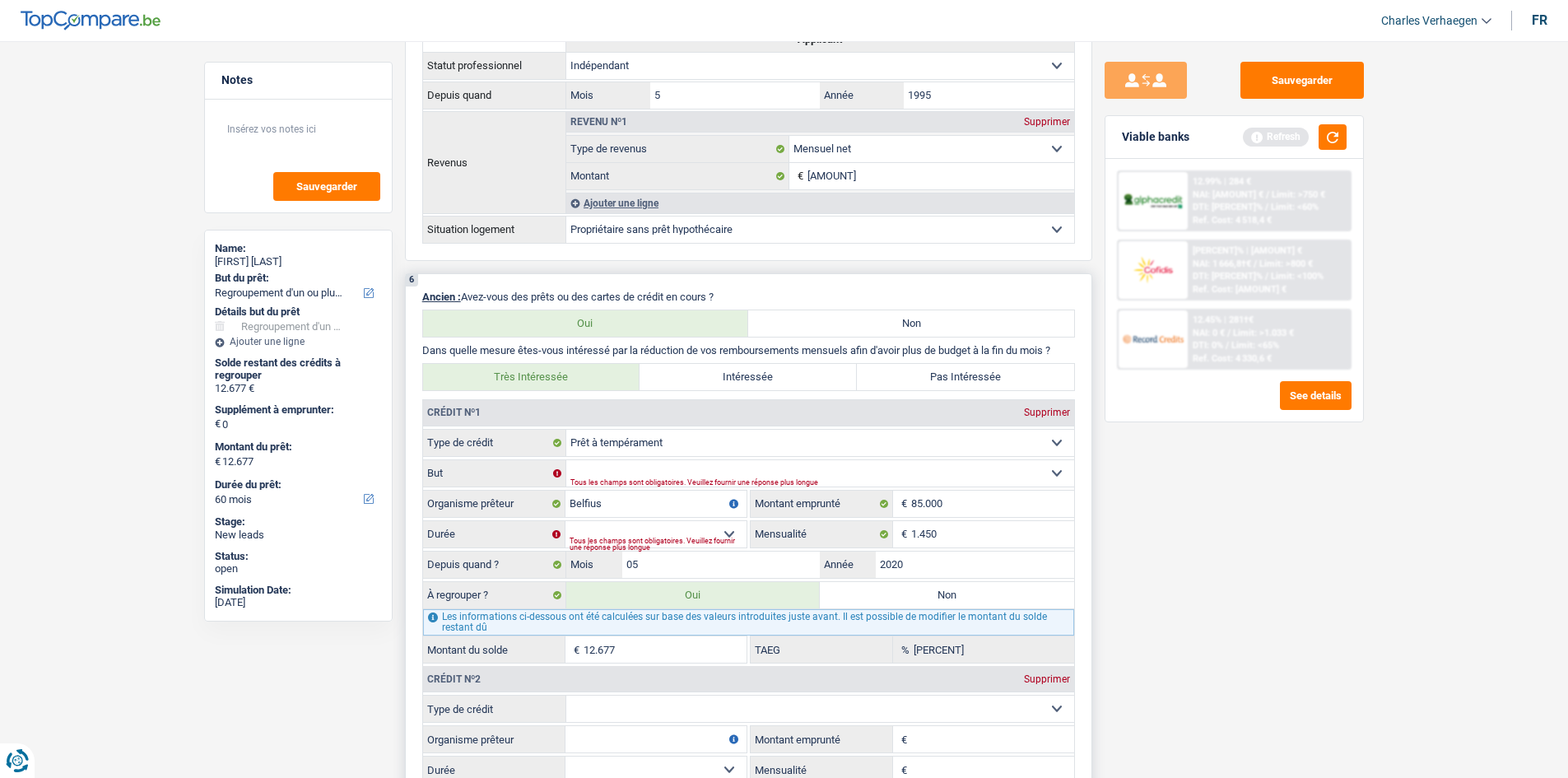click on "Non" at bounding box center (947, 595) 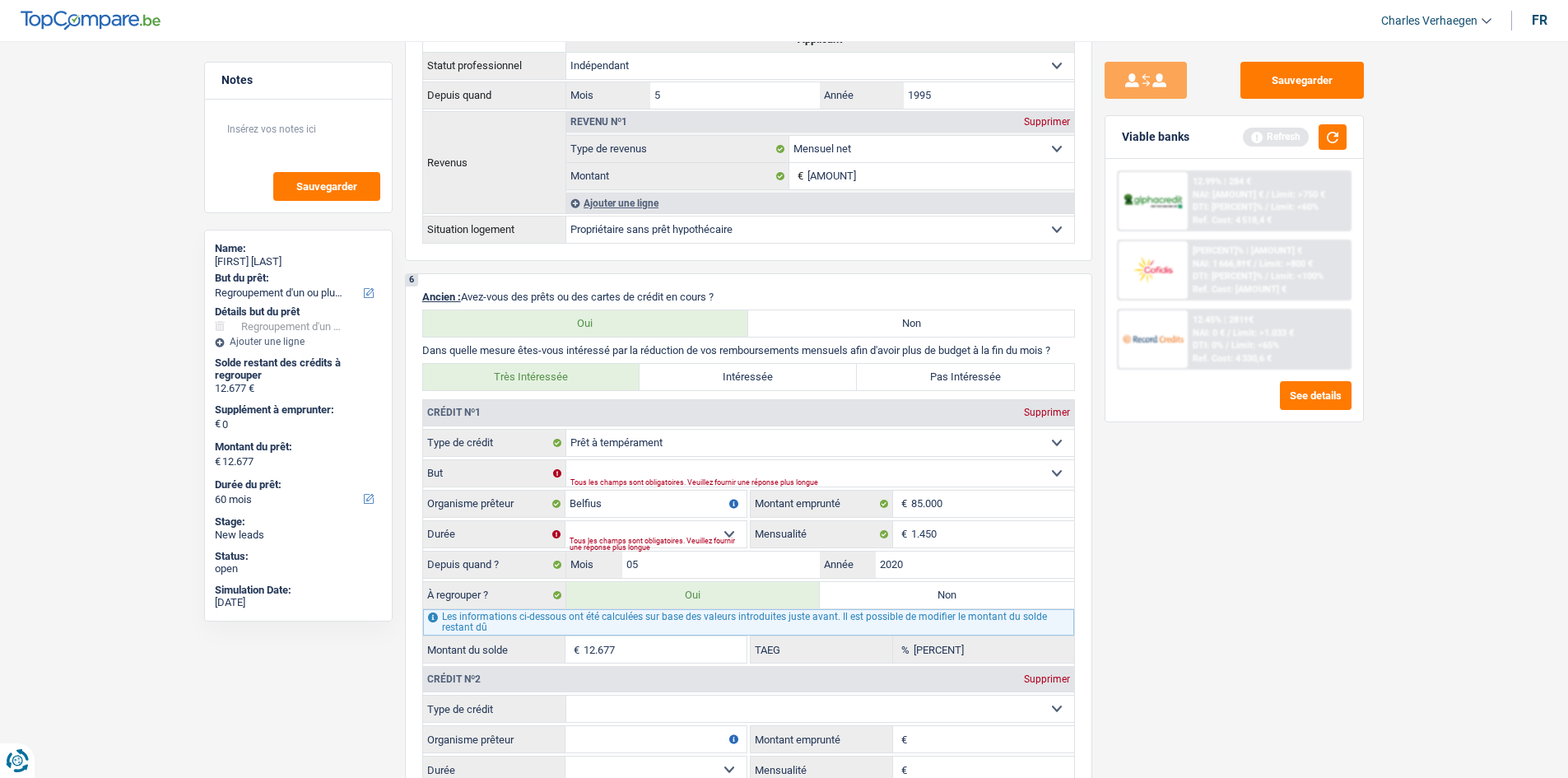 select 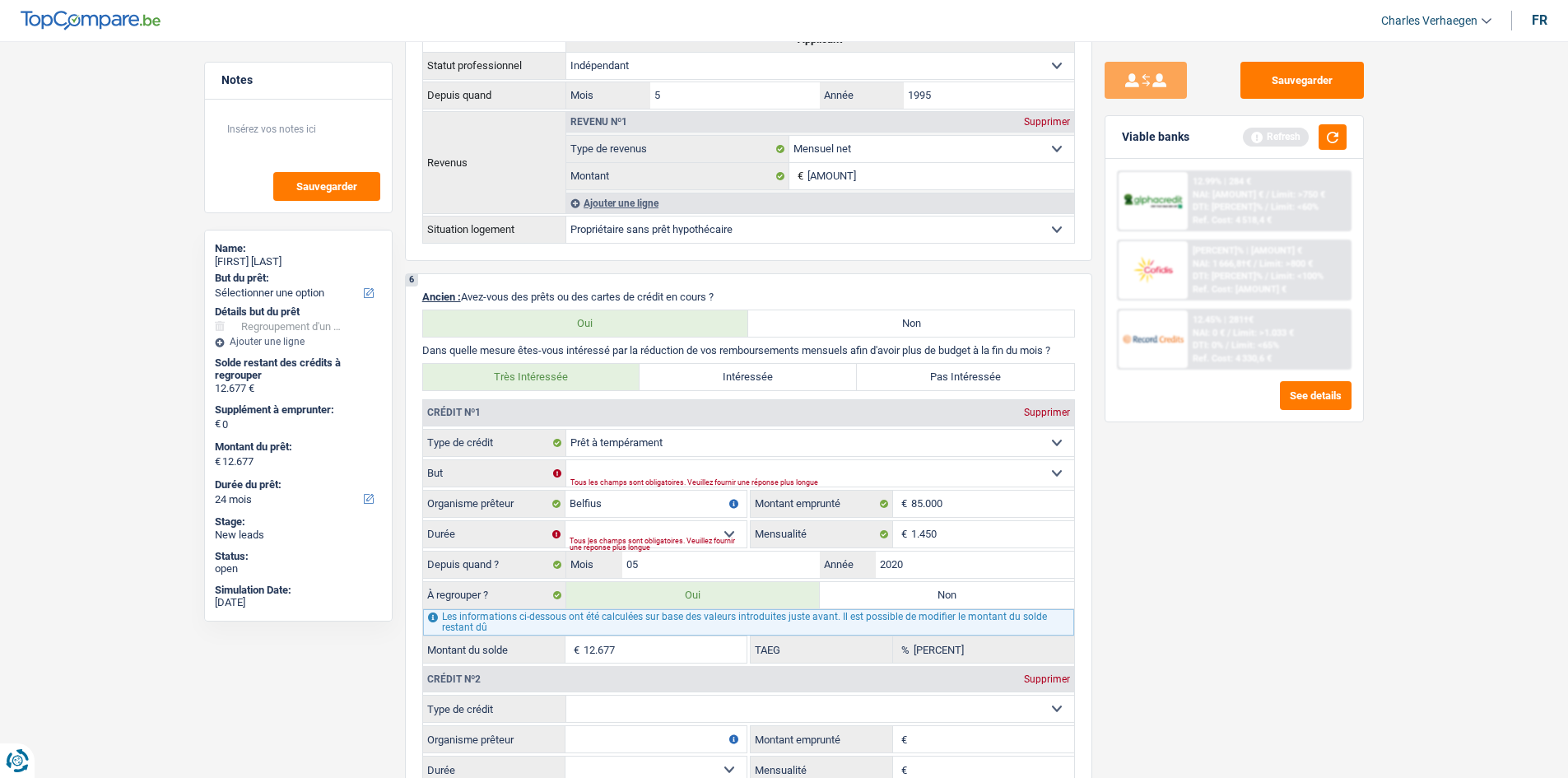 select 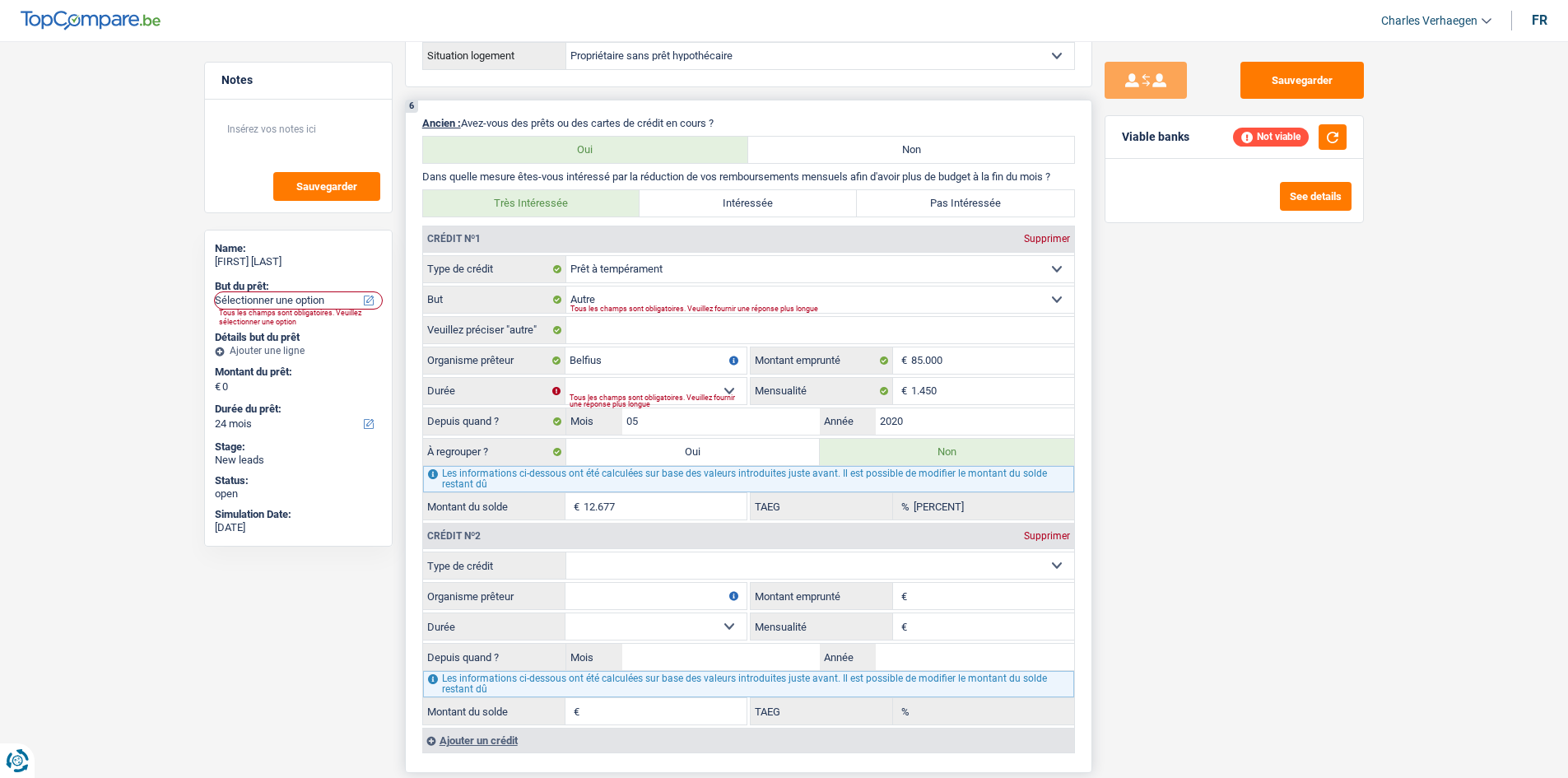 click on "Veuillez préciser "autre"" at bounding box center [748, 330] 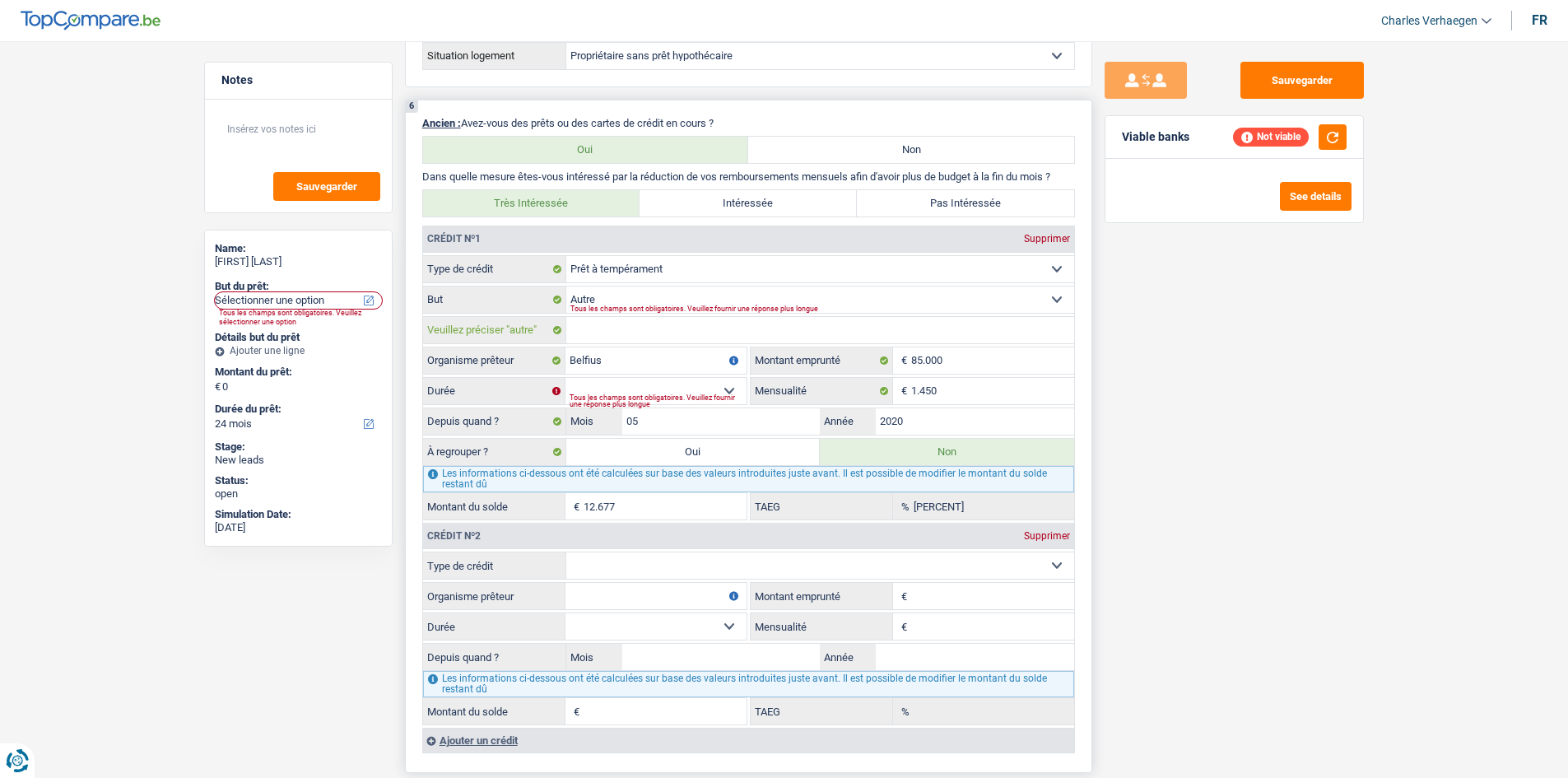 click on "Veuillez préciser "autre"" at bounding box center (820, 330) 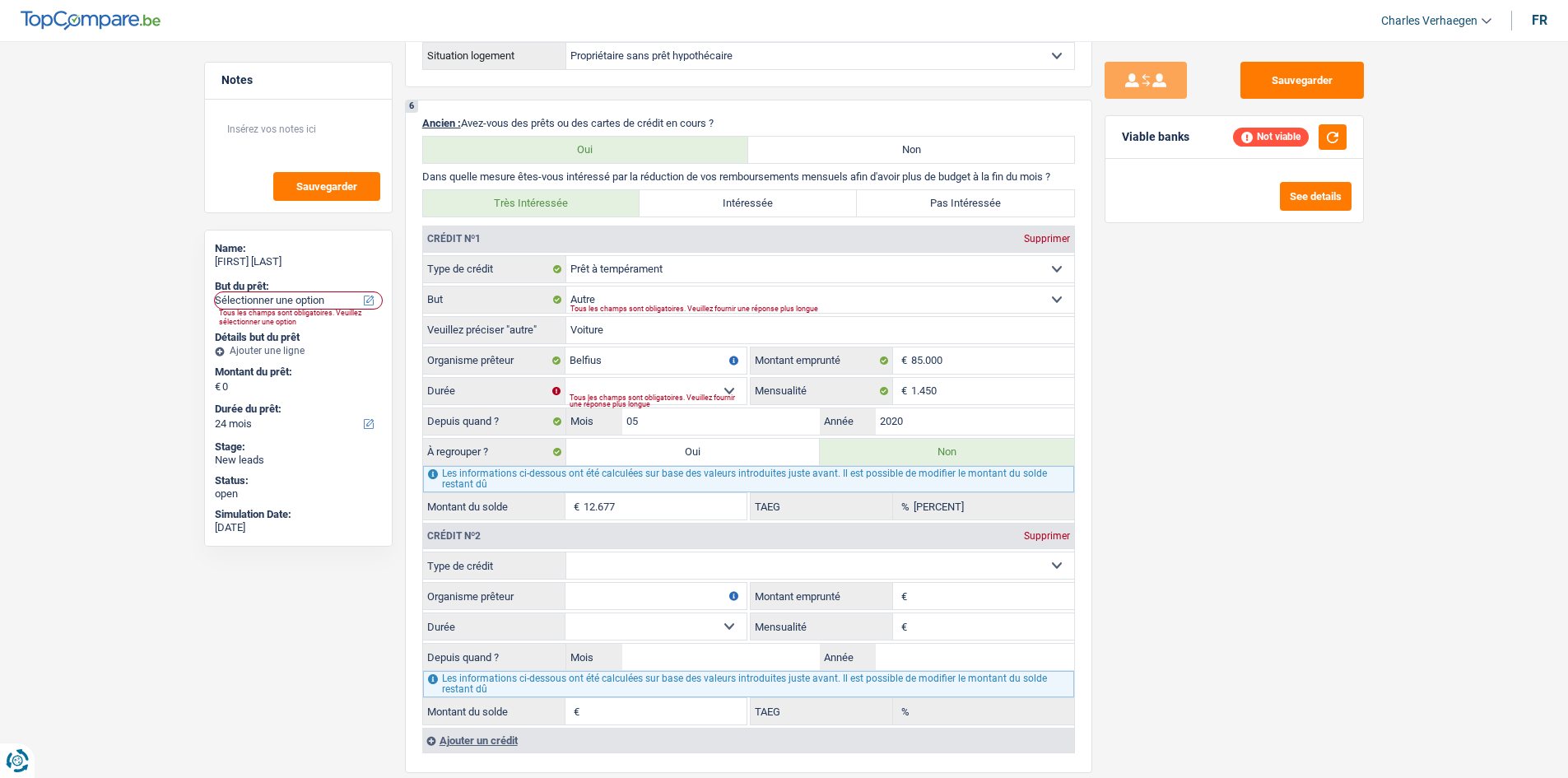 type on "Voiture" 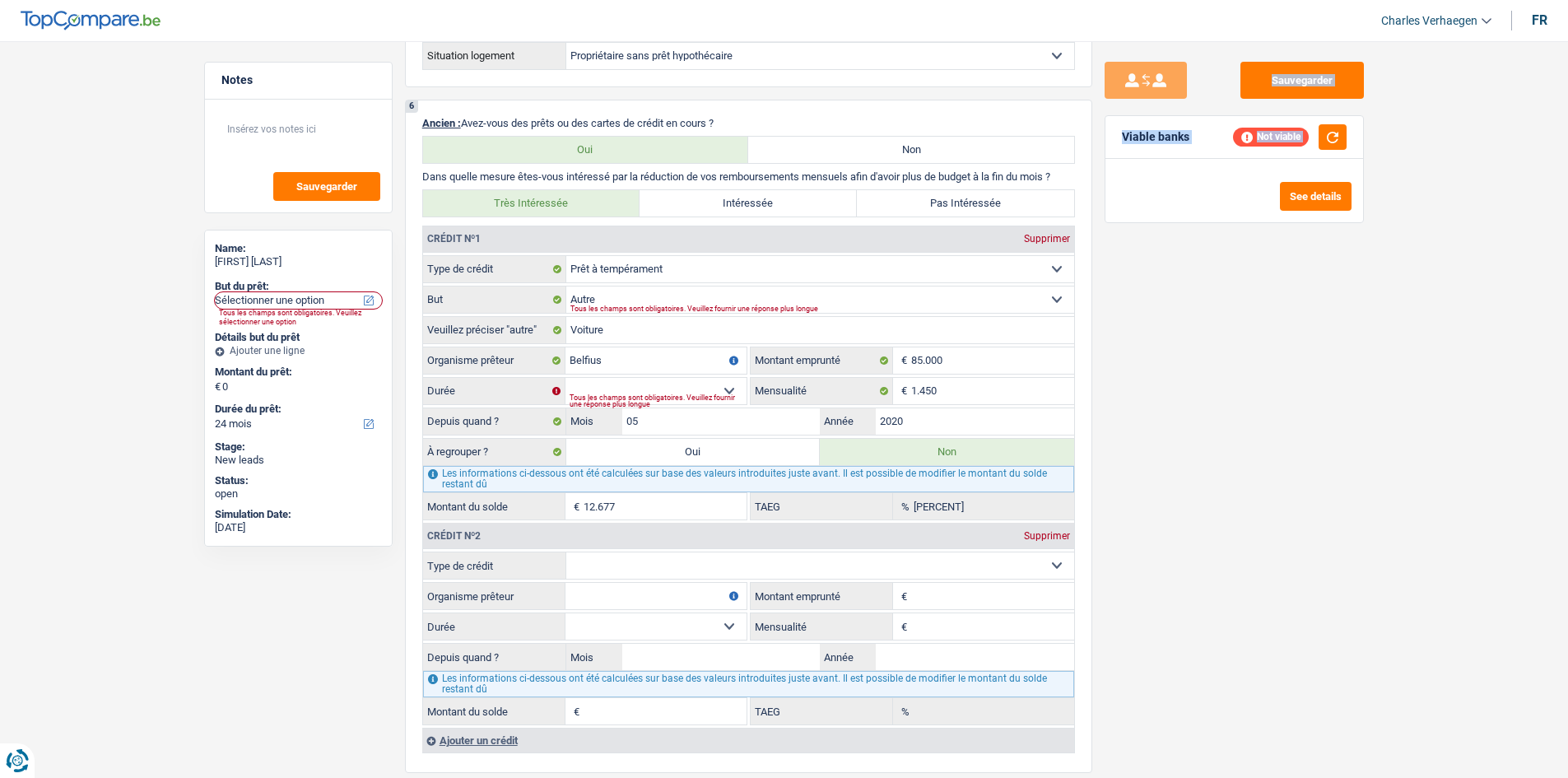 drag, startPoint x: 1153, startPoint y: 584, endPoint x: 1111, endPoint y: 534, distance: 65.29931 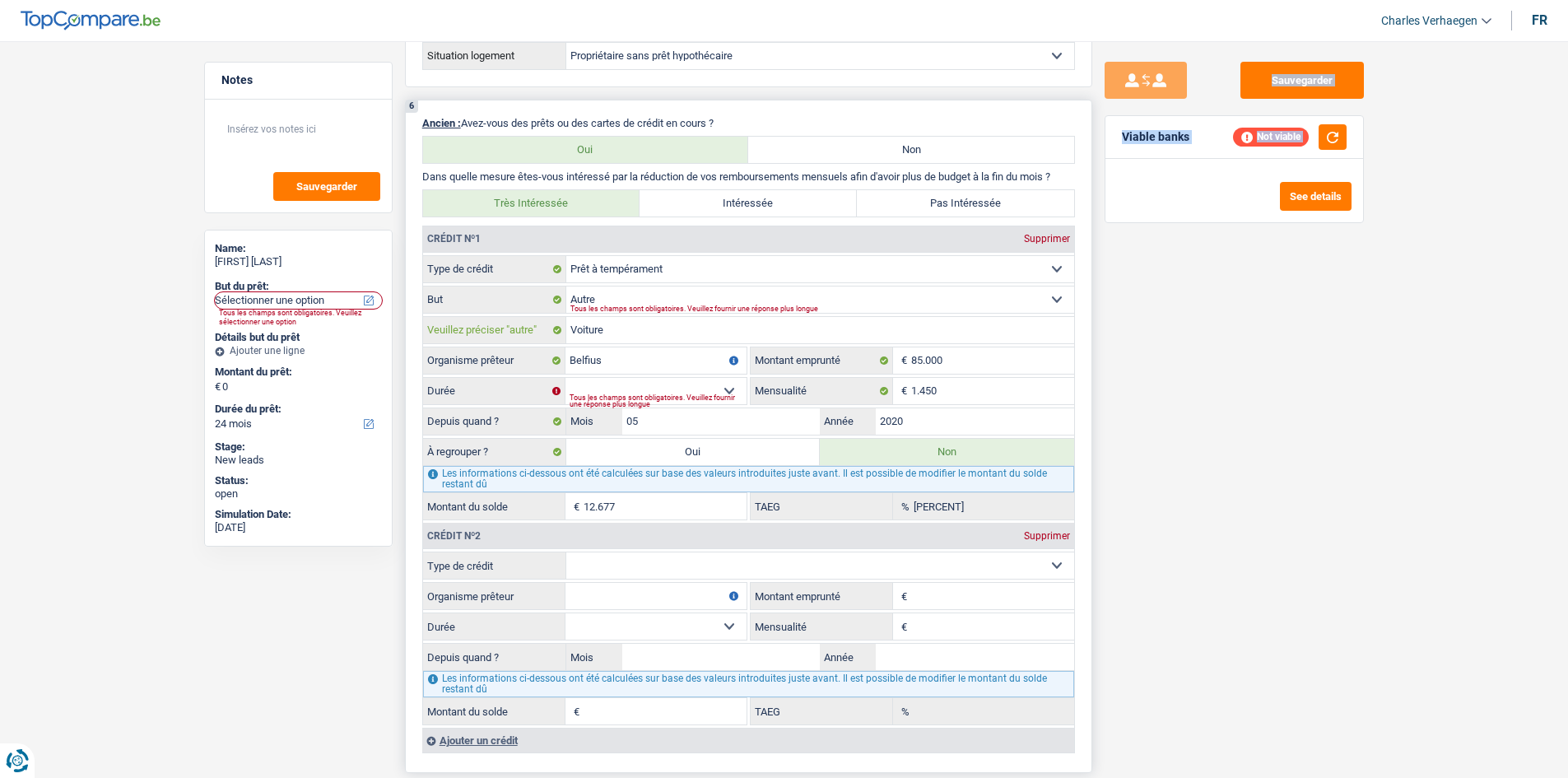 click on "Voiture" at bounding box center [820, 330] 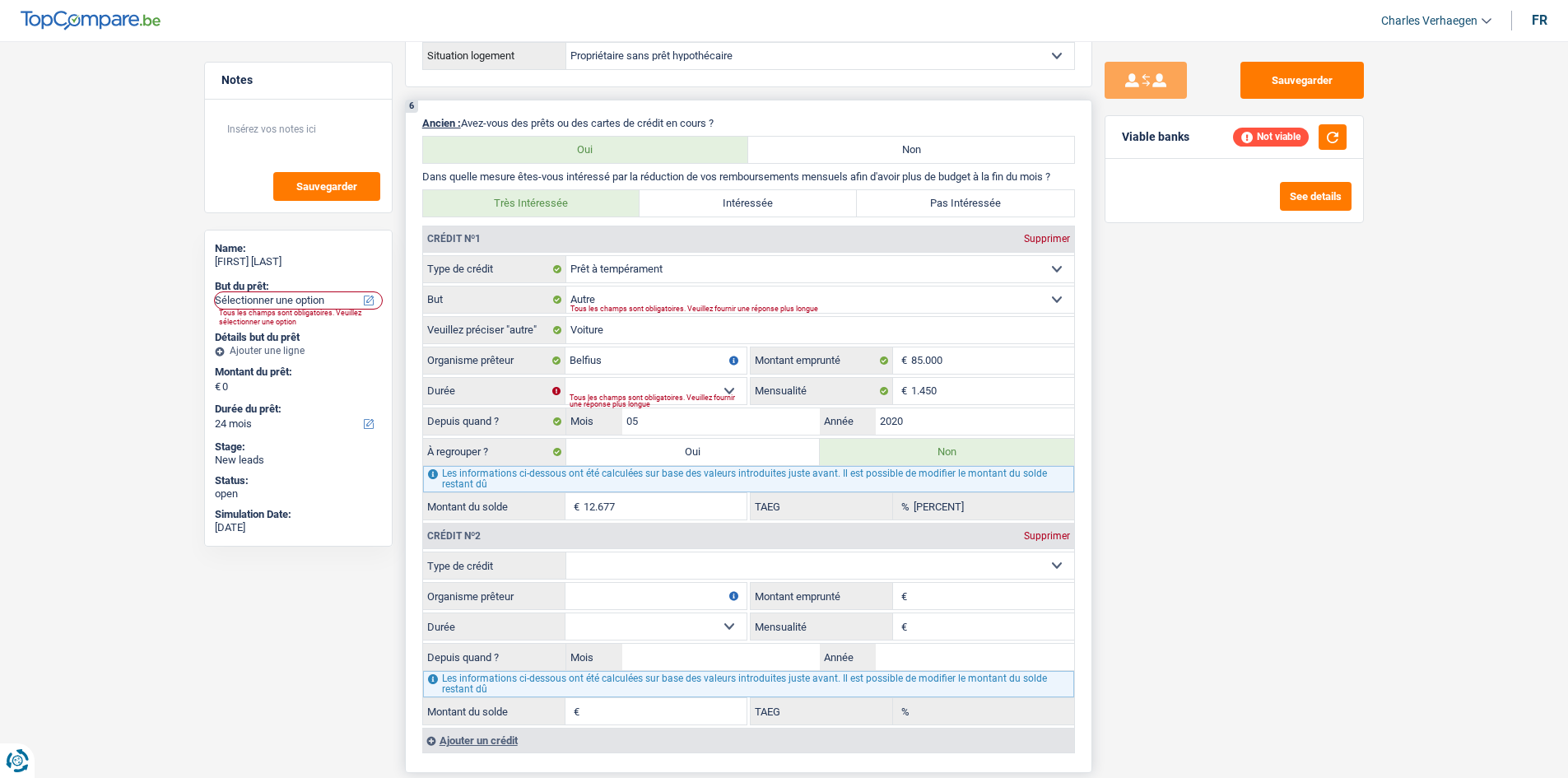click on "Carte ou ouverture de crédit Prêt hypothécaire Vente à tempérament Prêt à tempérament Prêt rénovation Prêt voiture Regroupement d'un ou plusieurs crédits
Sélectionner une option" at bounding box center (820, 566) 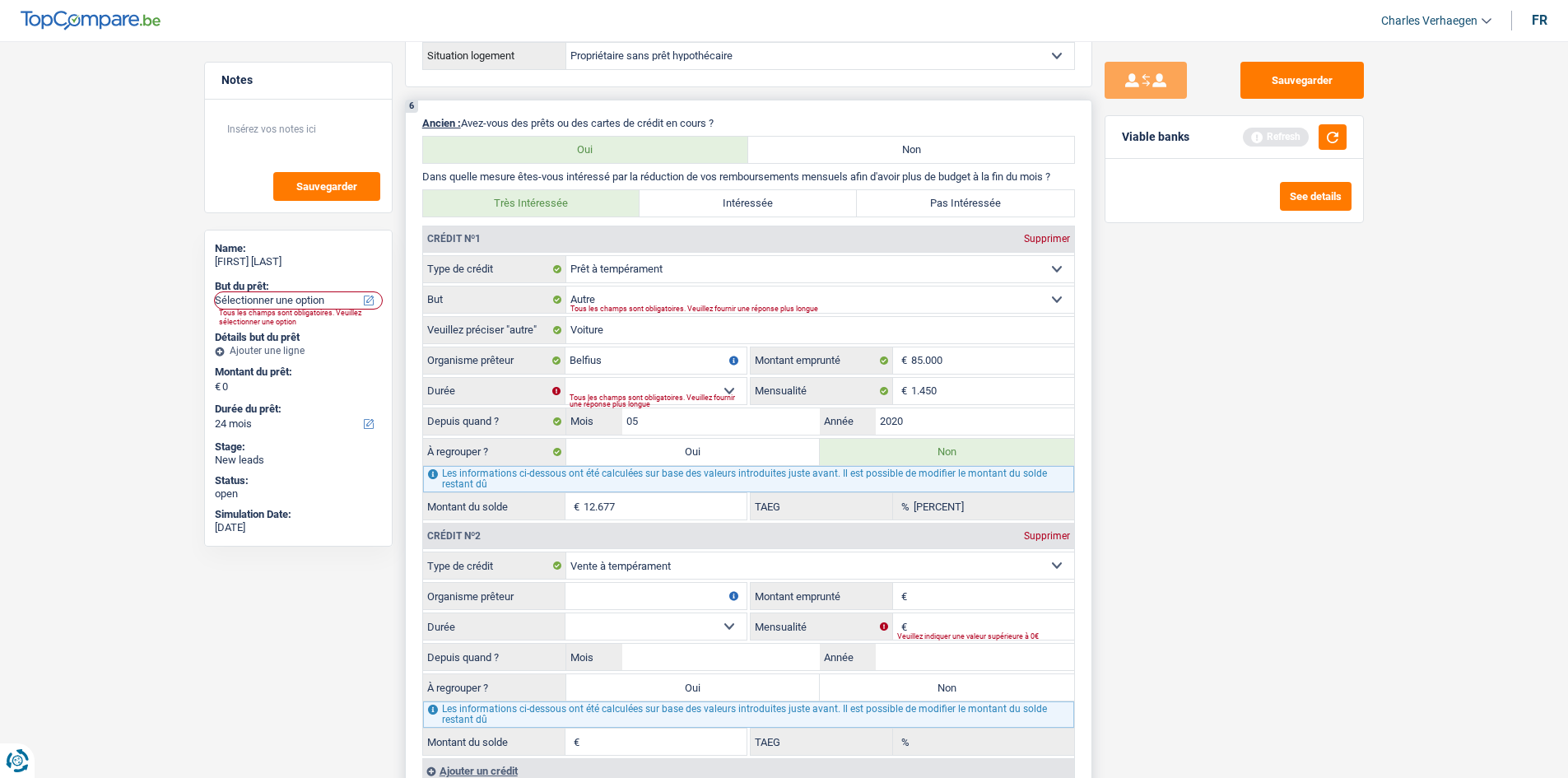 type on "0" 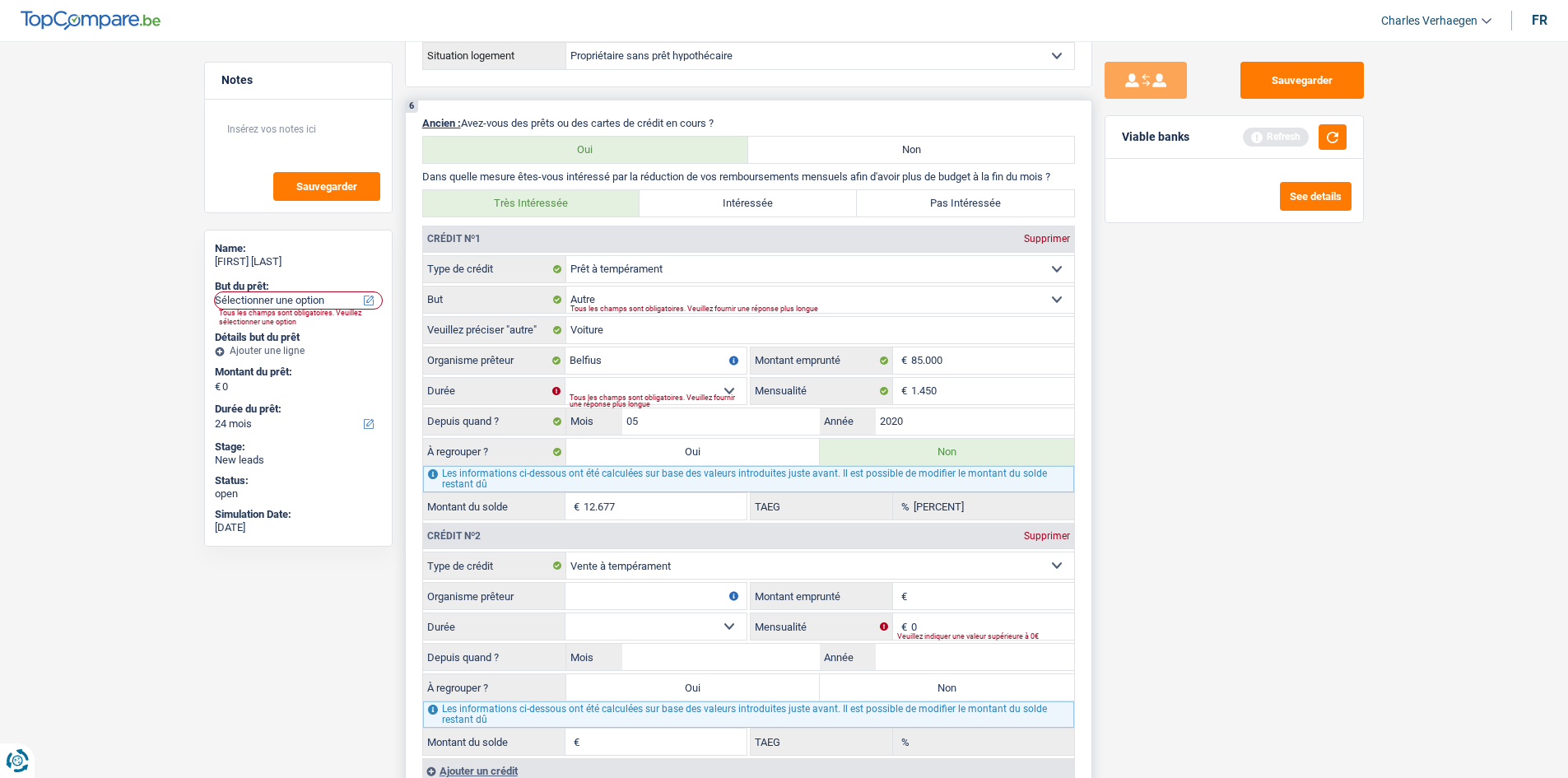 click on "Carte ou ouverture de crédit Prêt hypothécaire Vente à tempérament Prêt à tempérament Prêt rénovation Prêt voiture Regroupement d'un ou plusieurs crédits
Sélectionner une option" at bounding box center (820, 566) 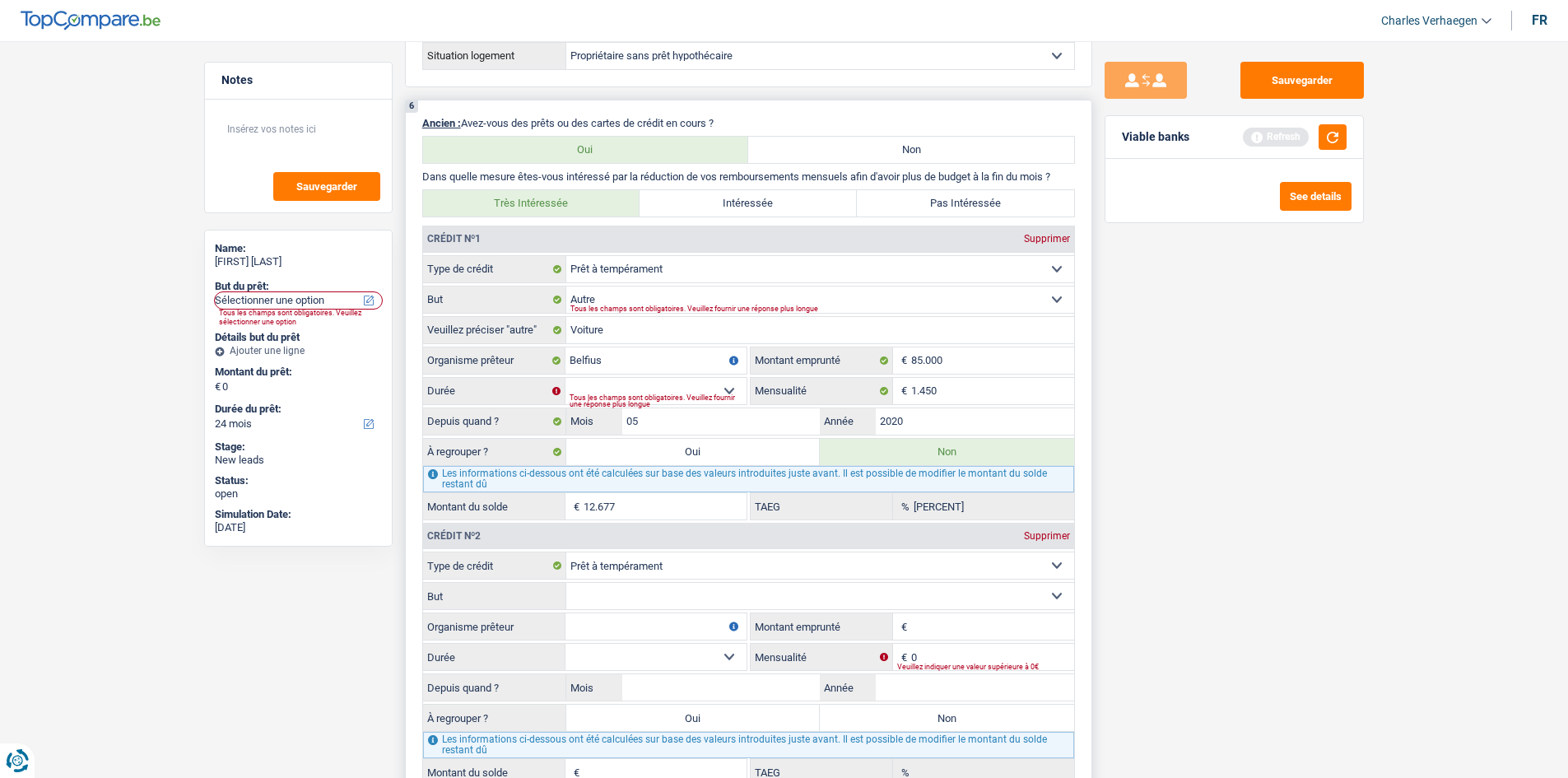 click on "Confort maison: meubles, textile, peinture, électroménager, outillage non-professionnel, Hifi, multimédia, gsm, ordinateur, Frais installation, déménagement Evénement familial: naissance, mariage, divorce, communion, décès Frais médicaux Frais d'études Remboursement prêt Frais permis de conduire Loisirs: voyage, sport, musique Petits travaux maison et jardin Frais divers (max 2.000€) Frais judiciaires Réparation voiture Autre
Sélectionner une option" at bounding box center (820, 596) 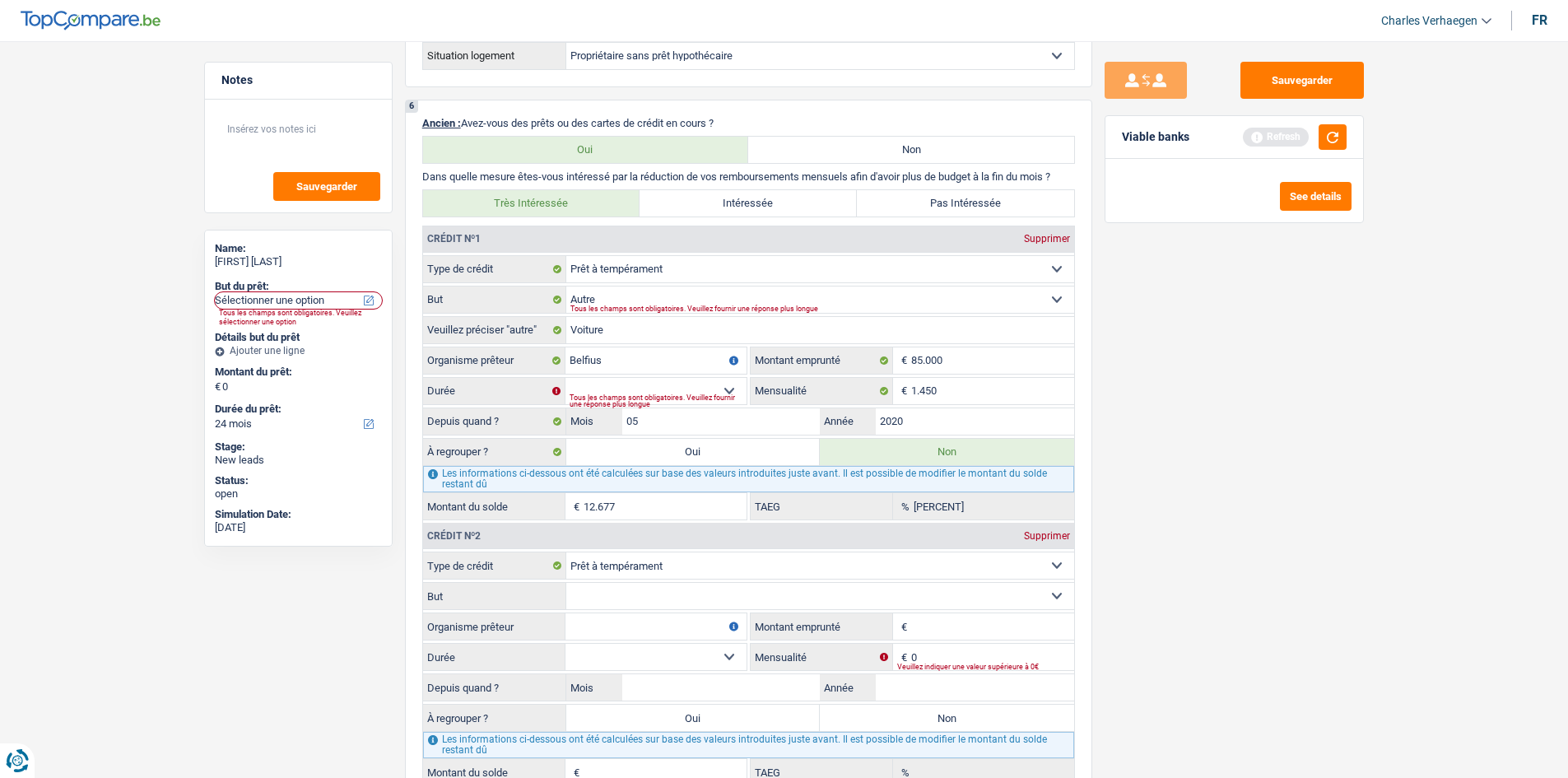 select on "other" 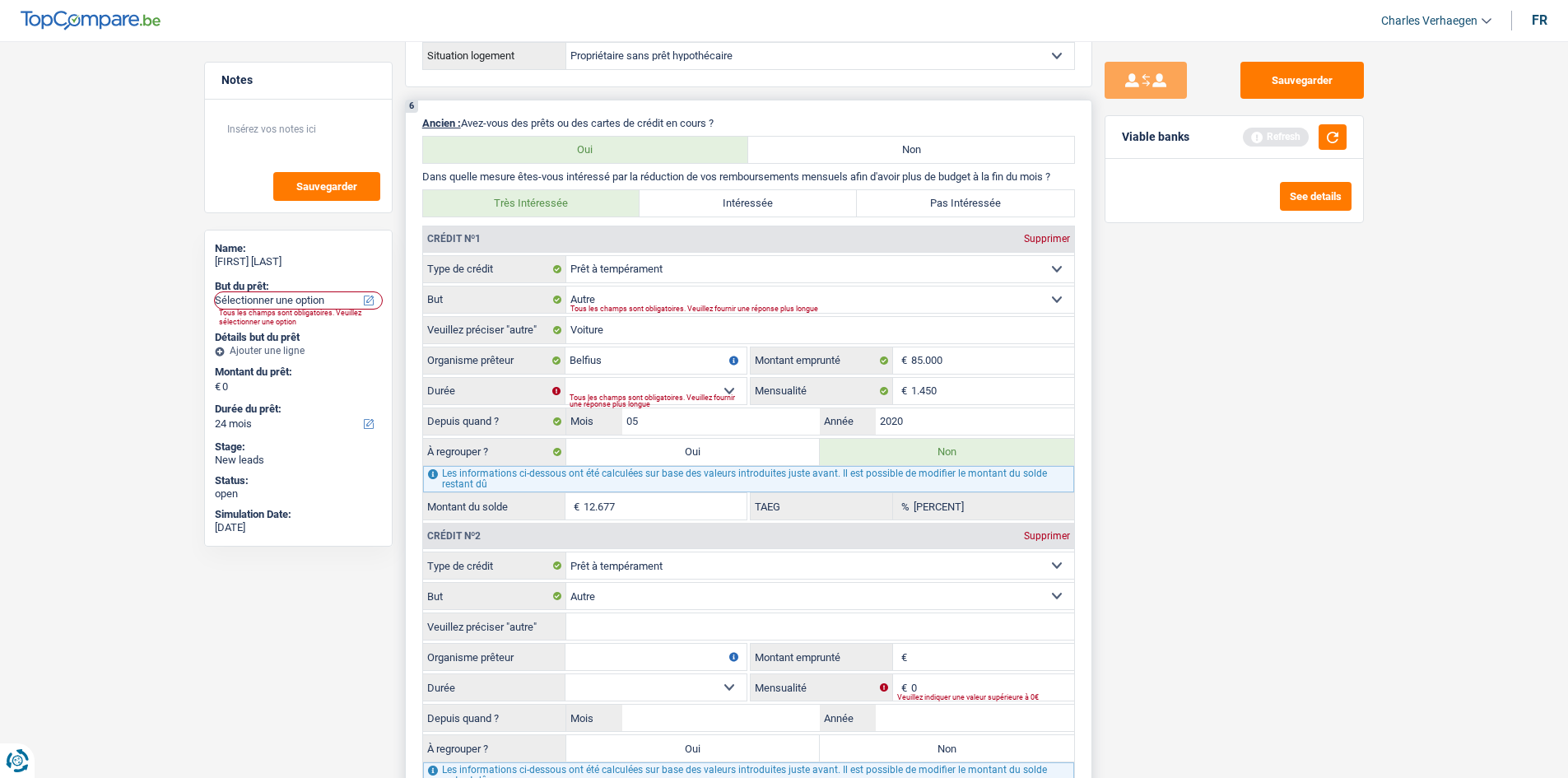 click on "Veuillez préciser "autre"" at bounding box center (820, 627) 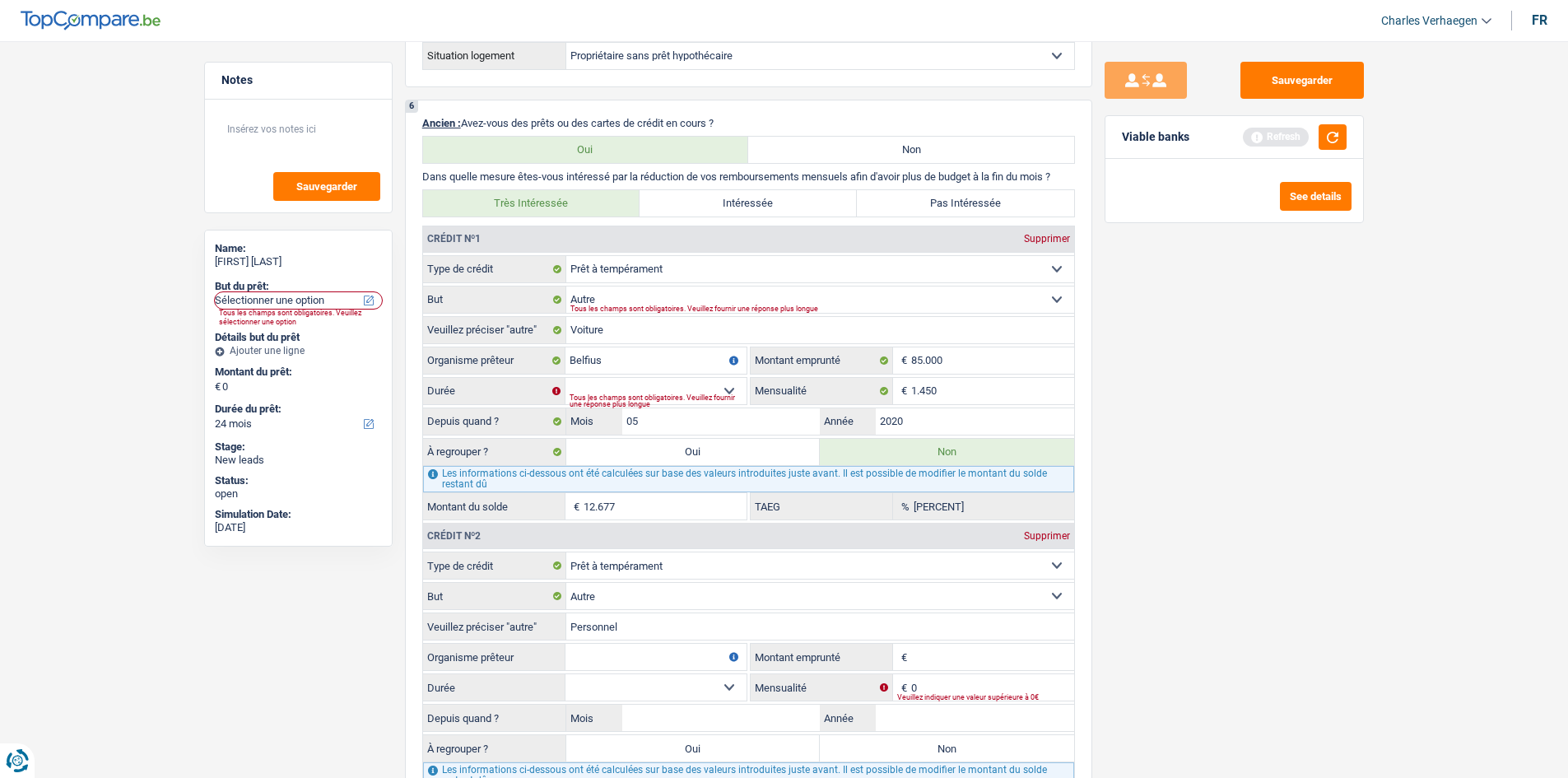 type on "Personnel" 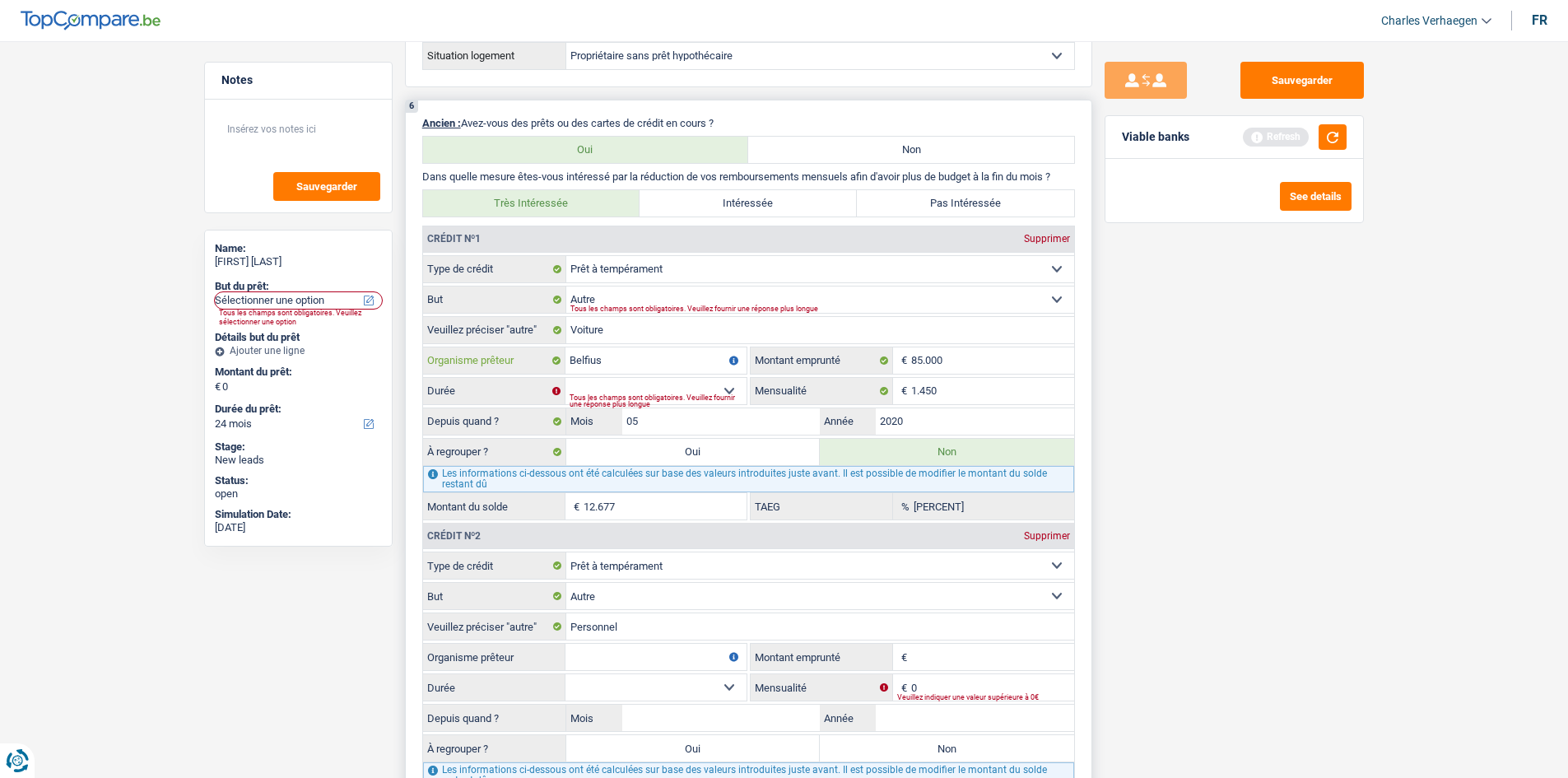 click on "Belfius" at bounding box center (656, 361) 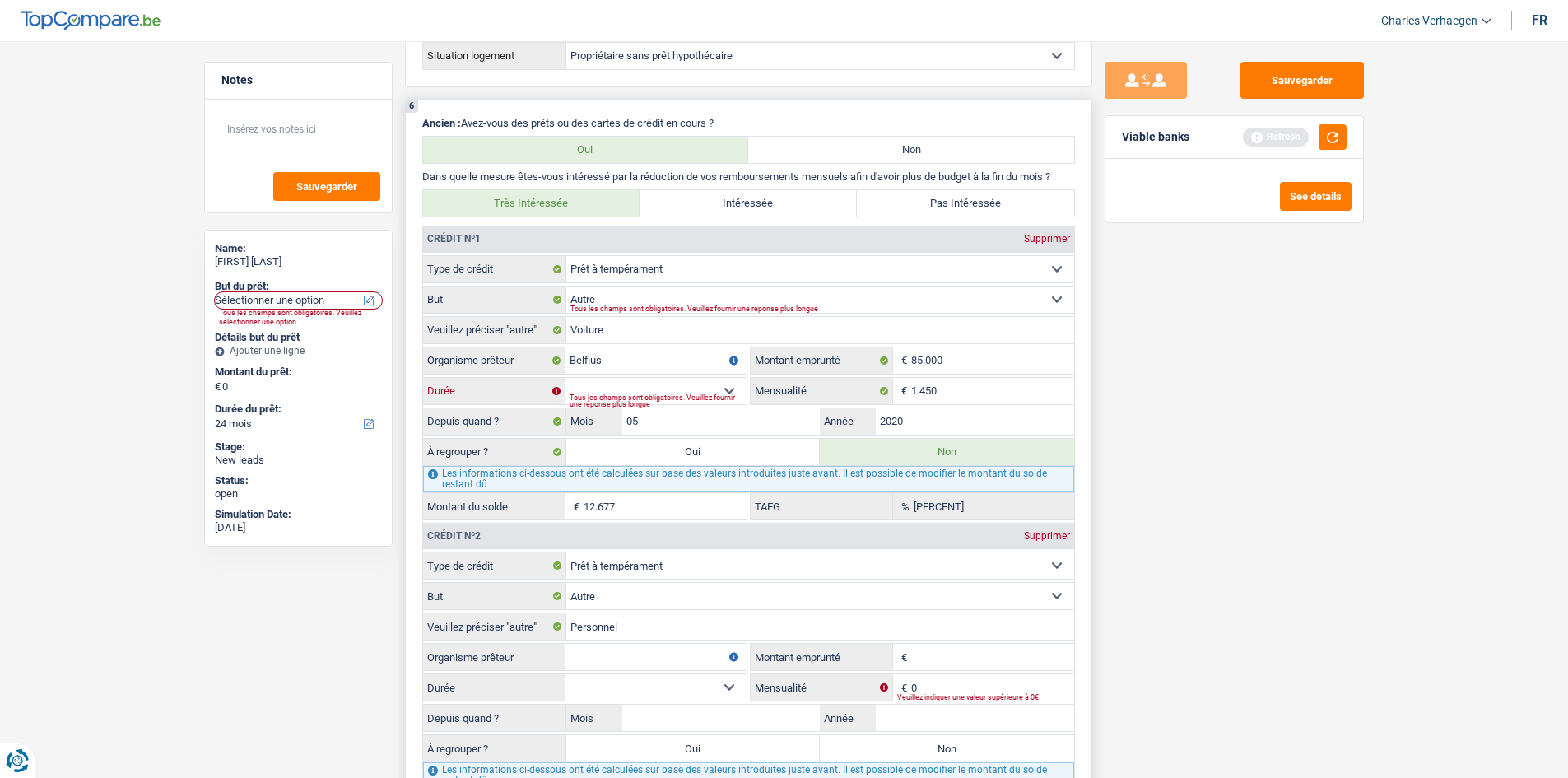 click on "12 mois 18 mois 24 mois 30 mois 36 mois 42 mois 48 mois 60 mois 72 mois 84 mois 96 mois 120 mois 132 mois 144 mois
Sélectionner une option" at bounding box center (656, 391) 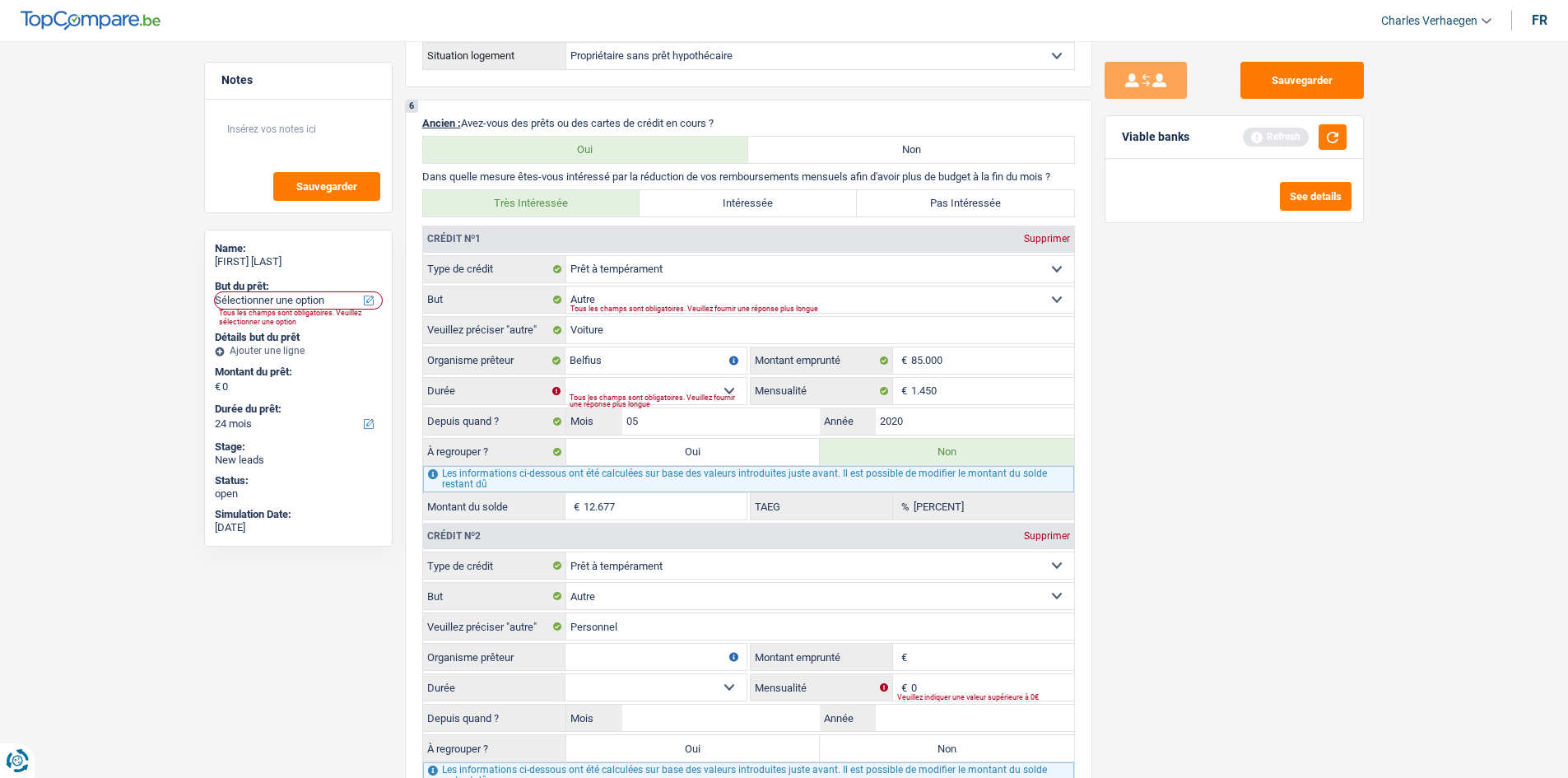 click on "Sauvegarder
Viable banks
Refresh
See details" at bounding box center (1234, 404) 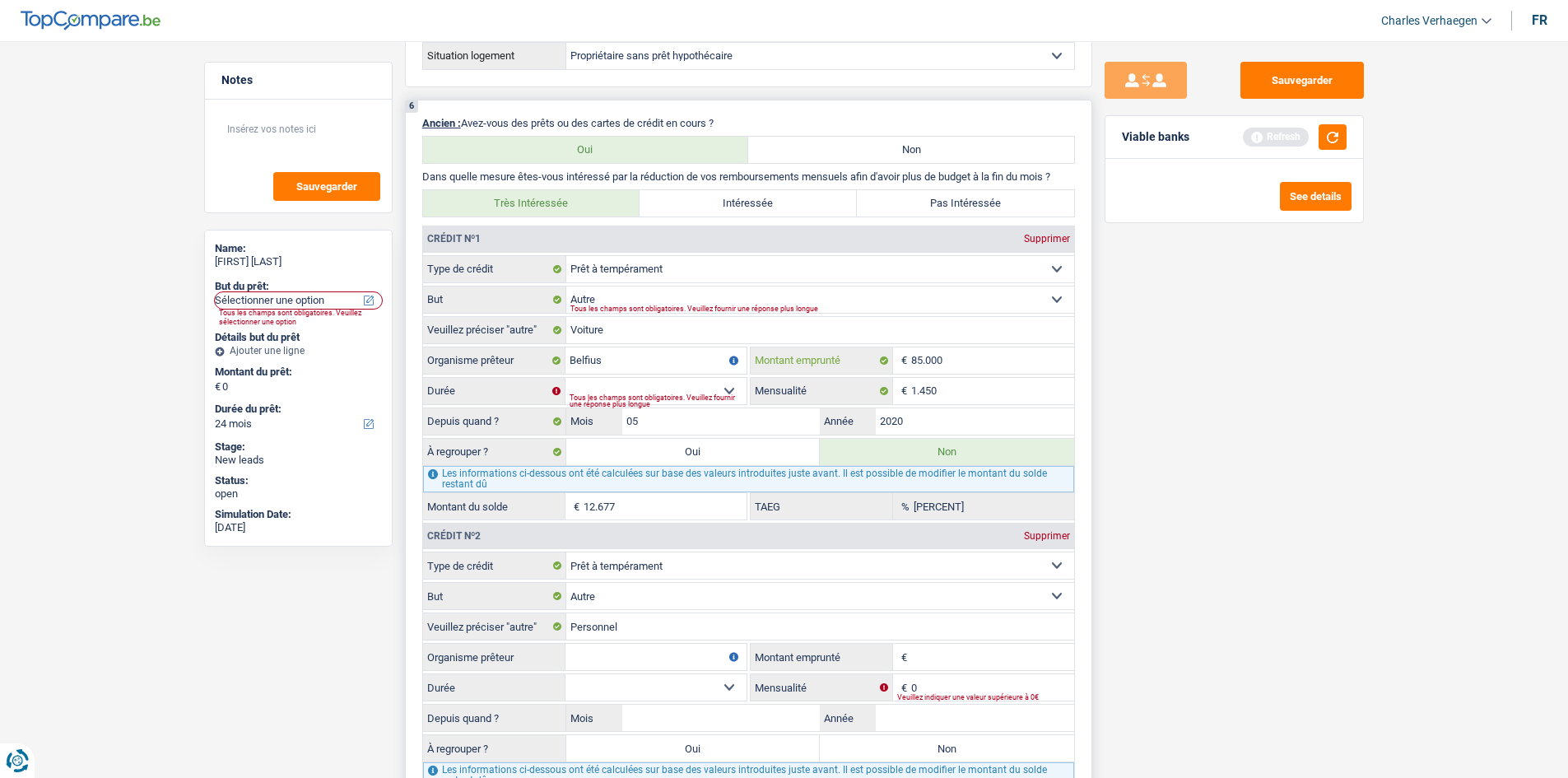 click on "85.000" at bounding box center [993, 361] 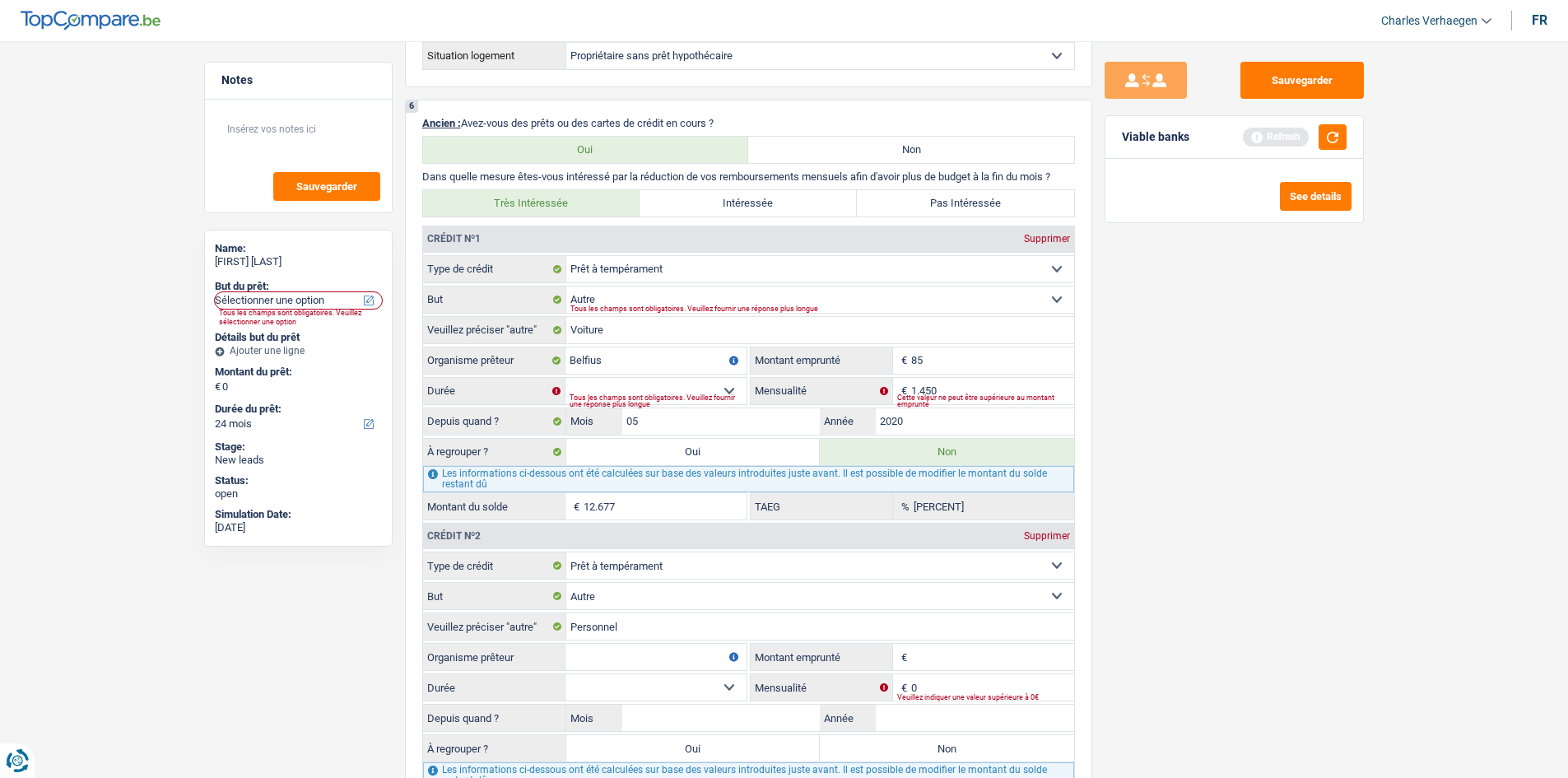 type on "8" 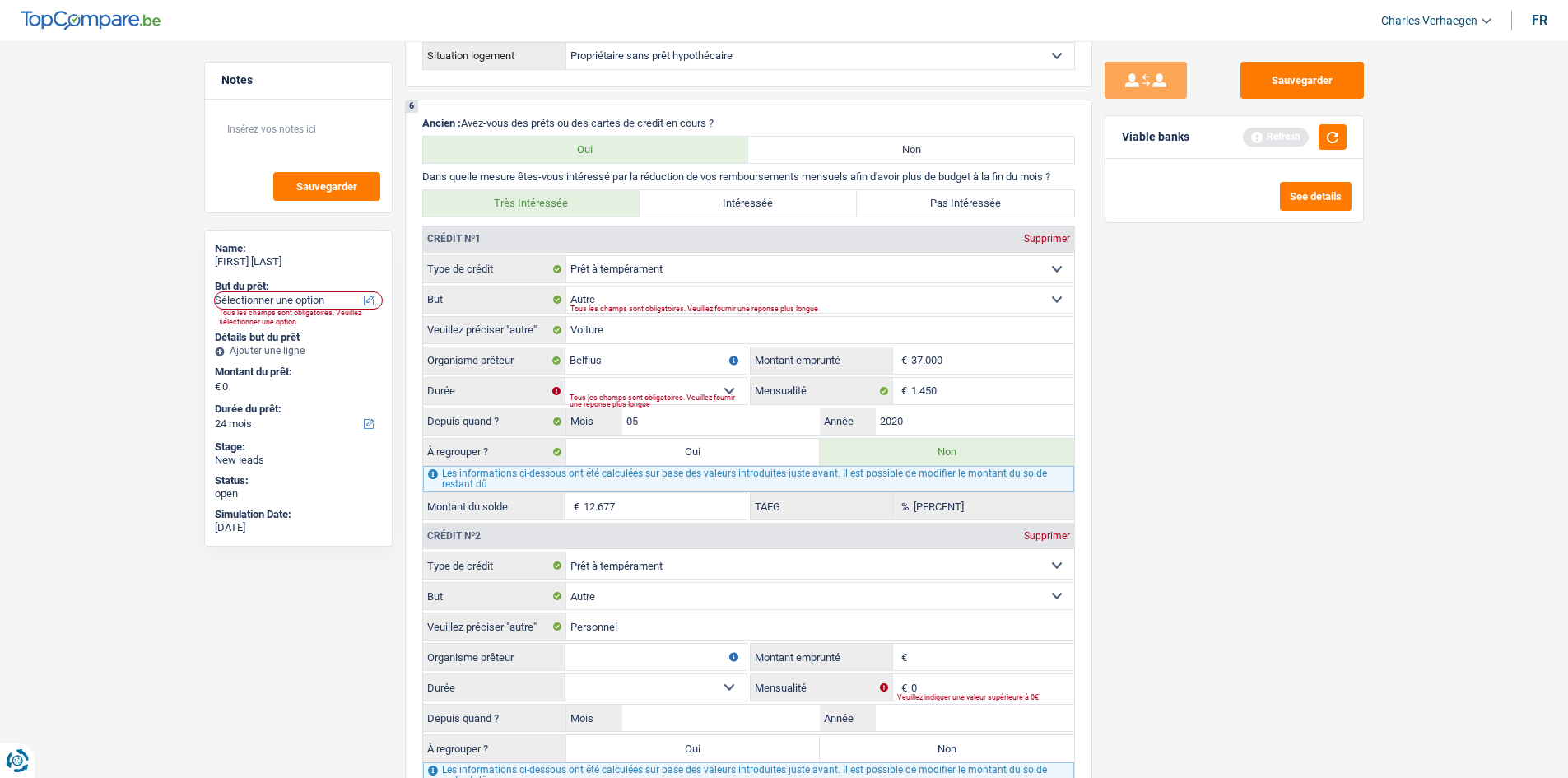type on "37.000" 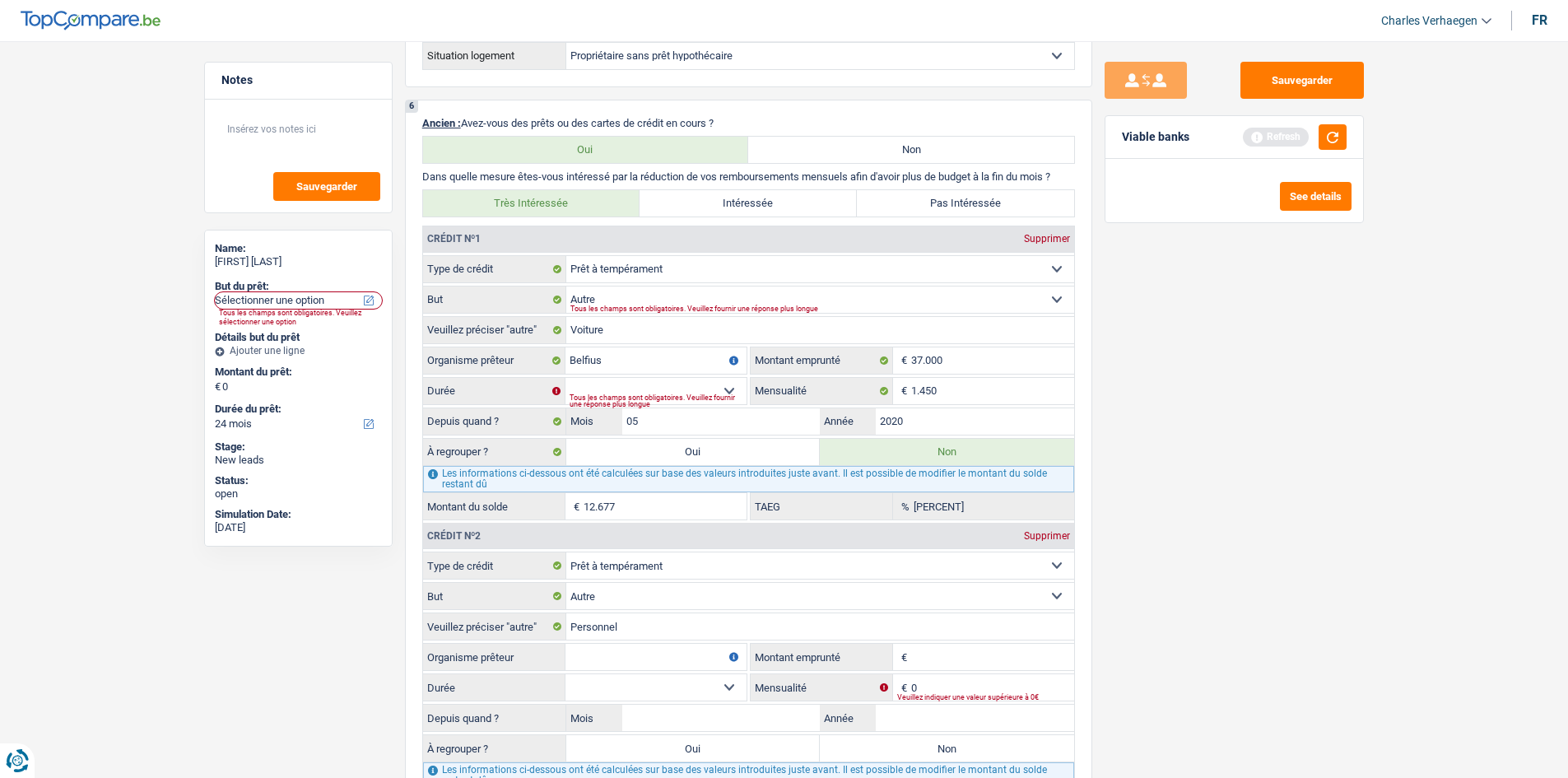 type 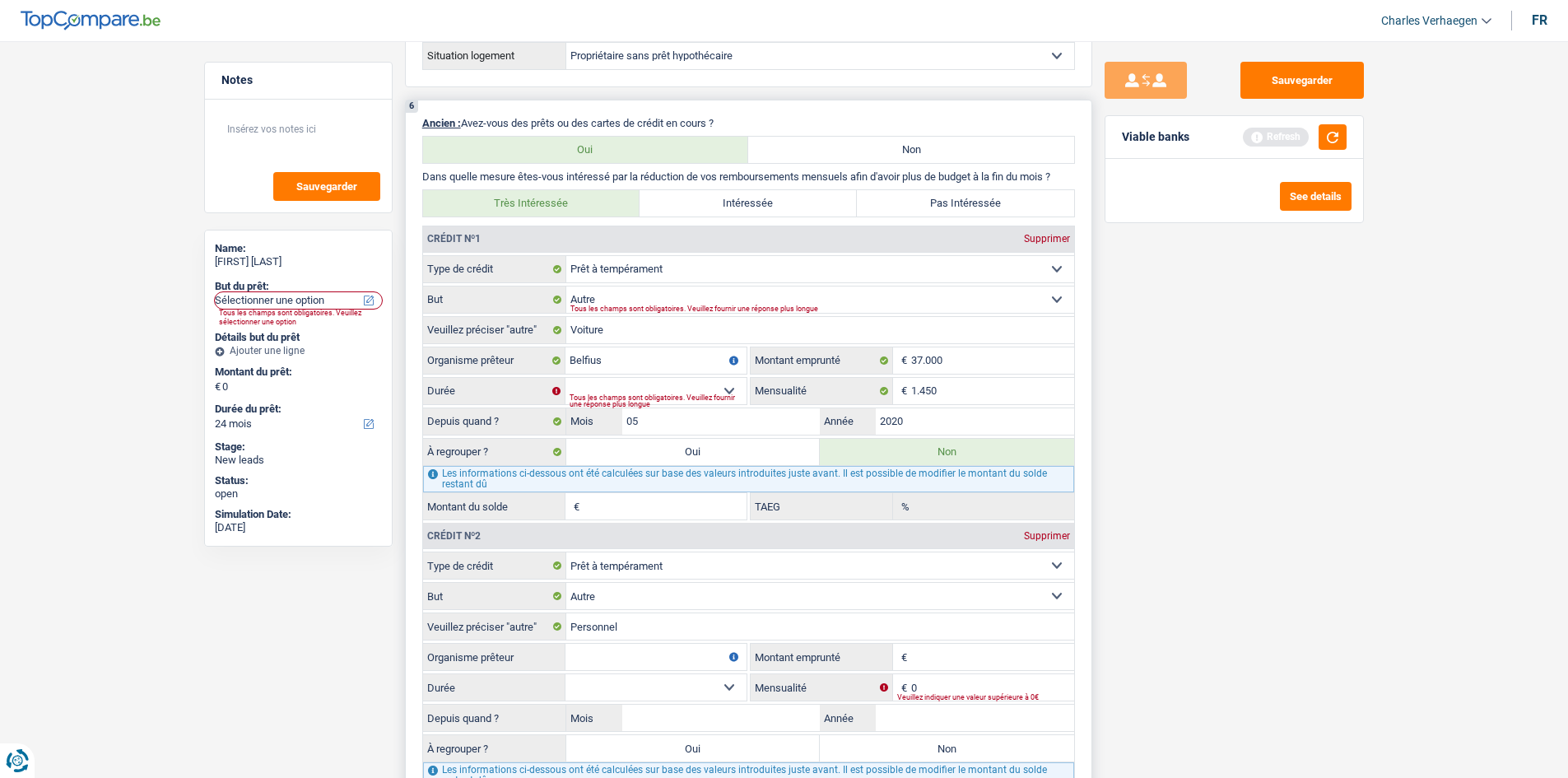 click on "Montant emprunté" at bounding box center [993, 657] 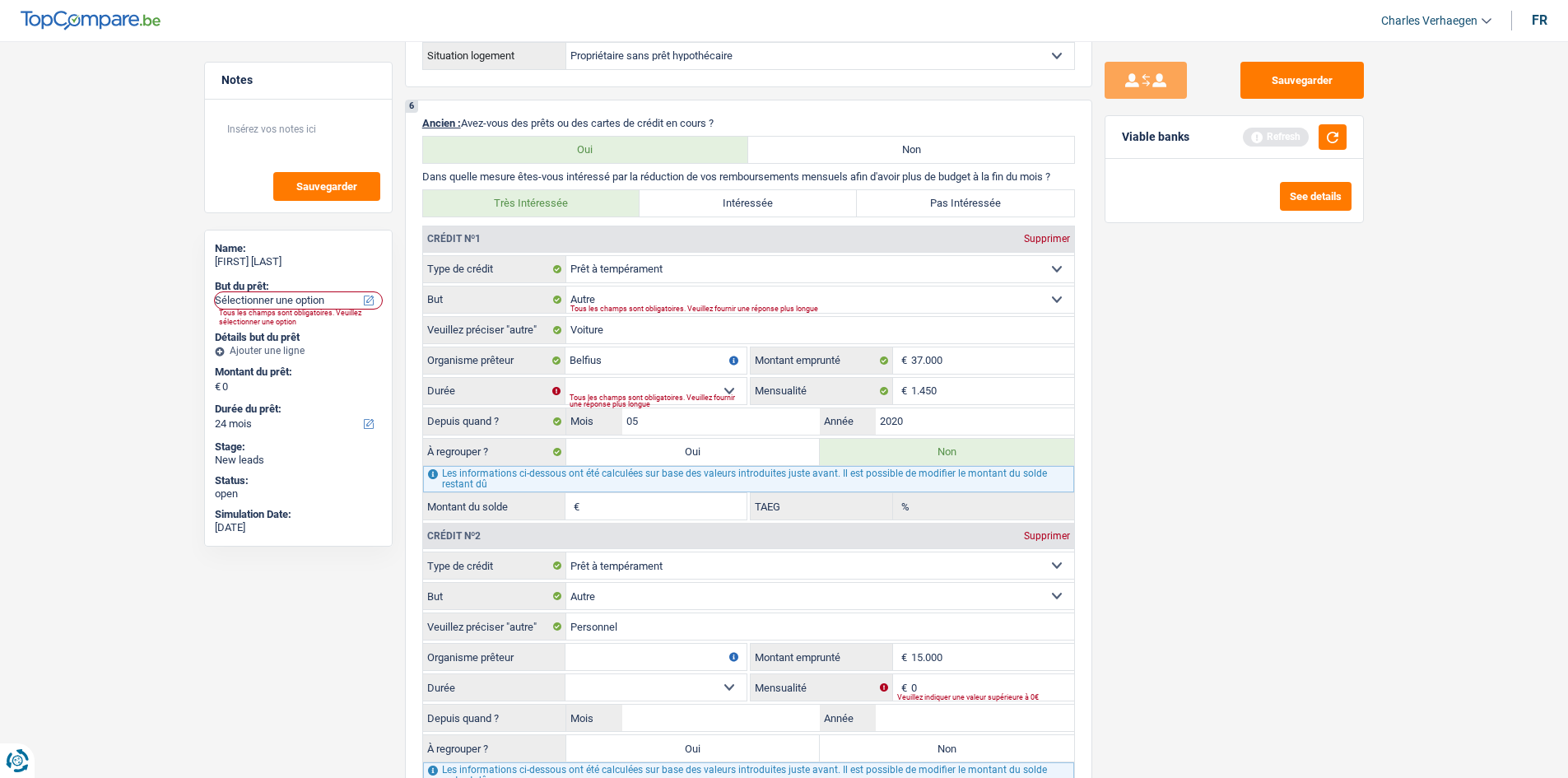 type on "15.000" 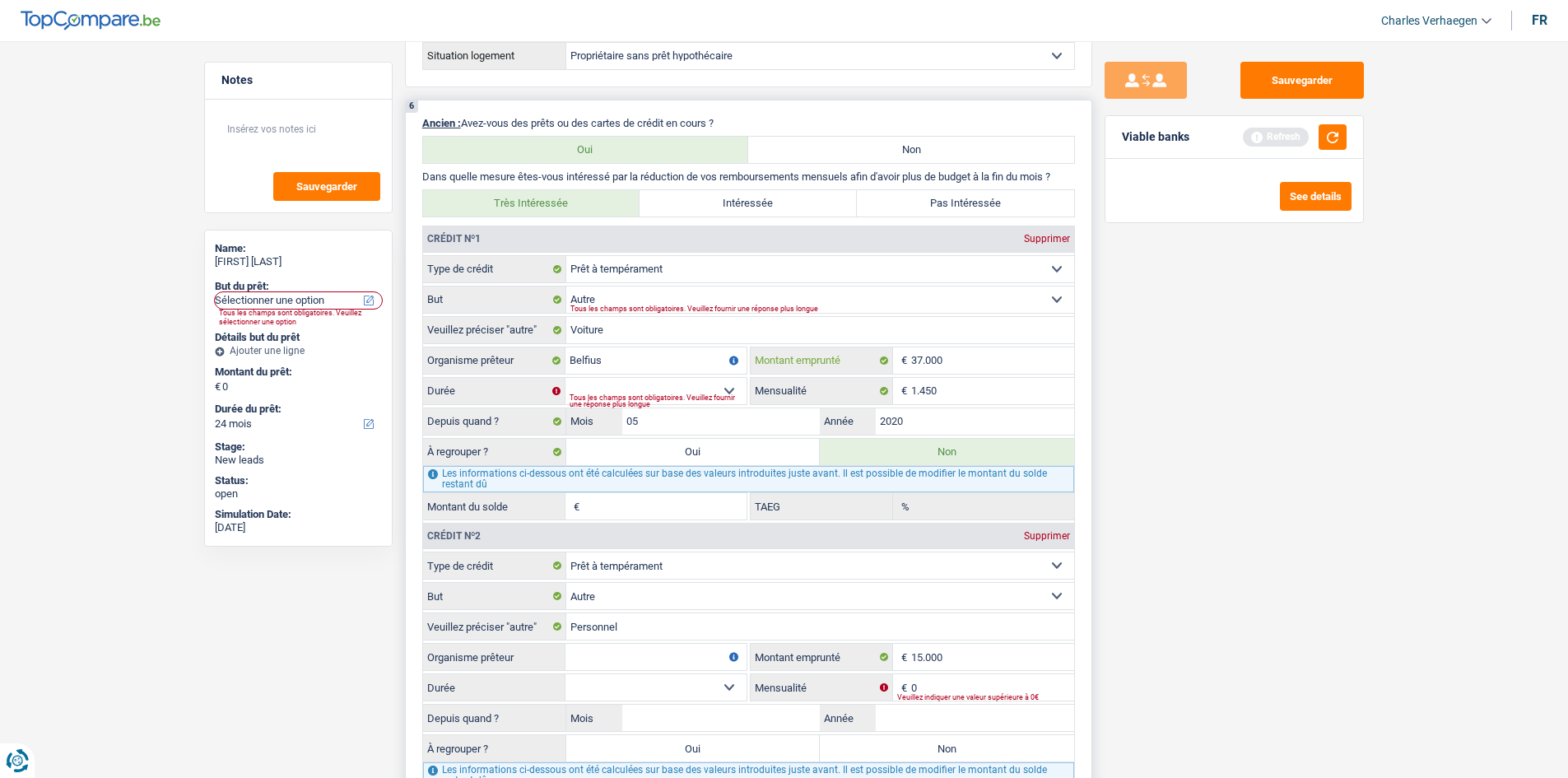 click on "37.000" at bounding box center [993, 361] 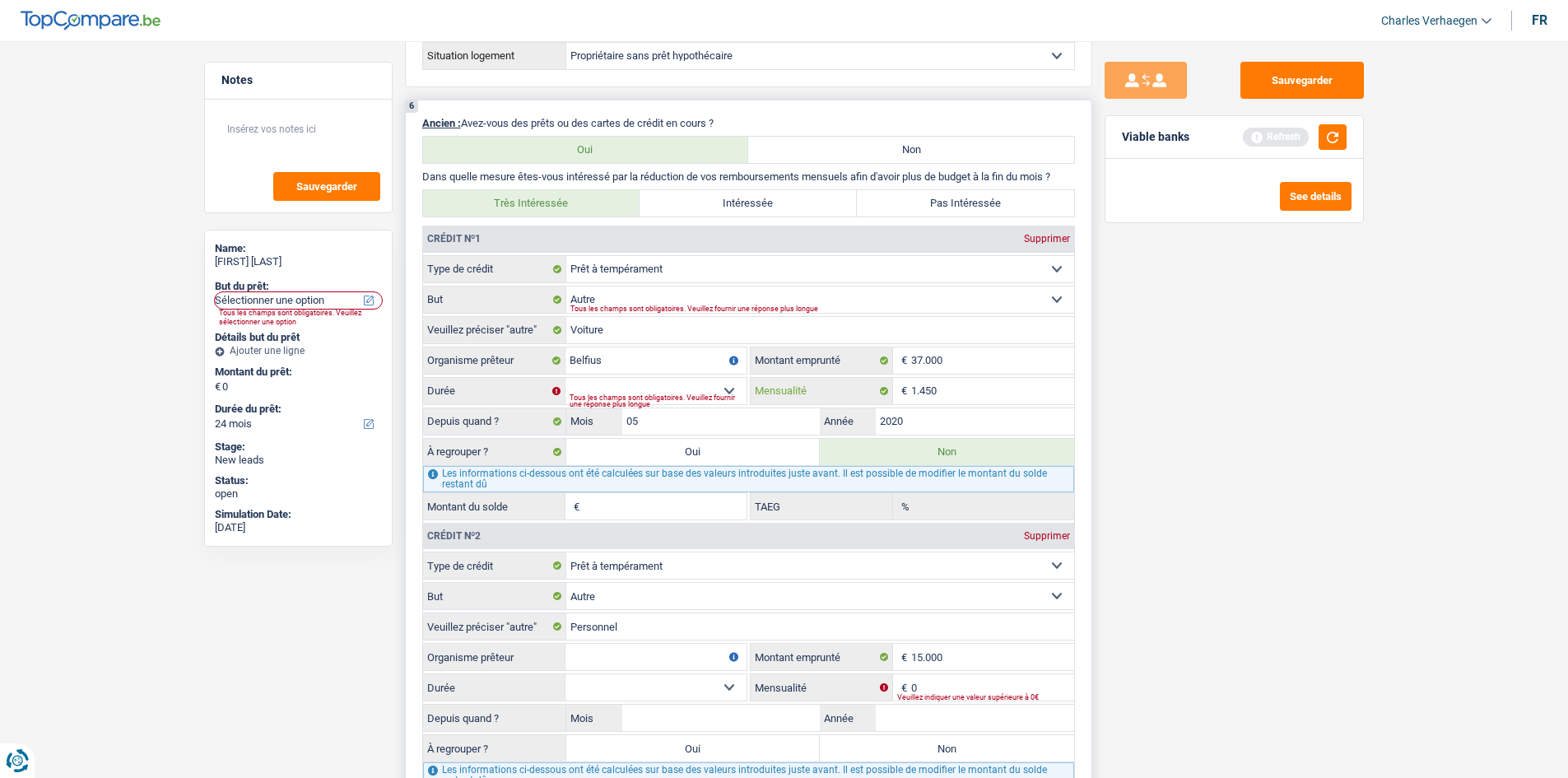 click on "1.450" at bounding box center (993, 391) 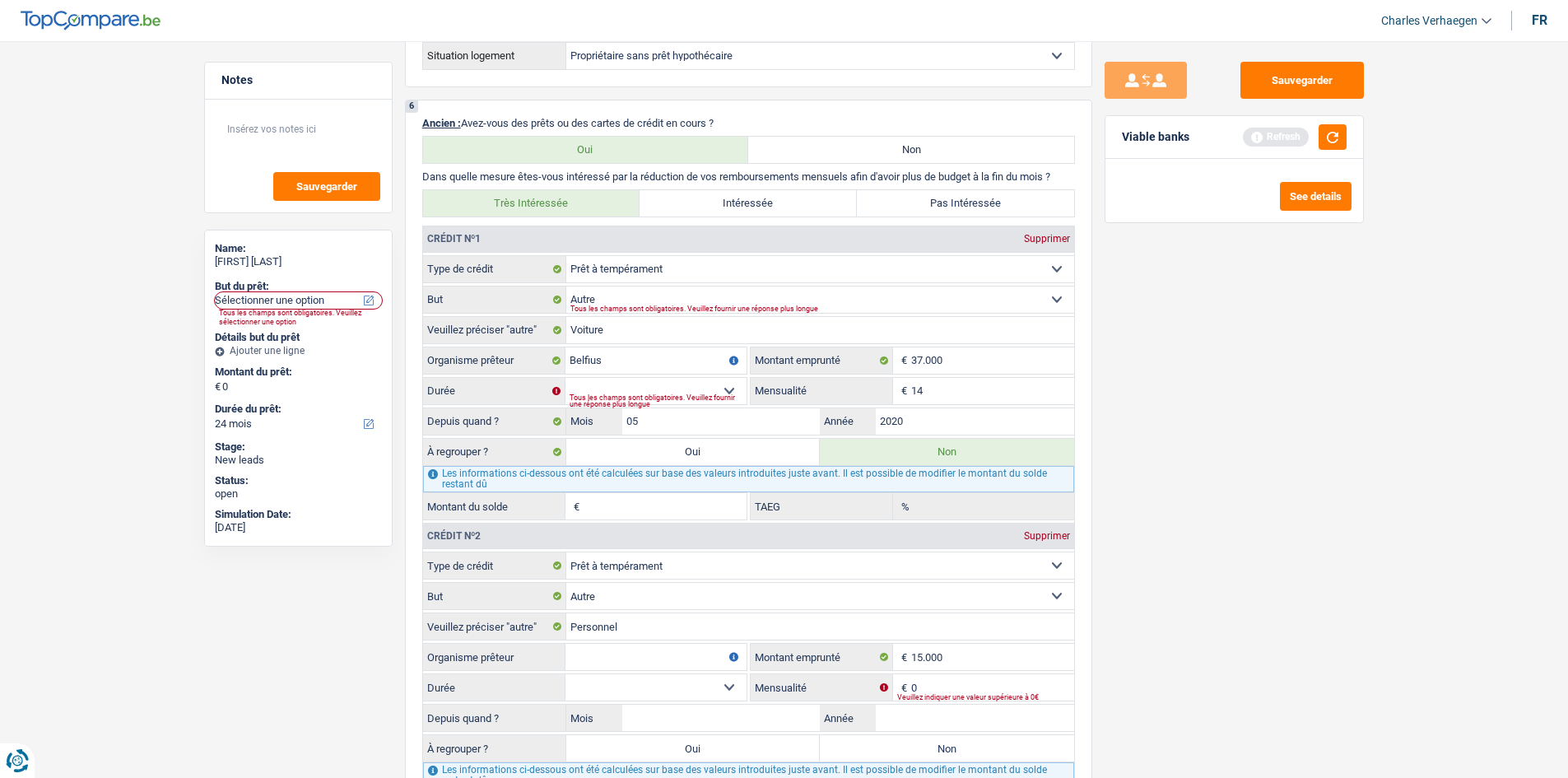 type on "1" 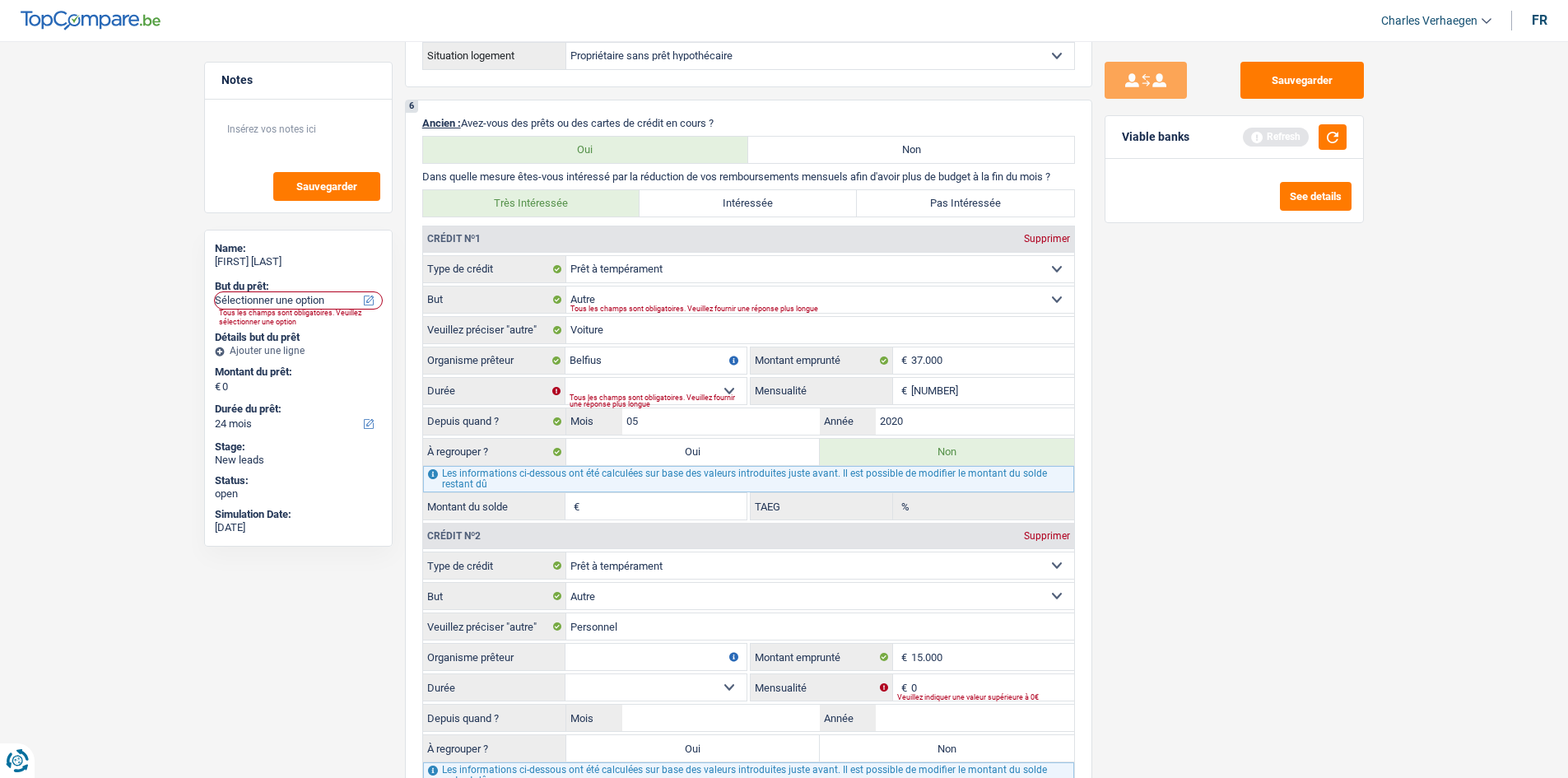 type on "530" 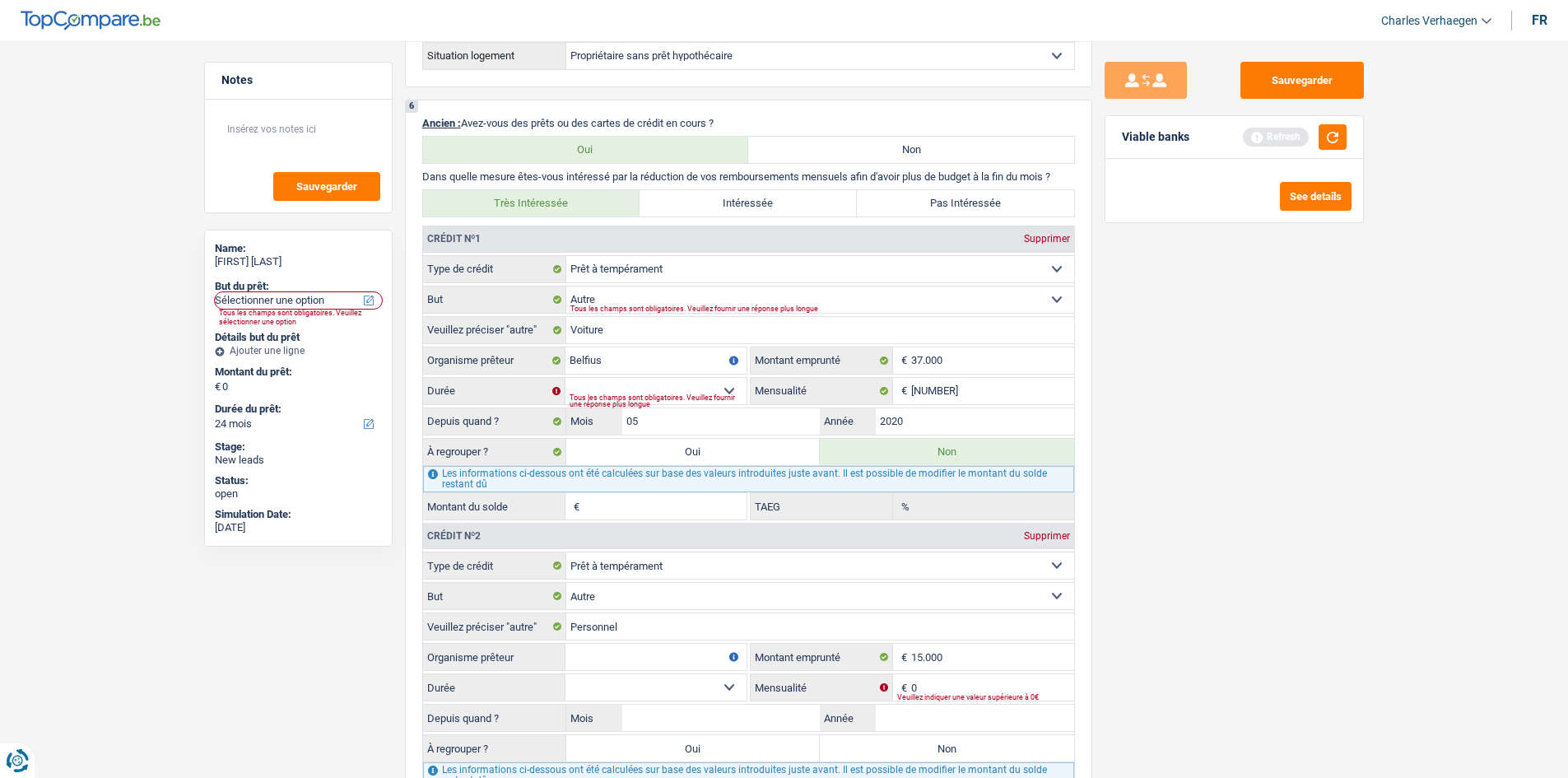 drag, startPoint x: 1460, startPoint y: 494, endPoint x: 1383, endPoint y: 490, distance: 77.10383 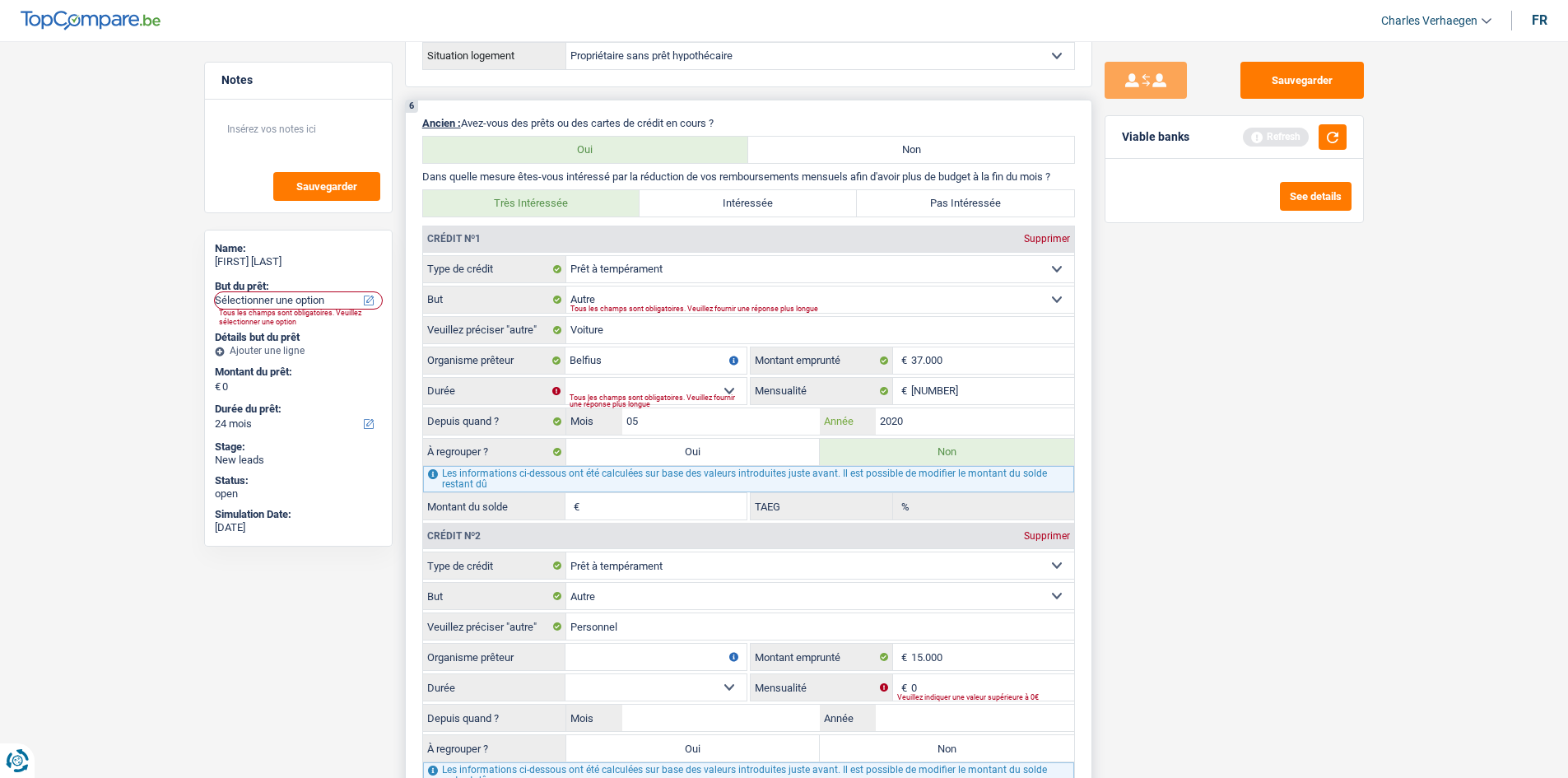click on "2020" at bounding box center (975, 422) 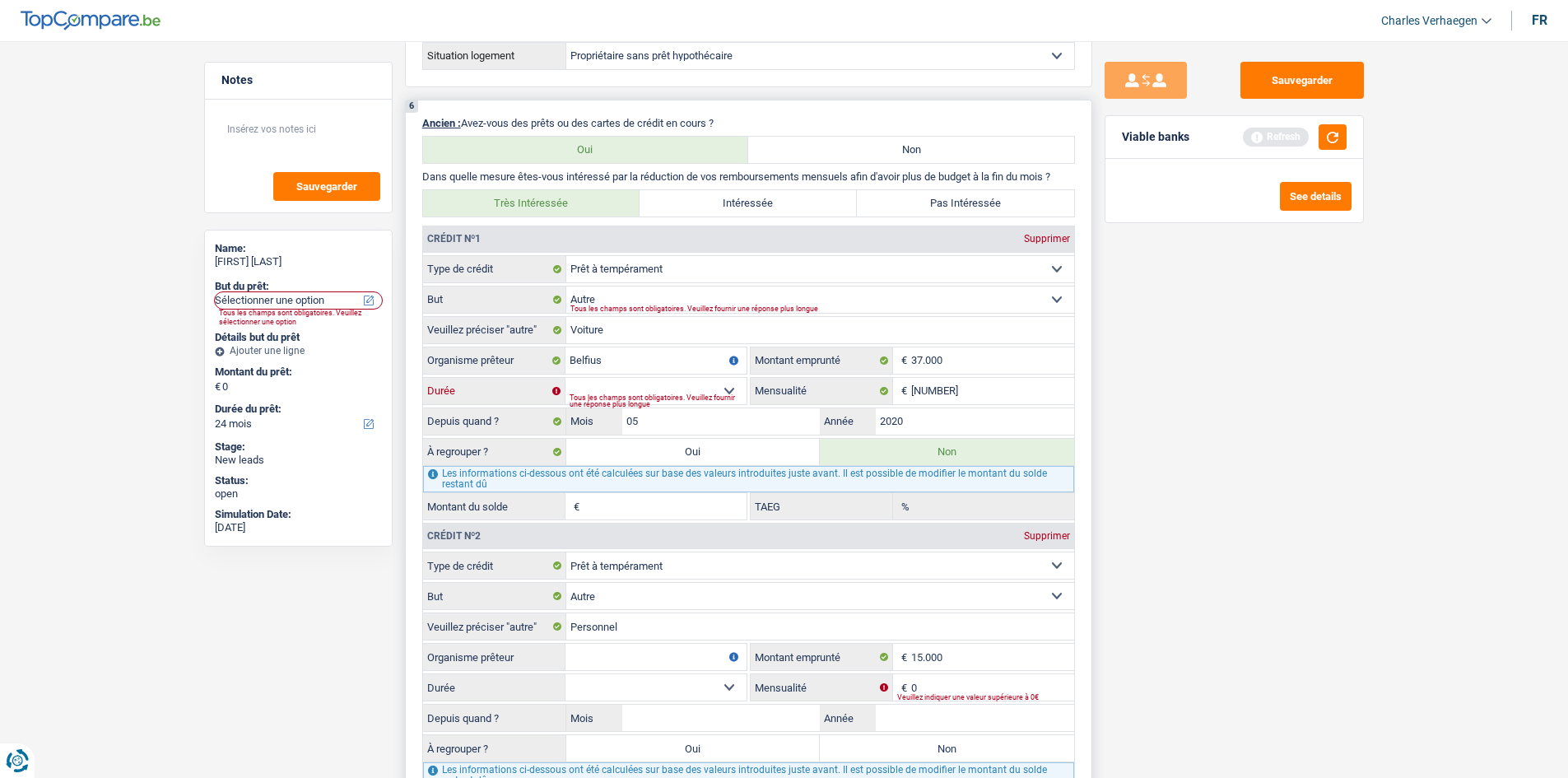 click on "12 mois 18 mois 24 mois 30 mois 36 mois 42 mois 48 mois 60 mois 72 mois 84 mois 96 mois 120 mois
Sélectionner une option" at bounding box center [656, 391] 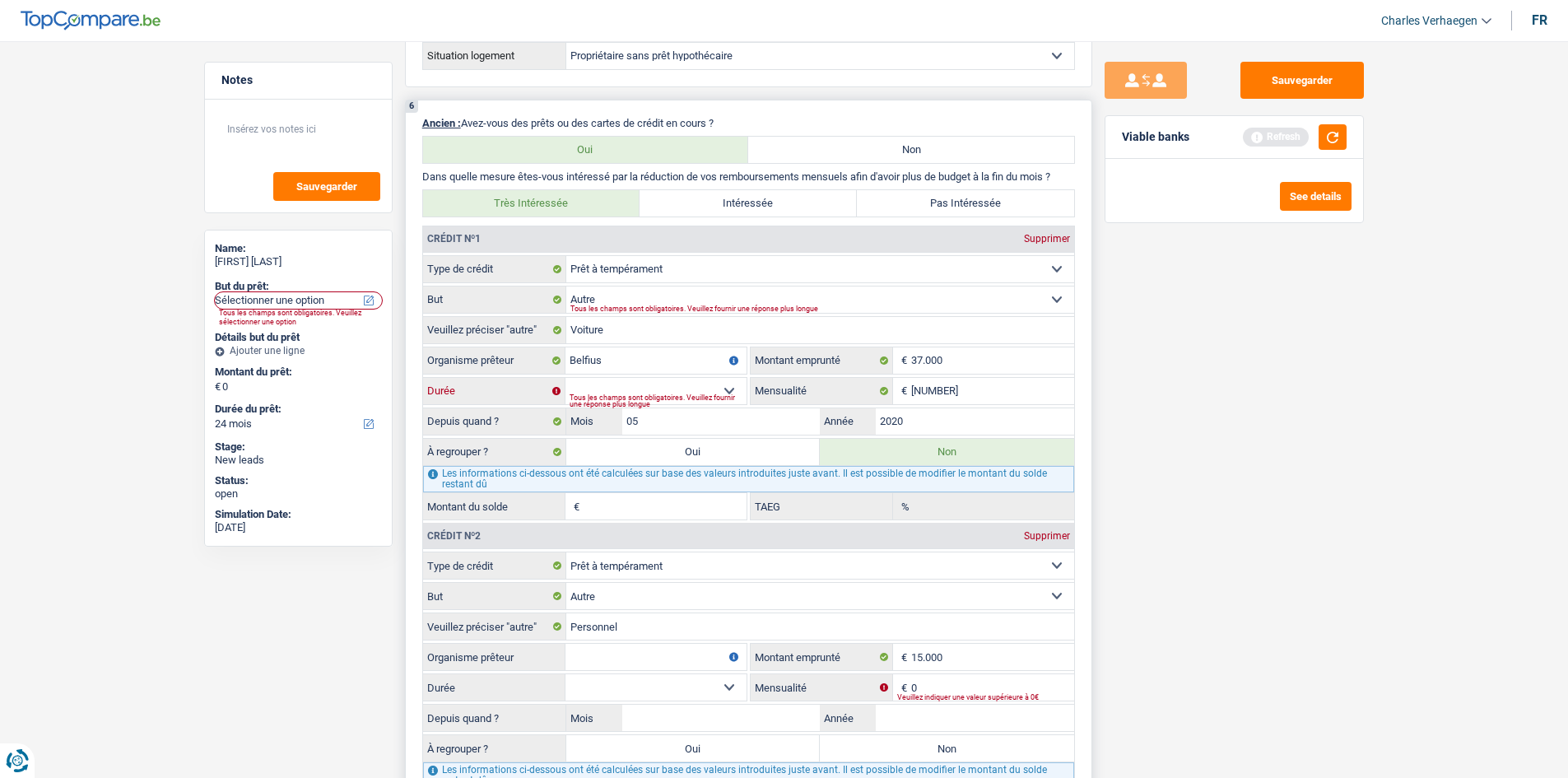 select on "84" 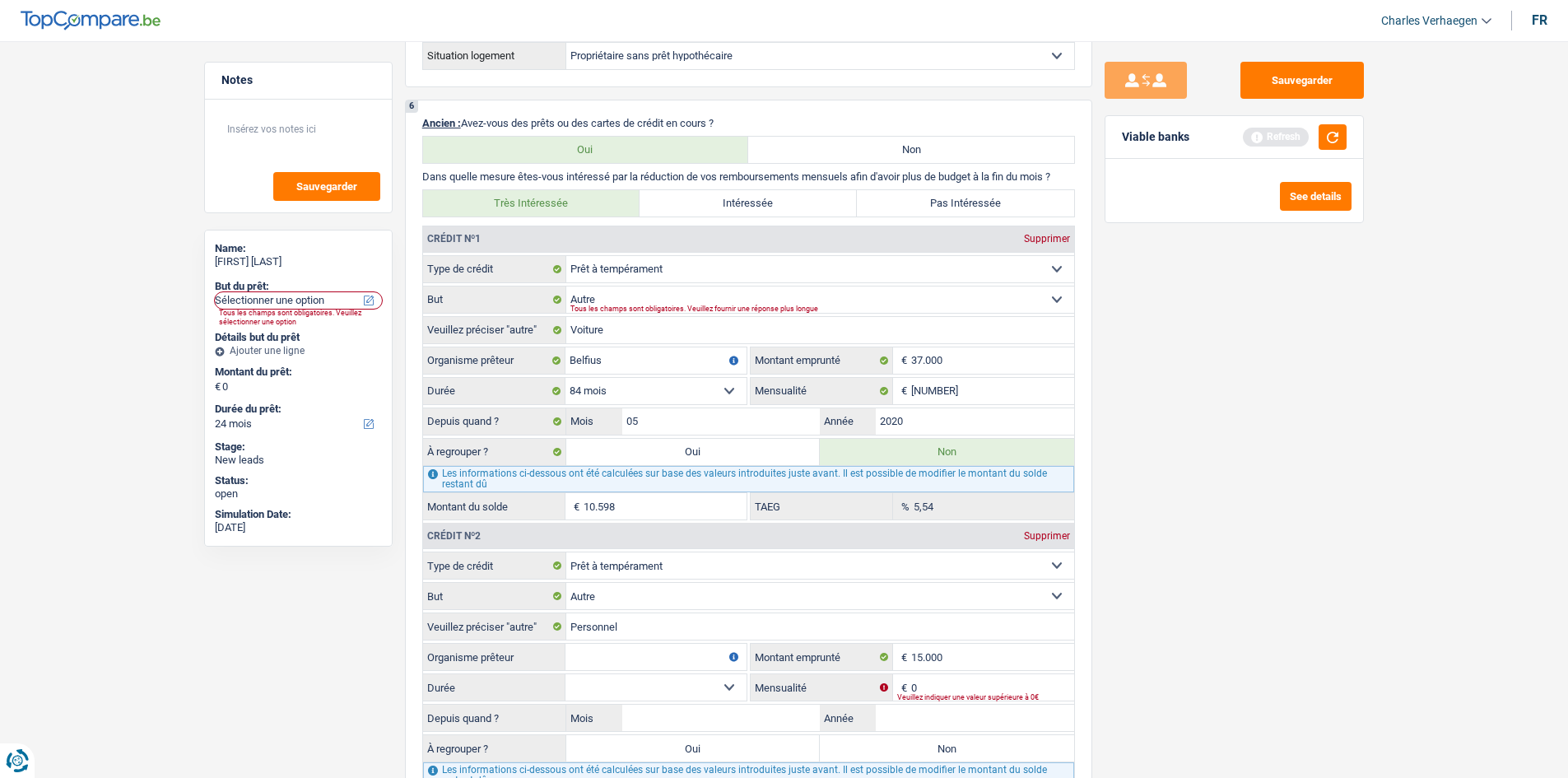 click on "Sauvegarder
Viable banks
Refresh
See details" at bounding box center [1234, 404] 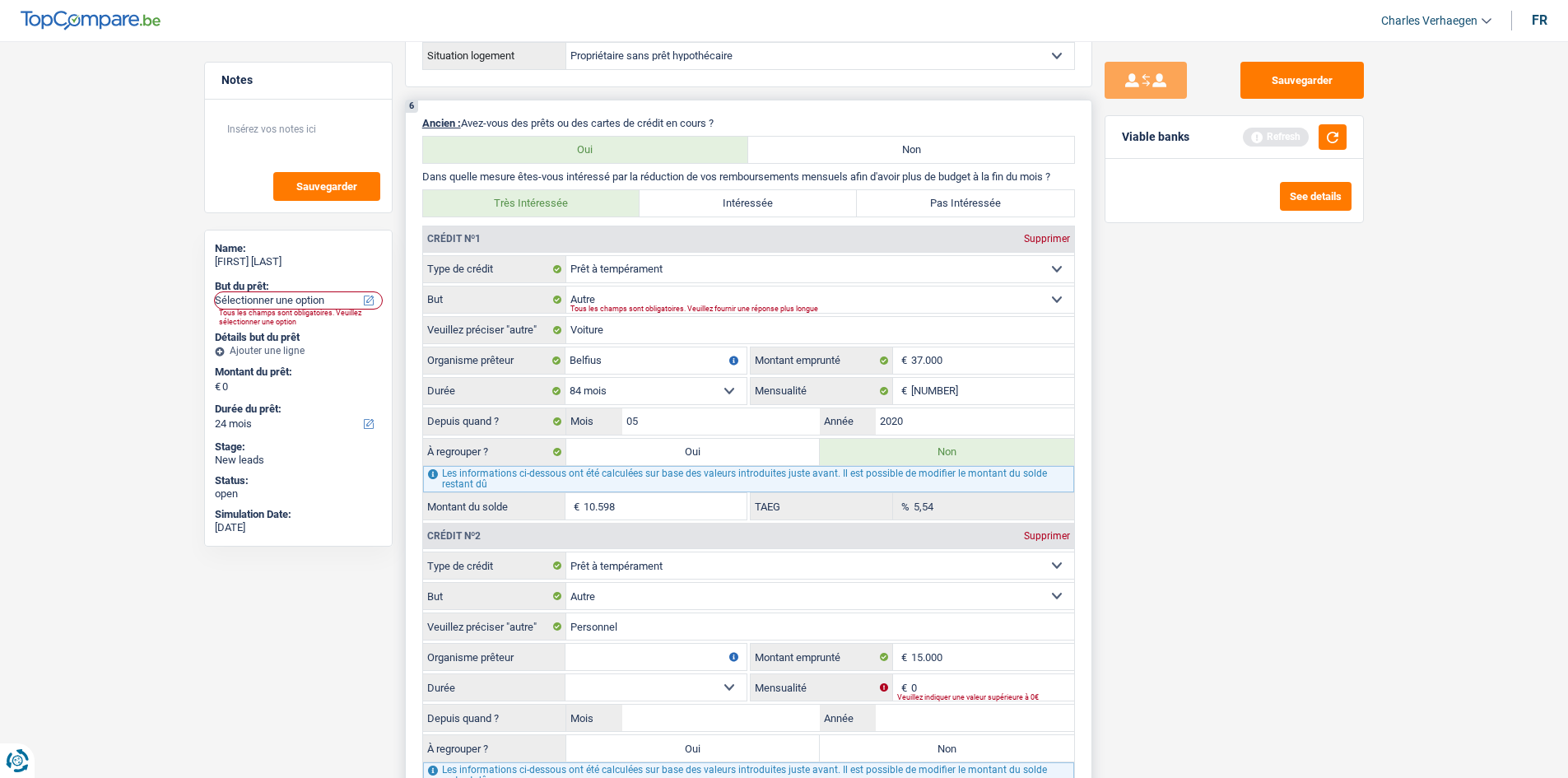 click on "12 mois 18 mois 24 mois 30 mois 36 mois 42 mois 48 mois 60 mois 72 mois 84 mois 96 mois 120 mois
Sélectionner une option" at bounding box center [656, 391] 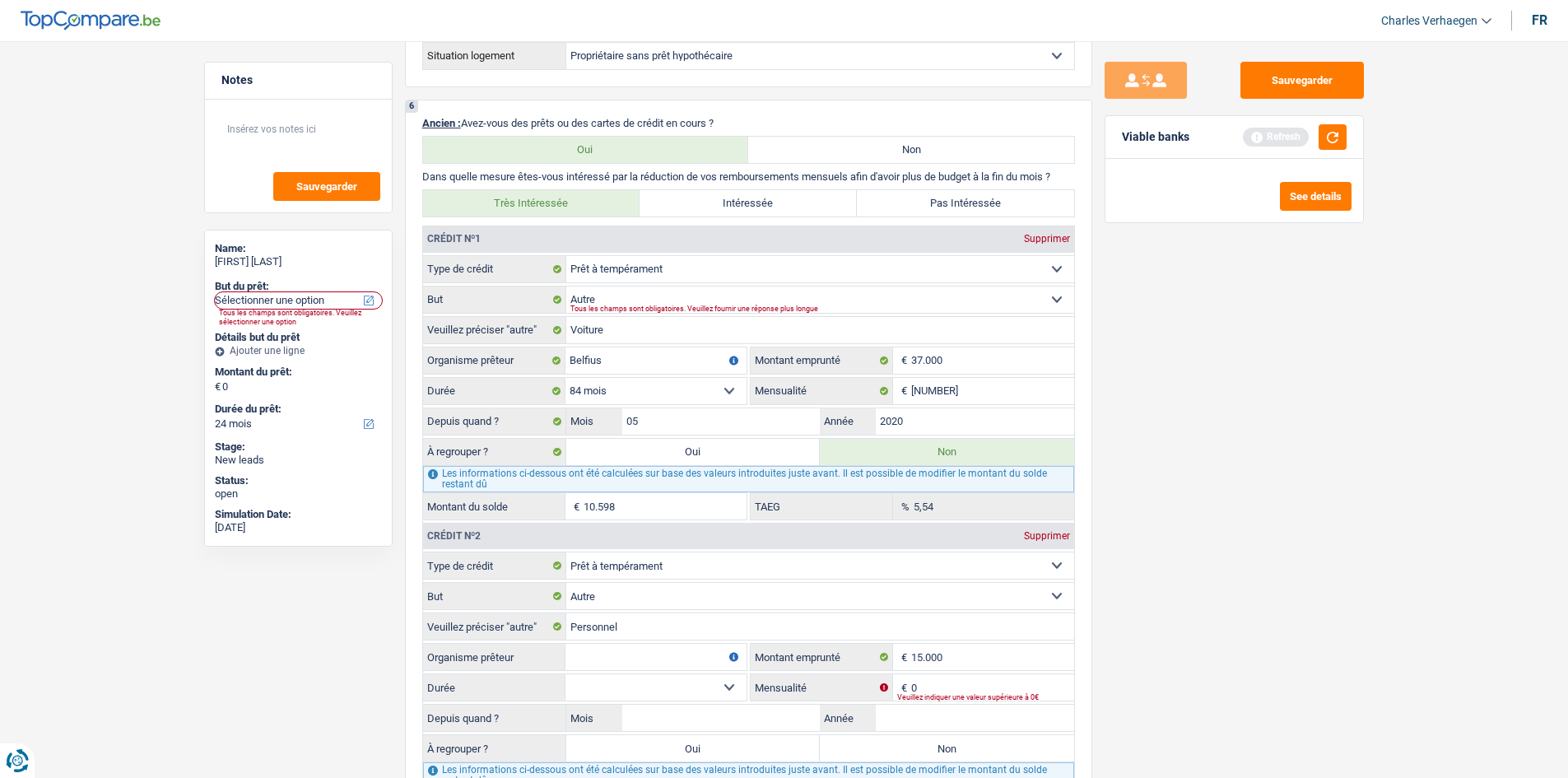 click on "Sauvegarder
Viable banks
Refresh
See details" at bounding box center [1234, 404] 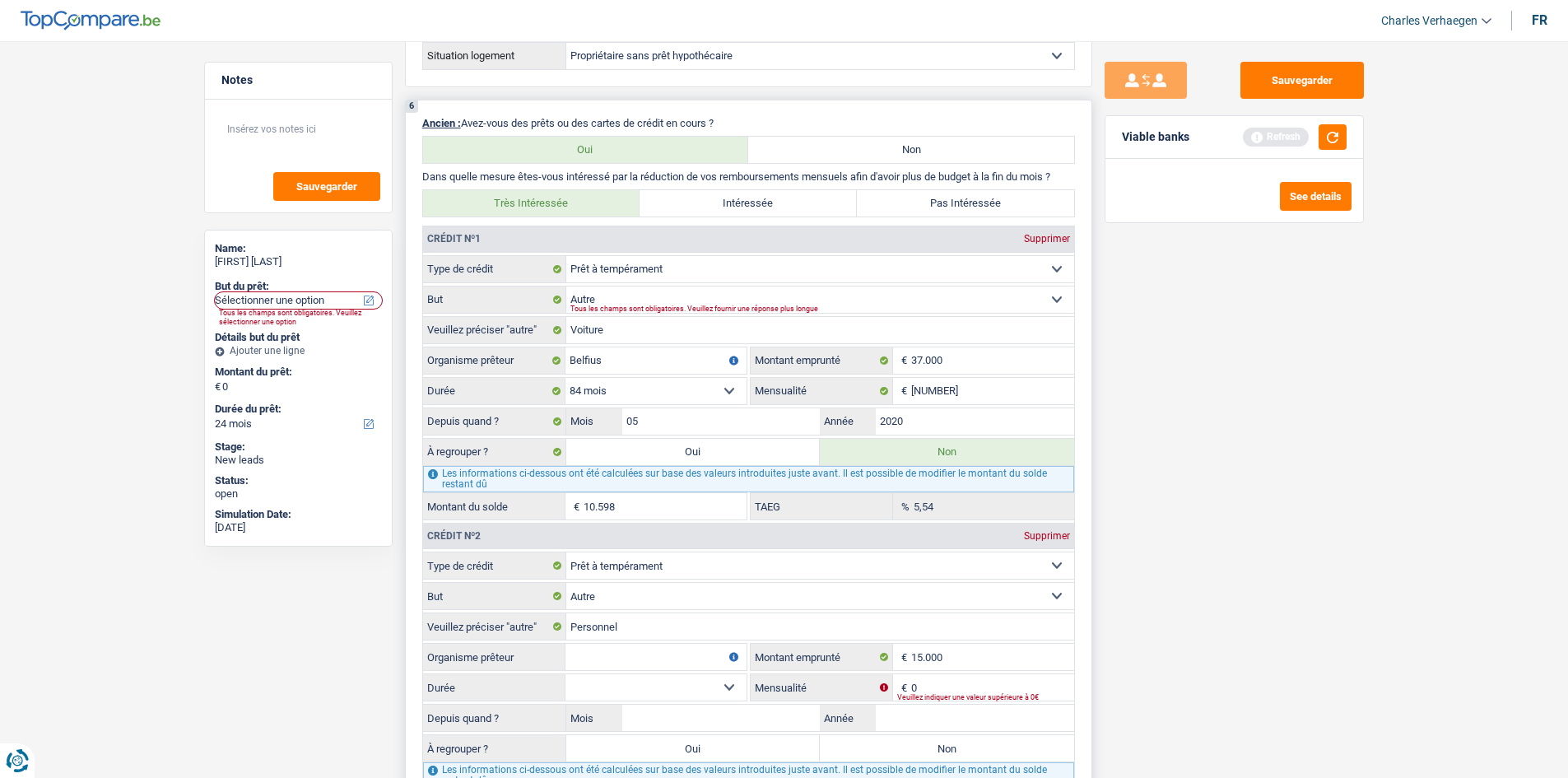click on "10.598" at bounding box center (665, 506) 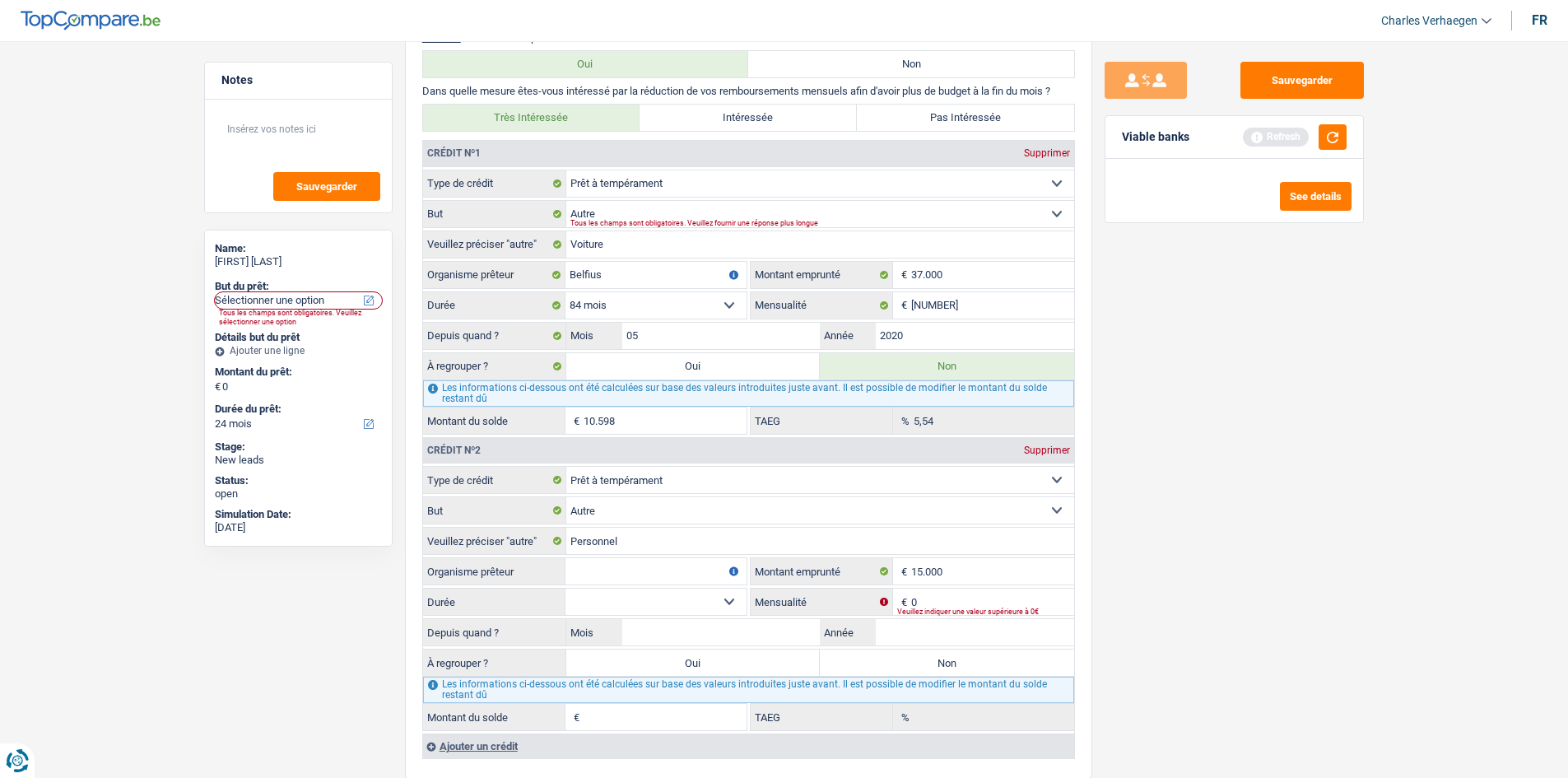 scroll, scrollTop: 1153, scrollLeft: 0, axis: vertical 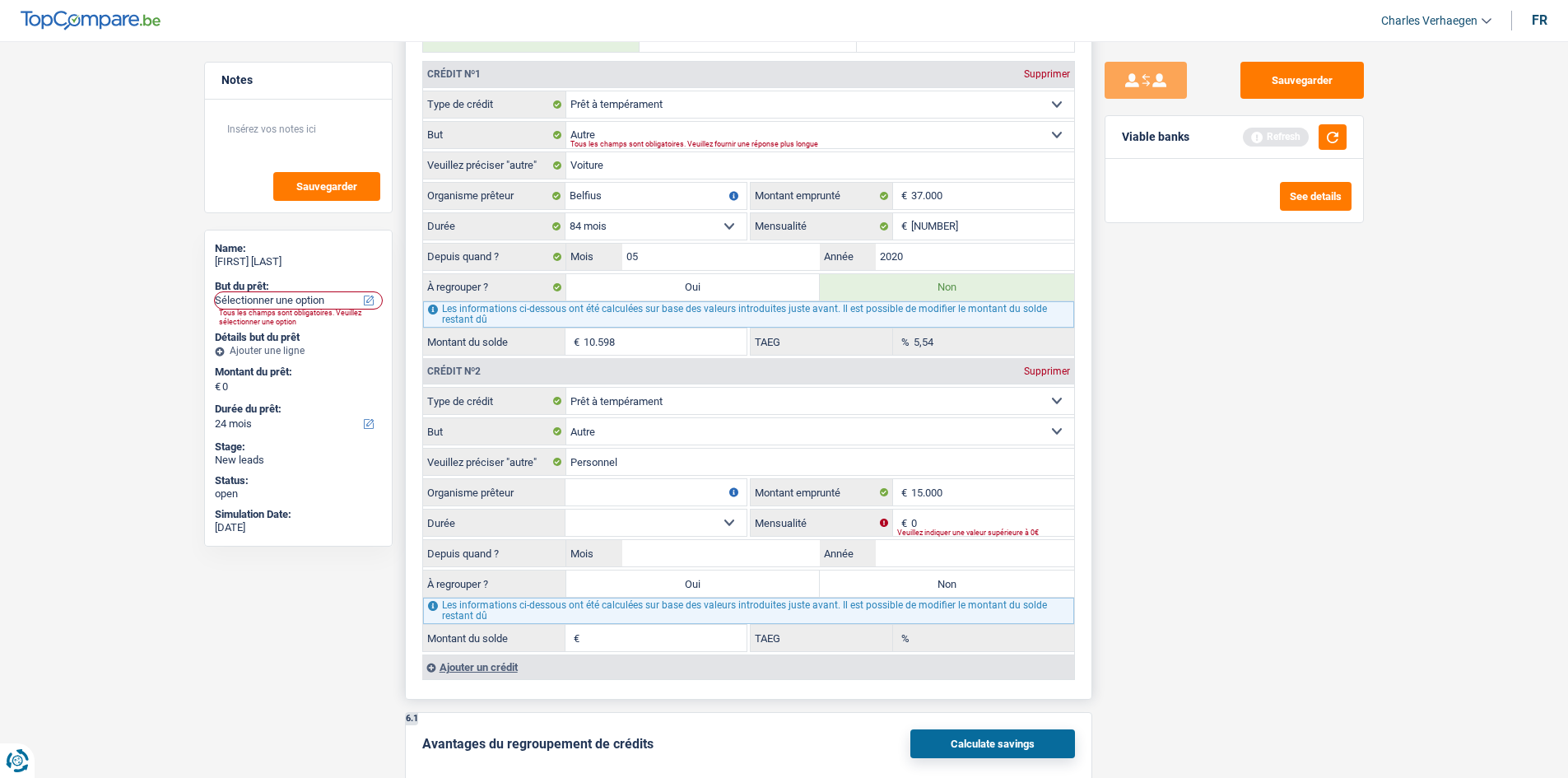 click on "Organisme prêteur" at bounding box center (656, 492) 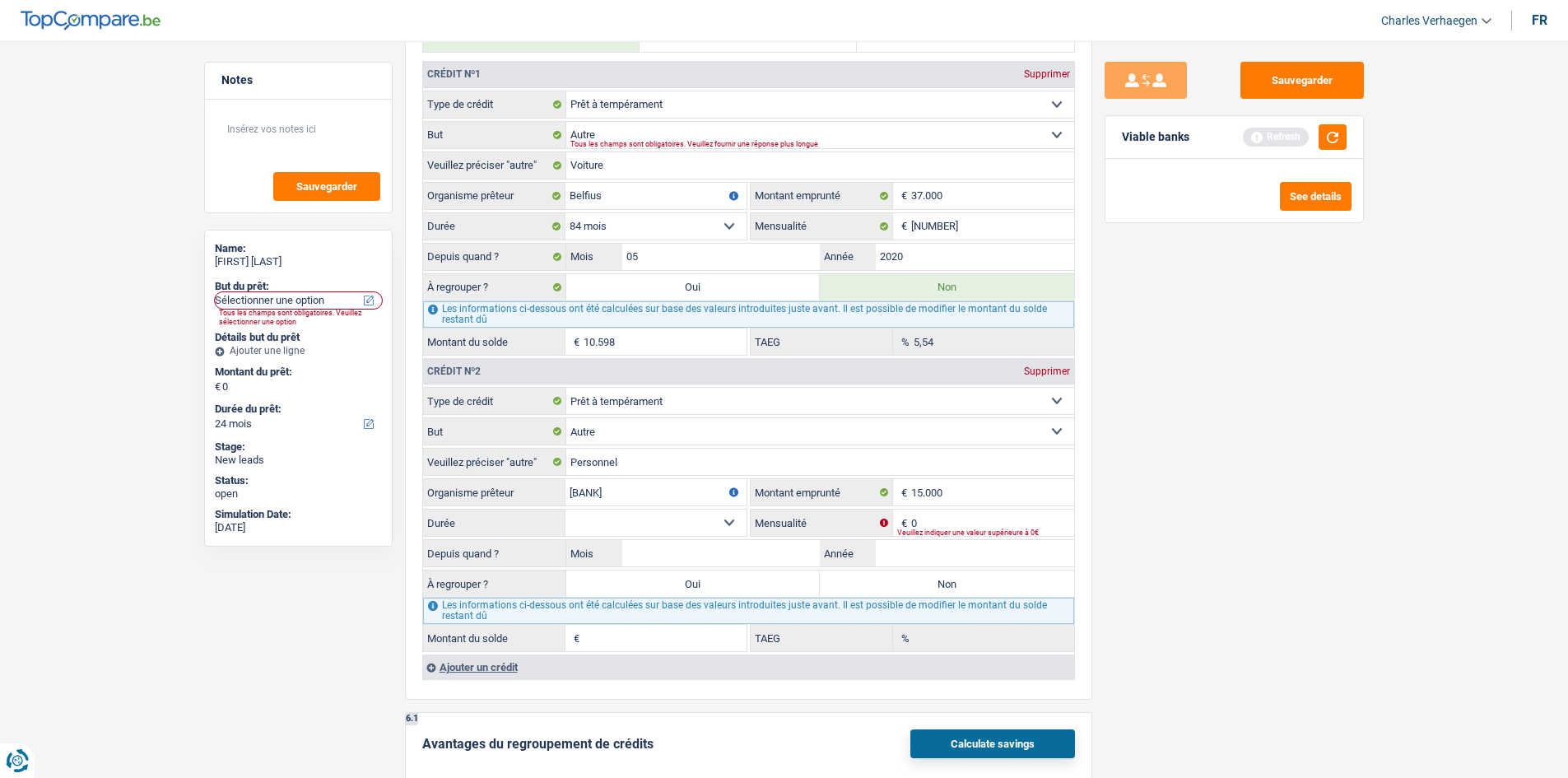click on "Sauvegarder
Viable banks
Refresh
See details" at bounding box center (1234, 404) 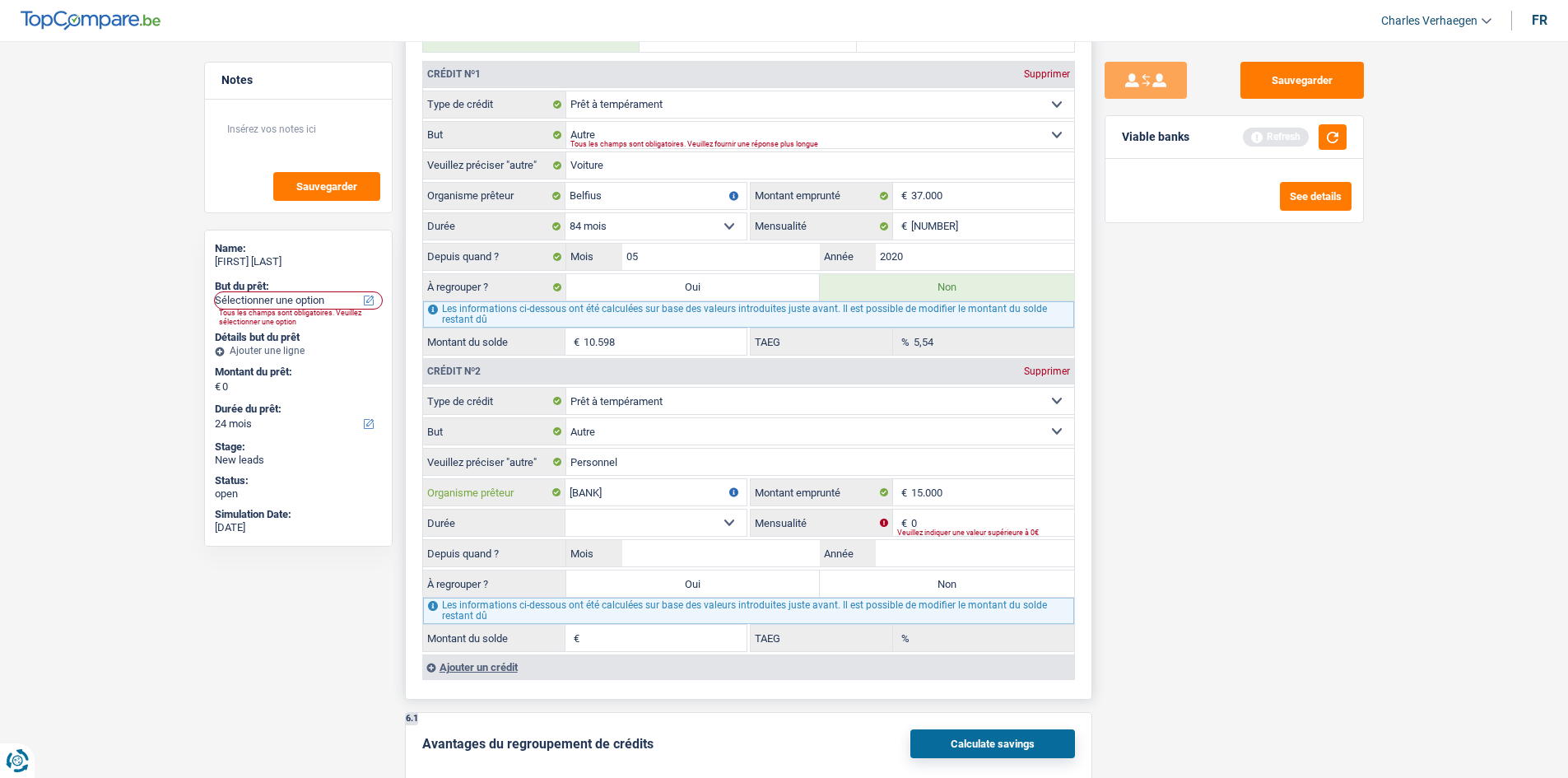 click on "COifids" at bounding box center (656, 492) 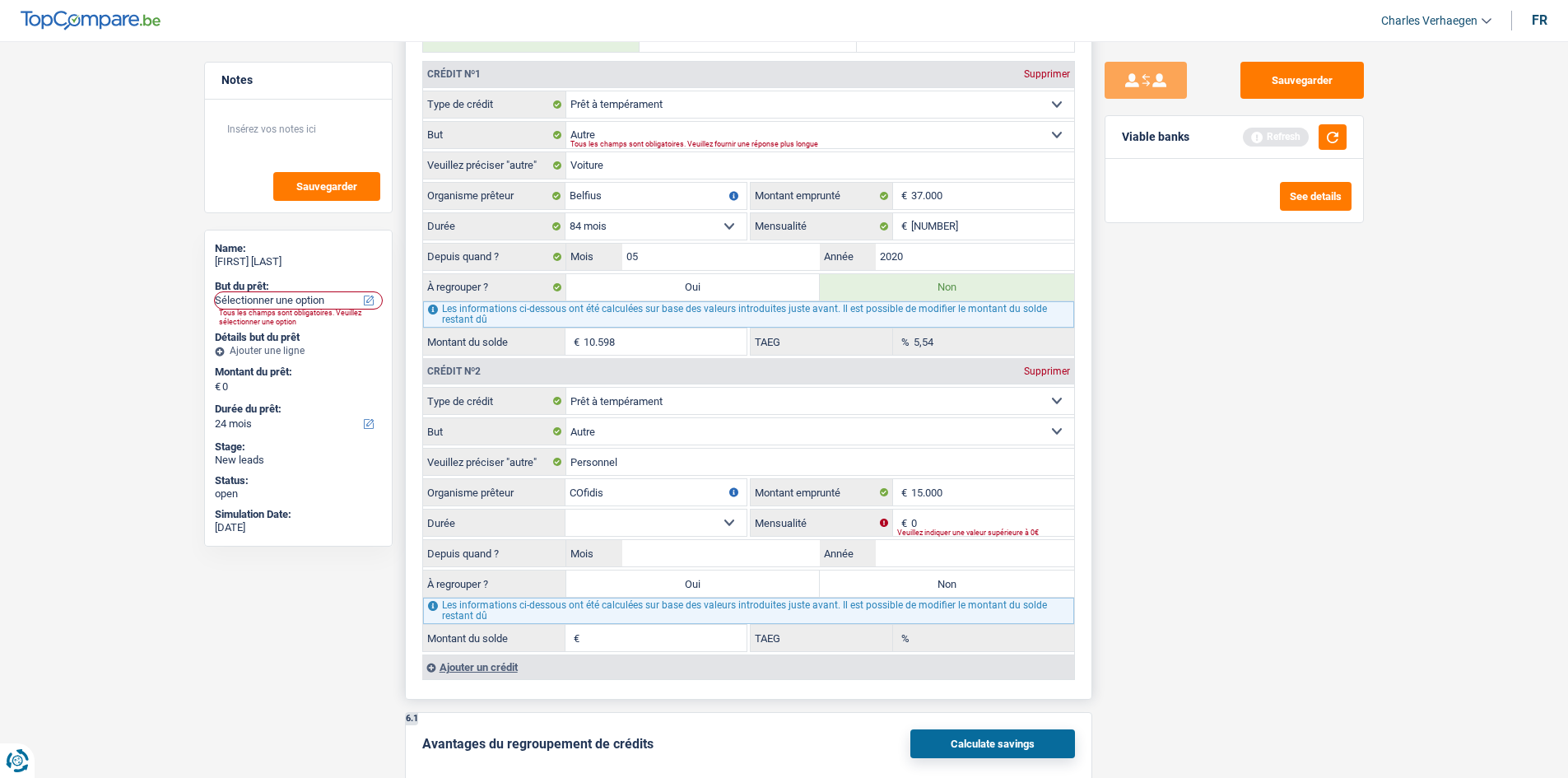type on "COfidis" 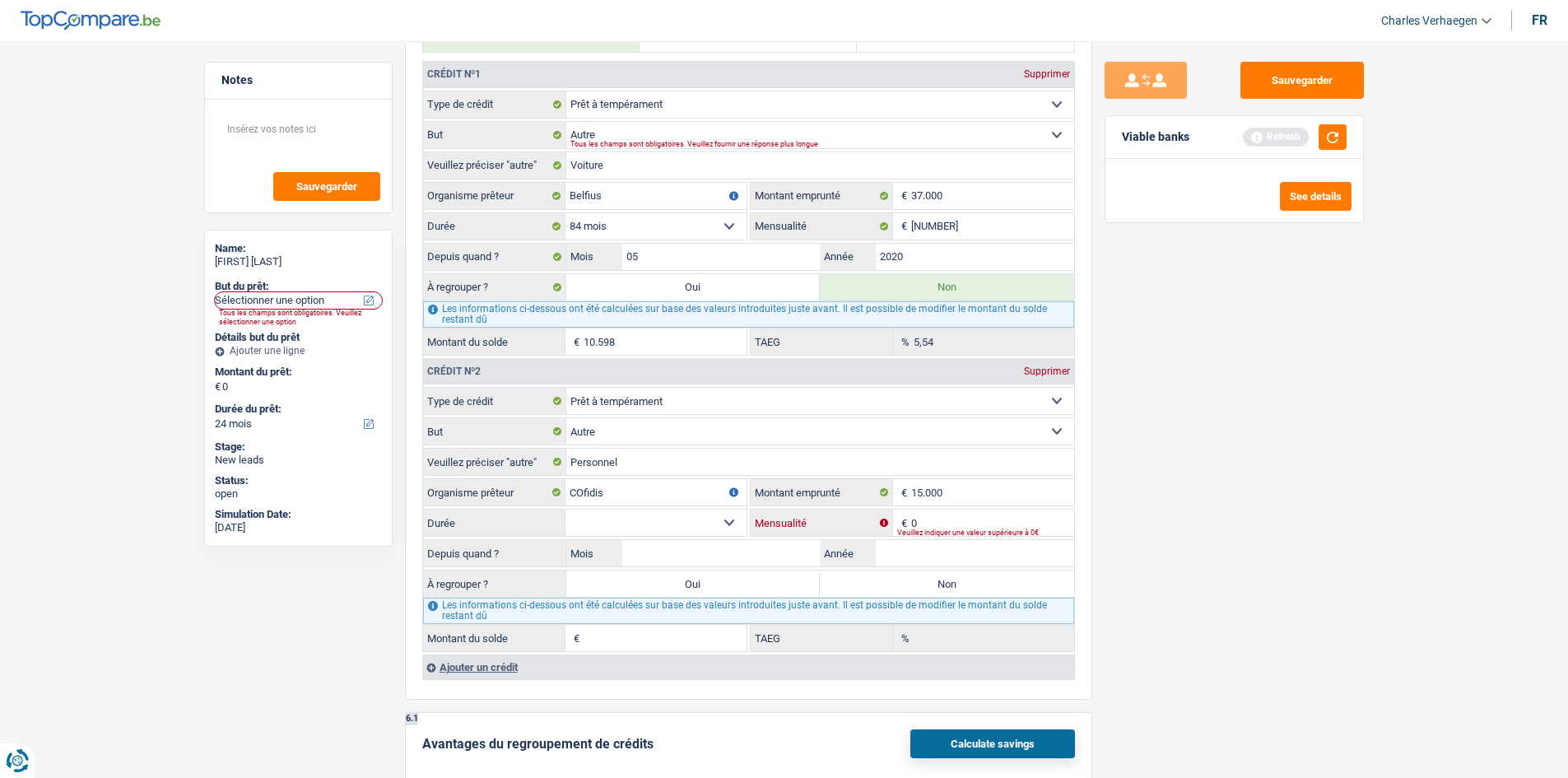 drag, startPoint x: 961, startPoint y: 523, endPoint x: 1478, endPoint y: 616, distance: 525.29801 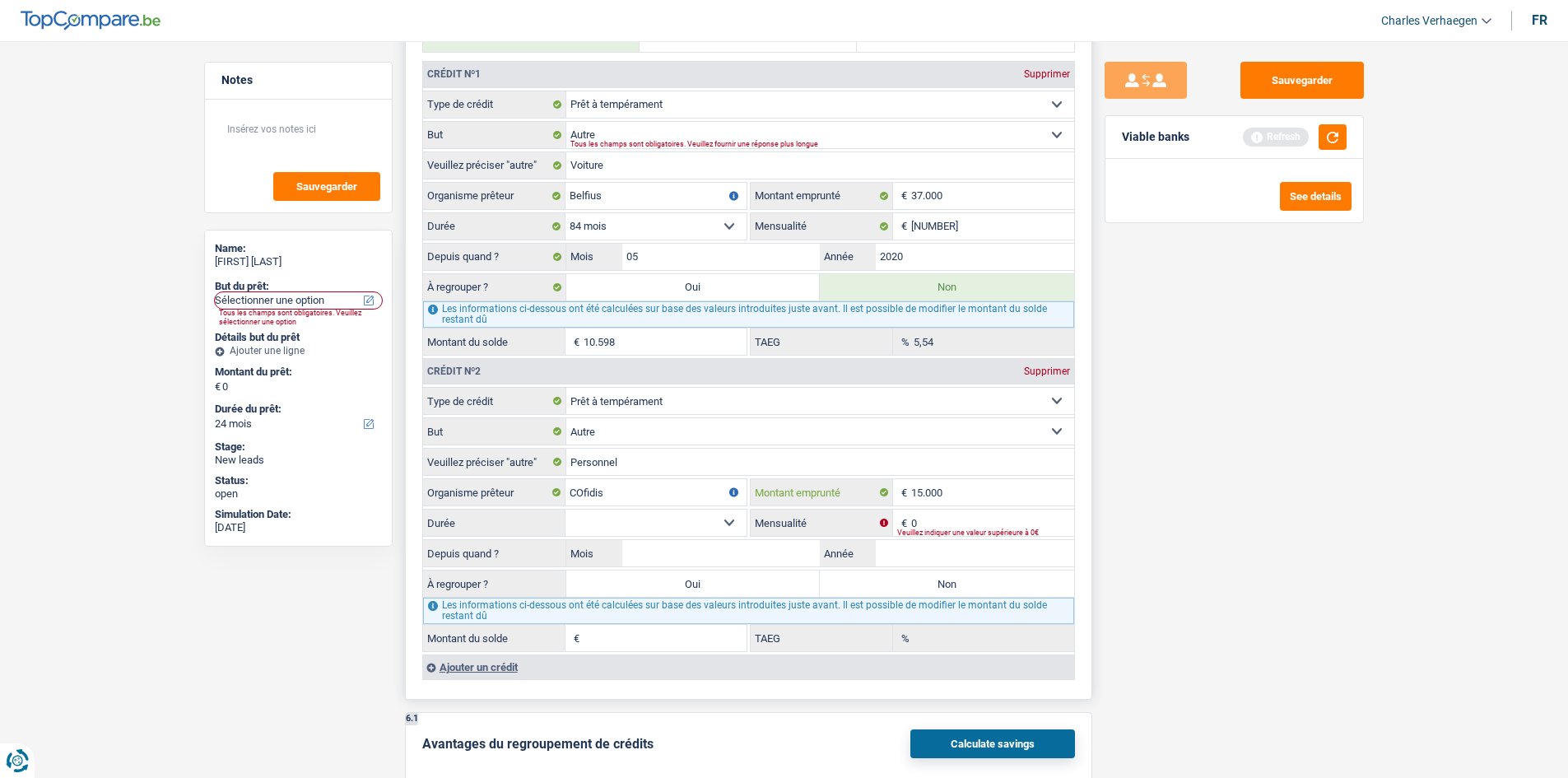 click on "15.000" at bounding box center [993, 492] 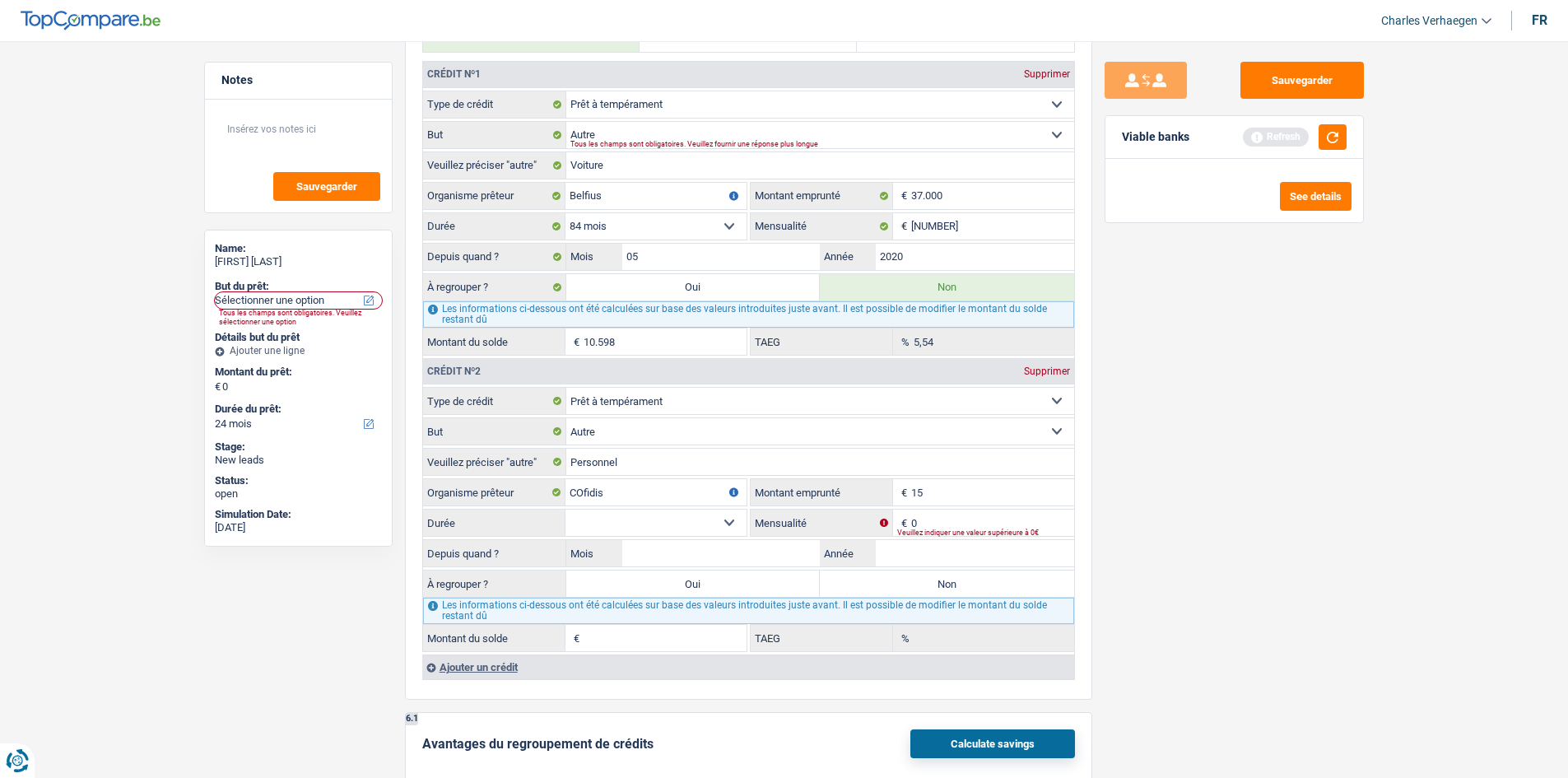 type on "1" 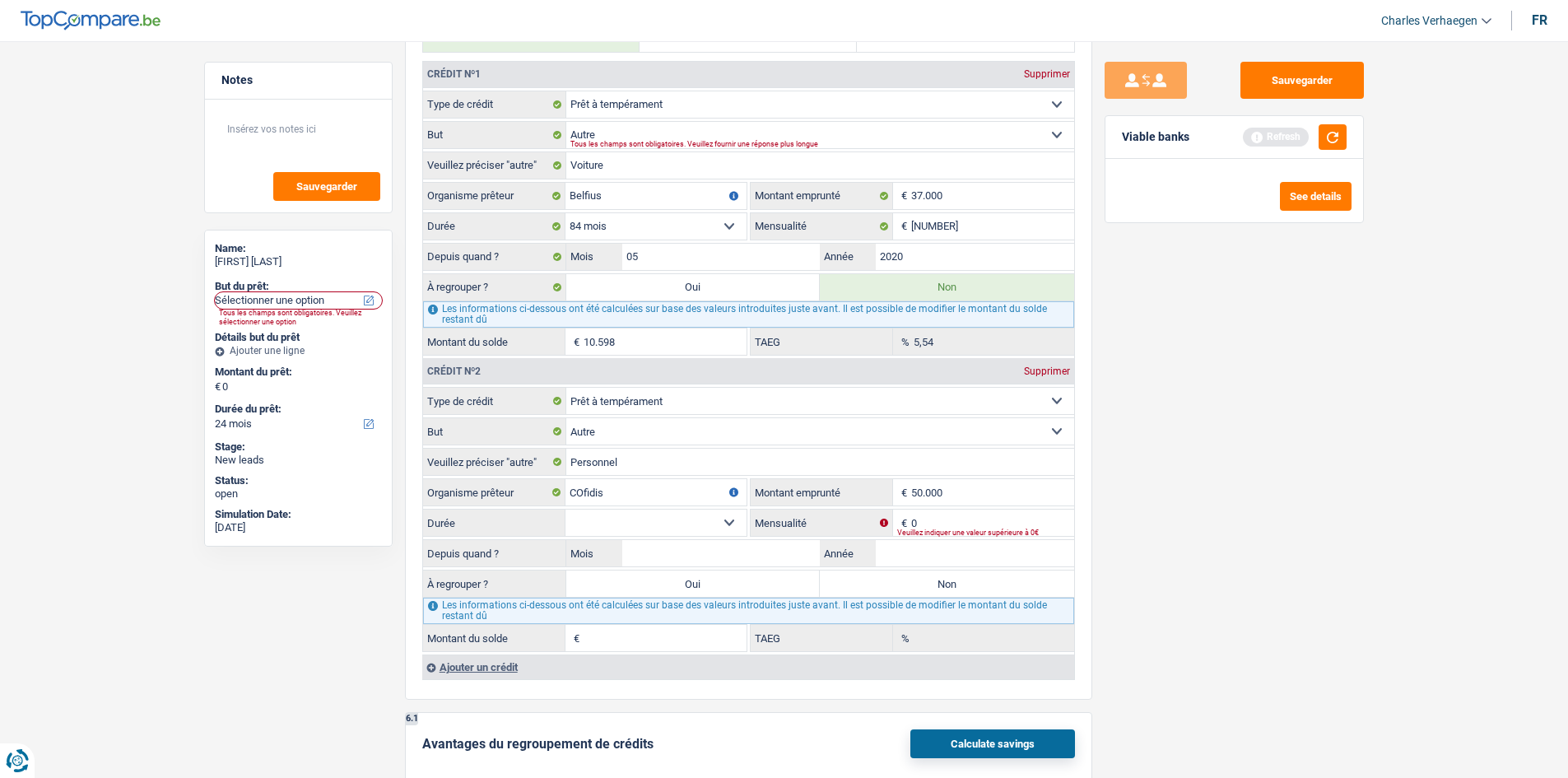 type on "50.000" 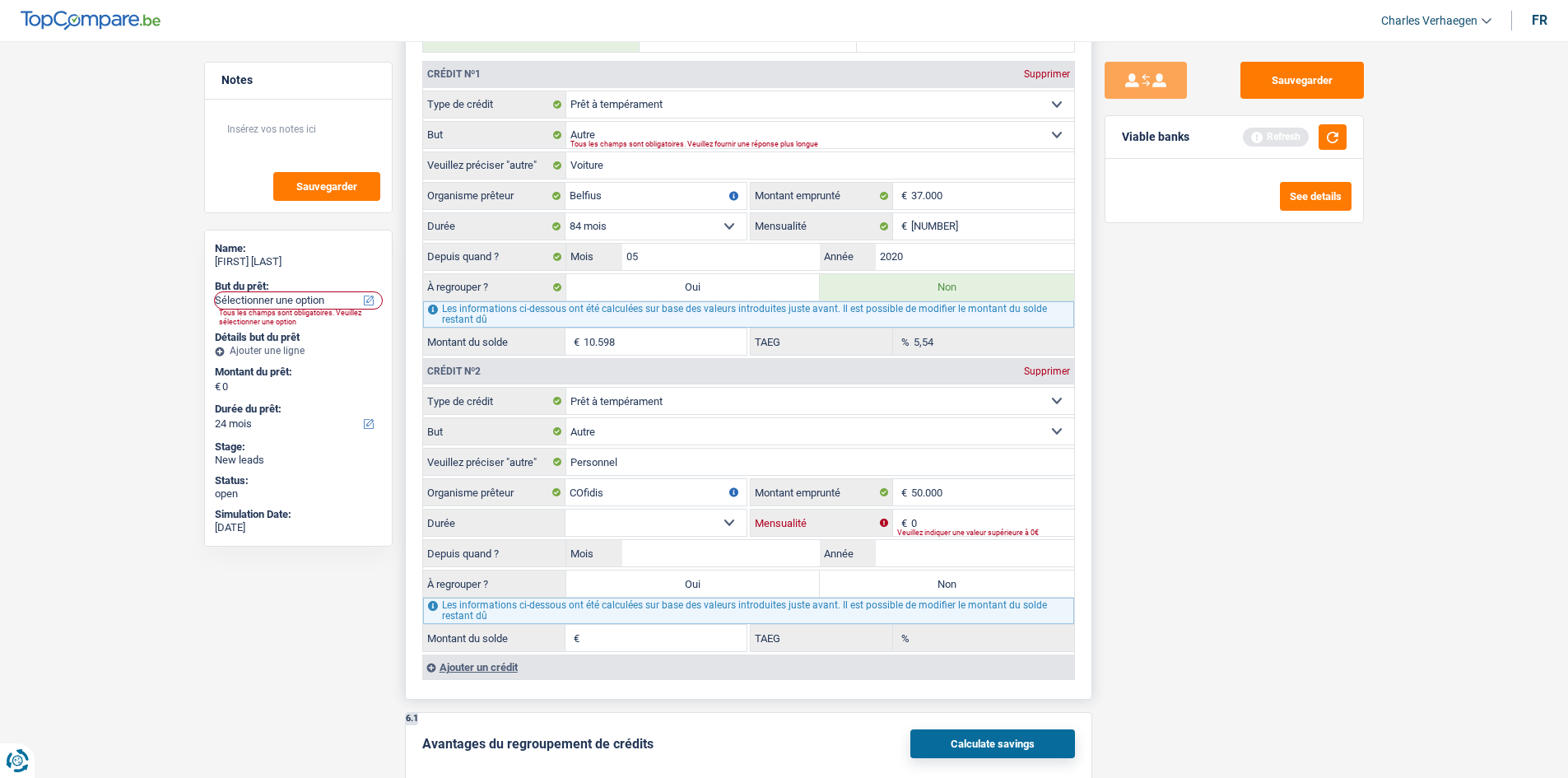 click on "0" at bounding box center [993, 523] 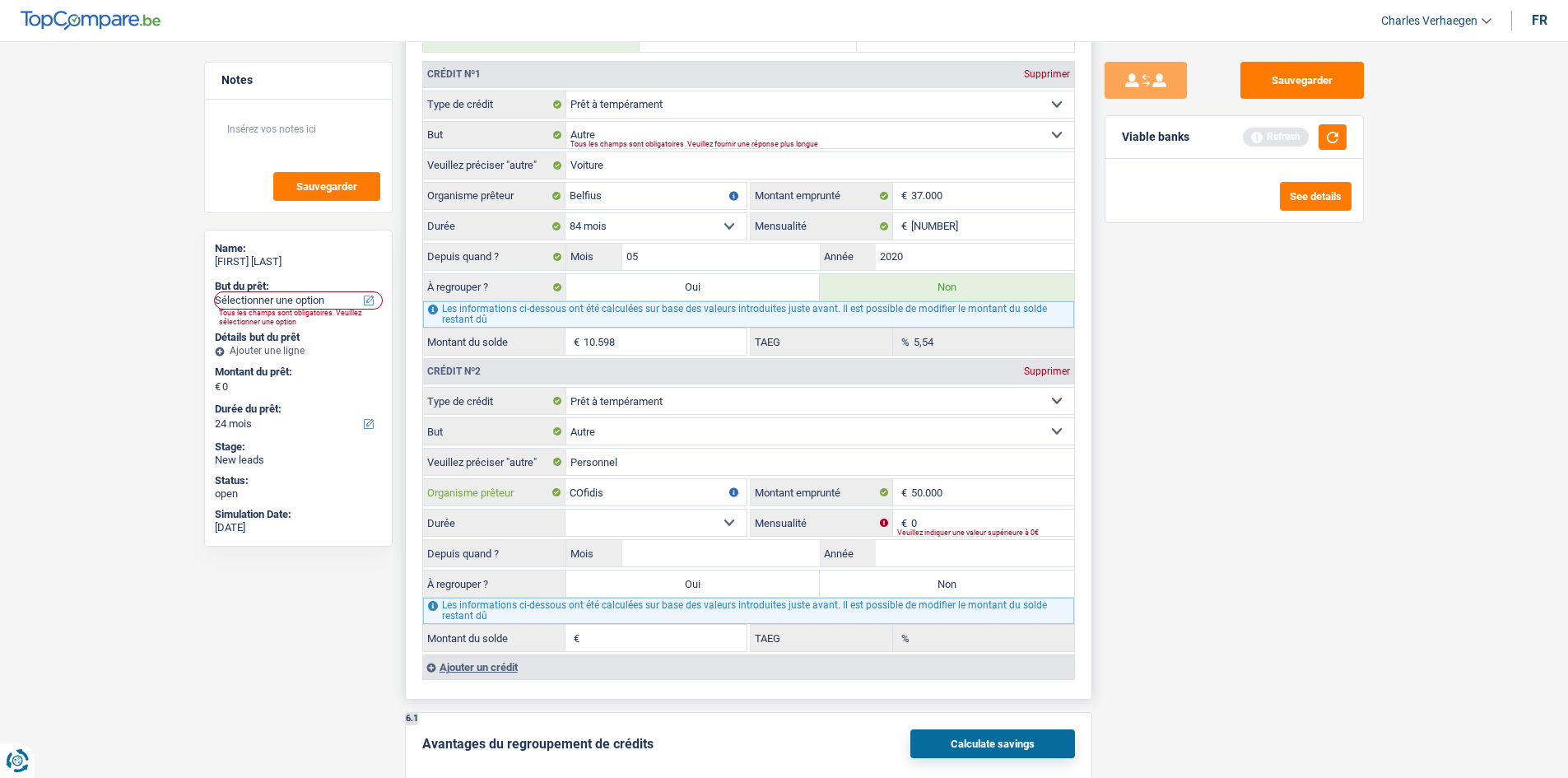 click on "COfidis" at bounding box center (656, 492) 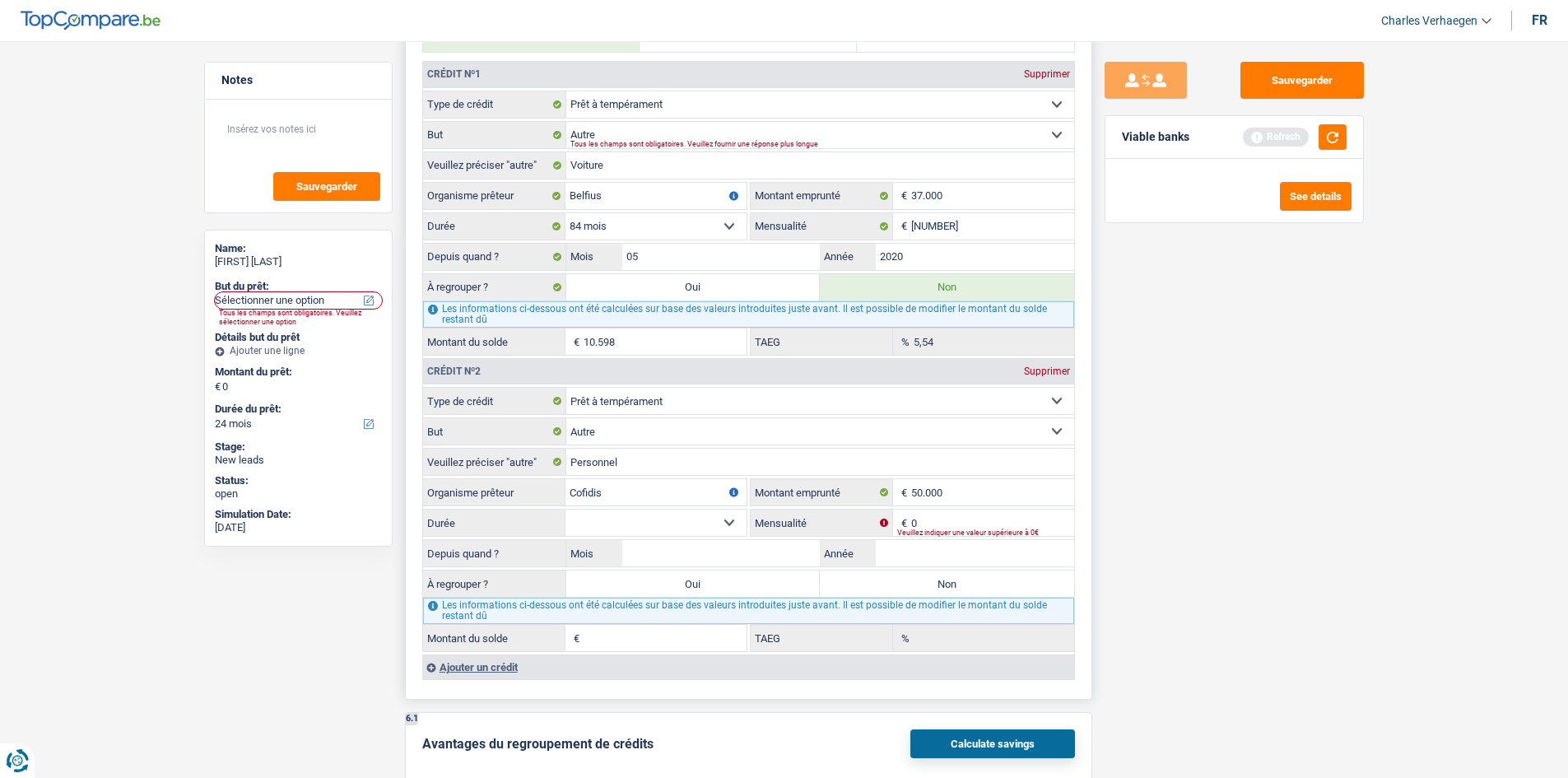 type on "Cofidis" 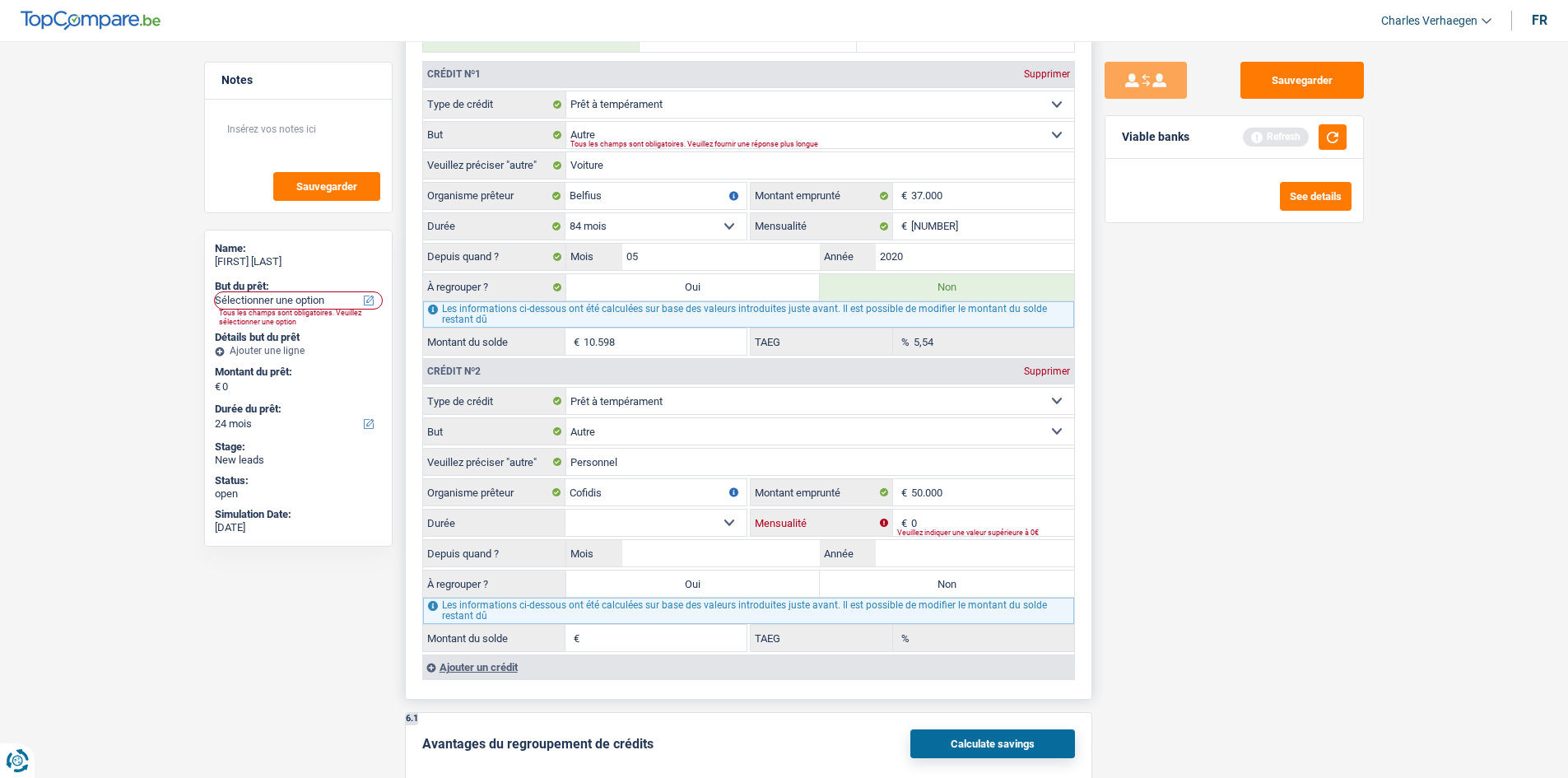 click on "0" at bounding box center (993, 523) 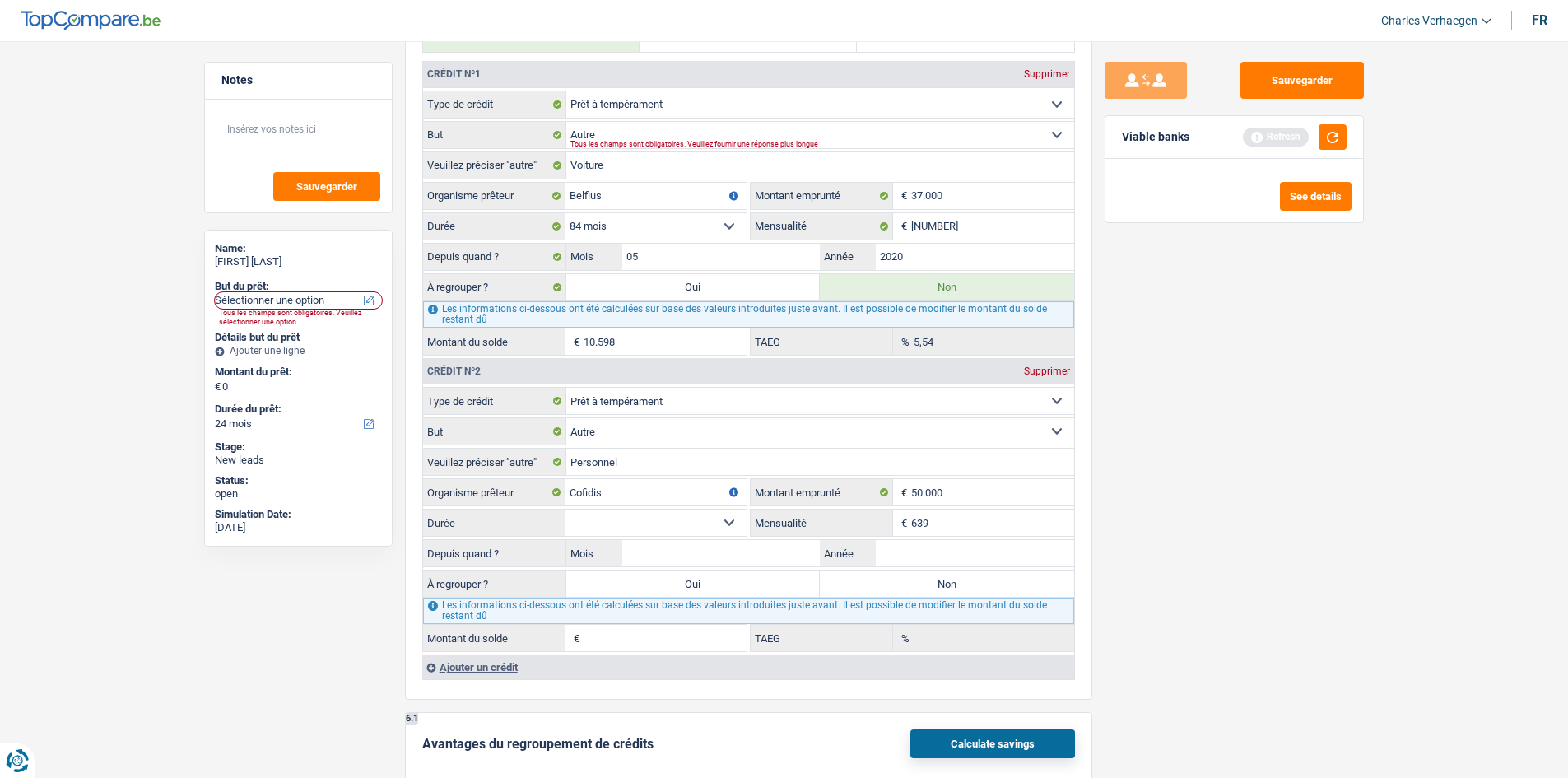 type on "639" 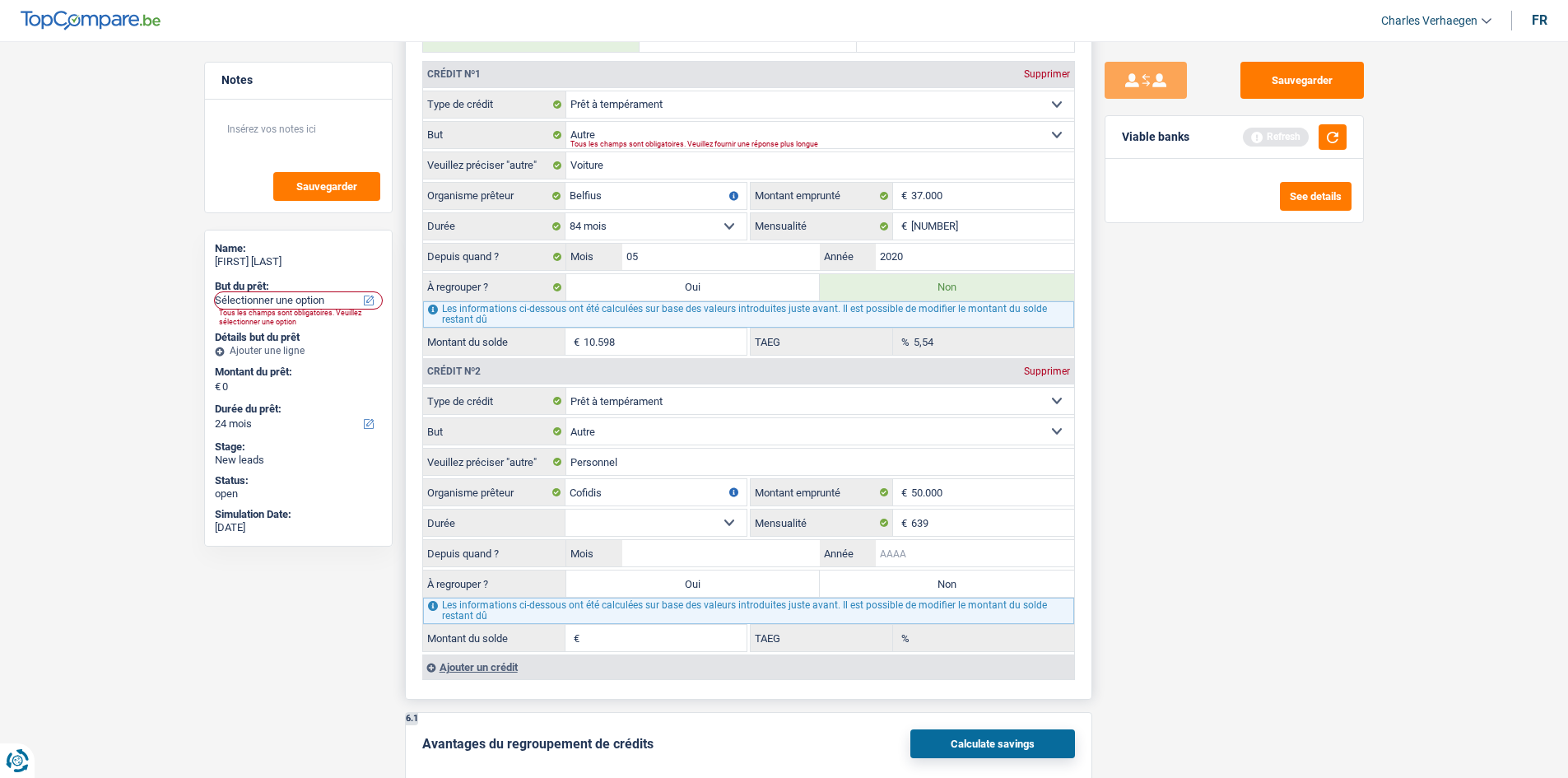 drag, startPoint x: 1030, startPoint y: 548, endPoint x: 1007, endPoint y: 545, distance: 23.194827 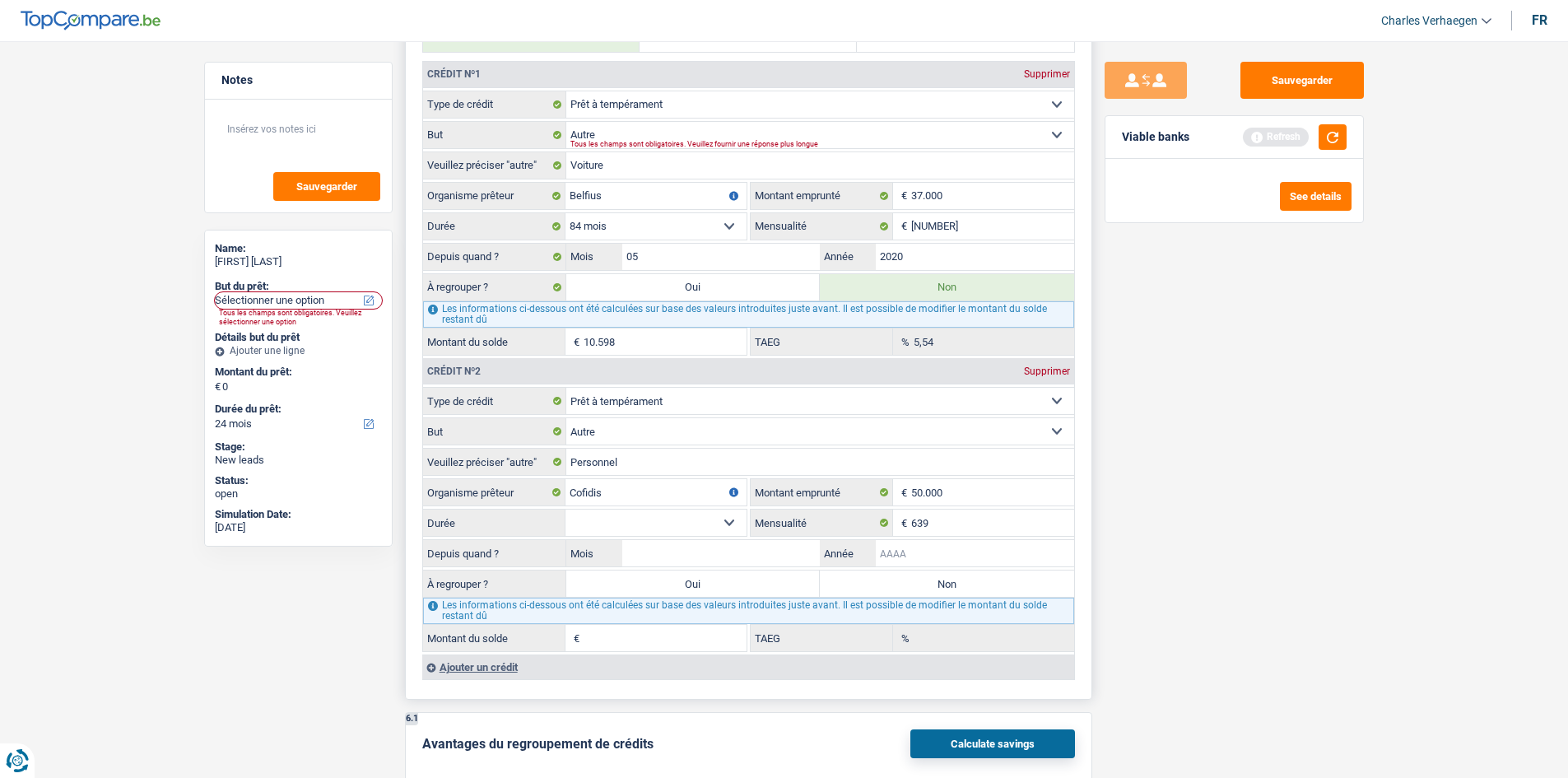 click on "Année" at bounding box center (975, 553) 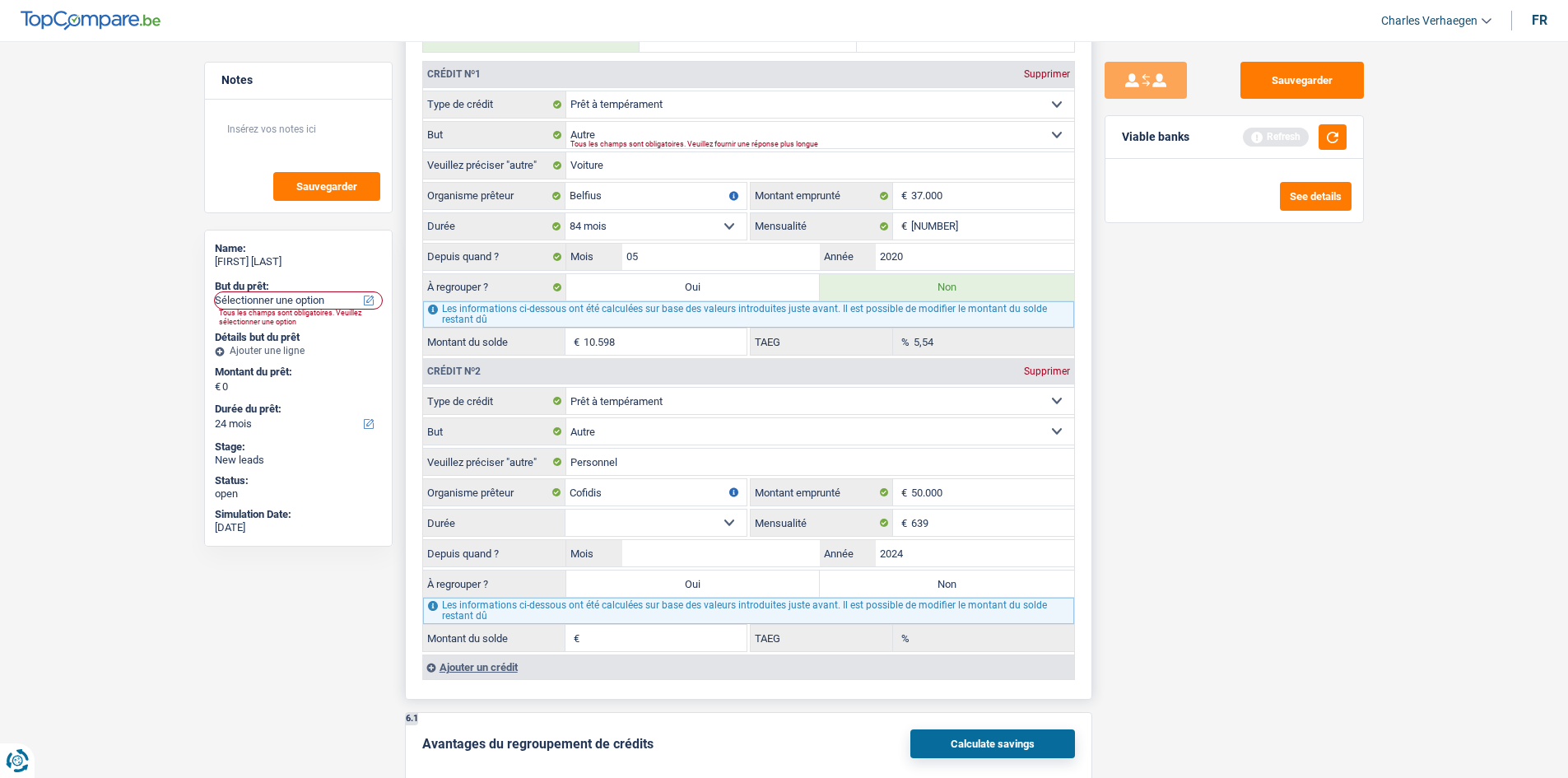 type on "2024" 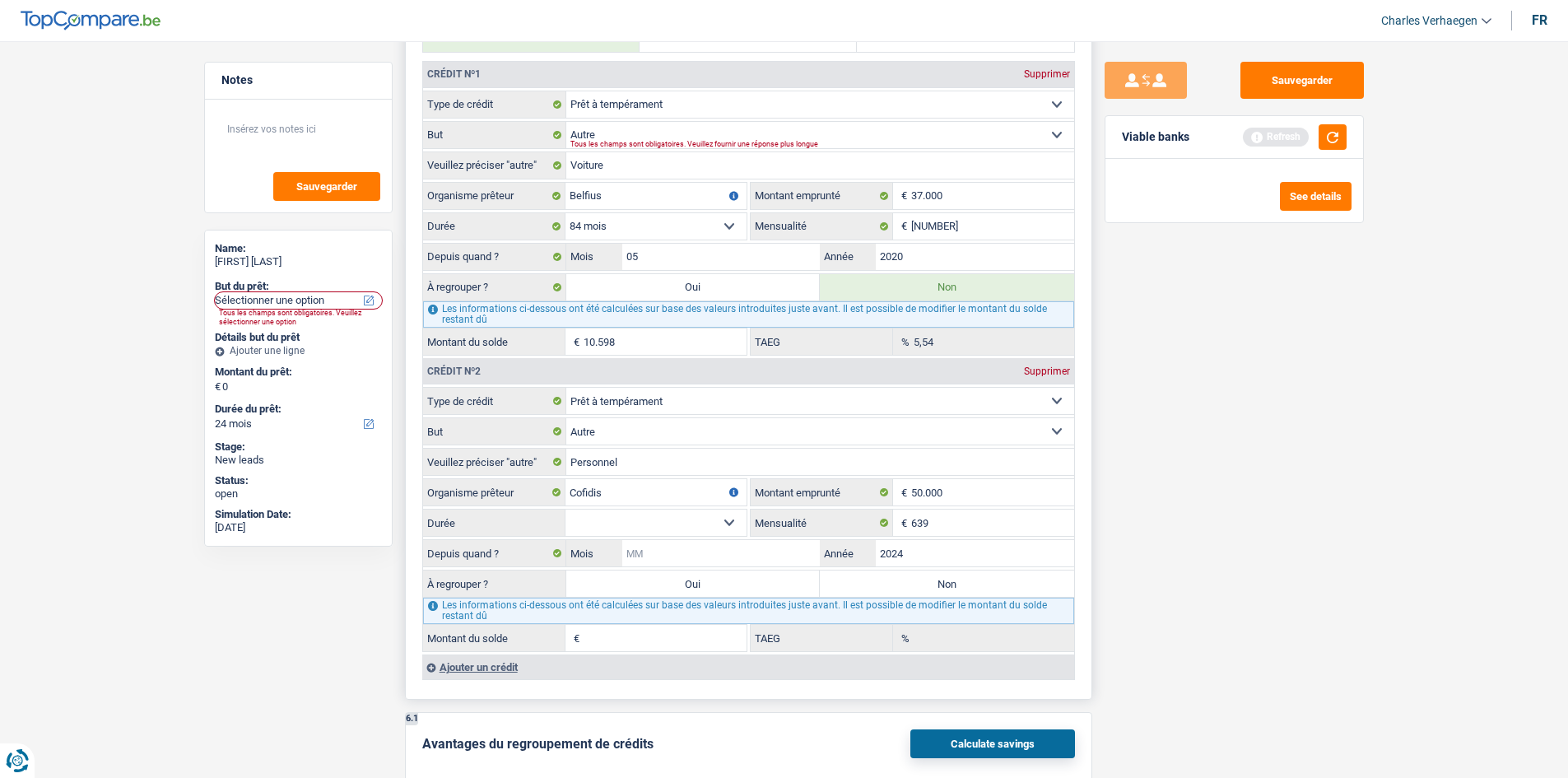 click on "Mois" at bounding box center [721, 553] 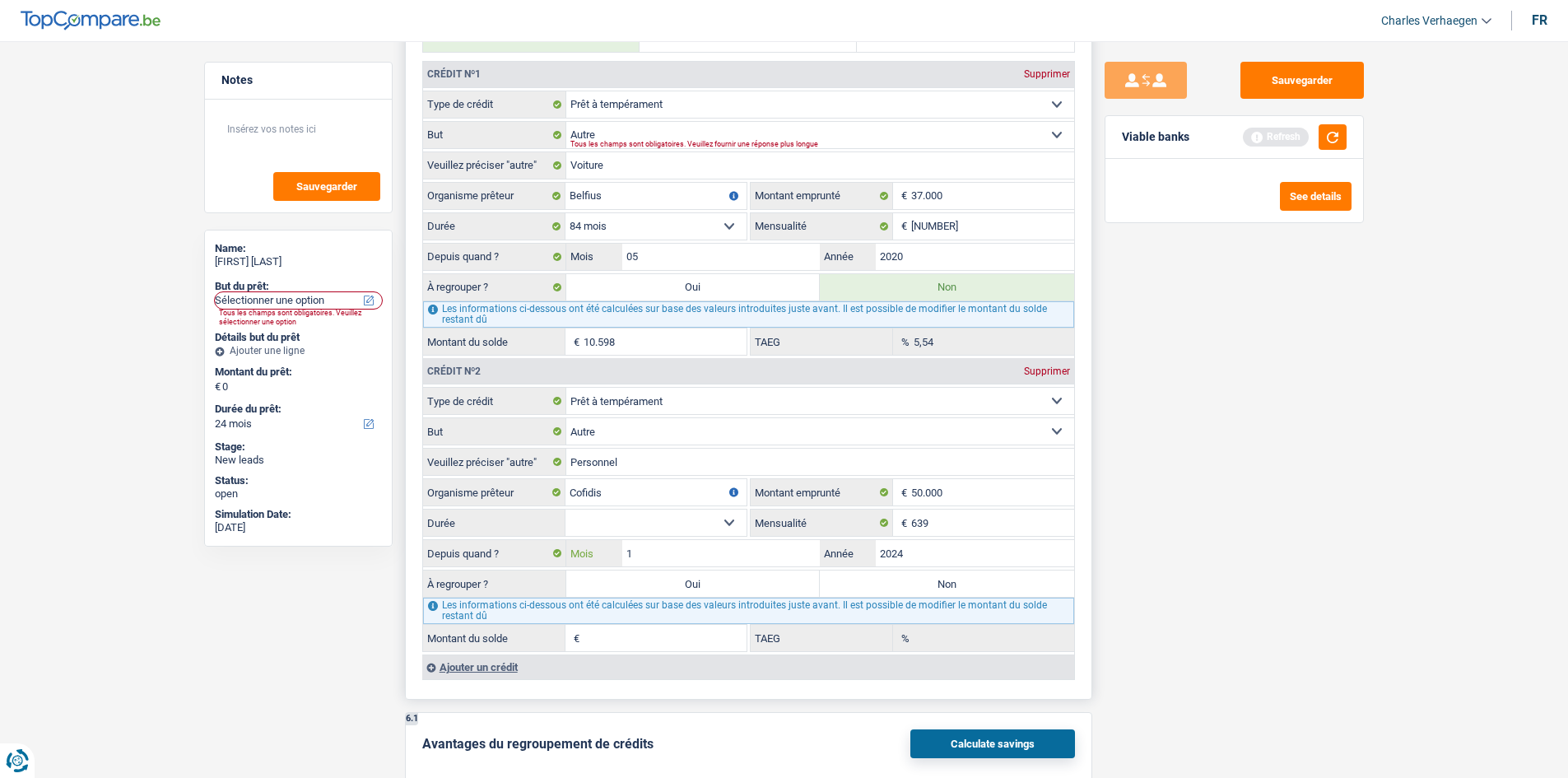 type on "12" 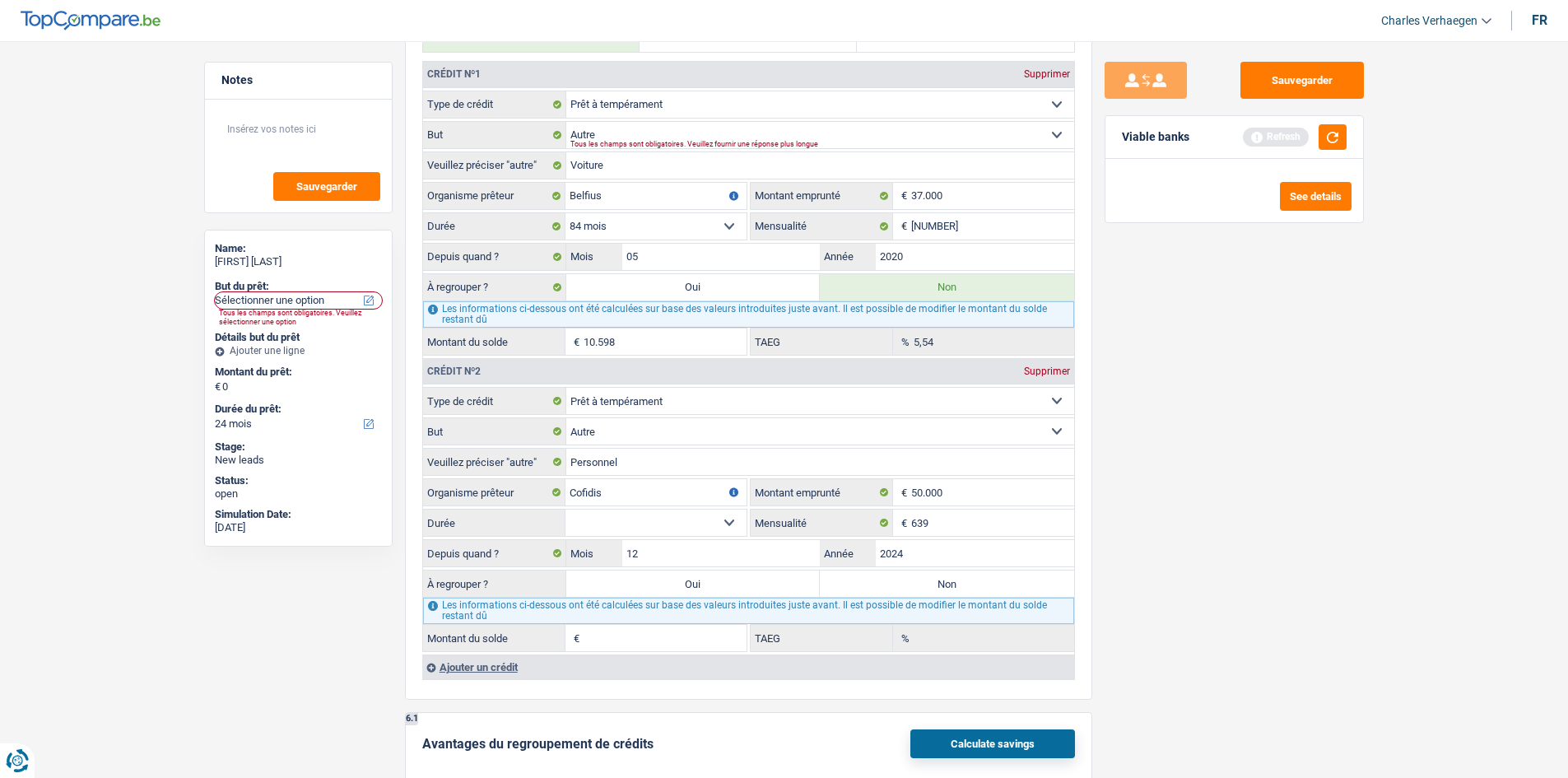 click on "Sauvegarder
Viable banks
Refresh
See details" at bounding box center (1234, 404) 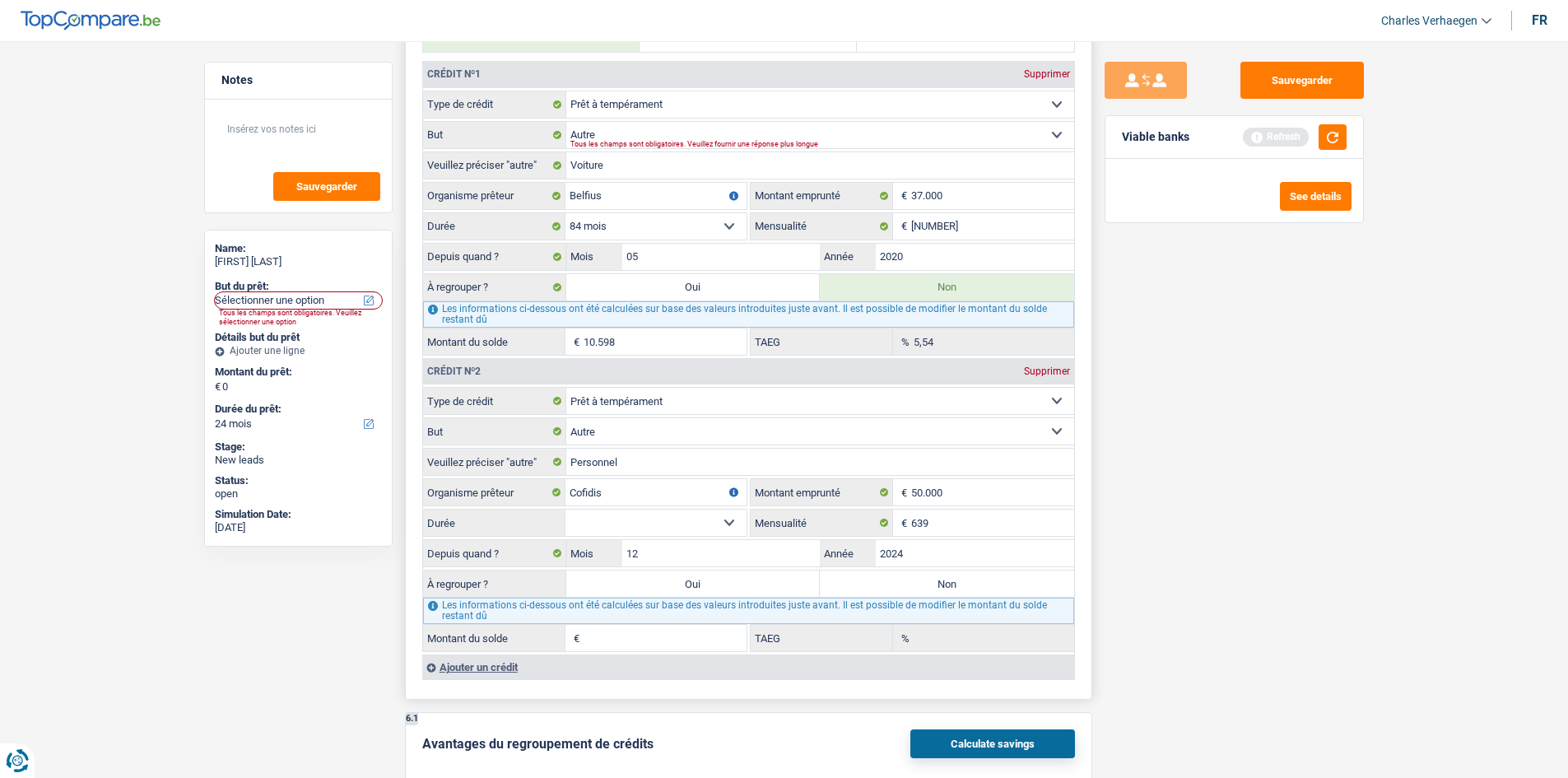 click on "12 mois 18 mois 24 mois 30 mois 36 mois 42 mois 48 mois 60 mois 72 mois 84 mois 96 mois 120 mois 132 mois 144 mois
Sélectionner une option" at bounding box center (656, 523) 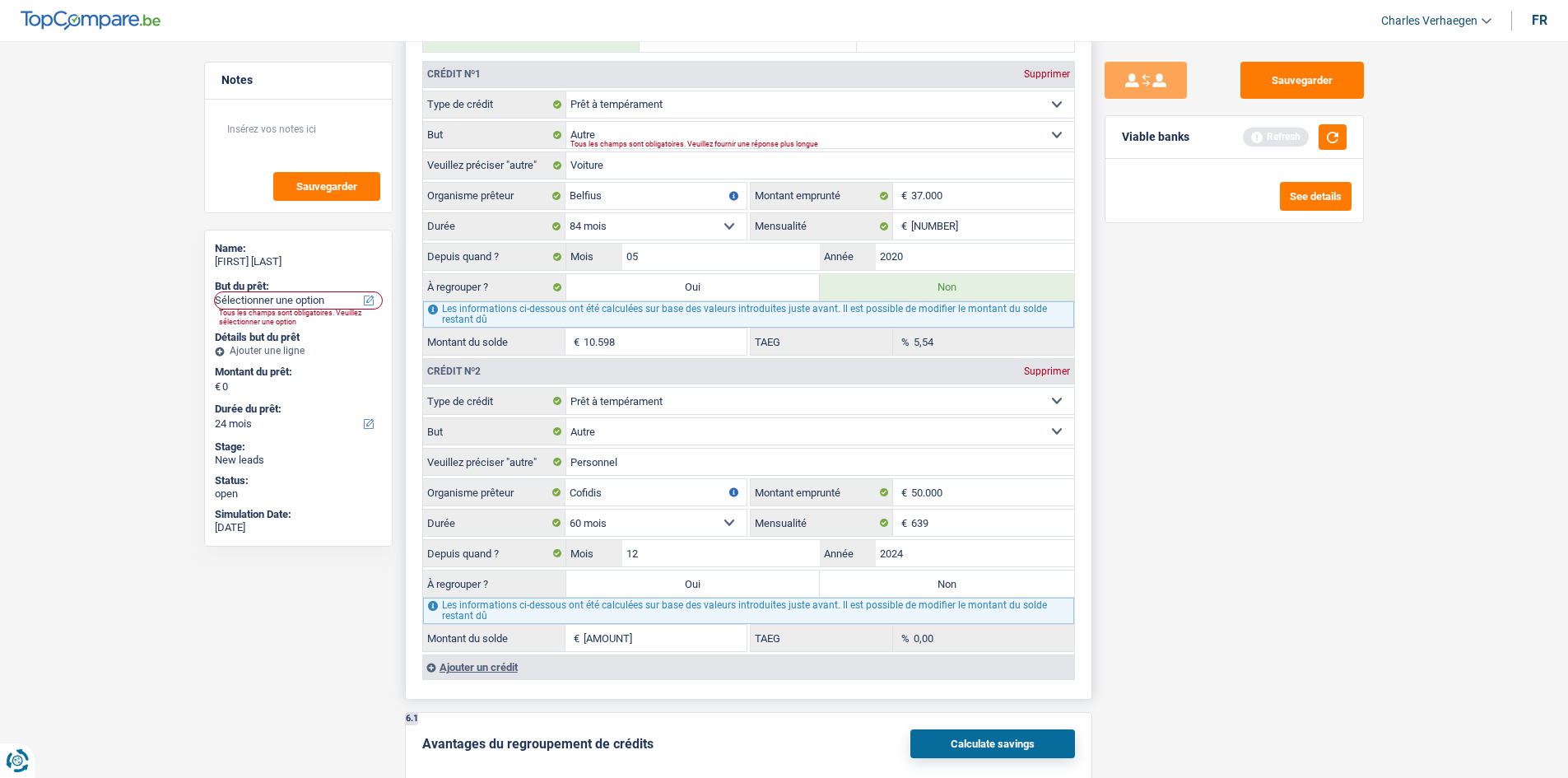 click on "12 mois 18 mois 24 mois 30 mois 36 mois 42 mois 48 mois 60 mois 72 mois 84 mois 96 mois 120 mois 132 mois 144 mois
Sélectionner une option" at bounding box center (656, 523) 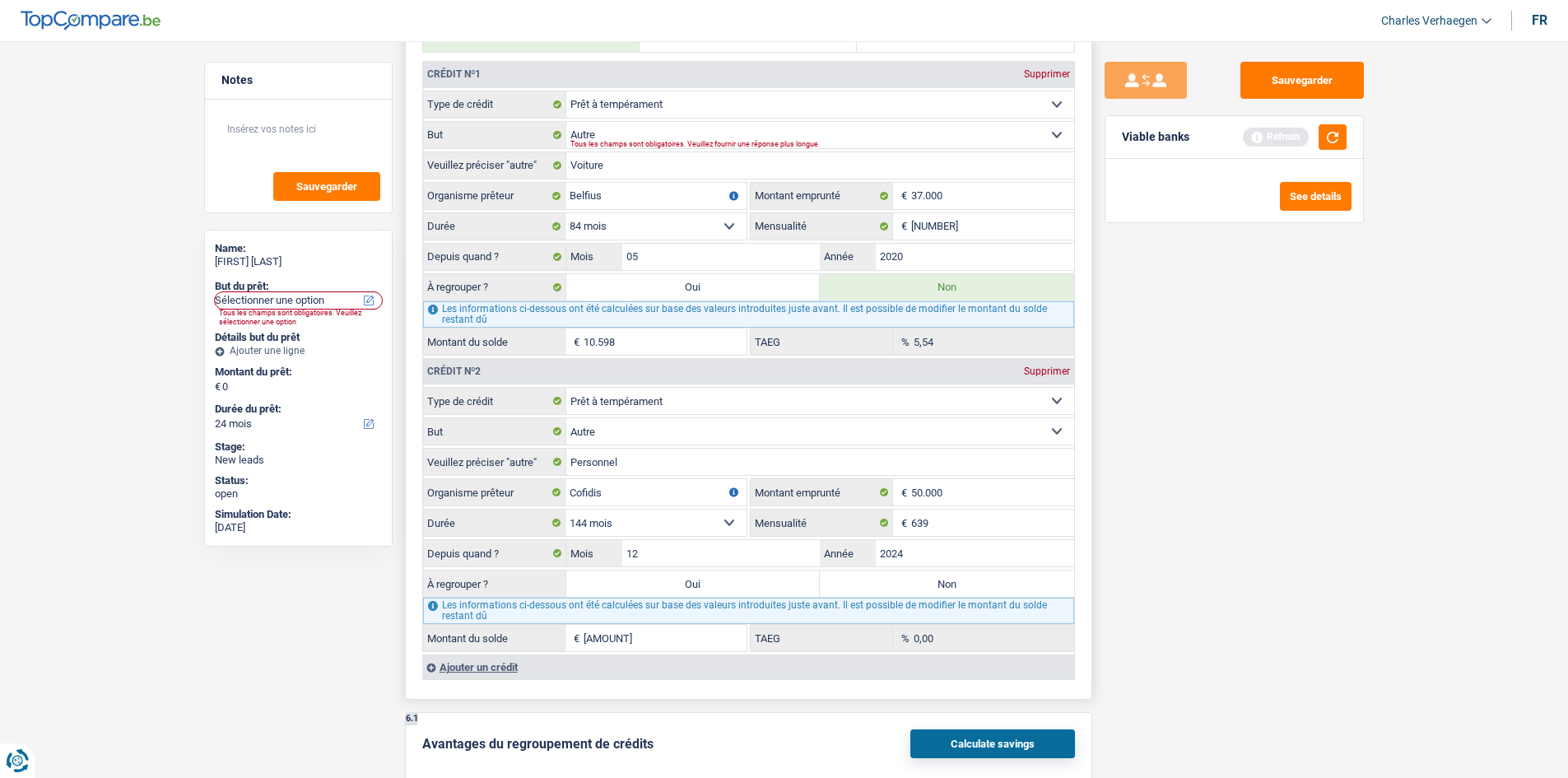 click on "12 mois 18 mois 24 mois 30 mois 36 mois 42 mois 48 mois 60 mois 72 mois 84 mois 96 mois 120 mois 132 mois 144 mois
Sélectionner une option" at bounding box center [656, 523] 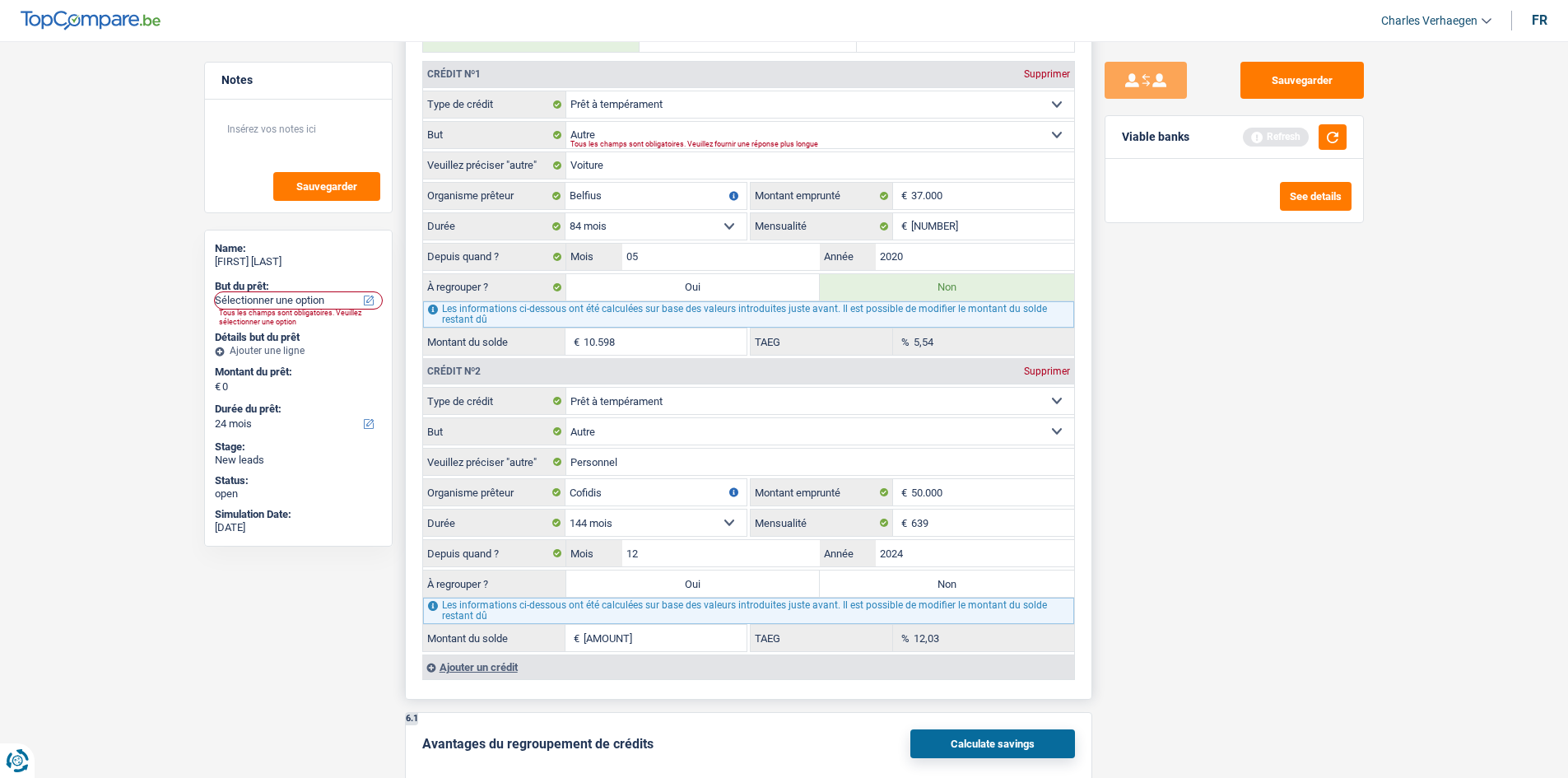 click on "12 mois 18 mois 24 mois 30 mois 36 mois 42 mois 48 mois 60 mois 72 mois 84 mois 96 mois 120 mois 132 mois 144 mois
Sélectionner une option" at bounding box center [656, 523] 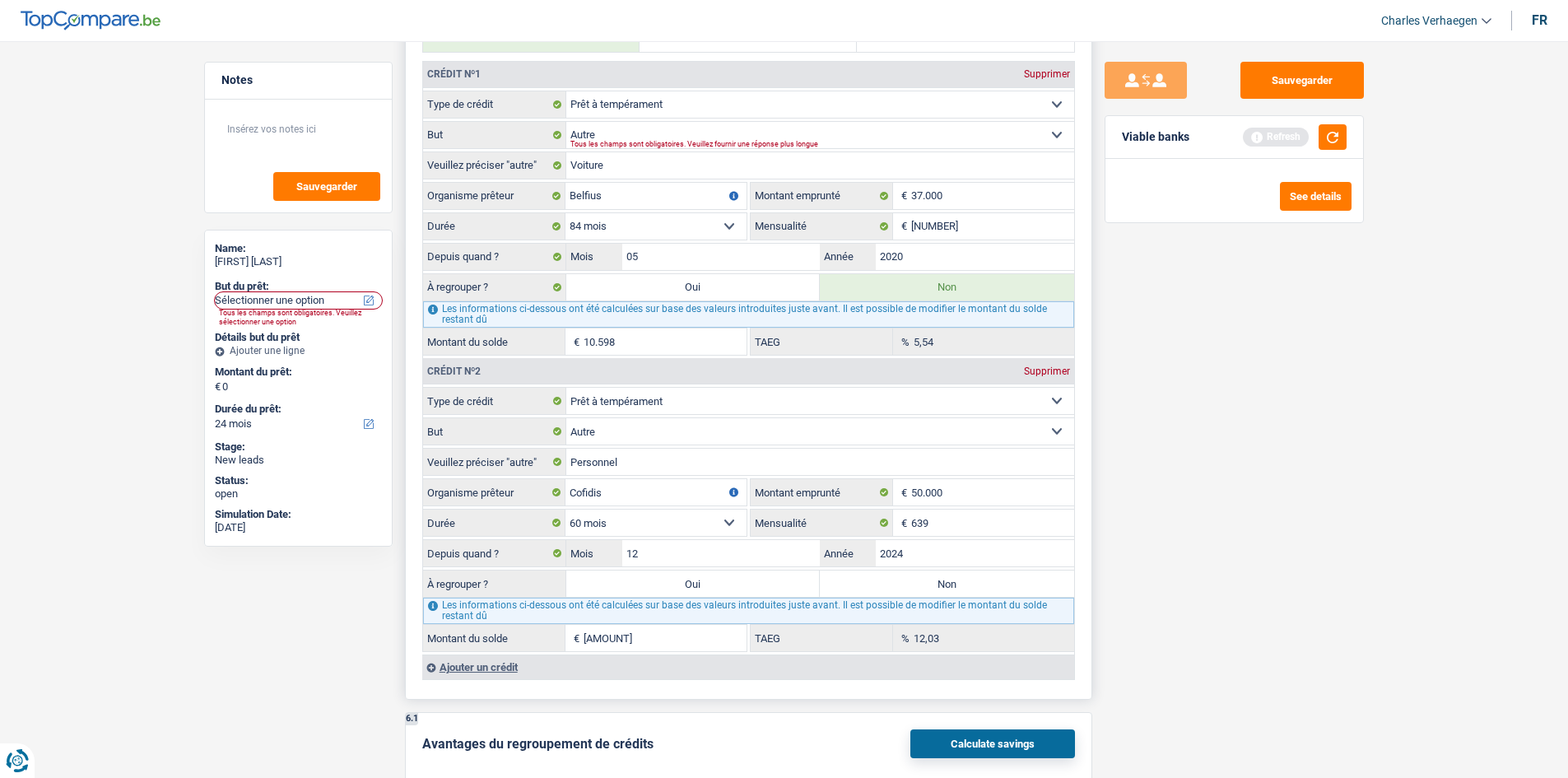 click on "12 mois 18 mois 24 mois 30 mois 36 mois 42 mois 48 mois 60 mois 72 mois 84 mois 96 mois 120 mois 132 mois 144 mois
Sélectionner une option" at bounding box center [656, 523] 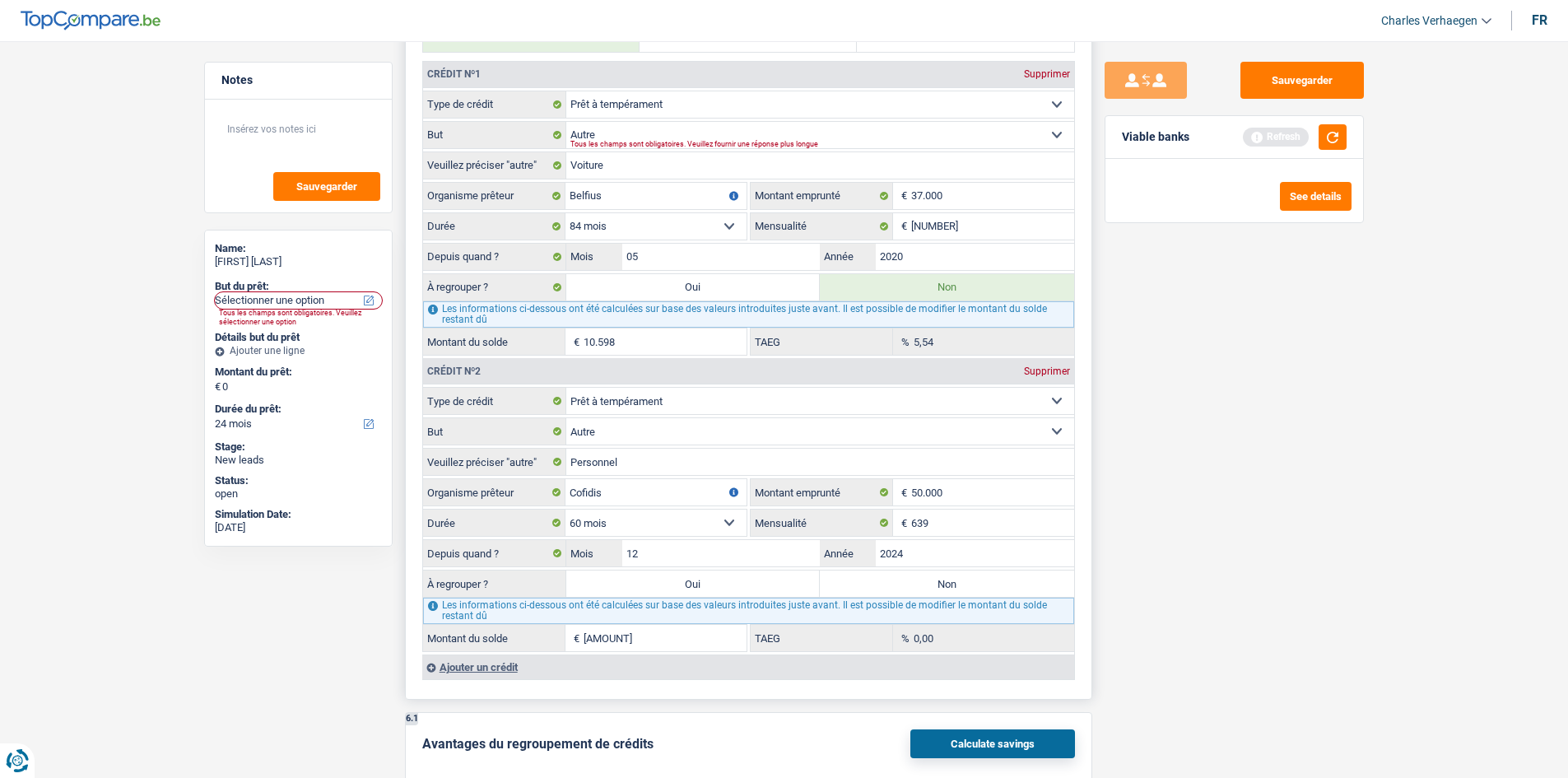 click on "12 mois 18 mois 24 mois 30 mois 36 mois 42 mois 48 mois 60 mois 72 mois 84 mois 96 mois 120 mois 132 mois 144 mois
Sélectionner une option" at bounding box center (656, 523) 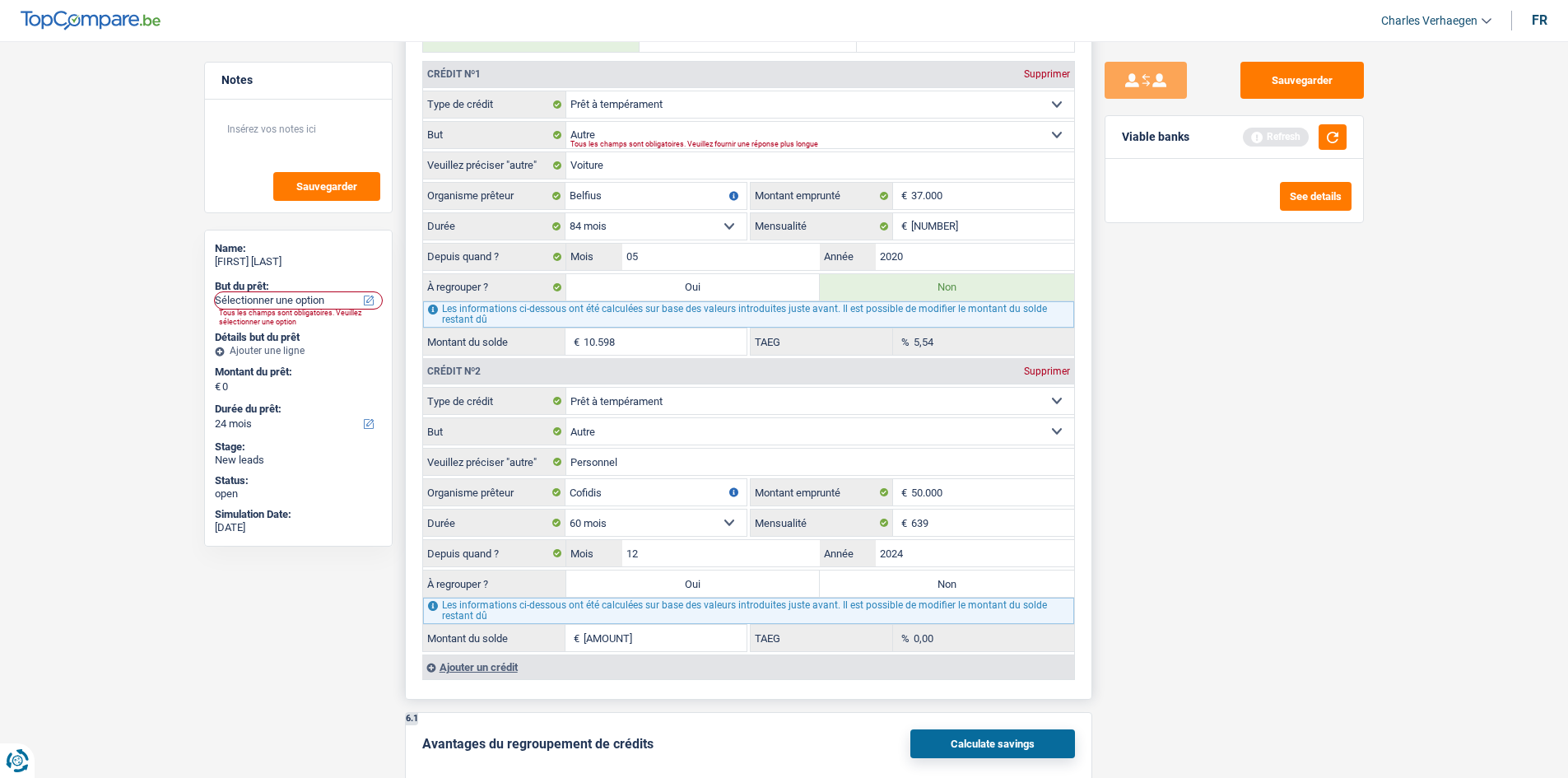 select on "72" 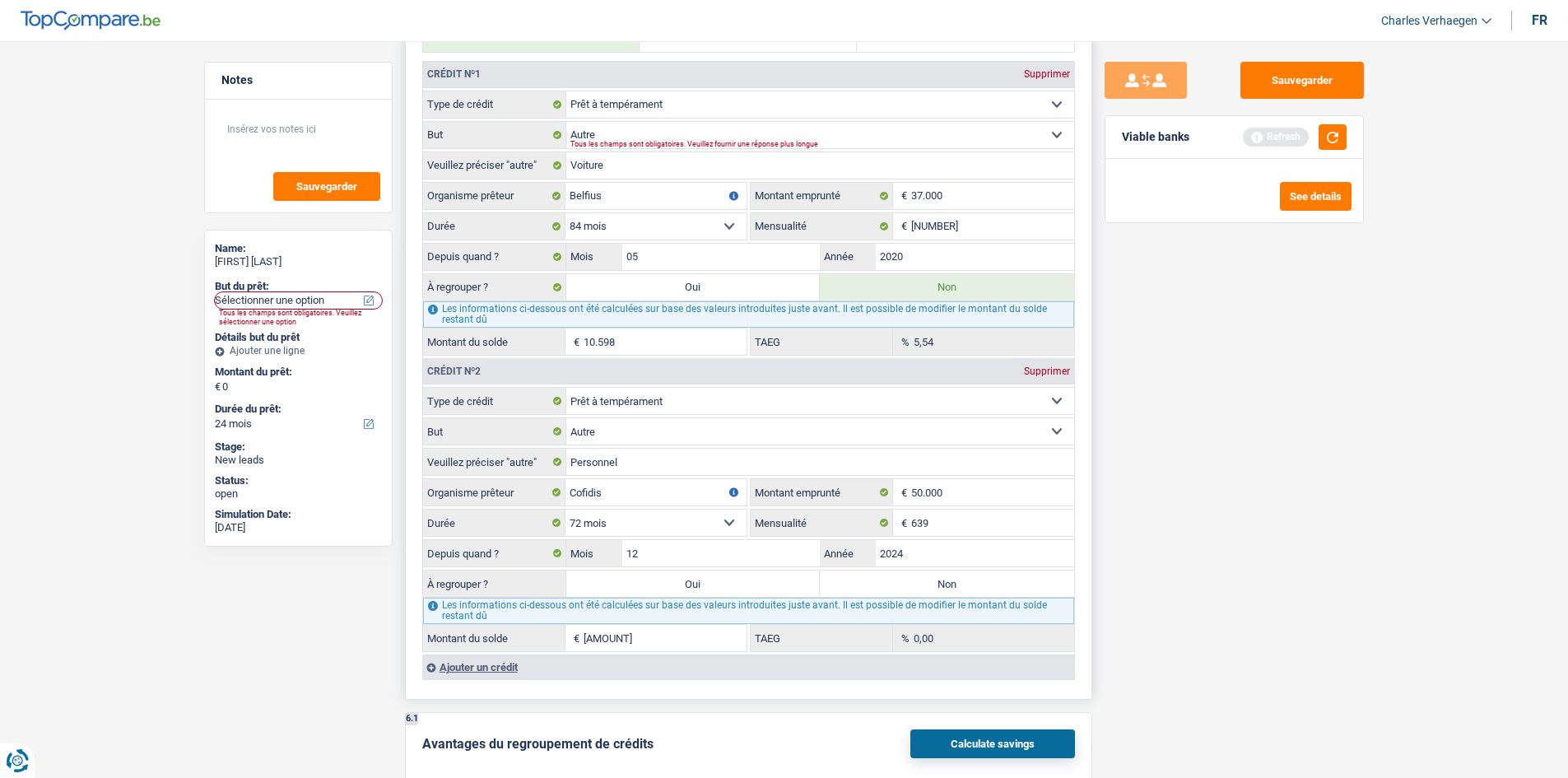 click on "12 mois 18 mois 24 mois 30 mois 36 mois 42 mois 48 mois 60 mois 72 mois 84 mois 96 mois 120 mois 132 mois 144 mois
Sélectionner une option" at bounding box center [656, 523] 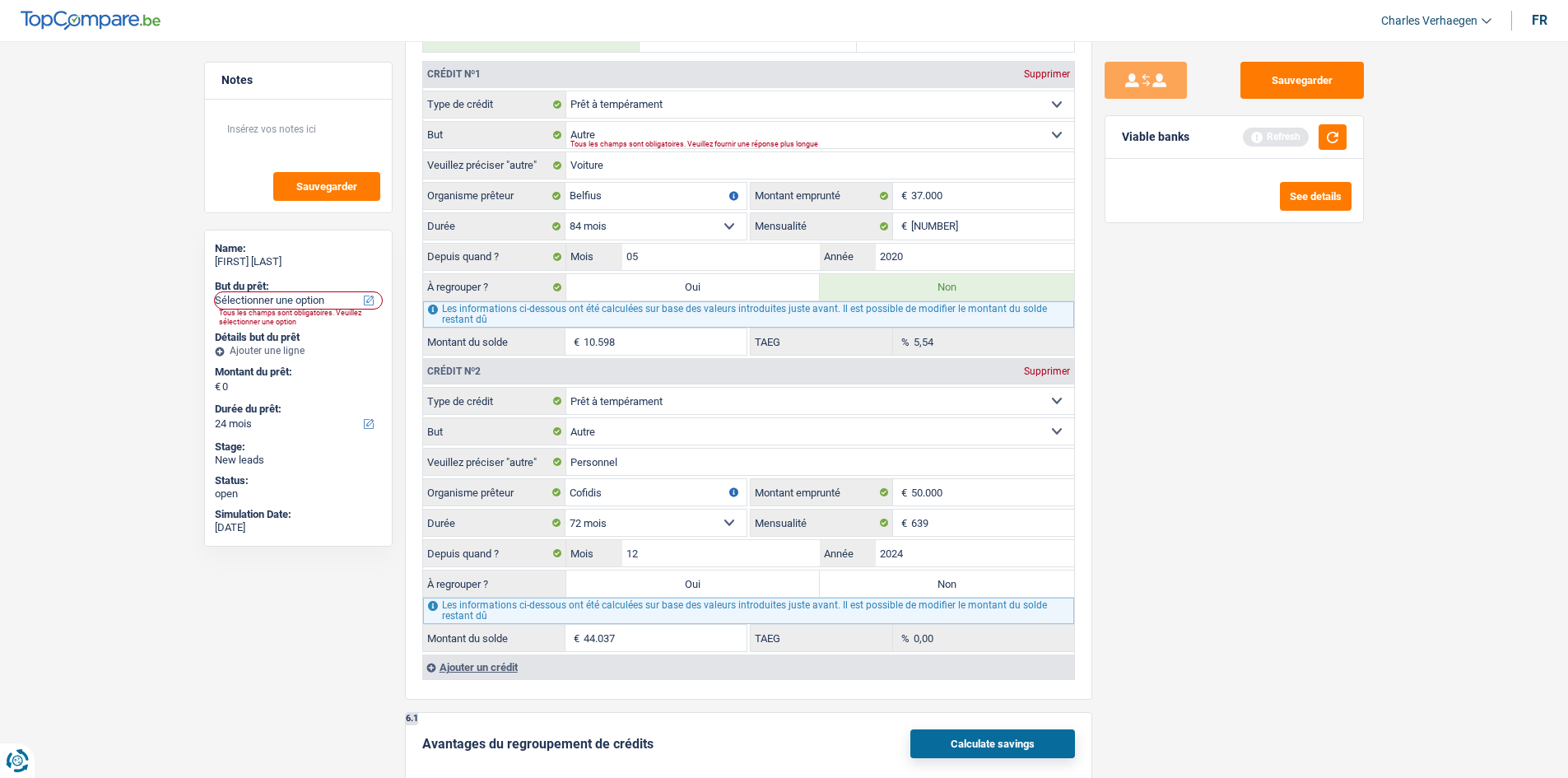 click on "Sauvegarder
Viable banks
Refresh
See details" at bounding box center [1234, 404] 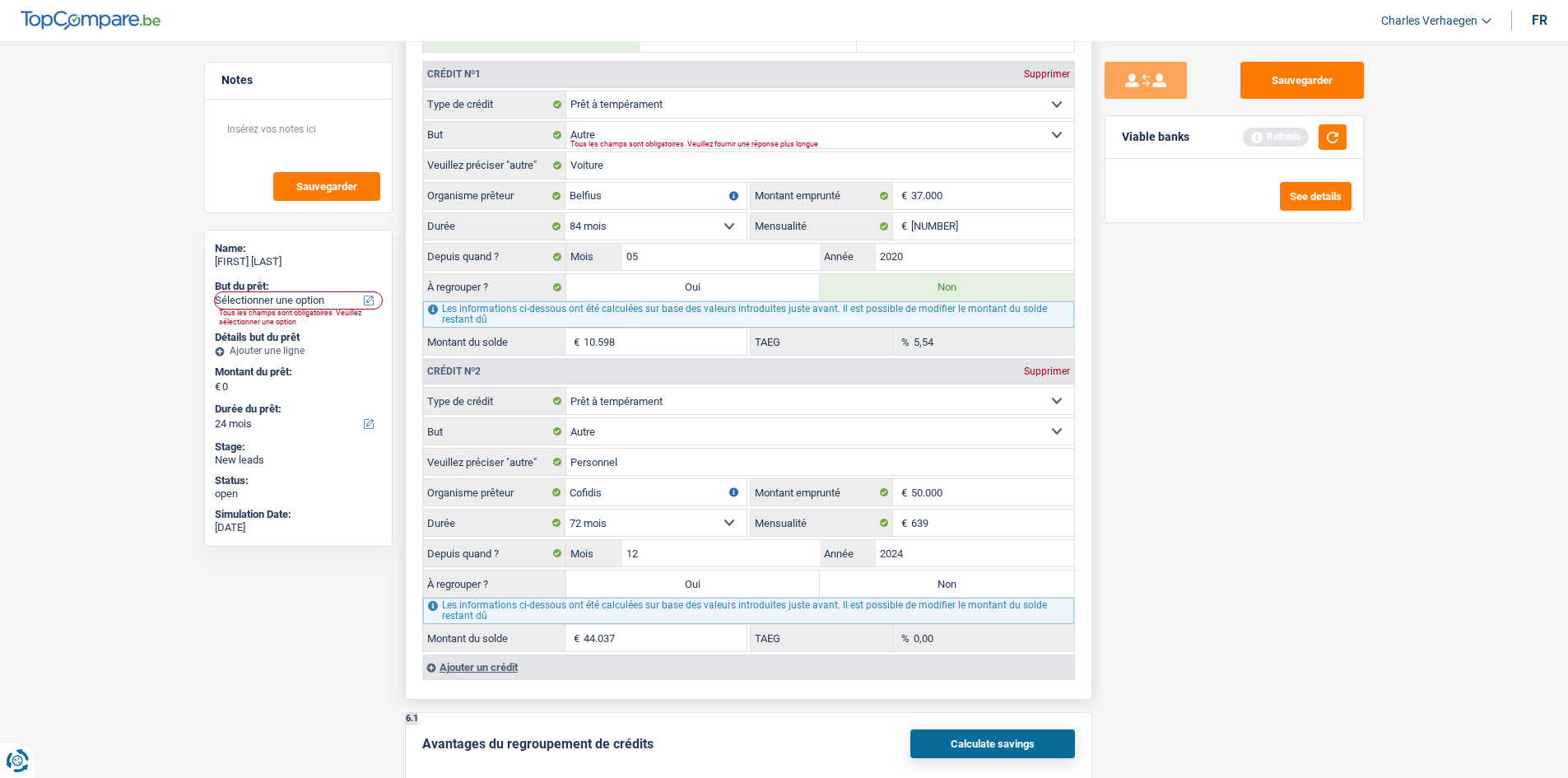 click on "44.037" at bounding box center (665, 638) 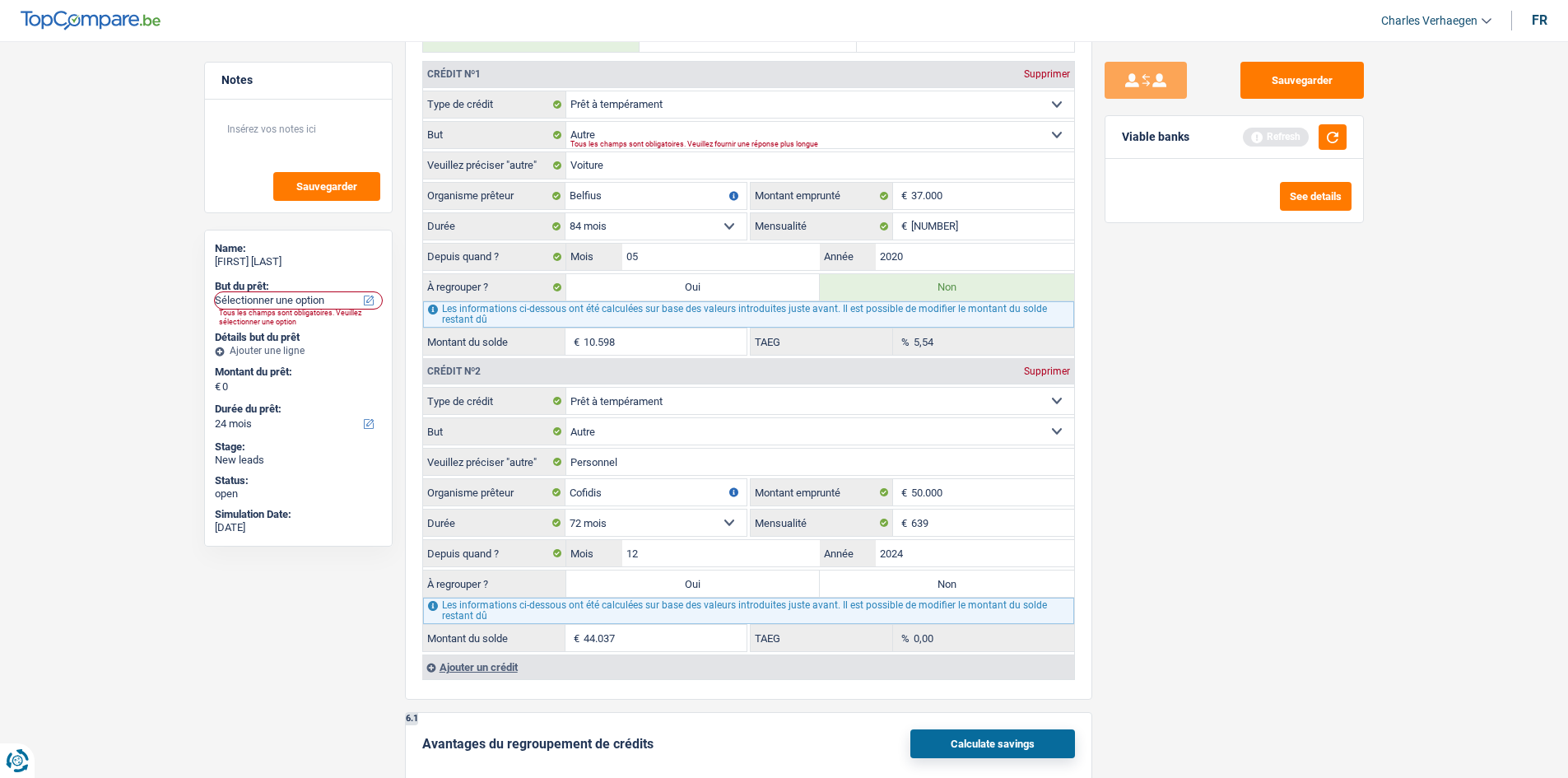click on "Sauvegarder
Viable banks
Refresh
See details" at bounding box center [1234, 404] 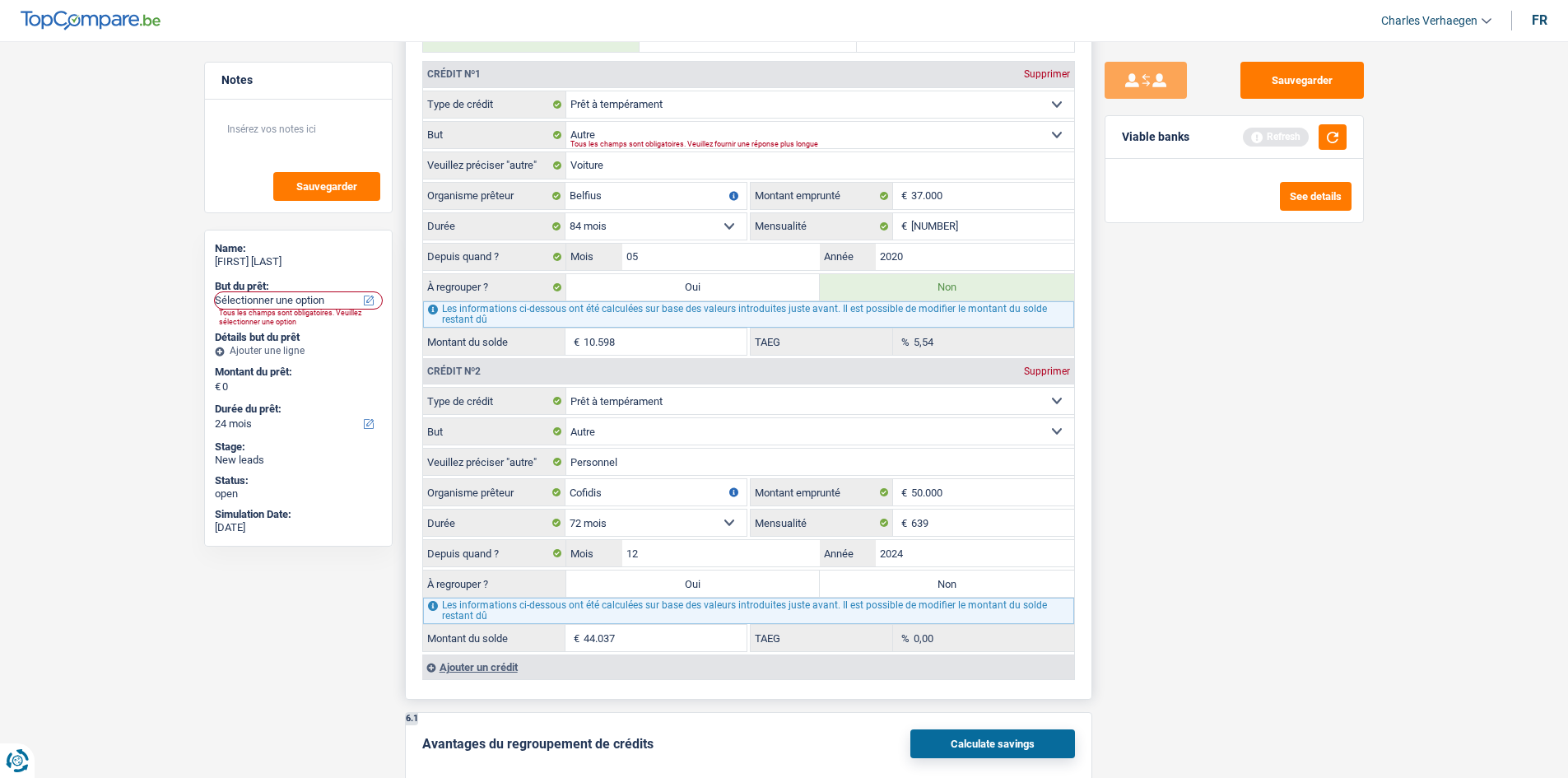 click on "Oui" at bounding box center [693, 287] 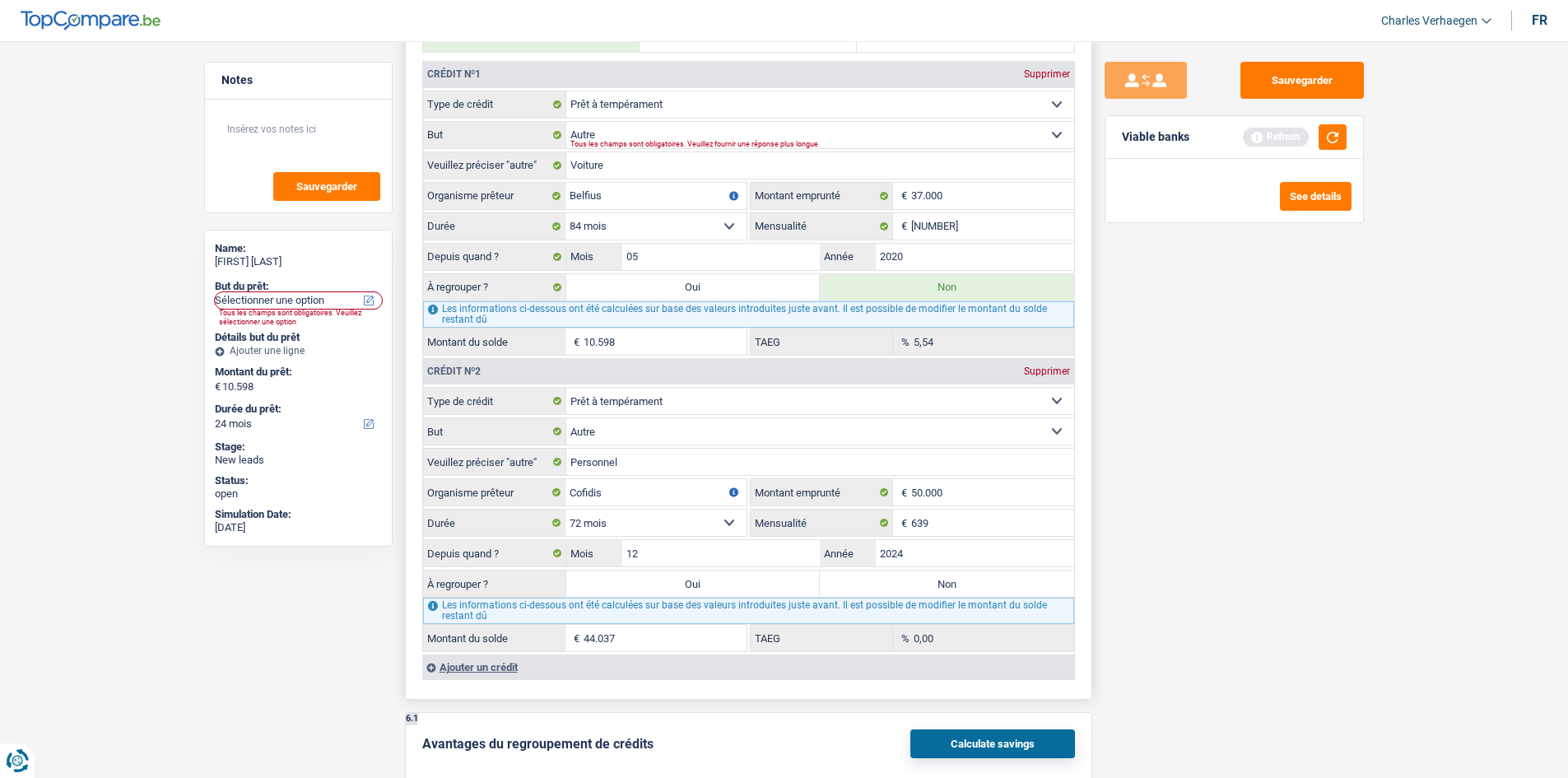 select on "refinancing" 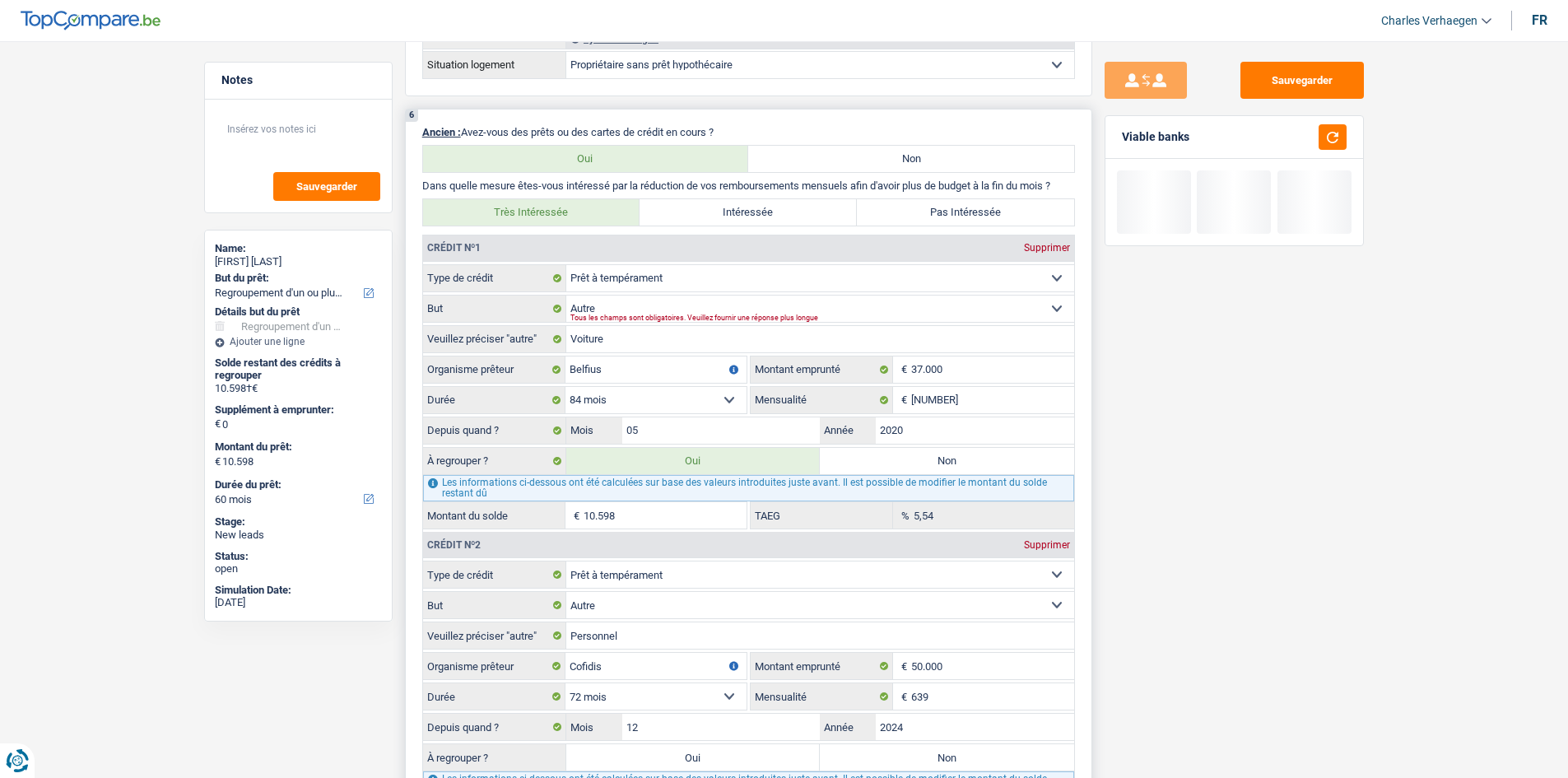 click on "Oui" at bounding box center (693, 757) 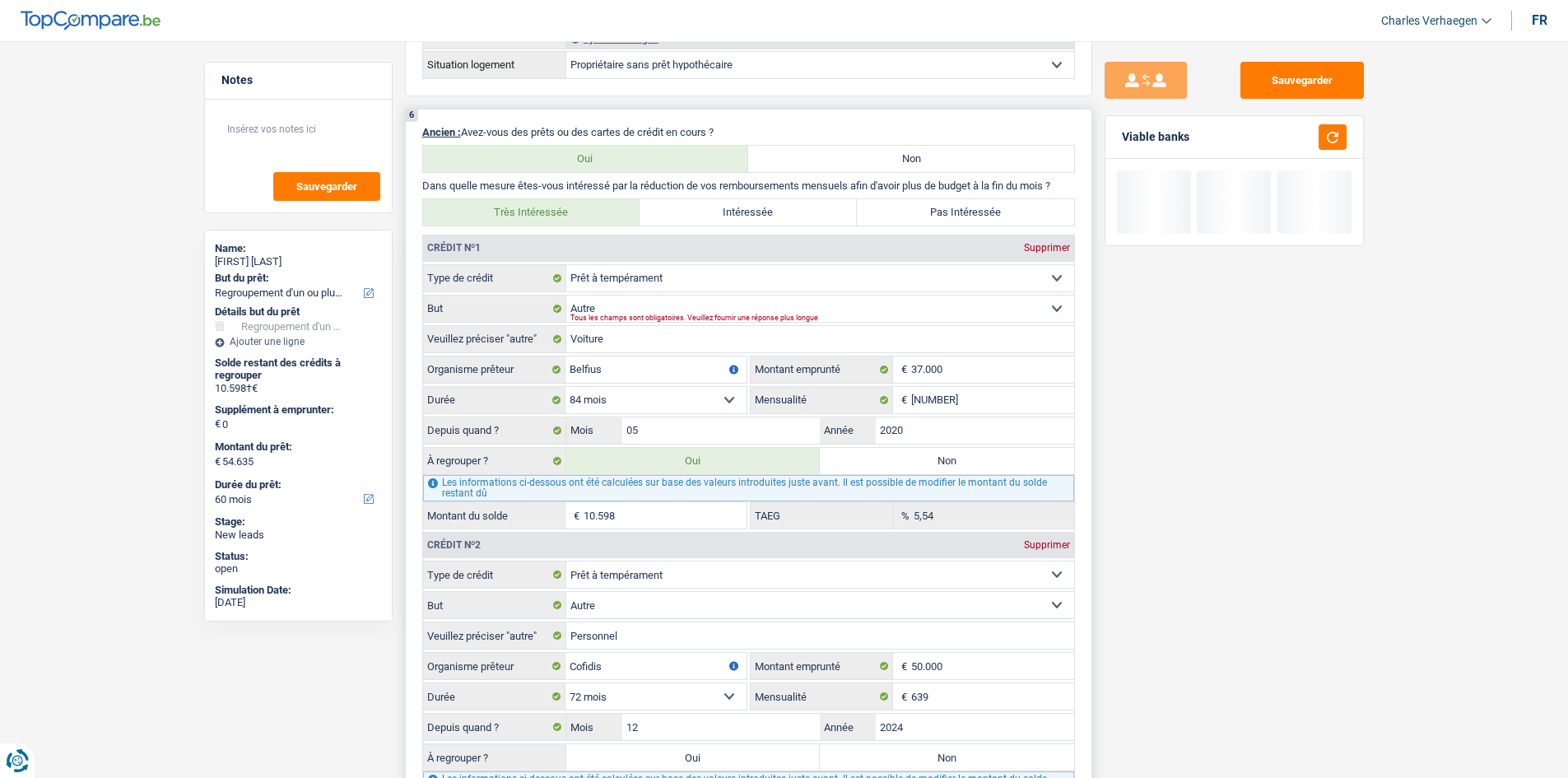 select on "144" 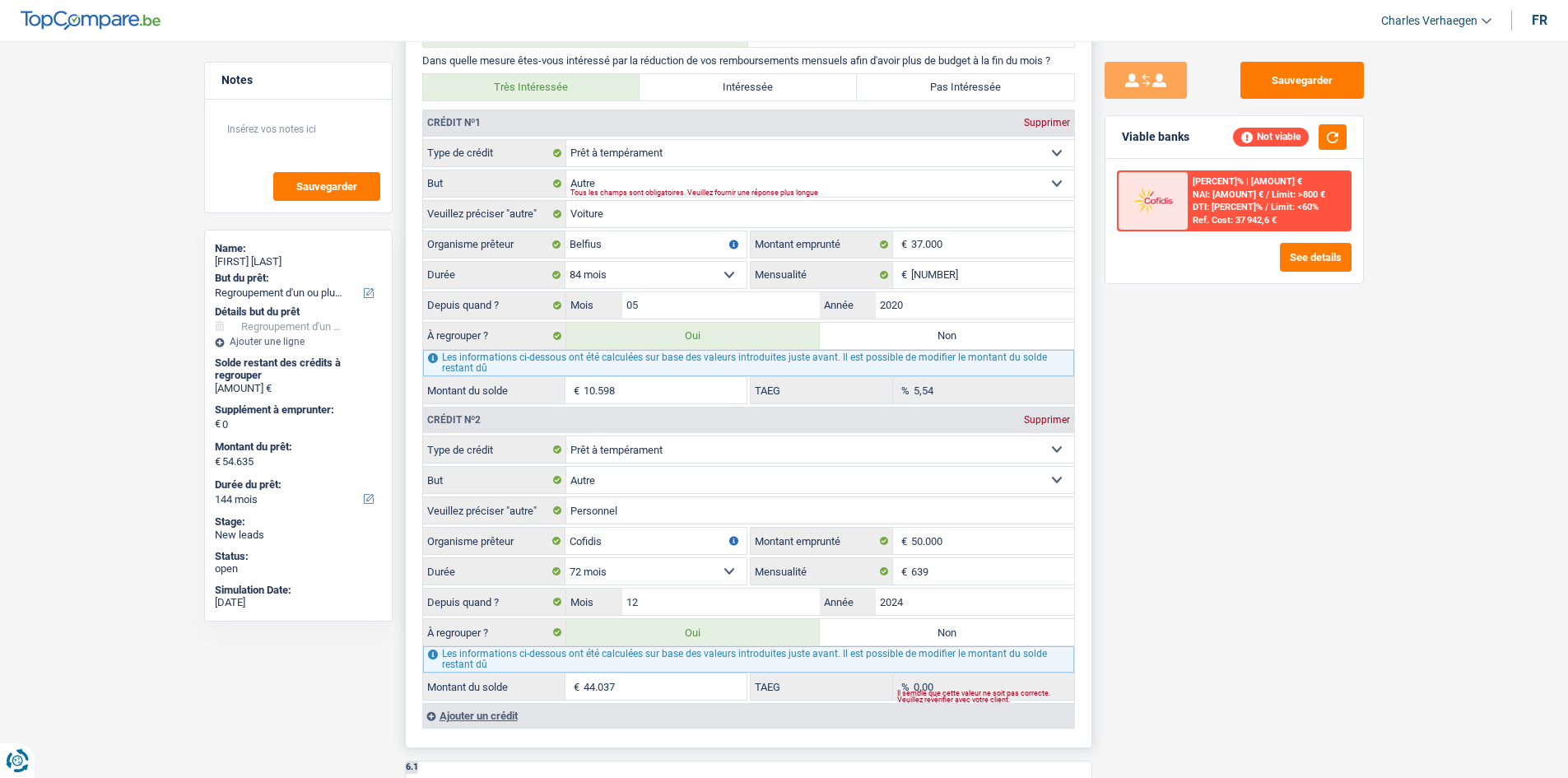 scroll, scrollTop: 1400, scrollLeft: 0, axis: vertical 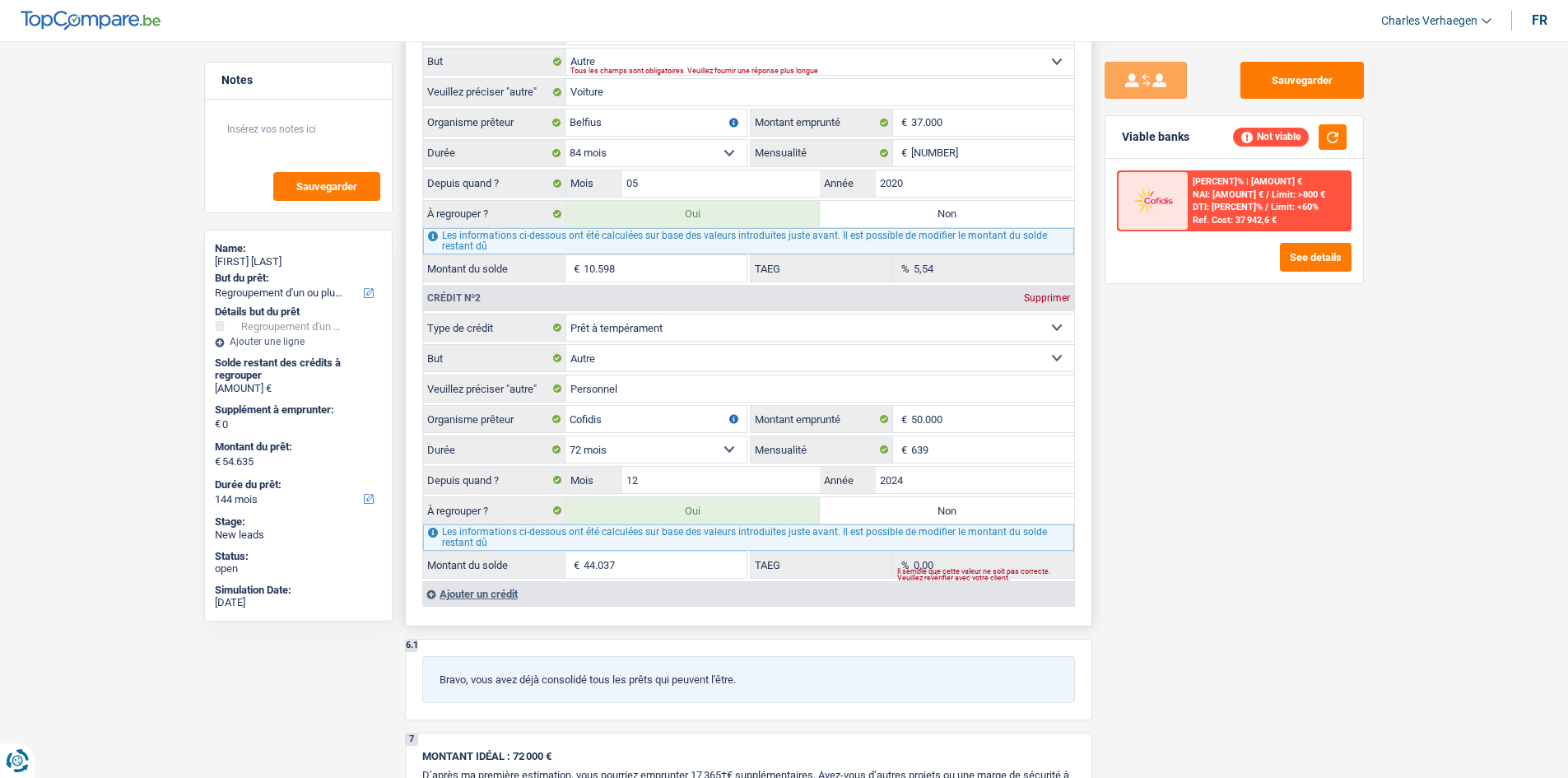 click on "Ajouter un crédit" at bounding box center (748, 594) 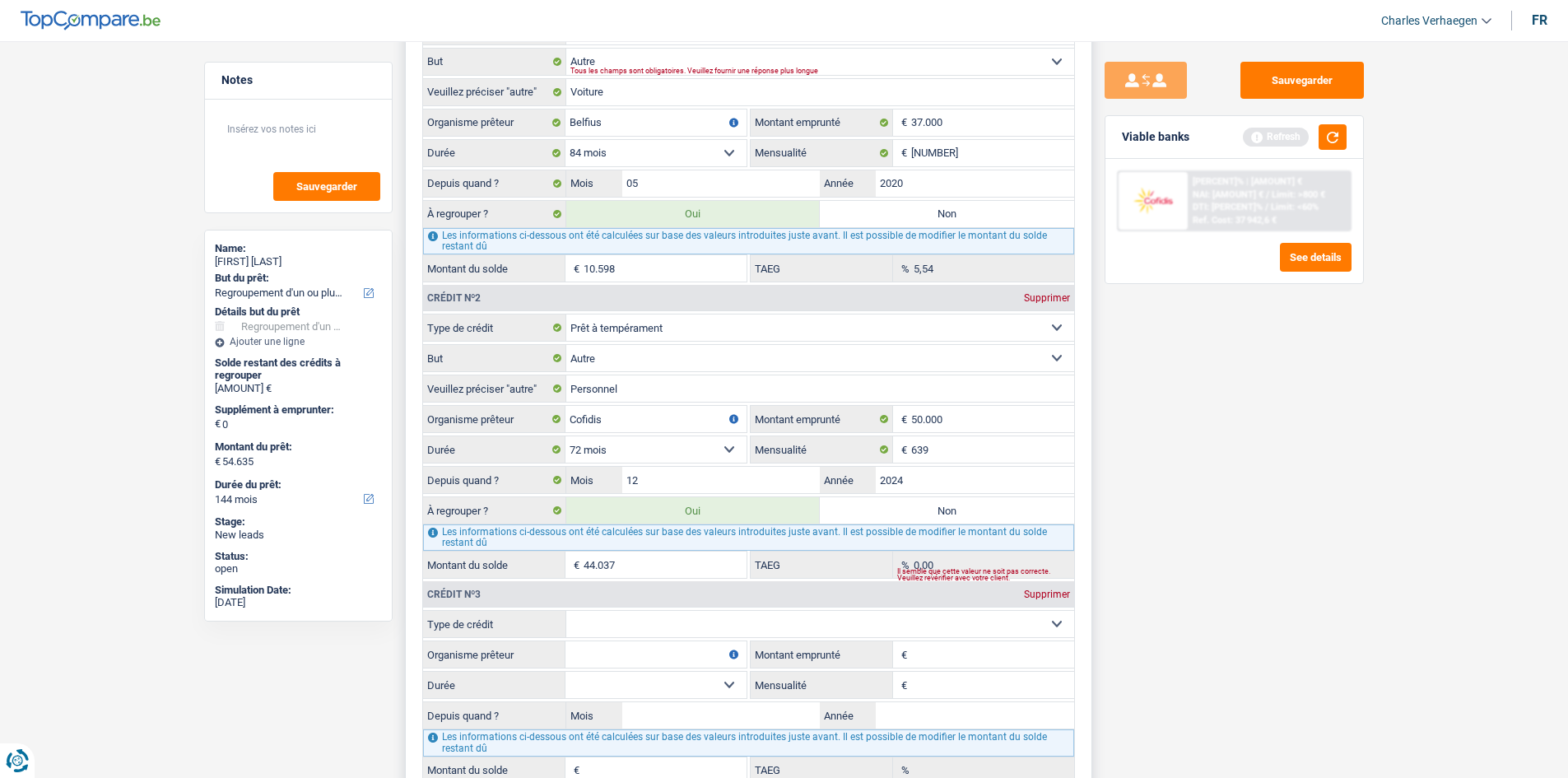 click on "Crédit nº3
Supprimer" at bounding box center (748, 594) 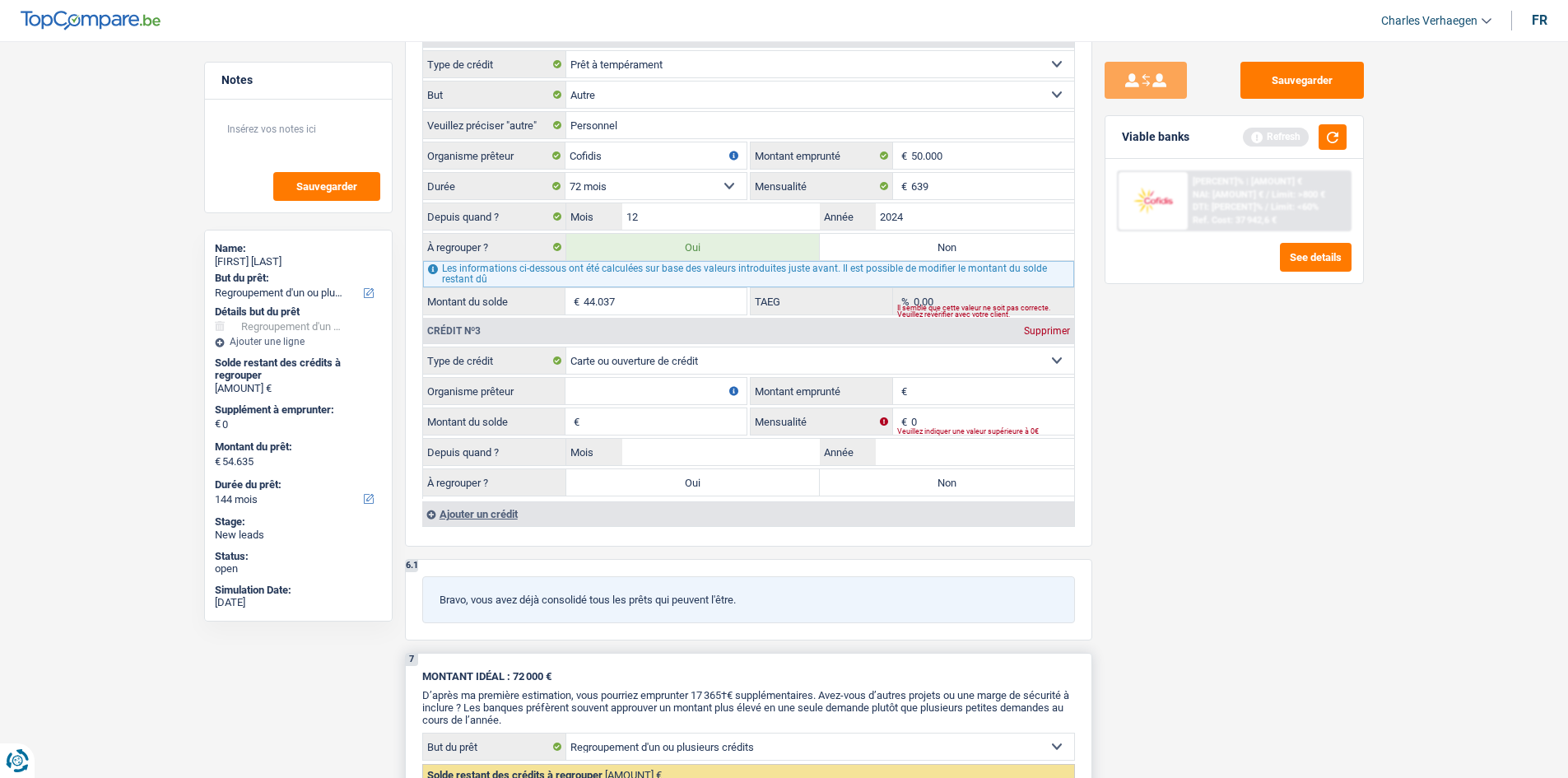 scroll, scrollTop: 1729, scrollLeft: 0, axis: vertical 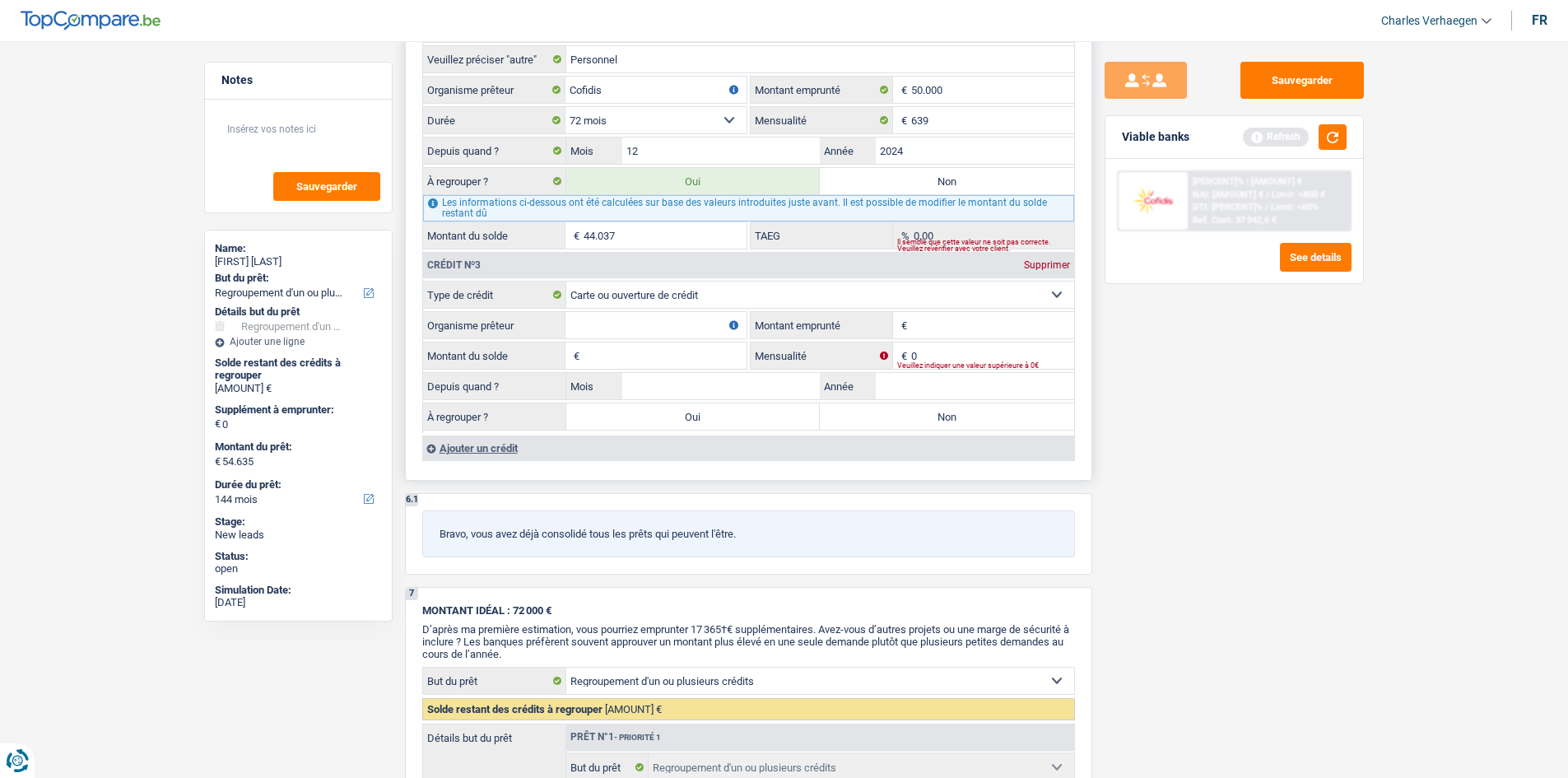 click on "Montant emprunté" at bounding box center [993, 325] 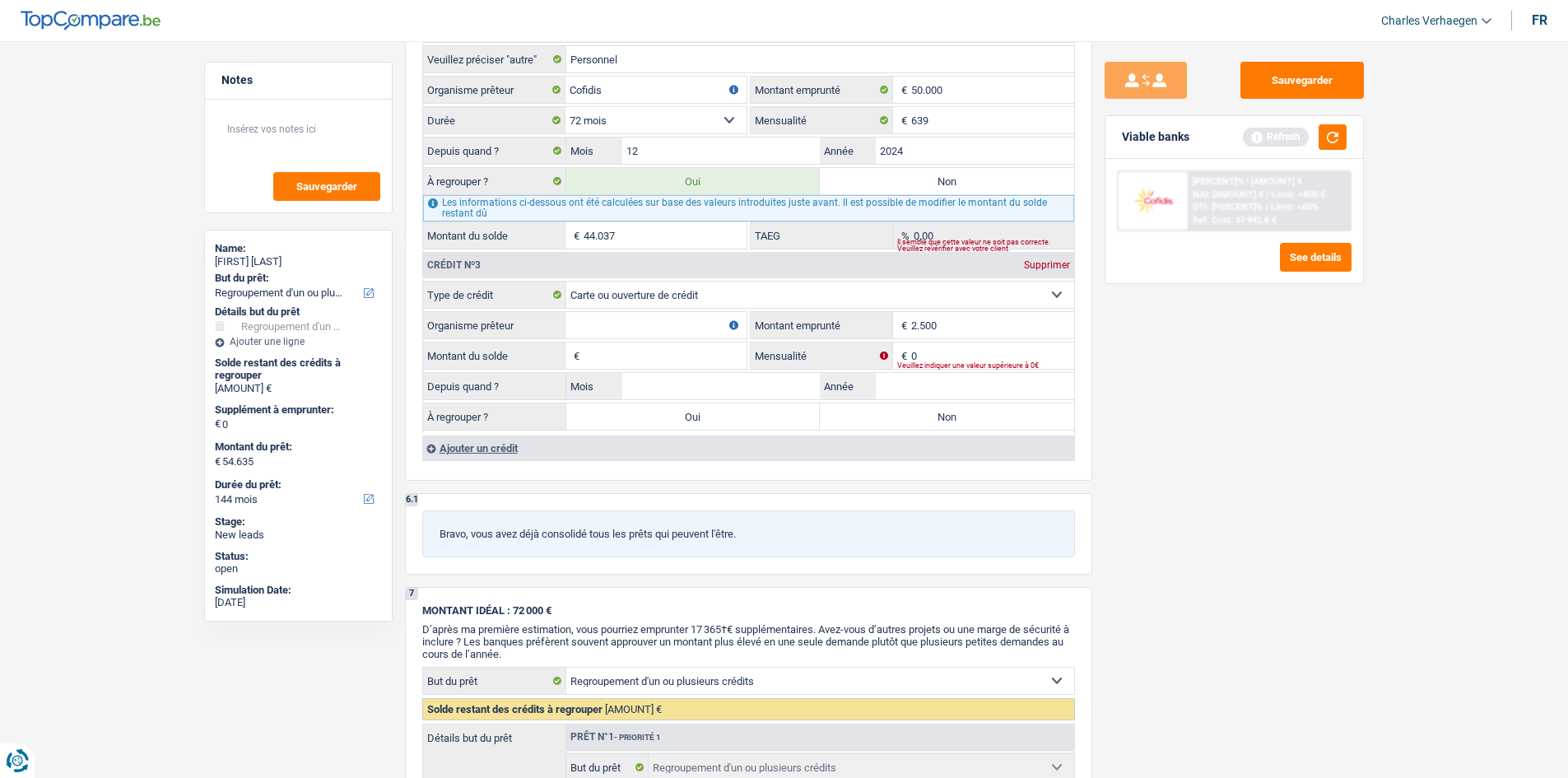 type on "2.500" 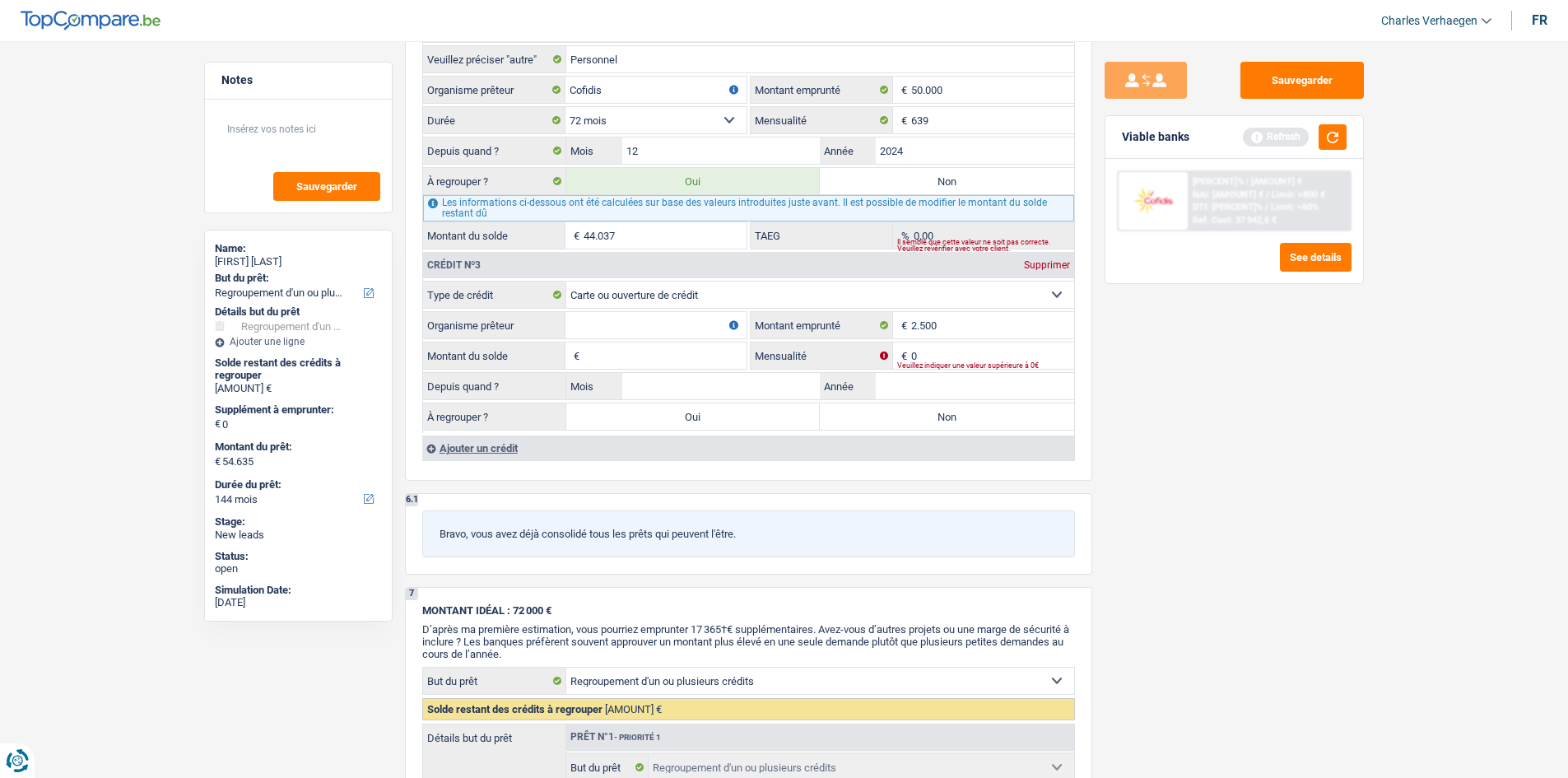 click on "Sauvegarder
Viable banks
Refresh
9.9% | 637 €
NAI: 1 313,5 €
/
Limit: >800 €
DTI: 32.64%
/
Limit: <60%
Ref. Cost: 37 942,6 €
See details" at bounding box center [1234, 404] 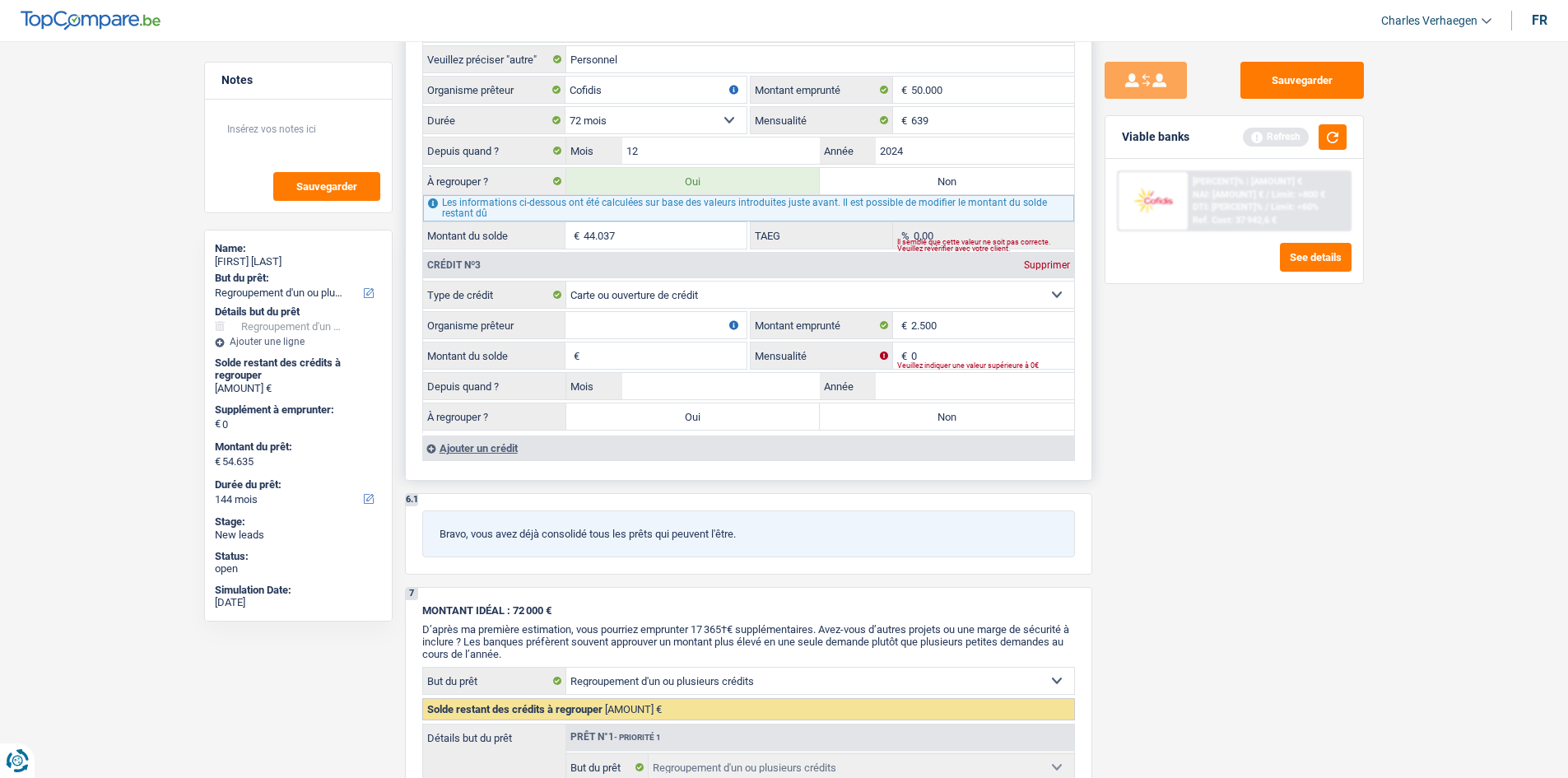 click on "Montant du solde" at bounding box center (665, 356) 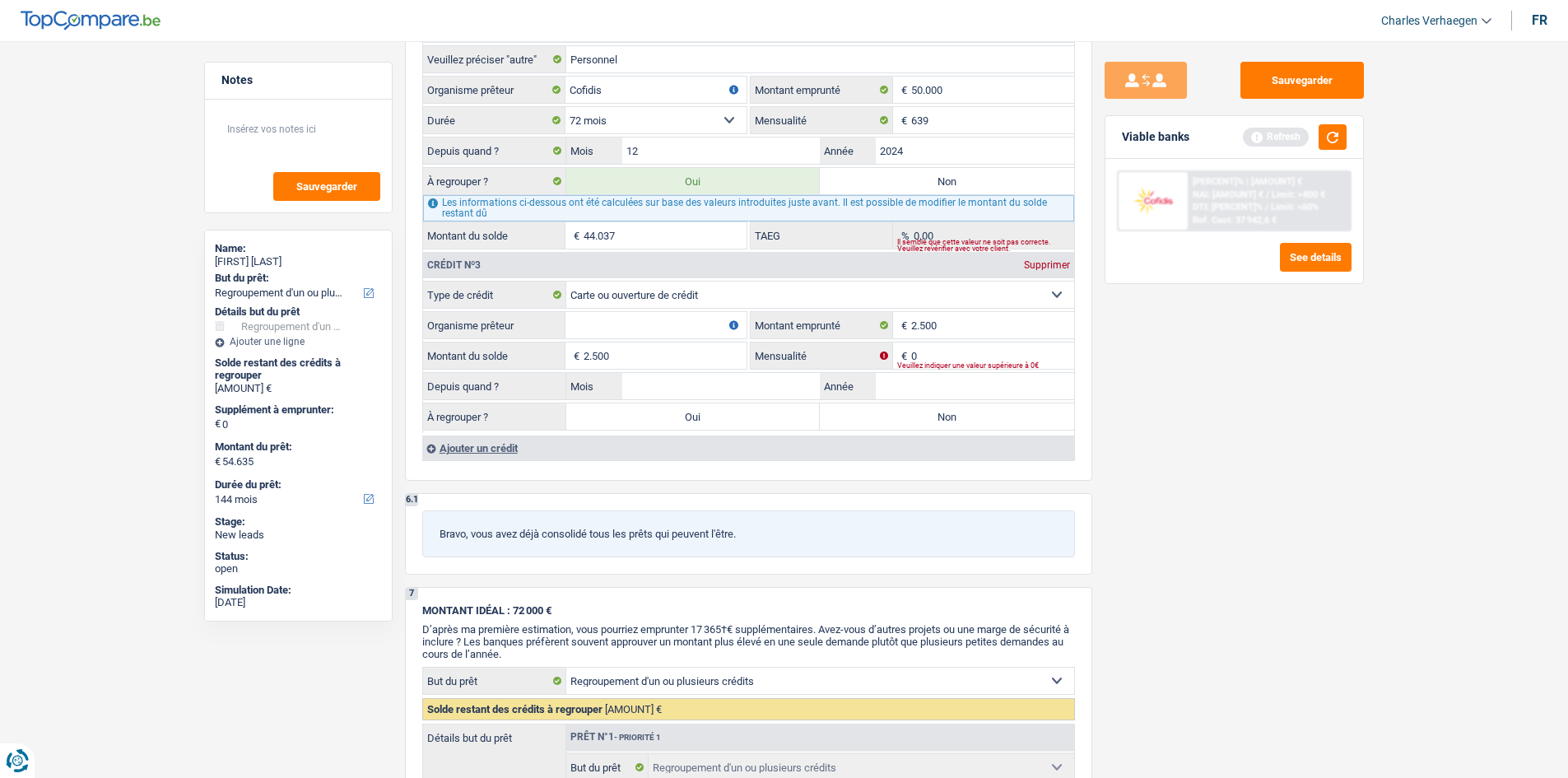 type on "2.500" 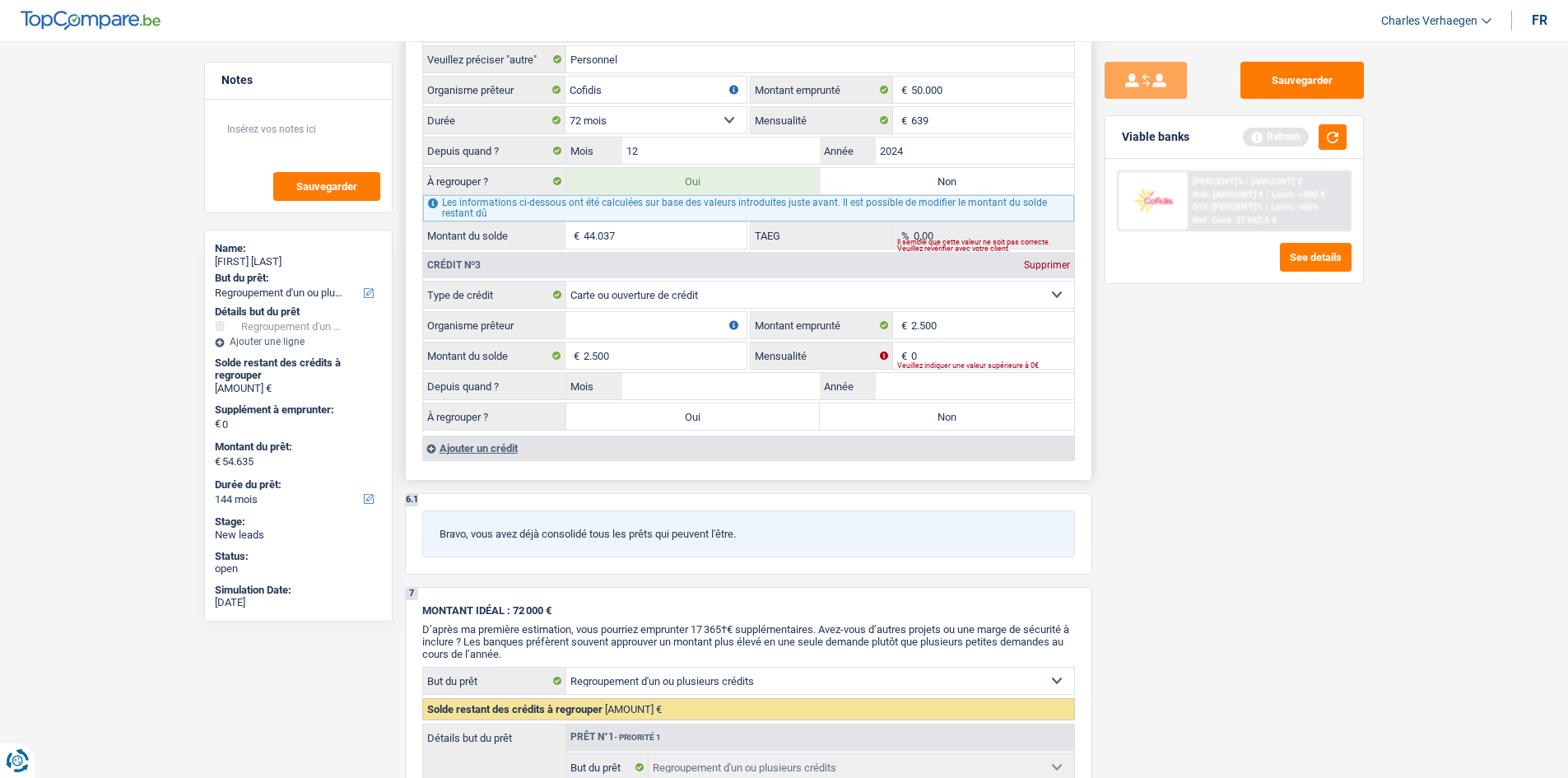 click on "Organisme prêteur" at bounding box center [656, 325] 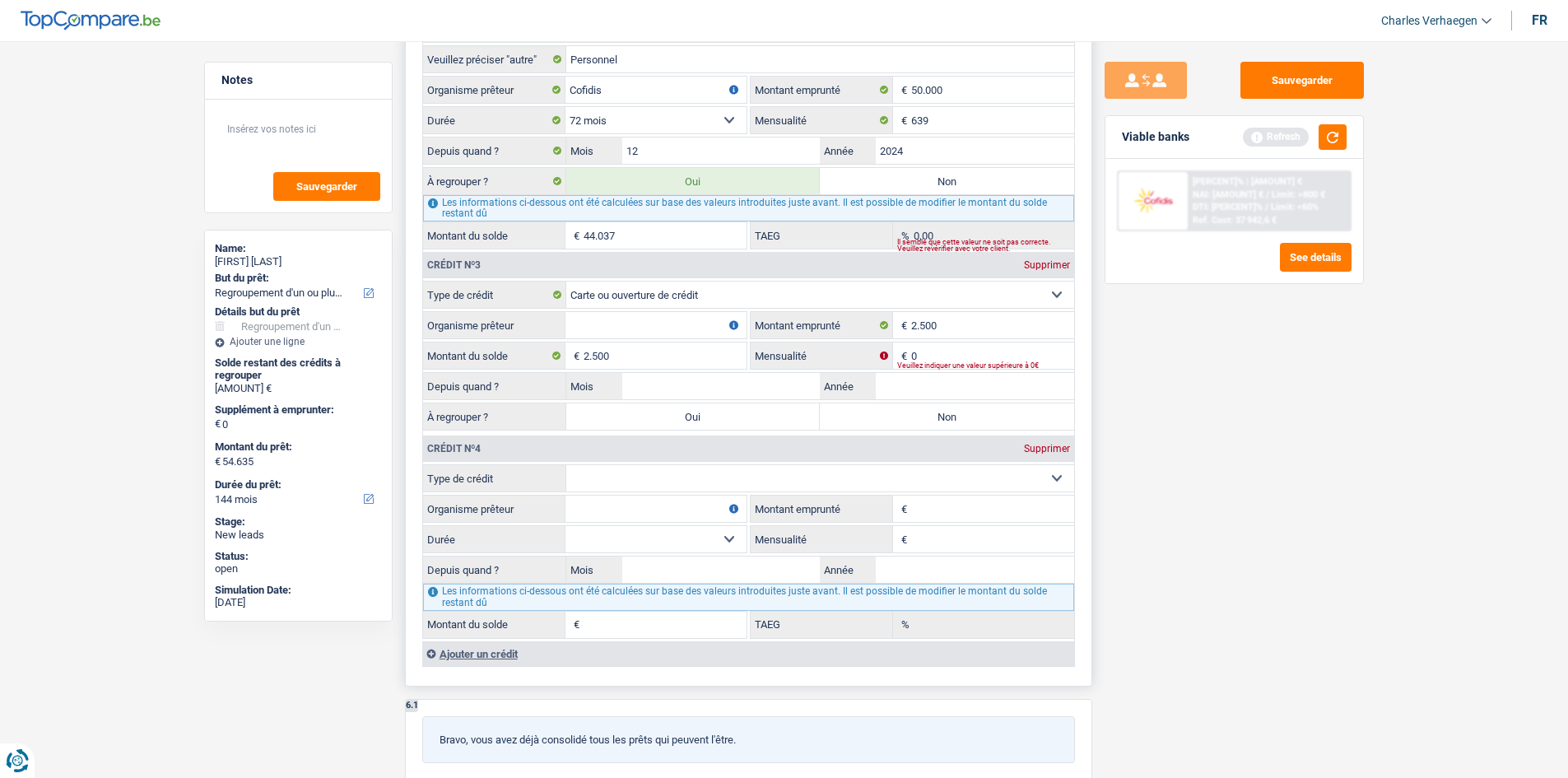 click on "Carte ou ouverture de crédit Prêt hypothécaire Vente à tempérament Prêt à tempérament Prêt rénovation Prêt voiture Regroupement d'un ou plusieurs crédits
Sélectionner une option" at bounding box center (820, 478) 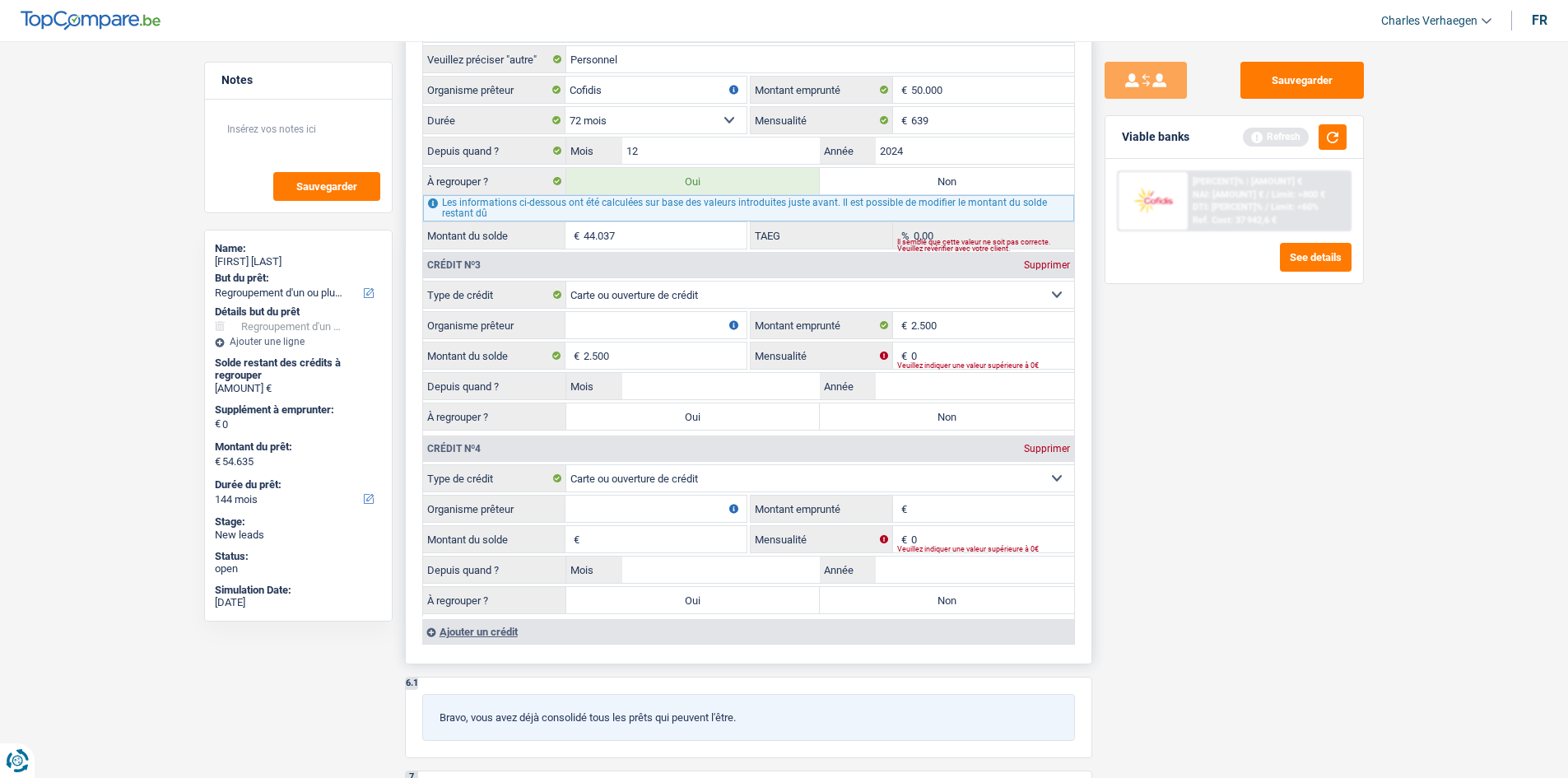 click on "Organisme prêteur" at bounding box center (656, 325) 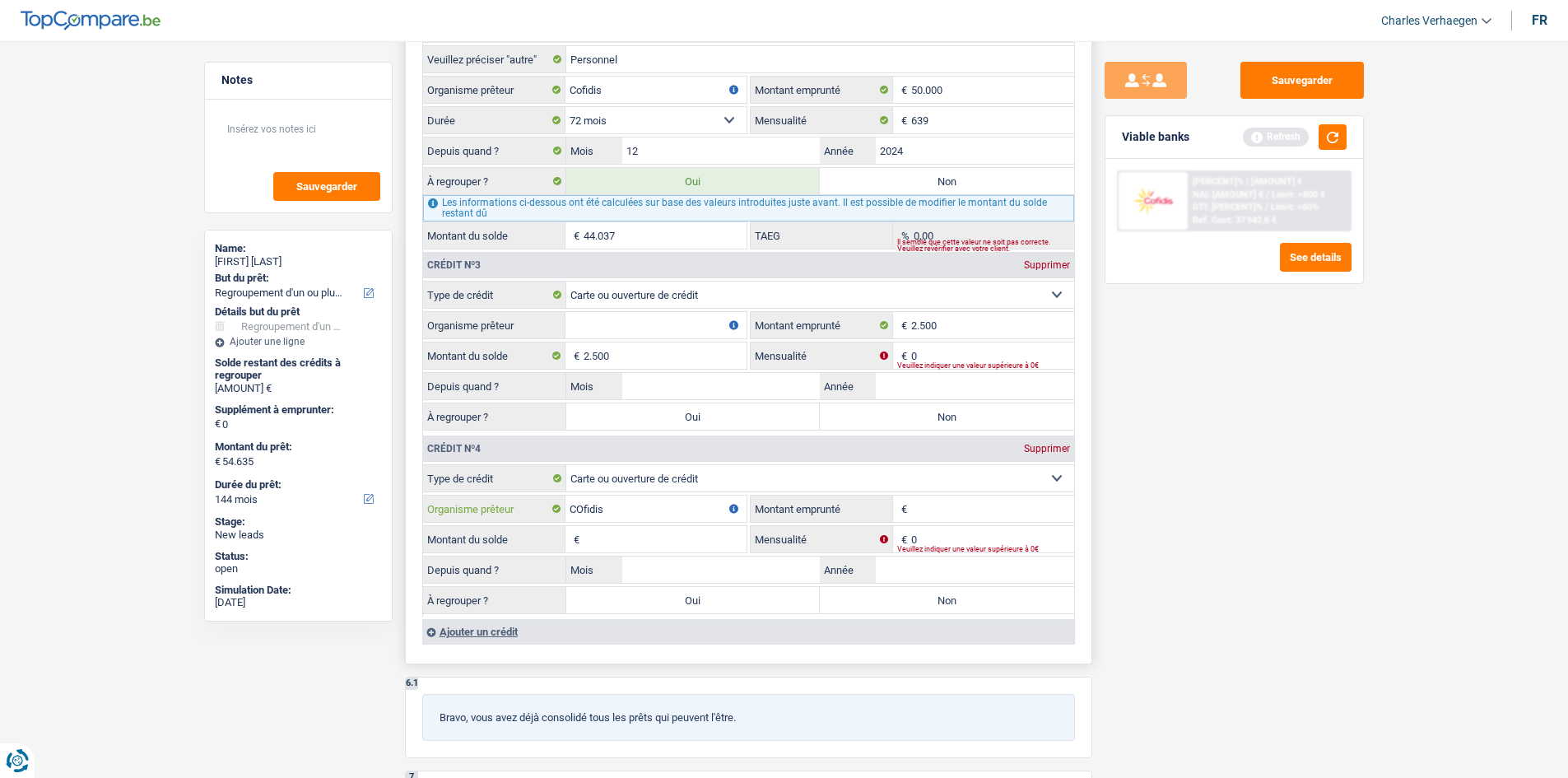 click on "COfidis" at bounding box center [656, 509] 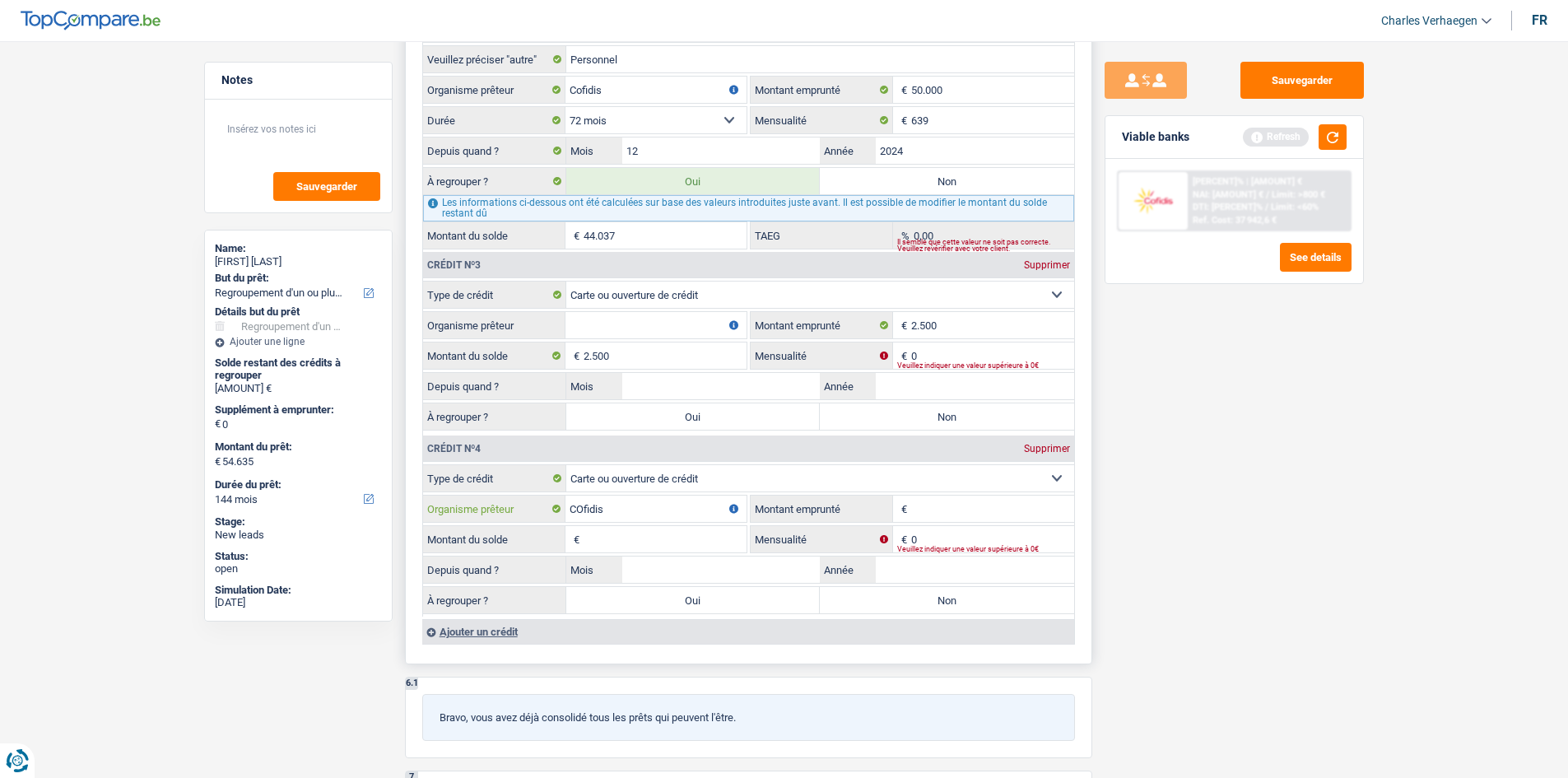 click on "COfidis" at bounding box center (656, 509) 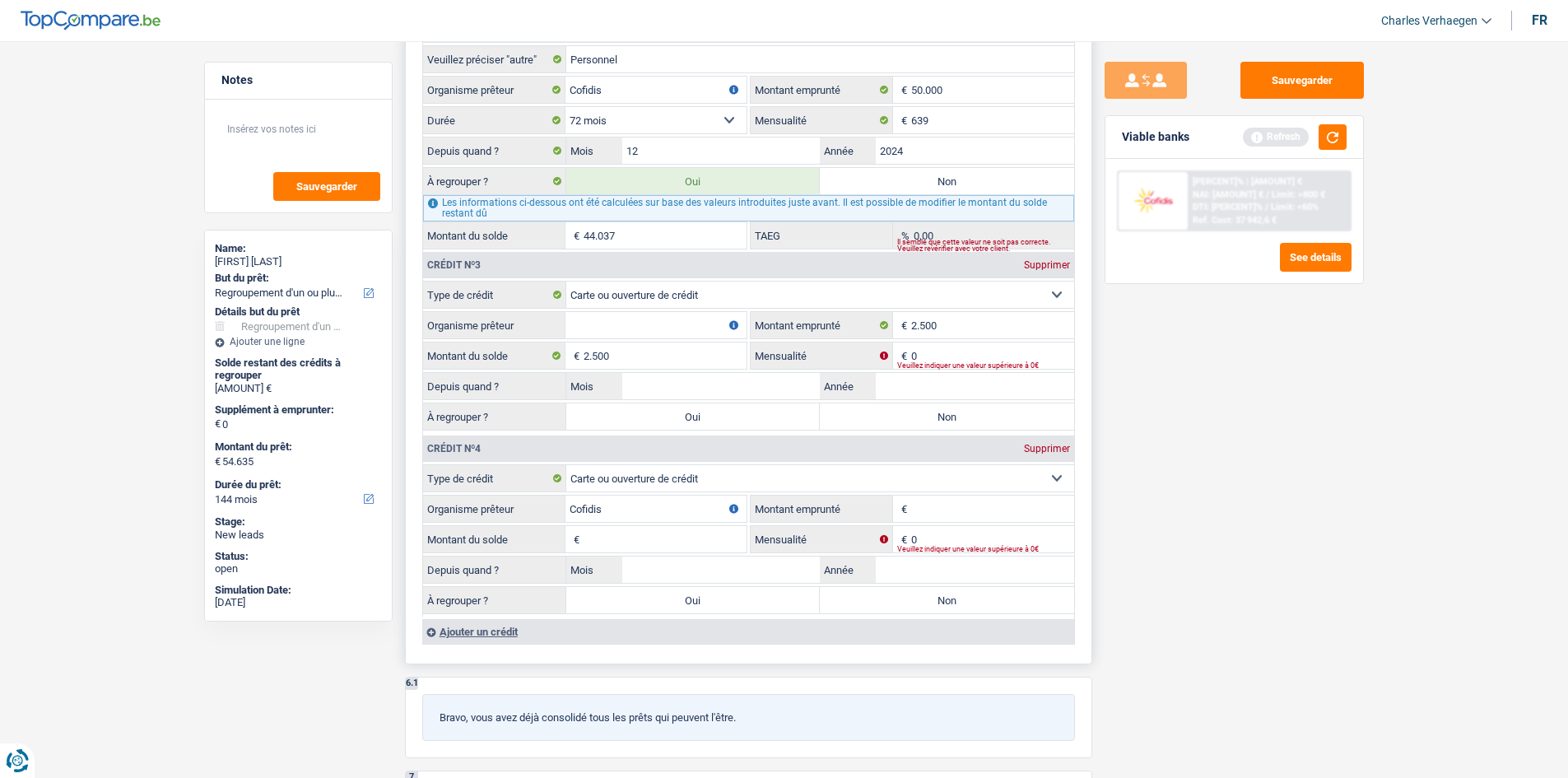 type on "Cofidis" 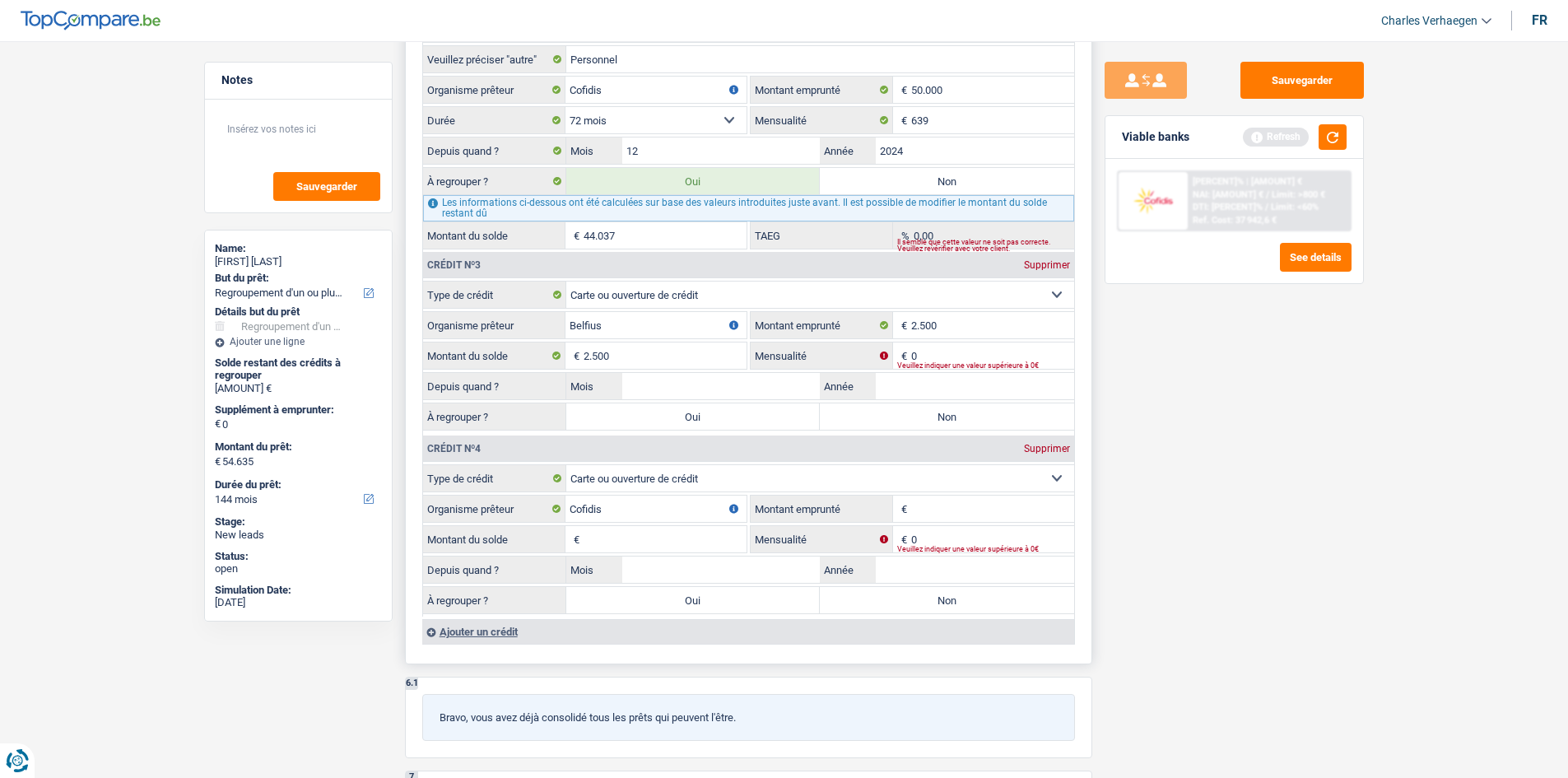 type on "Belfius" 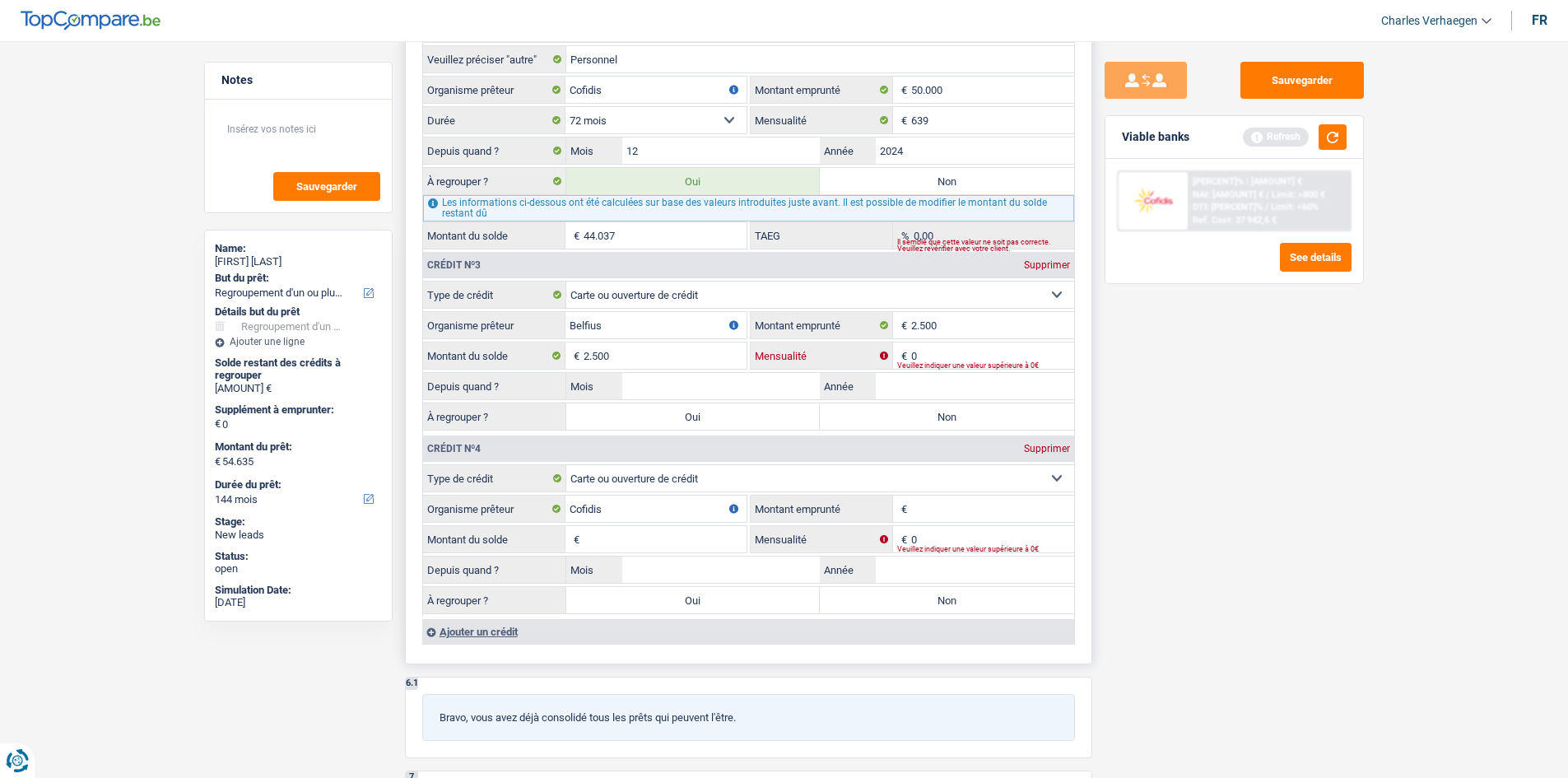 click on "0" at bounding box center (993, 356) 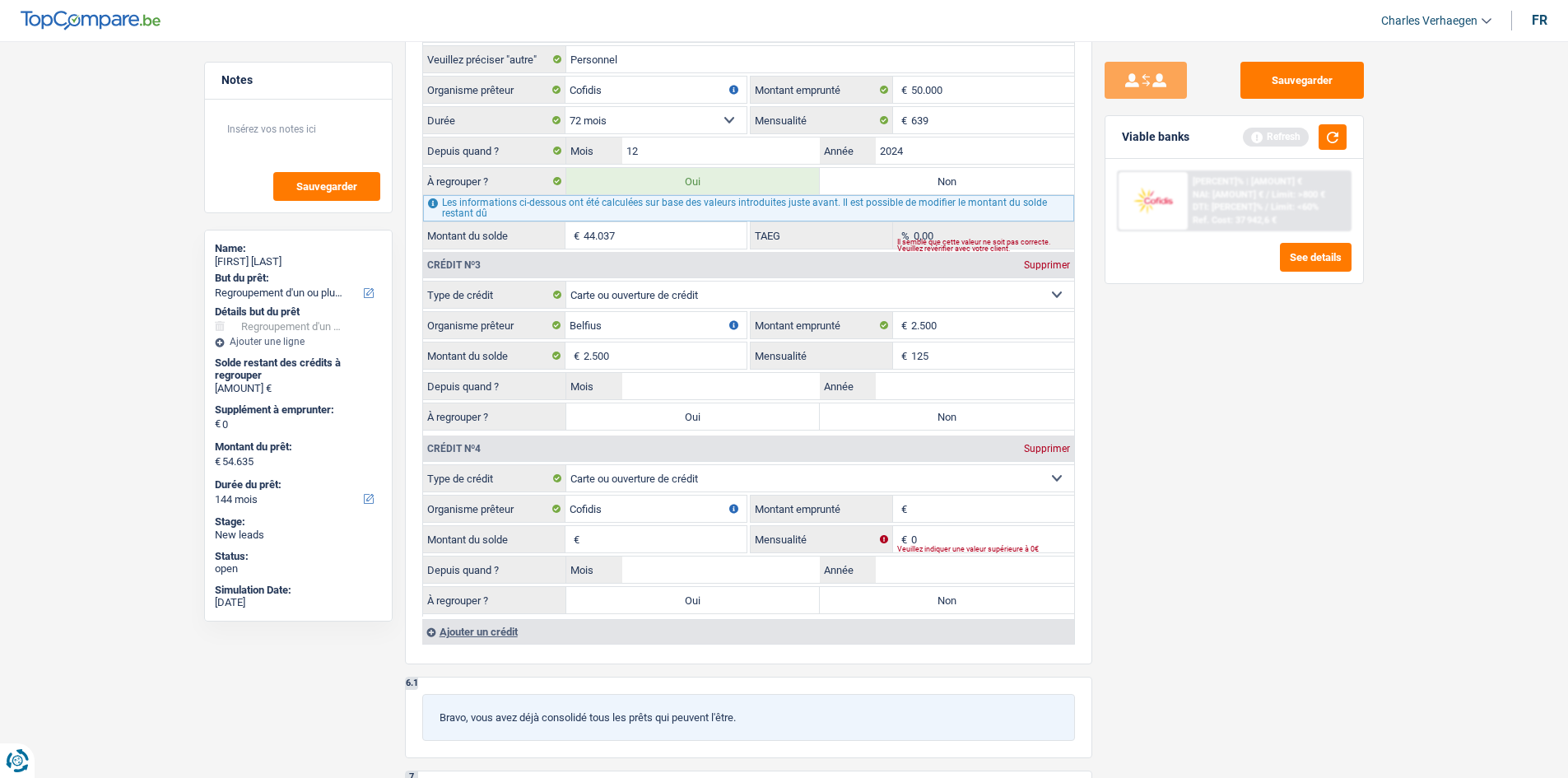 type on "125" 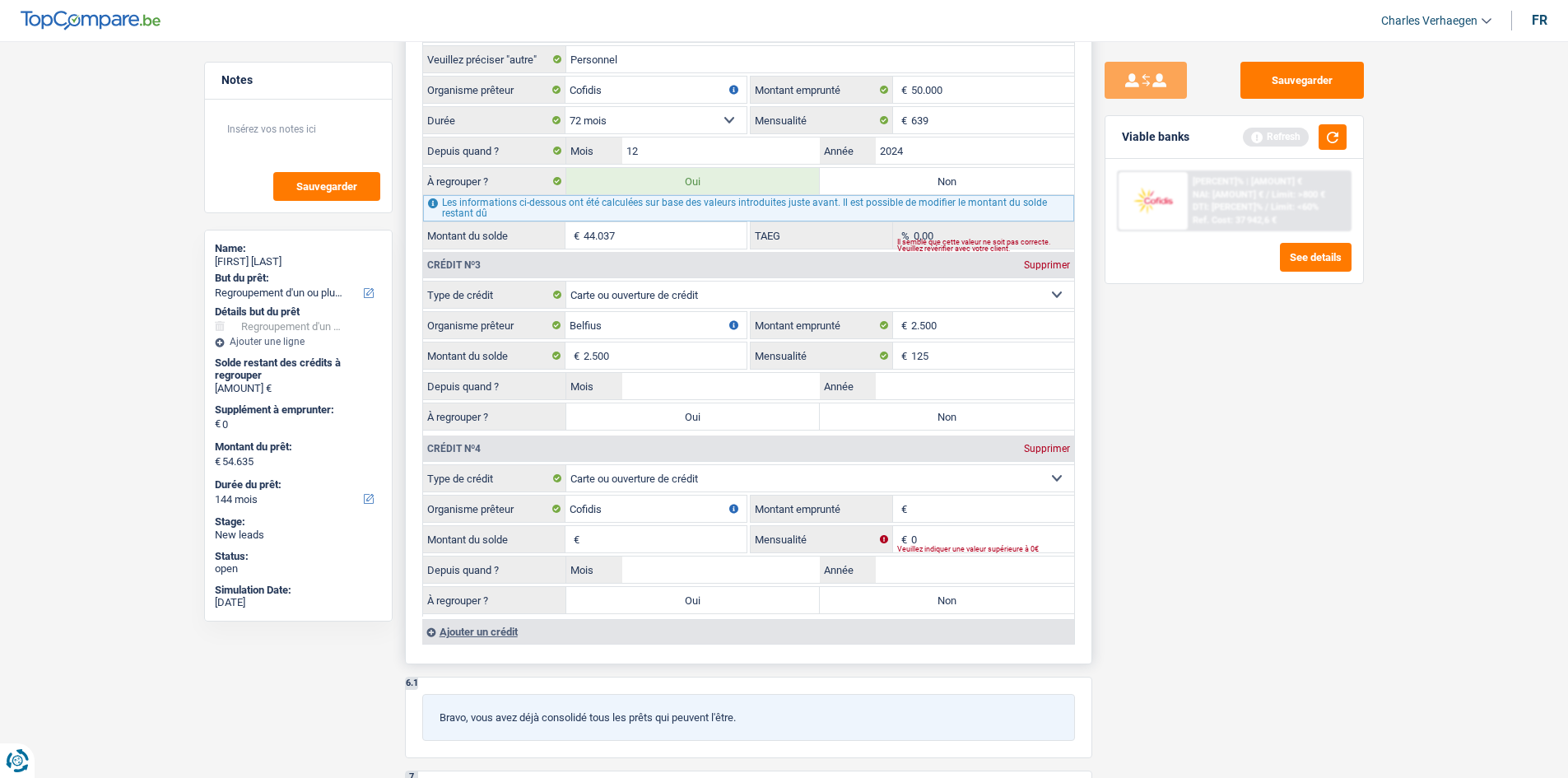 drag, startPoint x: 972, startPoint y: 400, endPoint x: 984, endPoint y: 410, distance: 15.620499 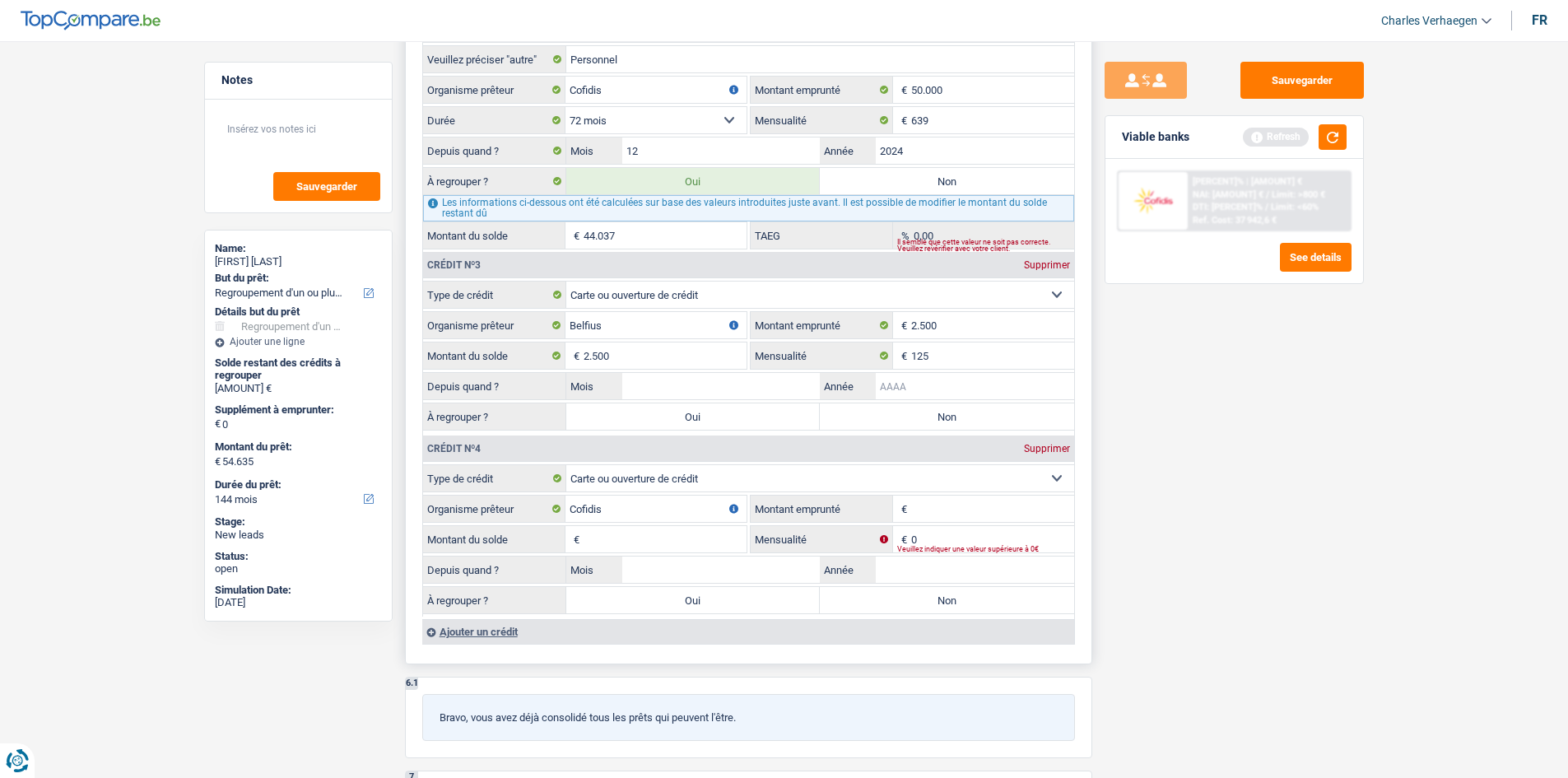 click on "Année" at bounding box center [975, 386] 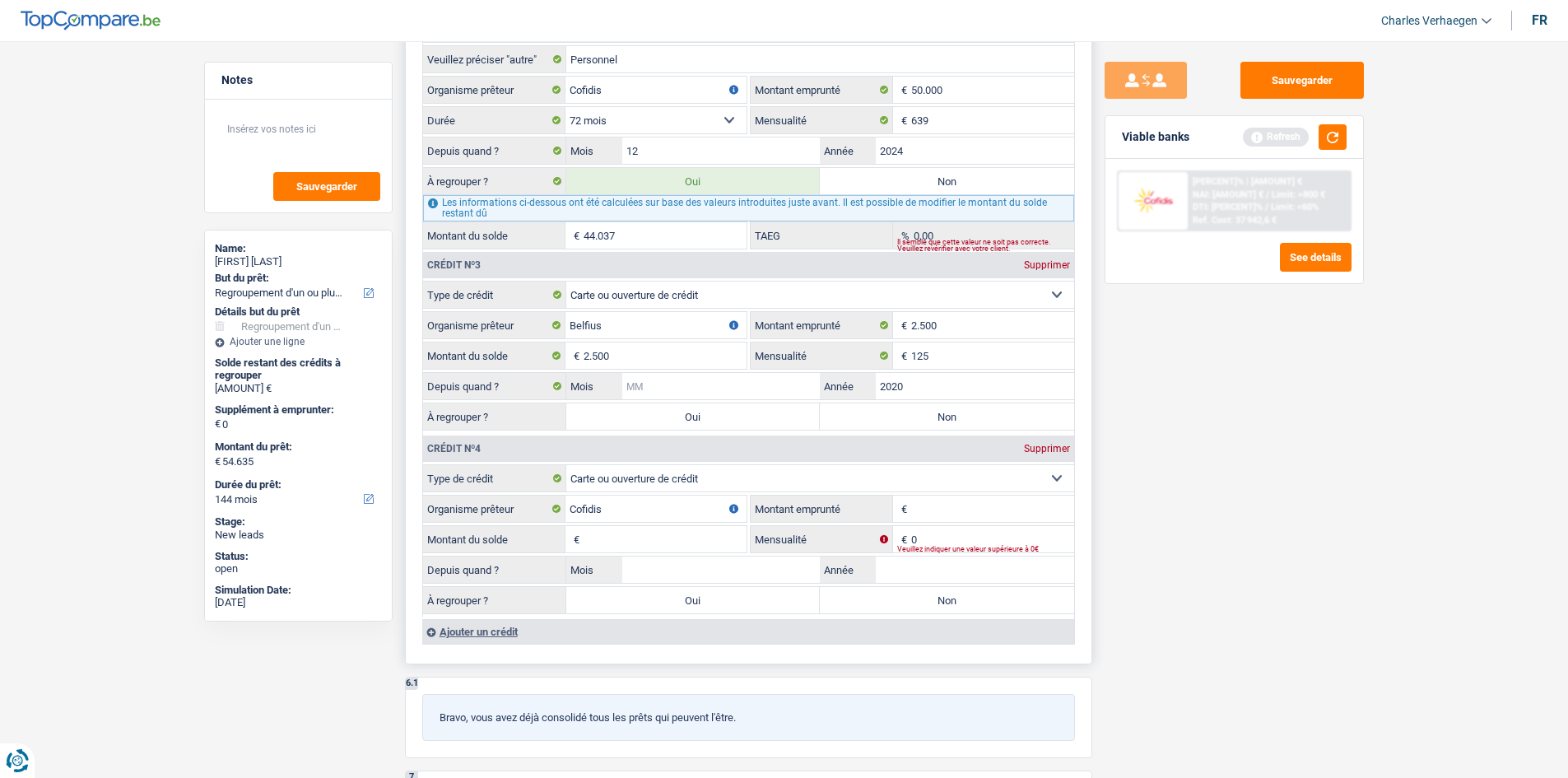click on "Mois" at bounding box center (721, 386) 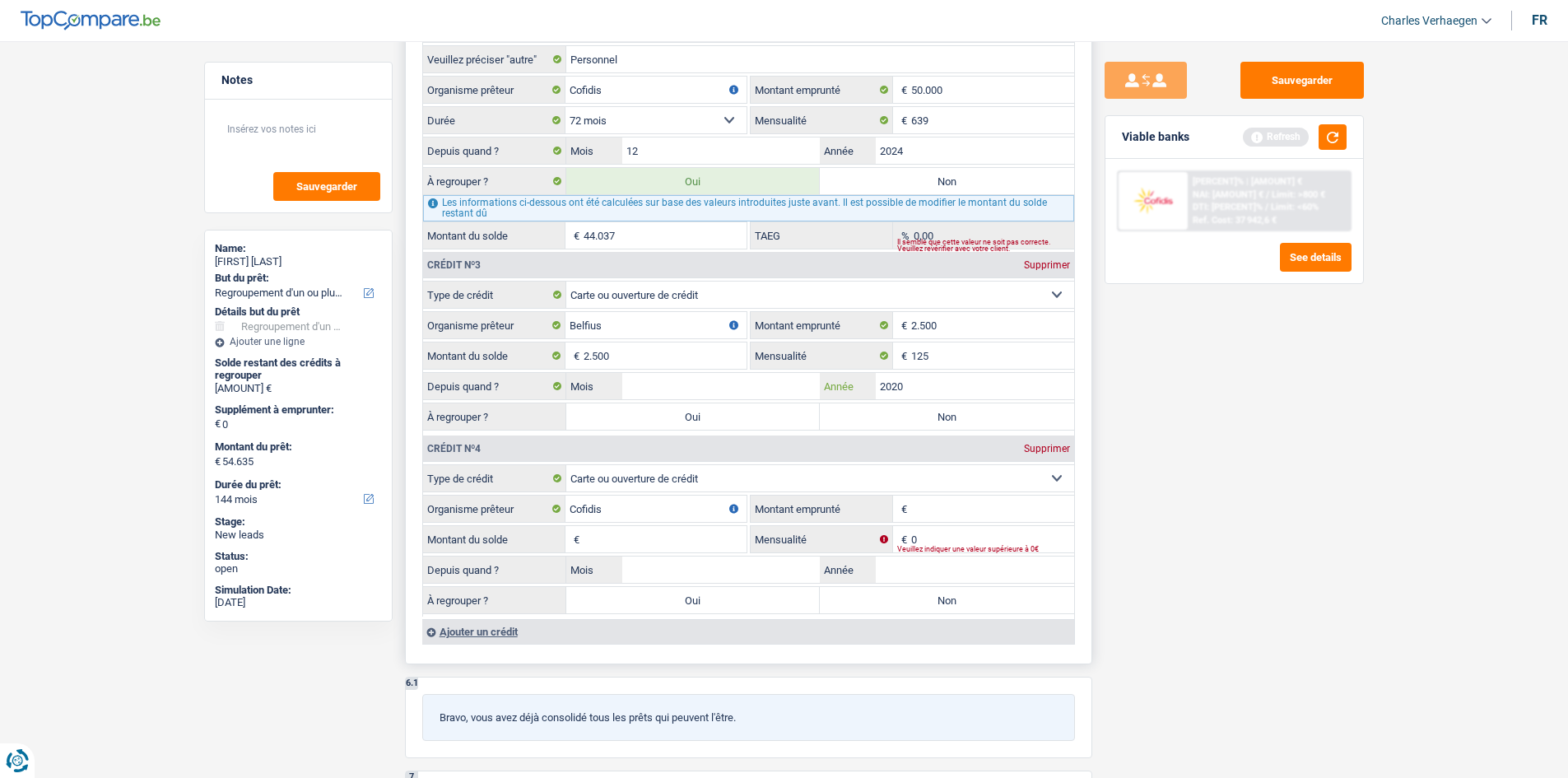 click on "2020" at bounding box center (975, 386) 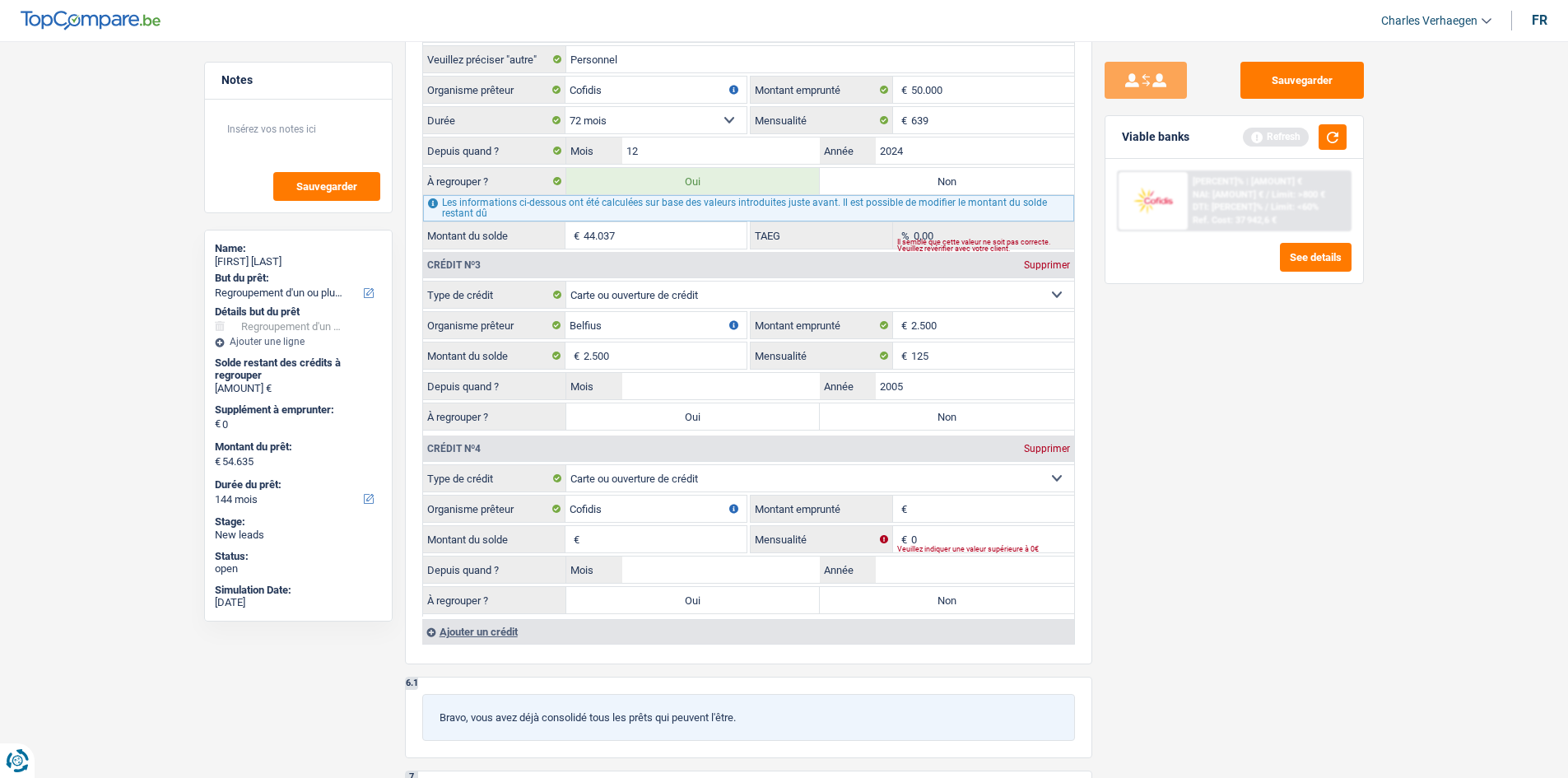 type on "2005" 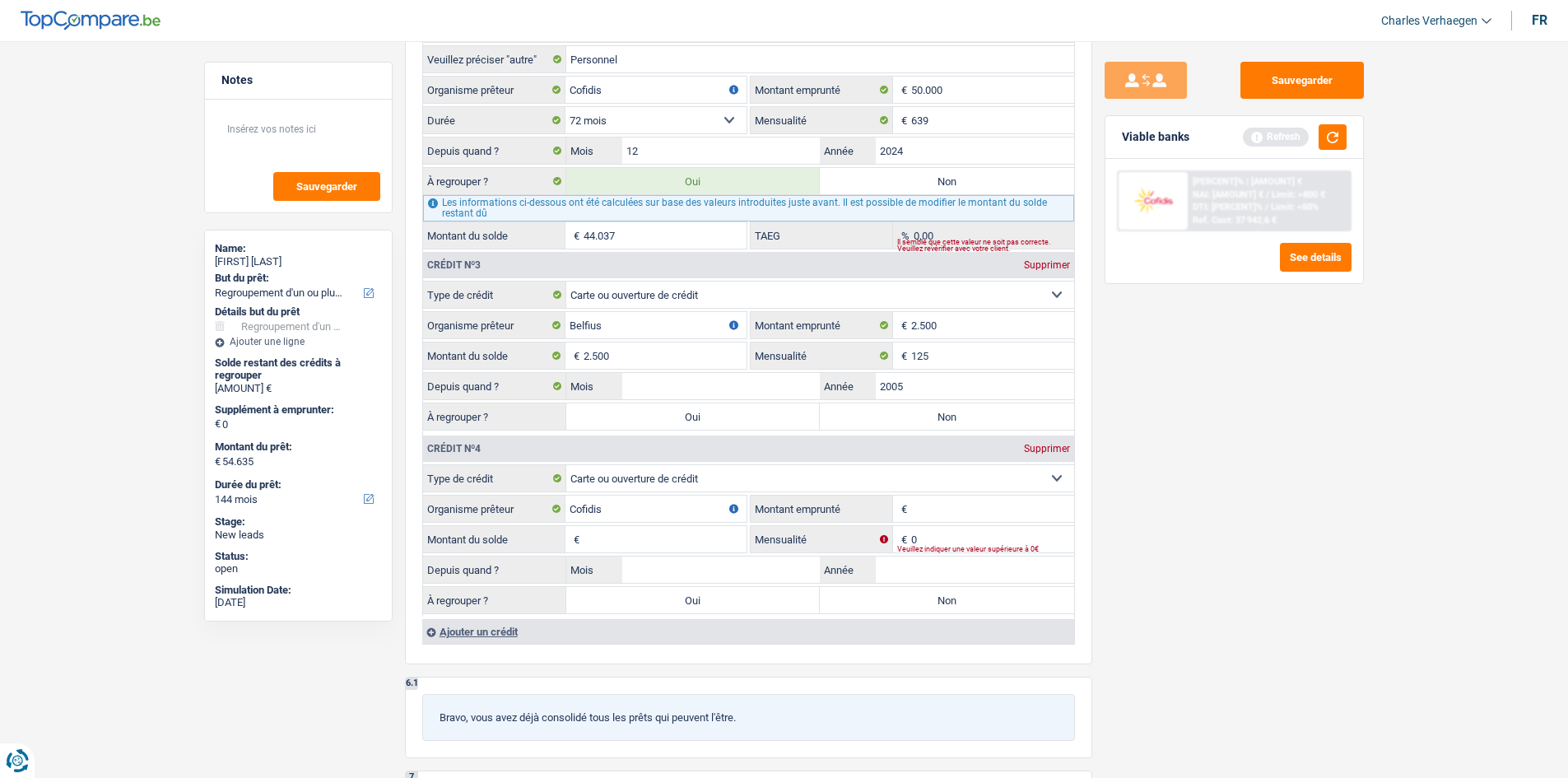 click on "Sauvegarder
Viable banks
Refresh
9.9% | 637 €
NAI: 1 313,5 €
/
Limit: >800 €
DTI: 32.64%
/
Limit: <60%
Ref. Cost: 37 942,6 €
See details" at bounding box center [1234, 404] 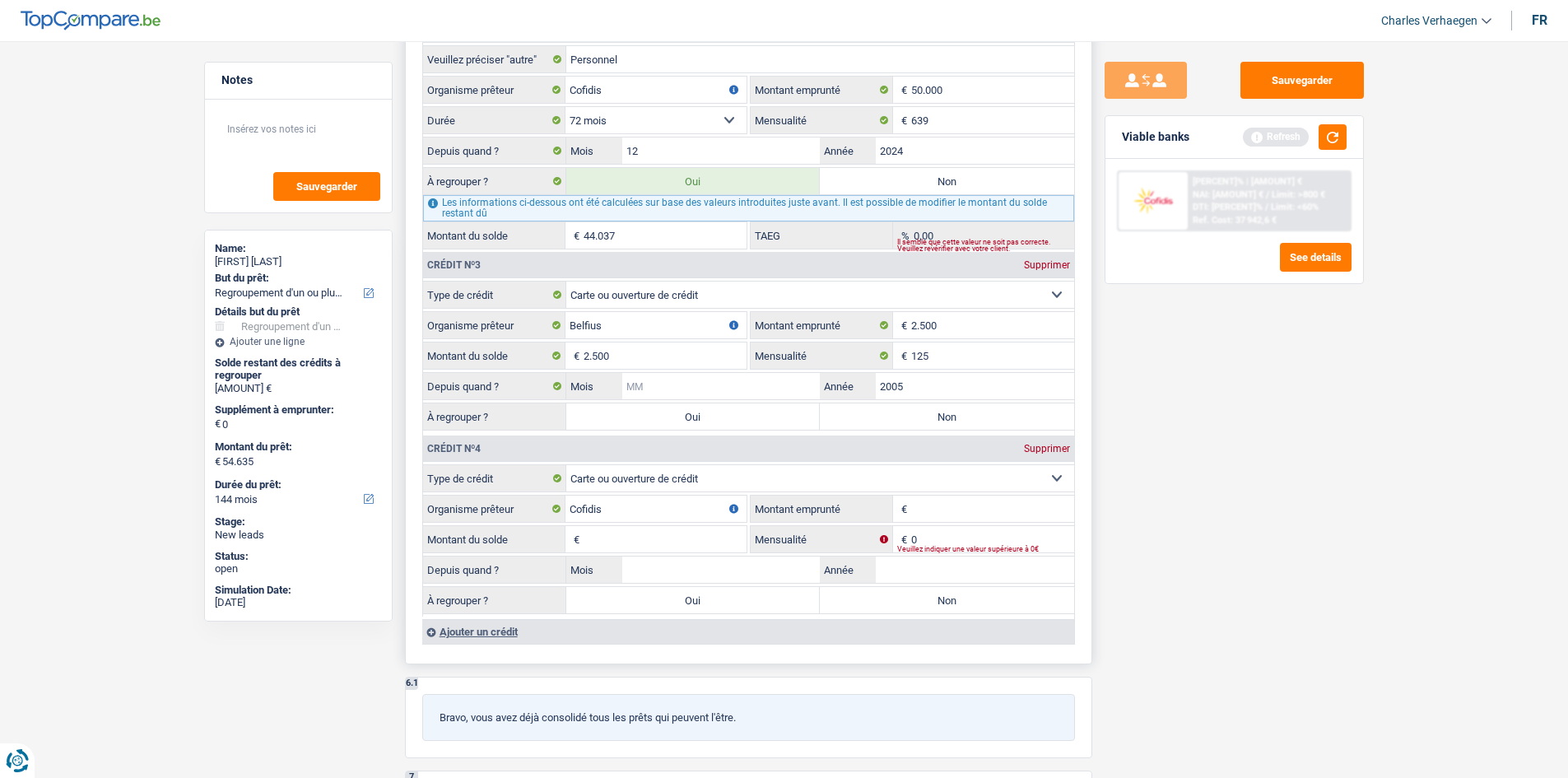click on "Mois" at bounding box center (721, 386) 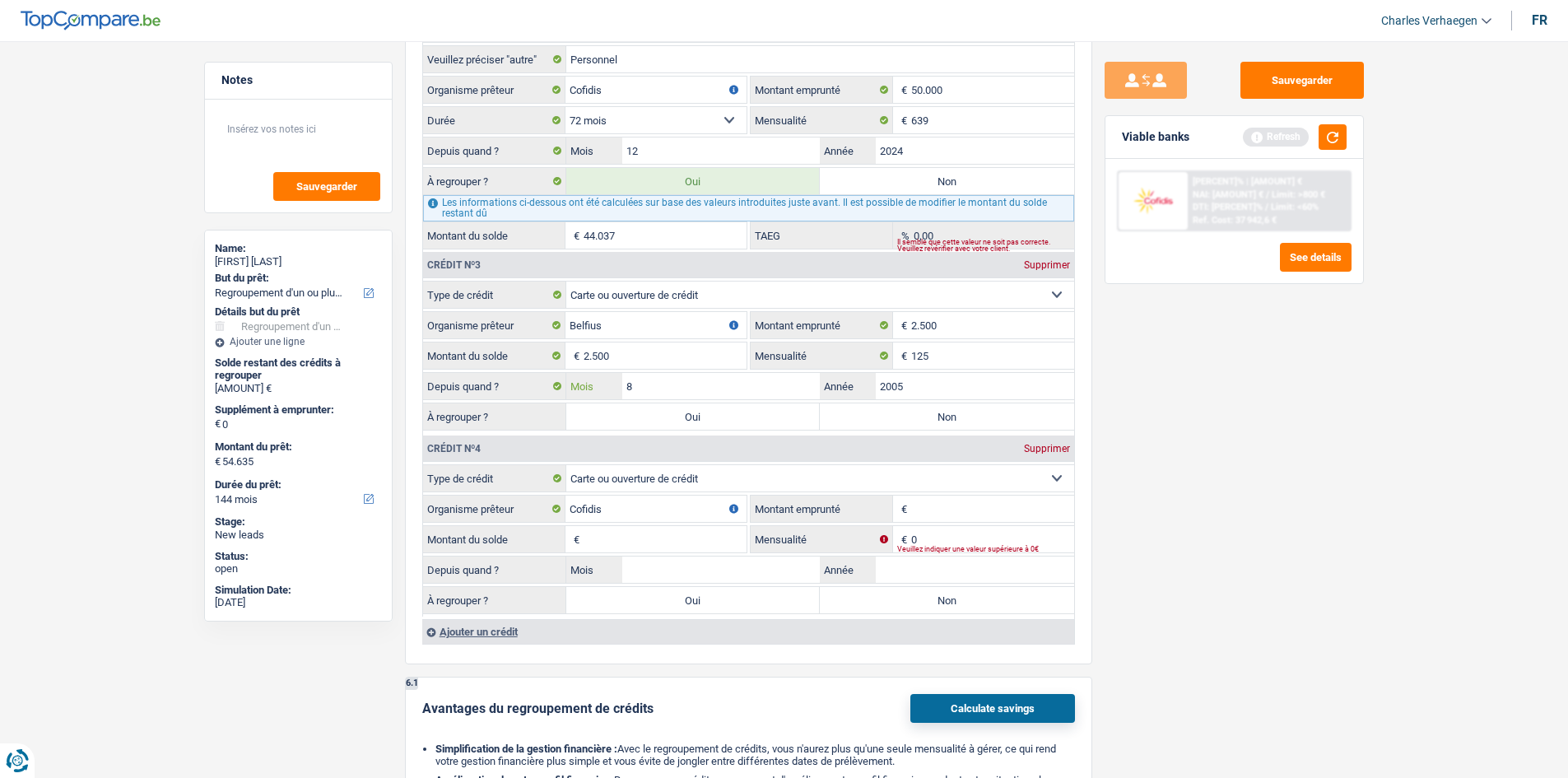 type on "8" 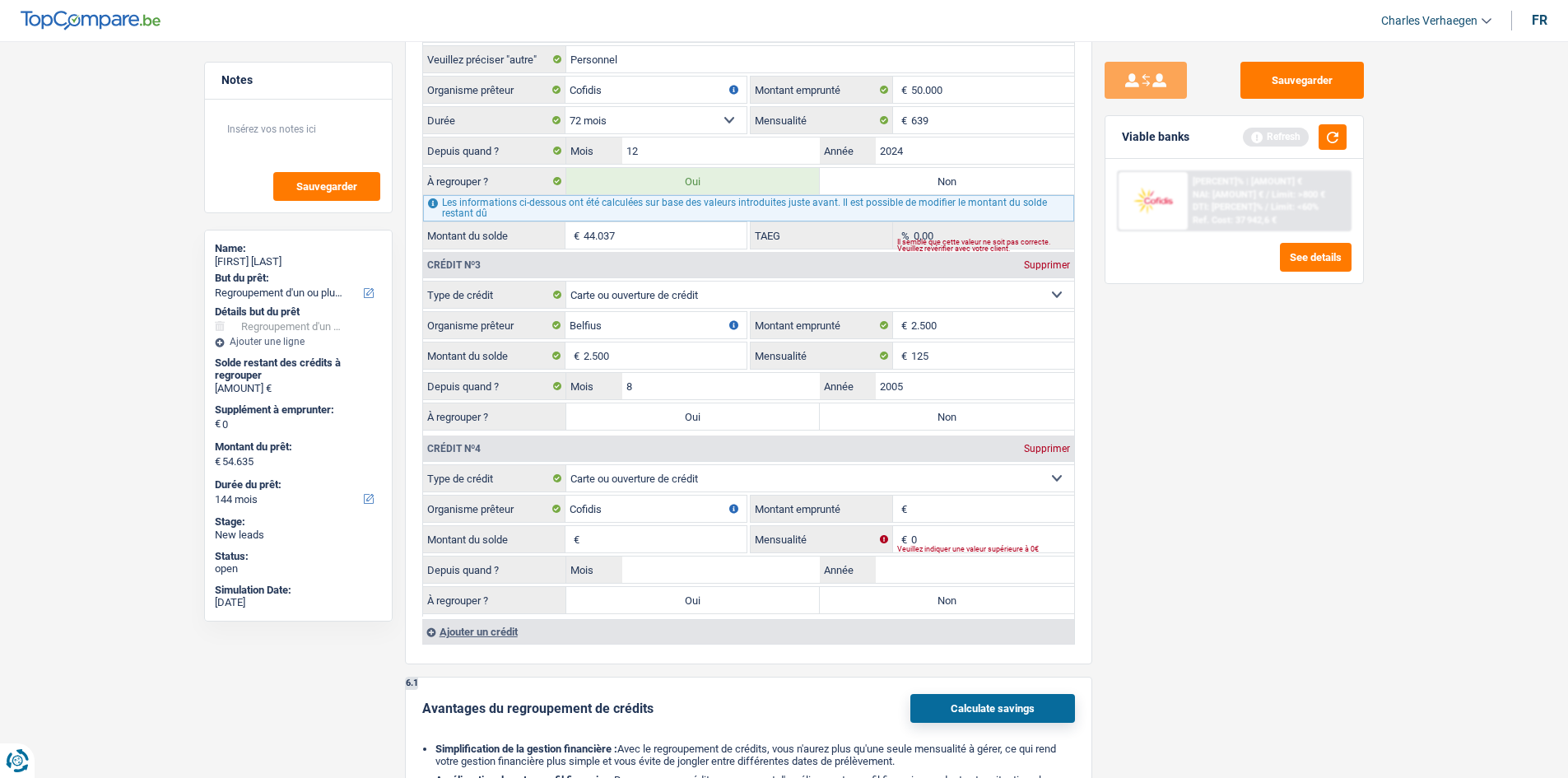 click on "Sauvegarder
Viable banks
Refresh
9.9% | 637 €
NAI: 1 313,5 €
/
Limit: >800 €
DTI: 32.64%
/
Limit: <60%
Ref. Cost: 37 942,6 €
See details" at bounding box center (1234, 404) 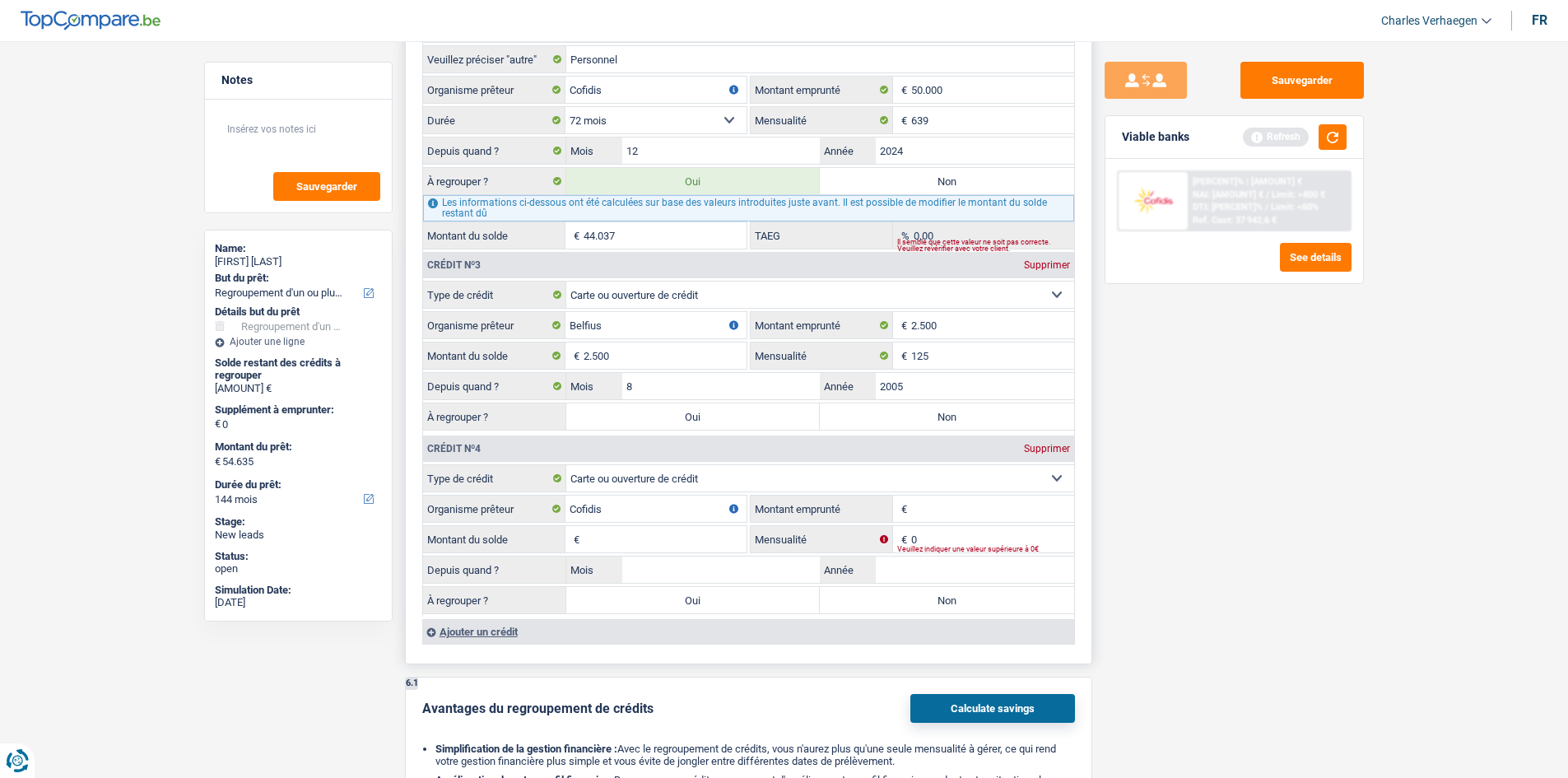 click on "Carte ou ouverture de crédit Prêt hypothécaire Vente à tempérament Prêt à tempérament Prêt rénovation Prêt voiture Regroupement d'un ou plusieurs crédits
Sélectionner une option
Type de crédit" at bounding box center (748, 478) 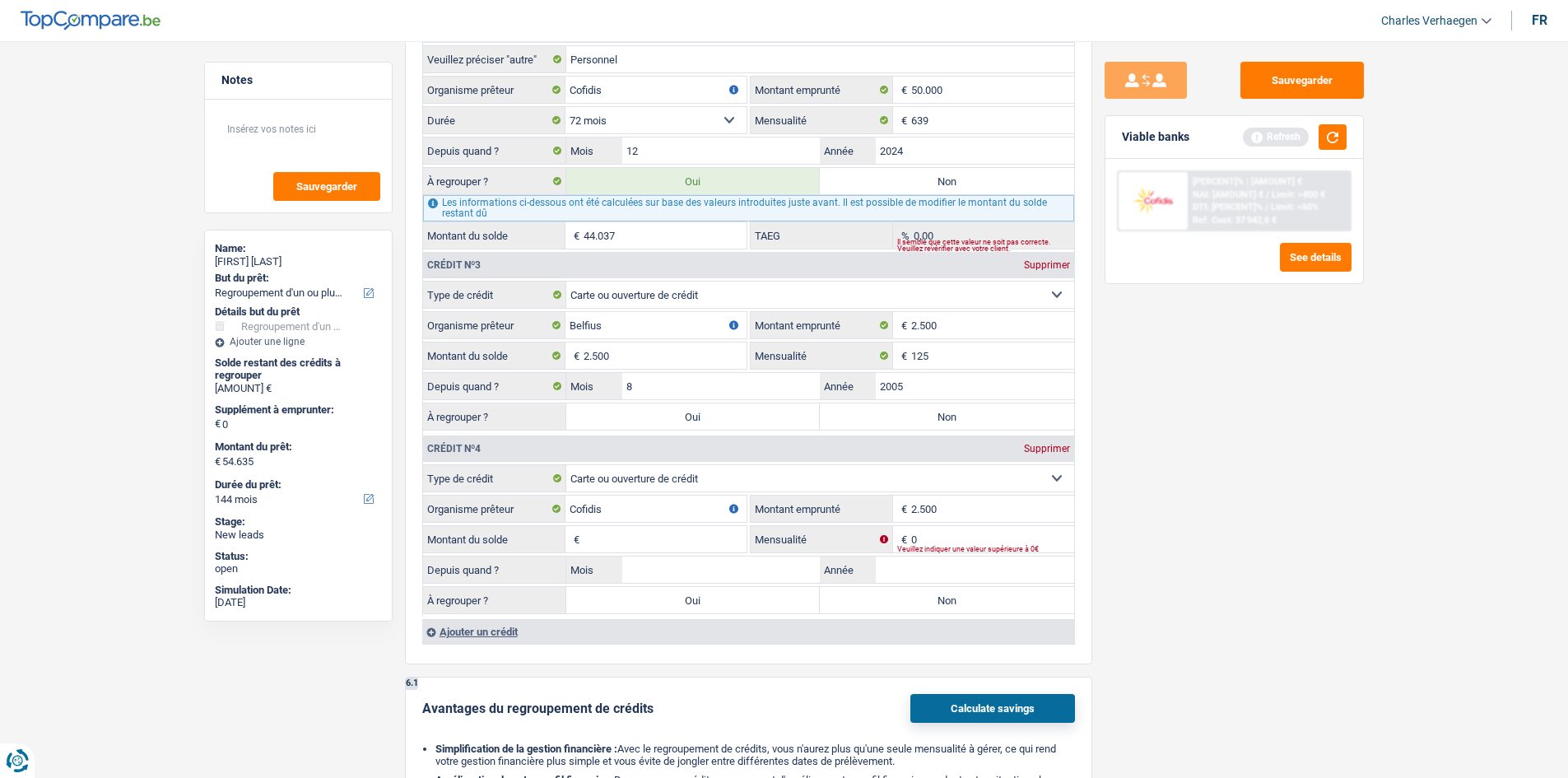 type on "2.500" 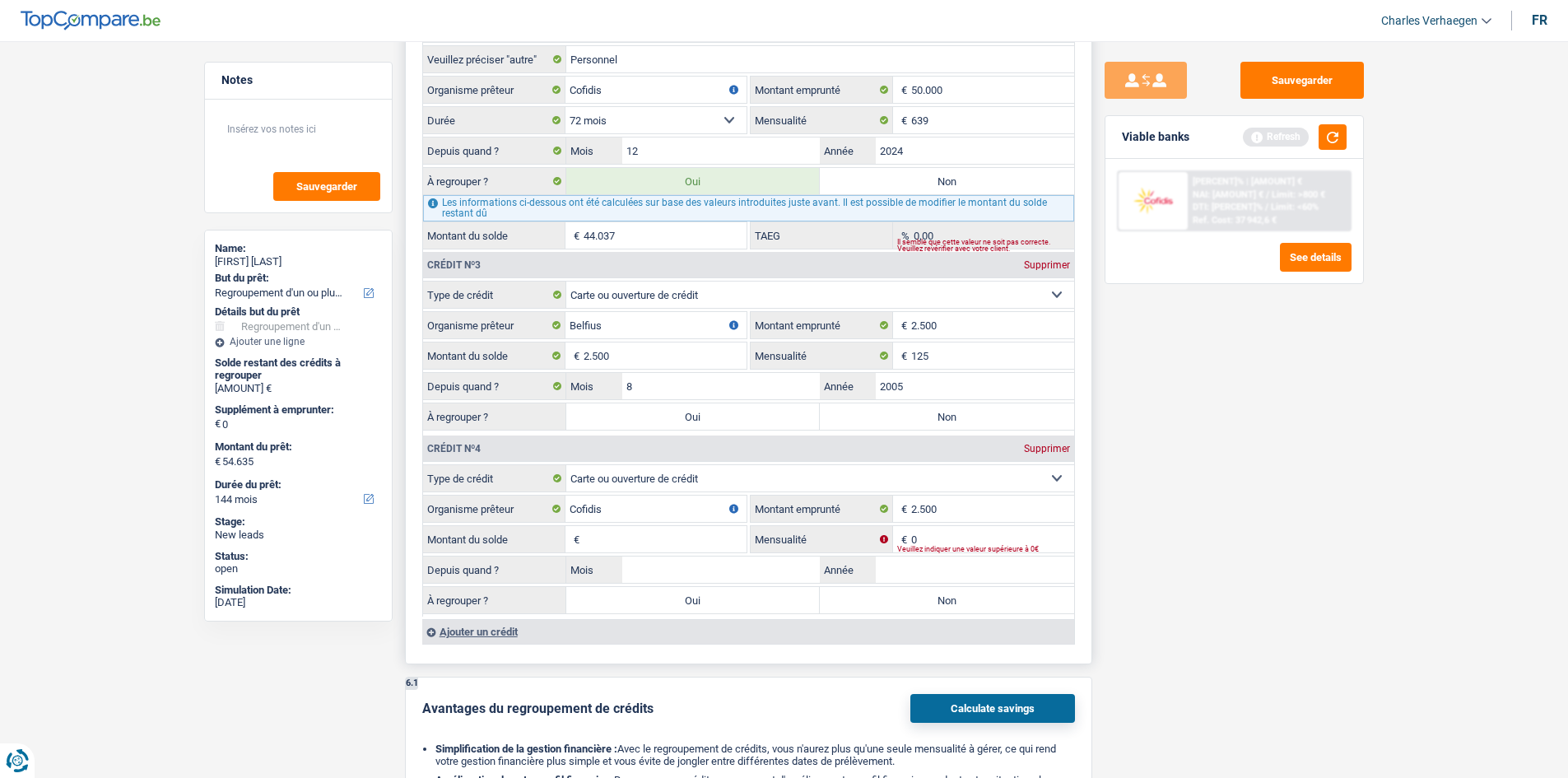 click on "Montant du solde" at bounding box center (665, 539) 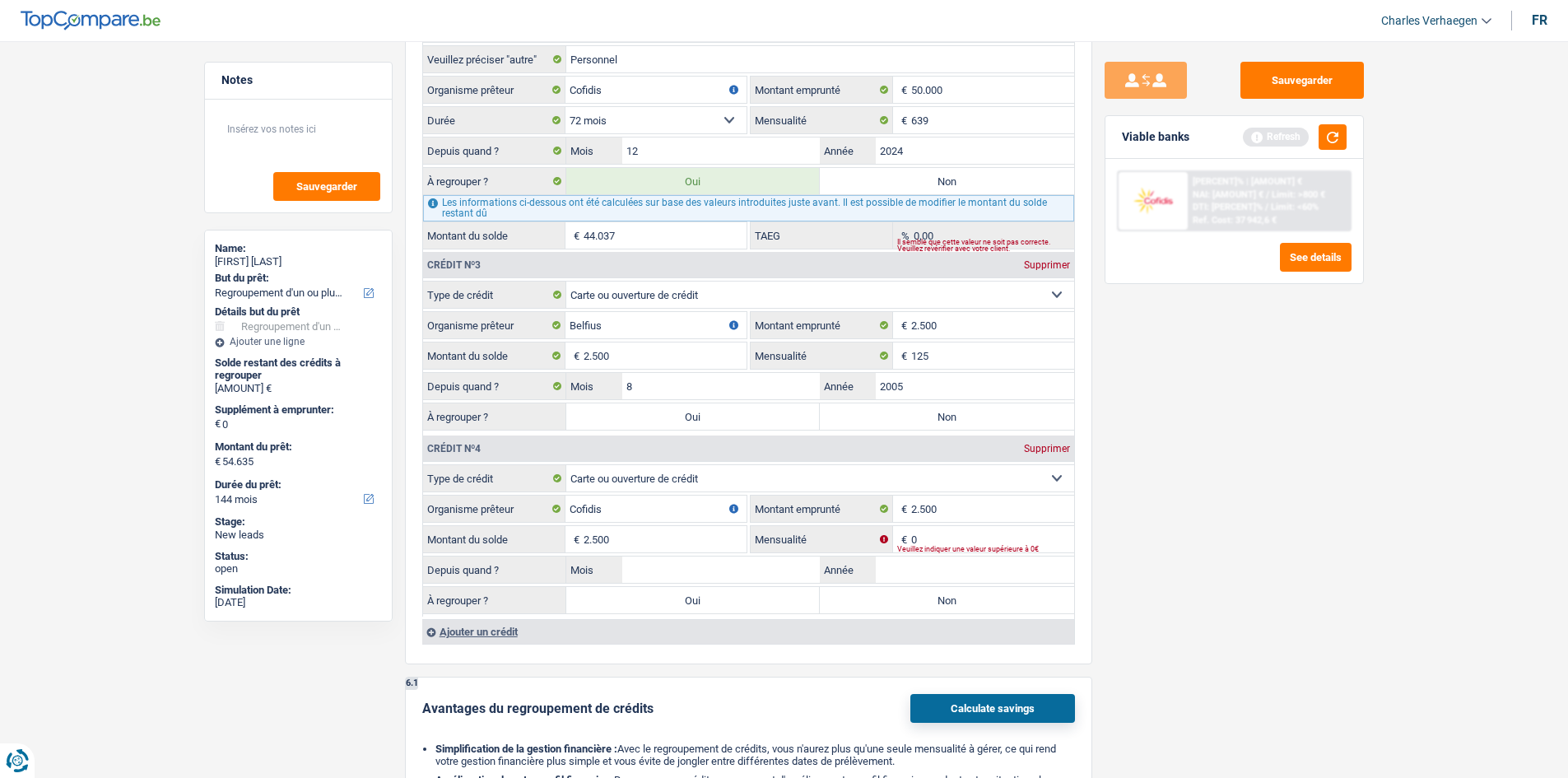 type on "2.500" 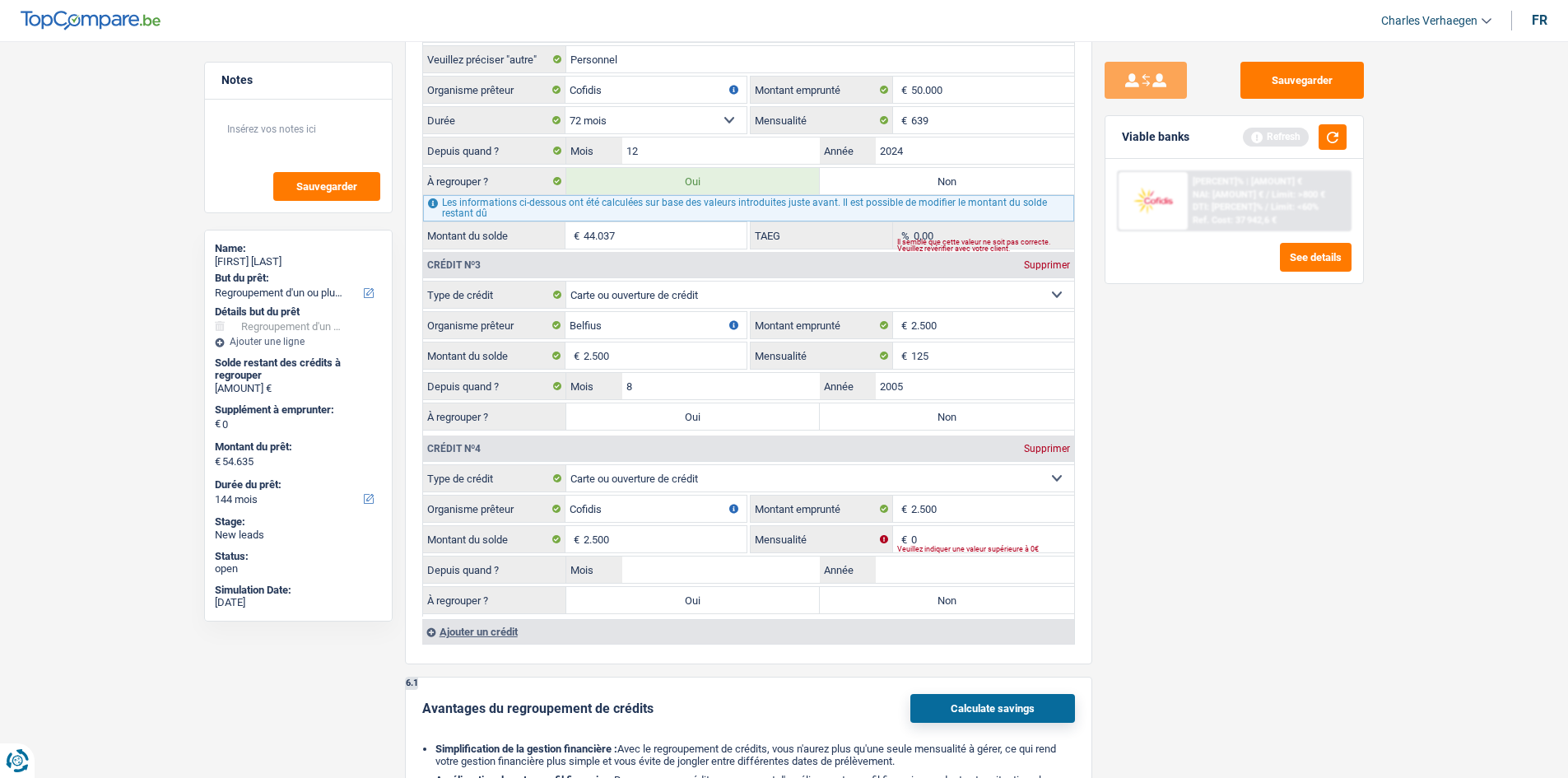 drag, startPoint x: 1280, startPoint y: 581, endPoint x: 1269, endPoint y: 579, distance: 11.18034 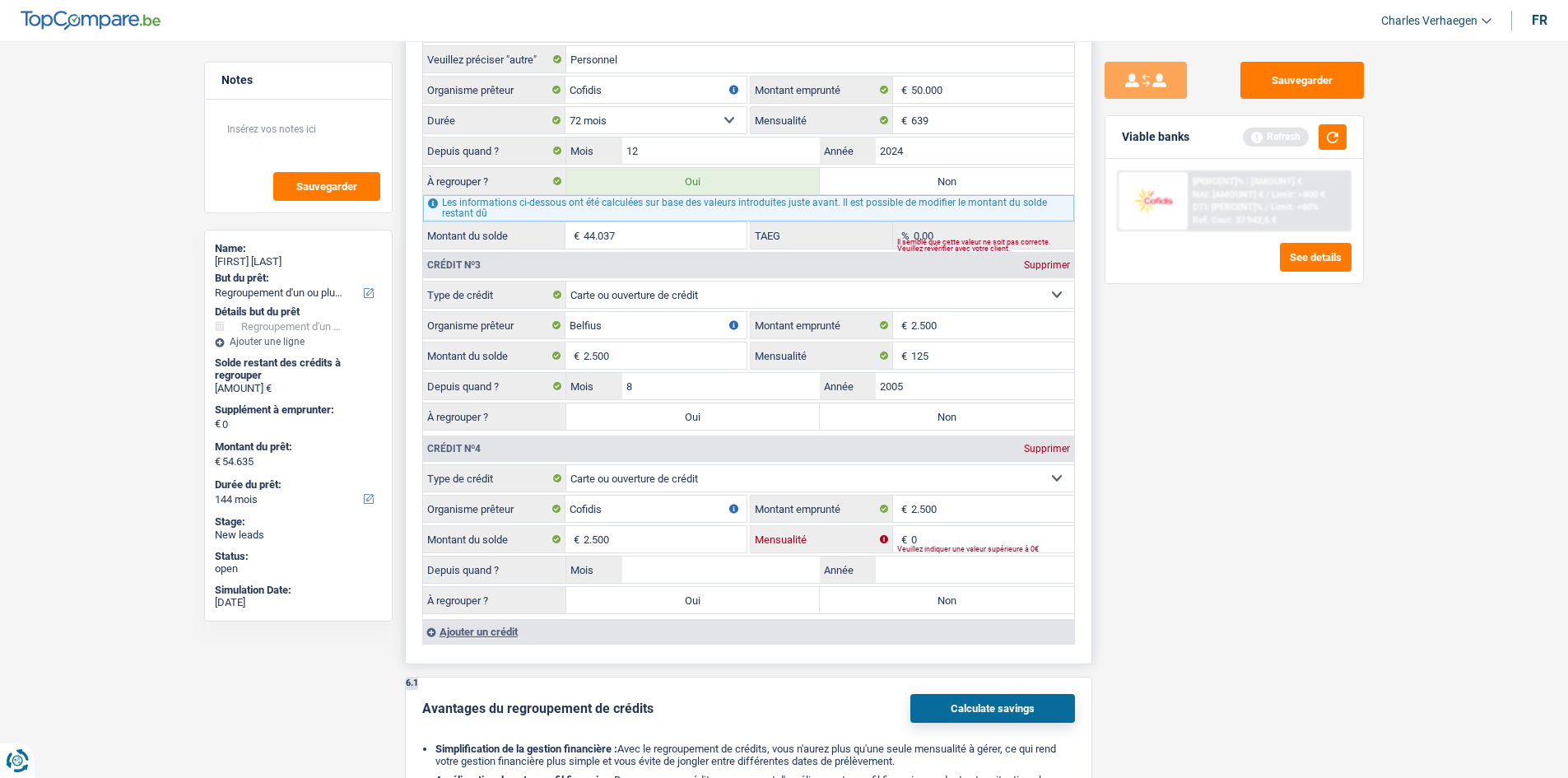 click on "0" at bounding box center (993, 539) 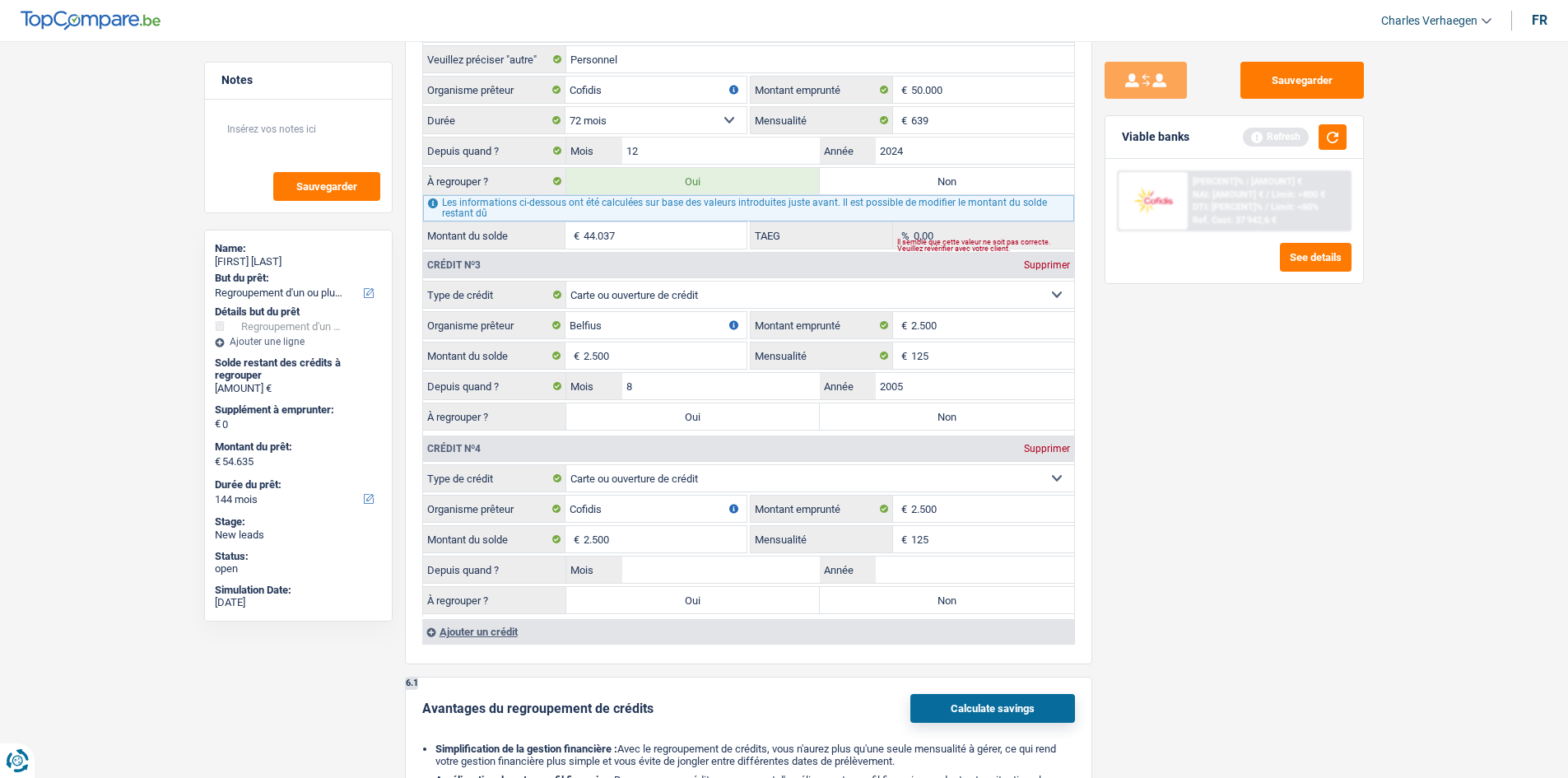 type on "125" 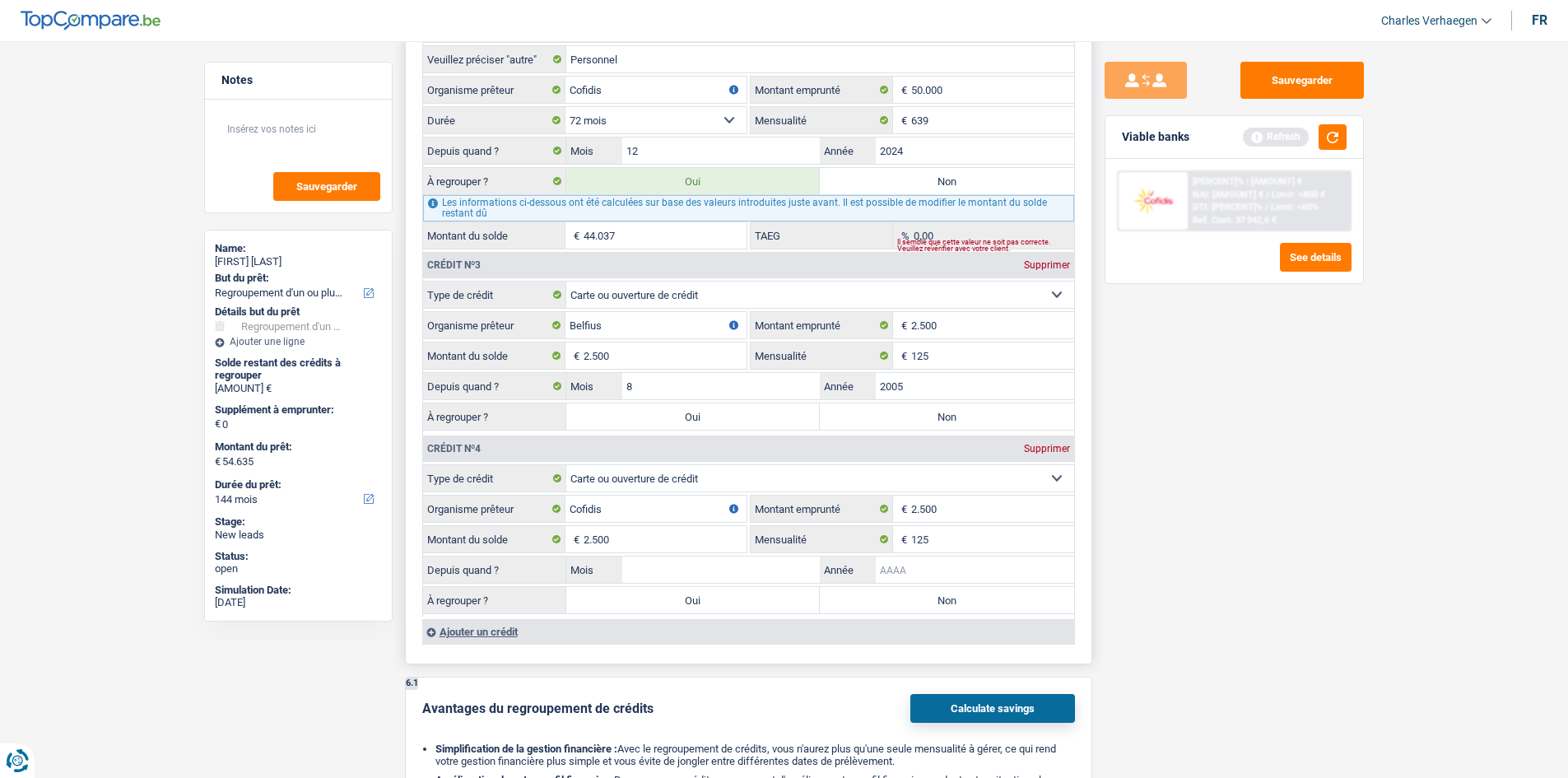 click on "Année" at bounding box center [975, 570] 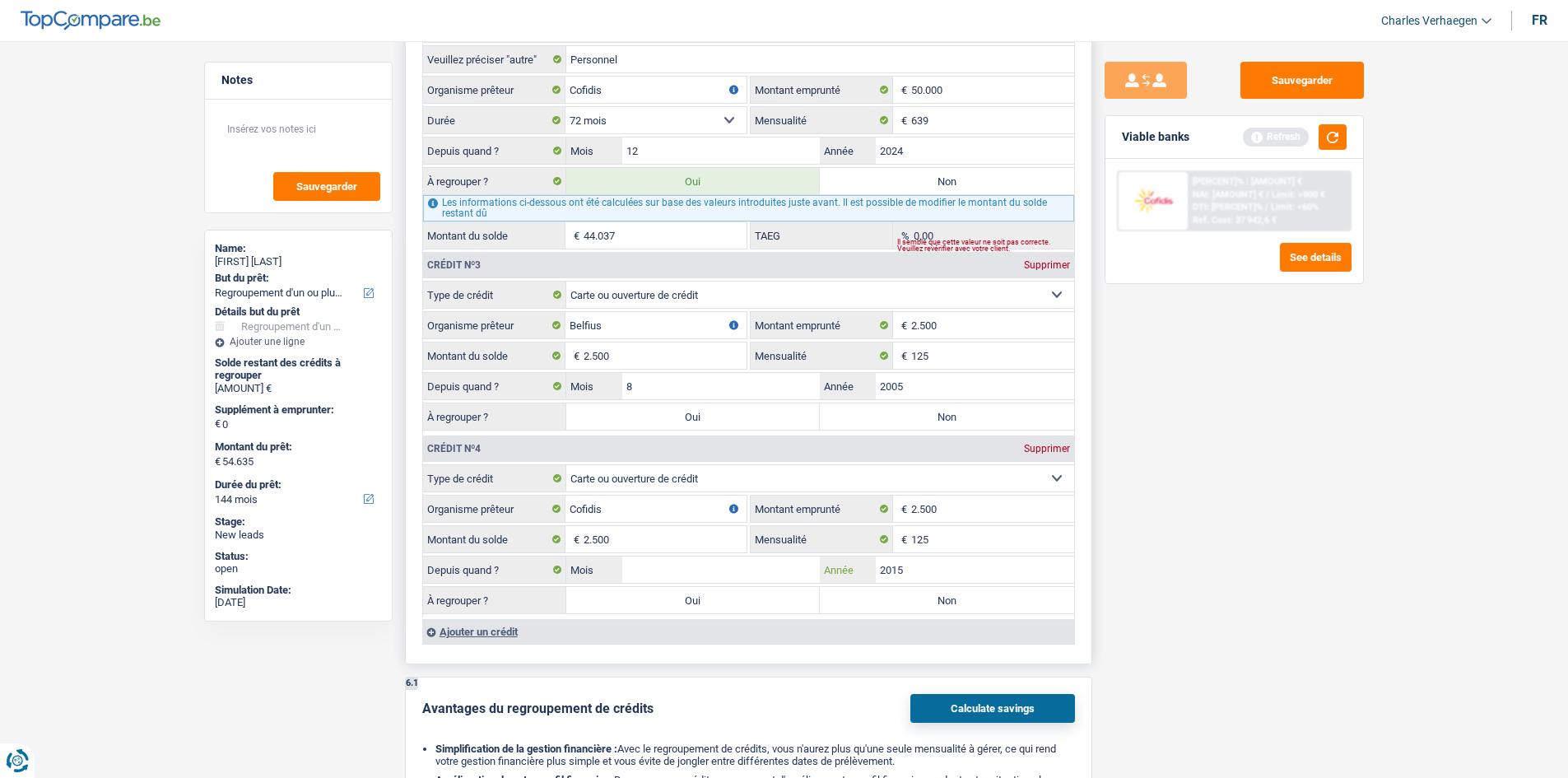 type on "2015" 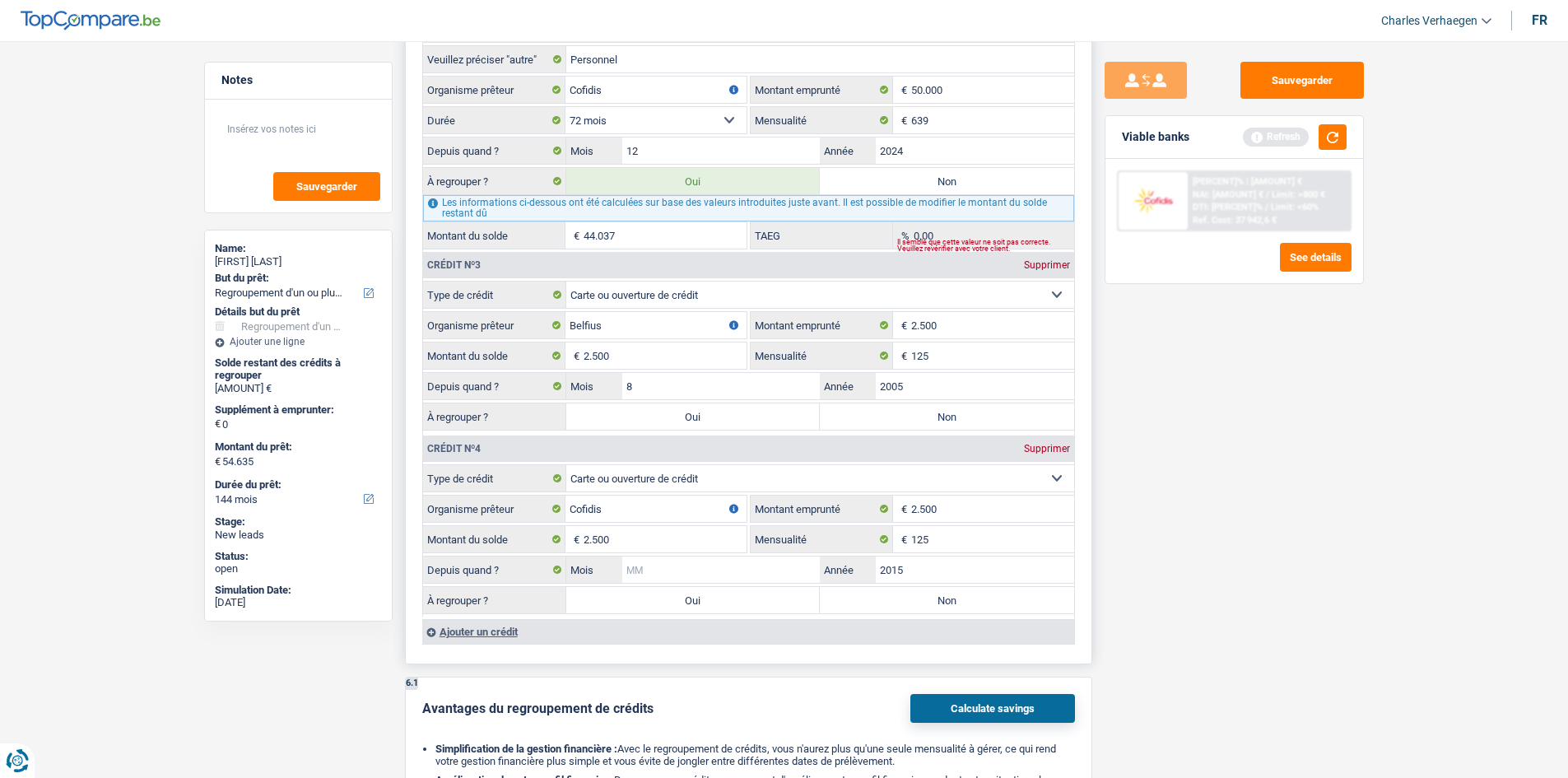 click on "Mois" at bounding box center [721, 570] 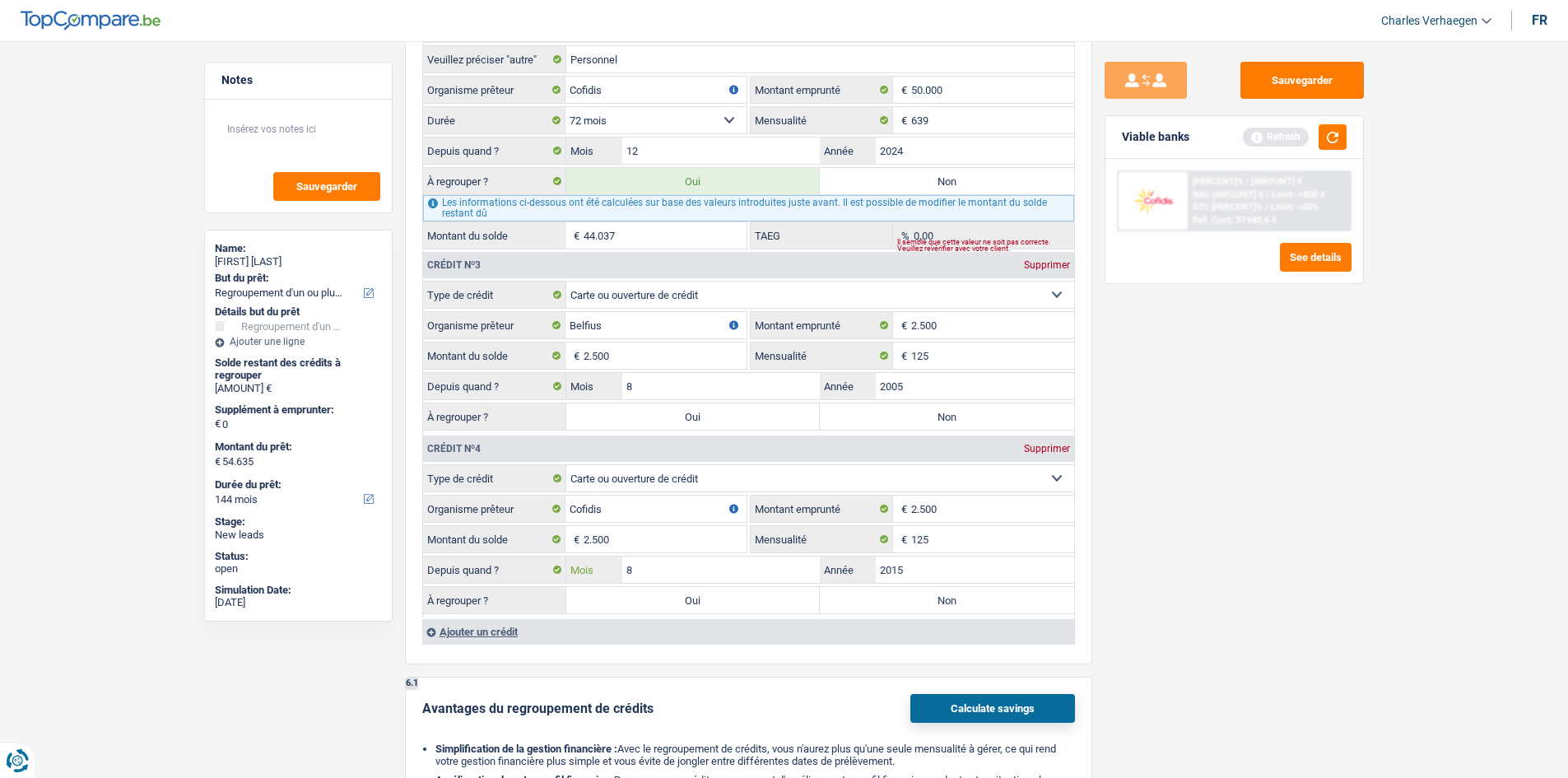 type on "8" 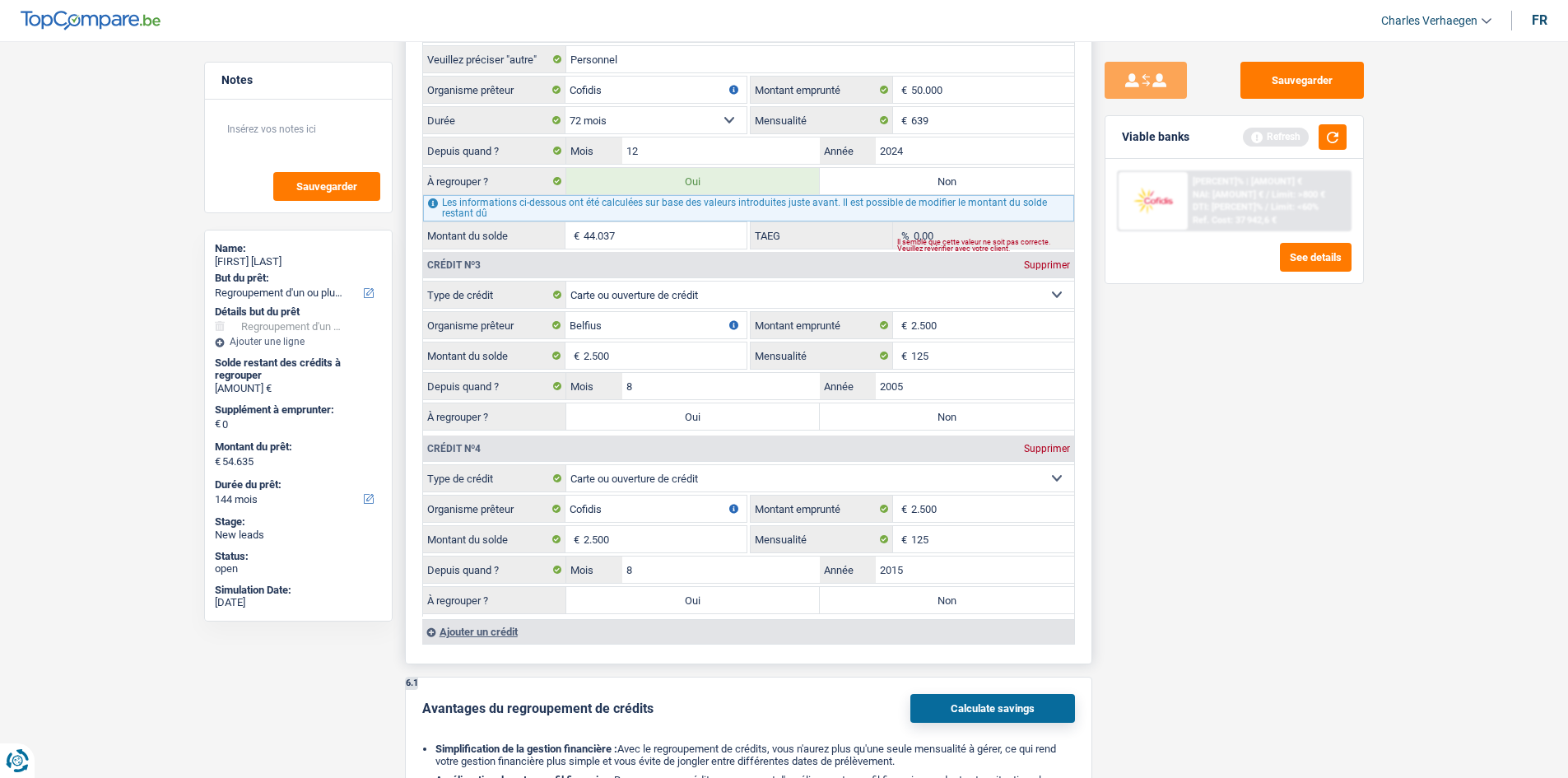 drag, startPoint x: 1300, startPoint y: 590, endPoint x: 941, endPoint y: 460, distance: 381.8128 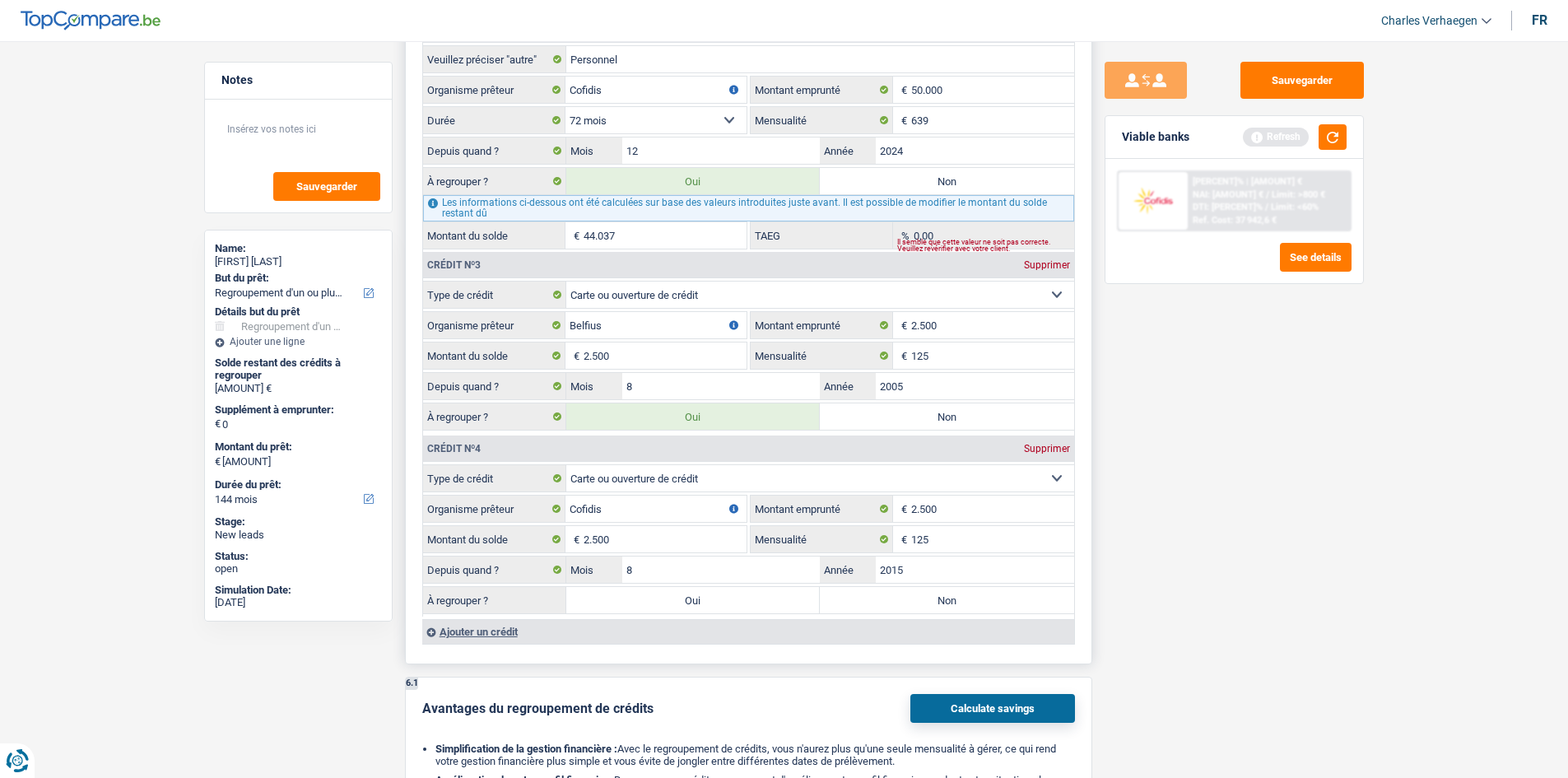 click on "Oui" at bounding box center (693, 600) 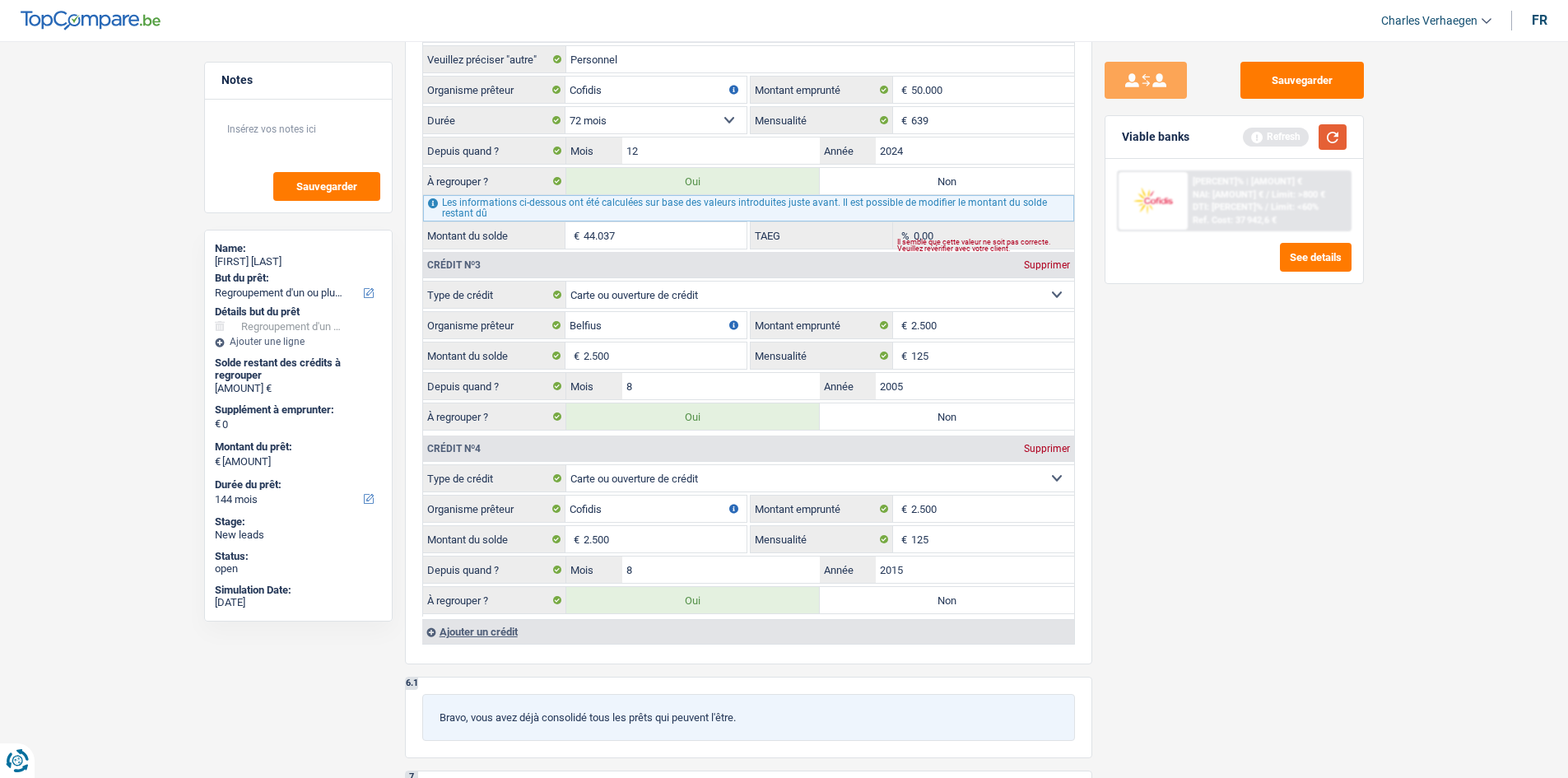 click at bounding box center (1333, 137) 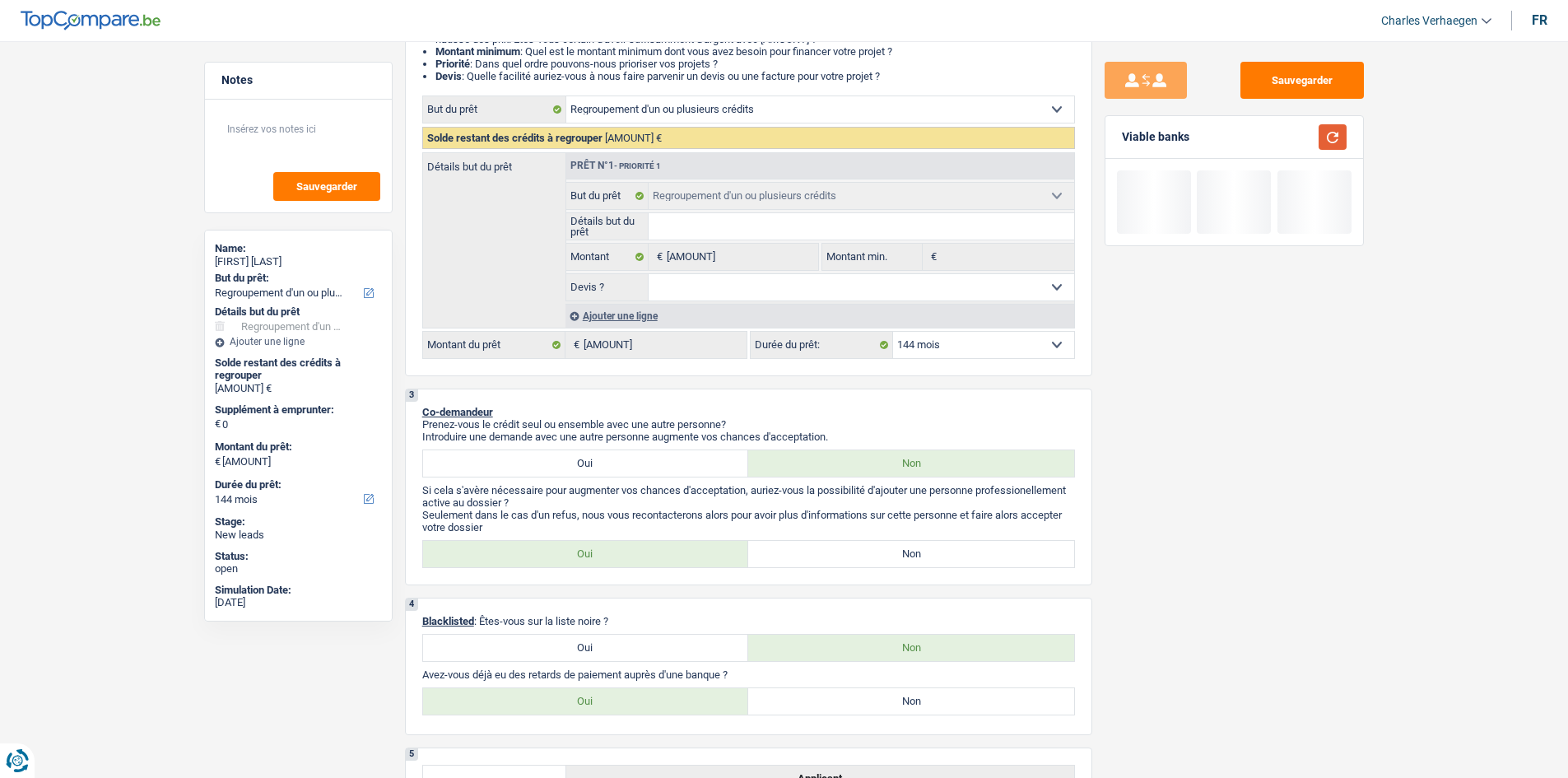 scroll, scrollTop: 247, scrollLeft: 0, axis: vertical 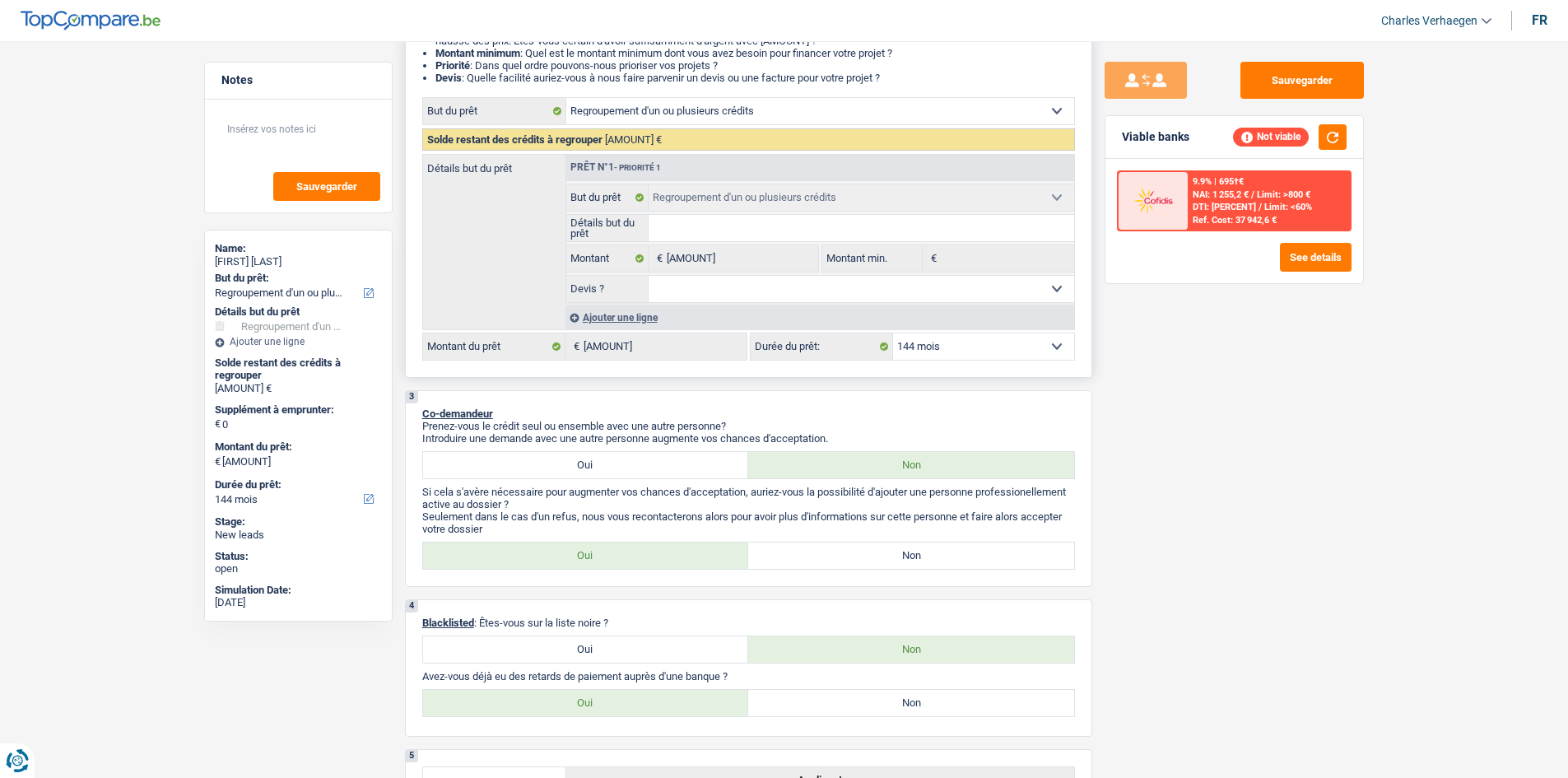 click on "Ajouter une ligne" at bounding box center [820, 317] 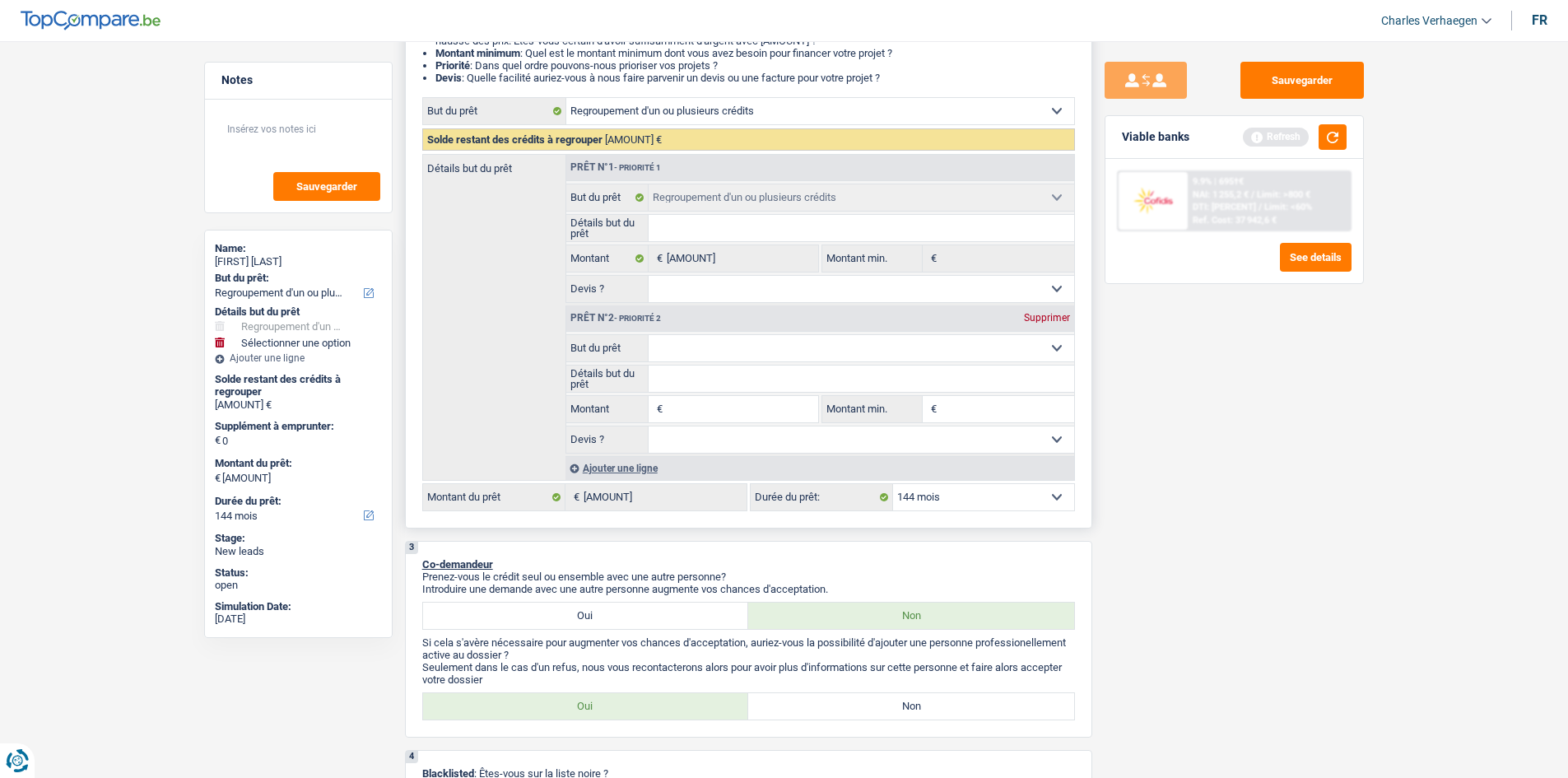 click on "Confort maison: meubles, textile, peinture, électroménager, outillage non-professionnel Hifi, multimédia, gsm, ordinateur Aménagement: frais d'installation, déménagement Evénement familial: naissance, mariage, divorce, communion, décès Frais médicaux Frais d'études Frais permis de conduire Regroupement d'un ou plusieurs crédits Loisirs: voyage, sport, musique Rafraîchissement: petits travaux maison et jardin Frais judiciaires Réparation voiture Prêt rénovation Prêt énergie Prêt voiture Taxes, impôts non professionnels Rénovation bien à l'étranger Dettes familiales Assurance Autre
Sélectionner une option" at bounding box center [861, 348] 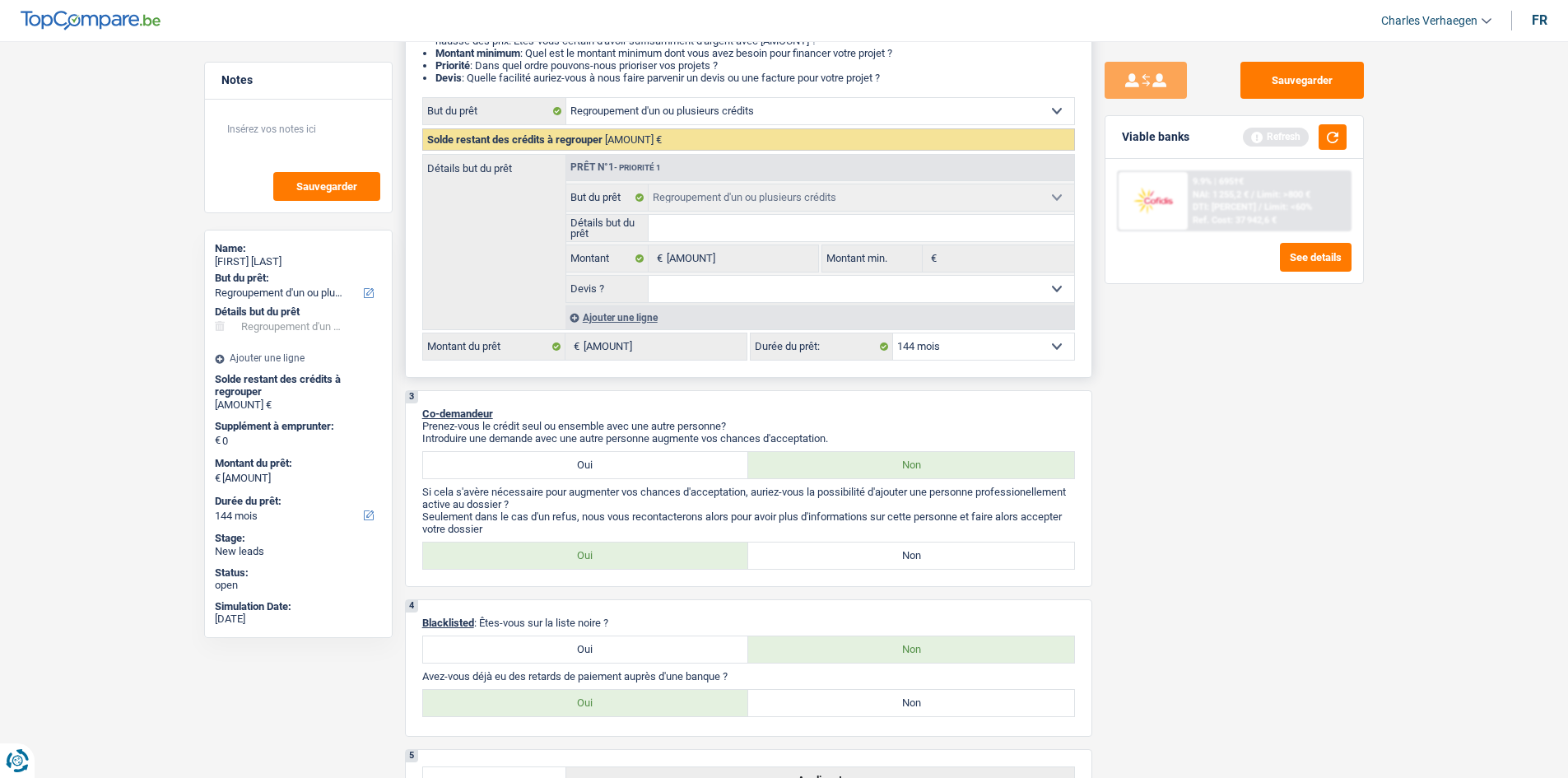 click on "12 mois 18 mois 24 mois 30 mois 36 mois 42 mois 48 mois 60 mois 72 mois 84 mois 96 mois 120 mois 132 mois 144 mois
Sélectionner une option" at bounding box center [984, 347] 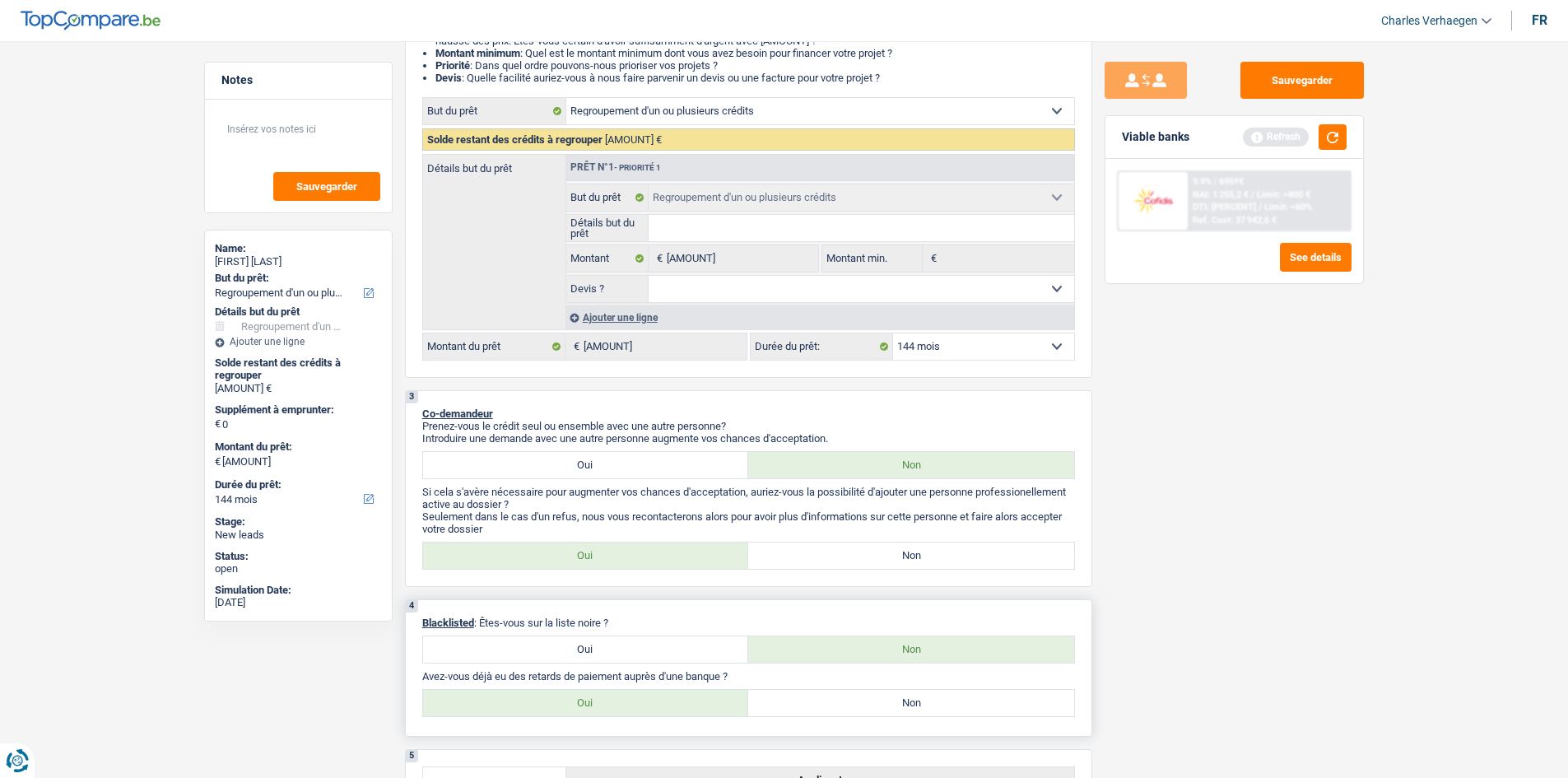 select on "120" 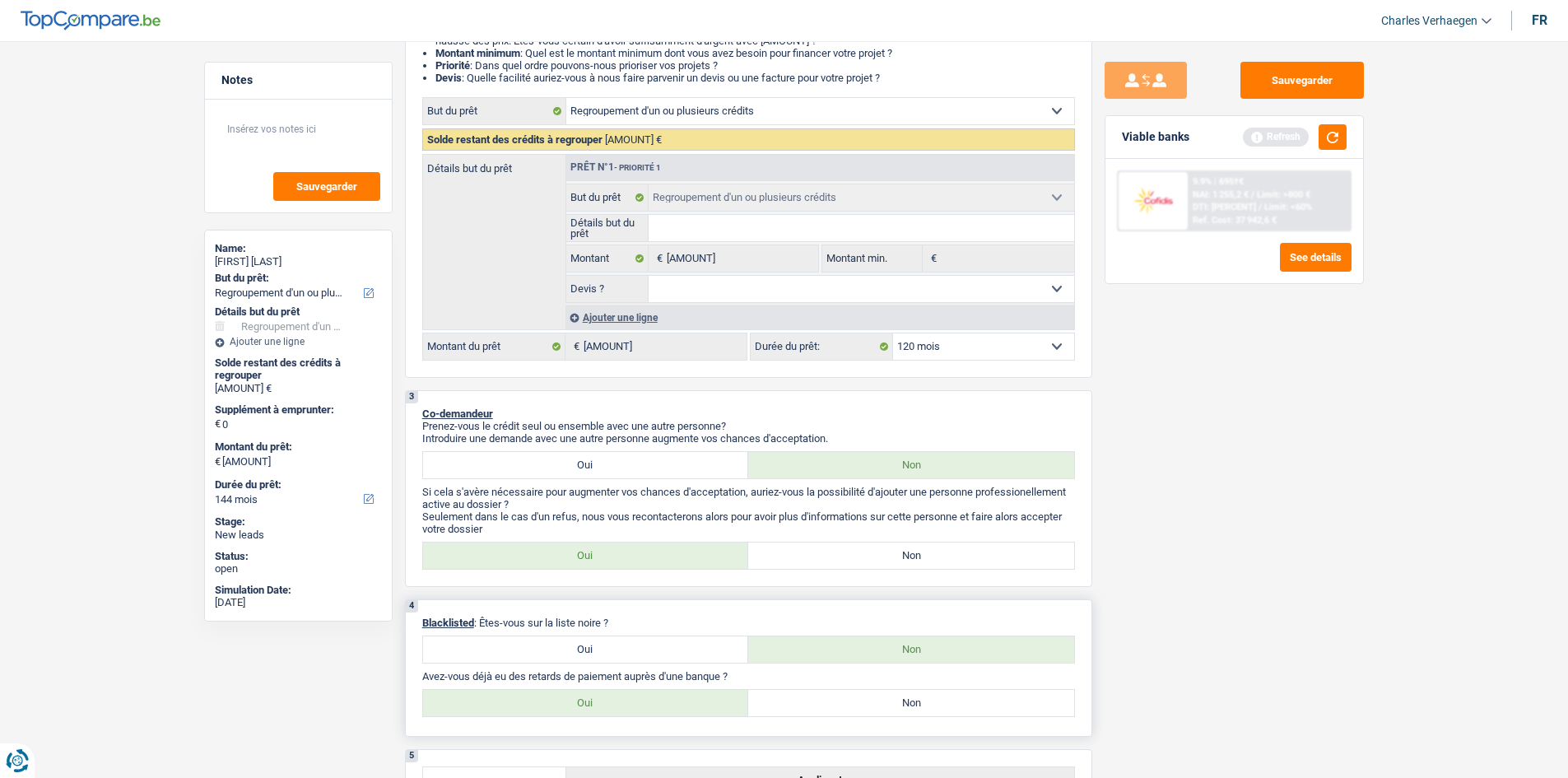 click on "12 mois 18 mois 24 mois 30 mois 36 mois 42 mois 48 mois 60 mois 72 mois 84 mois 96 mois 120 mois 132 mois 144 mois
Sélectionner une option" at bounding box center (984, 347) 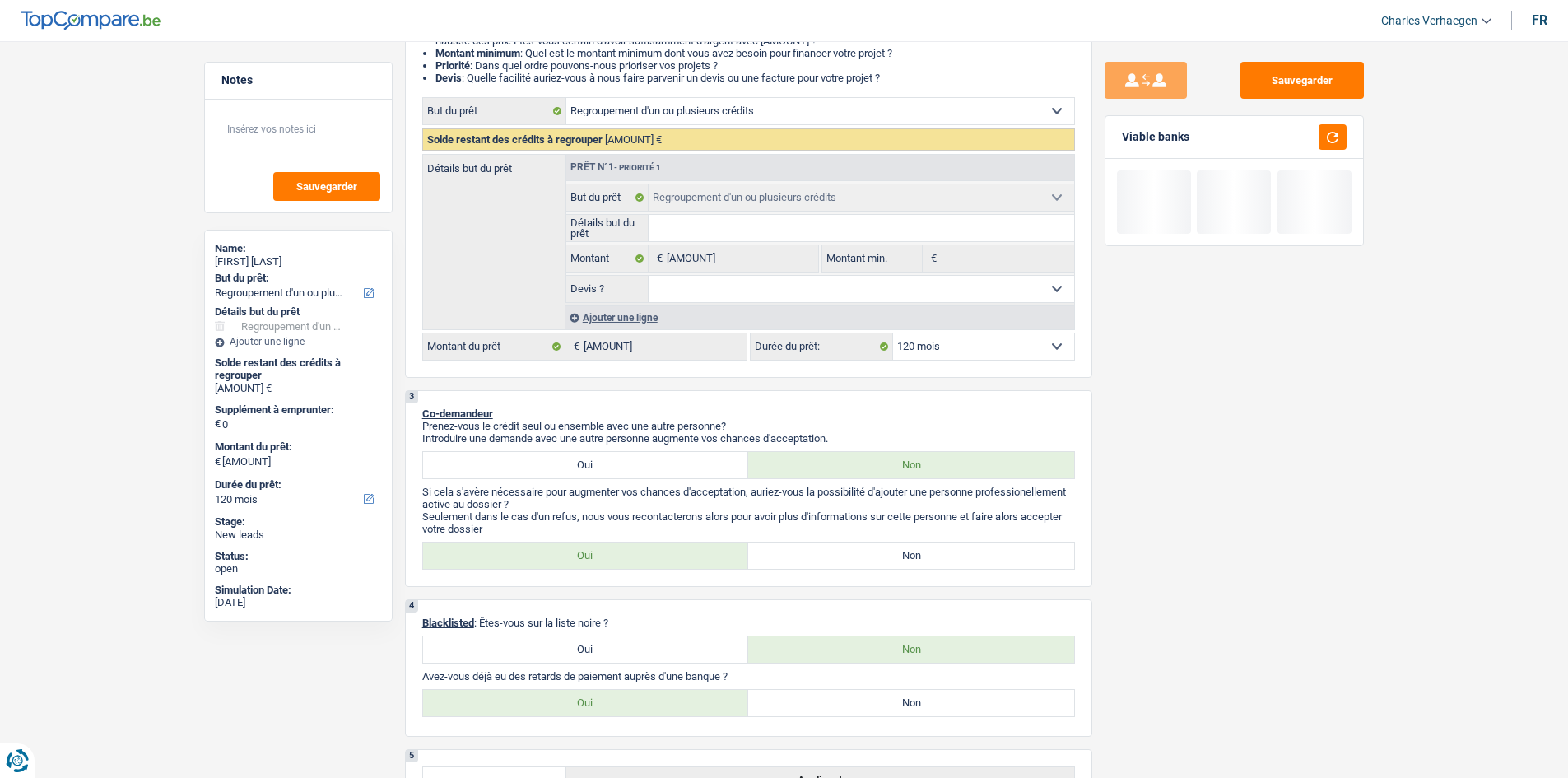 click on "Ajouter une ligne" at bounding box center [820, 317] 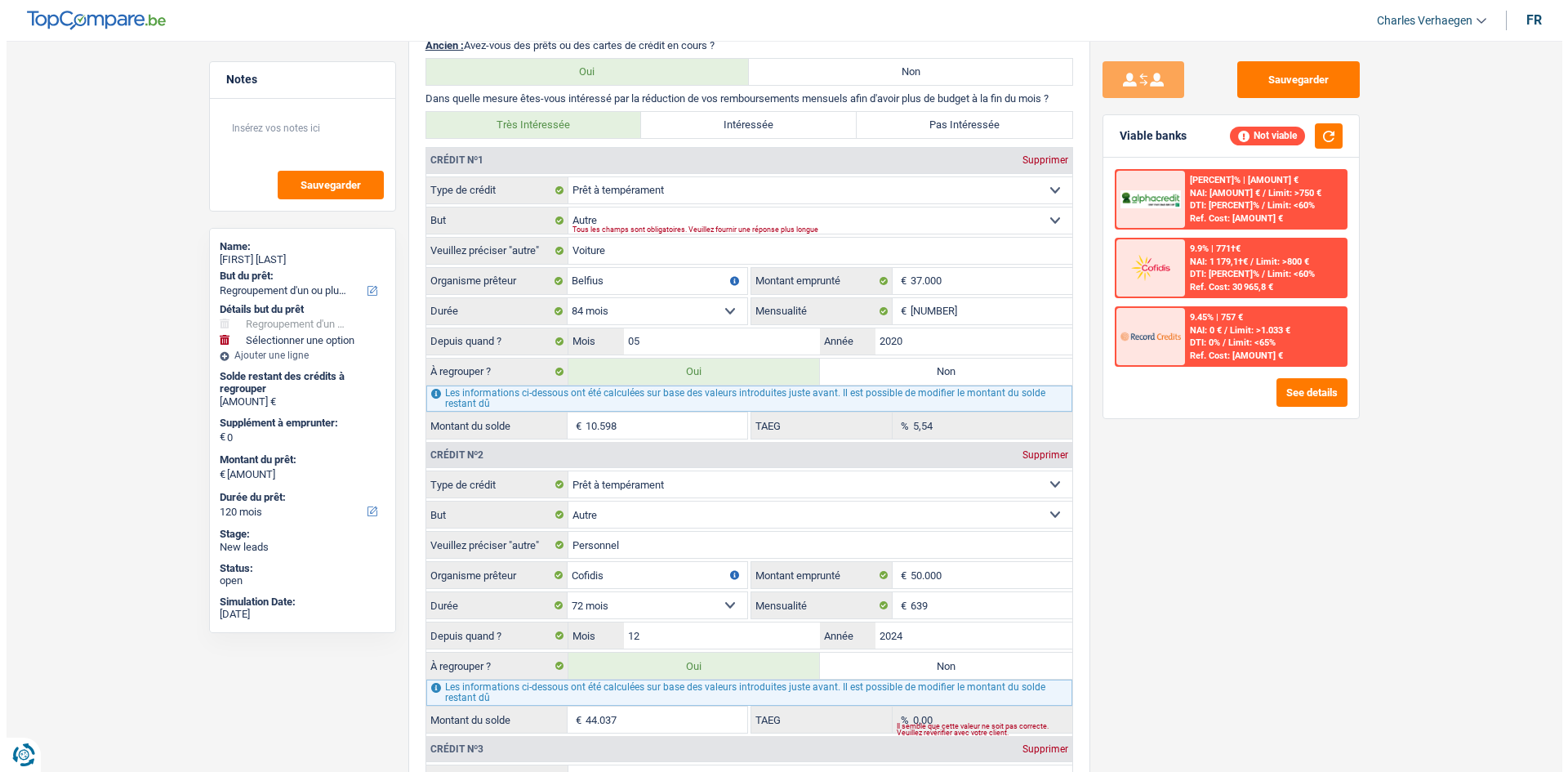 scroll, scrollTop: 1716, scrollLeft: 0, axis: vertical 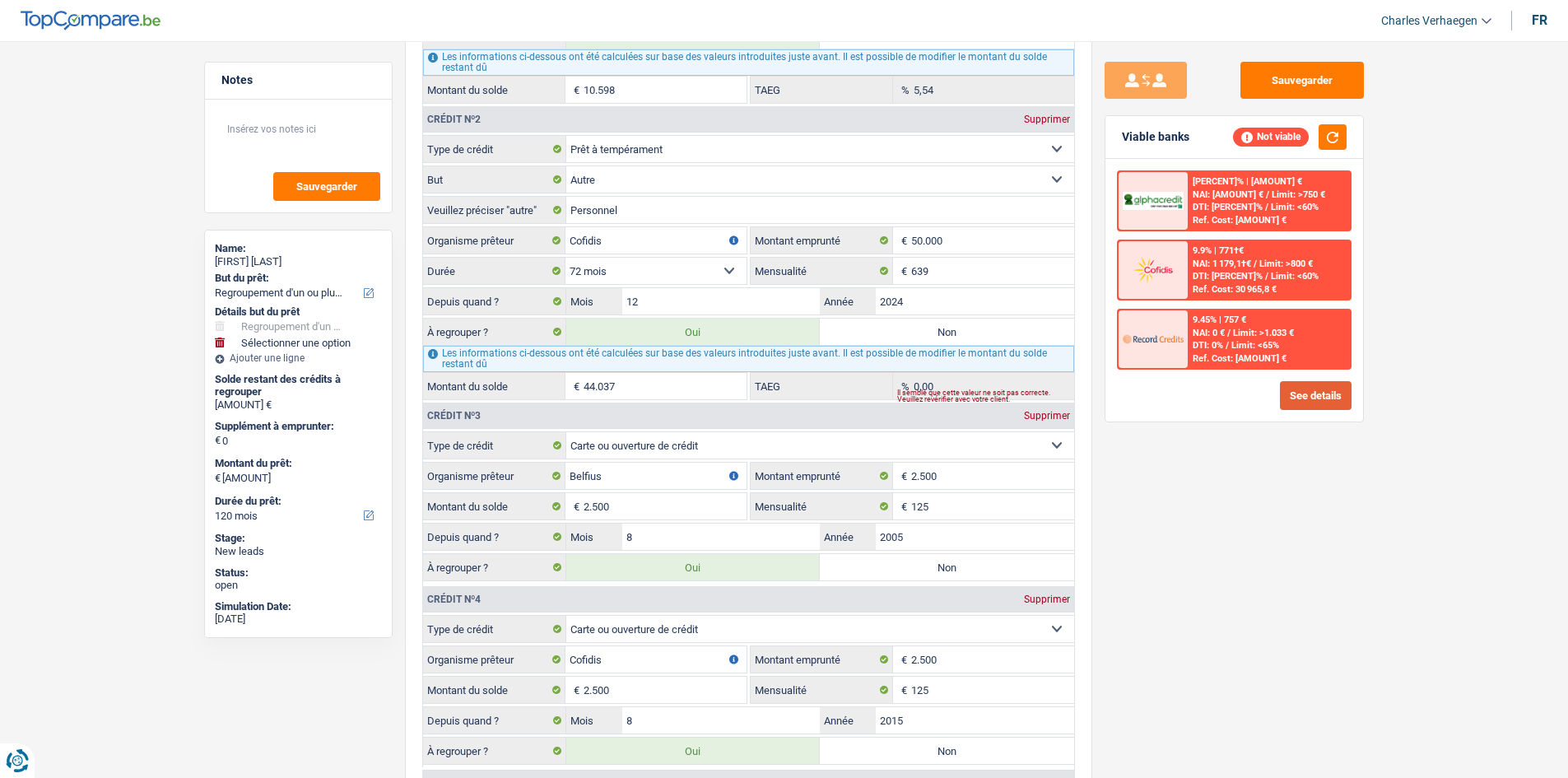 click on "See details" at bounding box center [1315, 395] 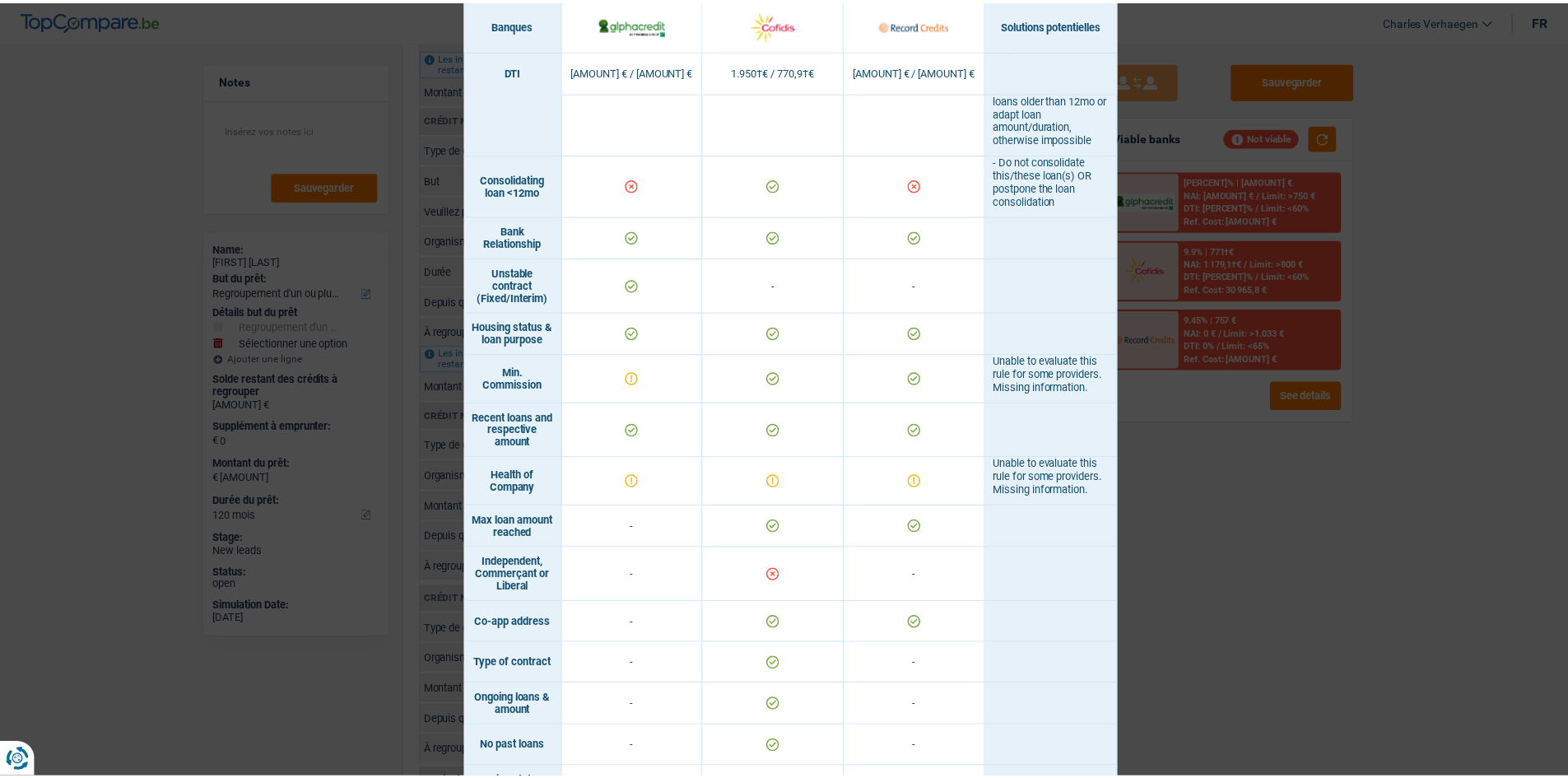scroll, scrollTop: 1060, scrollLeft: 0, axis: vertical 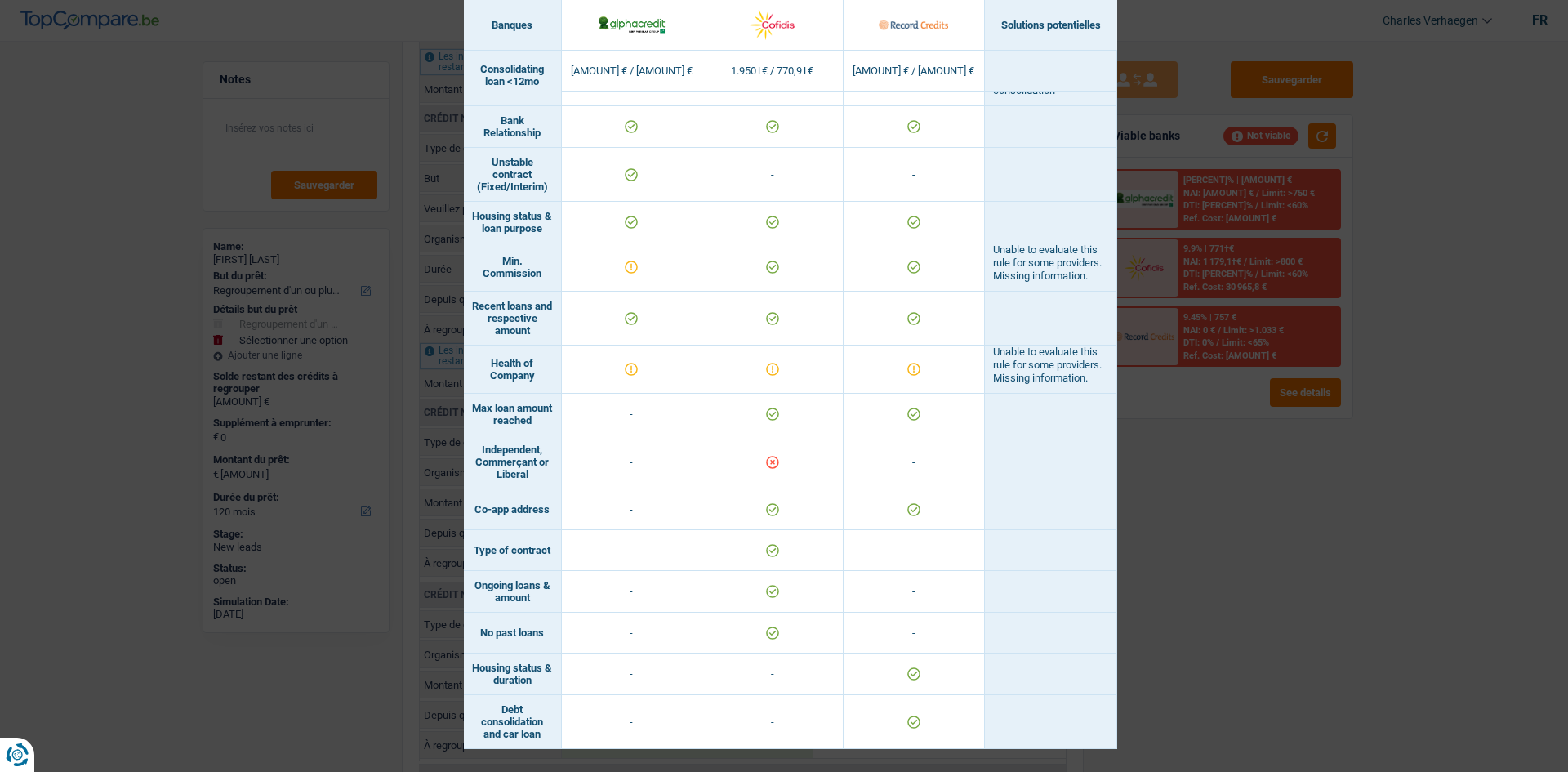click on "Banks conditions ×
Banques
Solutions potentielles
Revenus / Charges
1.950 € / 773,6 €
1.950 € / 770,9 €
0 € / 757,5 €
Loan for legal fees
-
-
Housing status & amount
-
Professional activity" at bounding box center (784, 386) 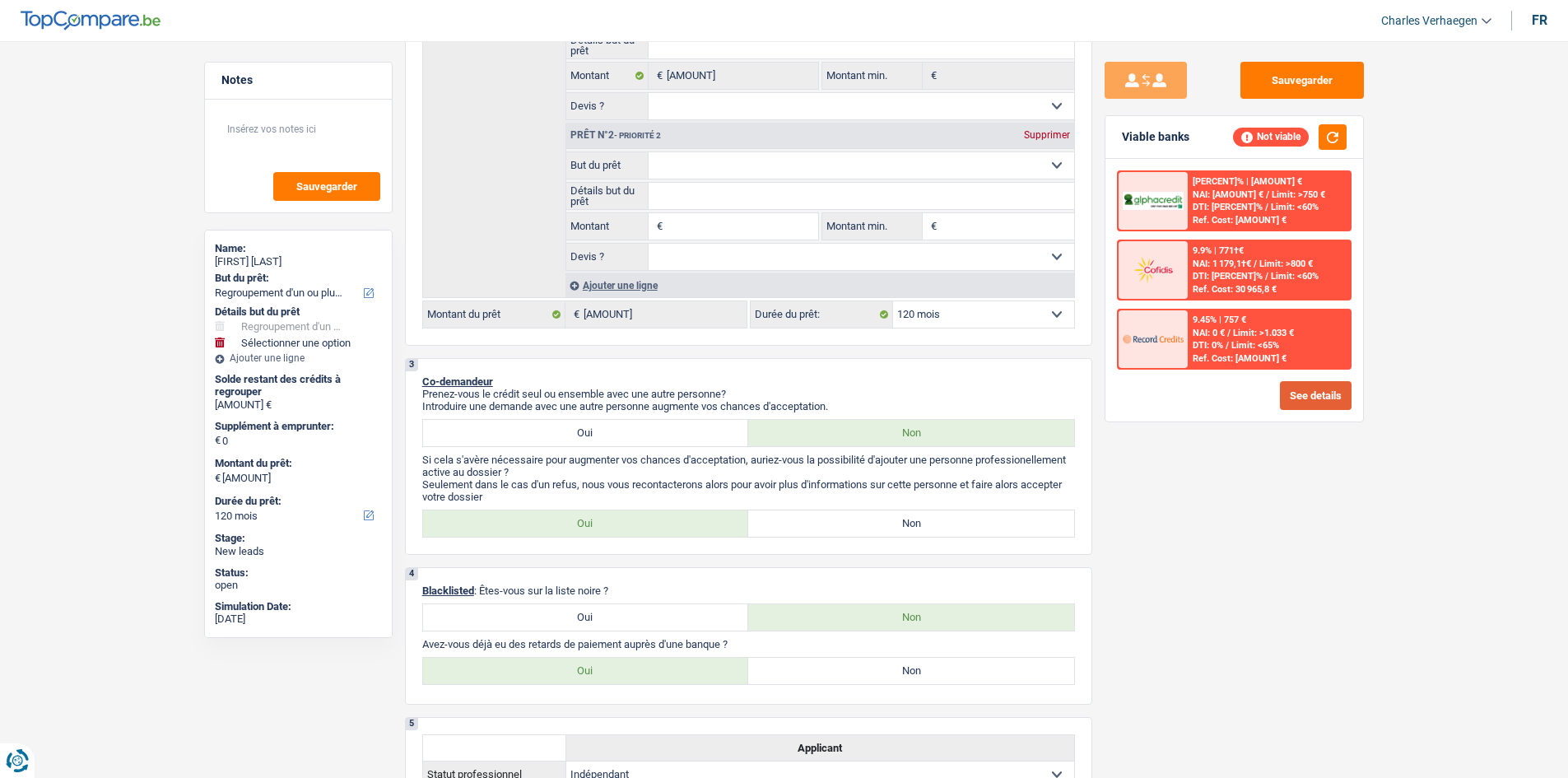 scroll, scrollTop: 329, scrollLeft: 0, axis: vertical 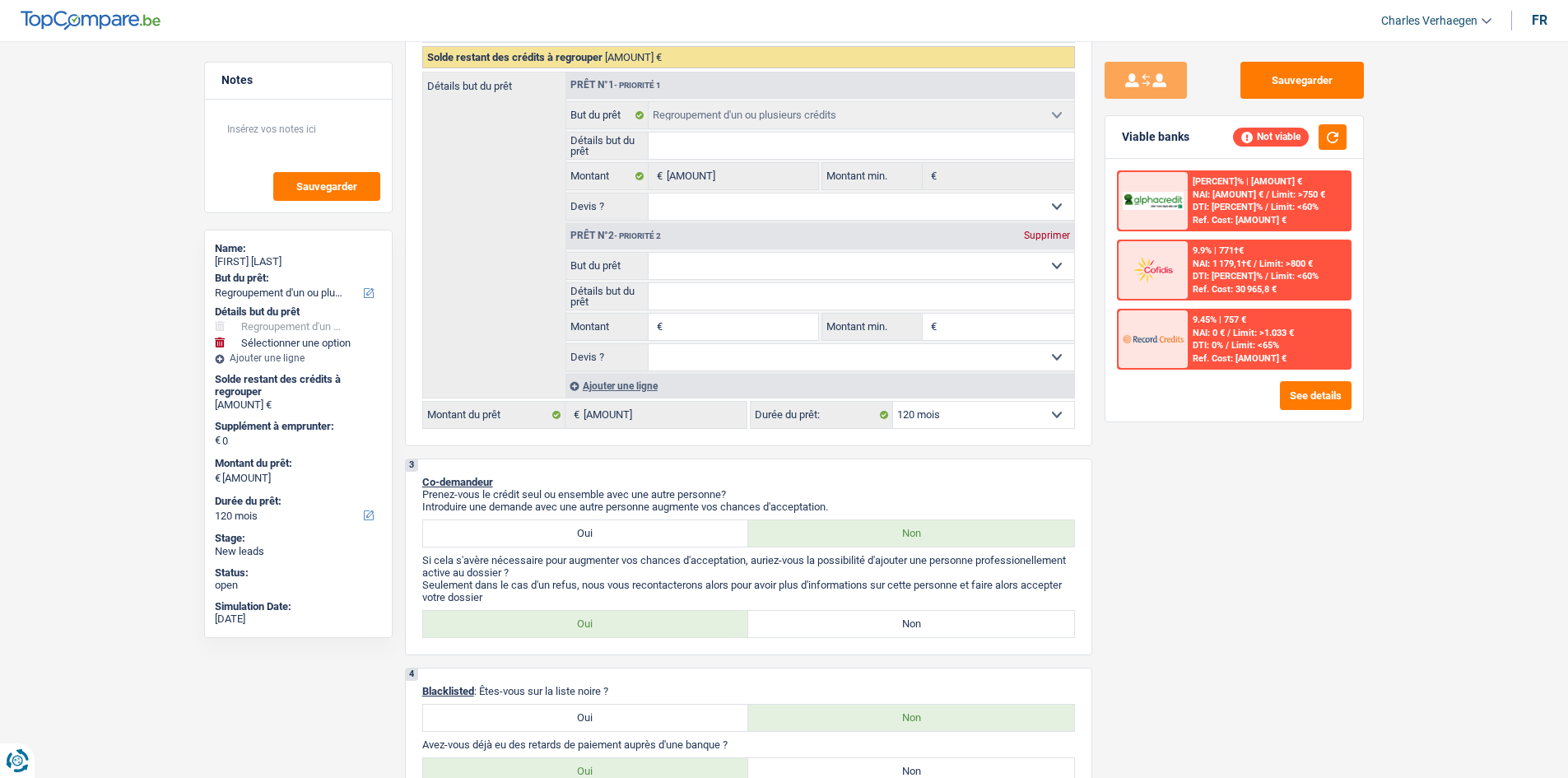 click on "Confort maison: meubles, textile, peinture, électroménager, outillage non-professionnel Hifi, multimédia, gsm, ordinateur Aménagement: frais d'installation, déménagement Evénement familial: naissance, mariage, divorce, communion, décès Frais médicaux Frais d'études Frais permis de conduire Regroupement d'un ou plusieurs crédits Loisirs: voyage, sport, musique Rafraîchissement: petits travaux maison et jardin Frais judiciaires Réparation voiture Prêt rénovation Prêt énergie Prêt voiture Taxes, impôts non professionnels Rénovation bien à l'étranger Dettes familiales Assurance Autre
Sélectionner une option" at bounding box center (861, 266) 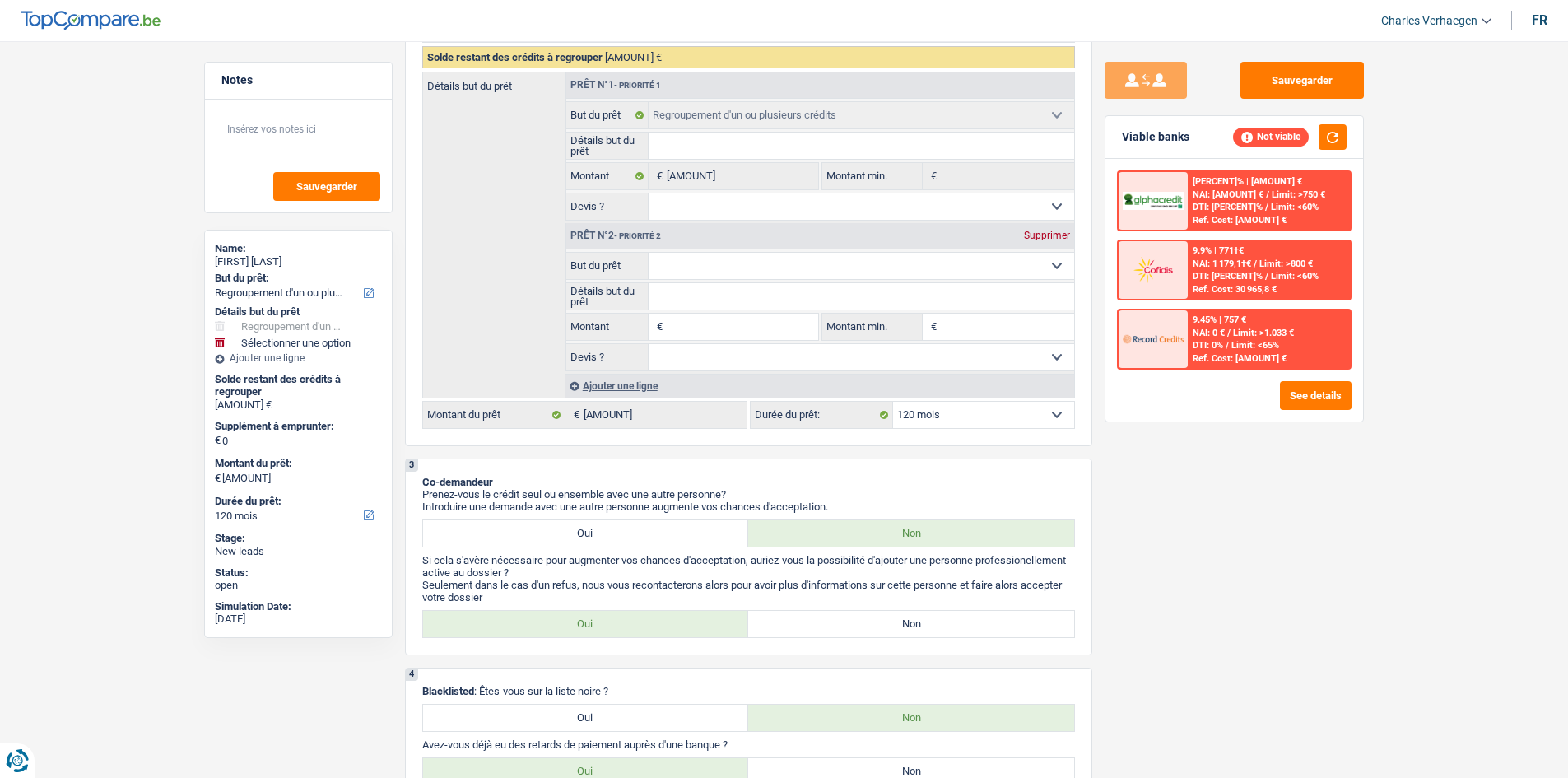 drag, startPoint x: 1269, startPoint y: 524, endPoint x: 919, endPoint y: 413, distance: 367.18 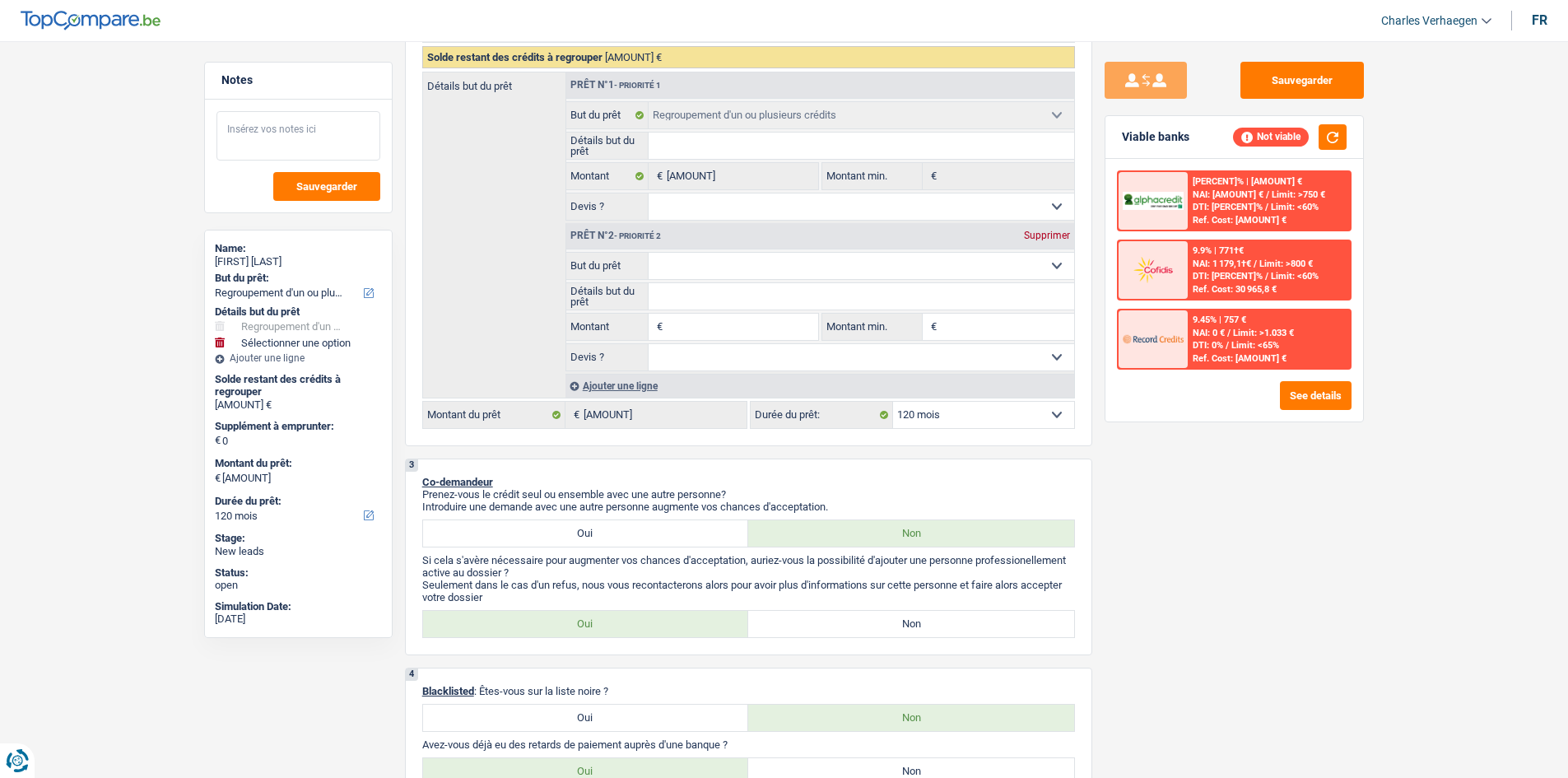 click at bounding box center (298, 136) 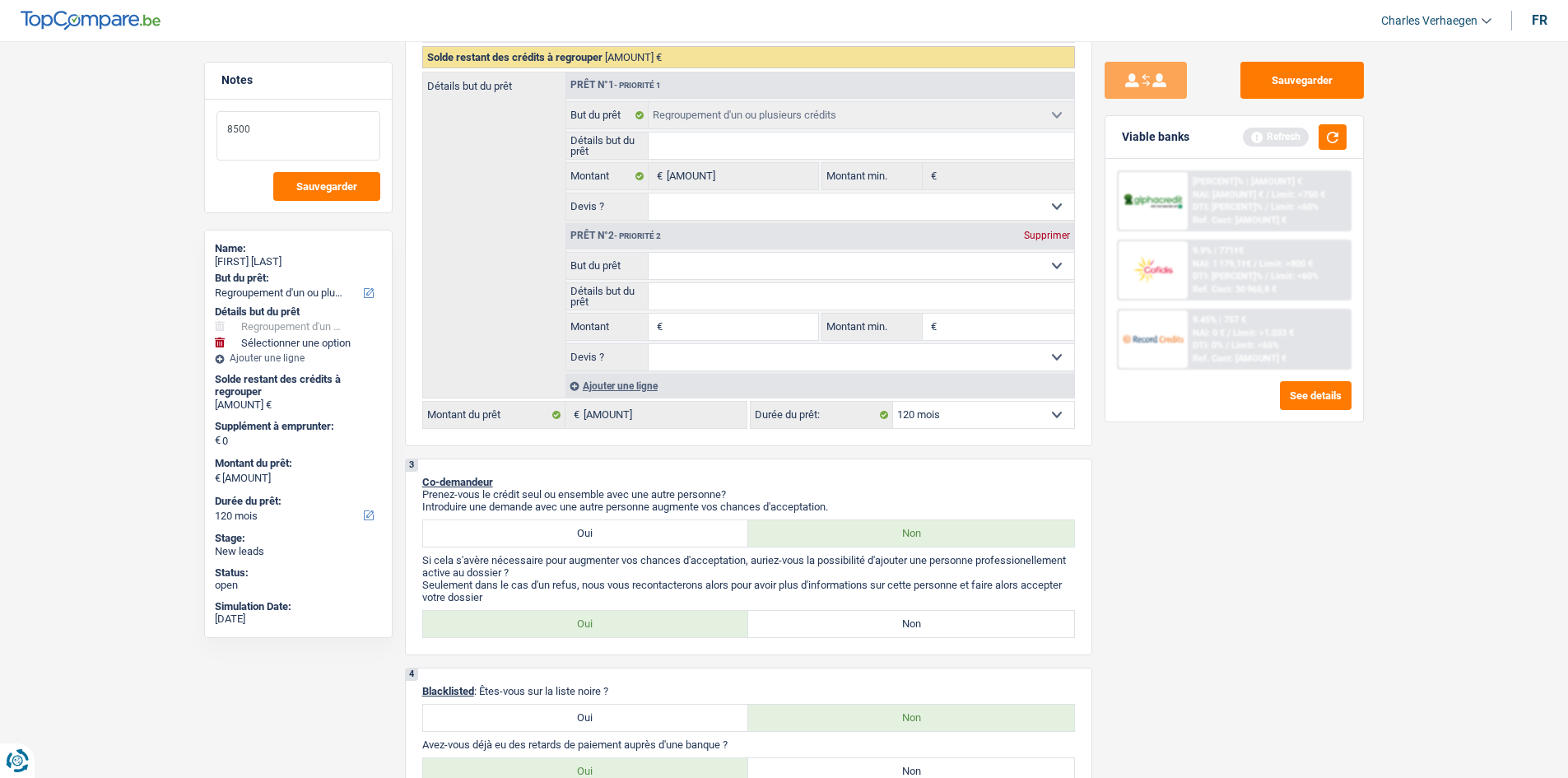 type on "8500" 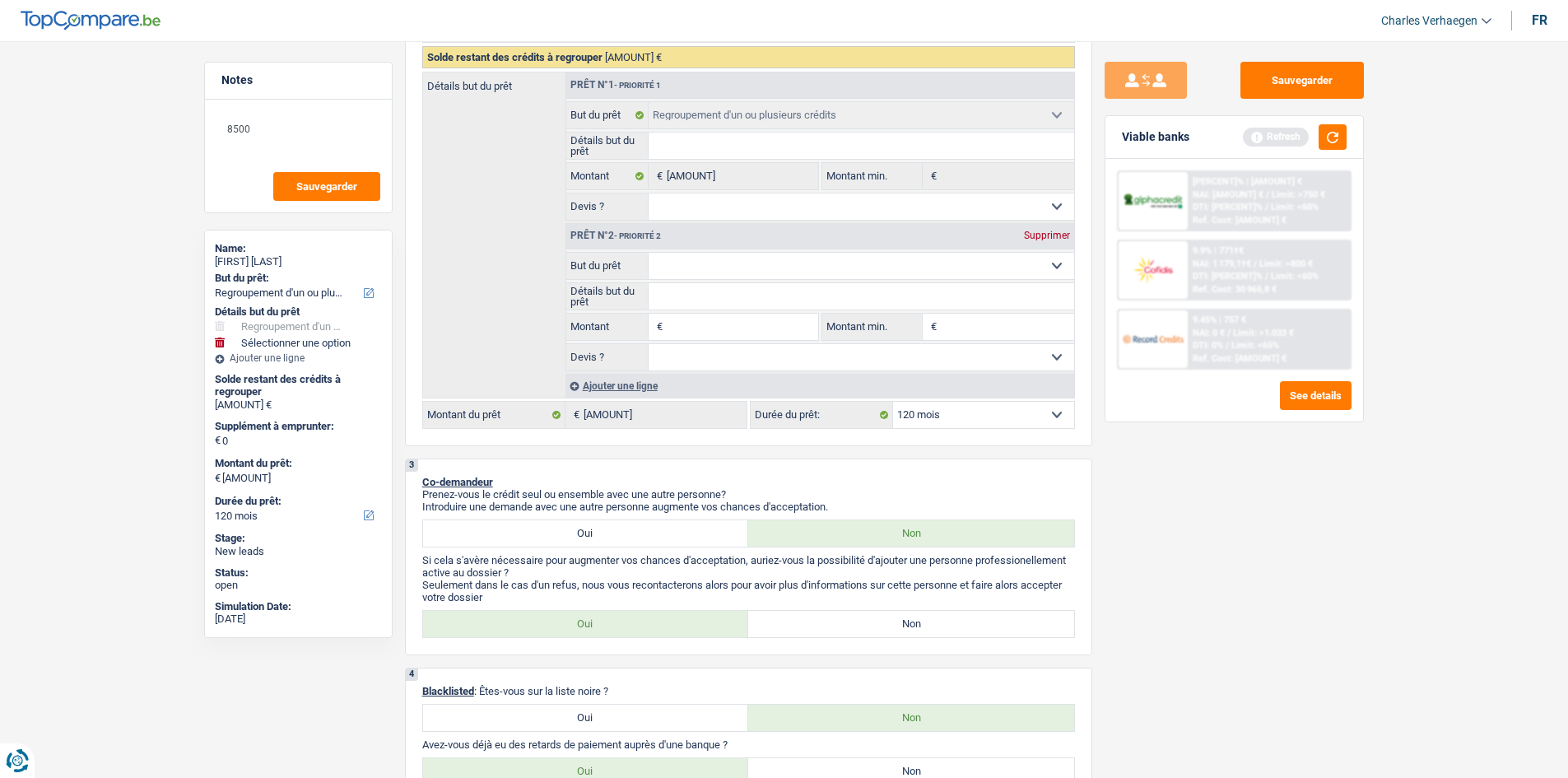 click on "Sauvegarder
Viable banks
Refresh
9.99% | 774 €
NAI: 1 176,4 €
/
Limit: >750 €
DTI: 39.67%
/
Limit: <60%
Ref. Cost: 31 265,8 €
9.9% | 771 €
NAI: 1 179,1 €
/
Limit: >800 €
DTI: 39.53%
/               /       /" at bounding box center [1234, 404] 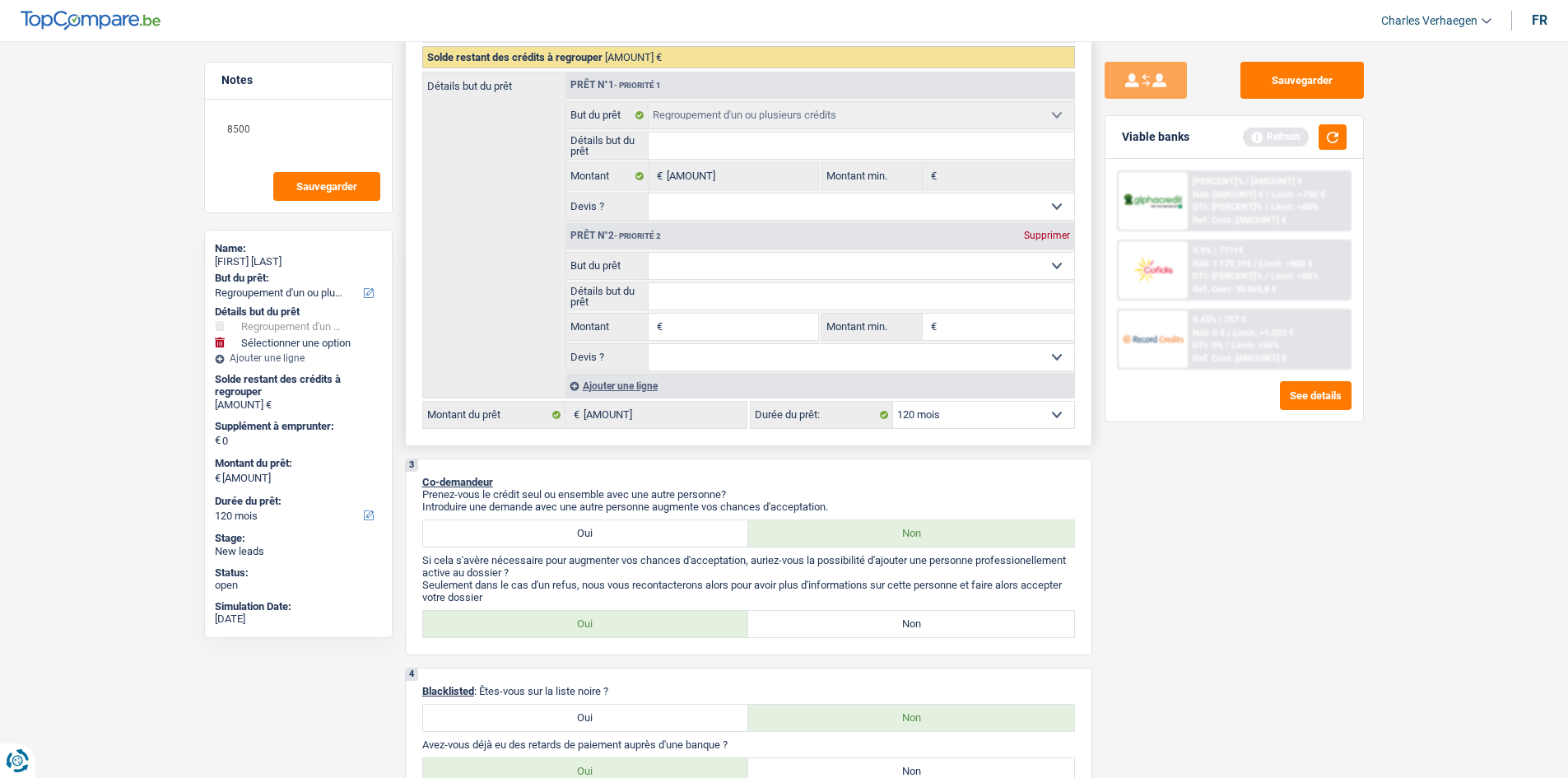 click on "Confort maison: meubles, textile, peinture, électroménager, outillage non-professionnel Hifi, multimédia, gsm, ordinateur Aménagement: frais d'installation, déménagement Evénement familial: naissance, mariage, divorce, communion, décès Frais médicaux Frais d'études Frais permis de conduire Regroupement d'un ou plusieurs crédits Loisirs: voyage, sport, musique Rafraîchissement: petits travaux maison et jardin Frais judiciaires Réparation voiture Prêt rénovation Prêt énergie Prêt voiture Taxes, impôts non professionnels Rénovation bien à l'étranger Dettes familiales Assurance Autre
Sélectionner une option" at bounding box center (861, 266) 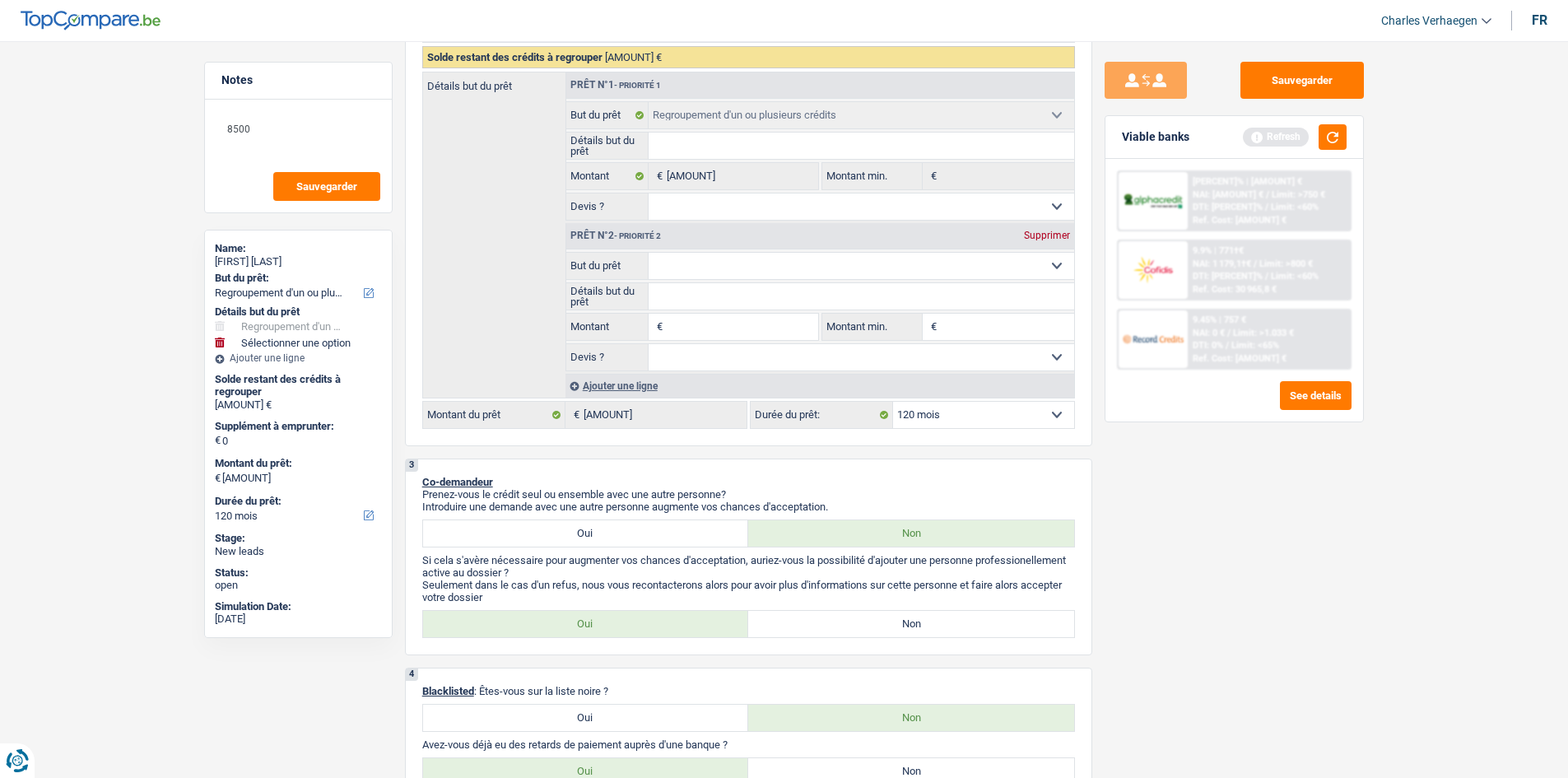 click on "Sauvegarder
Viable banks
Refresh
9.99% | 774 €
NAI: 1 176,4 €
/
Limit: >750 €
DTI: 39.67%
/
Limit: <60%
Ref. Cost: 31 265,8 €
9.9% | 771 €
NAI: 1 179,1 €
/
Limit: >800 €
DTI: 39.53%
/               /       /" at bounding box center (1234, 404) 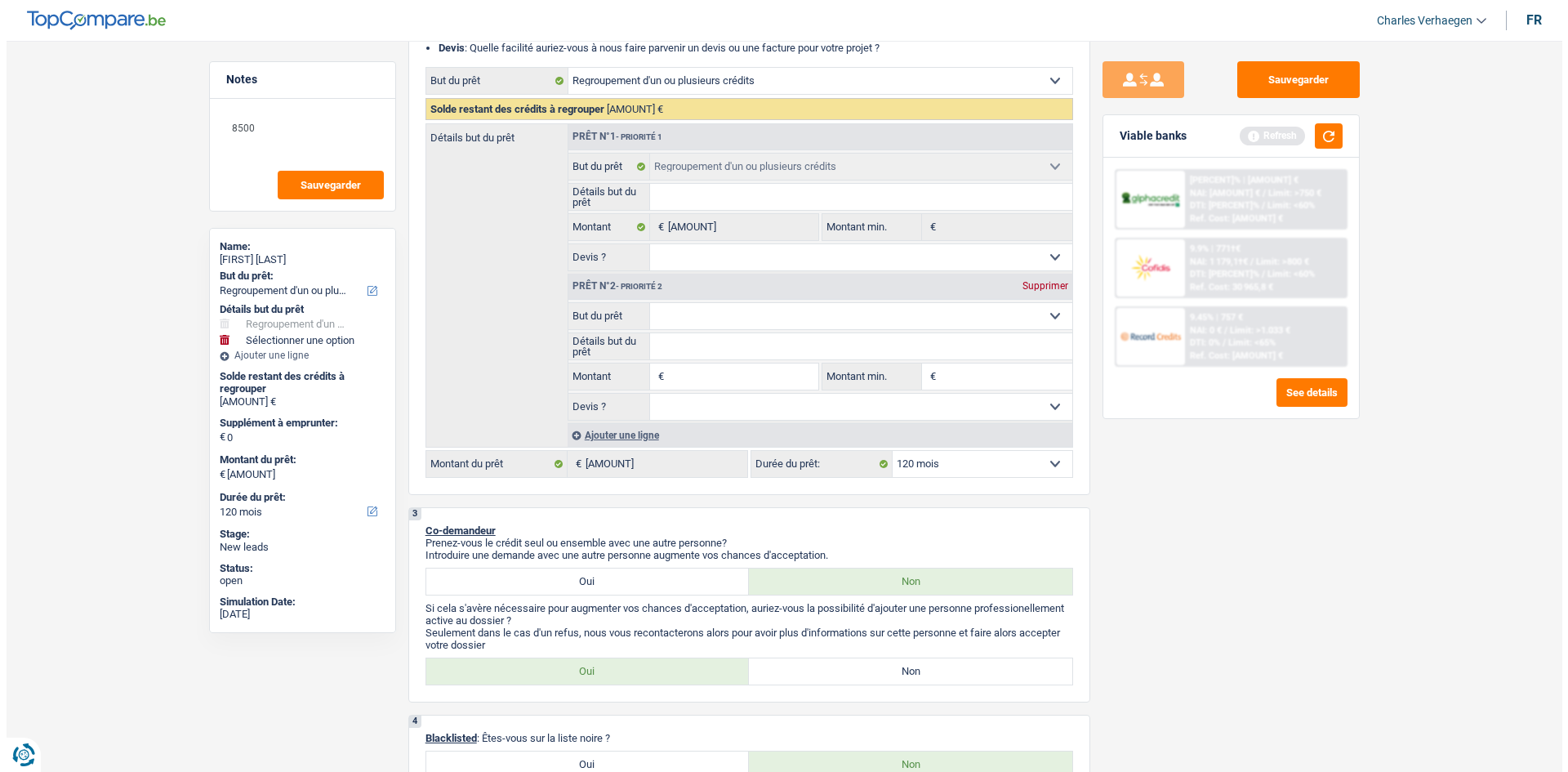 scroll, scrollTop: 245, scrollLeft: 0, axis: vertical 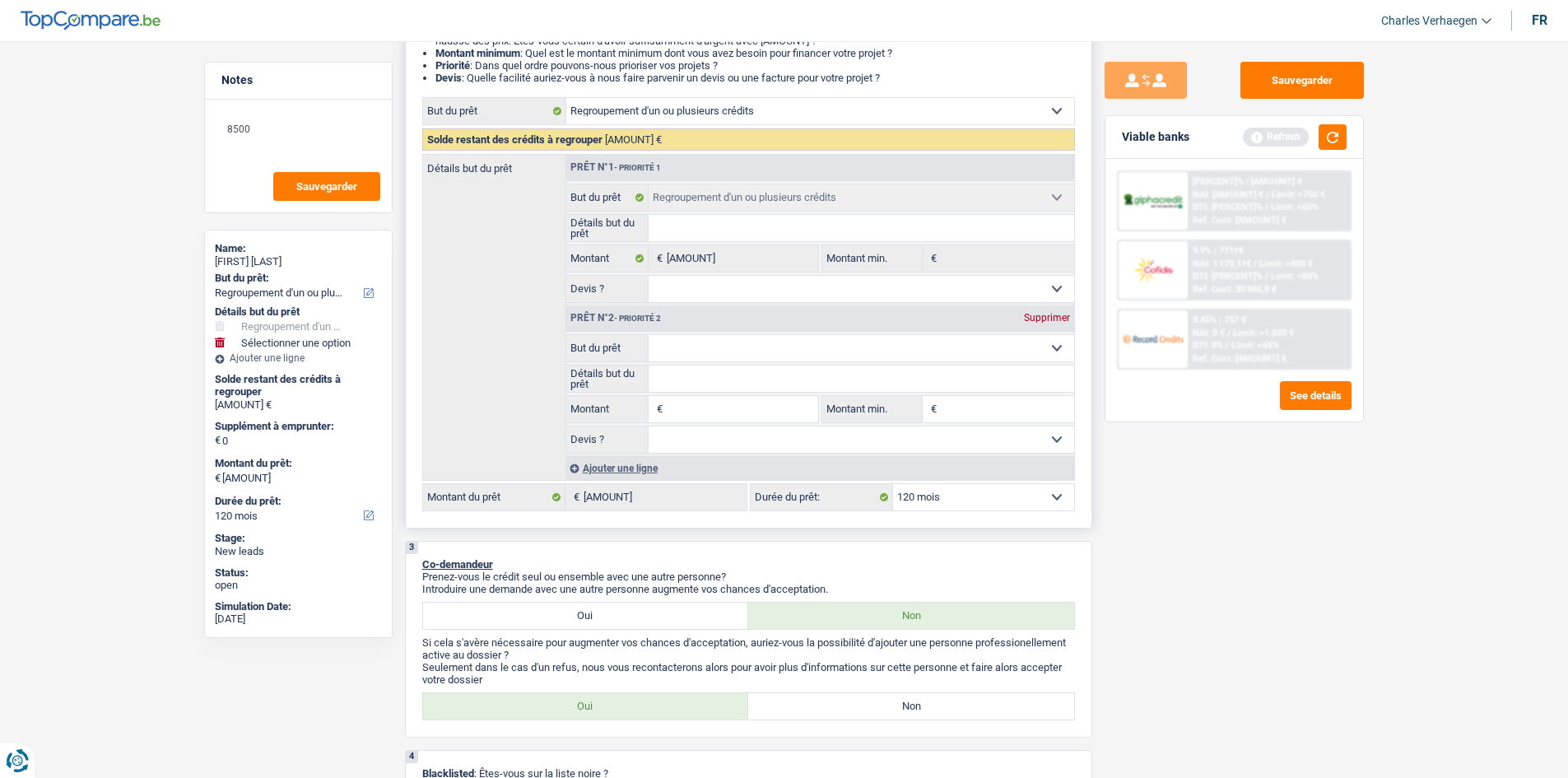 click on "Montant" at bounding box center (742, 409) 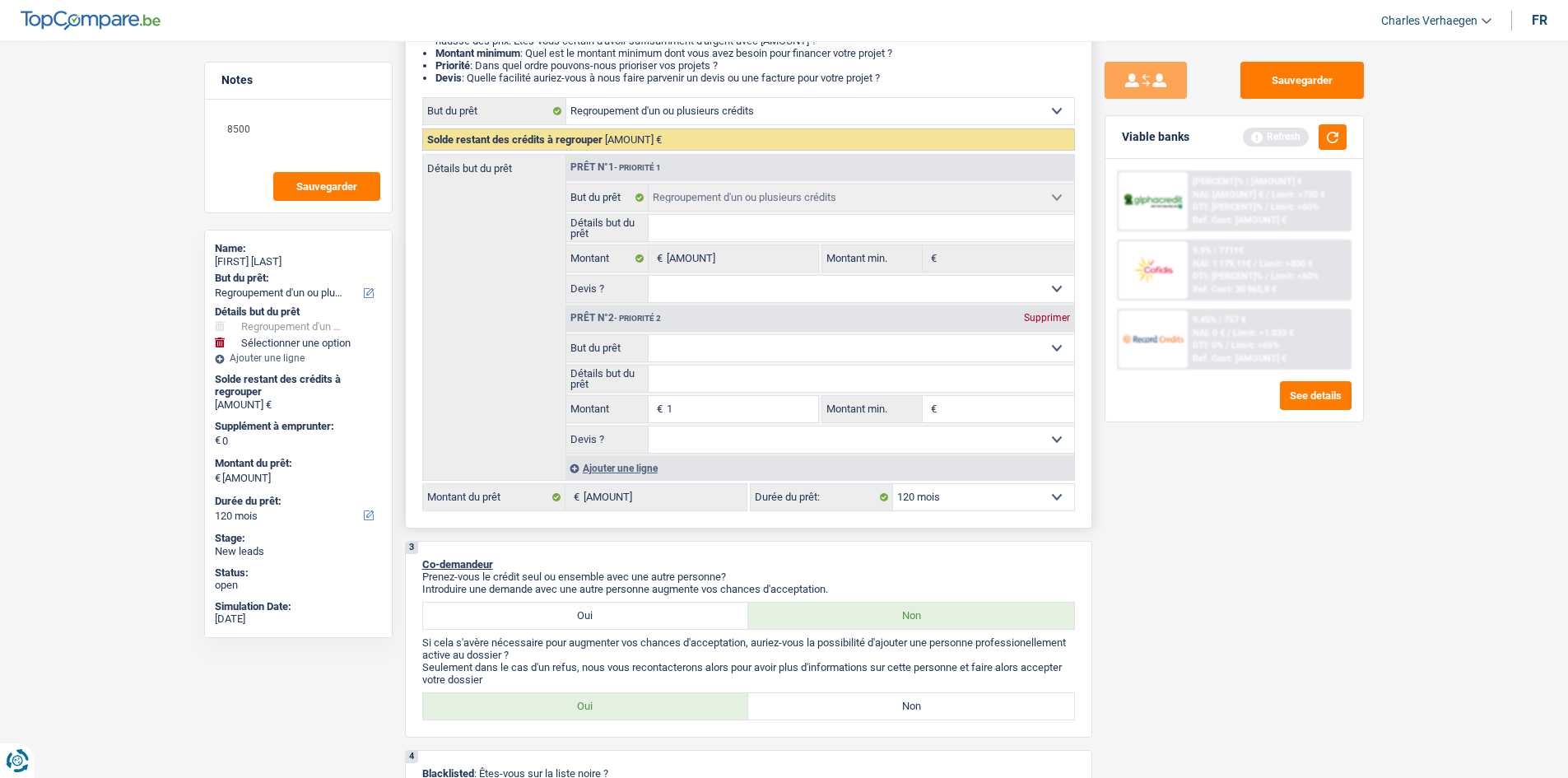 type on "1" 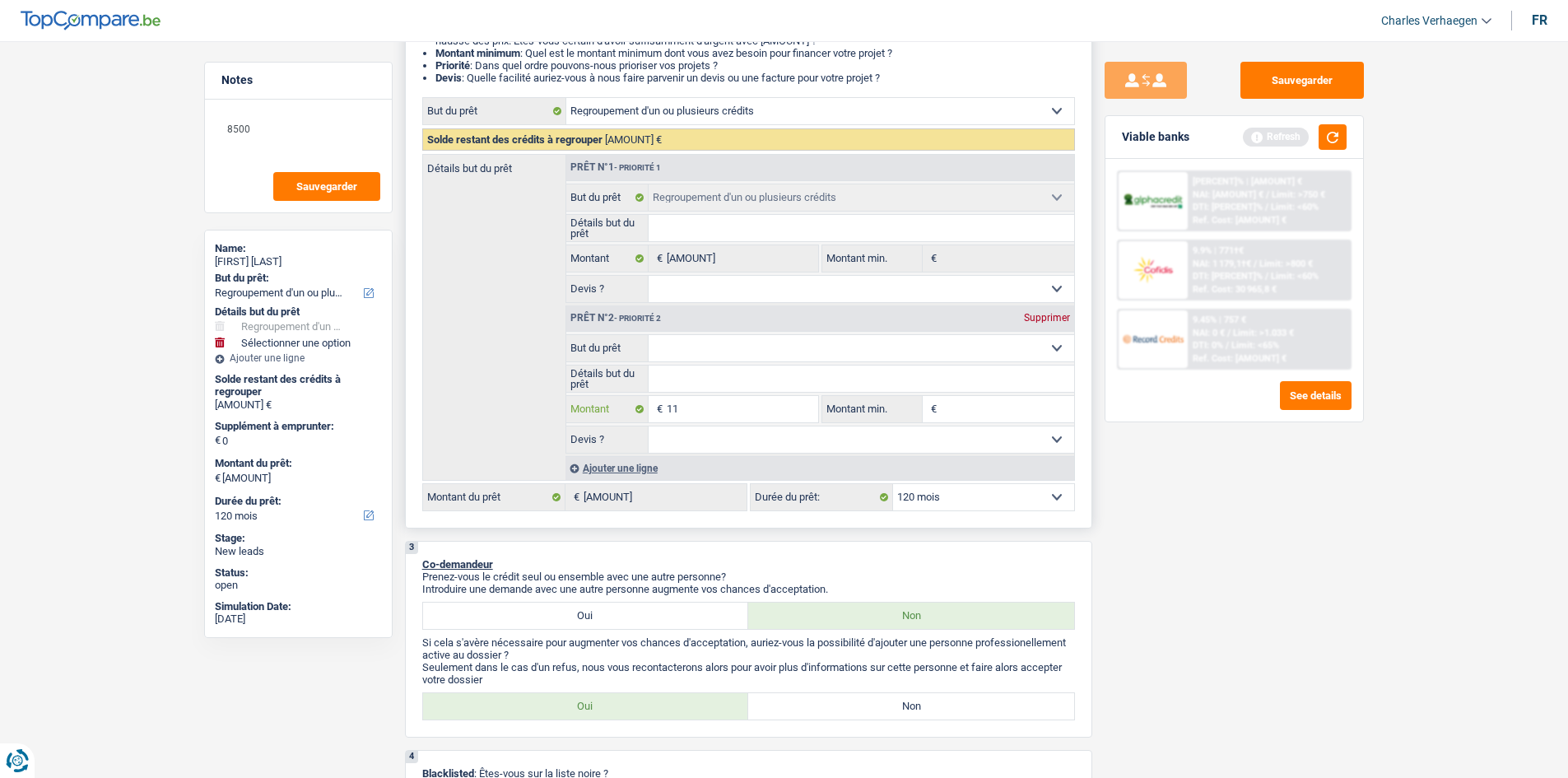 type on "1" 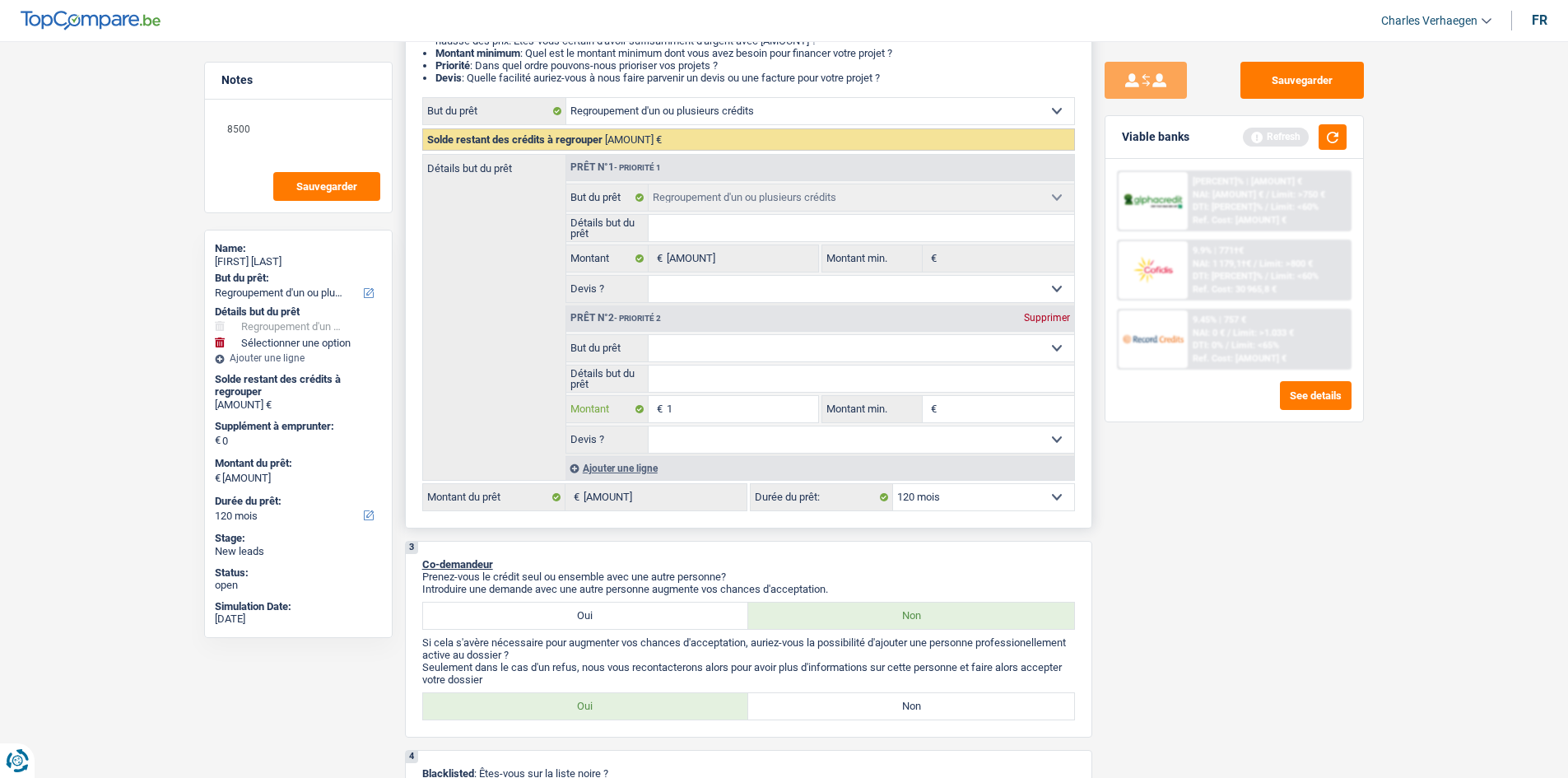 type 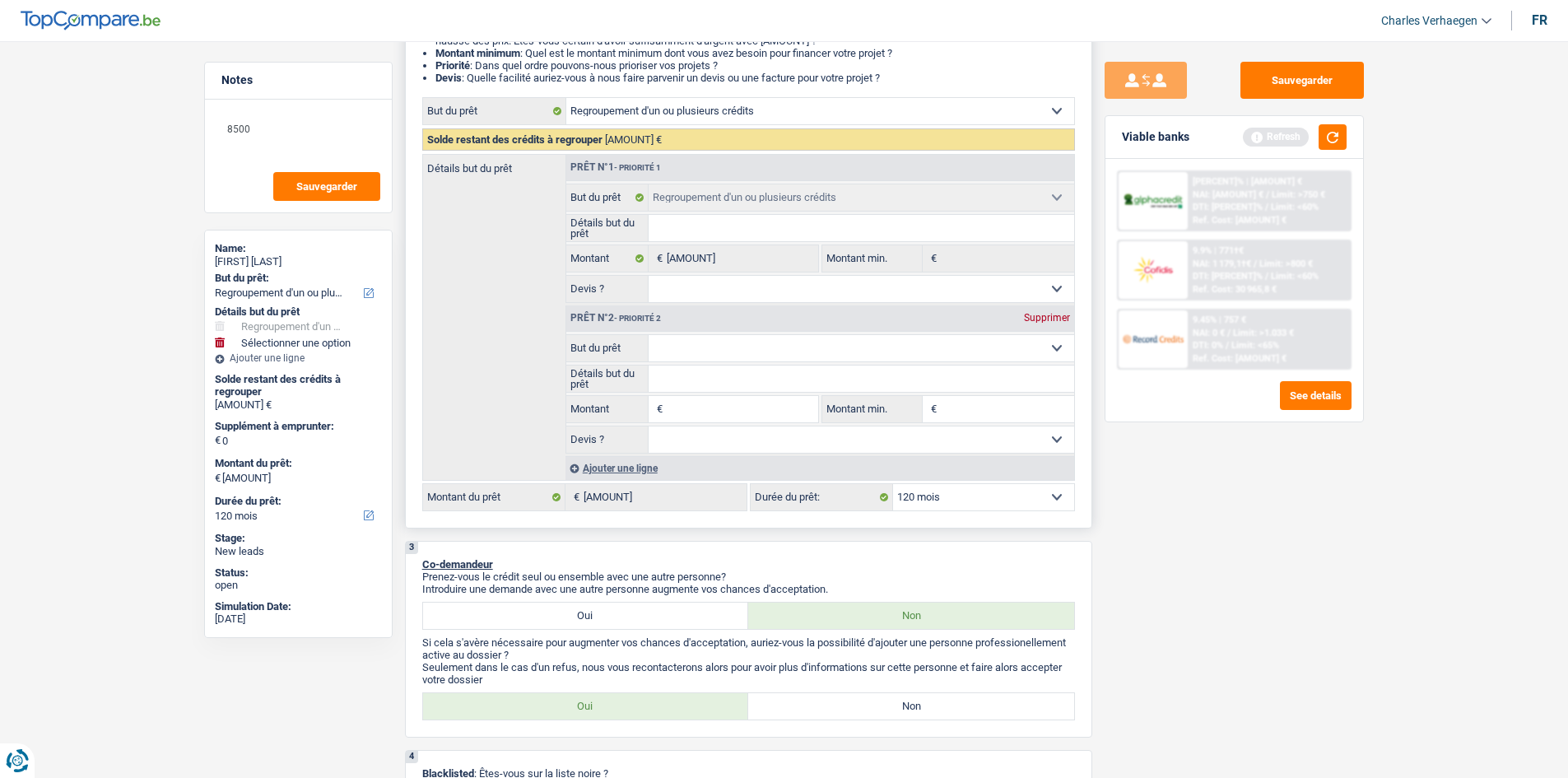 type on "2" 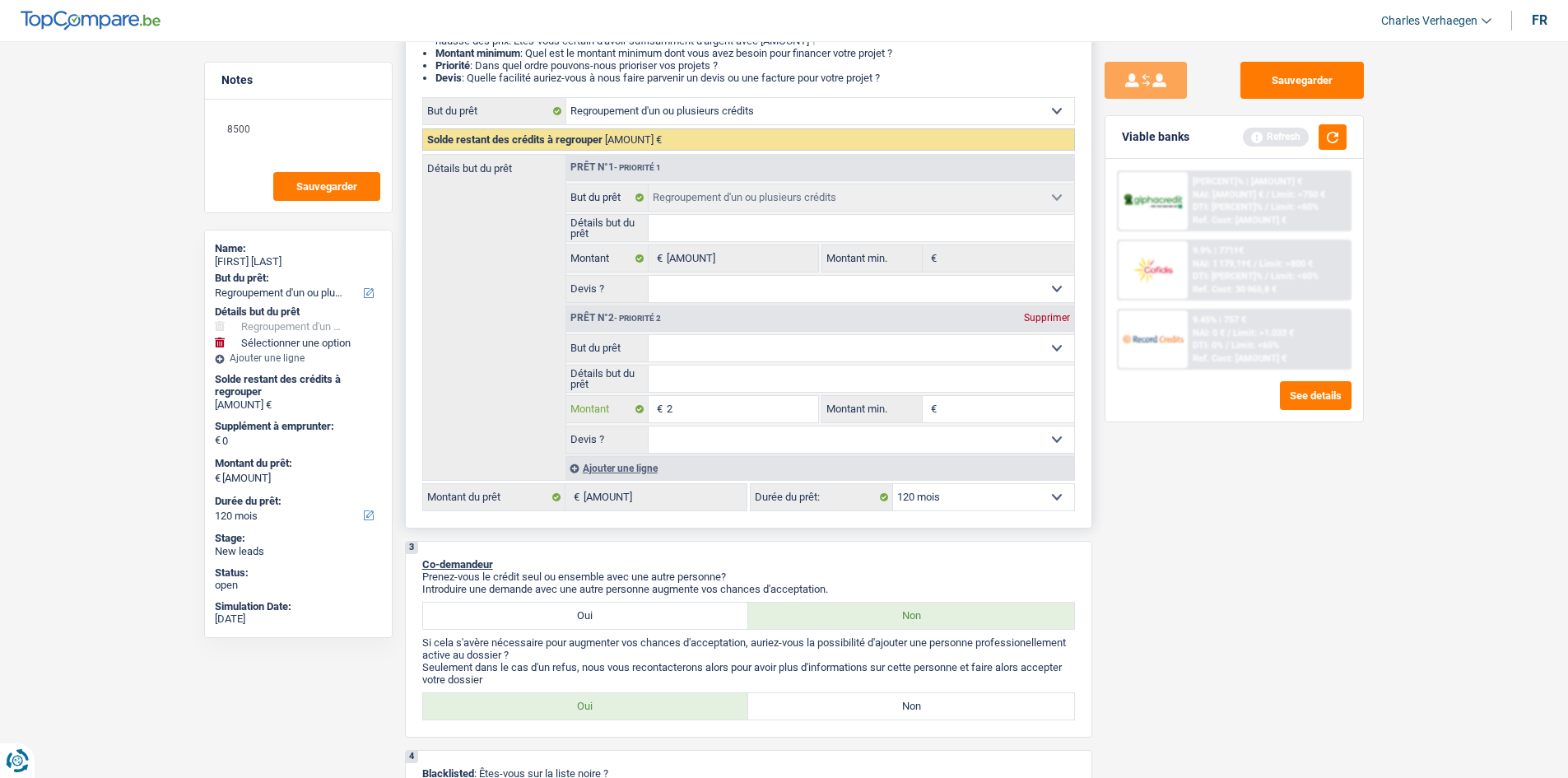 type on "21" 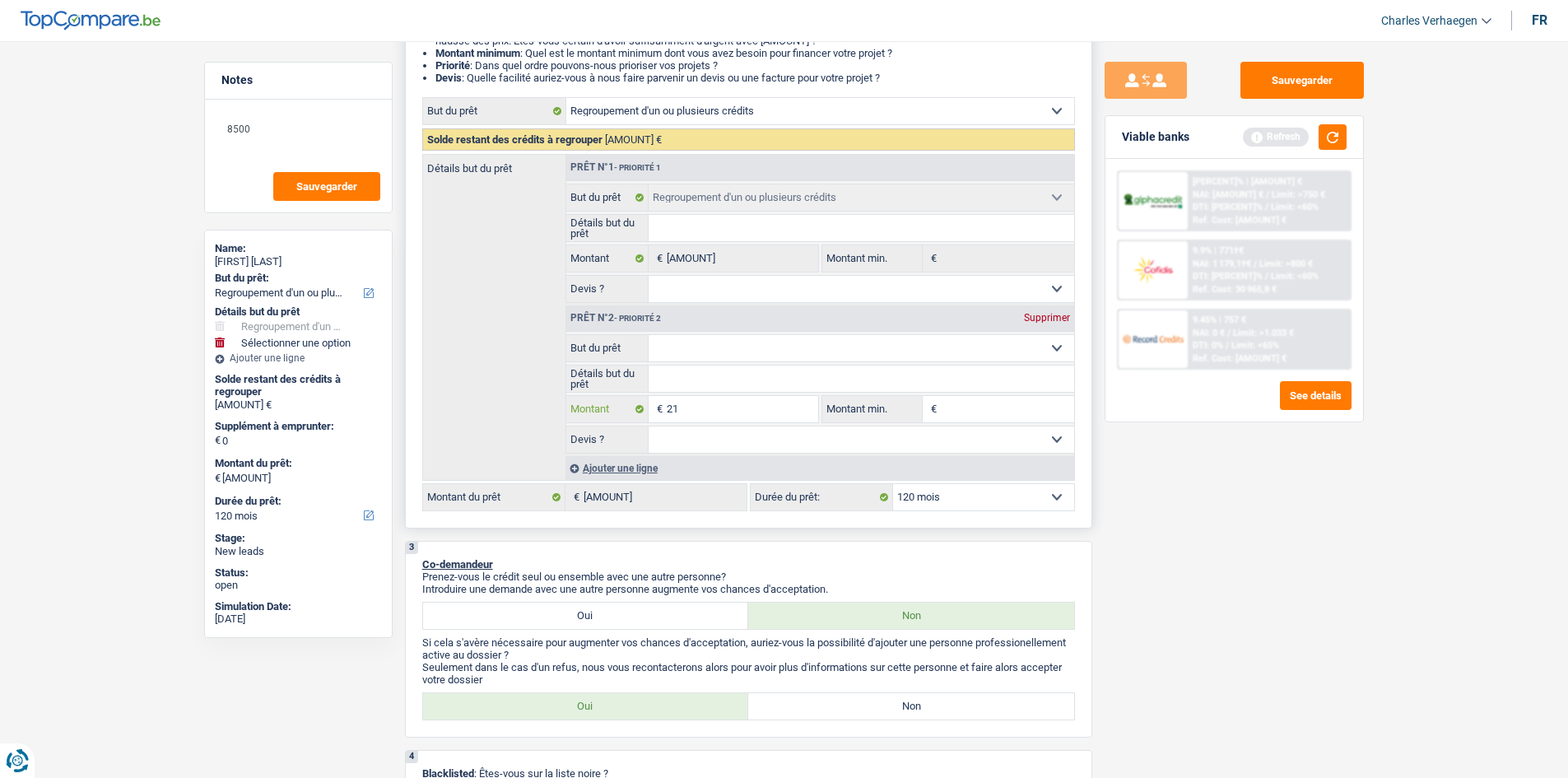 type on "210" 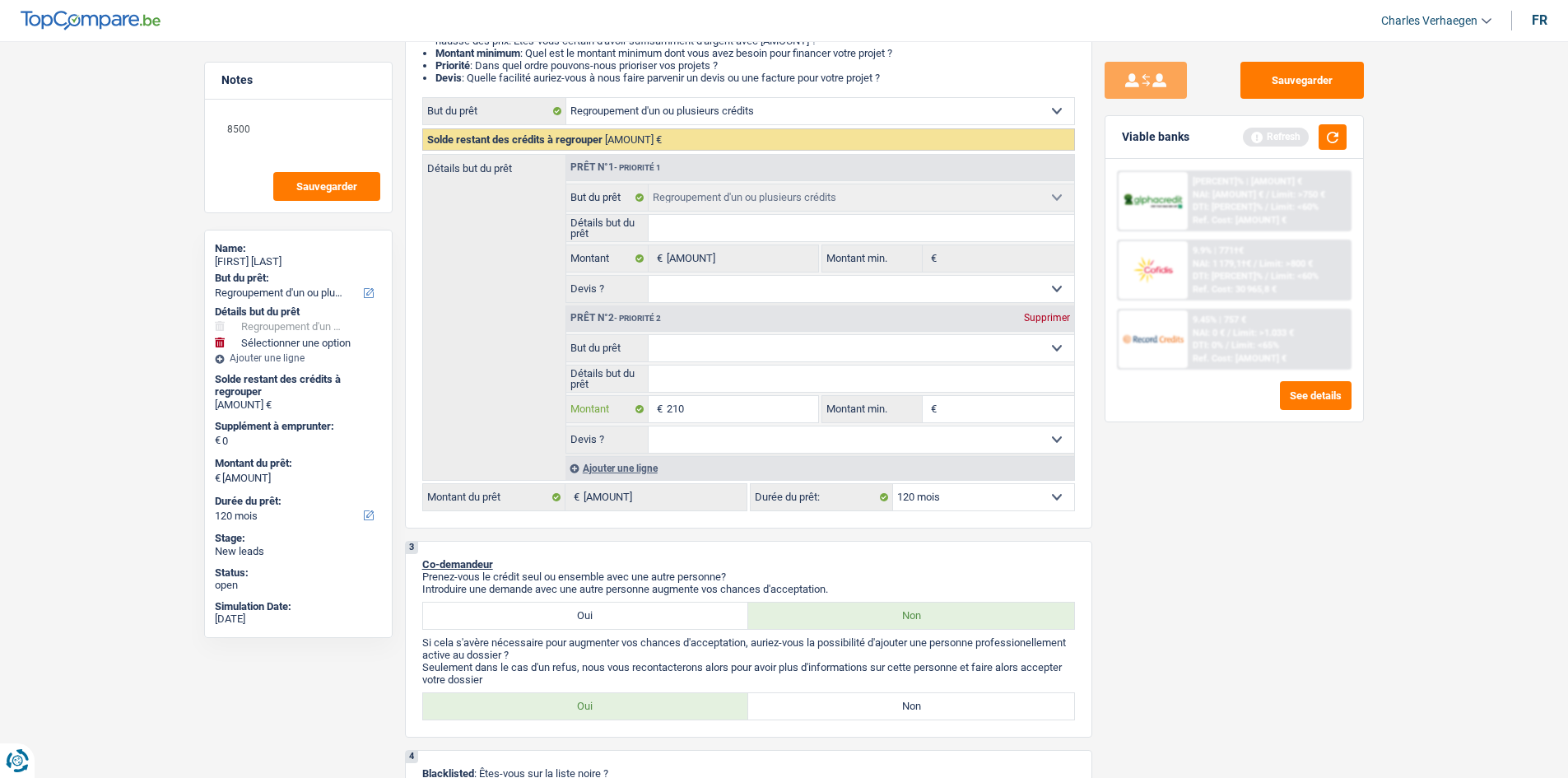 type on "2.100" 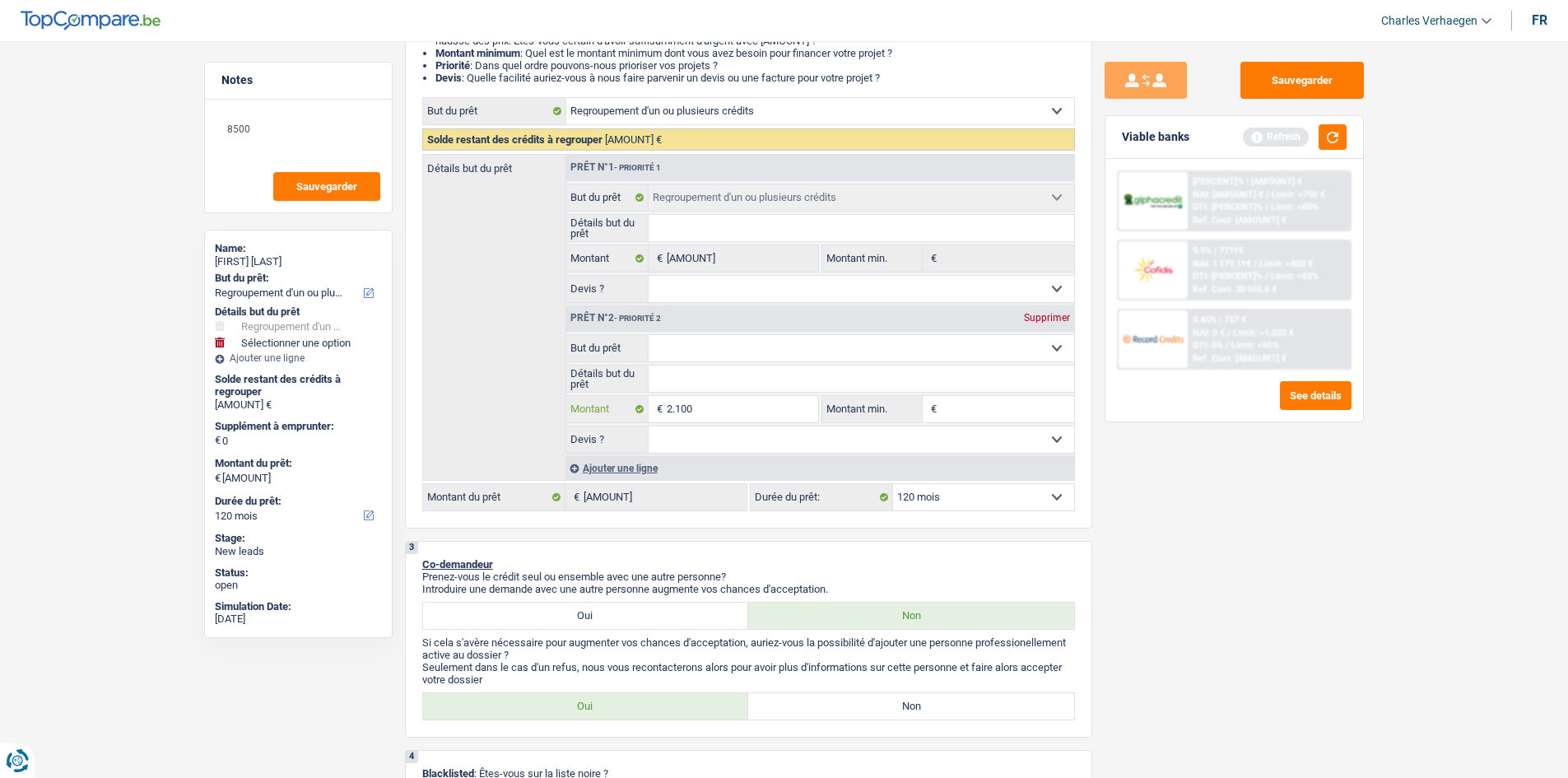 type on "2.100" 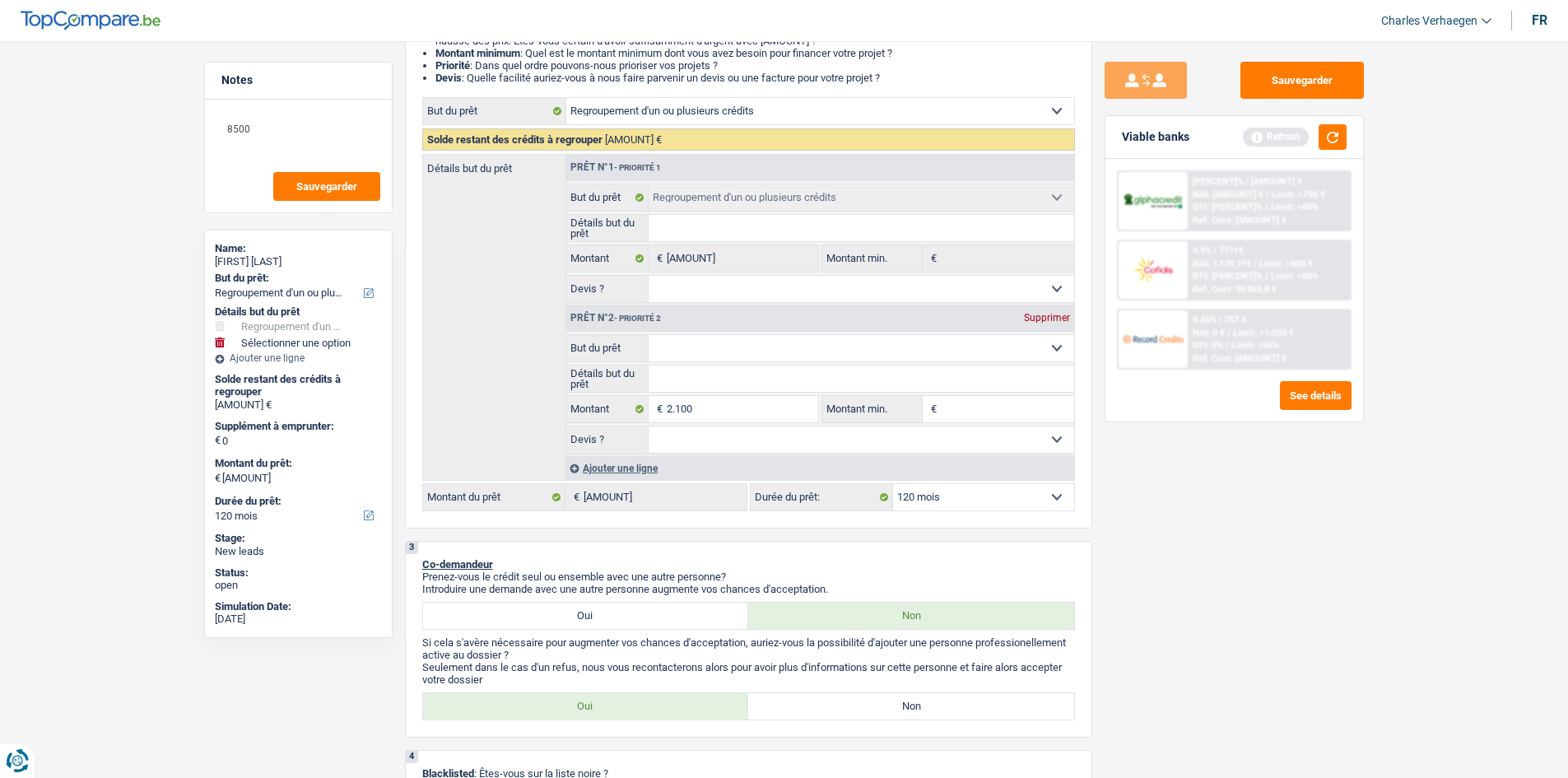 select on "144" 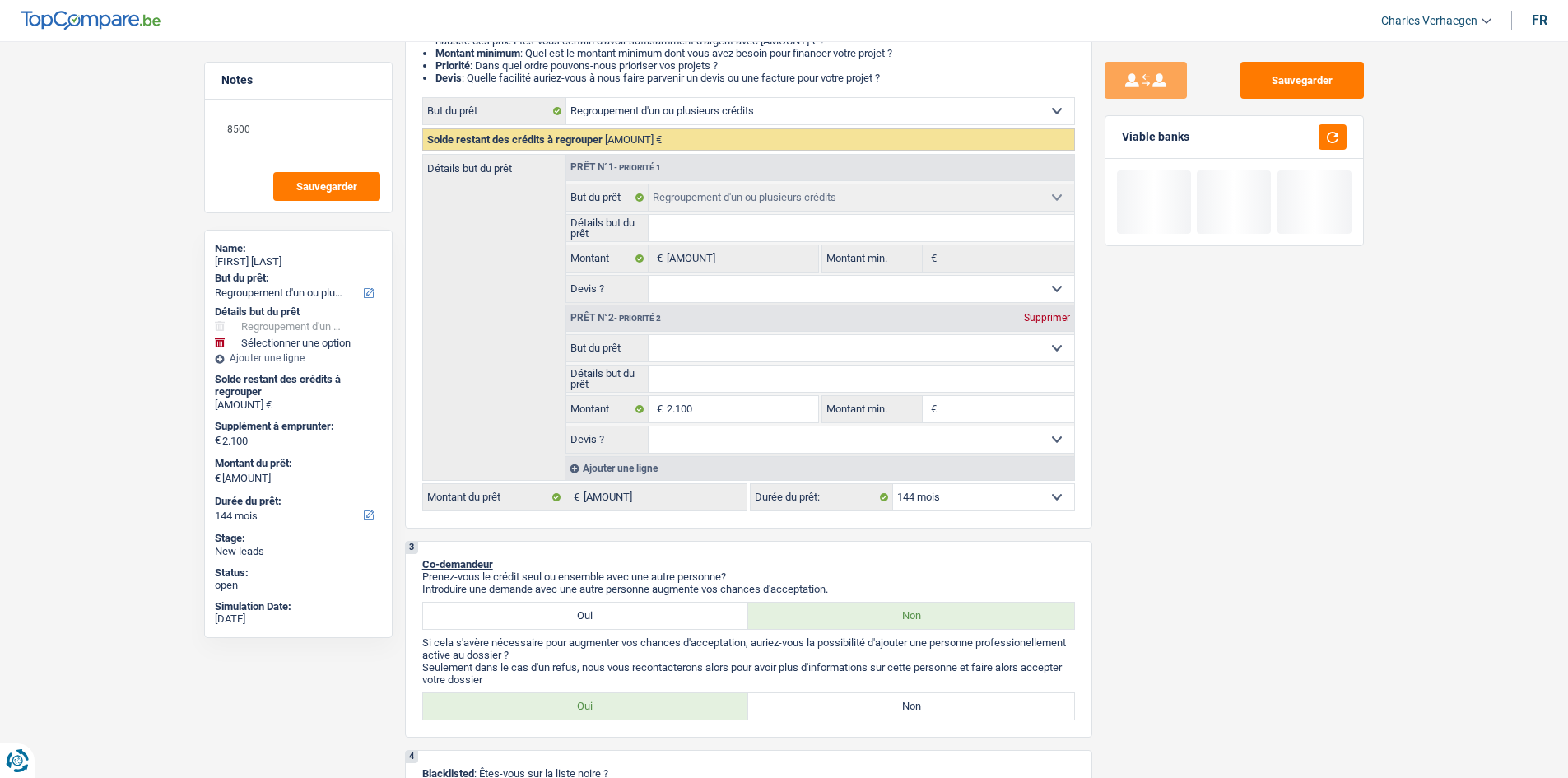 click on "Sauvegarder
Viable banks" at bounding box center [1234, 404] 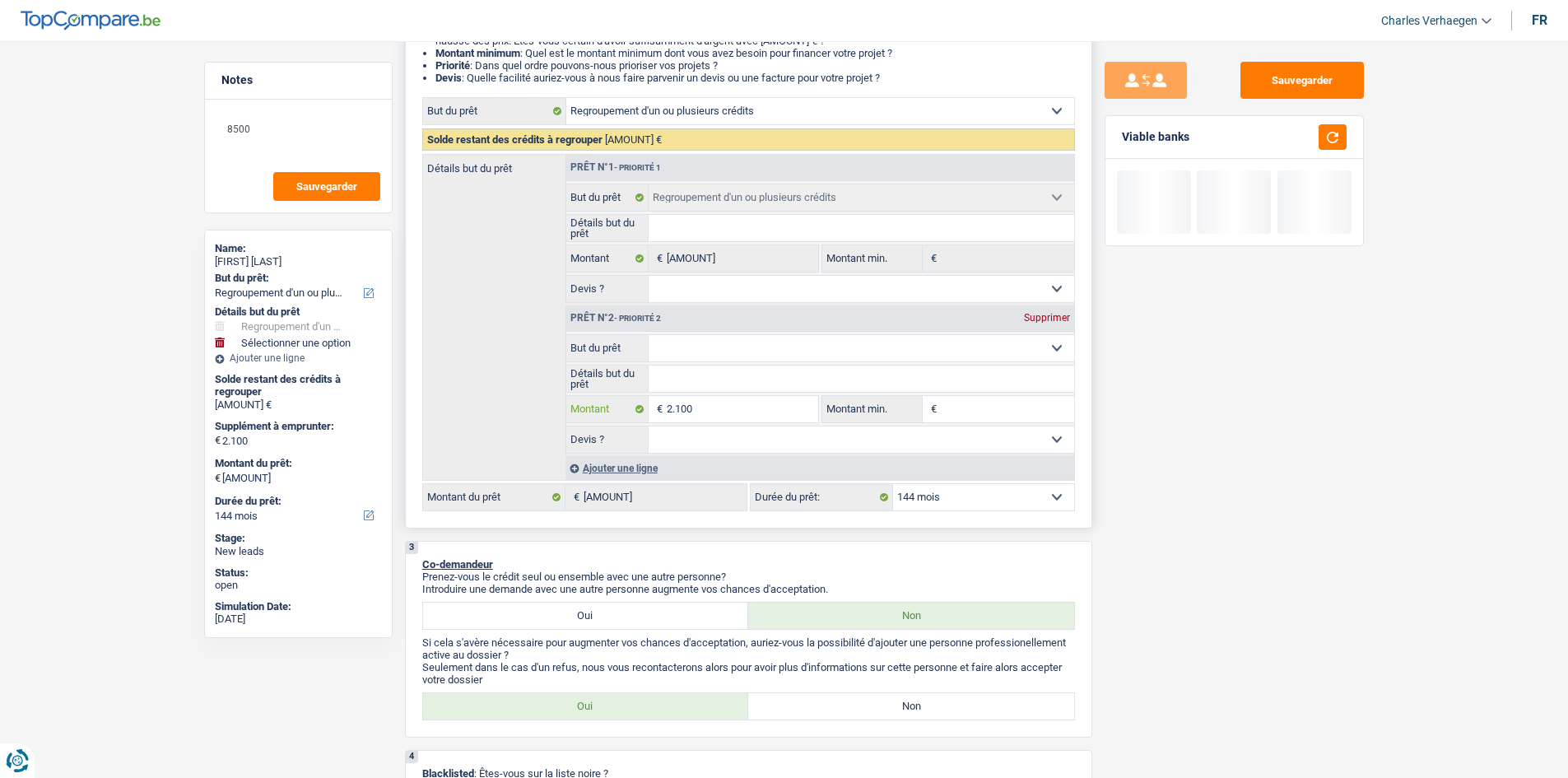 click on "2.100" at bounding box center (742, 409) 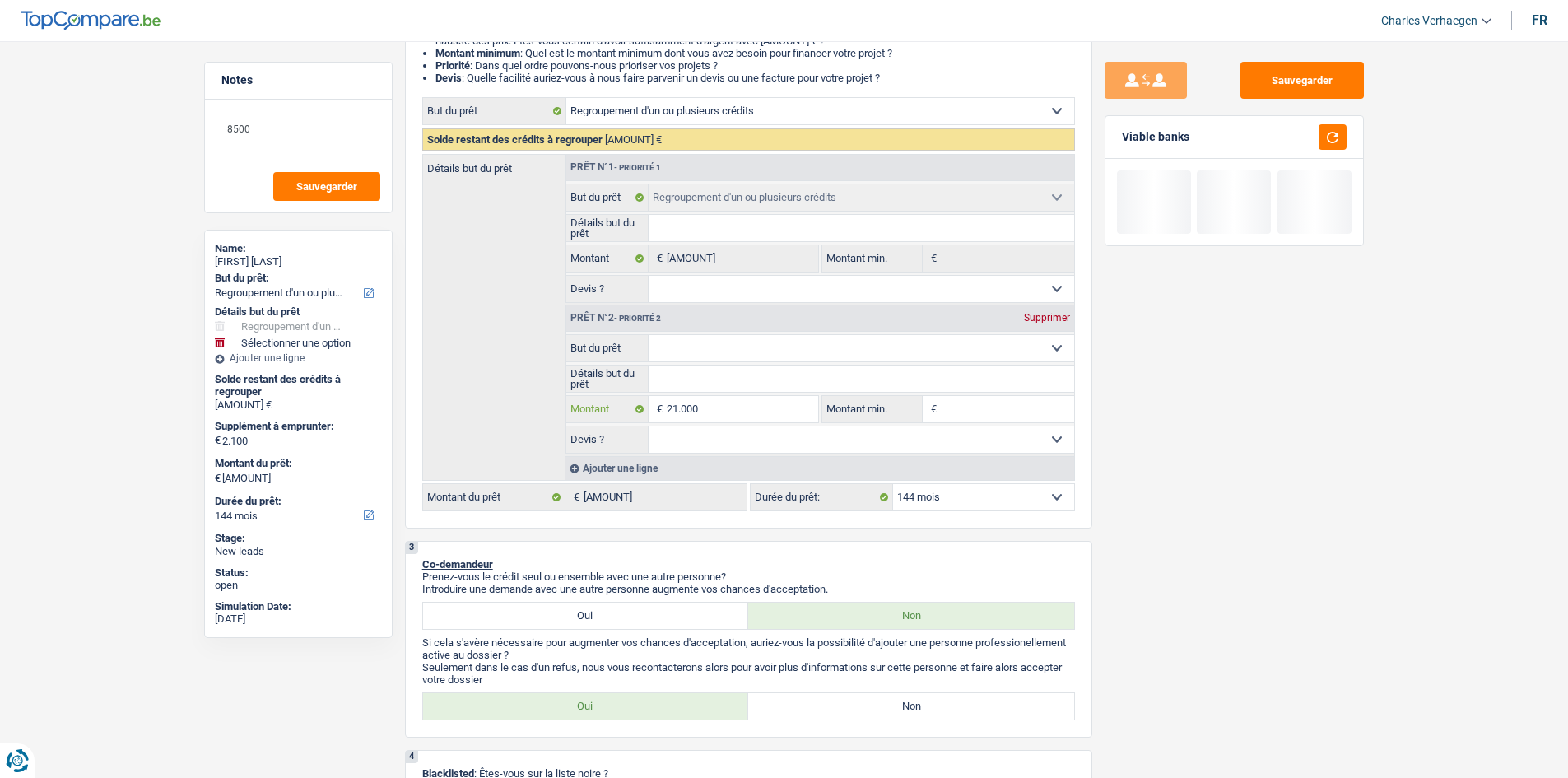 type on "21.000" 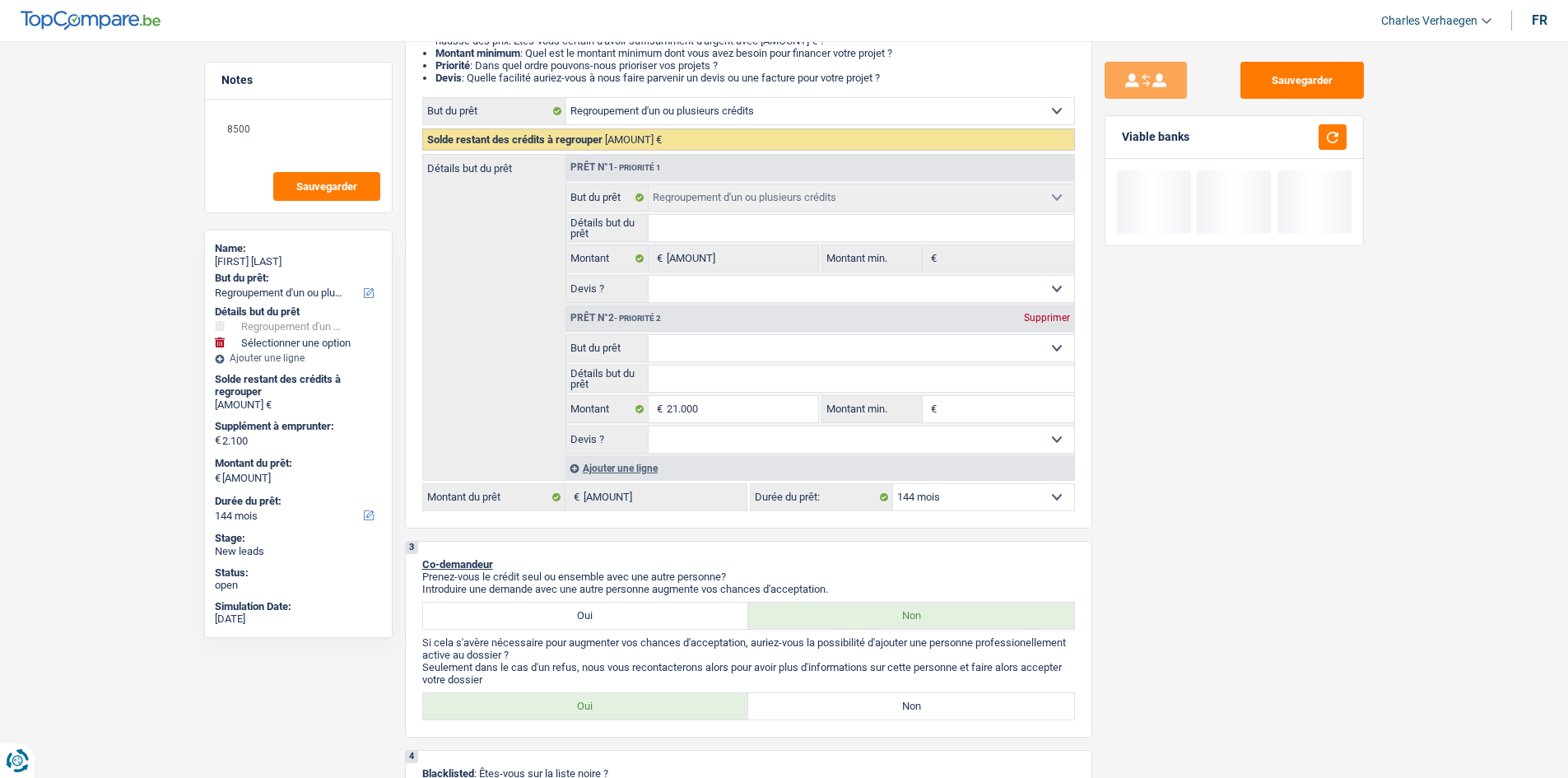 type on "21.000" 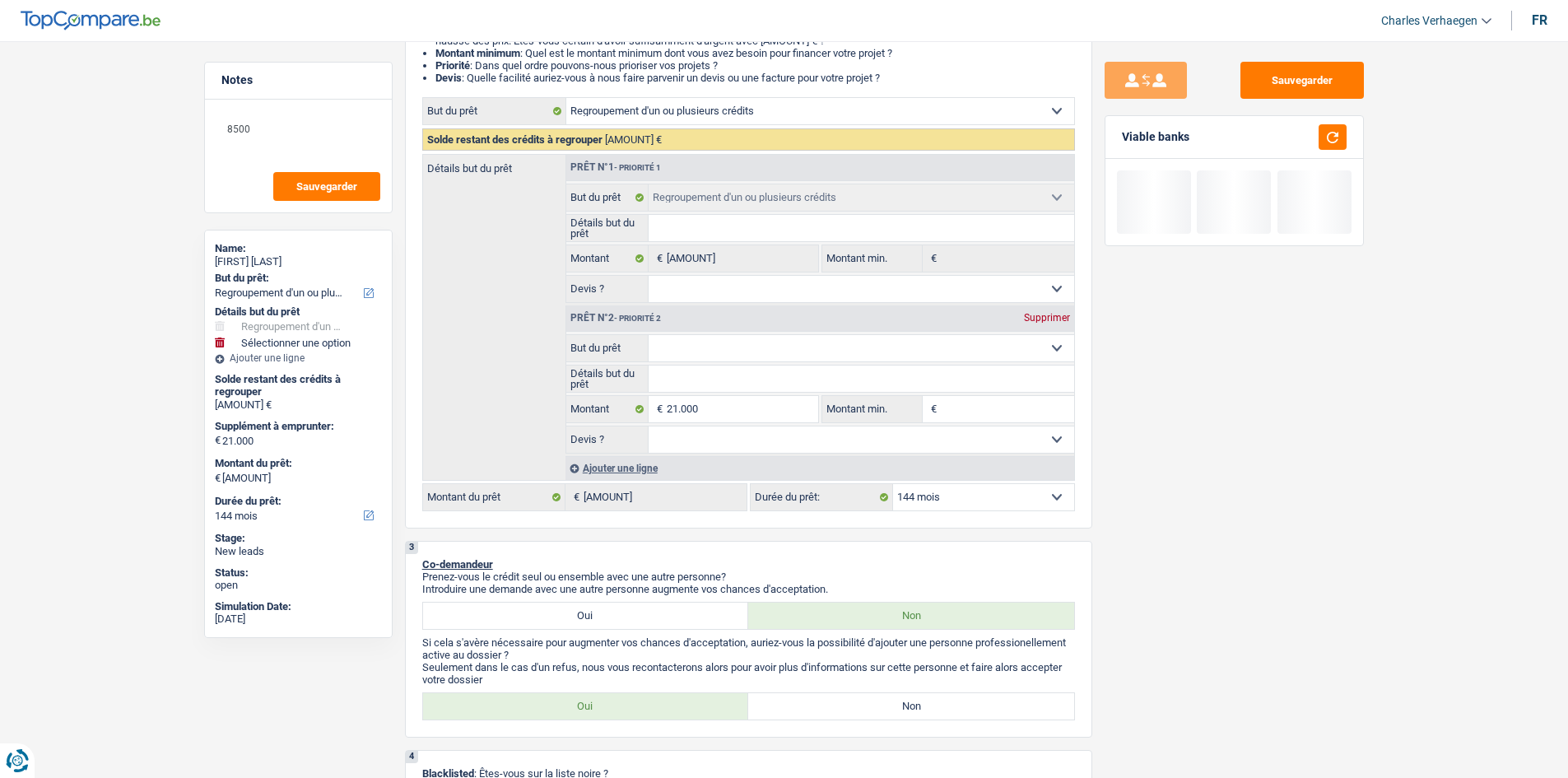 drag, startPoint x: 1242, startPoint y: 486, endPoint x: 950, endPoint y: 379, distance: 310.98714 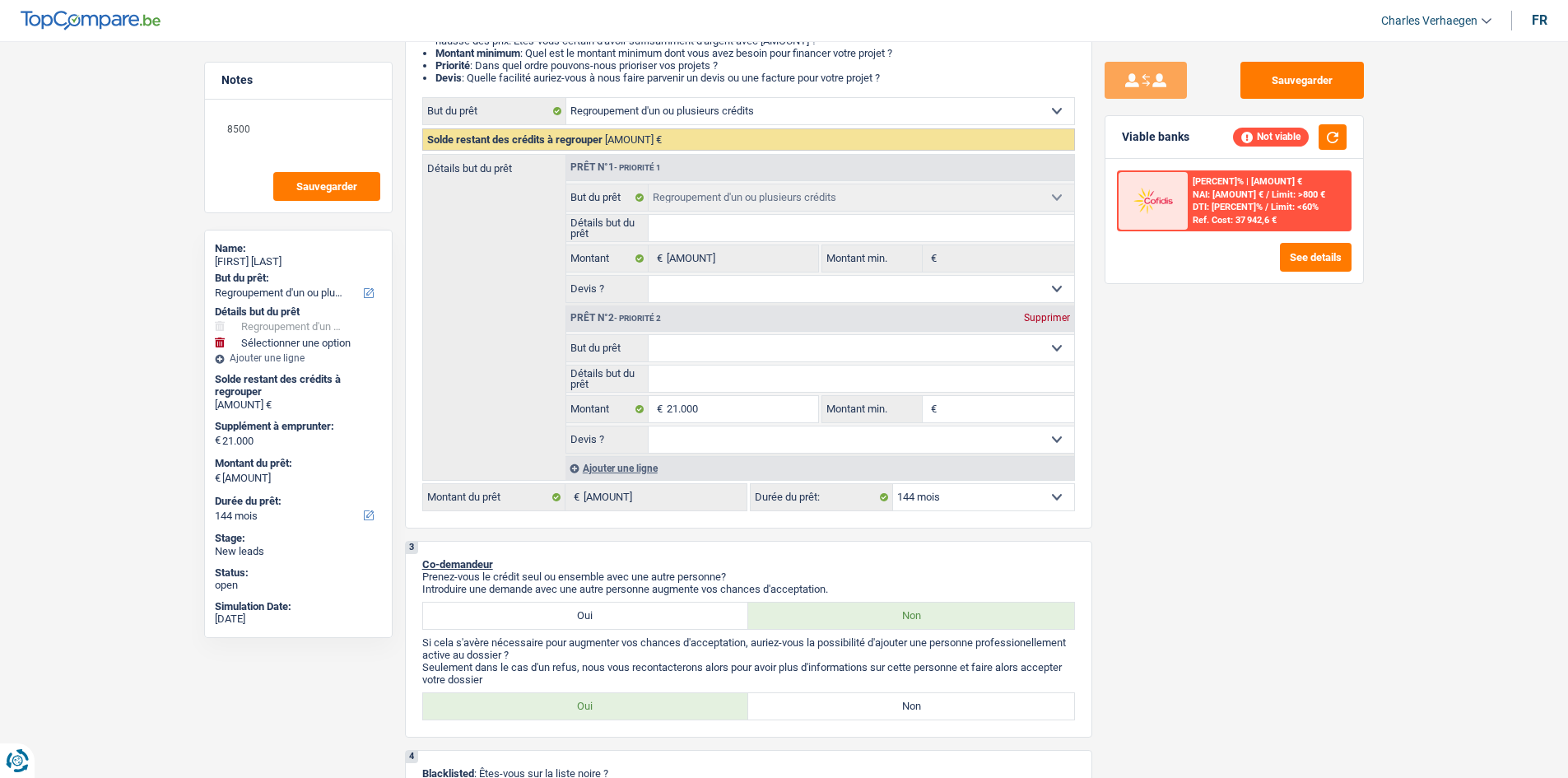 click on "9.9% | 719 €
NAI: 1 230,7 €
/
Limit: >800 €
DTI: 36.89%
/
Limit: <60%
Ref. Cost: 37 942,6 €
See details" at bounding box center (1234, 221) 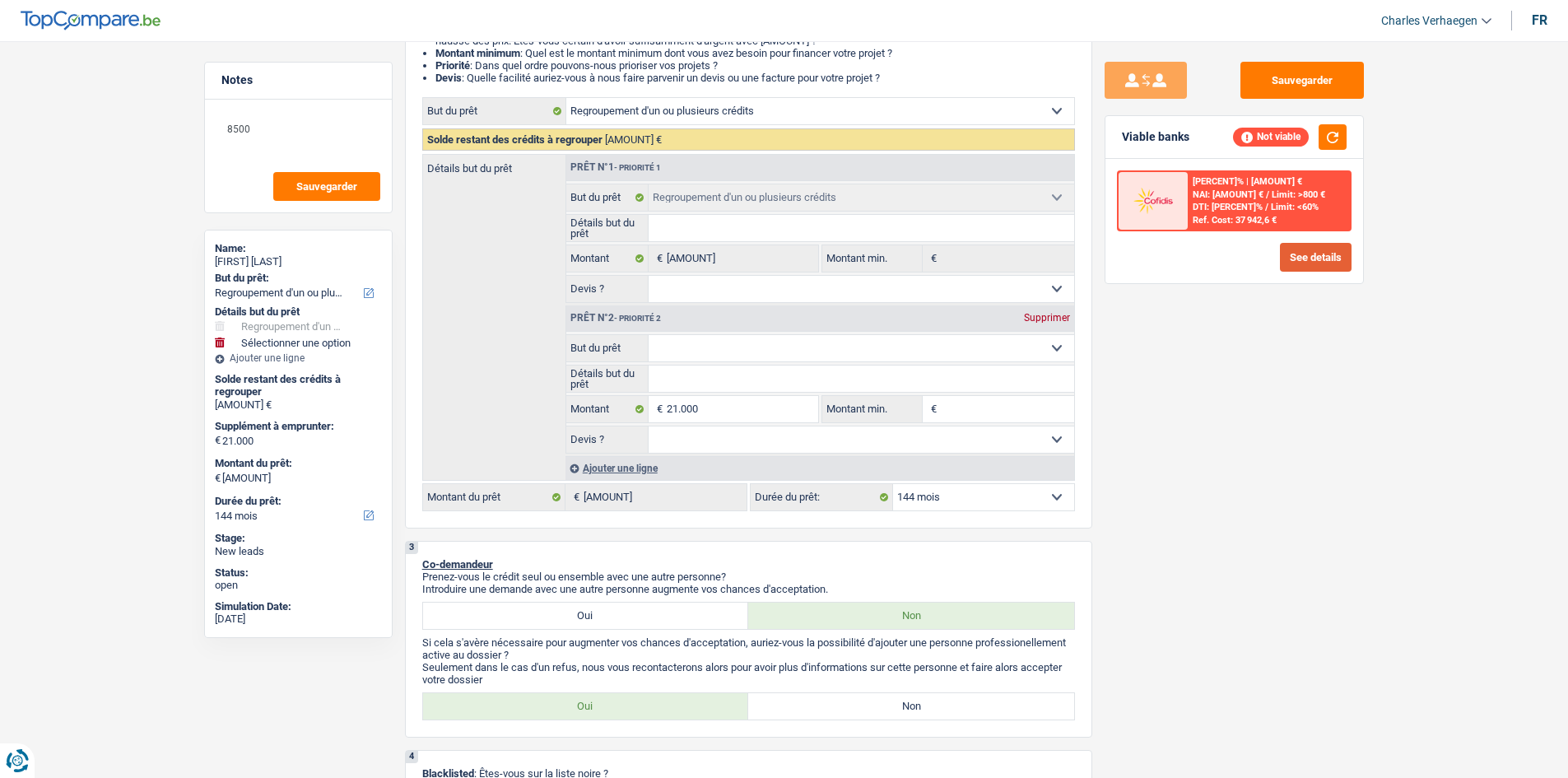 click on "See details" at bounding box center [1315, 257] 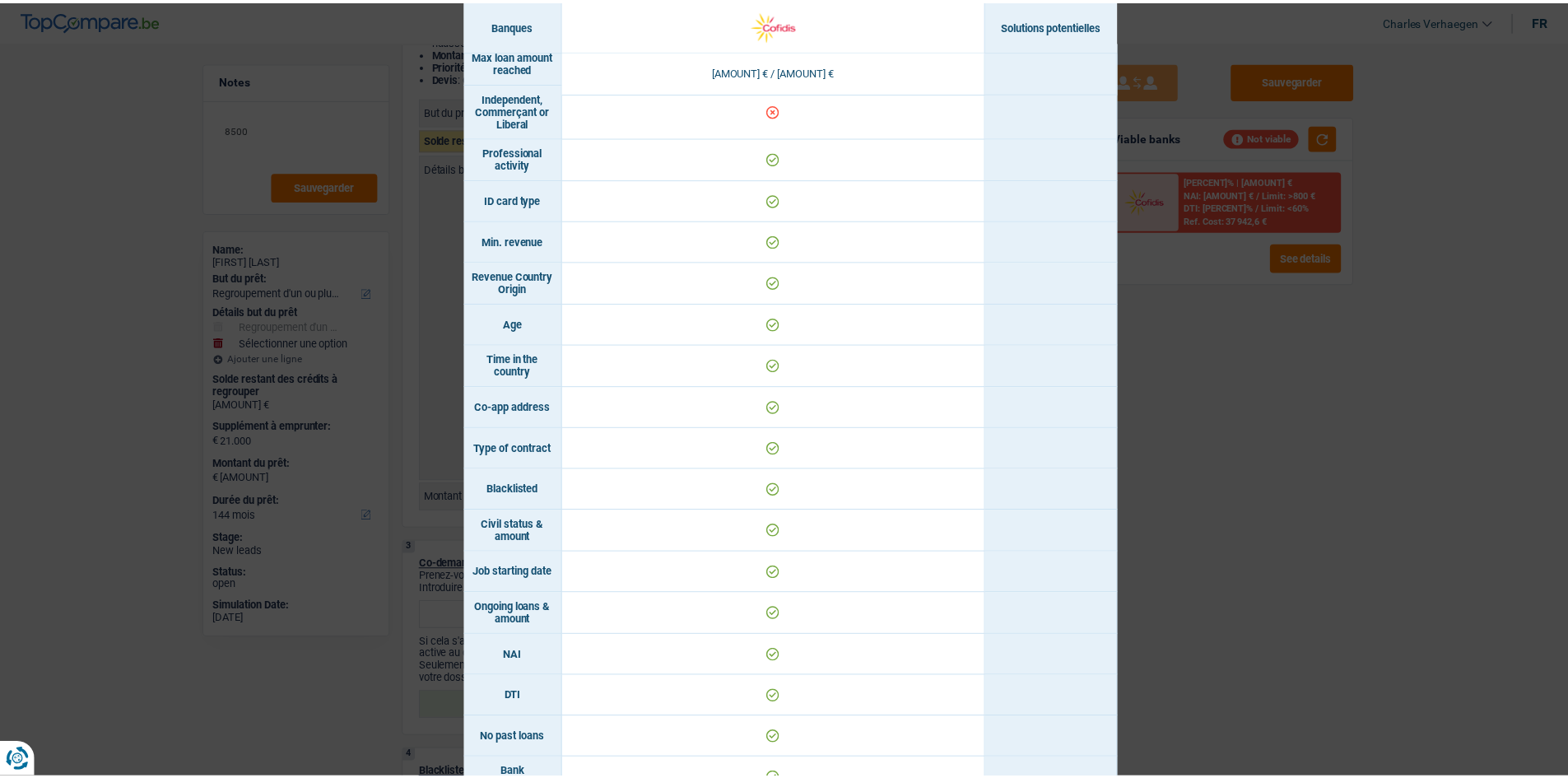 scroll, scrollTop: 82, scrollLeft: 0, axis: vertical 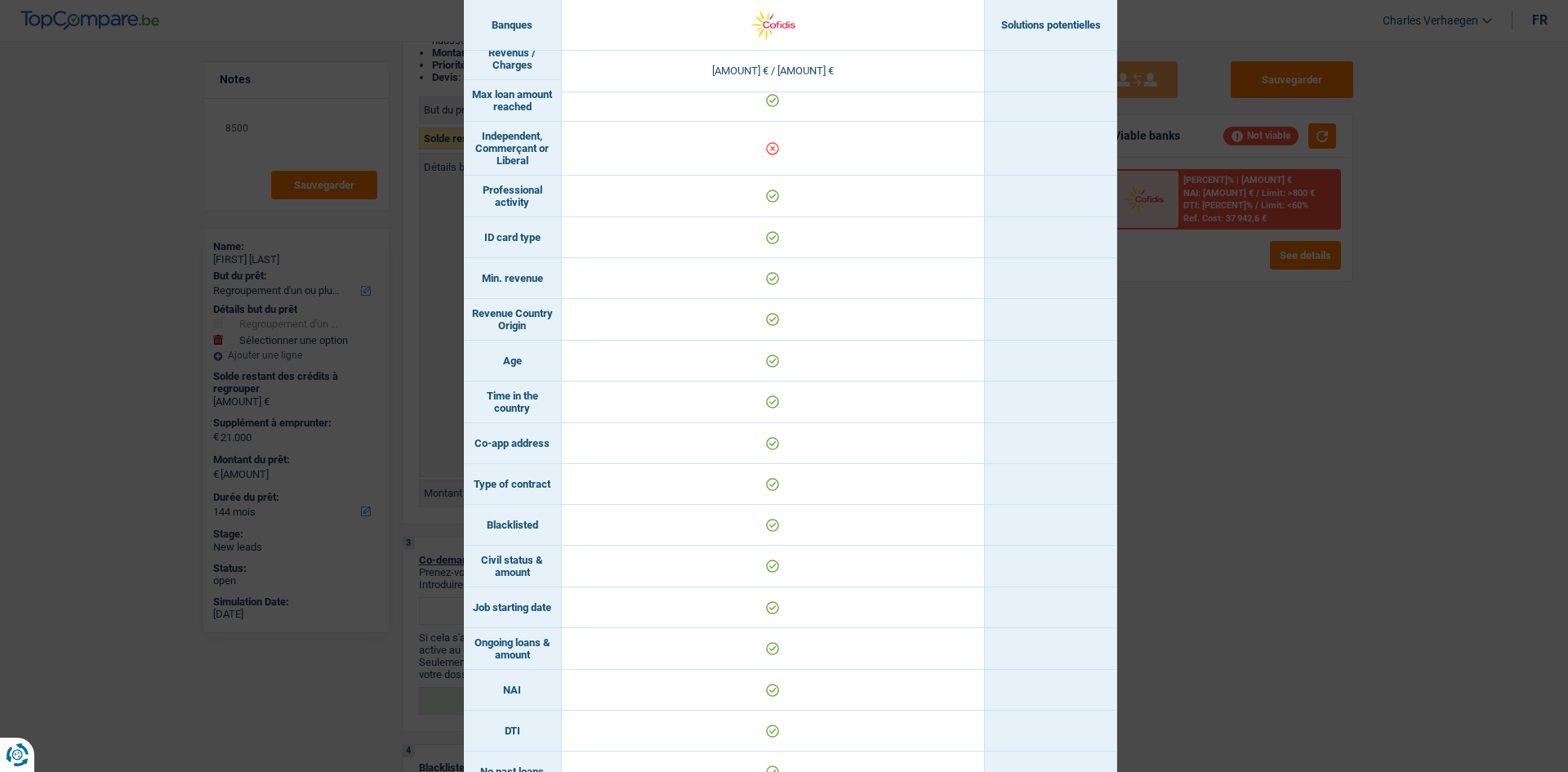 click on "Banks conditions ×
Banques
Solutions potentielles
Revenus / Charges
1.950 € / 719,3 €
Max loan amount reached
Independent, Commerçant or Liberal
Professional activity
ID card type
Min. revenue" at bounding box center (784, 386) 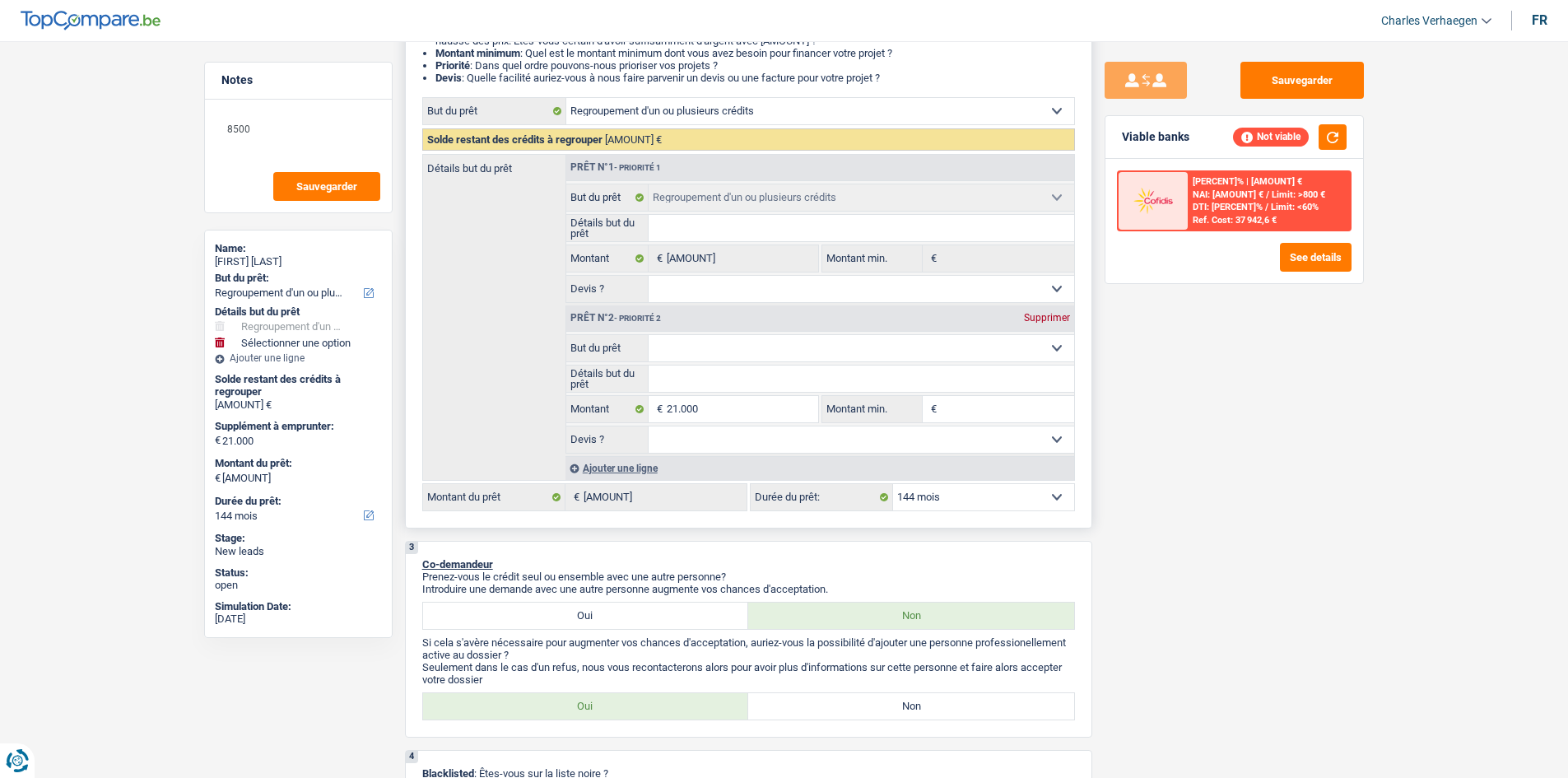 click on "Confort maison: meubles, textile, peinture, électroménager, outillage non-professionnel Hifi, multimédia, gsm, ordinateur Aménagement: frais d'installation, déménagement Evénement familial: naissance, mariage, divorce, communion, décès Frais médicaux Frais d'études Frais permis de conduire Regroupement d'un ou plusieurs crédits Loisirs: voyage, sport, musique Rafraîchissement: petits travaux maison et jardin Frais judiciaires Réparation voiture Prêt rénovation Prêt énergie Prêt voiture Taxes, impôts non professionnels Rénovation bien à l'étranger Dettes familiales Assurance Autre
Sélectionner une option" at bounding box center [861, 348] 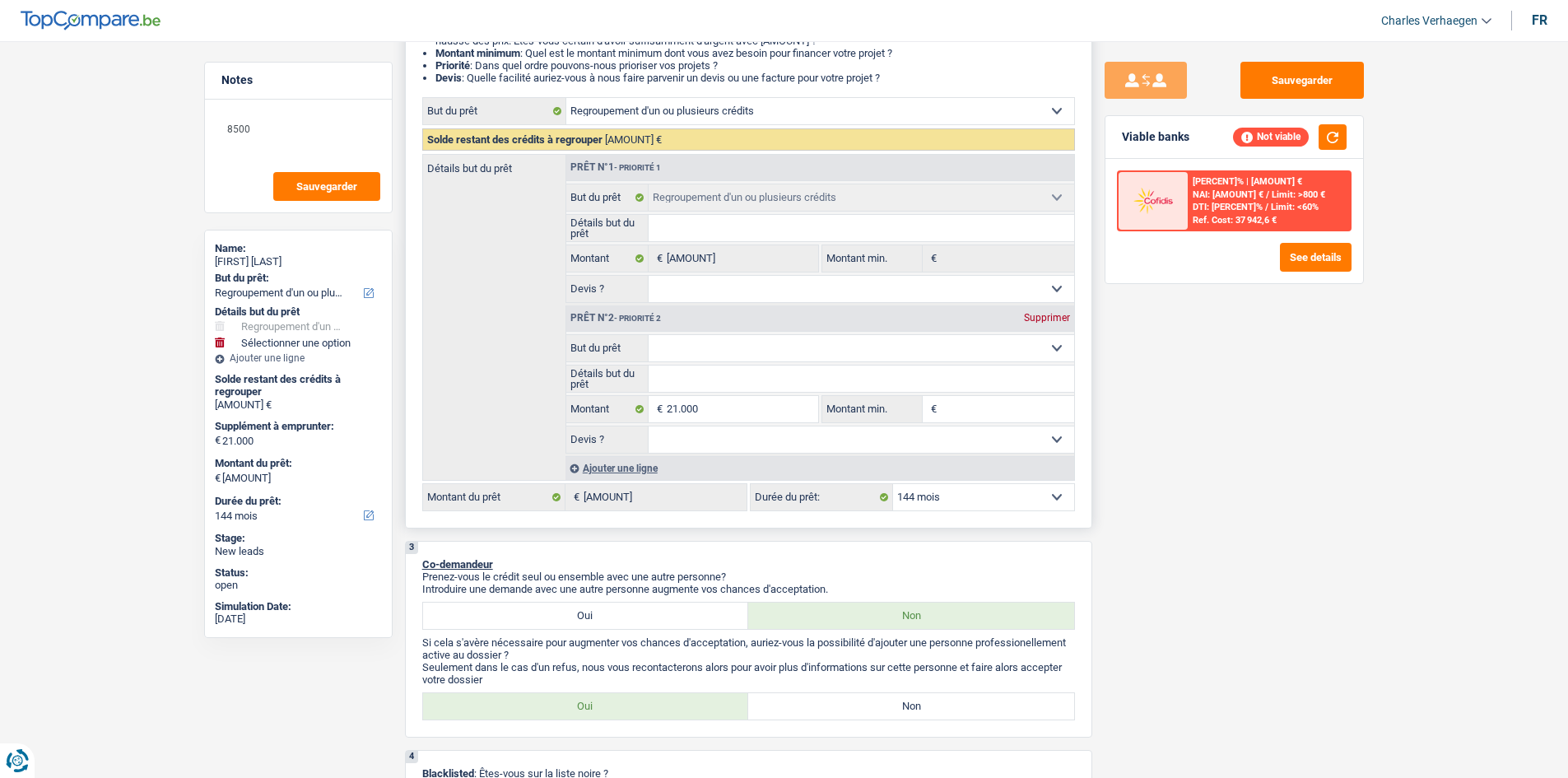 select on "houseOrGarden" 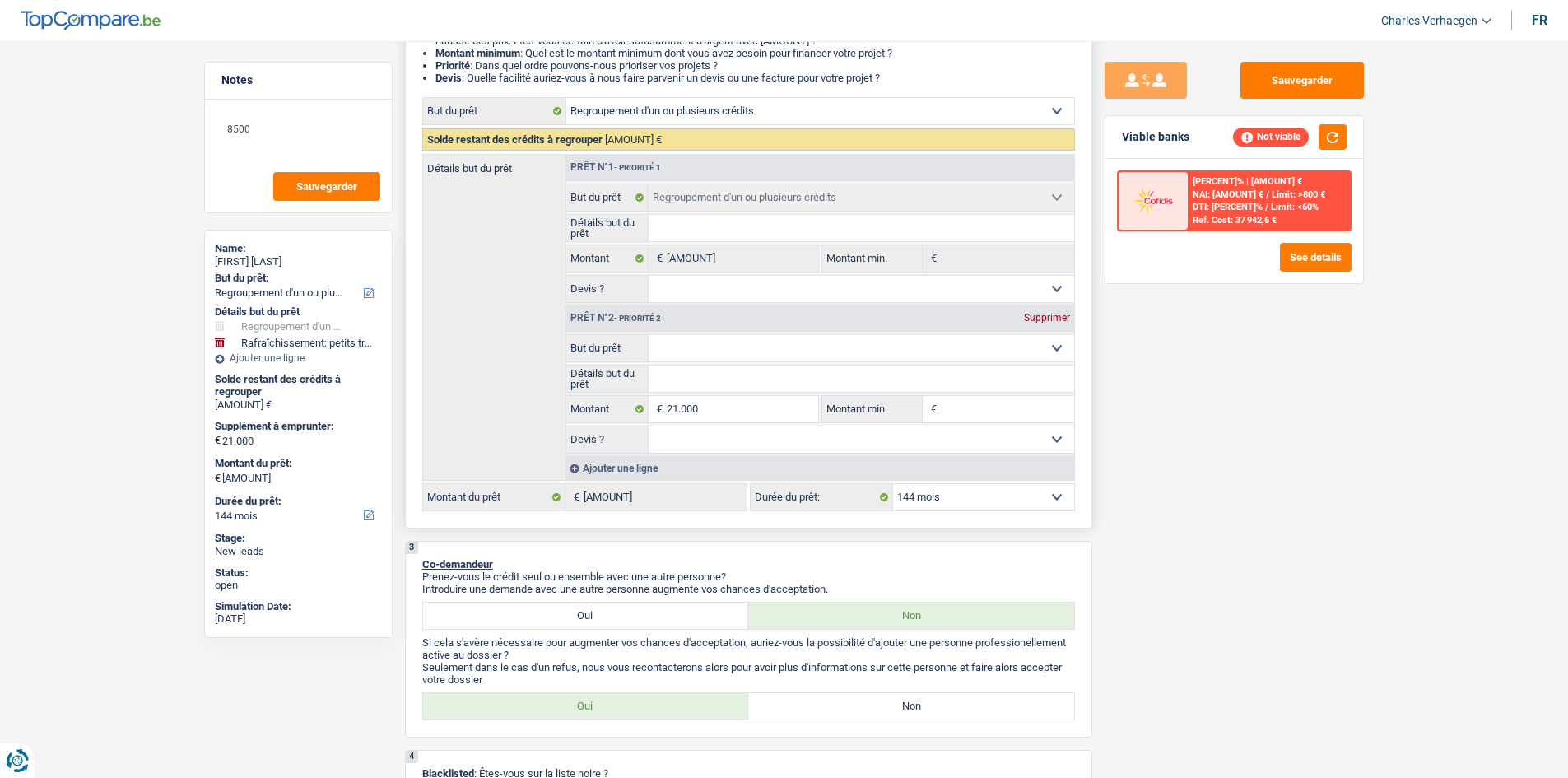select on "houseOrGarden" 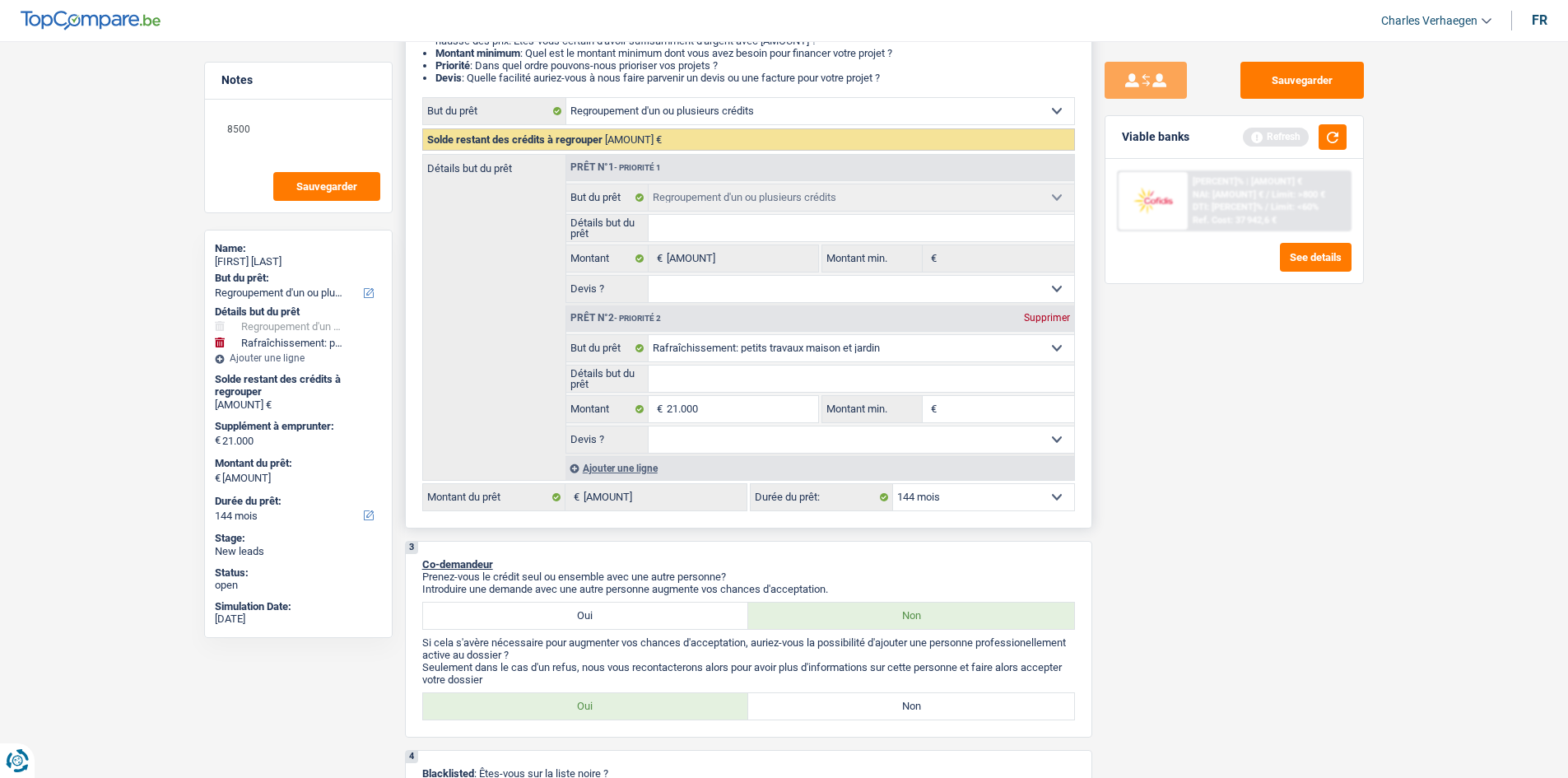 click on "Détails but du prêt" at bounding box center (861, 379) 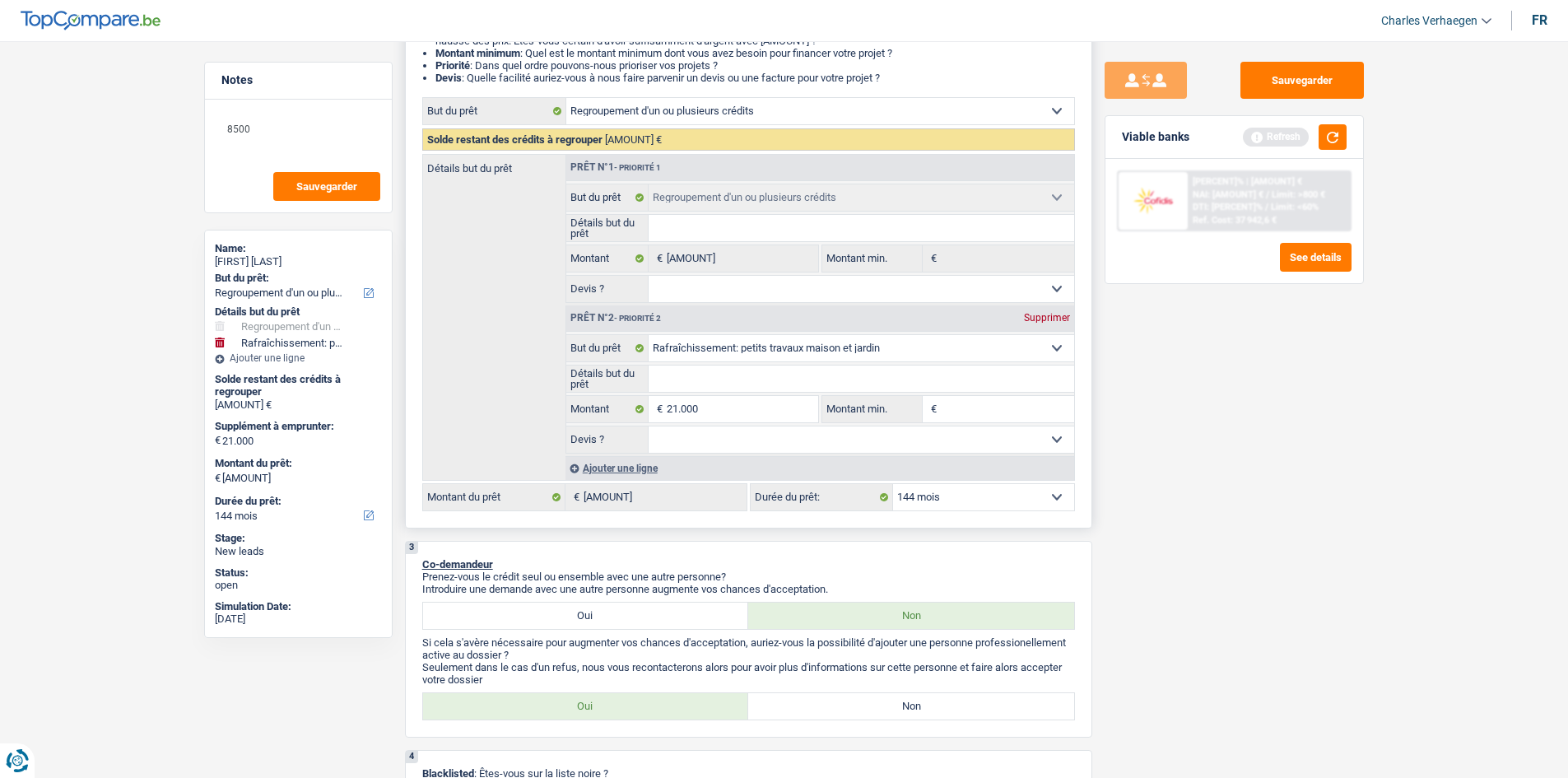 type on "T" 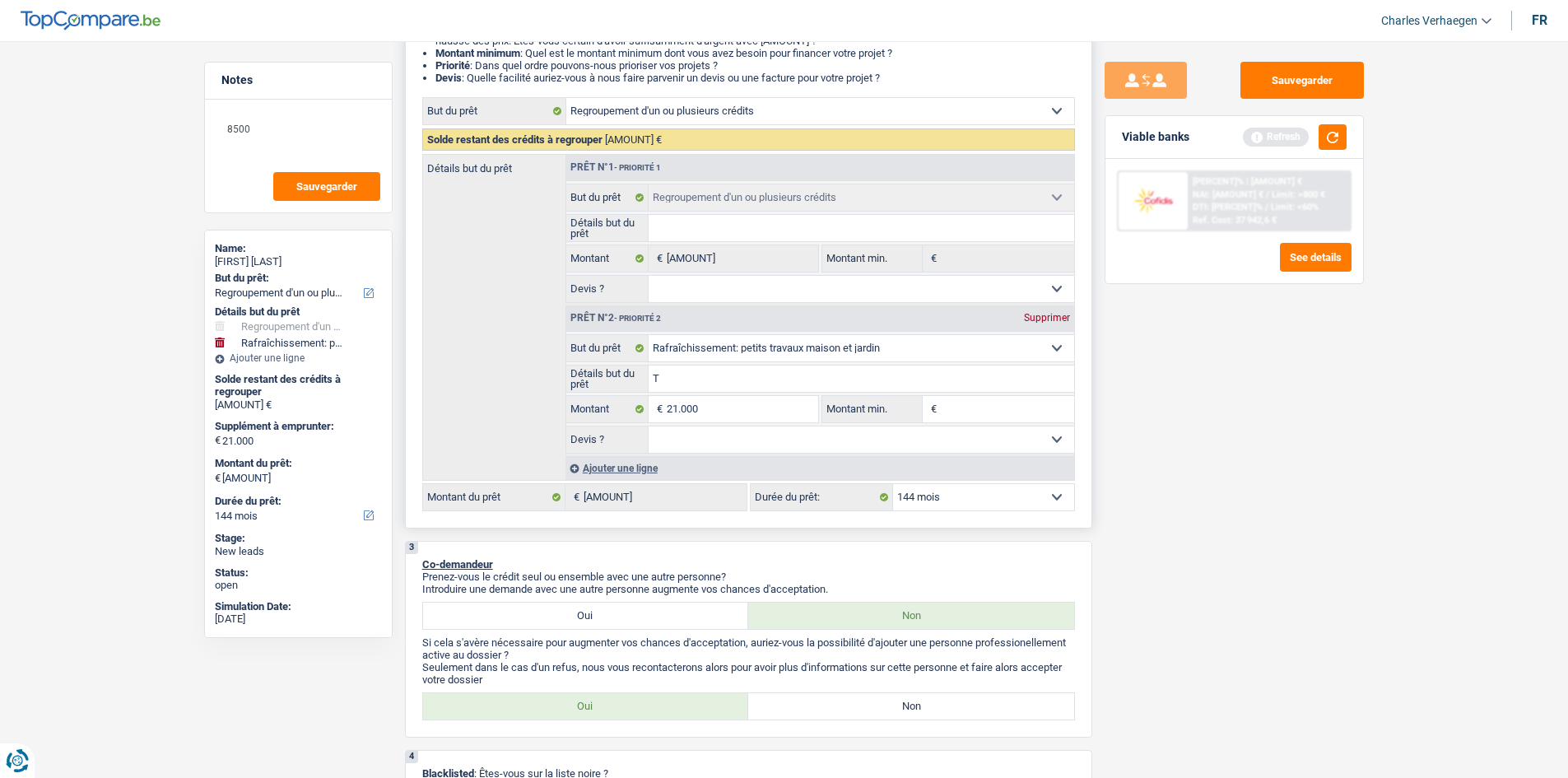 type on "T" 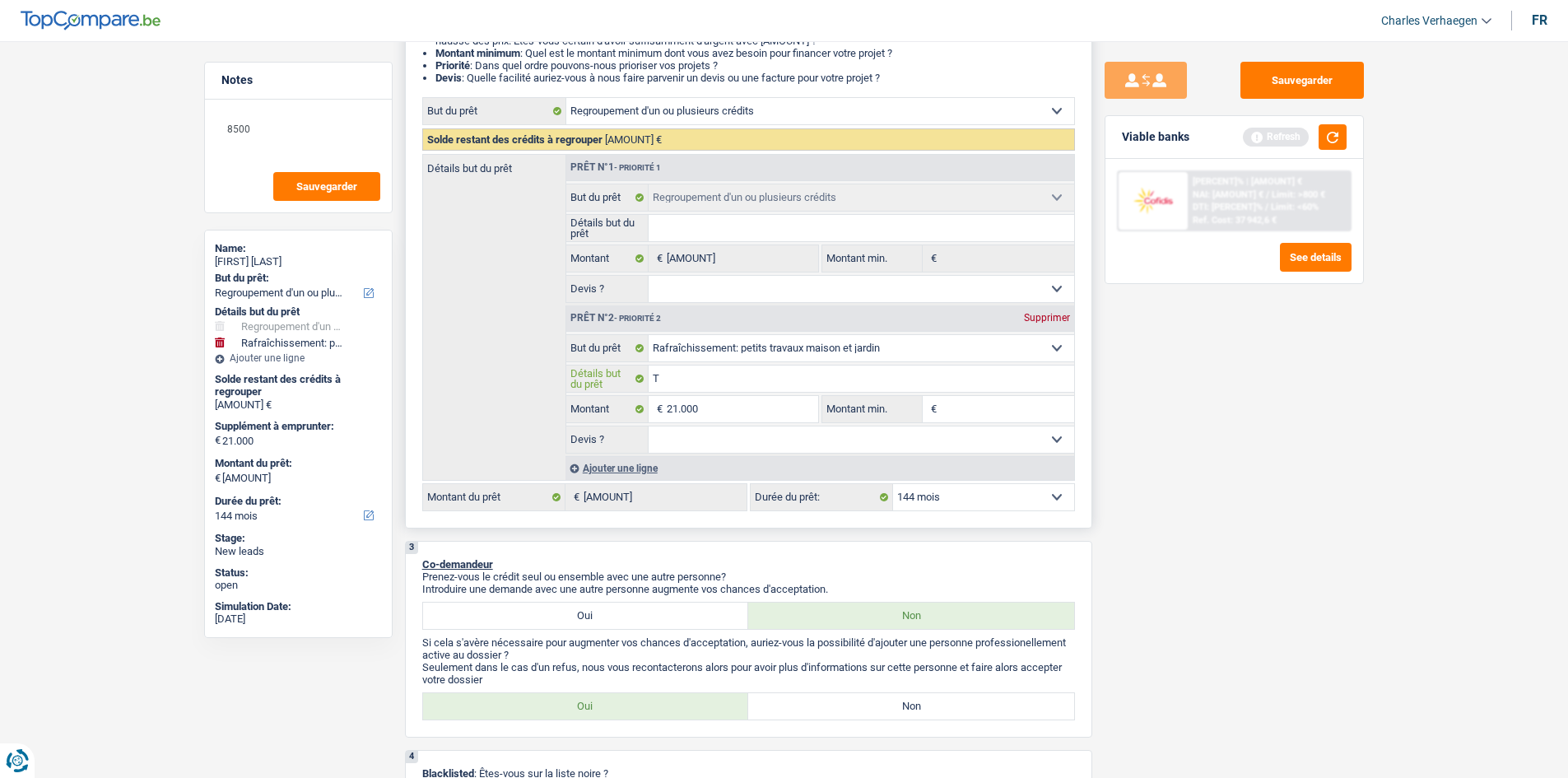 type on "Tr" 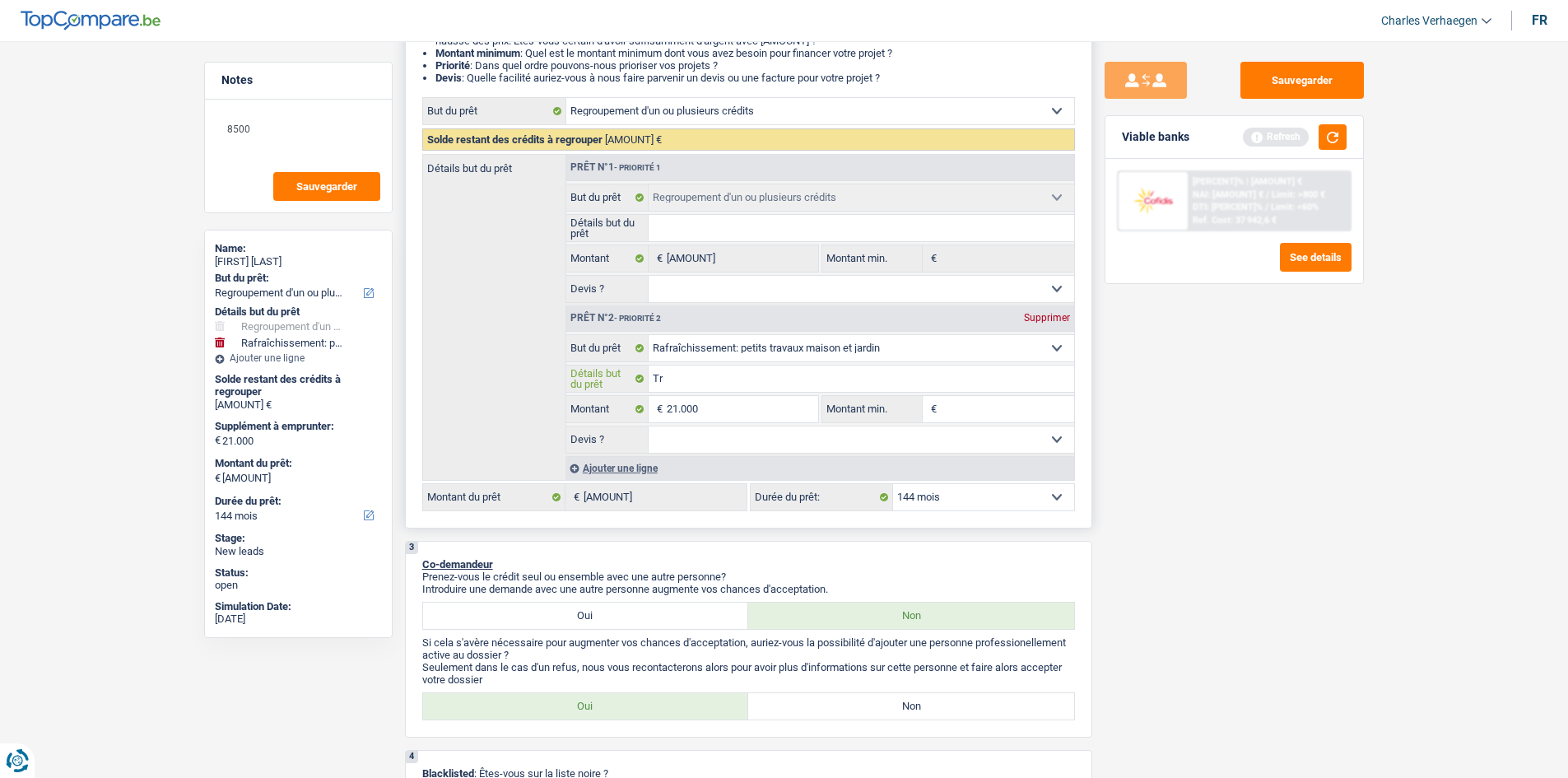 type on "Tra" 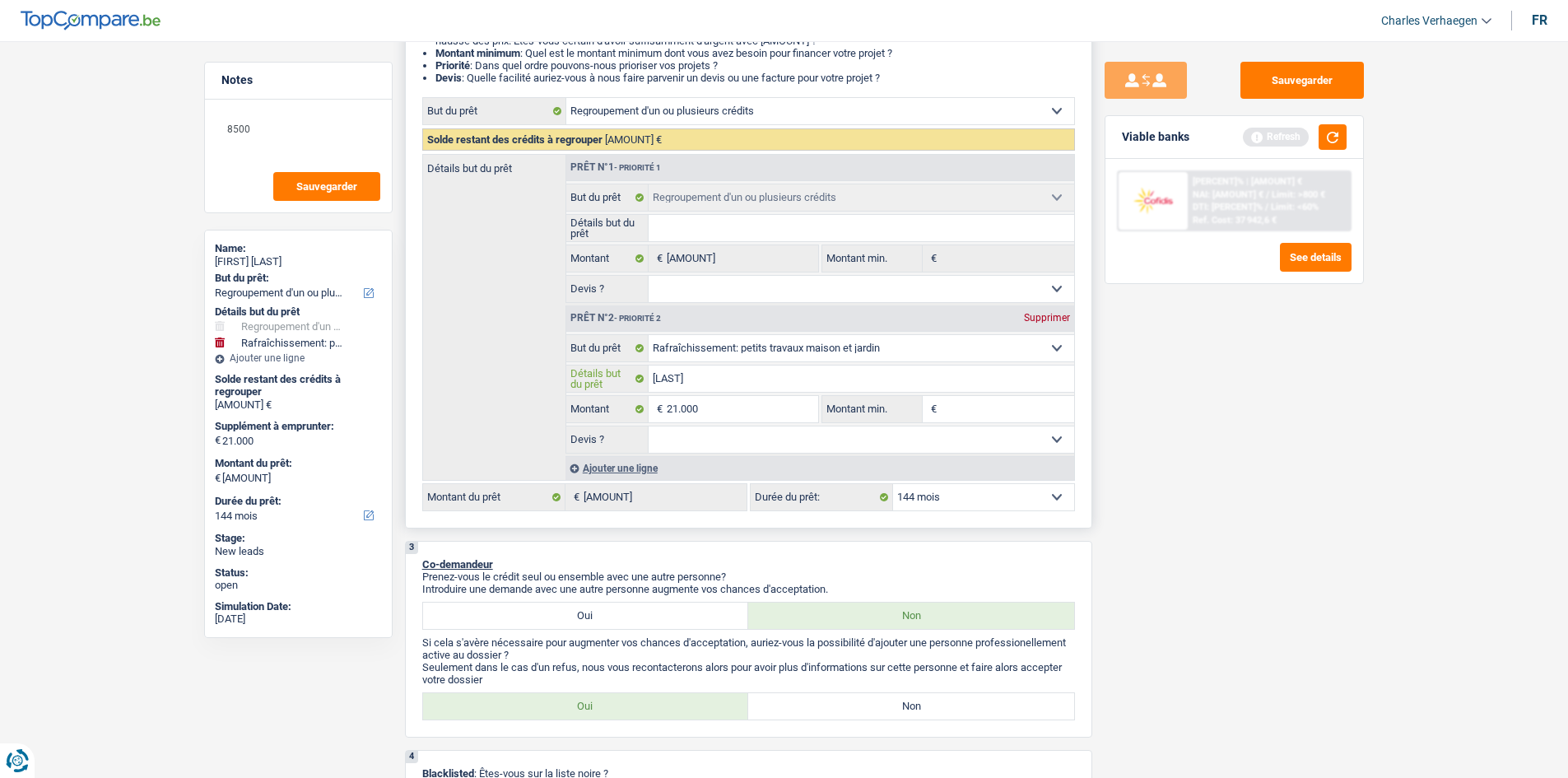 type on "Trav" 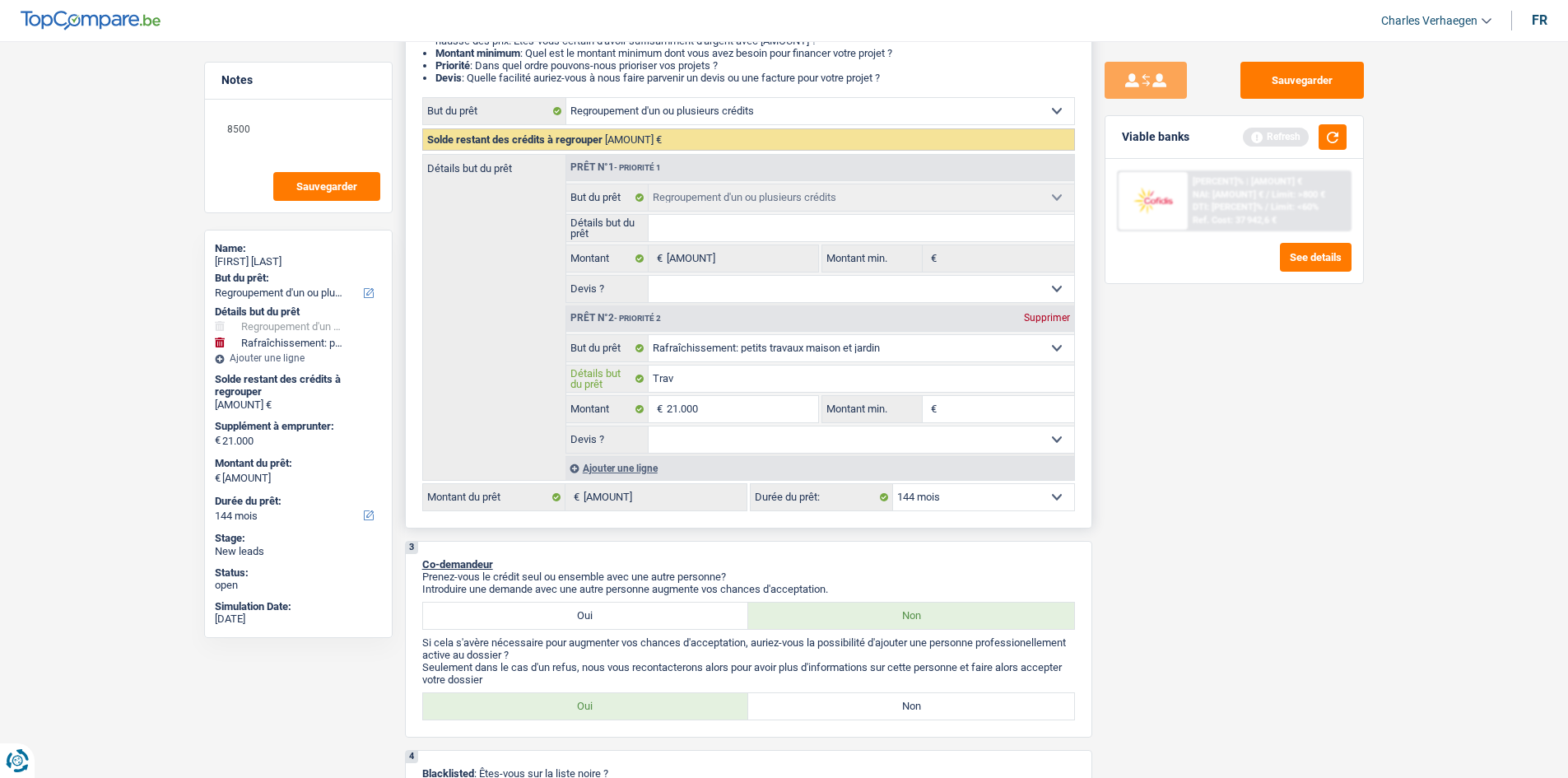 type on "Travu" 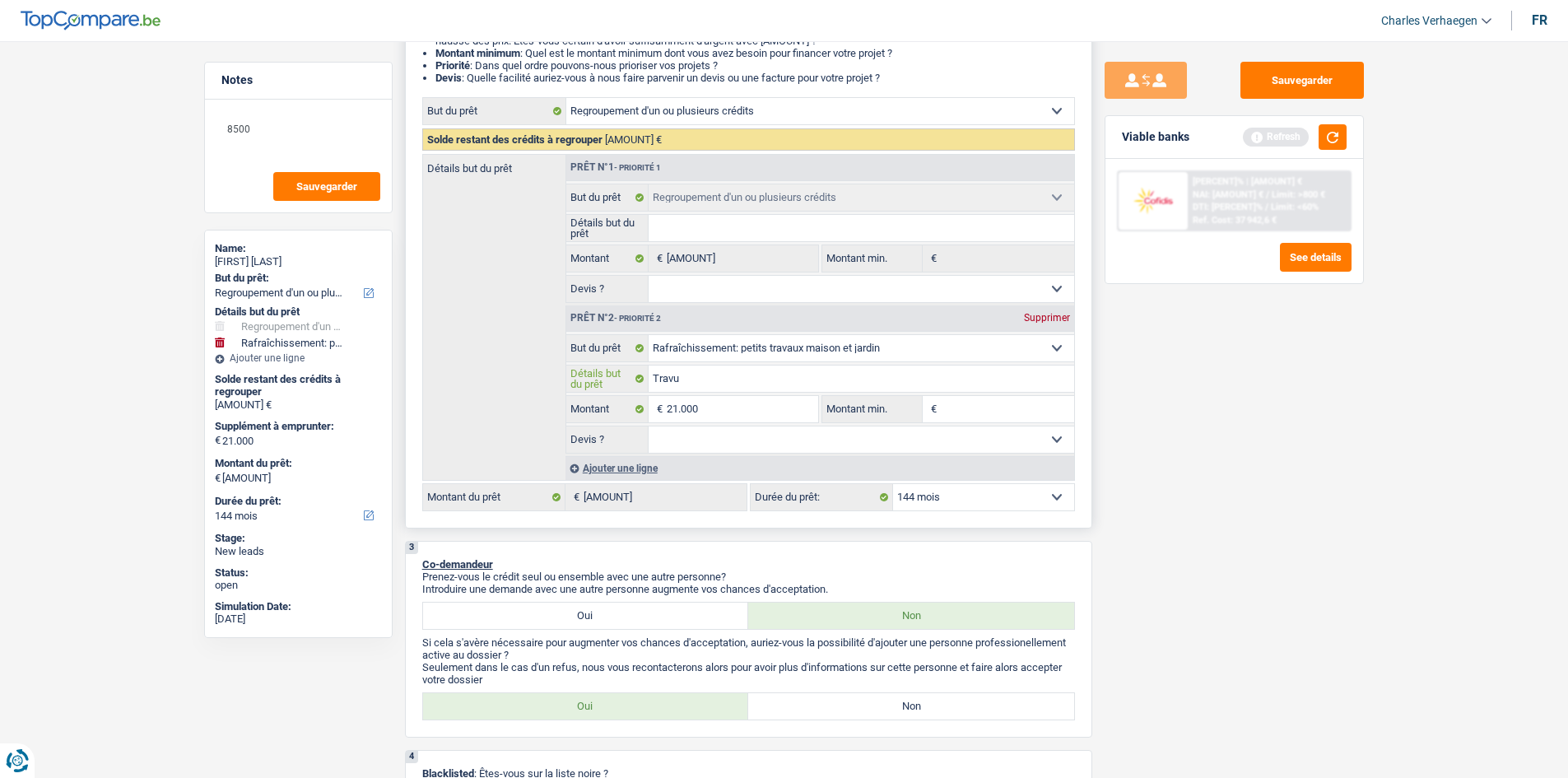 type on "Trav" 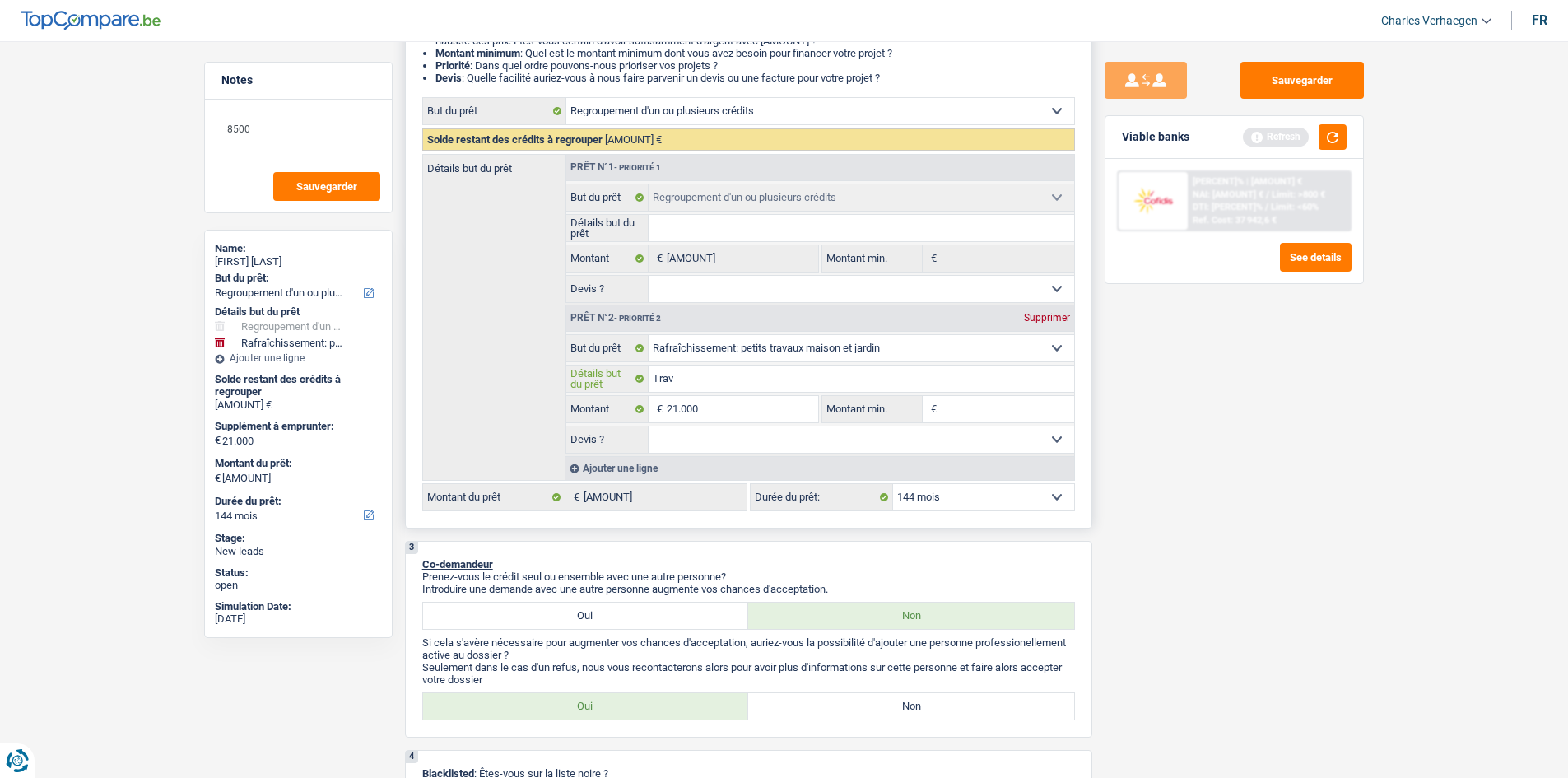 type on "Trava" 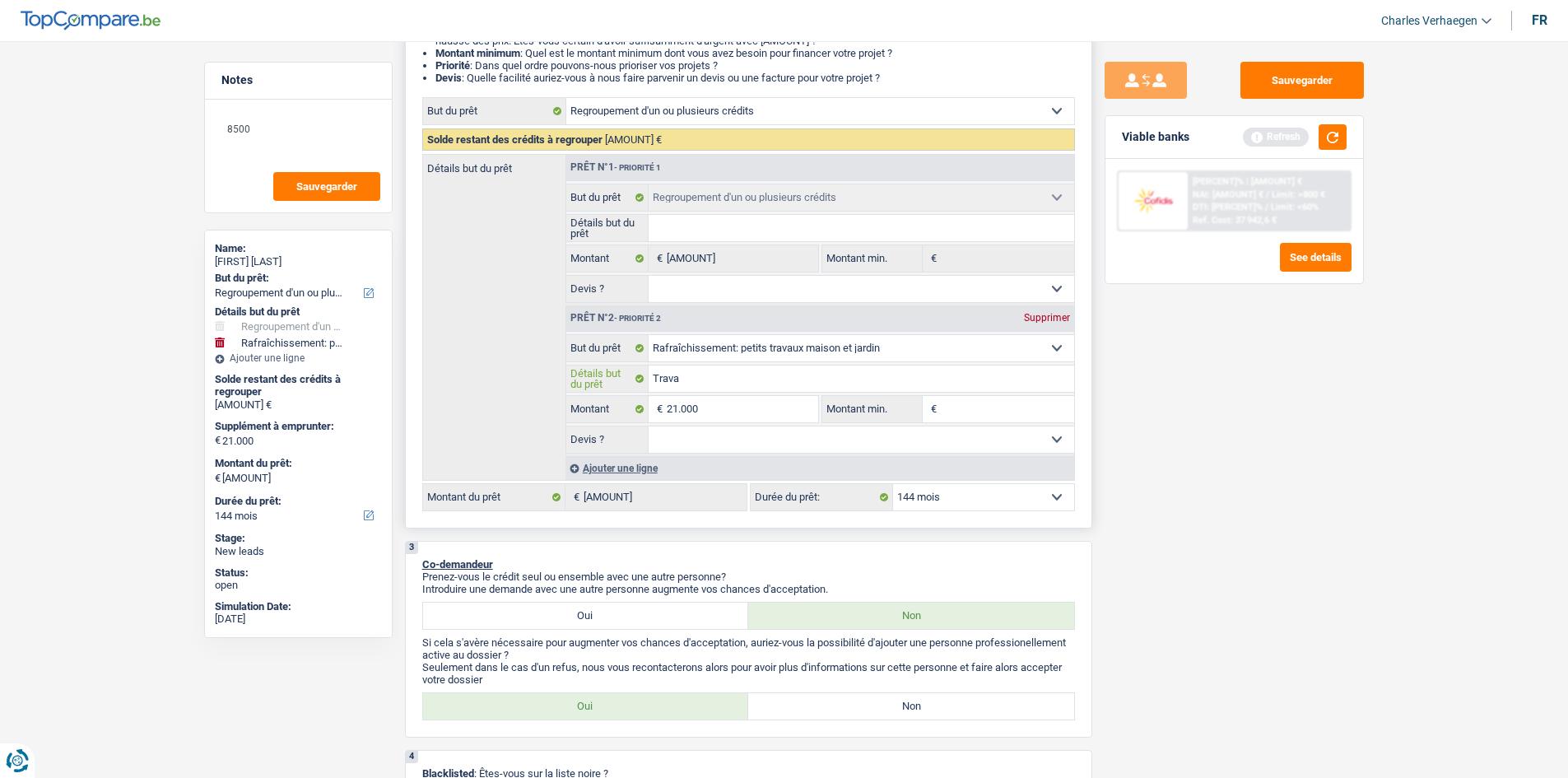 type on "Travau" 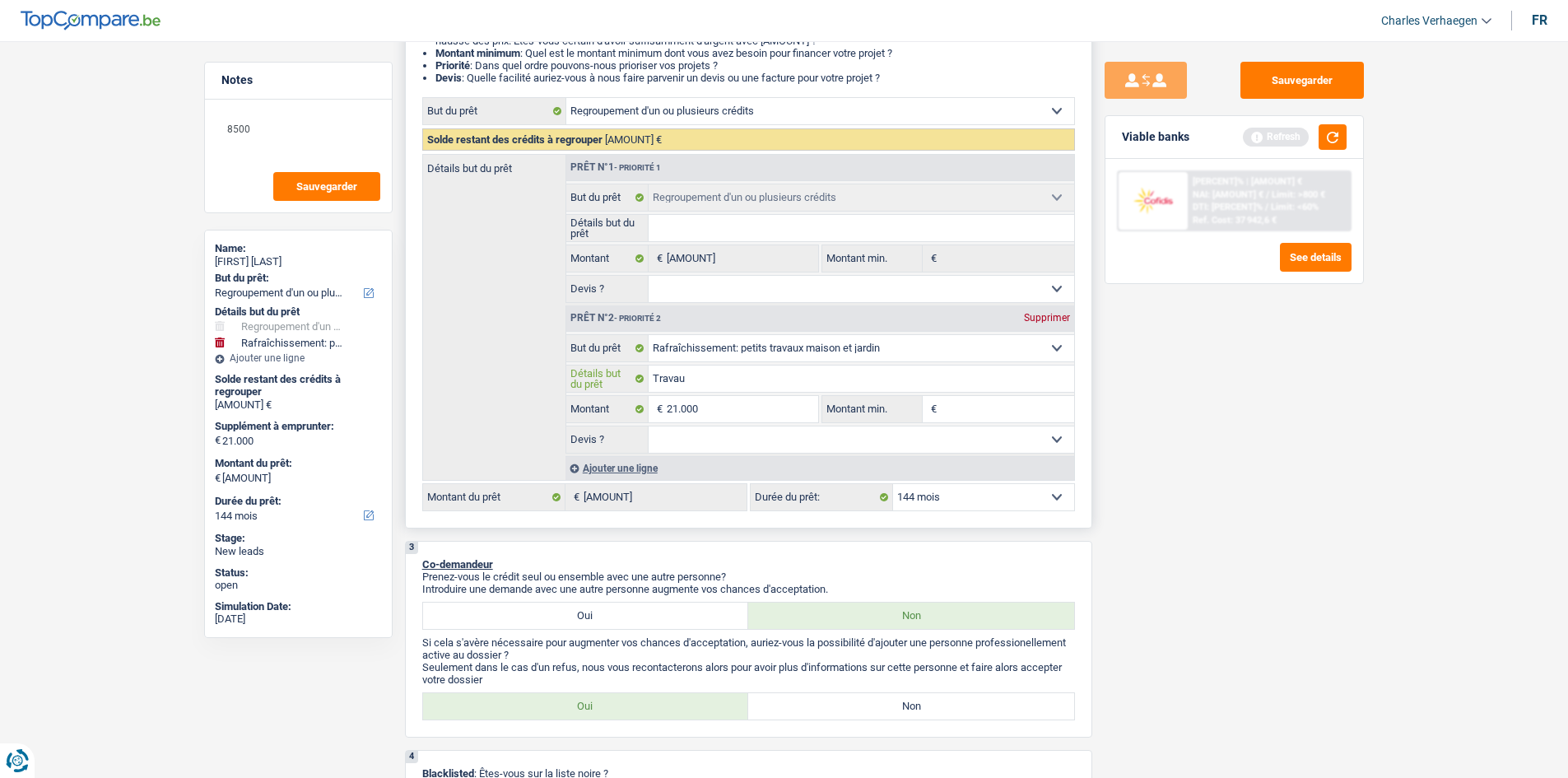 type on "Travaux" 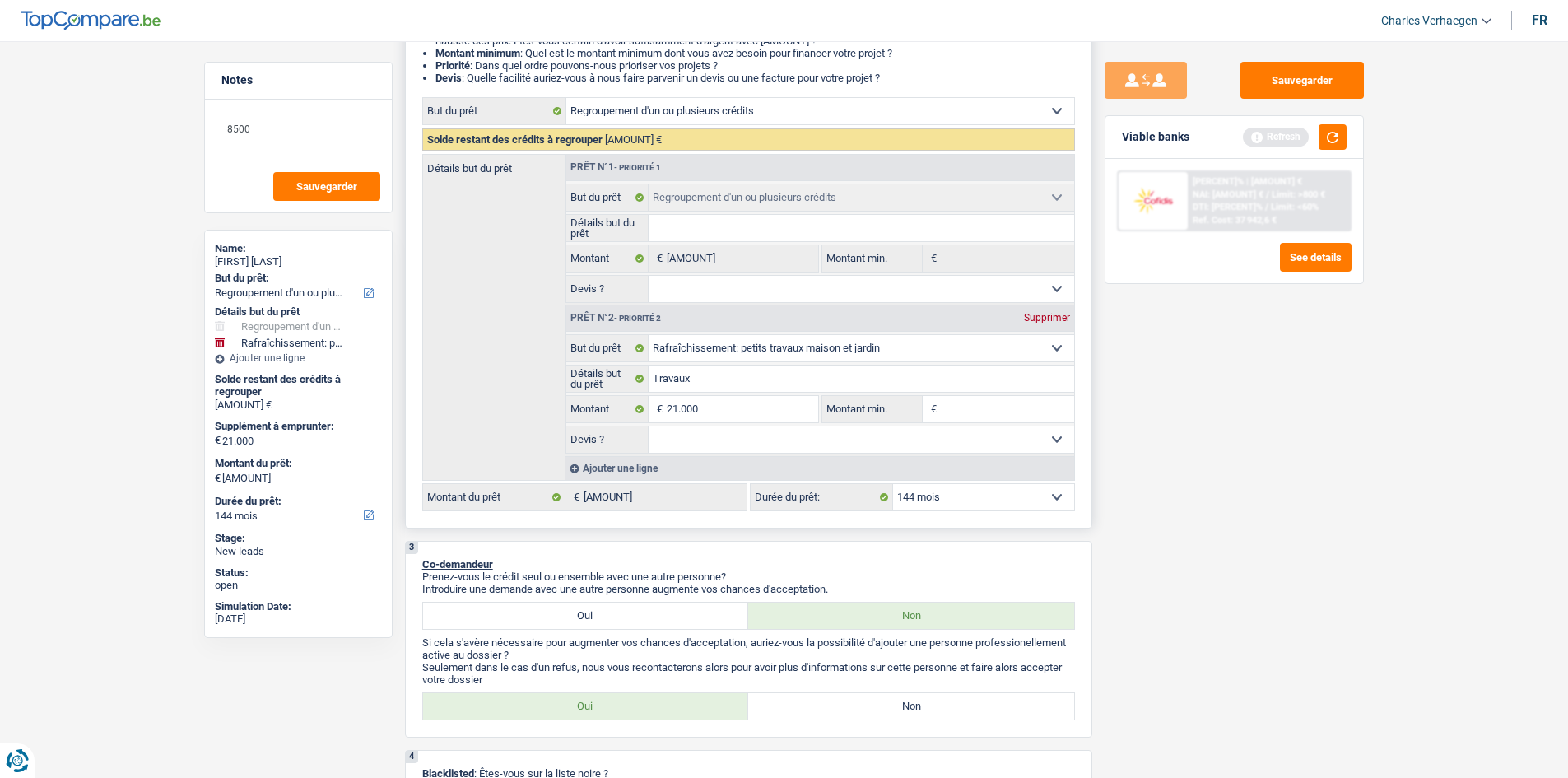 click on "Oui Non Non répondu
Sélectionner une option" at bounding box center [861, 440] 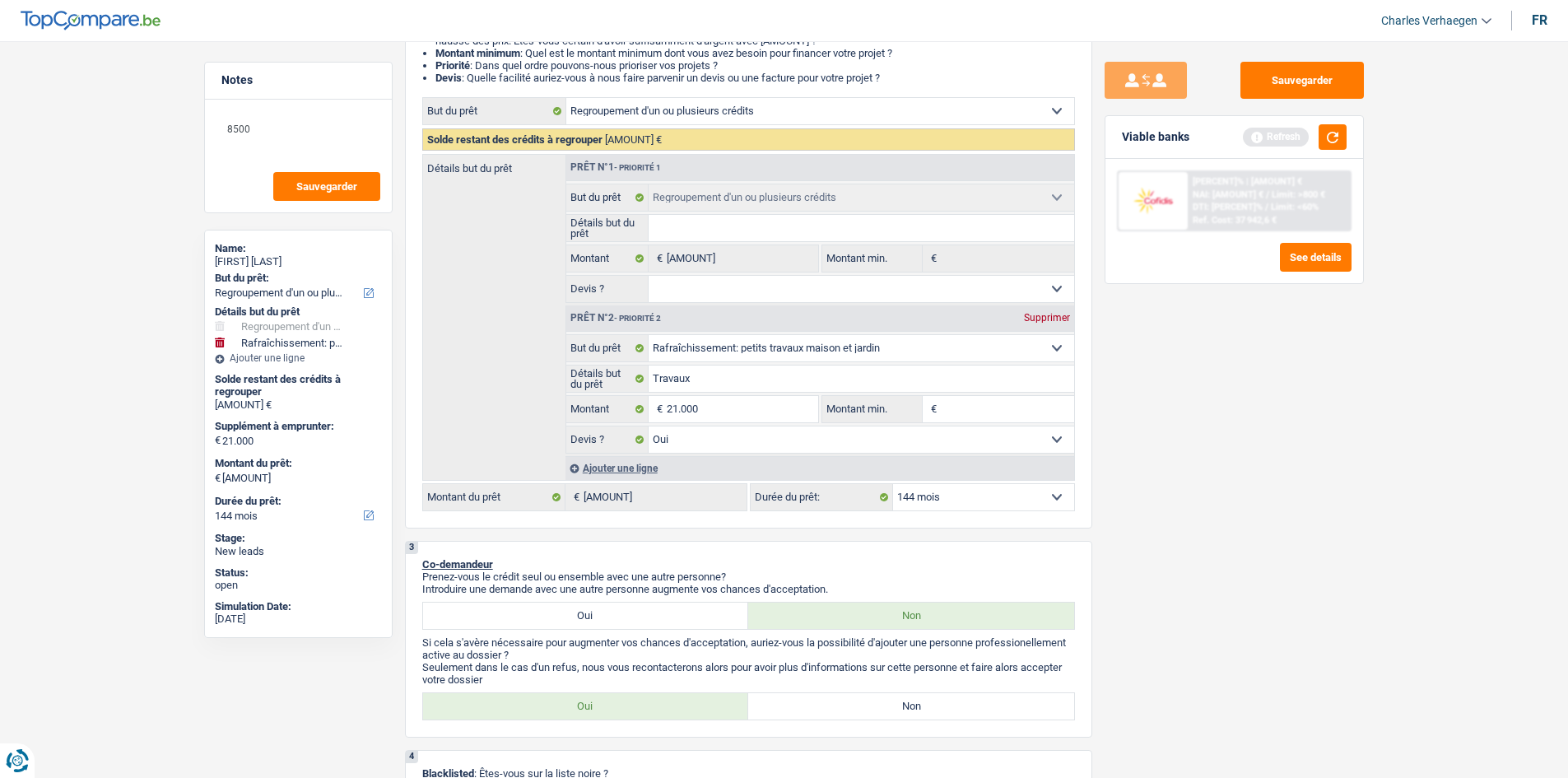 scroll, scrollTop: 412, scrollLeft: 0, axis: vertical 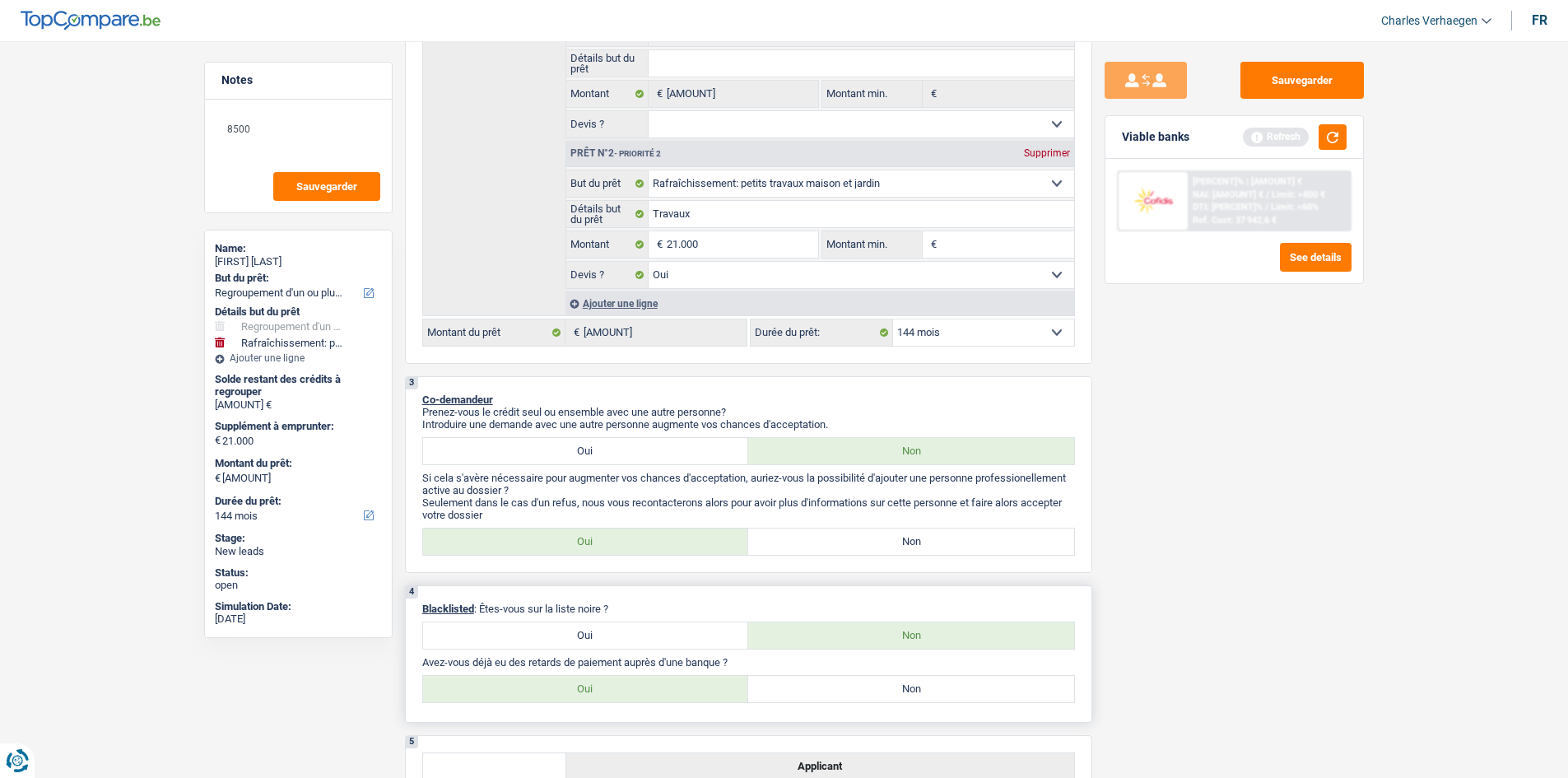 click on "Non" at bounding box center [911, 689] 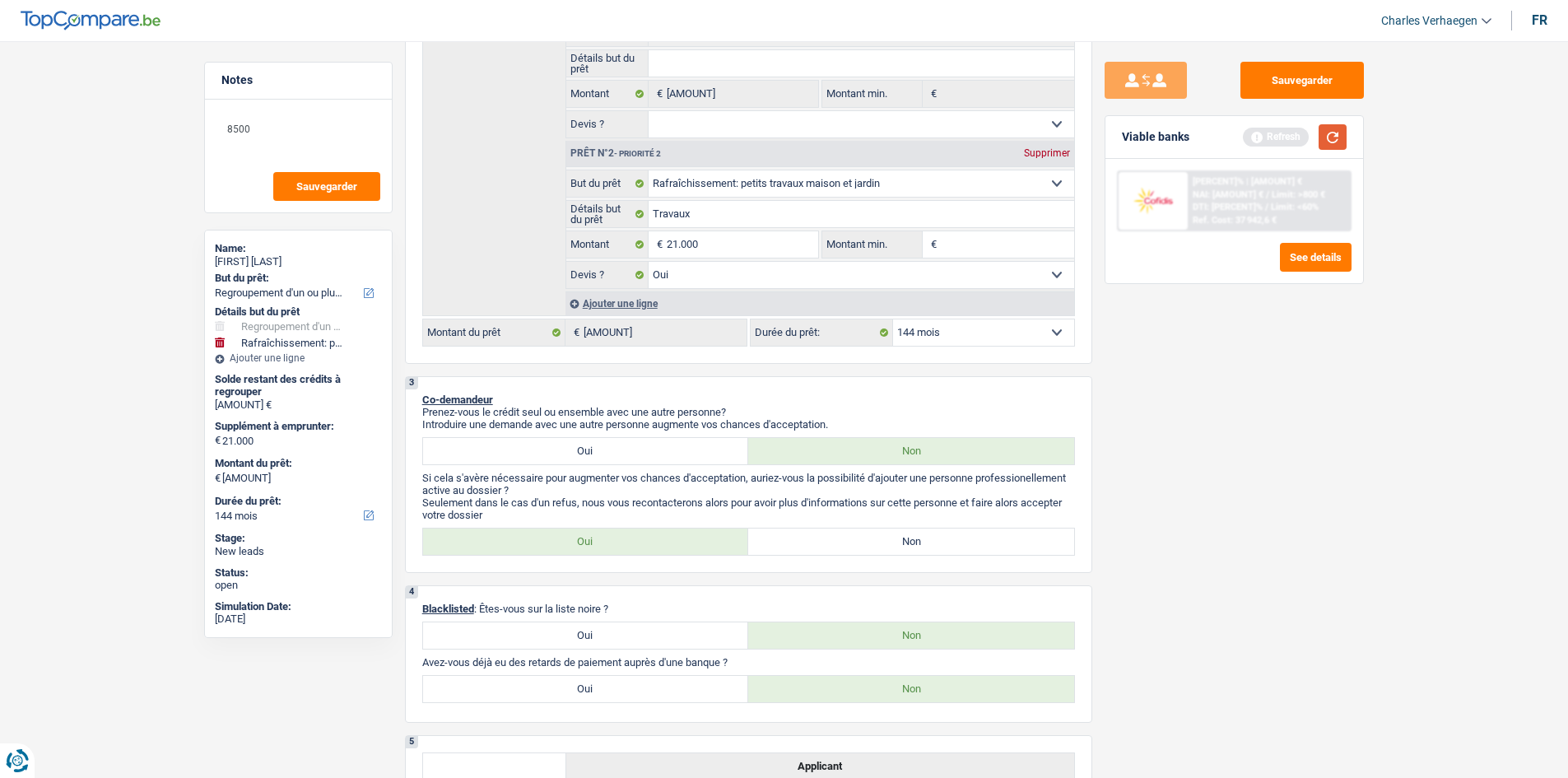 click at bounding box center [1333, 137] 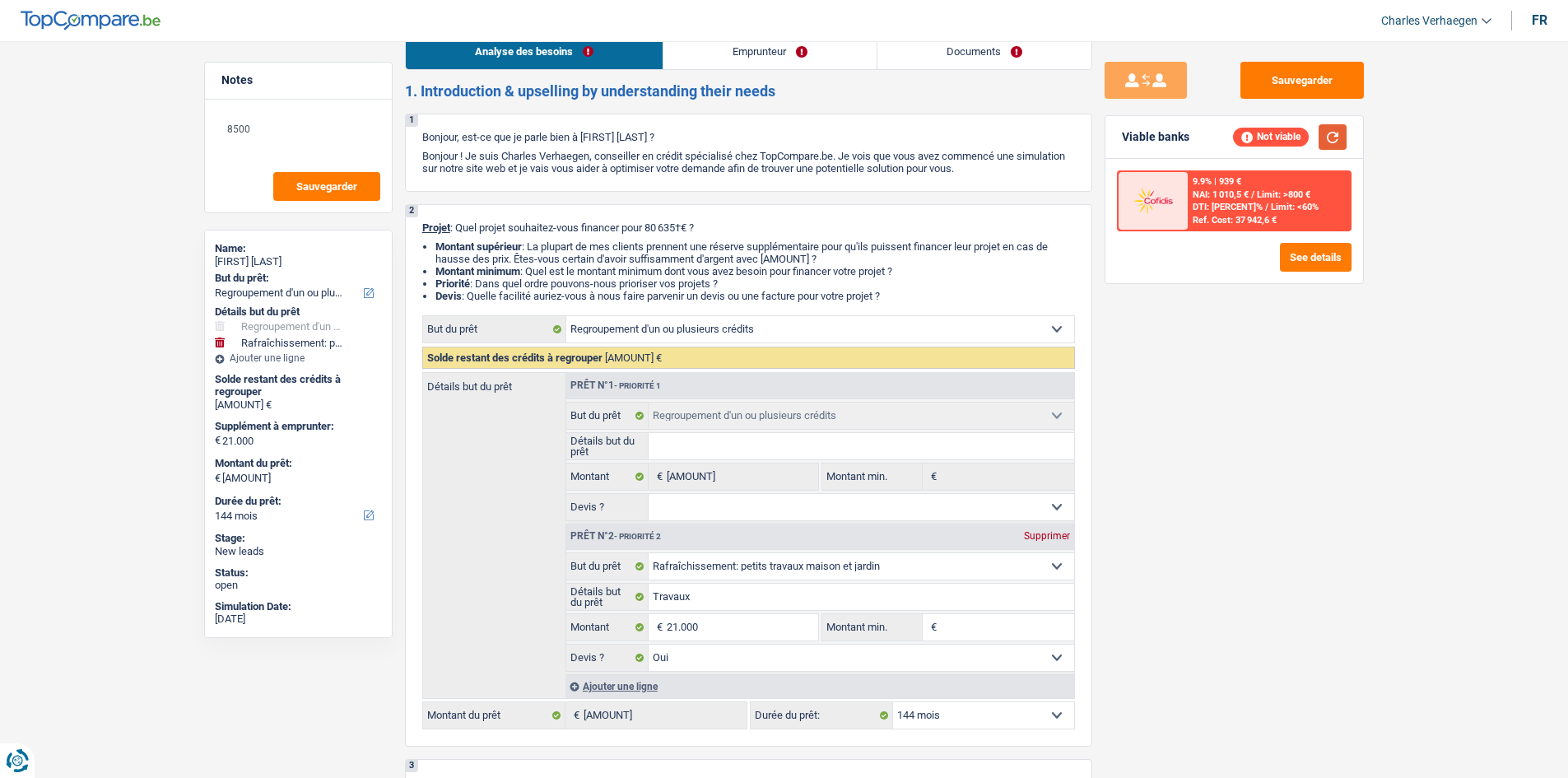 scroll, scrollTop: 0, scrollLeft: 0, axis: both 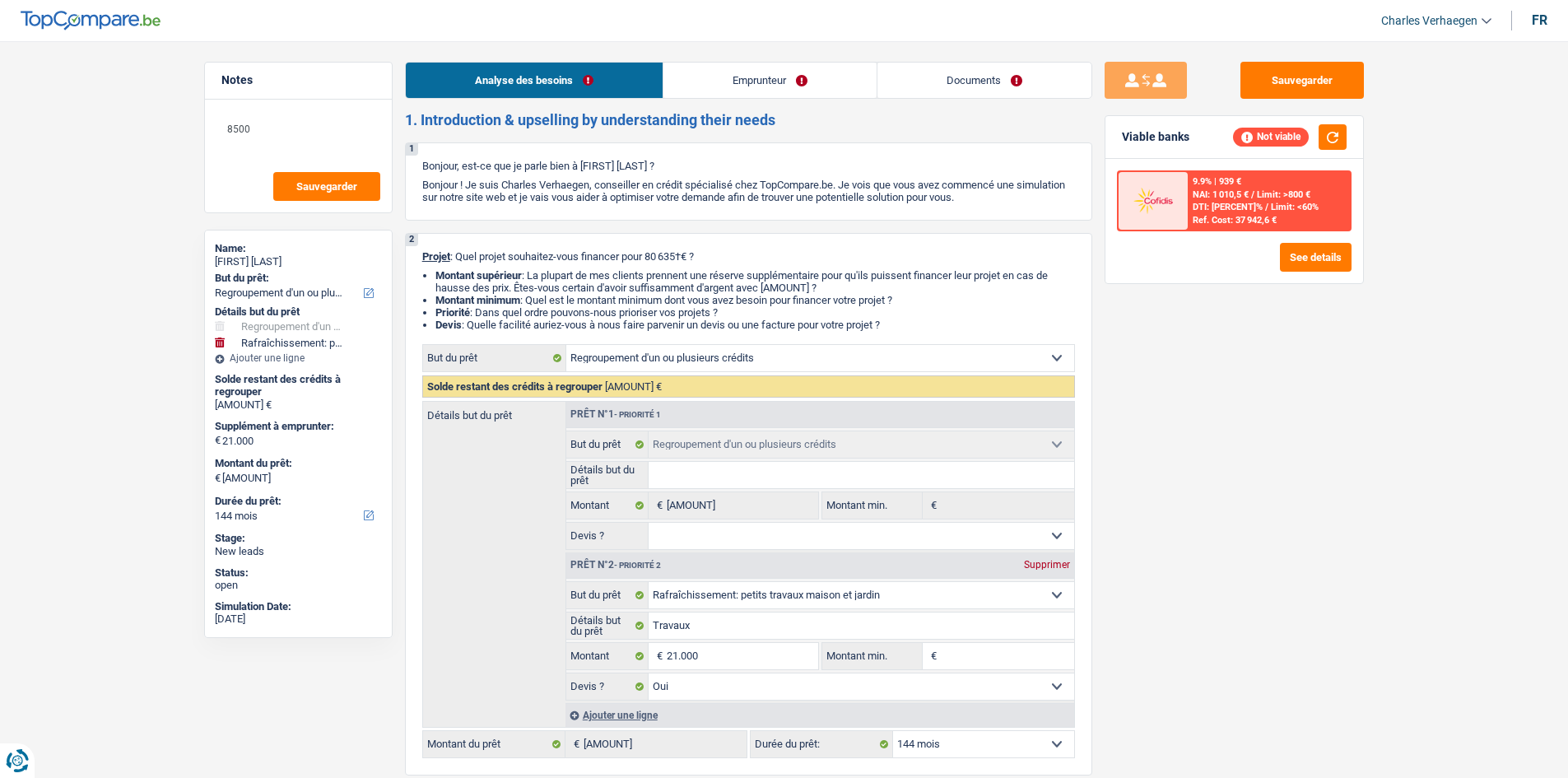 click on "Emprunteur" at bounding box center [770, 80] 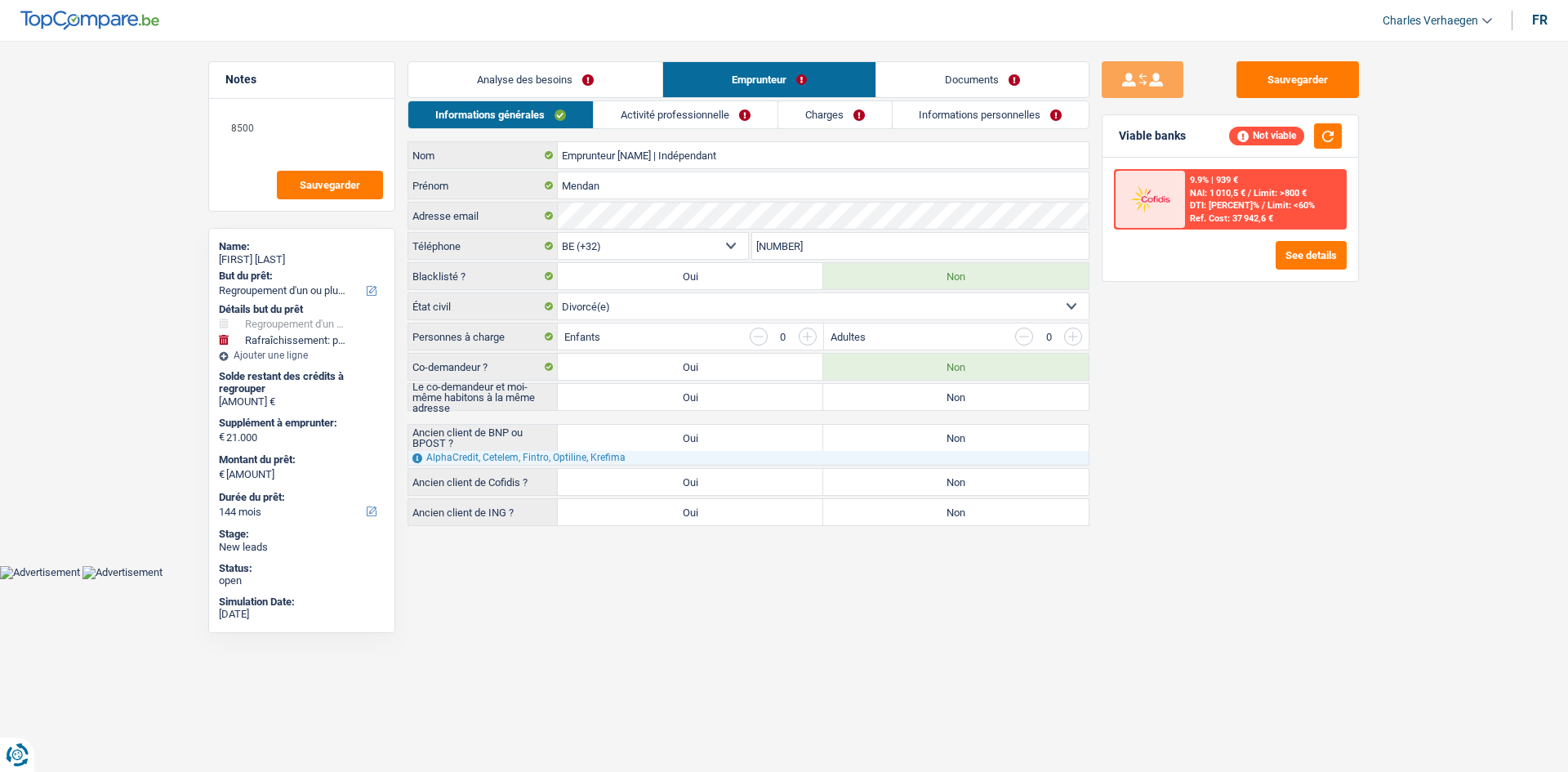 click on "Non" at bounding box center [956, 397] 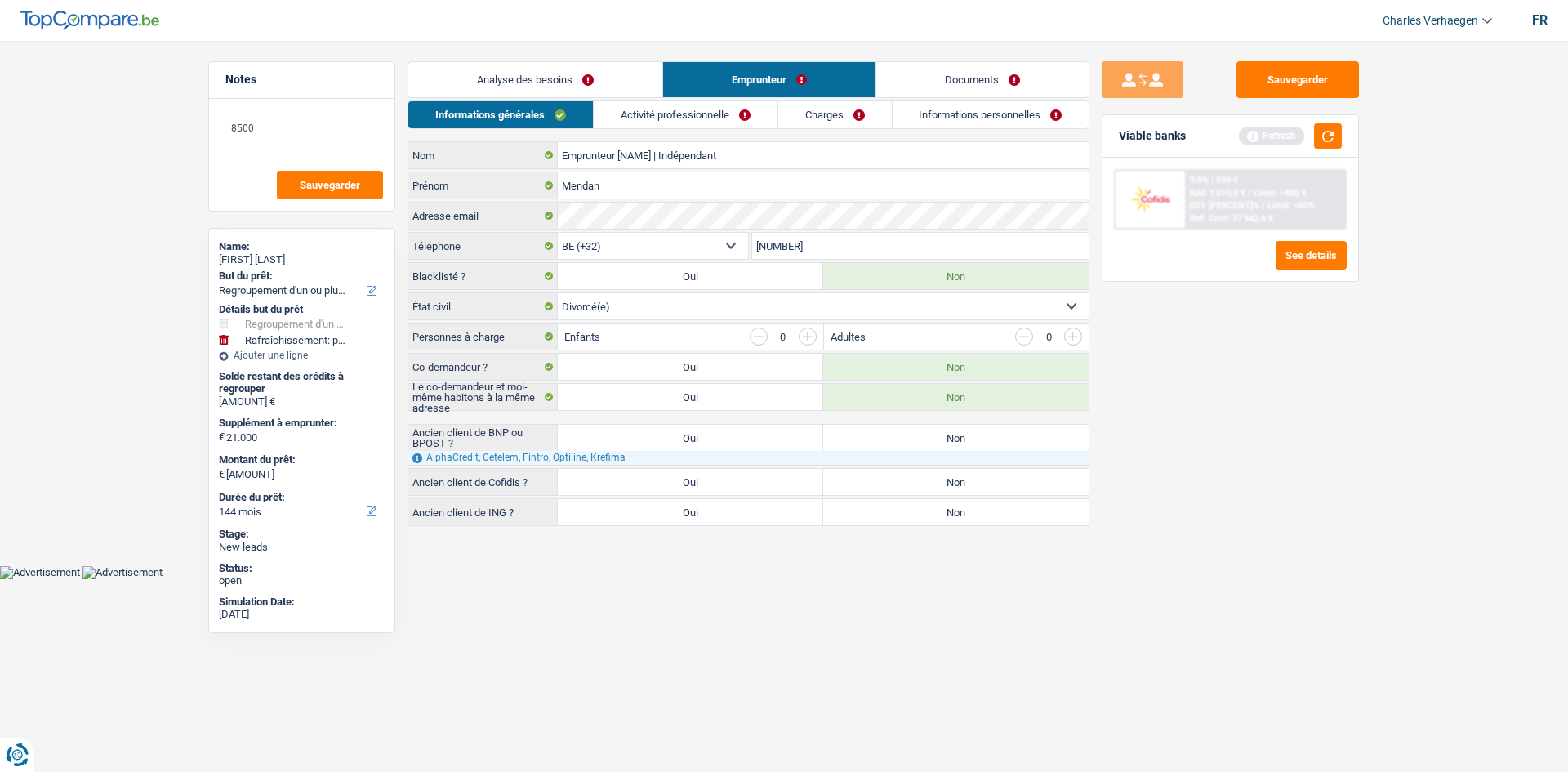 click on "Activité professionnelle" at bounding box center (685, 114) 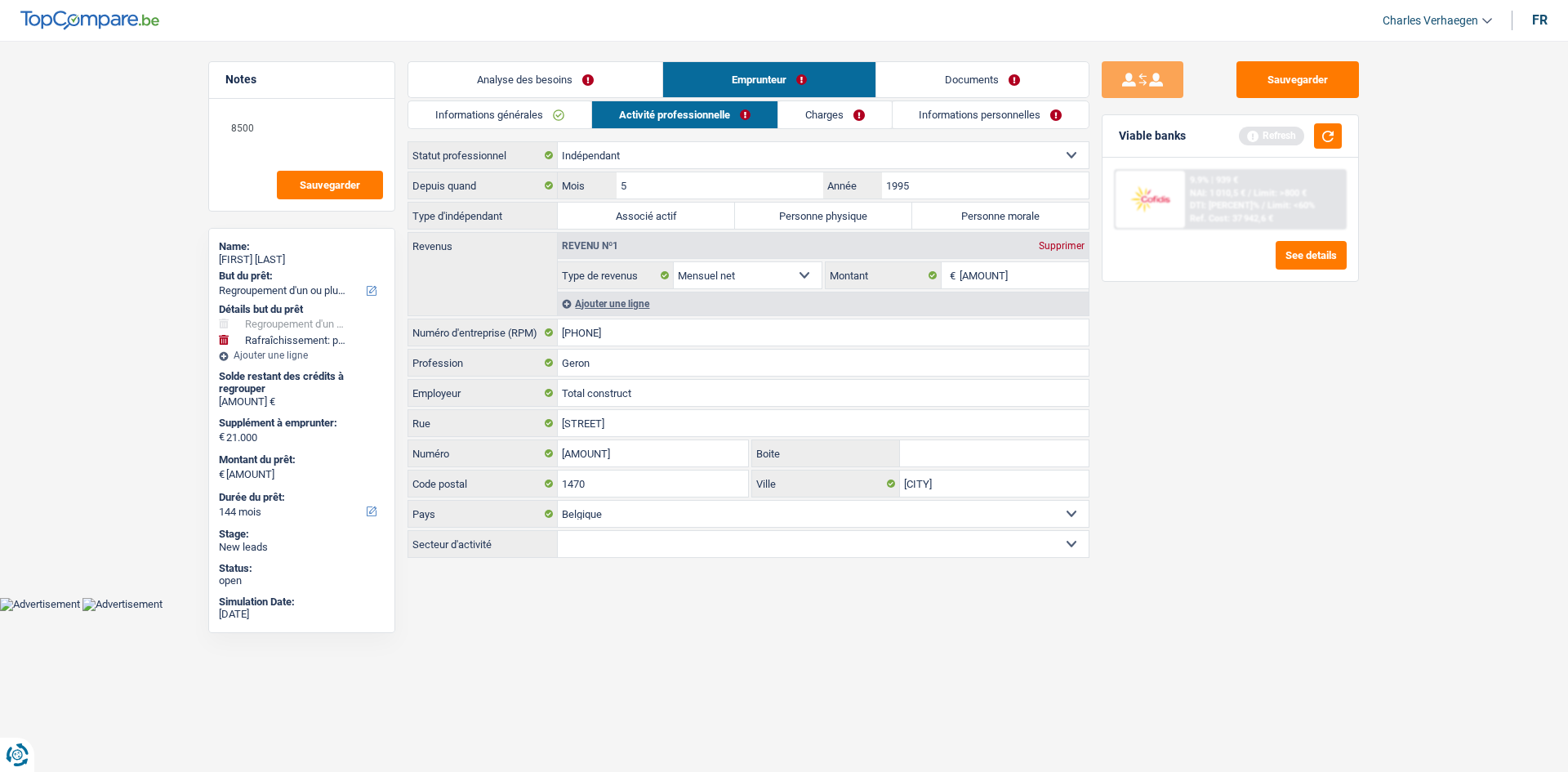 click on "Analyse des besoins" at bounding box center (535, 79) 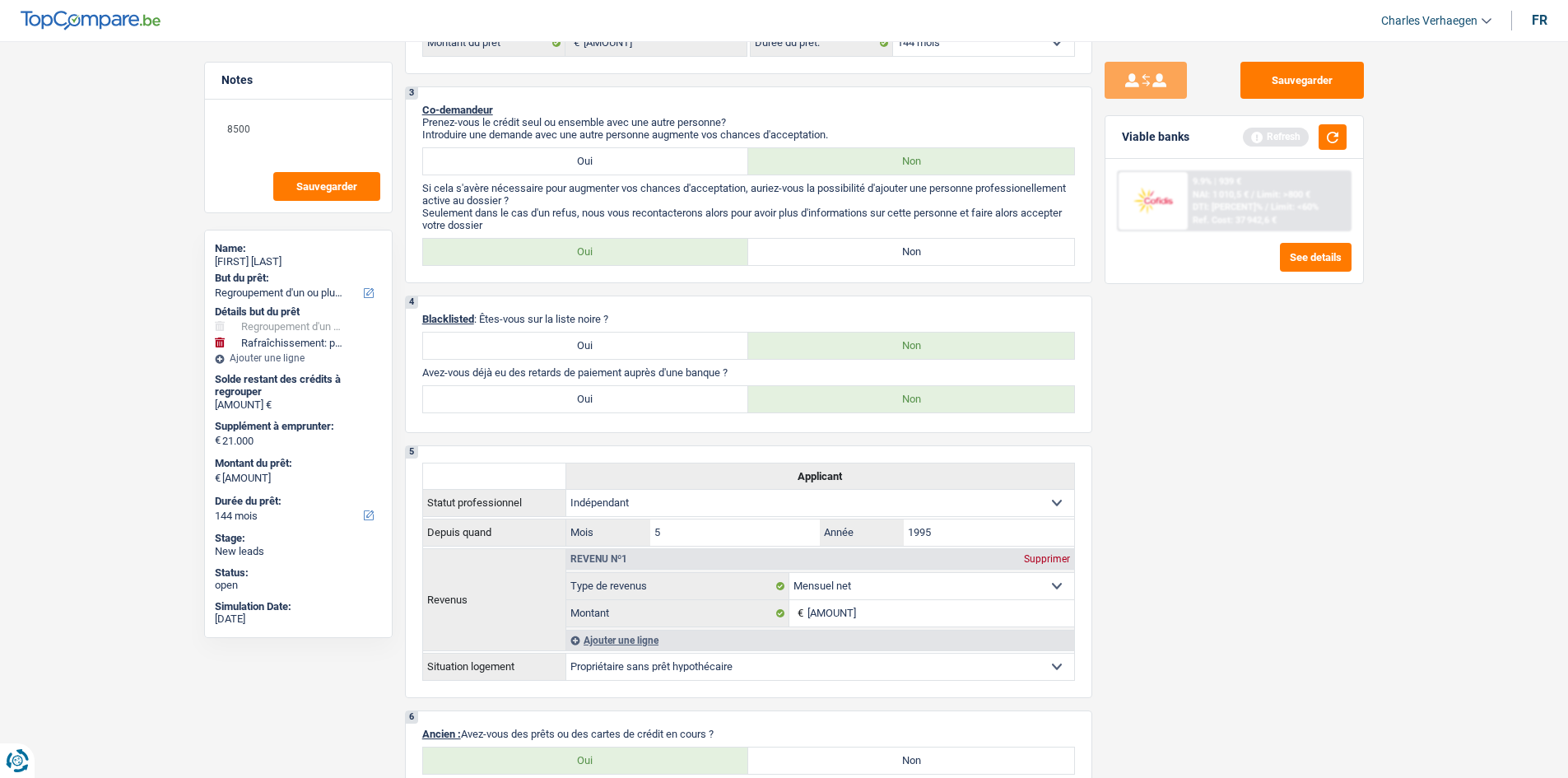 scroll, scrollTop: 494, scrollLeft: 0, axis: vertical 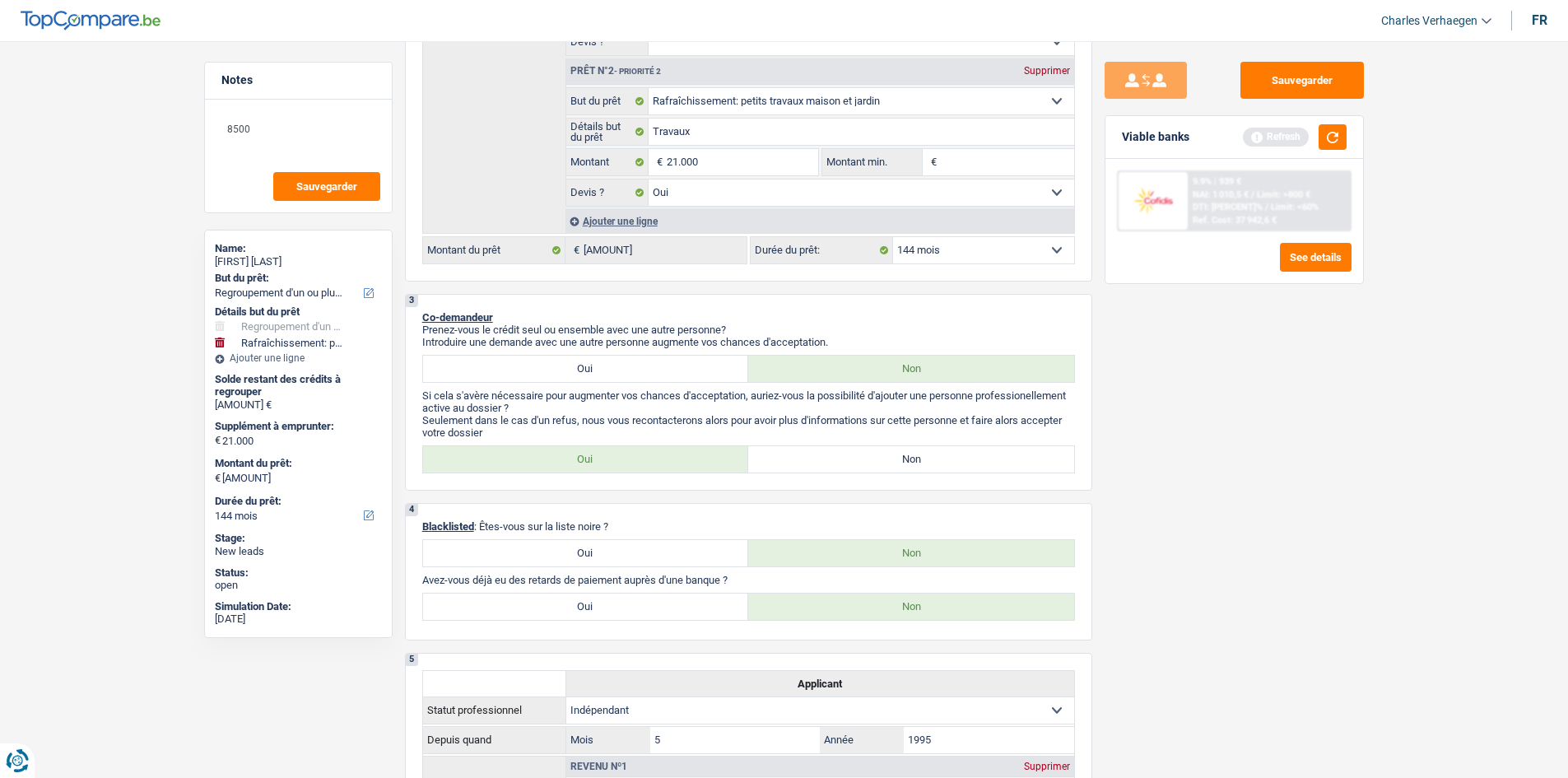 drag, startPoint x: 1018, startPoint y: 466, endPoint x: 1189, endPoint y: 436, distance: 173.61164 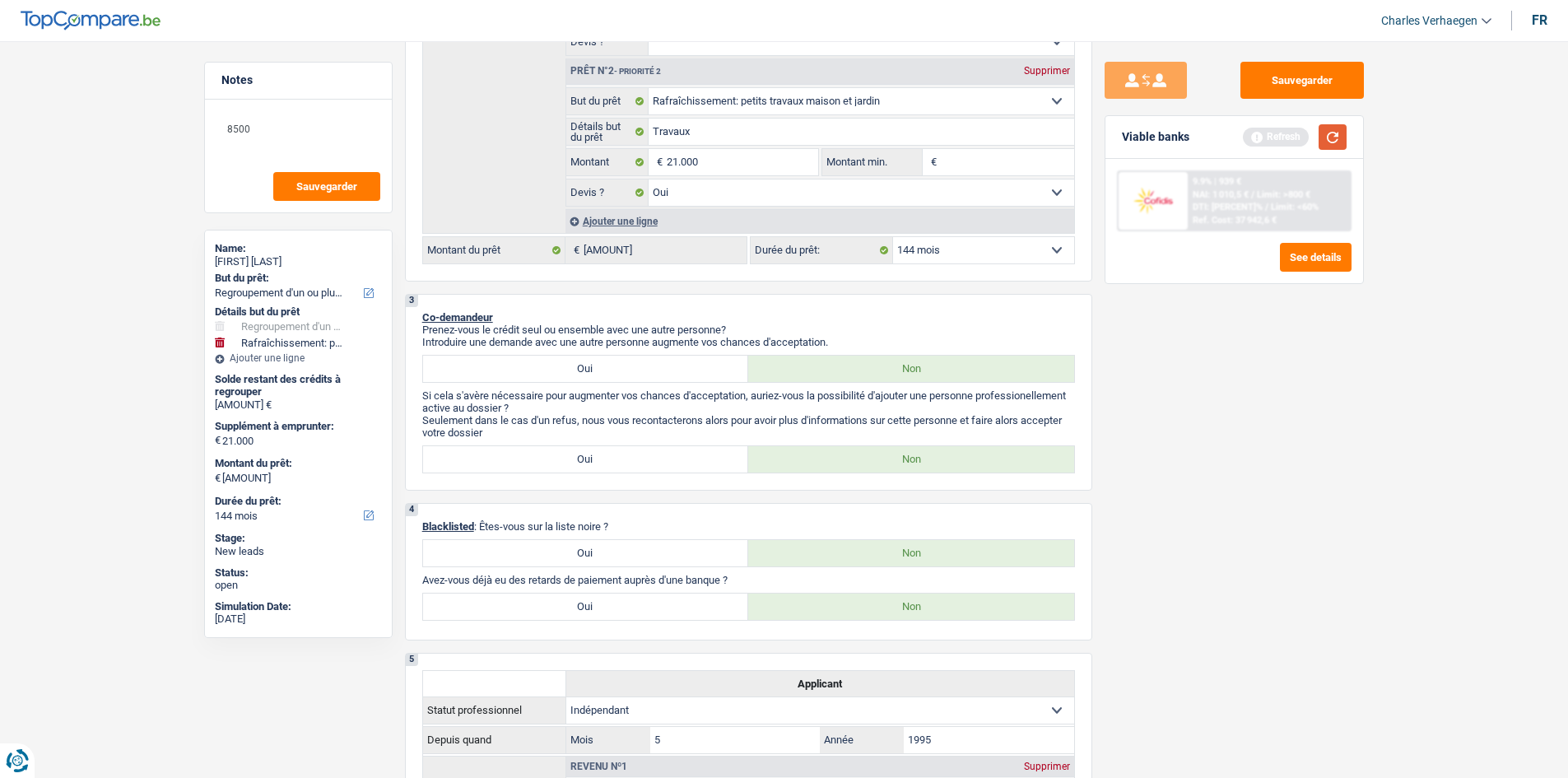 click at bounding box center (1333, 137) 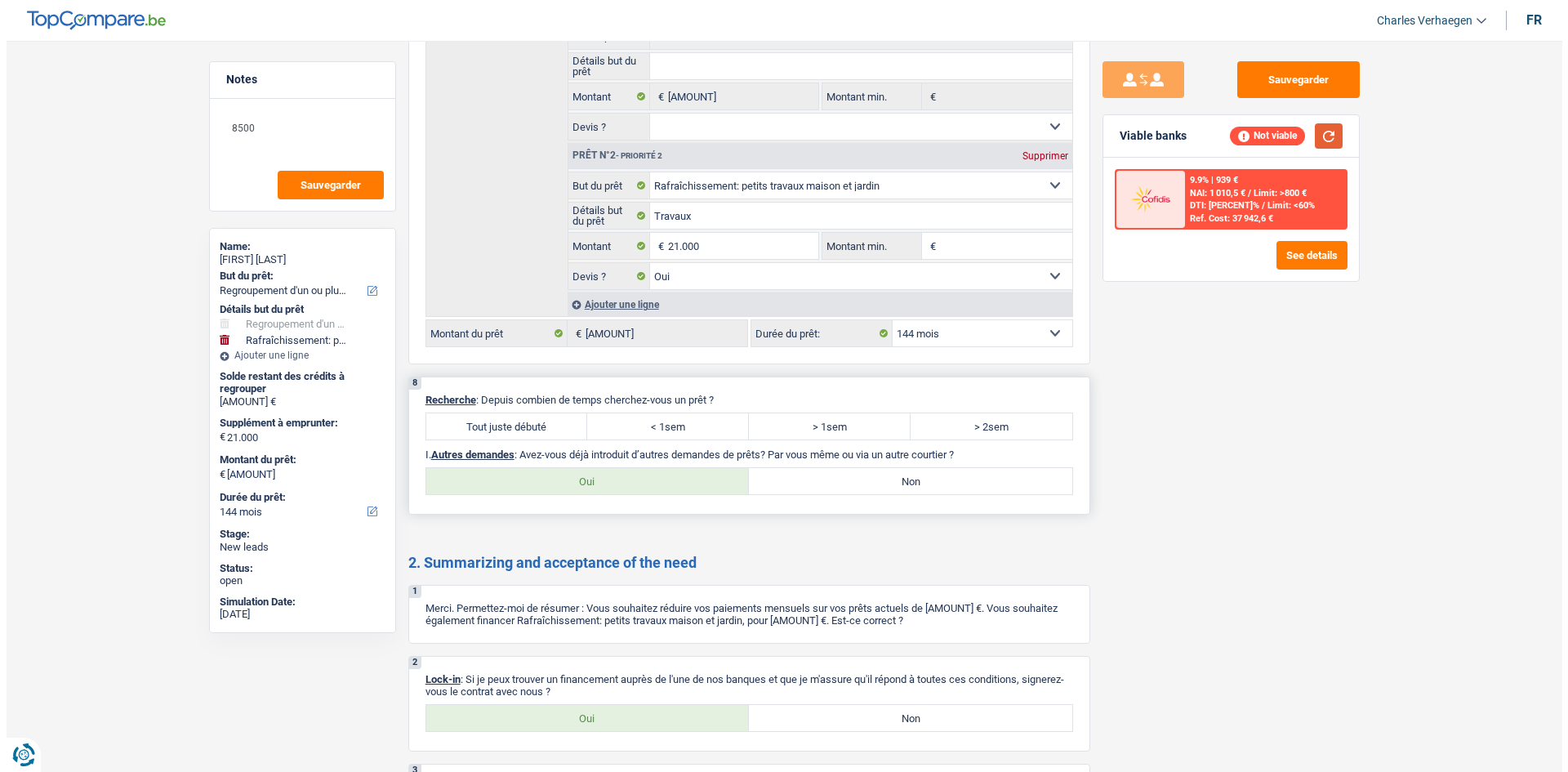 scroll, scrollTop: 2859, scrollLeft: 0, axis: vertical 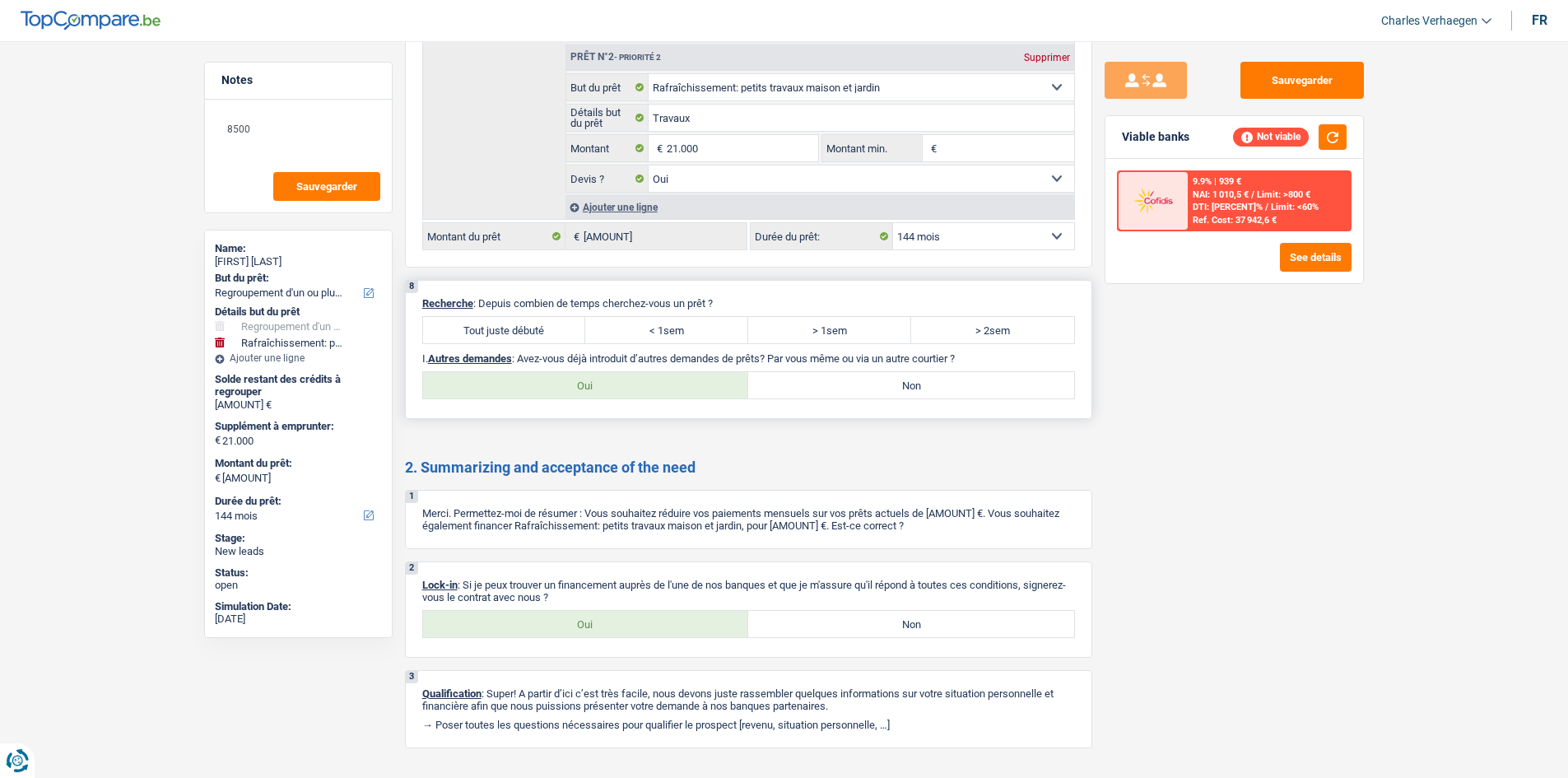 click on "Tout juste débuté" at bounding box center [505, 330] 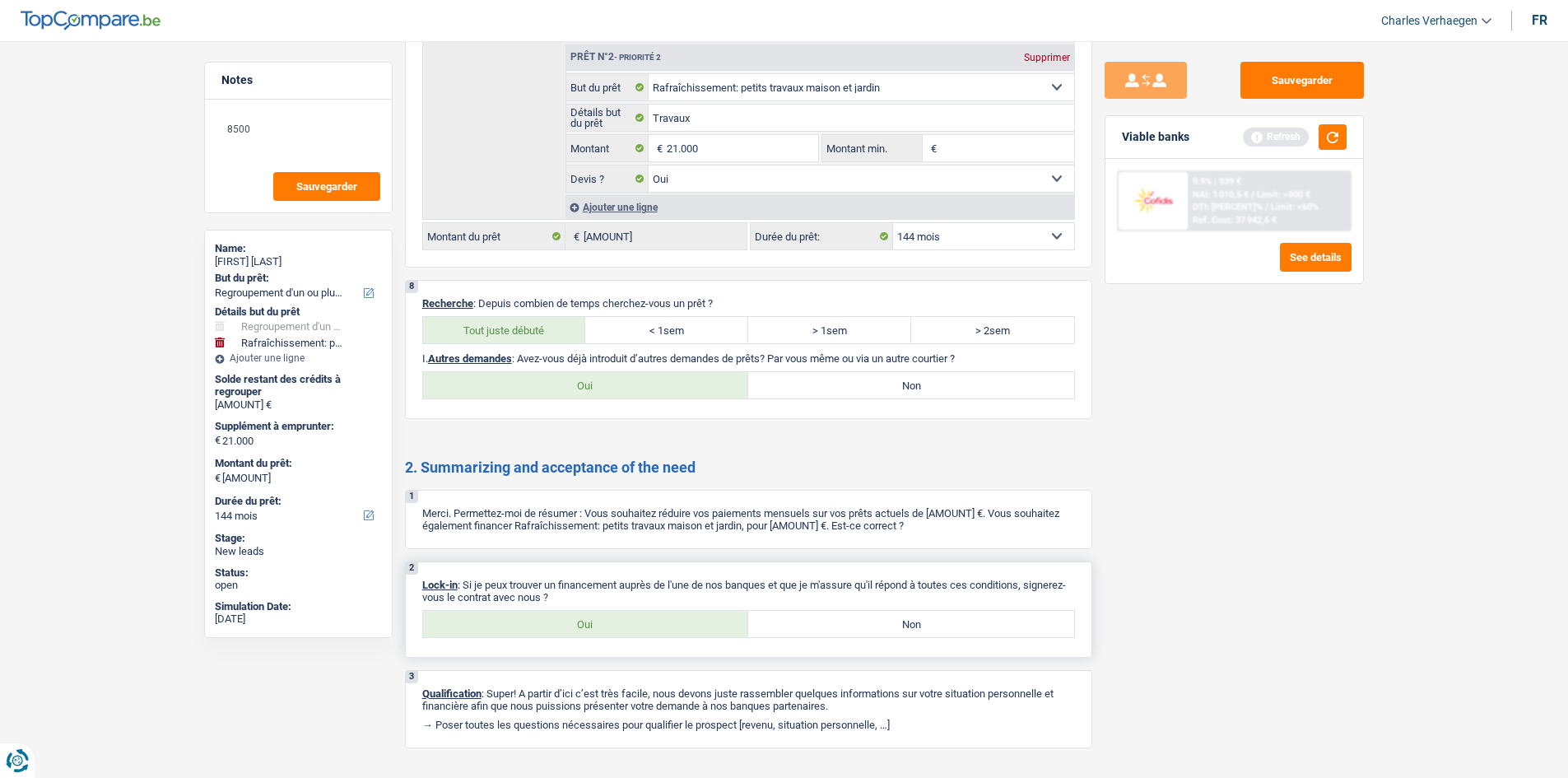 click on "Oui" at bounding box center [586, 624] 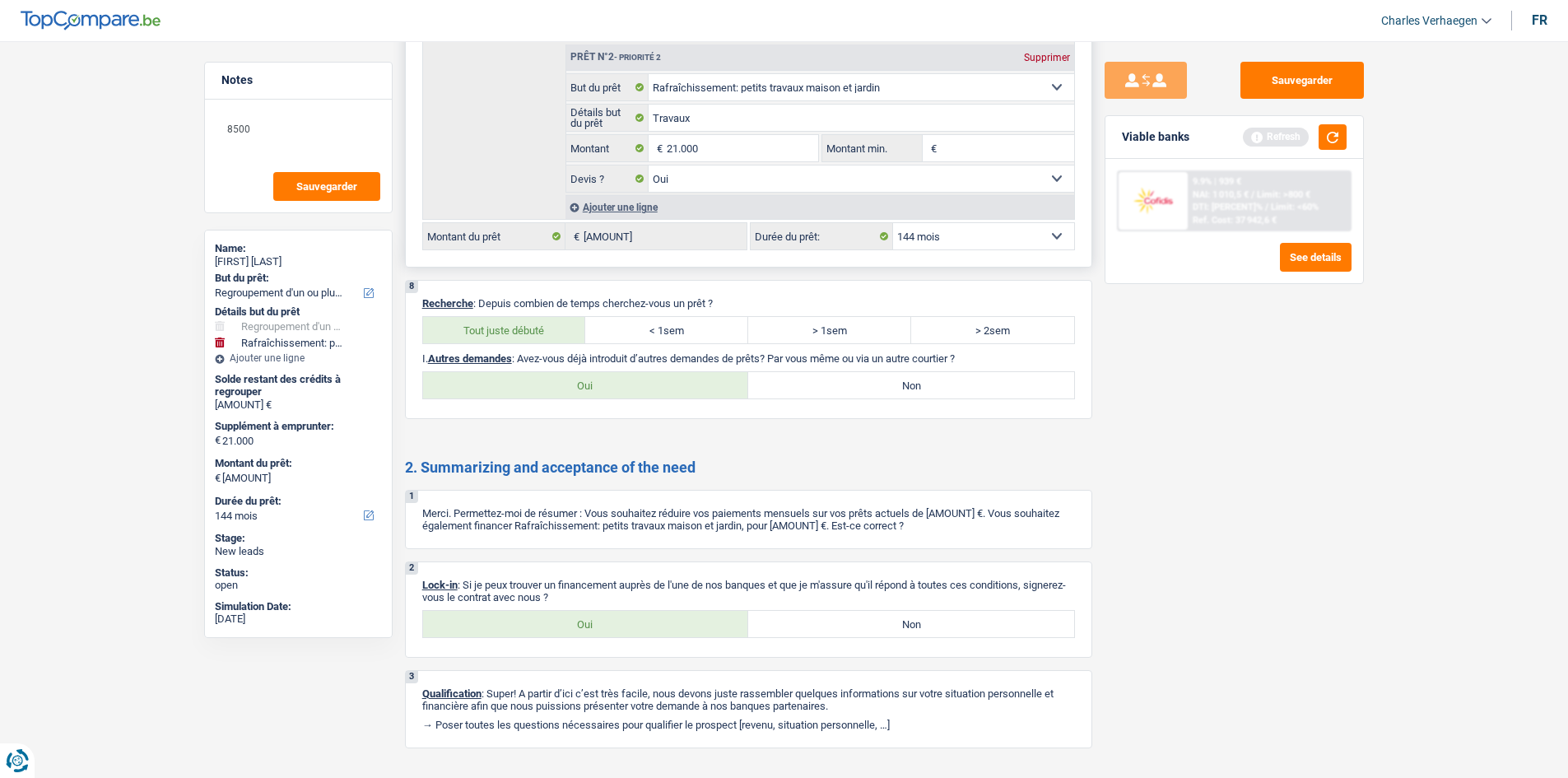click on "12 mois 18 mois 24 mois 30 mois 36 mois 42 mois 48 mois 60 mois 72 mois 84 mois 96 mois 120 mois 132 mois 144 mois
Sélectionner une option" at bounding box center [984, 236] 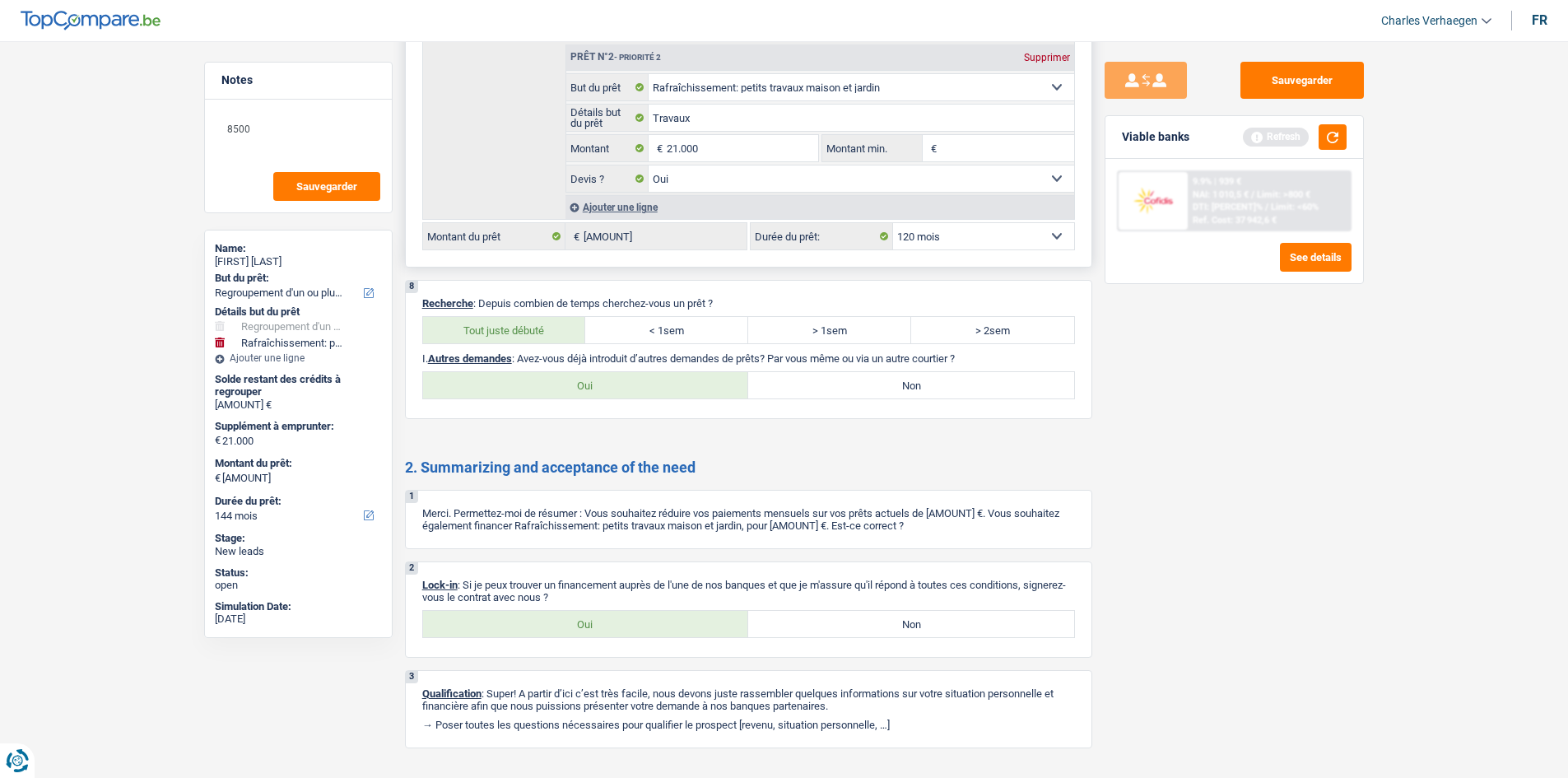 click on "12 mois 18 mois 24 mois 30 mois 36 mois 42 mois 48 mois 60 mois 72 mois 84 mois 96 mois 120 mois 132 mois 144 mois
Sélectionner une option" at bounding box center [984, 236] 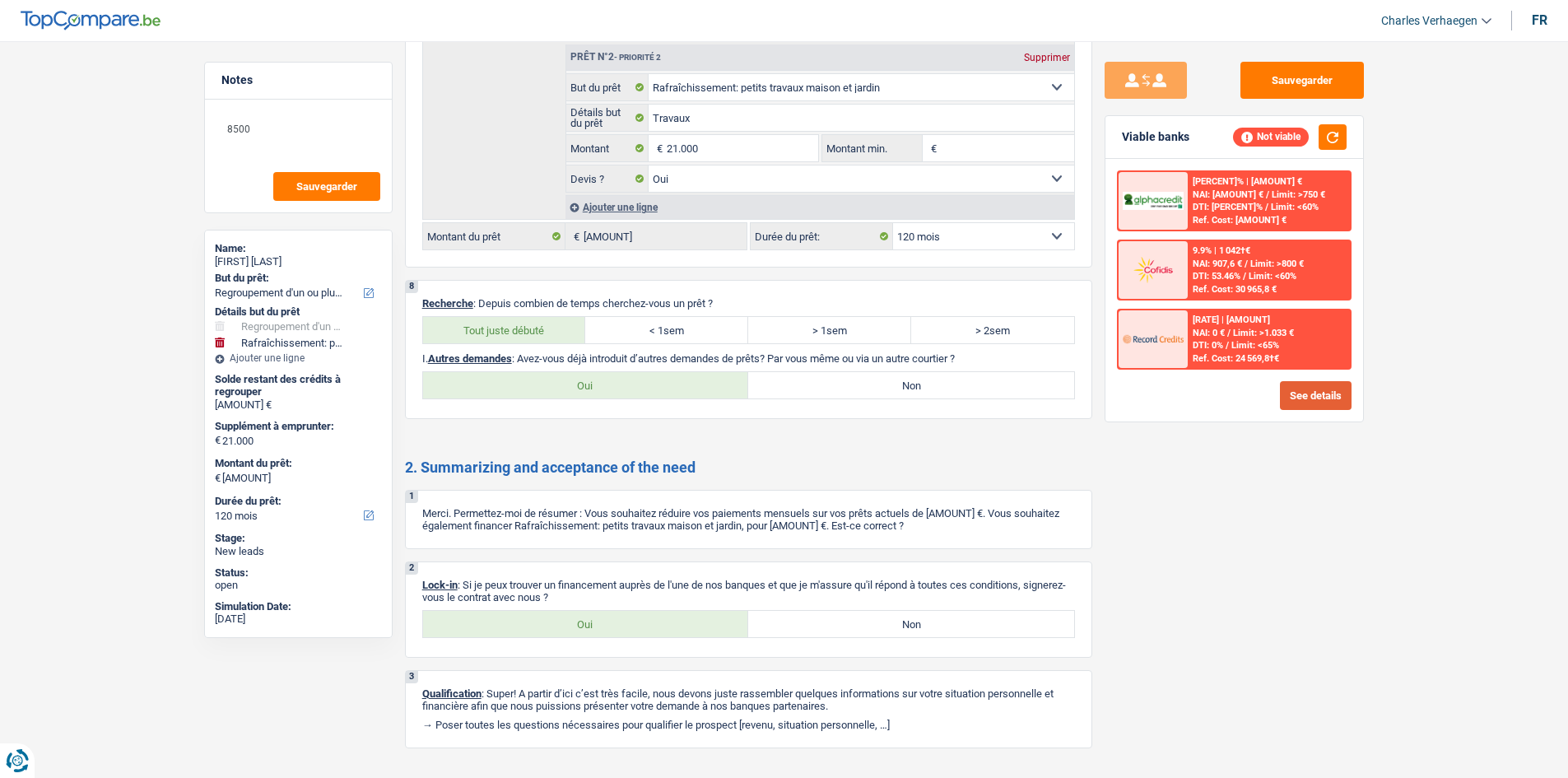 click on "See details" at bounding box center [1315, 395] 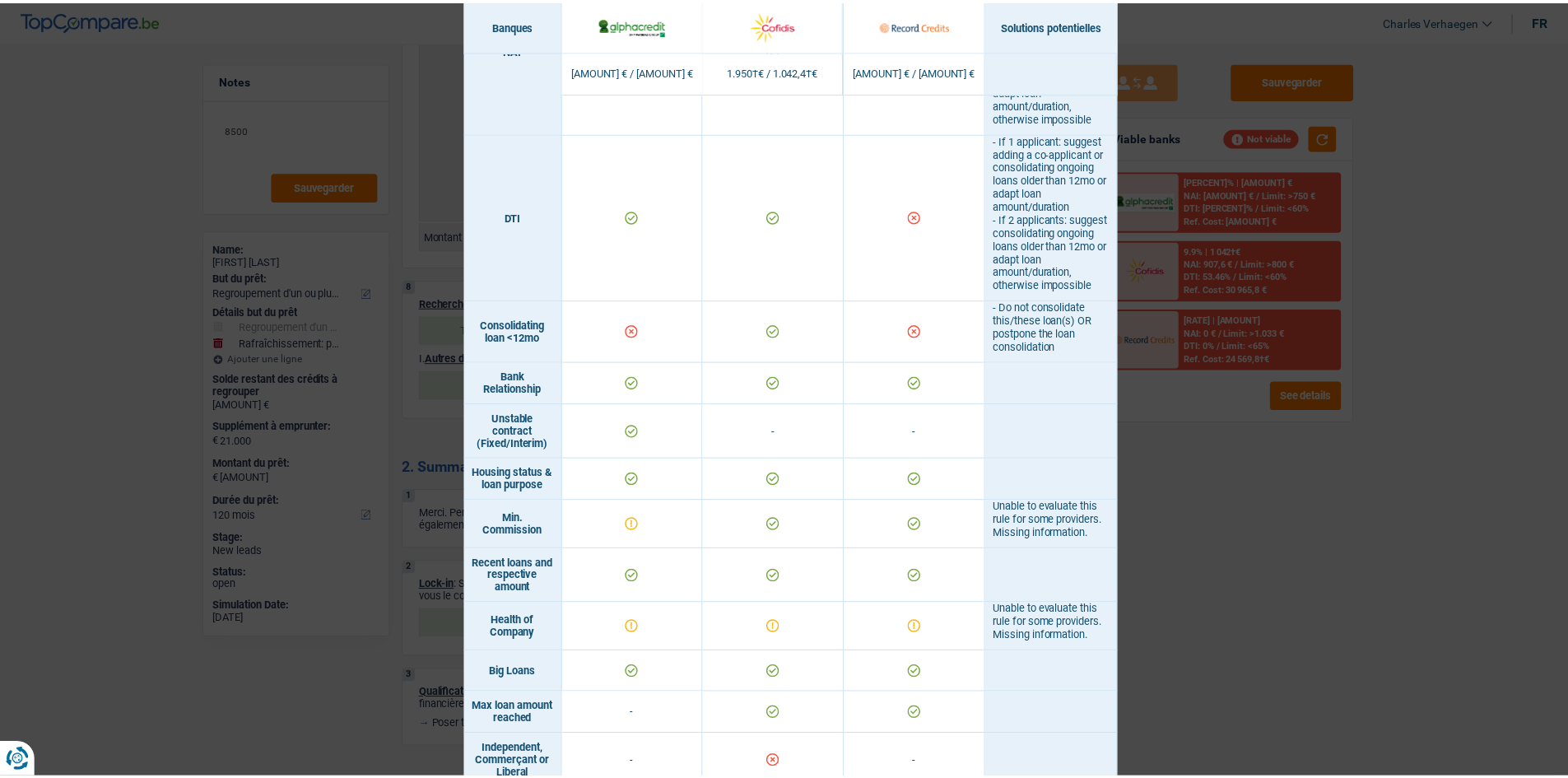 scroll, scrollTop: 741, scrollLeft: 0, axis: vertical 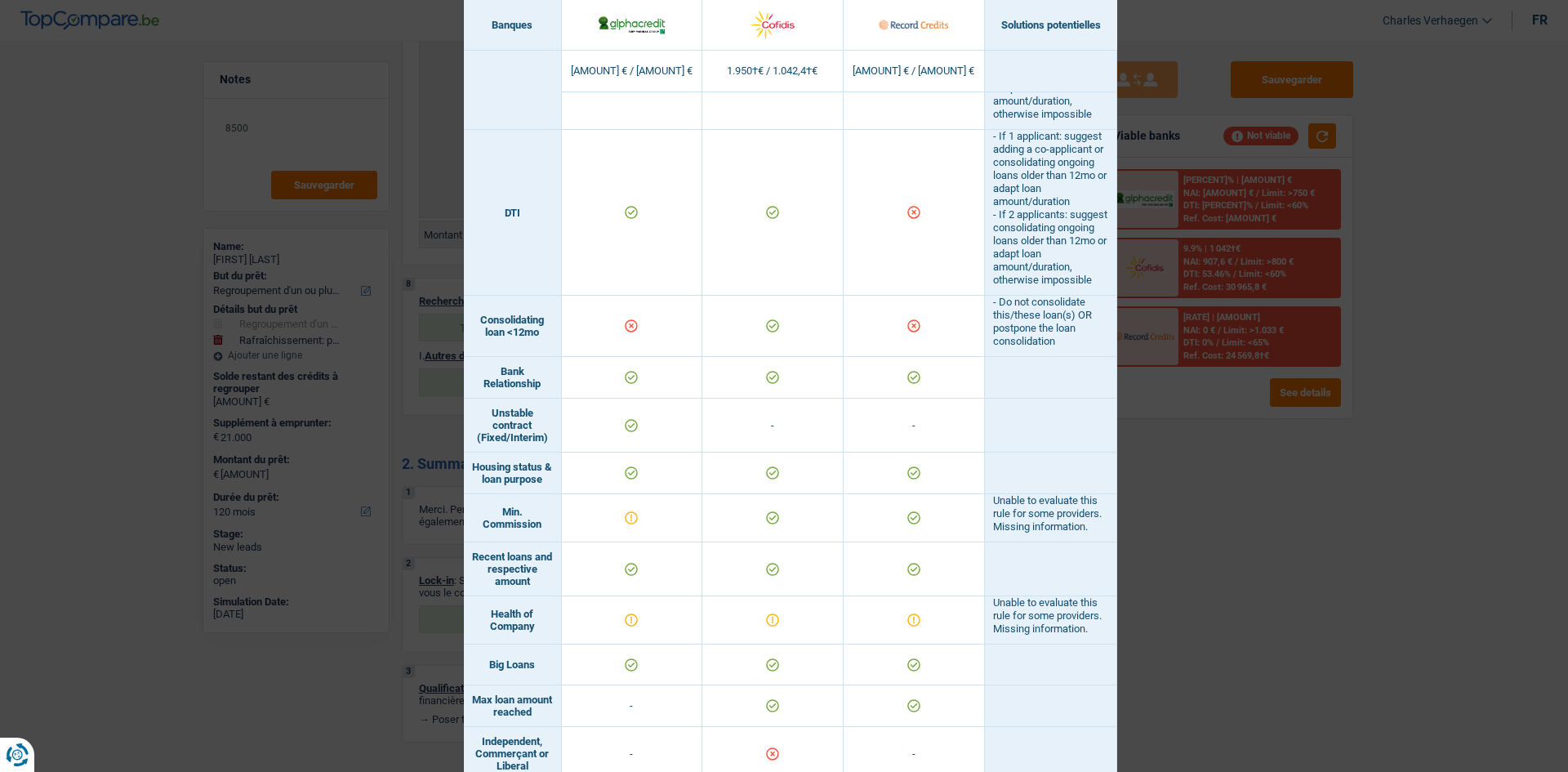click on "Banks conditions ×
Banques
Solutions potentielles
Revenus / Charges
1.950 € / 1.005,8 €
1.950 € / 1.042,4 €
0 € / 964,5 €
Loan for legal fees
-
-
Housing status & amount
-
Professional activity" at bounding box center [784, 386] 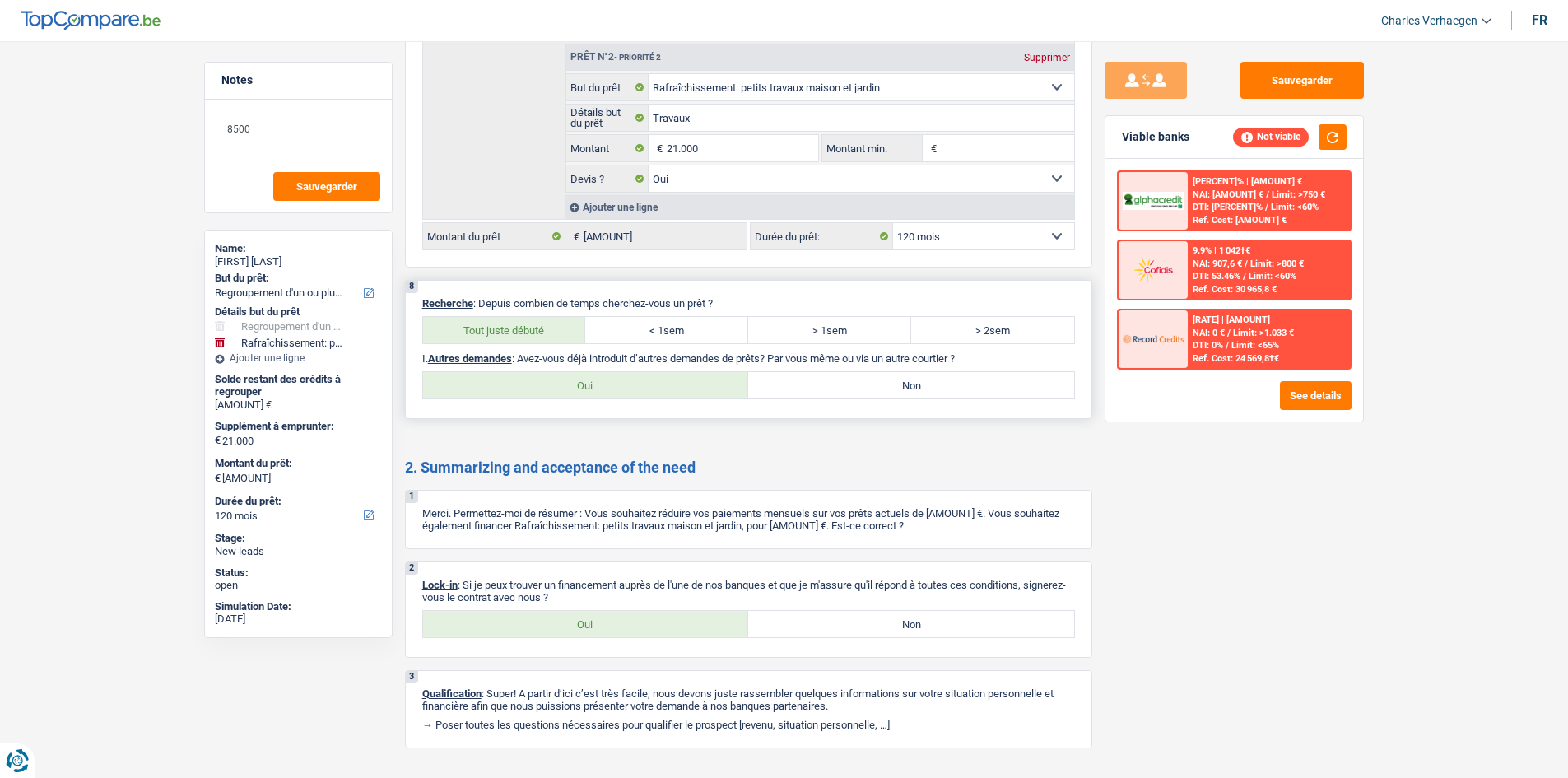 click on "Oui" at bounding box center [586, 385] 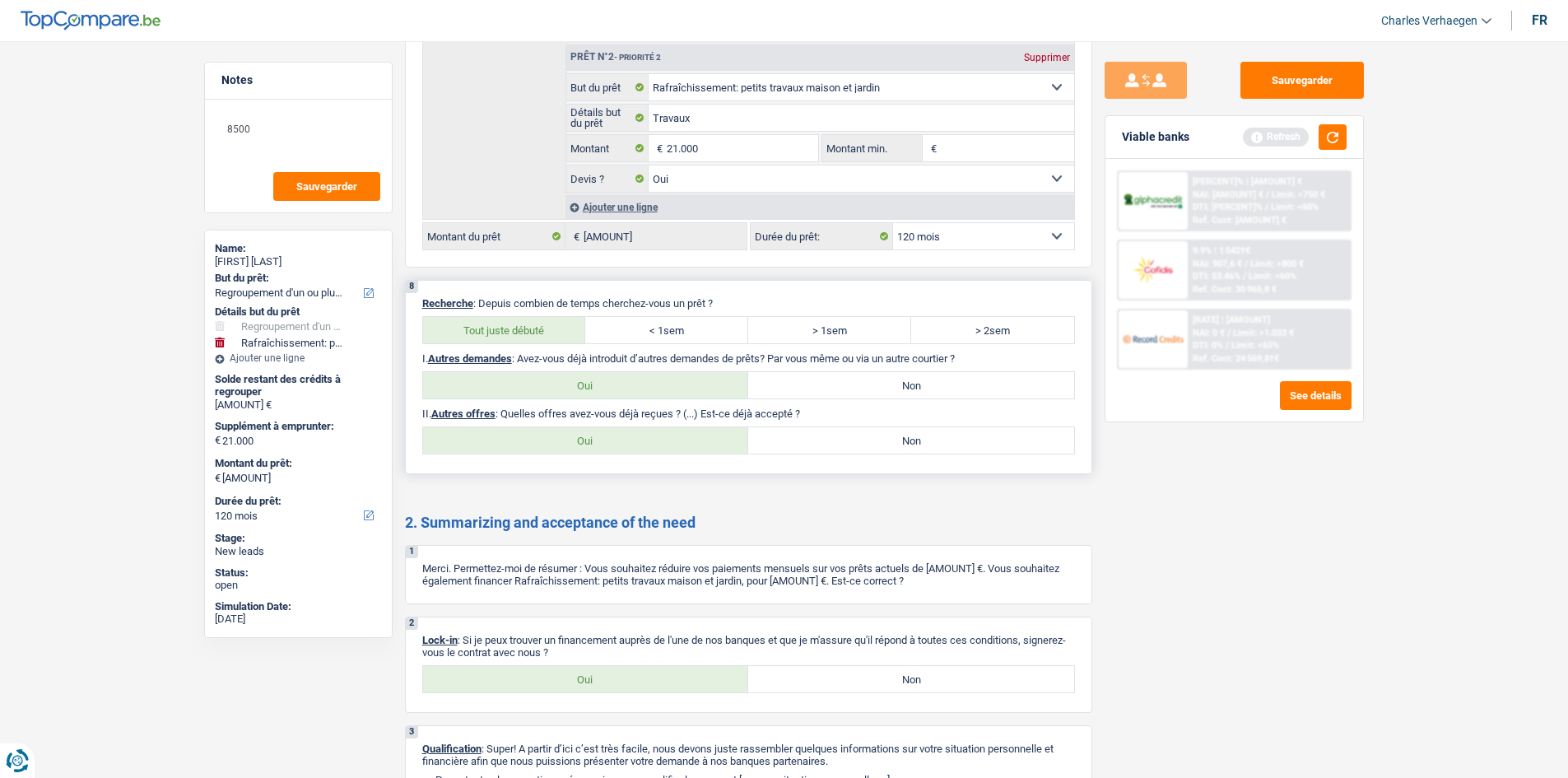 click on "Non" at bounding box center (911, 440) 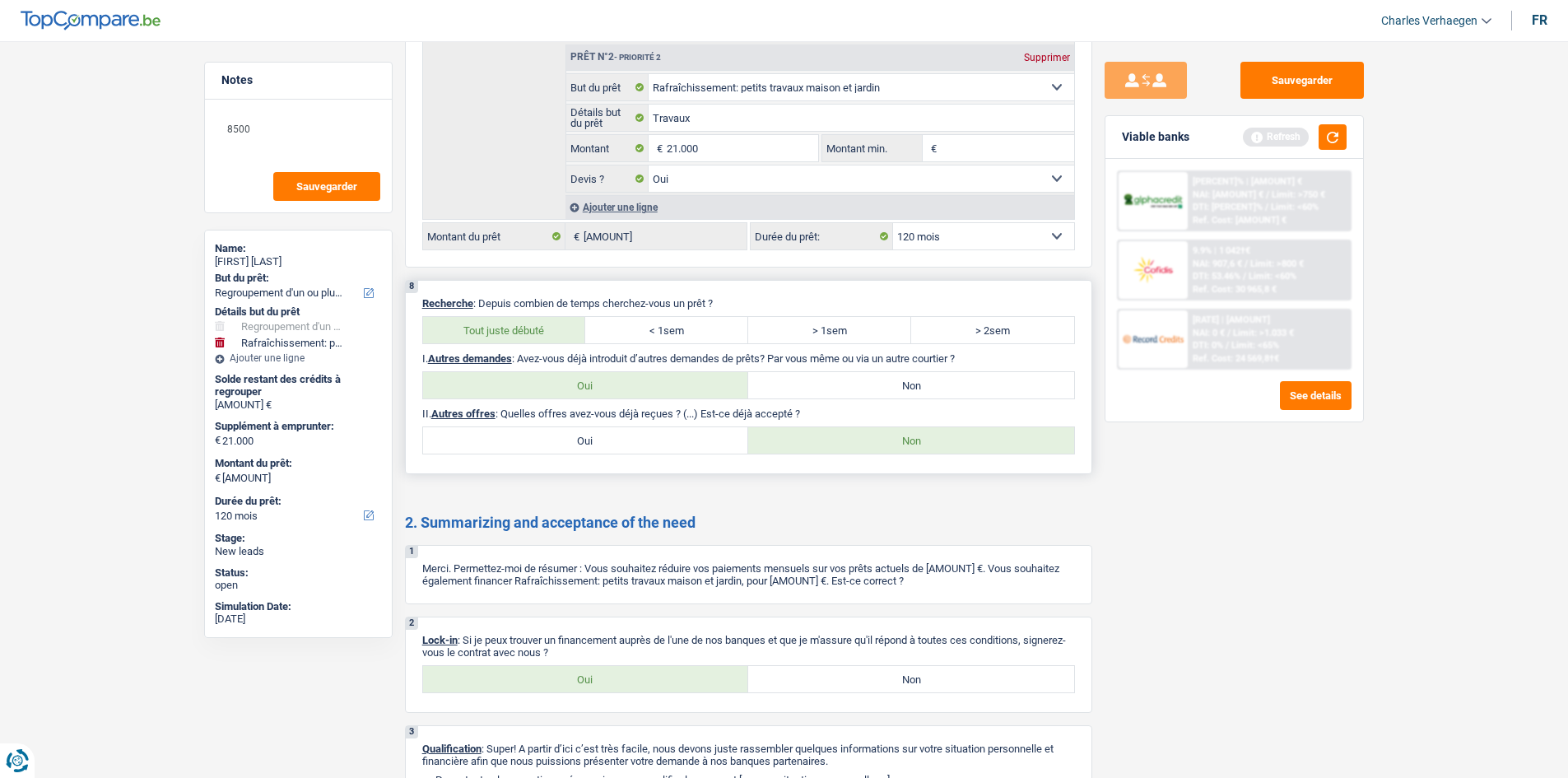 click on "Non" at bounding box center (911, 385) 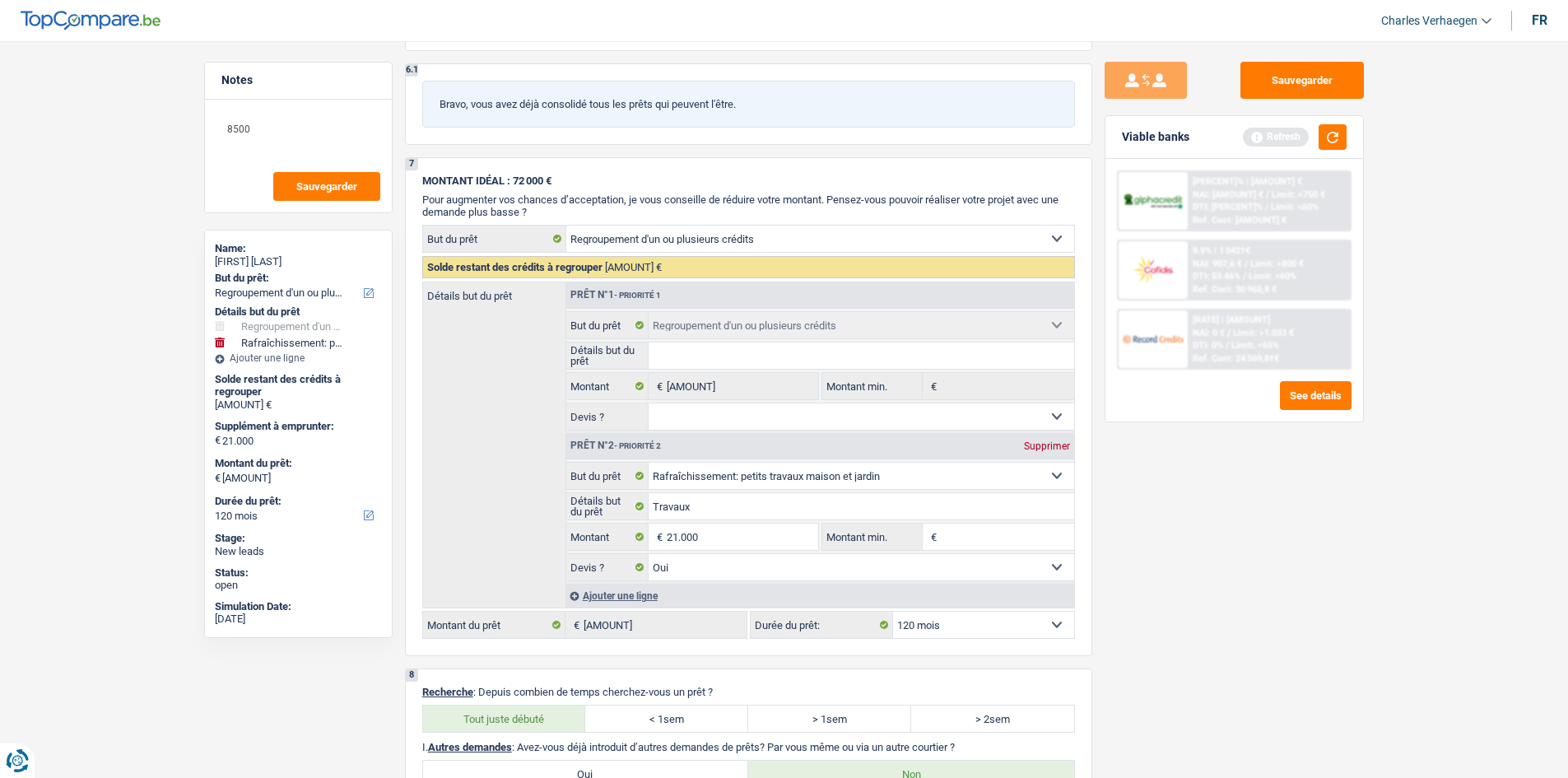 scroll, scrollTop: 2470, scrollLeft: 0, axis: vertical 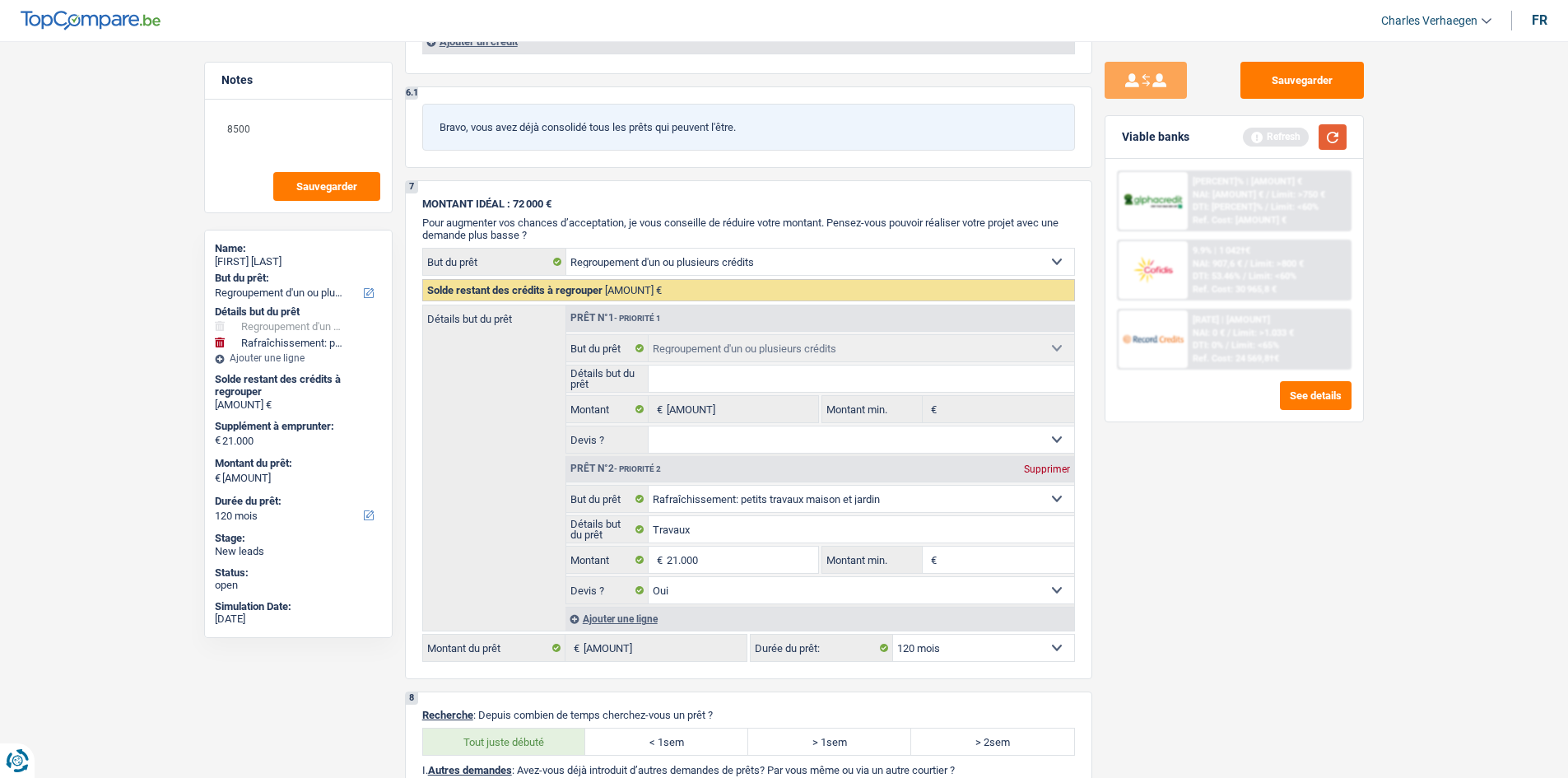 click at bounding box center [1333, 137] 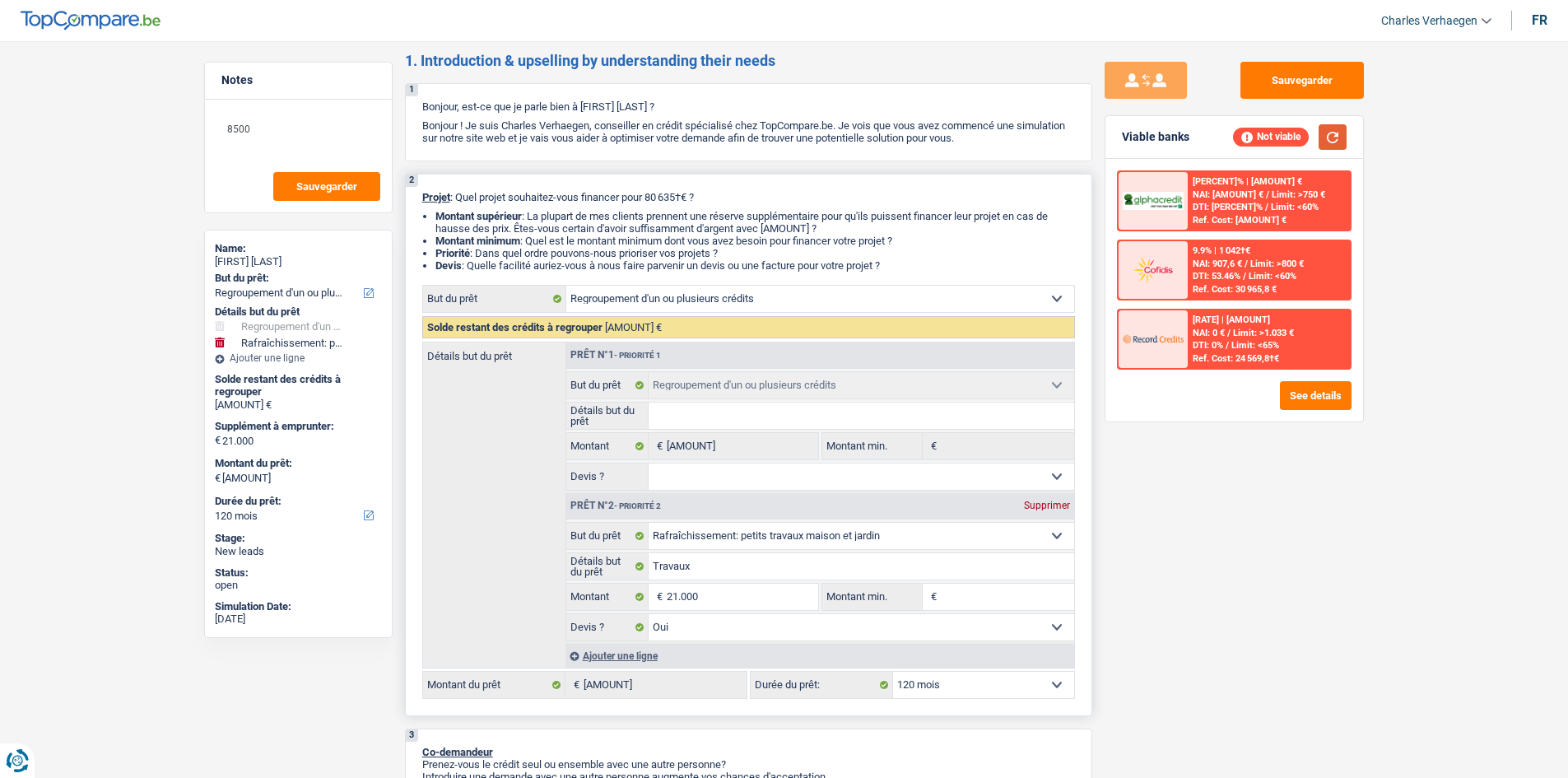 scroll, scrollTop: 0, scrollLeft: 0, axis: both 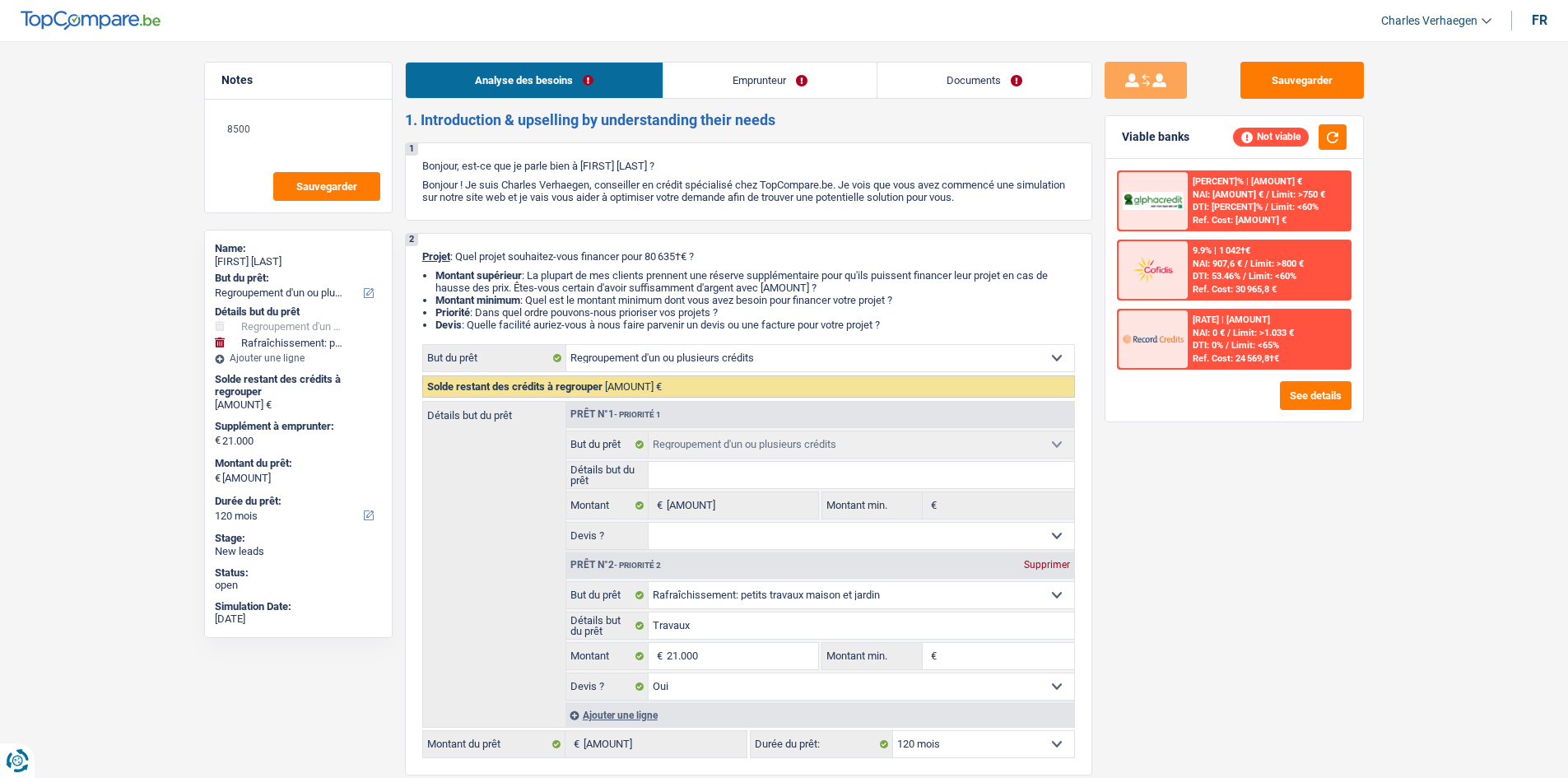 click on "Emprunteur" at bounding box center [770, 80] 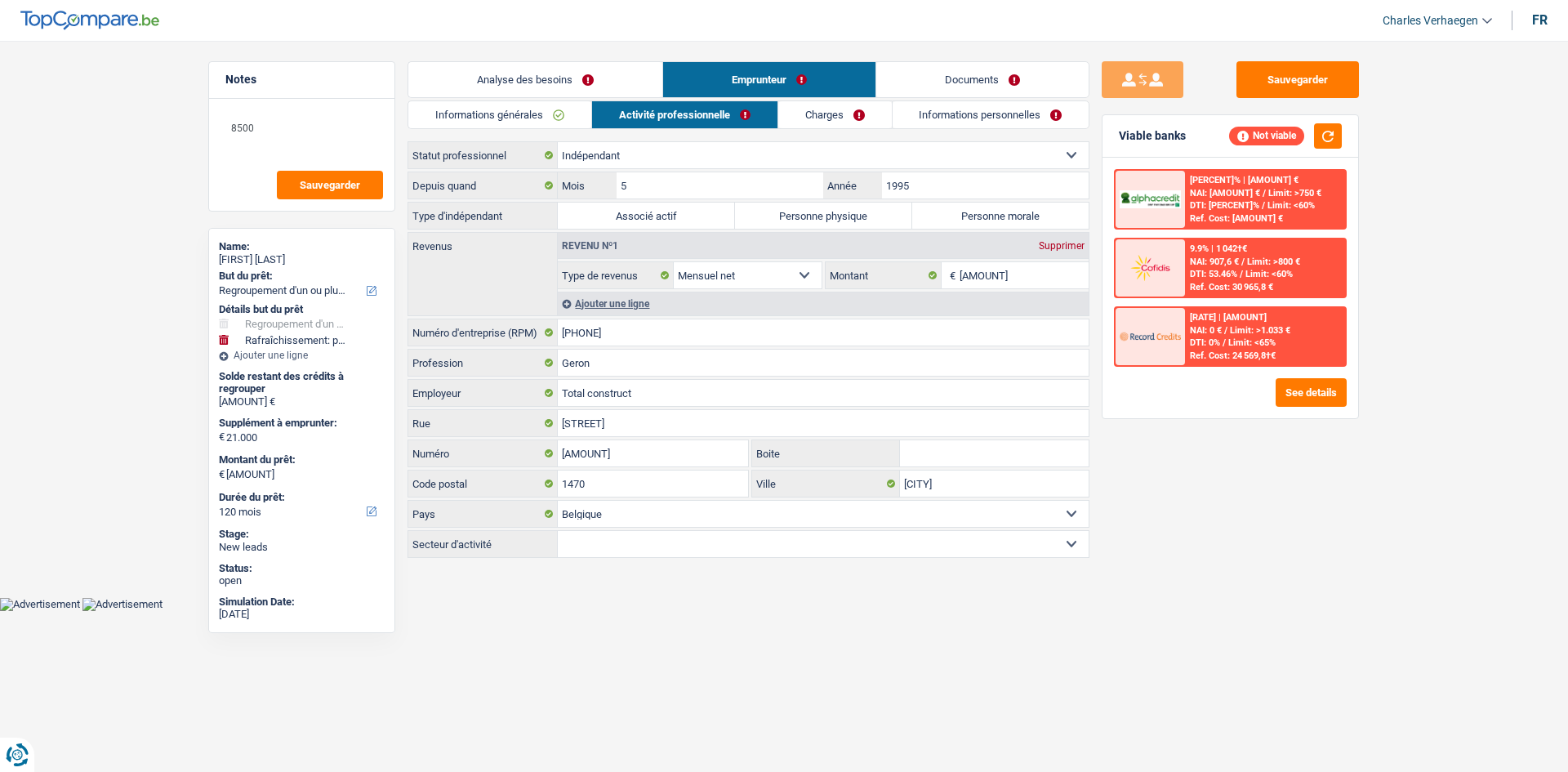 click on "Informations générales" at bounding box center (500, 114) 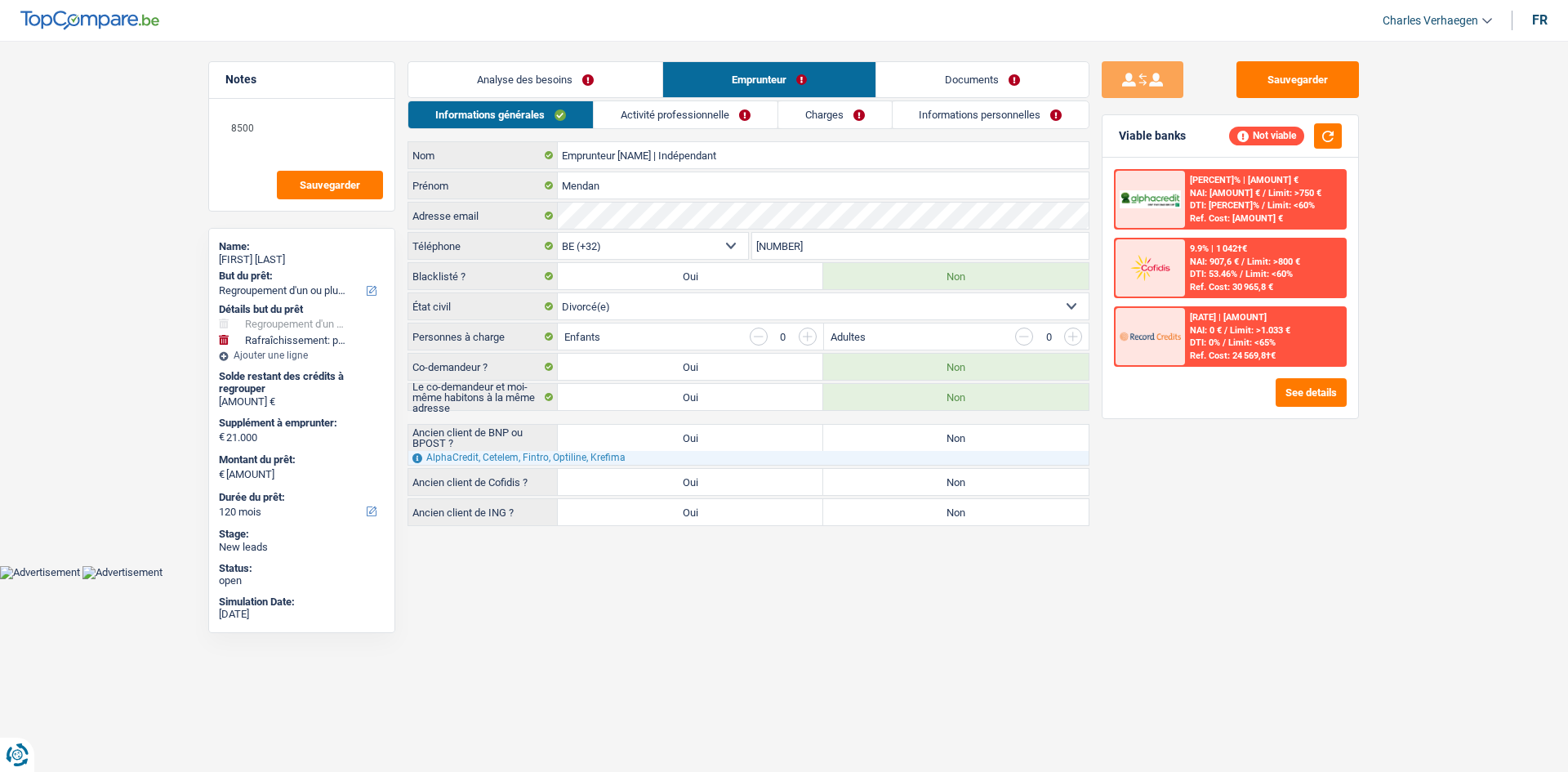 click on "Analyse des besoins" at bounding box center [535, 79] 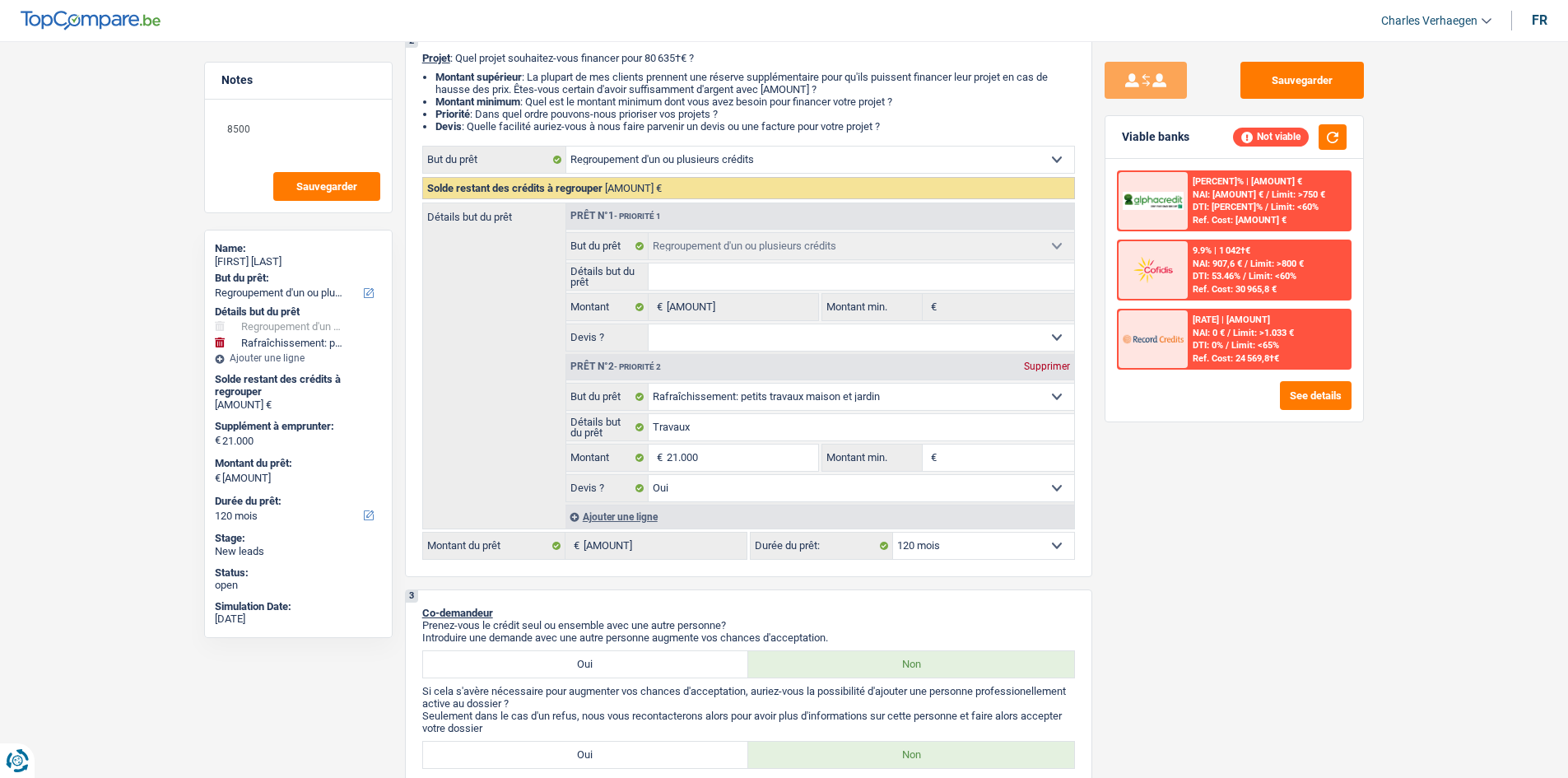 scroll, scrollTop: 0, scrollLeft: 0, axis: both 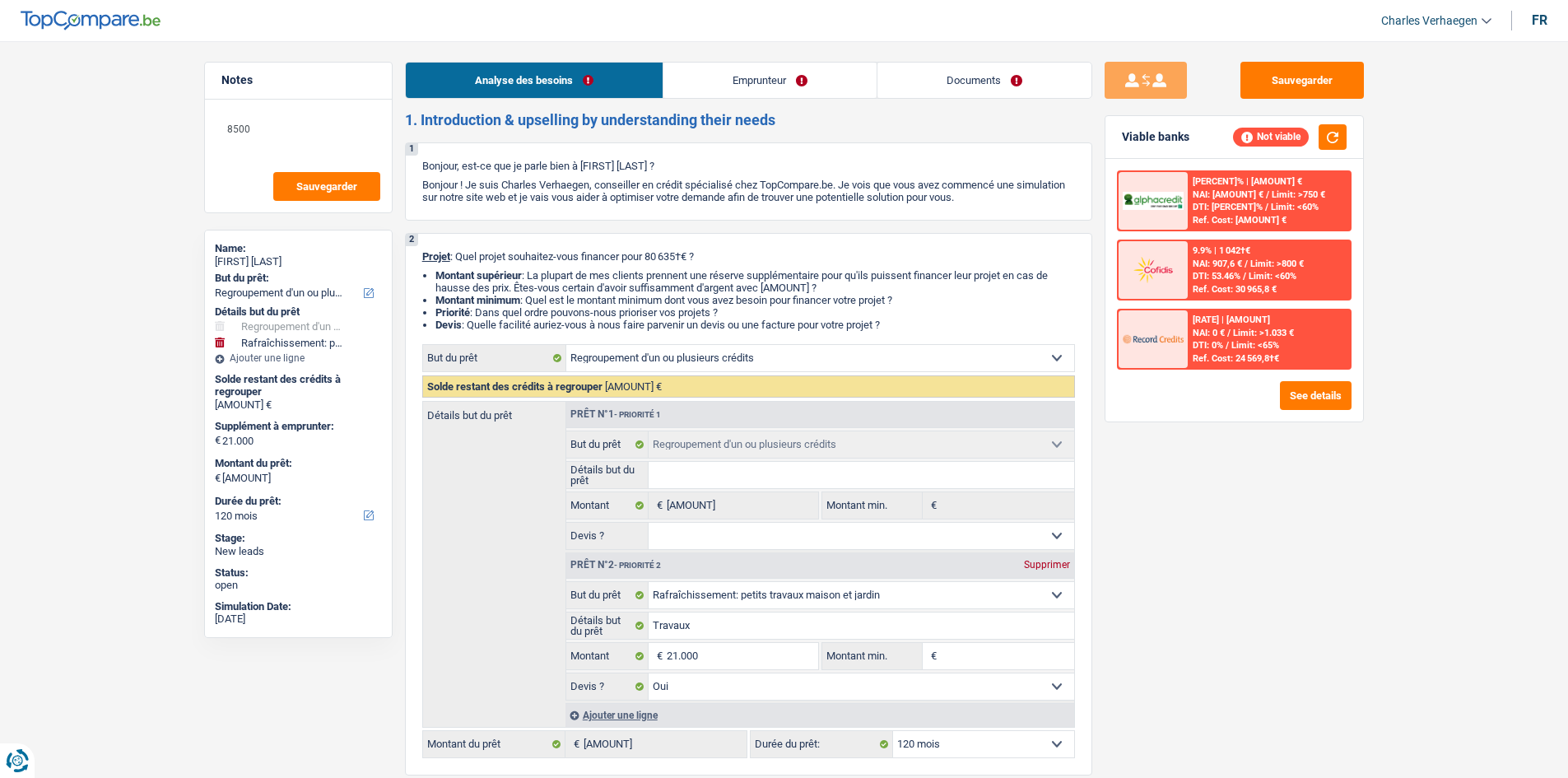 click on "Emprunteur" at bounding box center [770, 80] 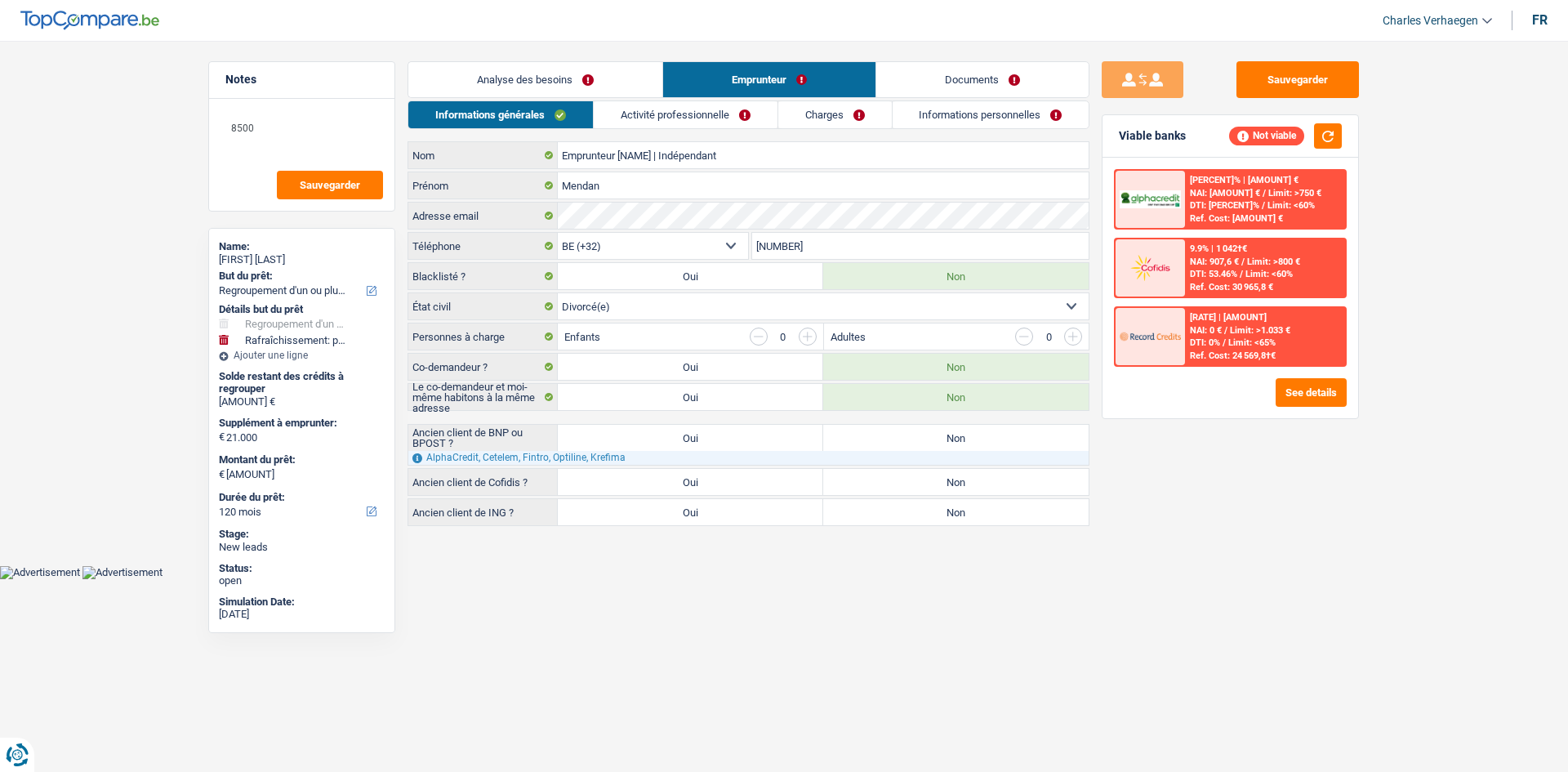 click on "Oui" at bounding box center [690, 482] 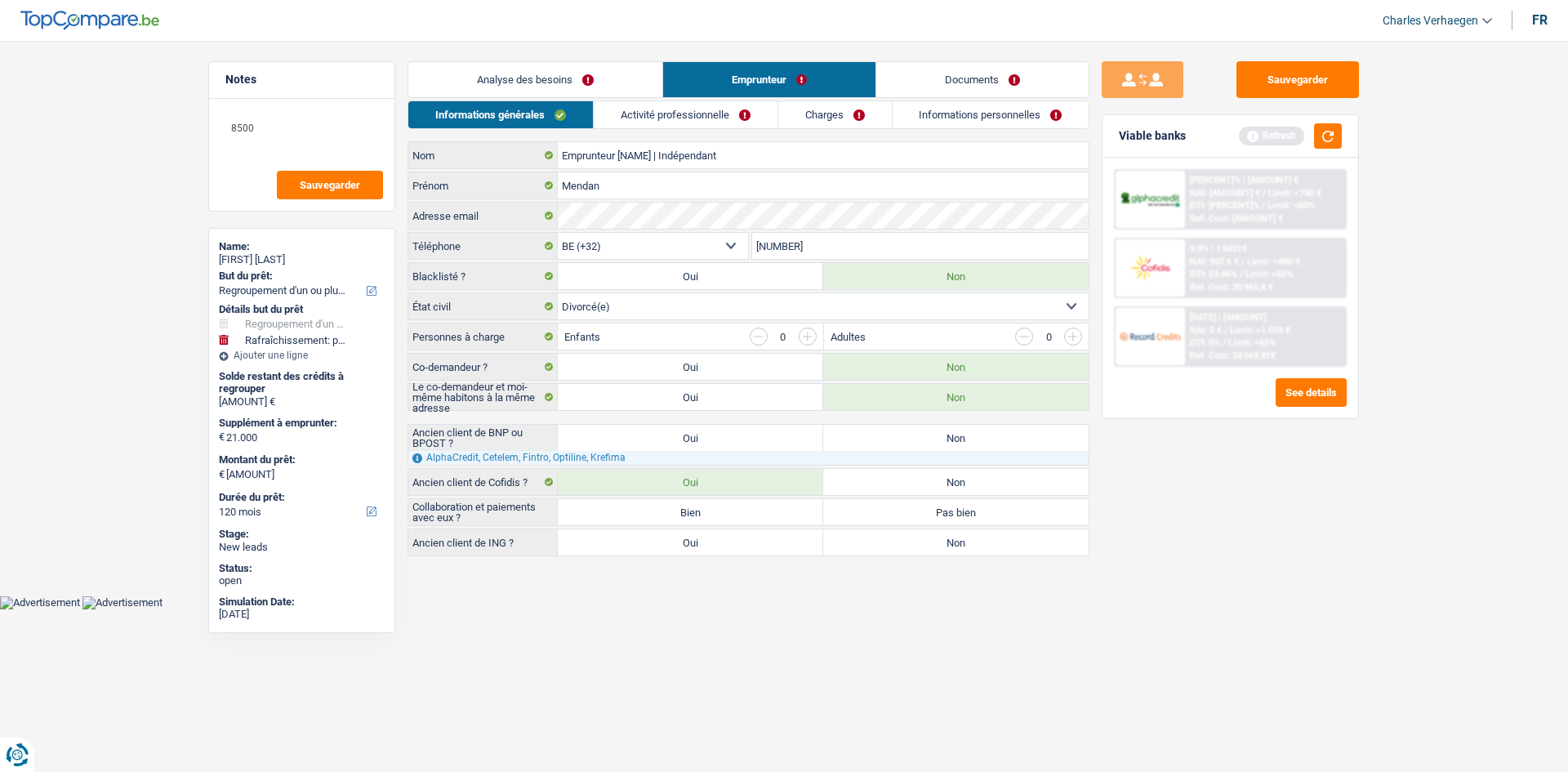 click on "Bien" at bounding box center (690, 512) 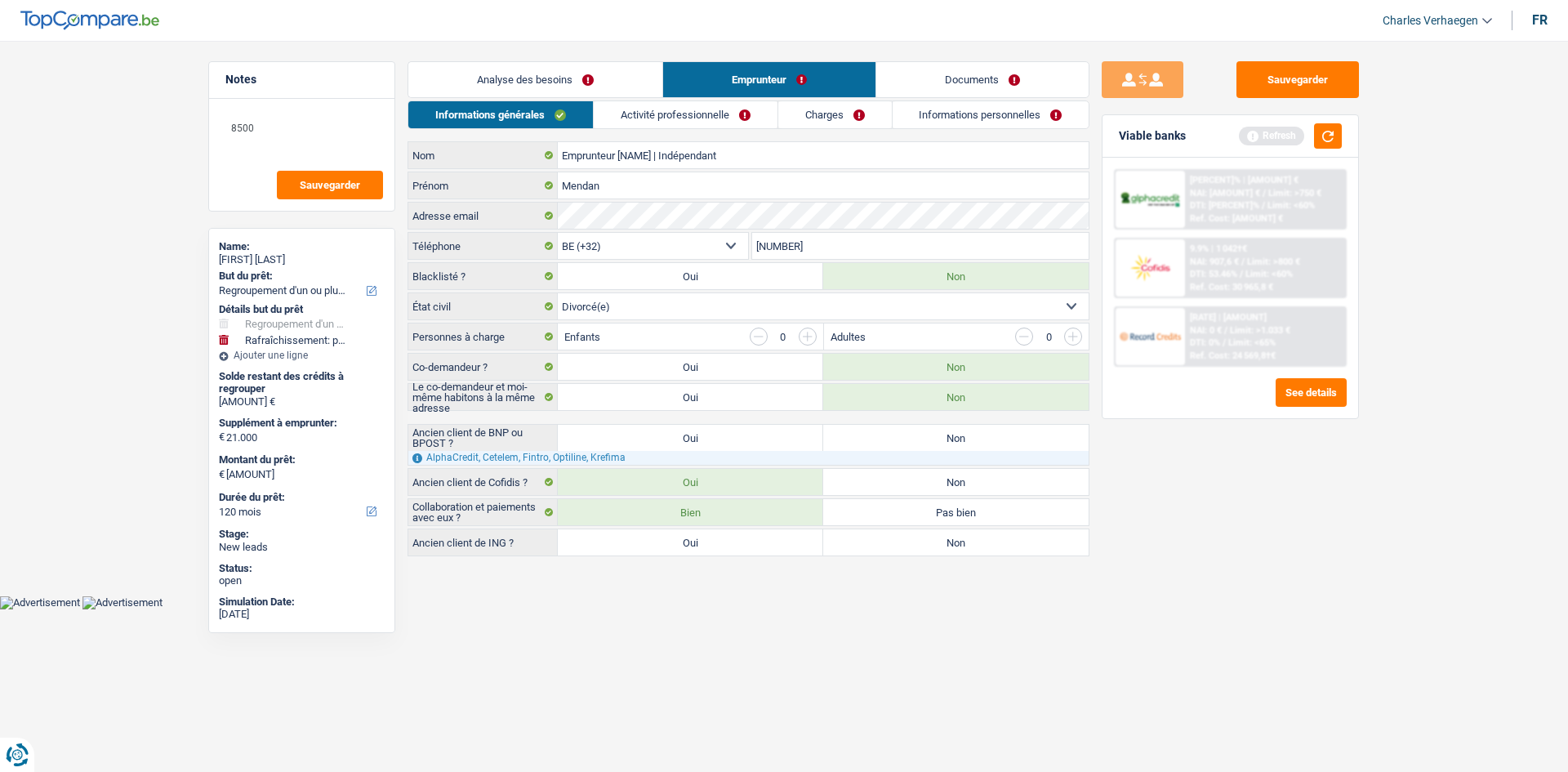 click on "Analyse des besoins" at bounding box center (535, 79) 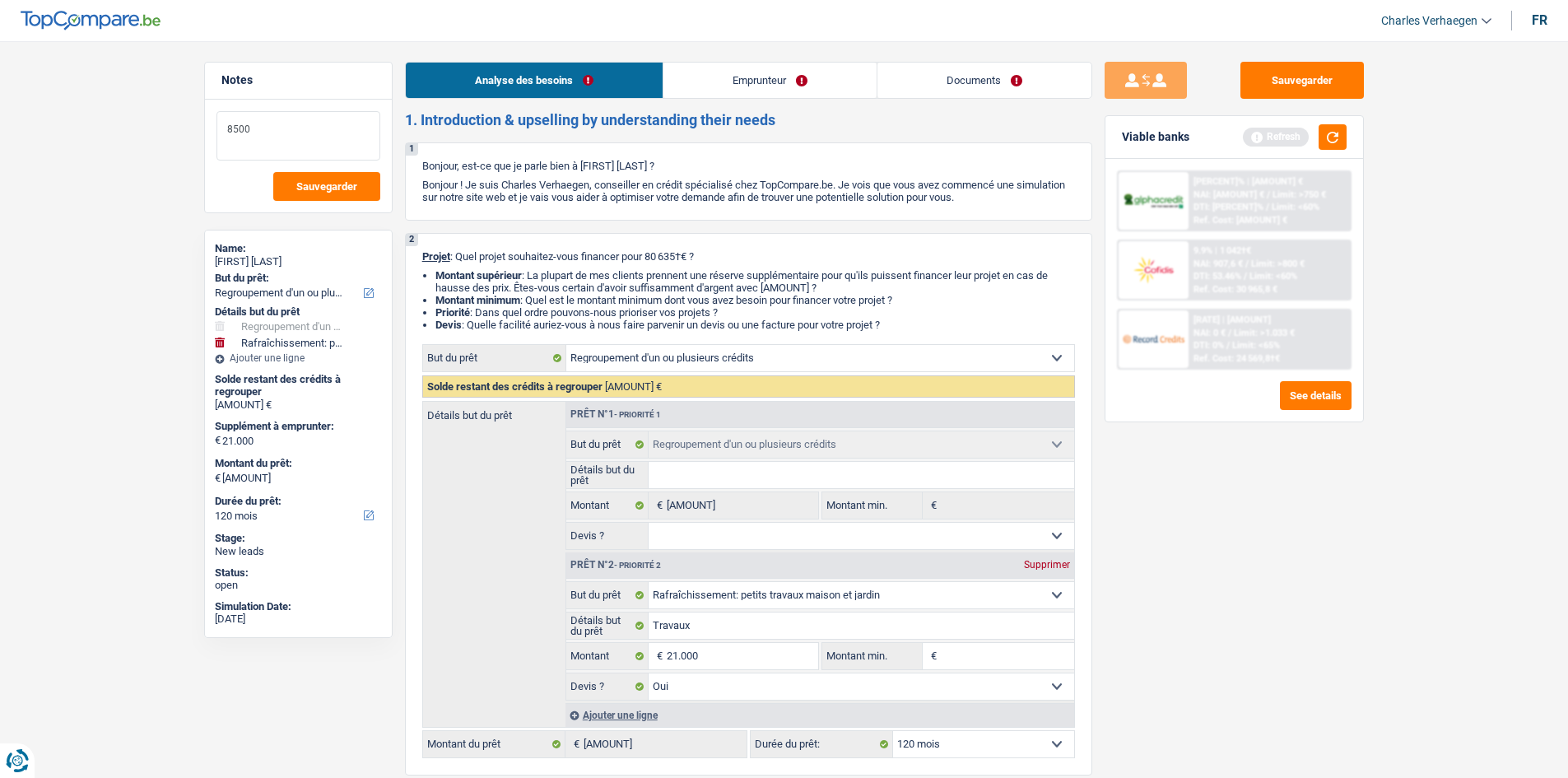click on "8500" at bounding box center (298, 136) 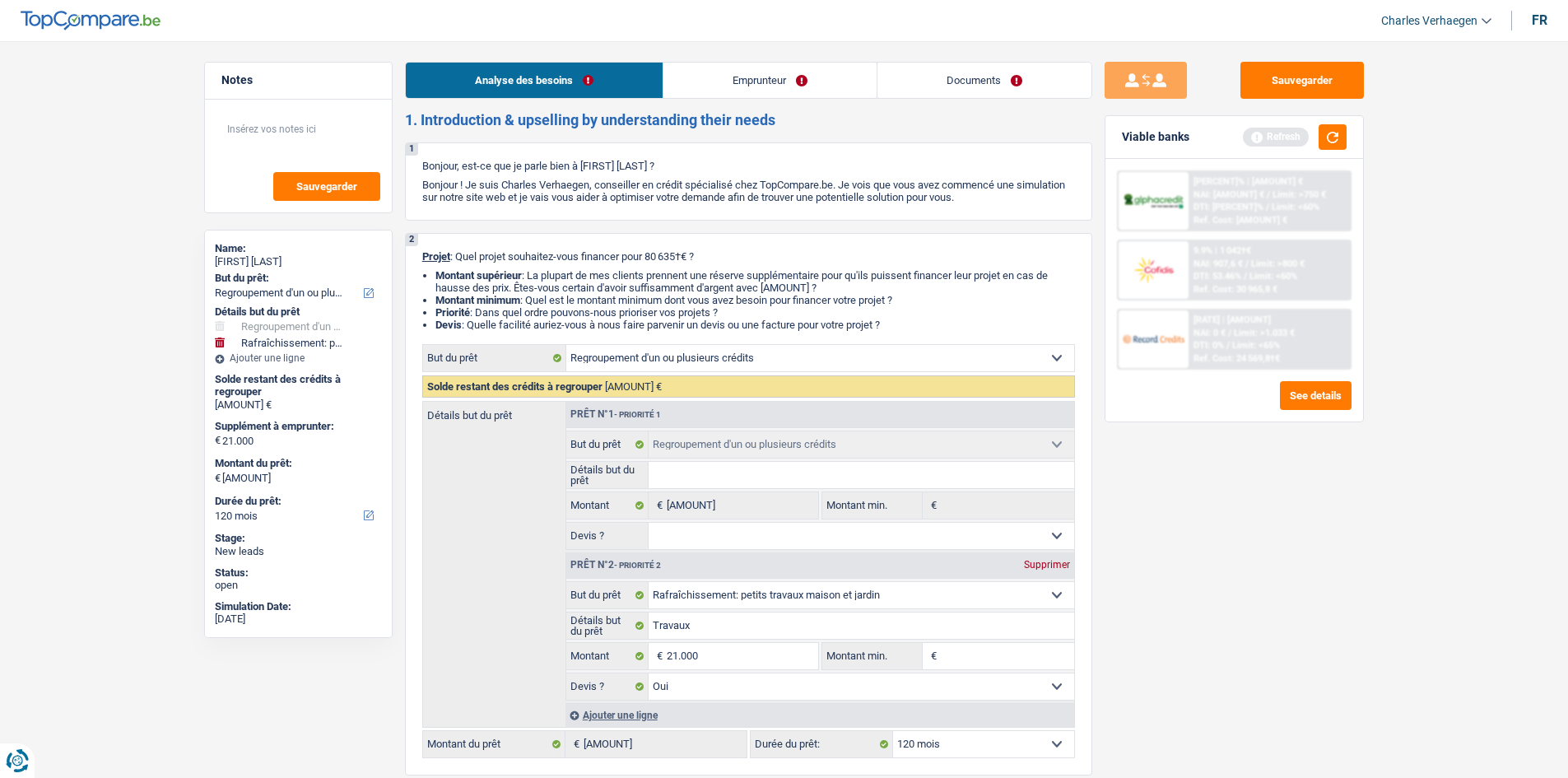 click on "Emprunteur" at bounding box center (770, 80) 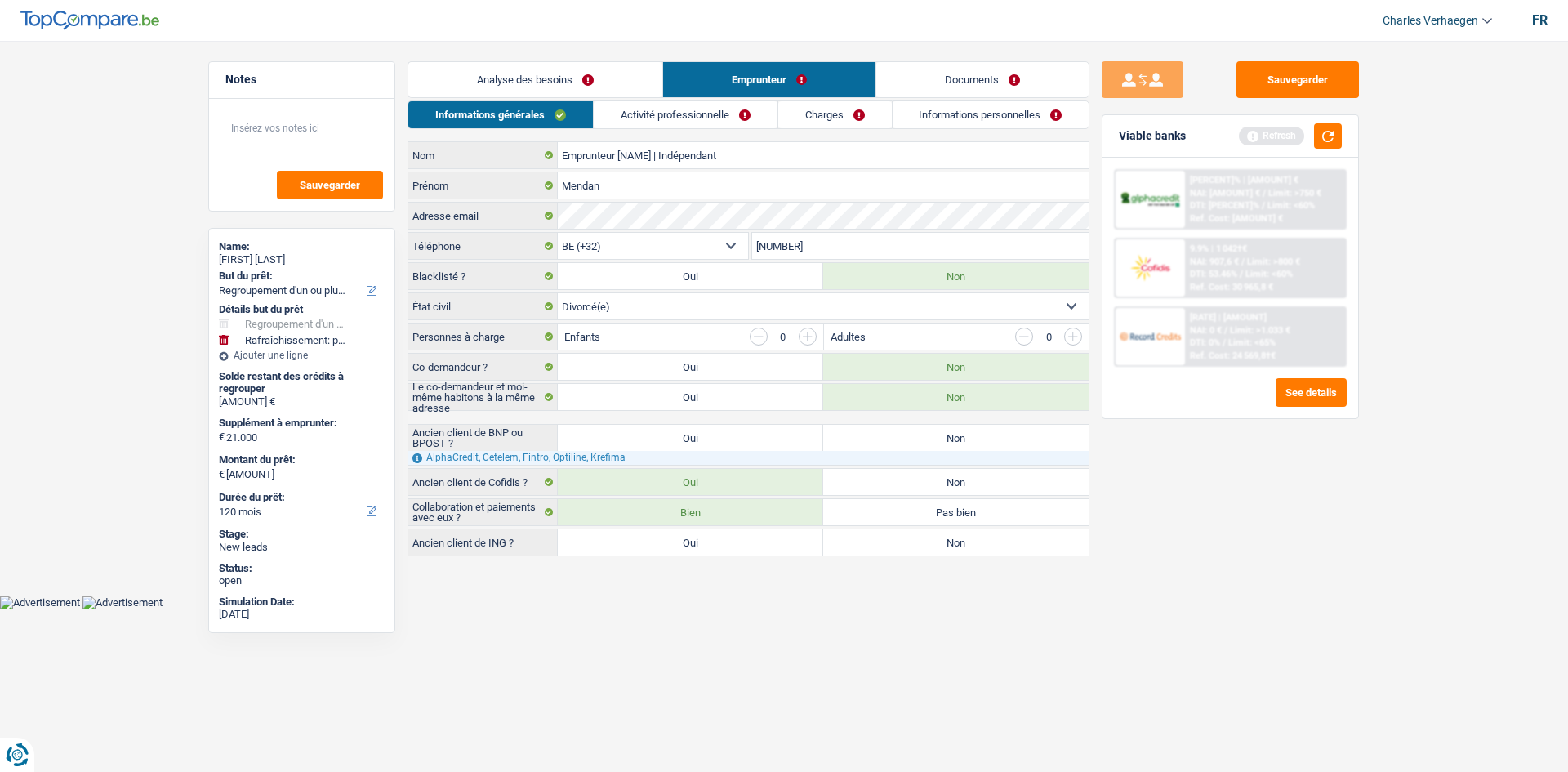 click on "Analyse des besoins" at bounding box center [535, 79] 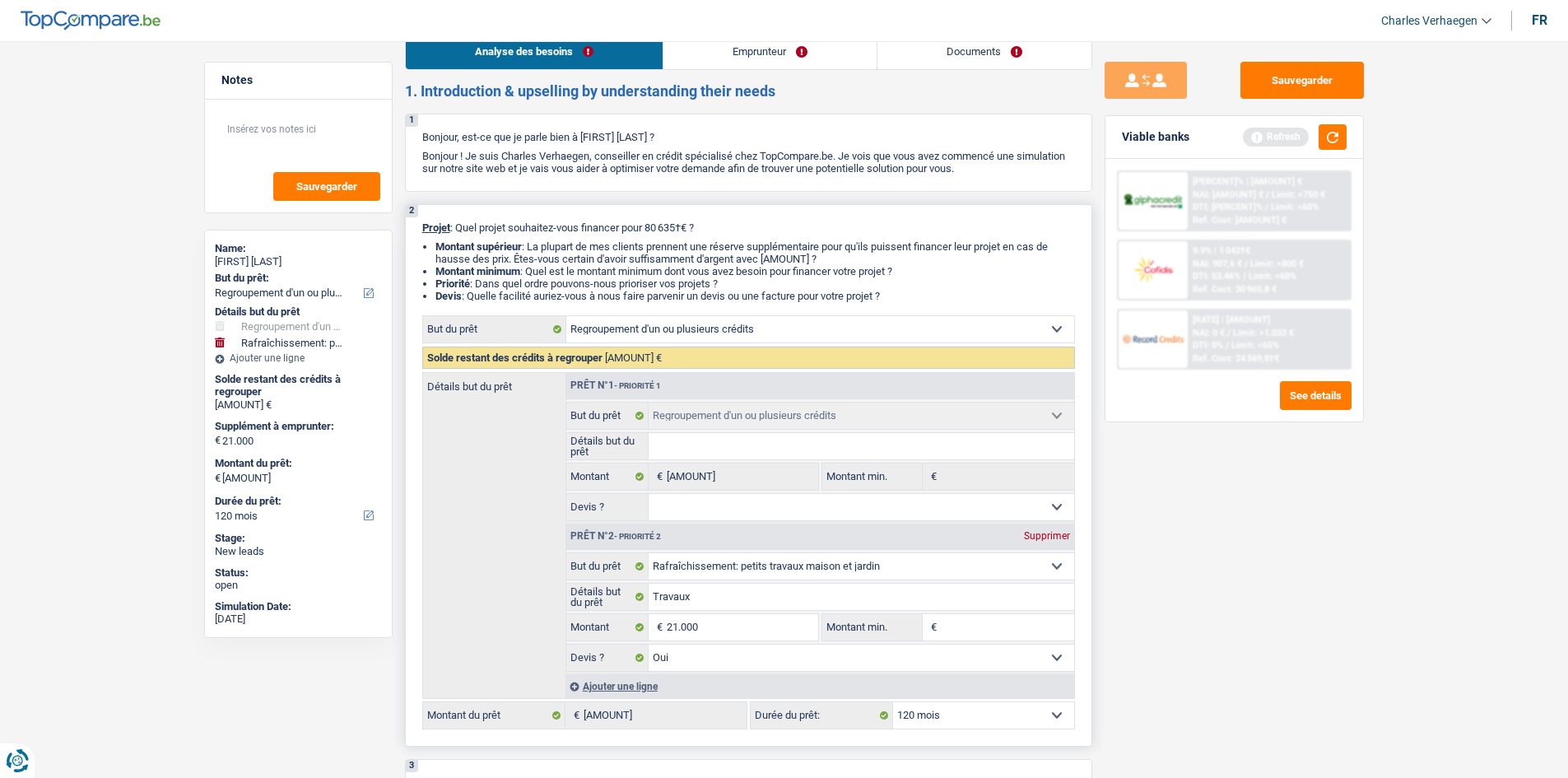 scroll, scrollTop: 0, scrollLeft: 0, axis: both 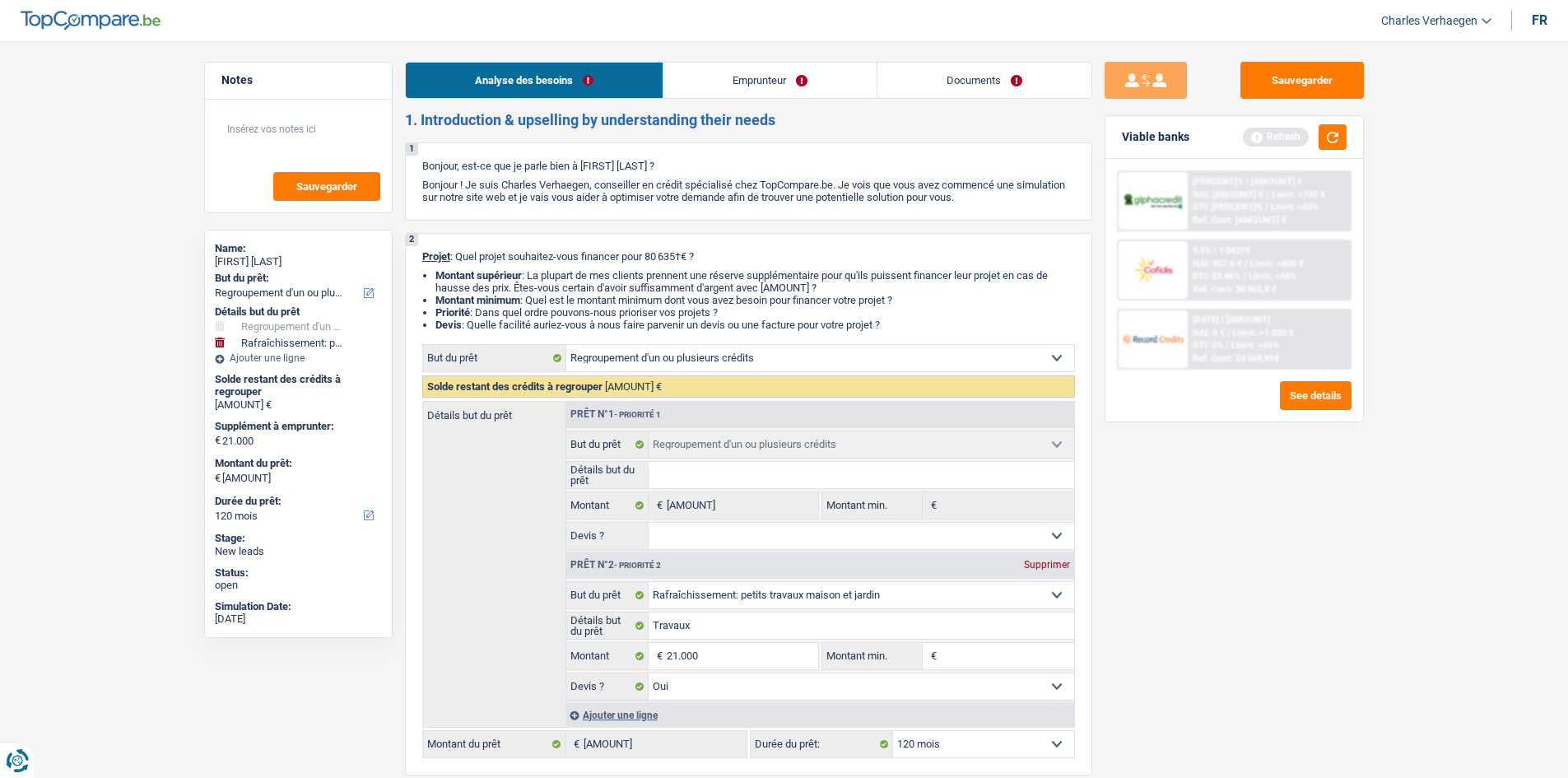 click on "Emprunteur" at bounding box center [770, 80] 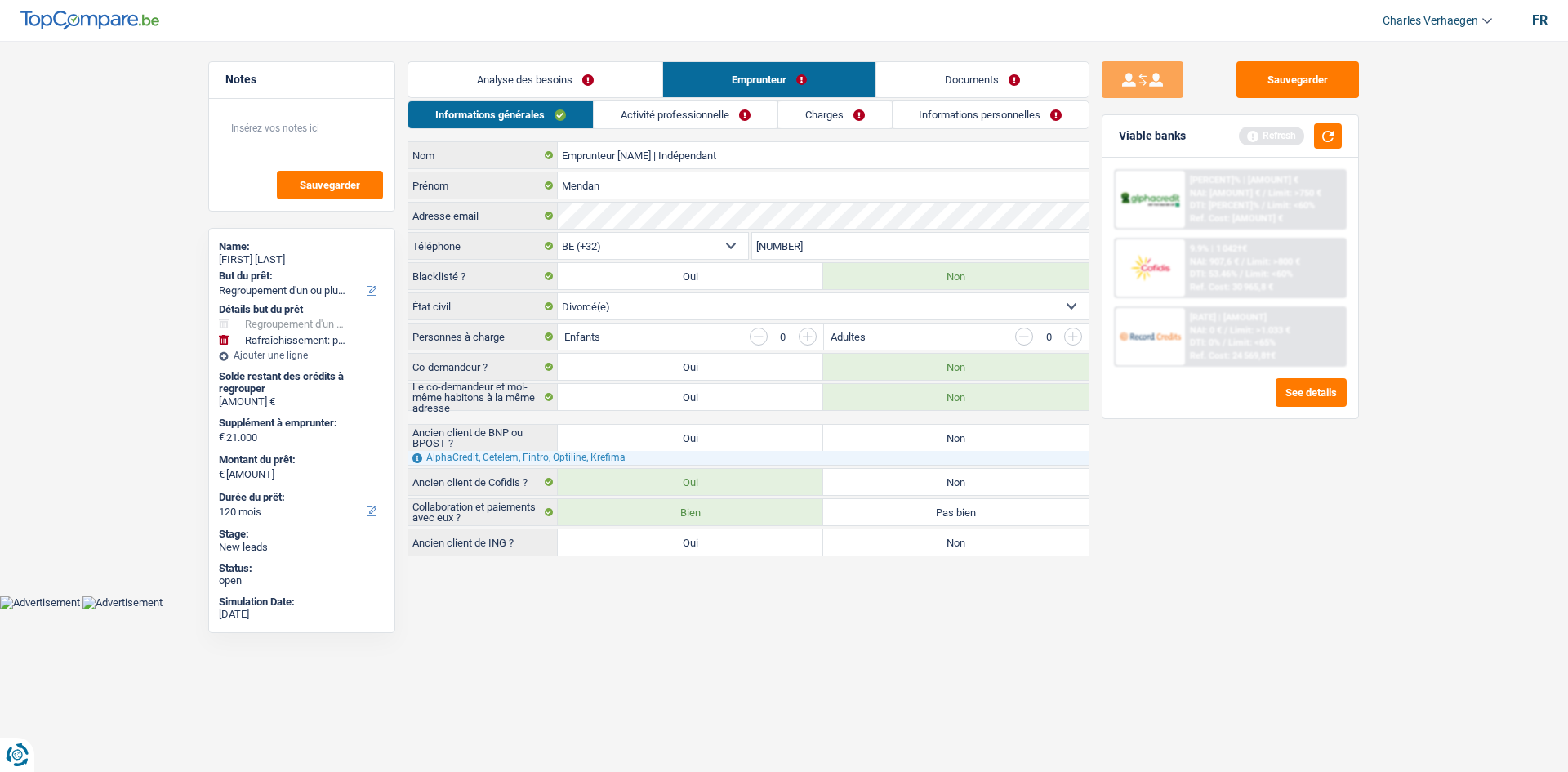 click on "AlphaCredit, Cetelem, Fintro, Optiline, Krefima" at bounding box center [748, 457] 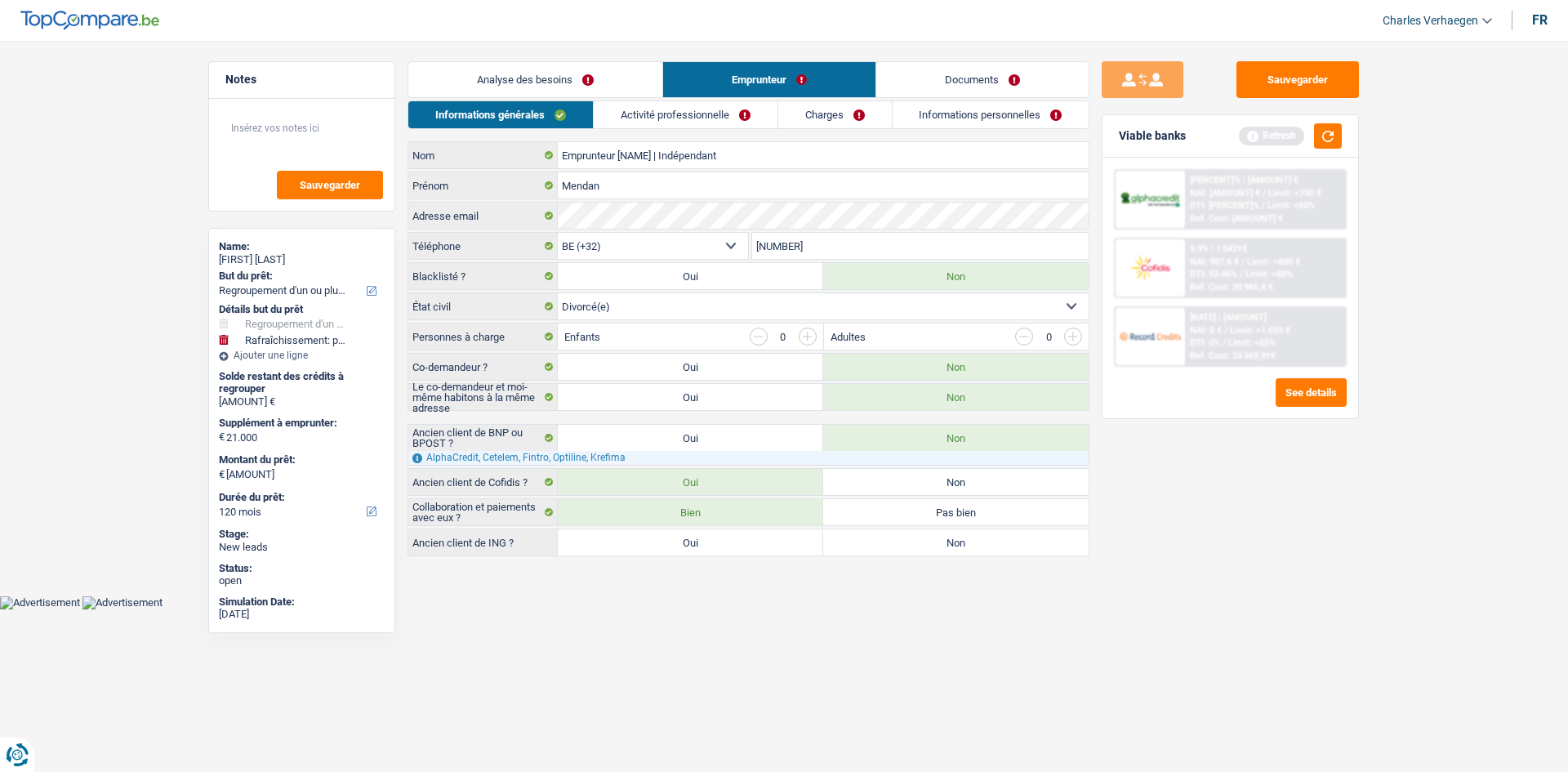 click on "Non" at bounding box center [956, 542] 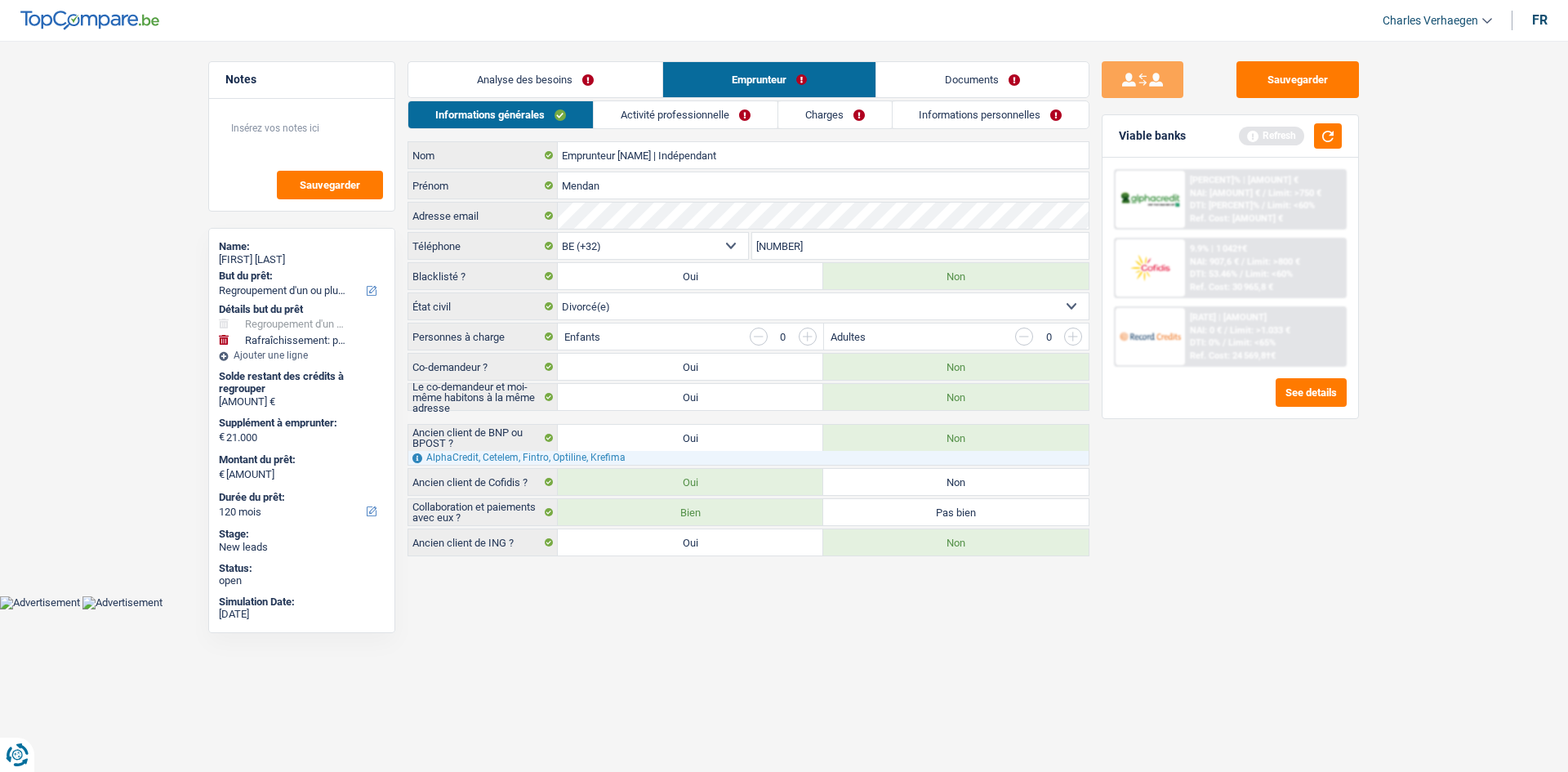 click on "Analyse des besoins" at bounding box center (535, 79) 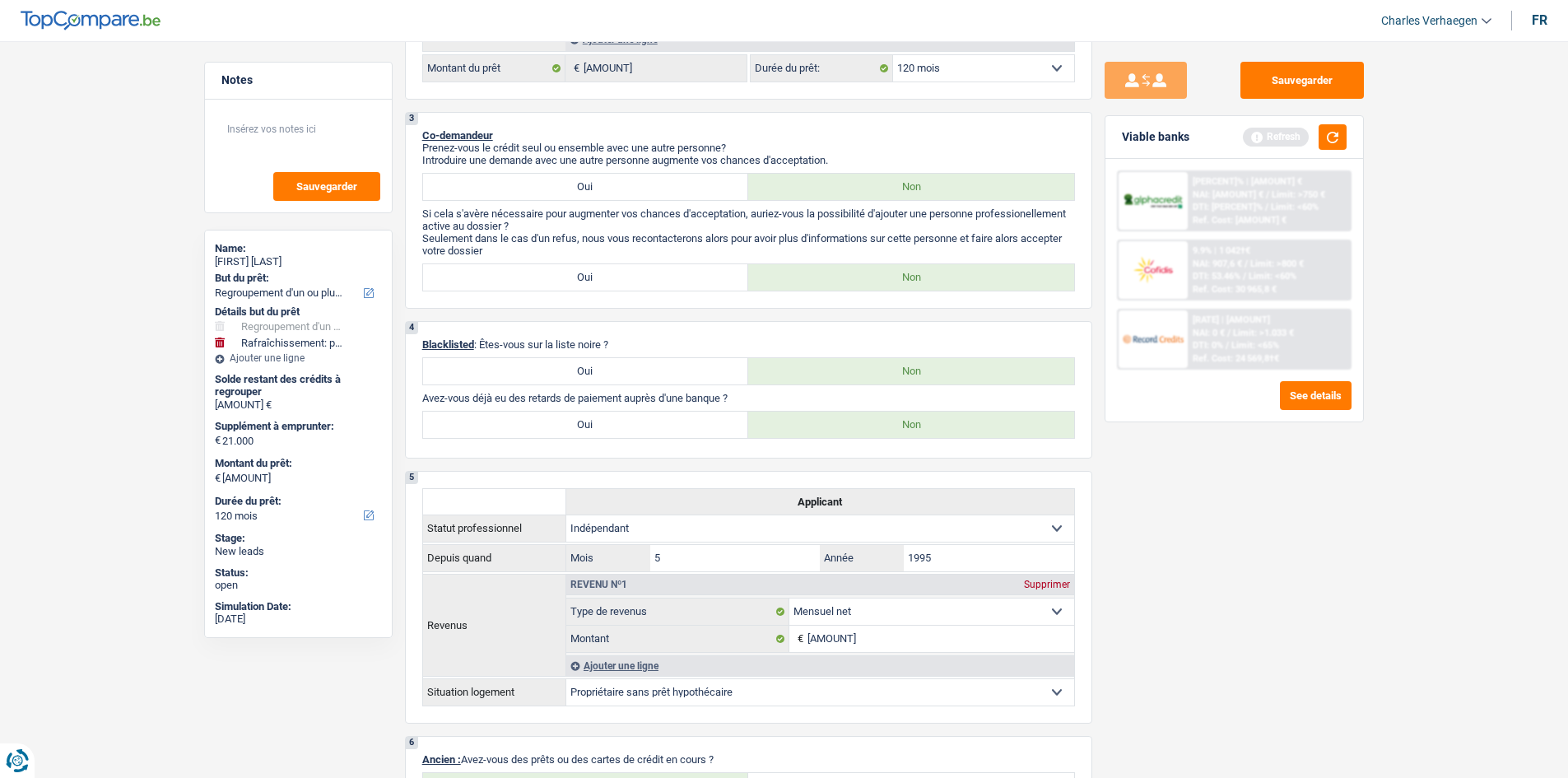 scroll, scrollTop: 823, scrollLeft: 0, axis: vertical 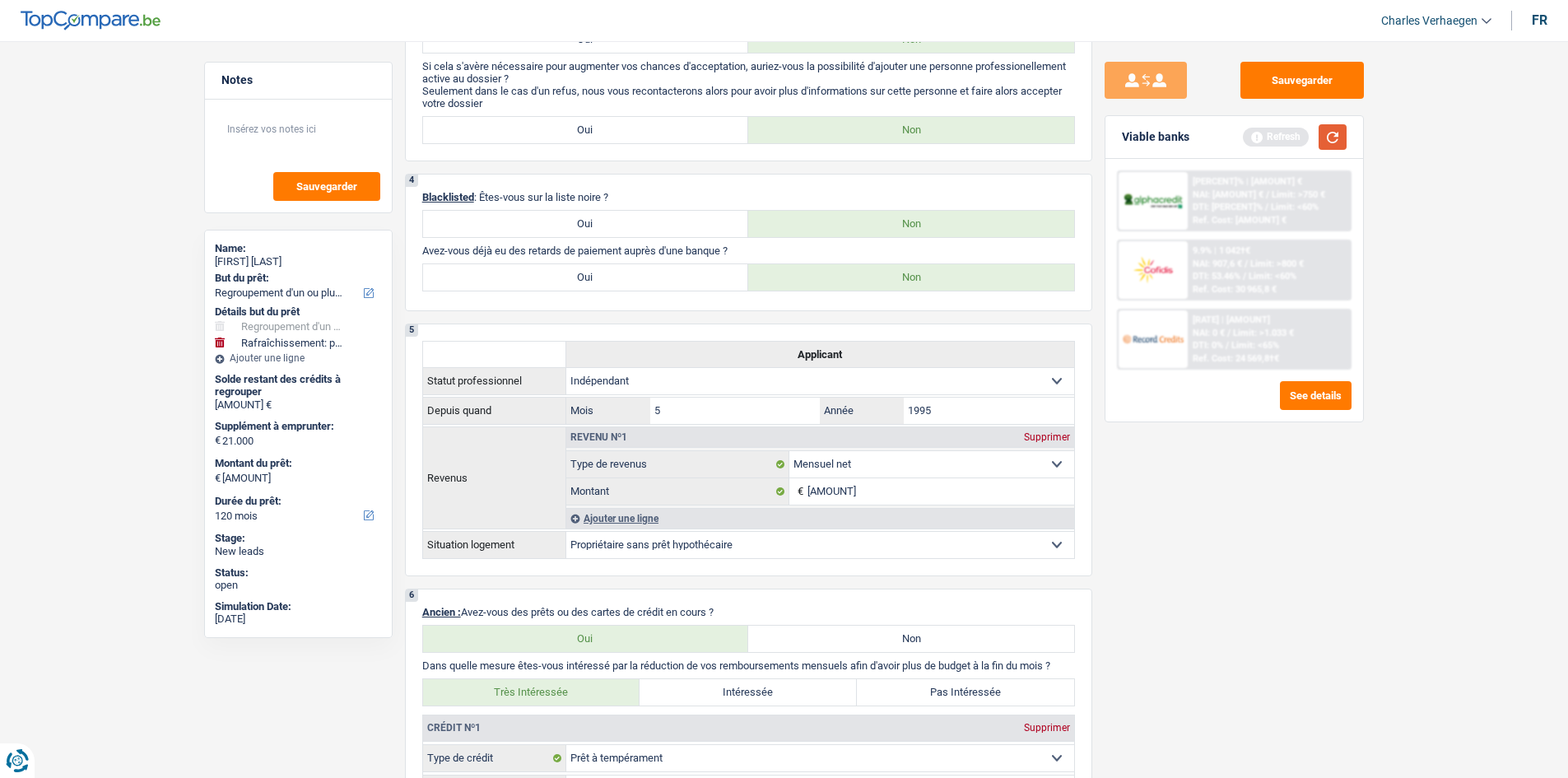 click at bounding box center [1333, 137] 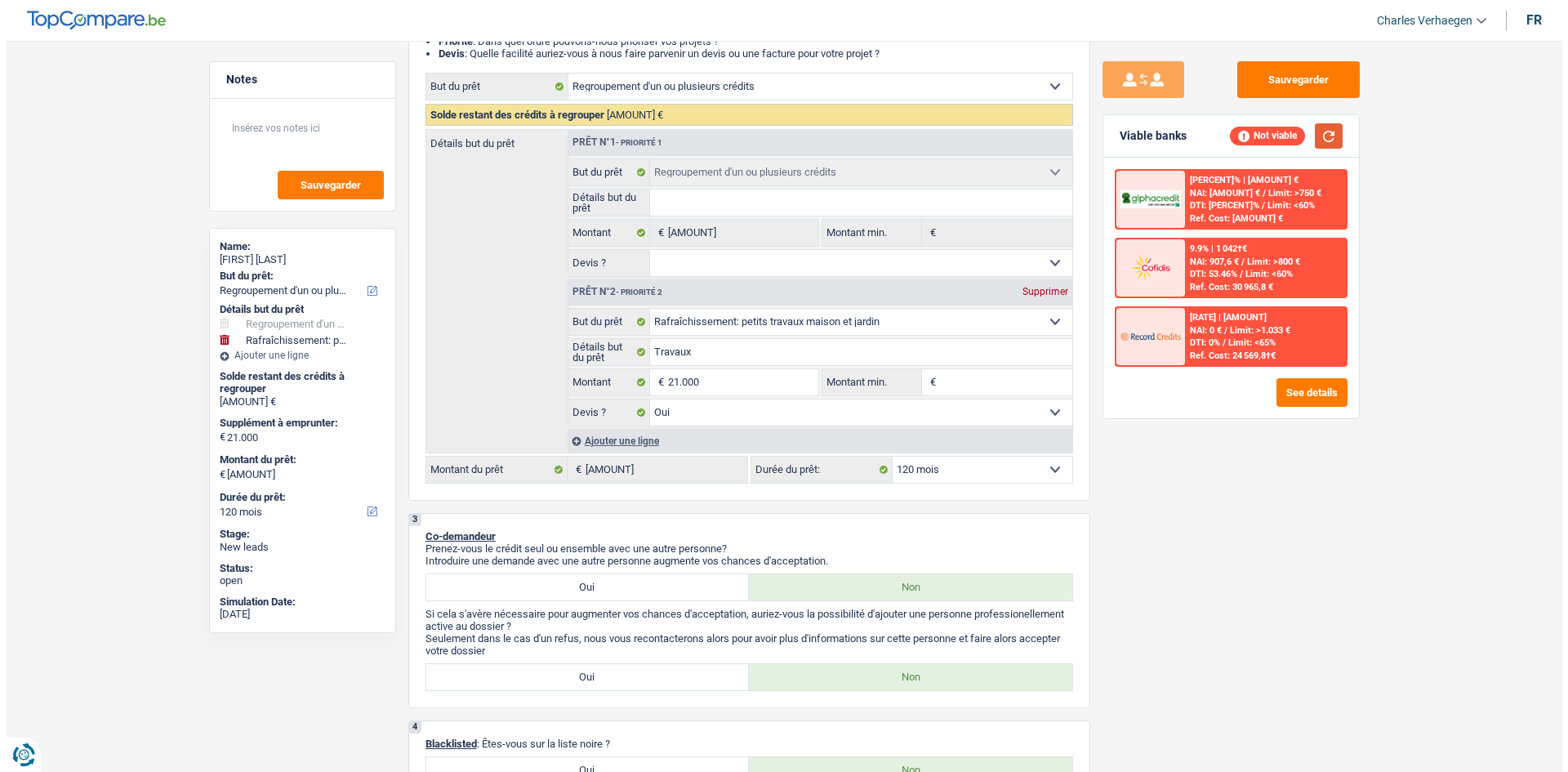 scroll, scrollTop: 0, scrollLeft: 0, axis: both 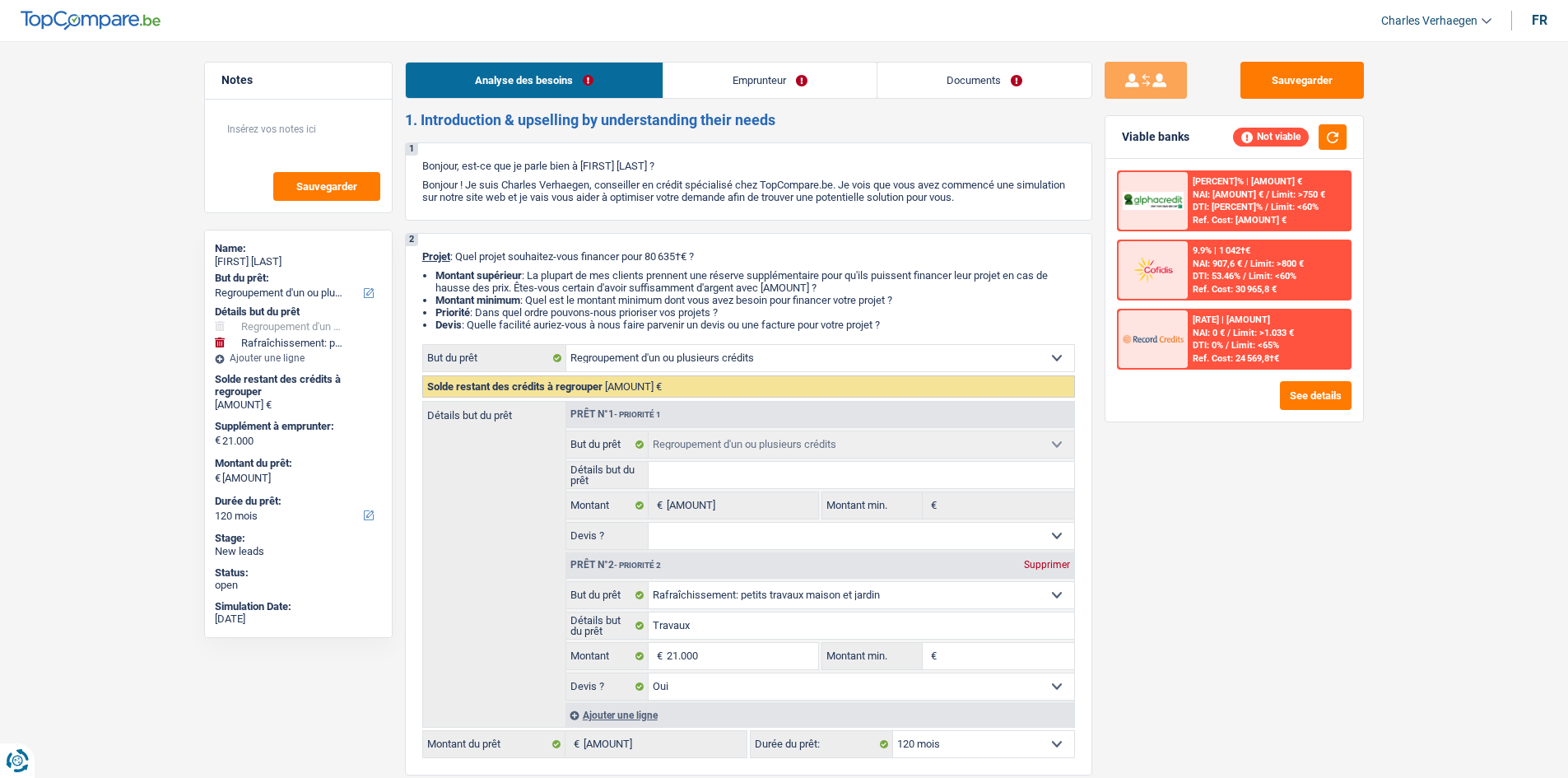 drag, startPoint x: 710, startPoint y: 82, endPoint x: 668, endPoint y: 107, distance: 48.877398 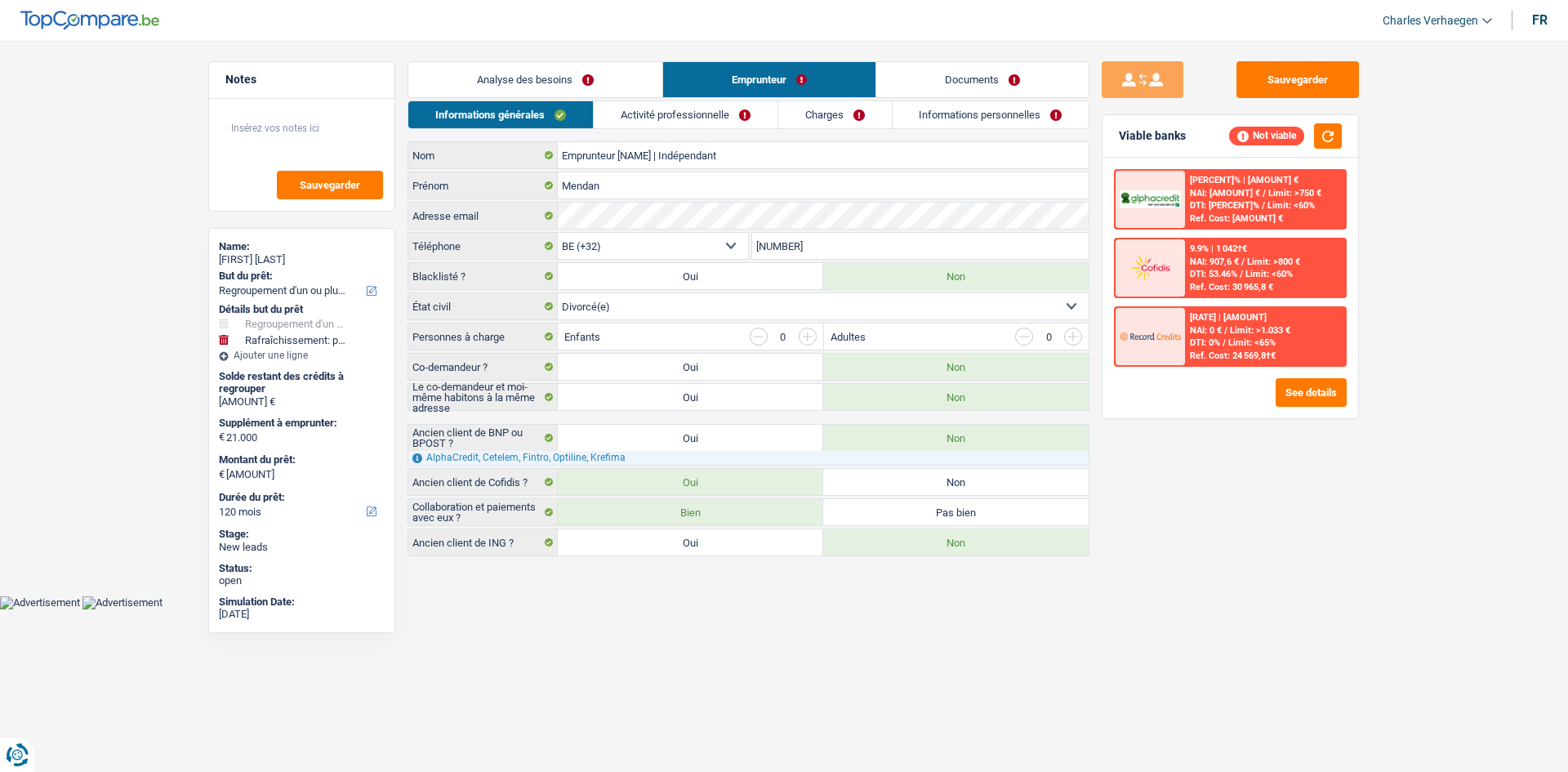 click on "Oui" at bounding box center (690, 438) 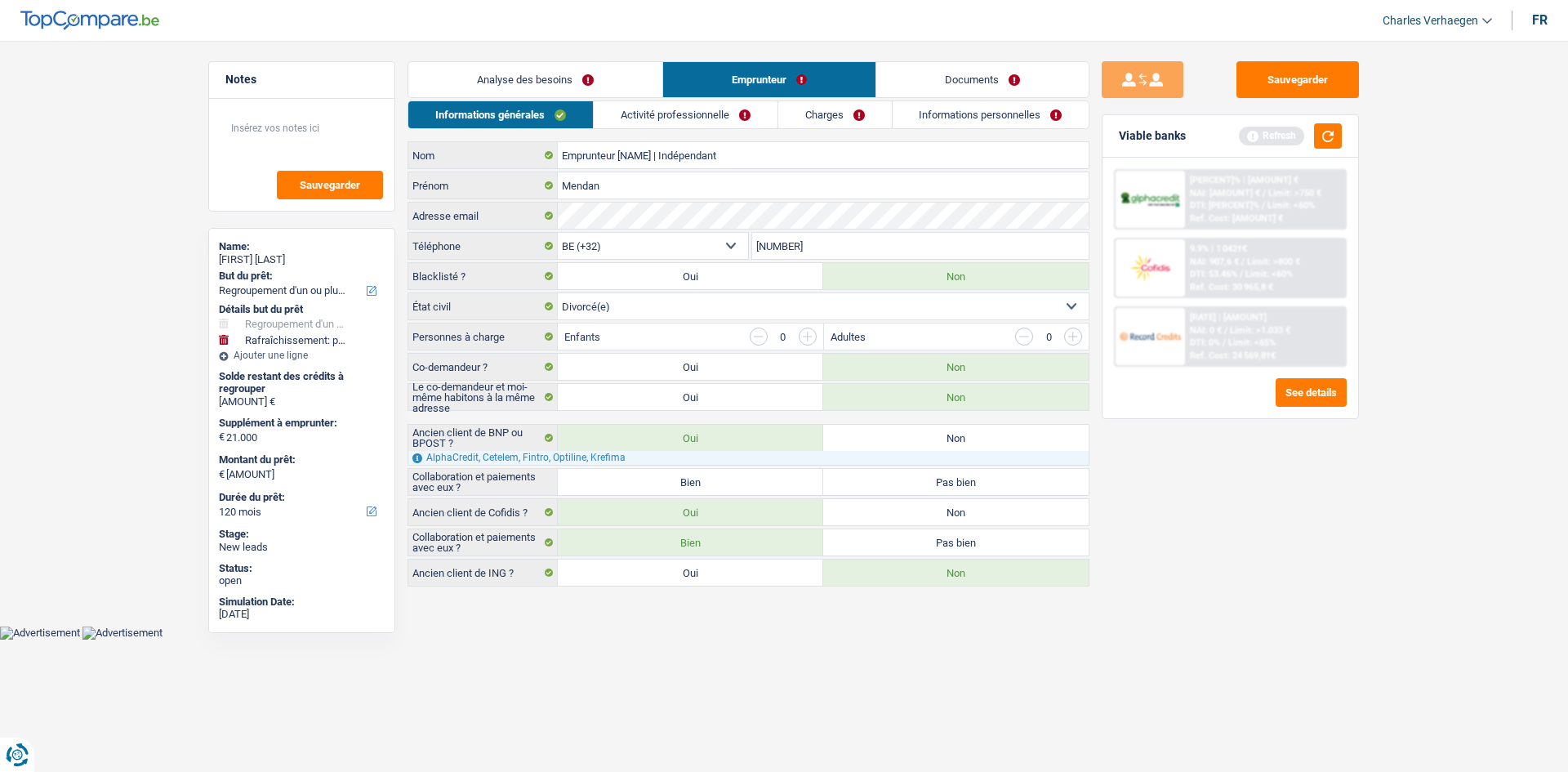 drag, startPoint x: 707, startPoint y: 486, endPoint x: 1098, endPoint y: 559, distance: 397.75621 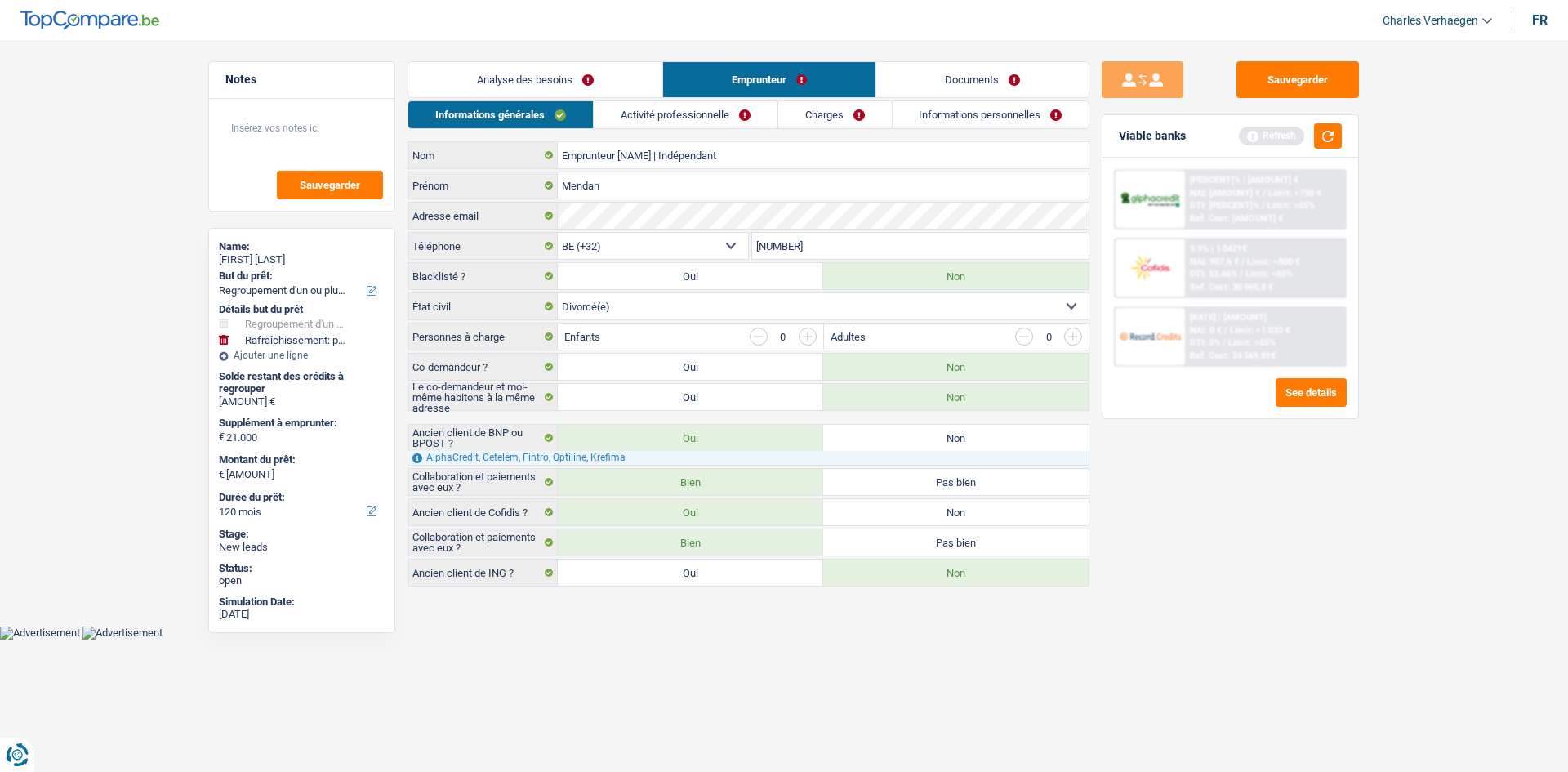 click on "Sauvegarder
Viable banks
Refresh
8.99% | 1 006 €
NAI: 944,2 €
/
Limit: >750 €
DTI: 51.58%
/
Limit: <65%
Ref. Cost: 27 959,8 €
9.9% | 1 042 €
NAI: 907,6 €
/
Limit: >800 €
DTI: 53.46%
/               /       /" at bounding box center [1230, 401] 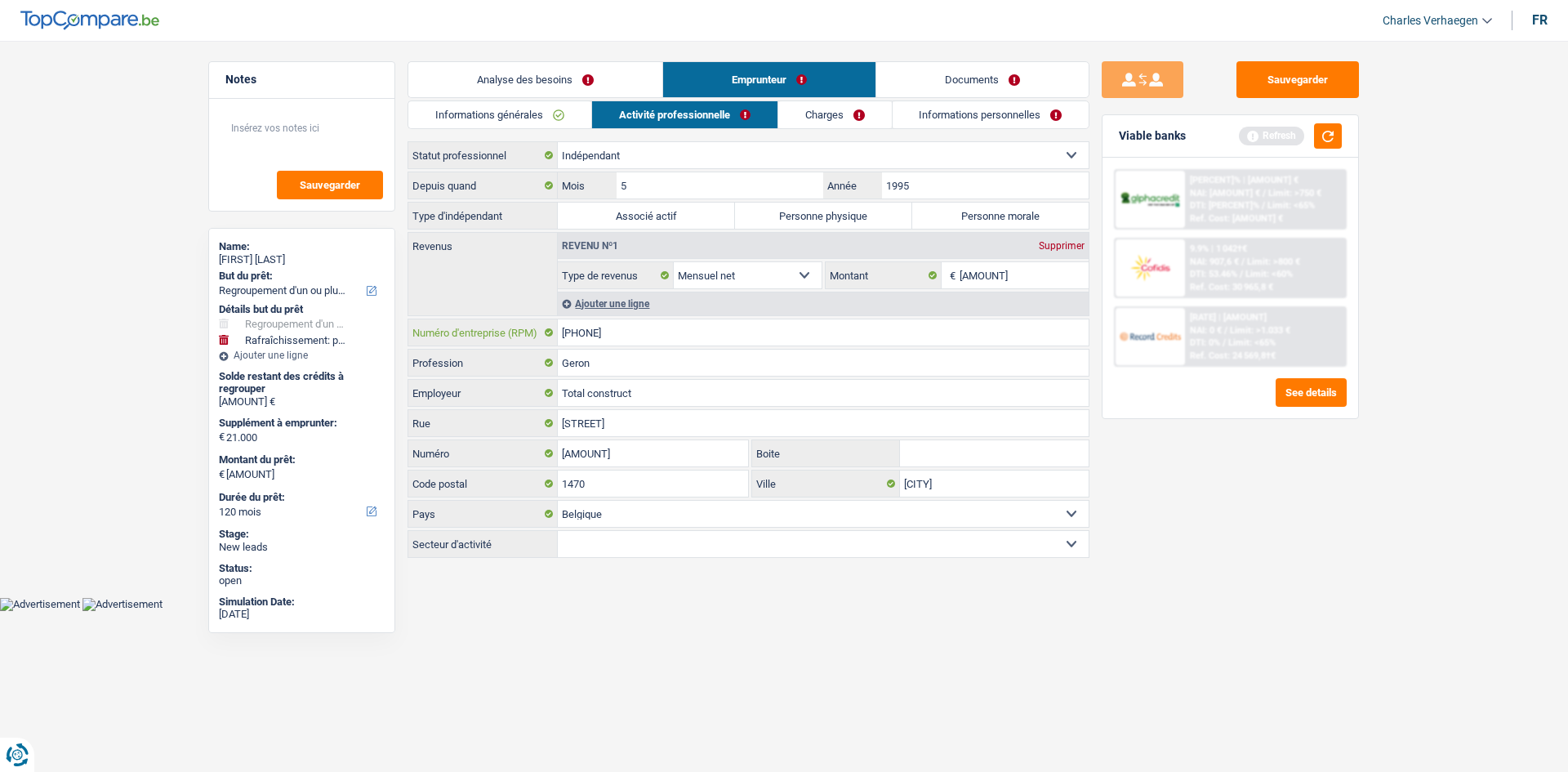 drag, startPoint x: 683, startPoint y: 328, endPoint x: 528, endPoint y: 328, distance: 155 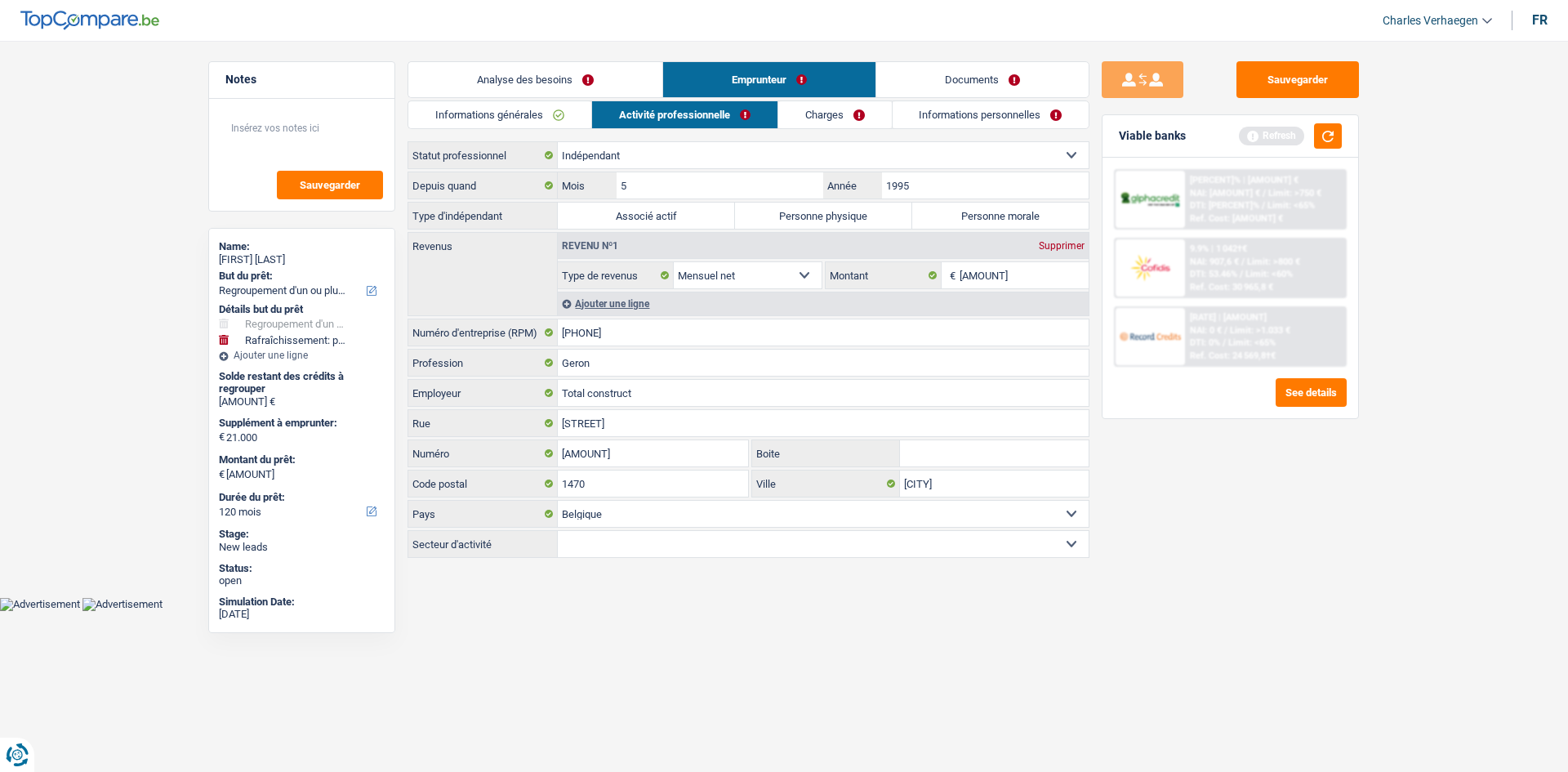 drag, startPoint x: 1030, startPoint y: 215, endPoint x: 1030, endPoint y: 232, distance: 17 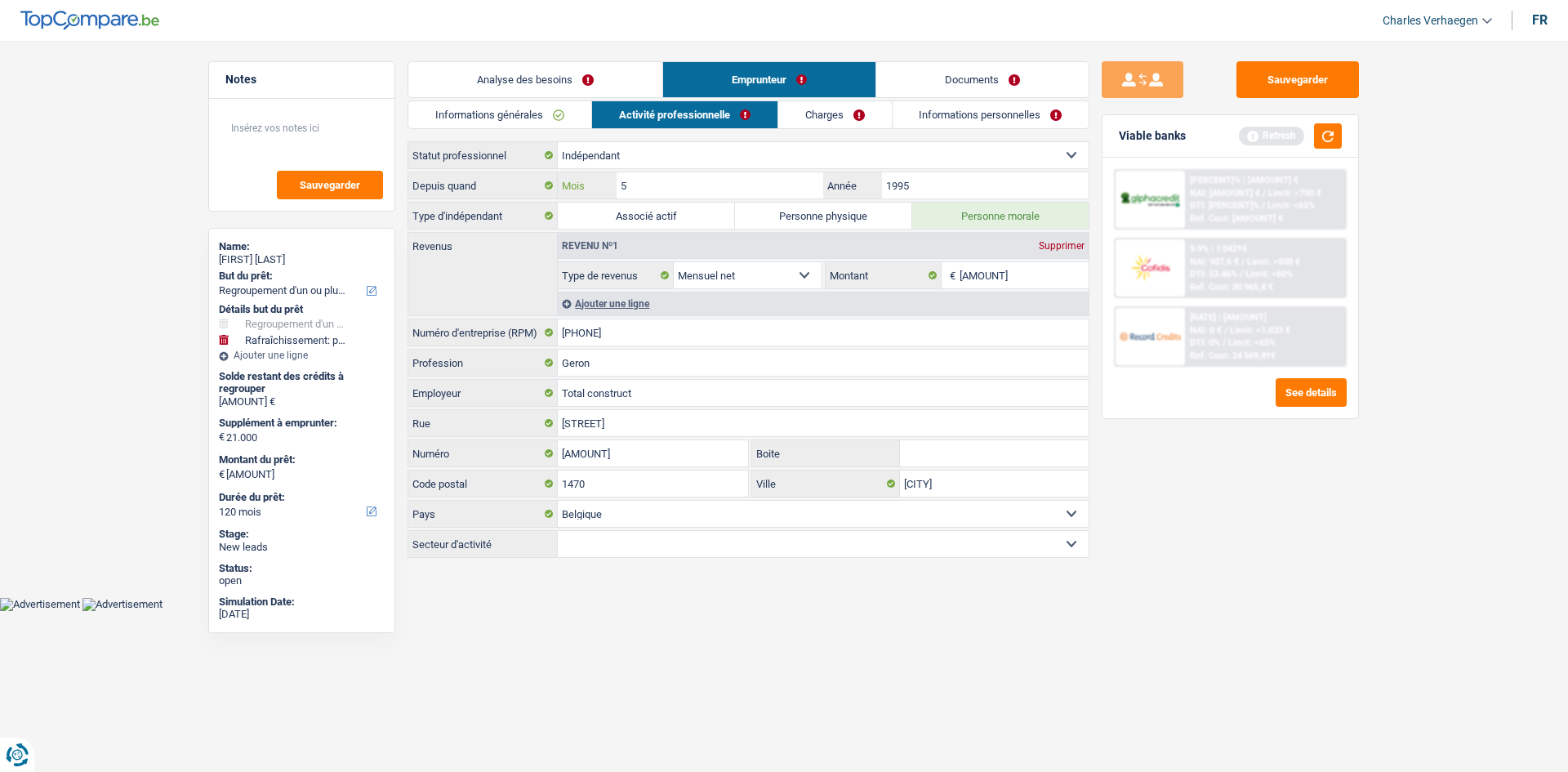 click on "5" at bounding box center [719, 185] 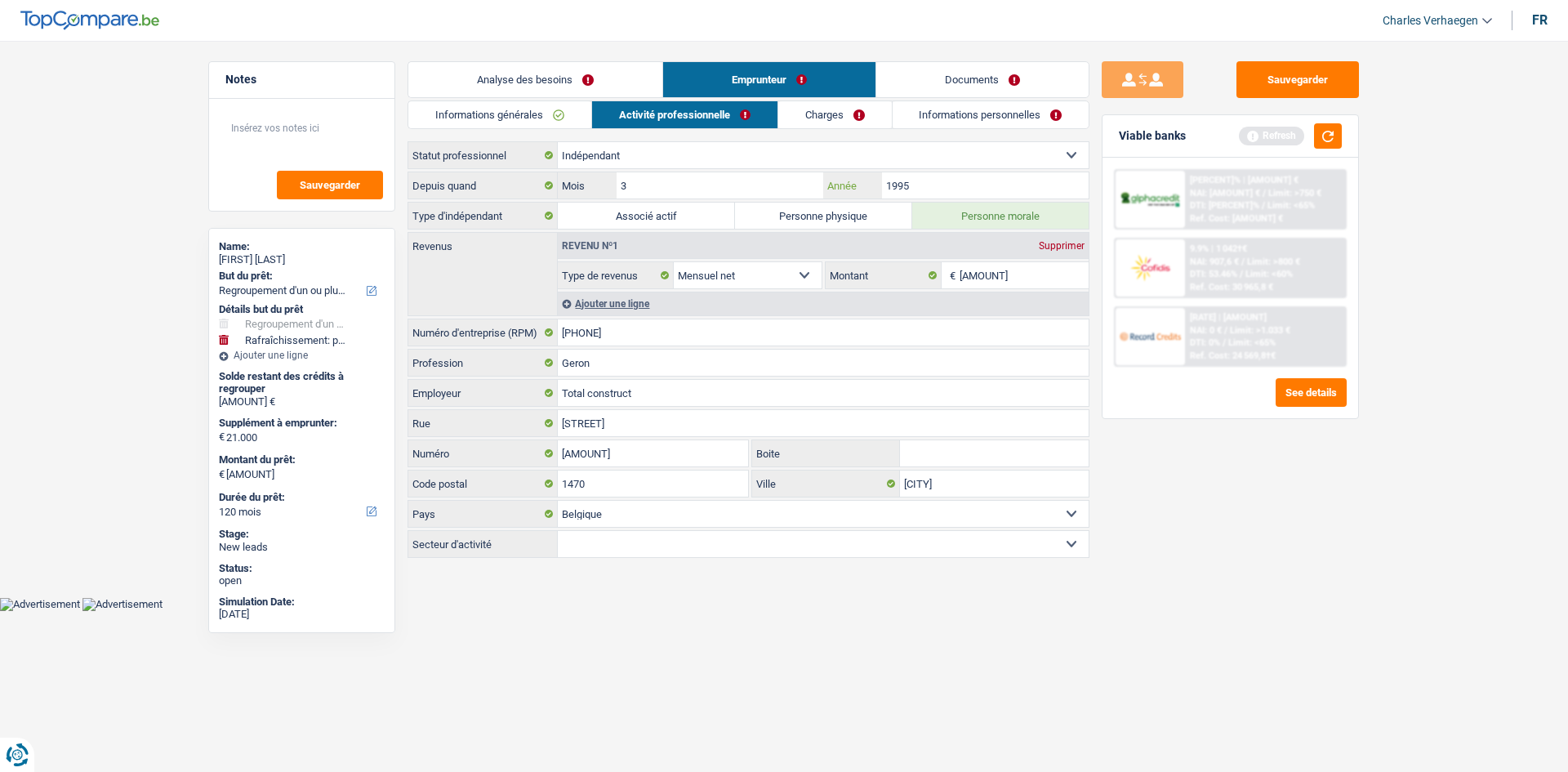 click on "1995" at bounding box center (985, 185) 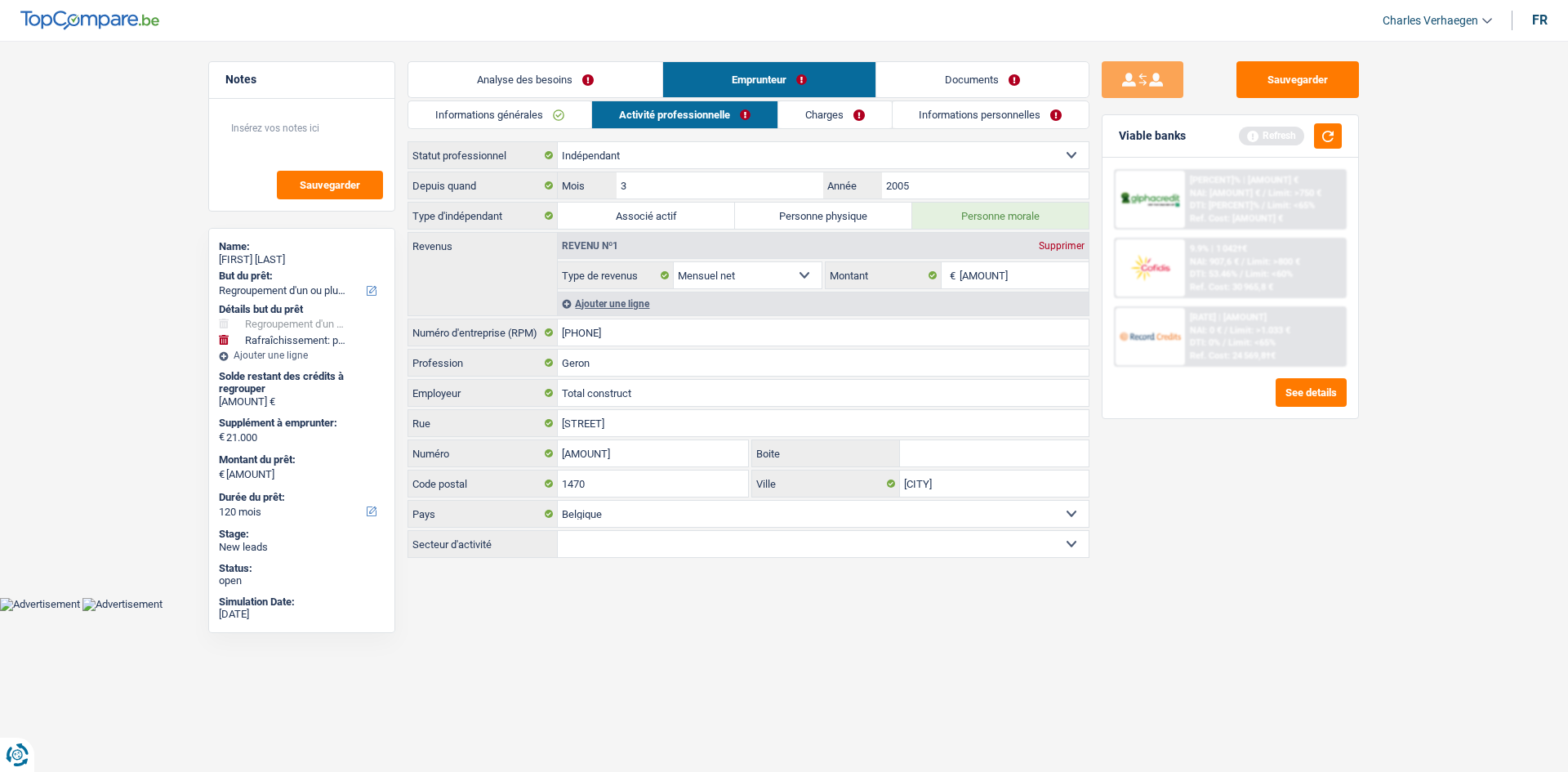 click on "Sauvegarder
Viable banks
Refresh
8.99% | 1 006 €
NAI: 944,2 €
/
Limit: >750 €
DTI: 51.58%
/
Limit: <65%
Ref. Cost: 27 959,8 €
9.9% | 1 042 €
NAI: 907,6 €
/
Limit: >800 €
DTI: 53.46%
/               /       /" at bounding box center [1230, 401] 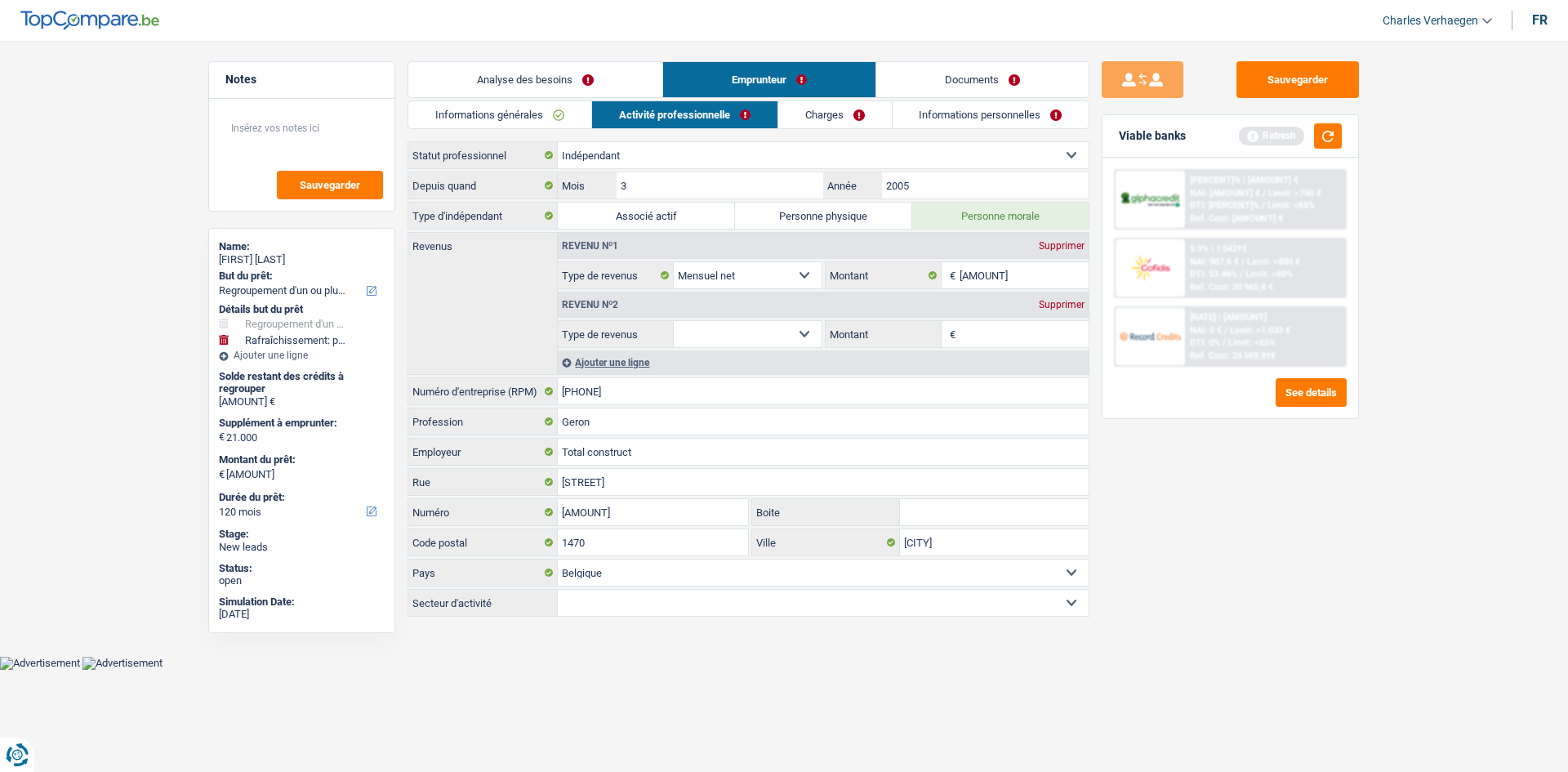 click on "Allocation d'handicap Allocations chômage Allocations familiales Chèques repas Complément d'entreprise Indemnité mutuelle Indépendant complémentaire Mensuel net Pension Pension alimentaire Pension d'invalidité Revenu d'intégration sociale Revenus locatifs Autres revenus
Sélectionner une option" at bounding box center (747, 334) 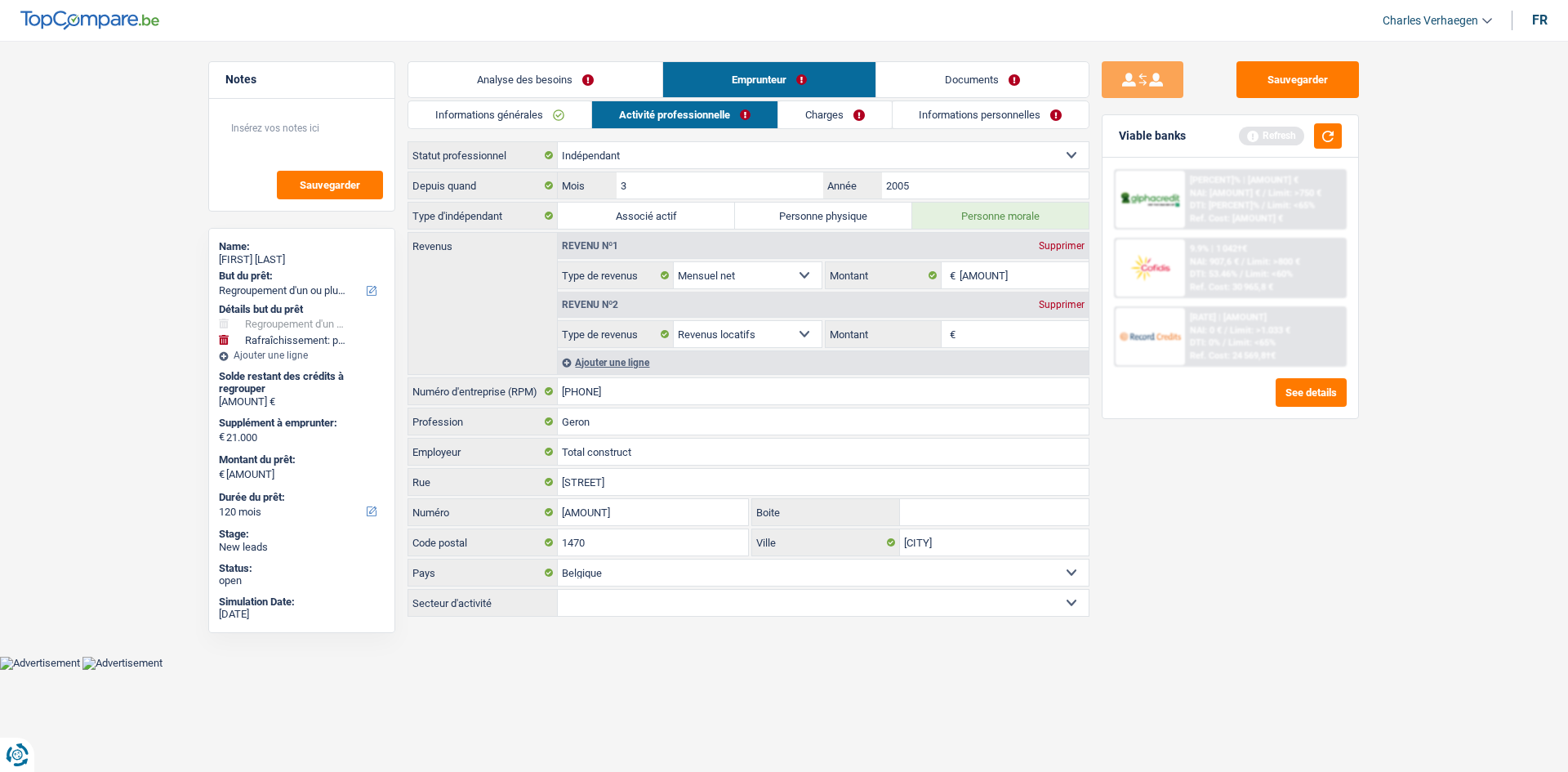 click on "Montant" at bounding box center [1024, 334] 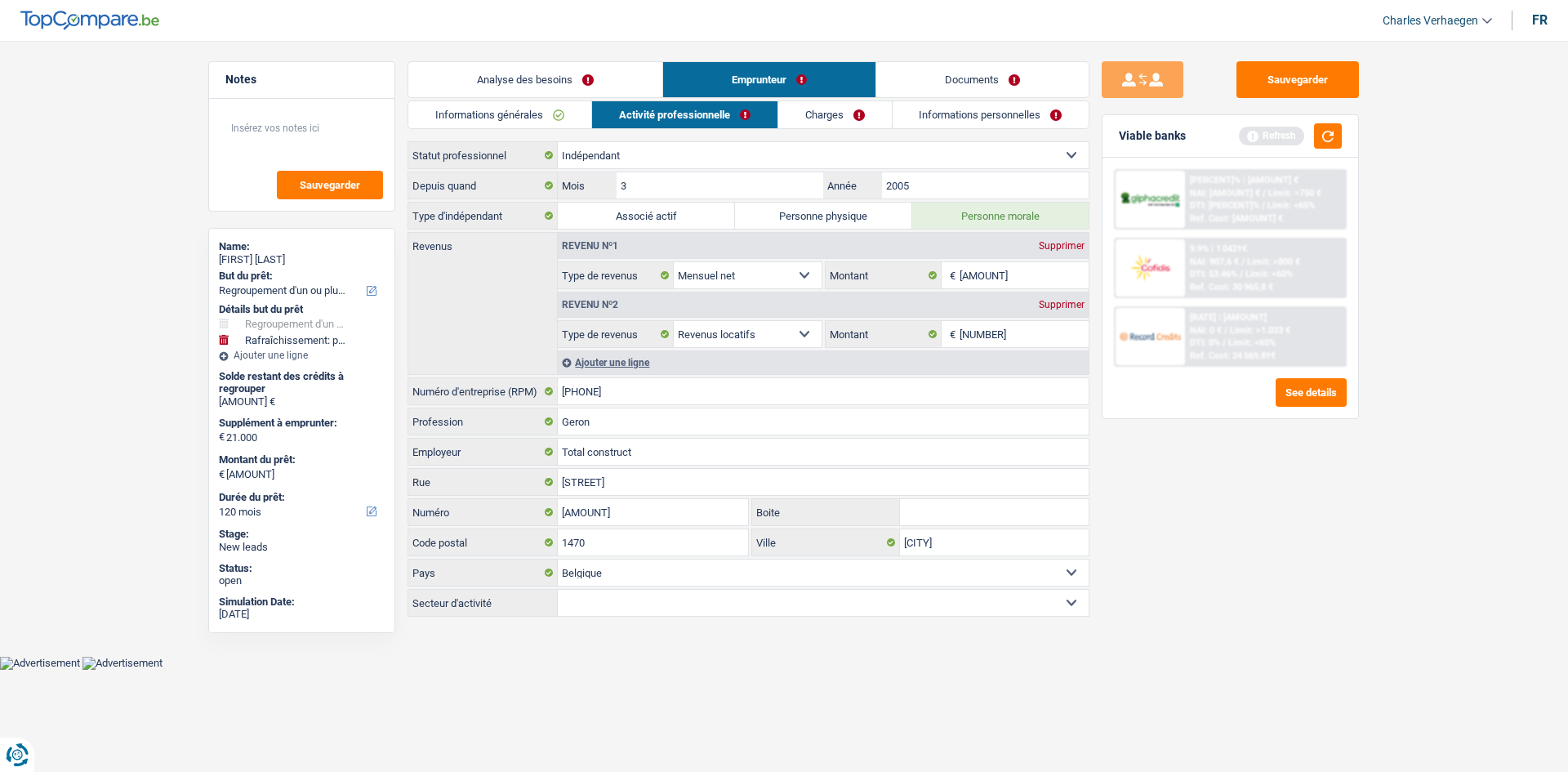 click on "Sauvegarder
Viable banks
Refresh
8.99% | 1 006 €
NAI: 944,2 €
/
Limit: >750 €
DTI: 51.58%
/
Limit: <65%
Ref. Cost: 27 959,8 €
9.9% | 1 042 €
NAI: 907,6 €
/
Limit: >800 €
DTI: 53.46%
/               /       /" at bounding box center (1230, 401) 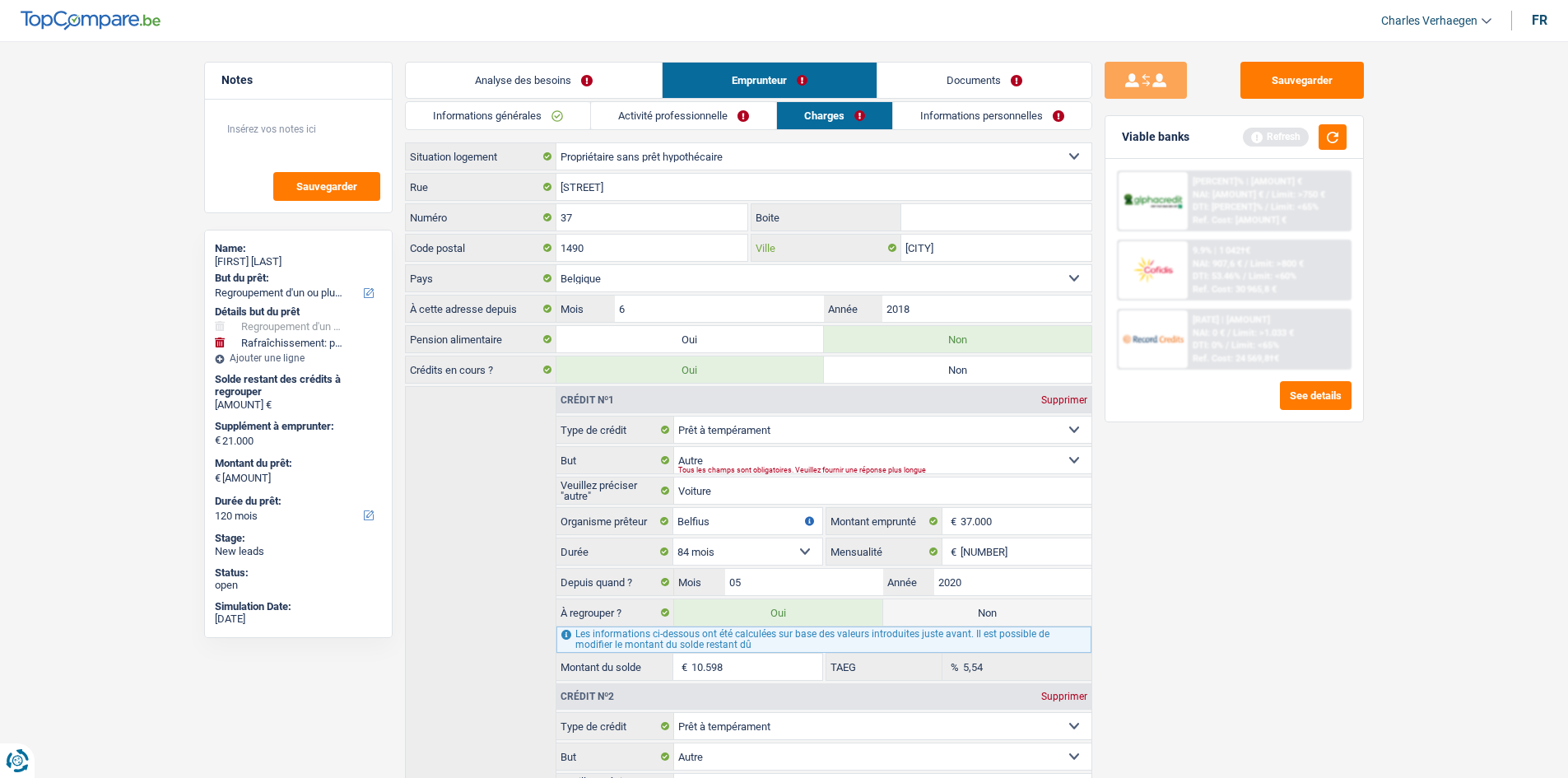 click on "Court-Saint-Étienne" at bounding box center [996, 248] 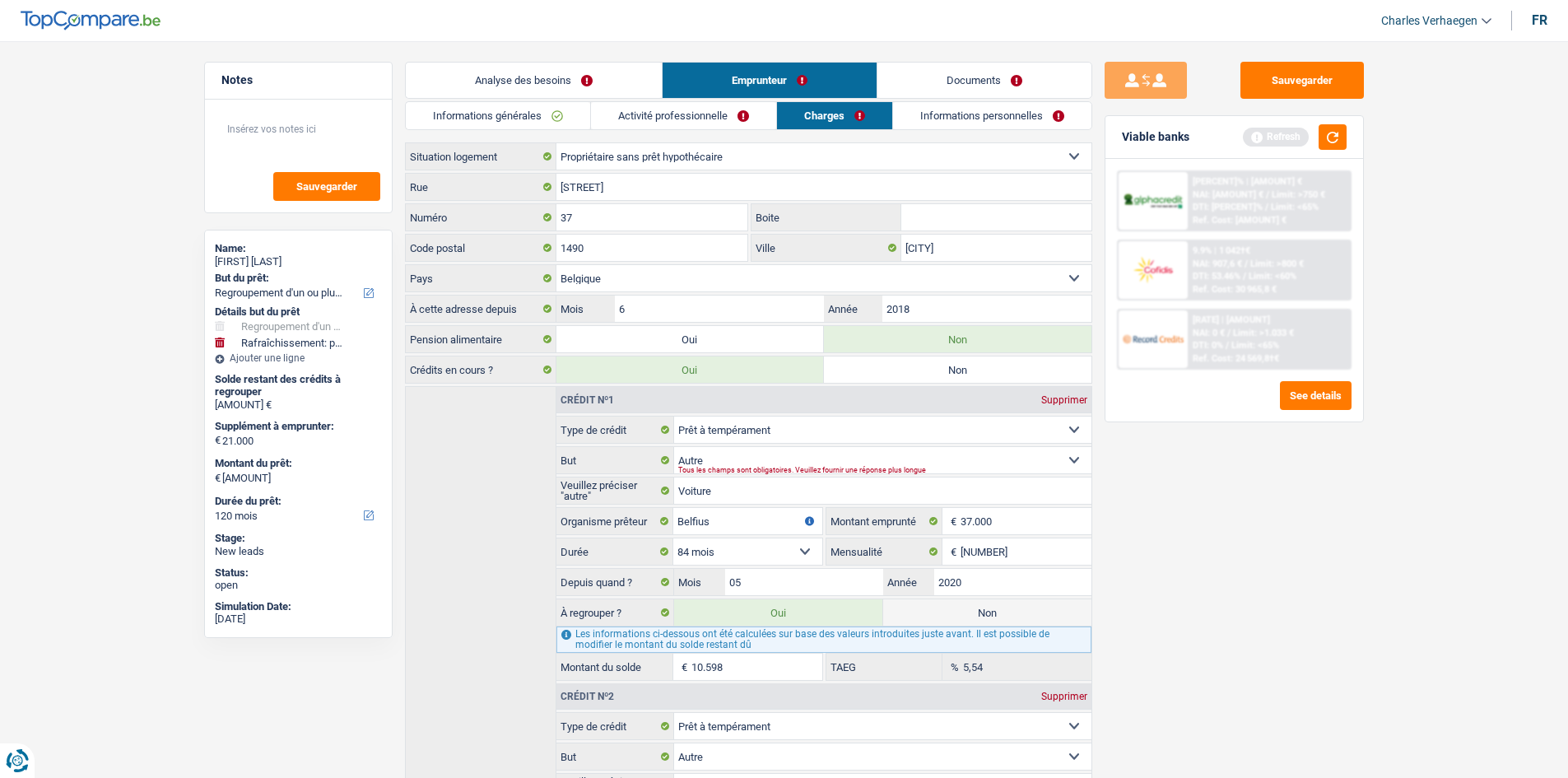 click on "Sauvegarder
Viable banks
Refresh
8.99% | 1 006 €
NAI: 944,2 €
/
Limit: >750 €
DTI: 51.58%
/
Limit: <65%
Ref. Cost: 27 959,8 €
9.9% | 1 042 €
NAI: 907,6 €
/
Limit: >800 €
DTI: 53.46%
/               /       /" at bounding box center (1234, 404) 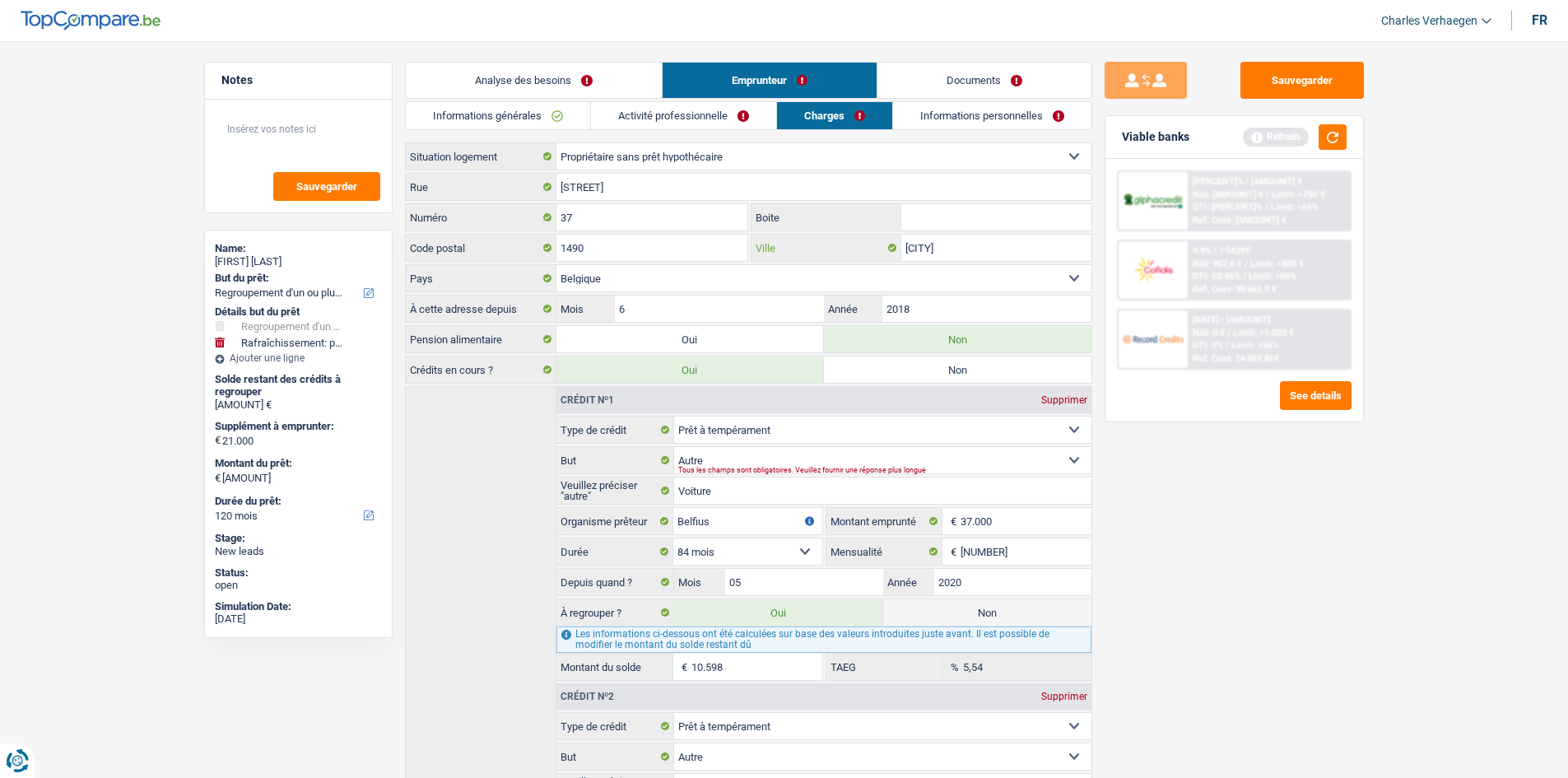 click on "Court-Saint-Étienne" at bounding box center (996, 248) 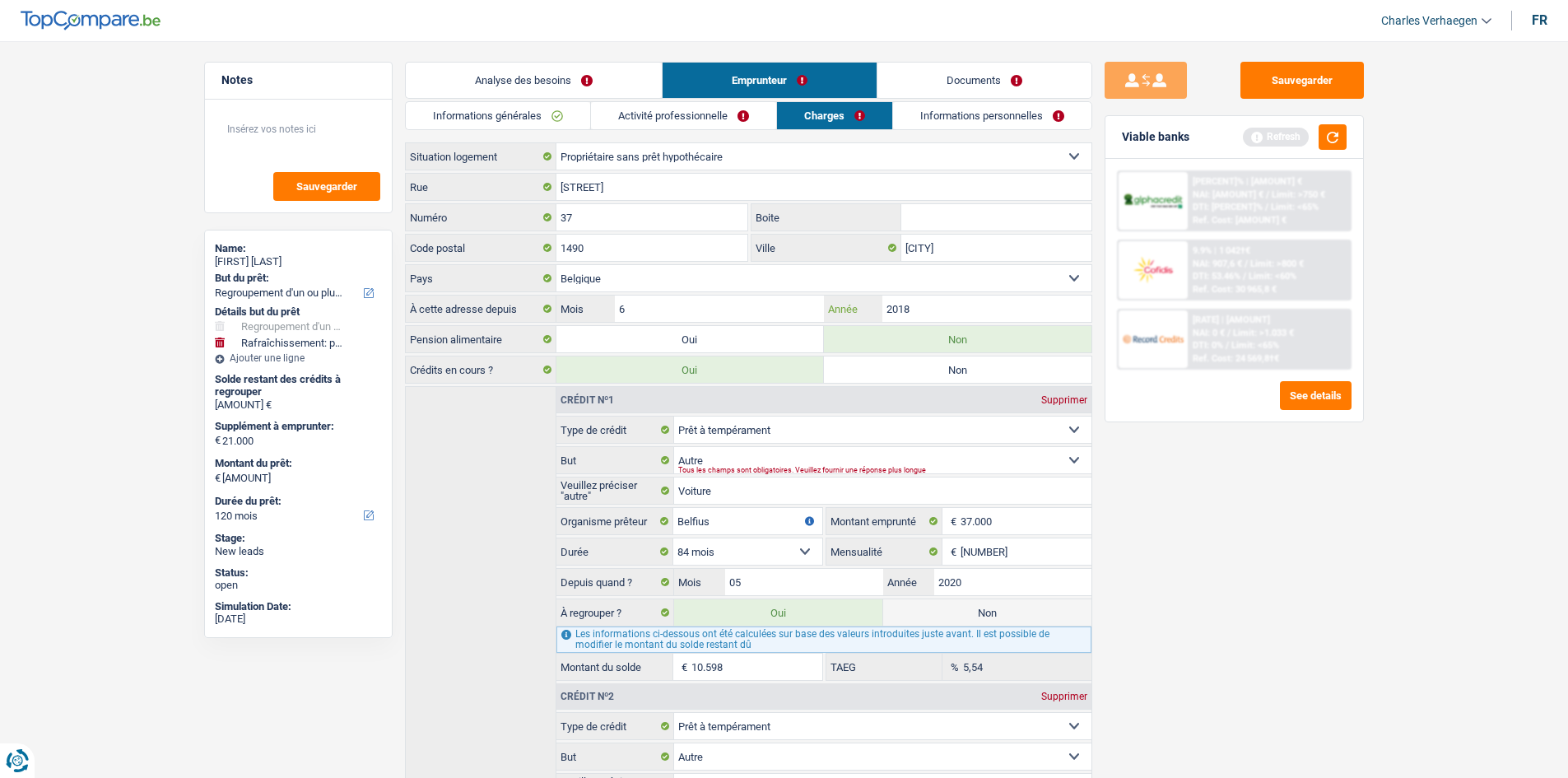 click on "2018" at bounding box center (986, 309) 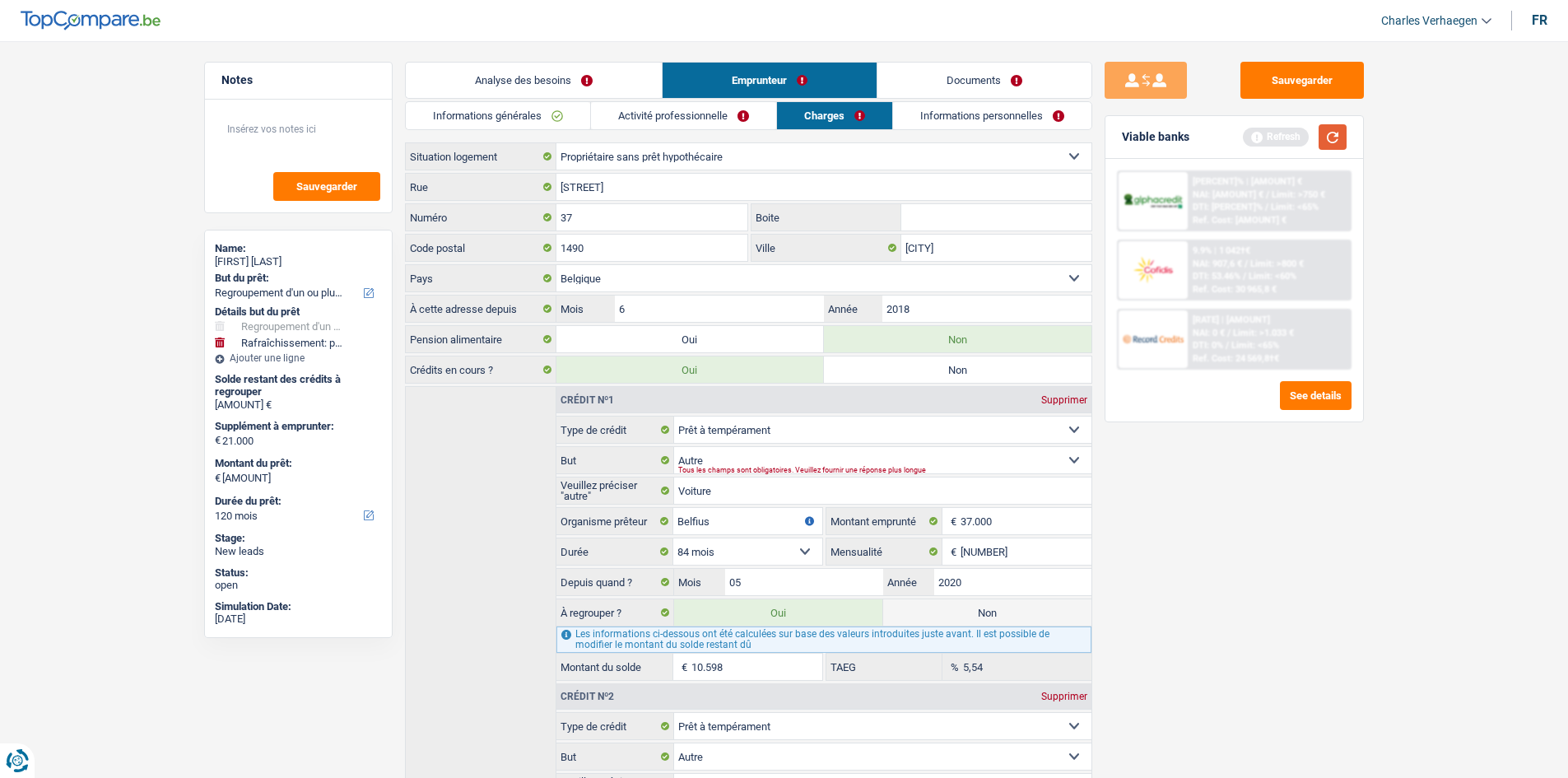 click at bounding box center (1333, 137) 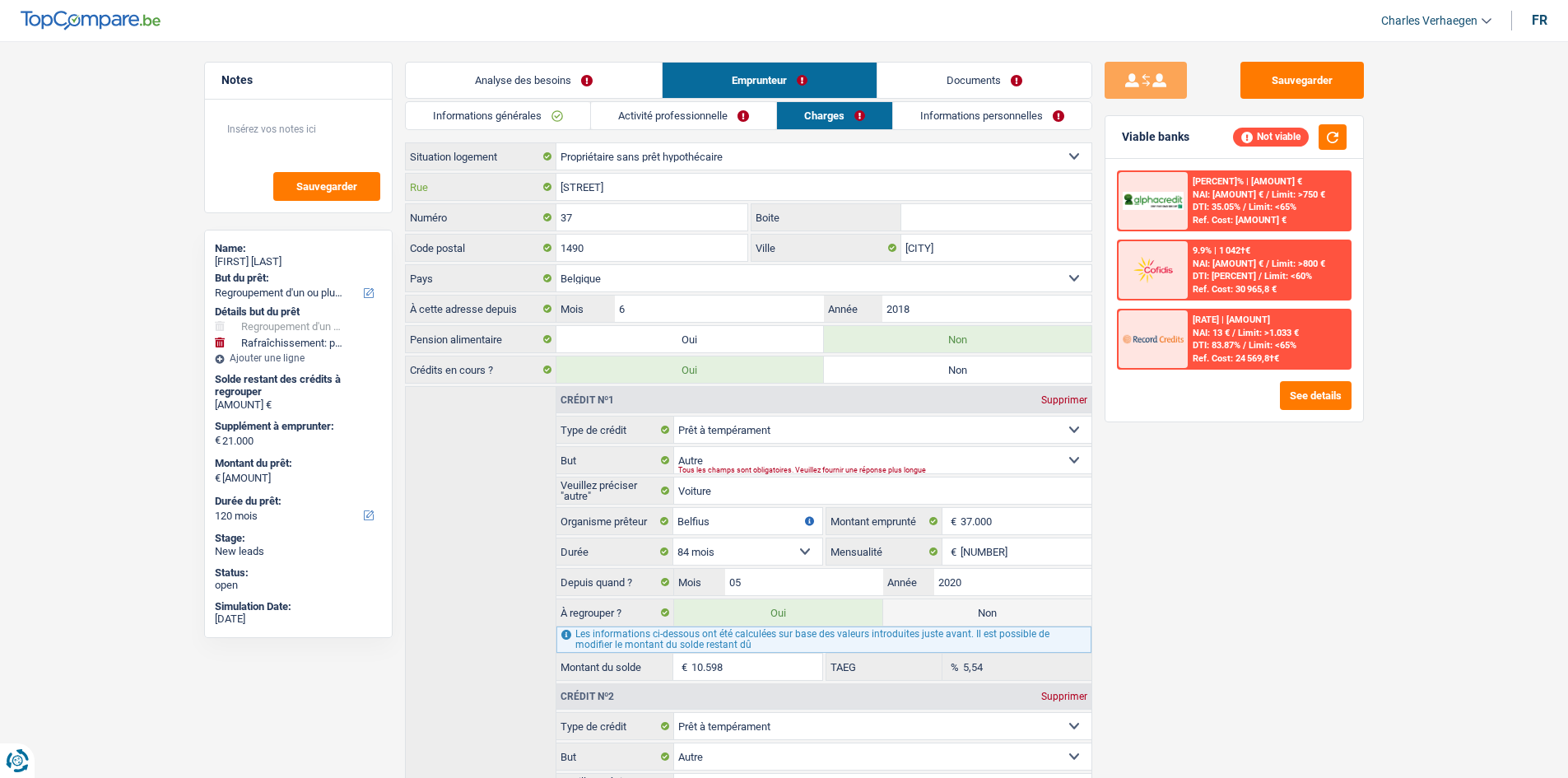 click on "Rue Francois" at bounding box center [824, 187] 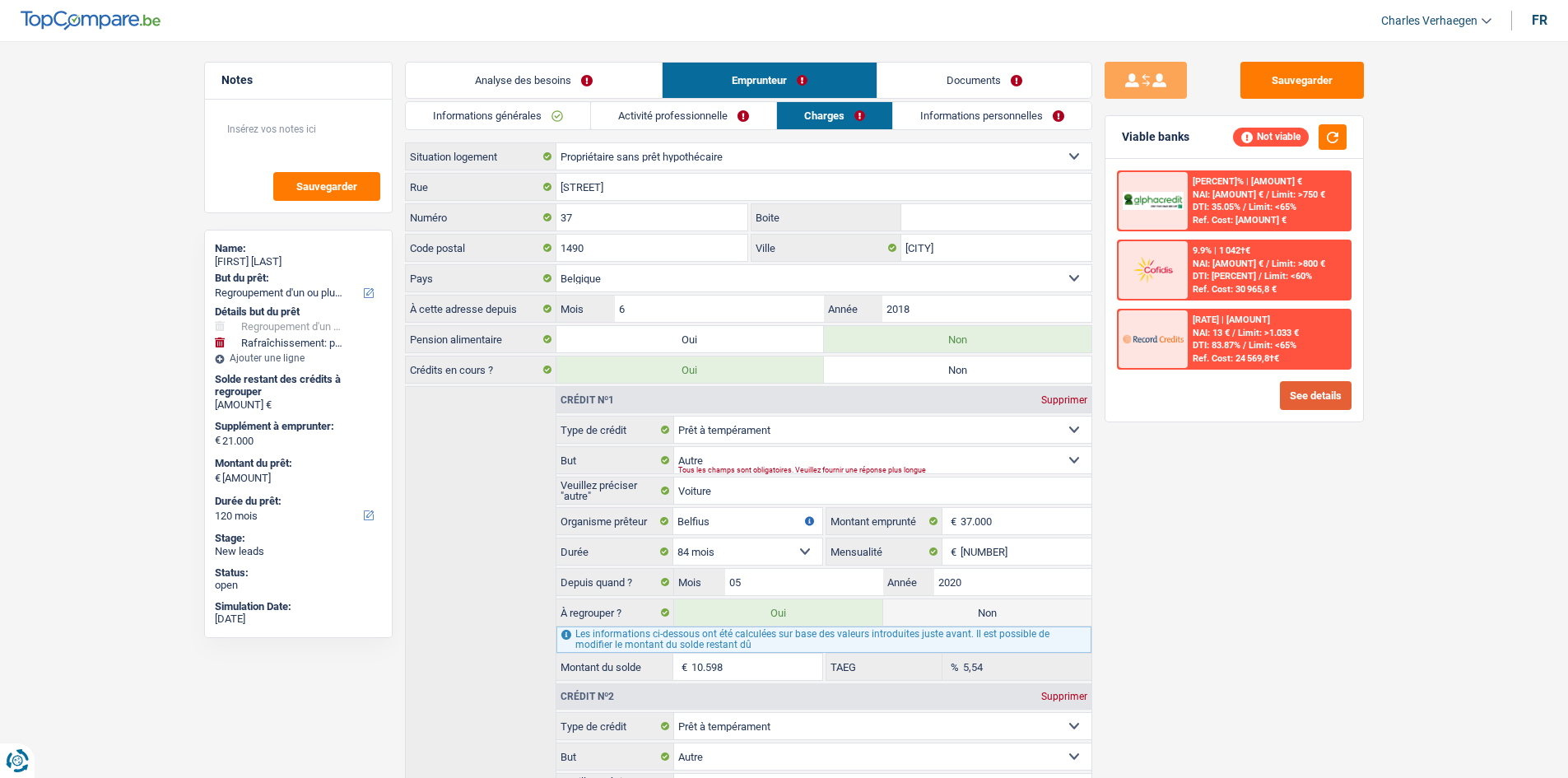 click on "See details" at bounding box center [1315, 395] 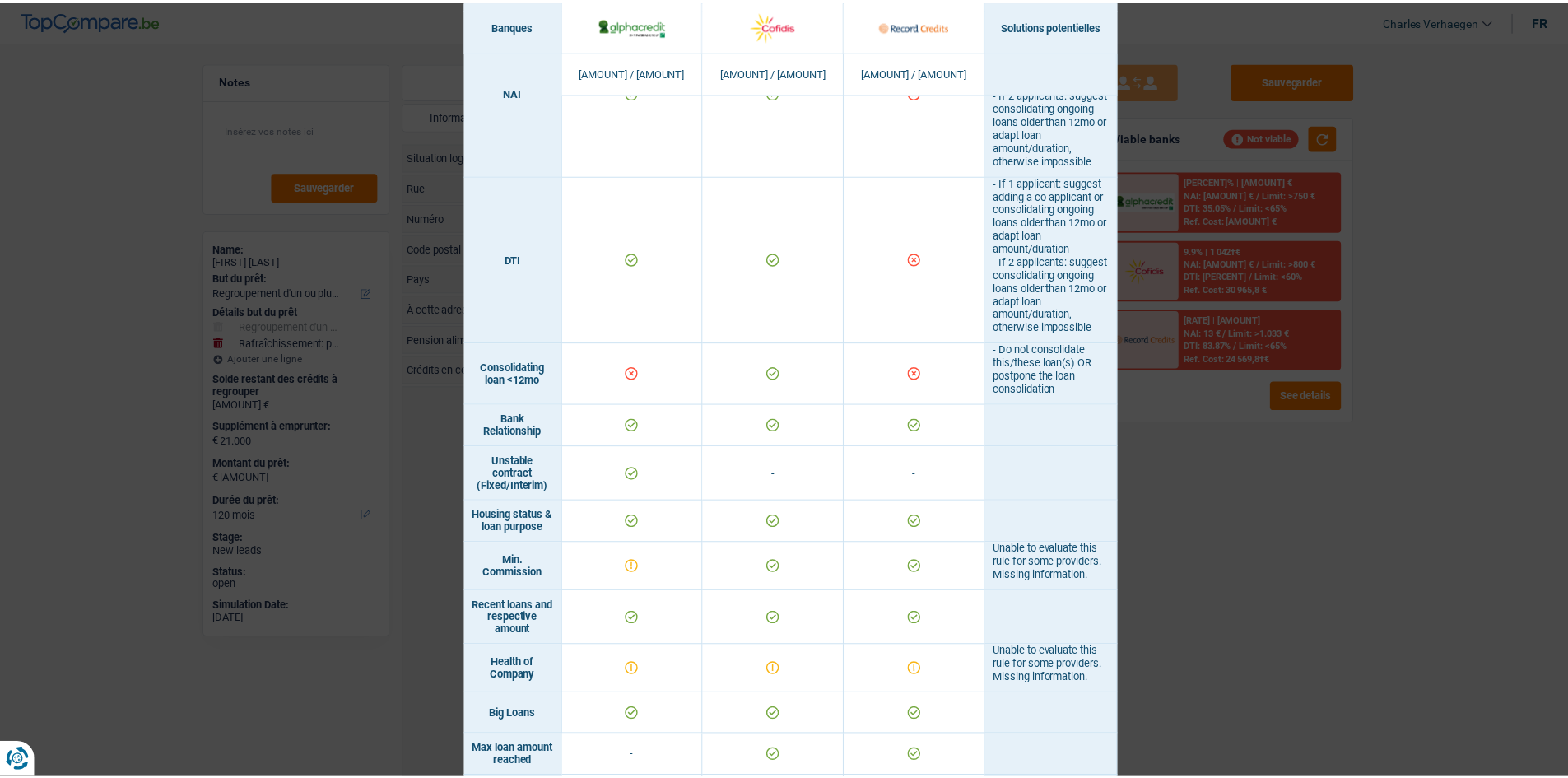 scroll, scrollTop: 690, scrollLeft: 0, axis: vertical 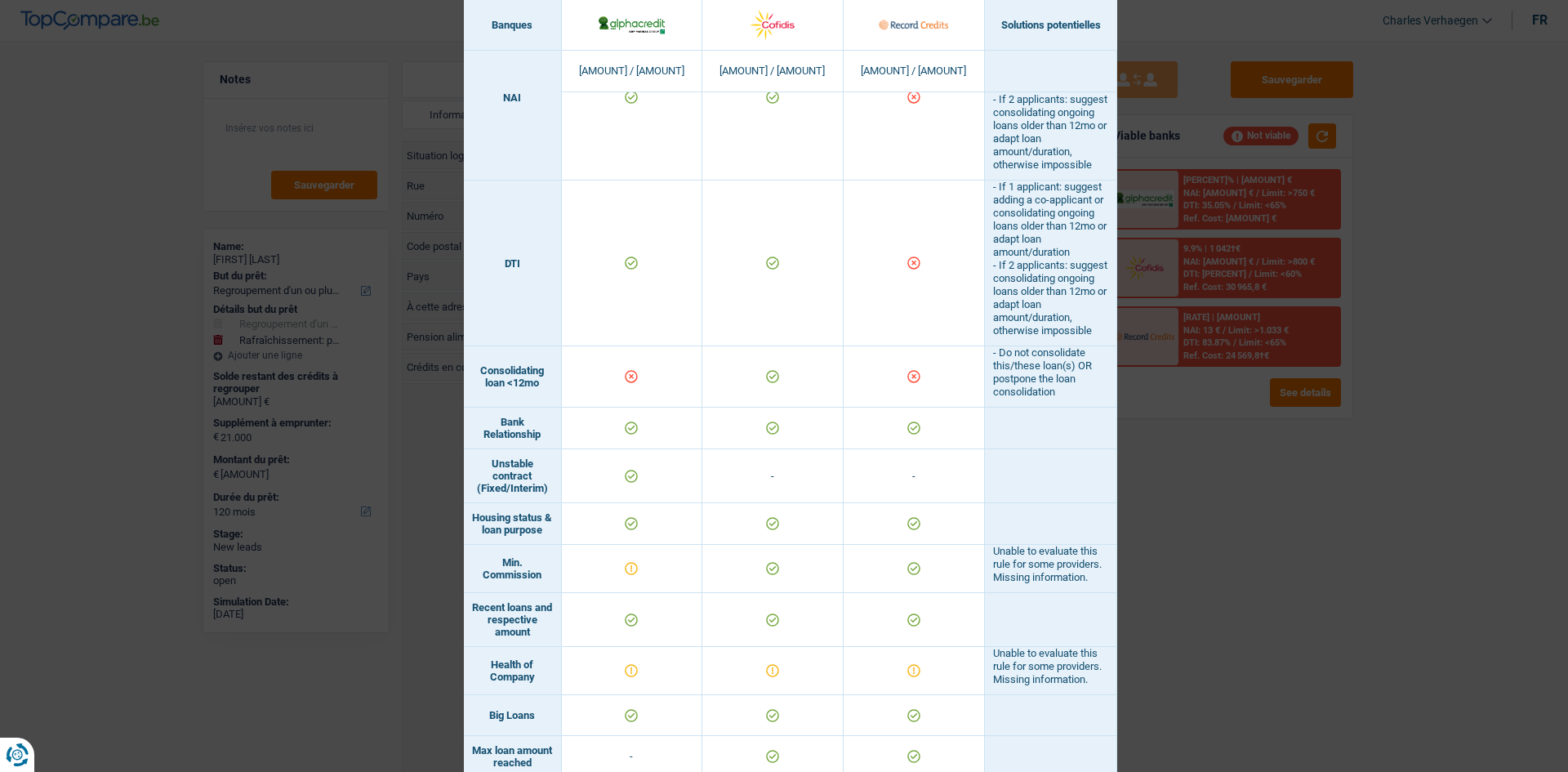 click on "Banks conditions ×
Banques
Solutions potentielles
Revenus / Charges
2.870 € / 1.005,8 €
3.100 € / 1.042,4 €
977,5 € / 964,5 €
Loan for legal fees
-
-
Housing status & amount
-
Professional activity" at bounding box center (784, 386) 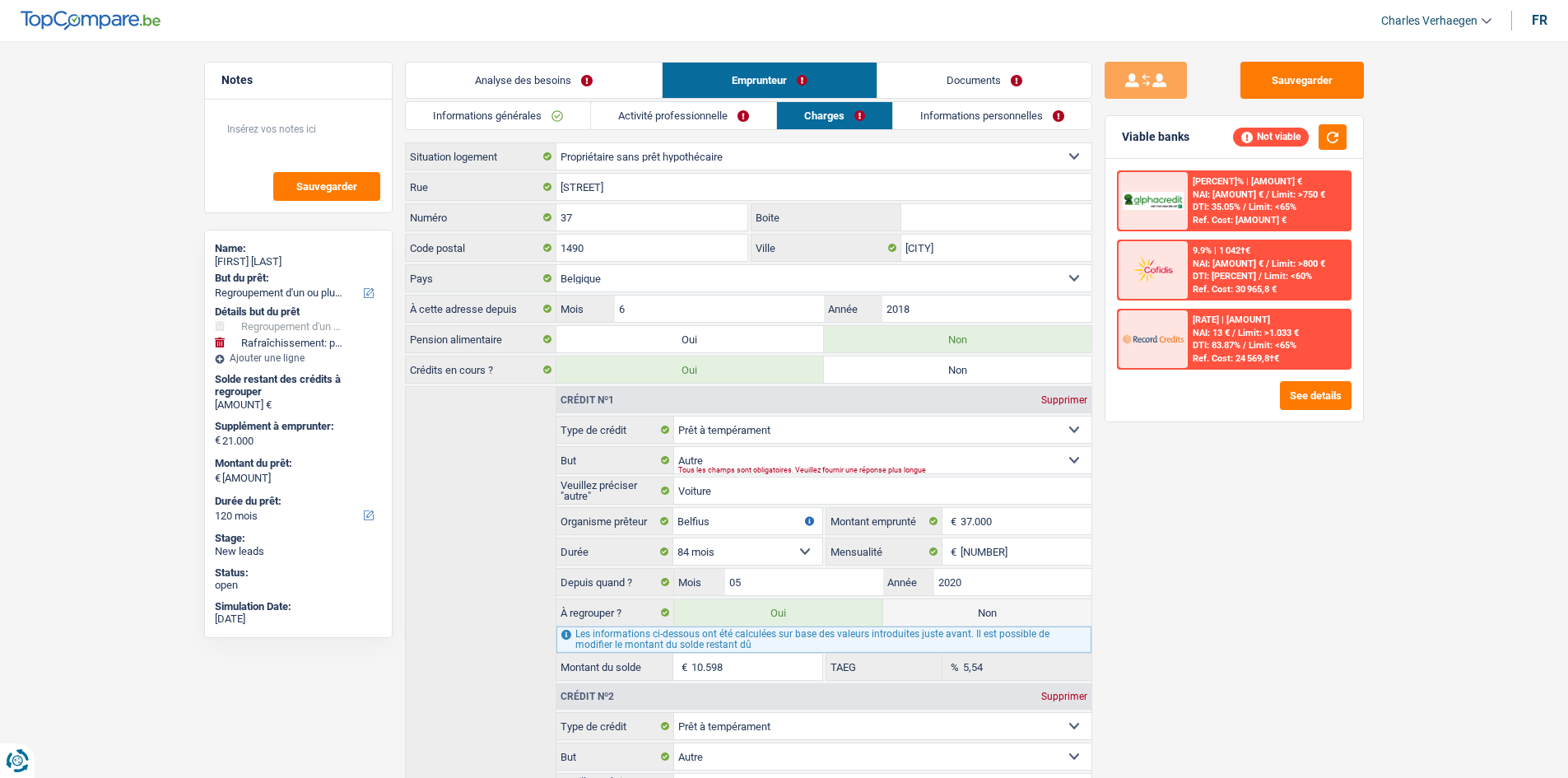 click on "Informations personnelles" at bounding box center (992, 115) 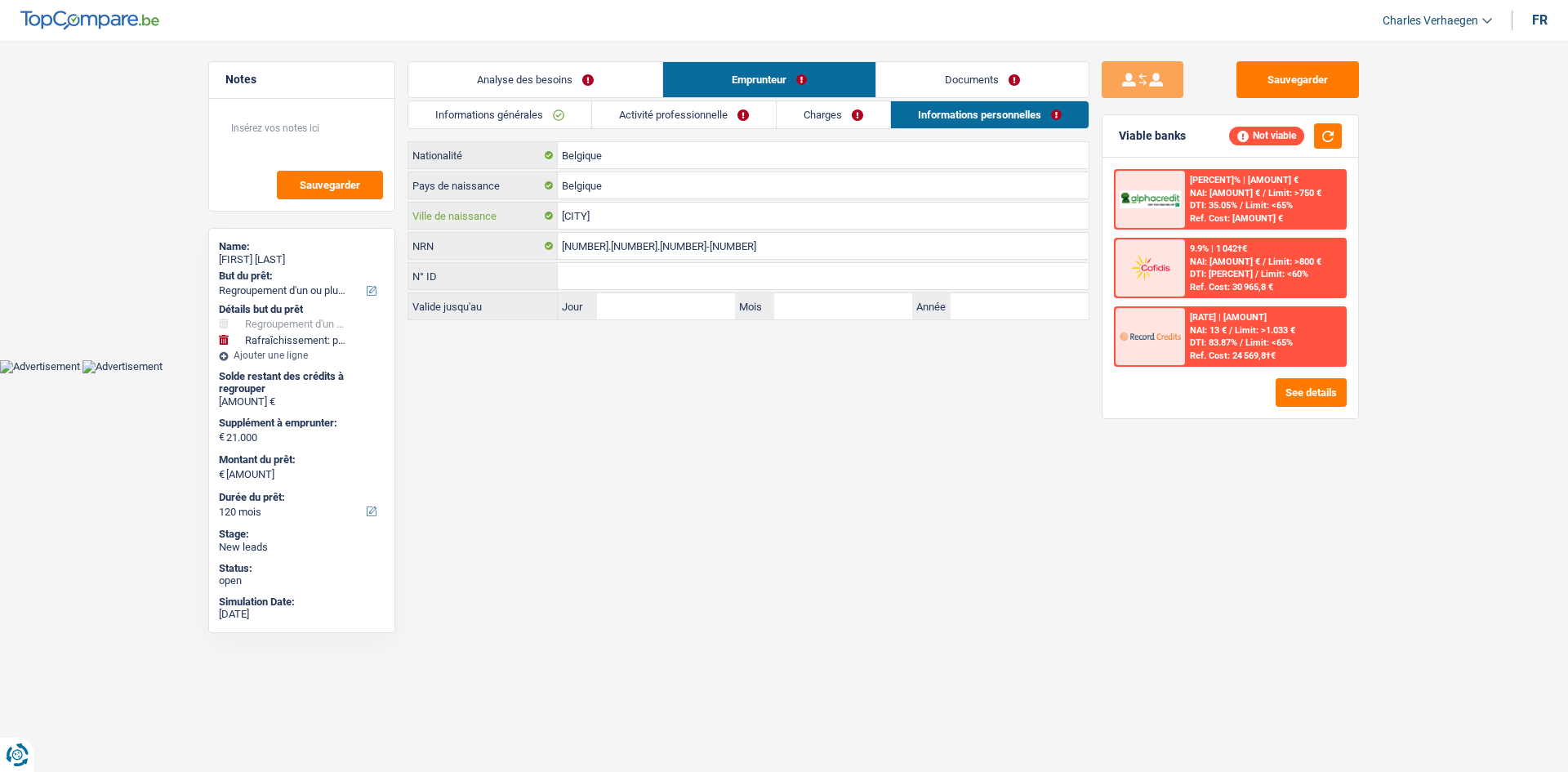 click on "Kicevo" at bounding box center (823, 216) 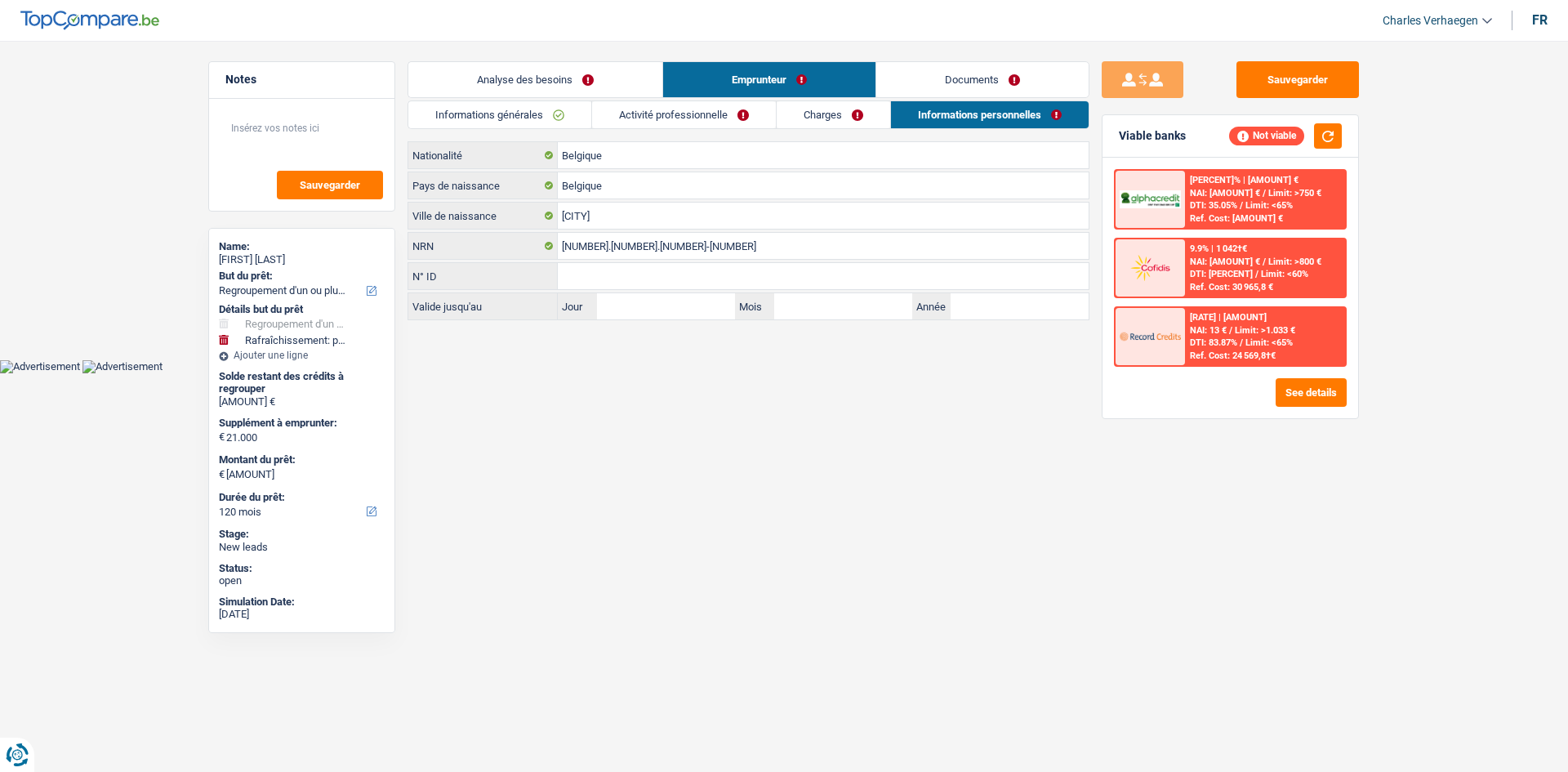 click on "Vous avez le contrôle de vos données
Nous utilisons des cookies, tout comme nos partenaires commerciaux, afin de collecter des informations sur vous à des fins diverses, notamment :
En cliquant sur « Accepter », vous donnez votre consentement à toutes les fins énoncées. Vous pouvez également choisir de spécifier les finalités auxquelles vous souhaitez donner votre consentement. Pour ce faire, il vous suffit de cocher la case située à côté de la finalité et d’appuyer sur « Enregistrer les paramètres ».
Vous pouvez à tout moment révoquer votre consentement en cliquant sur la petite icône située dans le coin inférieur gauche du site Internet. En savoir plus sur les cookies
Politique de confidentialité de Google
PHP _ga" at bounding box center (784, 186) 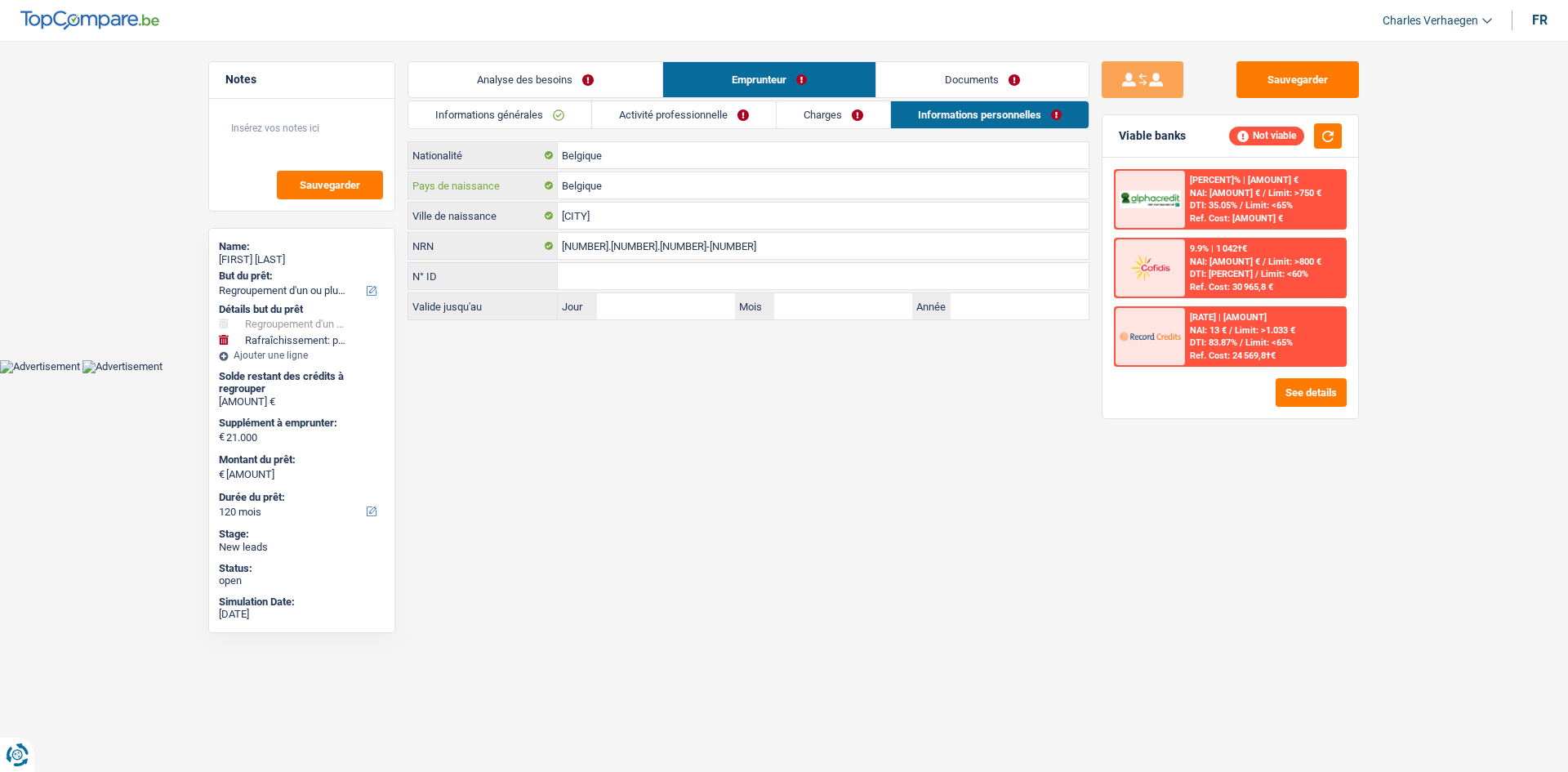 click on "Belgique" at bounding box center [823, 185] 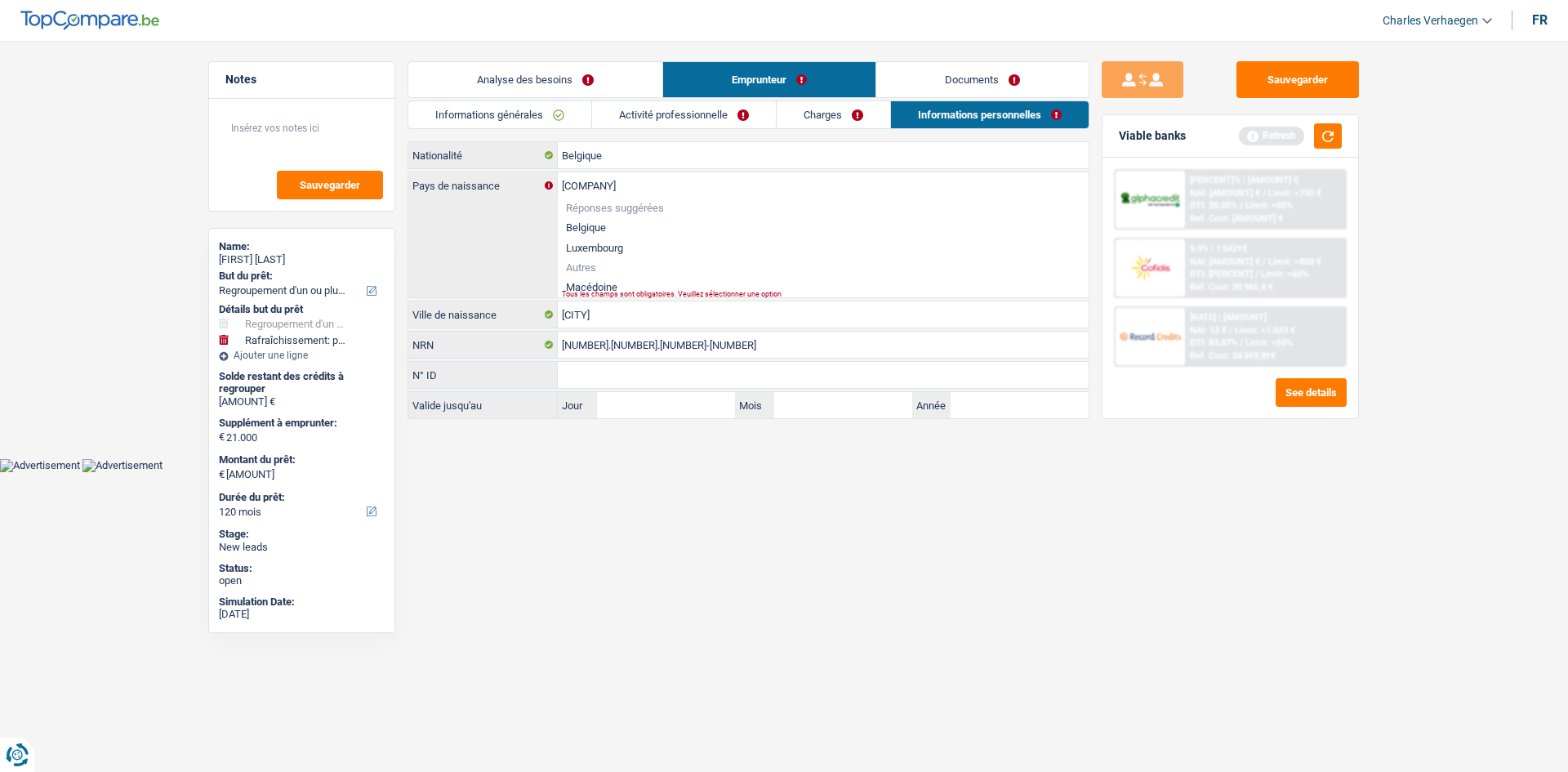 click on "Macédoine" at bounding box center [823, 287] 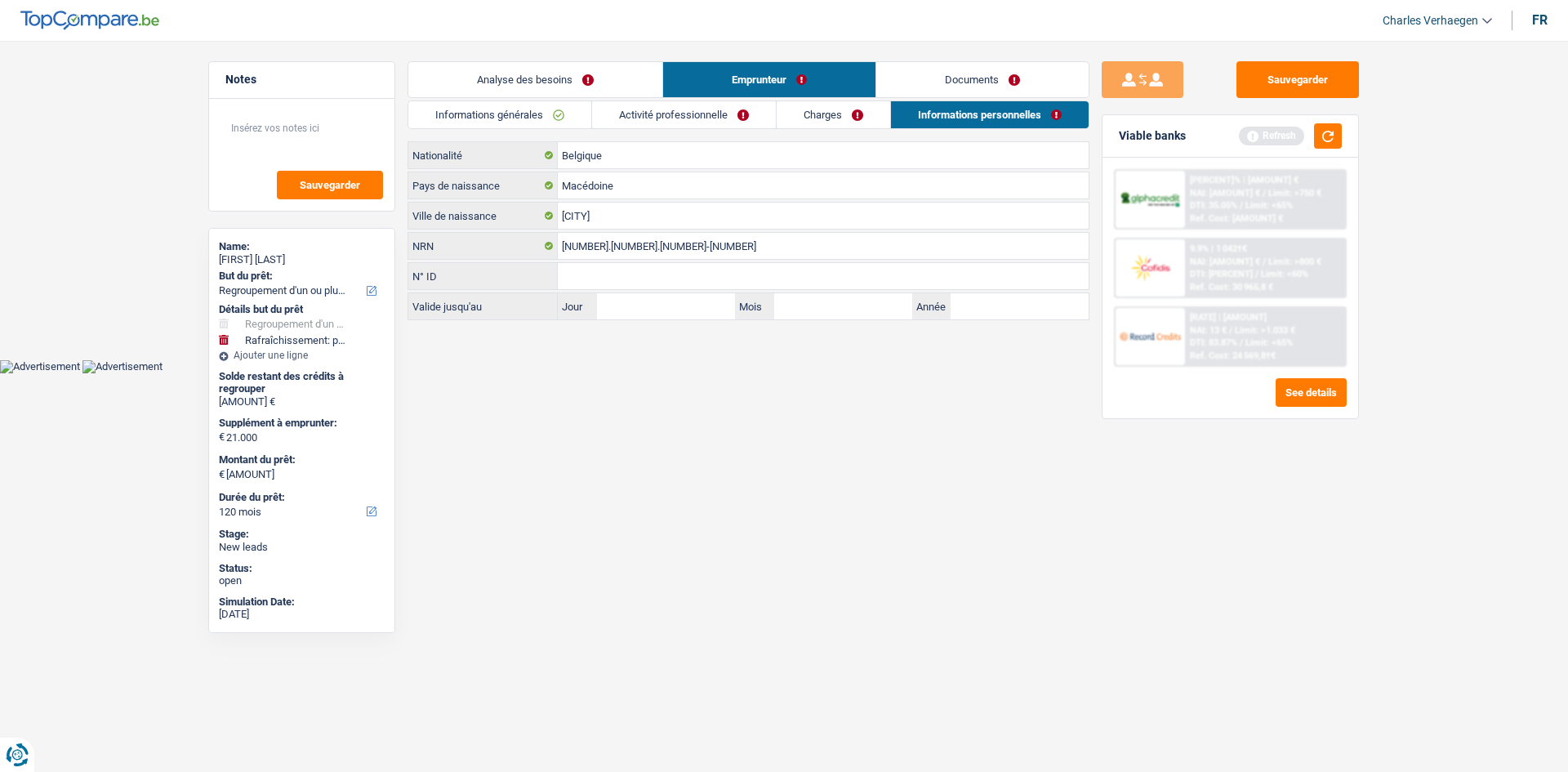 drag, startPoint x: 835, startPoint y: 103, endPoint x: 747, endPoint y: 114, distance: 88.684835 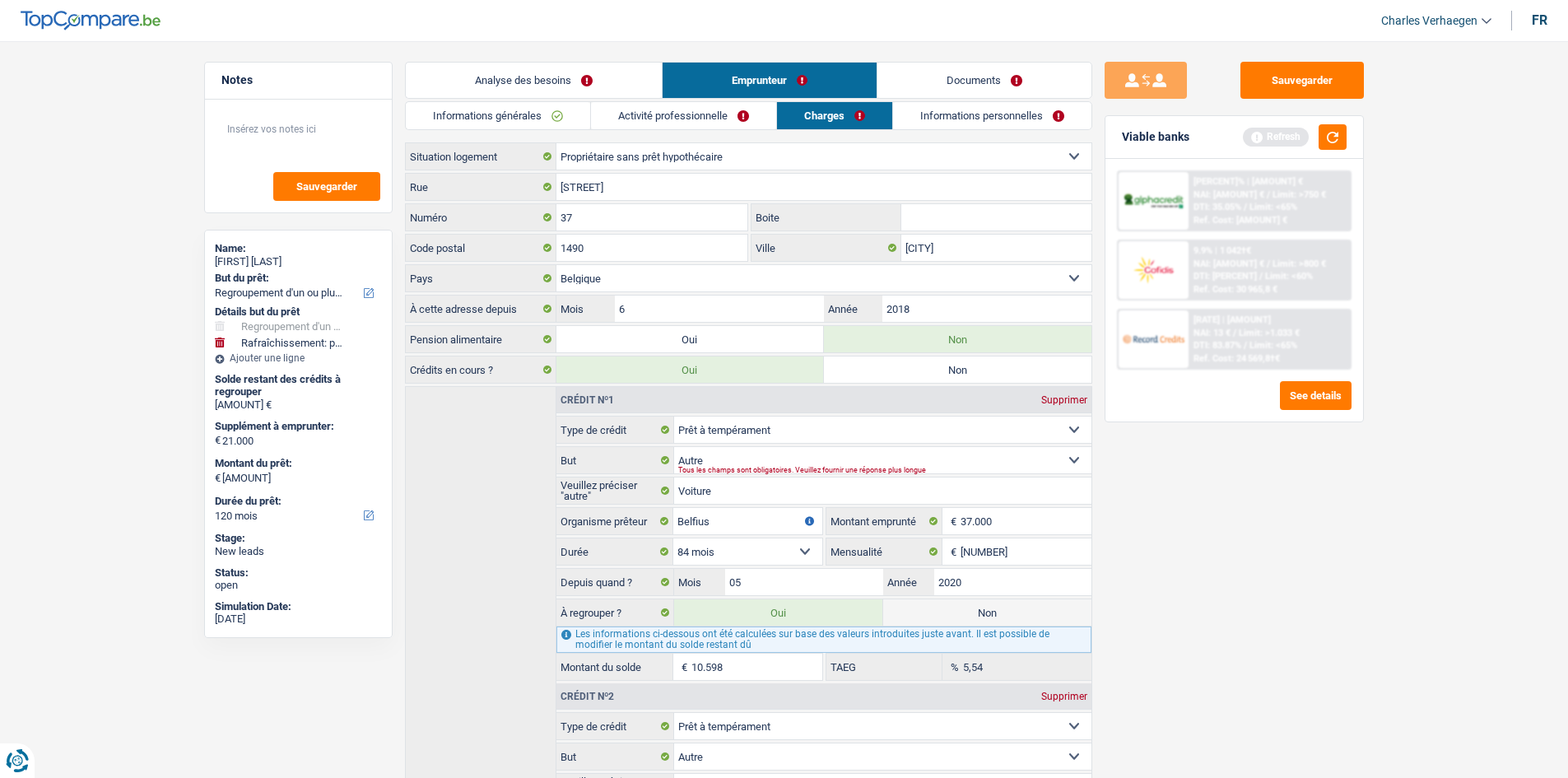 click on "Analyse des besoins Emprunteur Documents
1. Introduction & upselling by understanding their needs
1
Bonjour, est-ce que je parle bien à Mendan Ajvazoski ?
Bonjour ! Je suis Charles Verhaegen, conseiller en crédit spécialisé chez TopCompare.be. Je vois que vous avez commencé une simulation sur notre site web et je vais vous aider à optimiser votre demande afin de trouver une potentielle solution pour vous.
2   Projet  : Quel projet souhaitez-vous financer pour 80 635 € ?
Montant supérieur : La plupart de mes clients prennent une réserve supplémentaire pour qu'ils puissent financer leur projet en cas de hausse des prix. Êtes-vous certain d'avoir suffisamment d'argent avec 80 635 € ?   Montant minimum : Quel est le montant minimum dont vous avez besoin pour financer votre projet ?   Priorité : Dans quel ordre pouvons-nous prioriser vos projets ?   Devis     Hifi, multimédia, gsm, ordinateur Frais médicaux Autre" at bounding box center [748, 717] 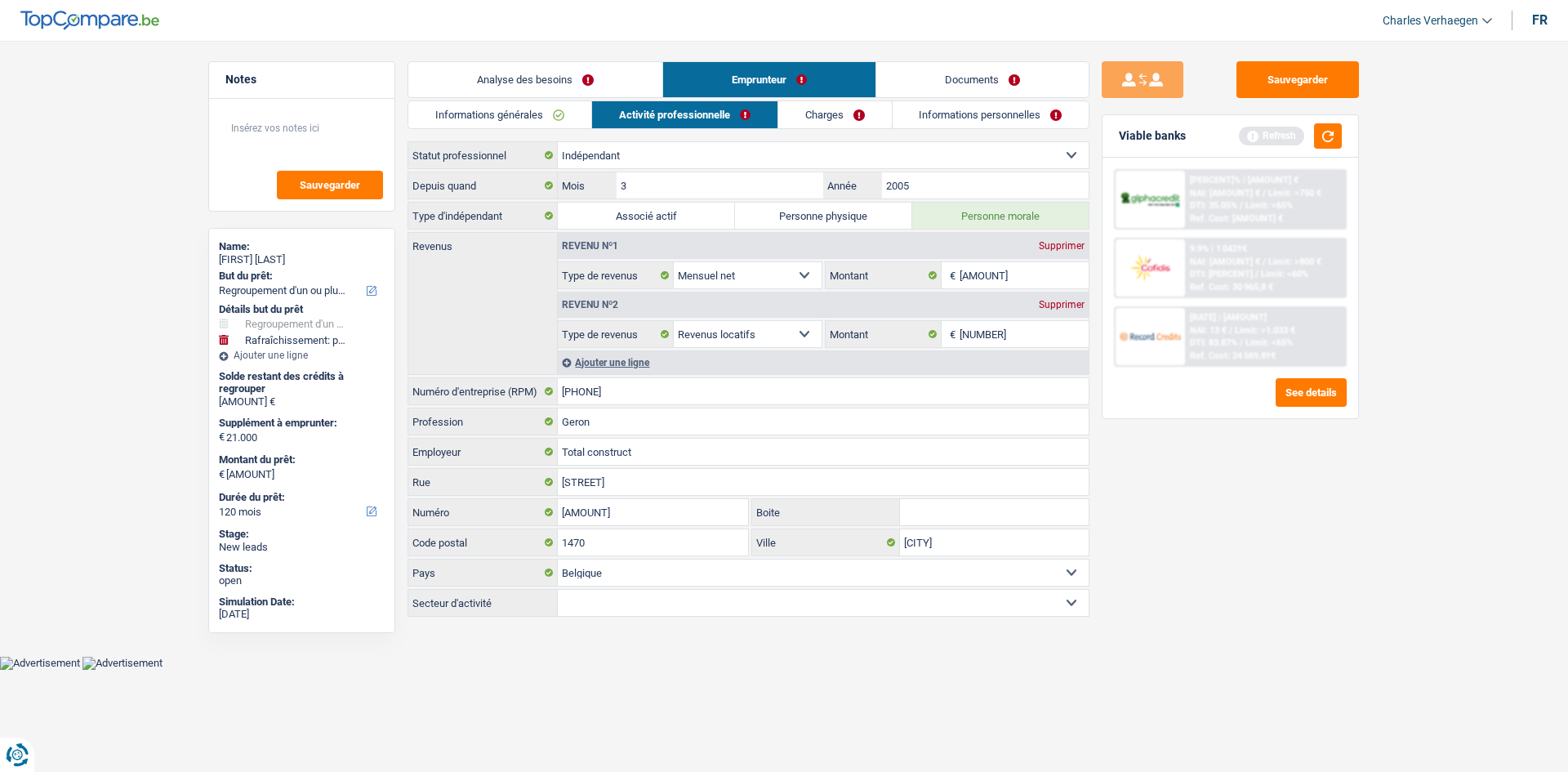 click on "Informations générales" at bounding box center [500, 114] 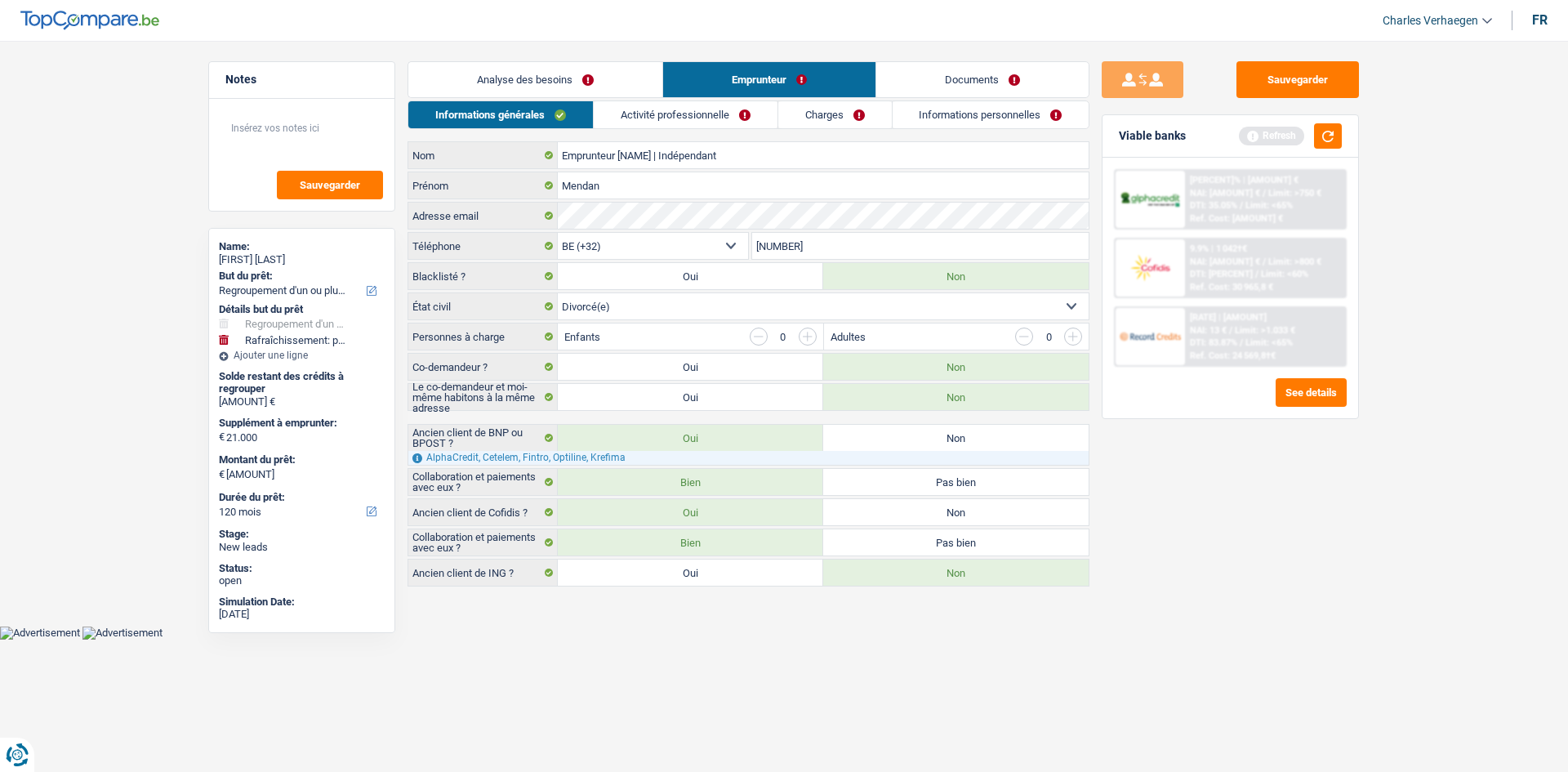 click on "Analyse des besoins" at bounding box center [535, 79] 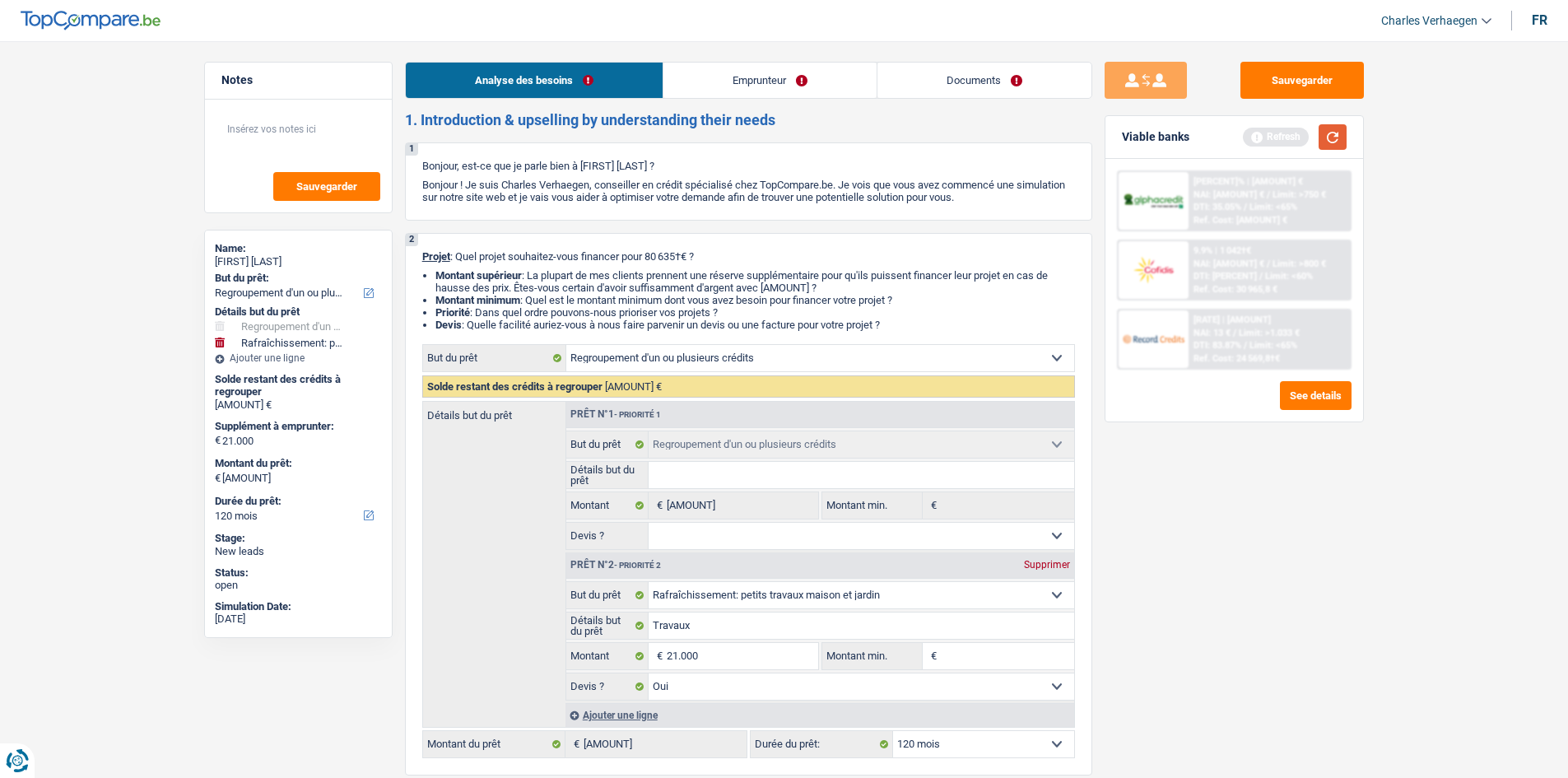 drag, startPoint x: 1336, startPoint y: 133, endPoint x: 1431, endPoint y: 515, distance: 393.63562 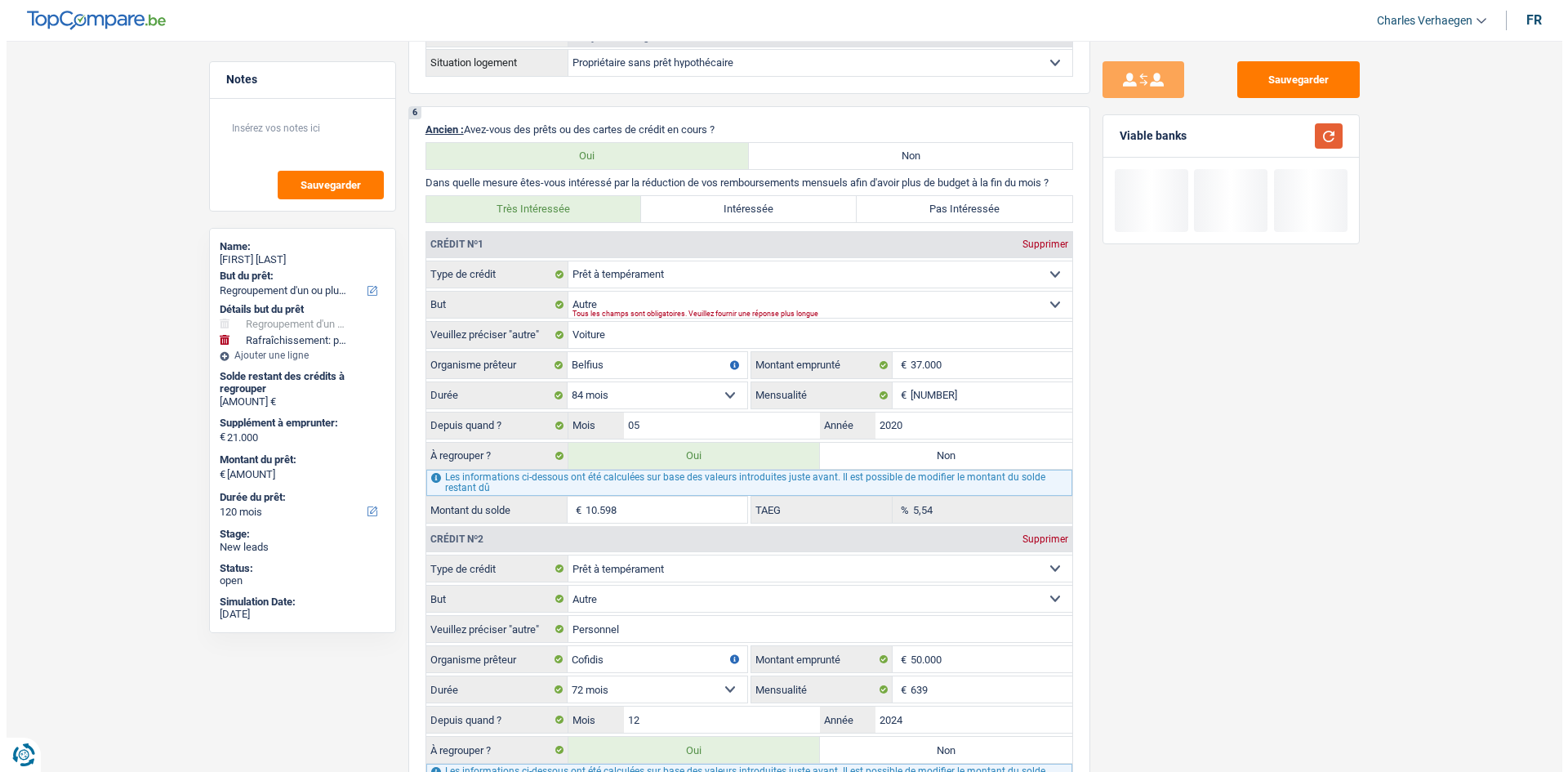 scroll, scrollTop: 1470, scrollLeft: 0, axis: vertical 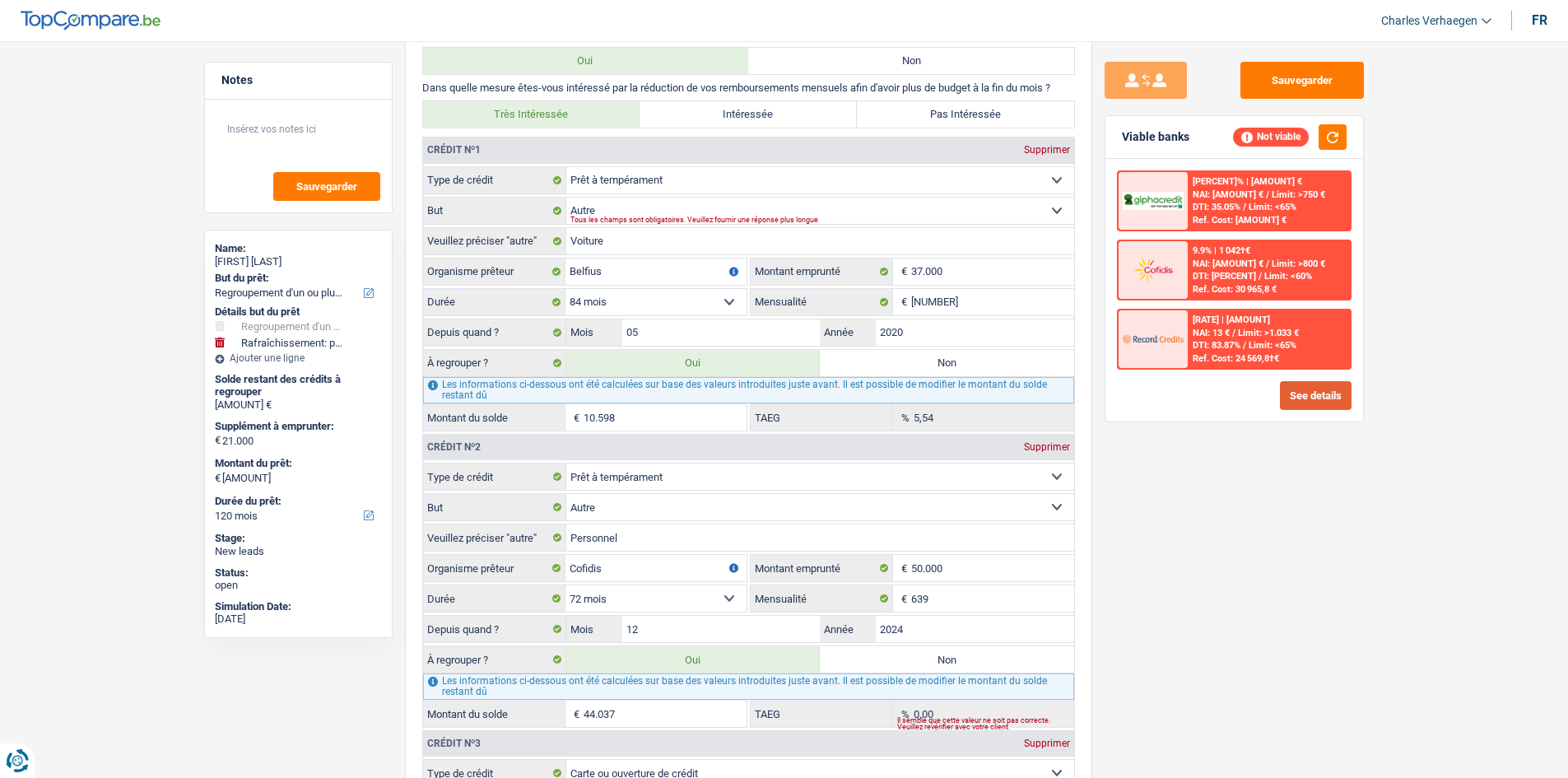 click on "See details" at bounding box center (1315, 395) 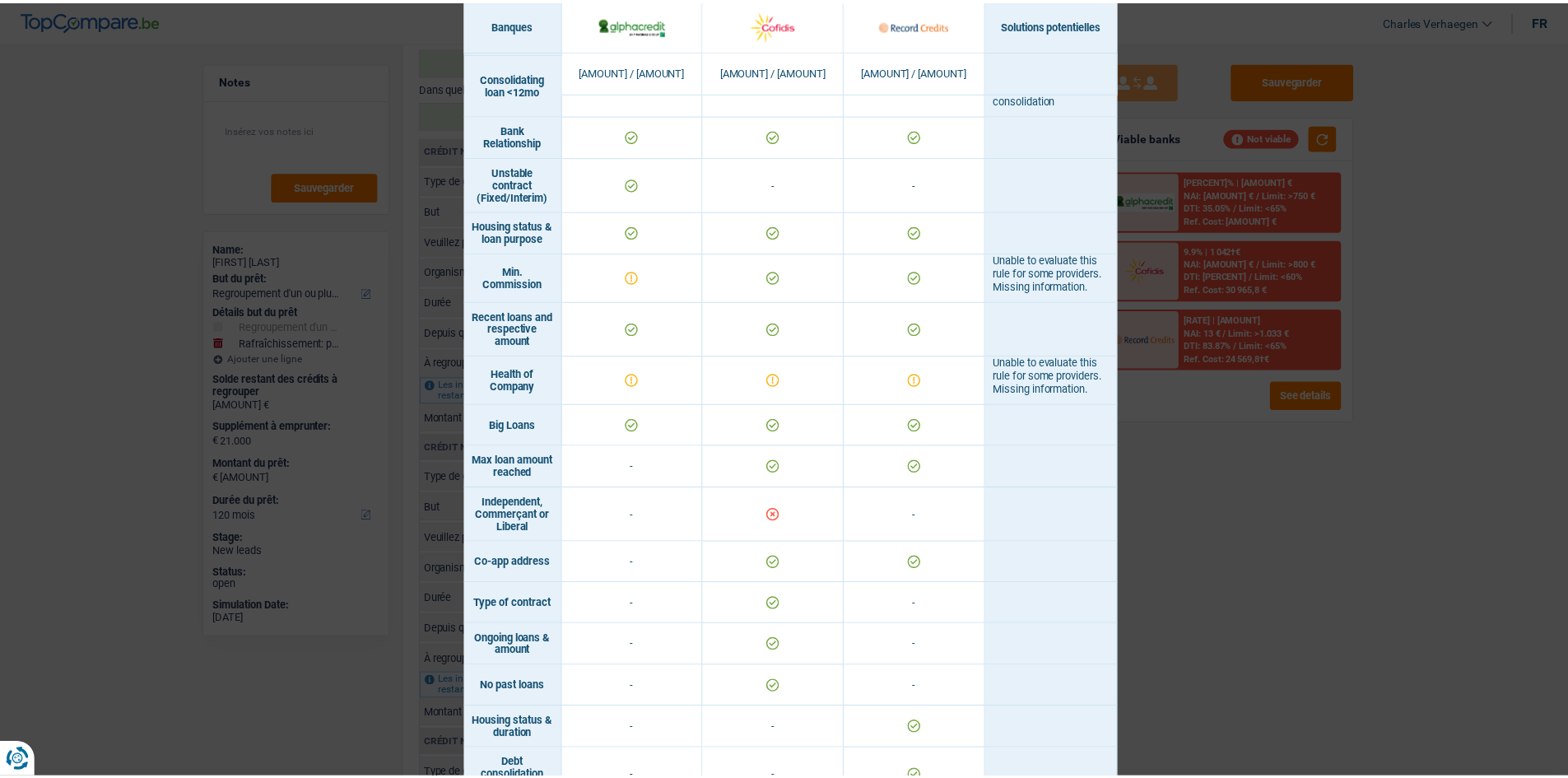 scroll, scrollTop: 1102, scrollLeft: 0, axis: vertical 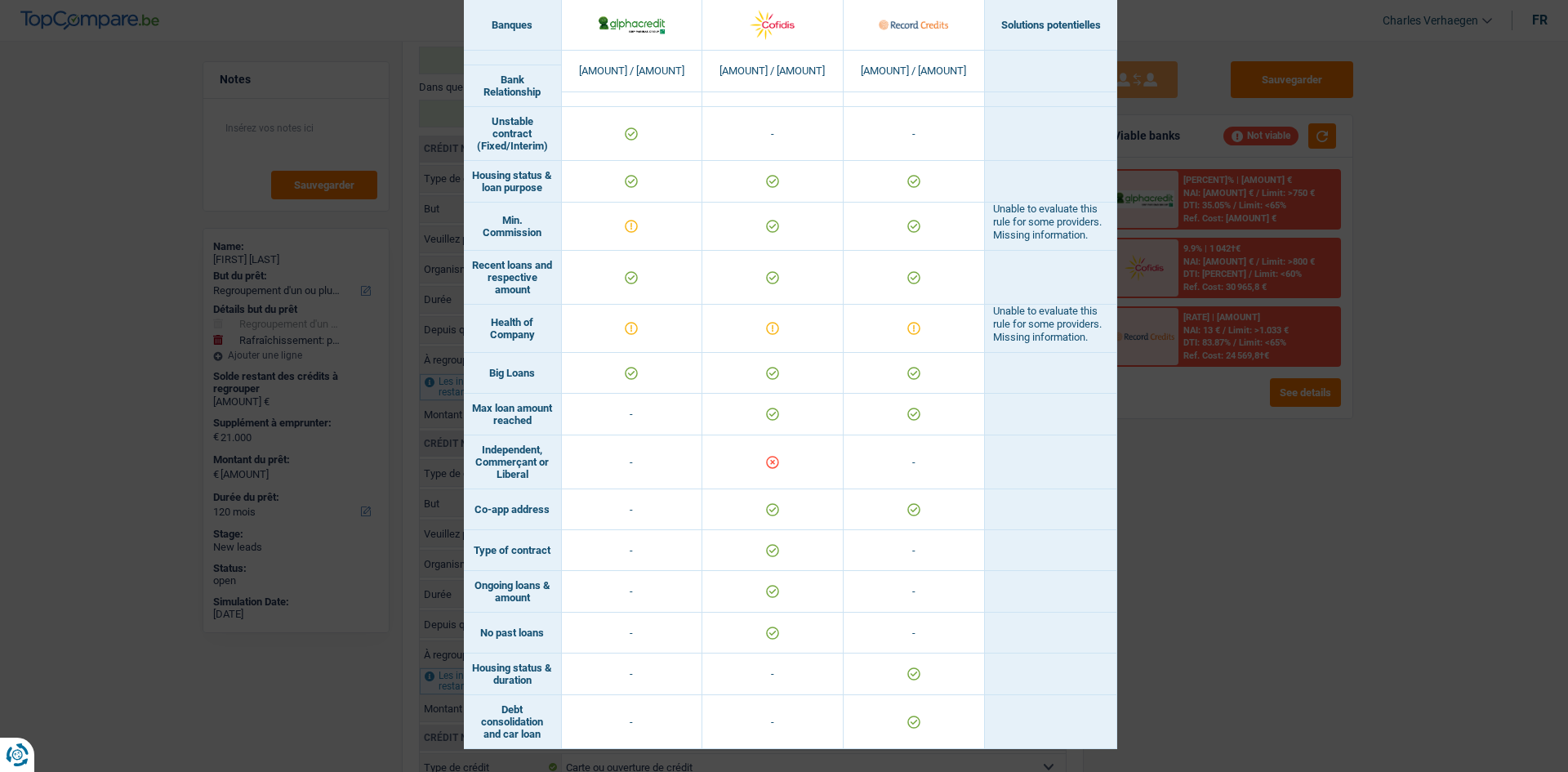 click on "Banks conditions ×
Banques
Solutions potentielles
Revenus / Charges
2.870 € / 1.005,8 €
3.100 € / 1.042,4 €
977,5 € / 964,5 €
Loan for legal fees
-
-
Housing status & amount
-
Professional activity" at bounding box center [784, 386] 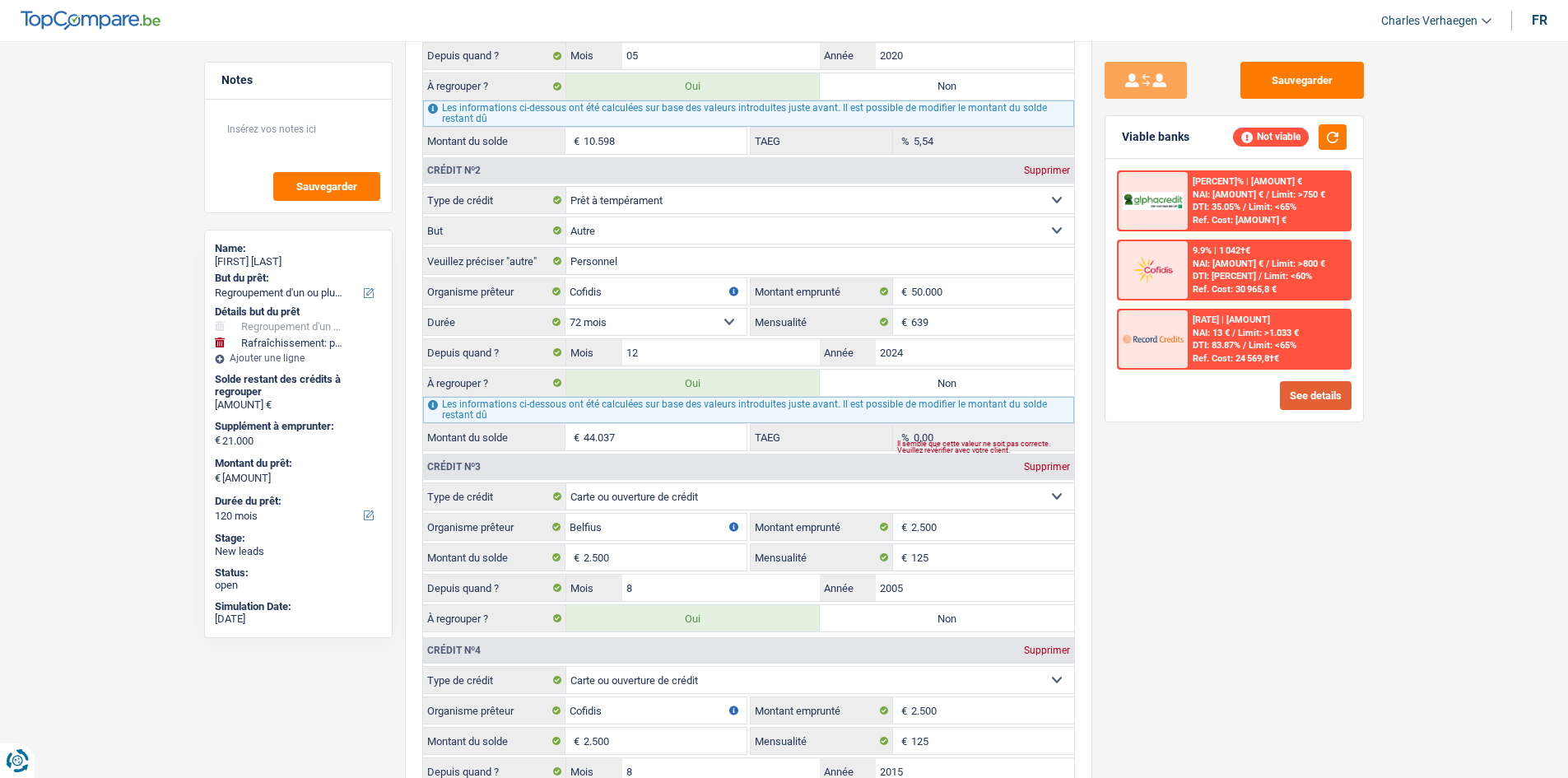 scroll, scrollTop: 1729, scrollLeft: 0, axis: vertical 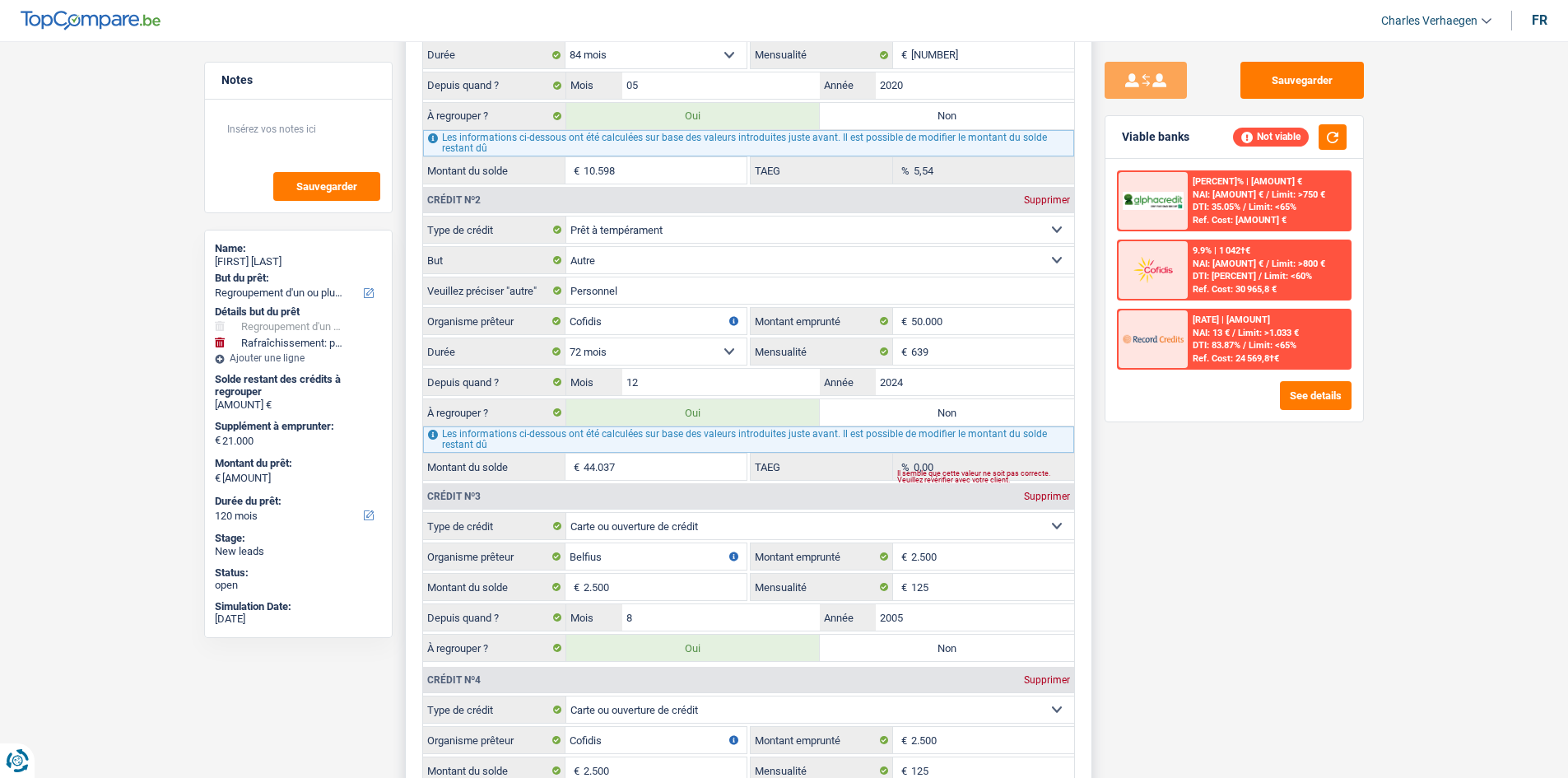 click on "Non" at bounding box center (947, 412) 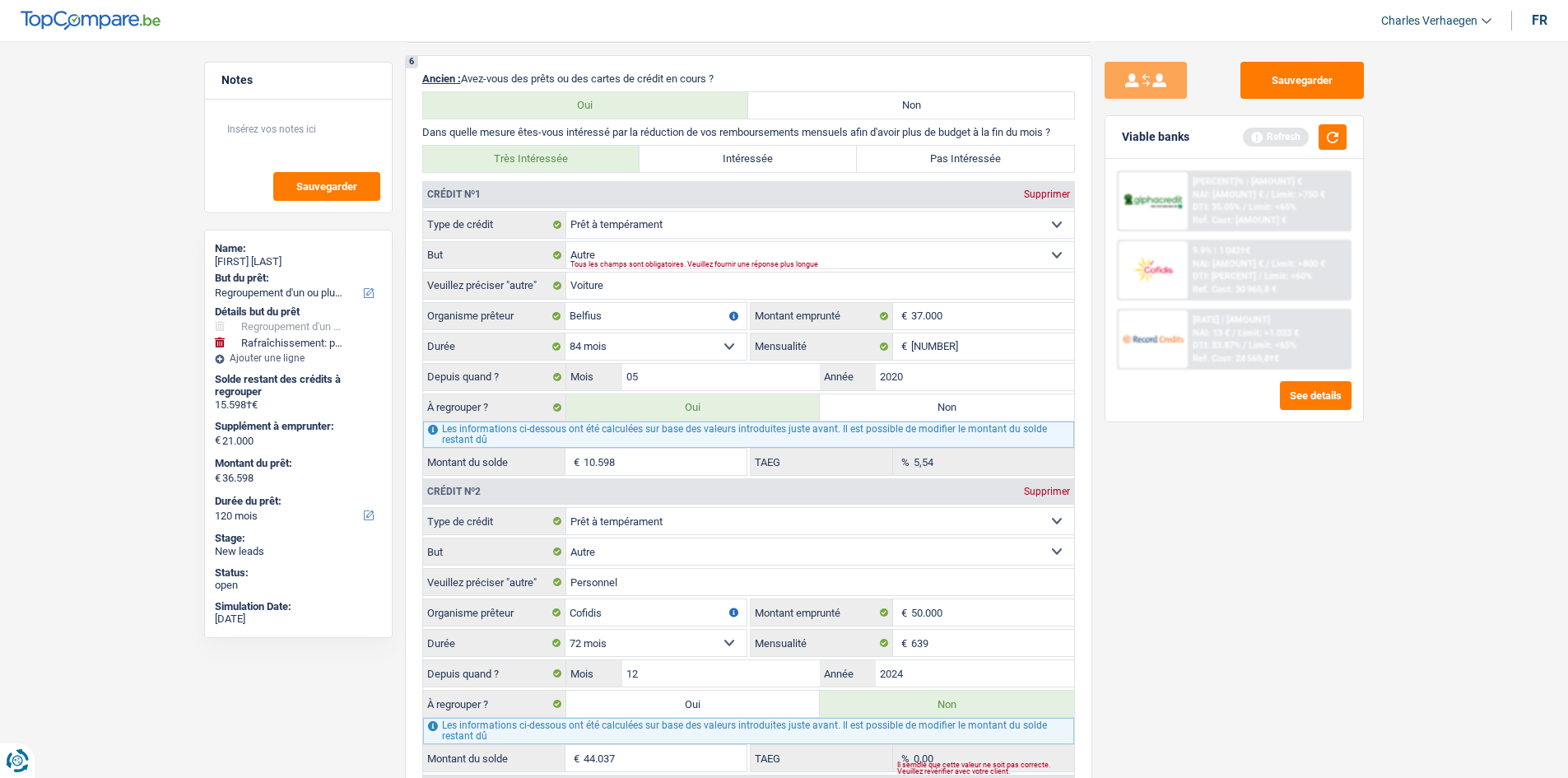 scroll, scrollTop: 1400, scrollLeft: 0, axis: vertical 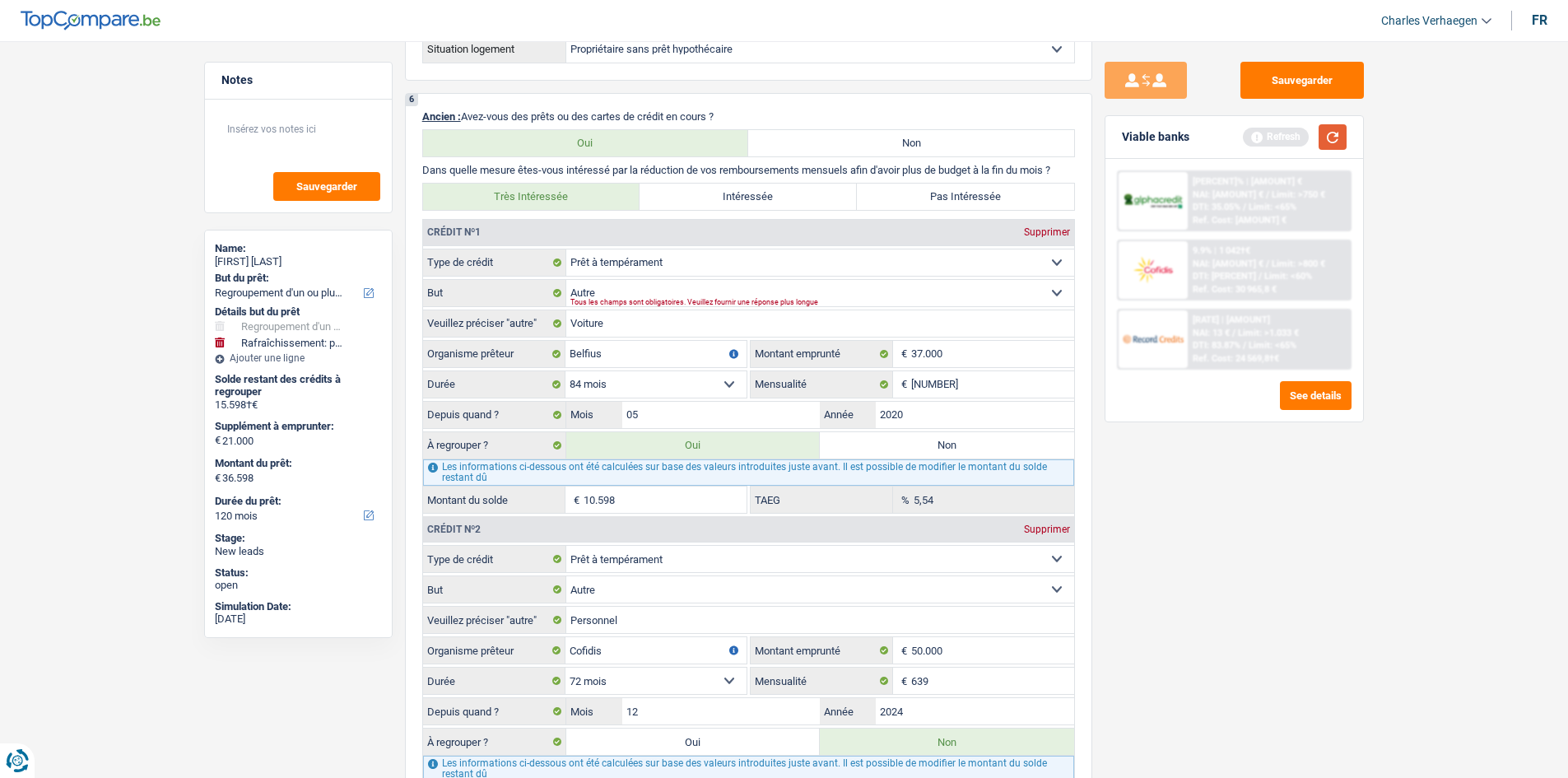 click at bounding box center [1333, 137] 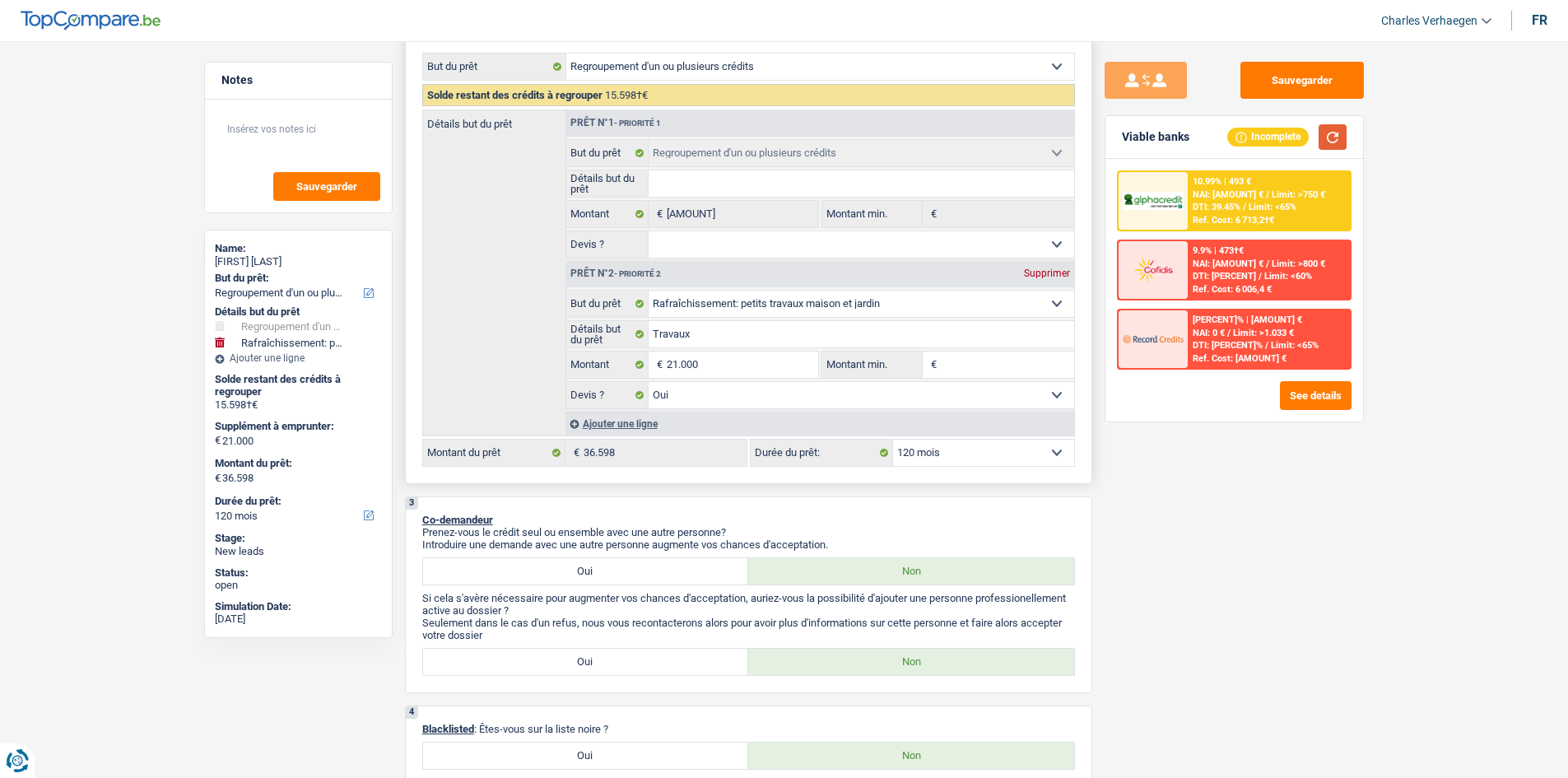 scroll, scrollTop: 165, scrollLeft: 0, axis: vertical 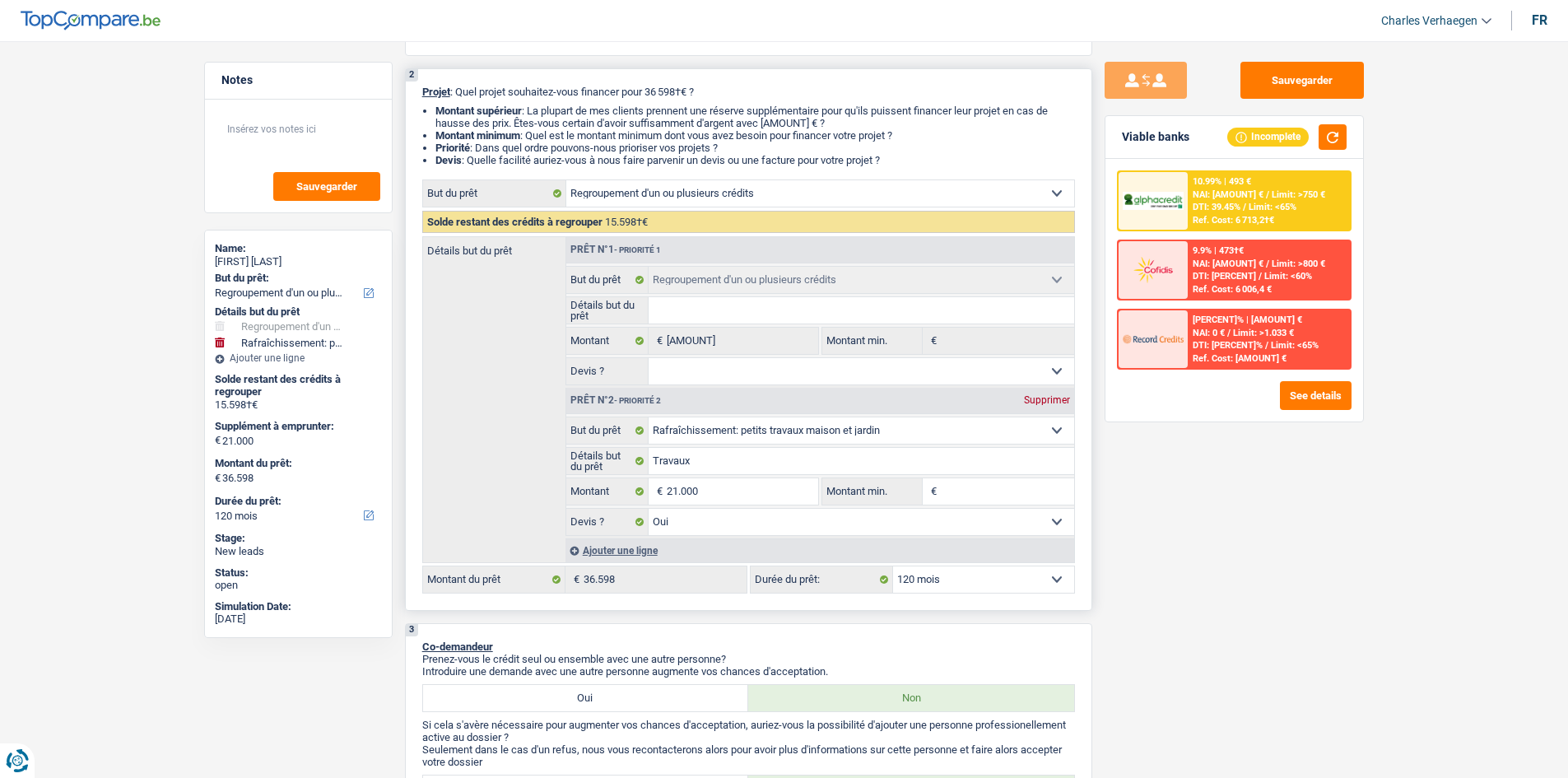 click on "Ajouter une ligne" at bounding box center [820, 550] 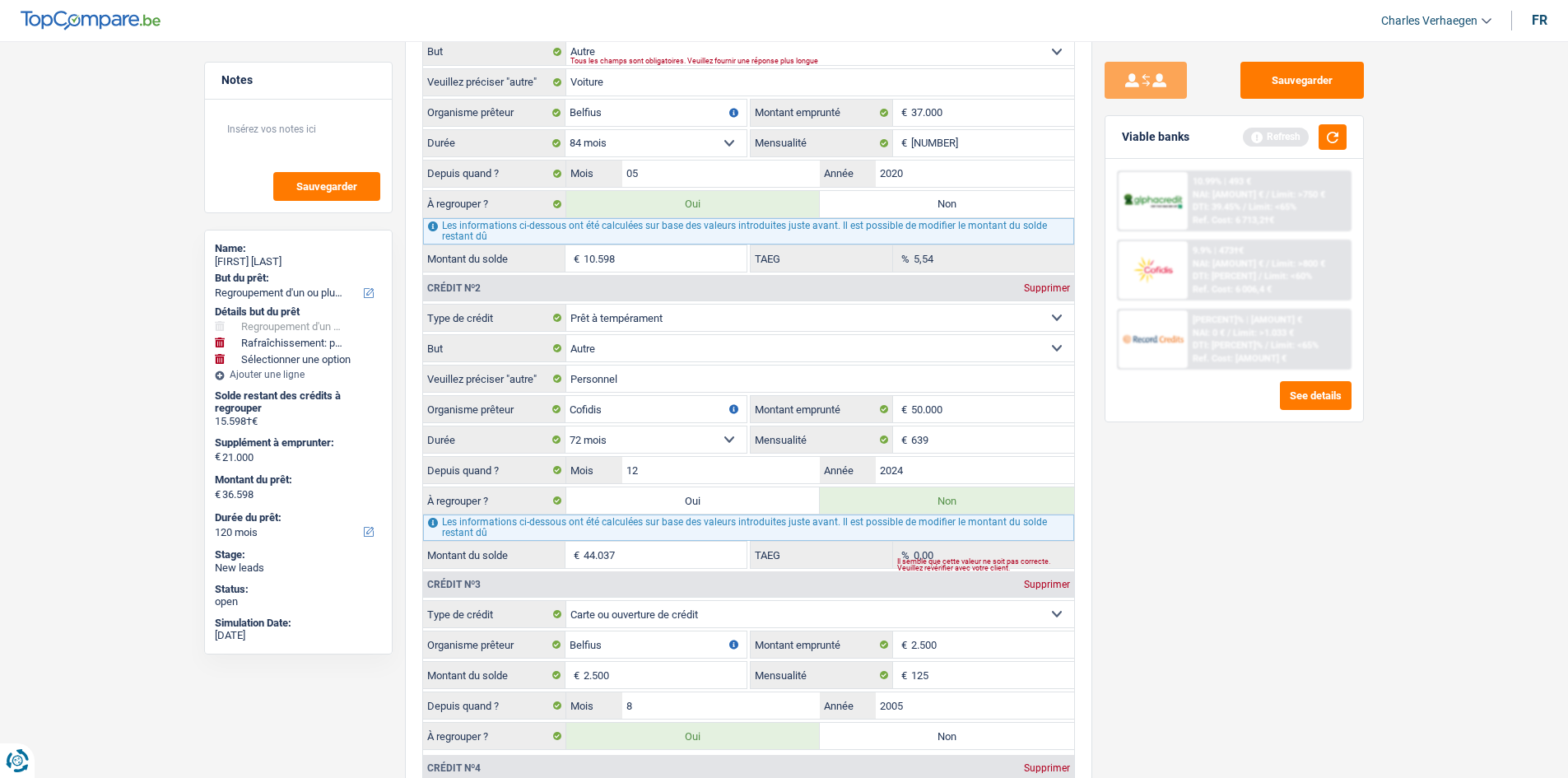 scroll, scrollTop: 1811, scrollLeft: 0, axis: vertical 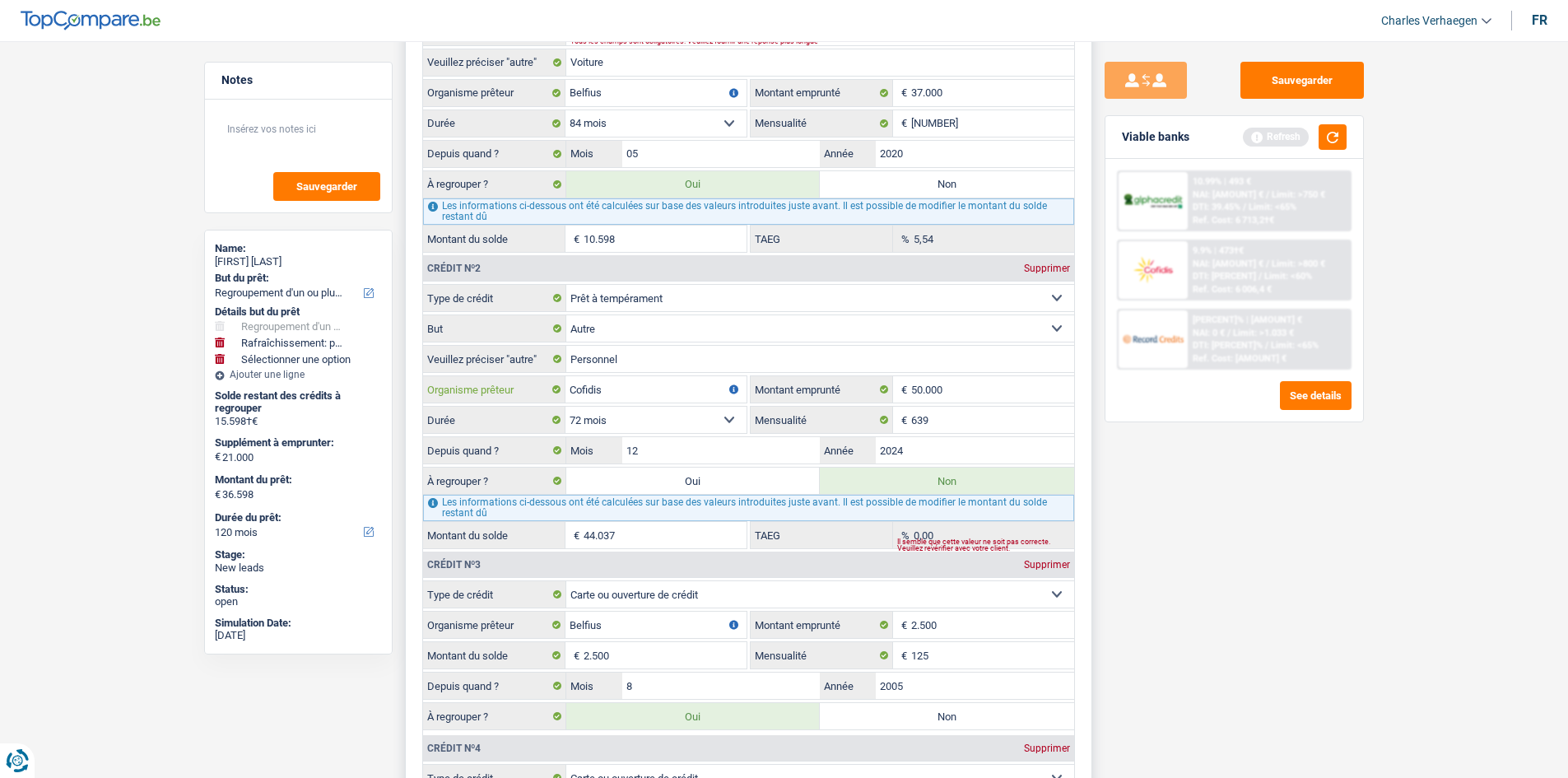 click on "Cofidis" at bounding box center (656, 389) 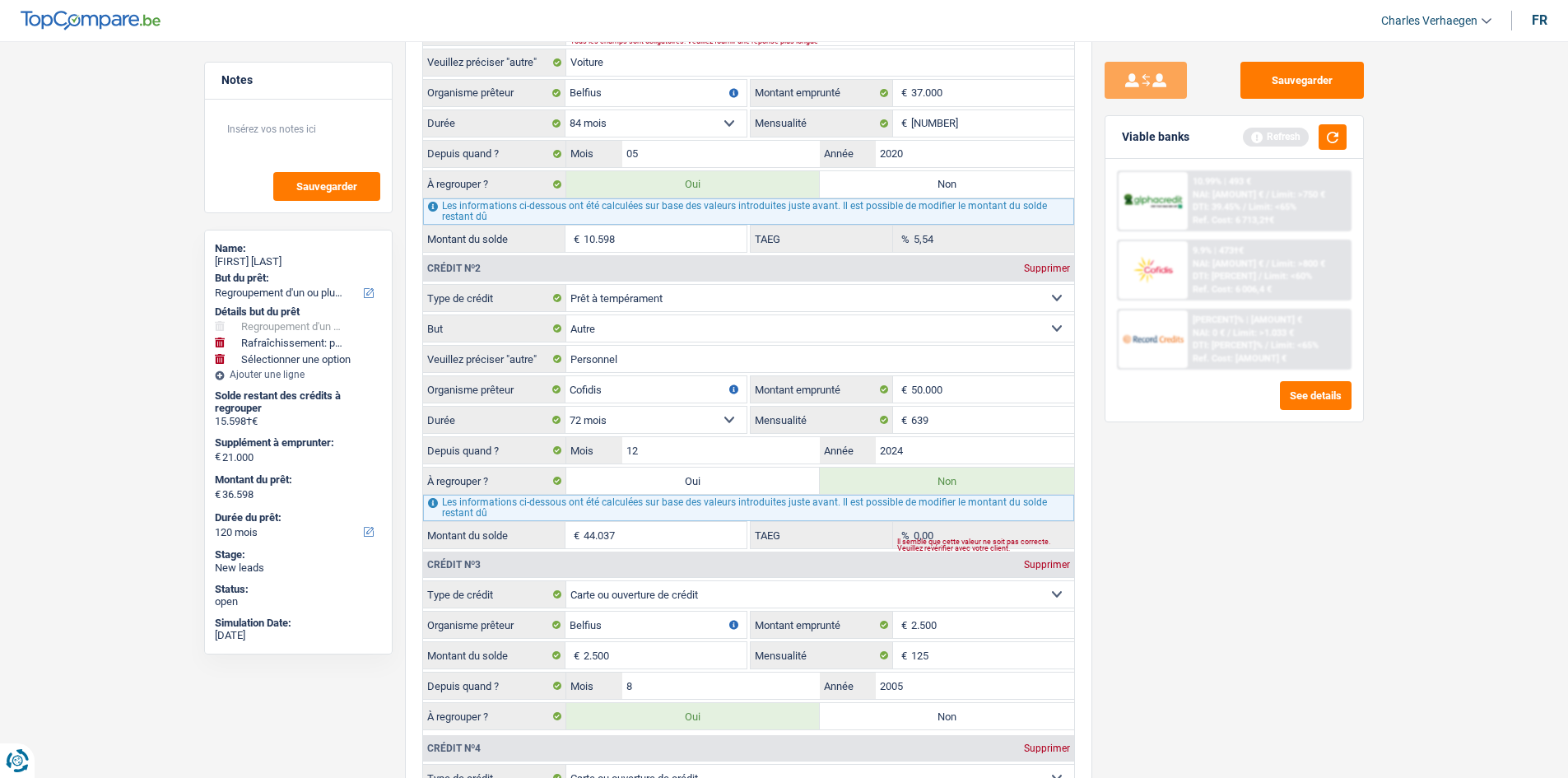 click on "Sauvegarder
Viable banks
Refresh
10.99% | 493 €
NAI: 1 737,7 €
/
Limit: >750 €
DTI: 39.45%
/
Limit: <65%
Ref. Cost: 6 713,2 €
9.9% | 473 €
NAI: 1 987,9 €
/
Limit: >800 €
DTI: 35.87%
/               /       /" at bounding box center [1234, 404] 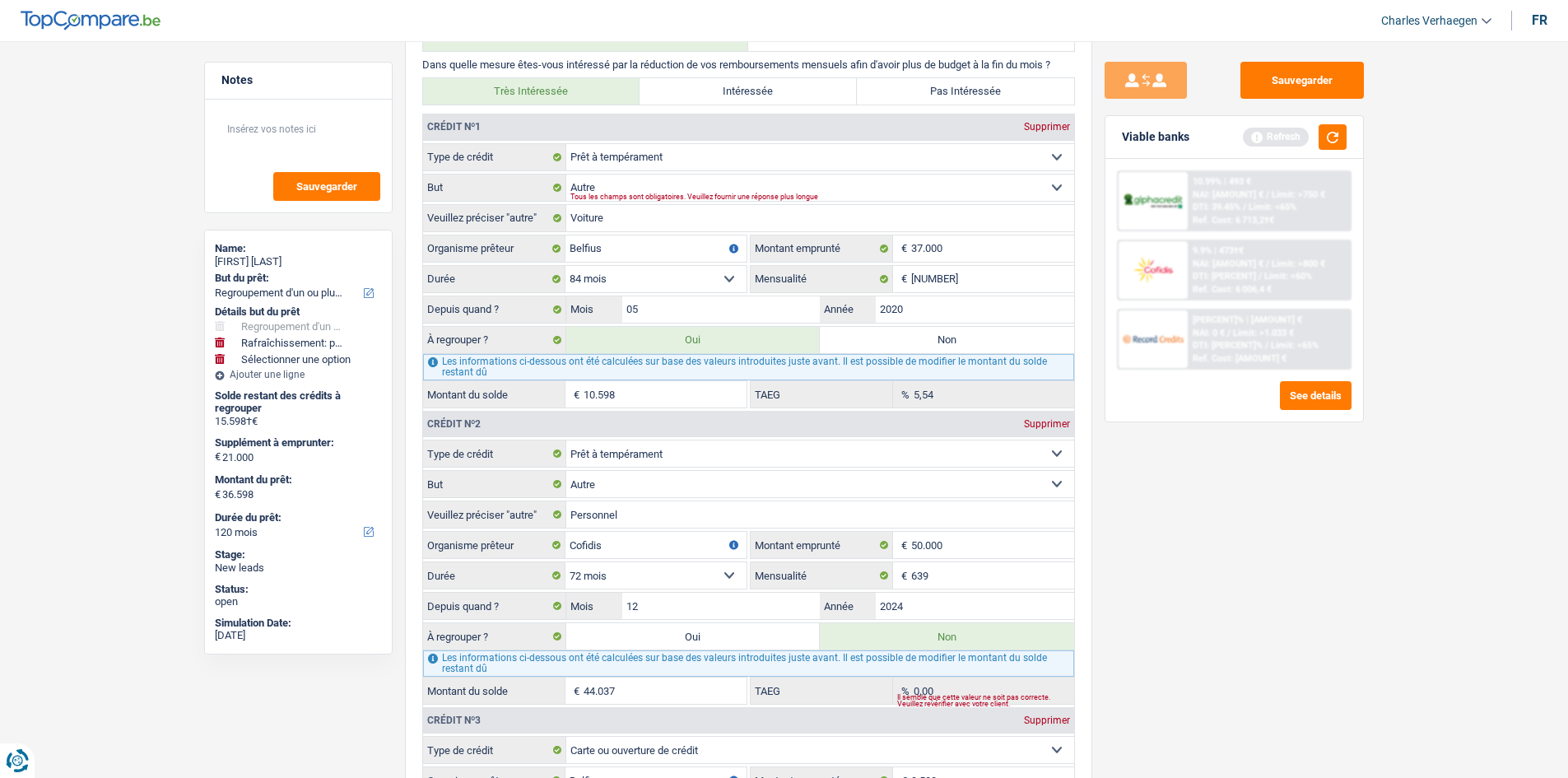 scroll, scrollTop: 1729, scrollLeft: 0, axis: vertical 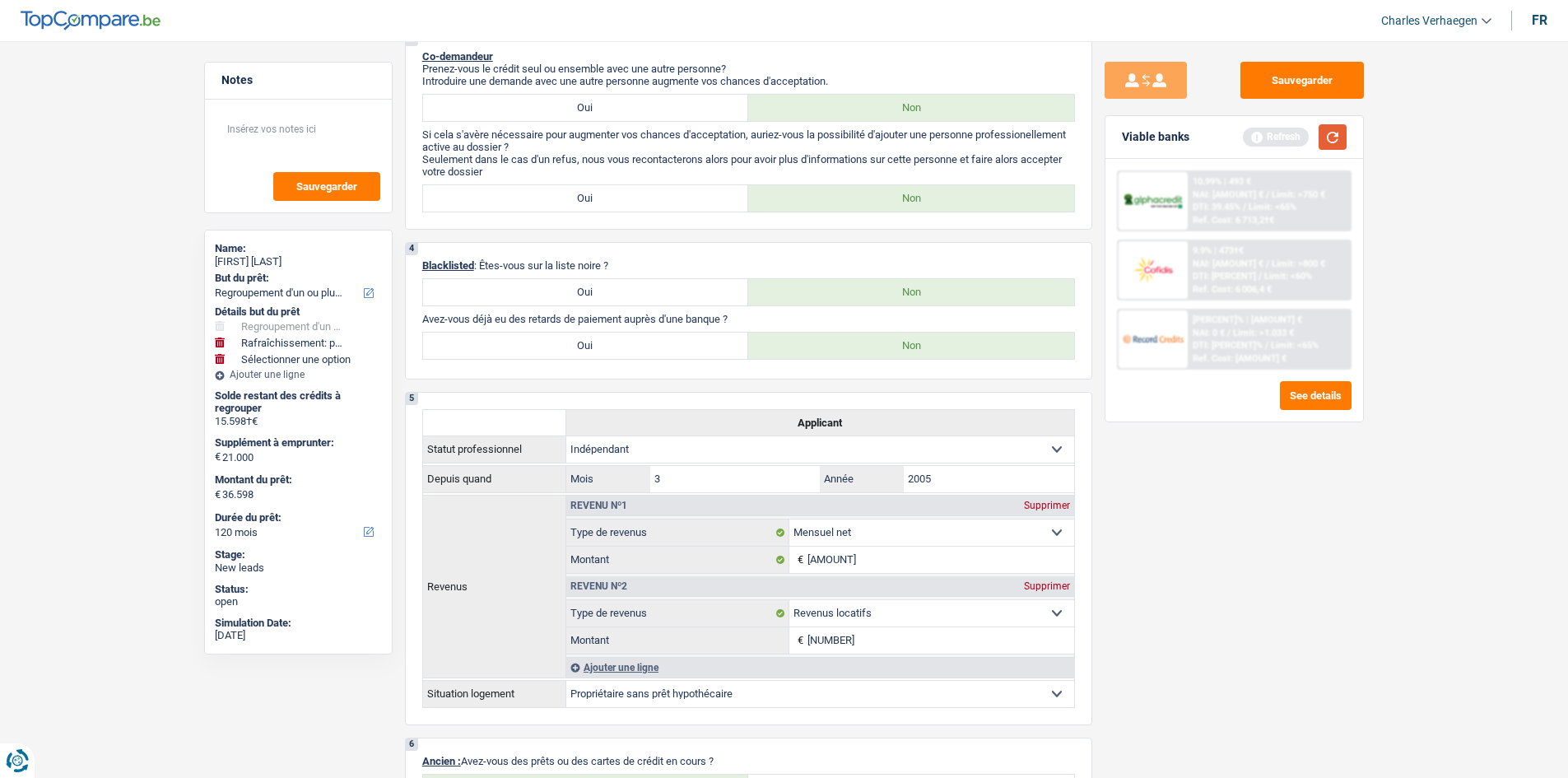 click at bounding box center (1333, 137) 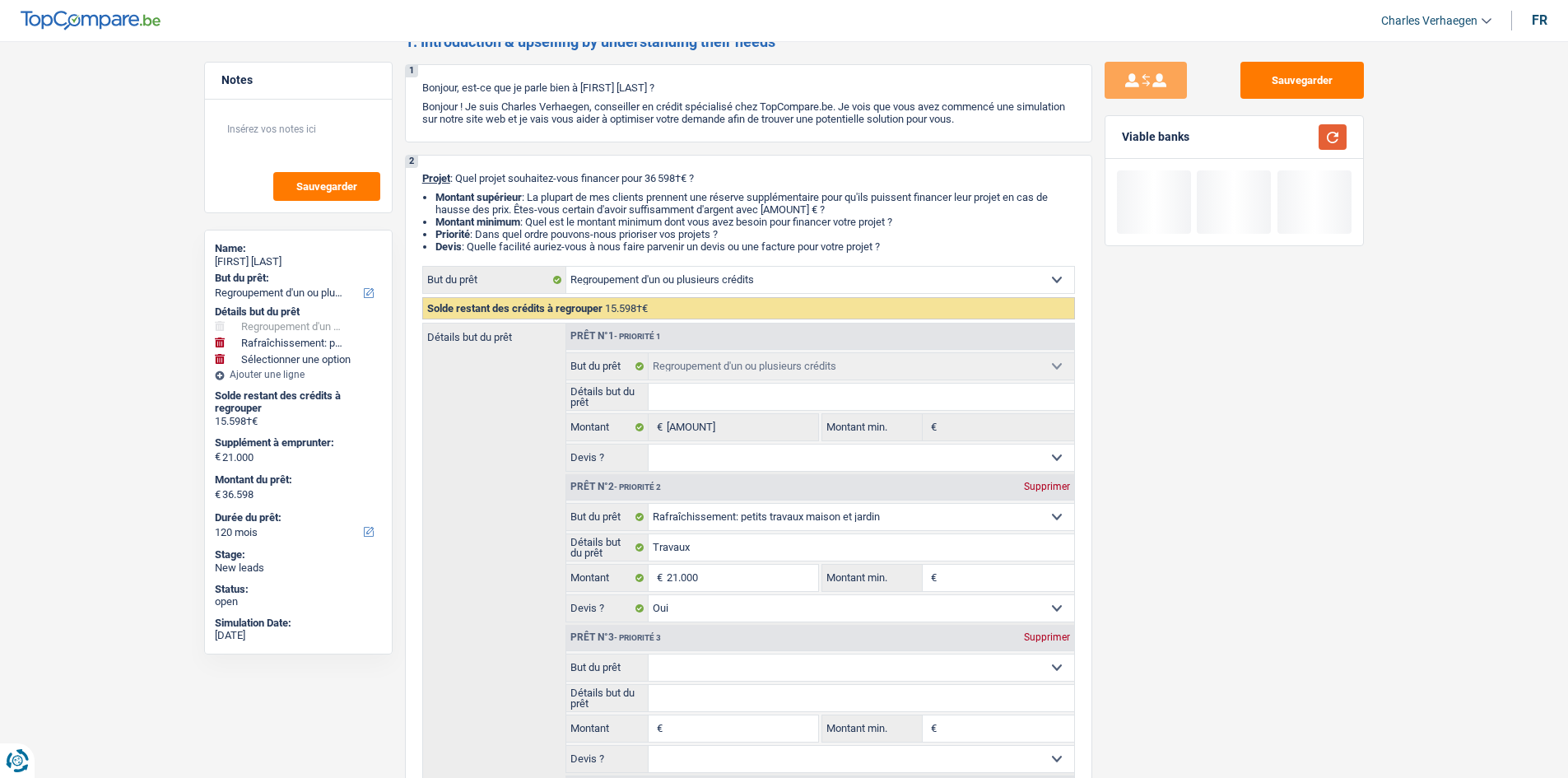 scroll, scrollTop: 0, scrollLeft: 0, axis: both 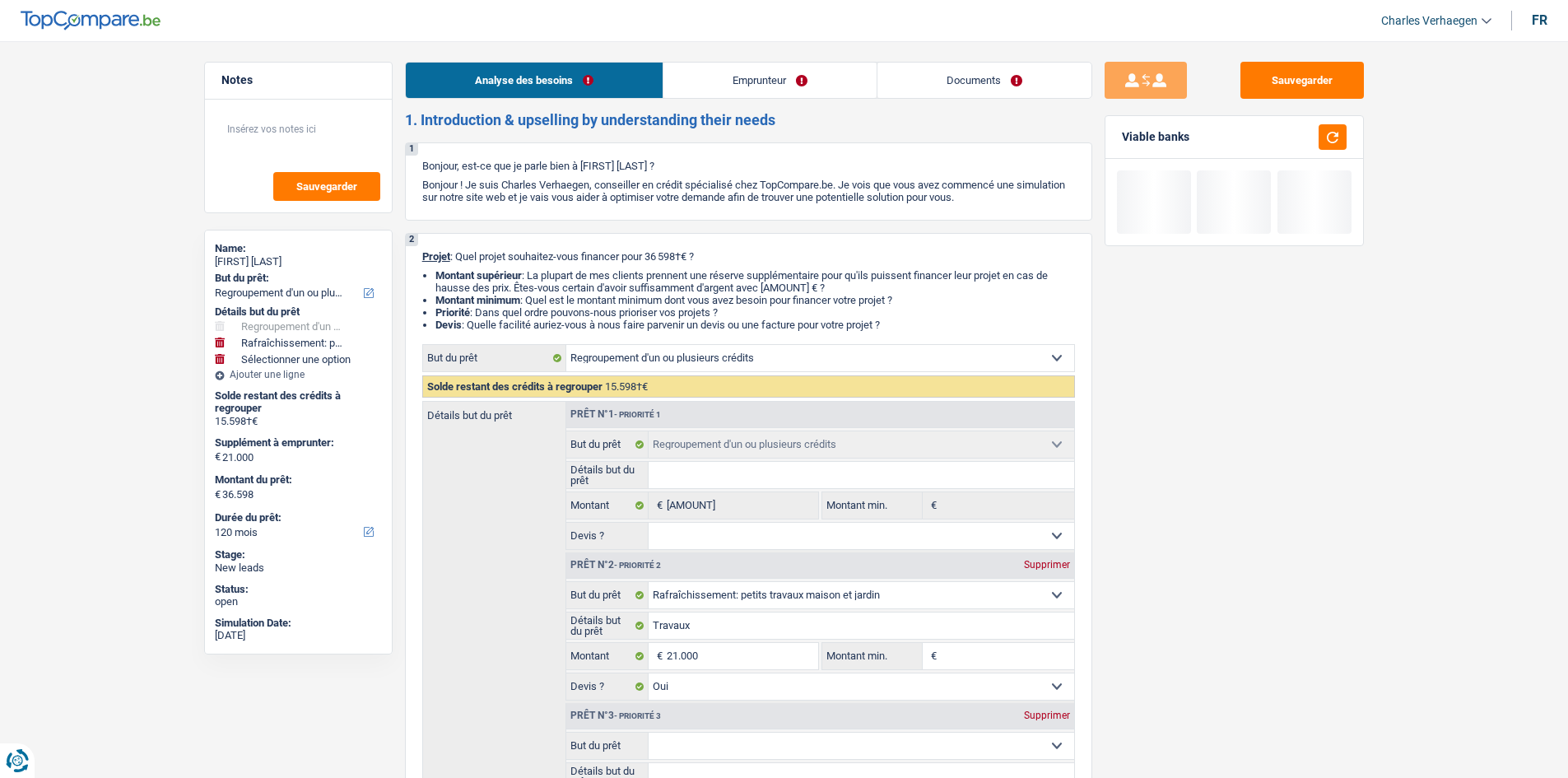 click on "Notes
Sauvegarder
Name:   Mendan Ajvazoski   But du prêt: Confort maison: meubles, textile, peinture, électroménager, outillage non-professionnel Hifi, multimédia, gsm, ordinateur Aménagement: frais d'installation, déménagement Evénement familial: naissance, mariage, divorce, communion, décès Frais médicaux Frais d'études Frais permis de conduire Regroupement d'un ou plusieurs crédits Loisirs: voyage, sport, musique Rafraîchissement: petits travaux maison et jardin Frais judiciaires Réparation voiture Prêt rénovation Prêt énergie Prêt voiture Taxes, impôts non professionnels Rénovation bien à l'étranger Dettes familiales Assurance Autre
Sélectionner une option
Détails but du prêt
Confort maison: meubles, textile, peinture, électroménager, outillage non-professionnel Hifi, multimédia, gsm, ordinateur Aménagement: frais d'installation, déménagement" at bounding box center [784, 2094] 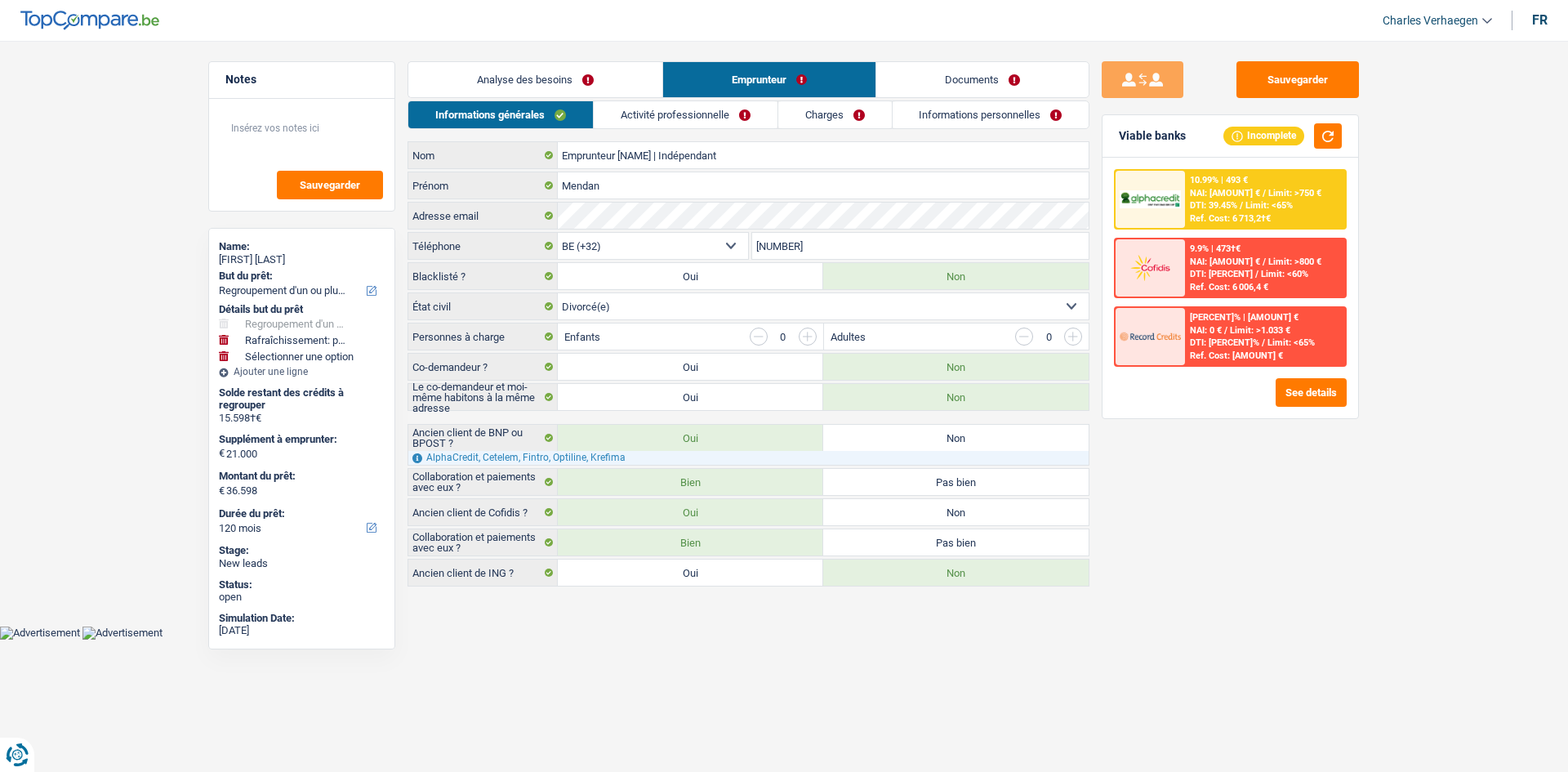 click on "Activité professionnelle" at bounding box center [685, 114] 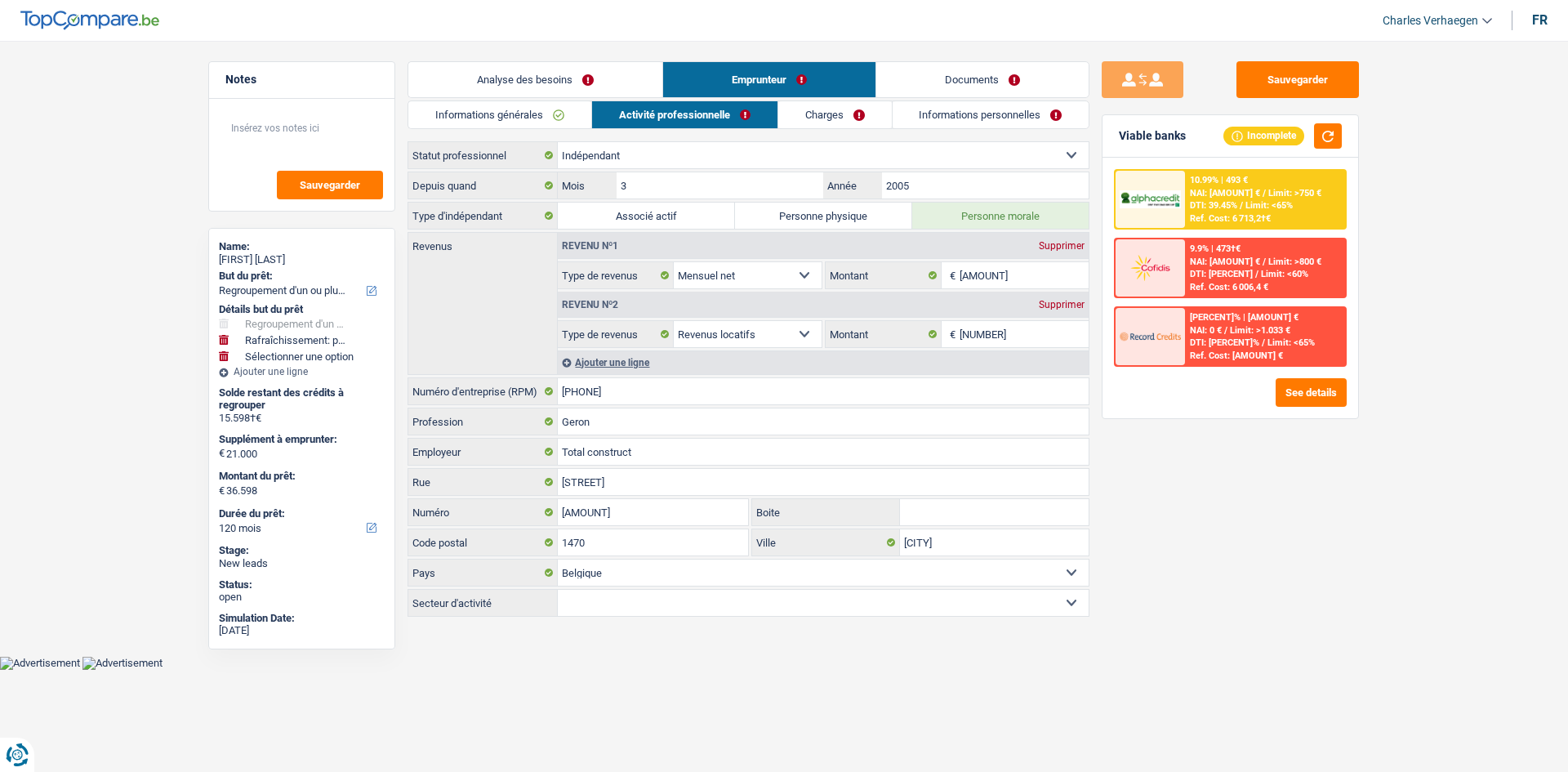 click on "Informations générales" at bounding box center (500, 114) 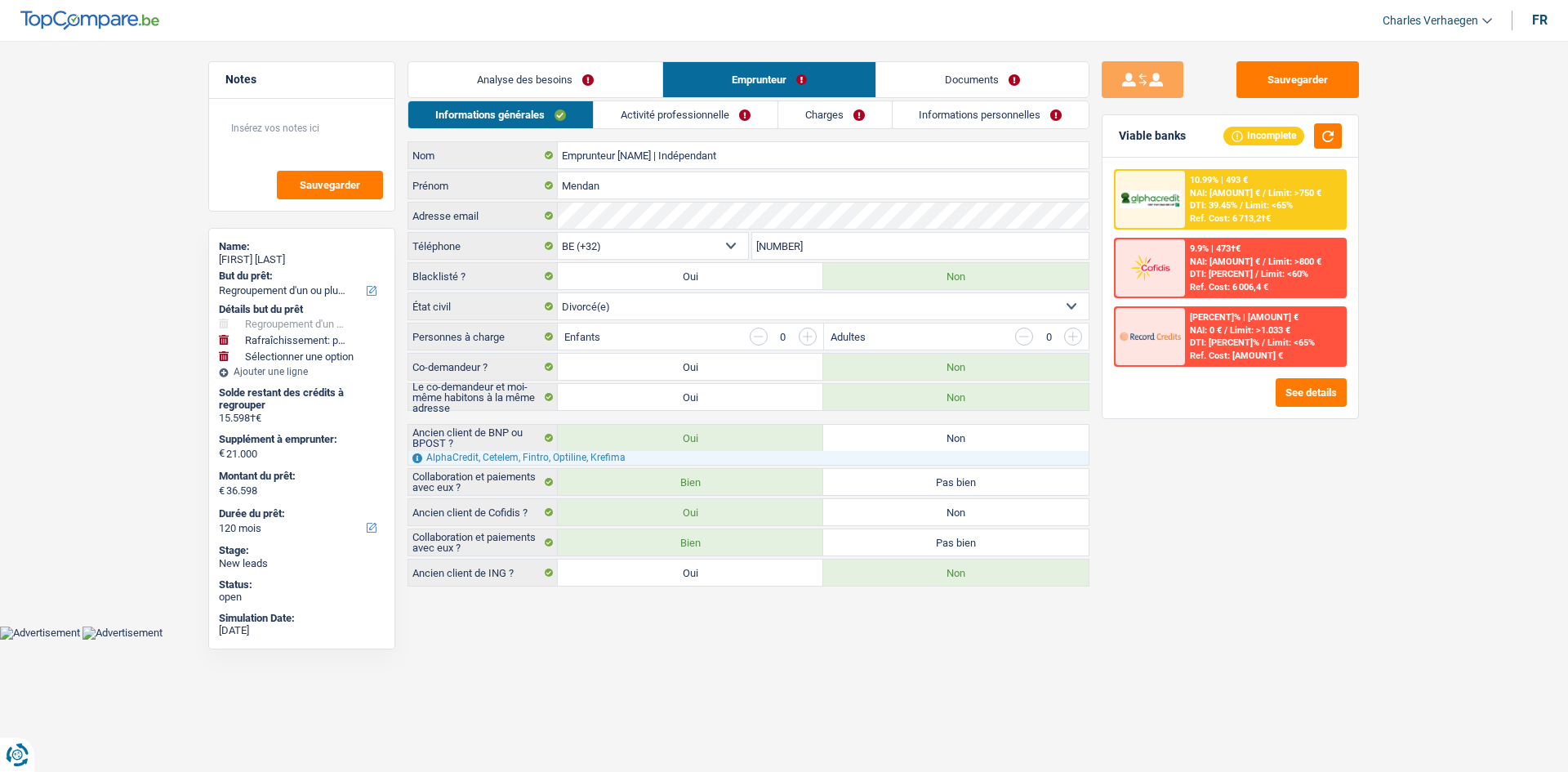 drag, startPoint x: 595, startPoint y: 89, endPoint x: 733, endPoint y: 106, distance: 139.04316 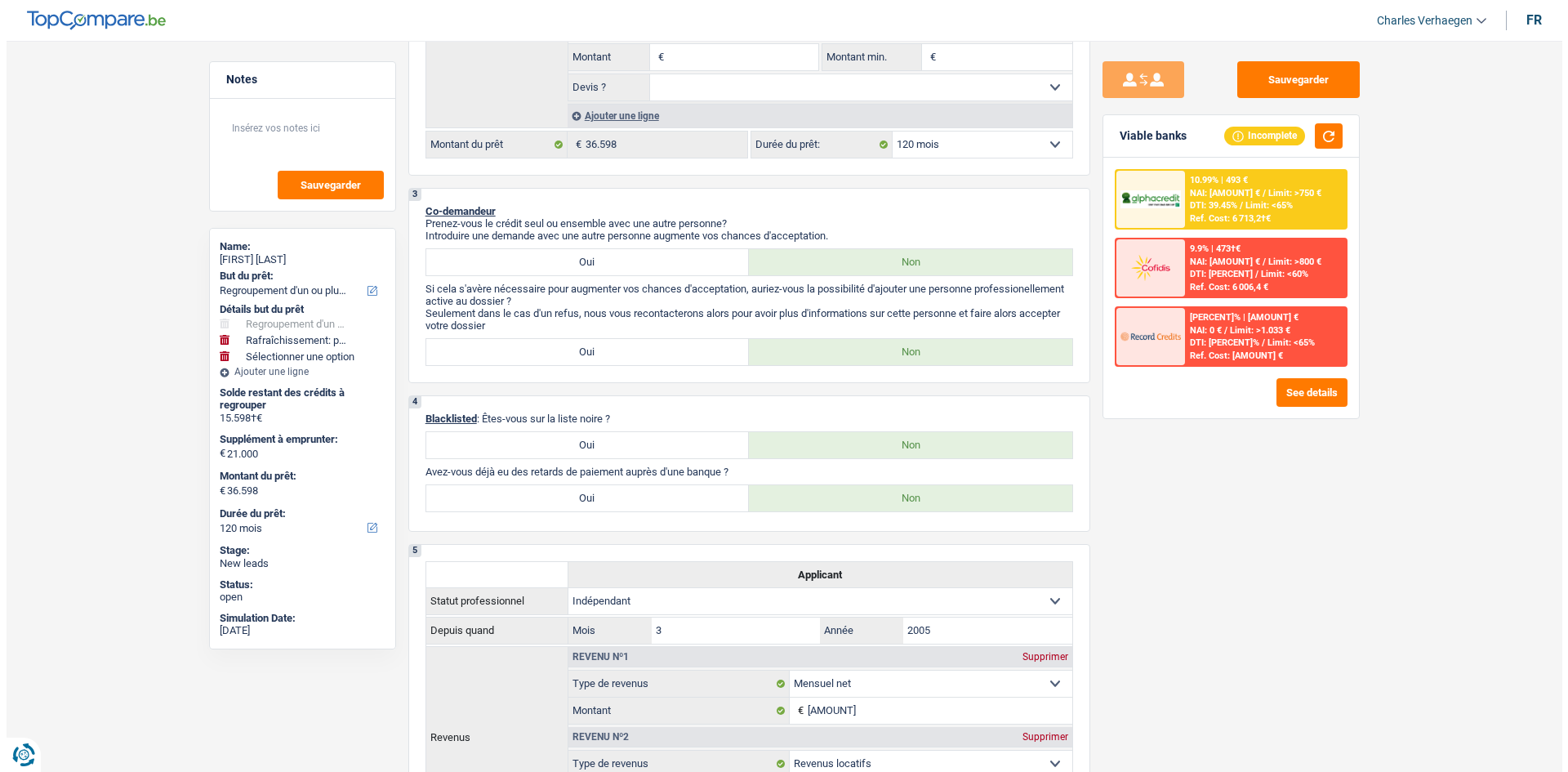 scroll, scrollTop: 572, scrollLeft: 0, axis: vertical 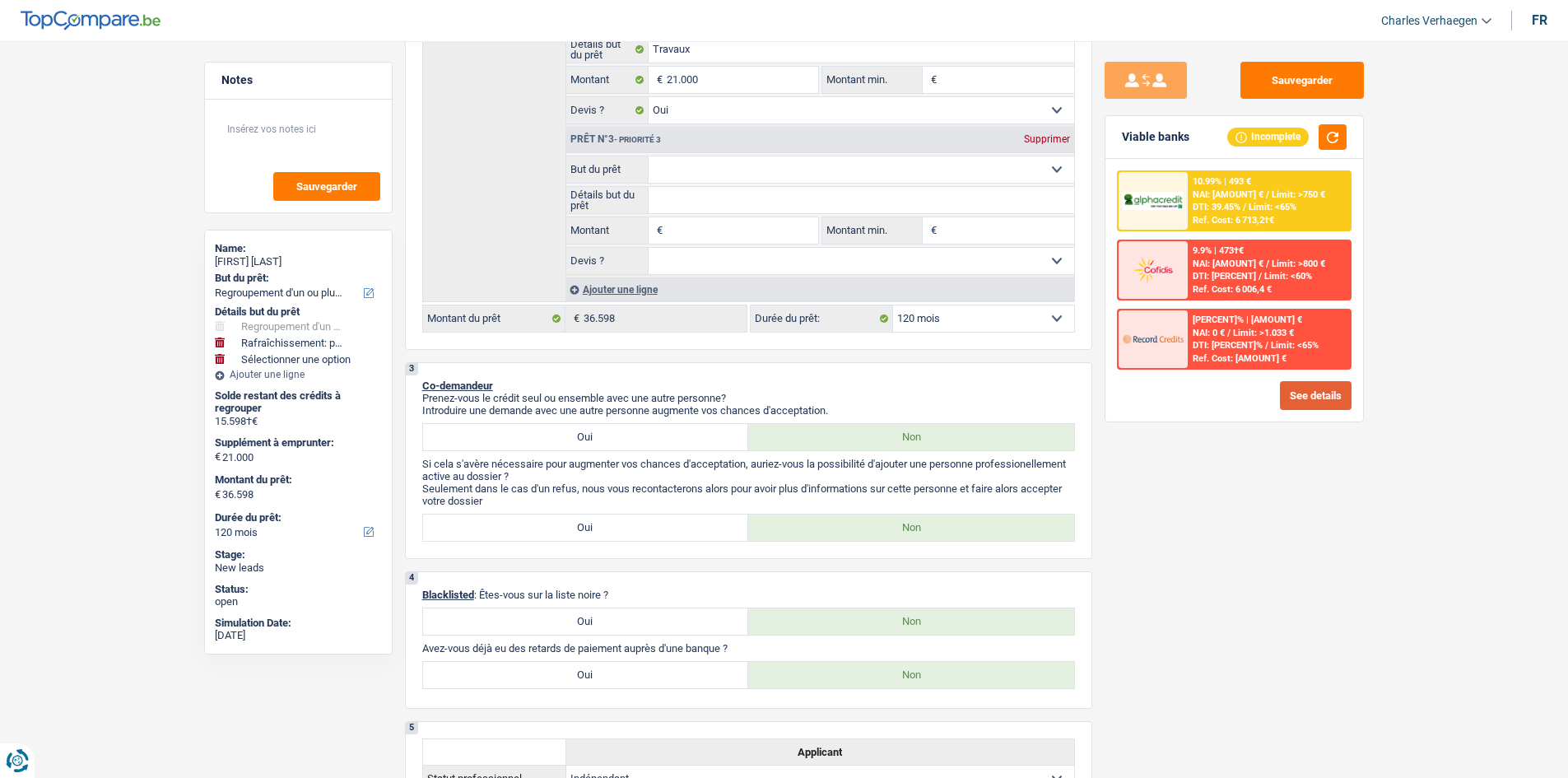 click on "See details" at bounding box center (1315, 395) 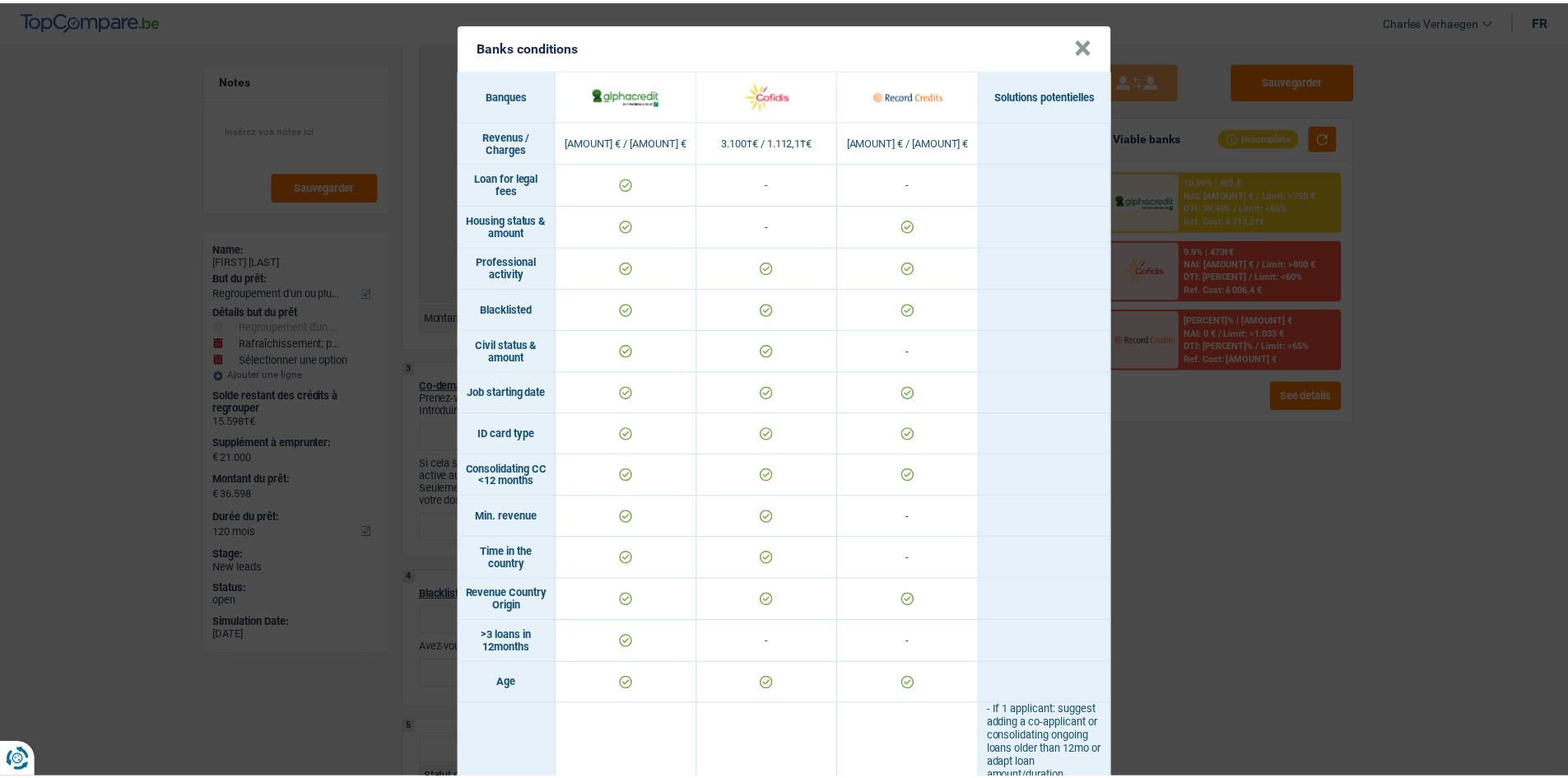scroll, scrollTop: 0, scrollLeft: 0, axis: both 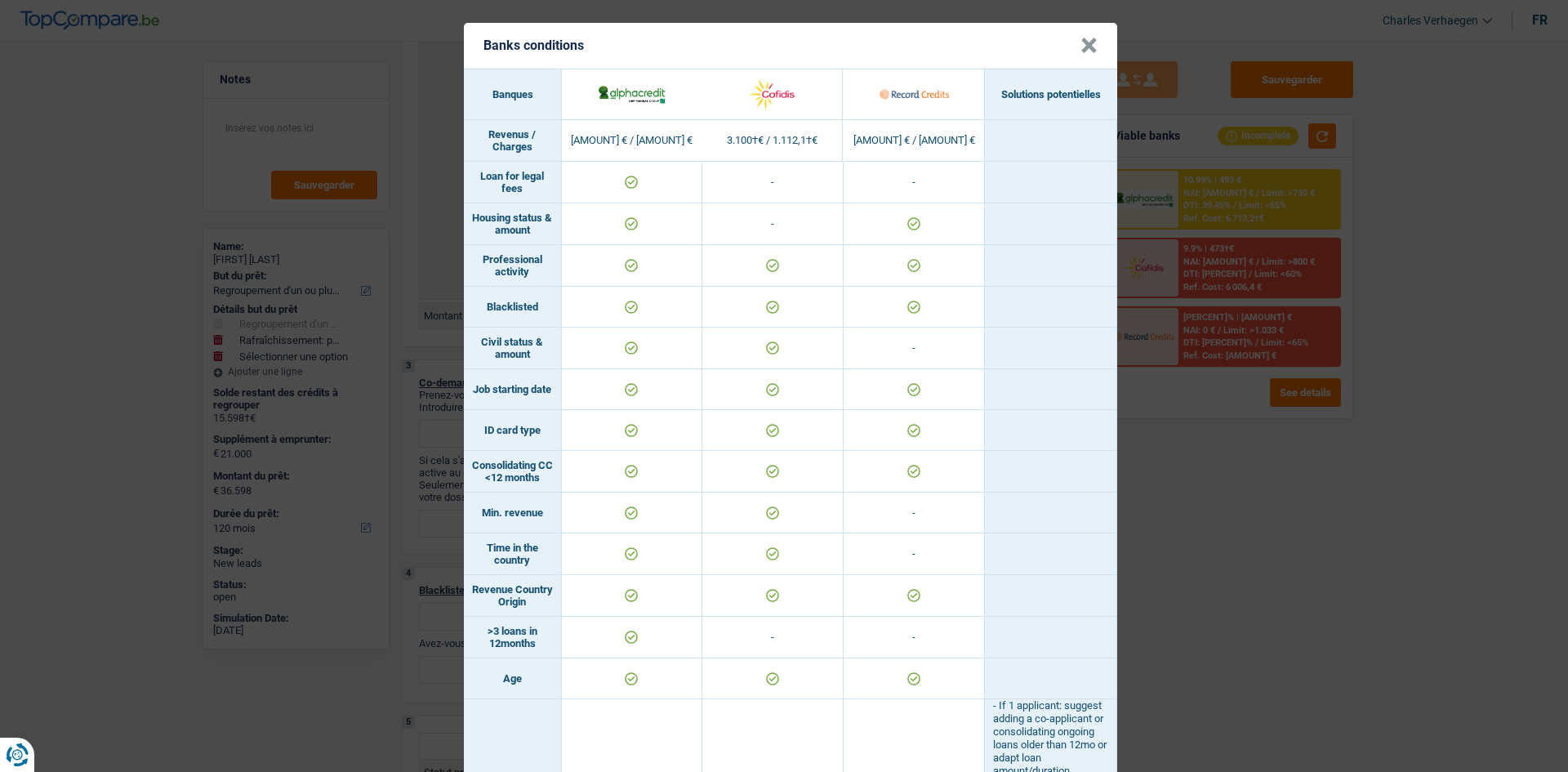 click on "Banks conditions ×
Banques
Solutions potentielles
Revenus / Charges
2.870 € / 1.132,3 €
3.100 € / 1.112,1 €
977,5 € / 1.122,3 €
Loan for legal fees
-
-
Housing status & amount
-
Professional activity" at bounding box center [784, 386] 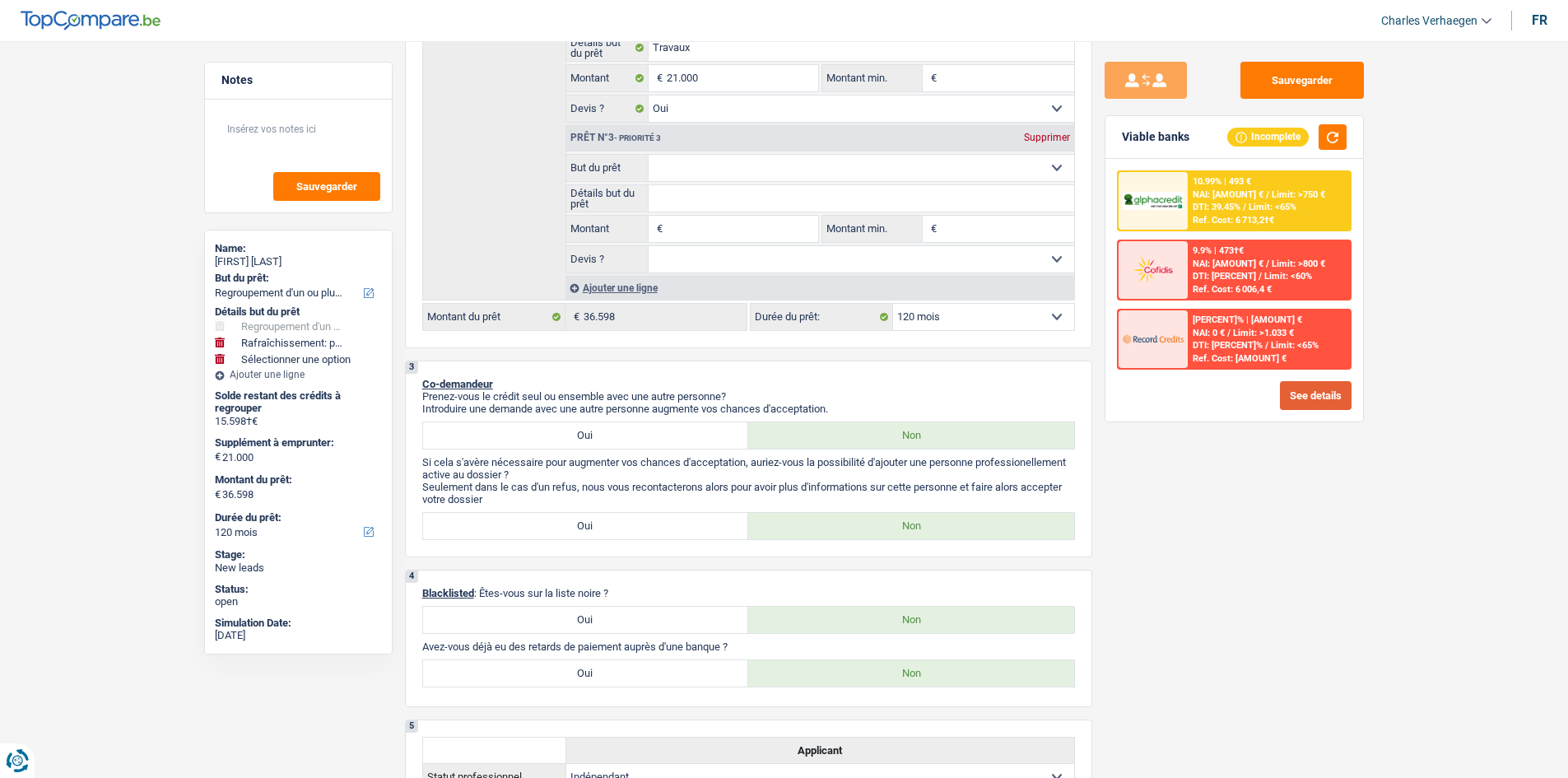 scroll, scrollTop: 494, scrollLeft: 0, axis: vertical 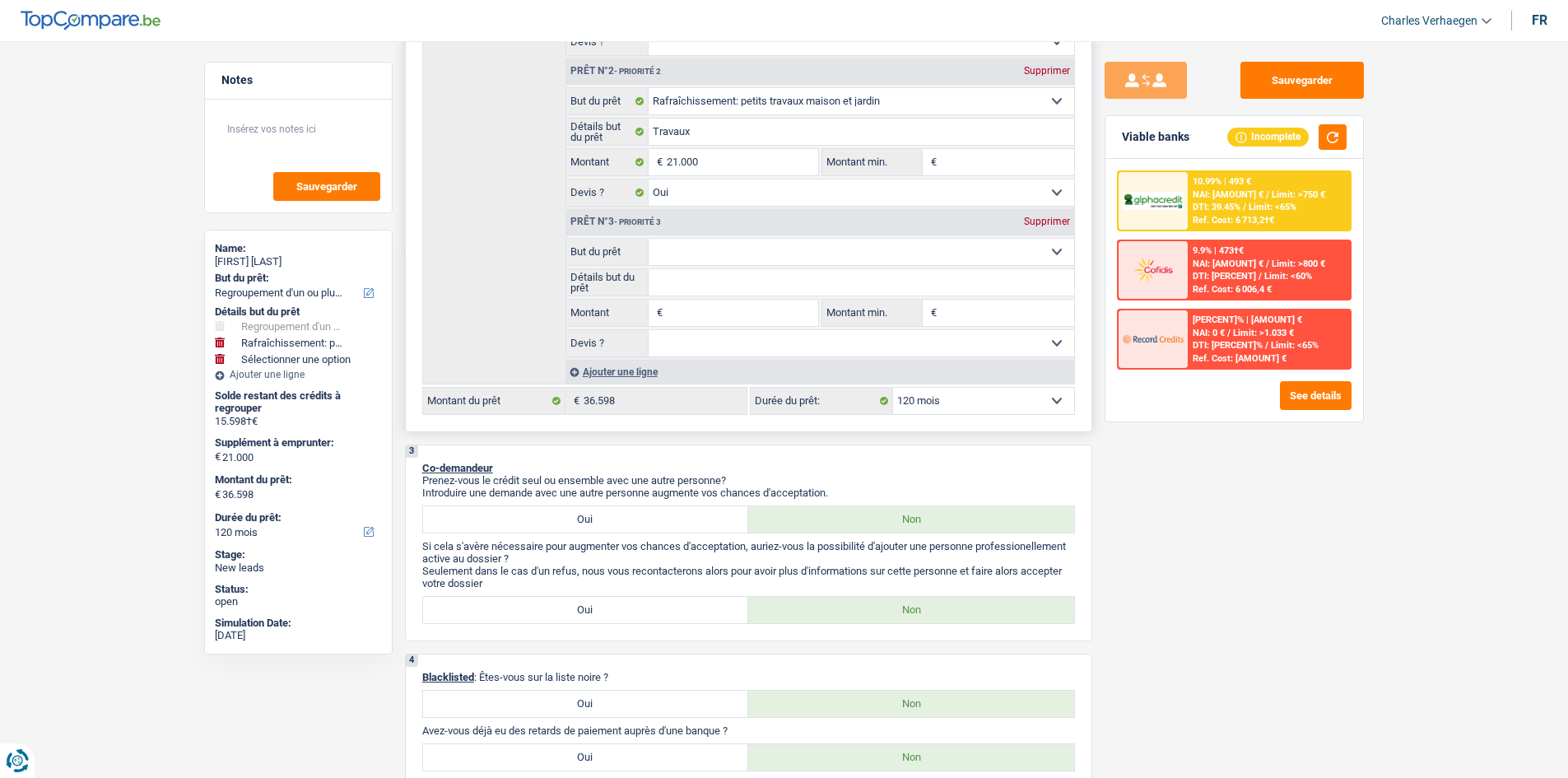 click on "Montant" at bounding box center (742, 313) 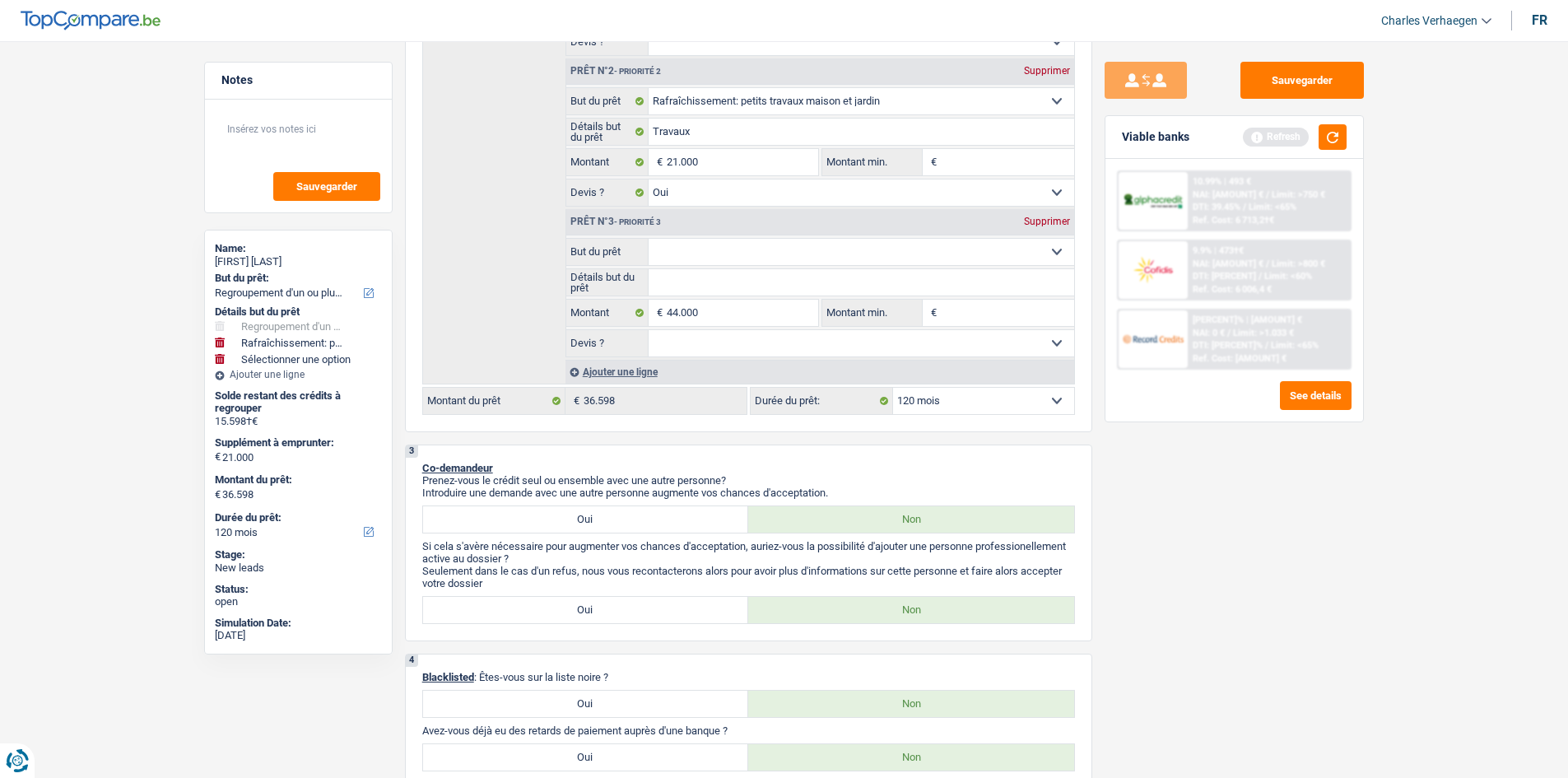 click on "Sauvegarder
Viable banks
Refresh
10.99% | 493 €
NAI: 1 737,7 €
/
Limit: >750 €
DTI: 39.45%
/
Limit: <65%
Ref. Cost: 6 713,2 €
9.9% | 473 €
NAI: 1 987,9 €
/
Limit: >800 €
DTI: 35.87%
/               /       /" at bounding box center [1234, 404] 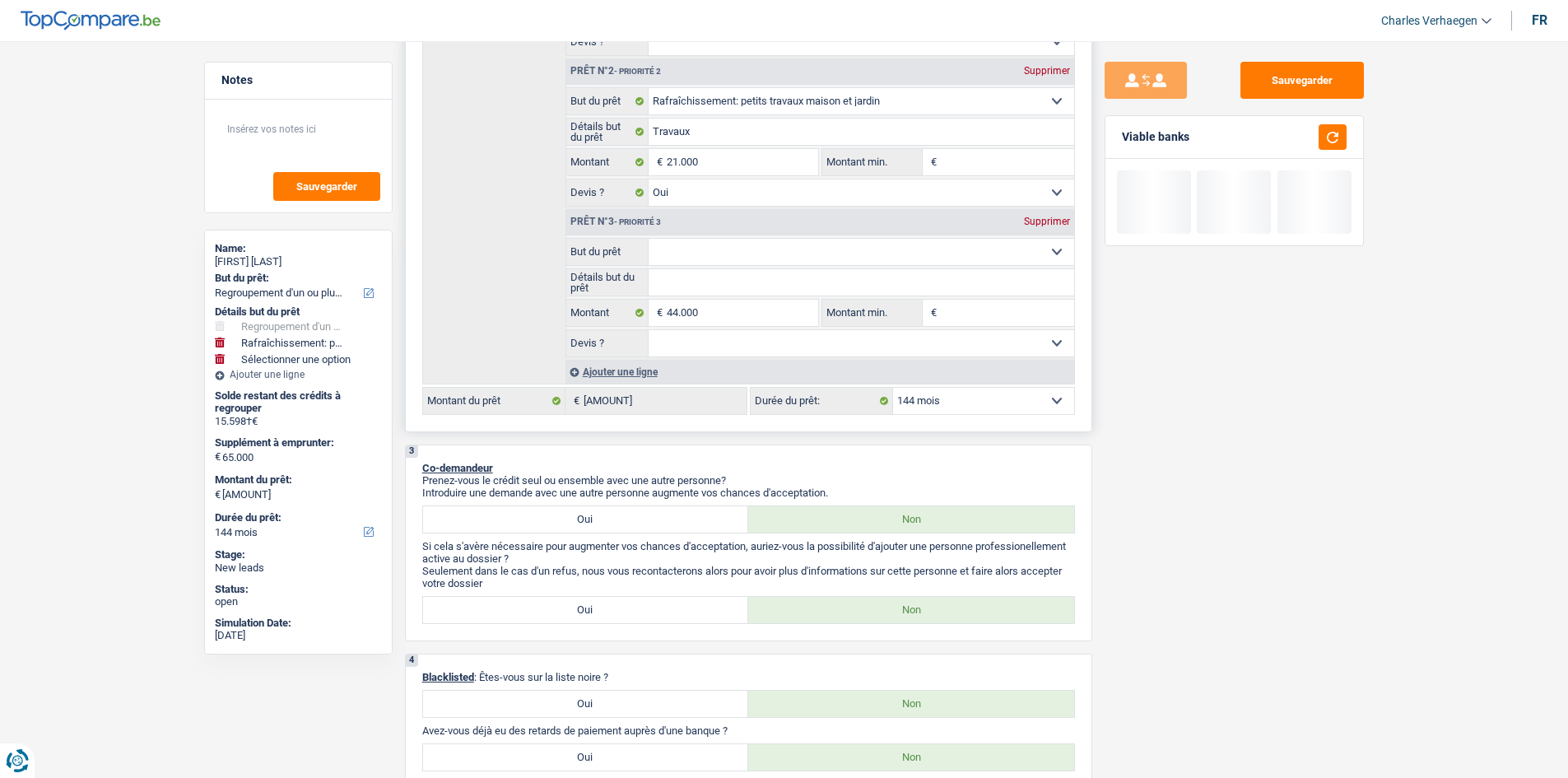click on "12 mois 18 mois 24 mois 30 mois 36 mois 42 mois 48 mois 60 mois 72 mois 84 mois 96 mois 120 mois 132 mois 144 mois
Sélectionner une option" at bounding box center [984, 401] 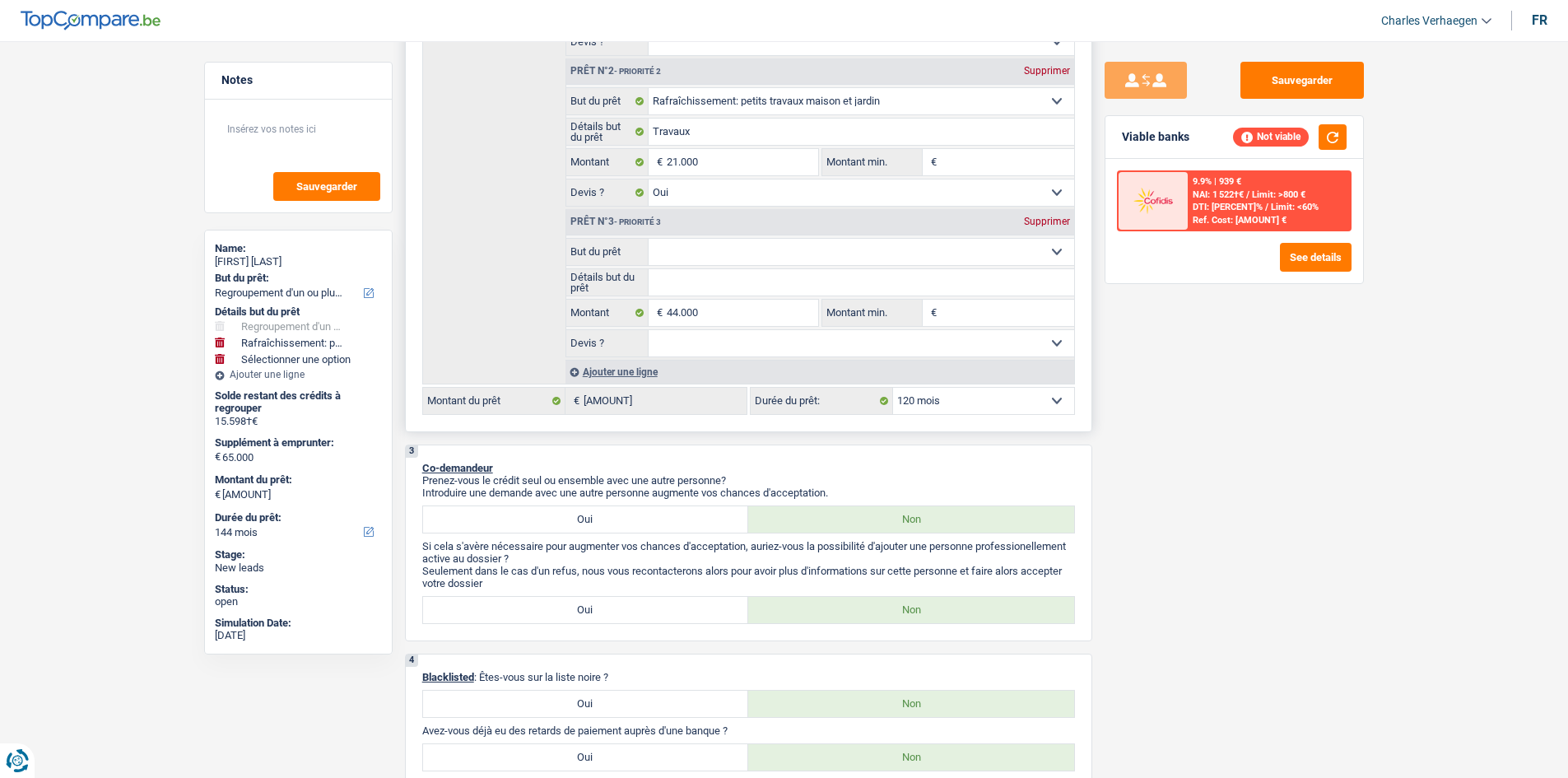 click on "12 mois 18 mois 24 mois 30 mois 36 mois 42 mois 48 mois 60 mois 72 mois 84 mois 96 mois 120 mois 132 mois 144 mois
Sélectionner une option" at bounding box center [984, 401] 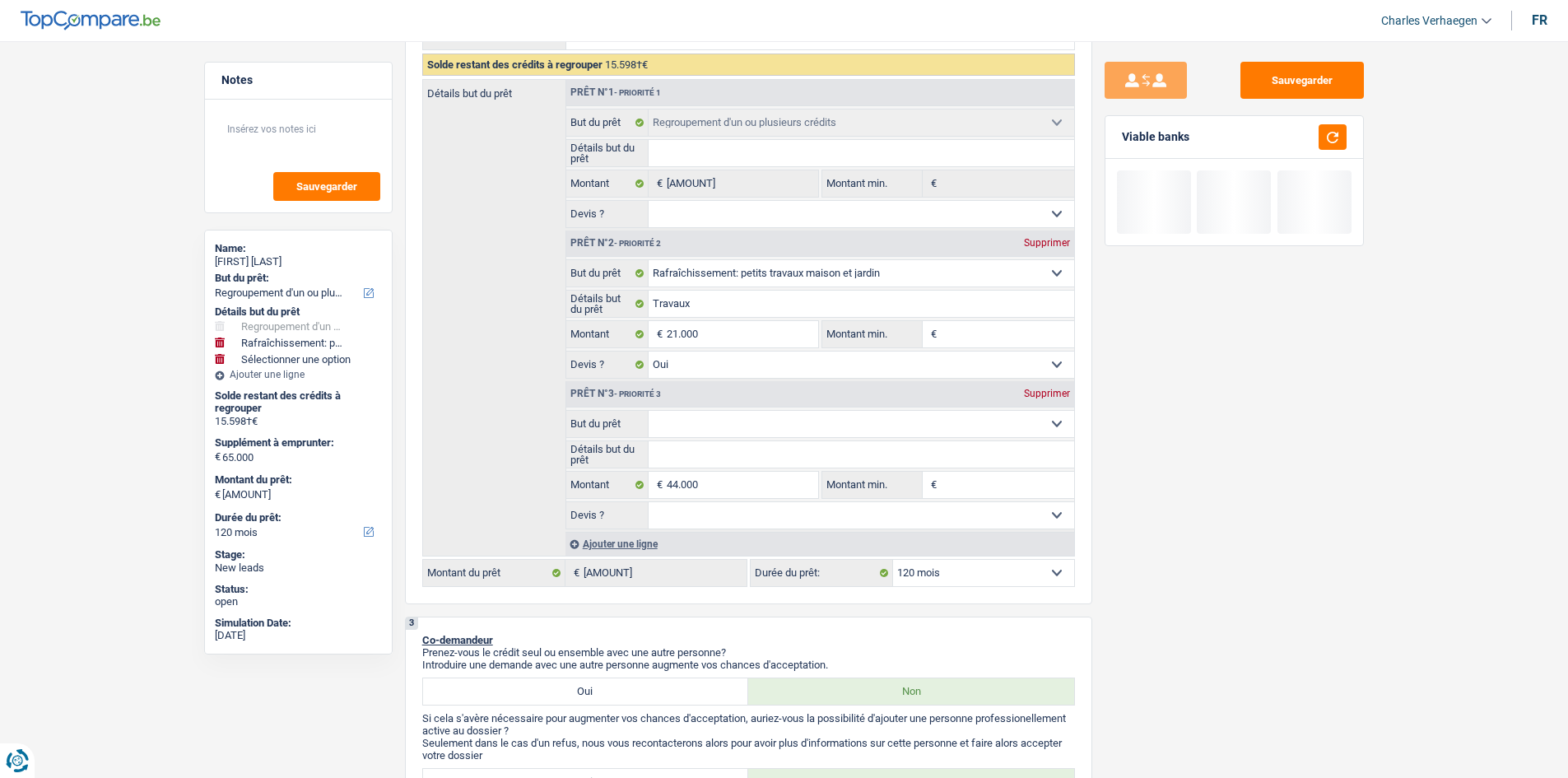 scroll, scrollTop: 247, scrollLeft: 0, axis: vertical 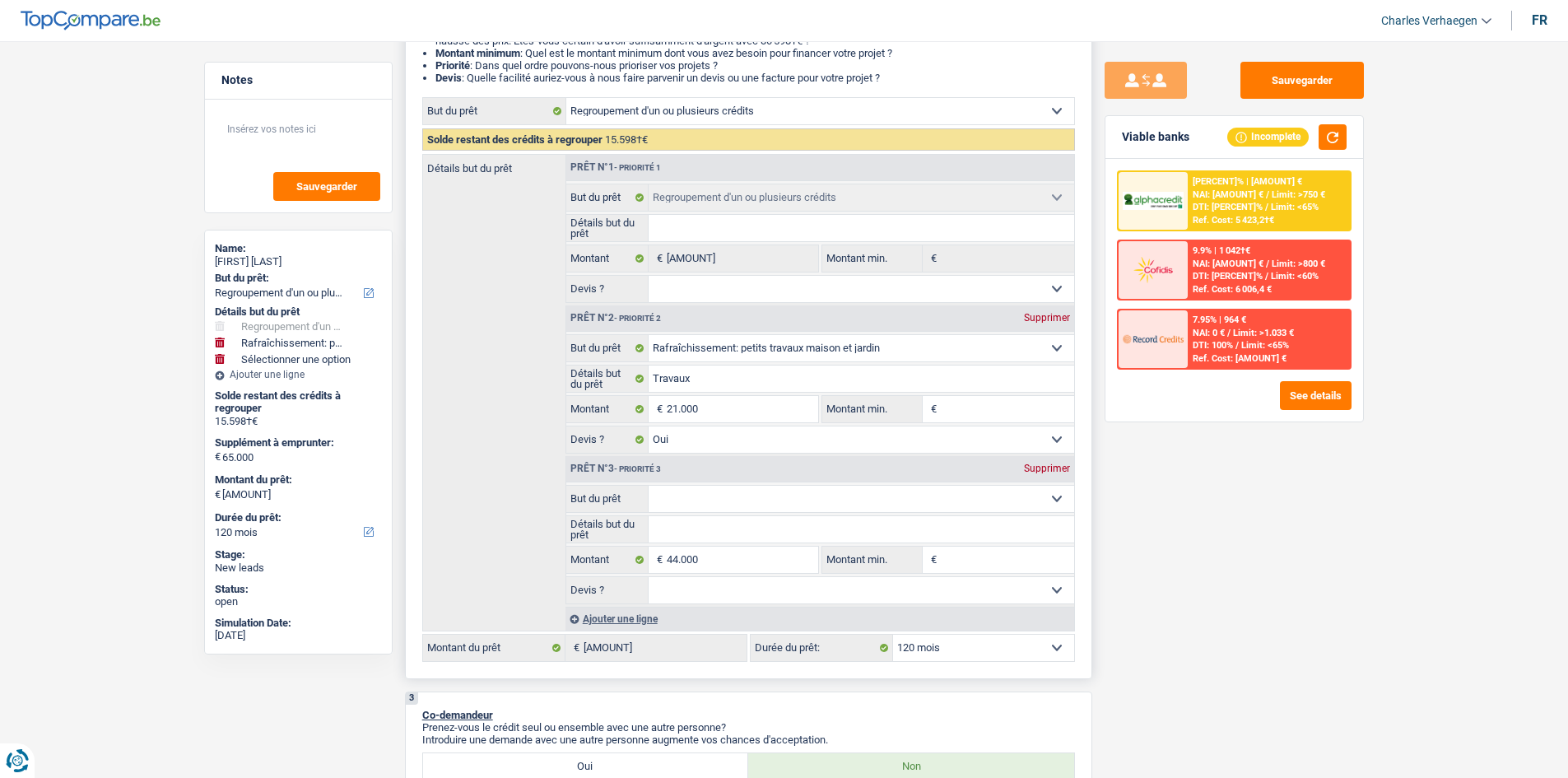 click on "Confort maison: meubles, textile, peinture, électroménager, outillage non-professionnel Hifi, multimédia, gsm, ordinateur Aménagement: frais d'installation, déménagement Evénement familial: naissance, mariage, divorce, communion, décès Frais médicaux Frais d'études Frais permis de conduire Regroupement d'un ou plusieurs crédits Loisirs: voyage, sport, musique Rafraîchissement: petits travaux maison et jardin Frais judiciaires Réparation voiture Prêt rénovation Prêt énergie Prêt voiture Taxes, impôts non professionnels Rénovation bien à l'étranger Dettes familiales Assurance Autre
Sélectionner une option
But du prêt
Tous les champs sont obligatoires. Veuillez fournir une réponse plus longue" at bounding box center [820, 499] 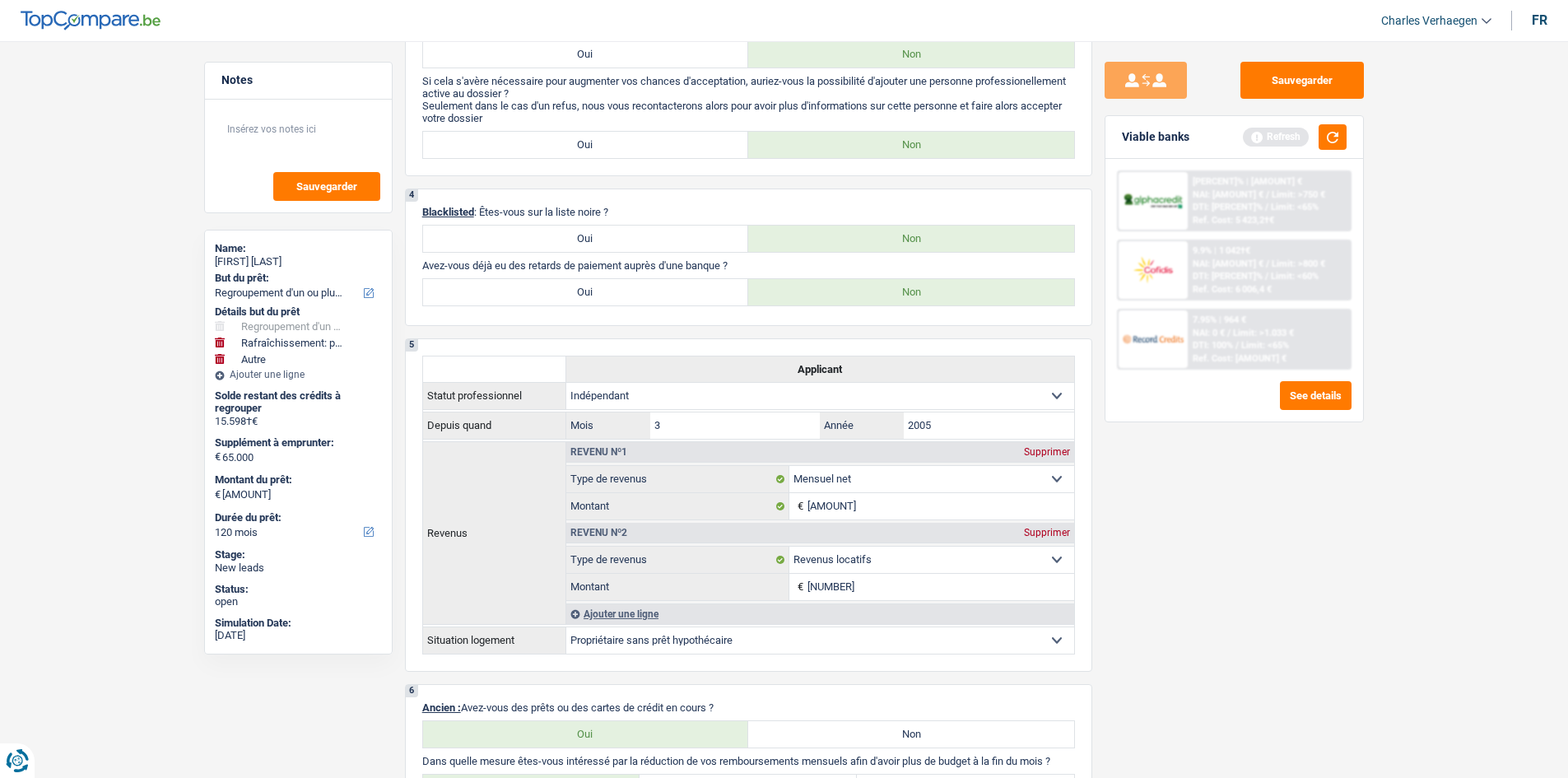 scroll, scrollTop: 355, scrollLeft: 0, axis: vertical 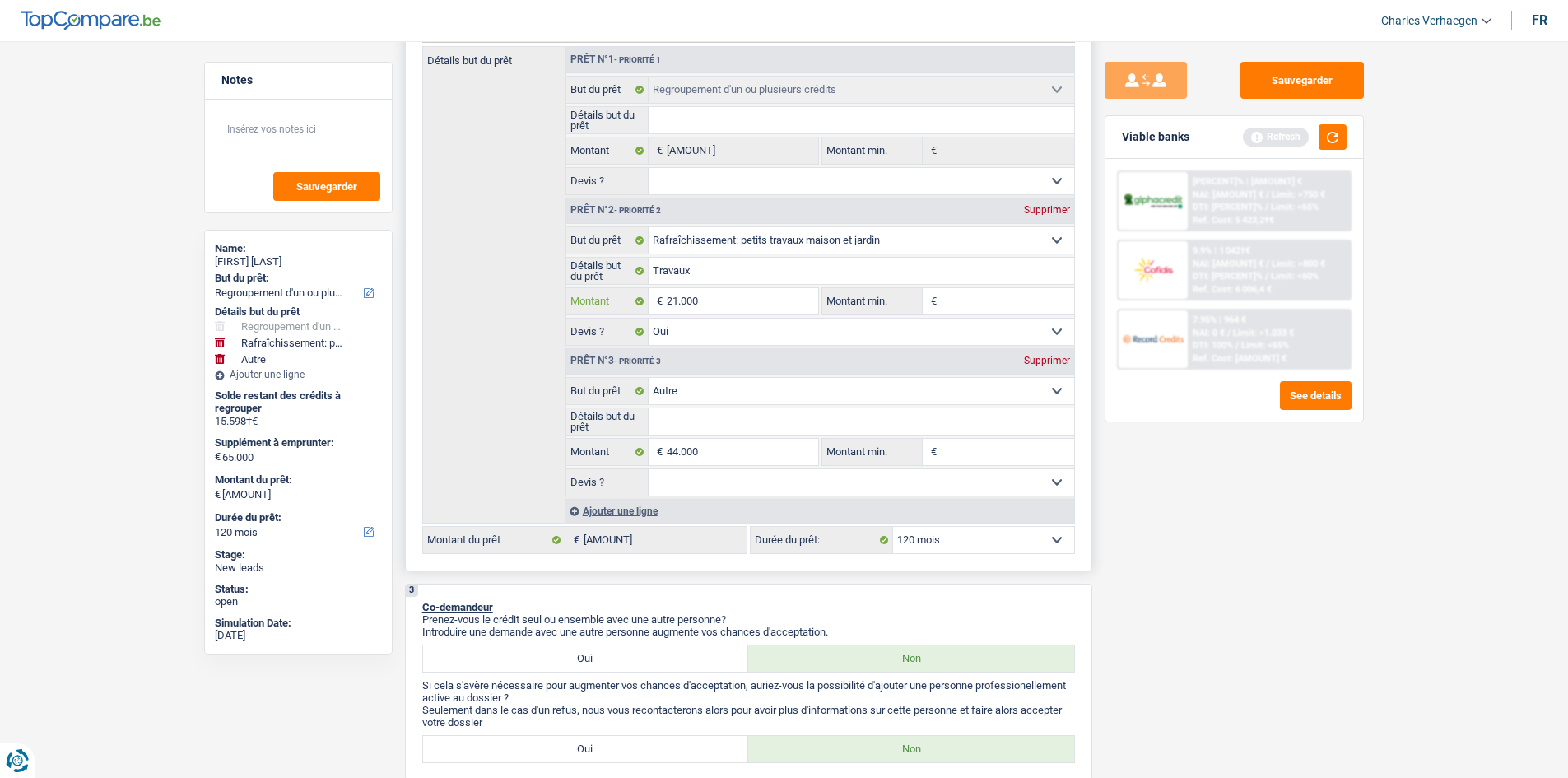 click on "21.000" at bounding box center [742, 301] 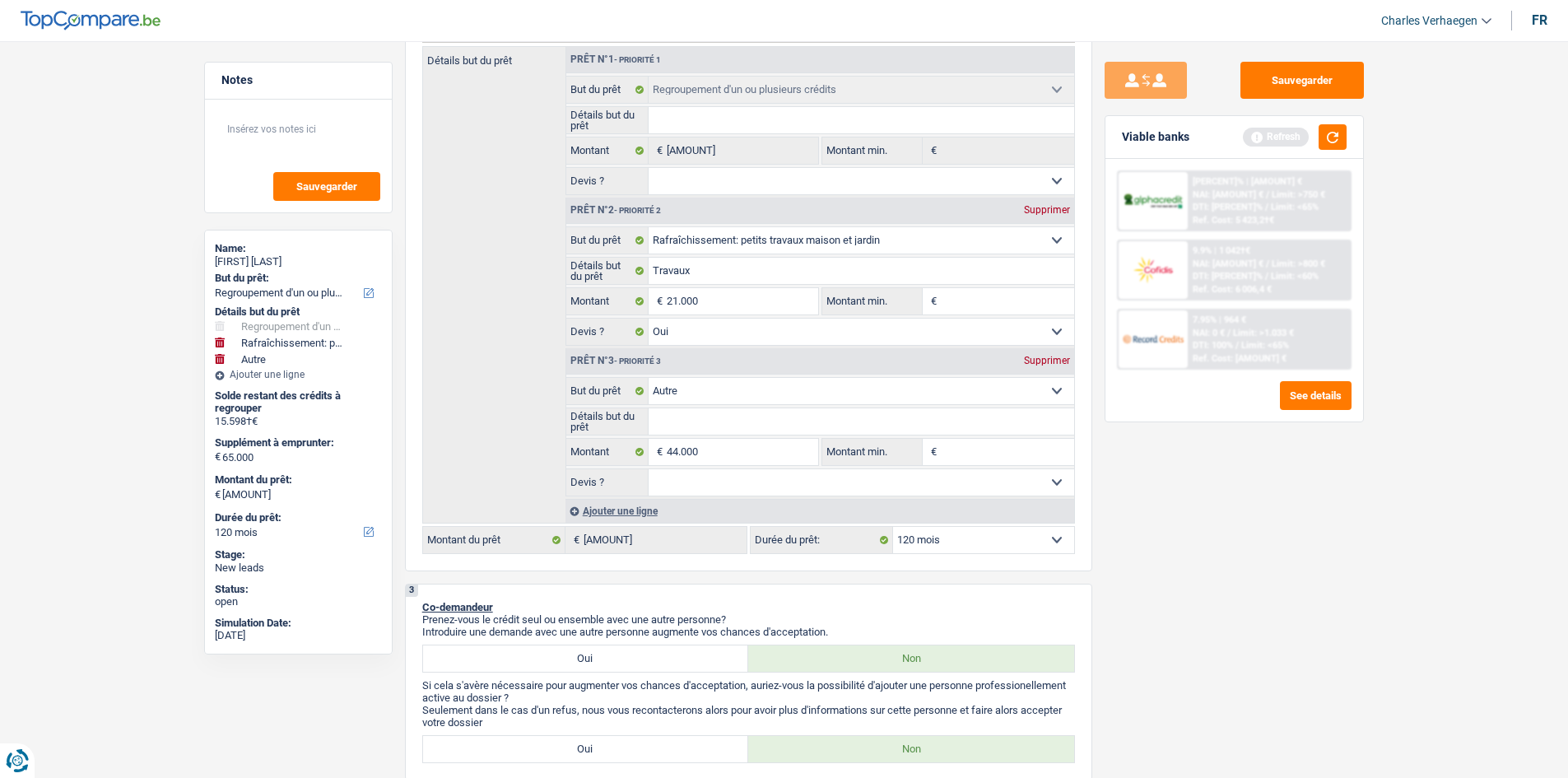 click on "Sauvegarder
Viable banks
Refresh
8.99% | 1 005 €
NAI: 1 225,7 €
/
Limit: >750 €
DTI: 57.29%
/
Limit: <65%
Ref. Cost: 5 423,2 €
9.9% | 1 042 €
NAI: 1 419,1 €
/
Limit: >800 €
DTI: 54.22%
/               /" at bounding box center [1234, 404] 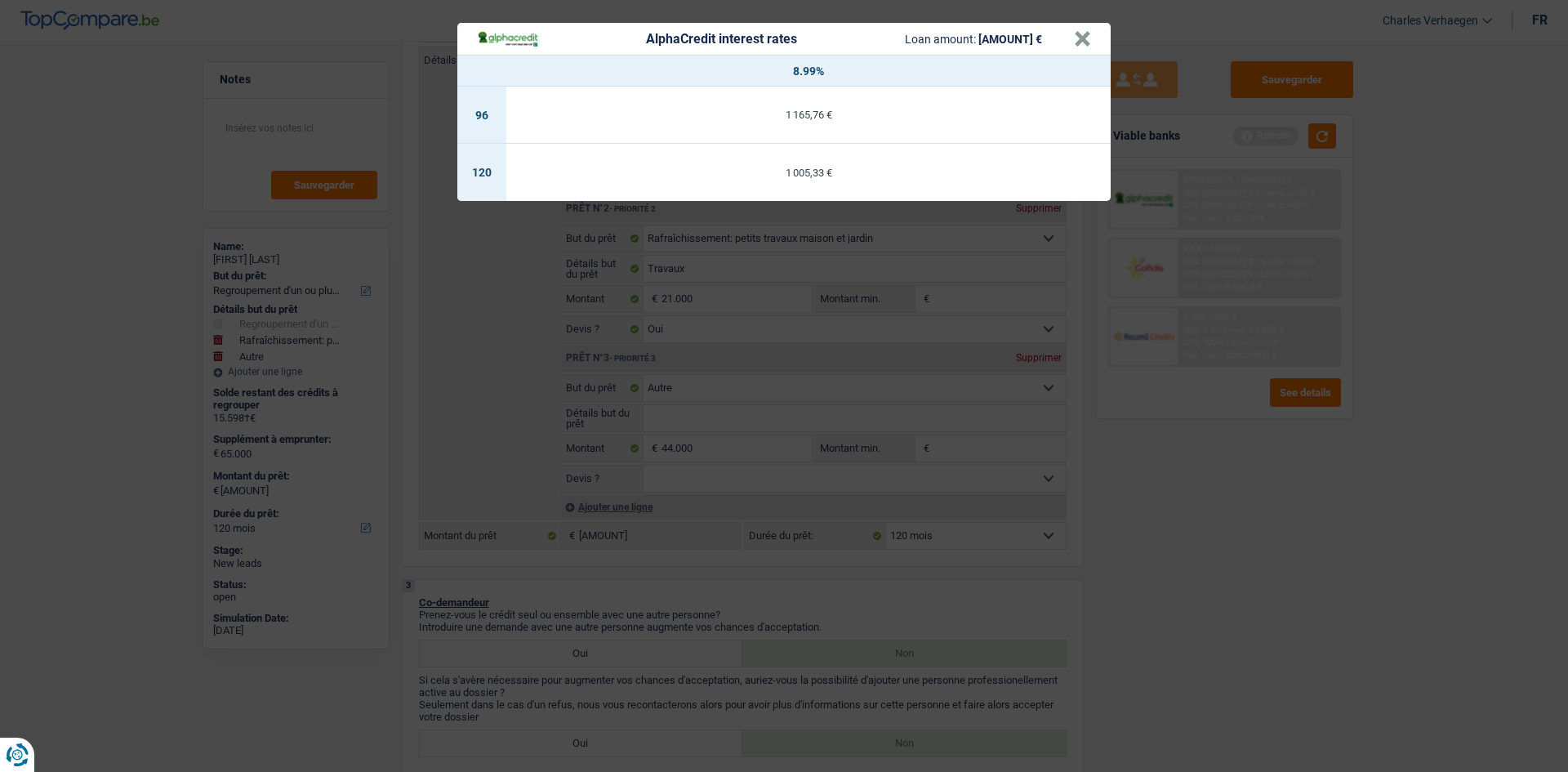 click on "AlphaCredit interest rates
Loan amount:
80 598 €
×
8.99%
96
1 165,76 €
120
1 005,33 €" at bounding box center (784, 386) 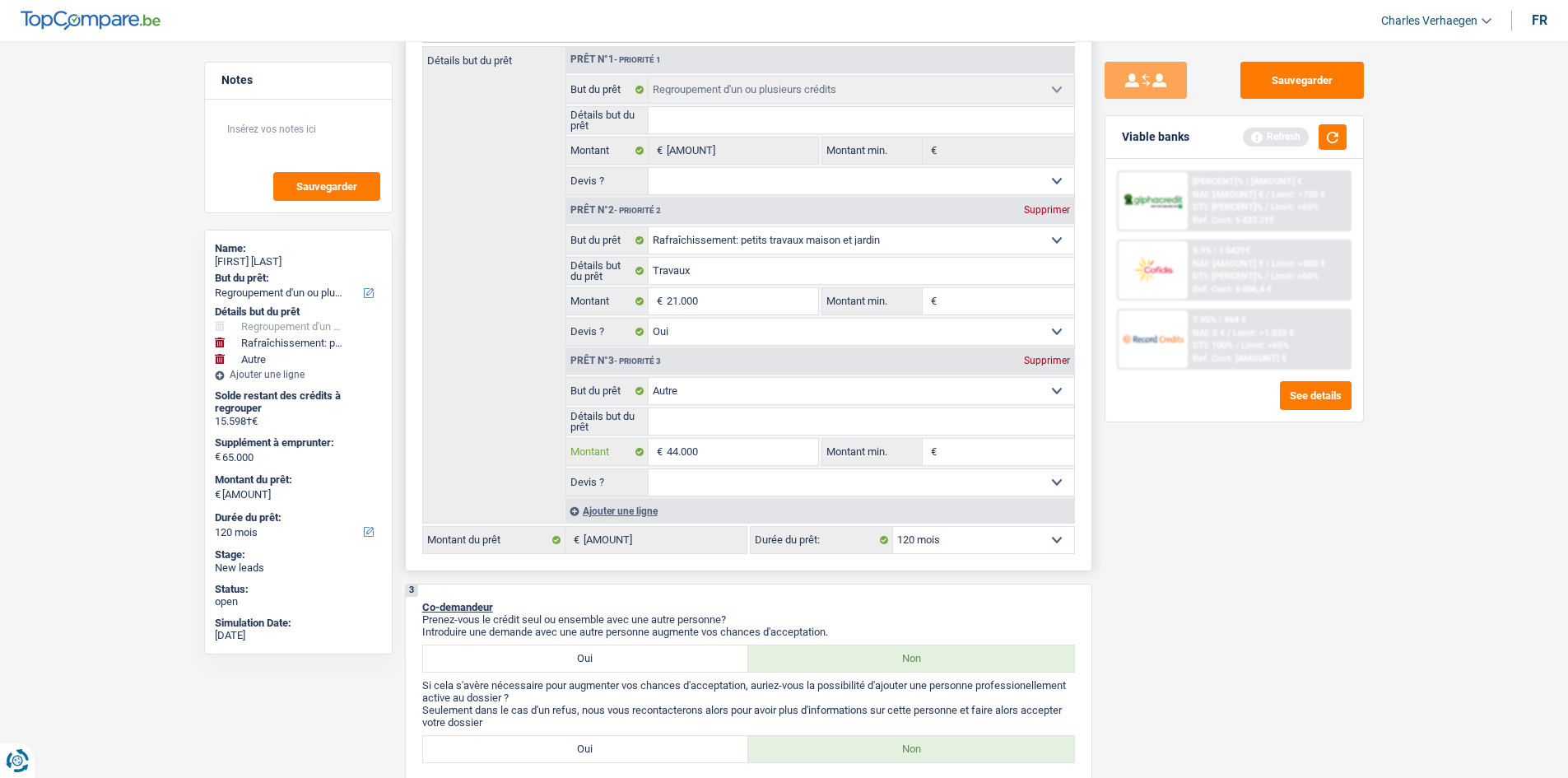click on "44.000" at bounding box center [742, 452] 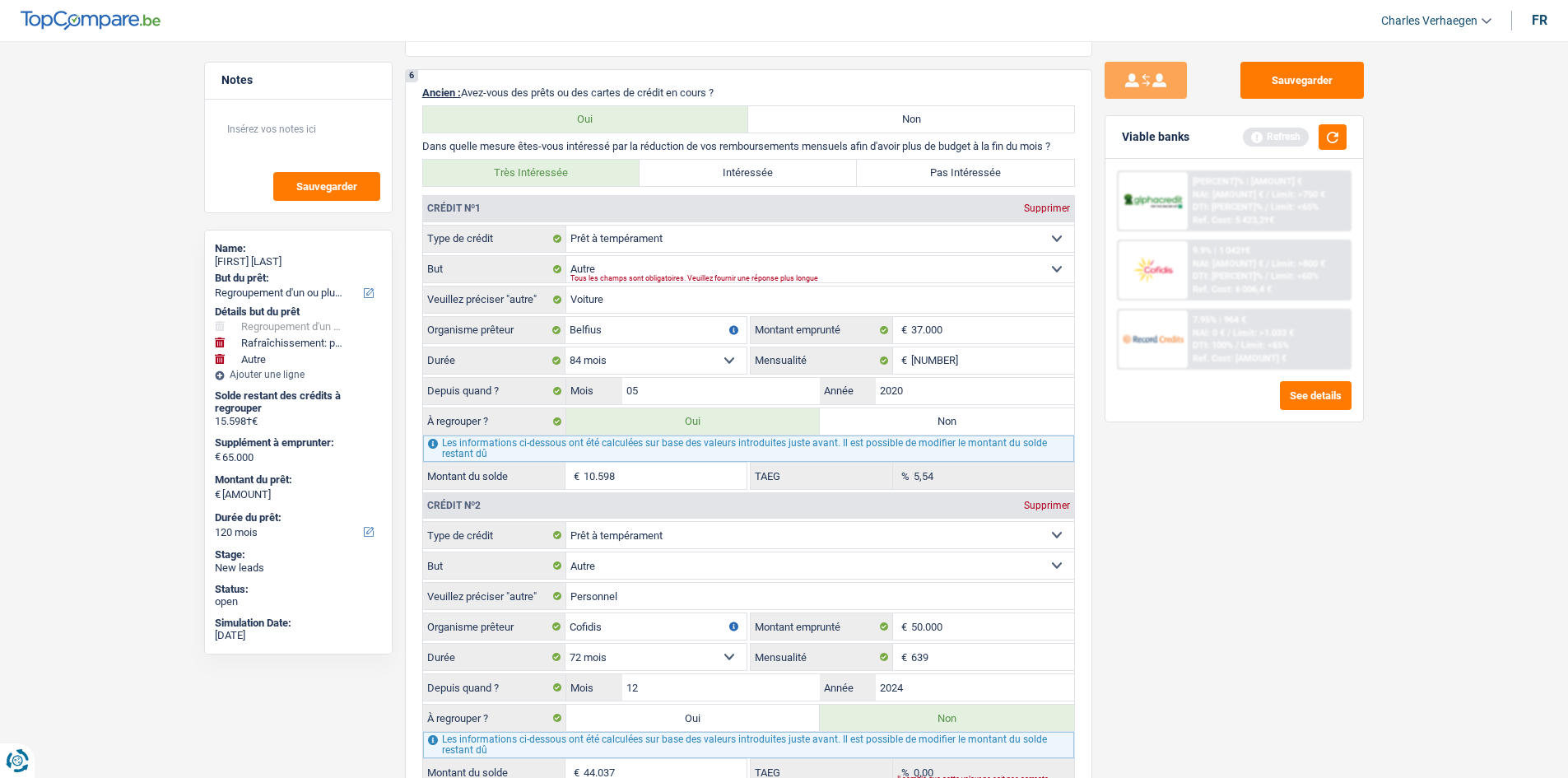 scroll, scrollTop: 1811, scrollLeft: 0, axis: vertical 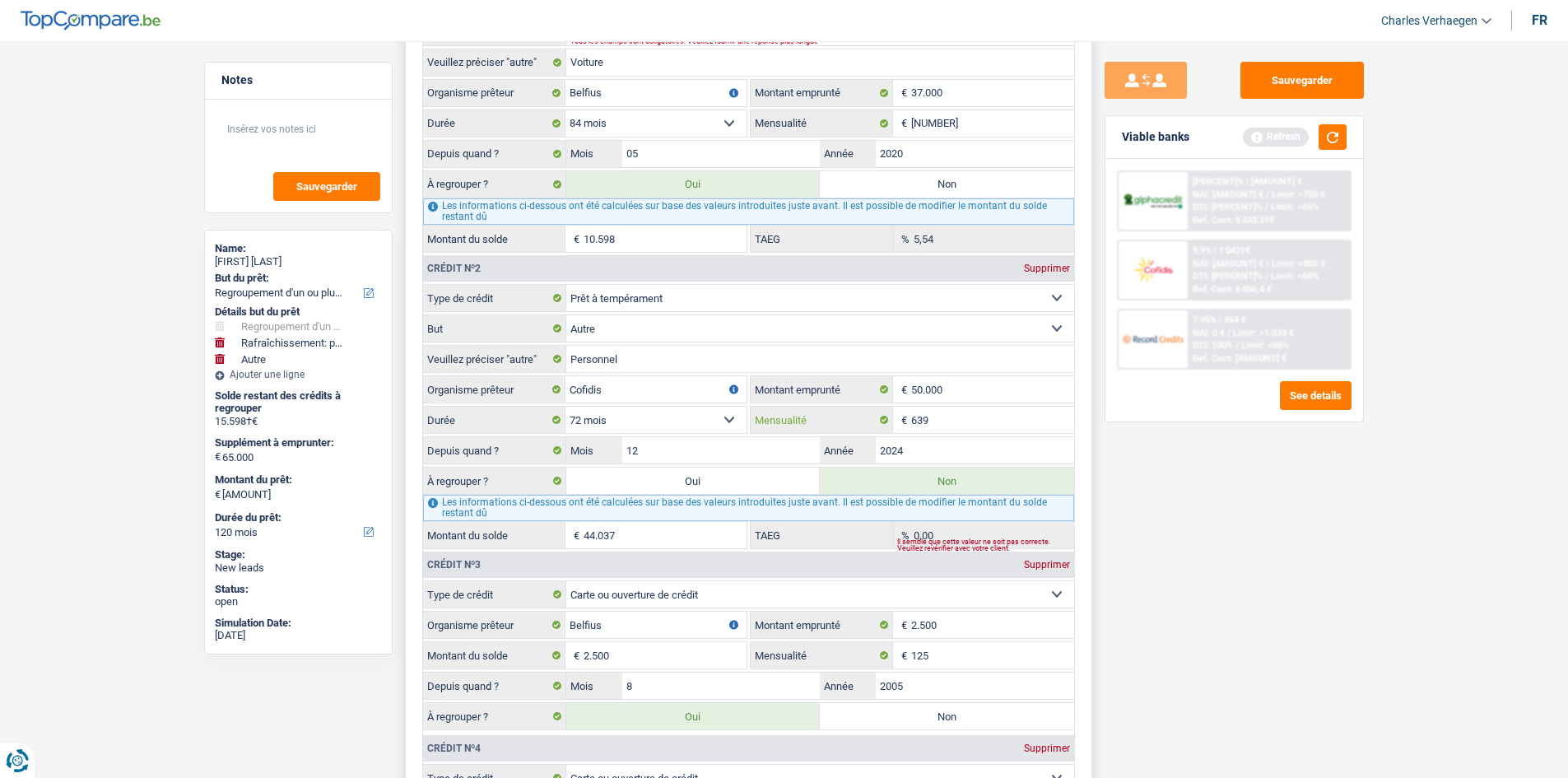 drag, startPoint x: 988, startPoint y: 417, endPoint x: 979, endPoint y: 406, distance: 14.21267 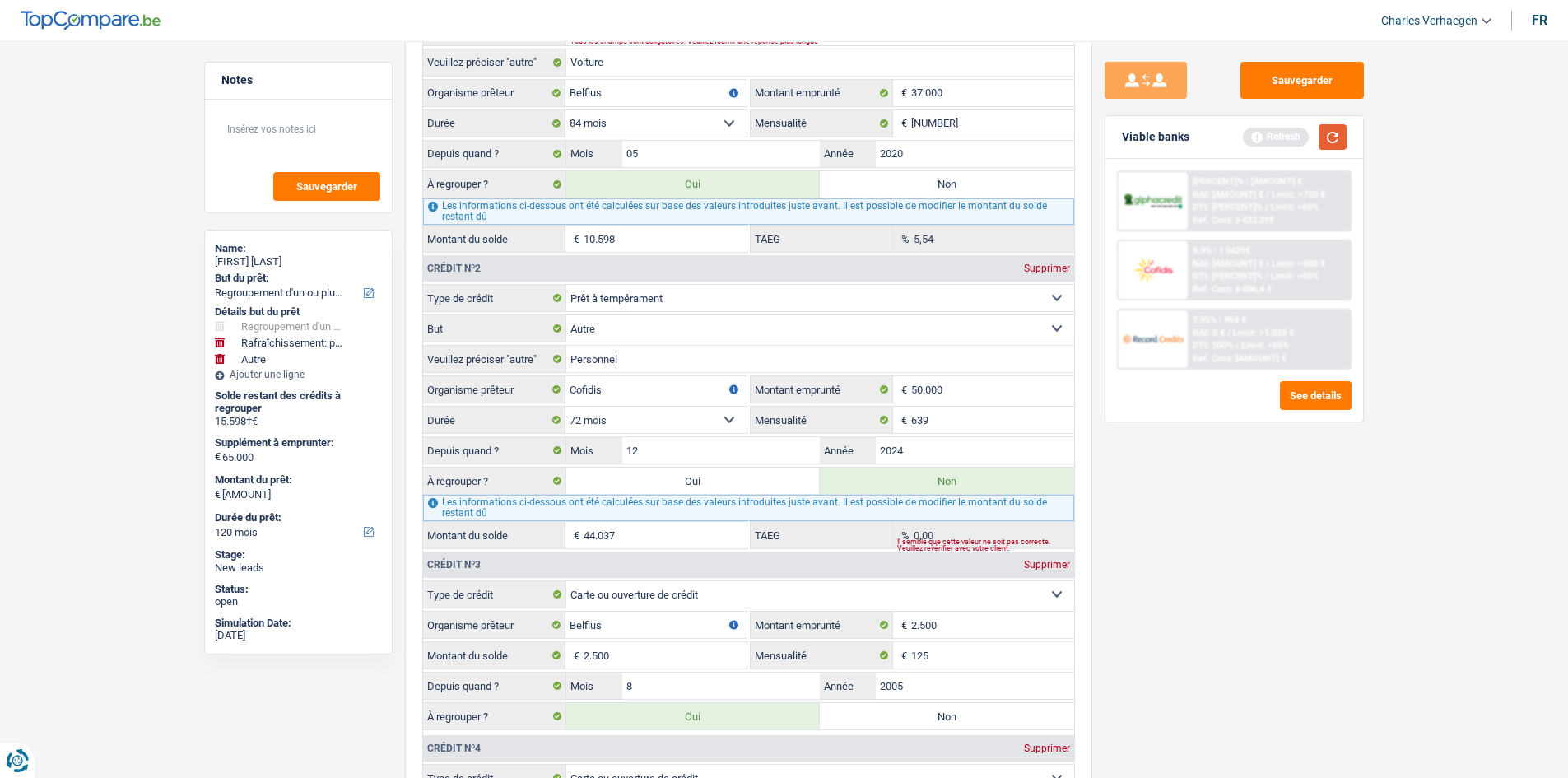 click on "Viable banks
Refresh" at bounding box center (1234, 137) 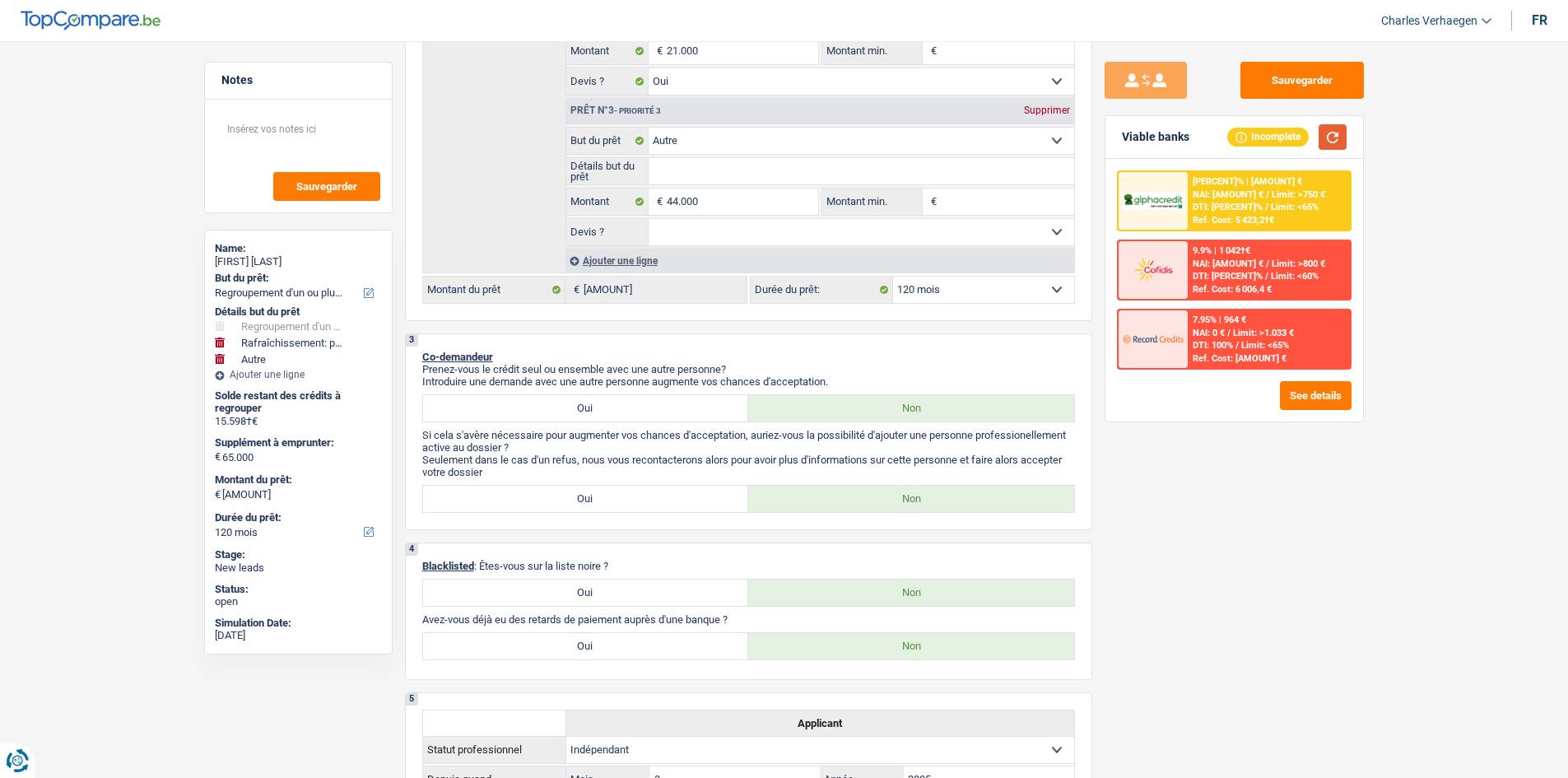 scroll, scrollTop: 412, scrollLeft: 0, axis: vertical 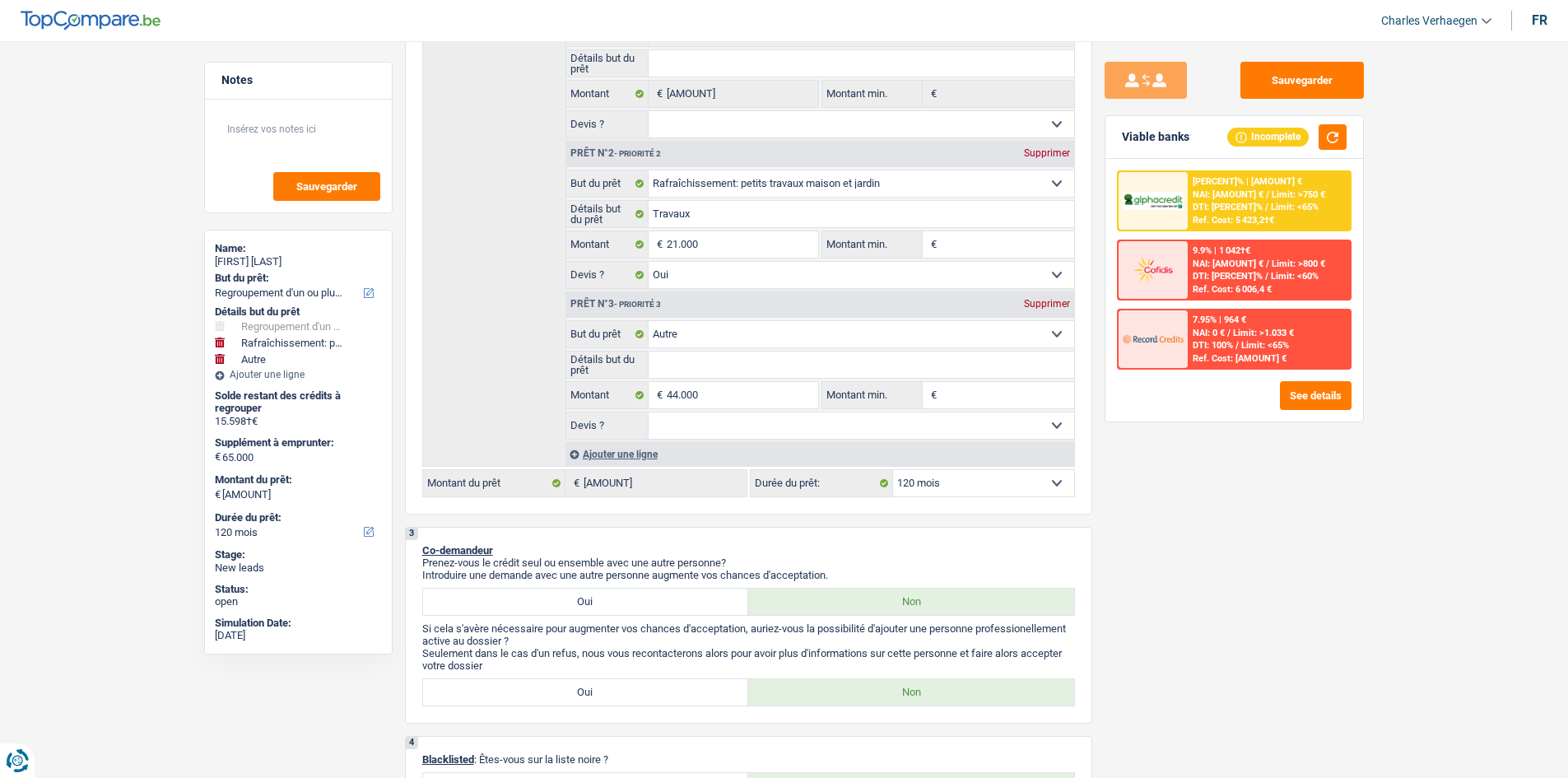 click on "NAI: 1 225,7 €" at bounding box center [1228, 194] 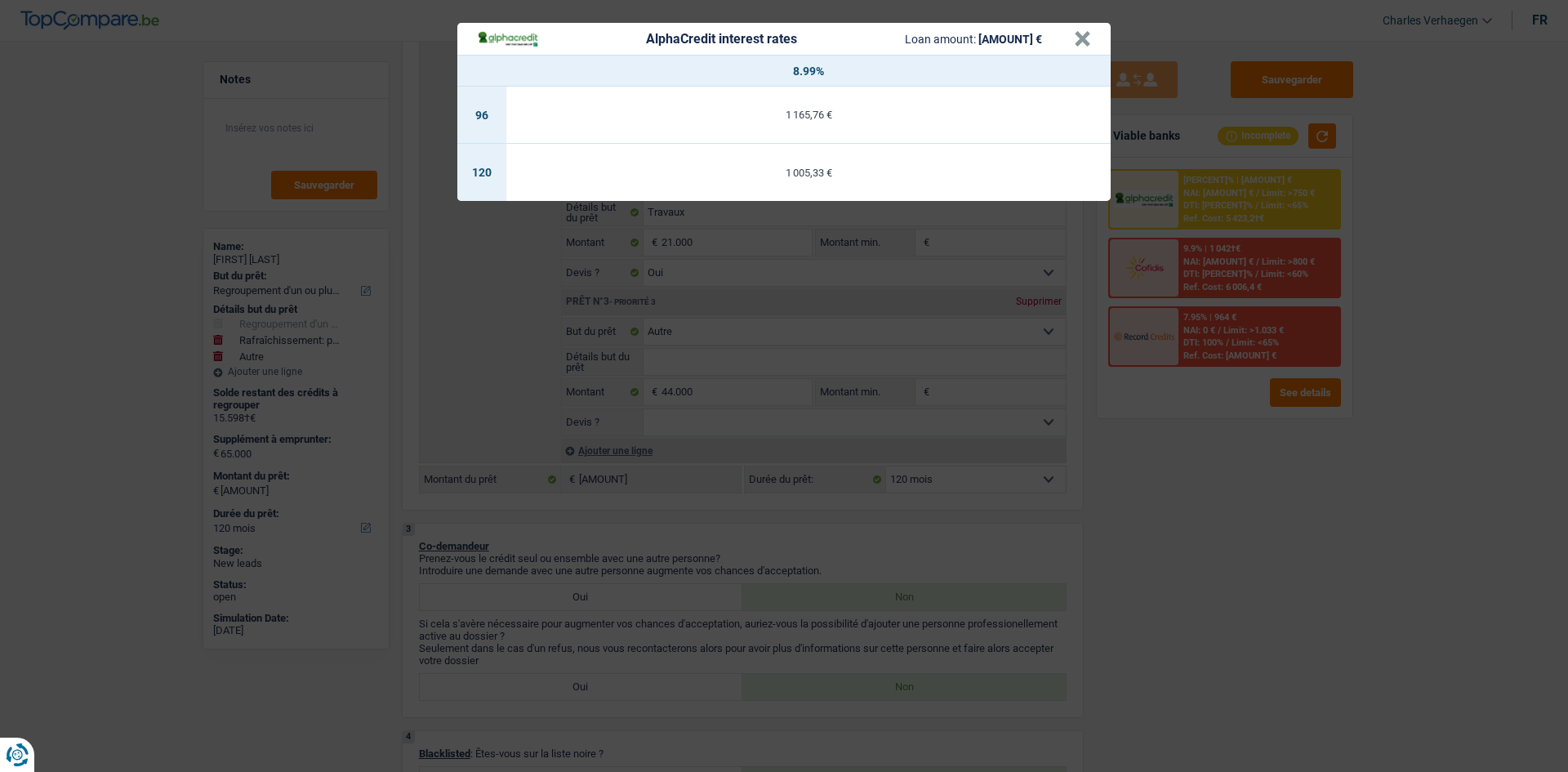 click on "AlphaCredit interest rates
Loan amount:
80 598 €
×
8.99%
96
1 165,76 €
120
1 005,33 €" at bounding box center (784, 386) 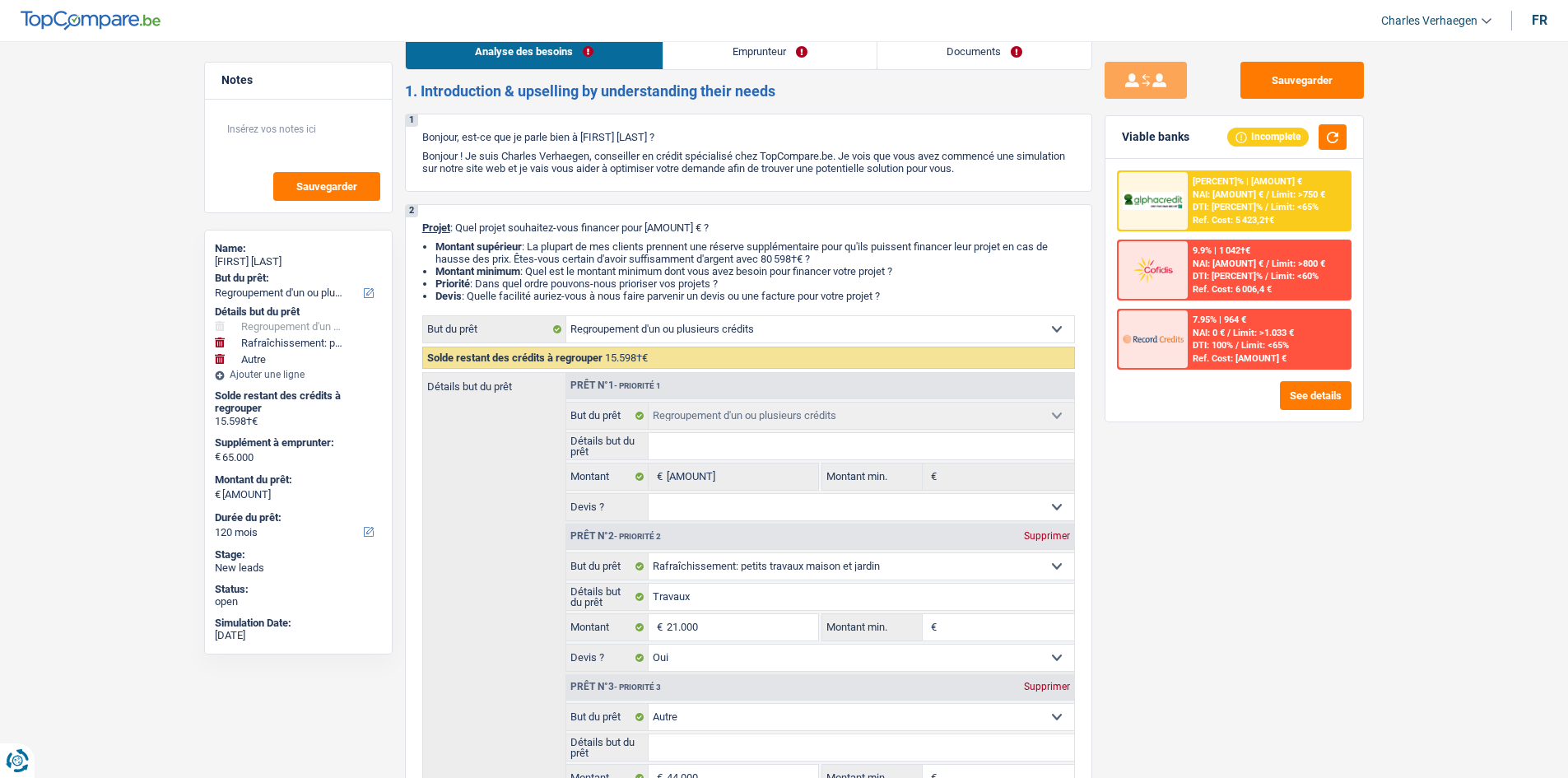scroll, scrollTop: 0, scrollLeft: 0, axis: both 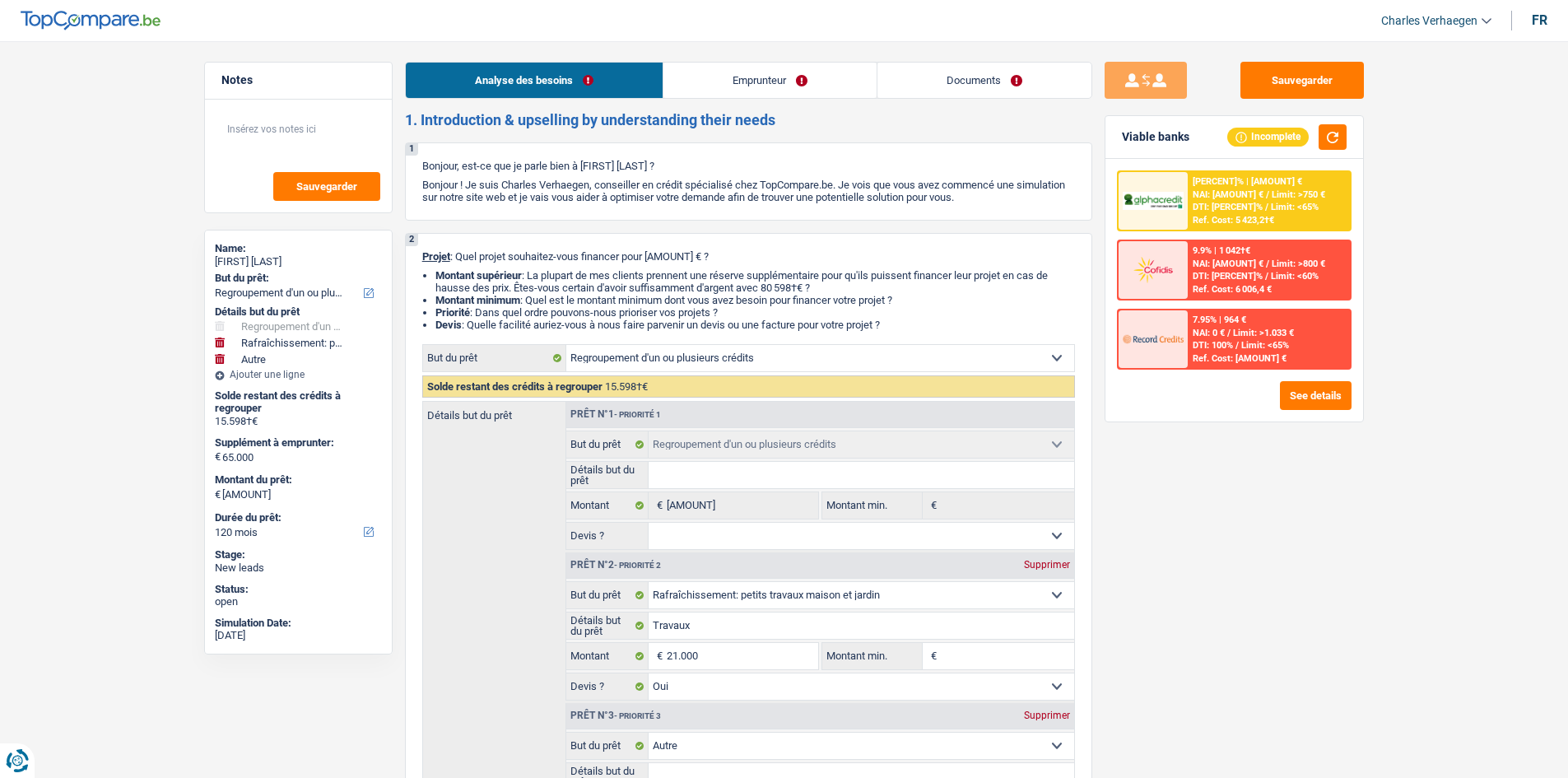 click on "Documents" at bounding box center [984, 80] 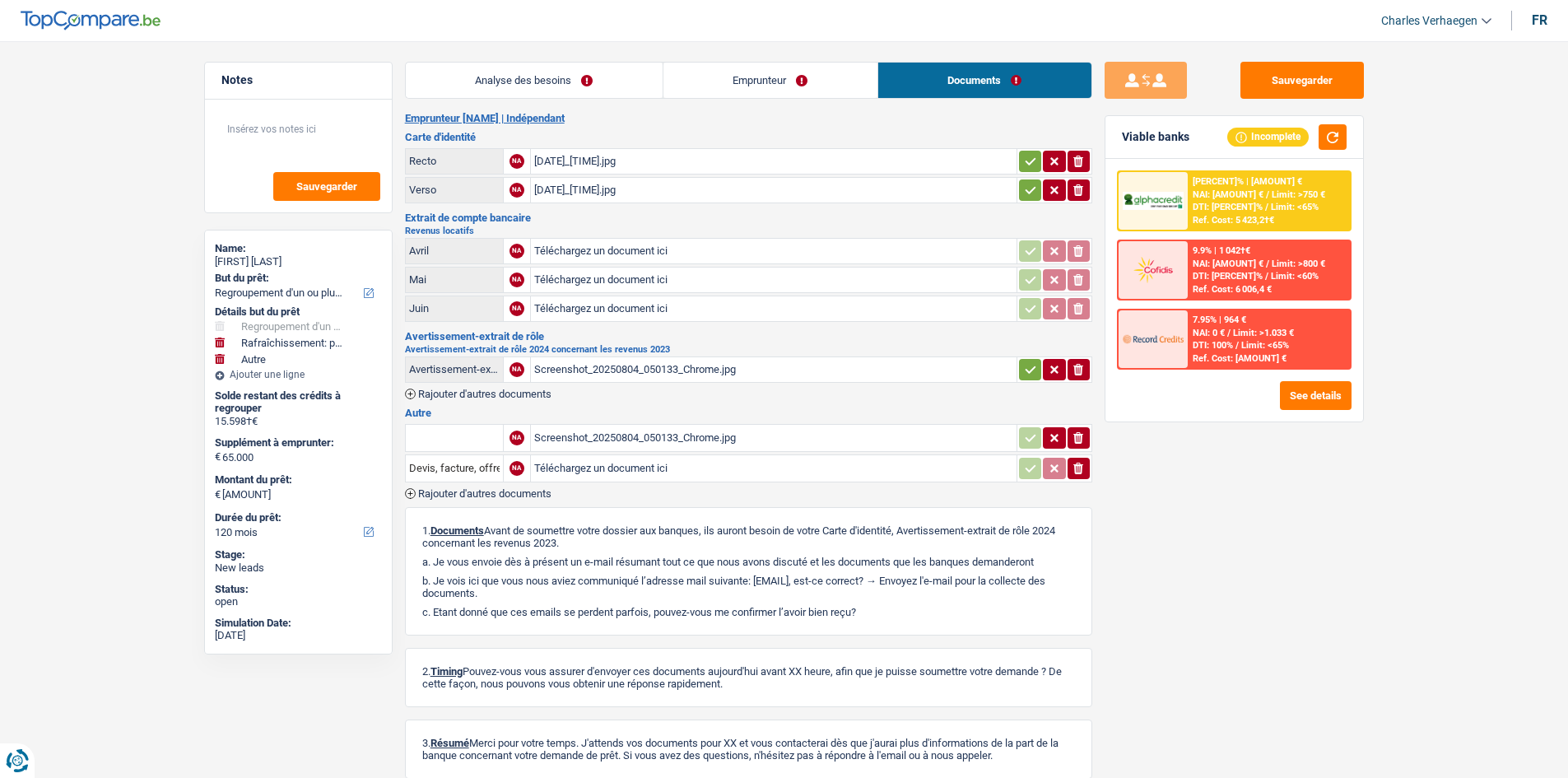 click on "Emprunteur" at bounding box center [770, 80] 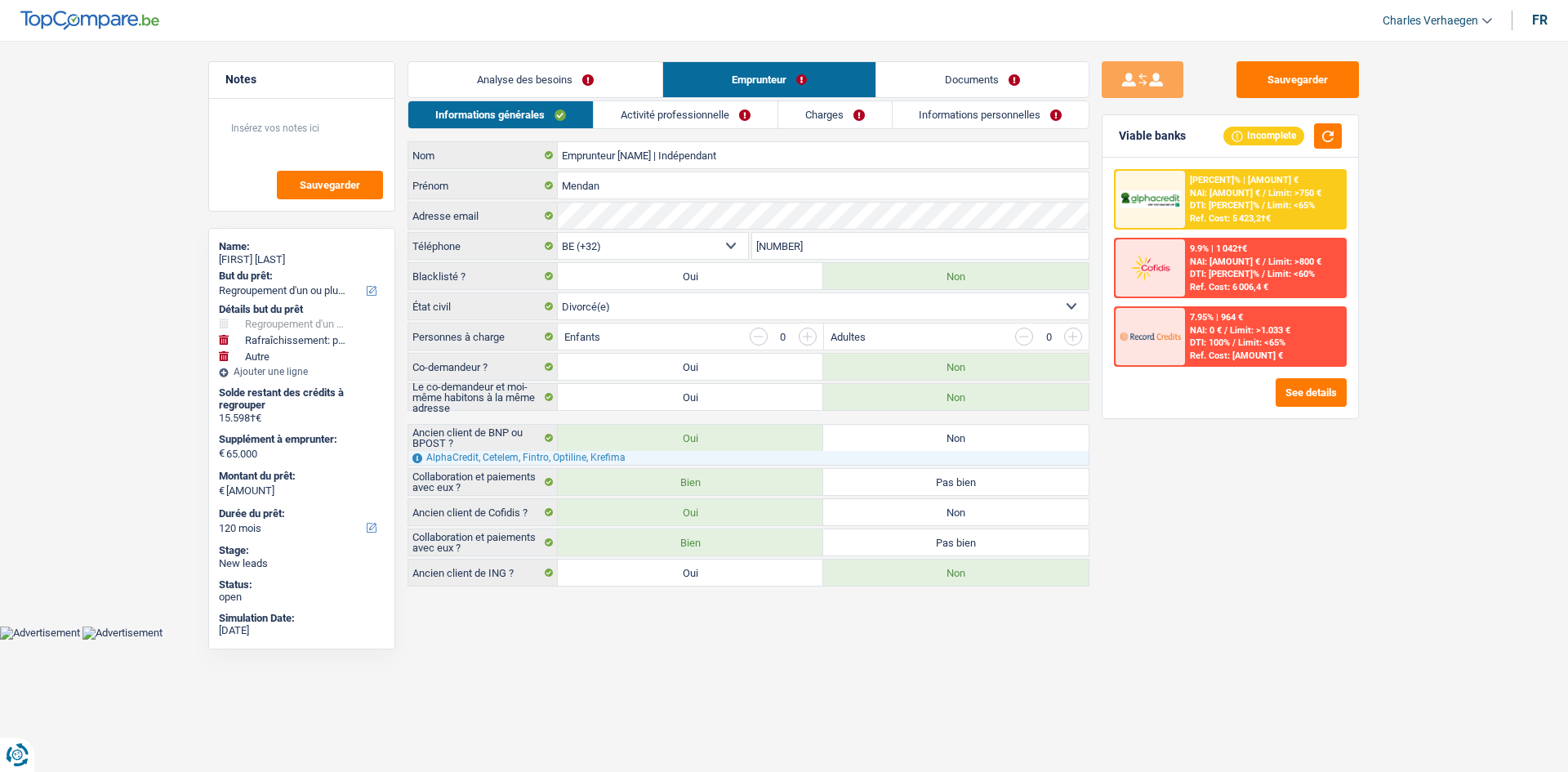 click on "Analyse des besoins" at bounding box center [535, 79] 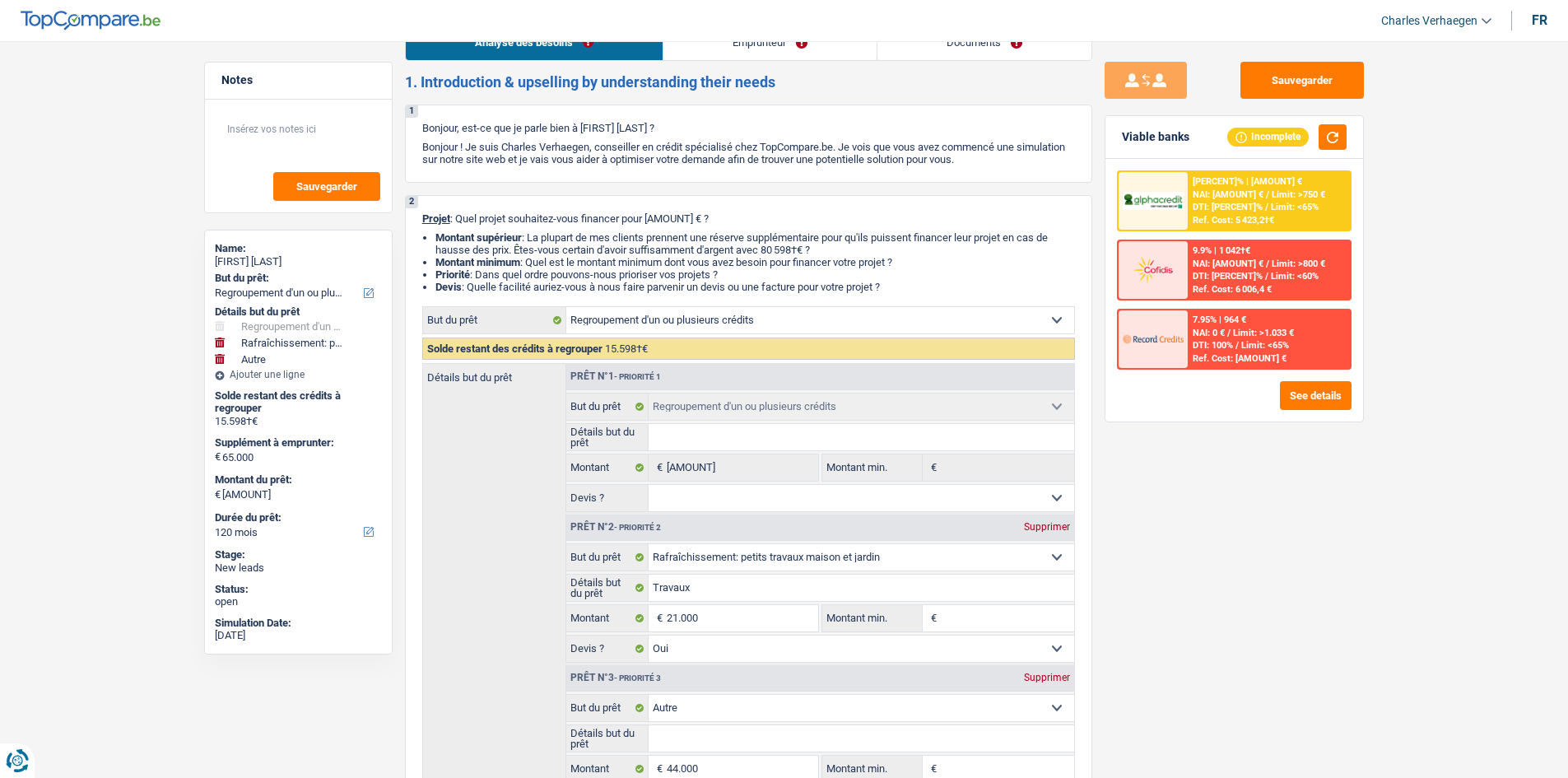 scroll, scrollTop: 0, scrollLeft: 0, axis: both 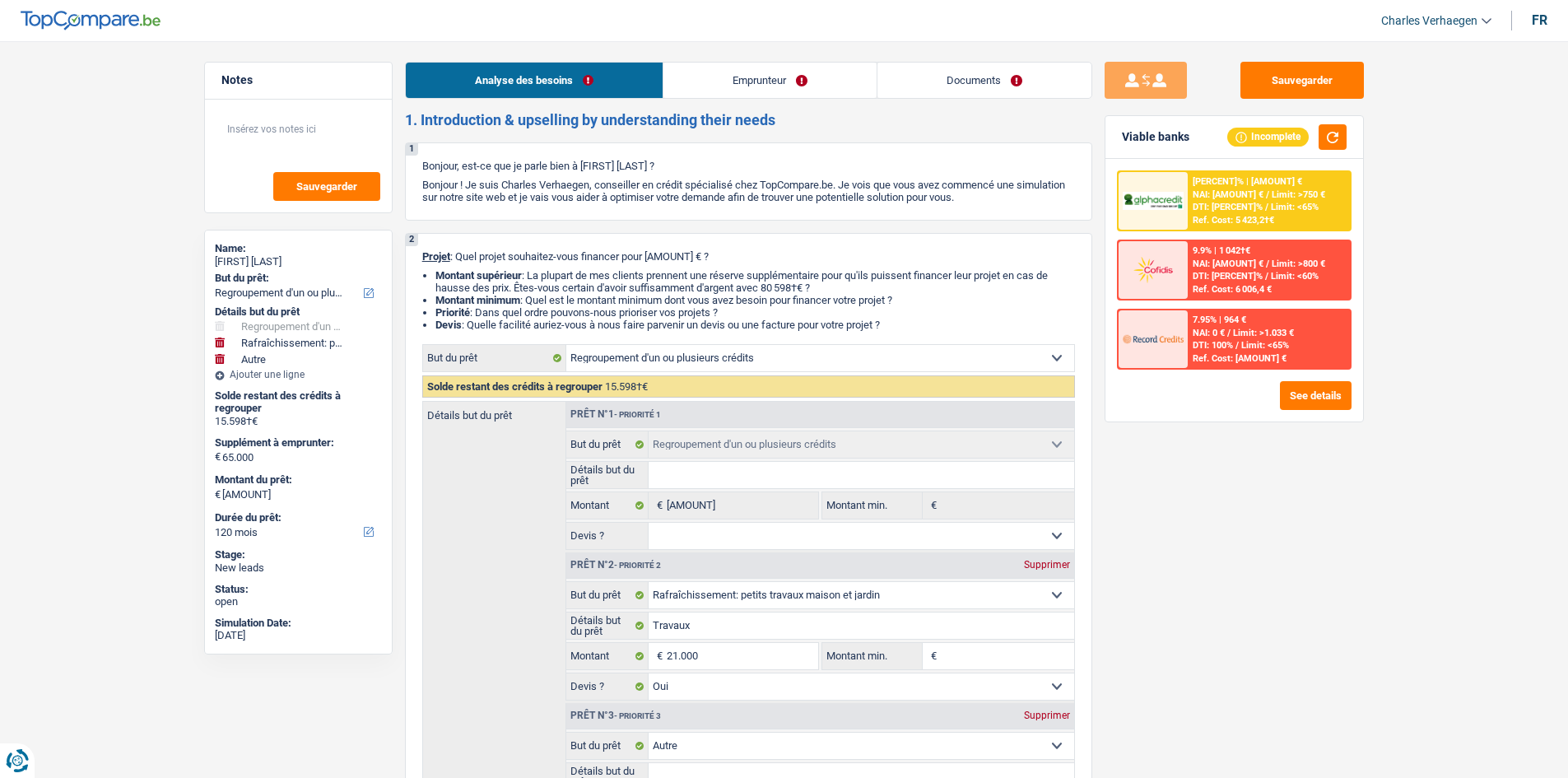 click on "Emprunteur" at bounding box center (770, 80) 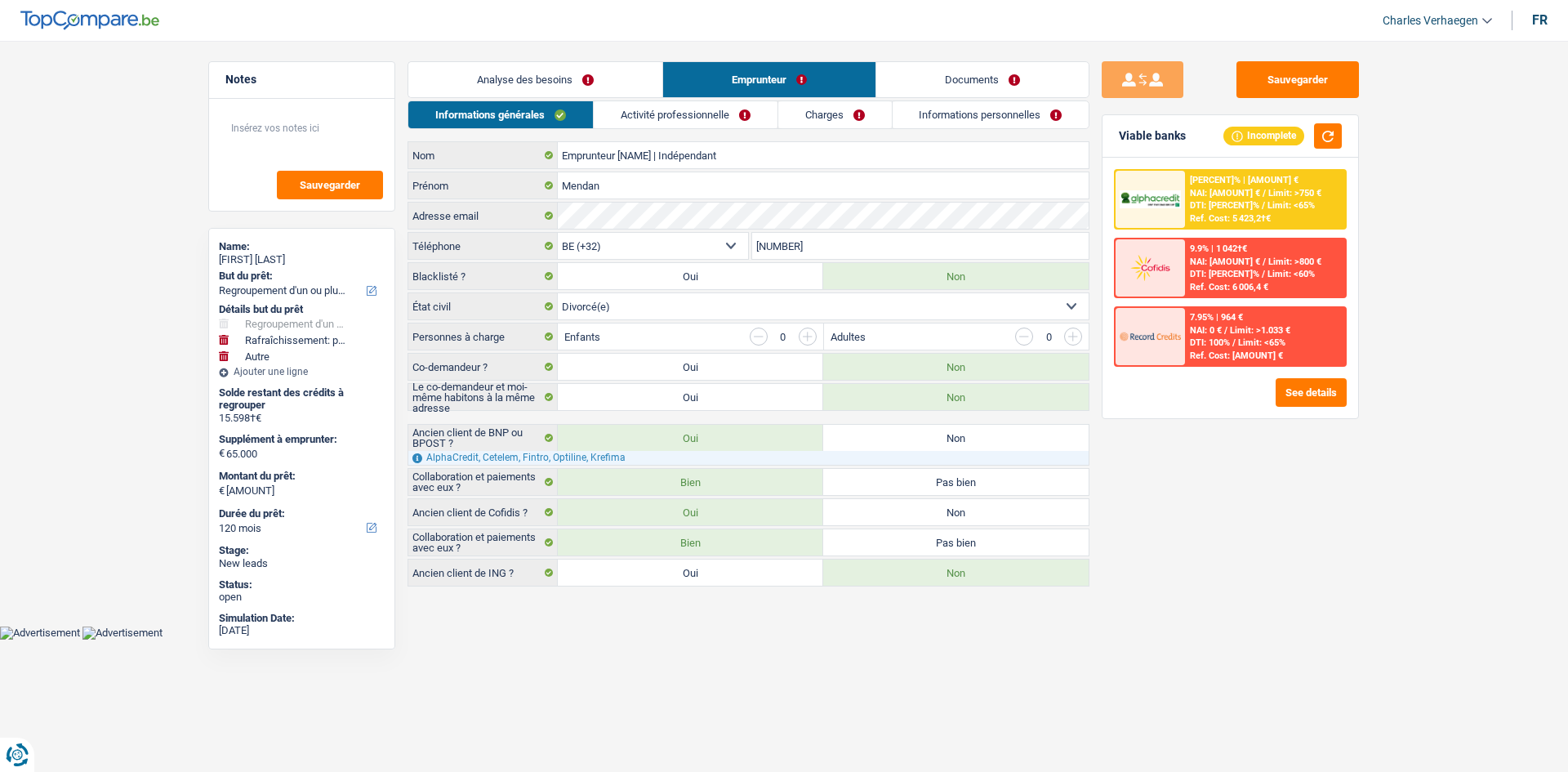click on "Activité professionnelle" at bounding box center (685, 114) 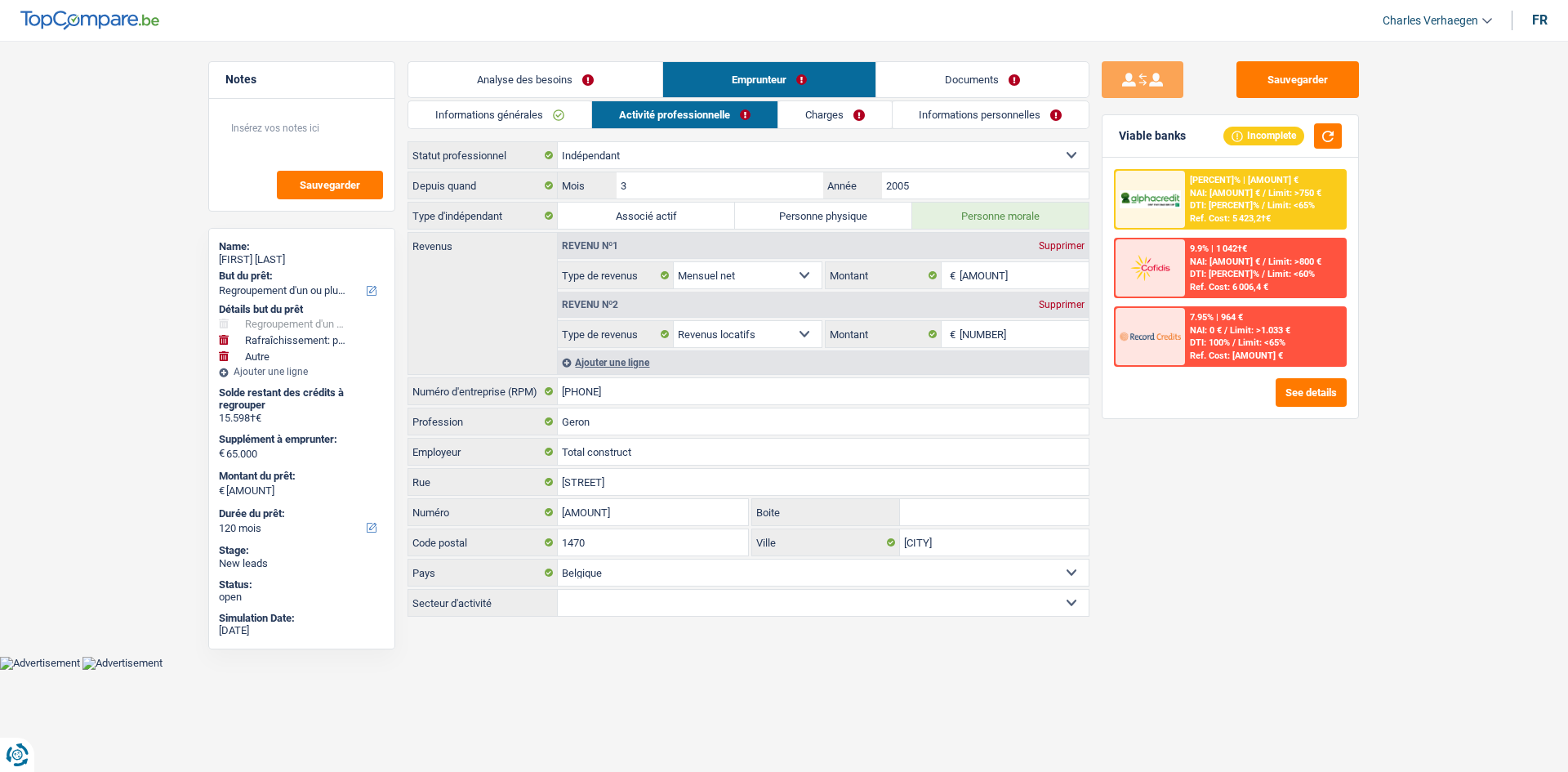 click on "Charges" at bounding box center [835, 114] 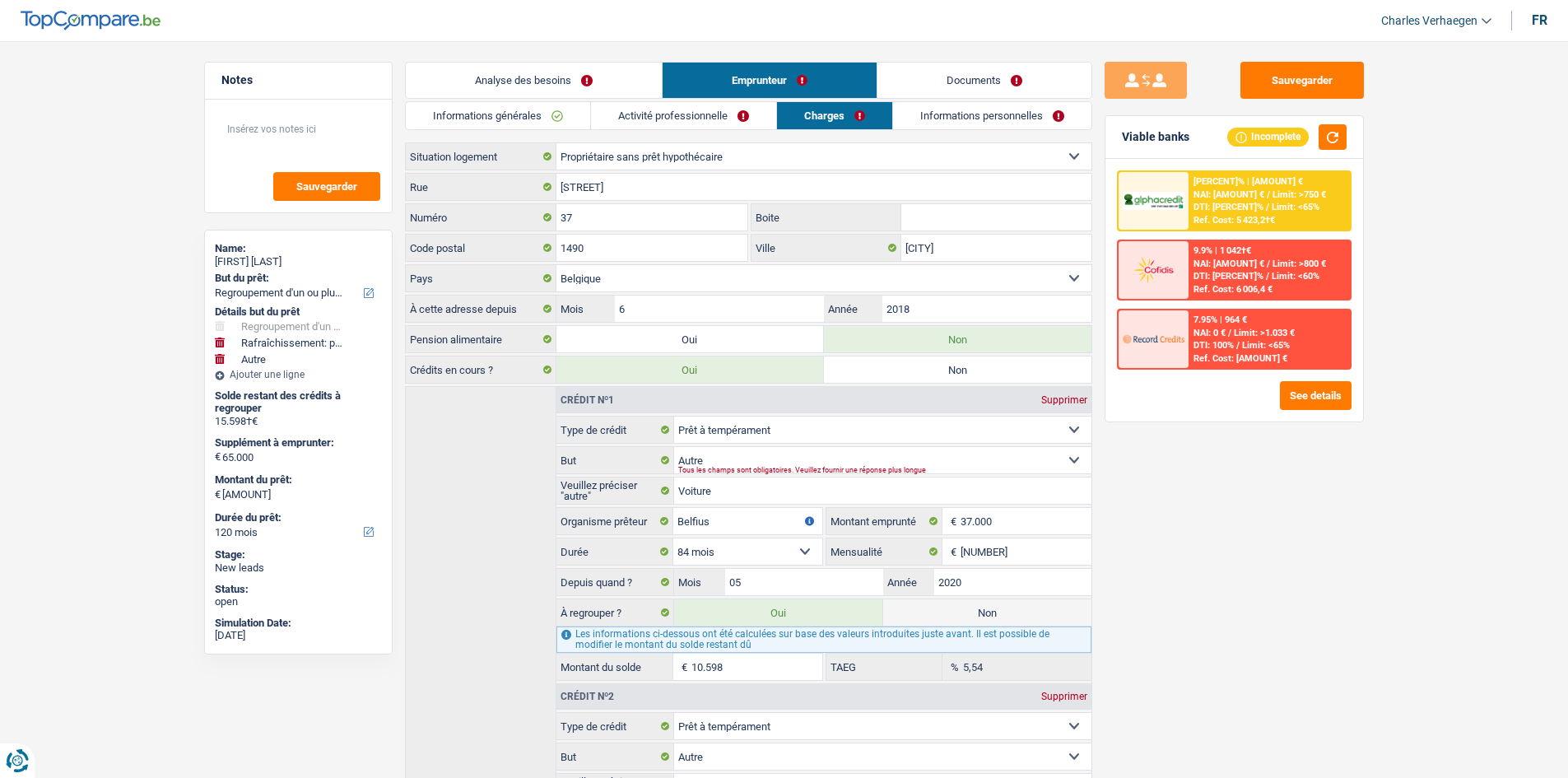 click on "Informations générales Activité professionnelle Charges Informations personnelles Ajvazoski
Nom
Mendan
Prénom
Adresse email
BE (+32) LU (+352)
Sélectionner une option
Téléphone
477906413
Téléphone
Blacklisté ?
Oui
Non
Célibataire Marié(e) Cohabitant(e) légal(e) Divorcé(e) Veuf(ve) Séparé (de fait)
Sélectionner une option
État civil
Personnes à charge
Enfants
0
Adultes
0" at bounding box center [748, 737] 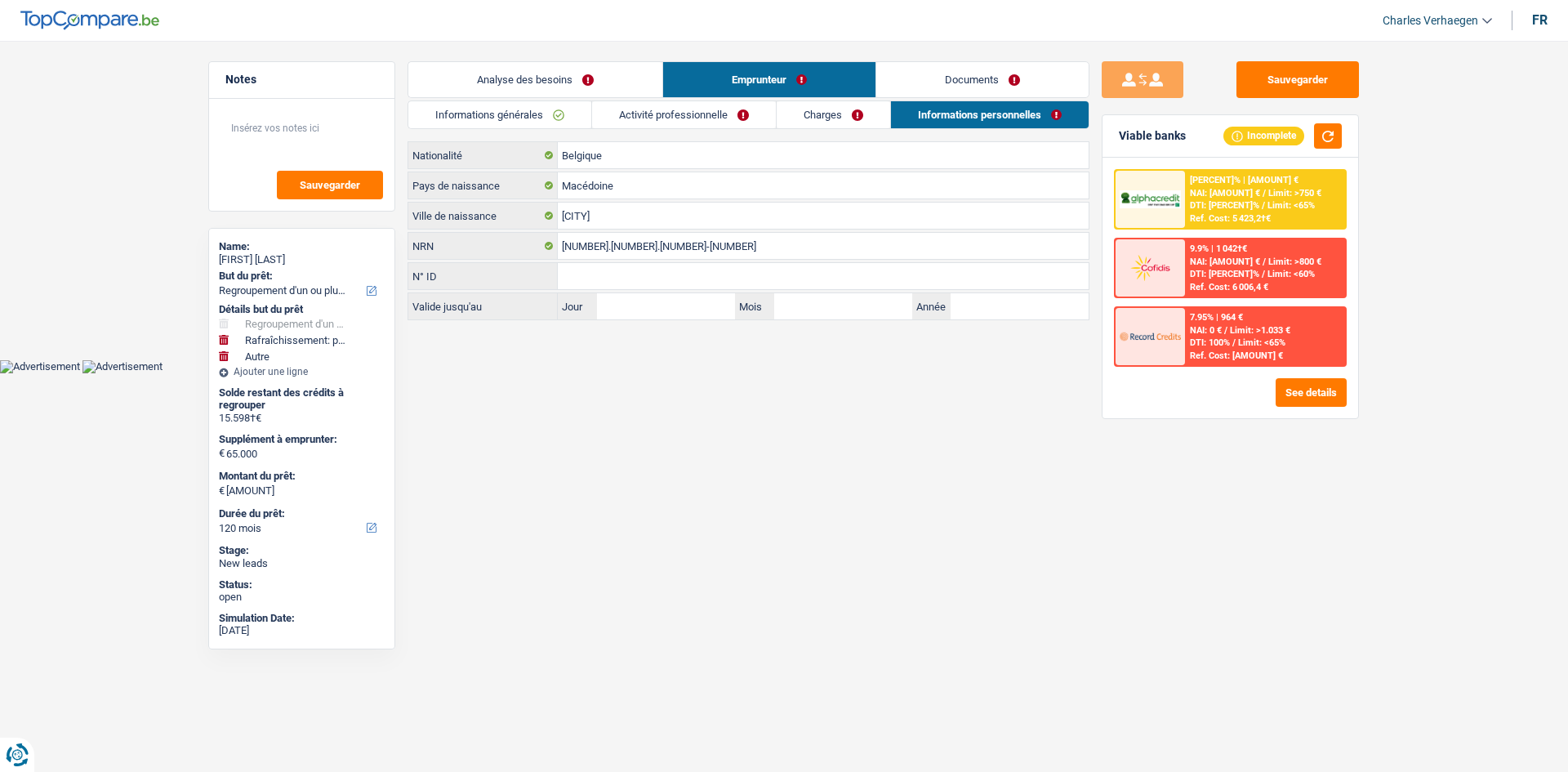 click on "Activité professionnelle" at bounding box center [684, 114] 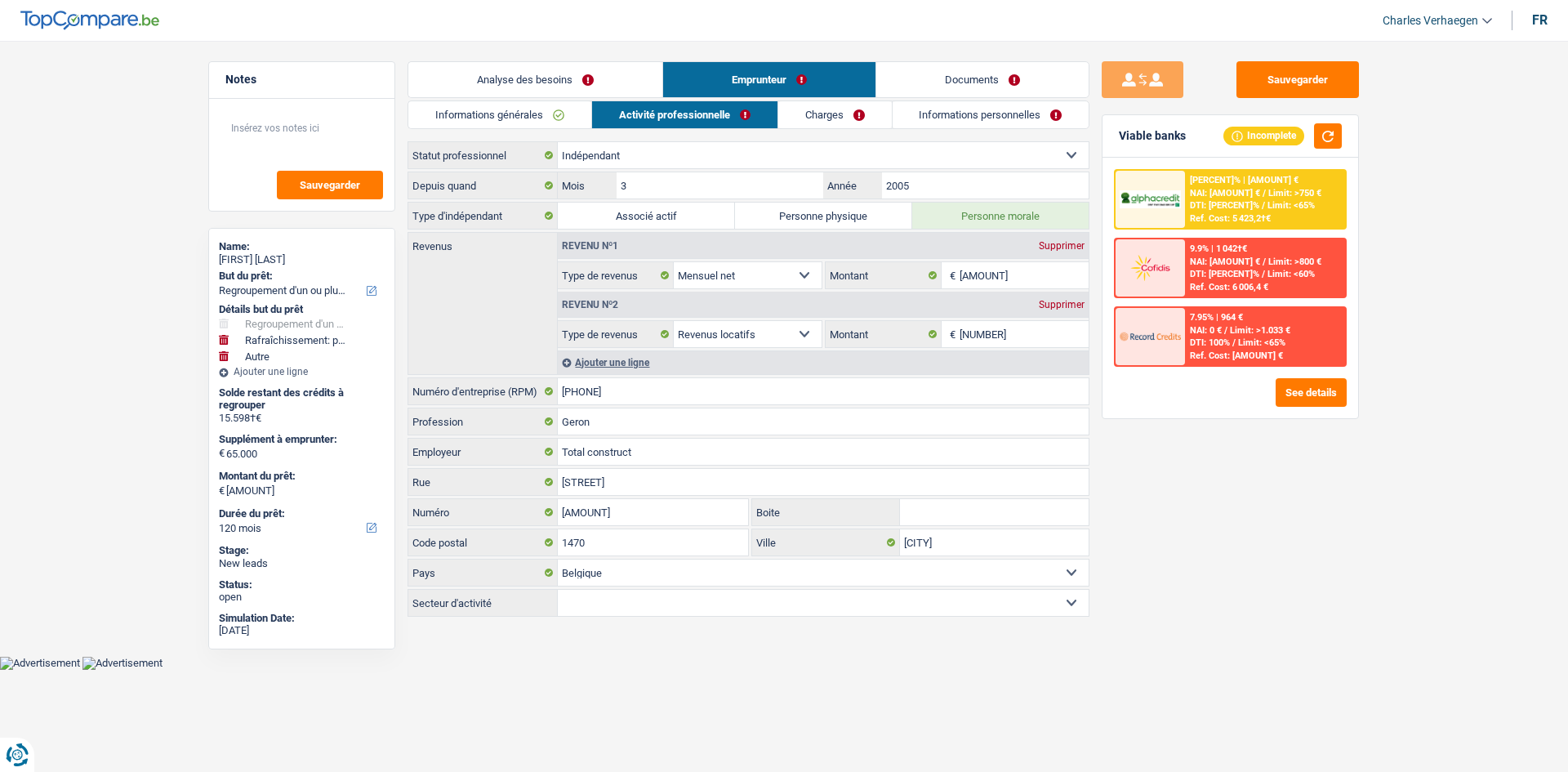 click on "Analyse des besoins" at bounding box center (535, 79) 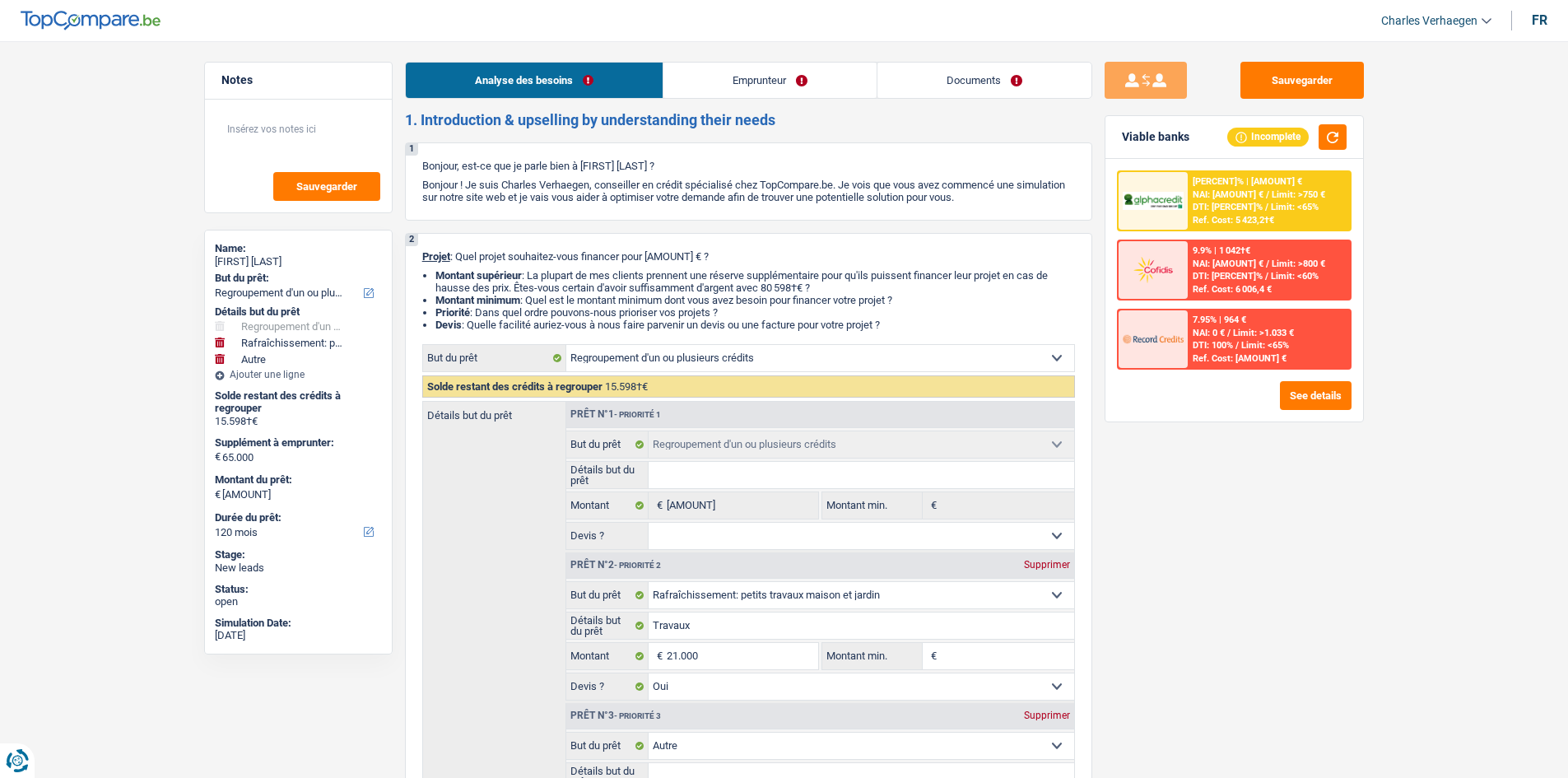 drag, startPoint x: 1189, startPoint y: 653, endPoint x: 1193, endPoint y: 664, distance: 11.7047 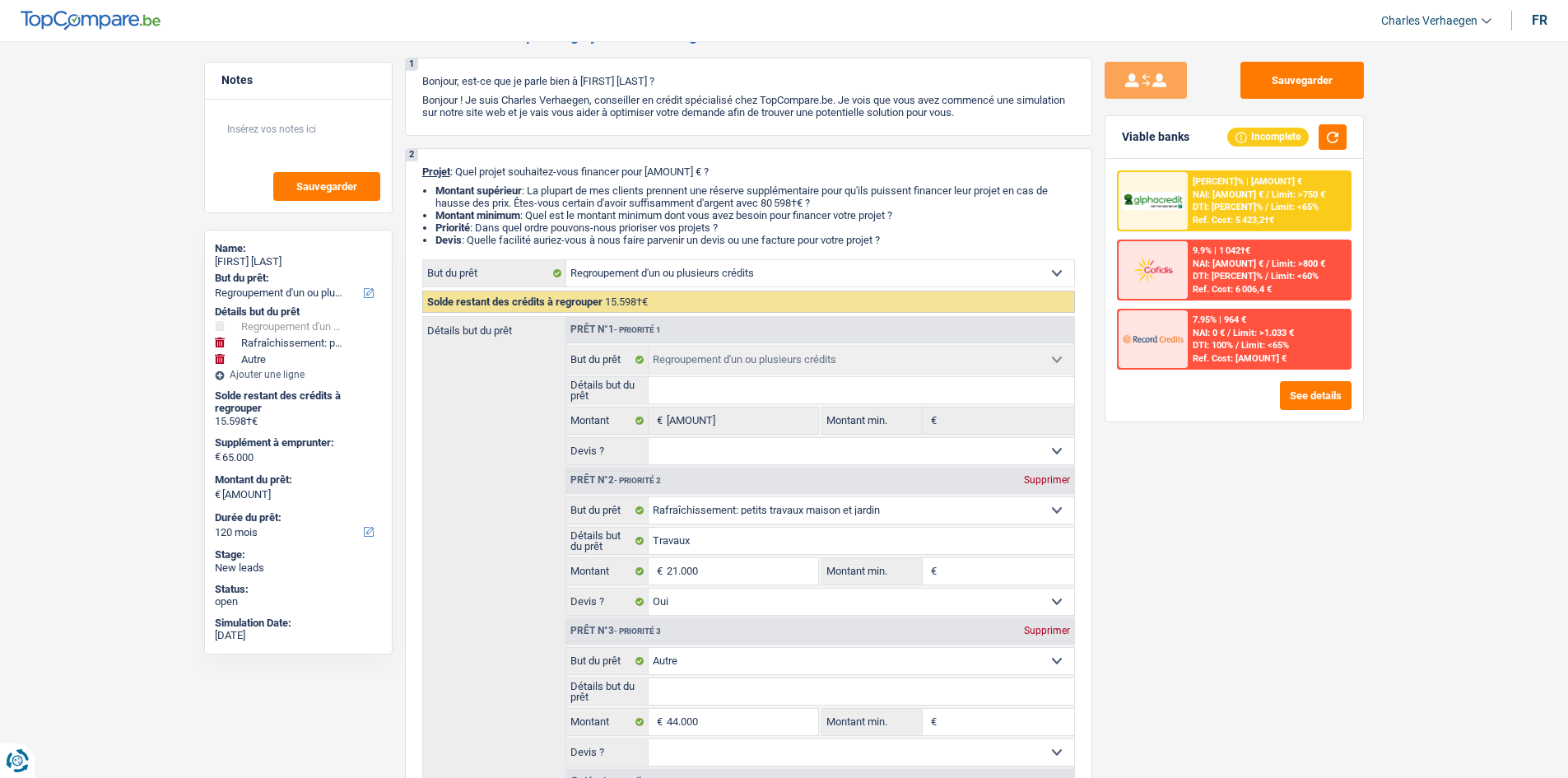 scroll, scrollTop: 165, scrollLeft: 0, axis: vertical 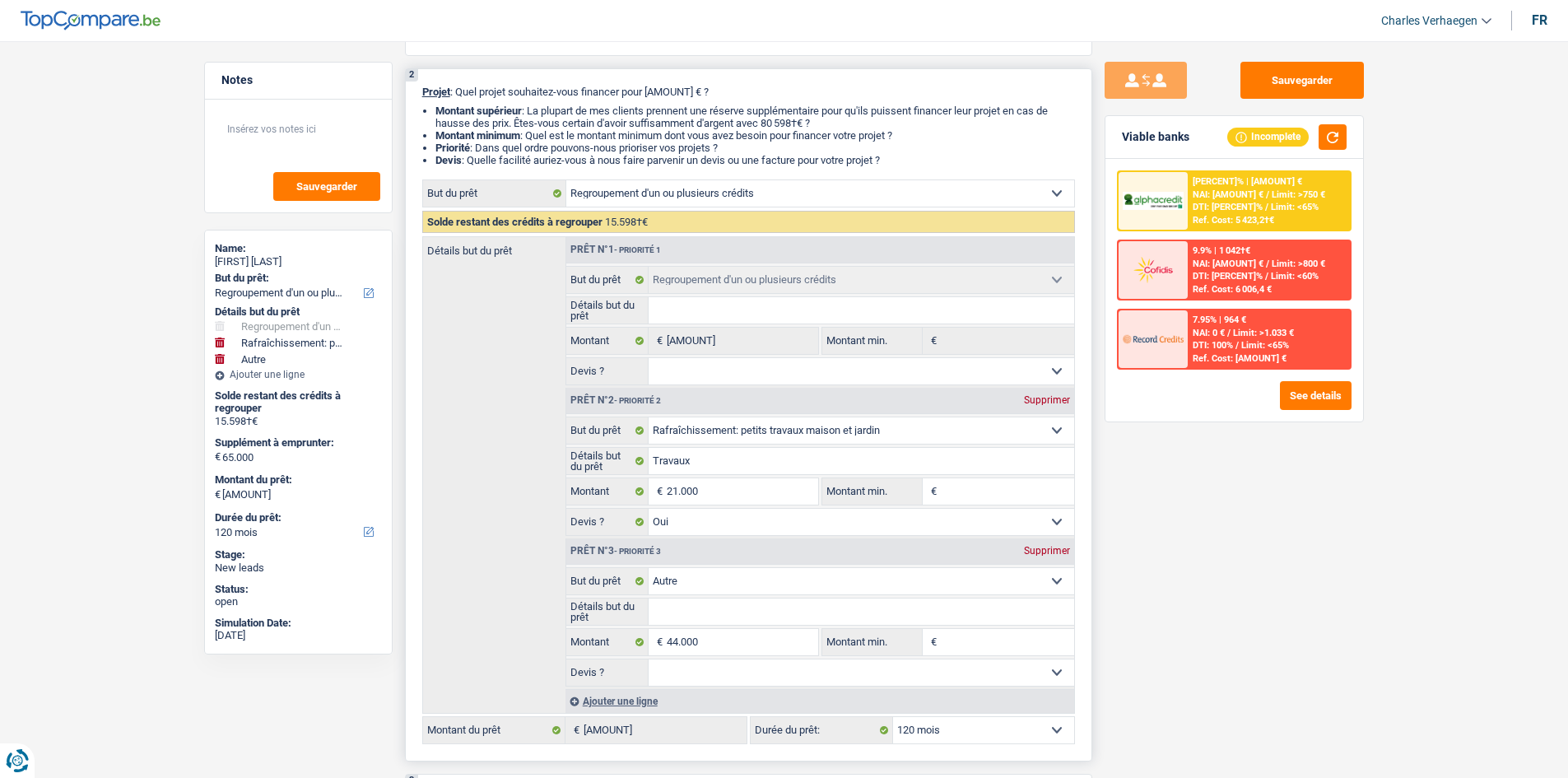 click on "Détails but du prêt" at bounding box center (861, 612) 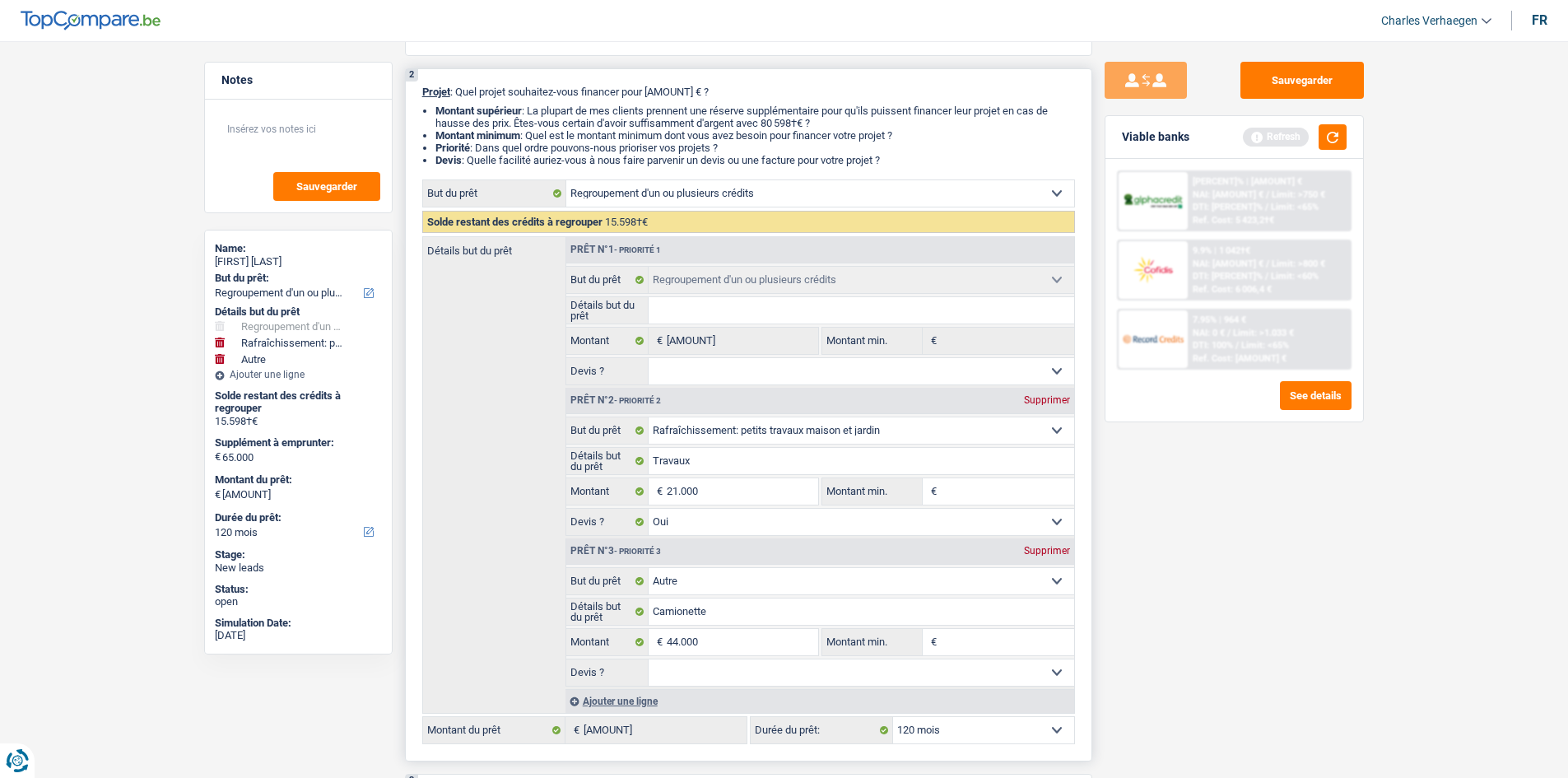 click on "Oui Non Non répondu
Sélectionner une option" at bounding box center (861, 673) 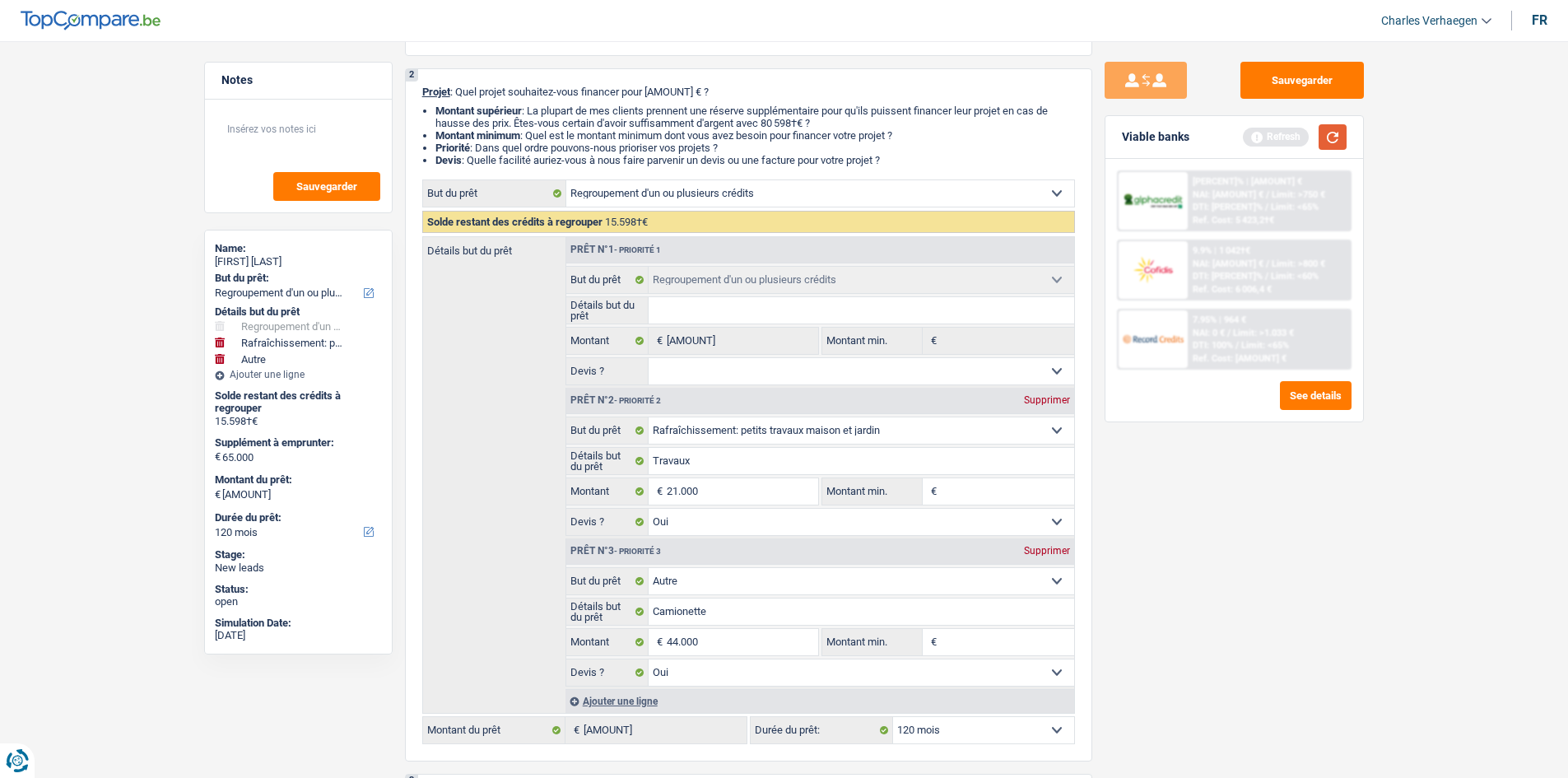 click at bounding box center (1333, 137) 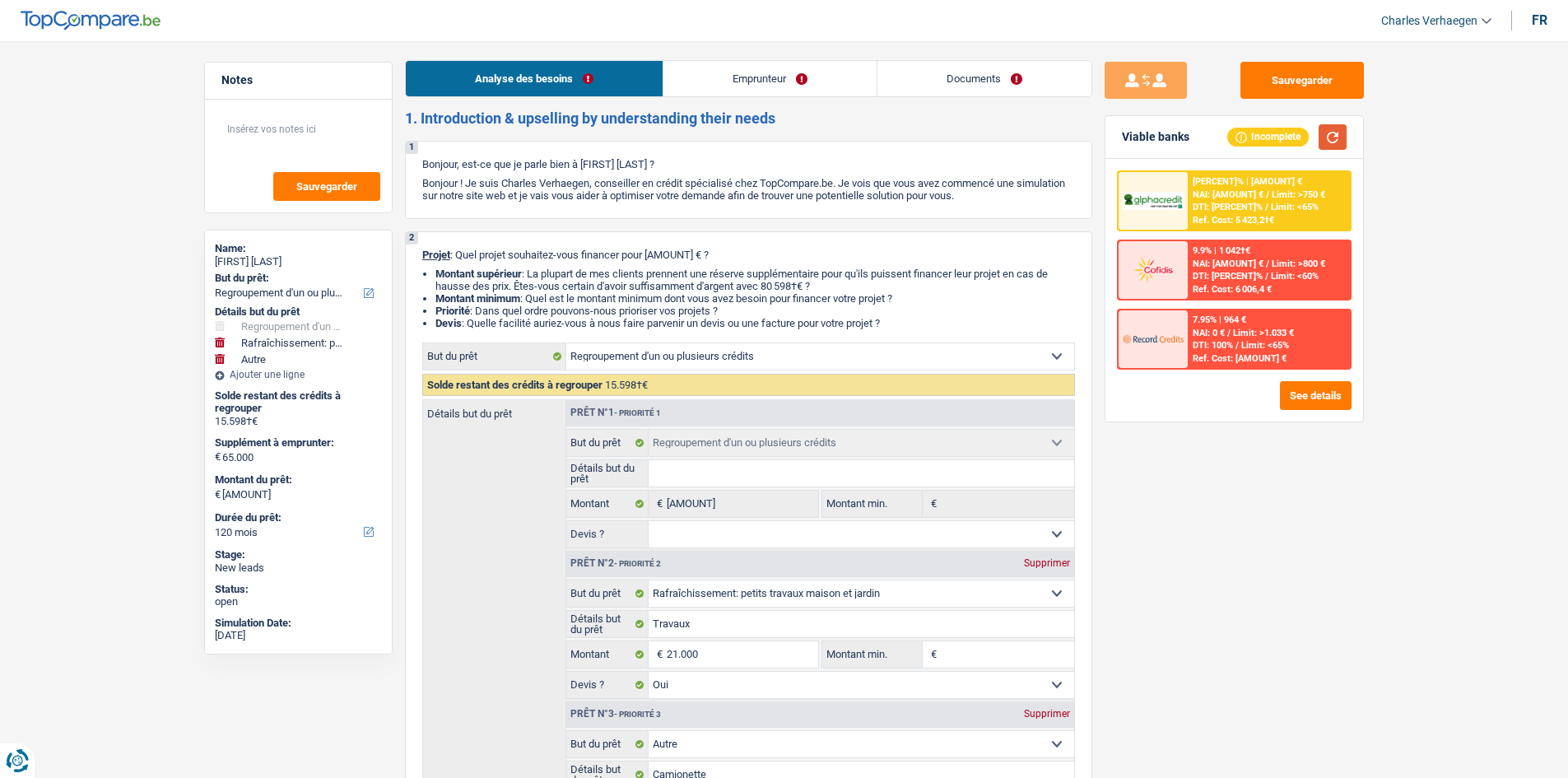 scroll, scrollTop: 0, scrollLeft: 0, axis: both 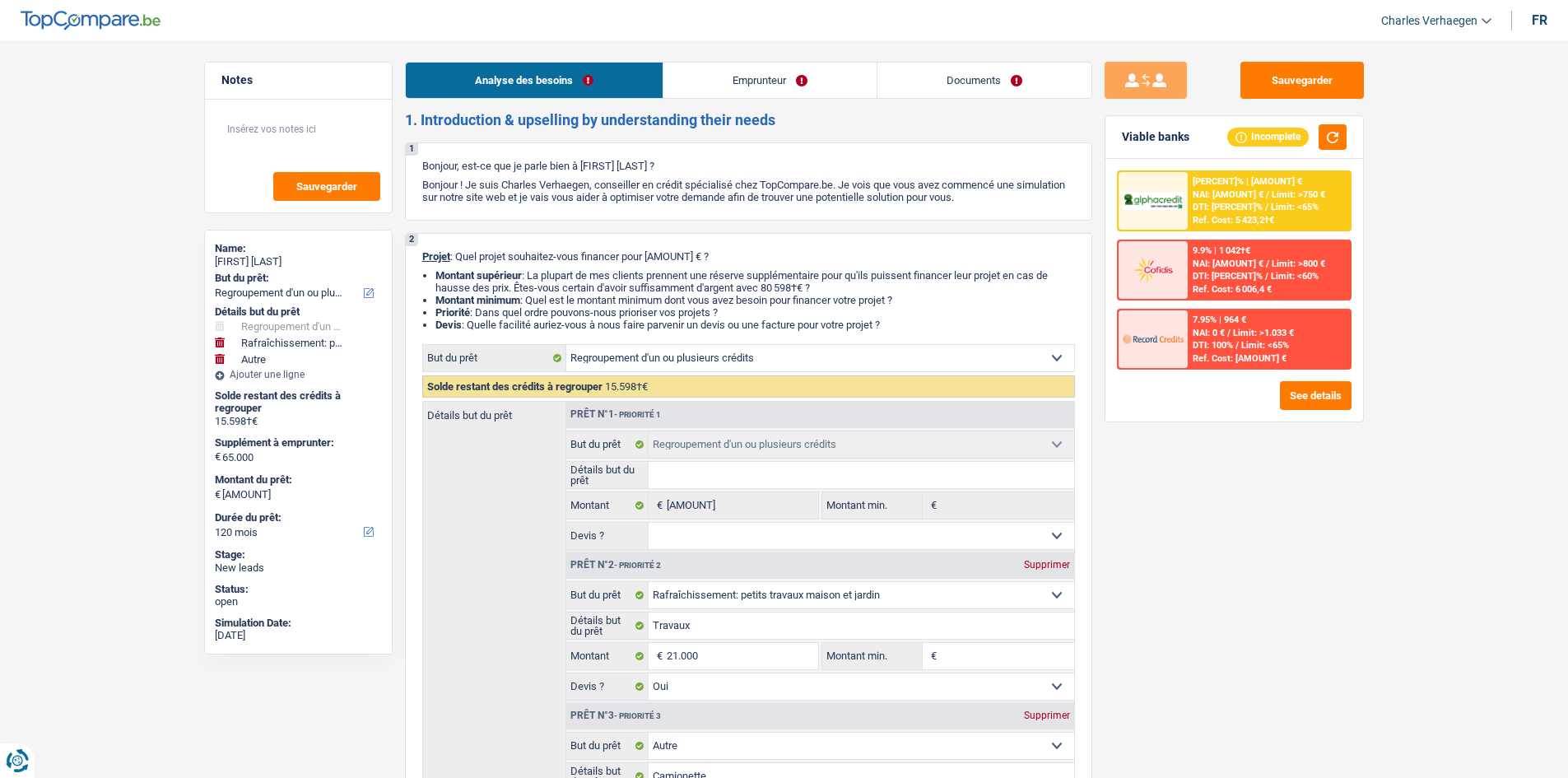 click on "Emprunteur" at bounding box center (770, 80) 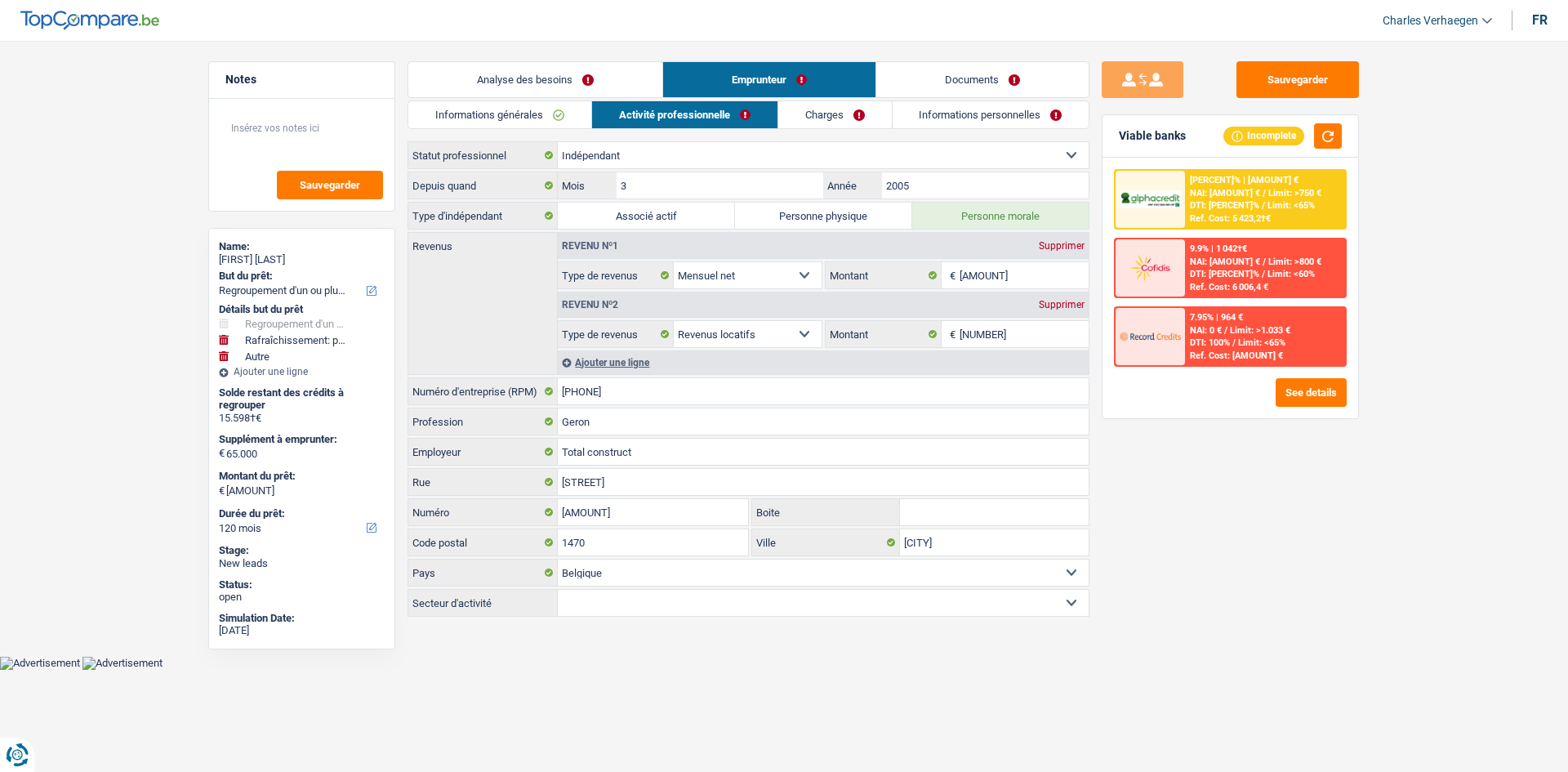 click on "Charges" at bounding box center [835, 114] 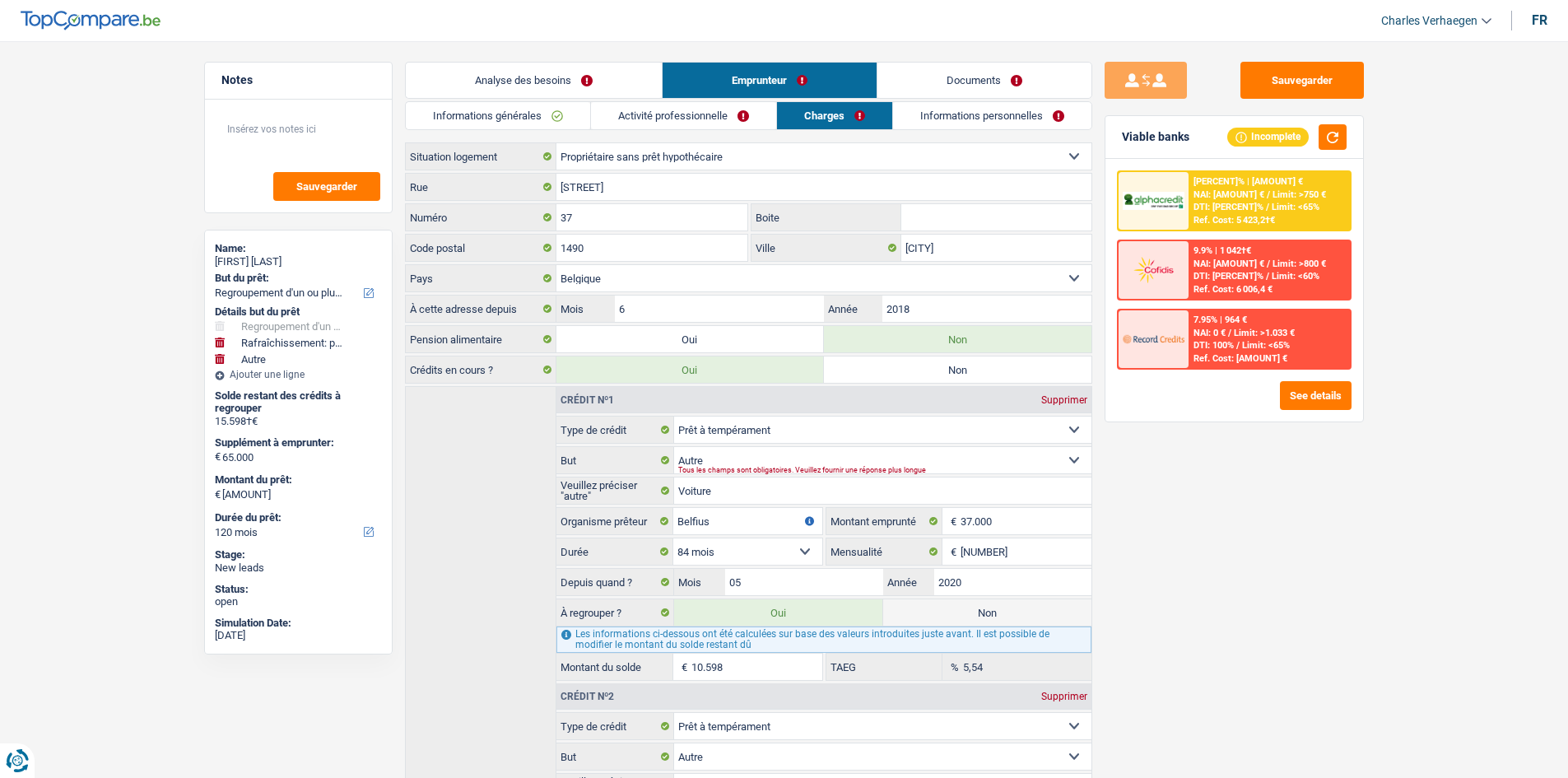 click on "Informations personnelles" at bounding box center (992, 115) 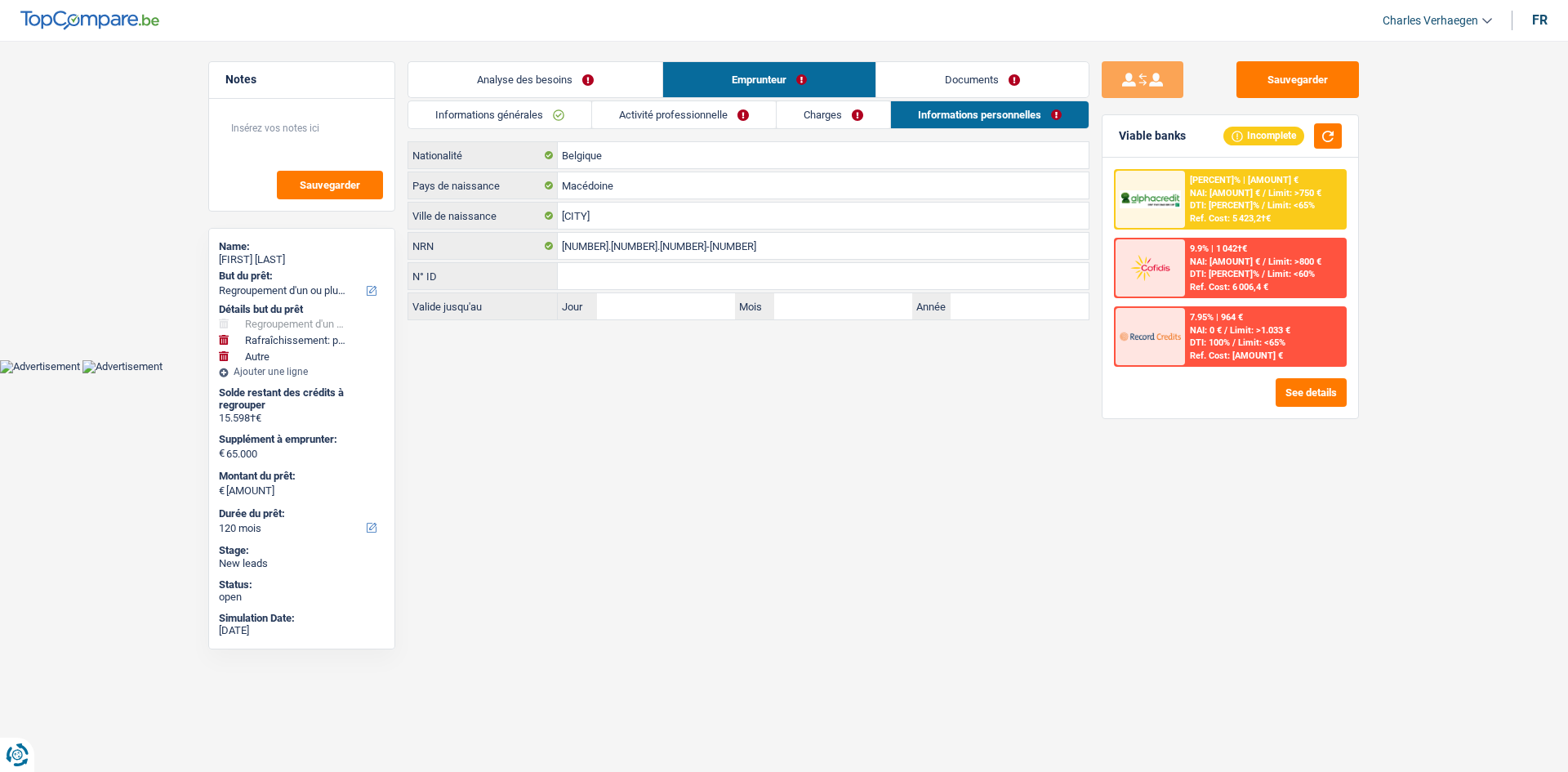 click on "Documents" at bounding box center [982, 79] 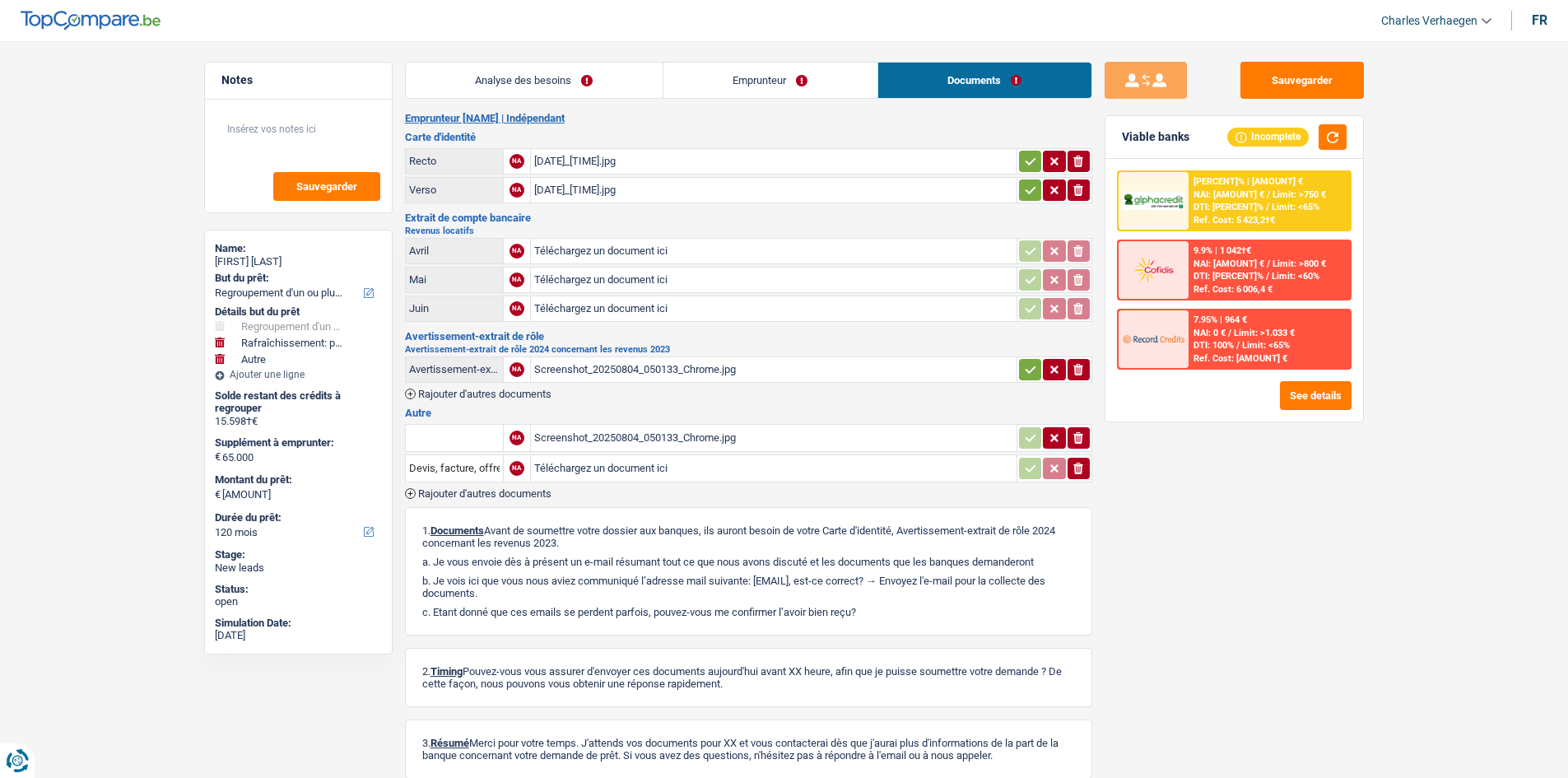 click on "Analyse des besoins" at bounding box center [534, 80] 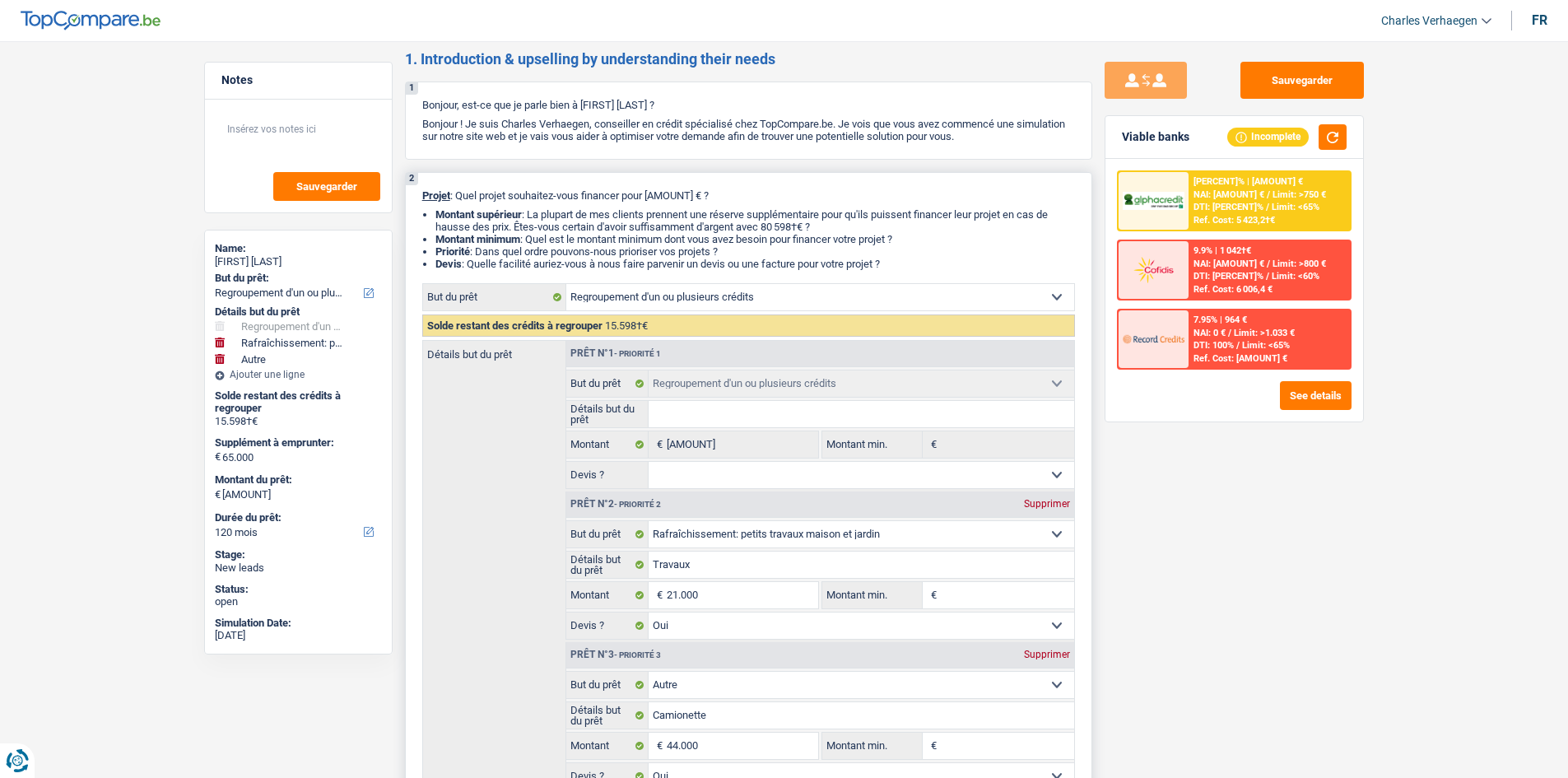 scroll, scrollTop: 0, scrollLeft: 0, axis: both 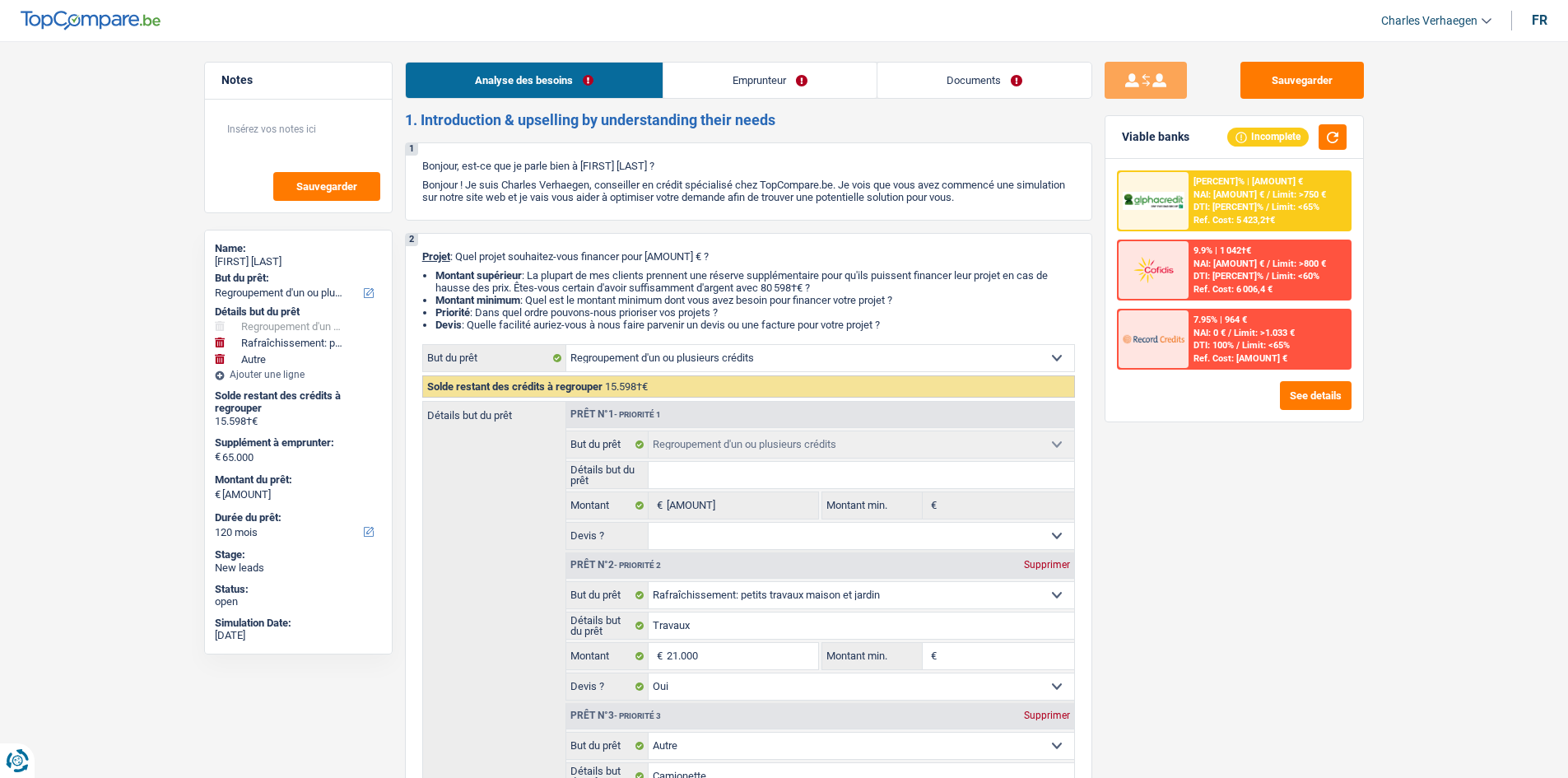 click on "Documents" at bounding box center (984, 80) 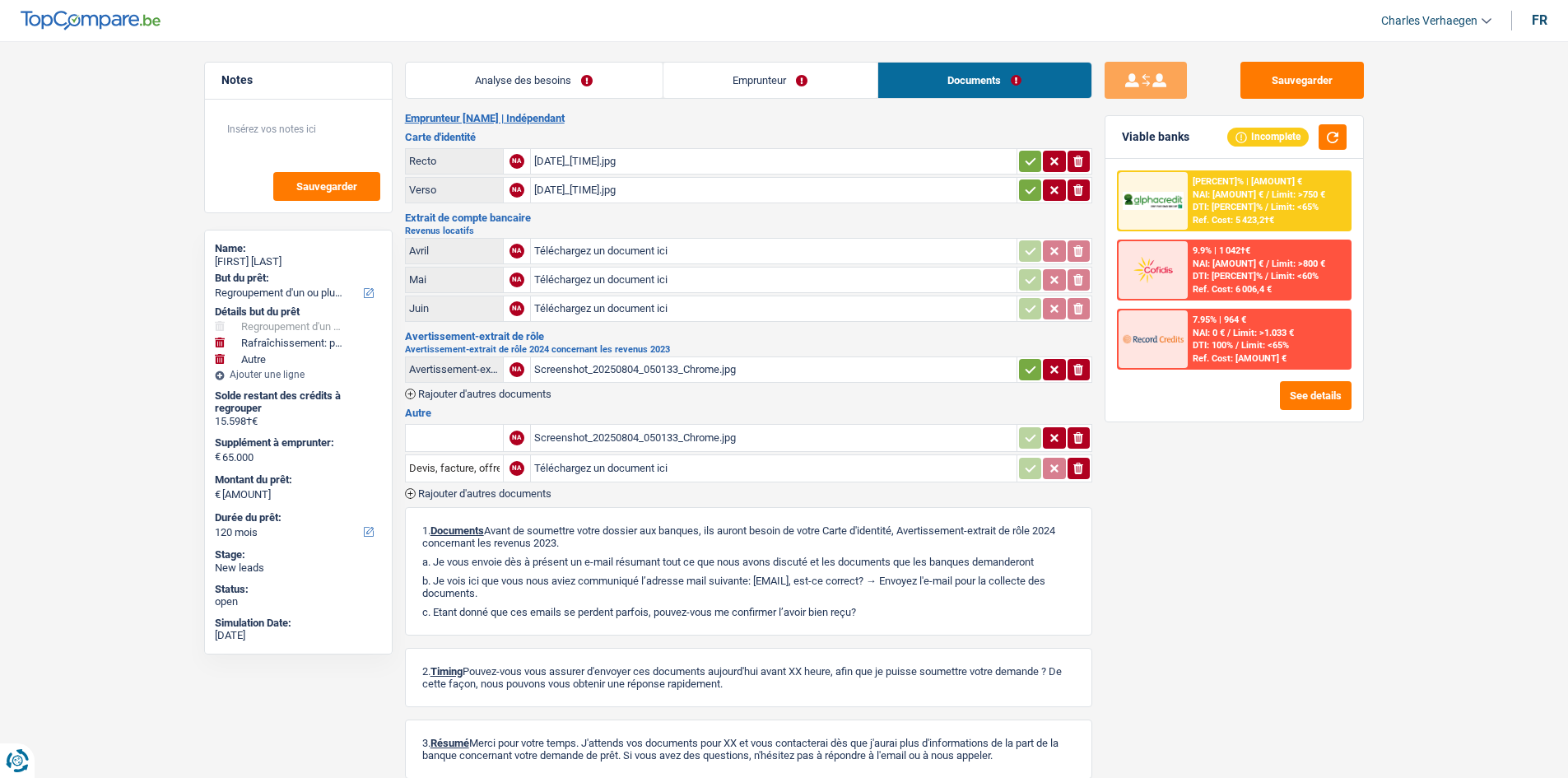 click on "Screenshot_20250804_050133_Chrome.jpg" at bounding box center (774, 438) 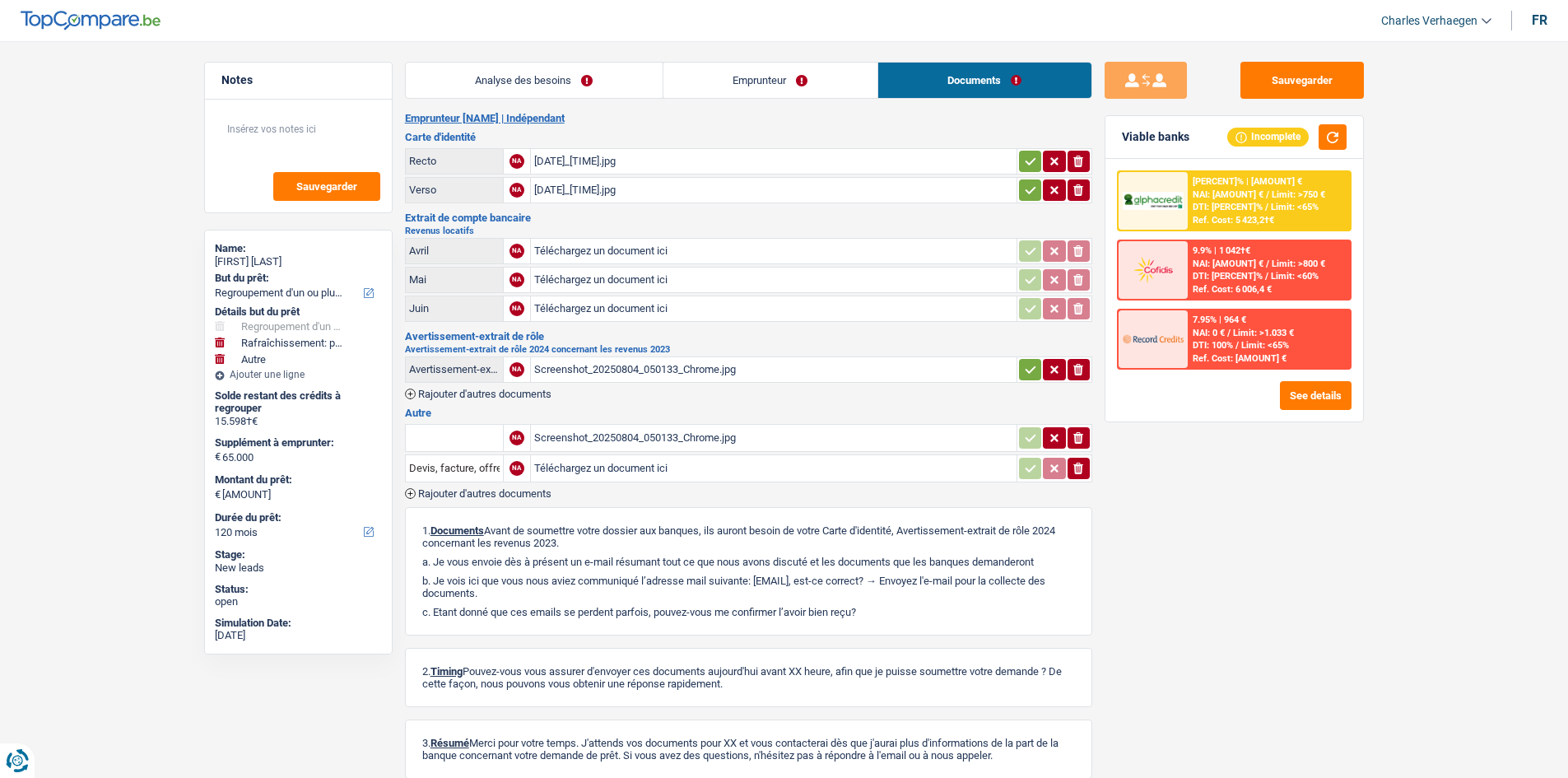 click on "20250319_221635.jpg" at bounding box center [774, 161] 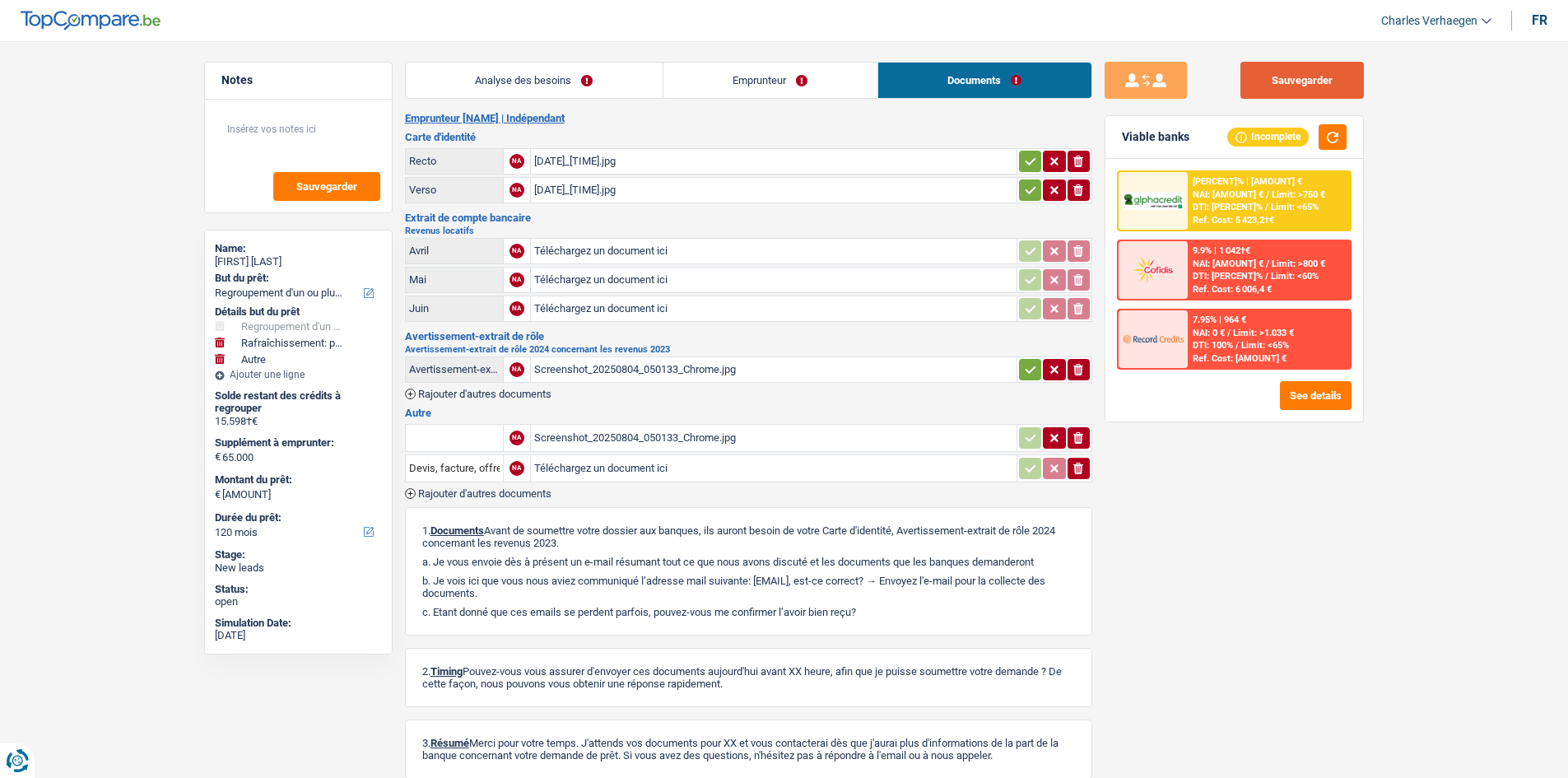 click on "Sauvegarder" at bounding box center [1302, 80] 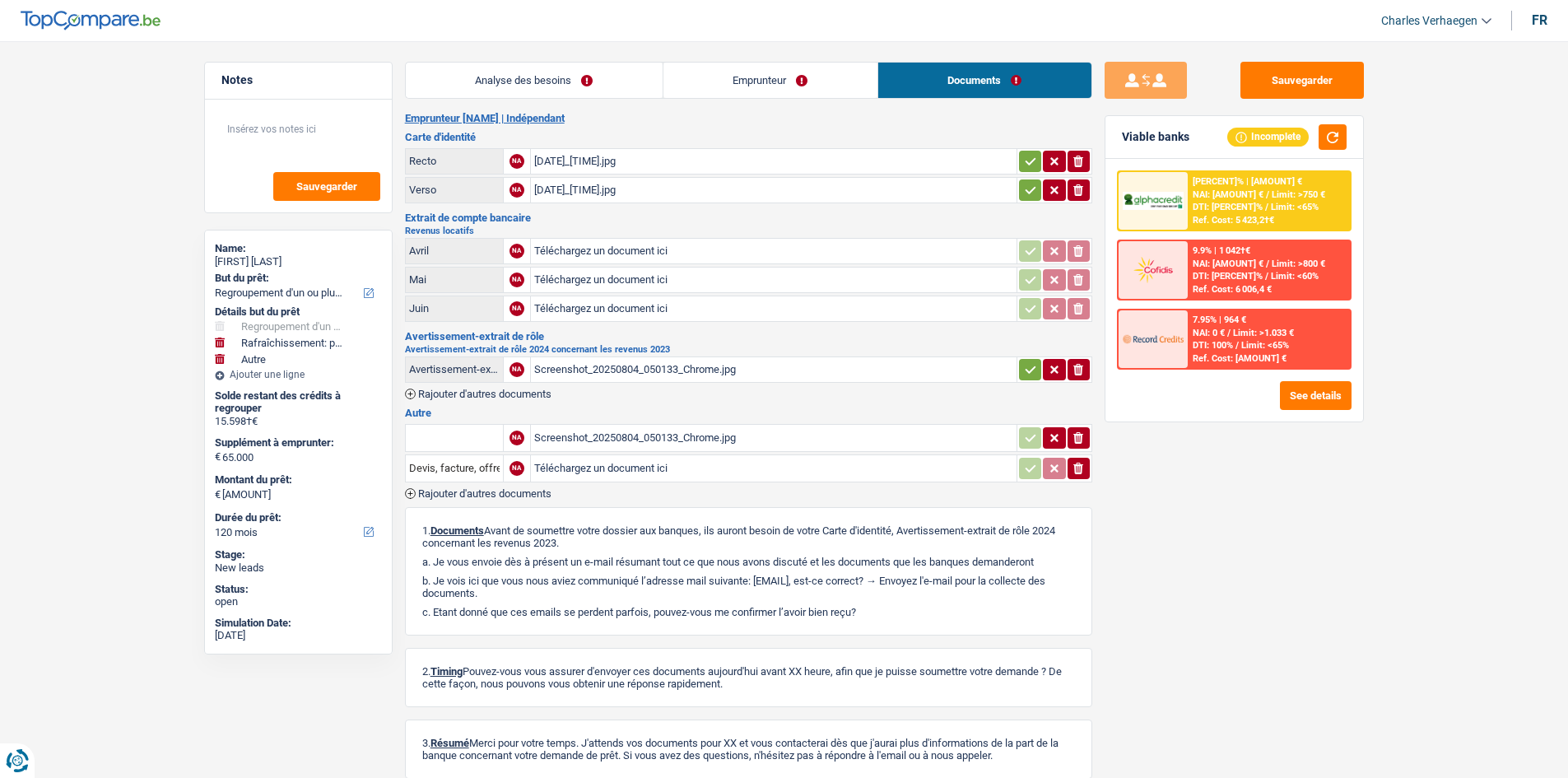 click on "Carte d'identité
Recto
NA
20250319_221635.jpg
ionicons-v5-e
Verso
NA
20250319_221630.jpg
ionicons-v5-e" at bounding box center (748, 169) 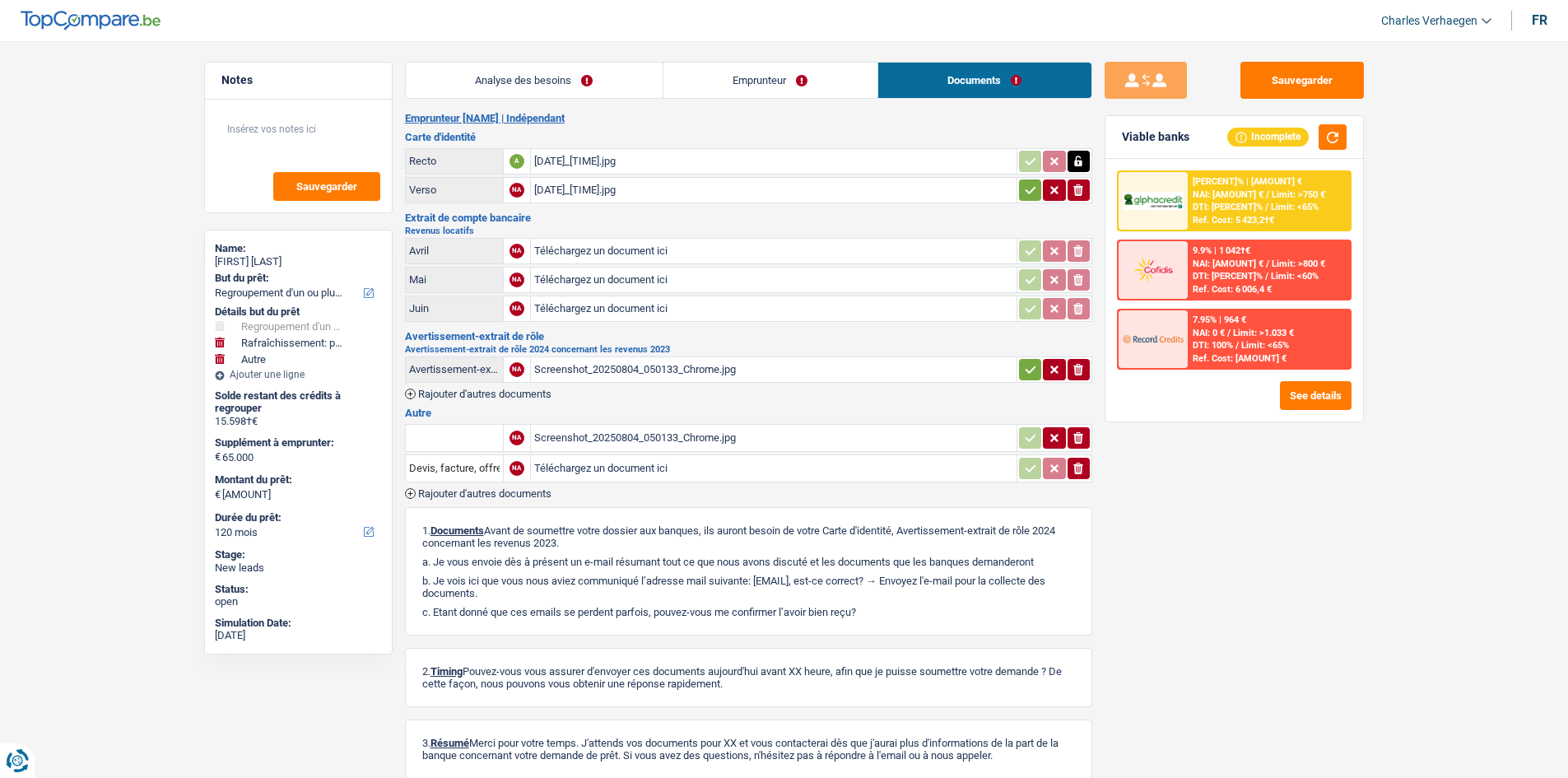 click 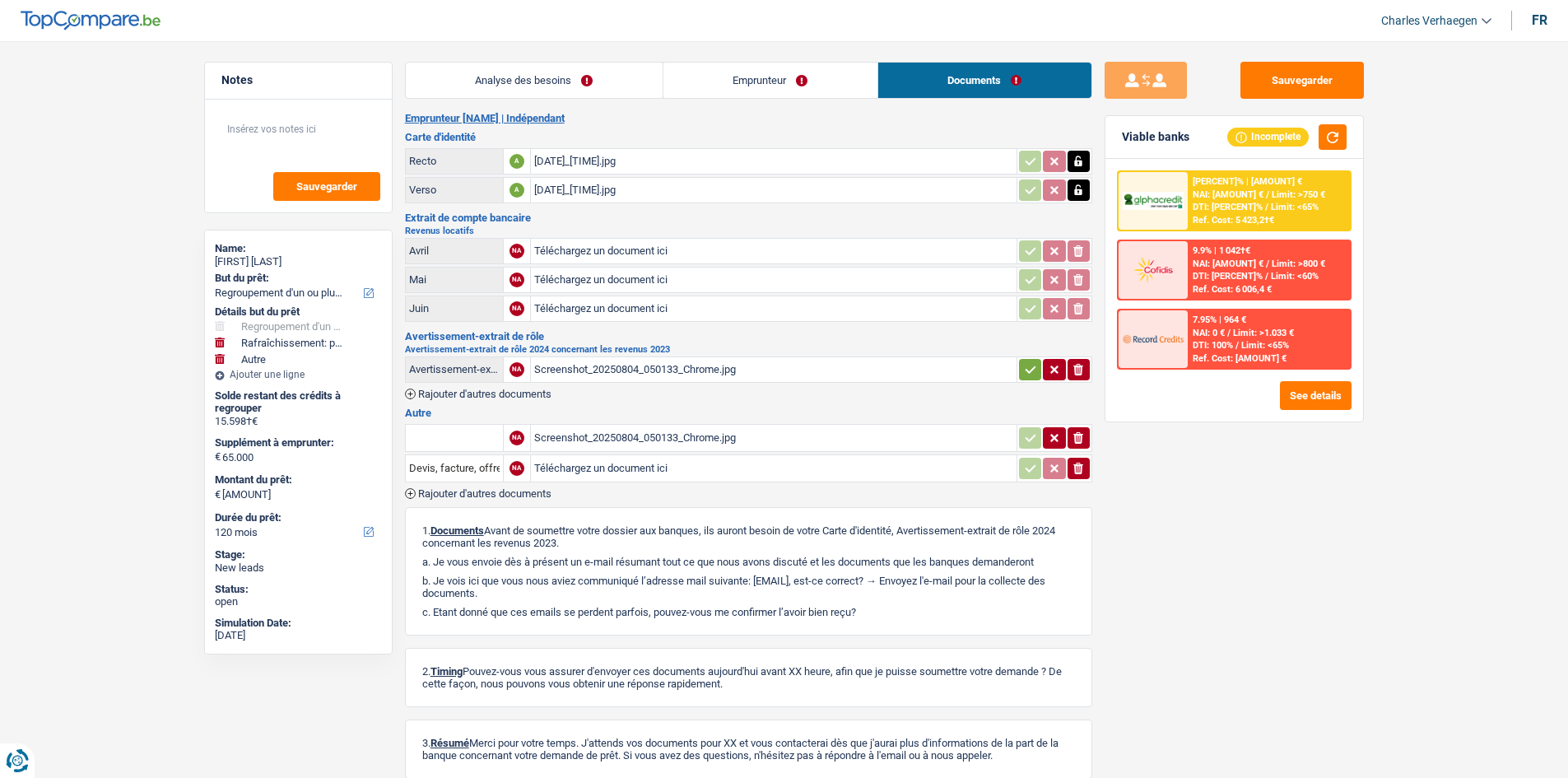 click on "Screenshot_20250804_050133_Chrome.jpg" at bounding box center (774, 370) 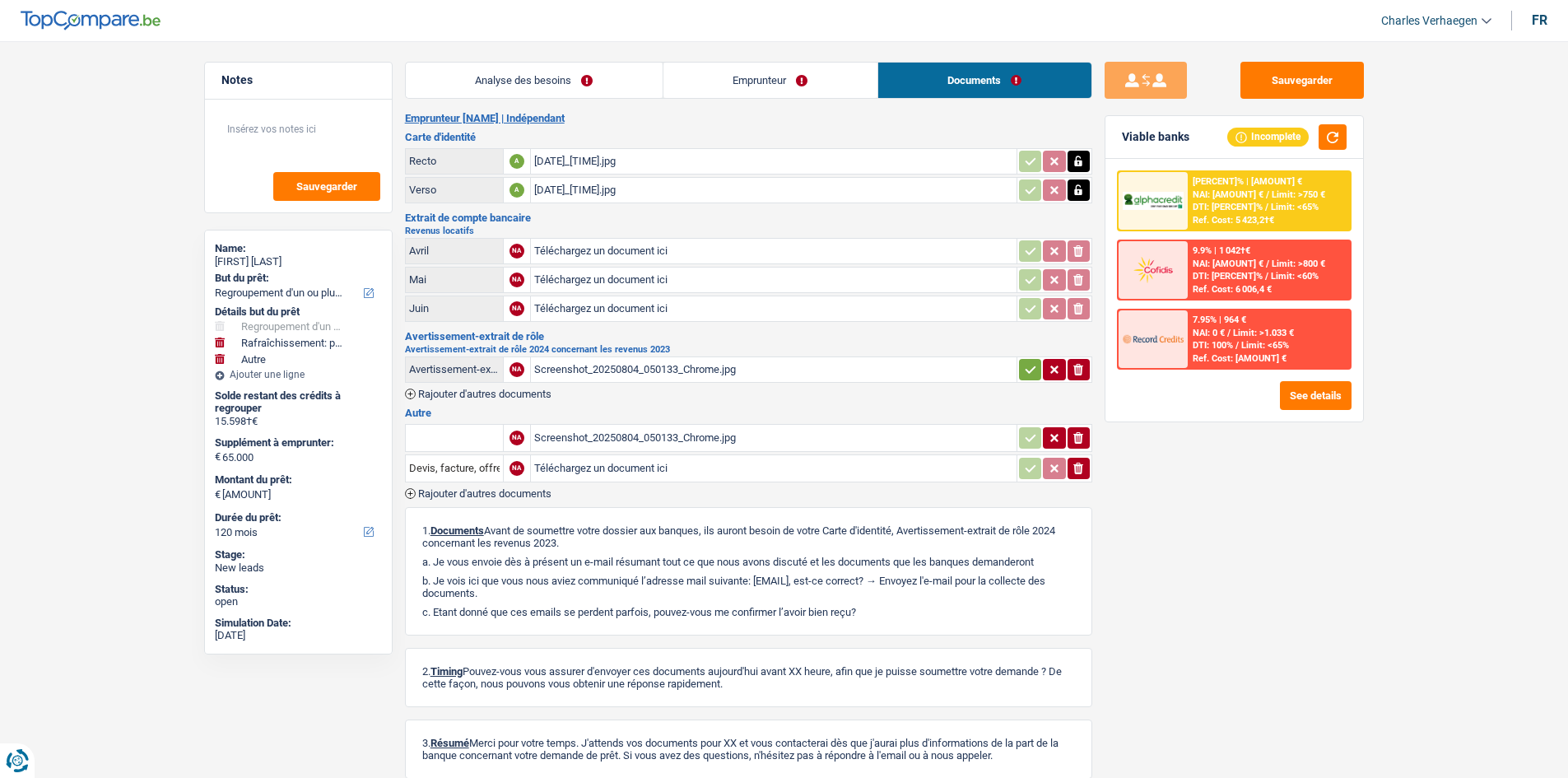 click on "Screenshot_20250804_050133_Chrome.jpg" at bounding box center [774, 370] 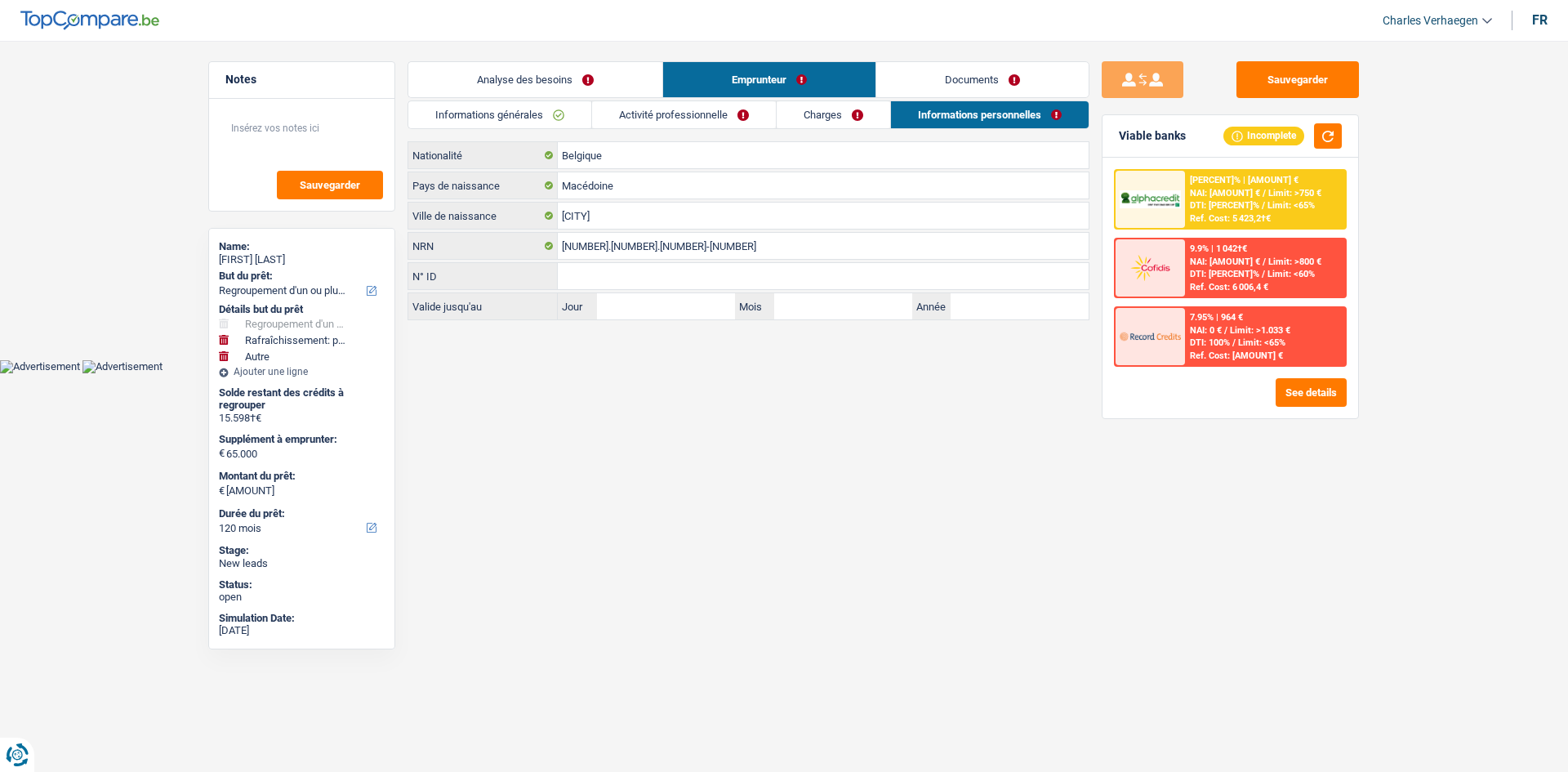 click on "Activité professionnelle" at bounding box center (684, 114) 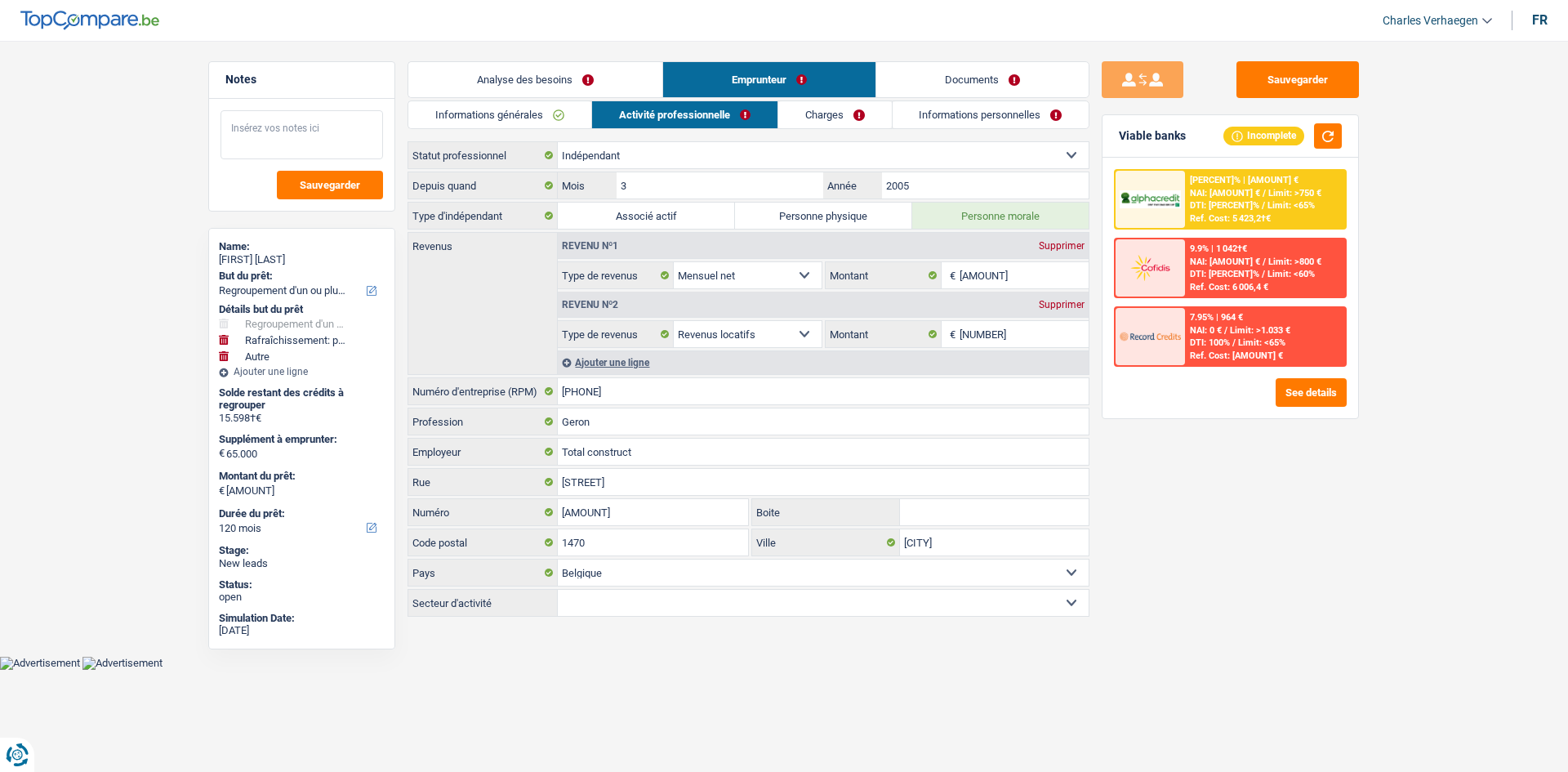 click at bounding box center [301, 135] 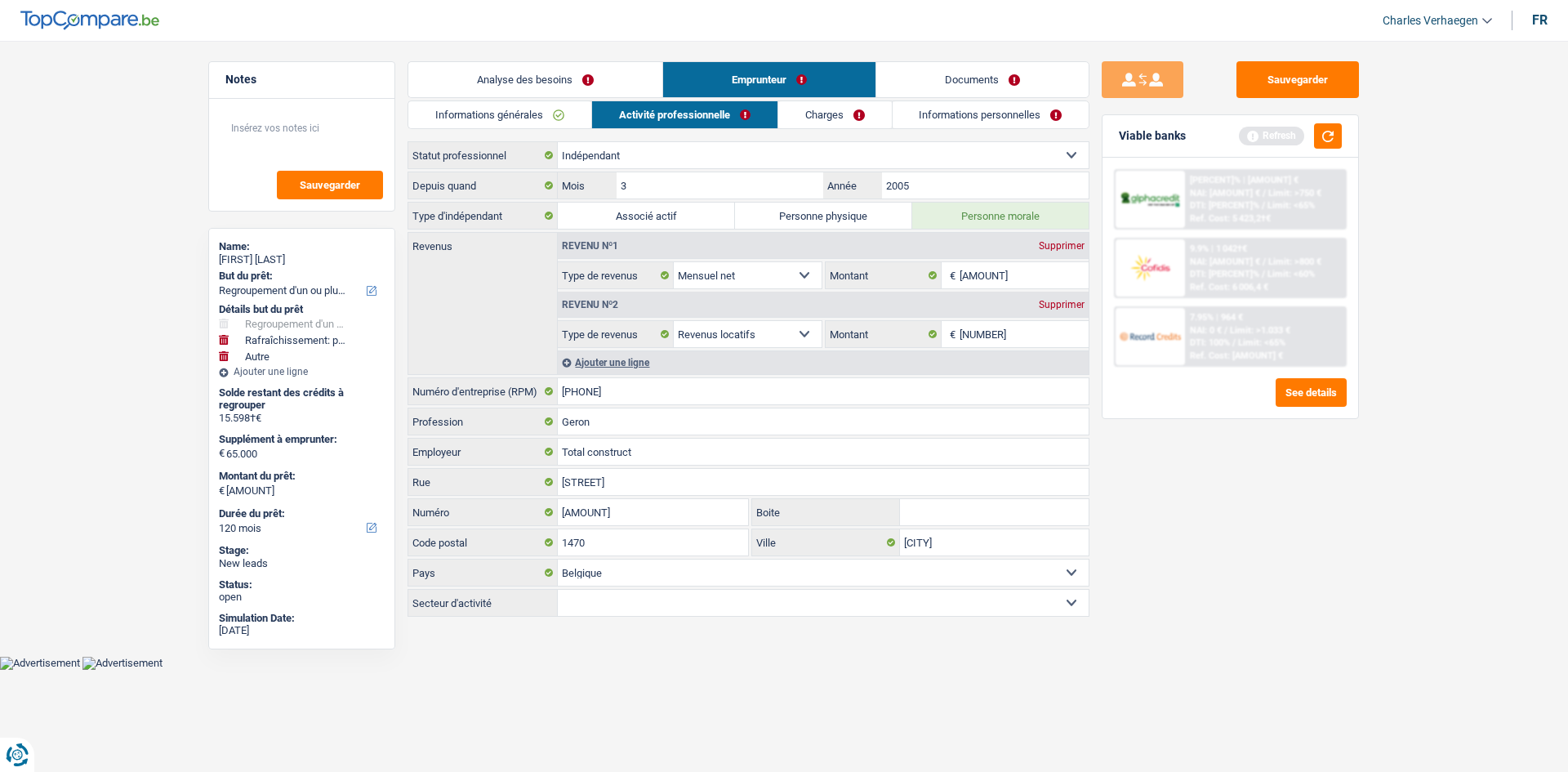 drag, startPoint x: 1225, startPoint y: 653, endPoint x: 1225, endPoint y: 641, distance: 12 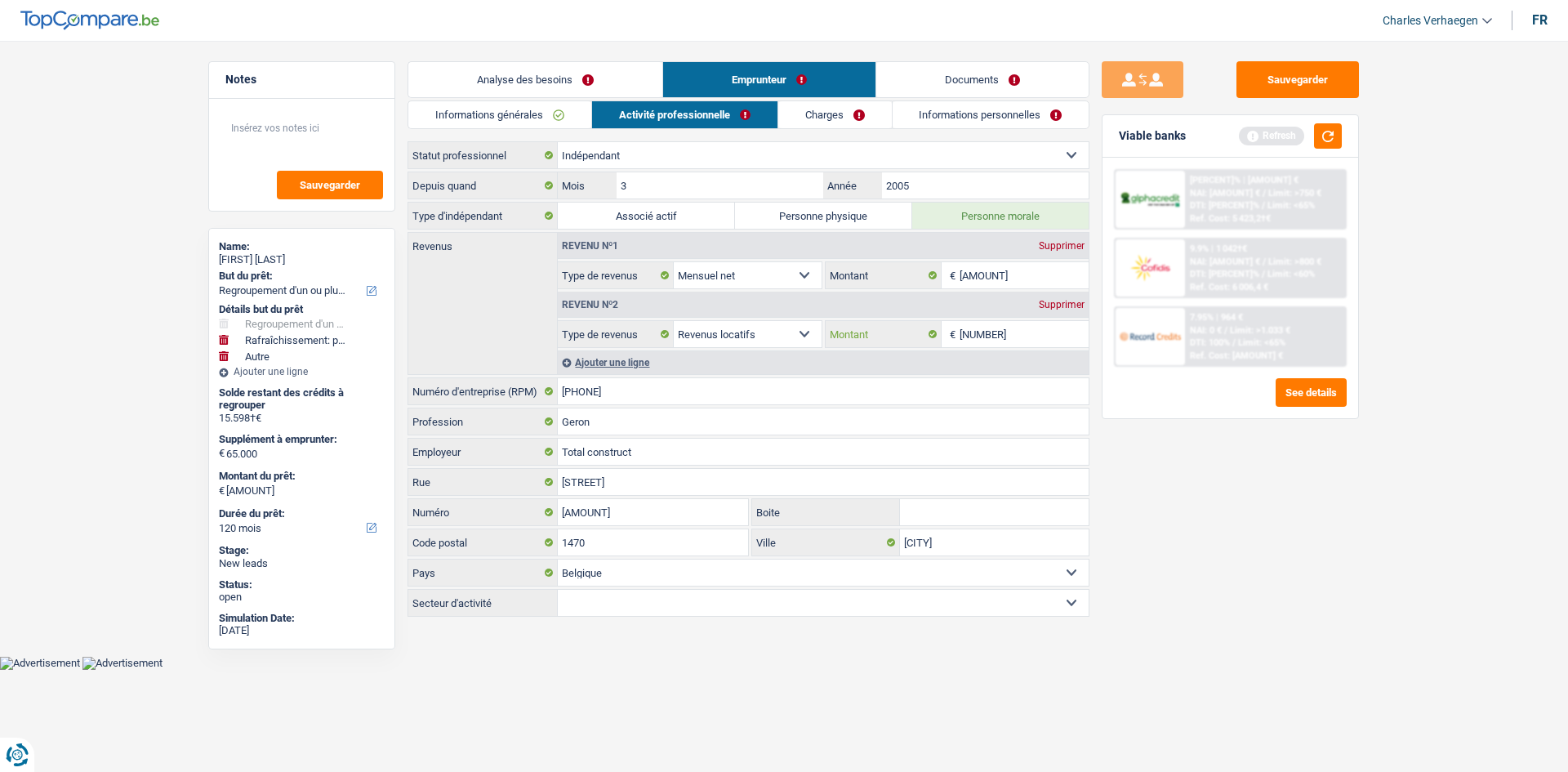 click on "1.150" at bounding box center [1024, 334] 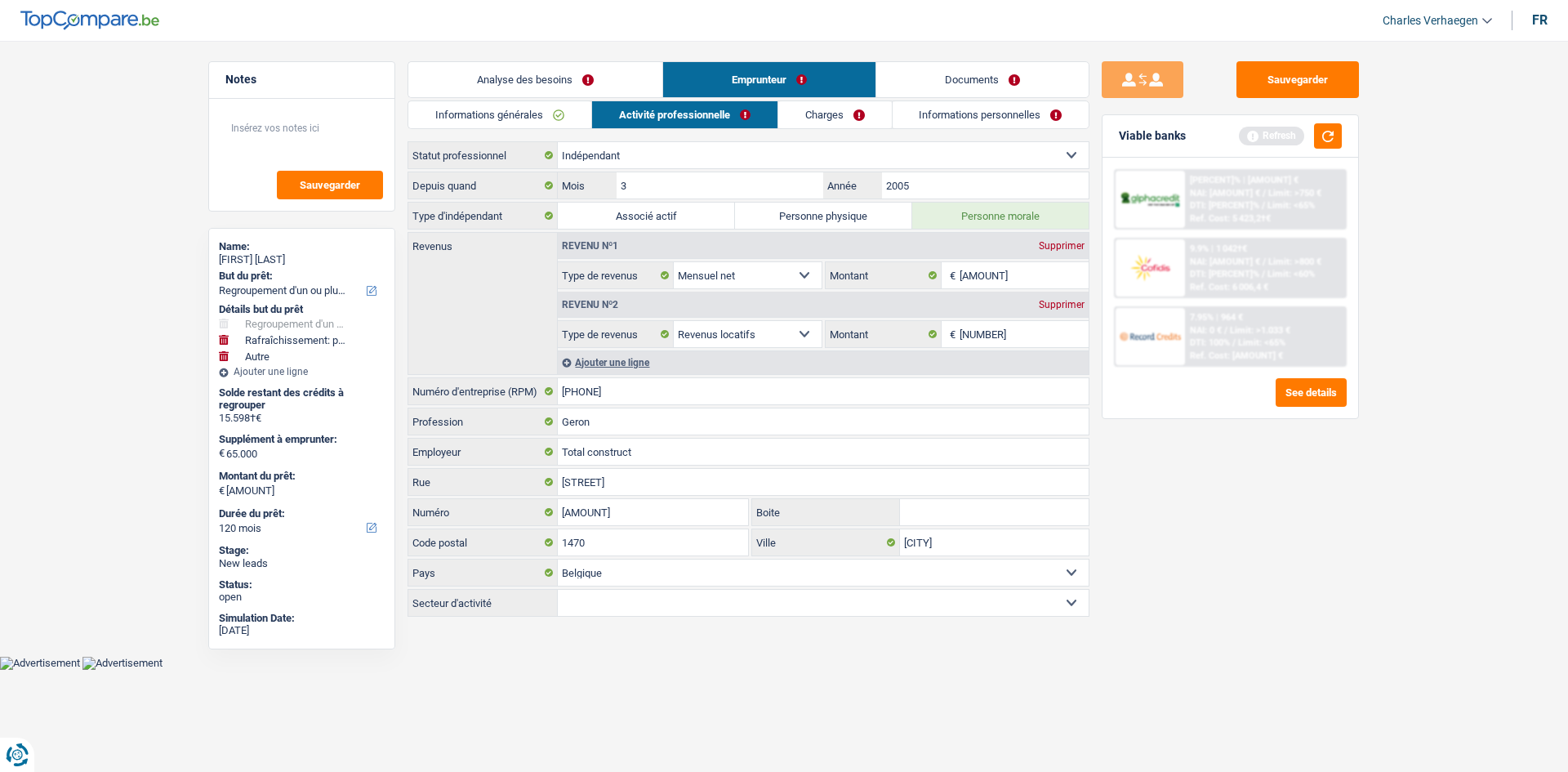click on "Documents" at bounding box center (982, 79) 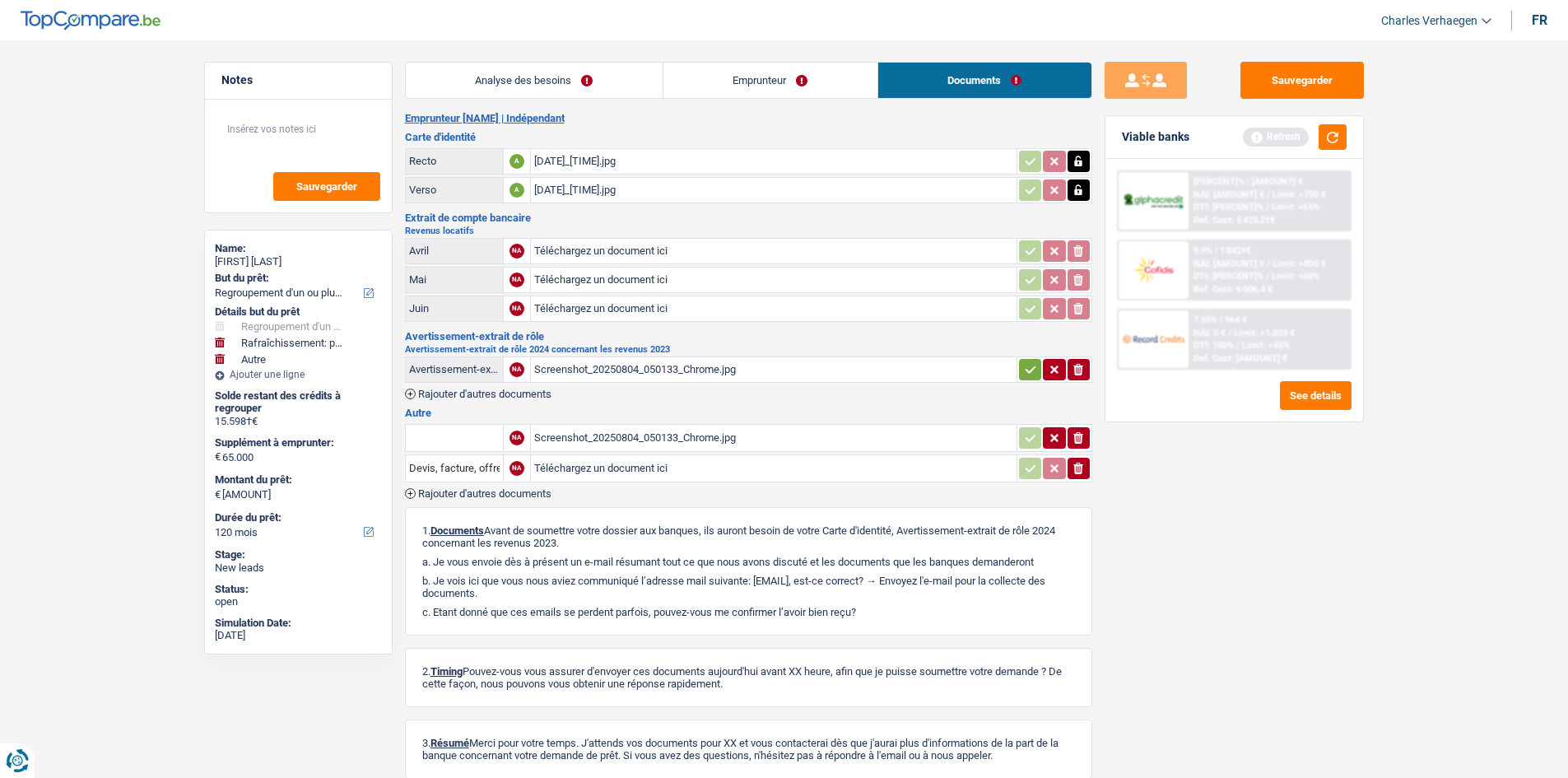 click on "Emprunteur" at bounding box center [770, 80] 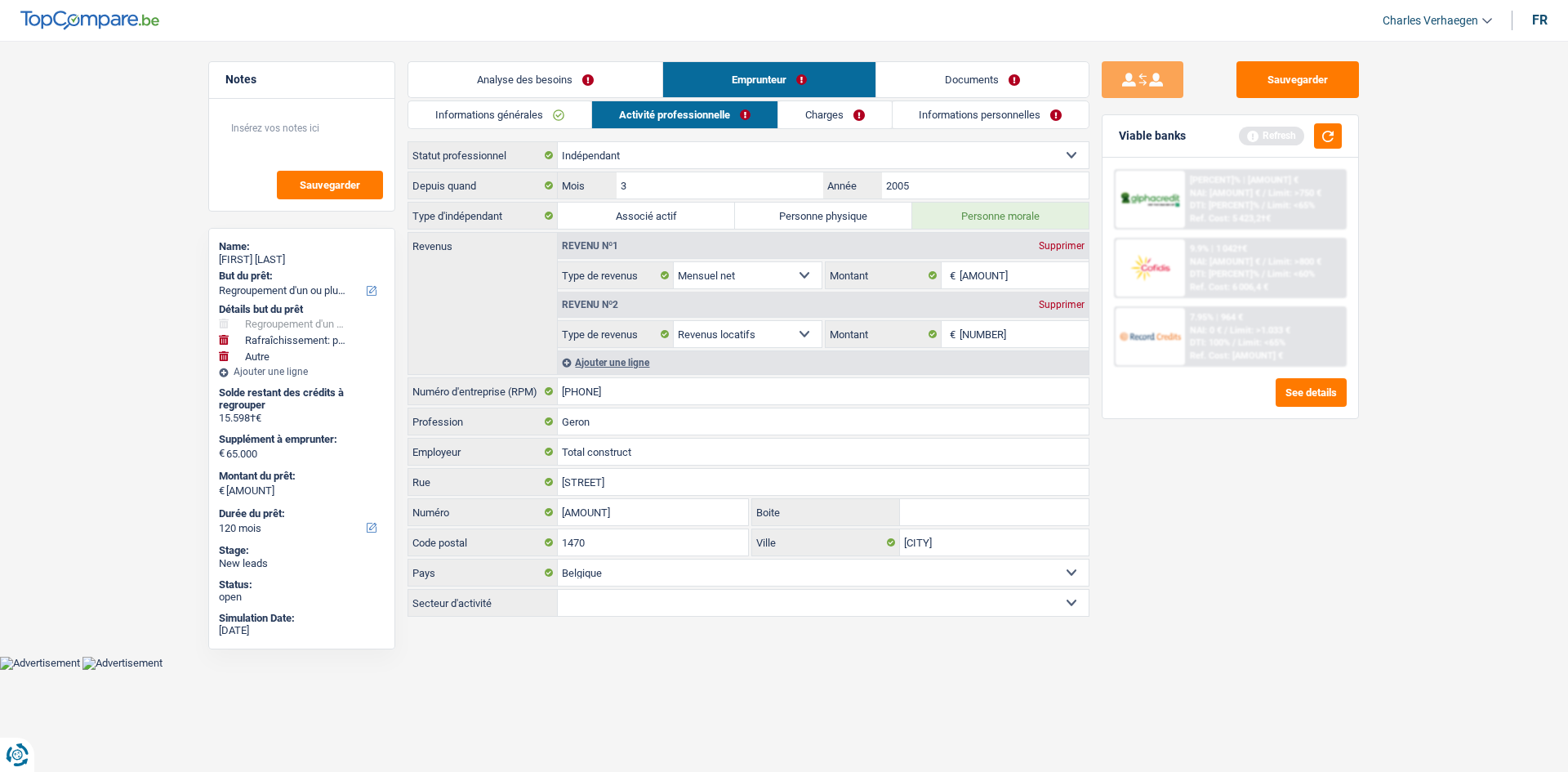 click on "Documents" at bounding box center [982, 79] 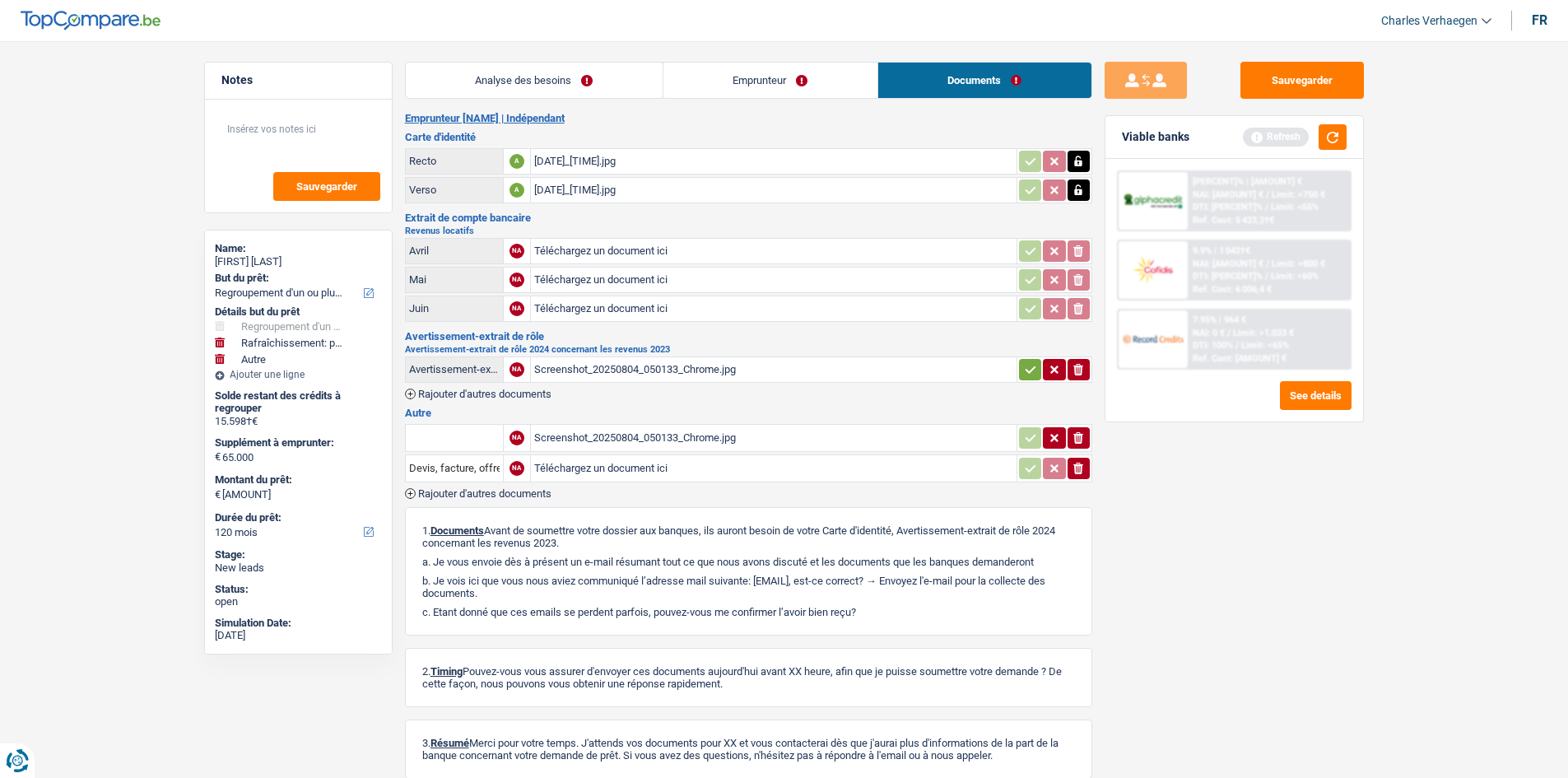 click on "Emprunteur" at bounding box center [770, 80] 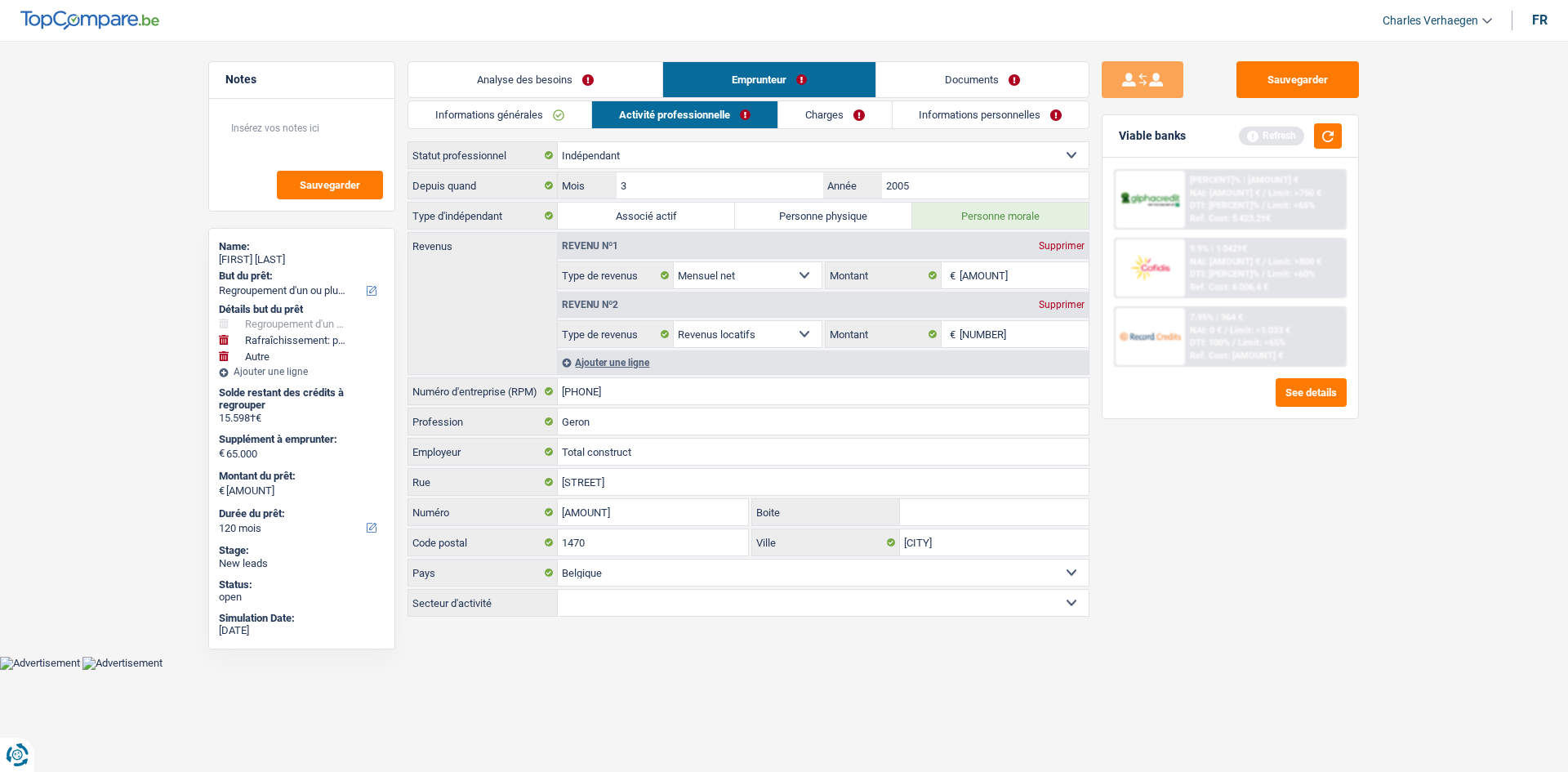 click on "Charges" at bounding box center [835, 114] 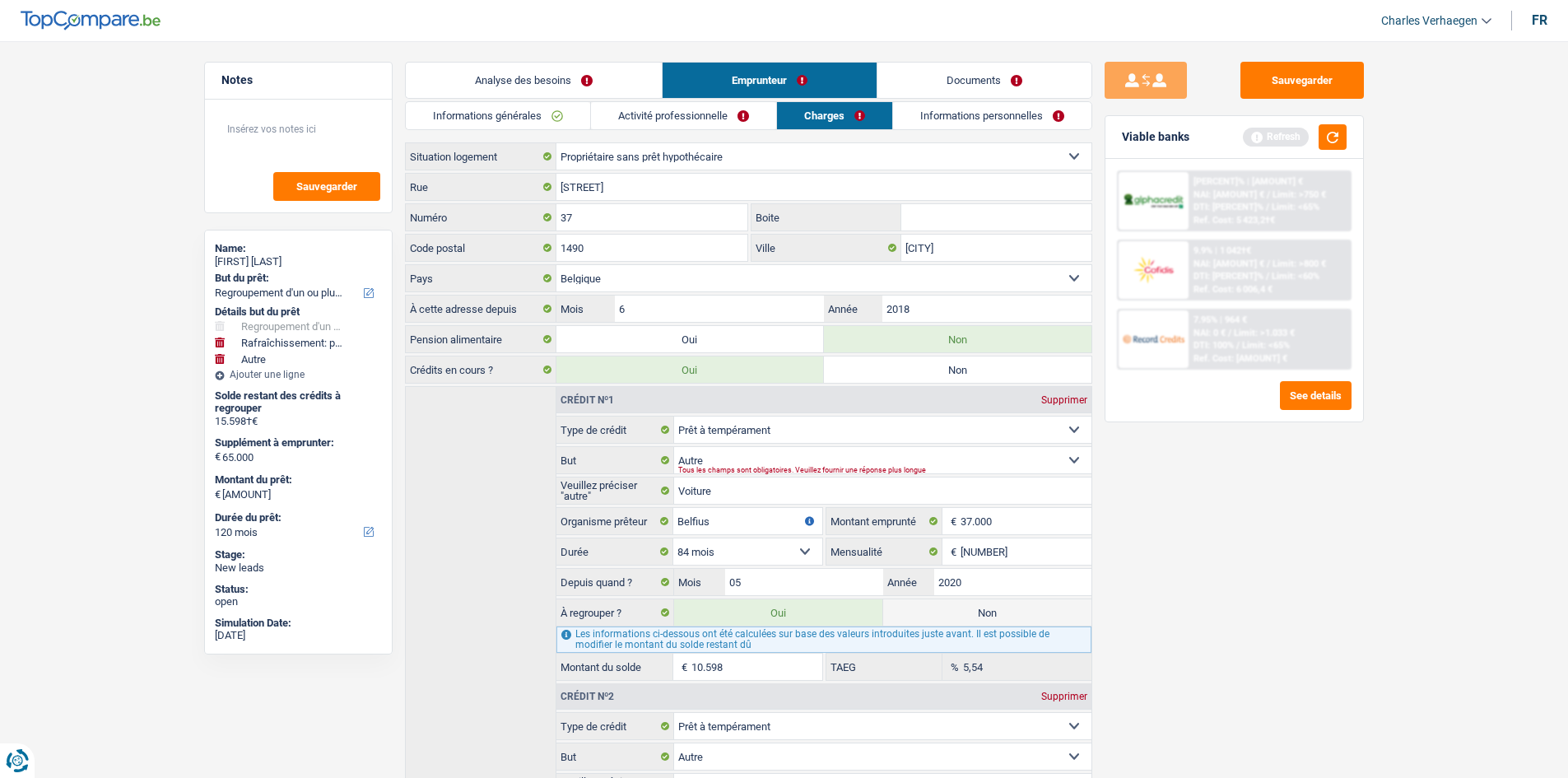 click on "Informations personnelles" at bounding box center [992, 115] 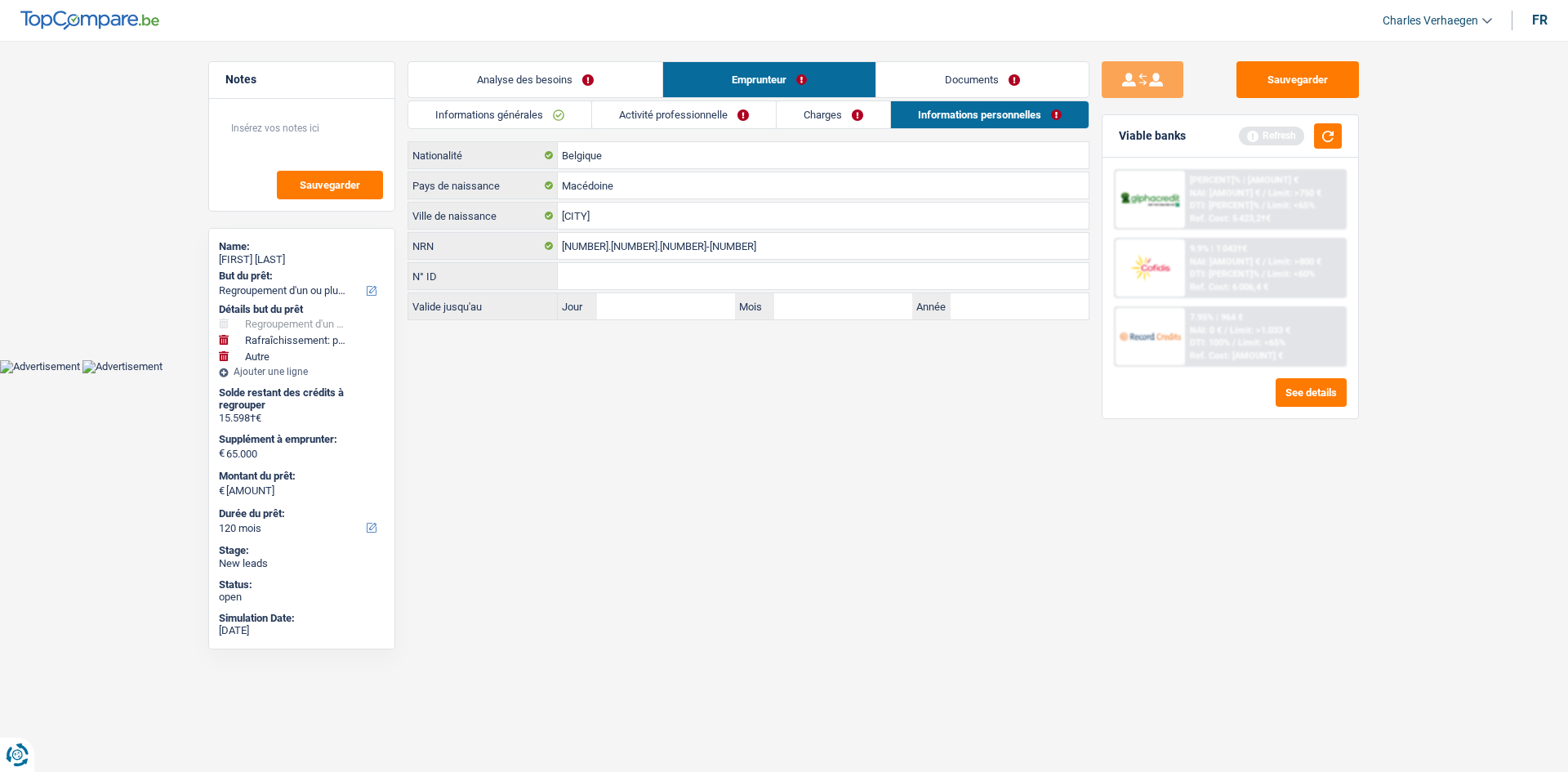 click on "Documents" at bounding box center (982, 79) 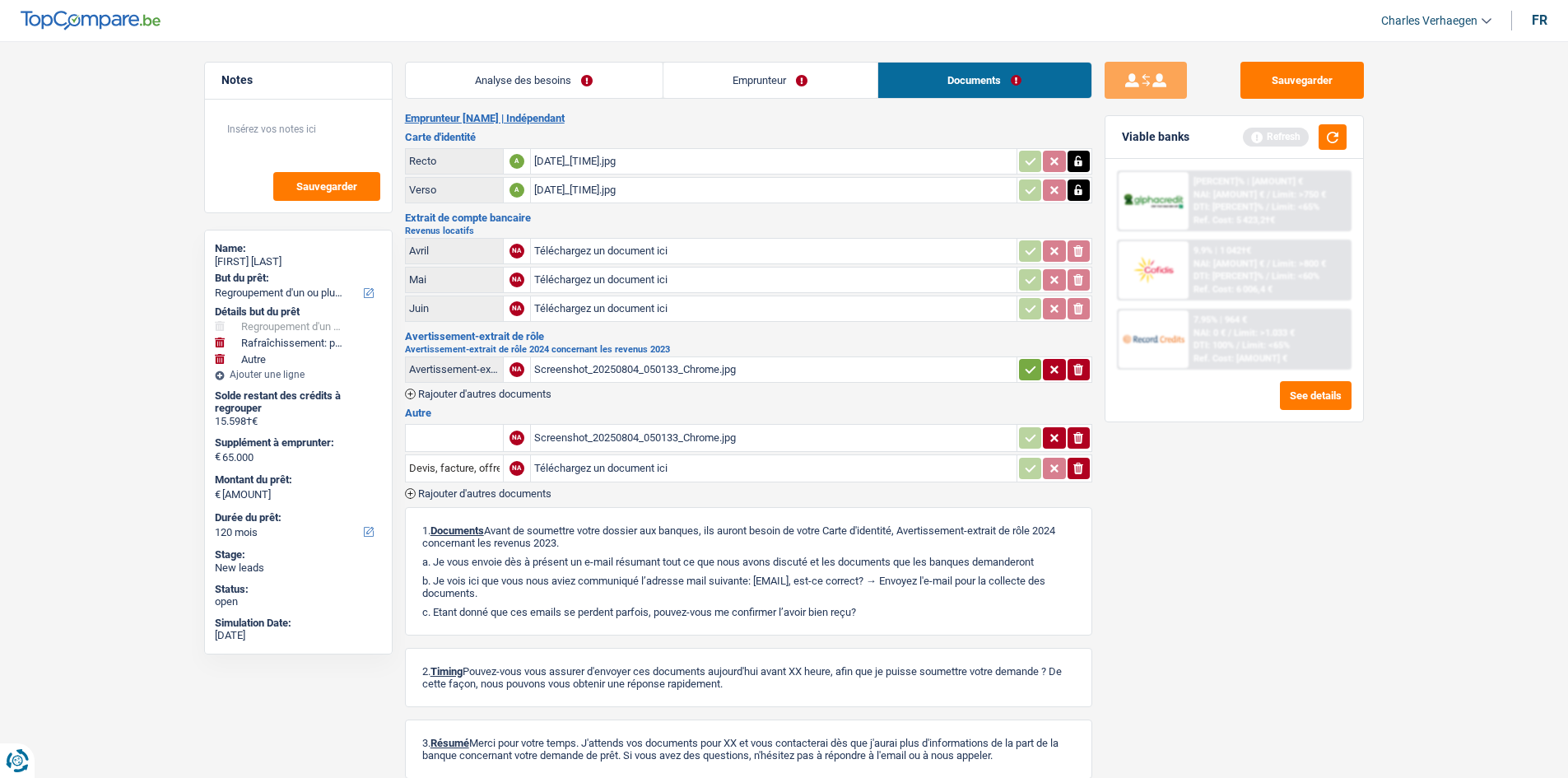 click on "Emprunteur" at bounding box center (770, 80) 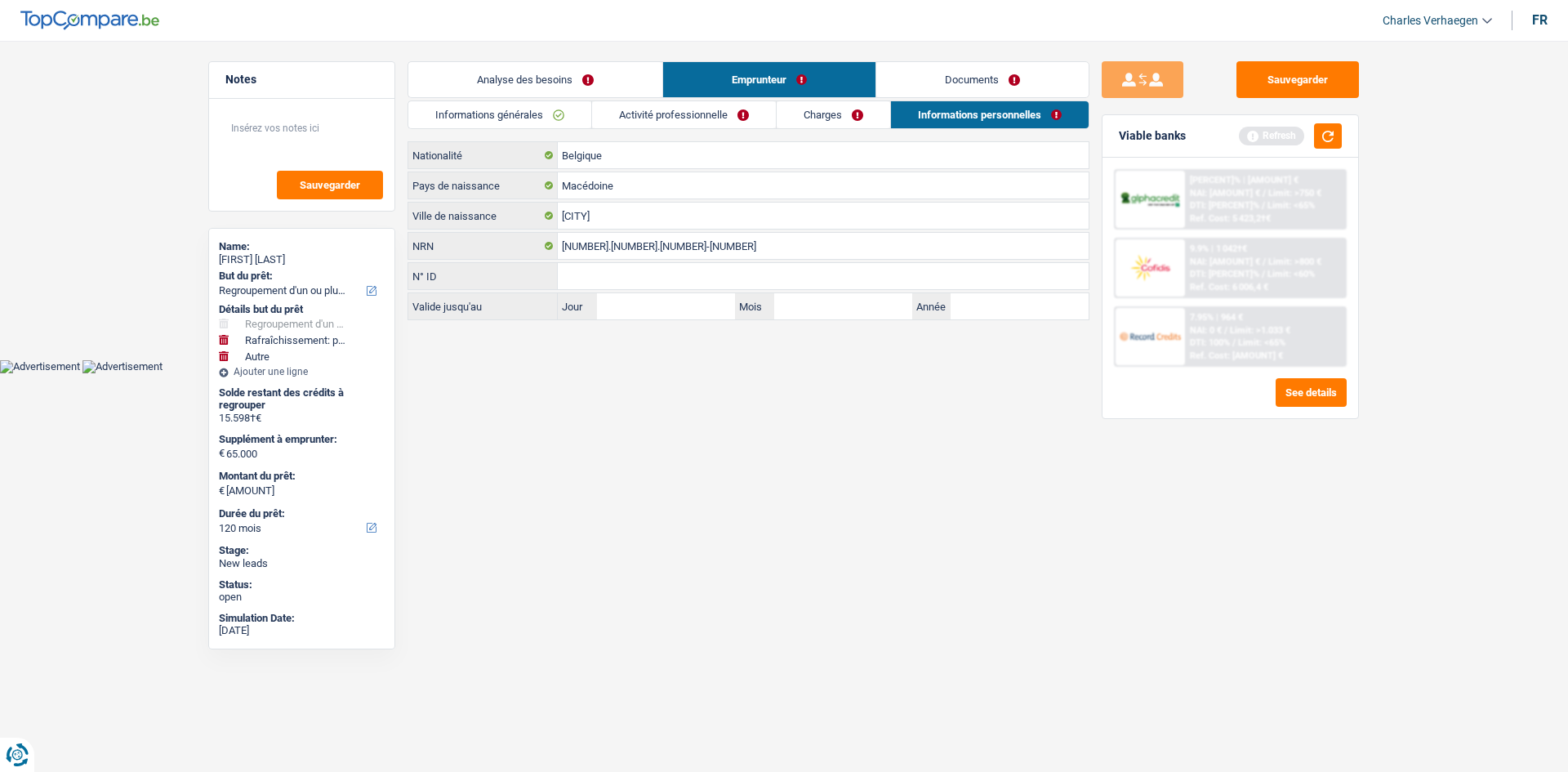 click on "Charges" at bounding box center (833, 114) 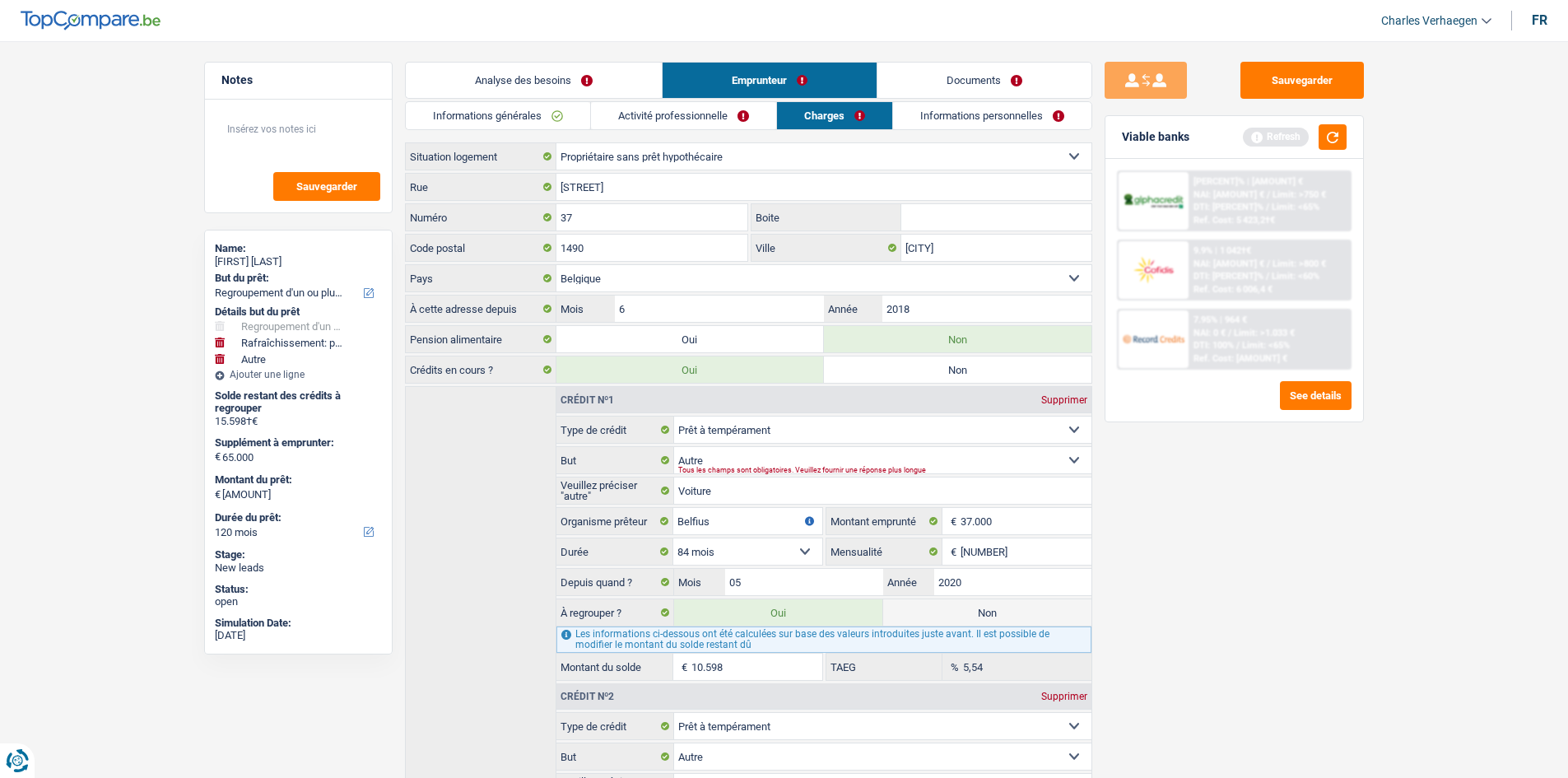 click on "Activité professionnelle" at bounding box center (683, 115) 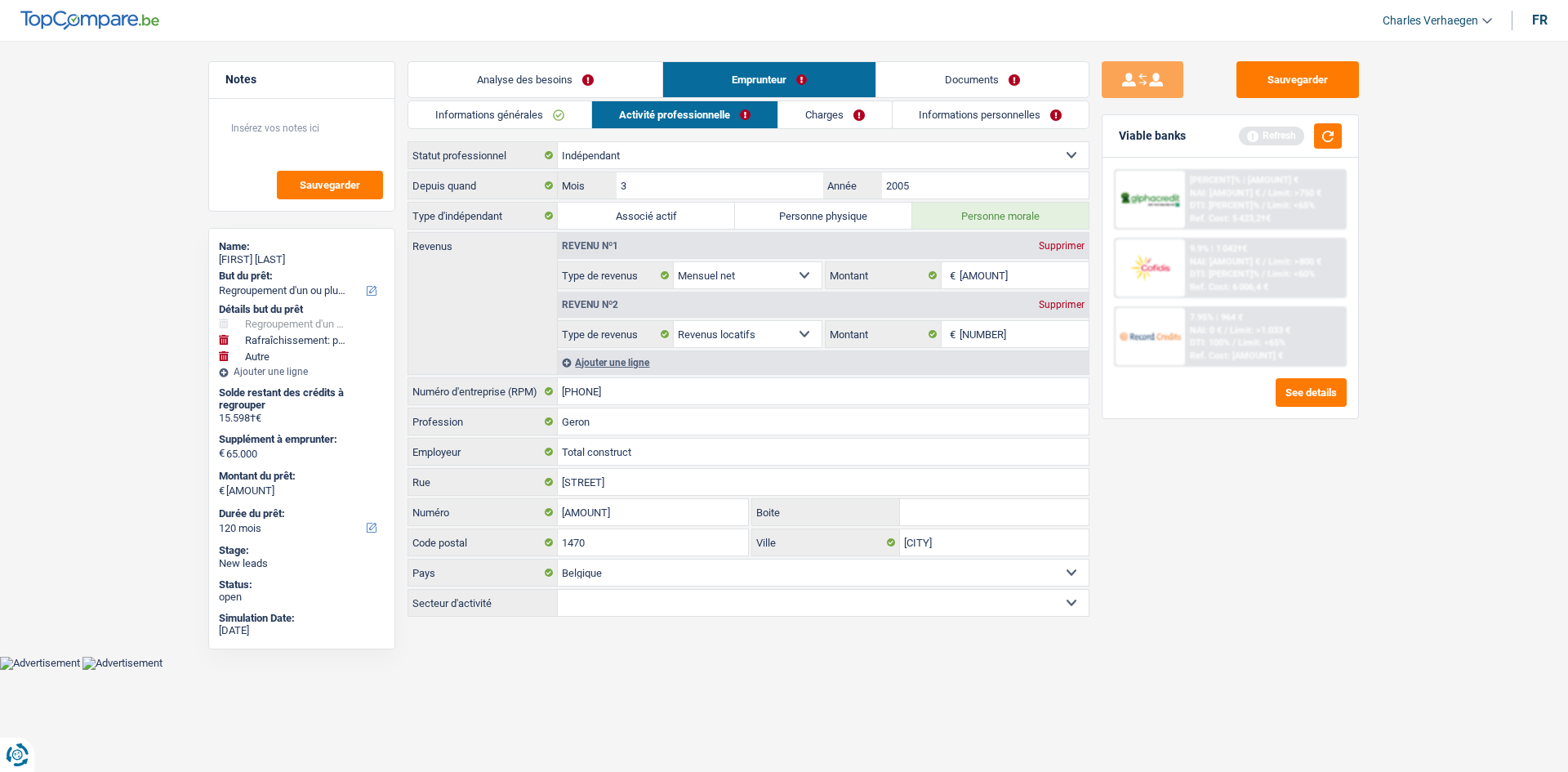drag, startPoint x: 520, startPoint y: 118, endPoint x: 538, endPoint y: 110, distance: 19.697716 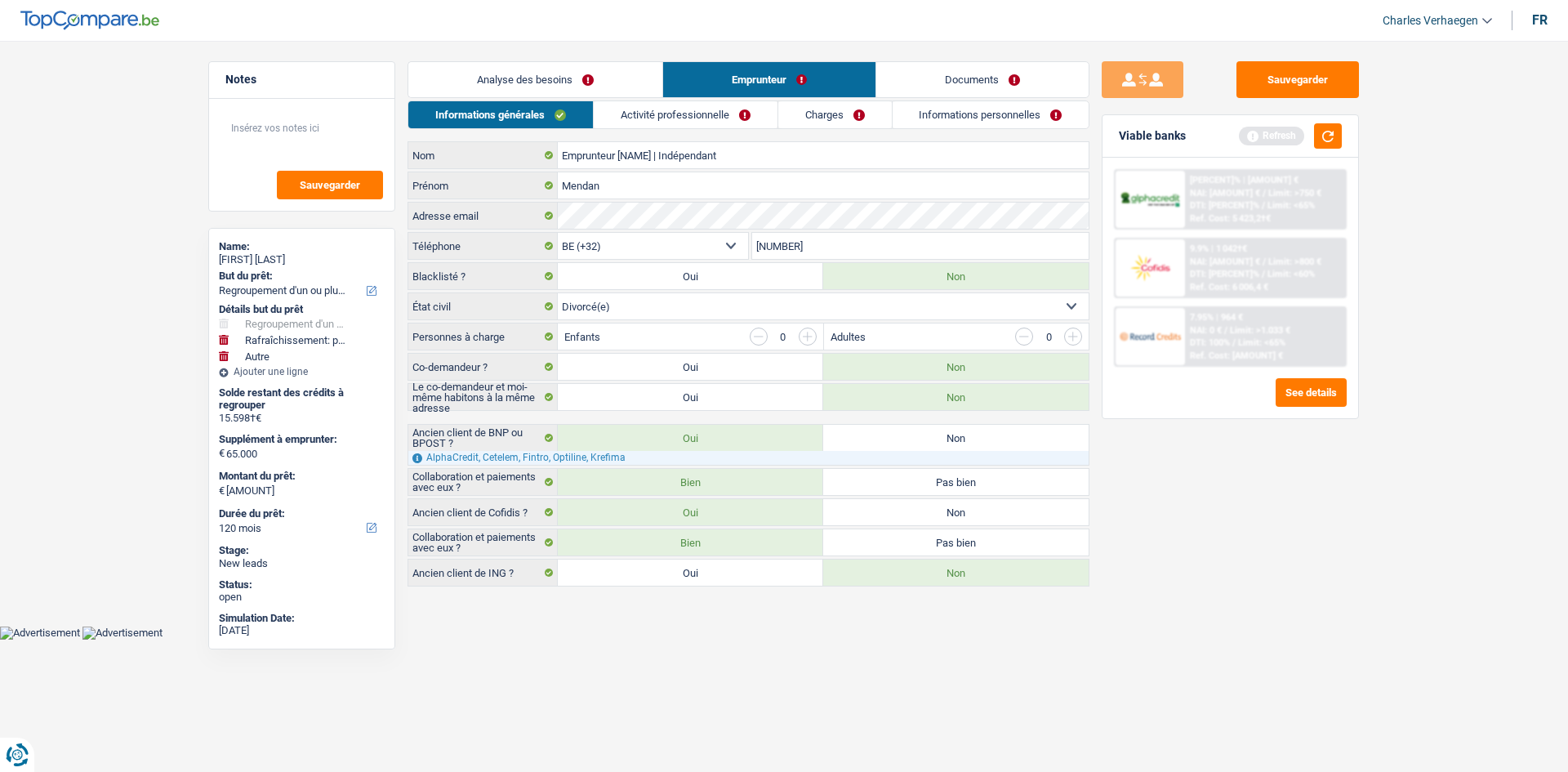click on "Activité professionnelle" at bounding box center [685, 114] 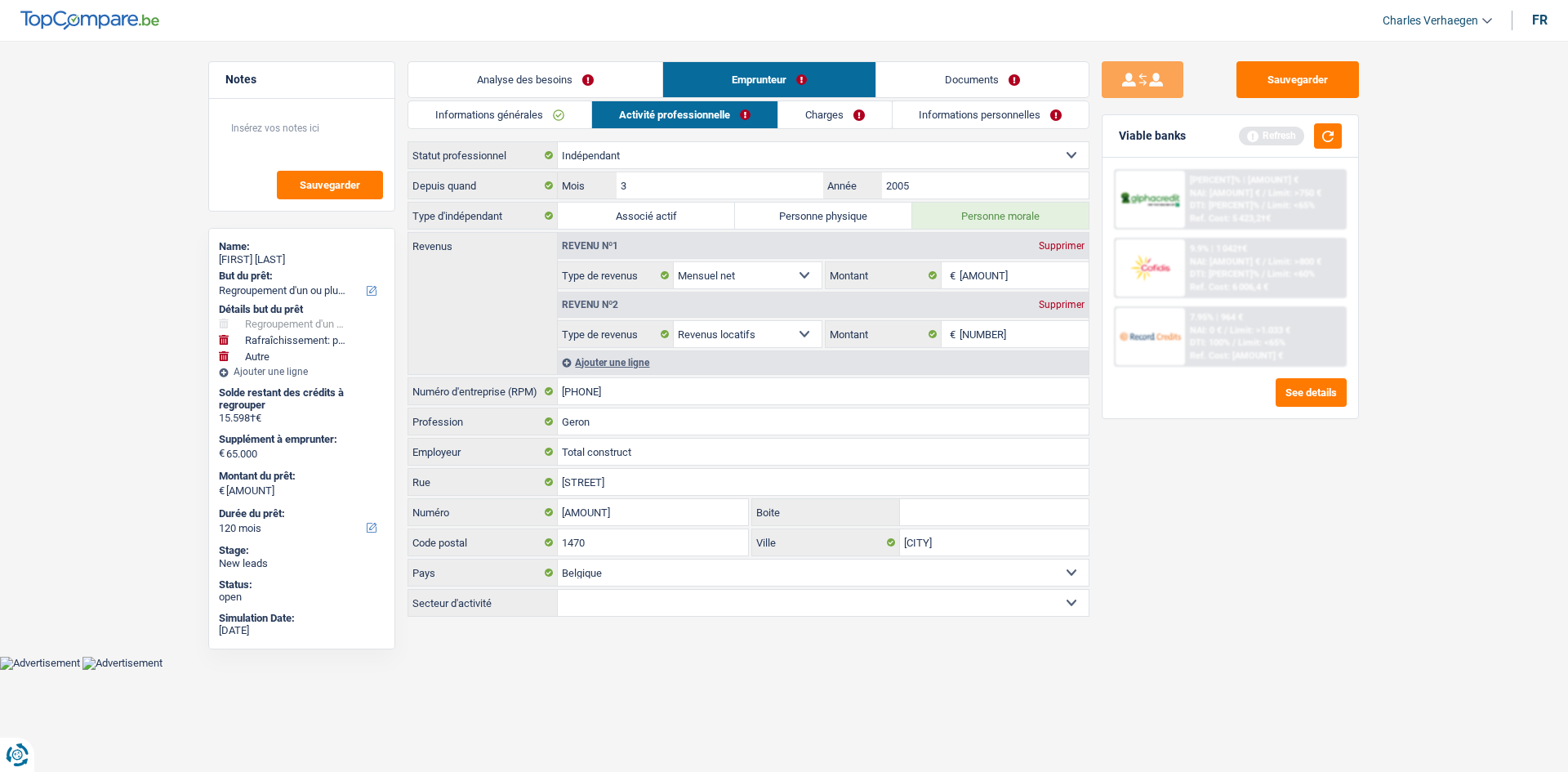 click on "Charges" at bounding box center [835, 114] 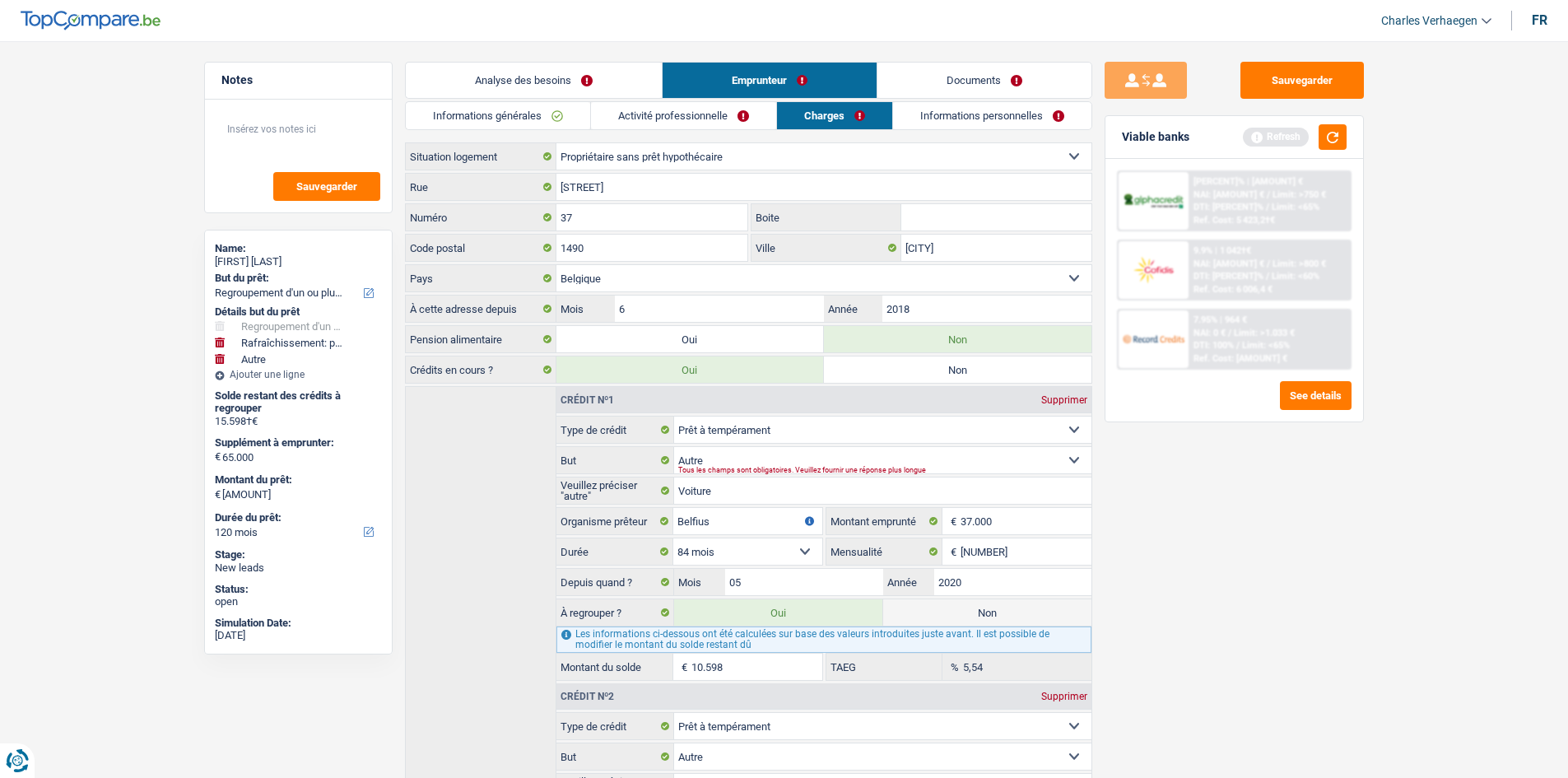 click on "Informations personnelles" at bounding box center [992, 115] 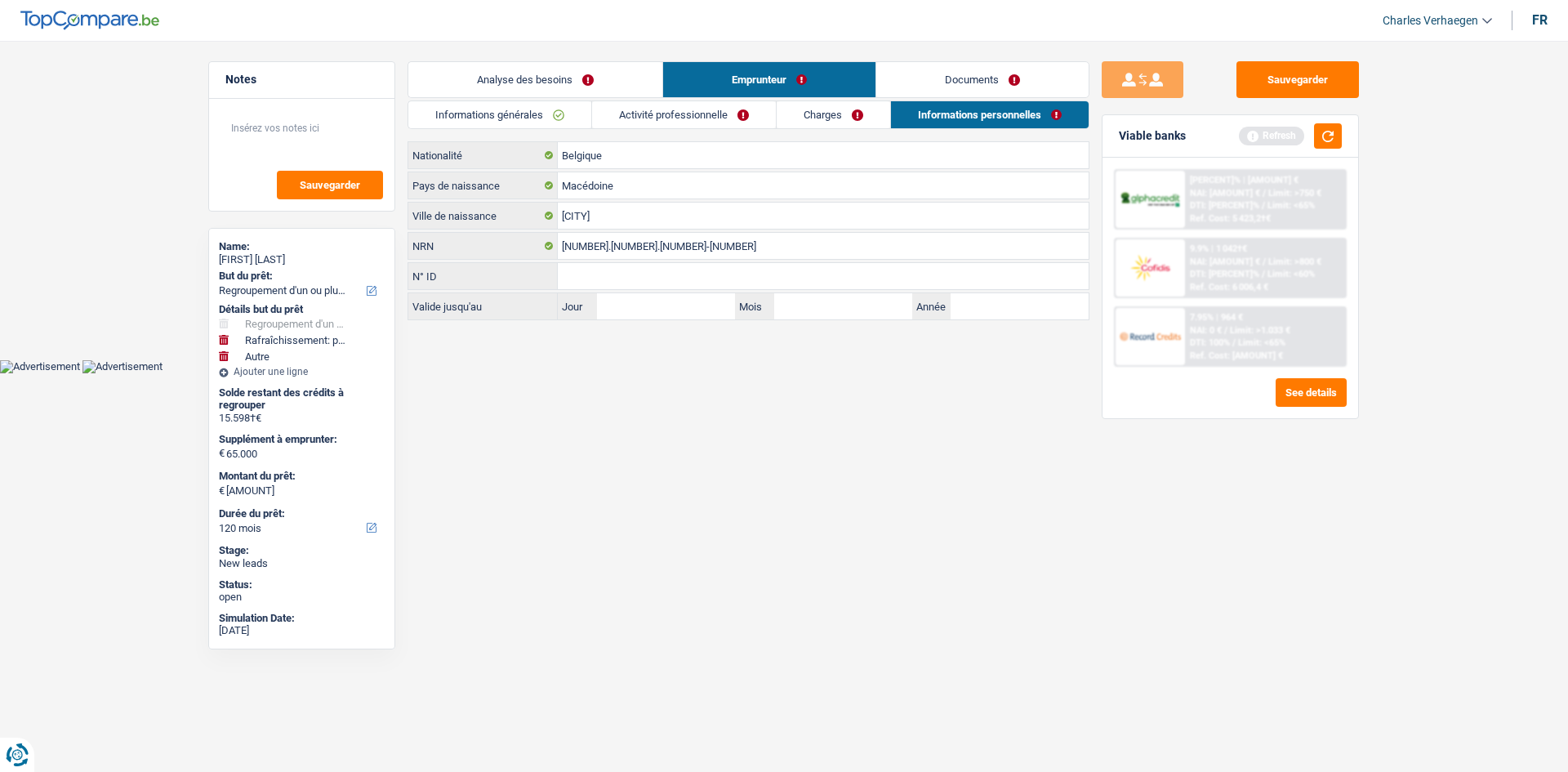 click on "Documents" at bounding box center (982, 79) 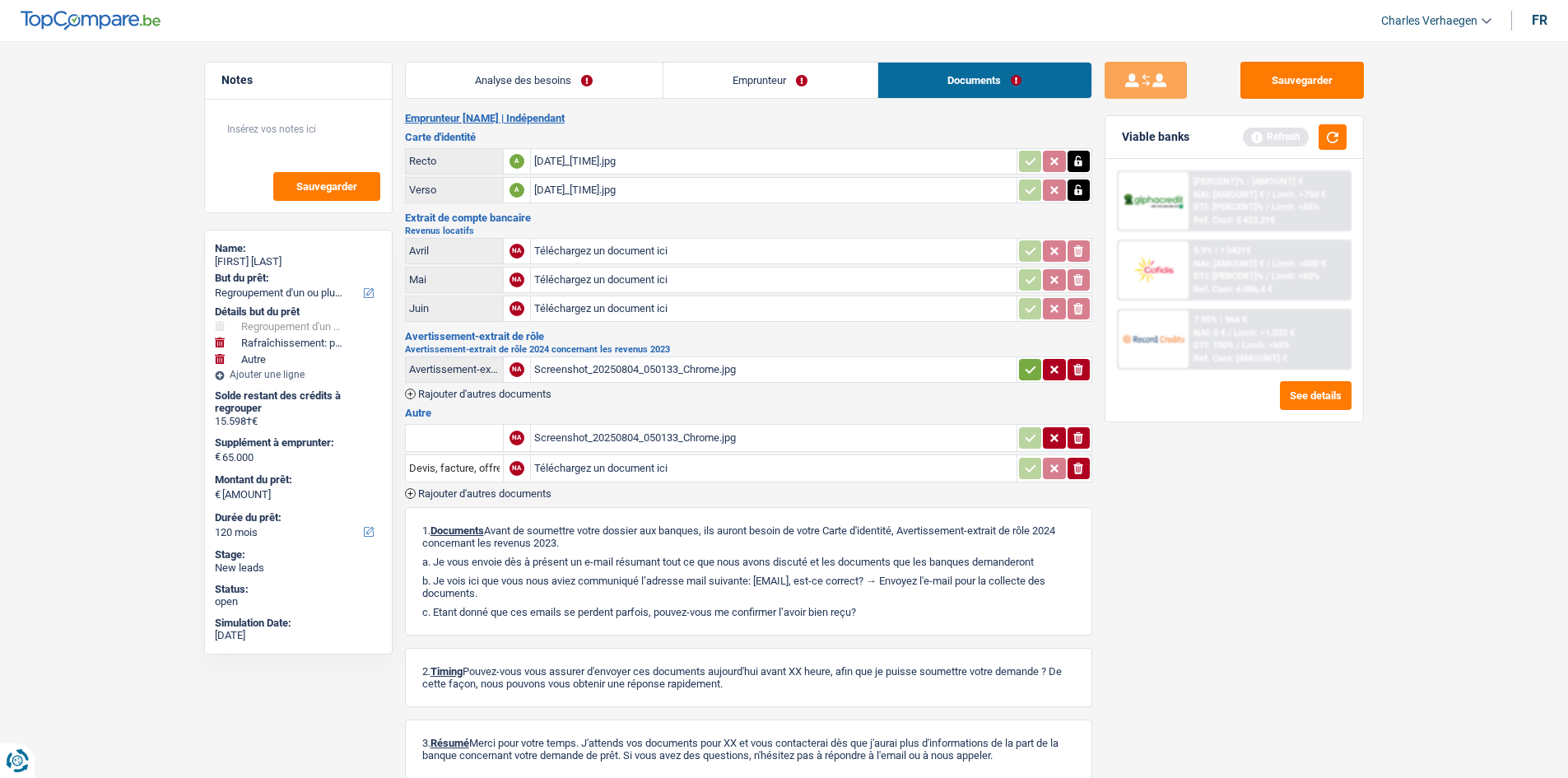 click on "Emprunteur" at bounding box center (770, 80) 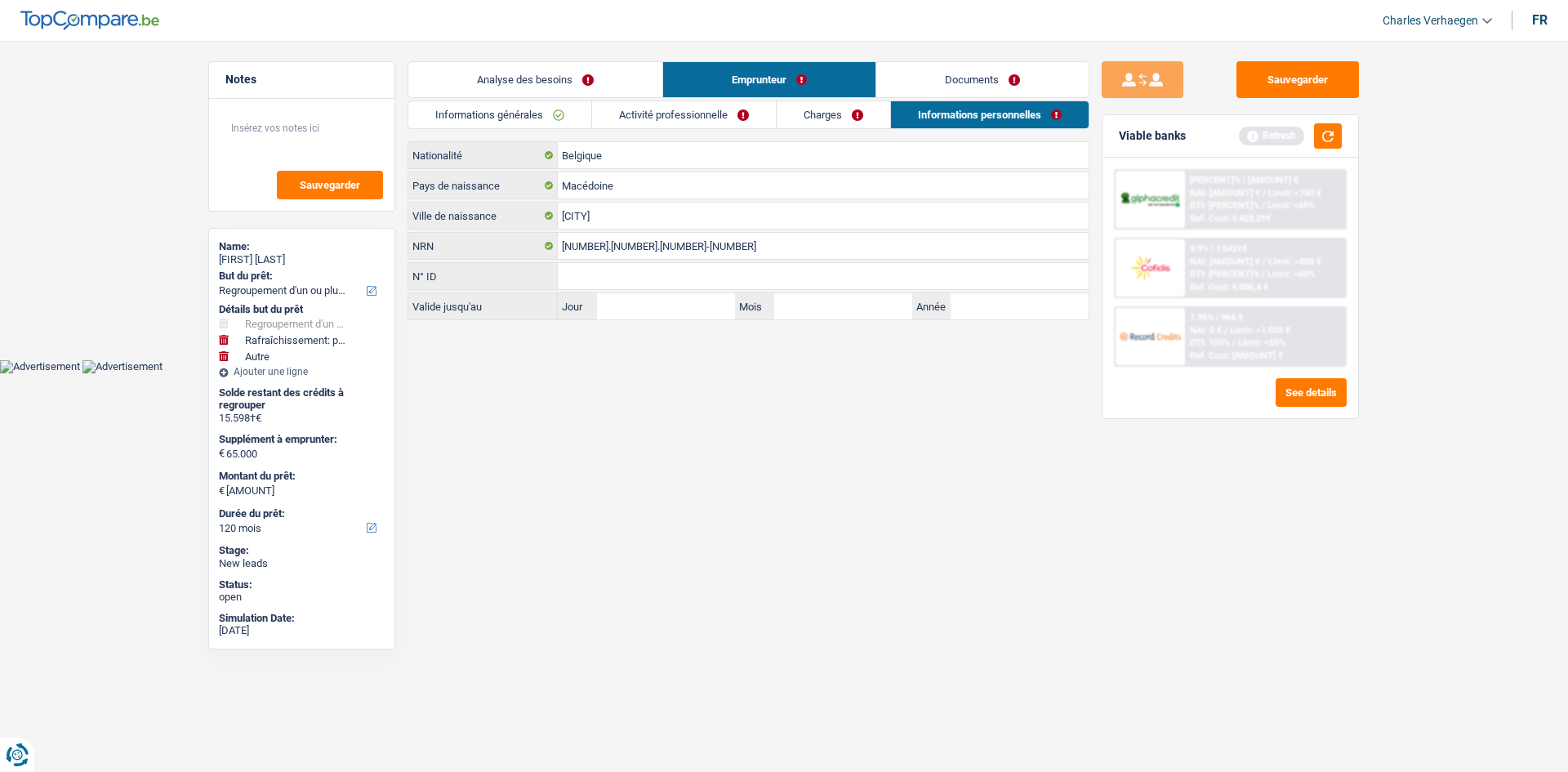 click on "Charges" at bounding box center [833, 114] 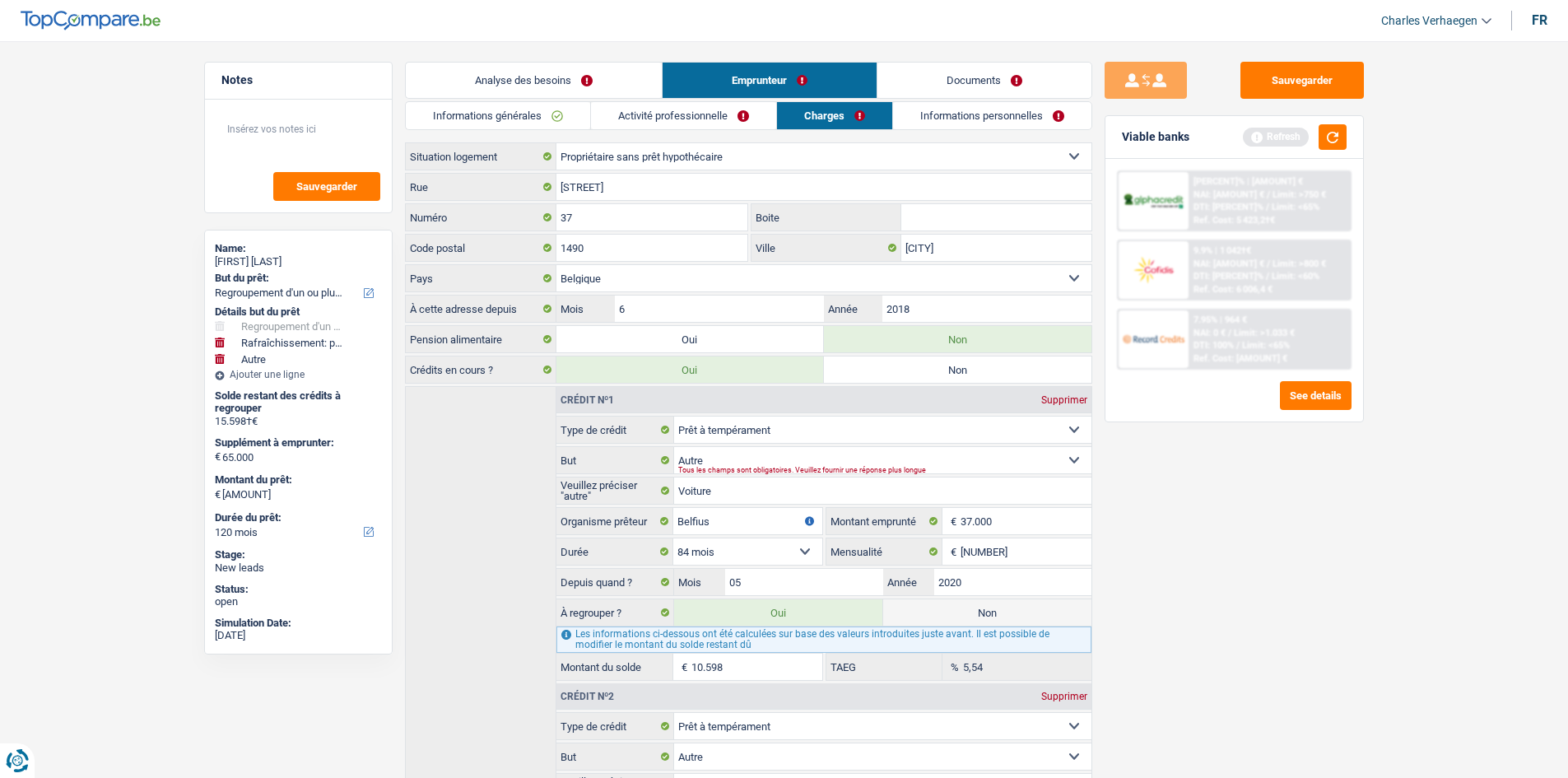 click on "Documents" at bounding box center [984, 80] 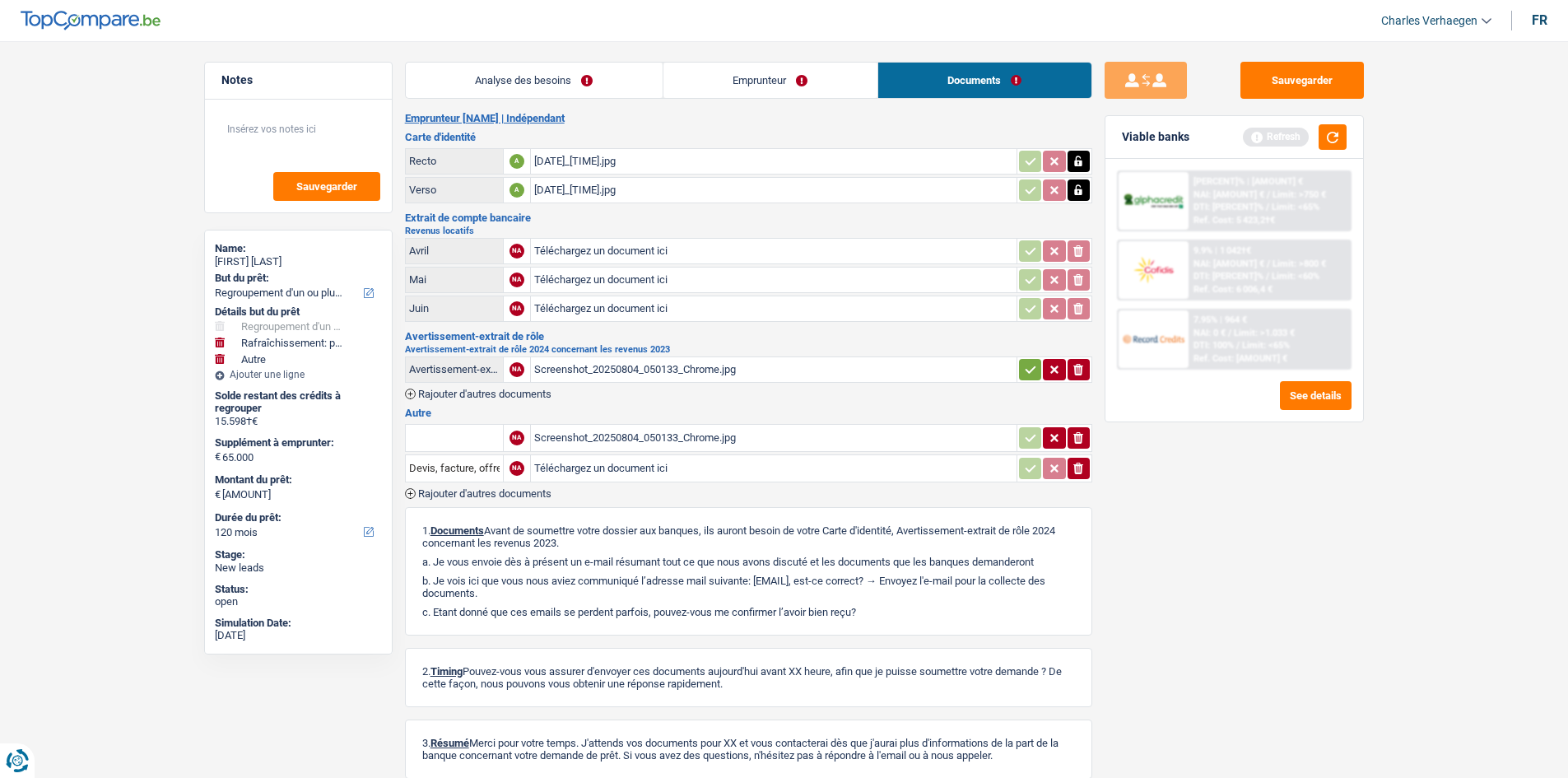 click on "Emprunteur" at bounding box center [770, 80] 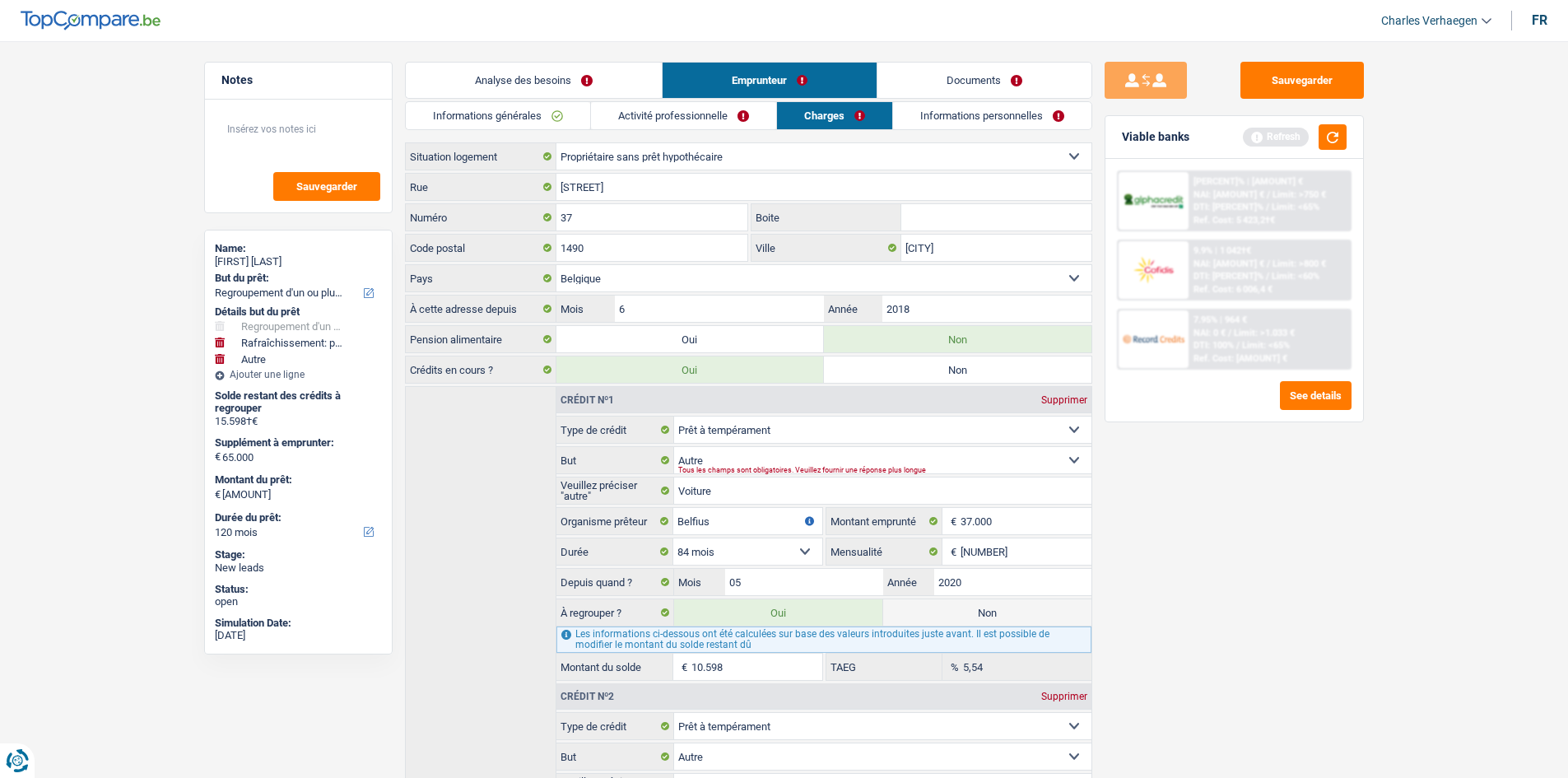 click on "Informations personnelles" at bounding box center (992, 115) 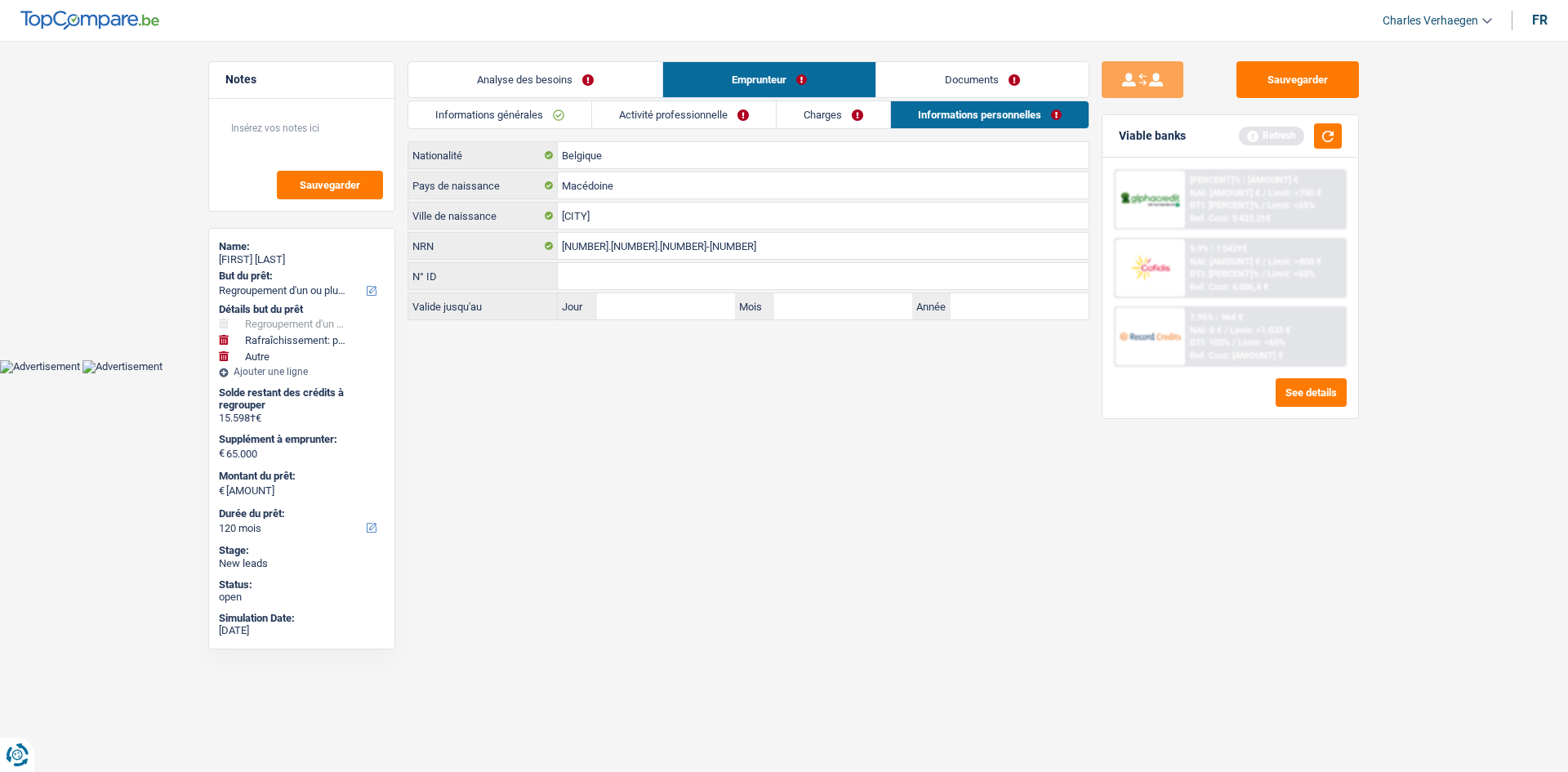click on "Activité professionnelle" at bounding box center [684, 114] 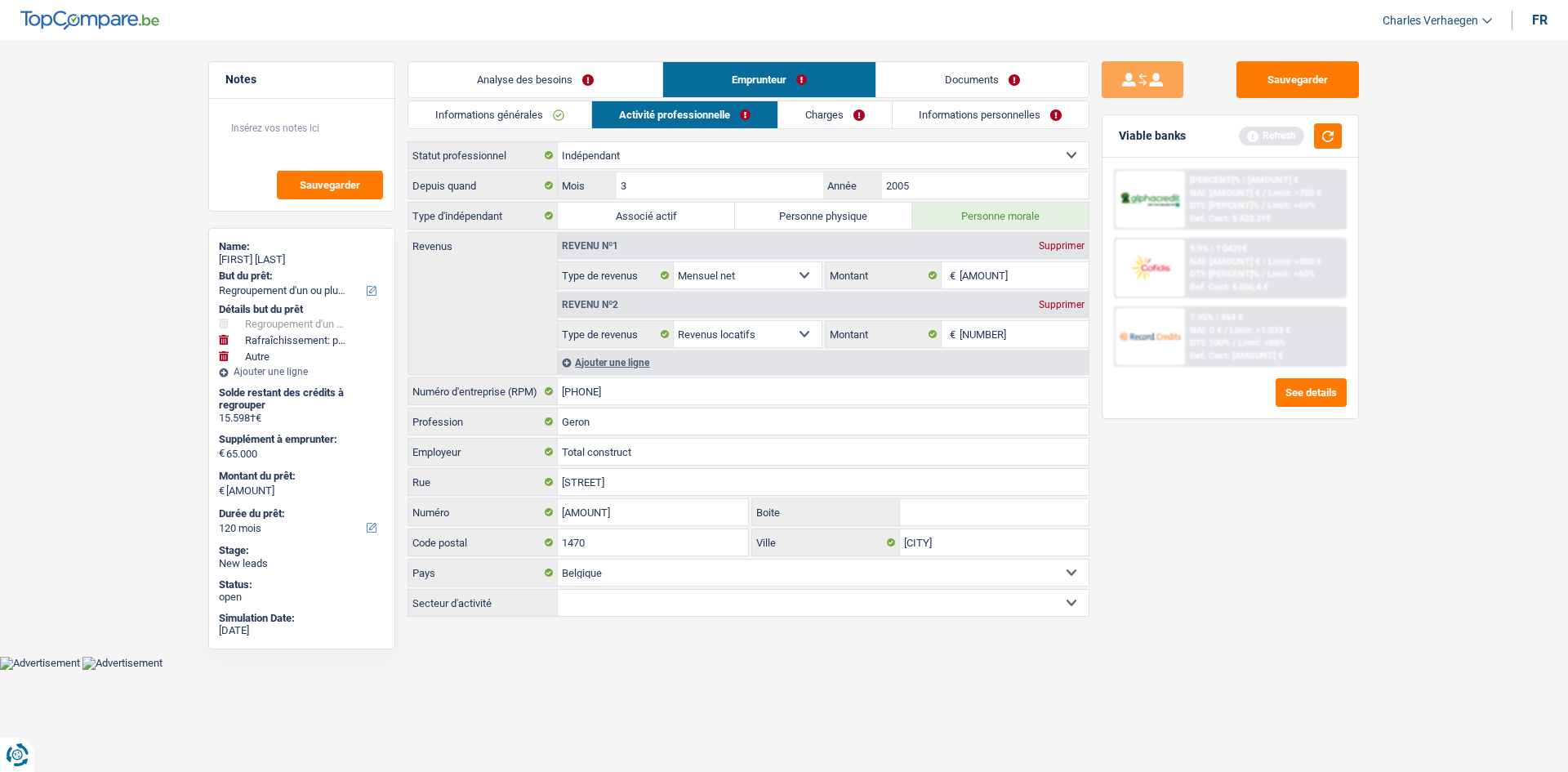 click on "Analyse des besoins" at bounding box center [535, 79] 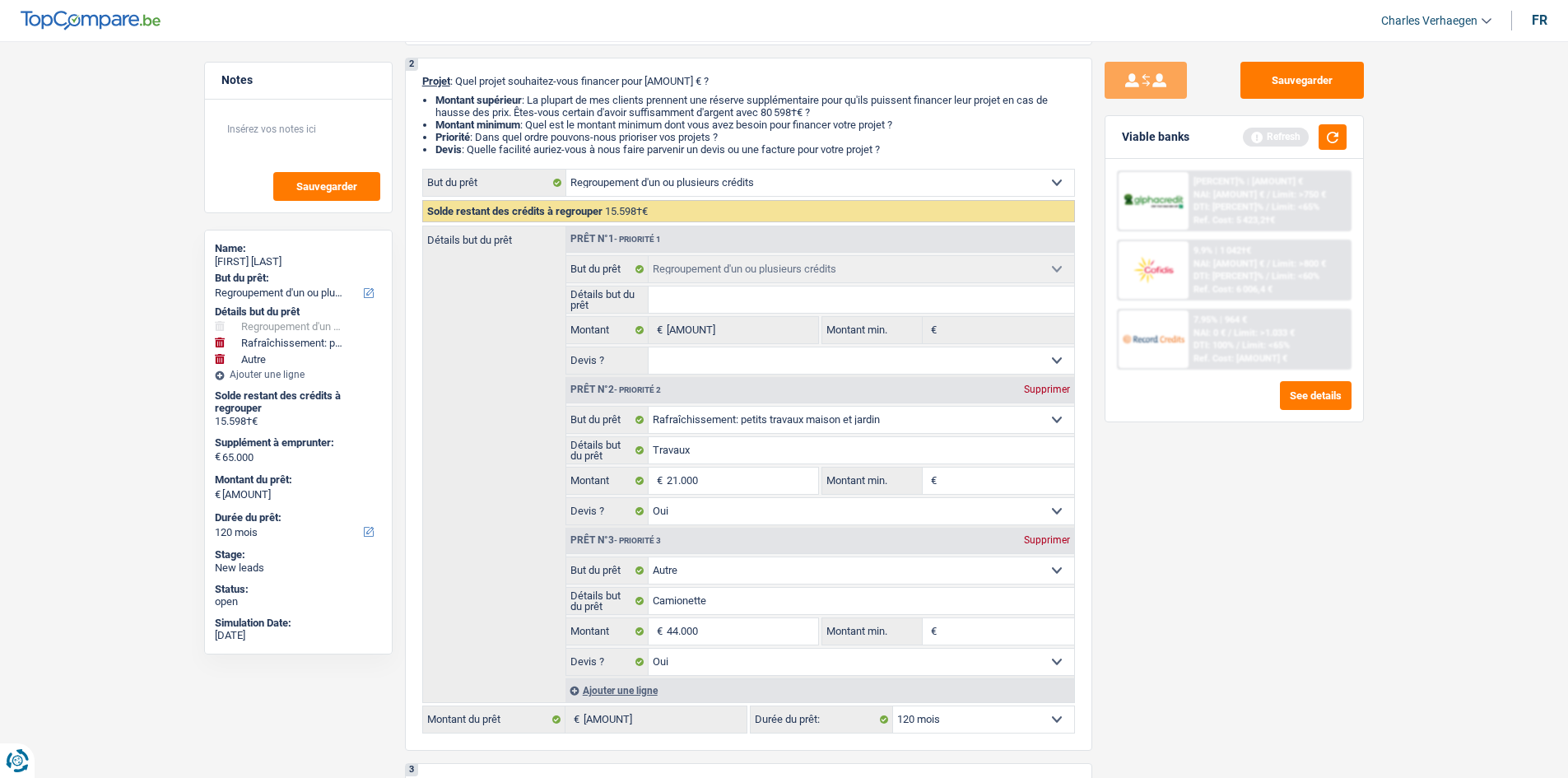 scroll, scrollTop: 329, scrollLeft: 0, axis: vertical 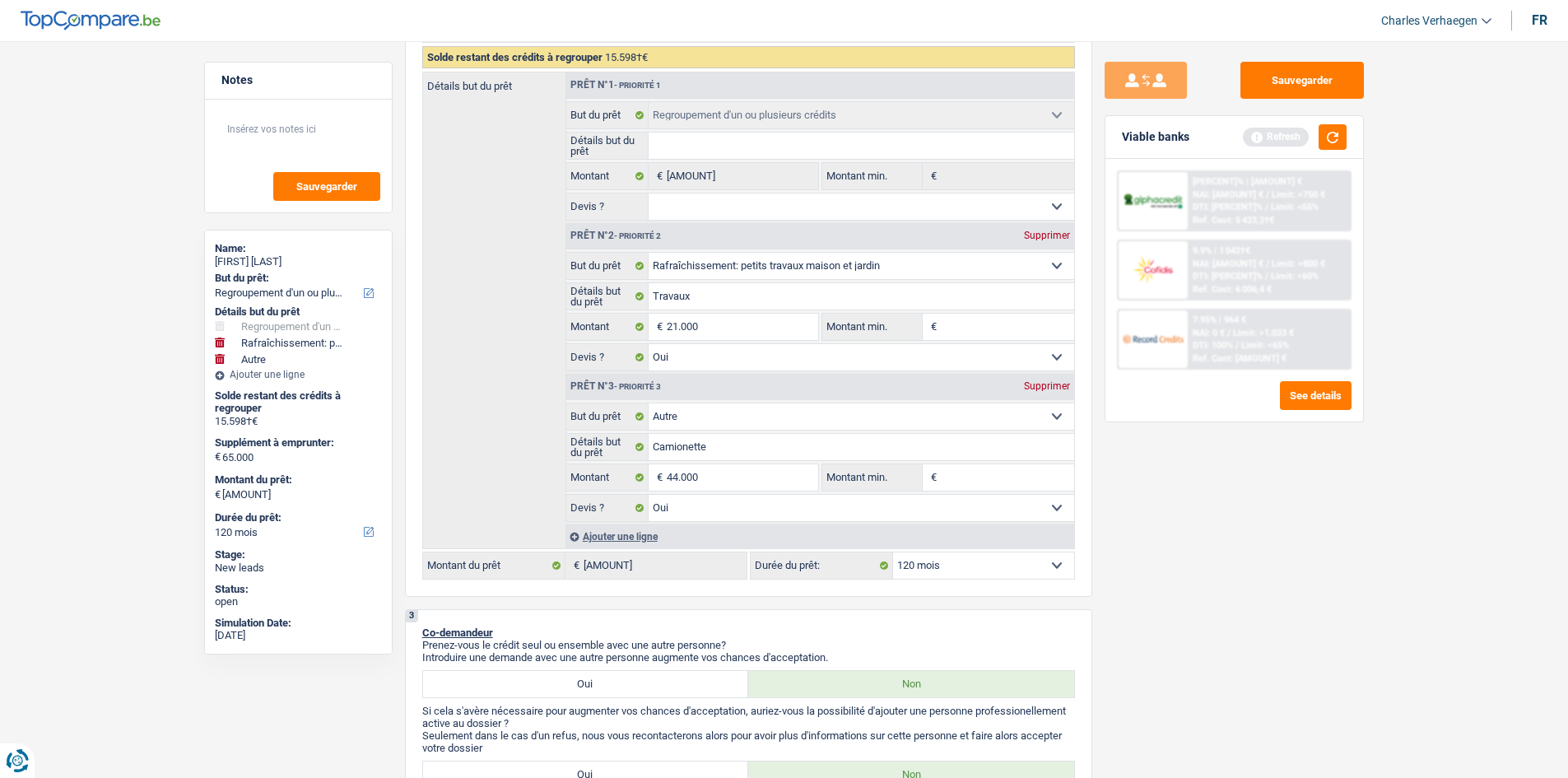click on "Montant min." at bounding box center [1007, 327] 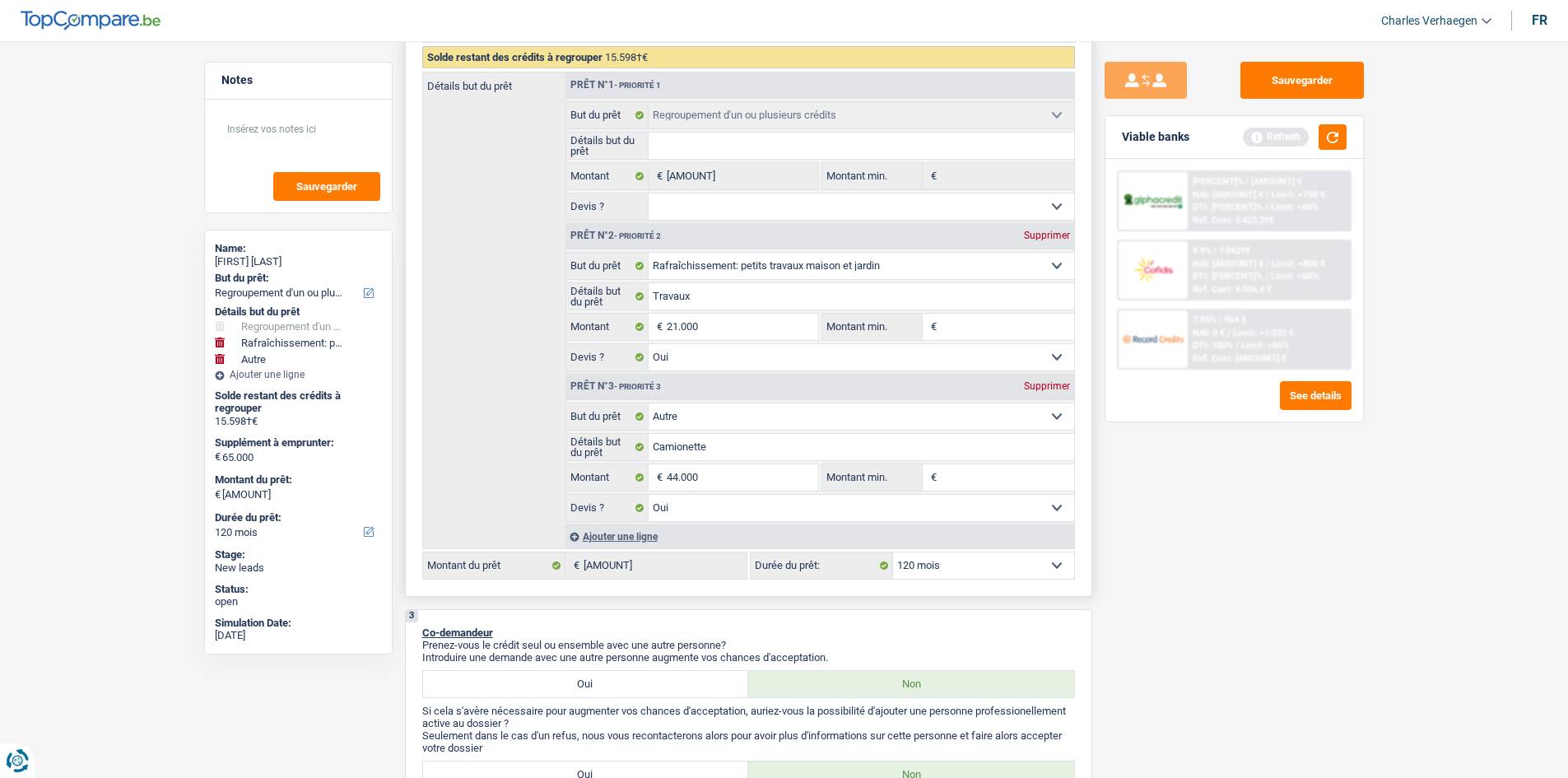 click on "Montant min." at bounding box center [1007, 478] 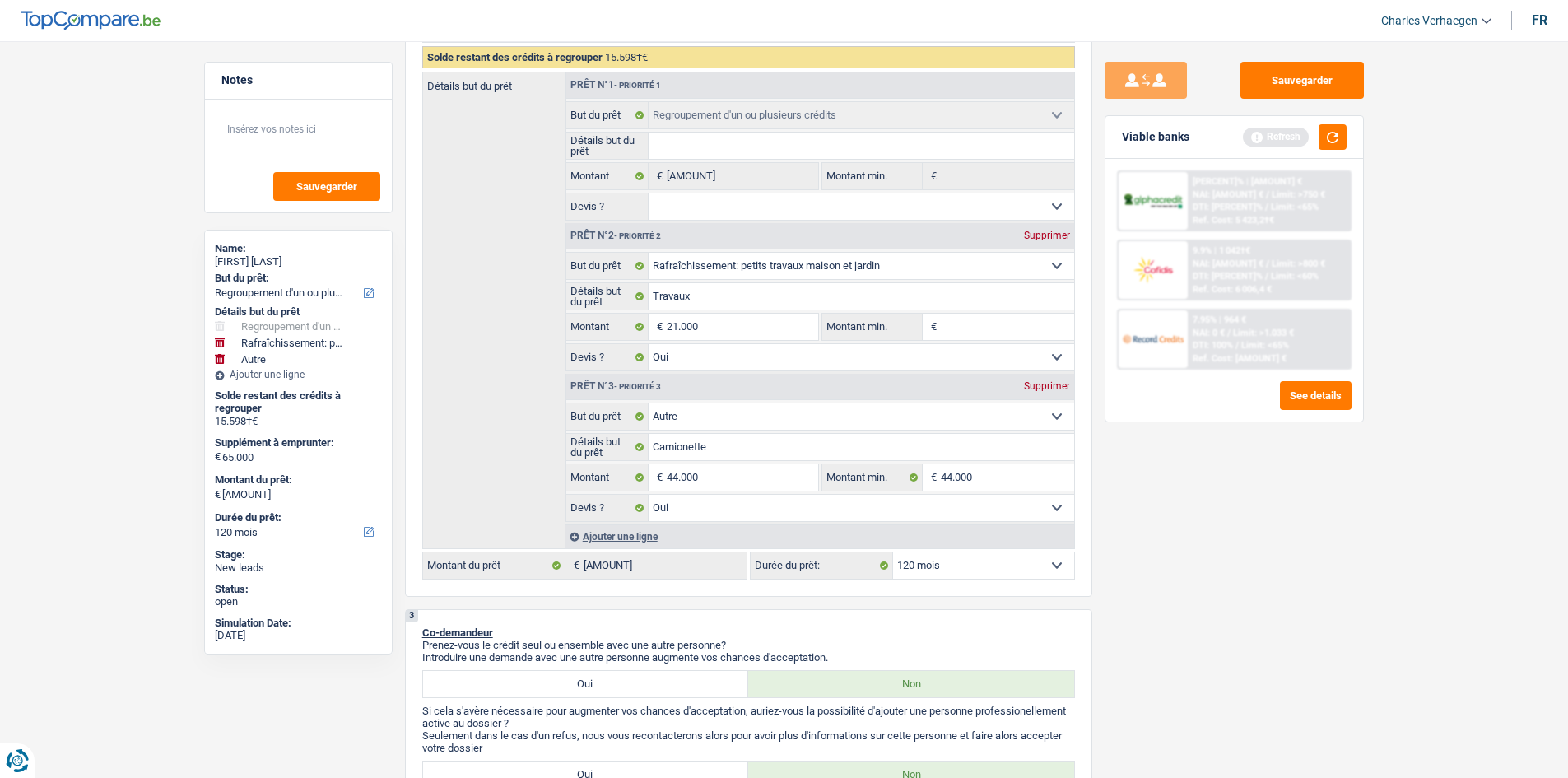 click on "Sauvegarder
Viable banks
Refresh
8.99% | 1 005 €
NAI: 1 225,7 €
/
Limit: >750 €
DTI: 57.29%
/
Limit: <65%
Ref. Cost: 5 423,2 €
9.9% | 1 042 €
NAI: 1 419,1 €
/
Limit: >800 €
DTI: 54.22%
/               /" at bounding box center (1234, 404) 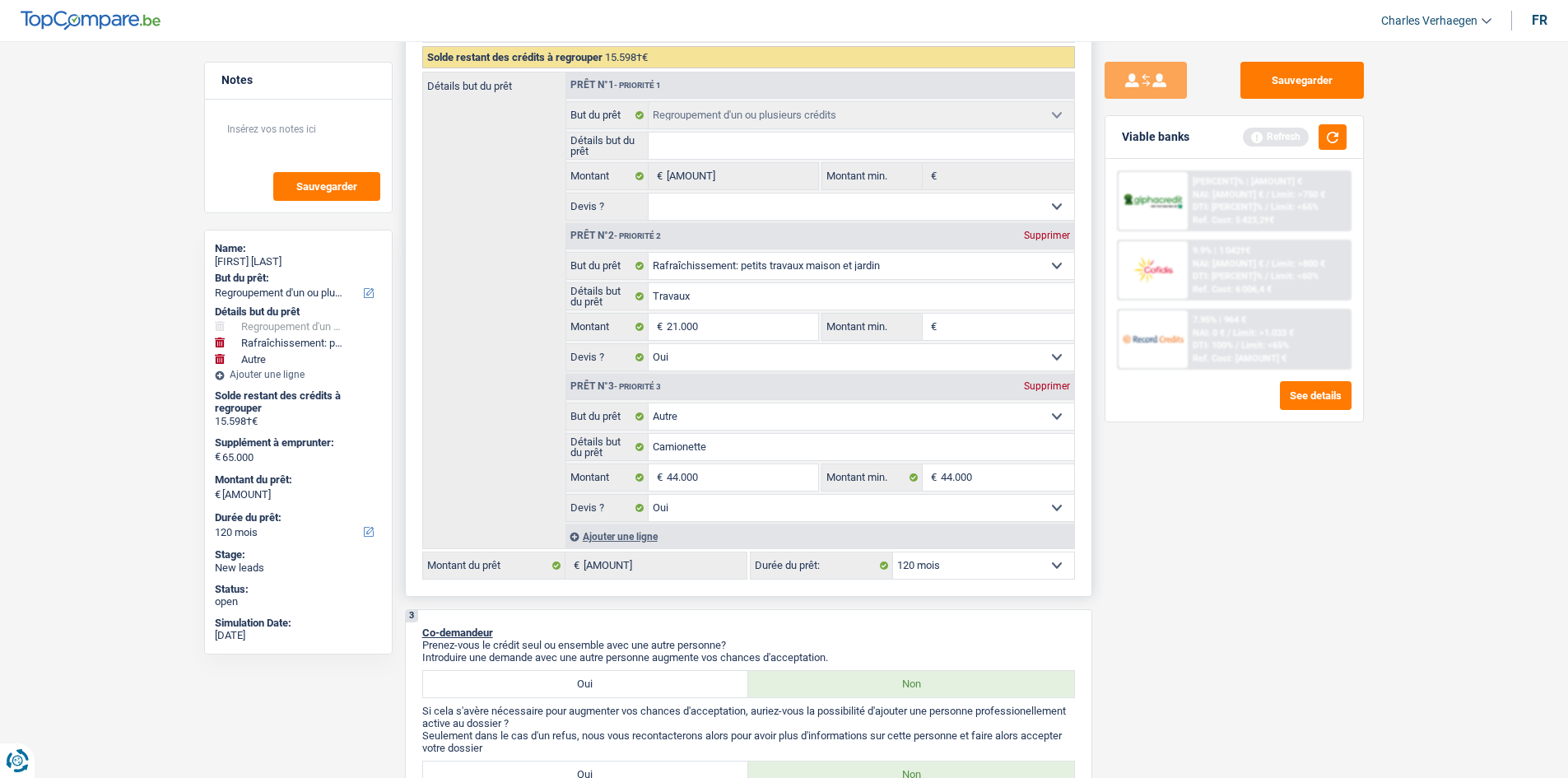 click on "Montant min." at bounding box center (1007, 327) 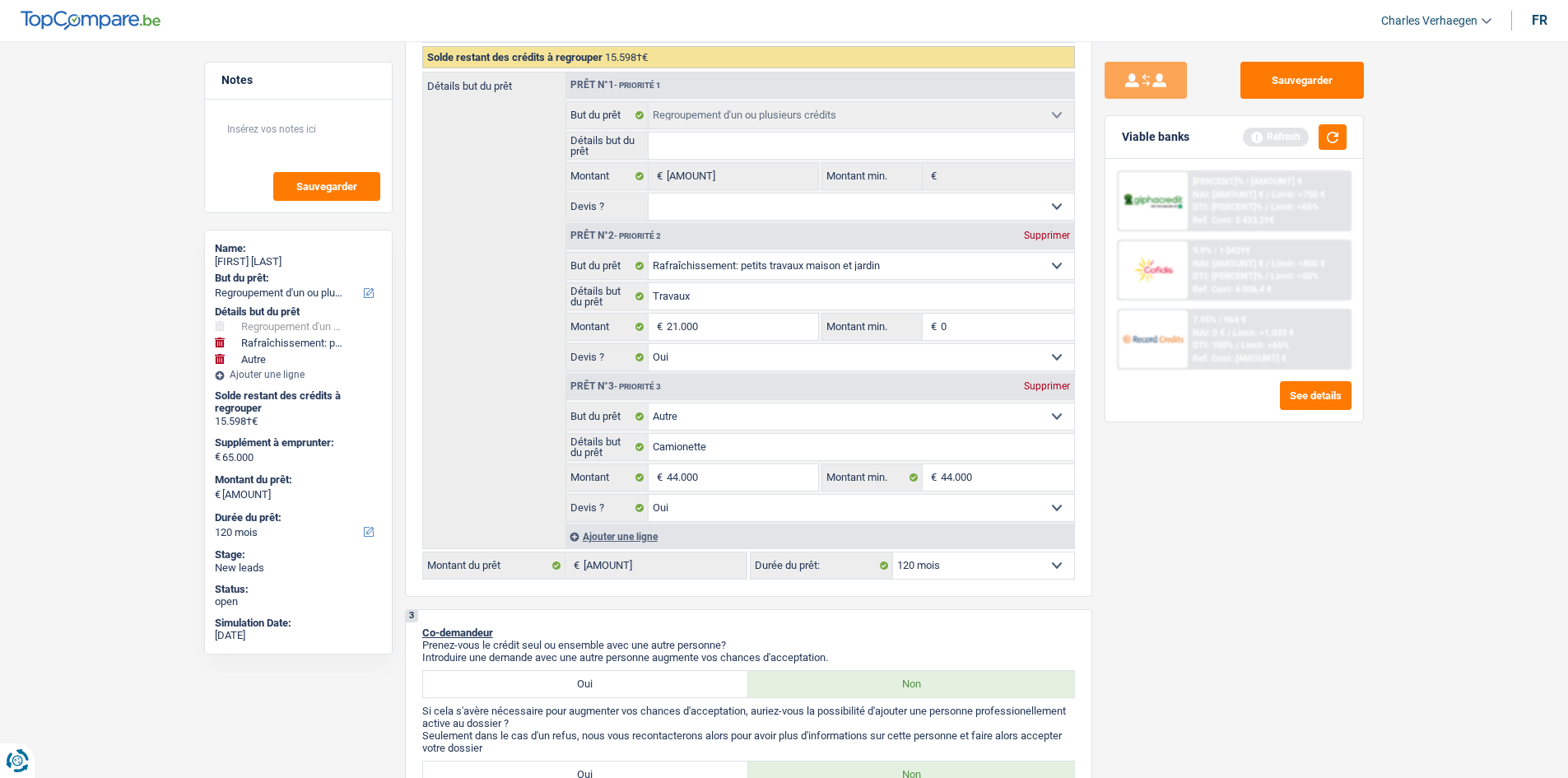 click on "Sauvegarder
Viable banks
Refresh
8.99% | 1 005 €
NAI: 1 225,7 €
/
Limit: >750 €
DTI: 57.29%
/
Limit: <65%
Ref. Cost: 5 423,2 €
9.9% | 1 042 €
NAI: 1 419,1 €
/
Limit: >800 €
DTI: 54.22%
/               /" at bounding box center [1234, 404] 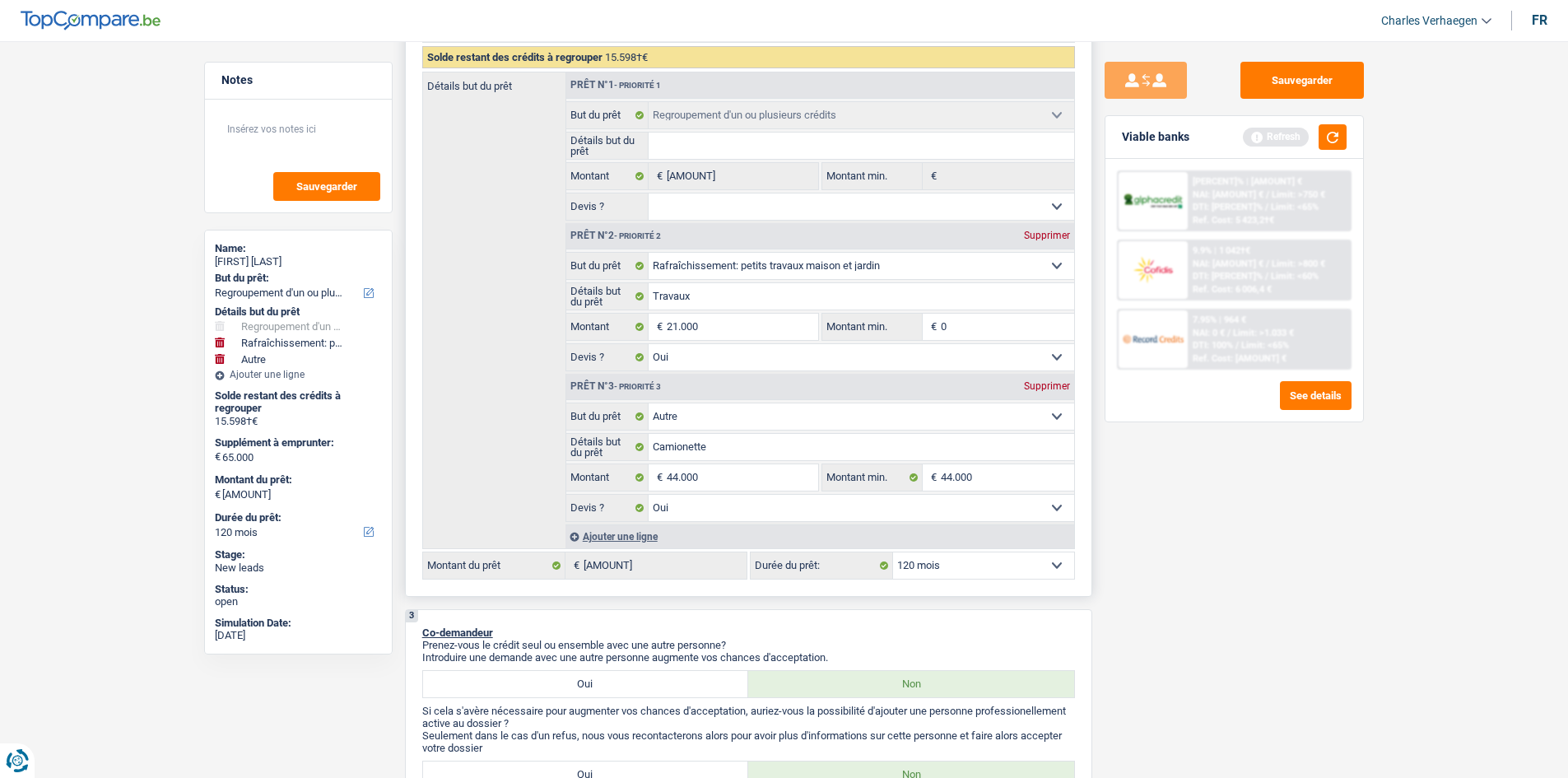 click on "0" at bounding box center [1007, 327] 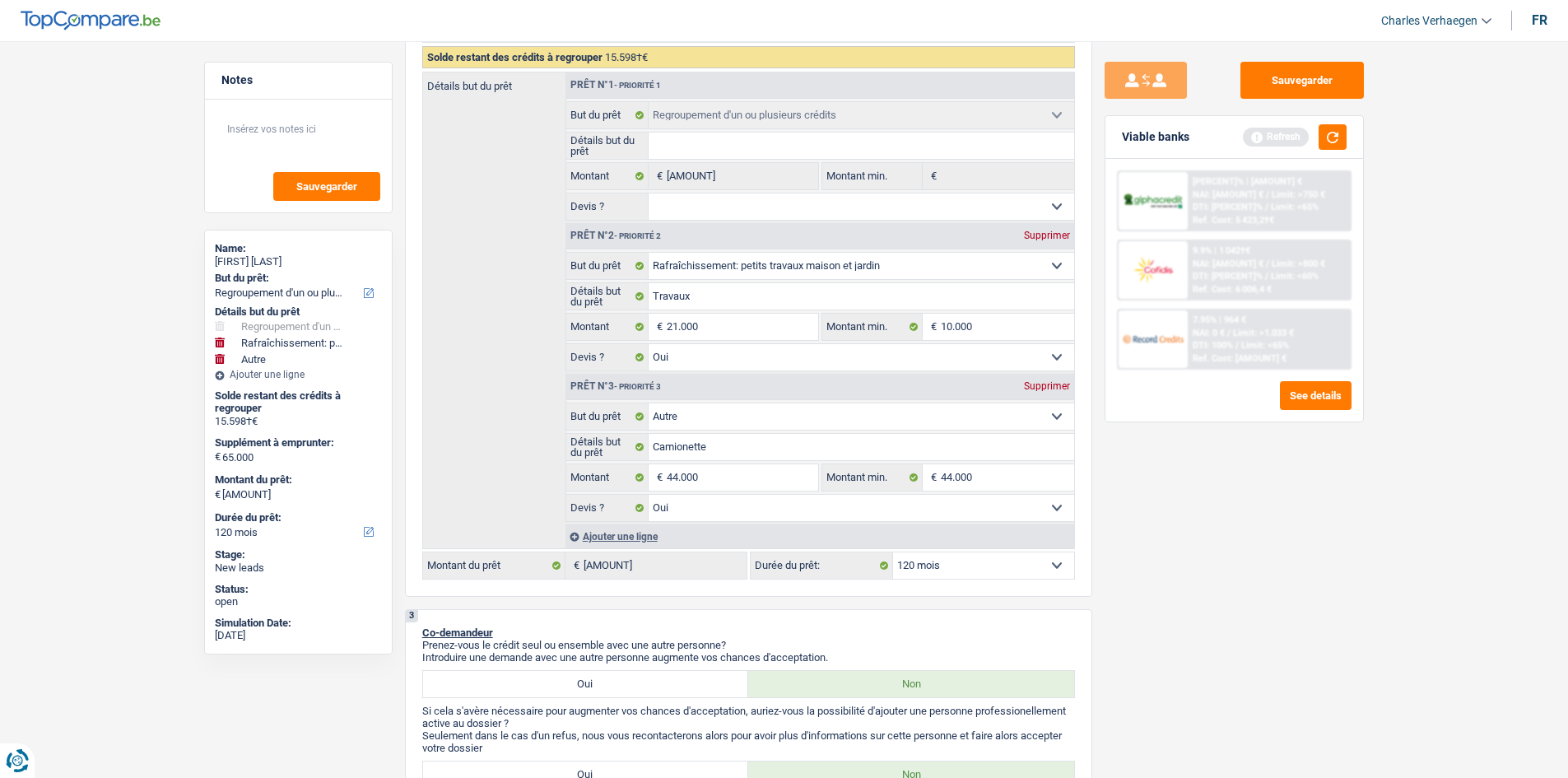 click on "Sauvegarder
Viable banks
Refresh
8.99% | 1 005 €
NAI: 1 225,7 €
/
Limit: >750 €
DTI: 57.29%
/
Limit: <65%
Ref. Cost: 5 423,2 €
9.9% | 1 042 €
NAI: 1 419,1 €
/
Limit: >800 €
DTI: 54.22%
/               /" at bounding box center [1234, 404] 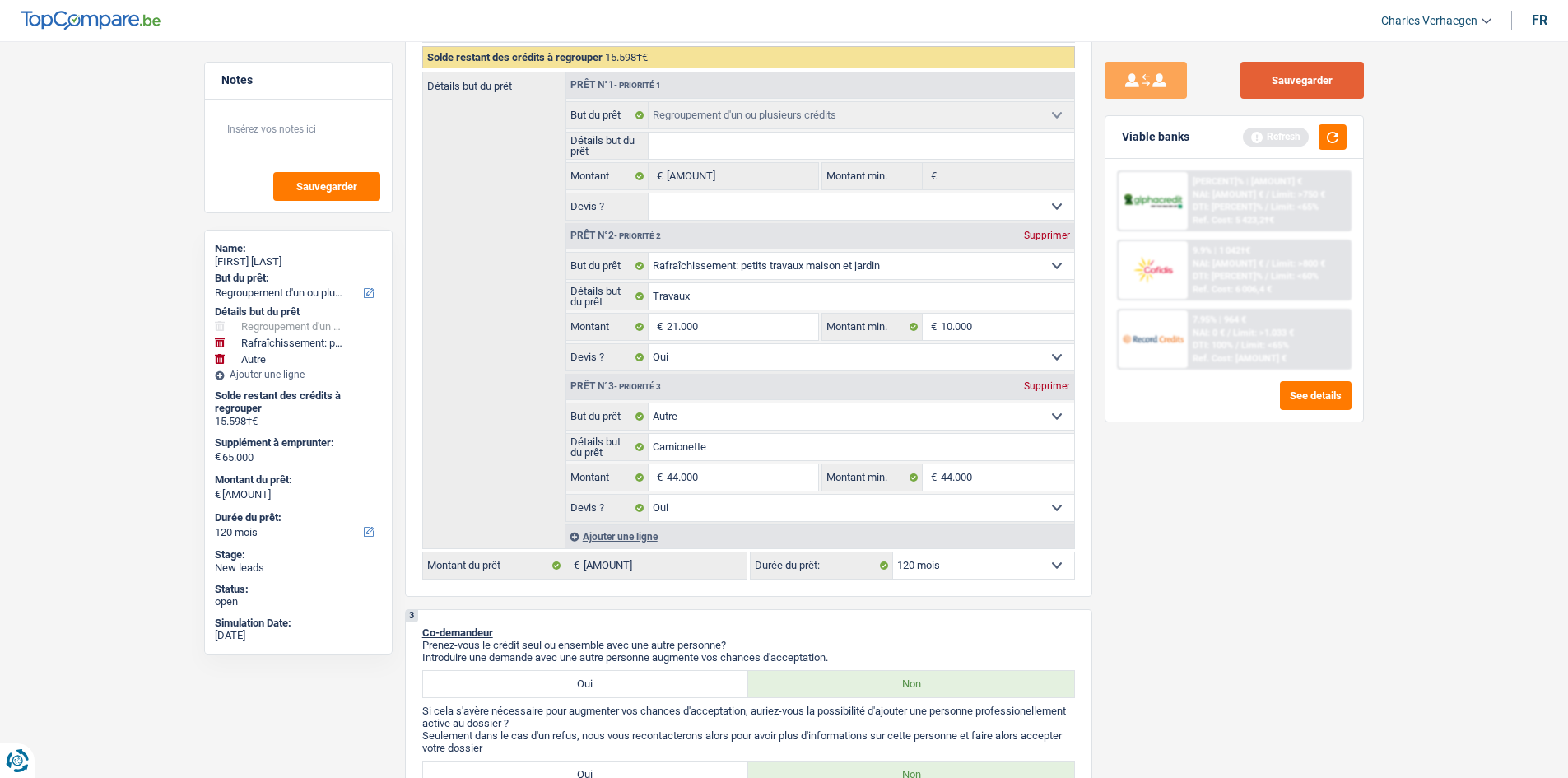 click on "Sauvegarder" at bounding box center [1302, 80] 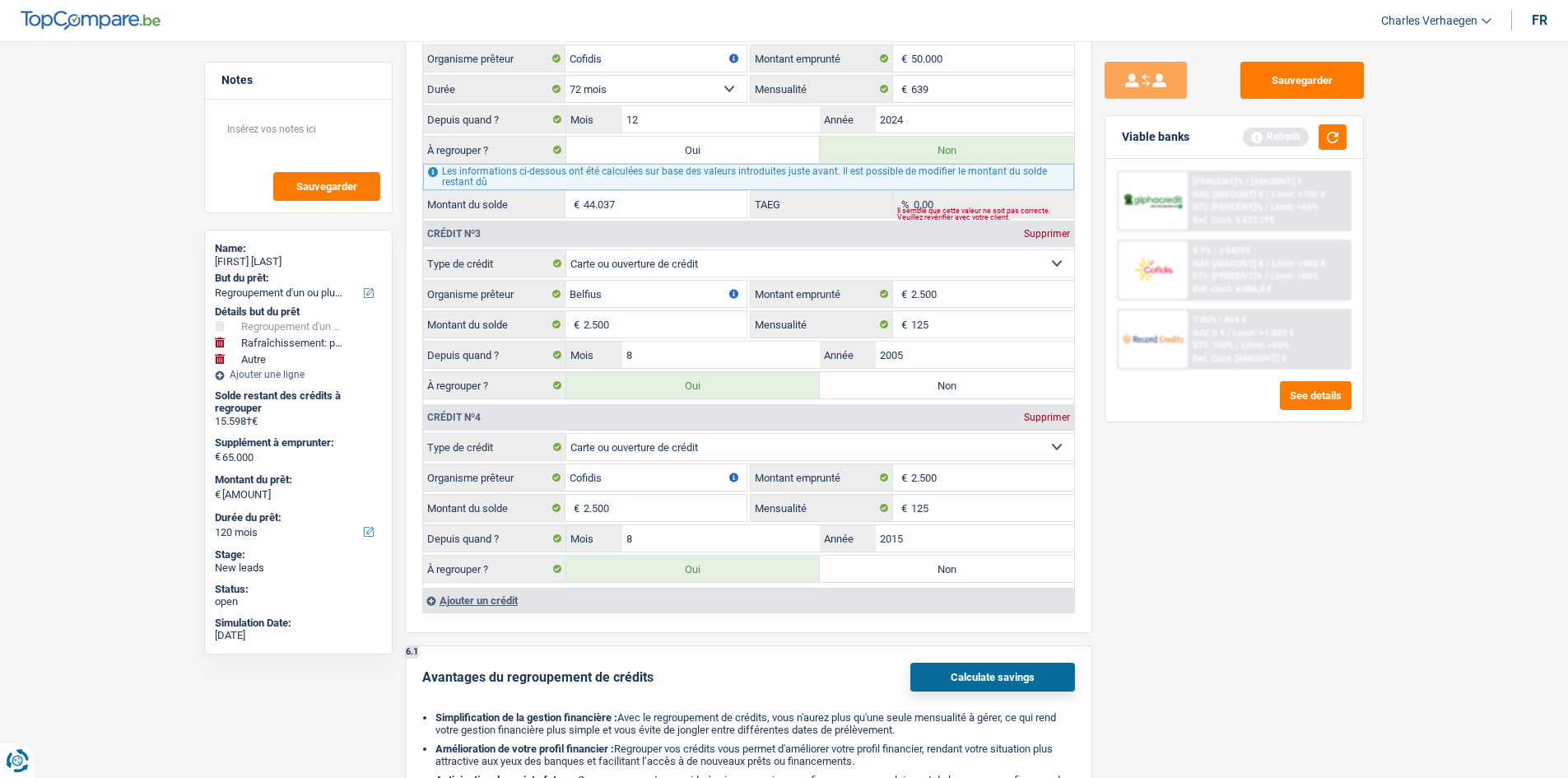 scroll, scrollTop: 2634, scrollLeft: 0, axis: vertical 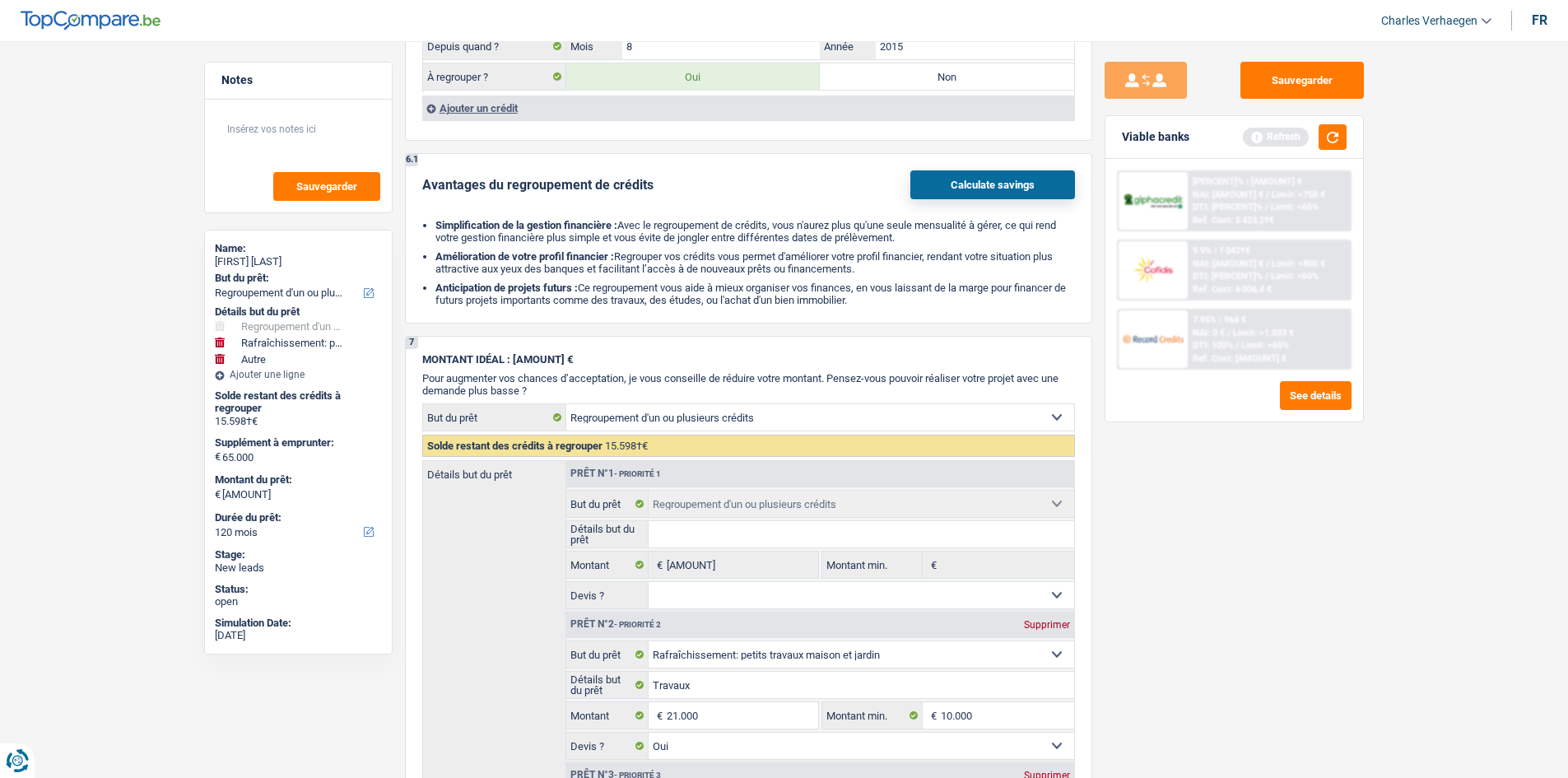 click on "Sauvegarder
Viable banks
Refresh
8.99% | 1 005 €
NAI: 1 225,7 €
/
Limit: >750 €
DTI: 57.29%
/
Limit: <65%
Ref. Cost: 5 423,2 €
9.9% | 1 042 €
NAI: 1 419,1 €
/
Limit: >800 €
DTI: 54.22%
/               /" at bounding box center (1234, 404) 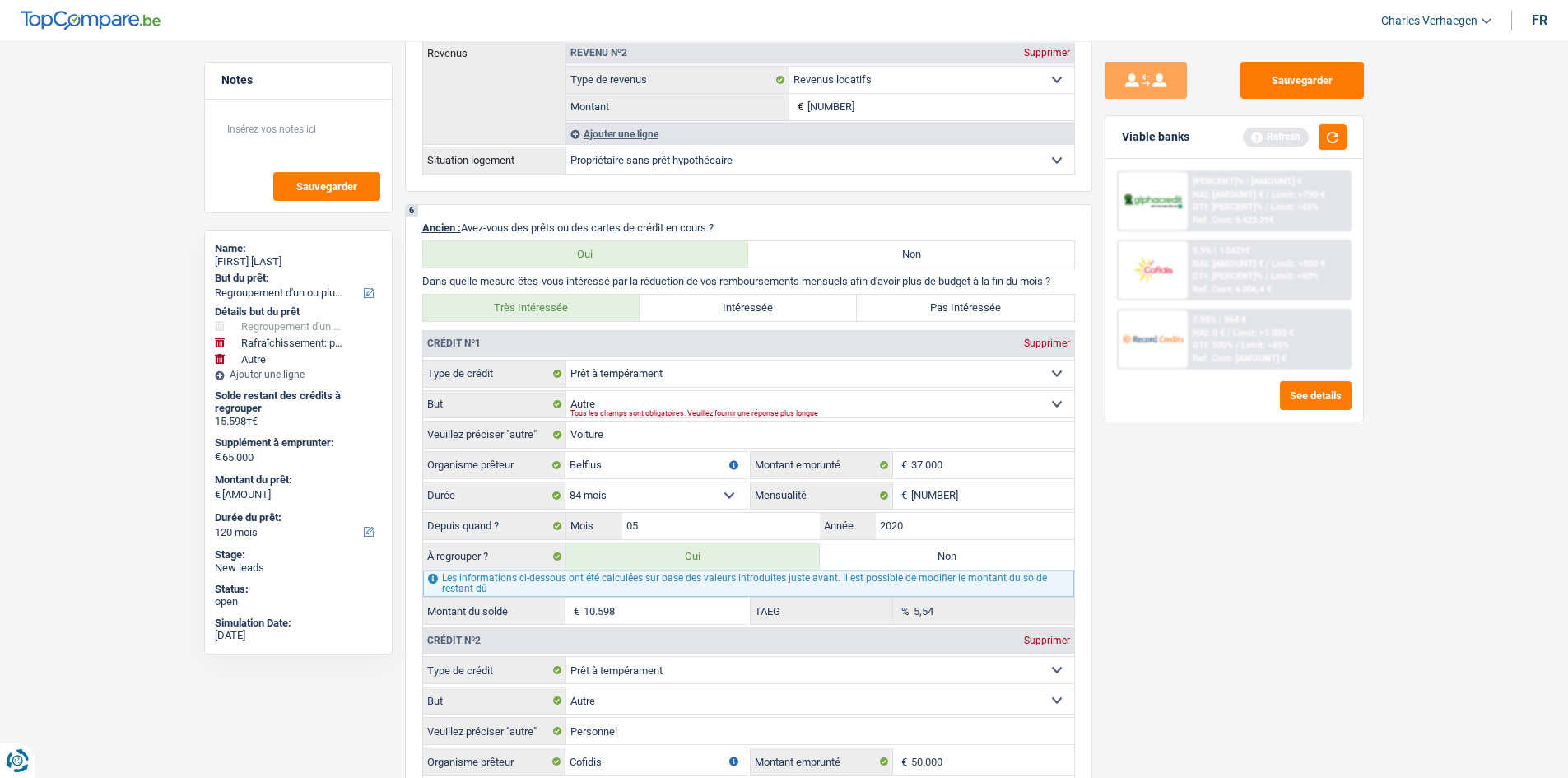scroll, scrollTop: 1153, scrollLeft: 0, axis: vertical 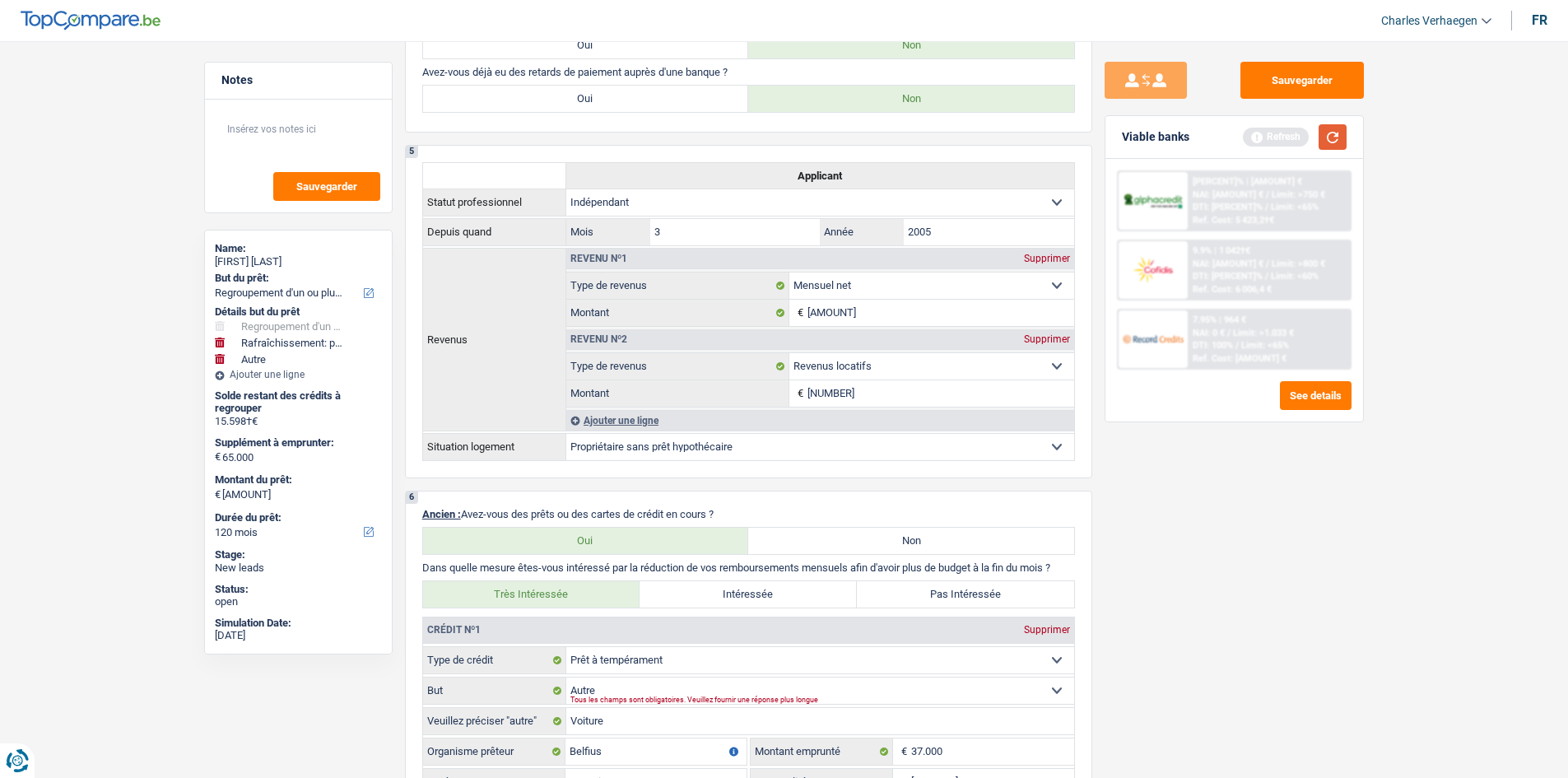 click at bounding box center [1333, 137] 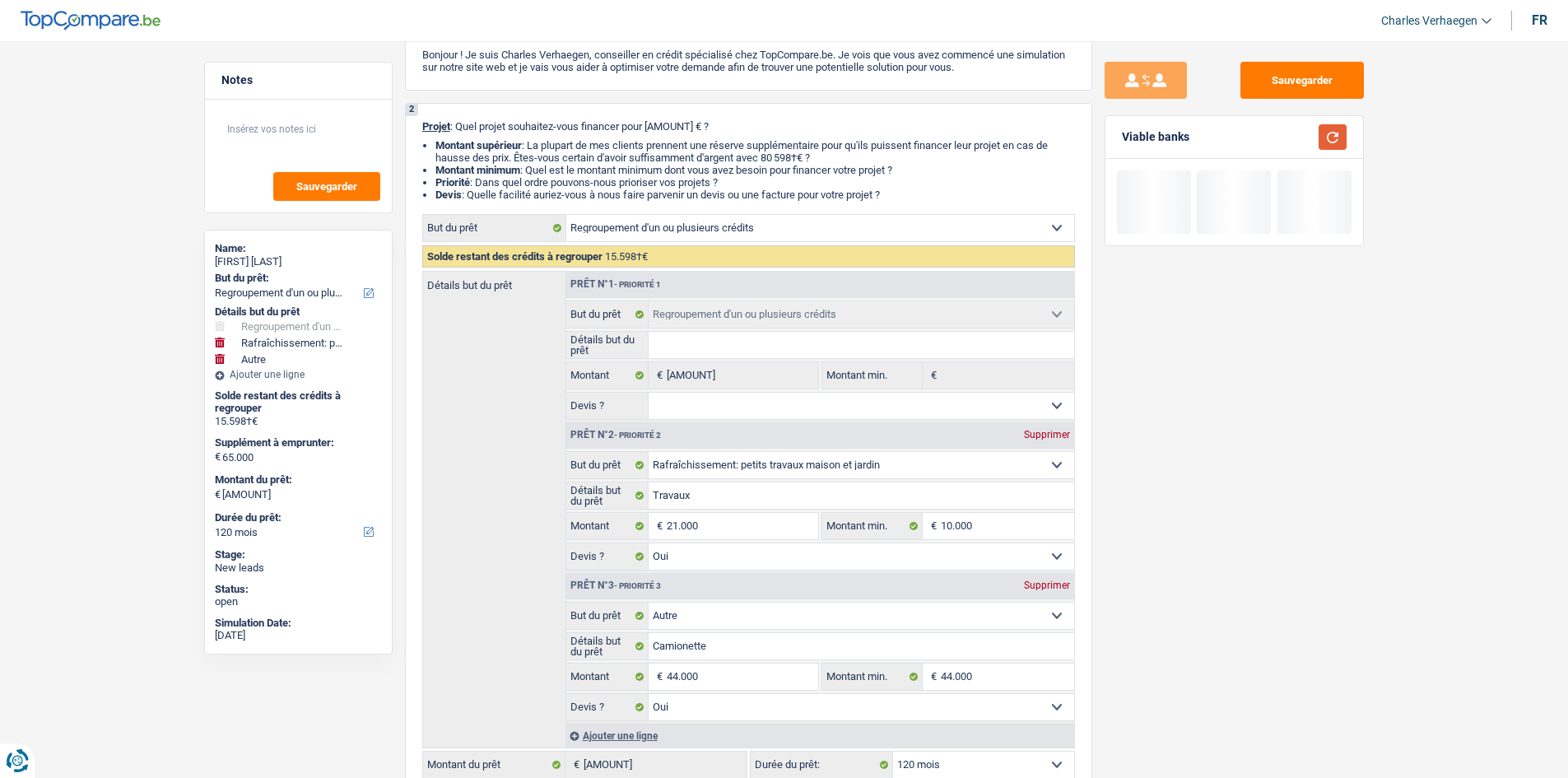 scroll, scrollTop: 0, scrollLeft: 0, axis: both 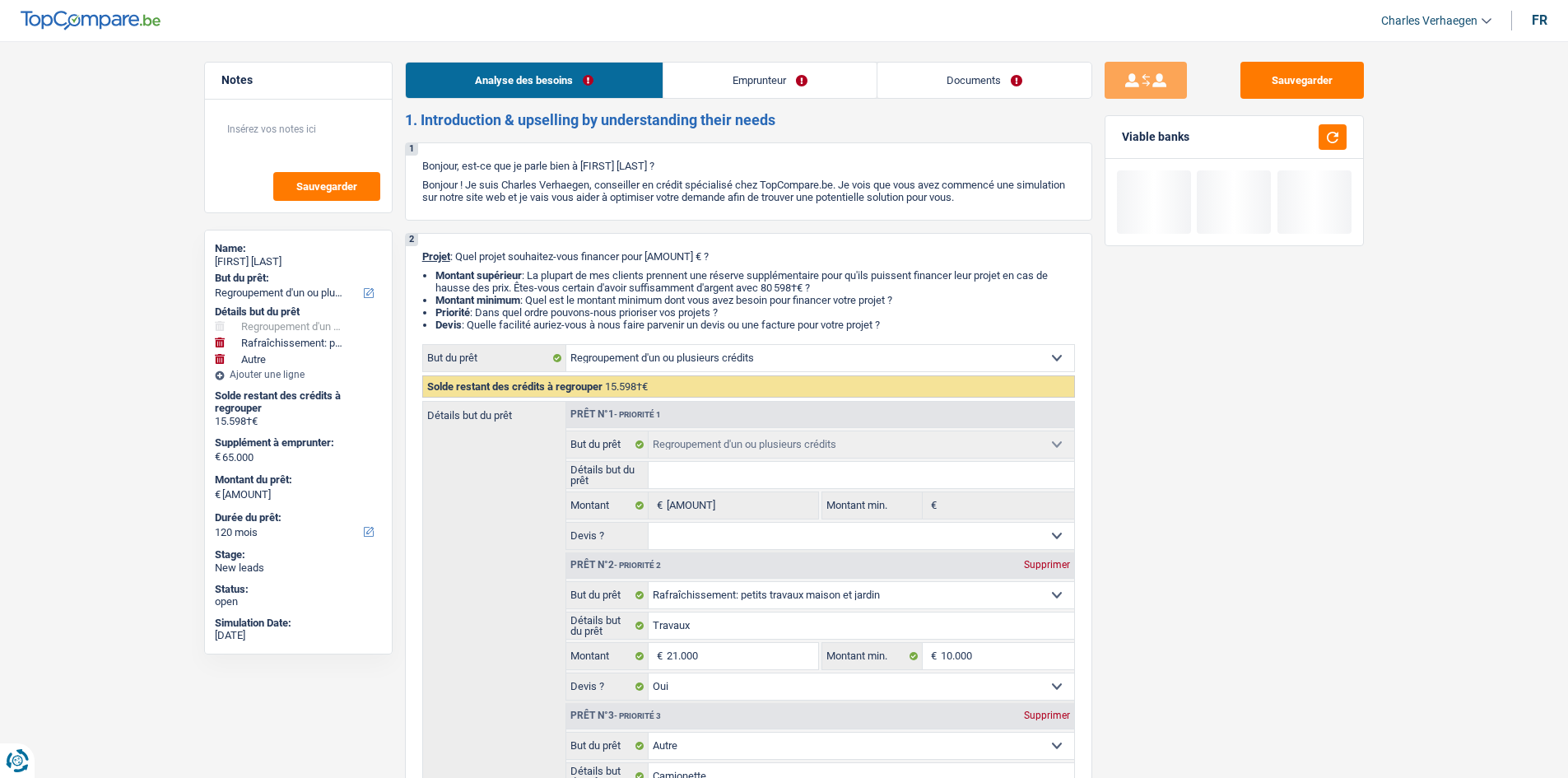 click on "Documents" at bounding box center (984, 80) 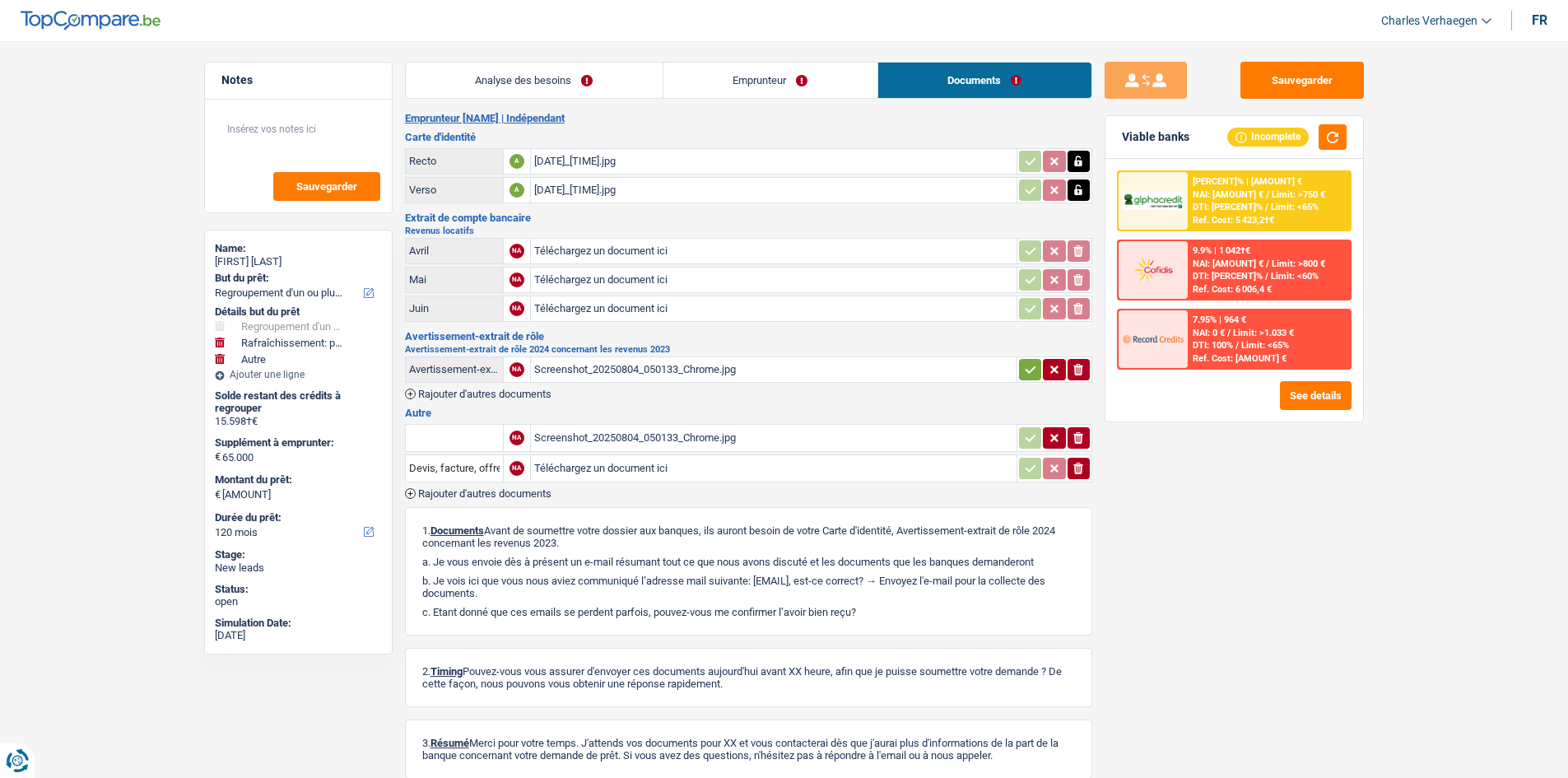 click on "Emprunteur" at bounding box center [770, 80] 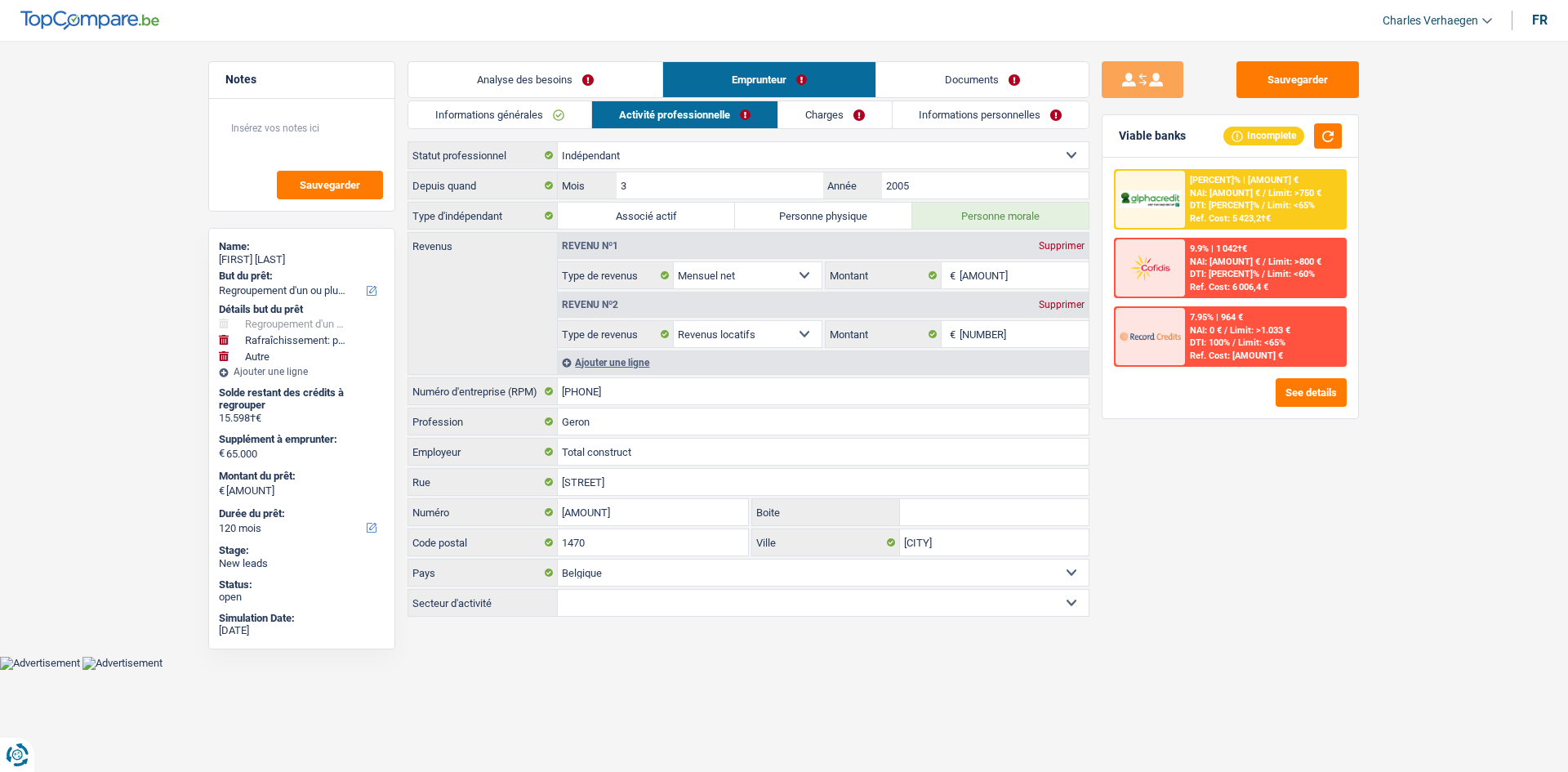 click on "Informations personnelles" at bounding box center (991, 114) 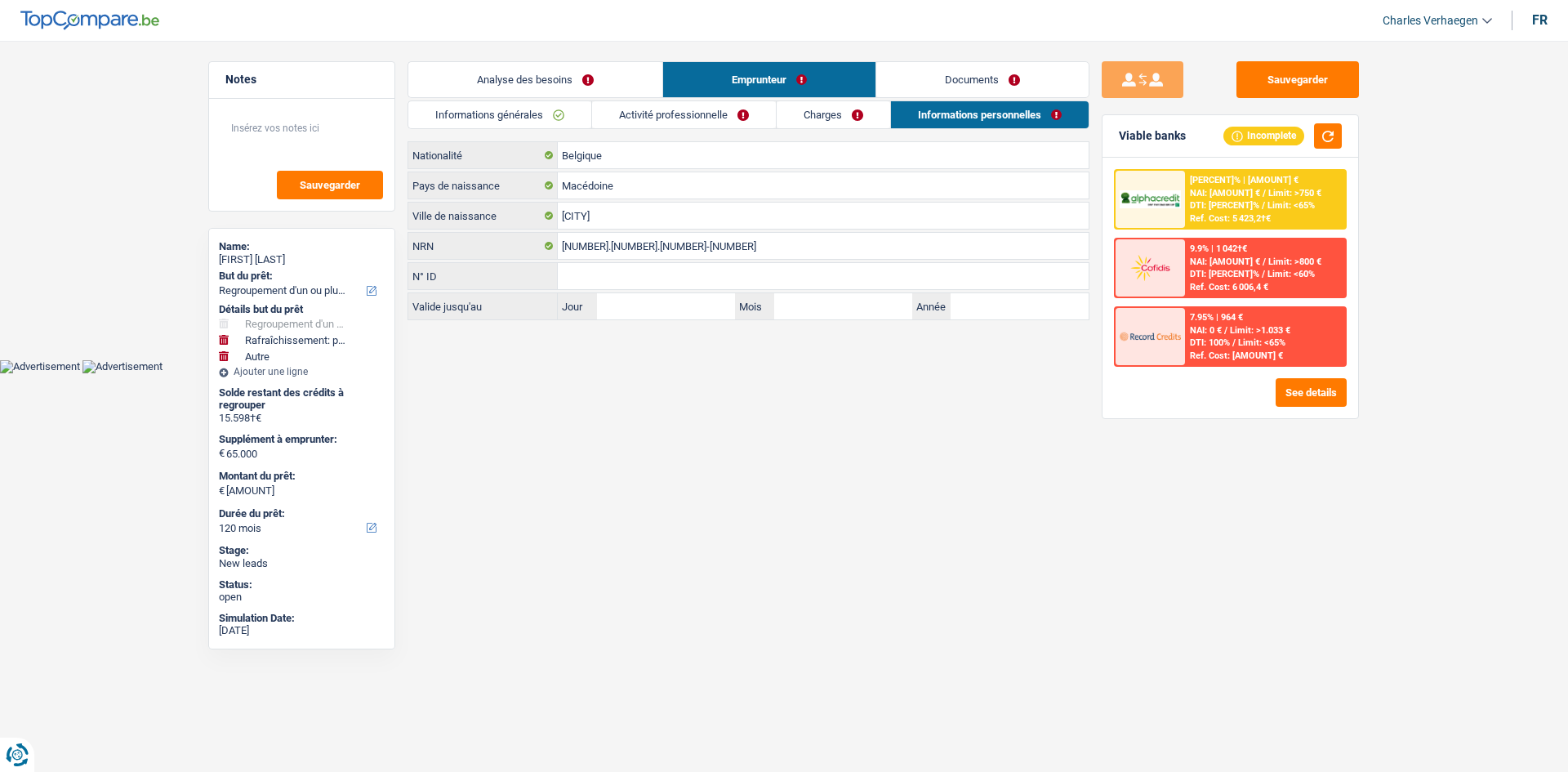 click on "Charges" at bounding box center (833, 114) 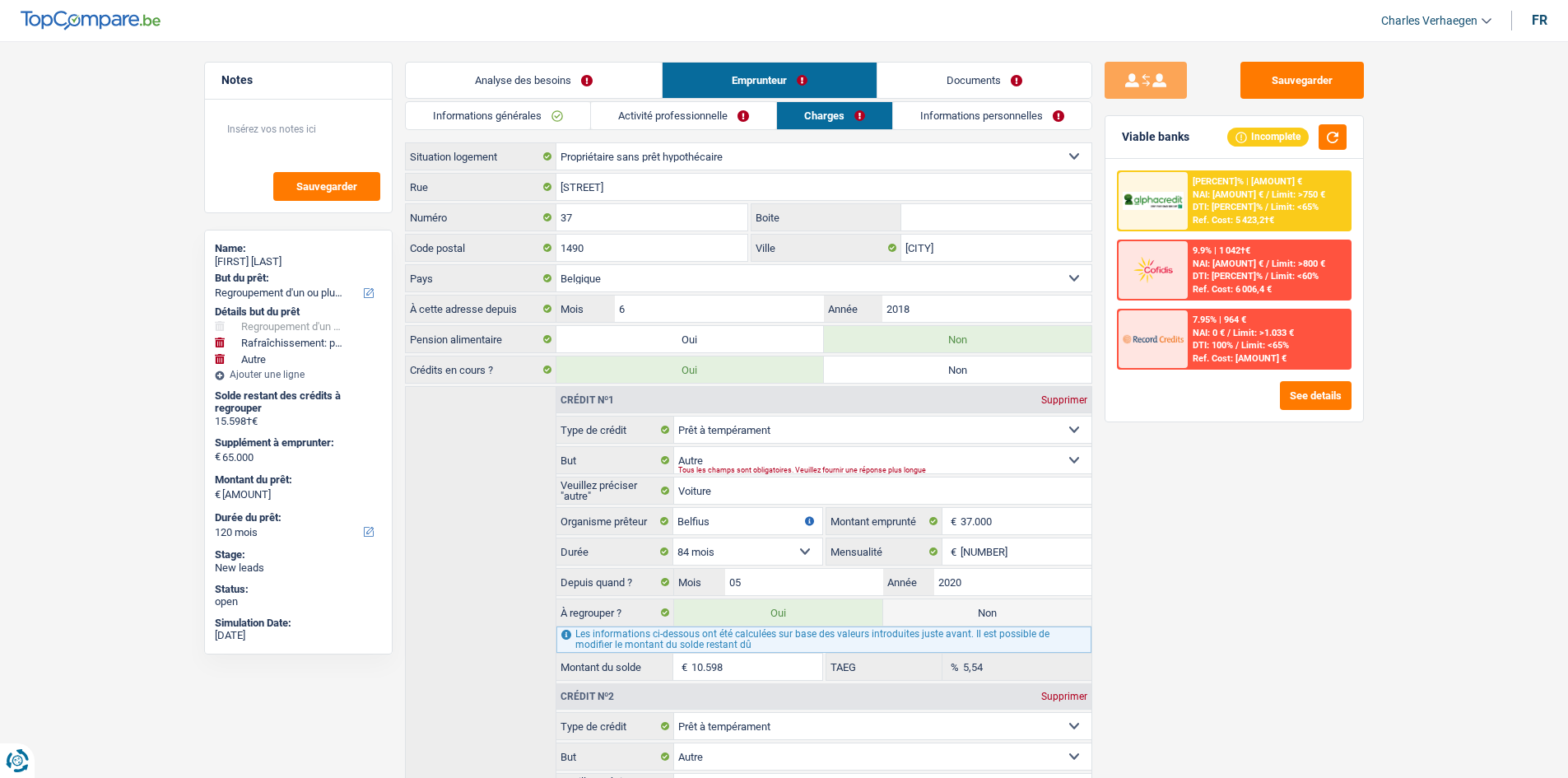 click on "Informations générales" at bounding box center [498, 115] 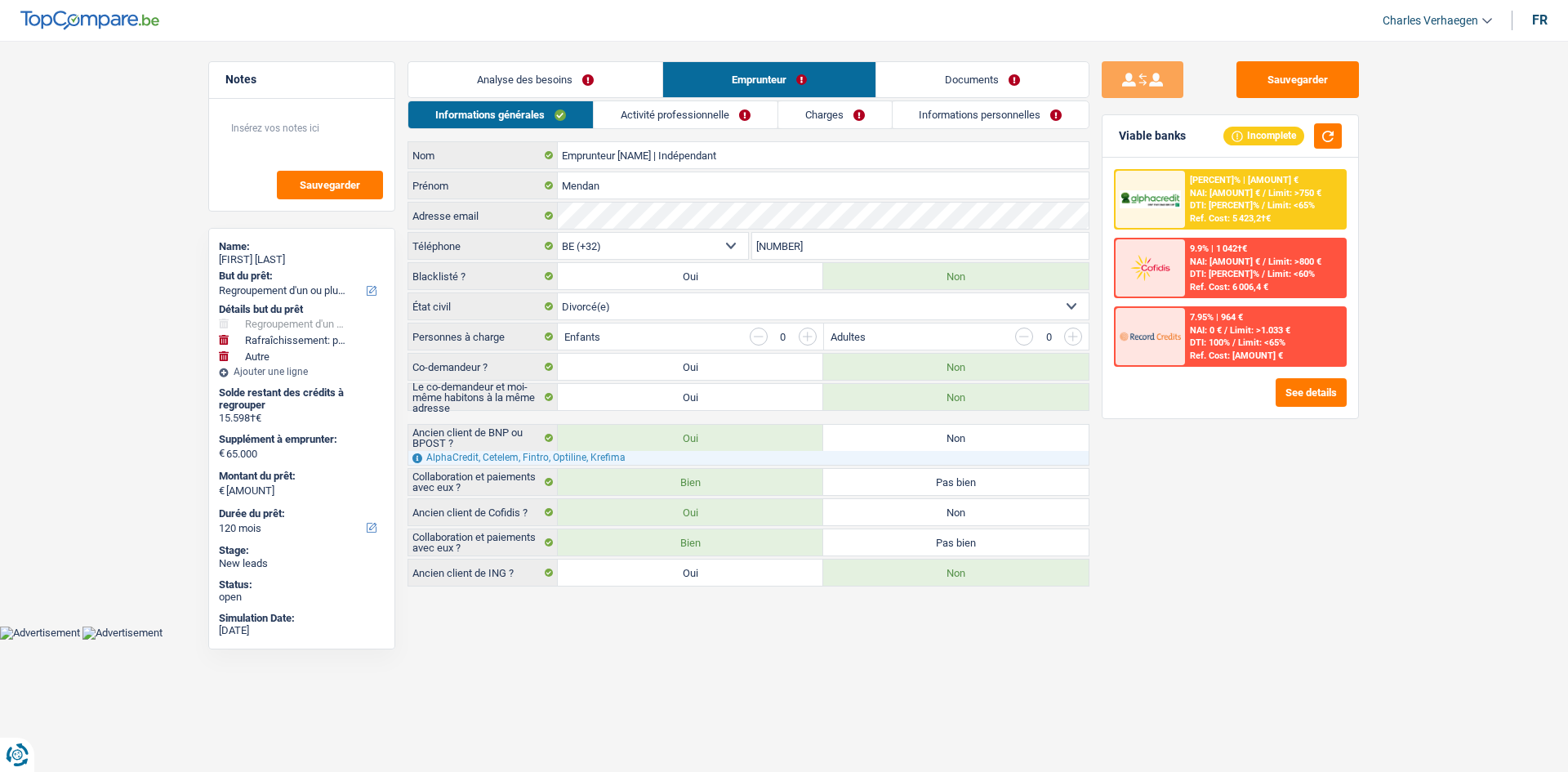 click on "Analyse des besoins" at bounding box center (535, 79) 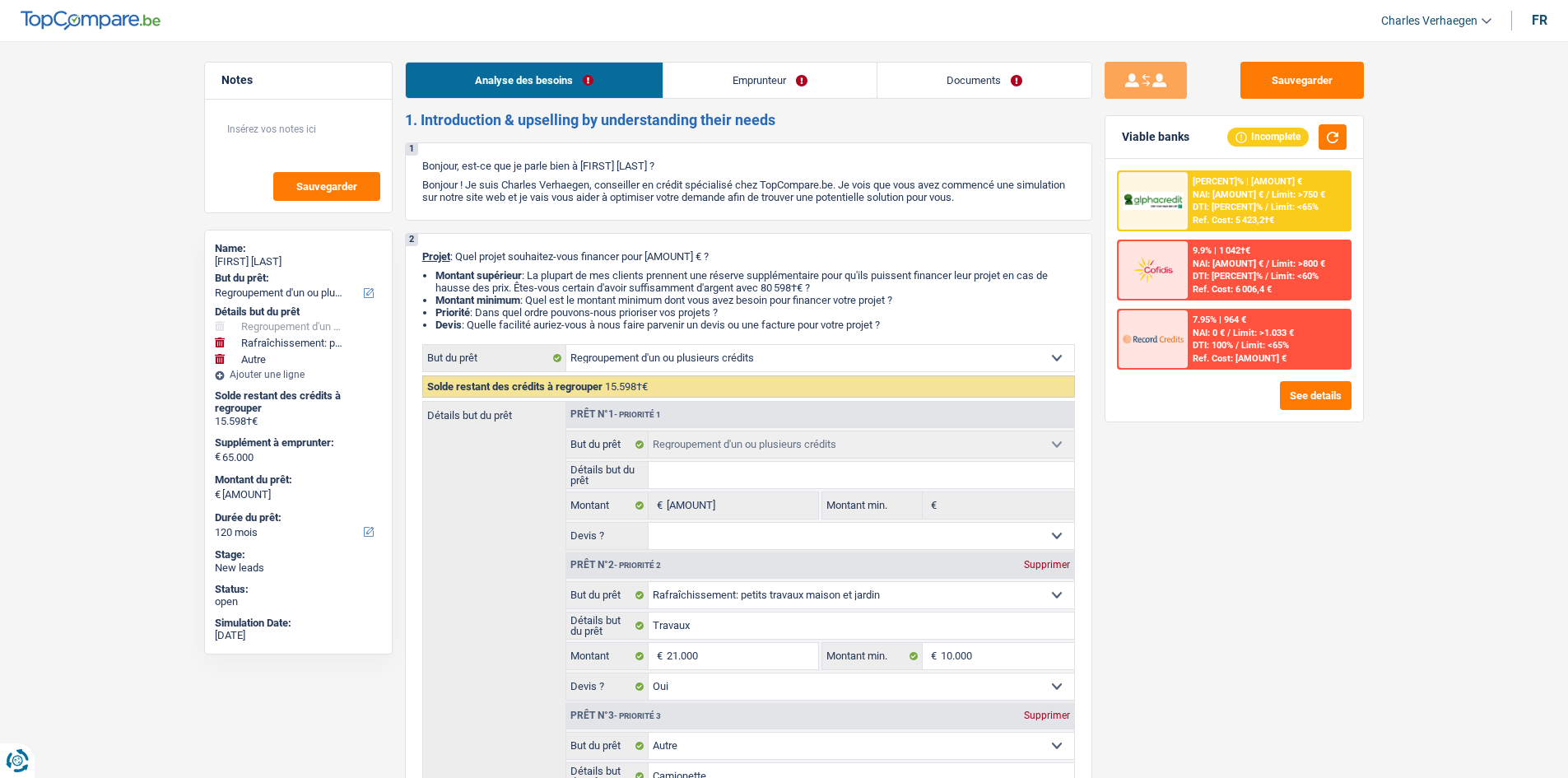 click on "Sauvegarder
Viable banks
Incomplete
8.99% | 1 005 €
NAI: 1 225,7 €
/
Limit: >750 €
DTI: 57.29%
/
Limit: <65%
Ref. Cost: 5 423,2 €
9.9% | 1 042 €
NAI: 1 419,1 €
/
Limit: >800 €
DTI: 54.22%
/               /" at bounding box center (1234, 404) 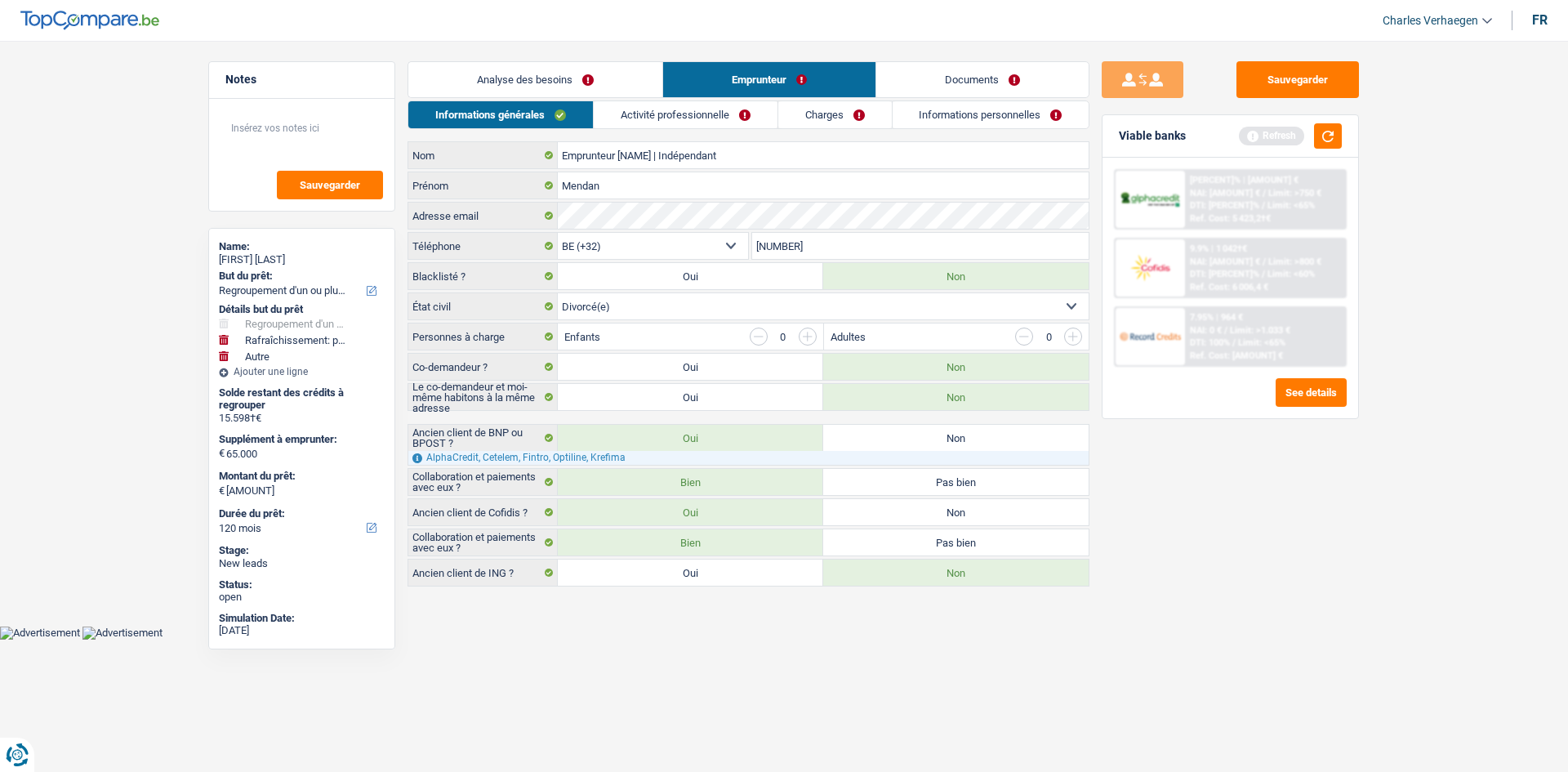 click on "Notes
Sauvegarder
Name:   Mendan Ajvazoski   But du prêt: Confort maison: meubles, textile, peinture, électroménager, outillage non-professionnel Hifi, multimédia, gsm, ordinateur Aménagement: frais d'installation, déménagement Evénement familial: naissance, mariage, divorce, communion, décès Frais médicaux Frais d'études Frais permis de conduire Regroupement d'un ou plusieurs crédits Loisirs: voyage, sport, musique Rafraîchissement: petits travaux maison et jardin Frais judiciaires Réparation voiture Prêt rénovation Prêt énergie Prêt voiture Taxes, impôts non professionnels Rénovation bien à l'étranger Dettes familiales Assurance Autre
Sélectionner une option
Détails but du prêt
Confort maison: meubles, textile, peinture, électroménager, outillage non-professionnel Hifi, multimédia, gsm, ordinateur Aménagement: frais d'installation, déménagement" at bounding box center (784, 325) 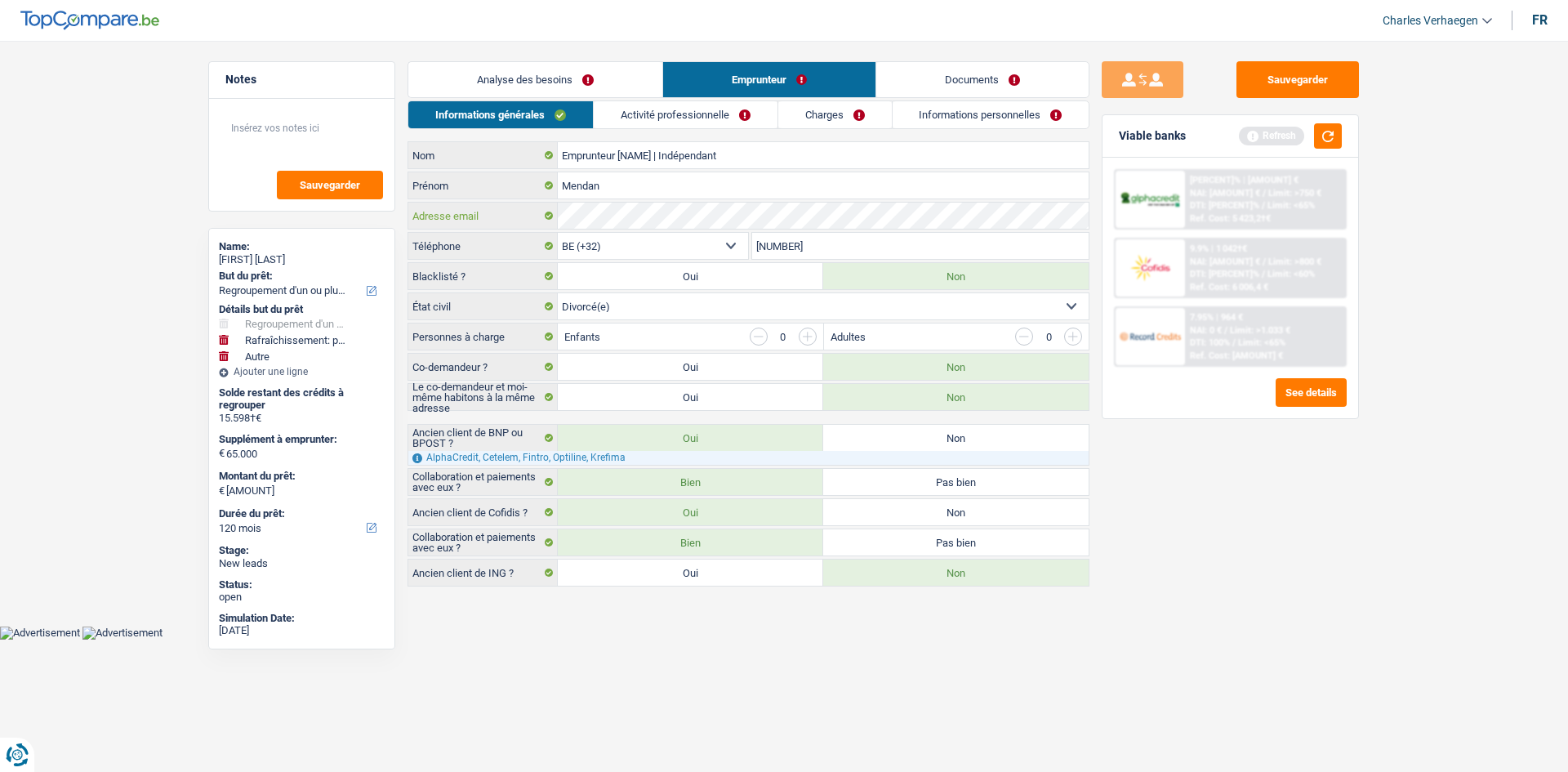 click on "Adresse email" at bounding box center [748, 216] 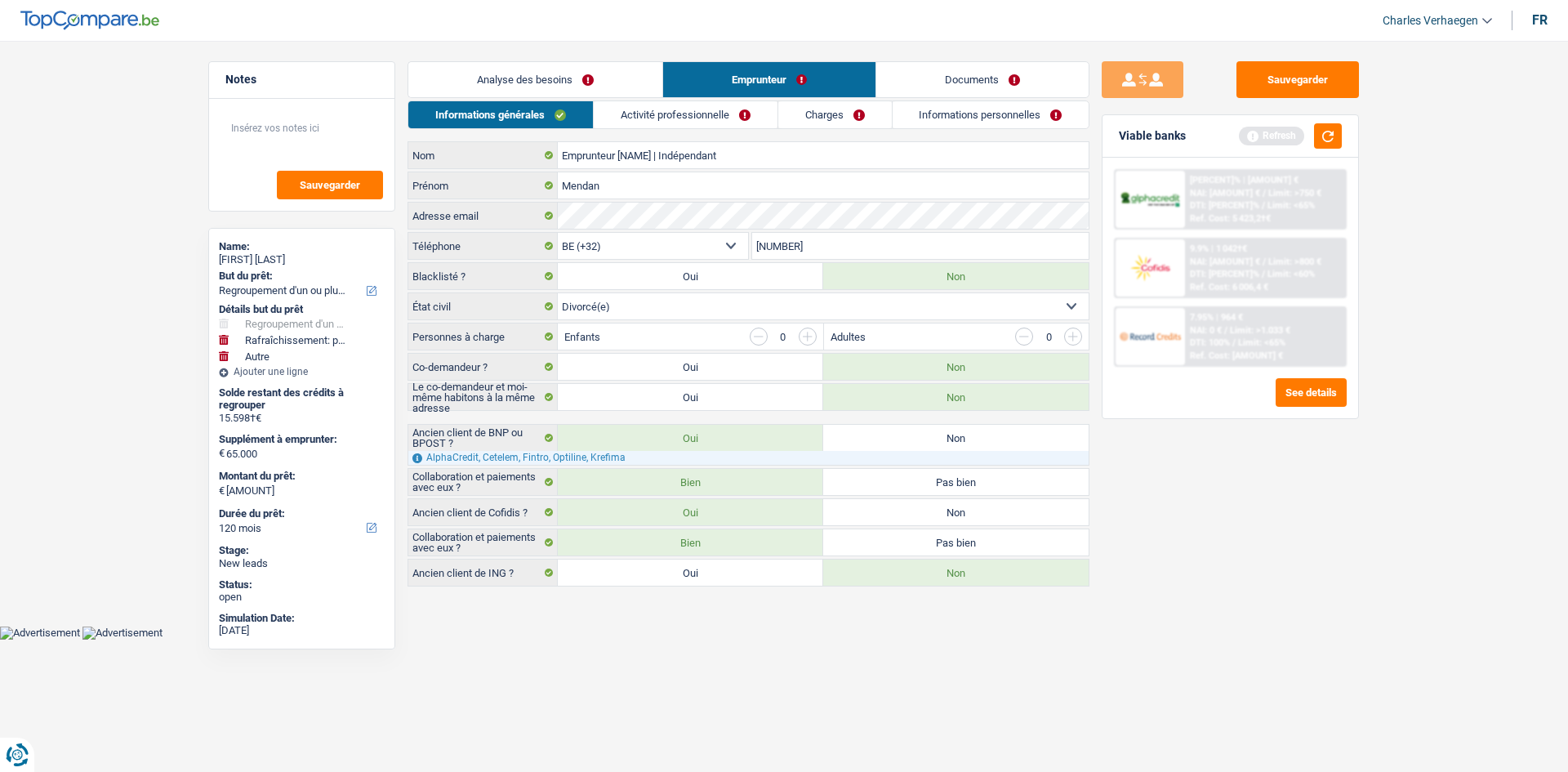 click on "Documents" at bounding box center [982, 79] 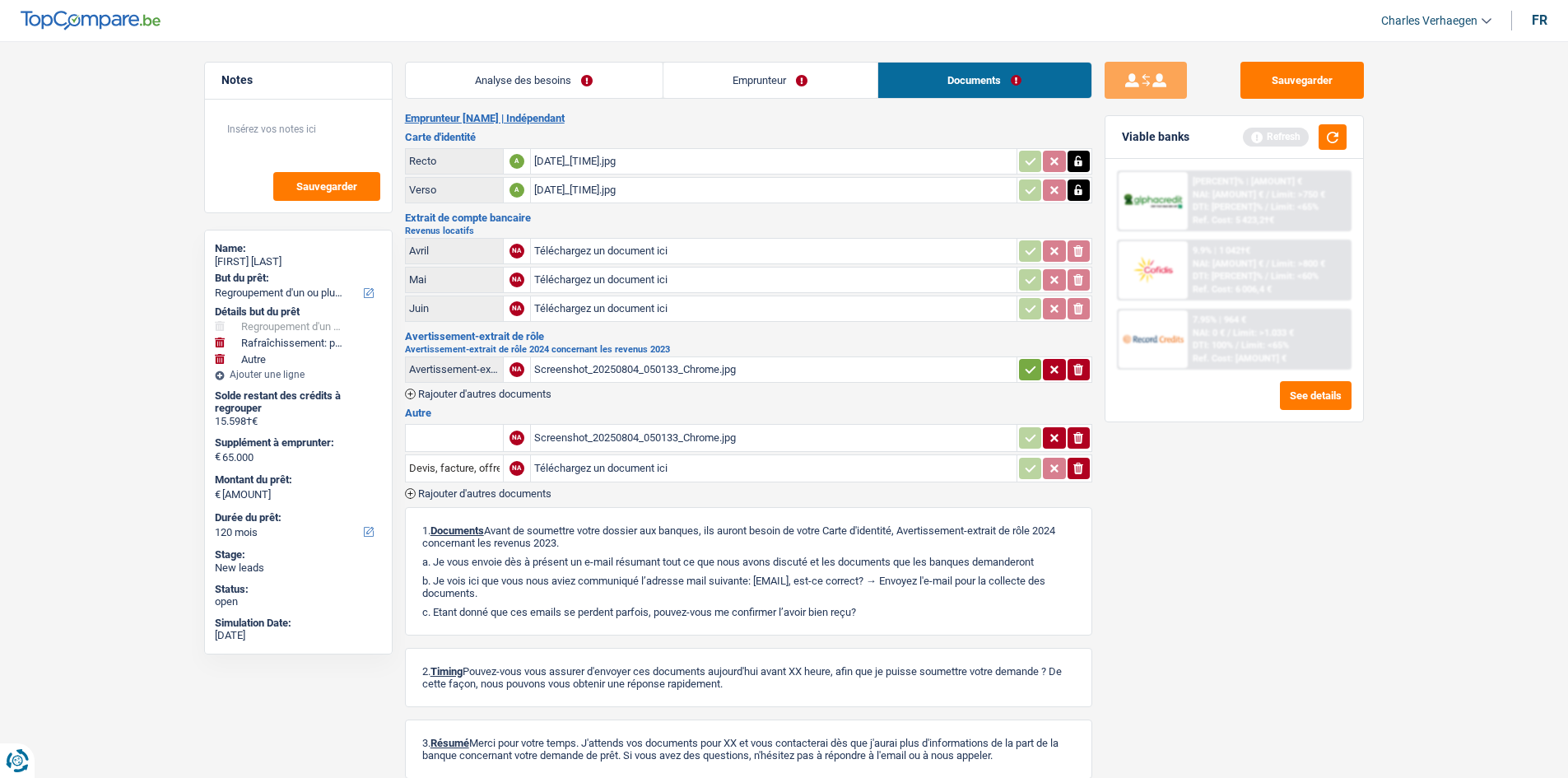 click on "Analyse des besoins" at bounding box center [534, 80] 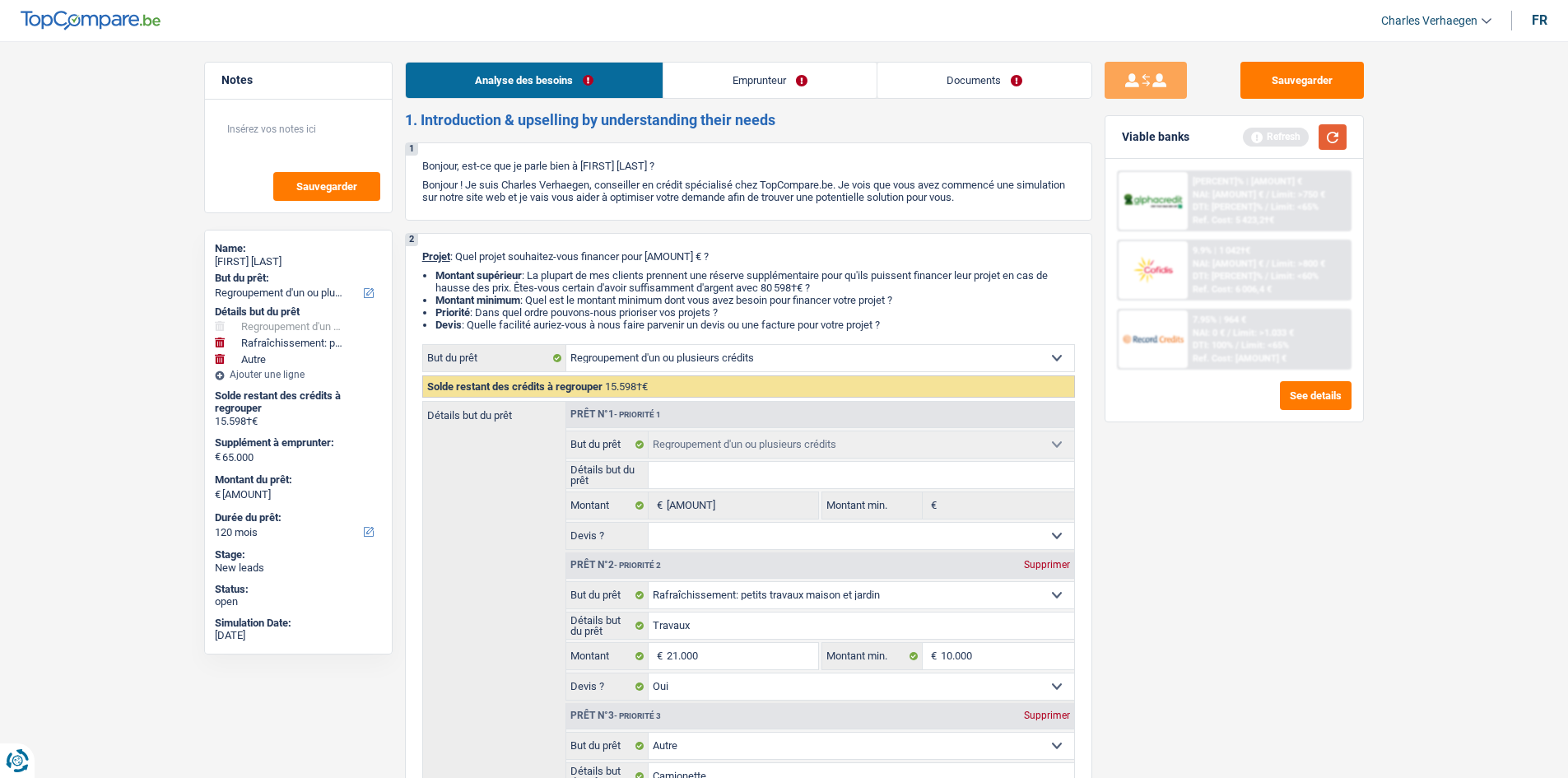 click at bounding box center [1333, 137] 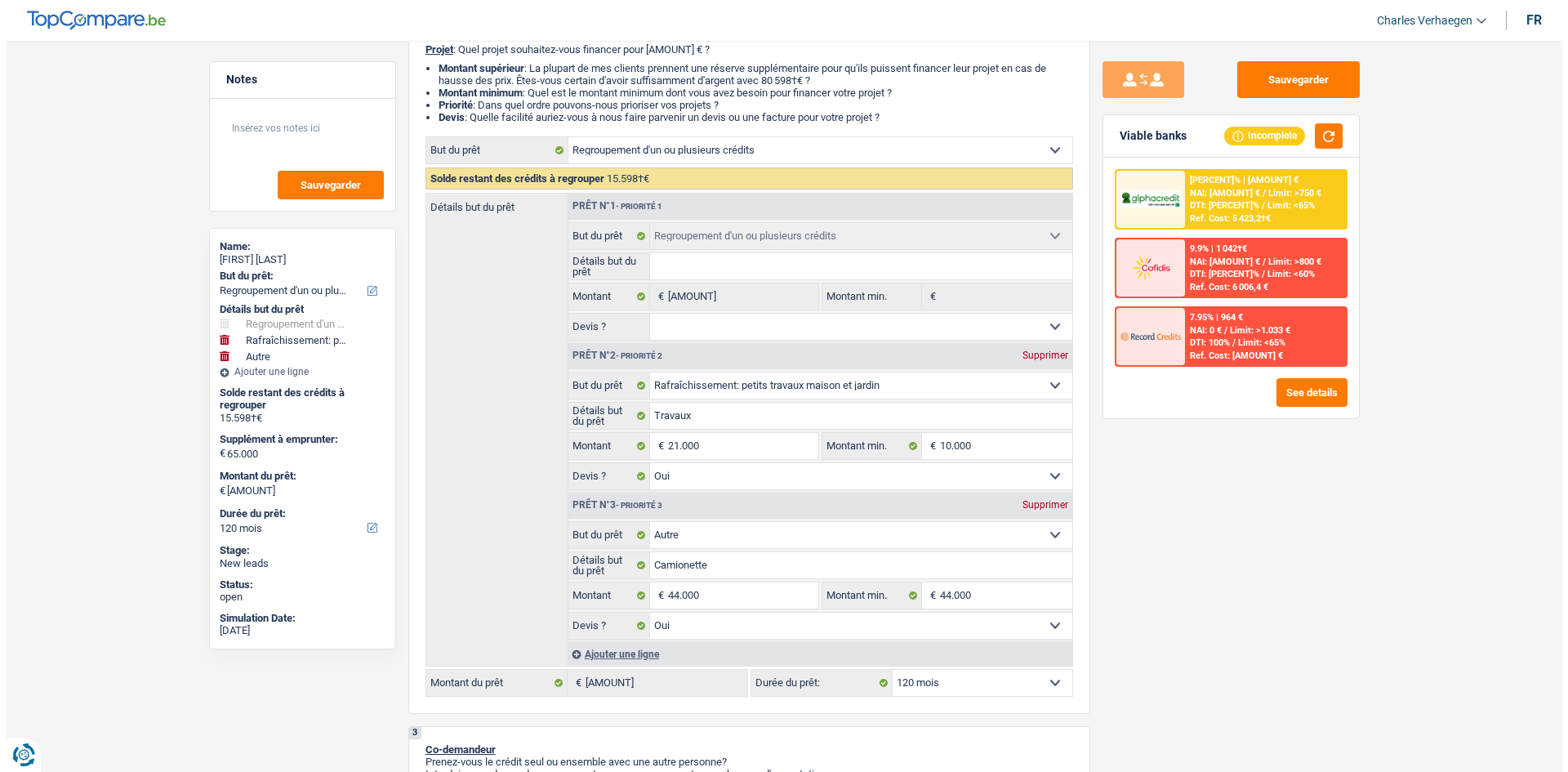 scroll, scrollTop: 0, scrollLeft: 0, axis: both 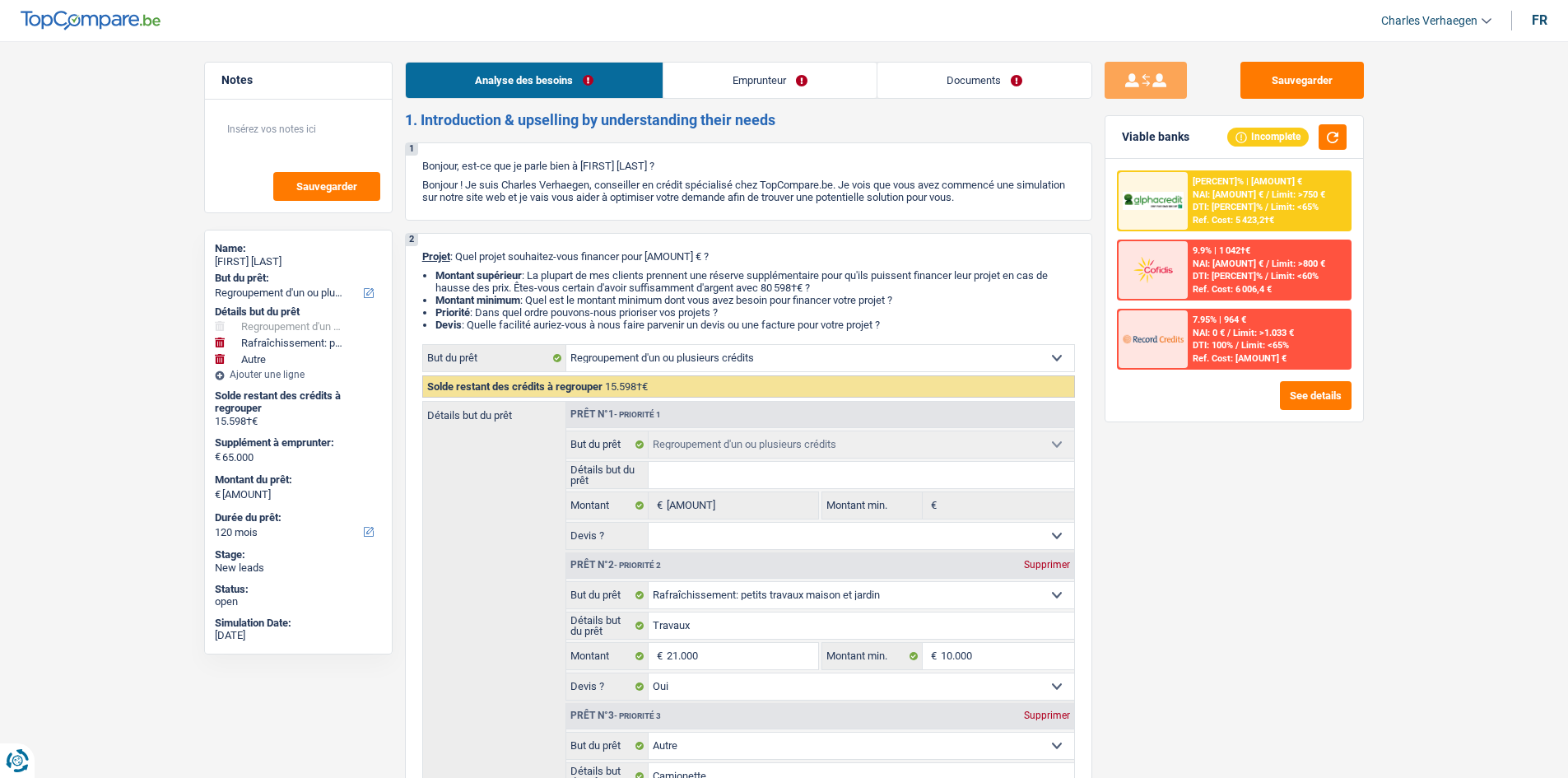 click on "Emprunteur" at bounding box center [770, 80] 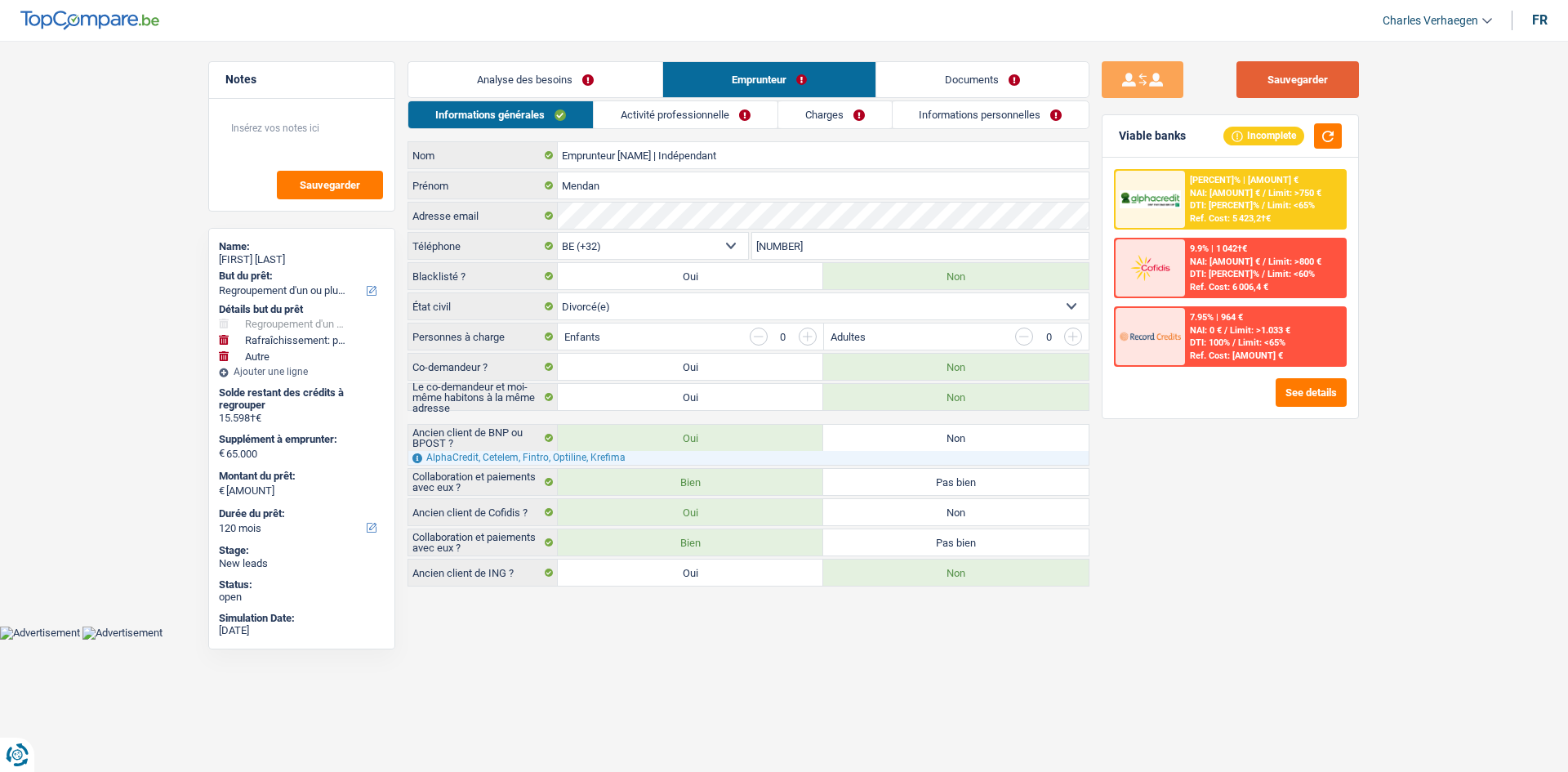 click on "Sauvegarder" at bounding box center (1298, 79) 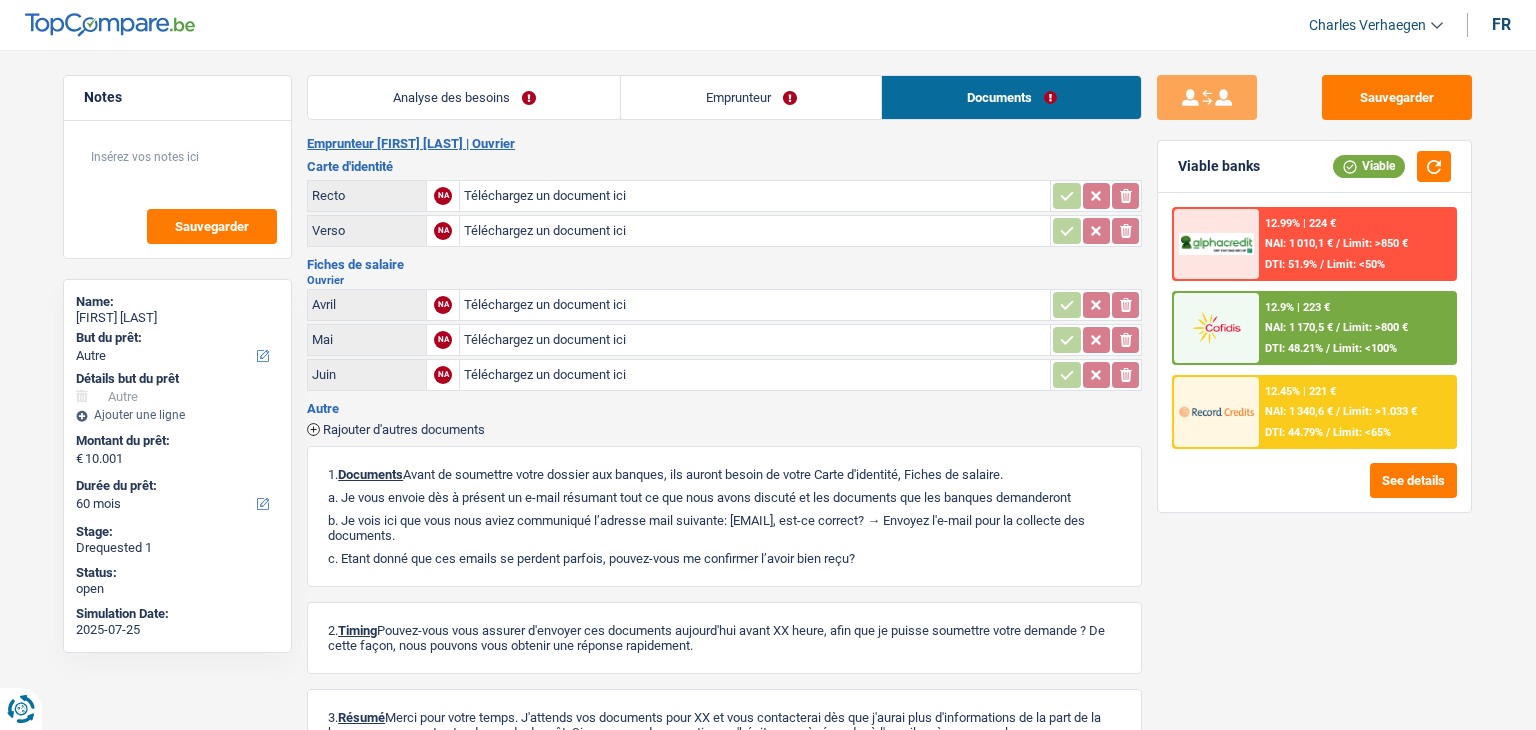select on "other" 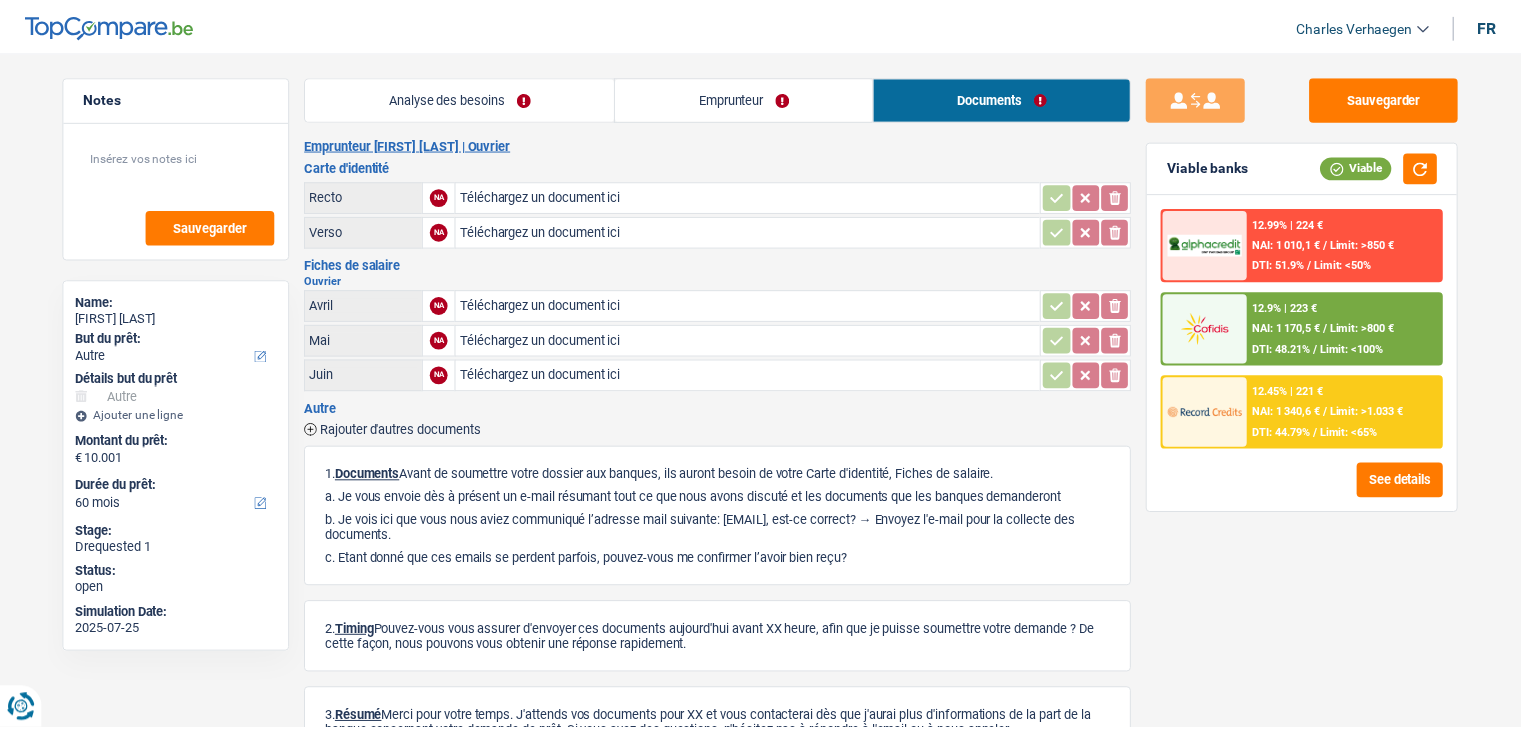 scroll, scrollTop: 0, scrollLeft: 0, axis: both 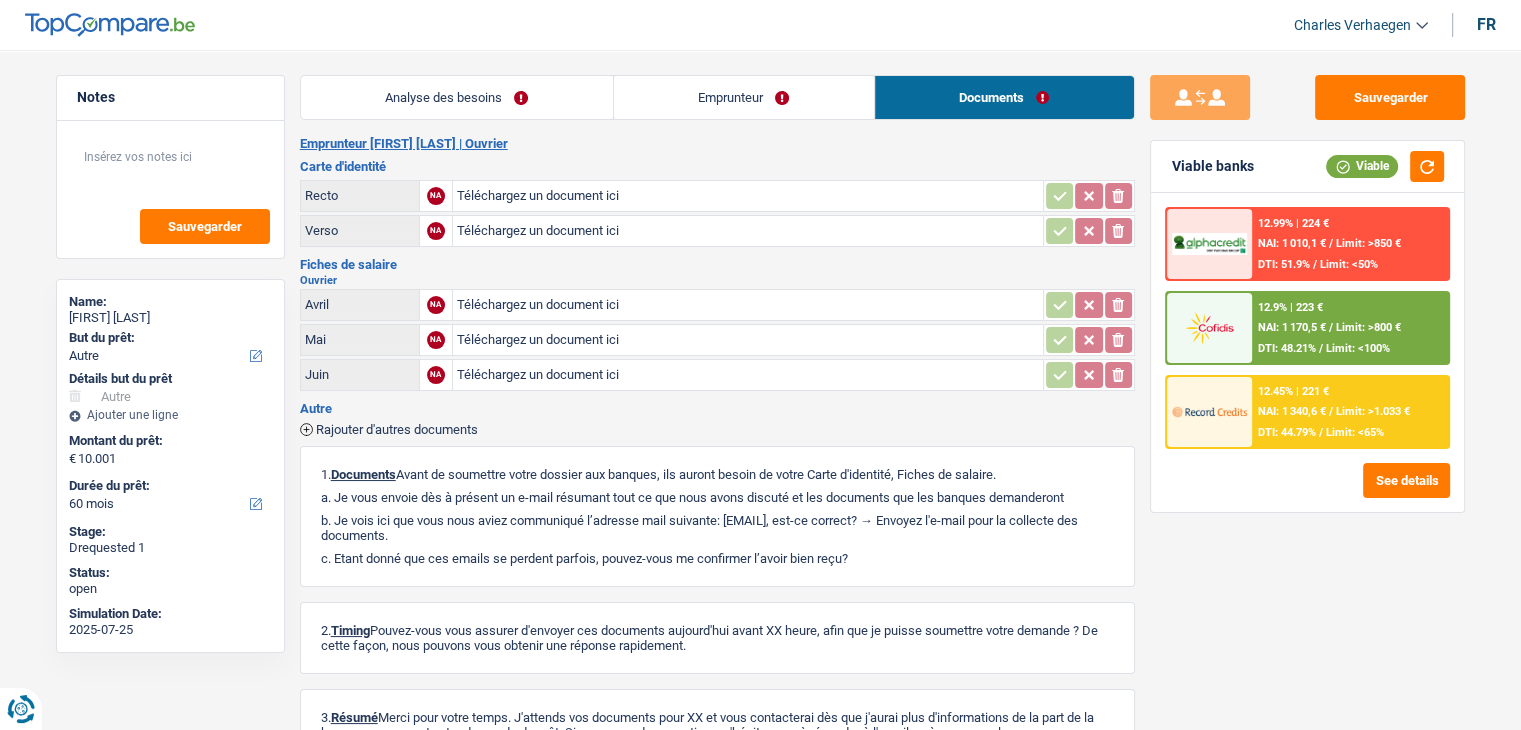 click on "Analyse des besoins" at bounding box center (457, 97) 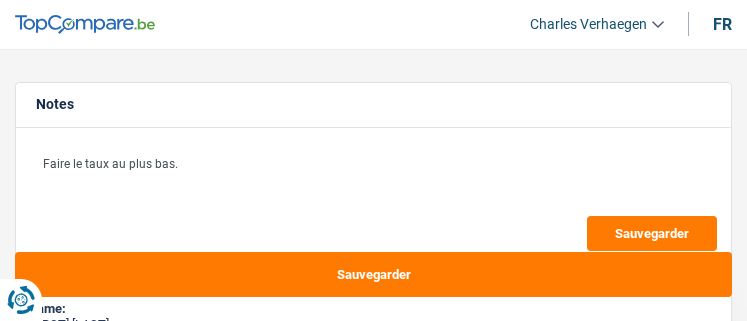 select on "refinancing" 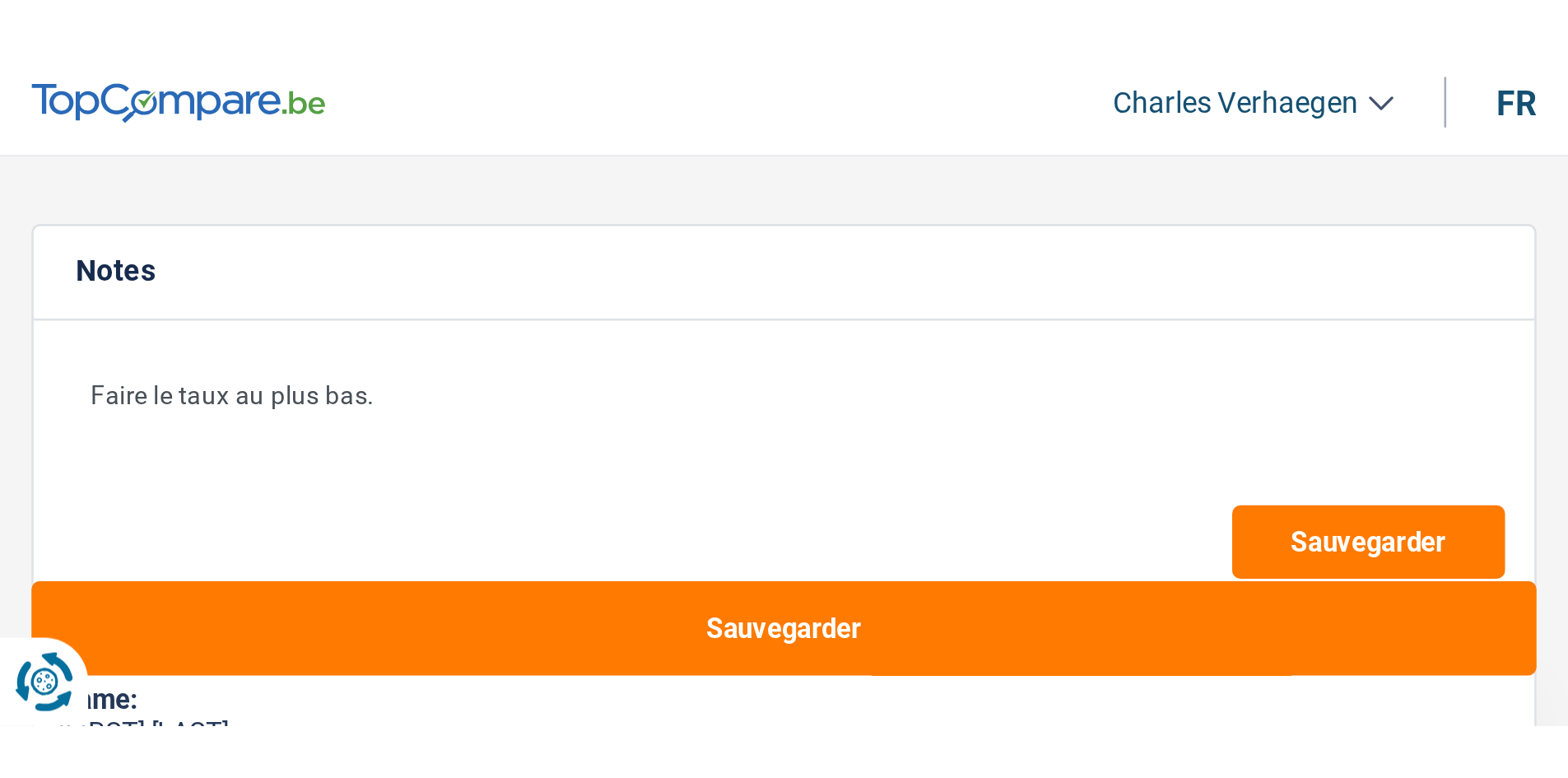 scroll, scrollTop: 0, scrollLeft: 0, axis: both 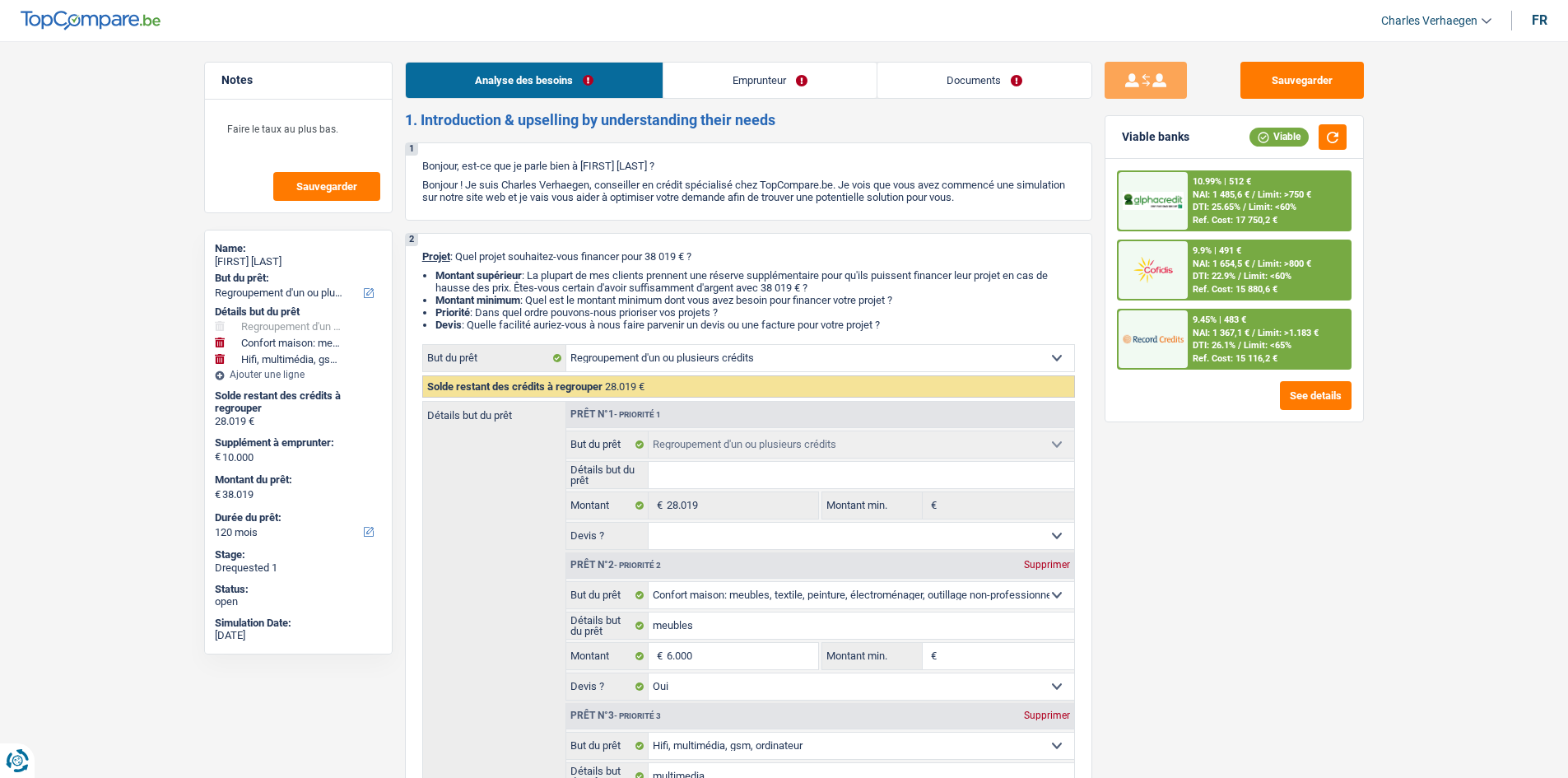 click on "Documents" at bounding box center [984, 80] 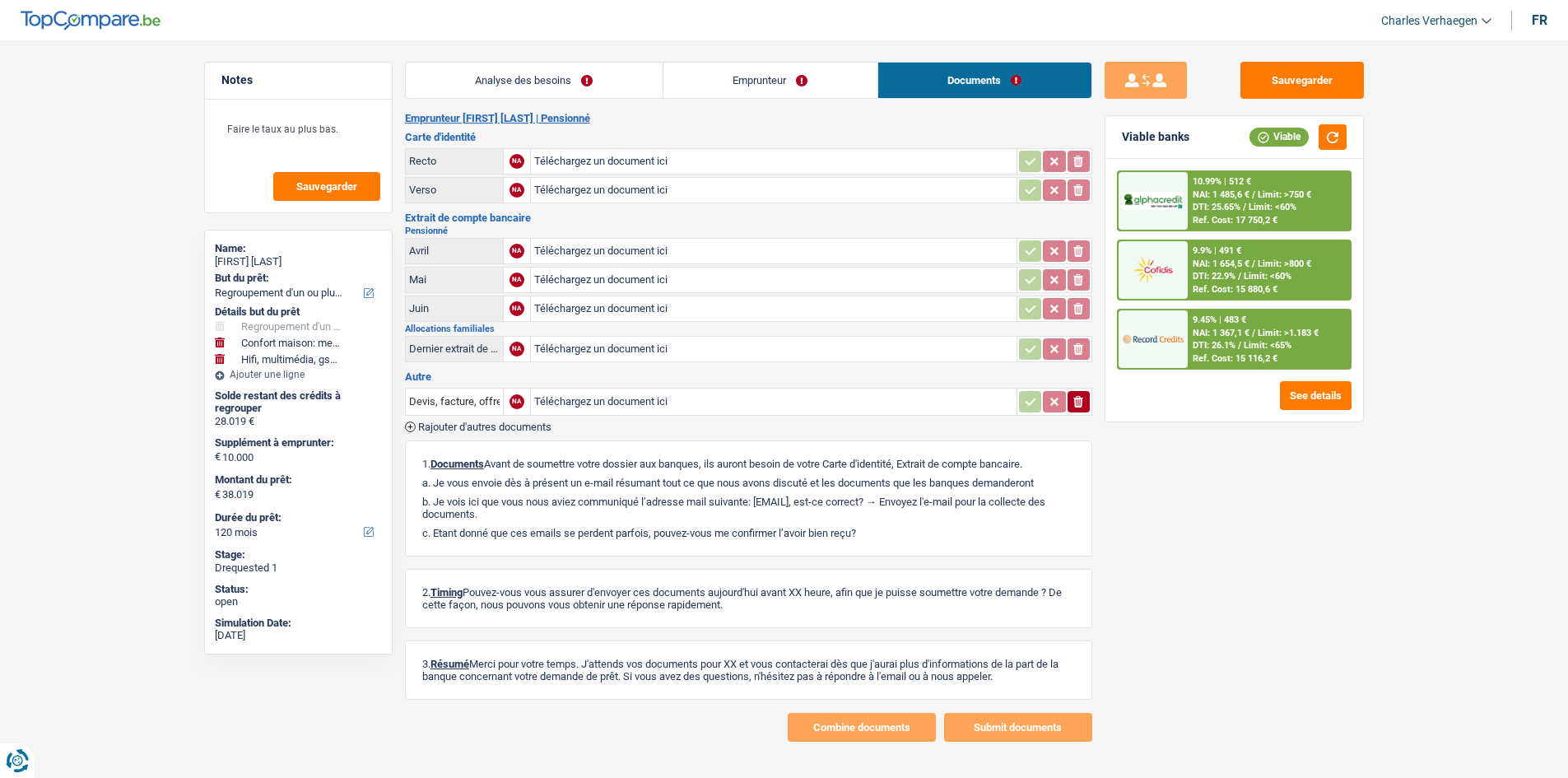click on "Emprunteur" at bounding box center (770, 80) 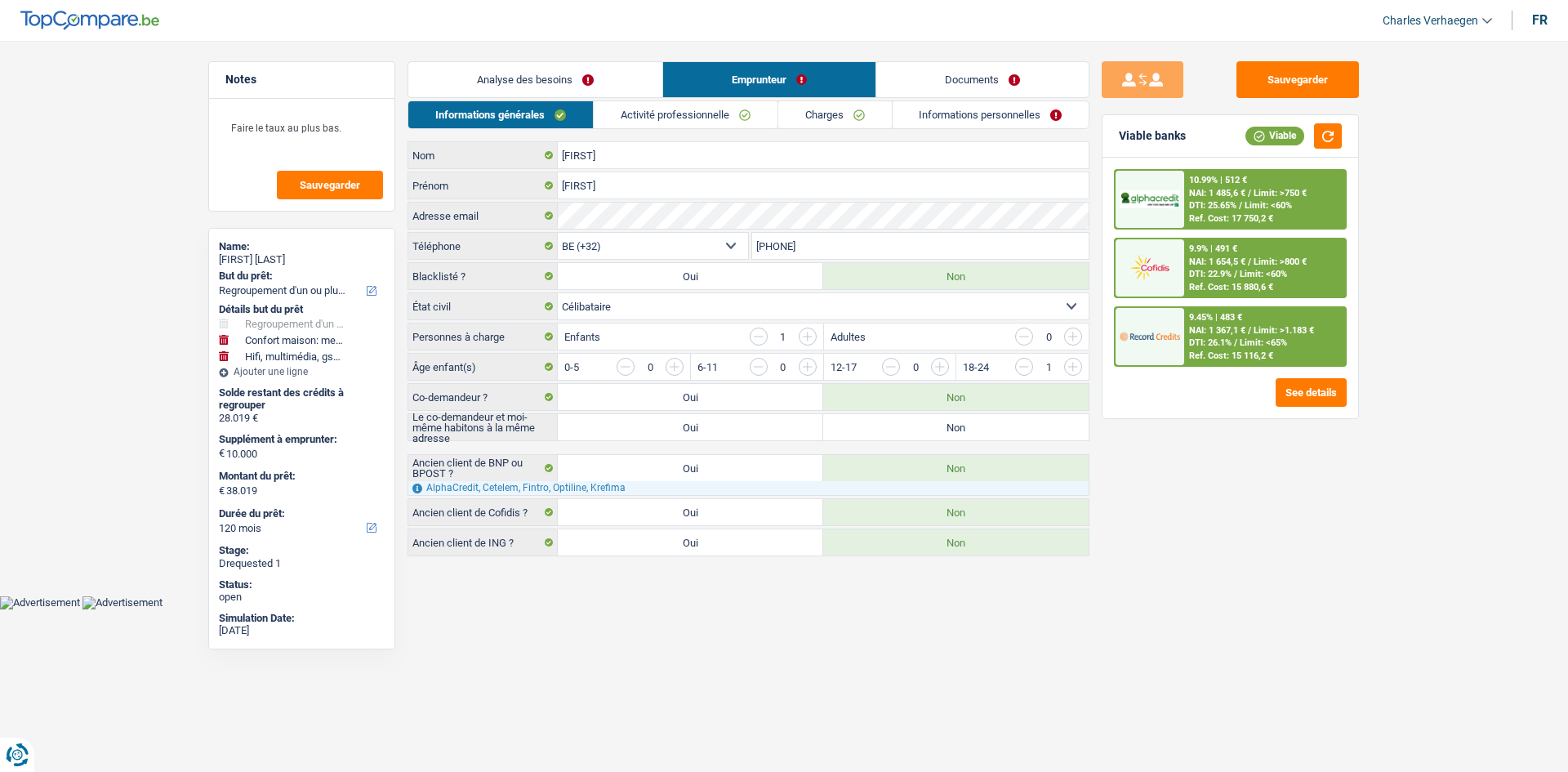 click on "Informations personnelles" at bounding box center [991, 114] 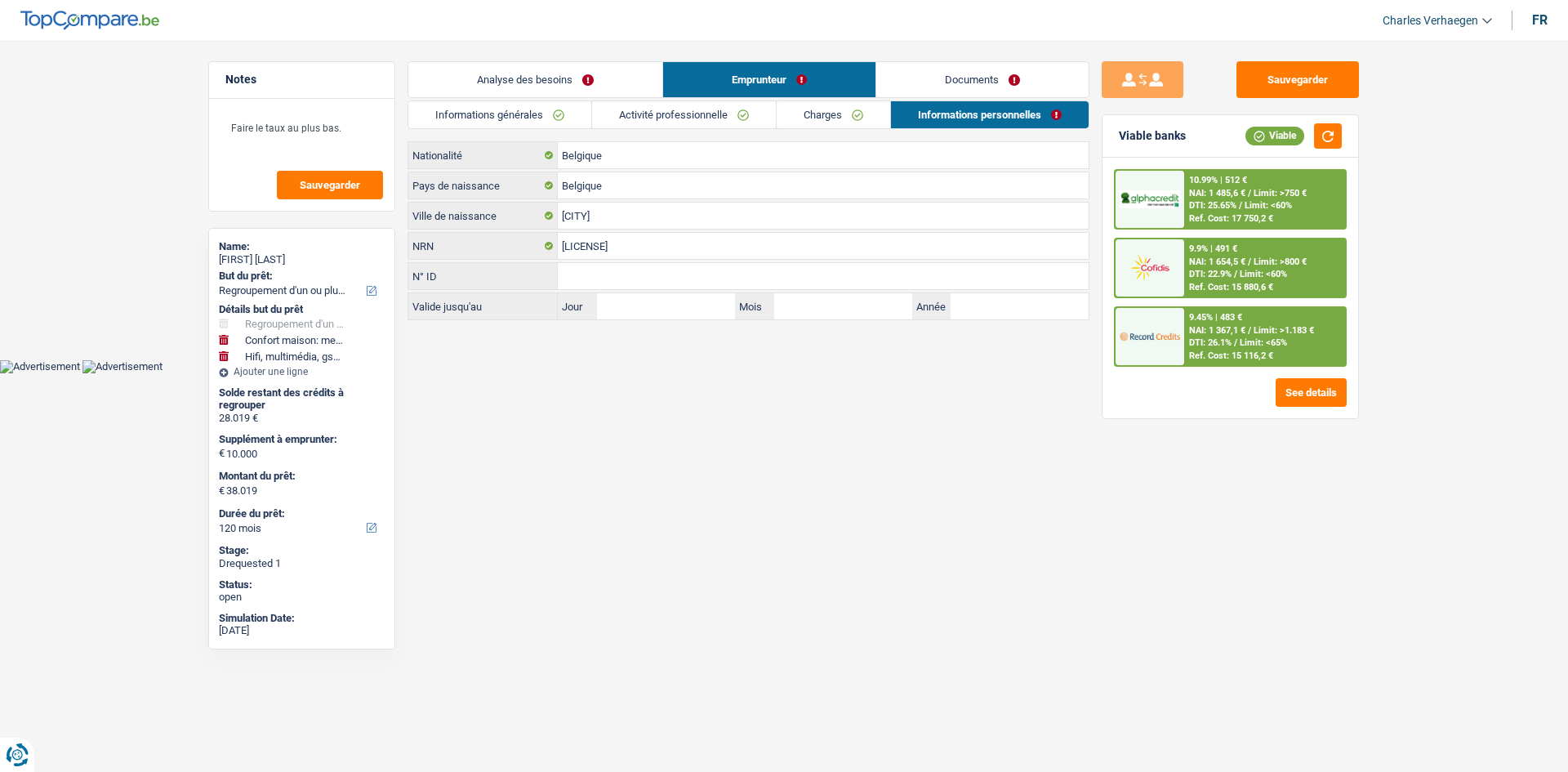 click on "Documents" at bounding box center (982, 79) 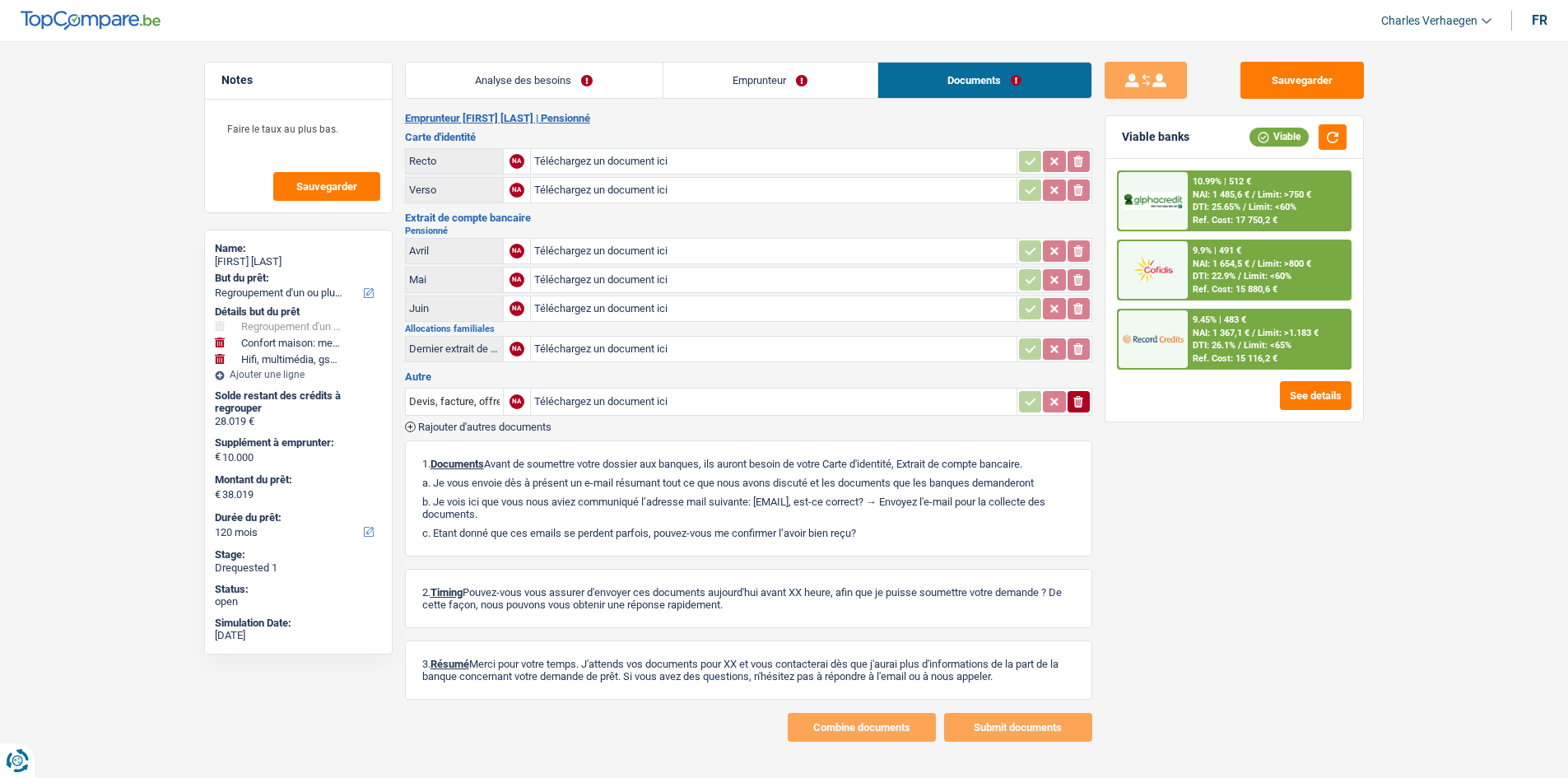click on "Emprunteur" at bounding box center (770, 80) 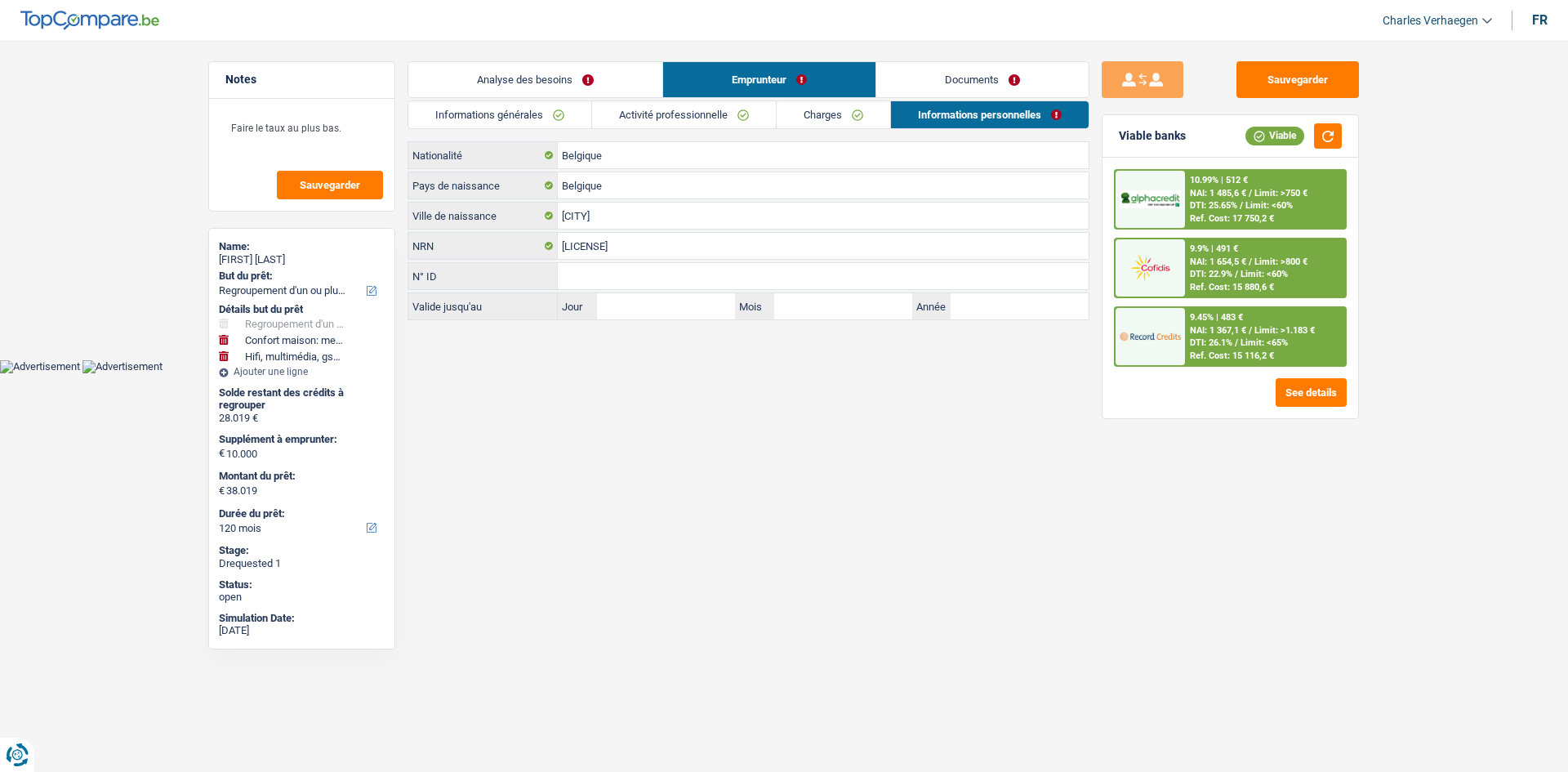 click on "Activité professionnelle" at bounding box center (684, 114) 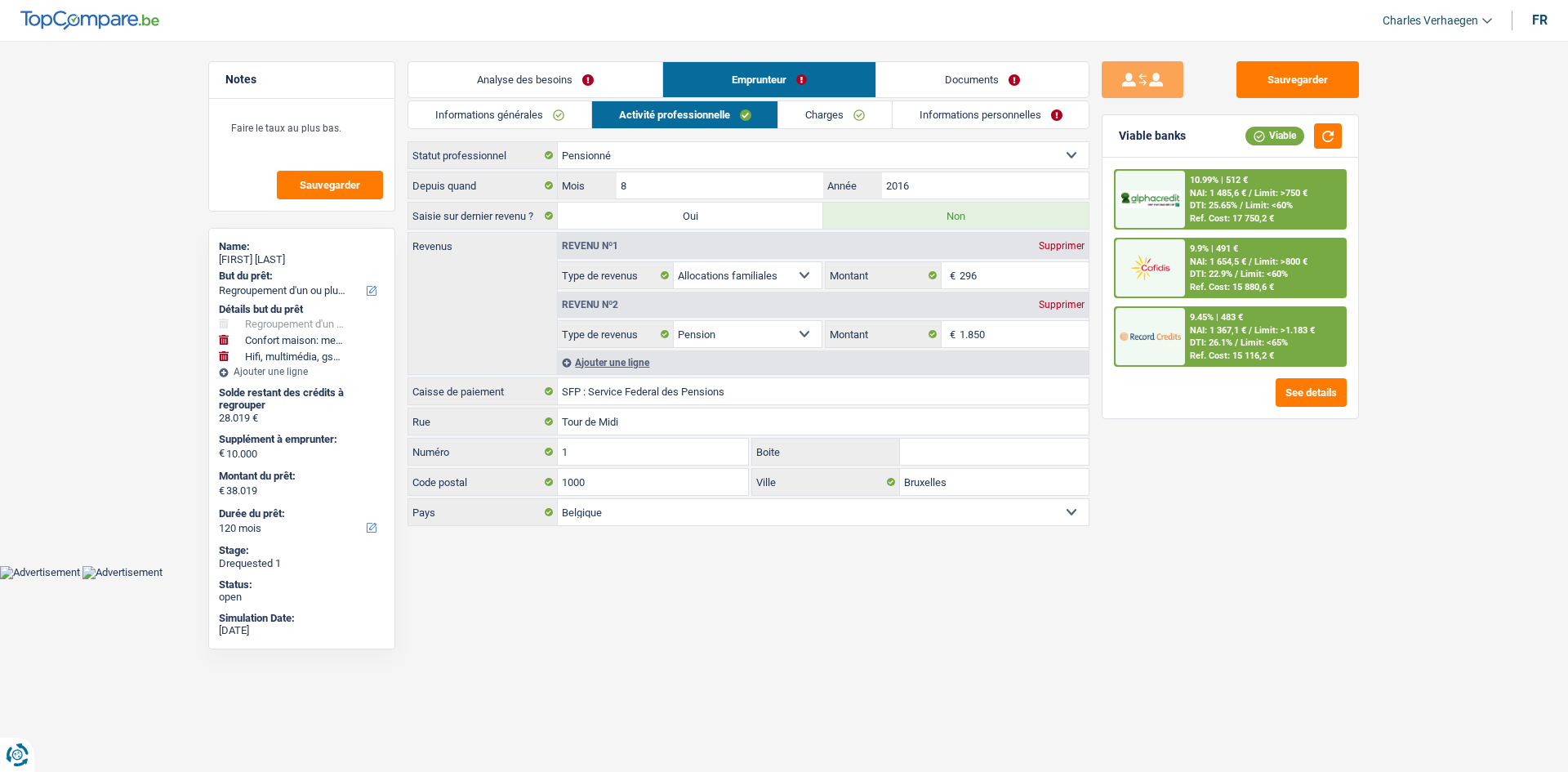 click on "Informations générales" at bounding box center (500, 114) 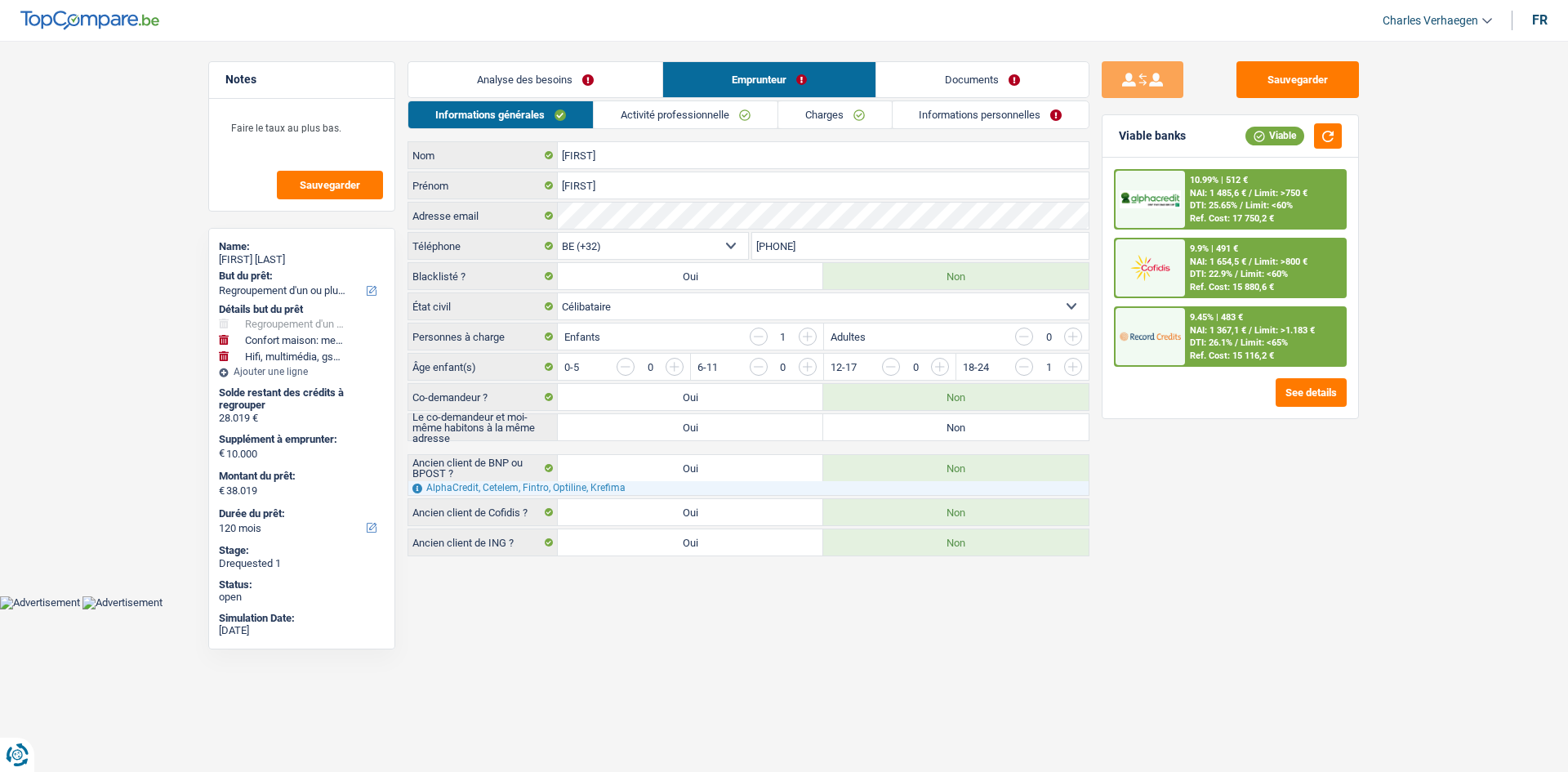 click on "Analyse des besoins" at bounding box center (535, 79) 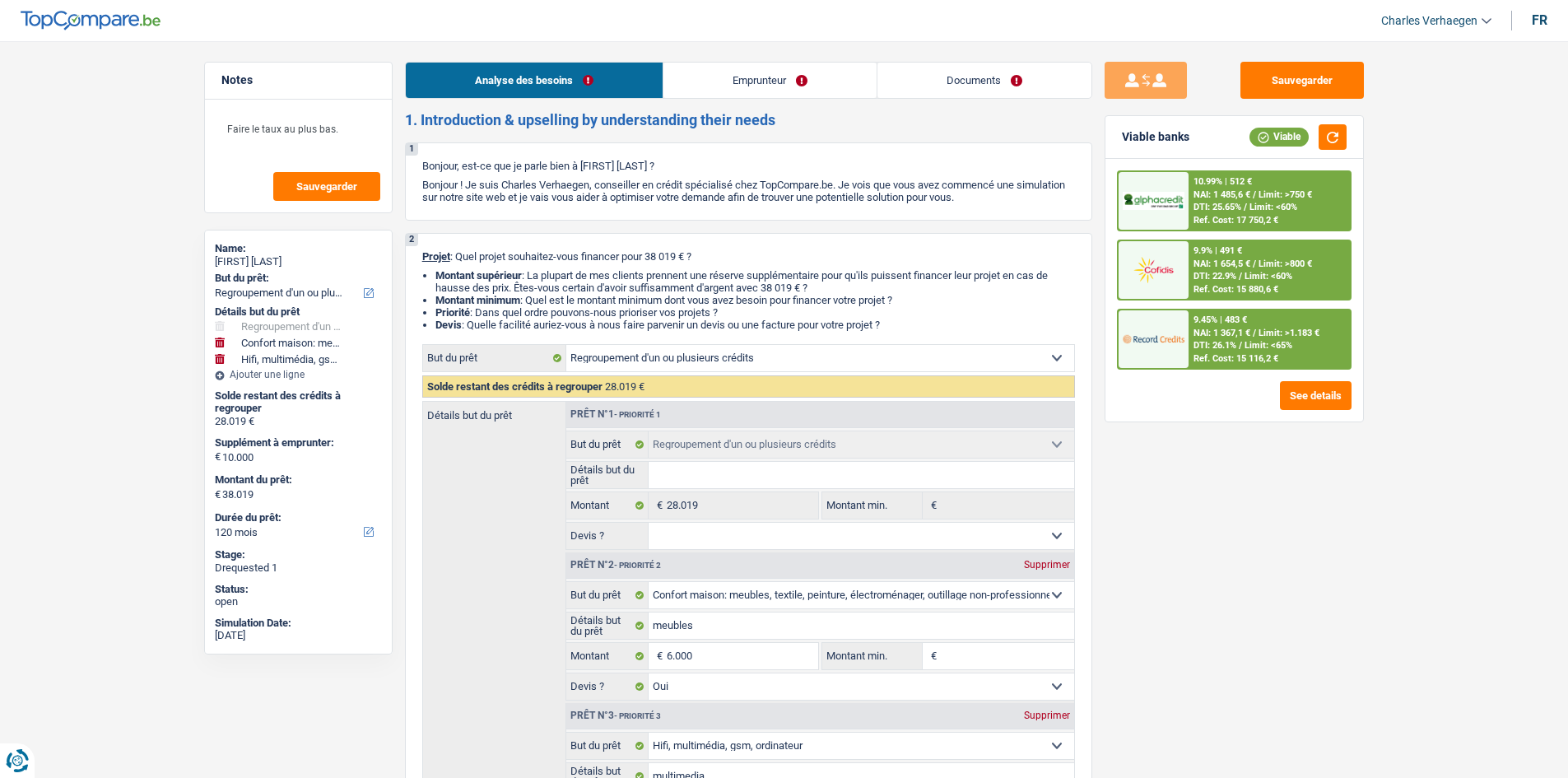 click on "Documents" at bounding box center (984, 80) 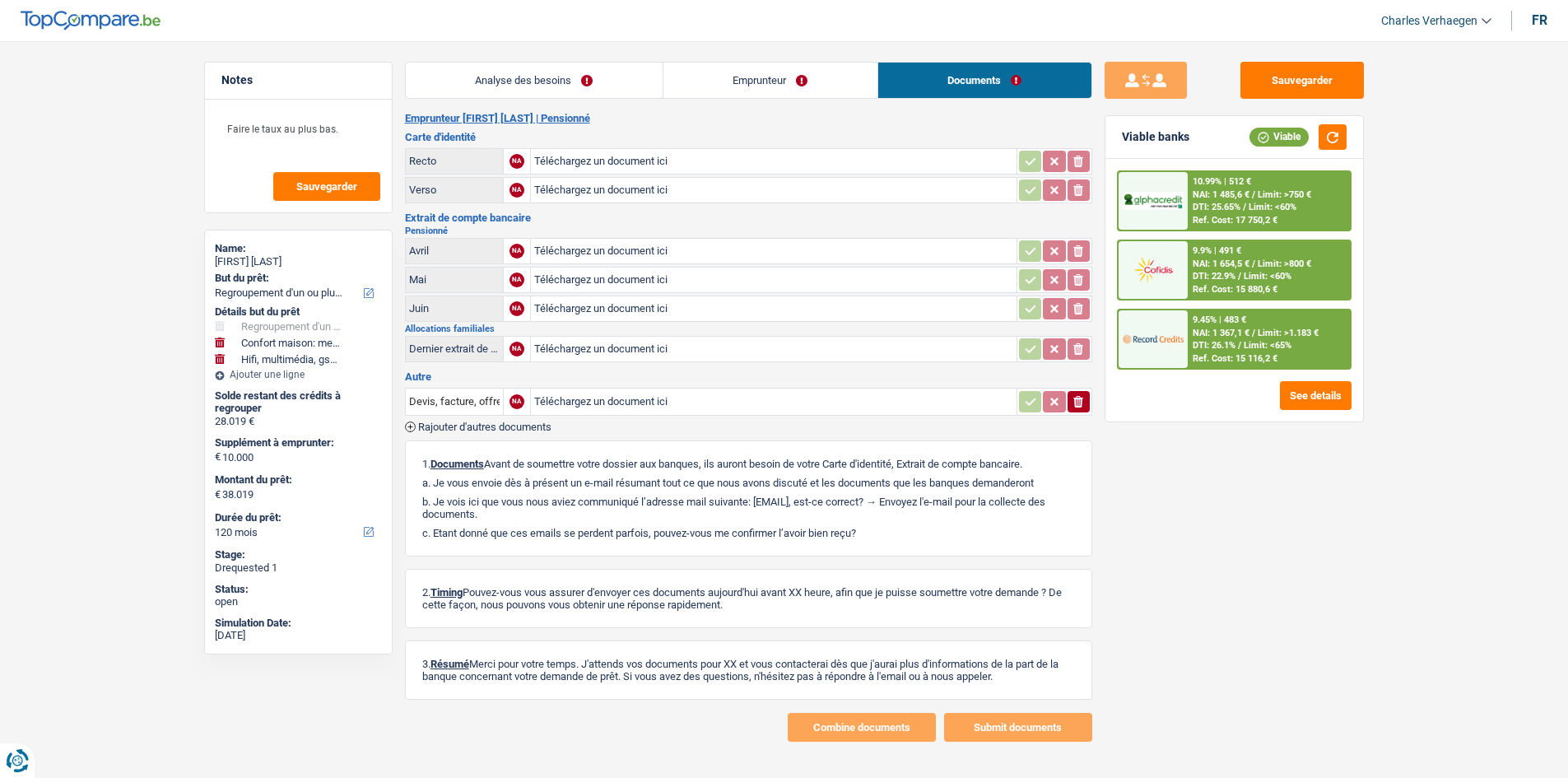 click on "Emprunteur" at bounding box center (770, 80) 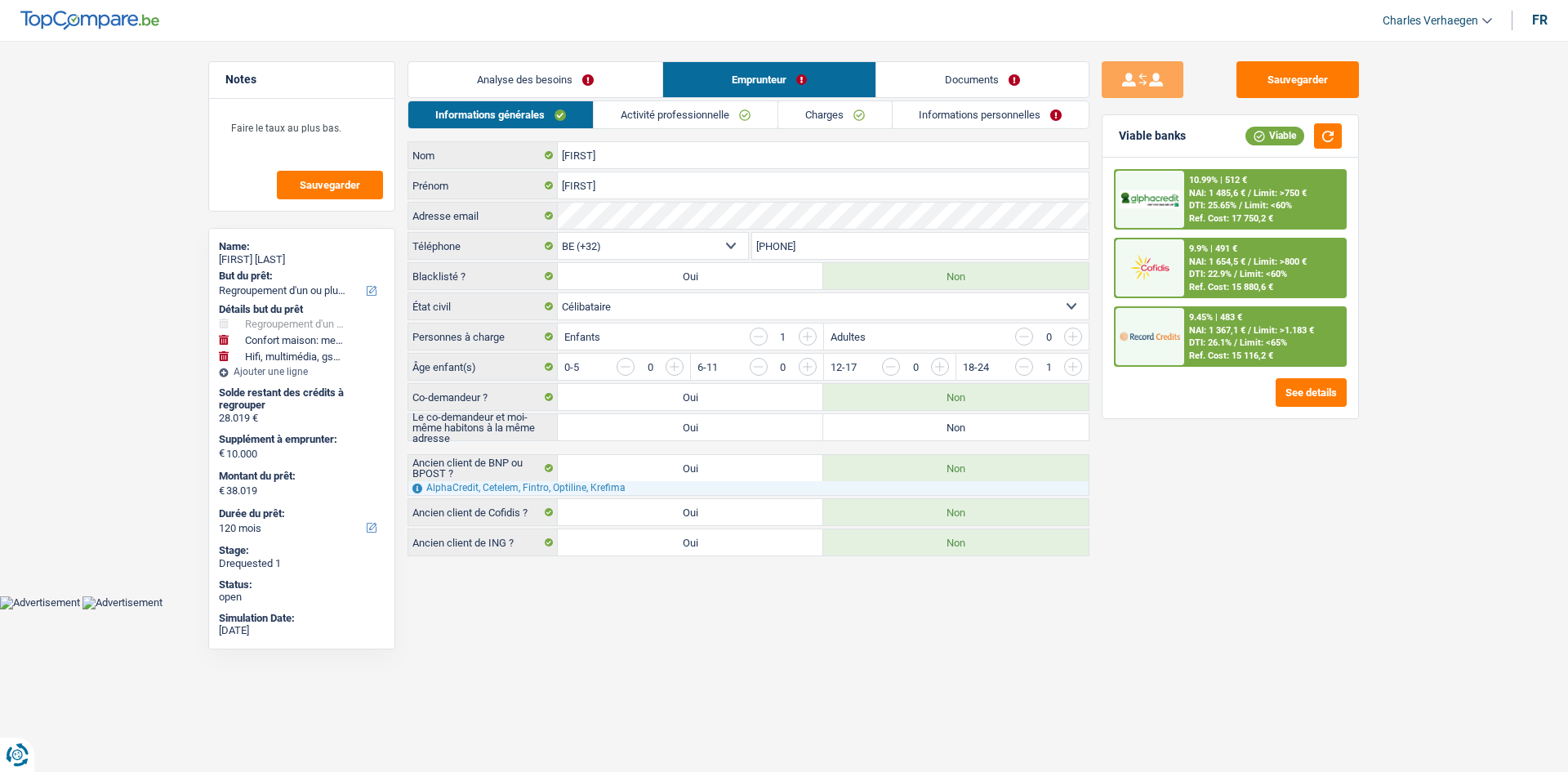 click on "Informations personnelles" at bounding box center (991, 114) 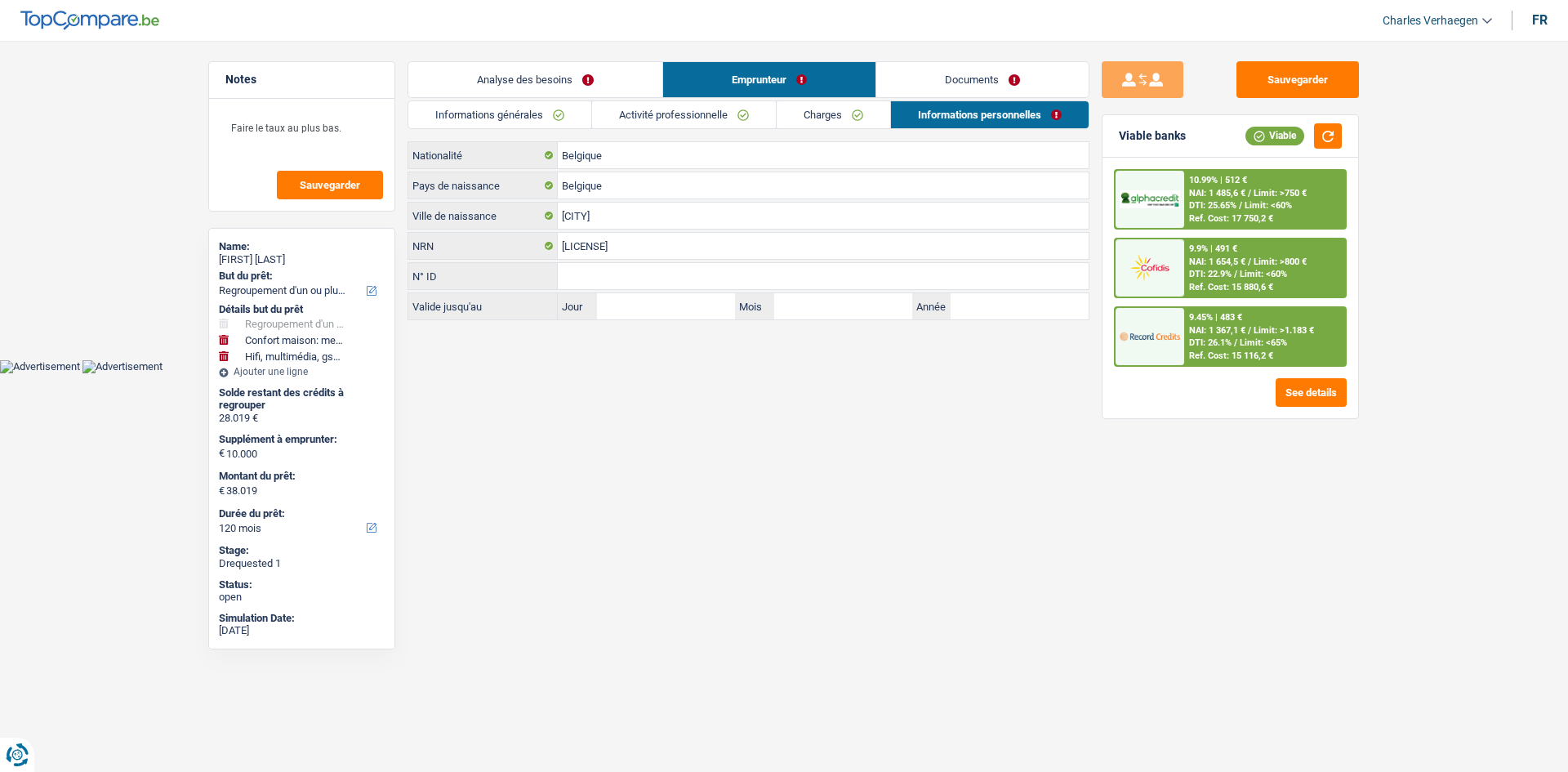 click on "Documents" at bounding box center [982, 79] 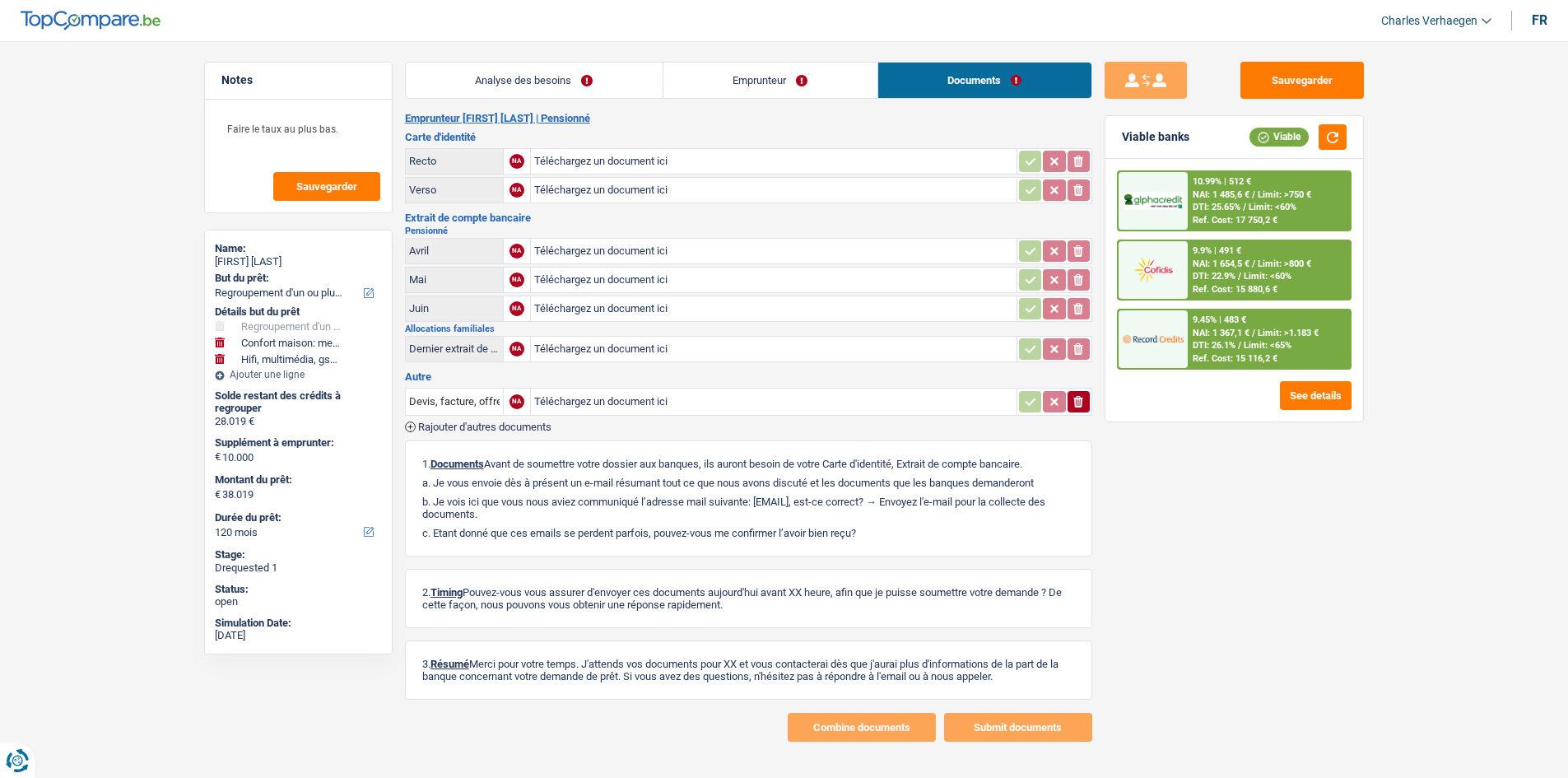click on "Analyse des besoins" at bounding box center (534, 80) 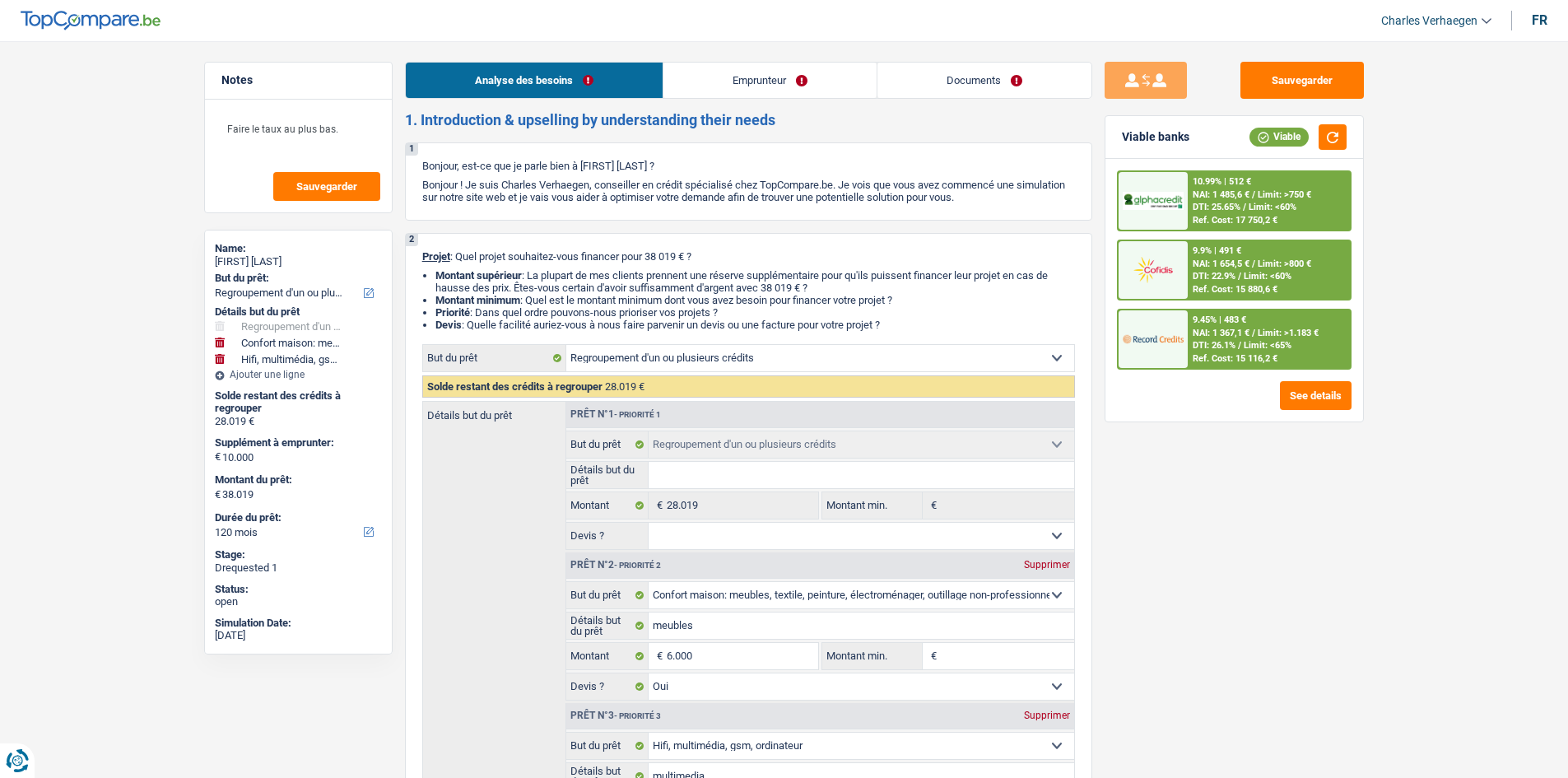 click on "Emprunteur" at bounding box center [770, 80] 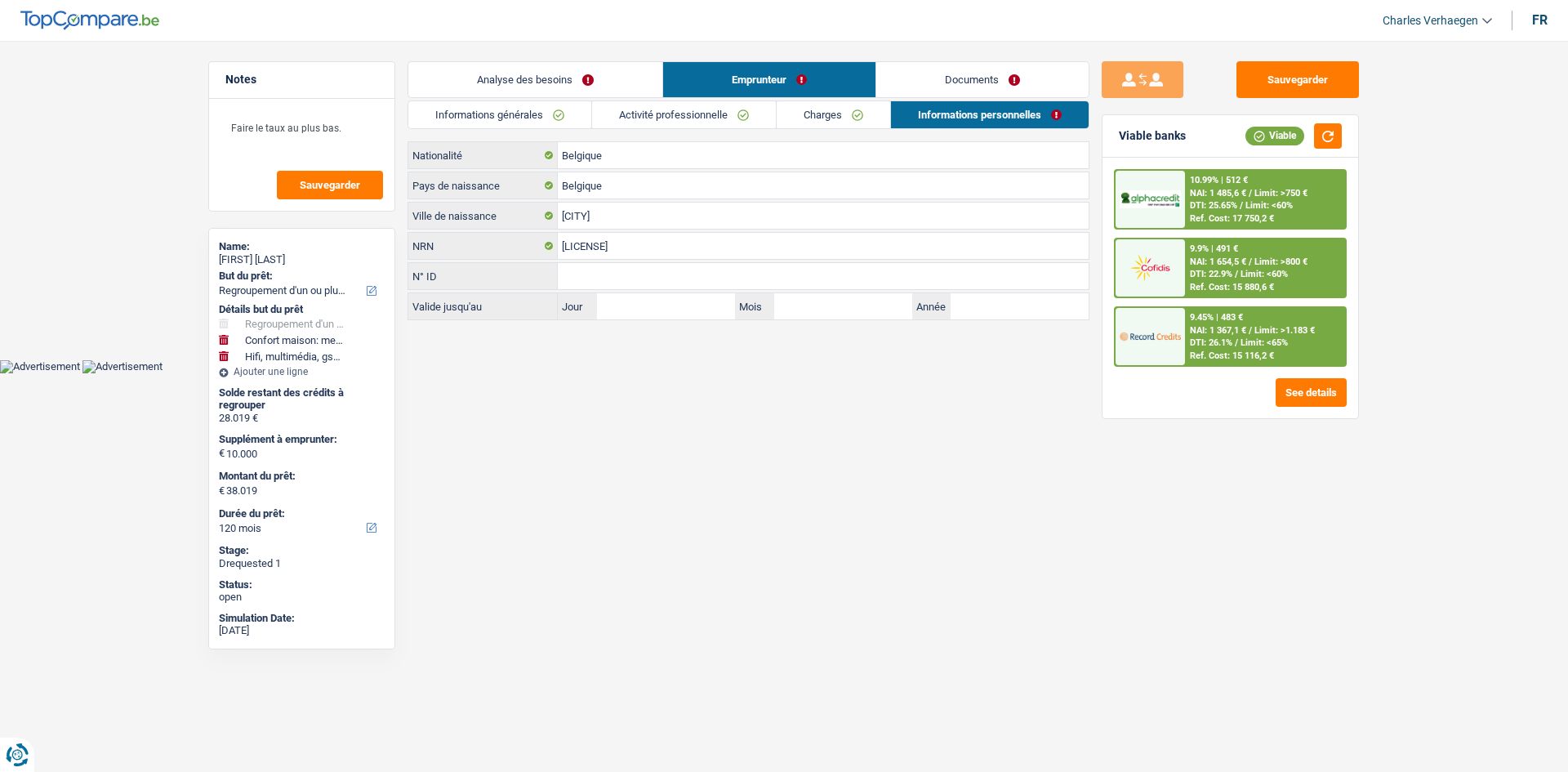 click on "Charges" at bounding box center [833, 114] 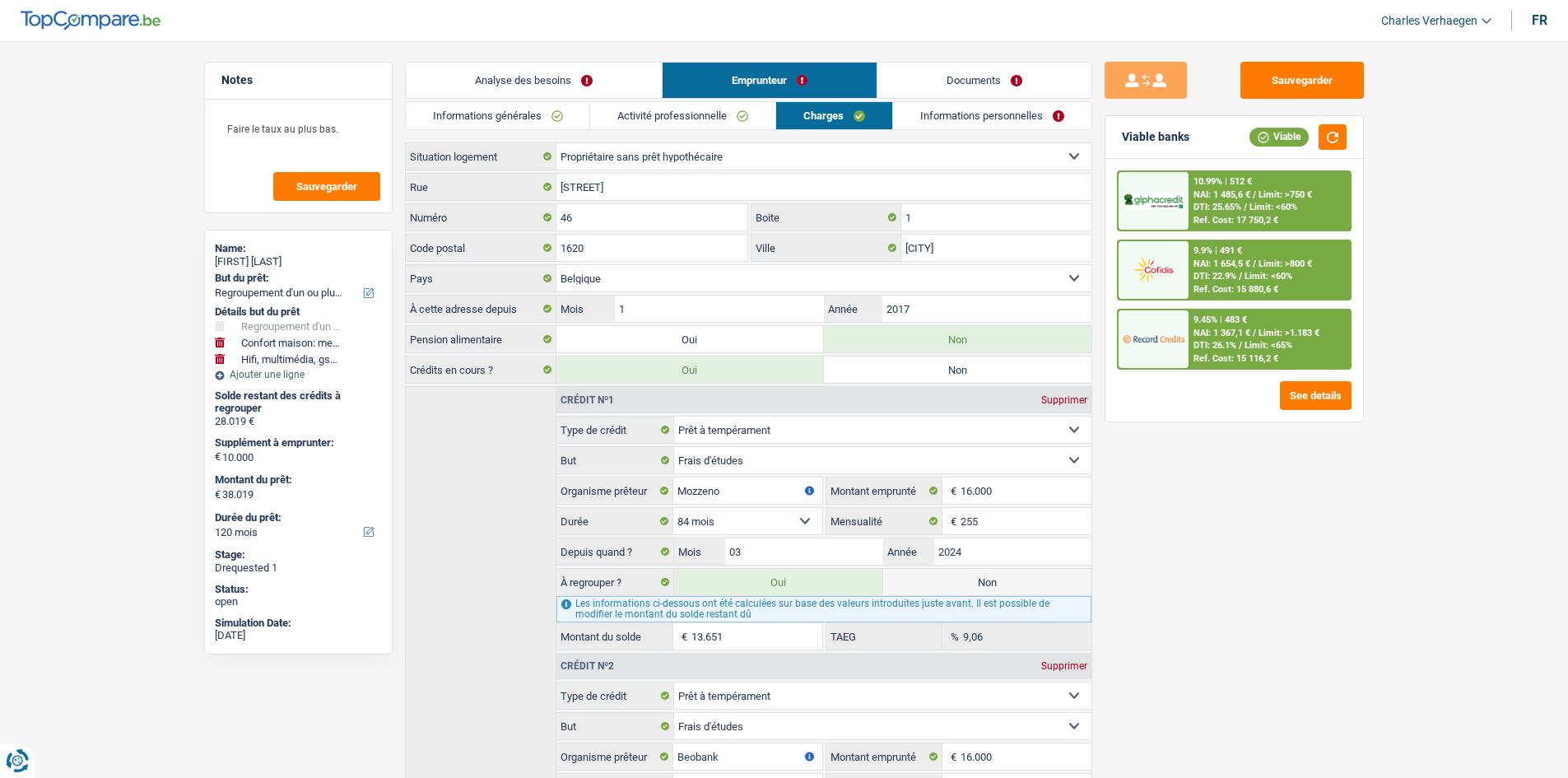 click on "Activité professionnelle" at bounding box center [682, 115] 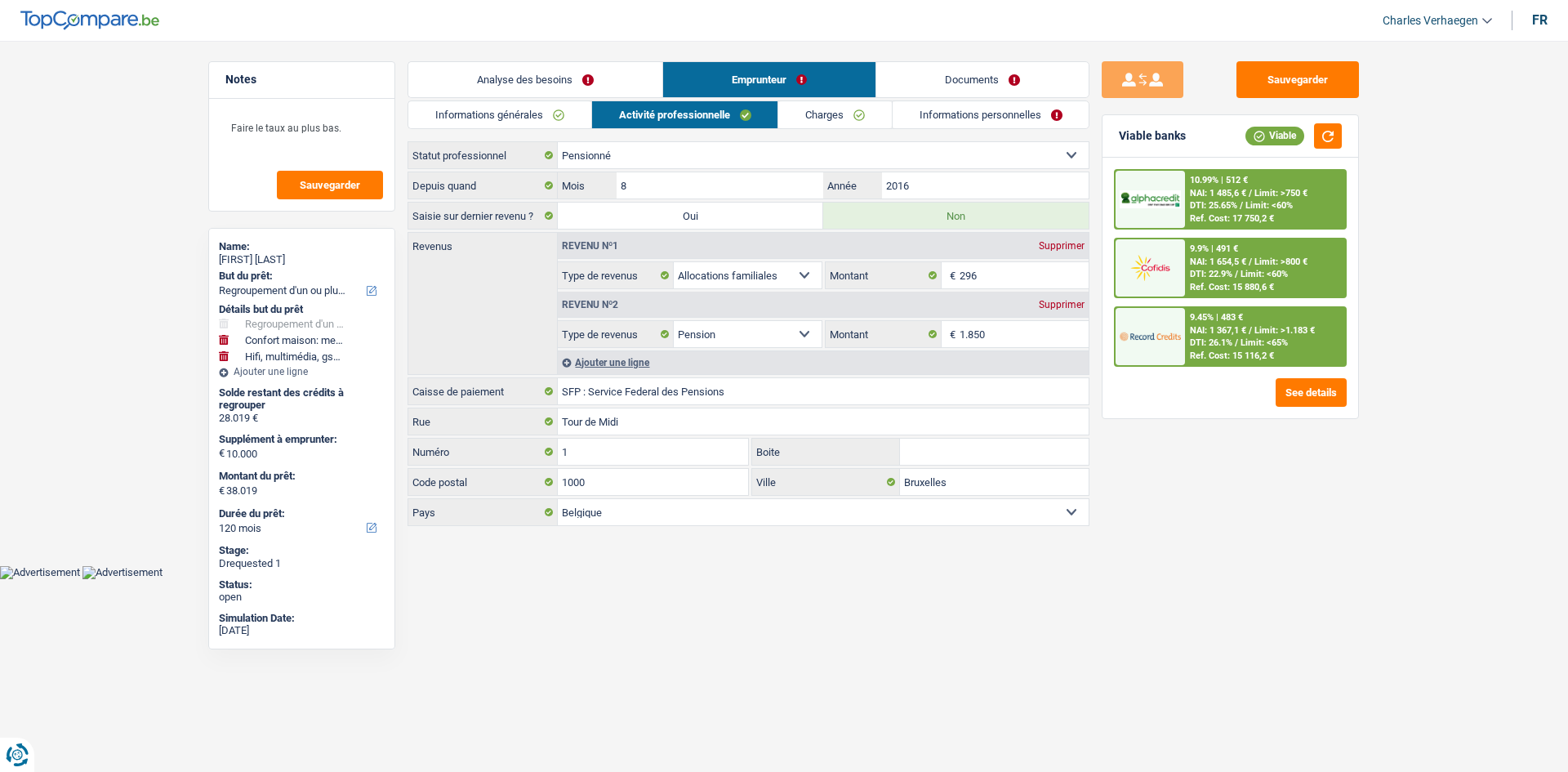 click on "Informations générales" at bounding box center [500, 114] 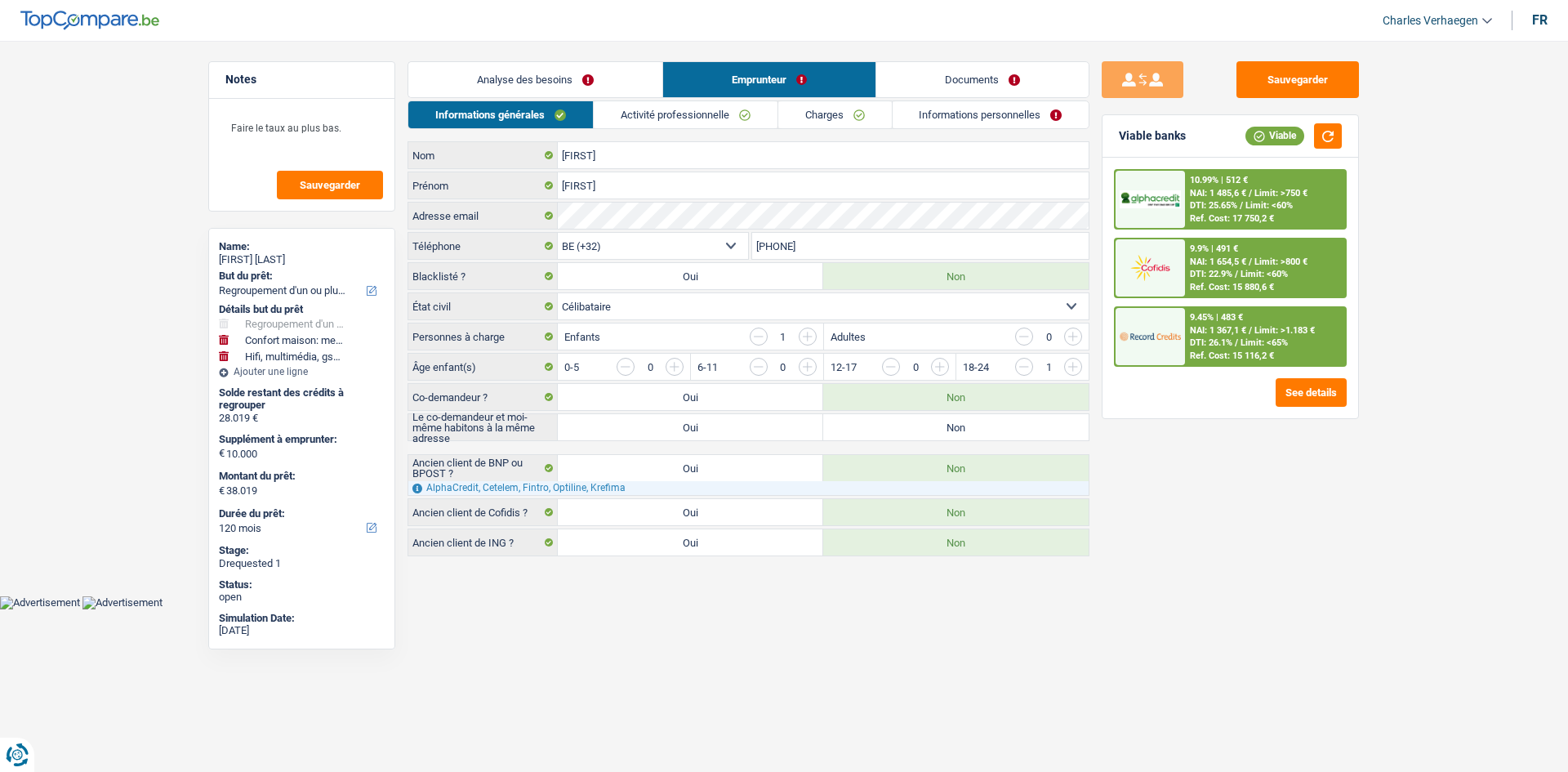 click on "Documents" at bounding box center (982, 79) 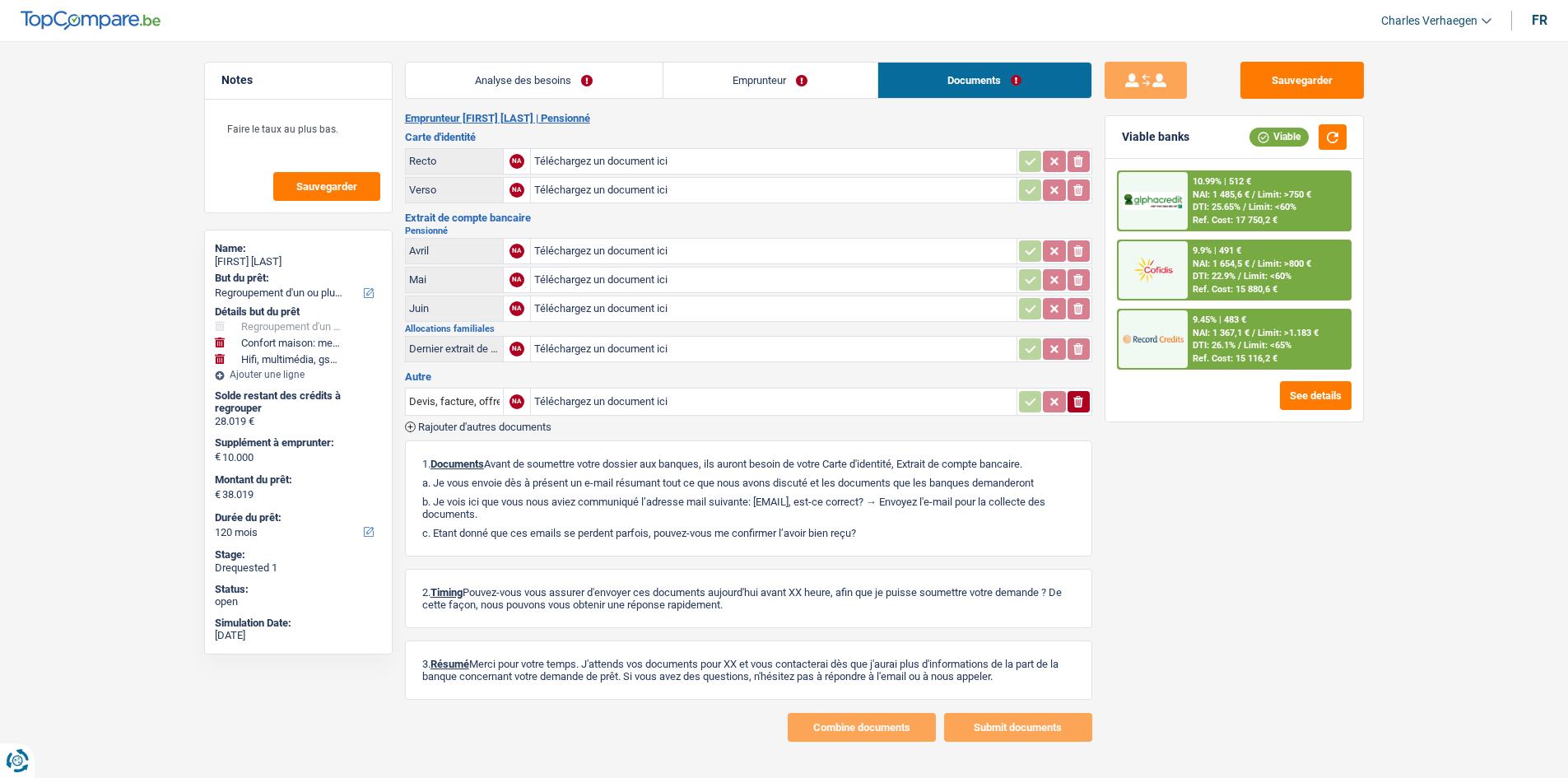 click on "Analyse des besoins" at bounding box center (534, 80) 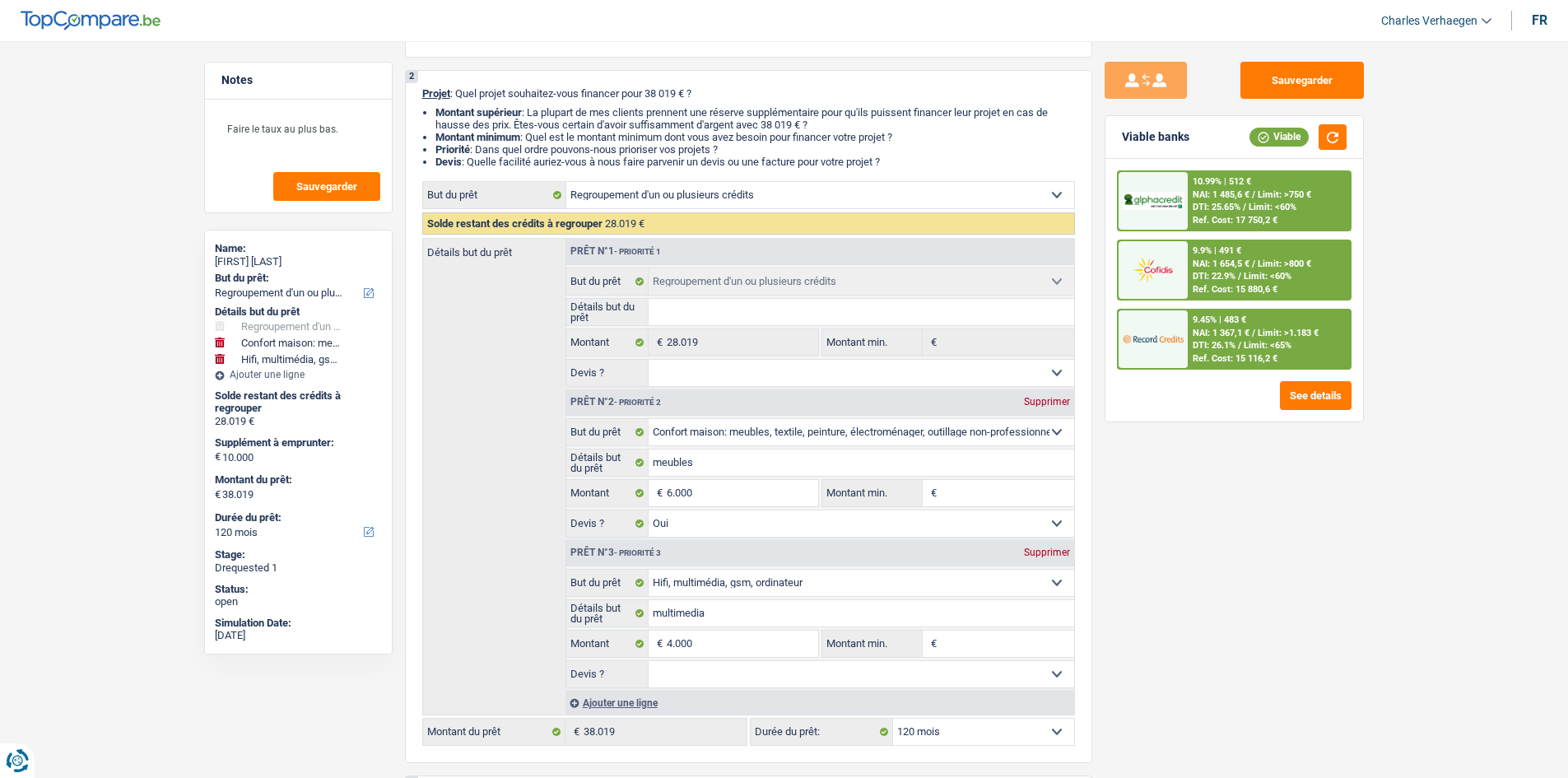 scroll, scrollTop: 329, scrollLeft: 0, axis: vertical 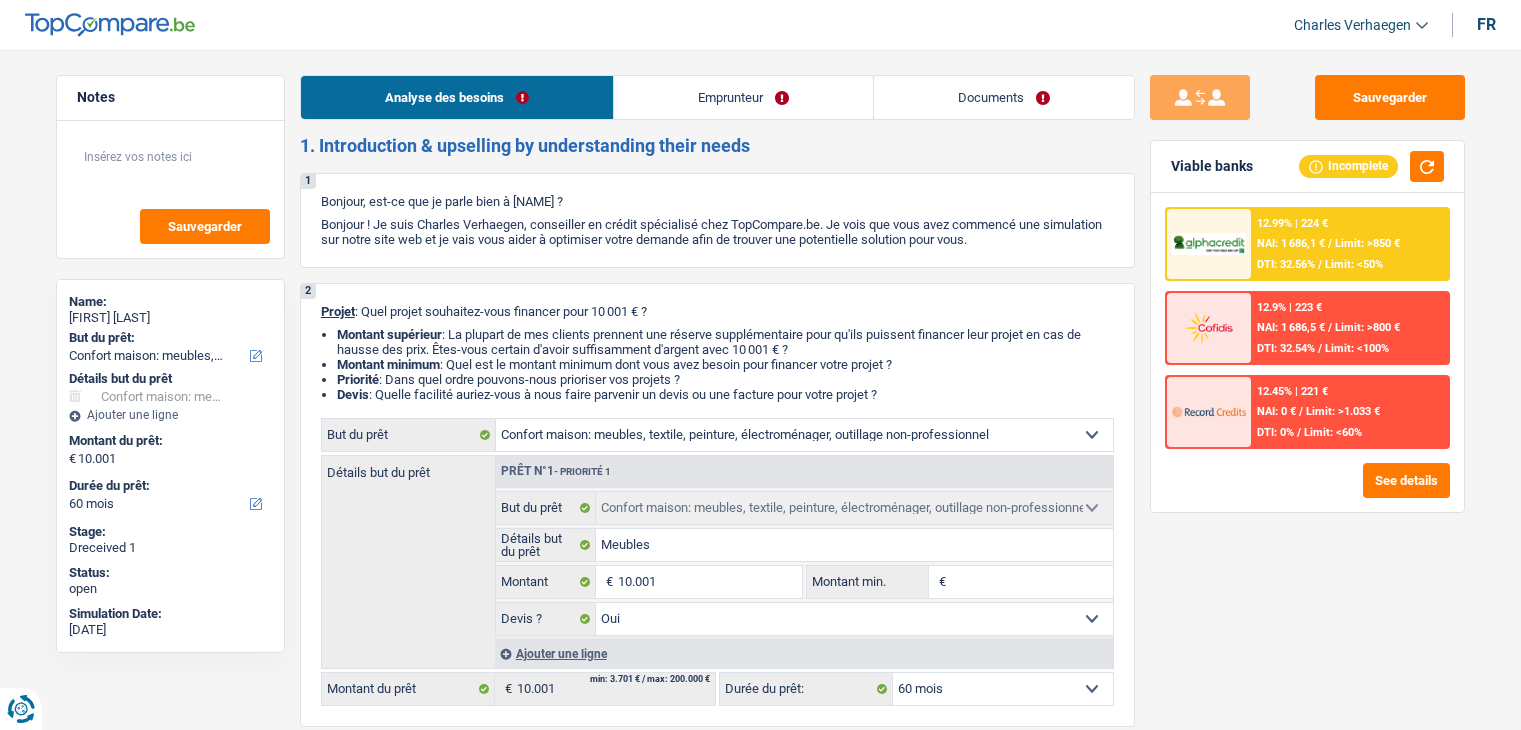 select on "household" 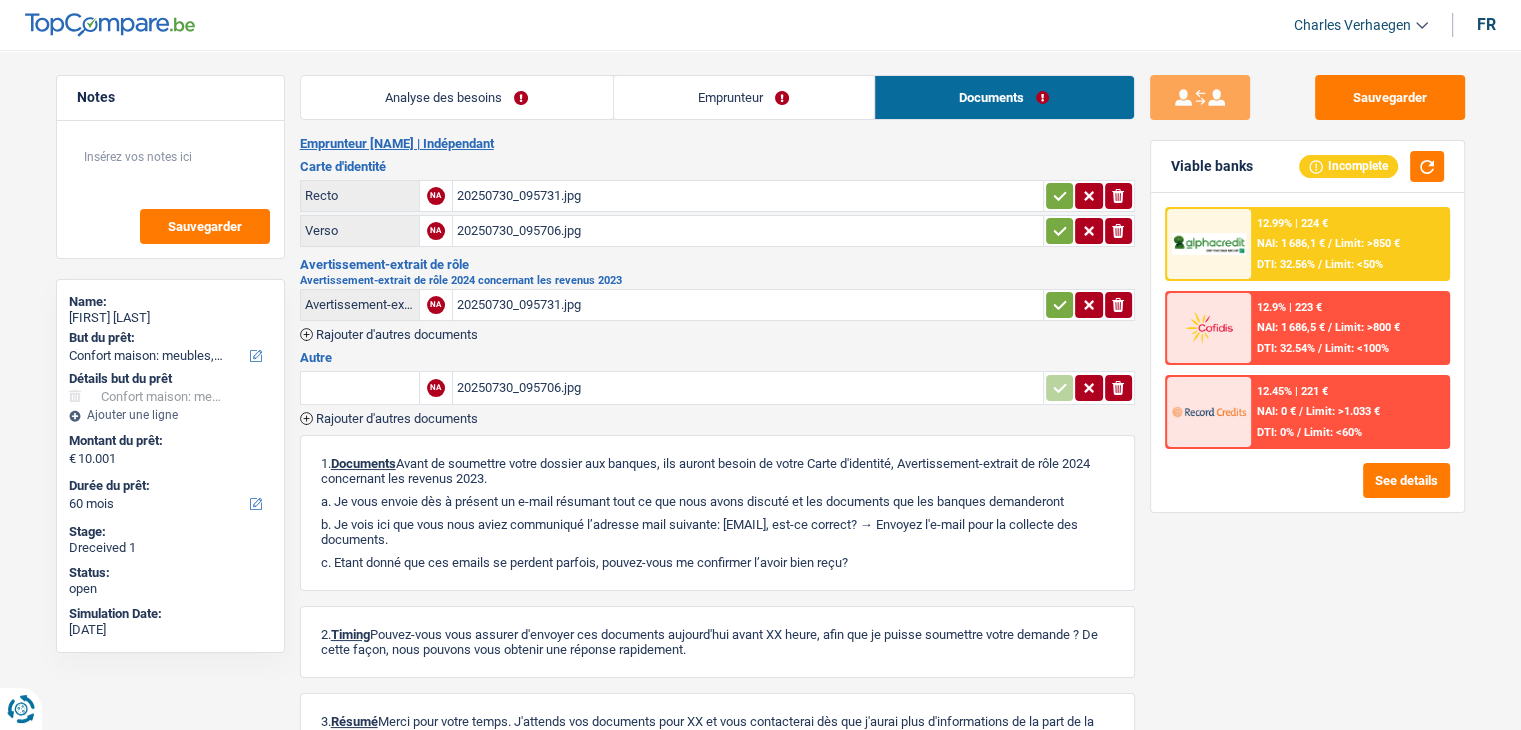scroll, scrollTop: 0, scrollLeft: 0, axis: both 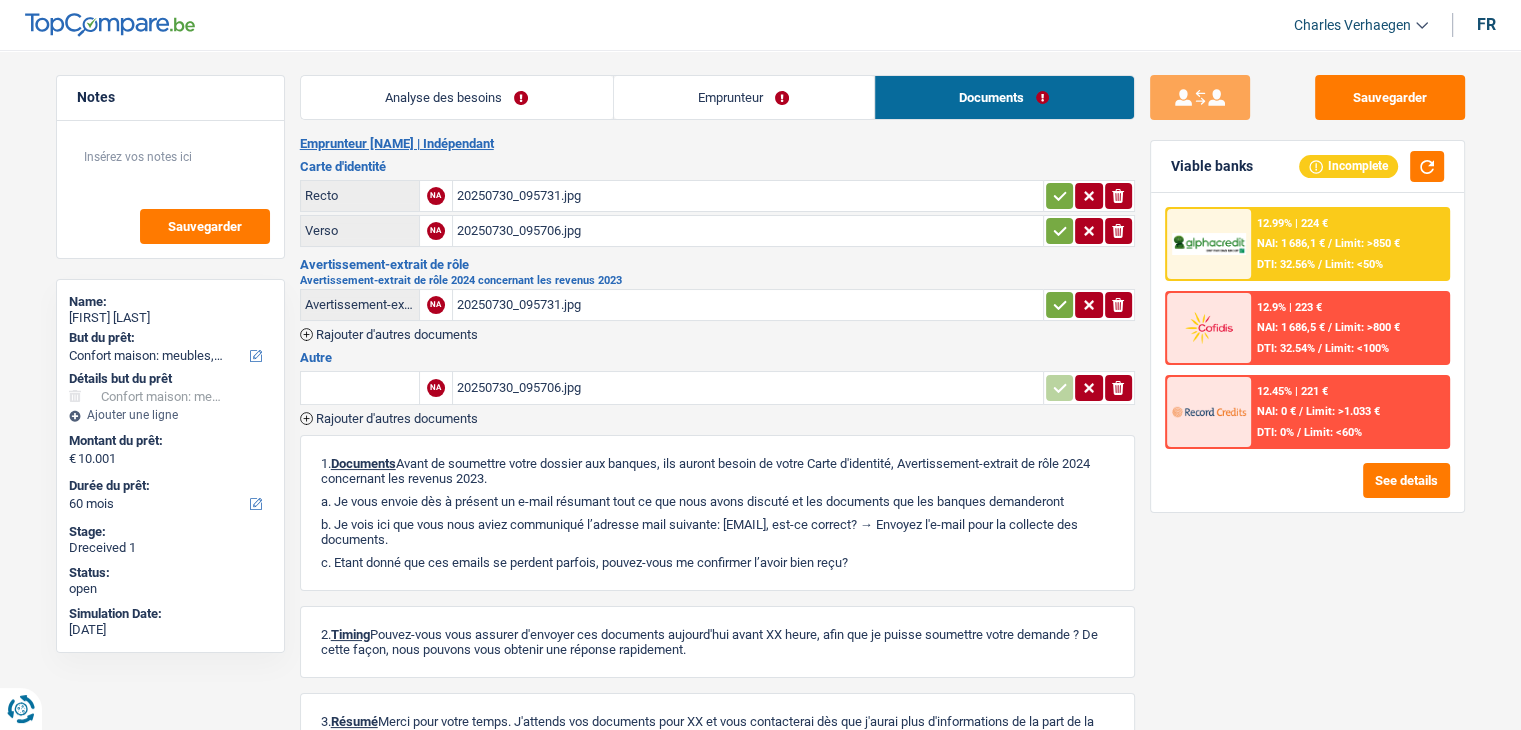 click on "20250730_095706.jpg" at bounding box center (748, 231) 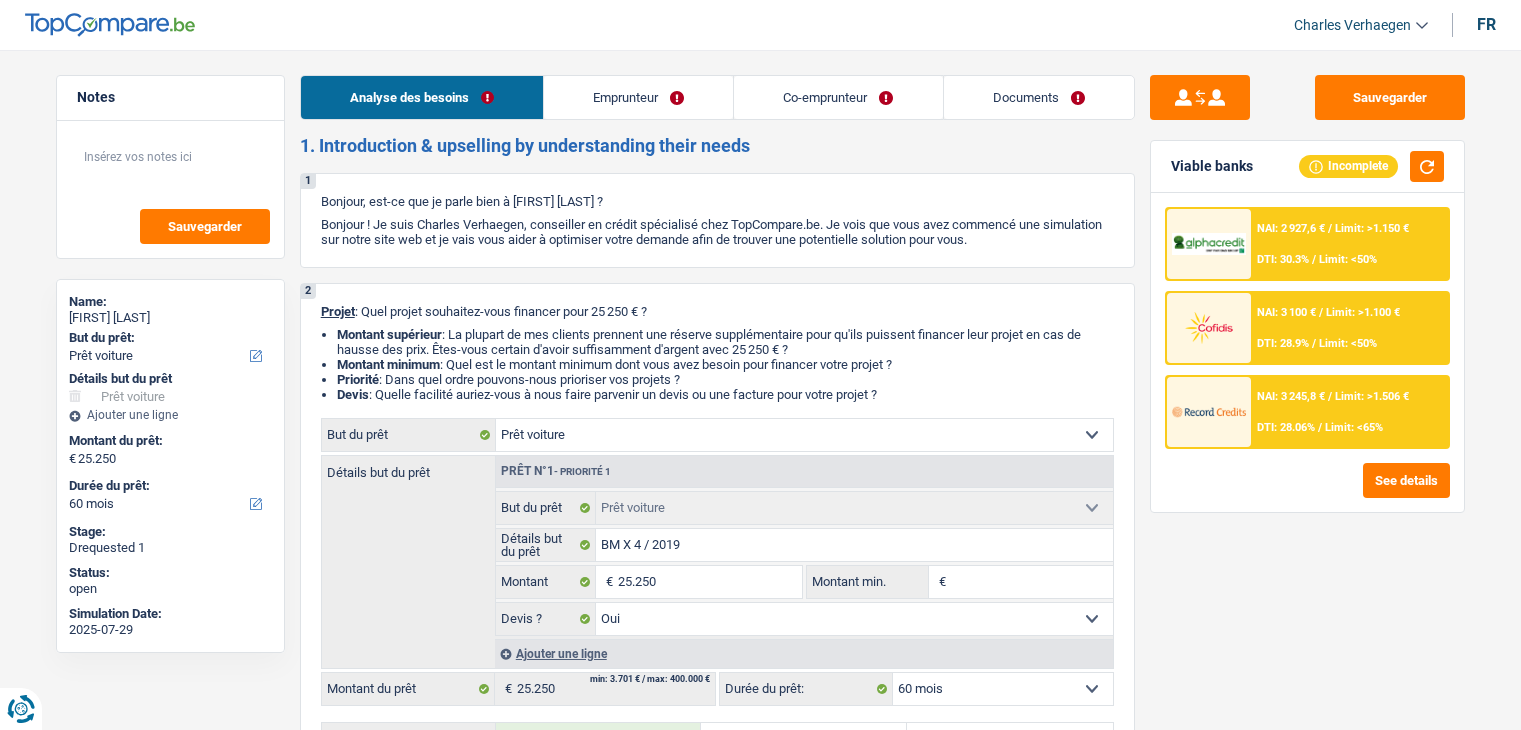select on "car" 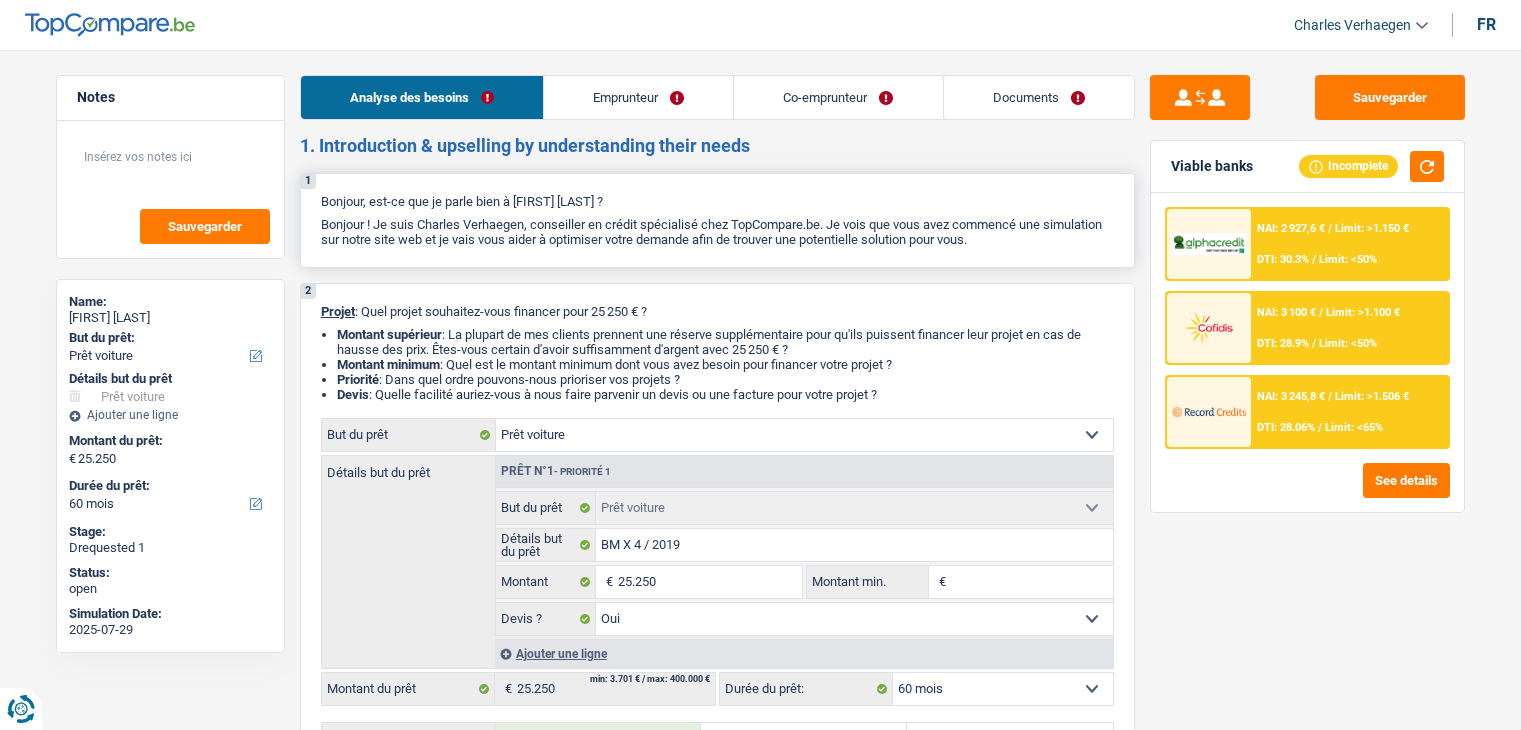 scroll, scrollTop: 0, scrollLeft: 0, axis: both 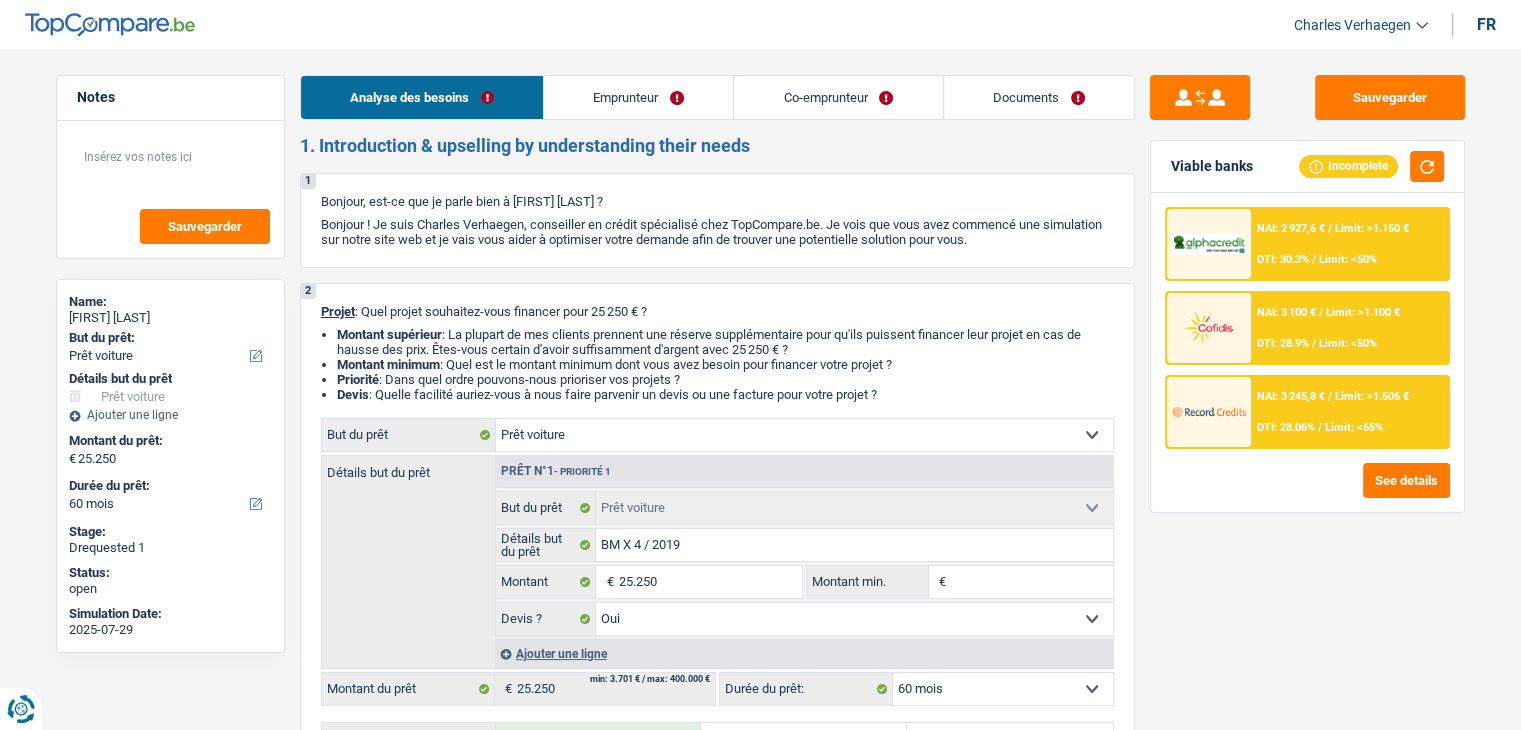 click on "Emprunteur" at bounding box center [638, 97] 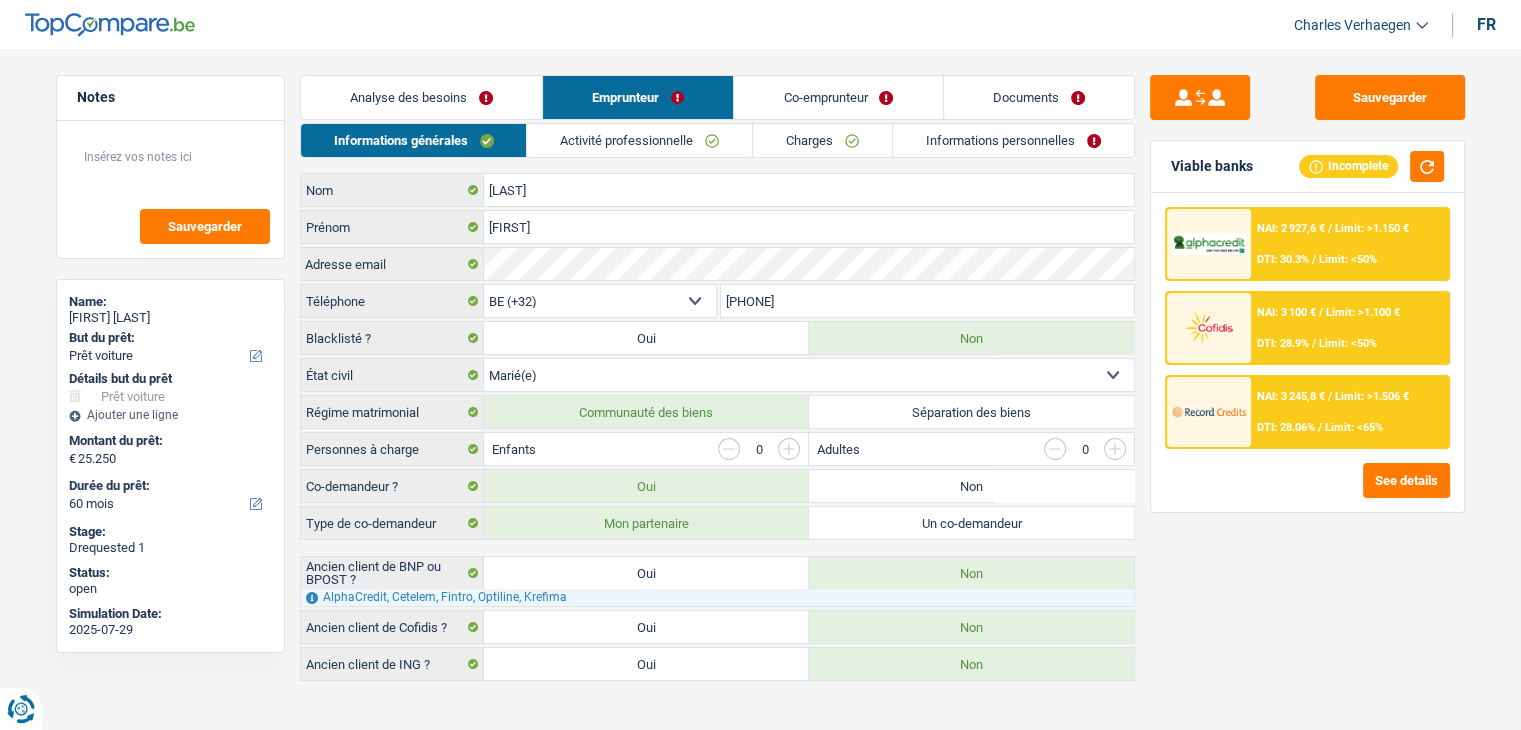 click on "Activité professionnelle" at bounding box center (639, 140) 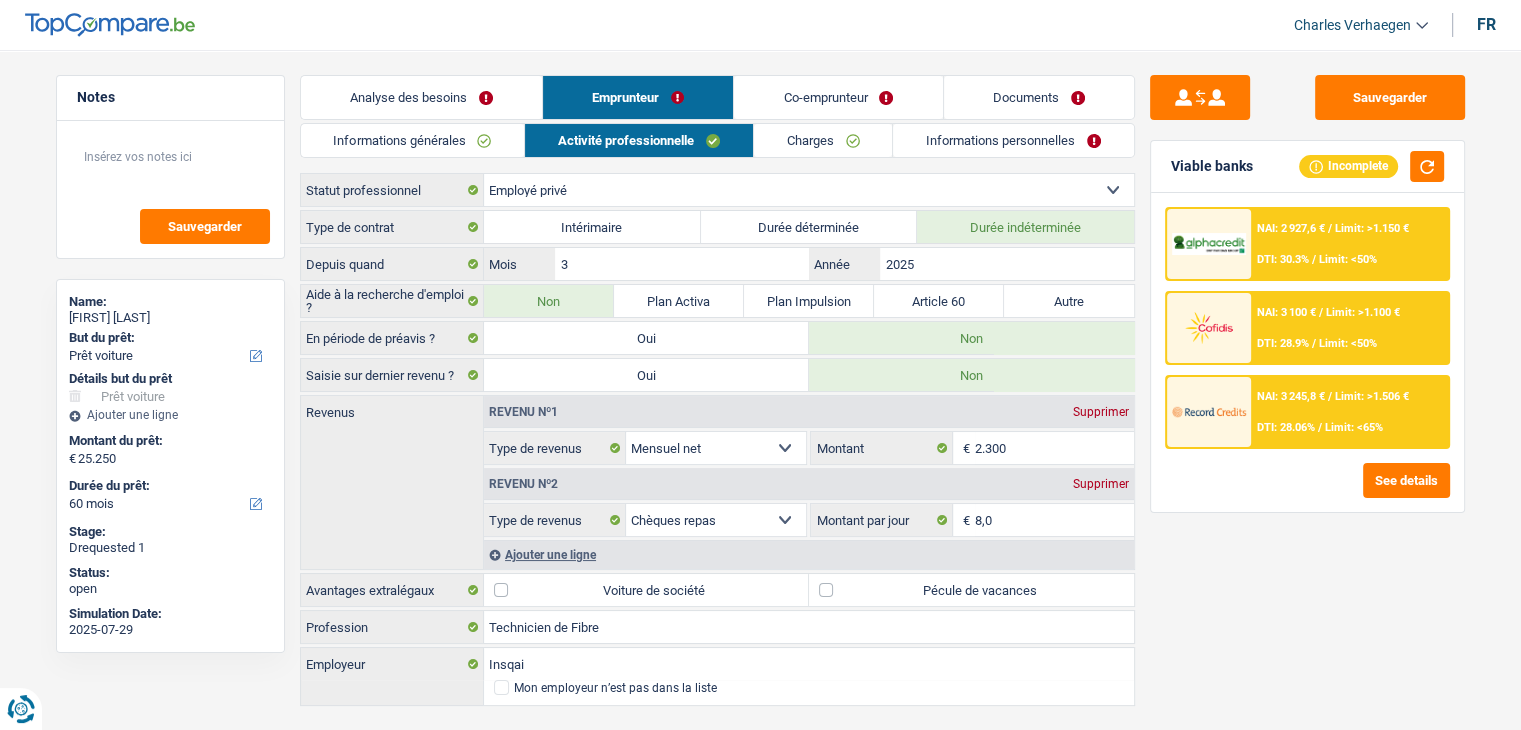 click on "Informations générales Activité professionnelle Charges Informations personnelles Goguja
Nom
Ermal
Prénom
Adresse email
BE (+32) LU (+352)
Sélectionner une option
Téléphone
489107971
Téléphone
Blacklisté ?
Oui
Non
Célibataire Marié(e) Cohabitant(e) légal(e) Divorcé(e) Veuf(ve) Séparé (de fait)
Sélectionner une option
État civil
Régime matrimonial
Communauté des biens
Séparation des biens
Personnes à charge
Enfants" at bounding box center (717, 416) 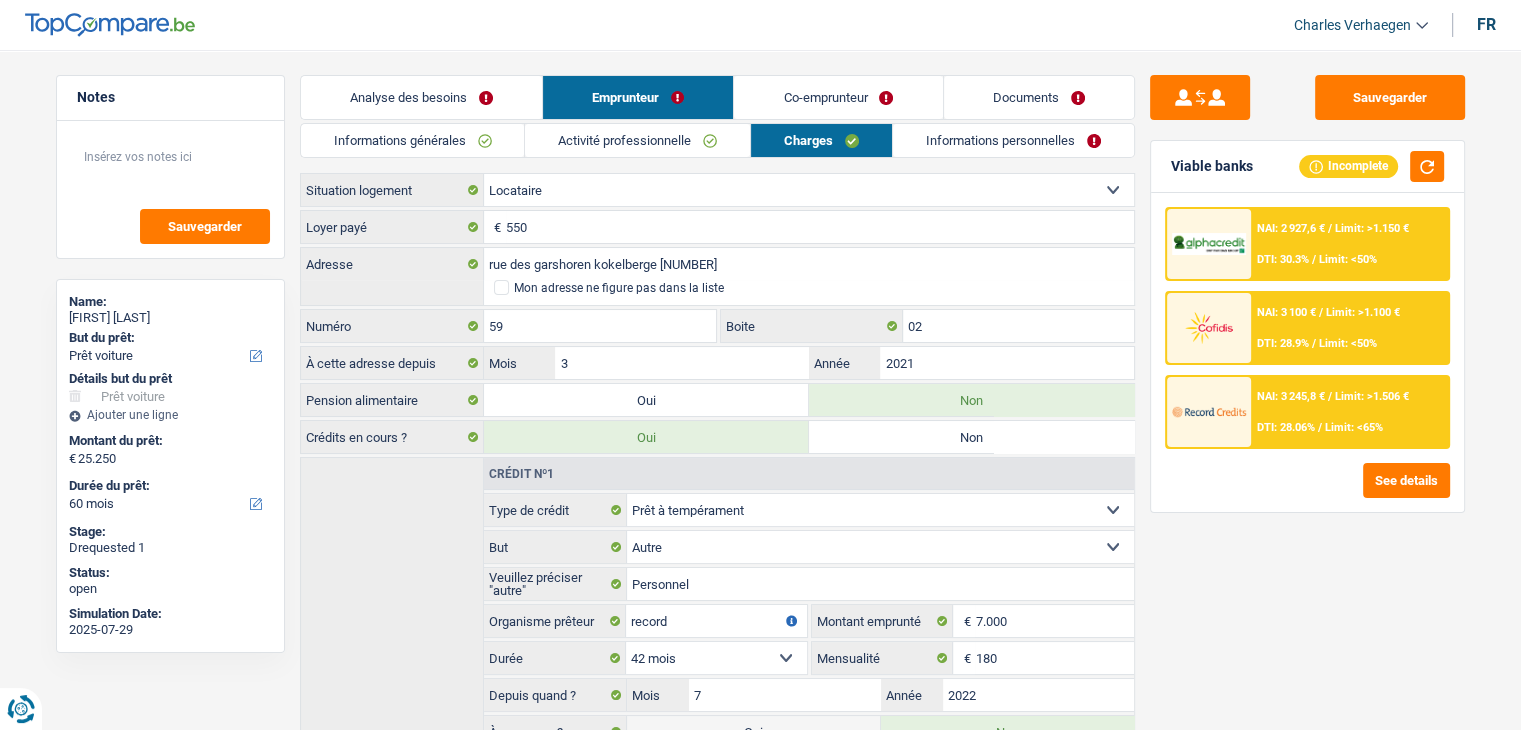 click on "Informations personnelles" at bounding box center [1013, 140] 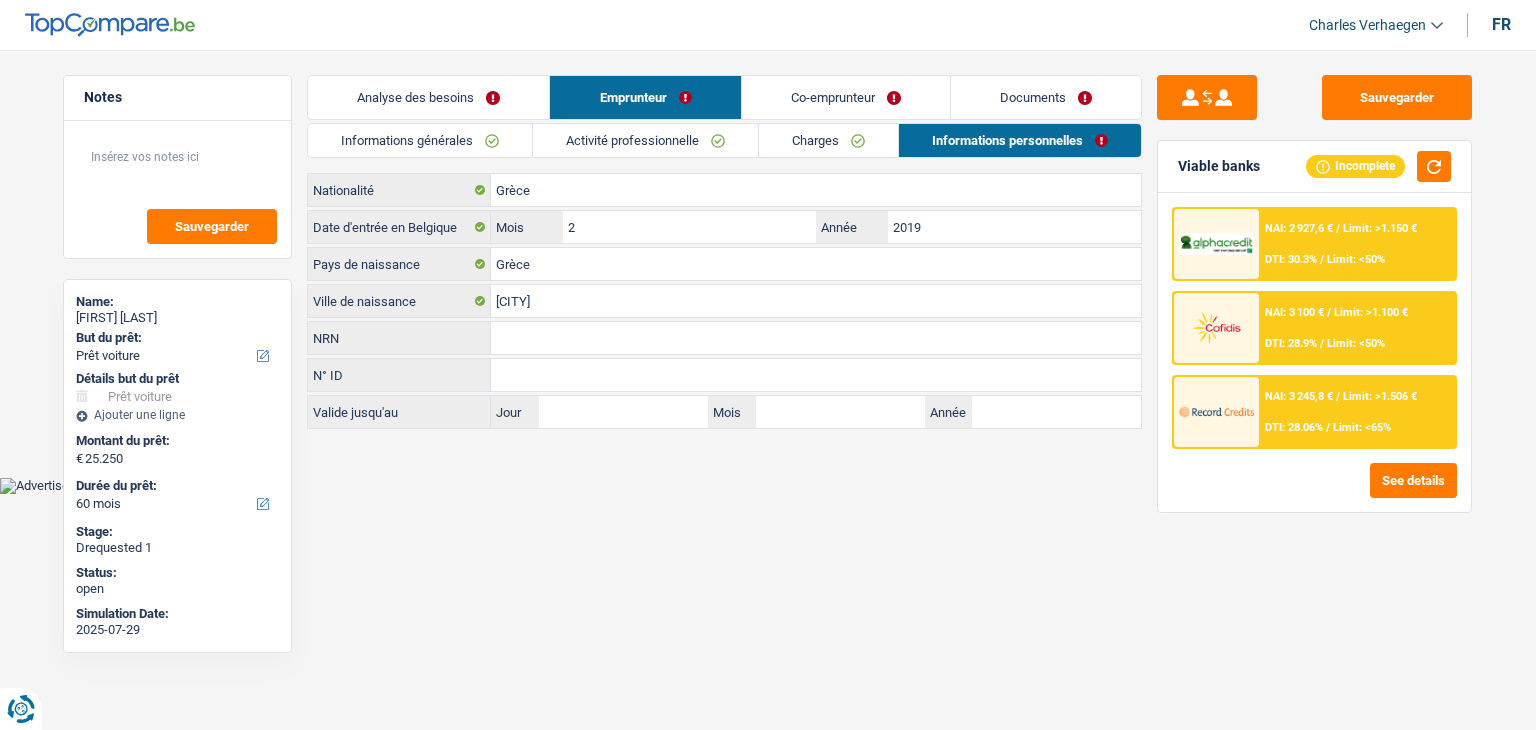 click on "Co-emprunteur" at bounding box center (846, 97) 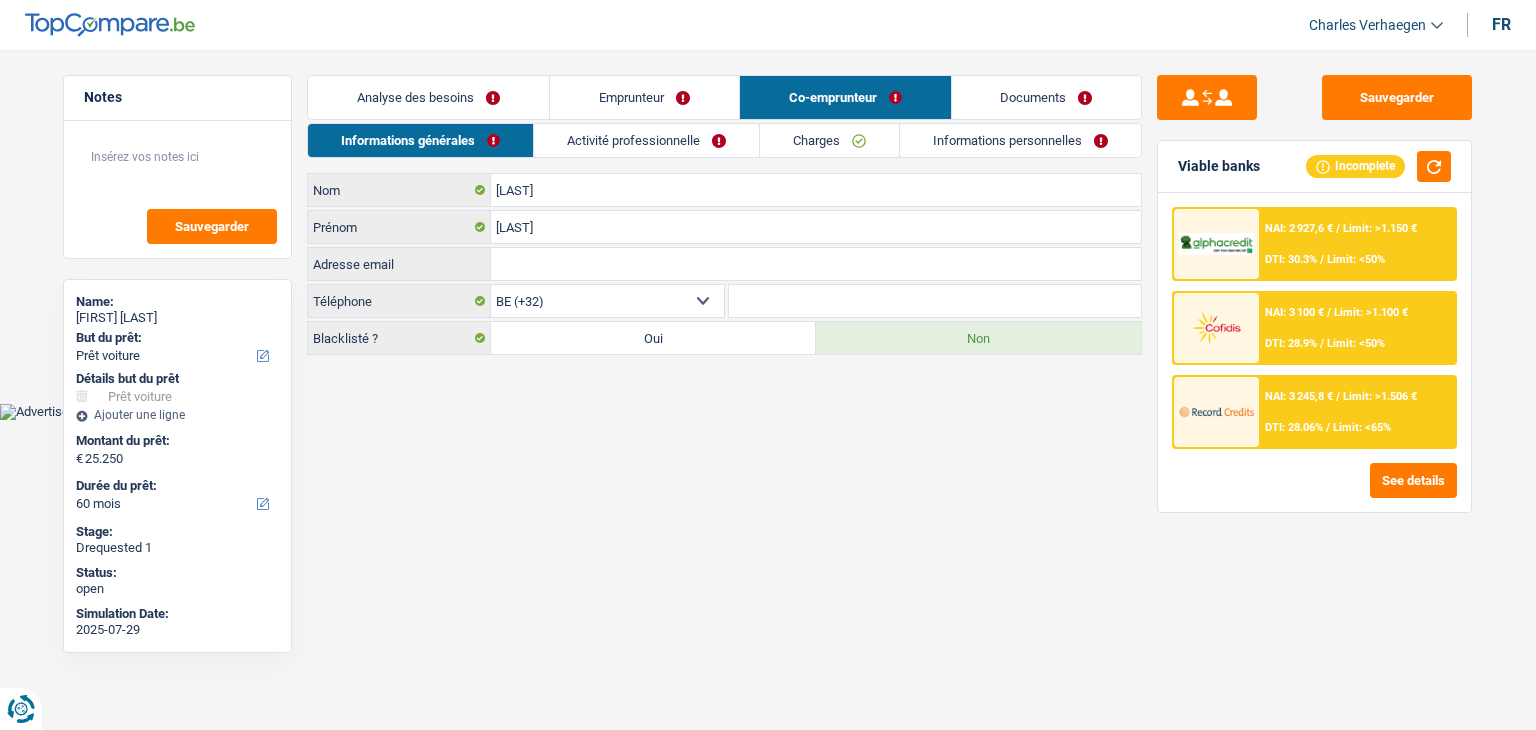 click on "Activité professionnelle" at bounding box center [646, 140] 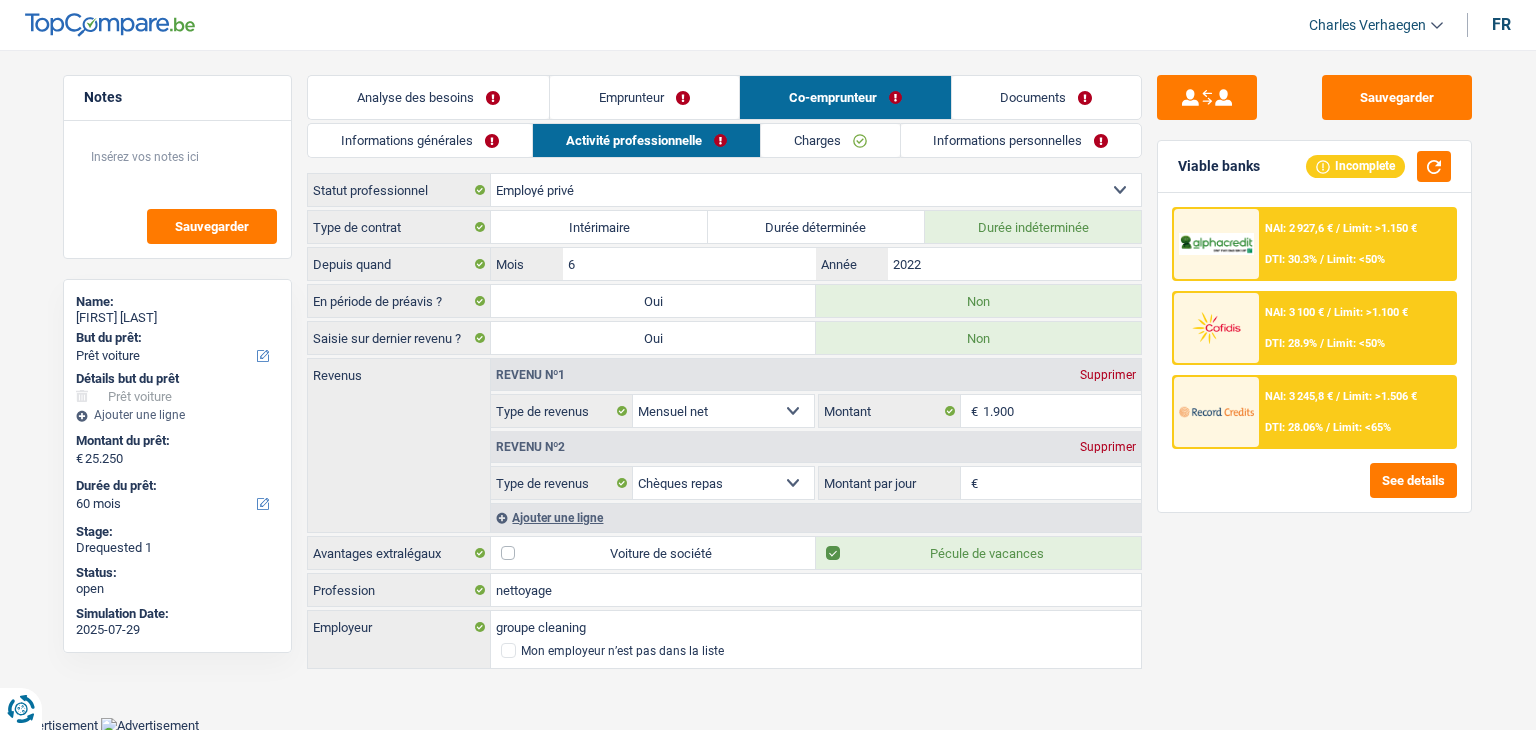 click on "Charges" at bounding box center [830, 140] 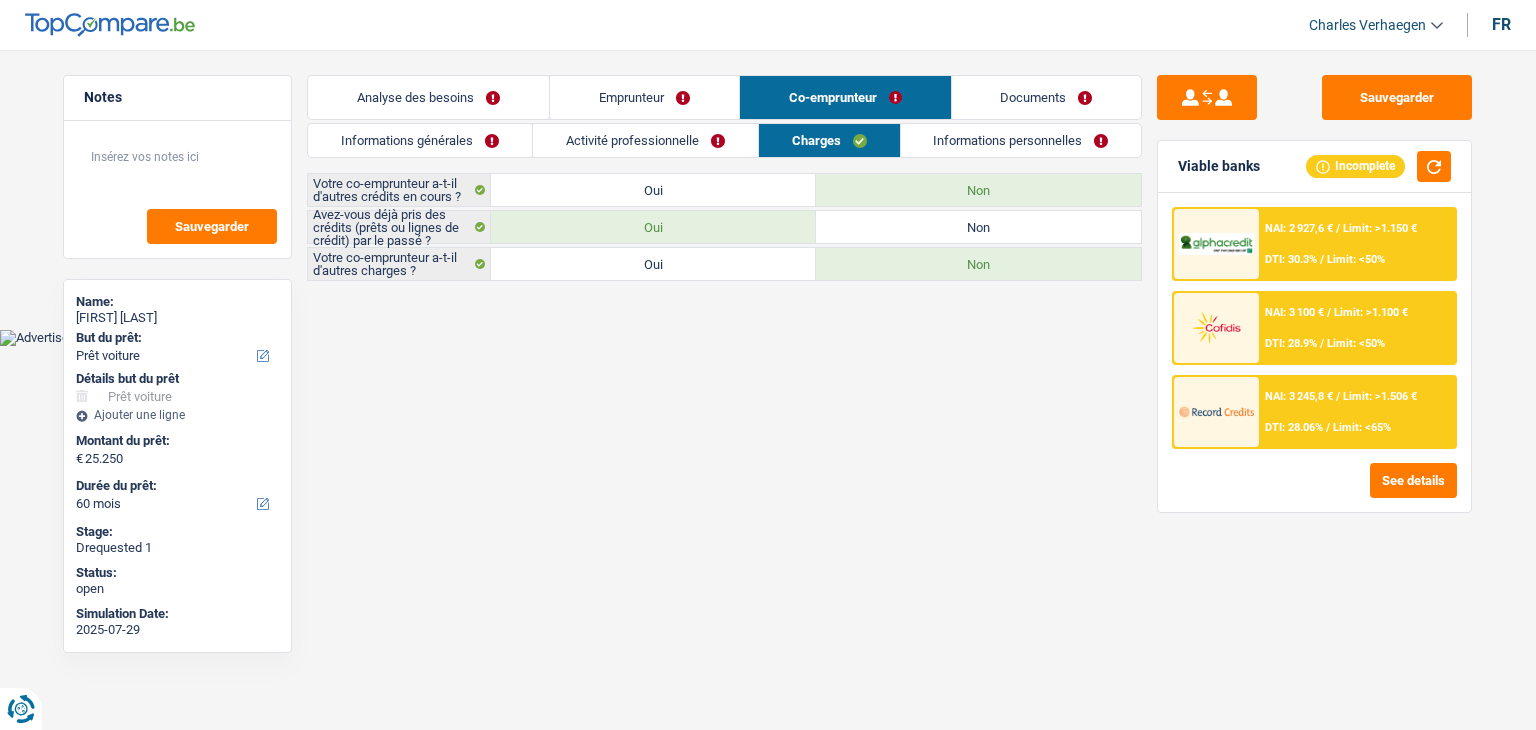 click on "Informations personnelles" at bounding box center [1021, 140] 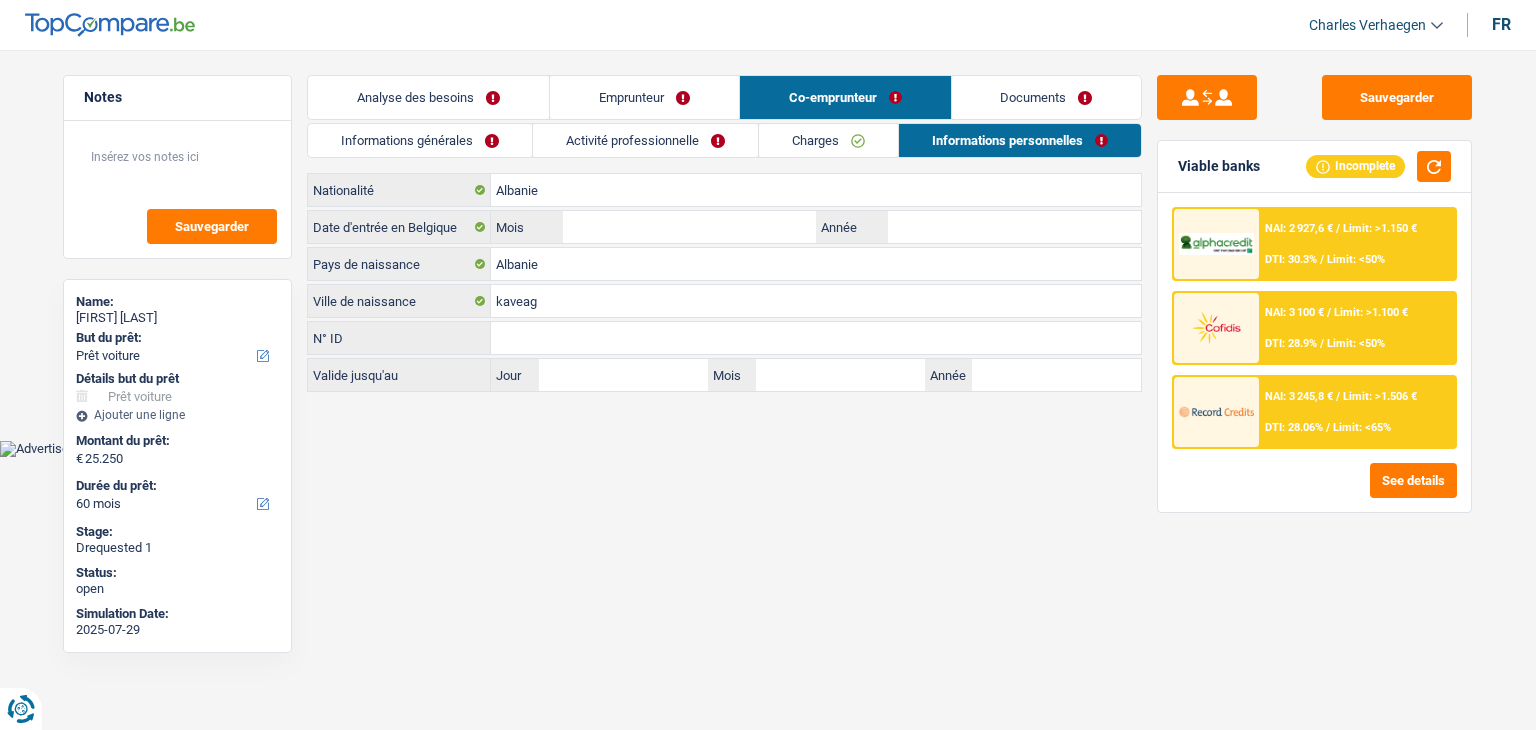 click on "Documents" at bounding box center (1047, 97) 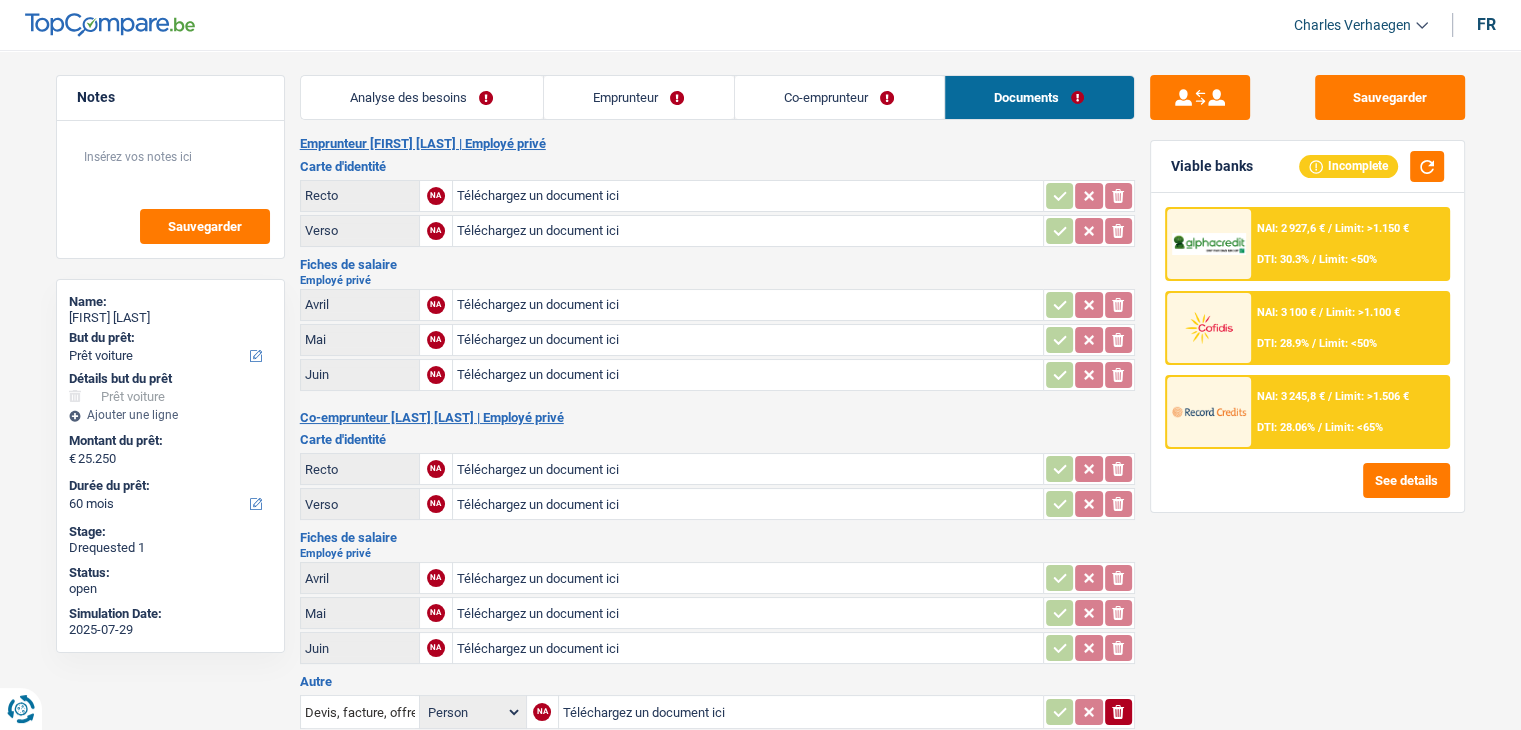 click on "Emprunteur" at bounding box center [639, 97] 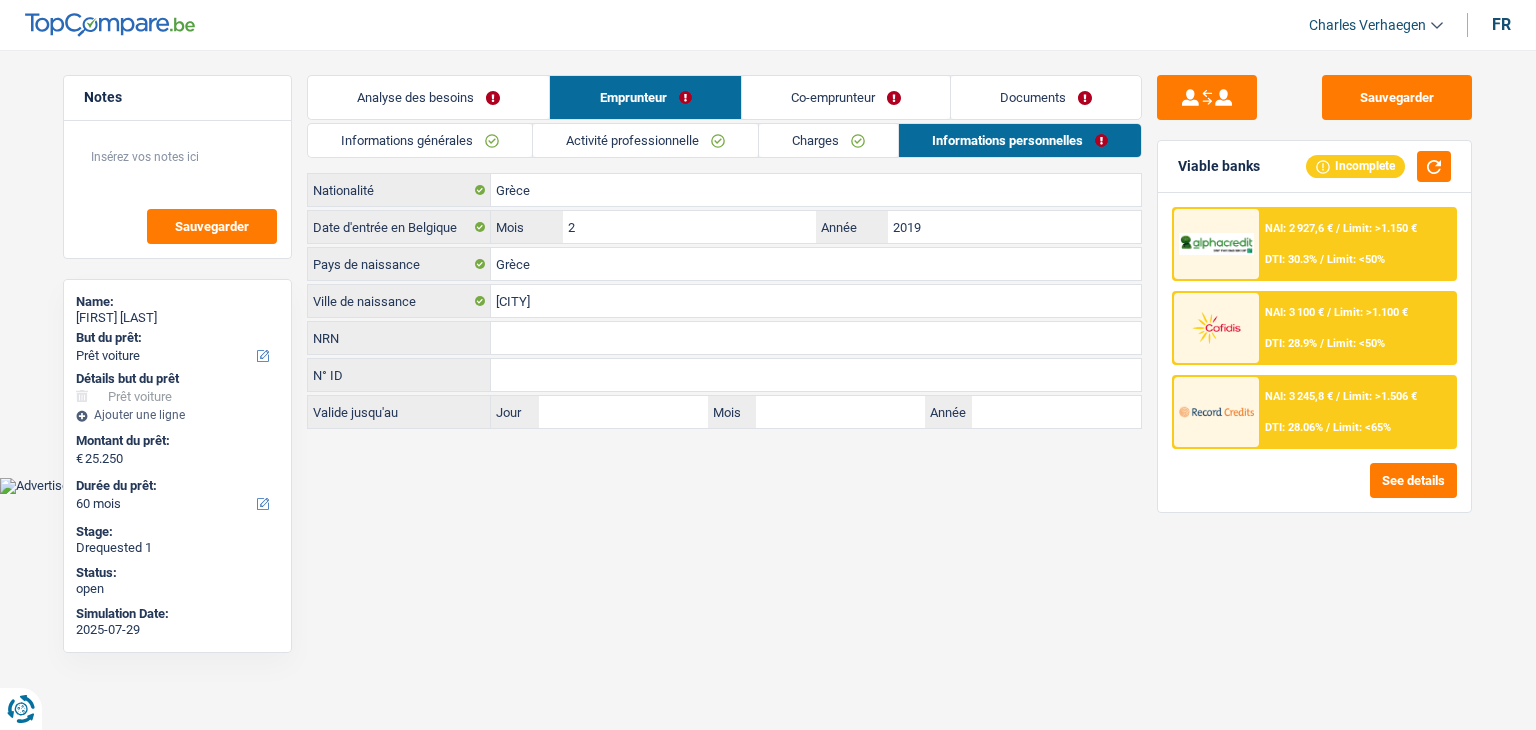 click on "Charges" at bounding box center (828, 140) 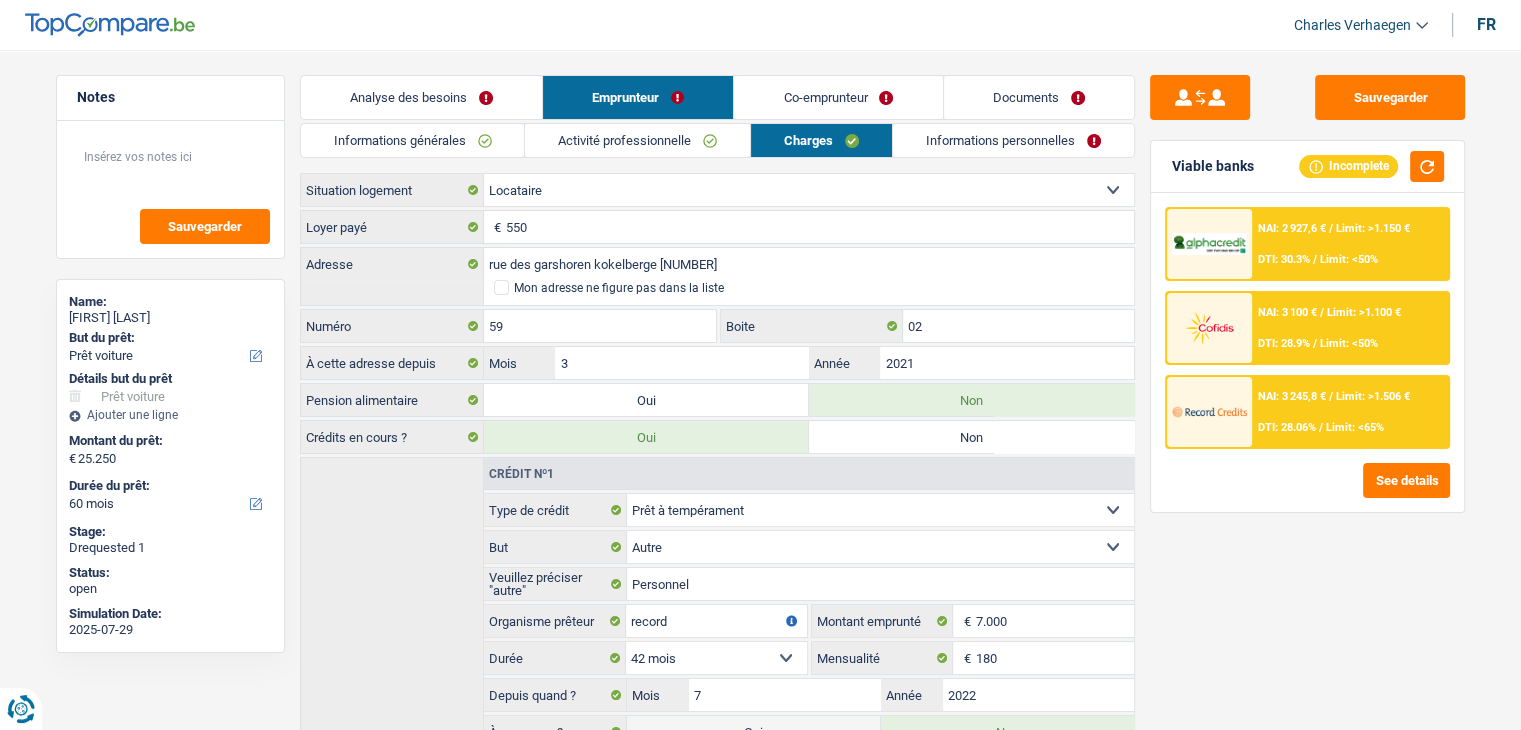 click on "Informations personnelles" at bounding box center [1013, 140] 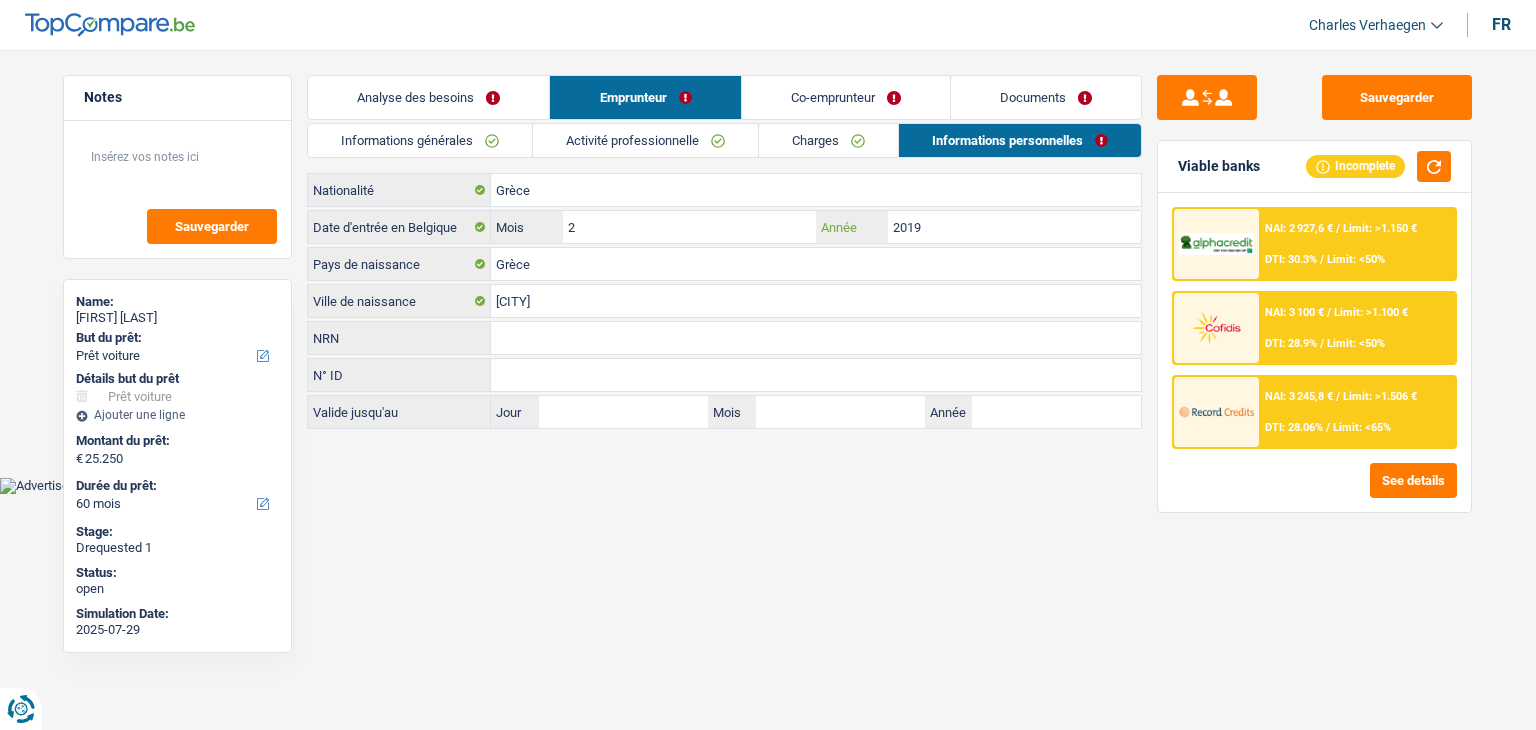 click on "2019" at bounding box center [1014, 227] 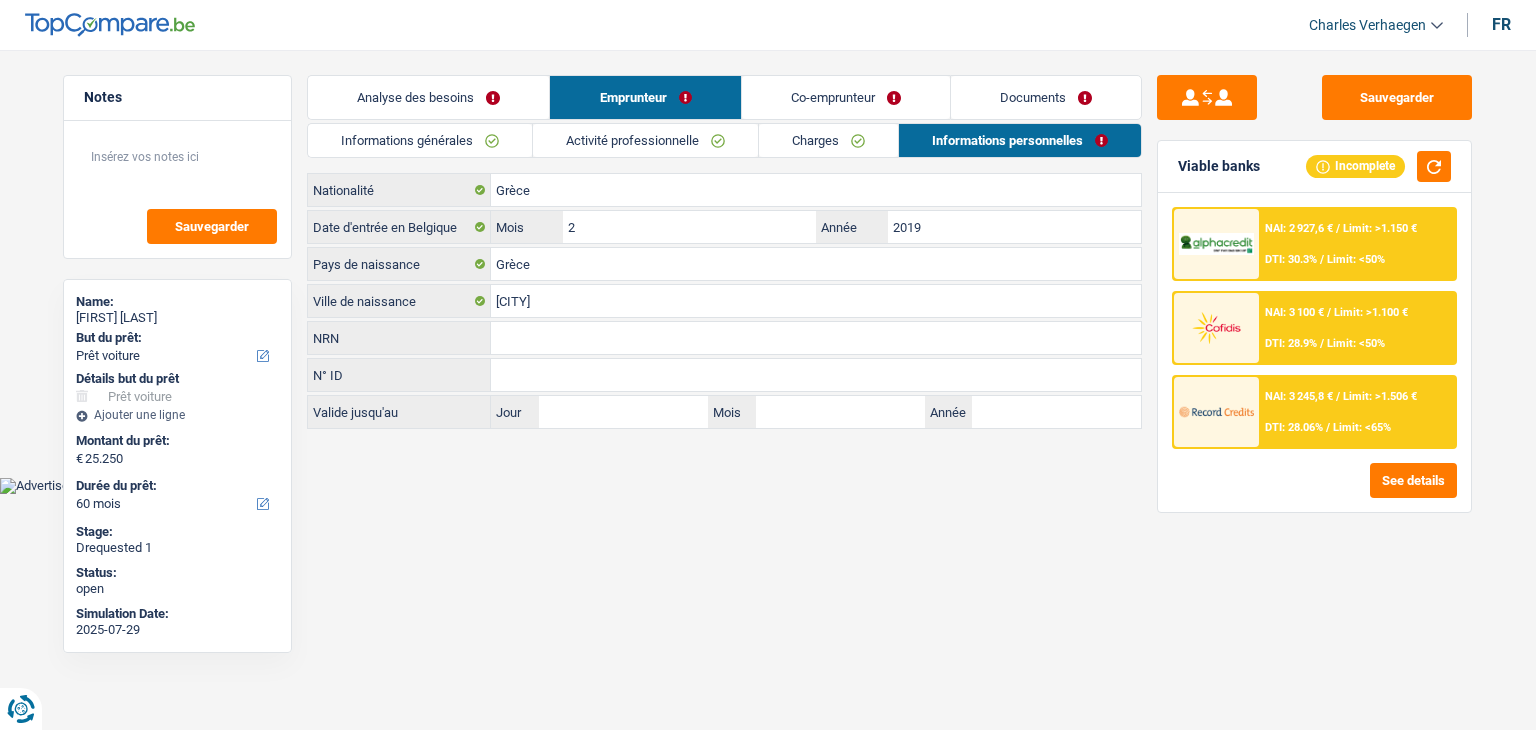 click on "Charges" at bounding box center (828, 140) 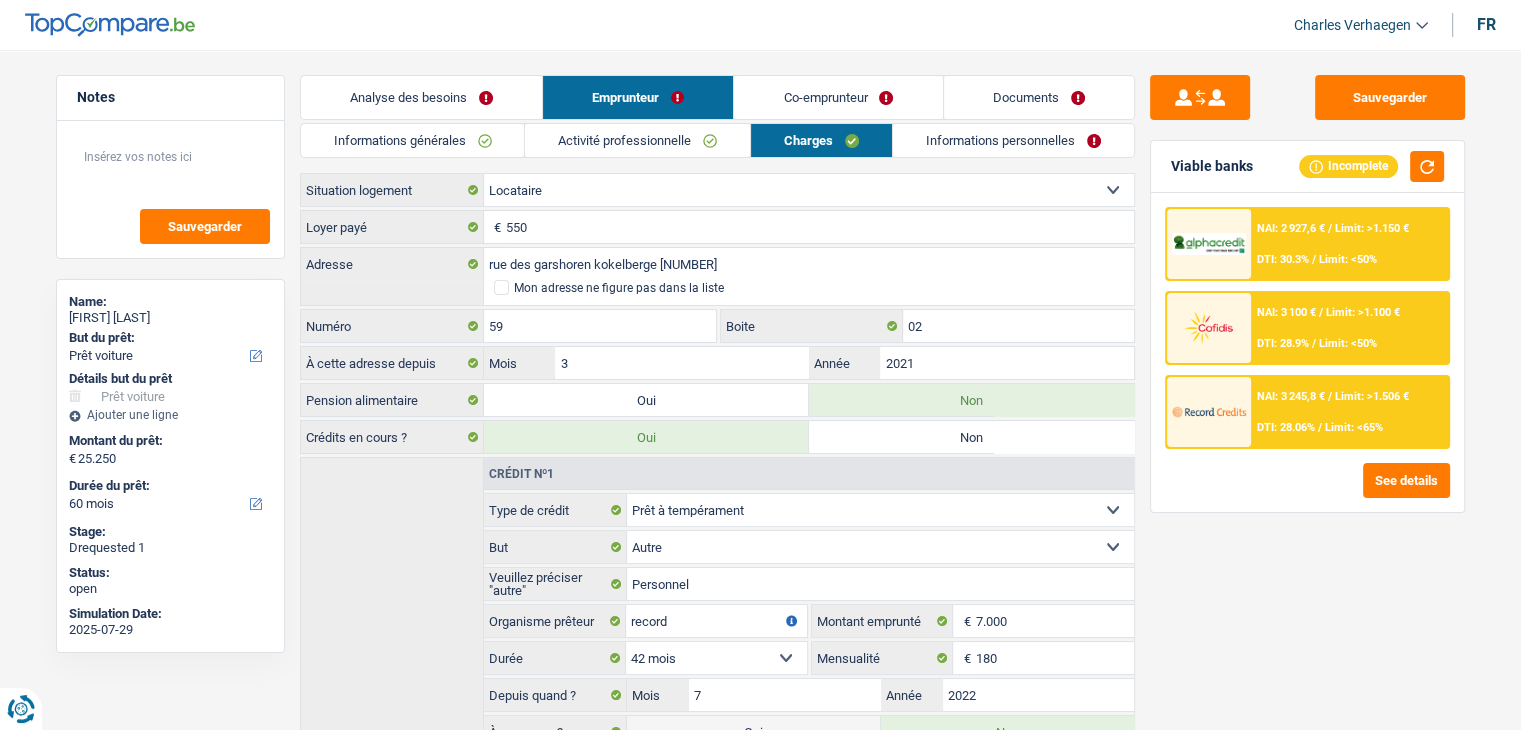 click on "Informations personnelles" at bounding box center (1013, 140) 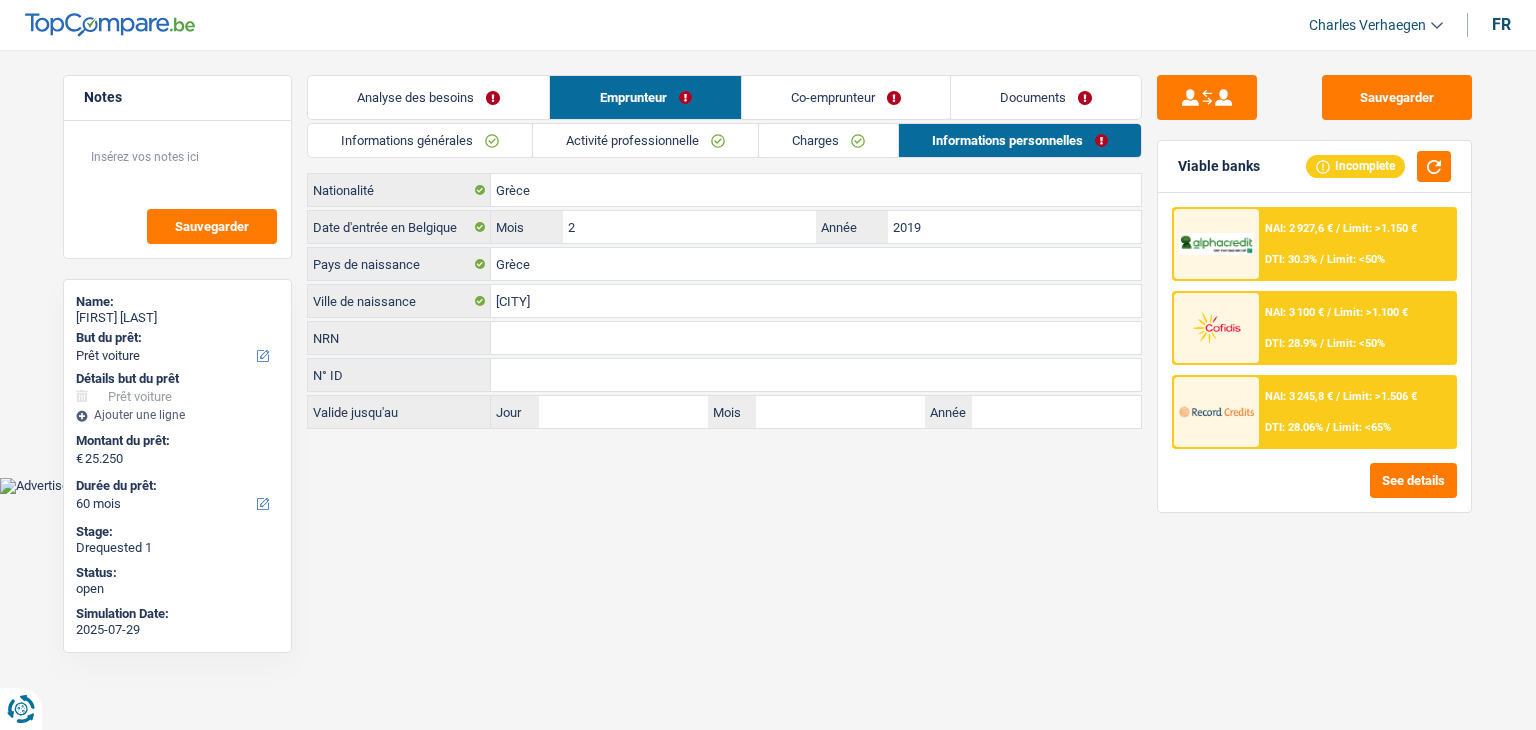 click on "Co-emprunteur" at bounding box center (846, 97) 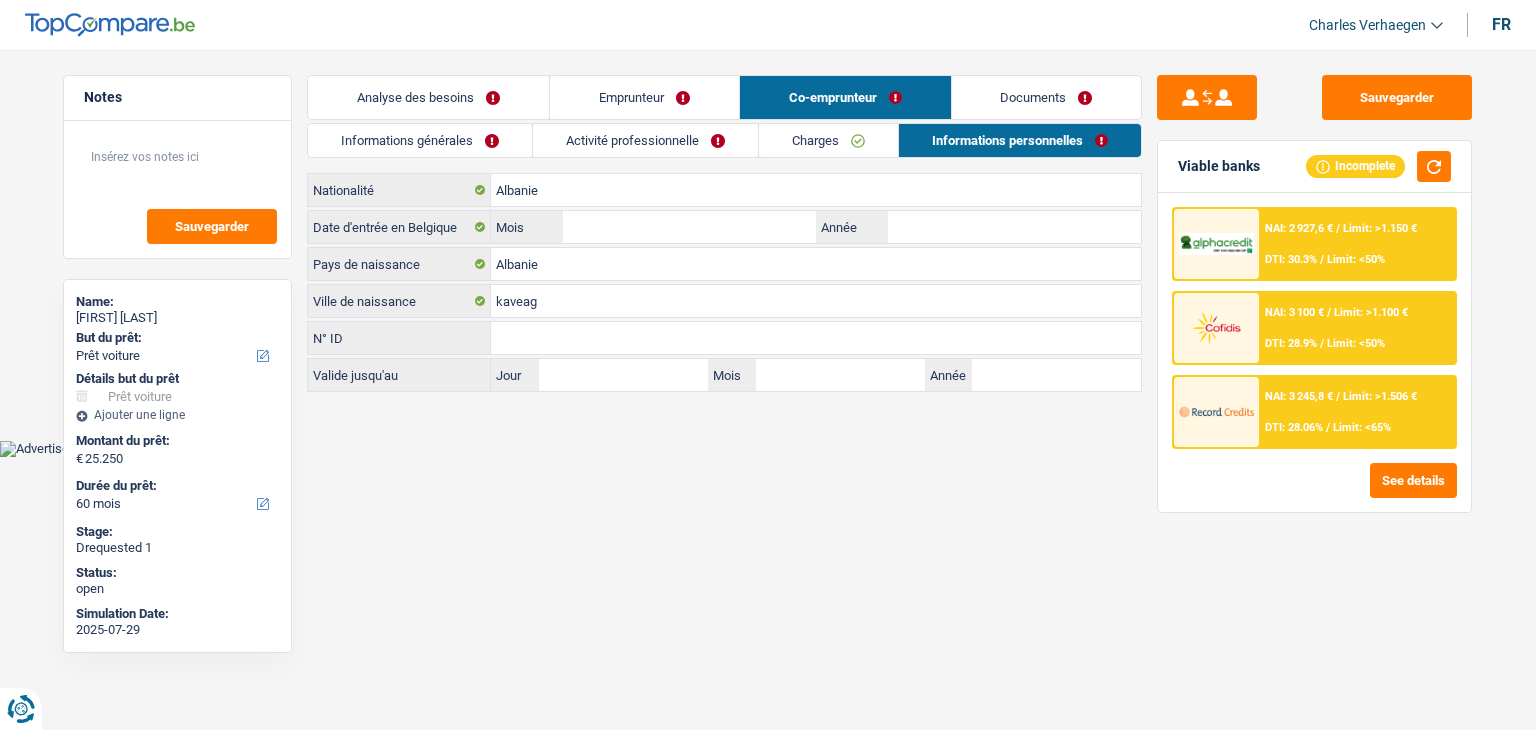 click on "Charges" at bounding box center (828, 140) 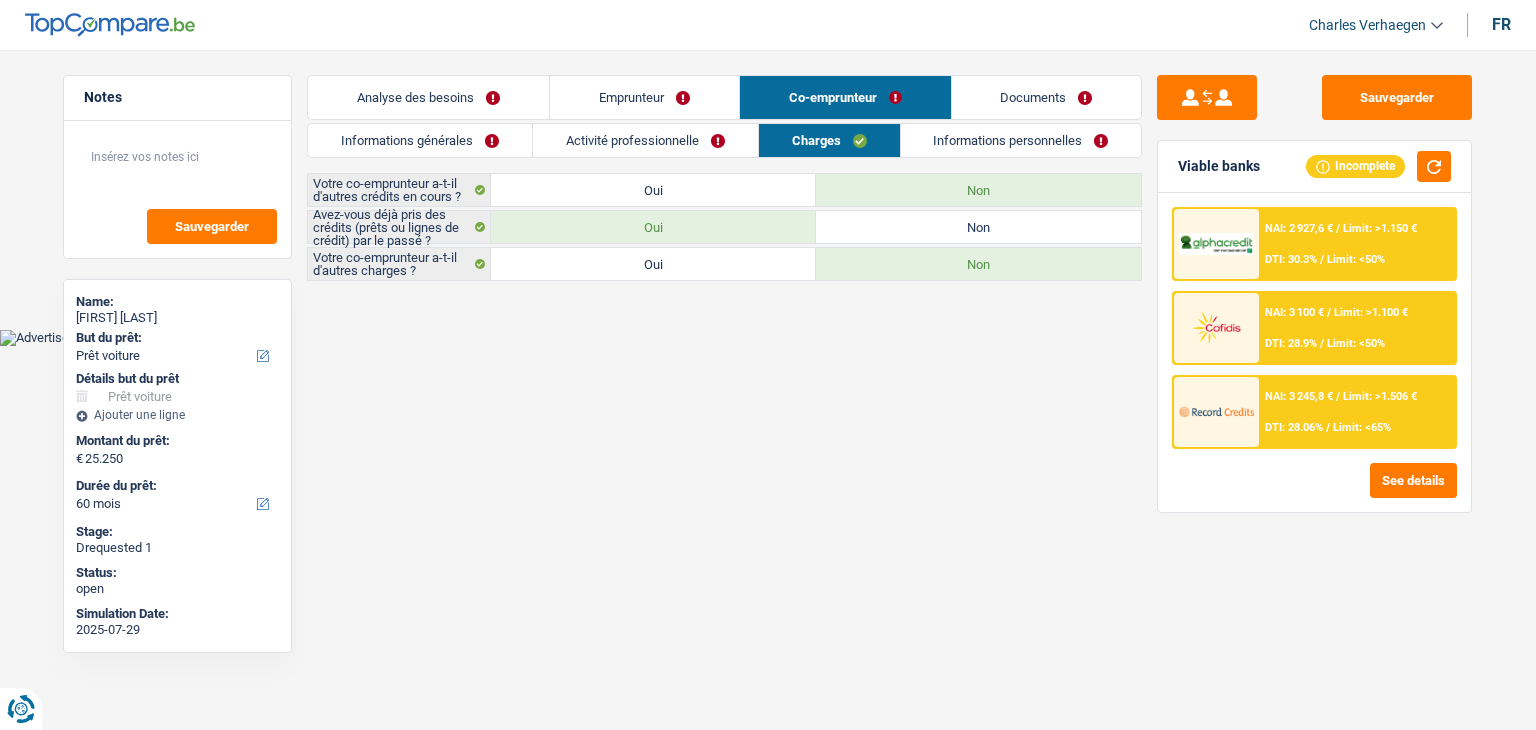 click on "Activité professionnelle" at bounding box center (645, 140) 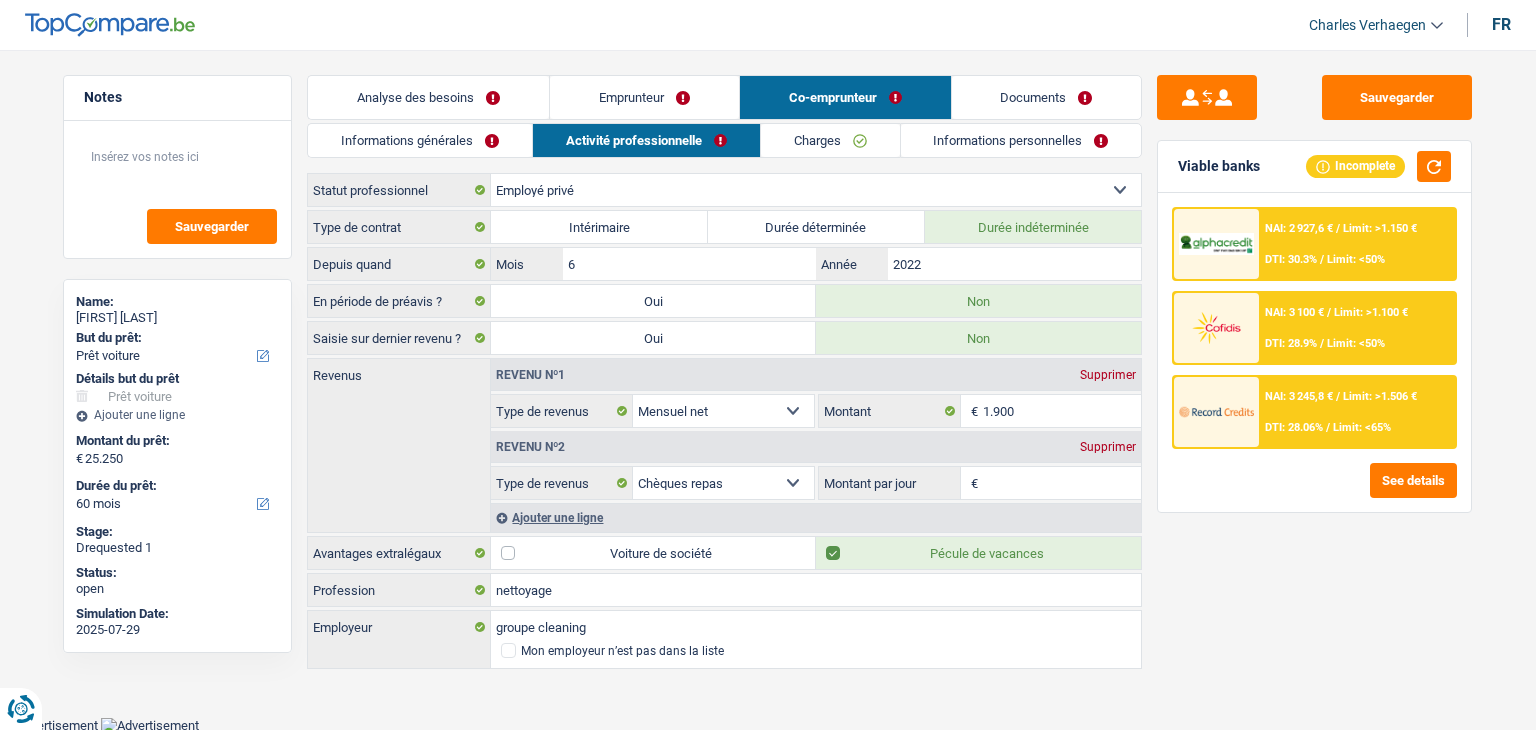 click on "Informations générales" at bounding box center (420, 140) 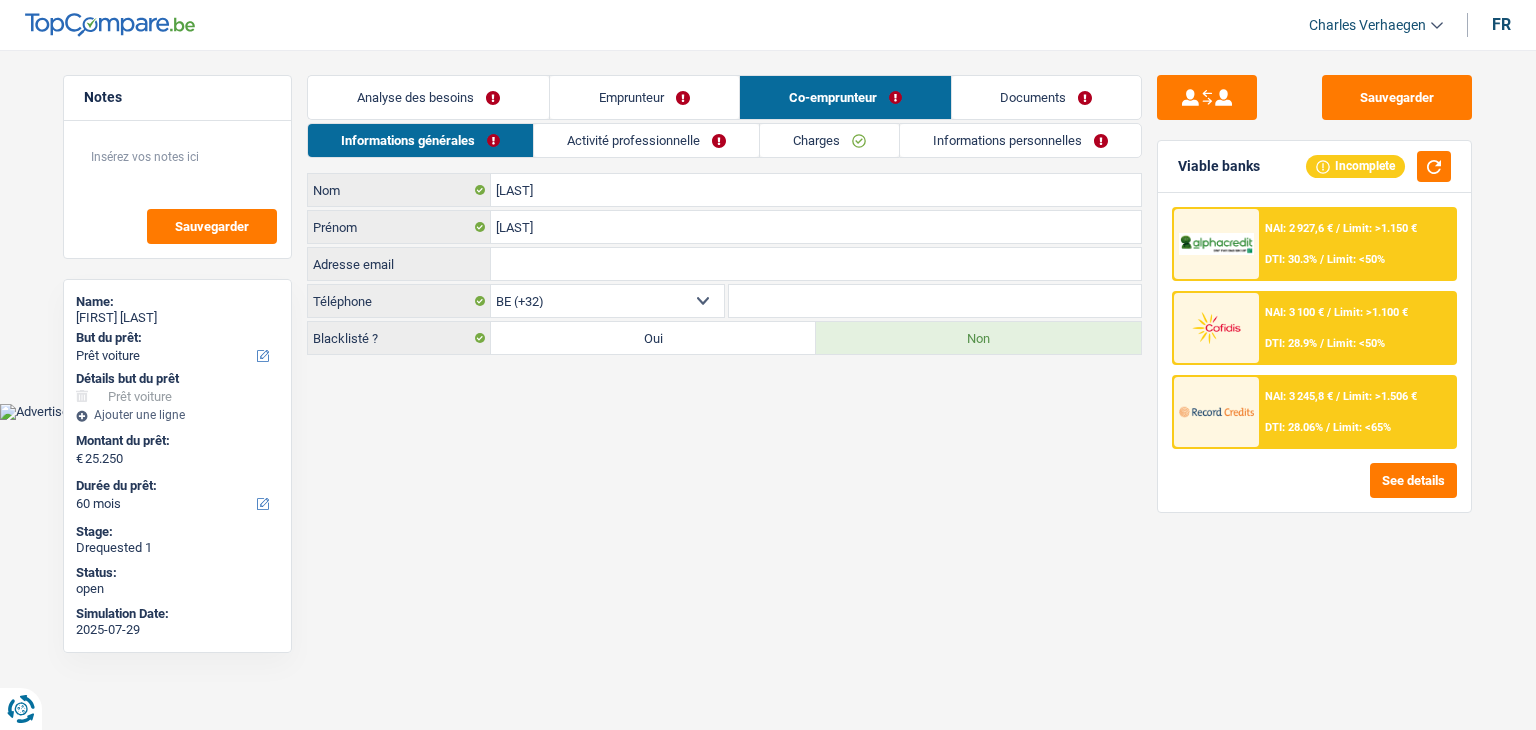click on "Activité professionnelle" at bounding box center (646, 140) 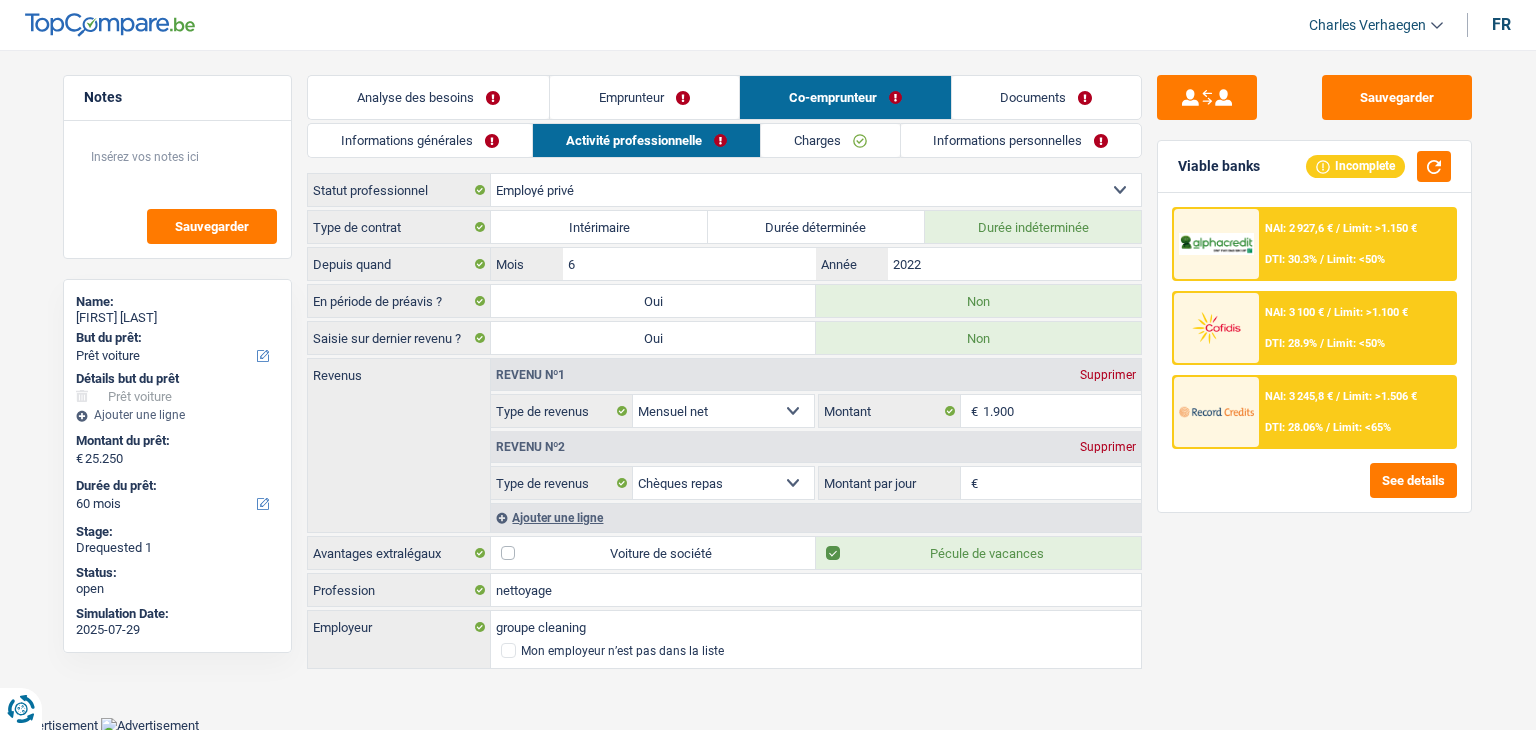 click on "Charges" at bounding box center (830, 140) 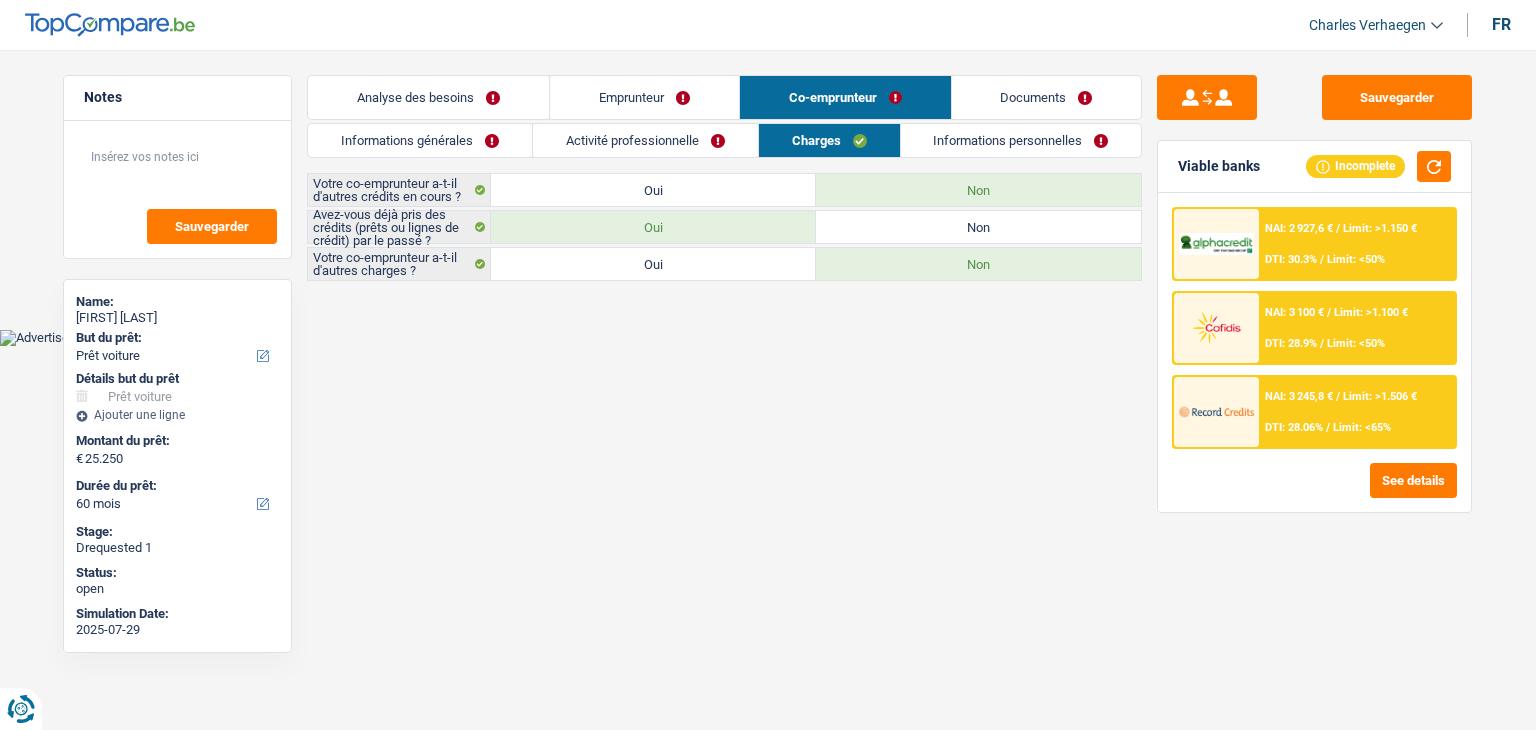 click on "Informations personnelles" at bounding box center [1021, 140] 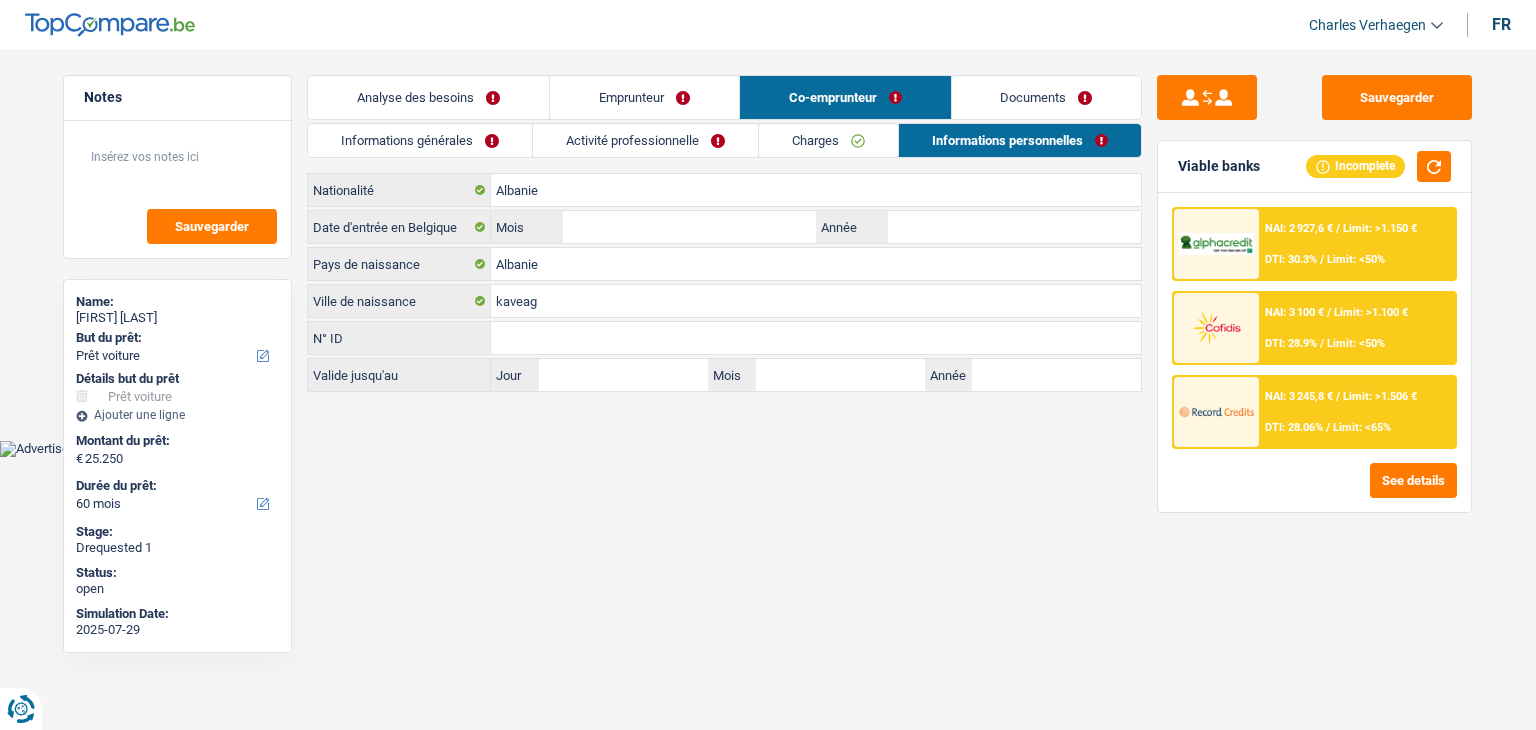 click on "Activité professionnelle" at bounding box center [645, 140] 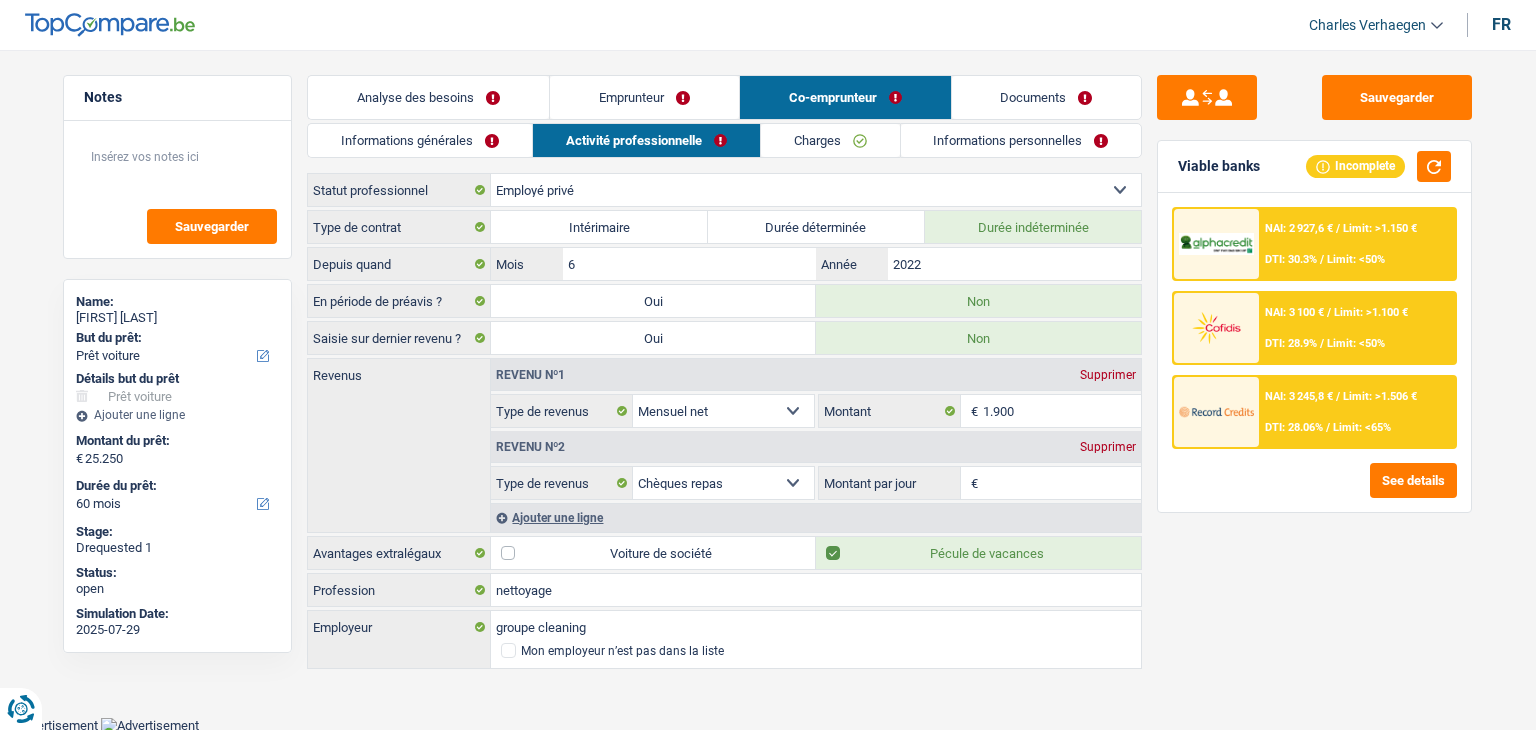 click on "Informations générales" at bounding box center (420, 140) 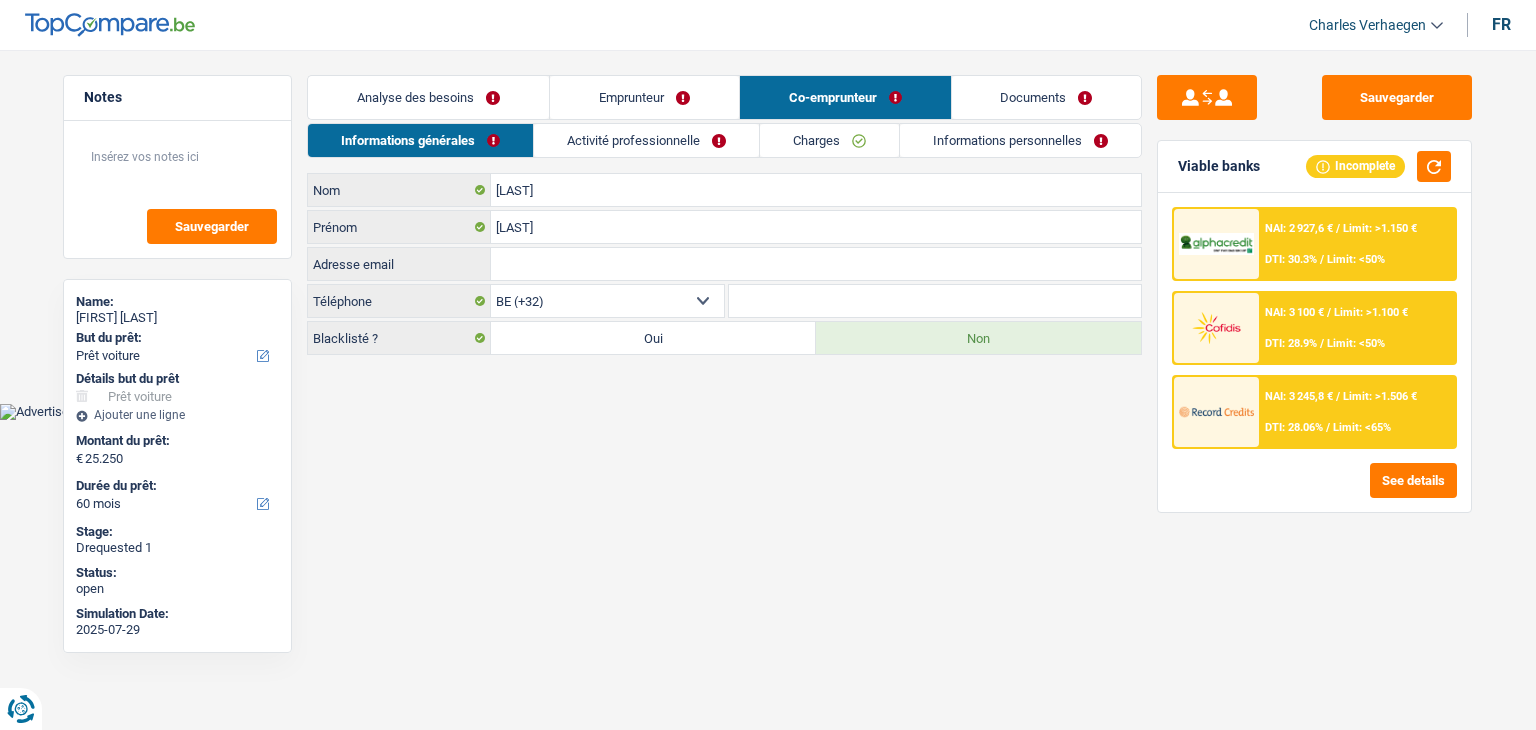 click on "Informations personnelles" at bounding box center [1020, 140] 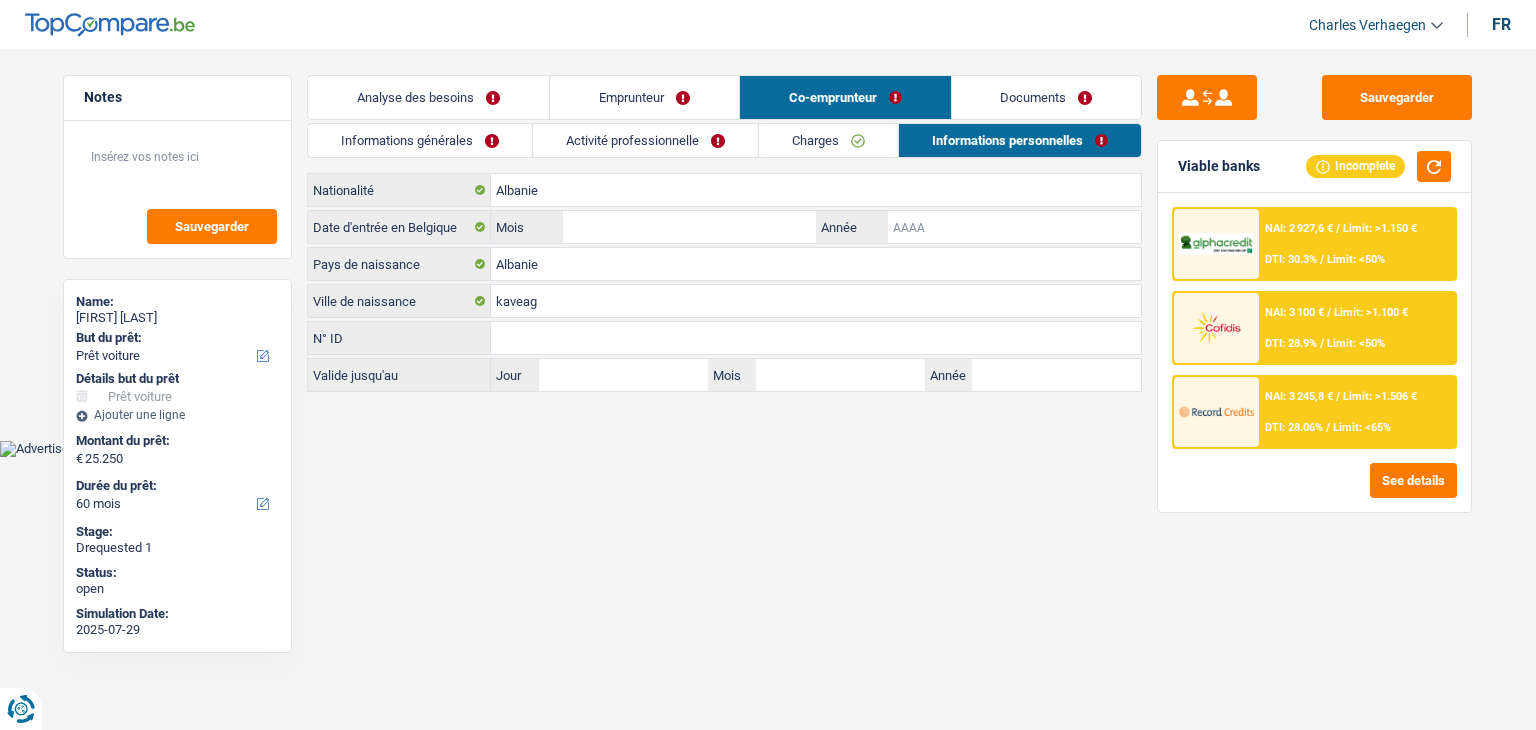 click on "Année" at bounding box center [1014, 227] 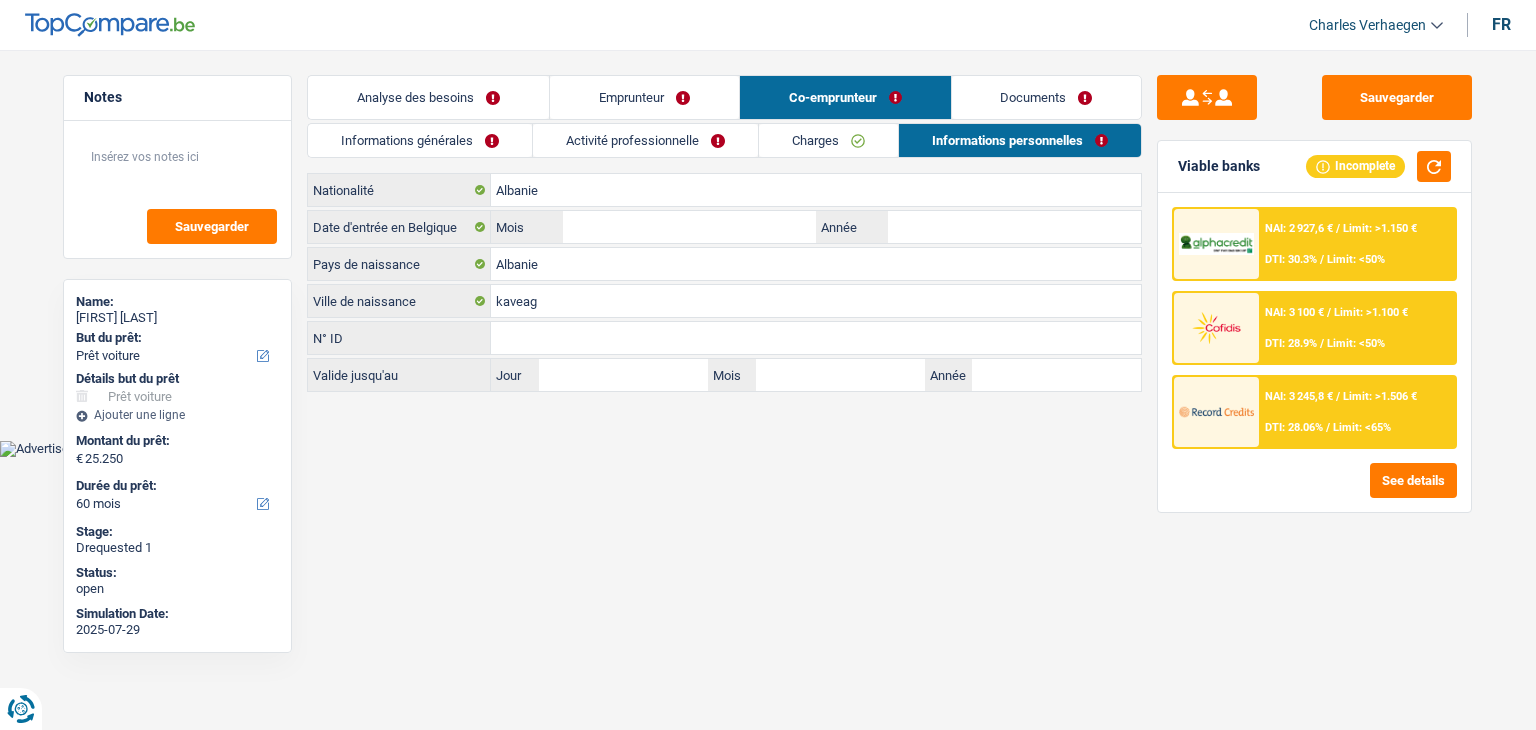 click on "Documents" at bounding box center [1047, 97] 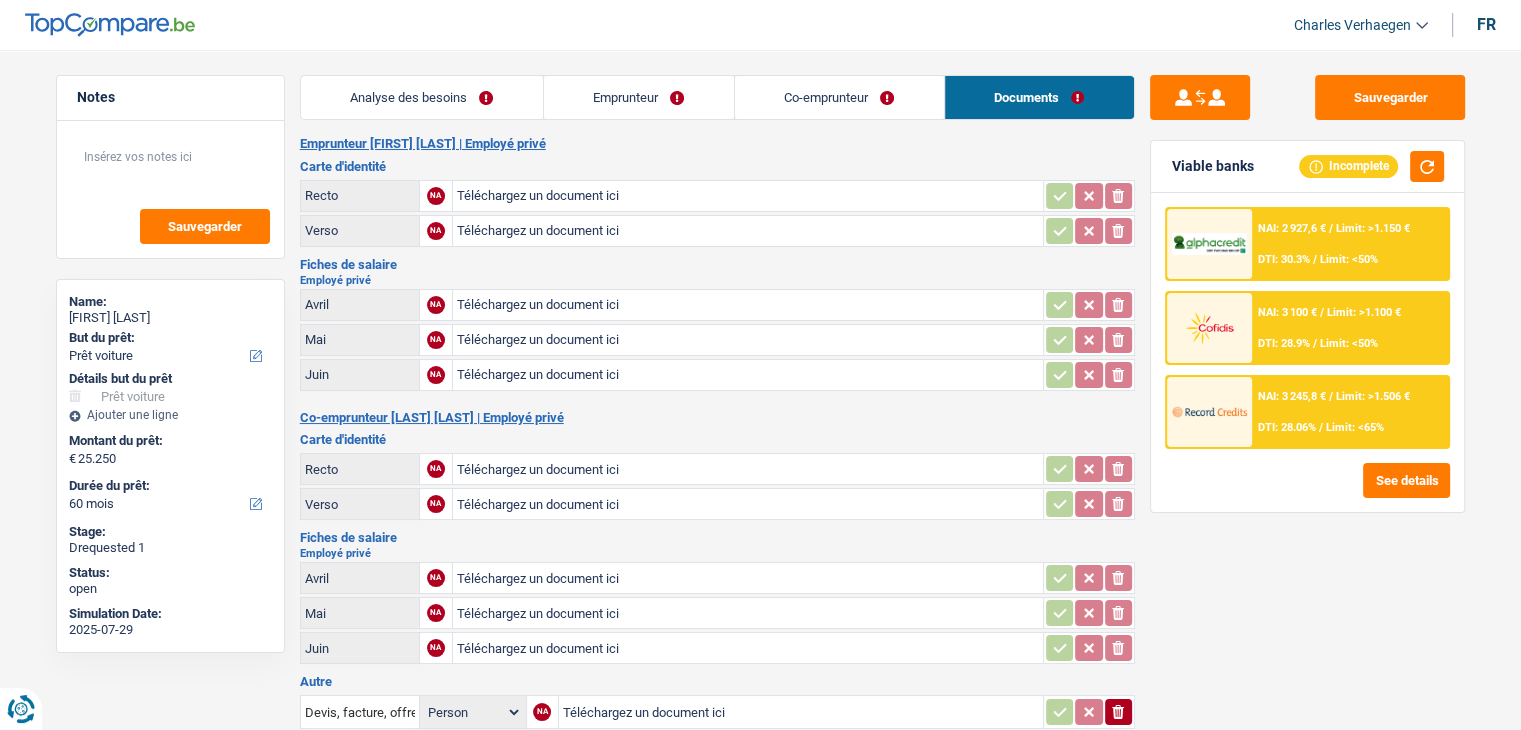 click on "Co-emprunteur" at bounding box center [839, 97] 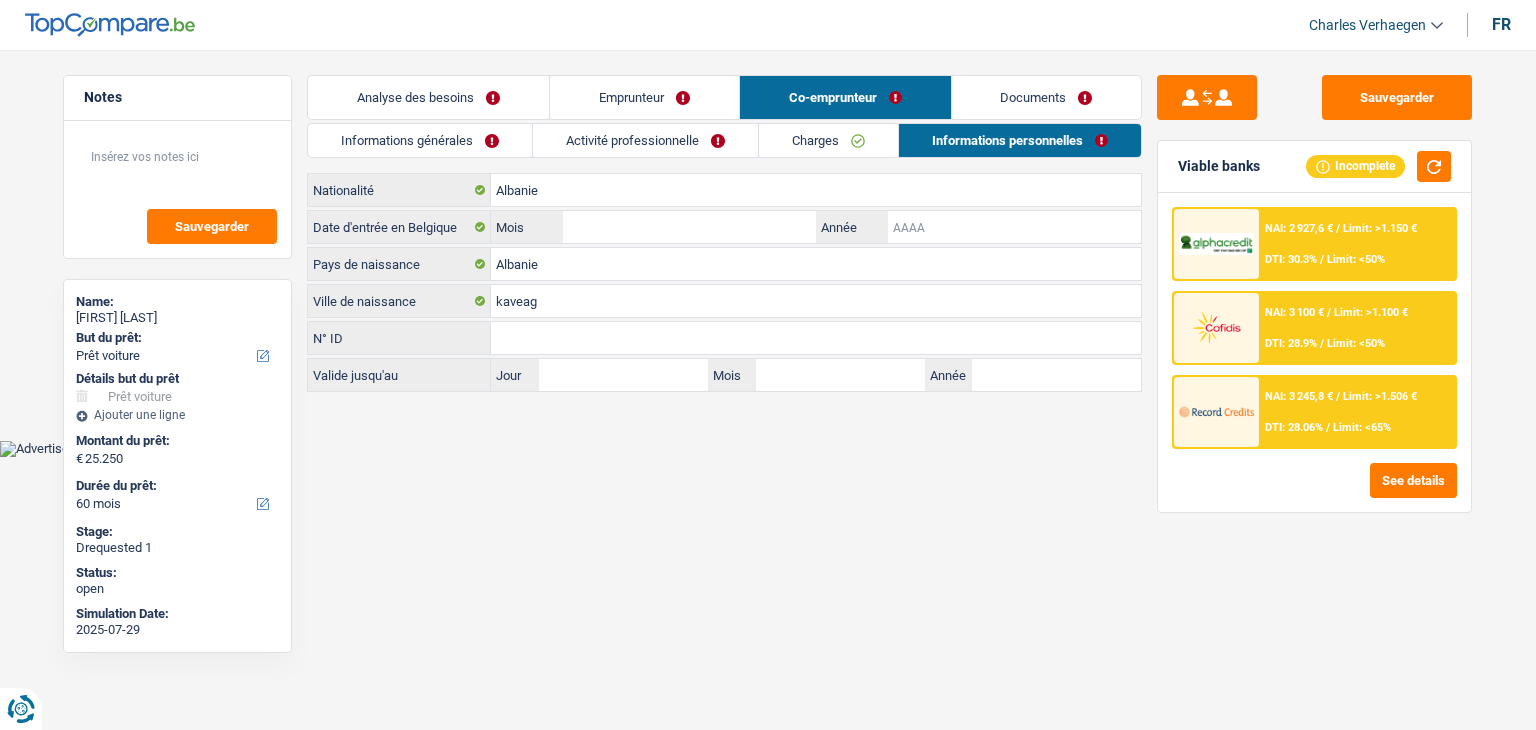 click on "Année" at bounding box center (1014, 227) 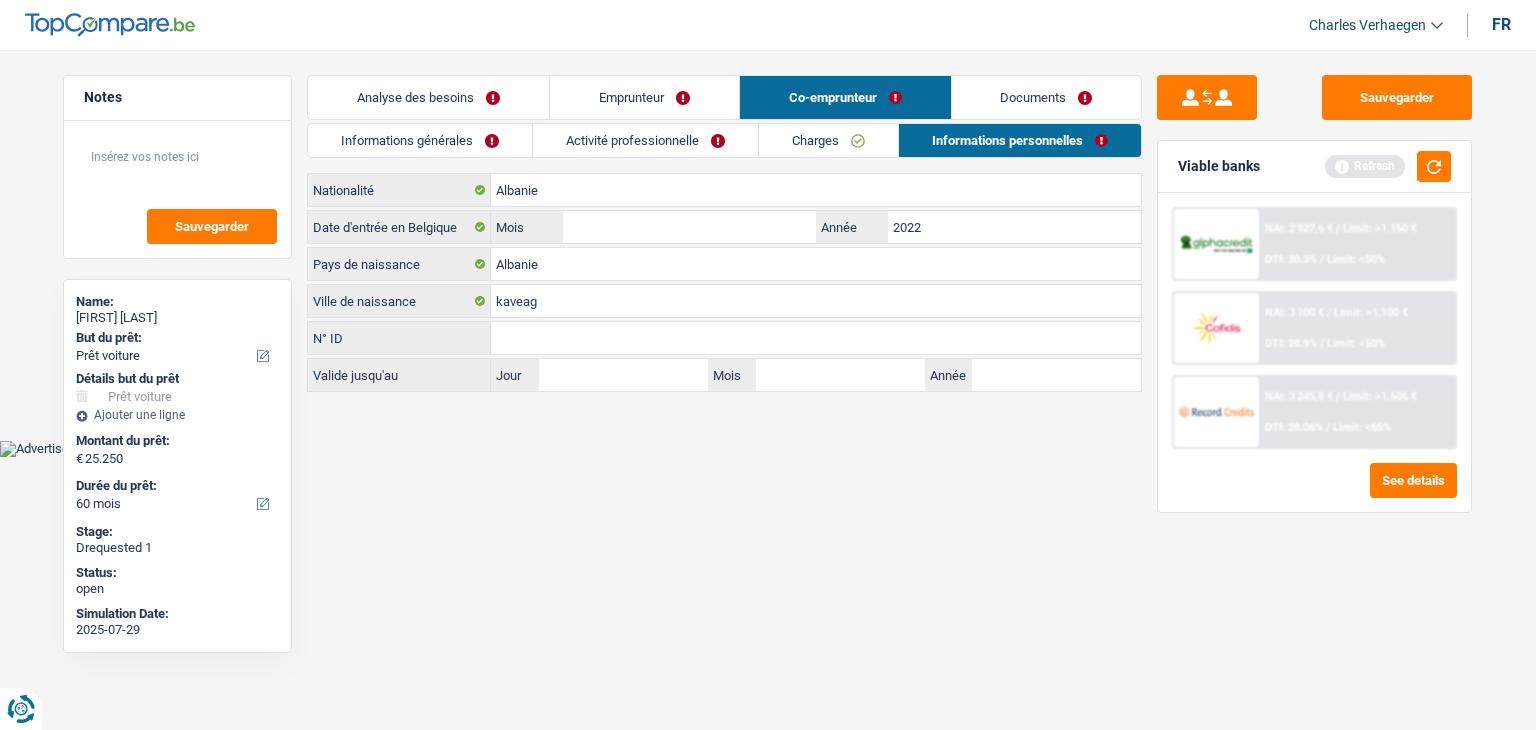 type on "2022" 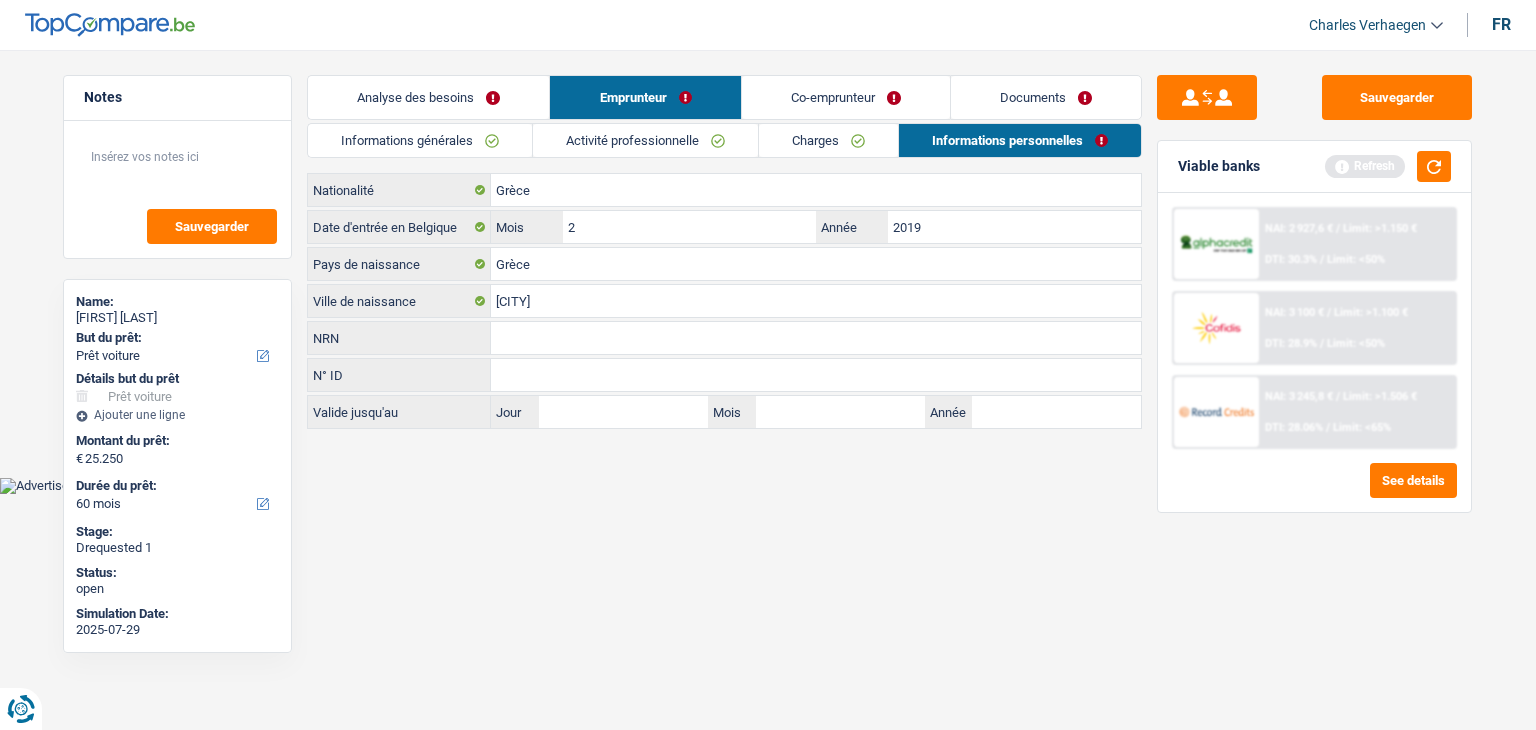 click on "Co-emprunteur" at bounding box center [846, 97] 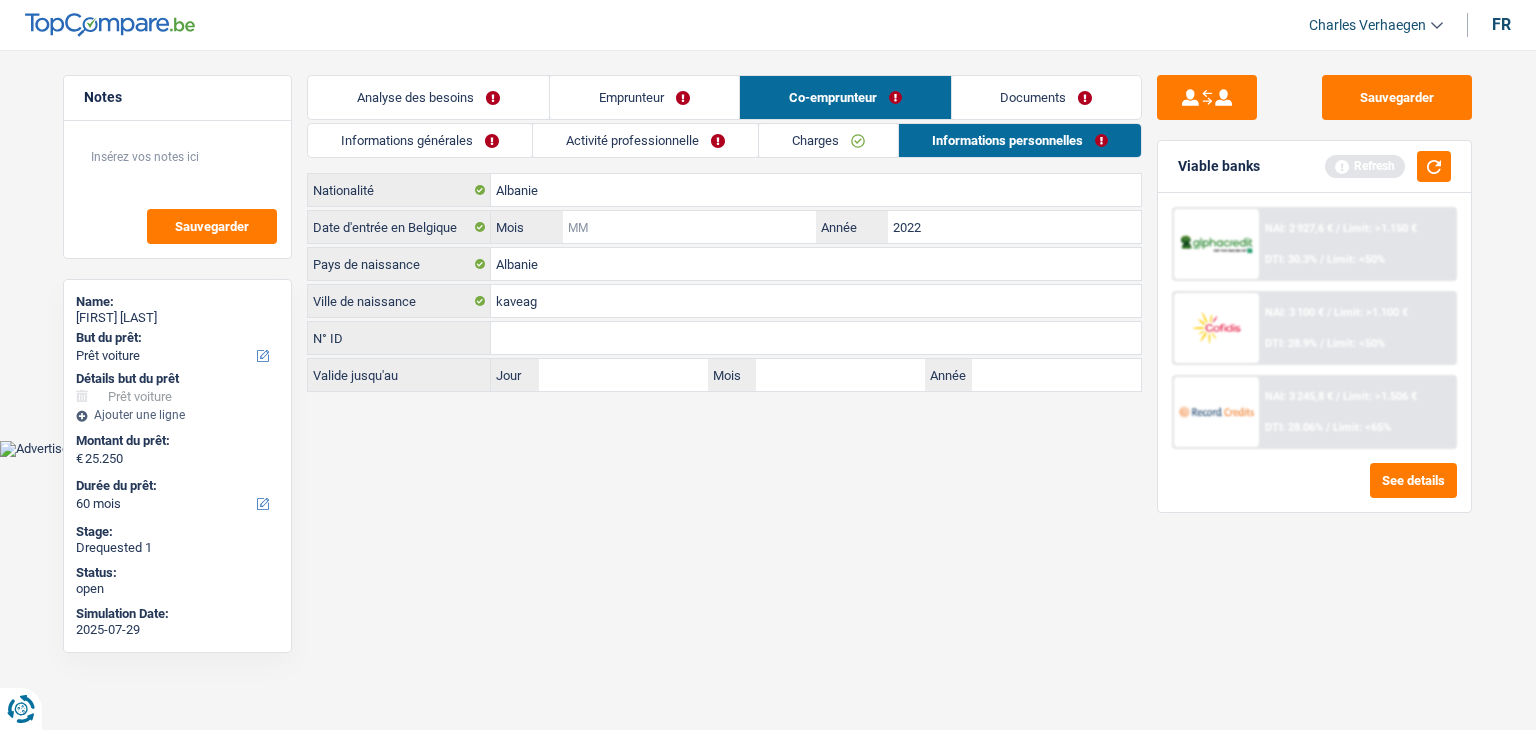 click on "Mois" at bounding box center (689, 227) 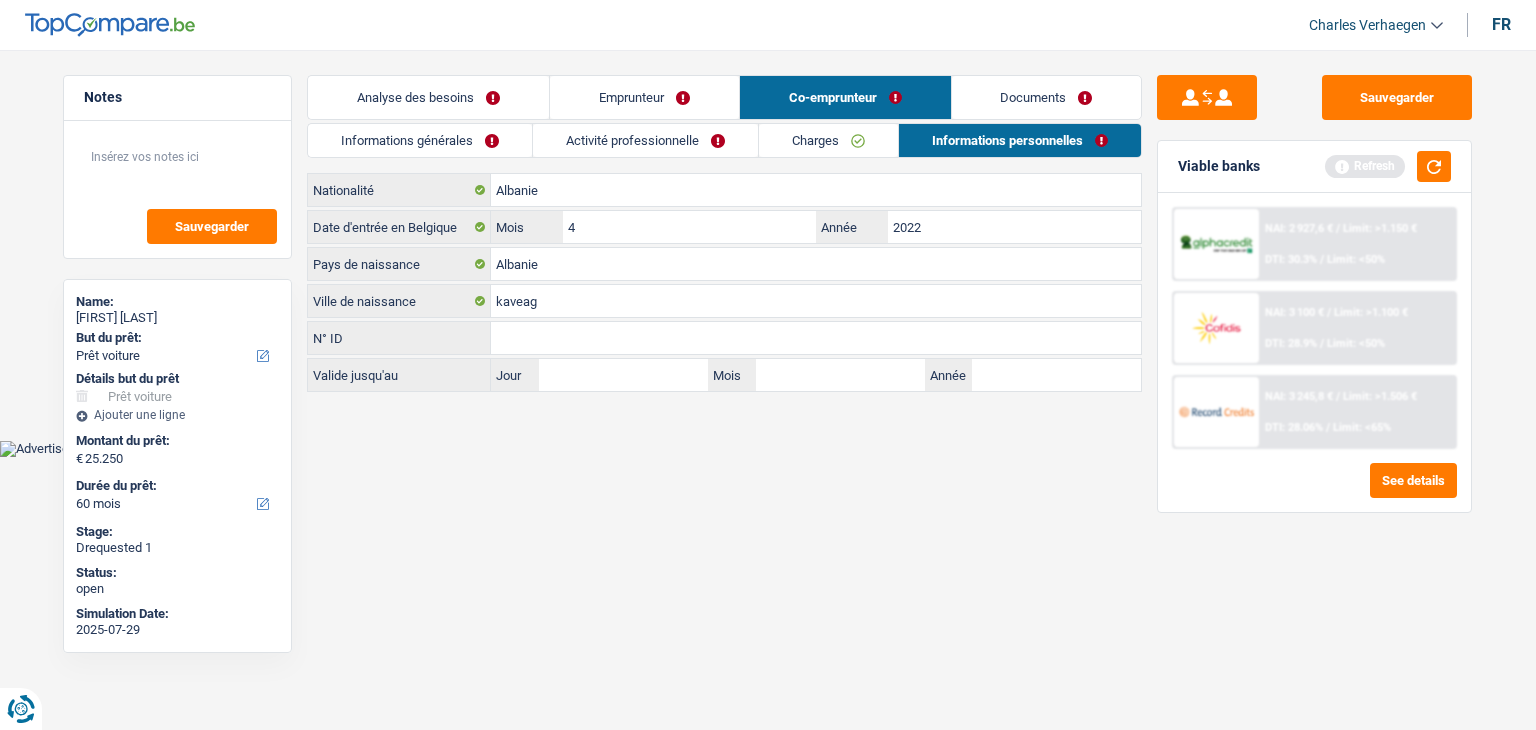 type on "4" 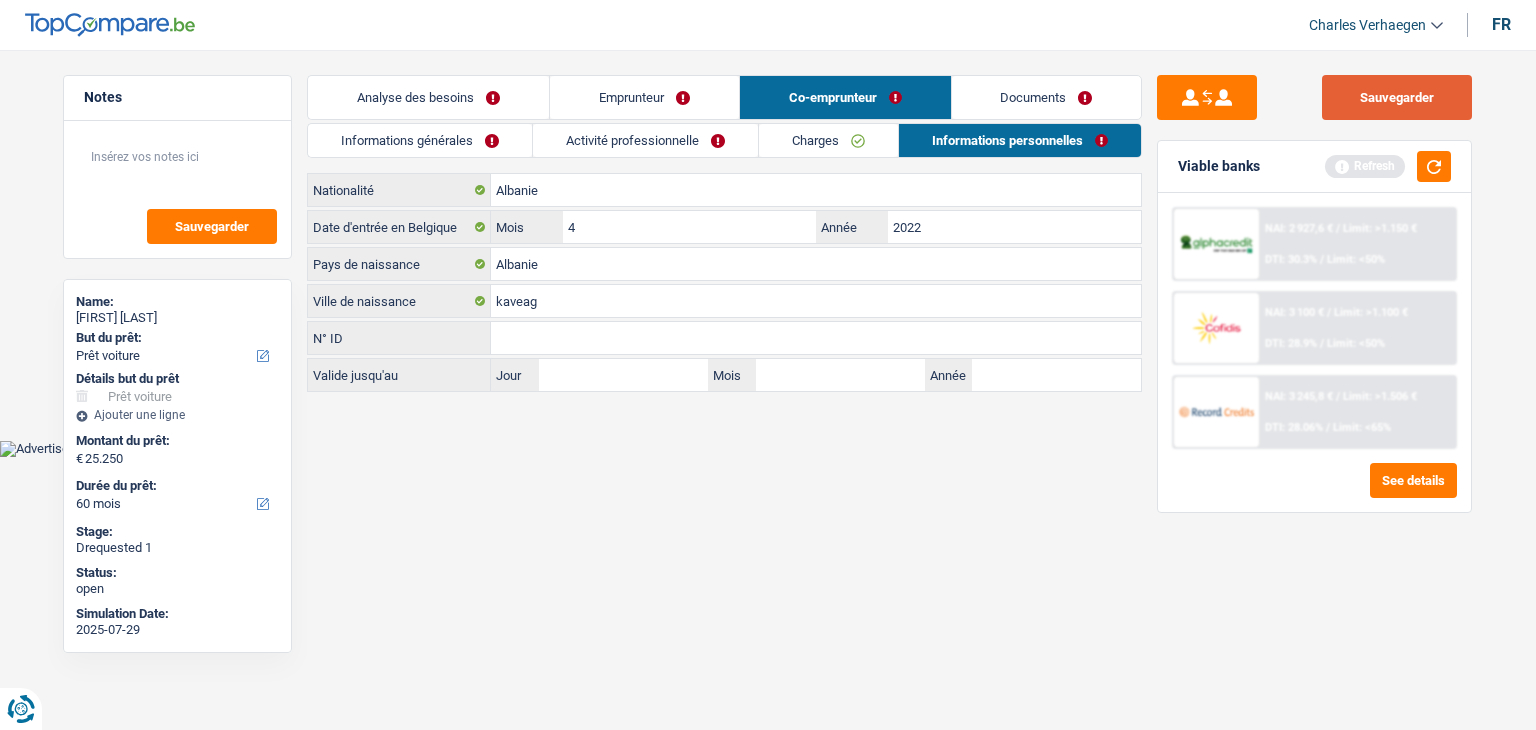 click on "Sauvegarder" at bounding box center [1397, 97] 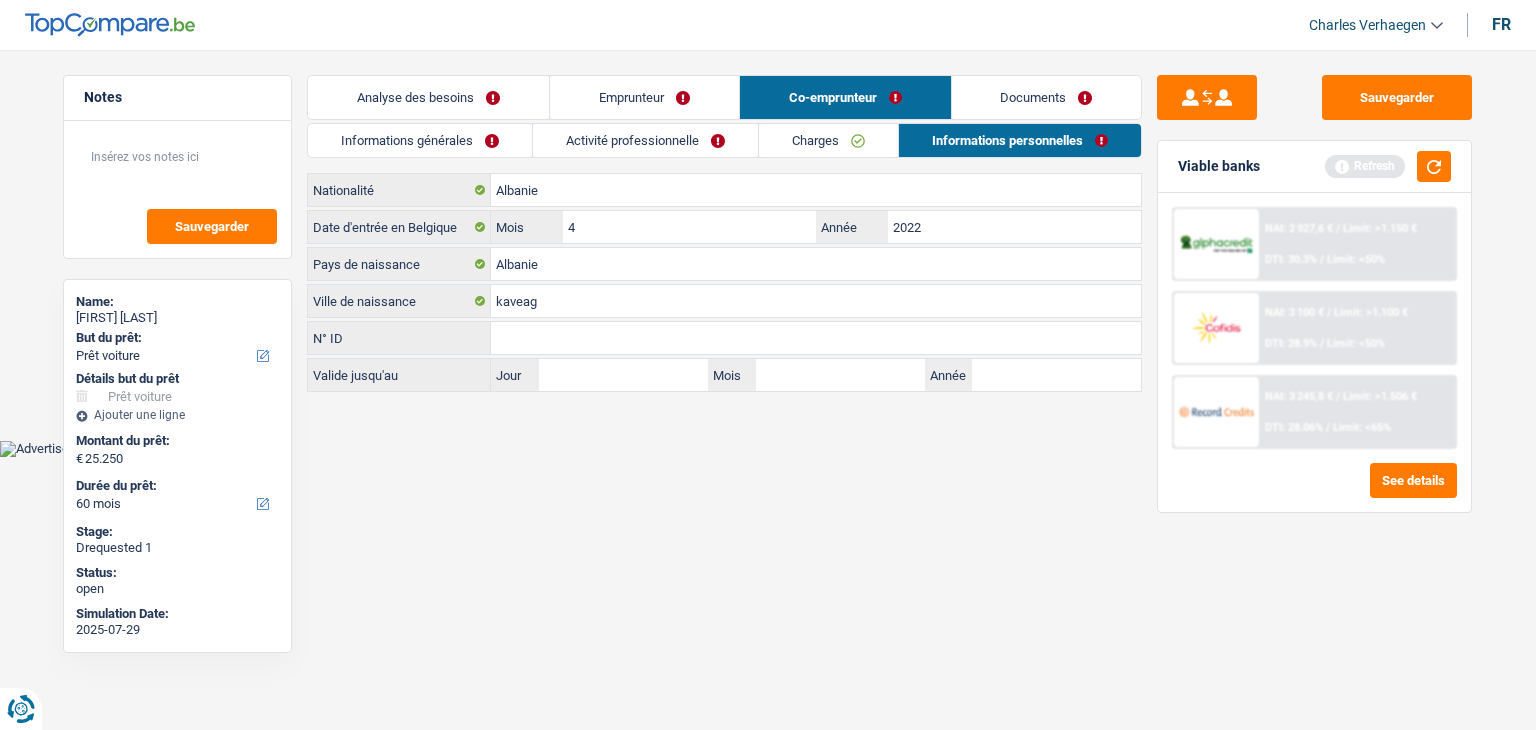 click on "Charges" at bounding box center [828, 140] 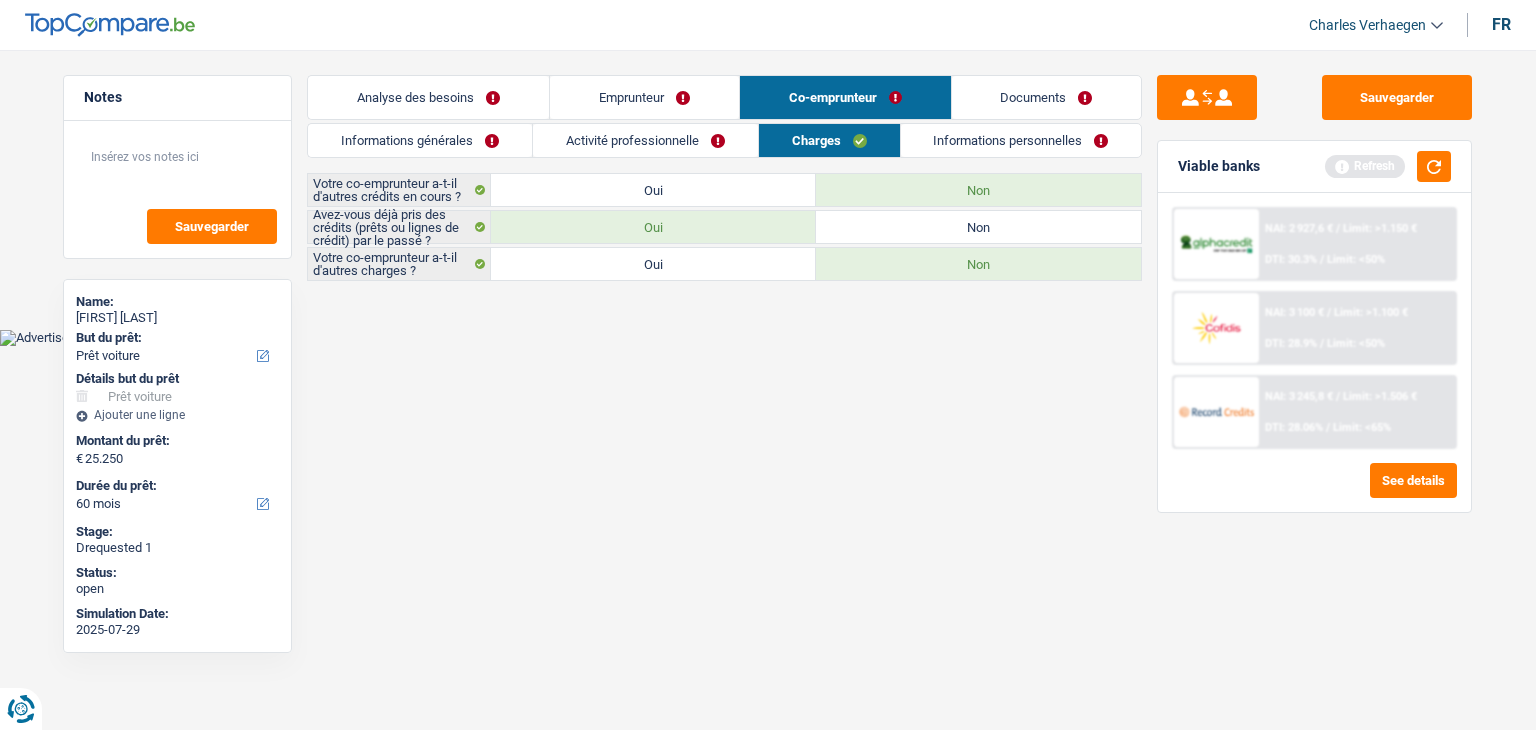 click on "Activité professionnelle" at bounding box center [645, 140] 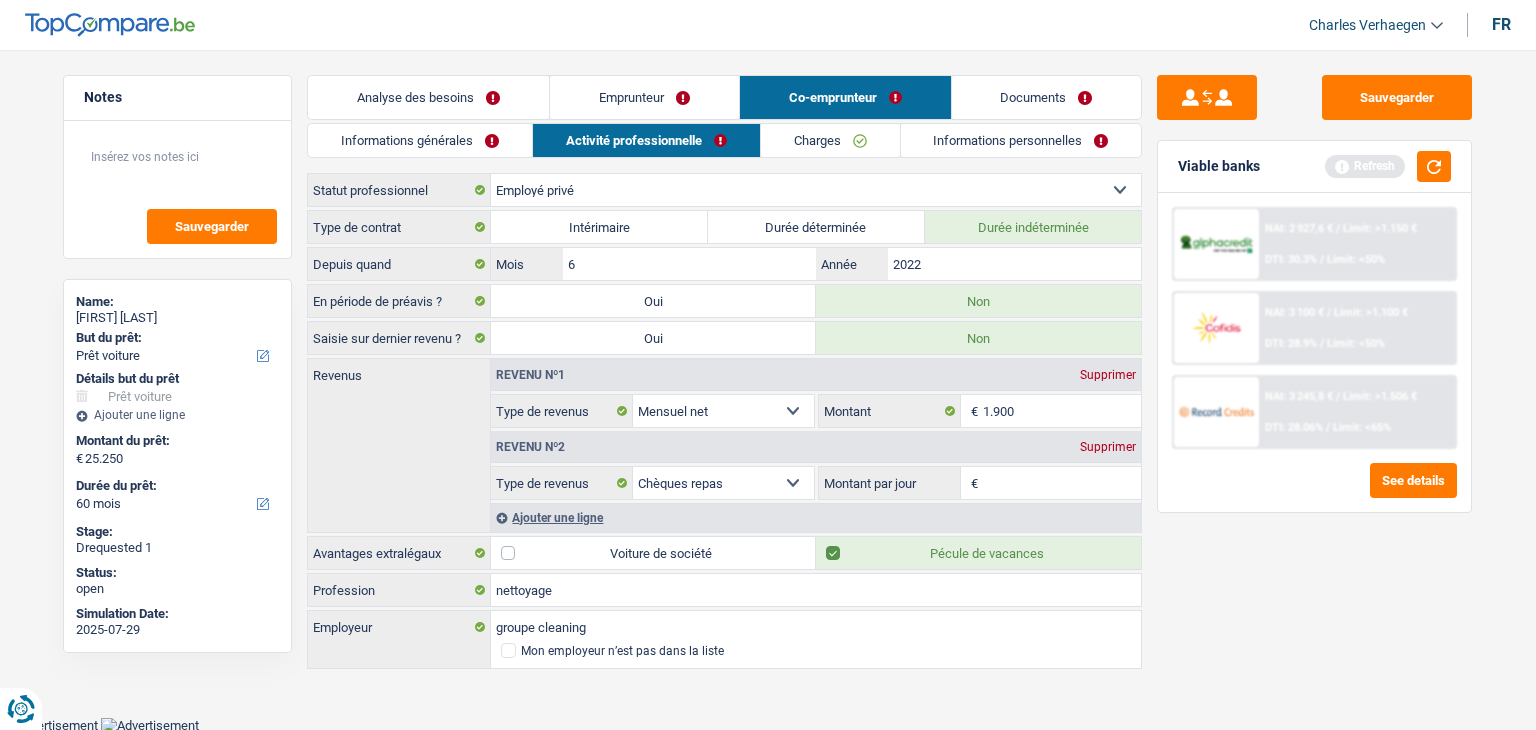 click on "Informations générales" at bounding box center [420, 140] 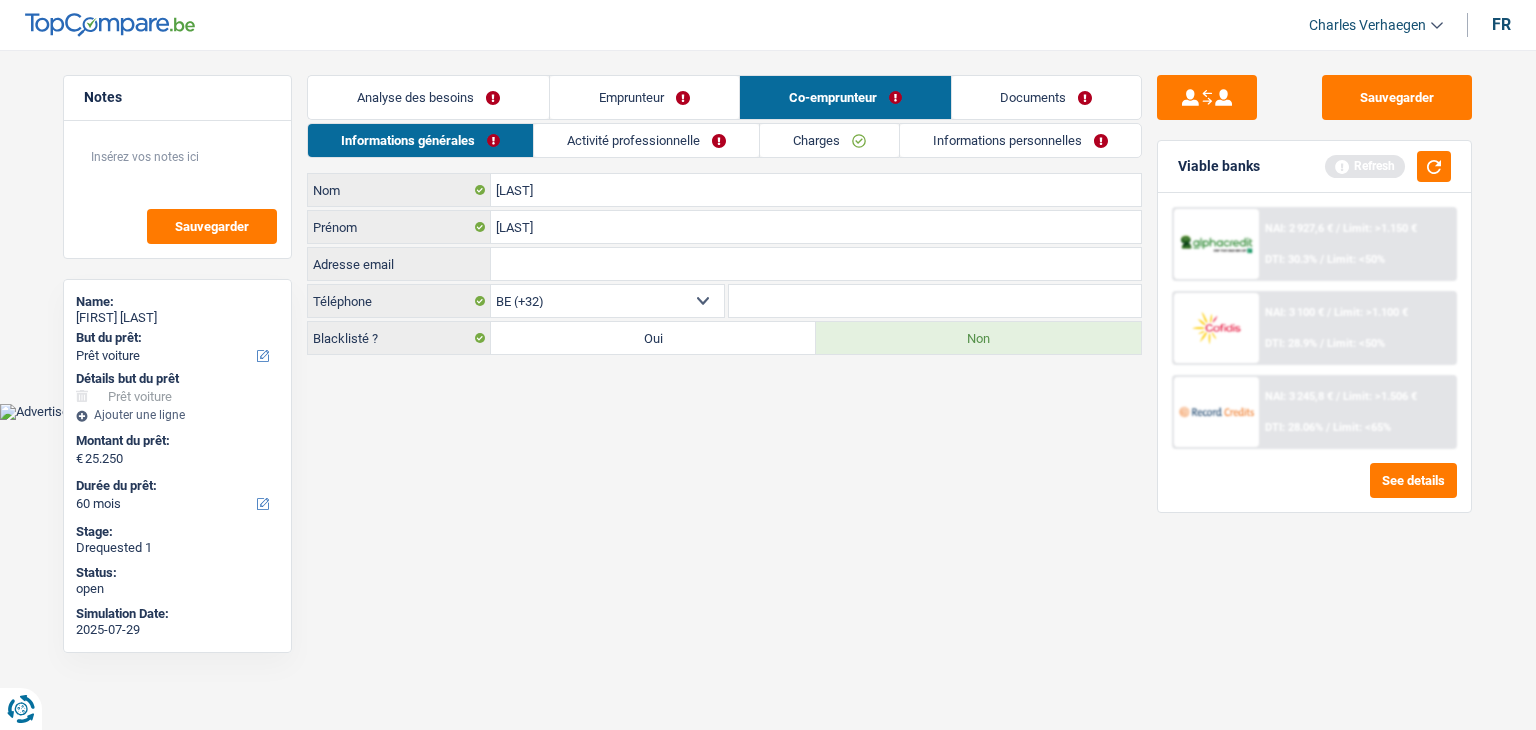 click on "Notes
Sauvegarder
Name:   Ermal Goguja   But du prêt: Confort maison: meubles, textile, peinture, électroménager, outillage non-professionnel Hifi, multimédia, gsm, ordinateur Aménagement: frais d'installation, déménagement Evénement familial: naissance, mariage, divorce, communion, décès Frais médicaux Frais d'études Frais permis de conduire Loisirs: voyage, sport, musique Rafraîchissement: petits travaux maison et jardin Frais judiciaires Réparation voiture Prêt rénovation (non disponible pour les non-propriétaires) Prêt énergie (non disponible pour les non-propriétaires) Prêt voiture Taxes, impôts non professionnels Rénovation bien à l'étranger Dettes familiales Assurance Autre
Sélectionner une option
Détails but du prêt
Confort maison: meubles, textile, peinture, électroménager, outillage non-professionnel Hifi, multimédia, gsm, ordinateur" at bounding box center (768, 216) 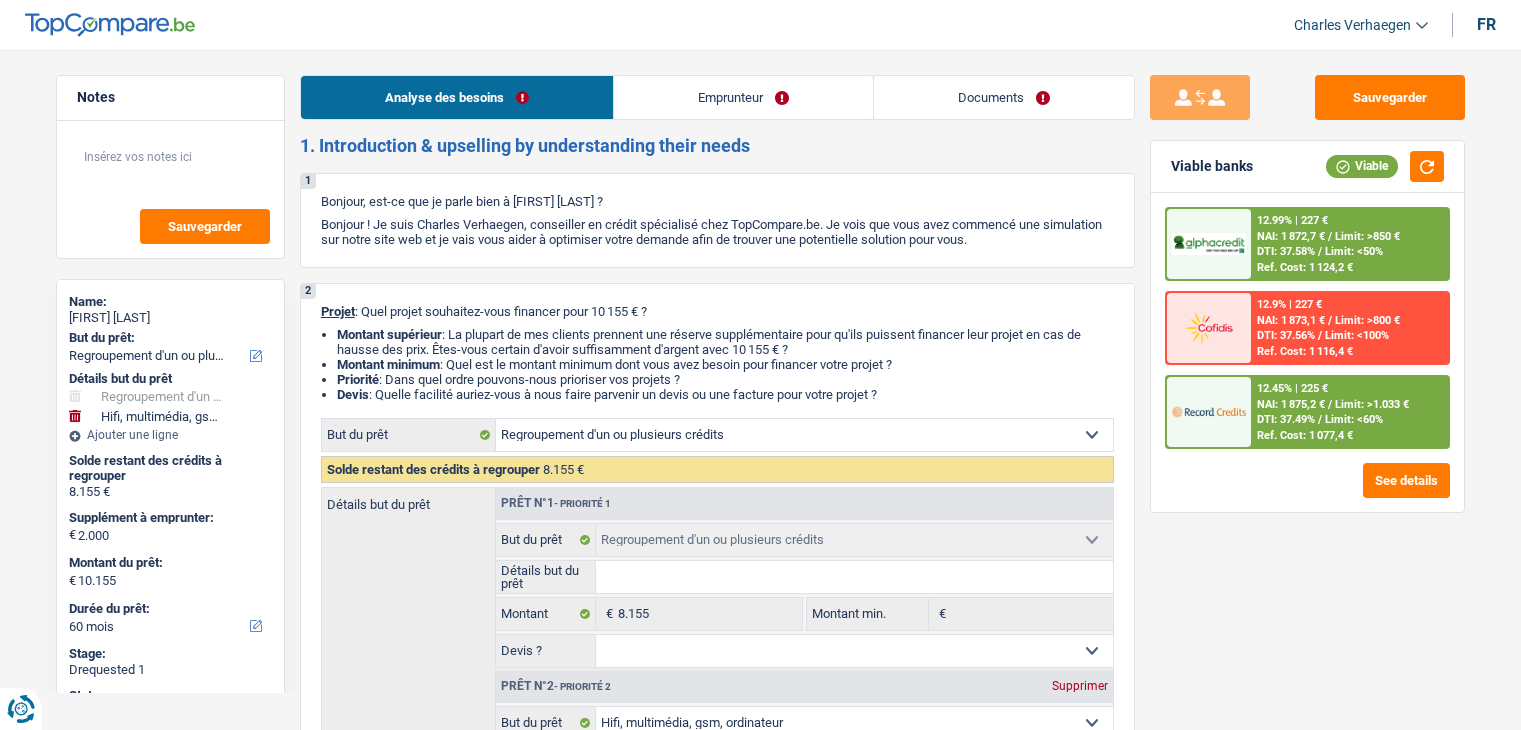 select on "refinancing" 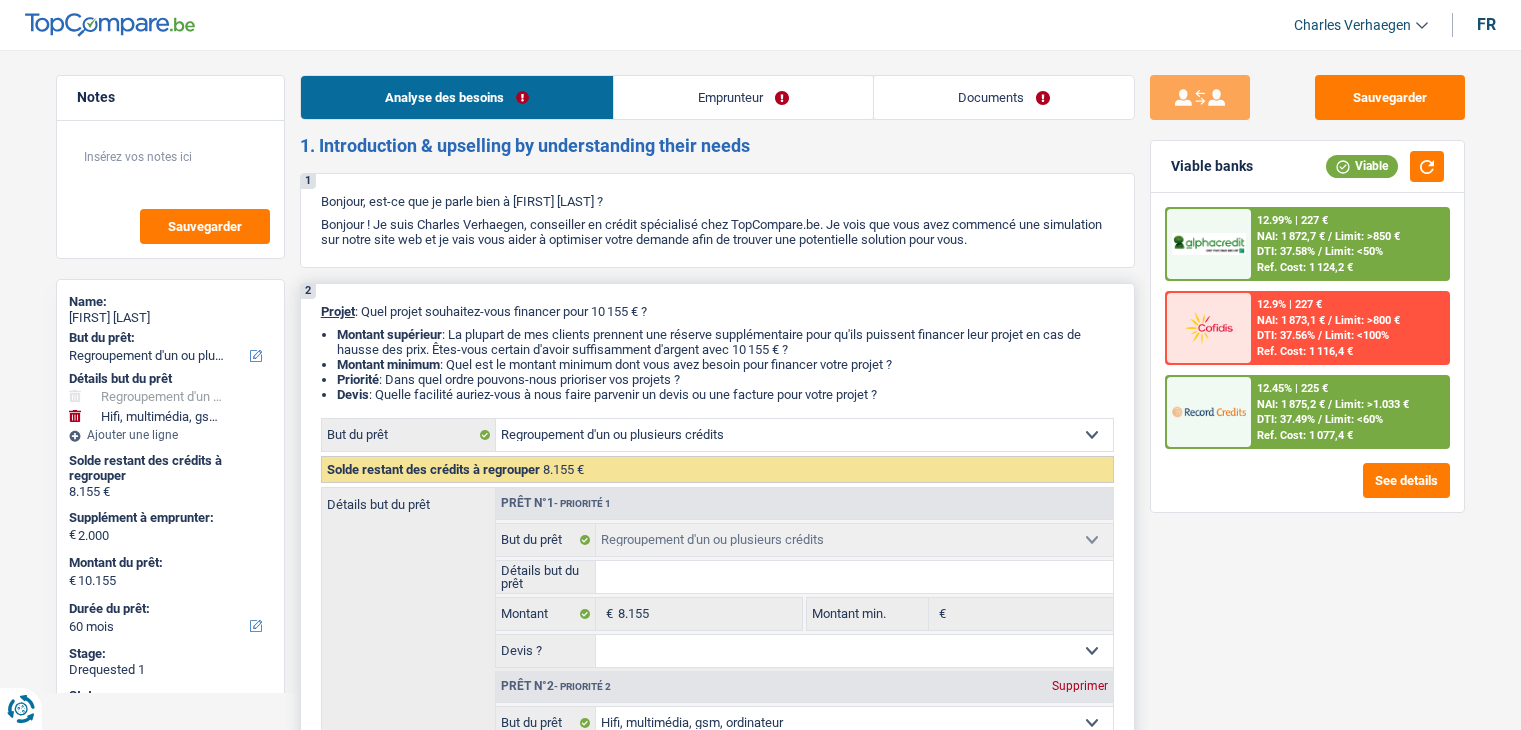 scroll, scrollTop: 0, scrollLeft: 0, axis: both 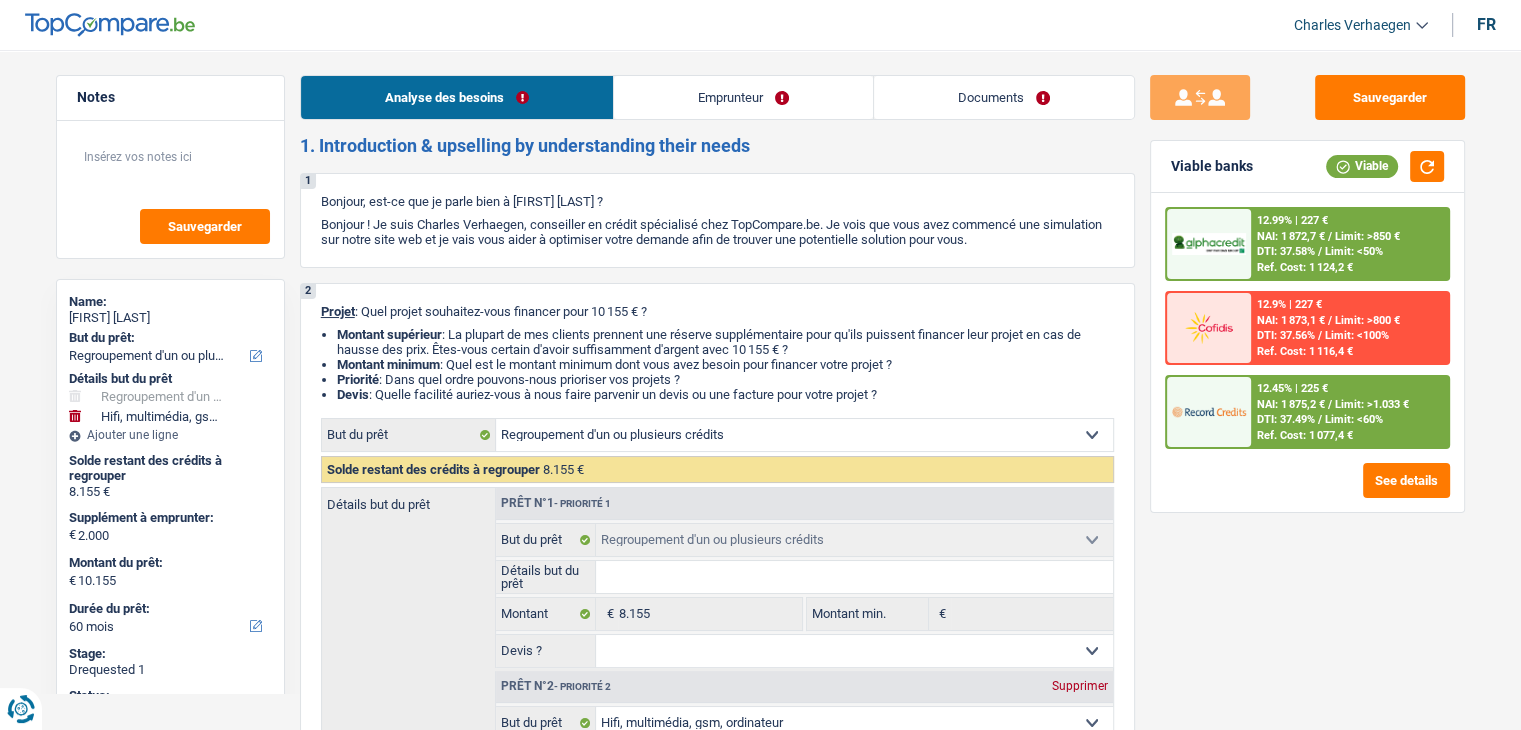 click on "Documents" at bounding box center [1004, 97] 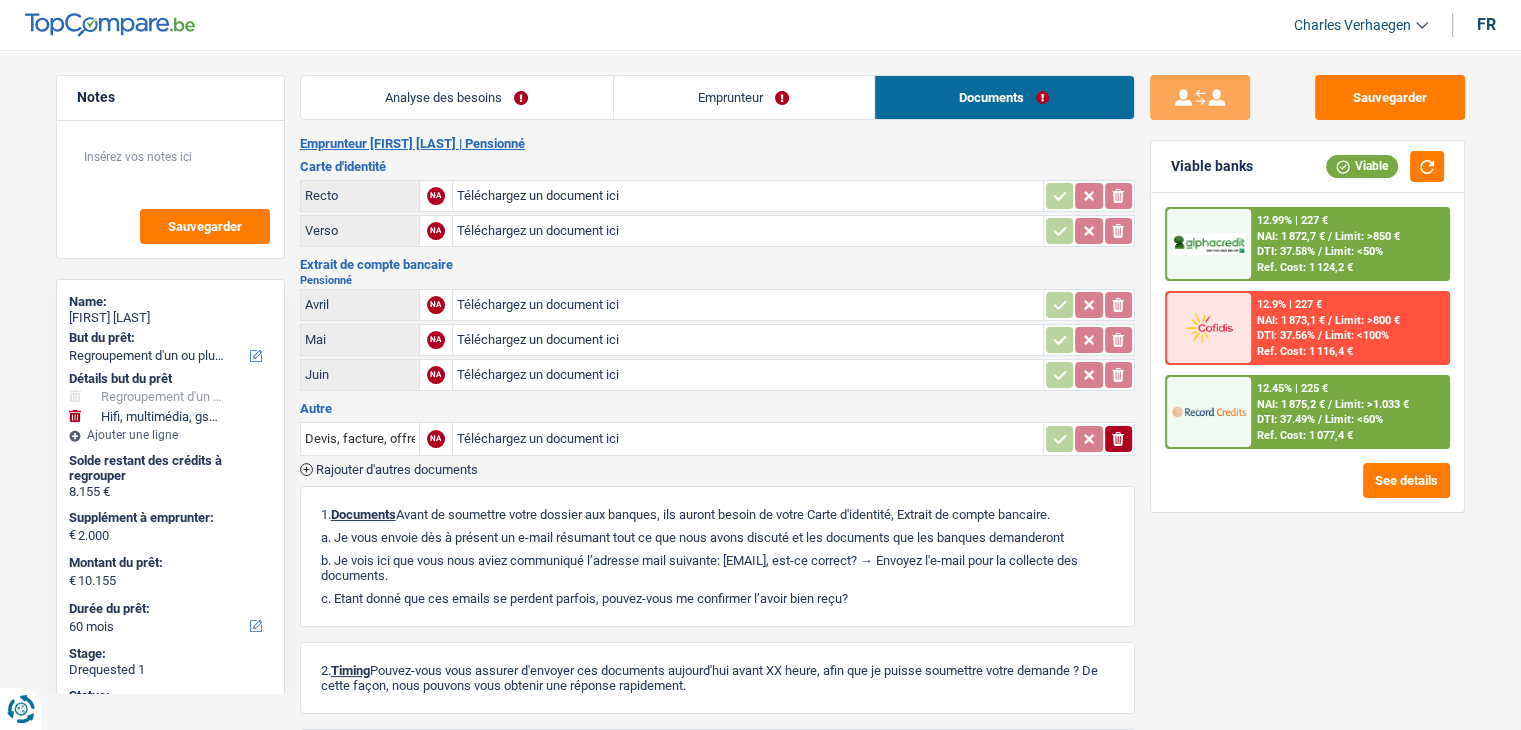 click on "Emprunteur" at bounding box center [744, 97] 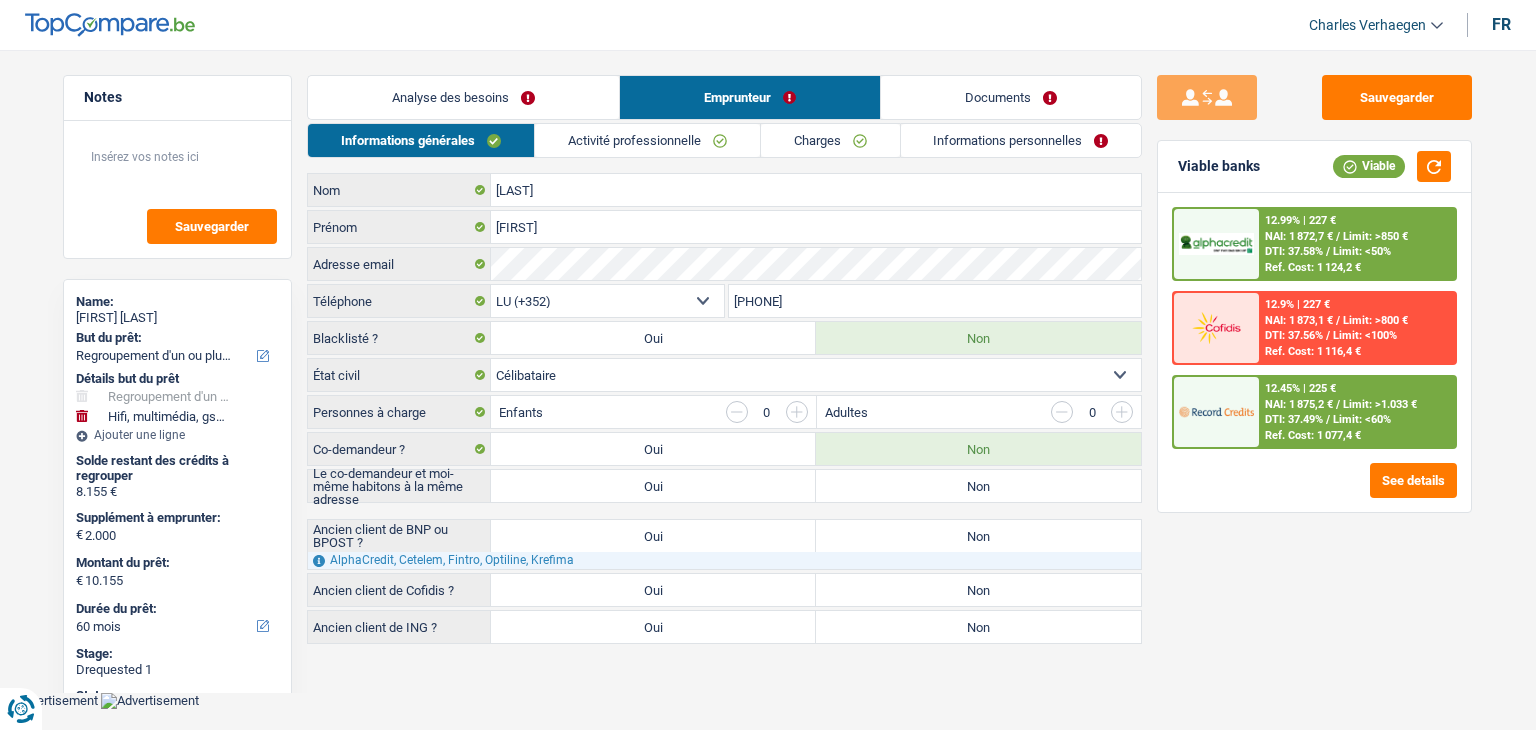 click on "Informations personnelles" at bounding box center (1021, 140) 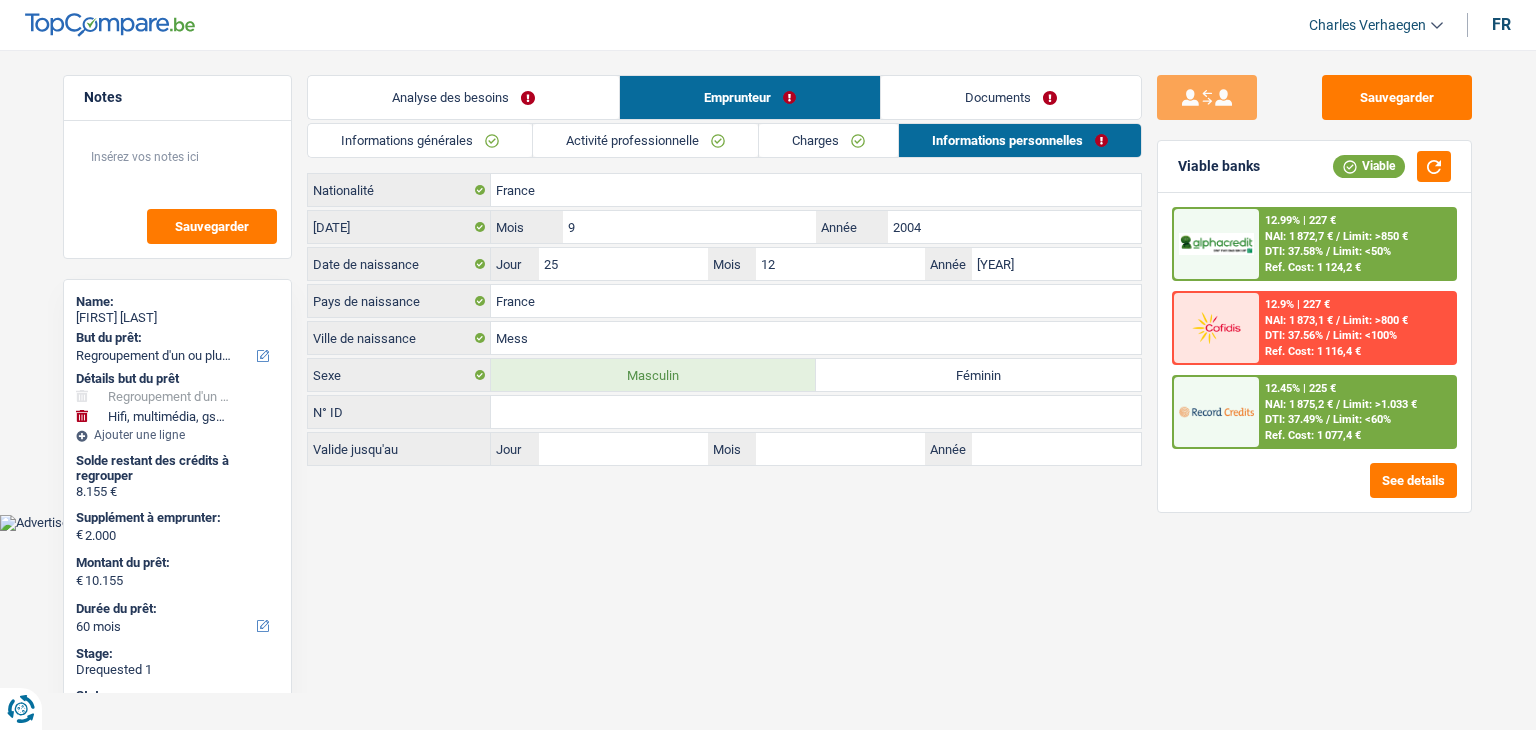 click on "Documents" at bounding box center (1011, 97) 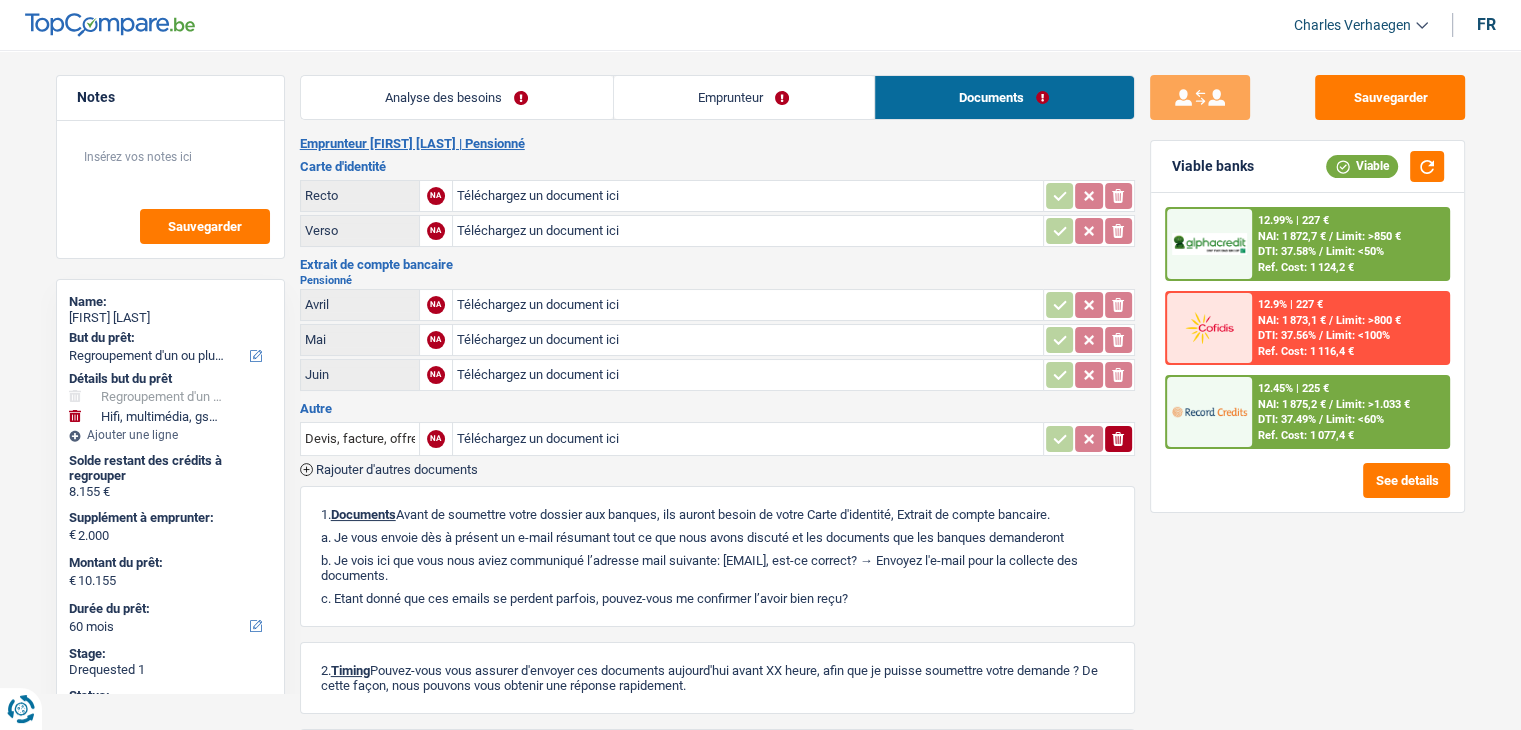 click on "Emprunteur [FIRST] [LAST] | Pensionné" at bounding box center [717, 144] 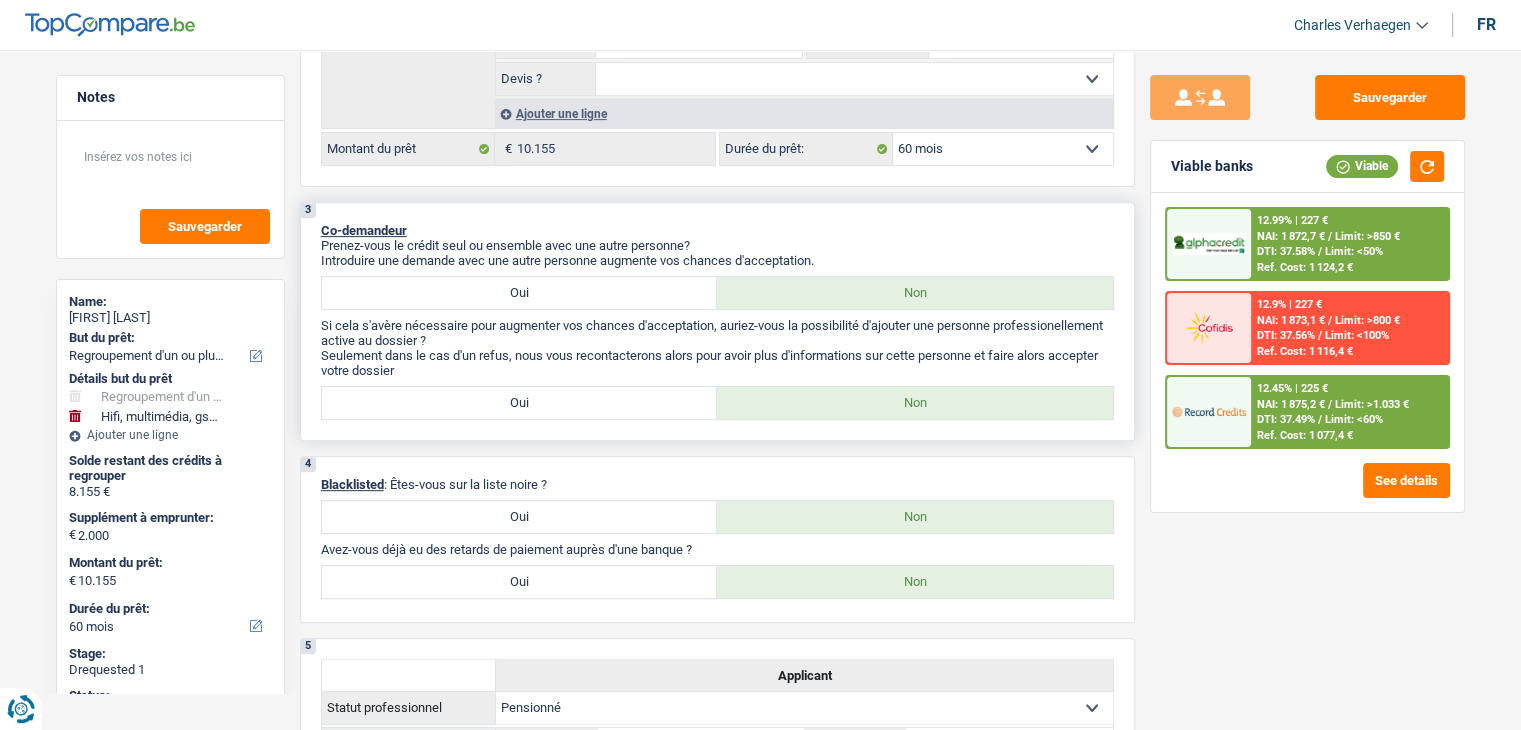scroll, scrollTop: 900, scrollLeft: 0, axis: vertical 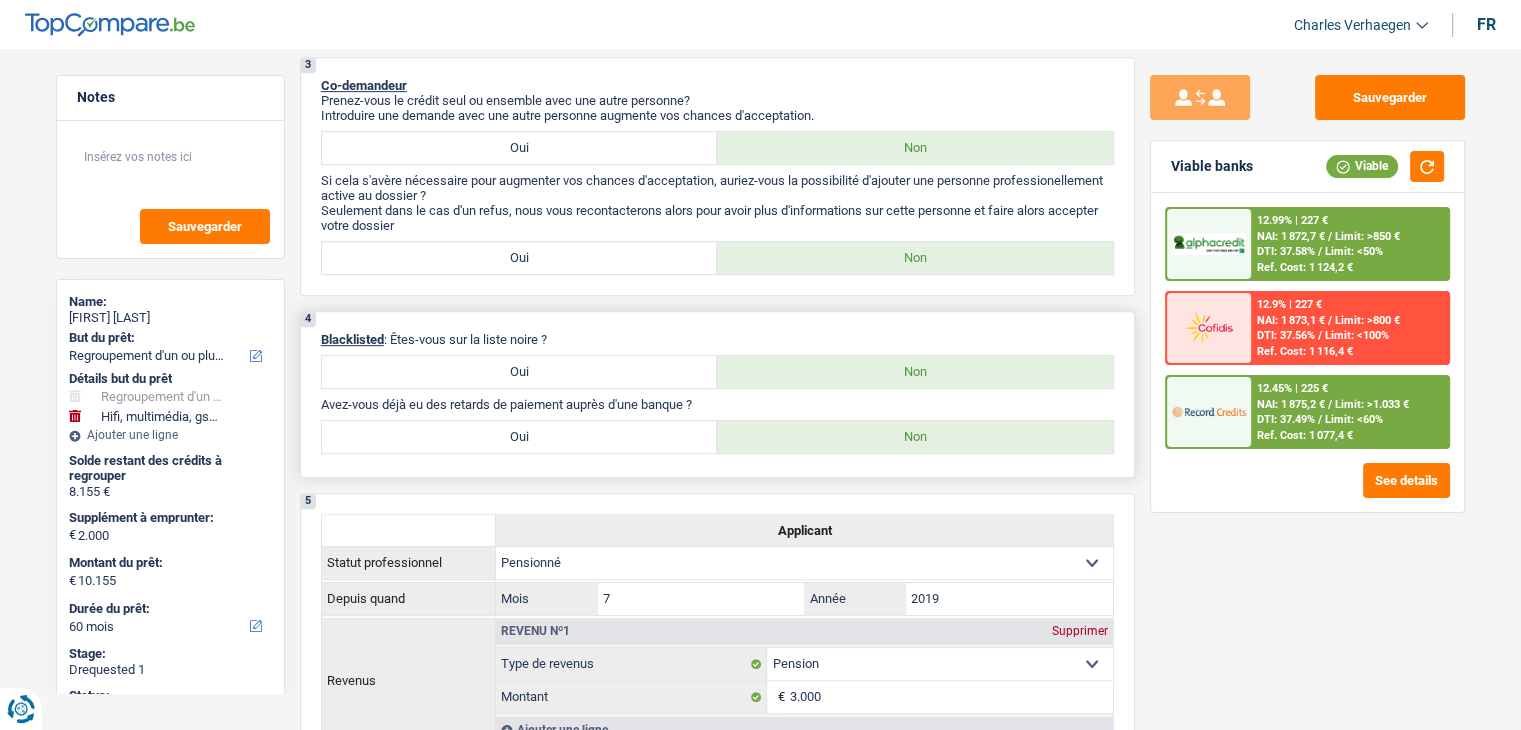 click on "Oui" at bounding box center [520, 372] 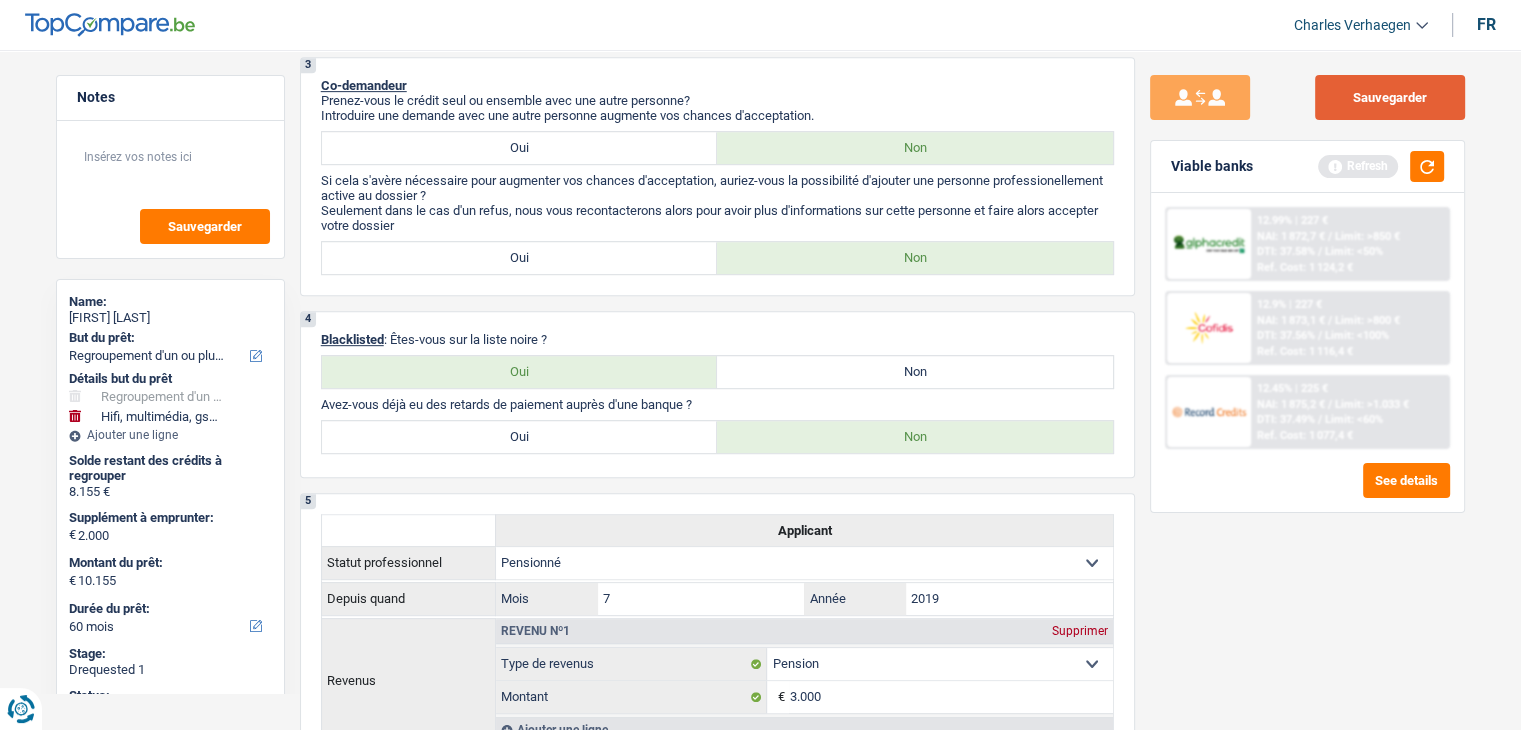click on "Sauvegarder" at bounding box center (1390, 97) 